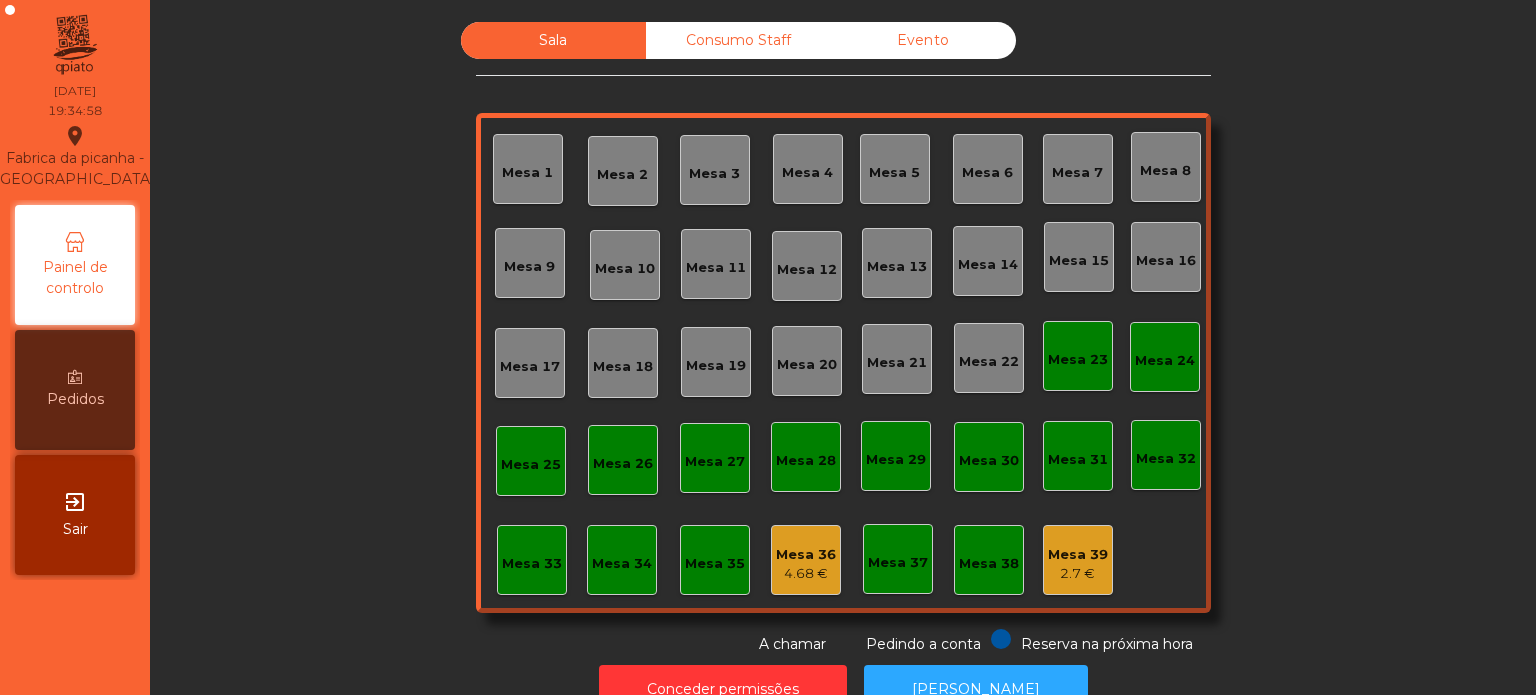 scroll, scrollTop: 0, scrollLeft: 0, axis: both 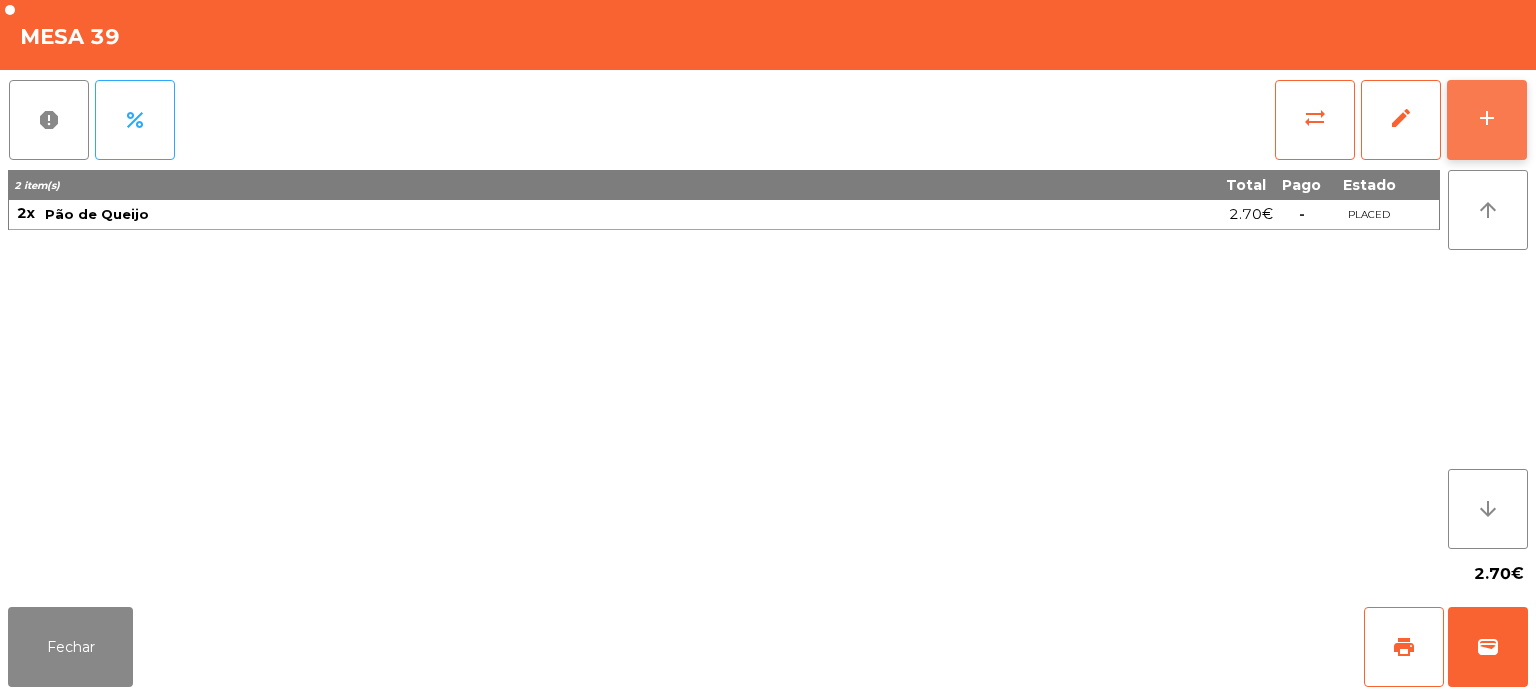 click on "add" 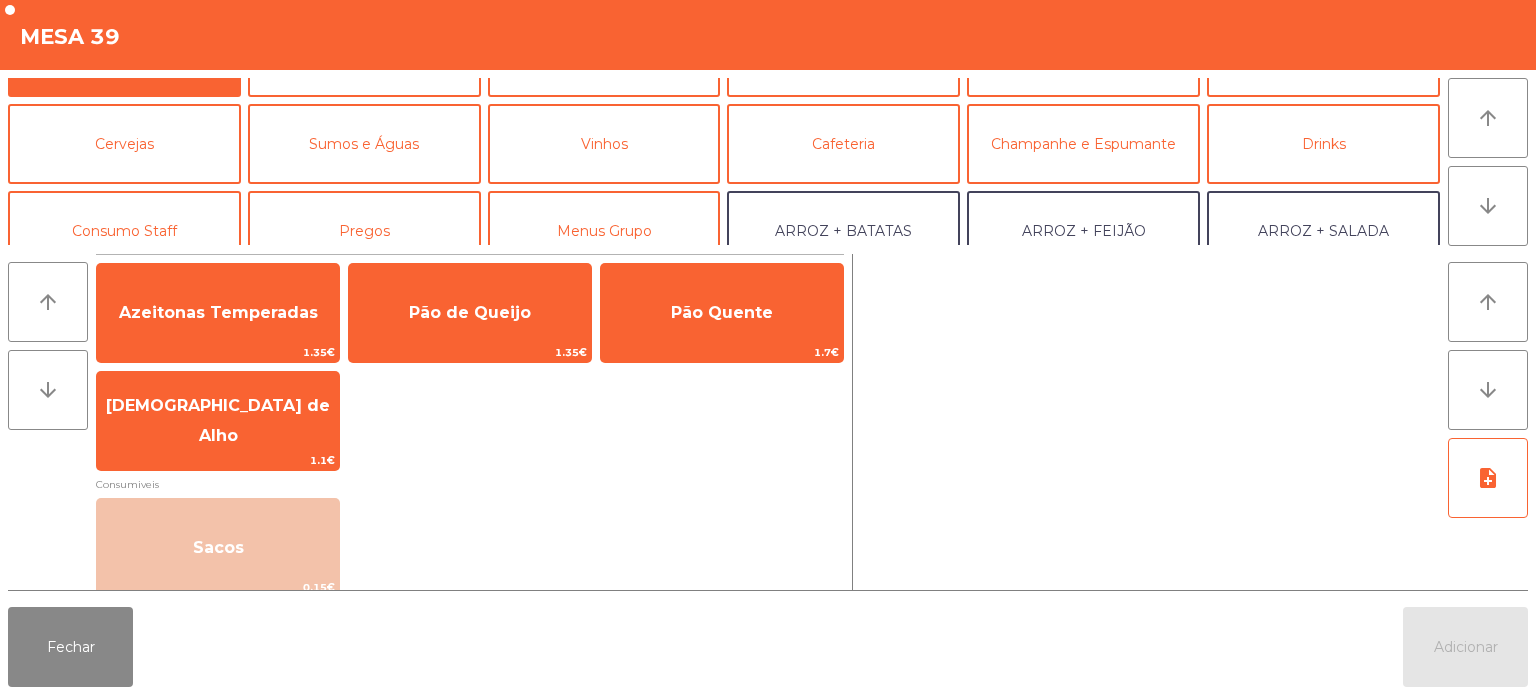 scroll, scrollTop: 72, scrollLeft: 0, axis: vertical 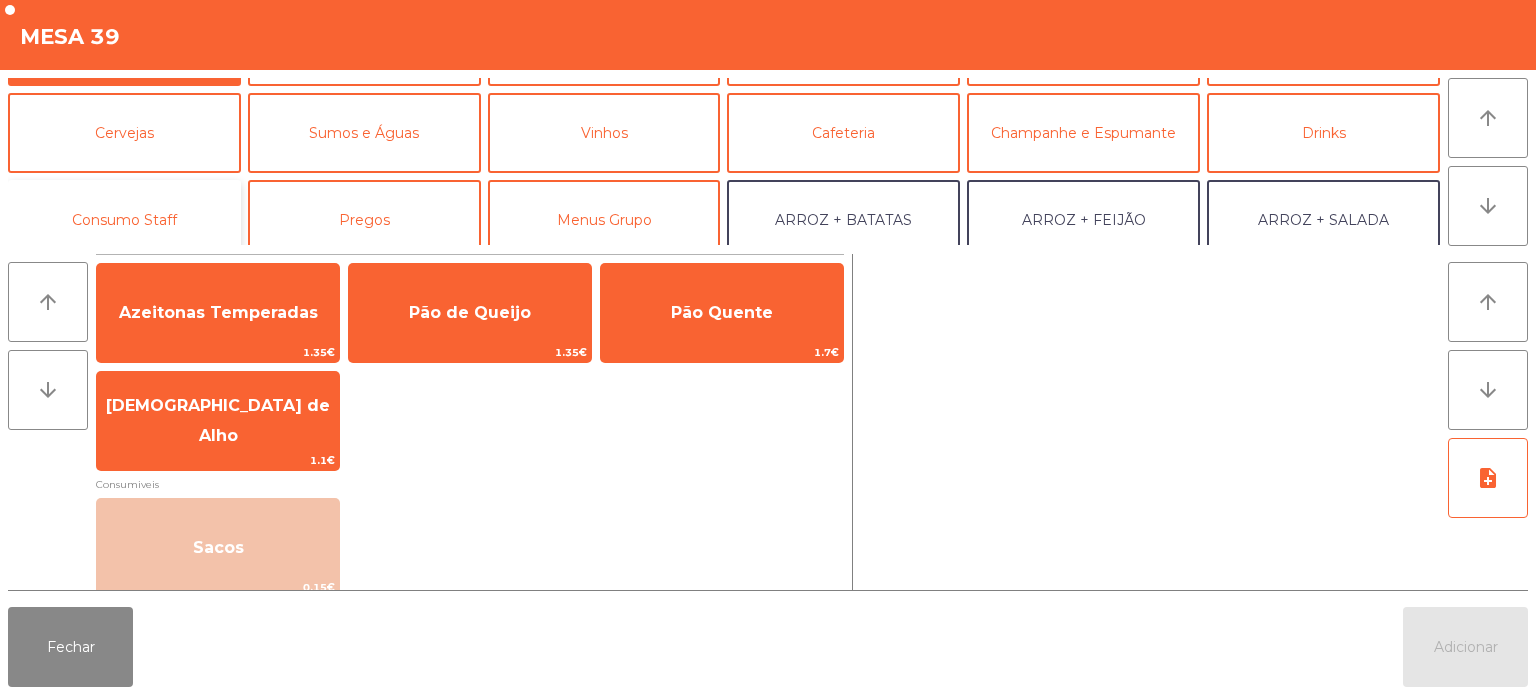 click on "Consumo Staff" 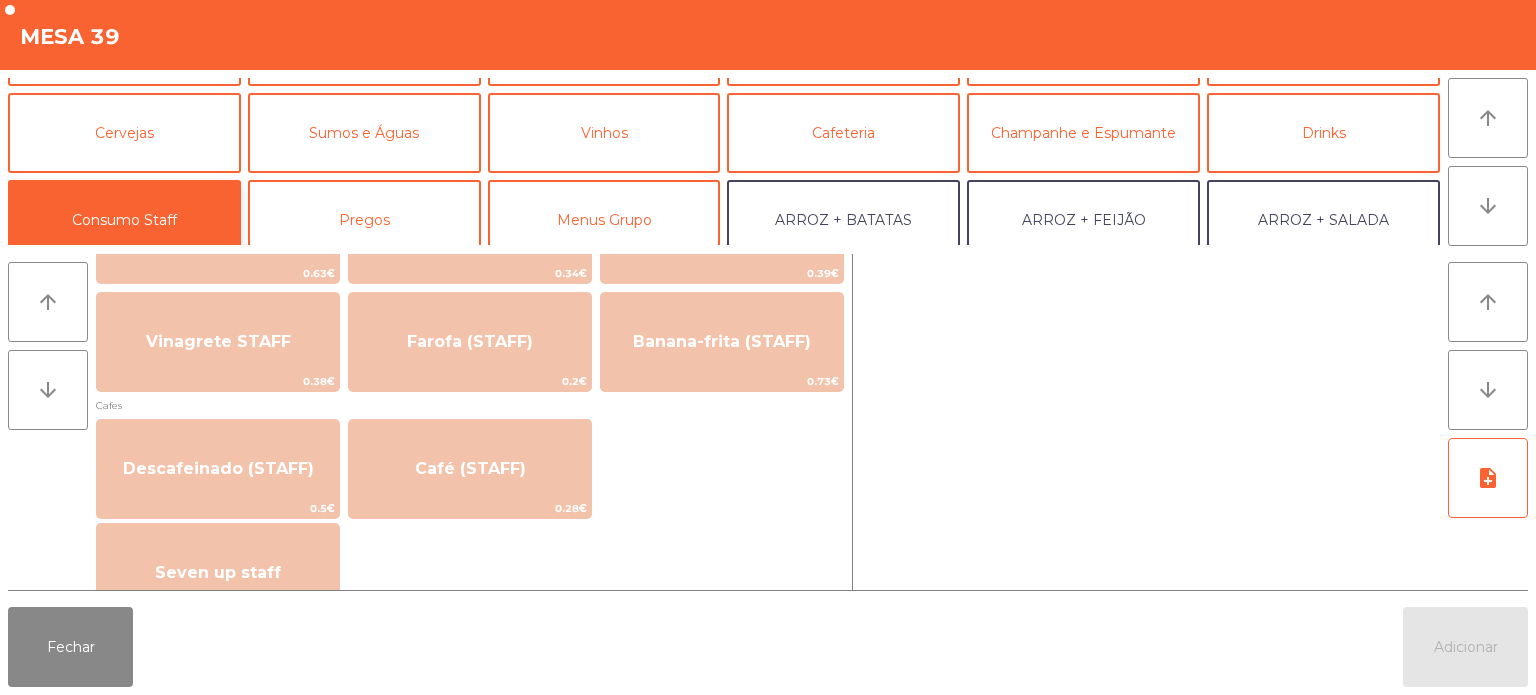 scroll, scrollTop: 922, scrollLeft: 0, axis: vertical 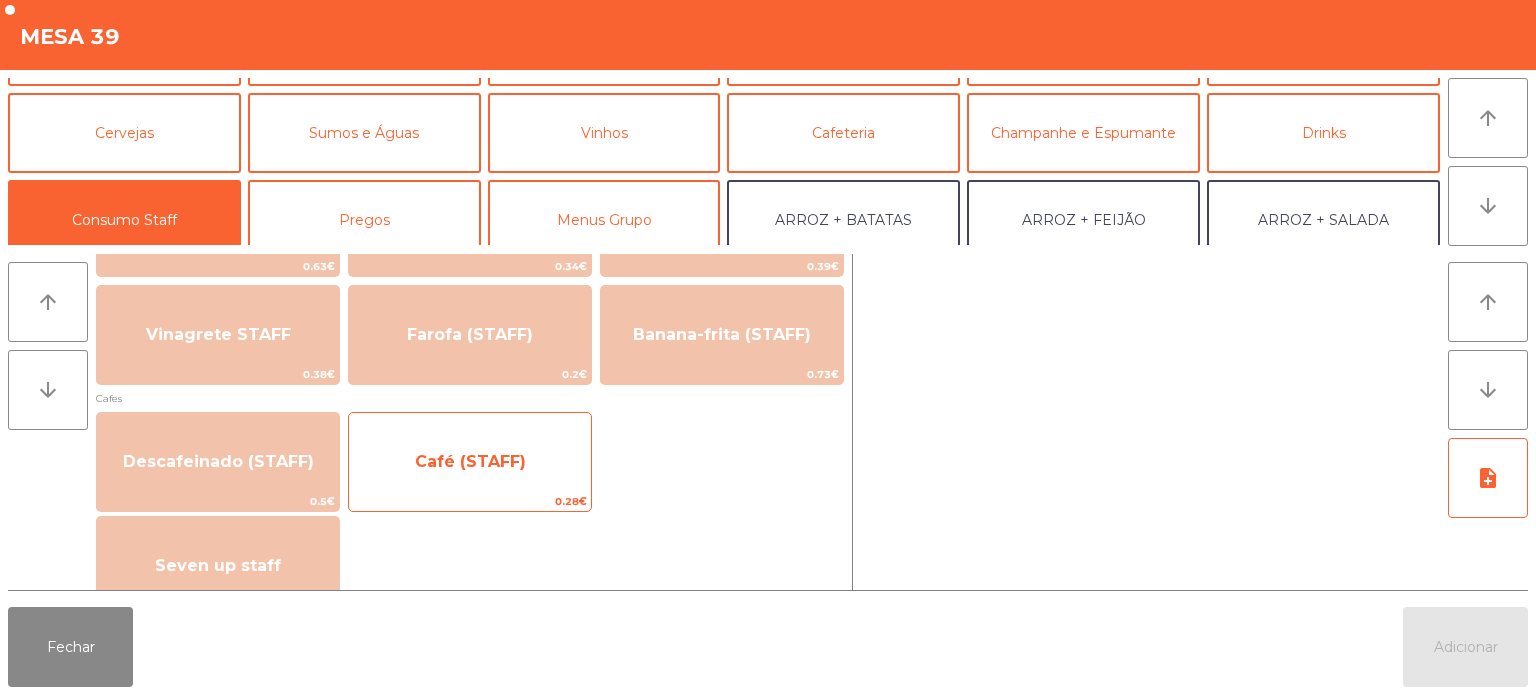 click on "Café (STAFF)" 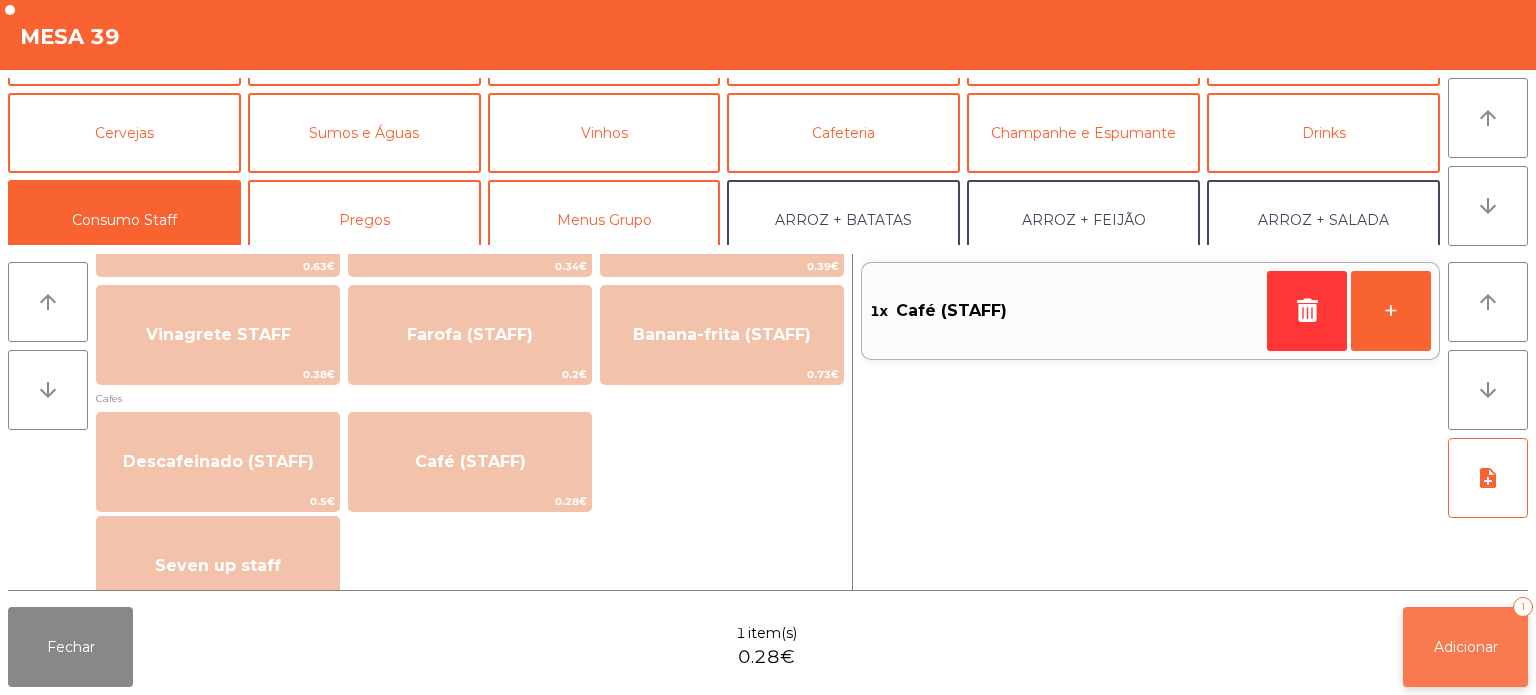 click on "Adicionar   1" 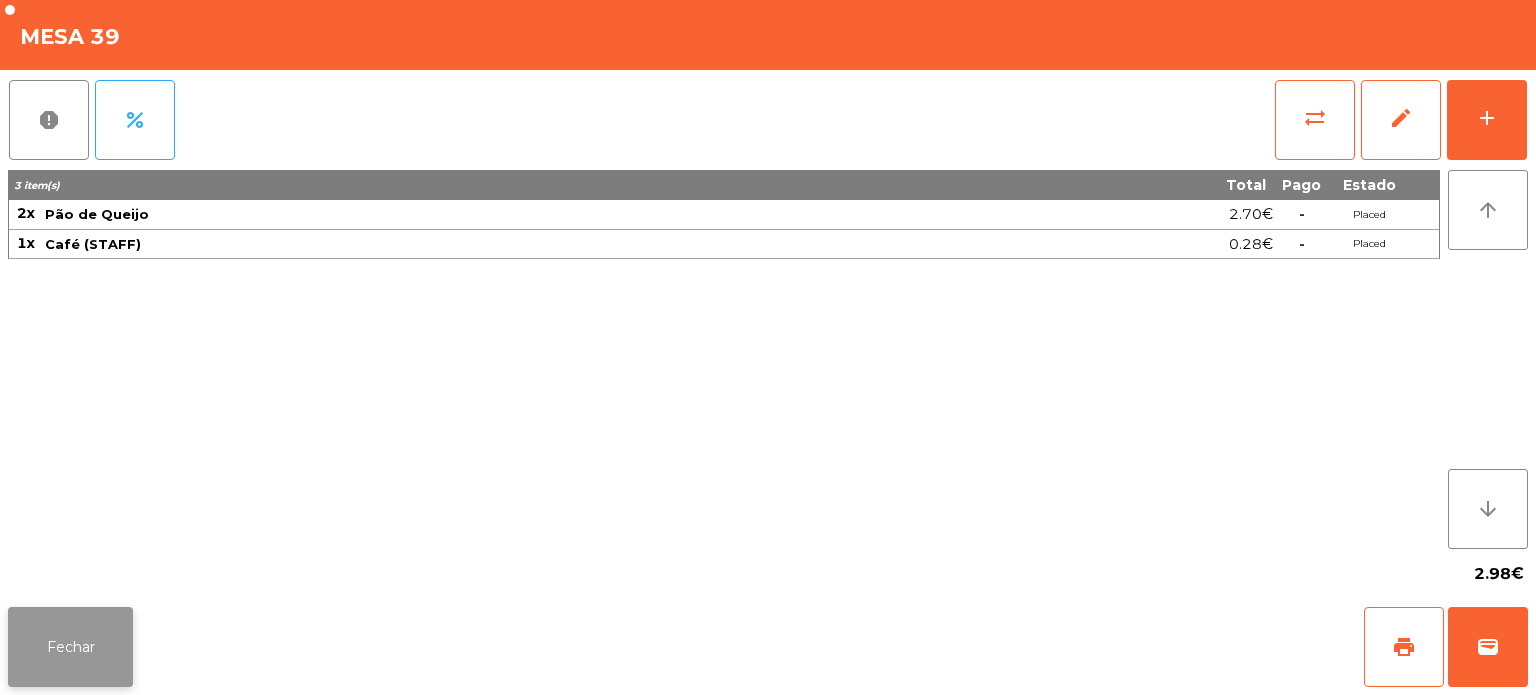 click on "Fechar" 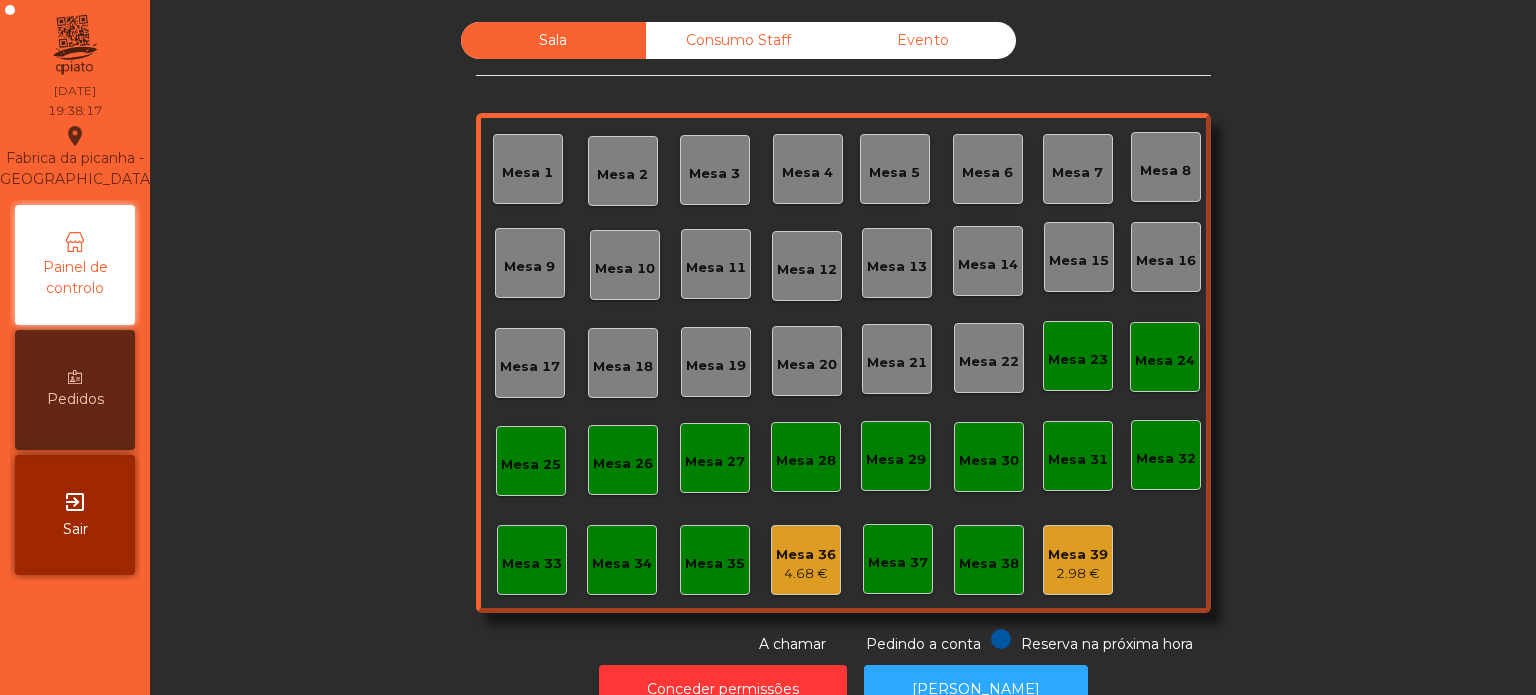 click on "Mesa 5" 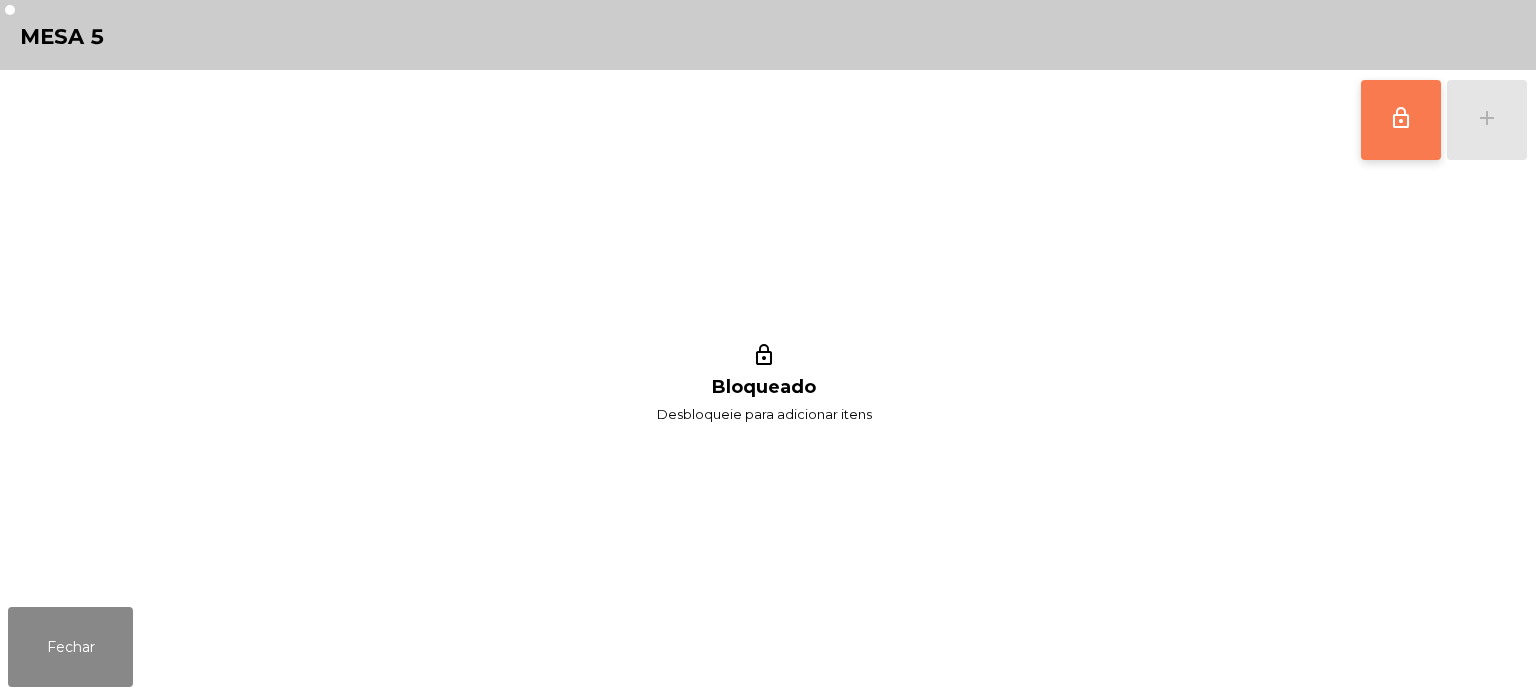 click on "lock_outline" 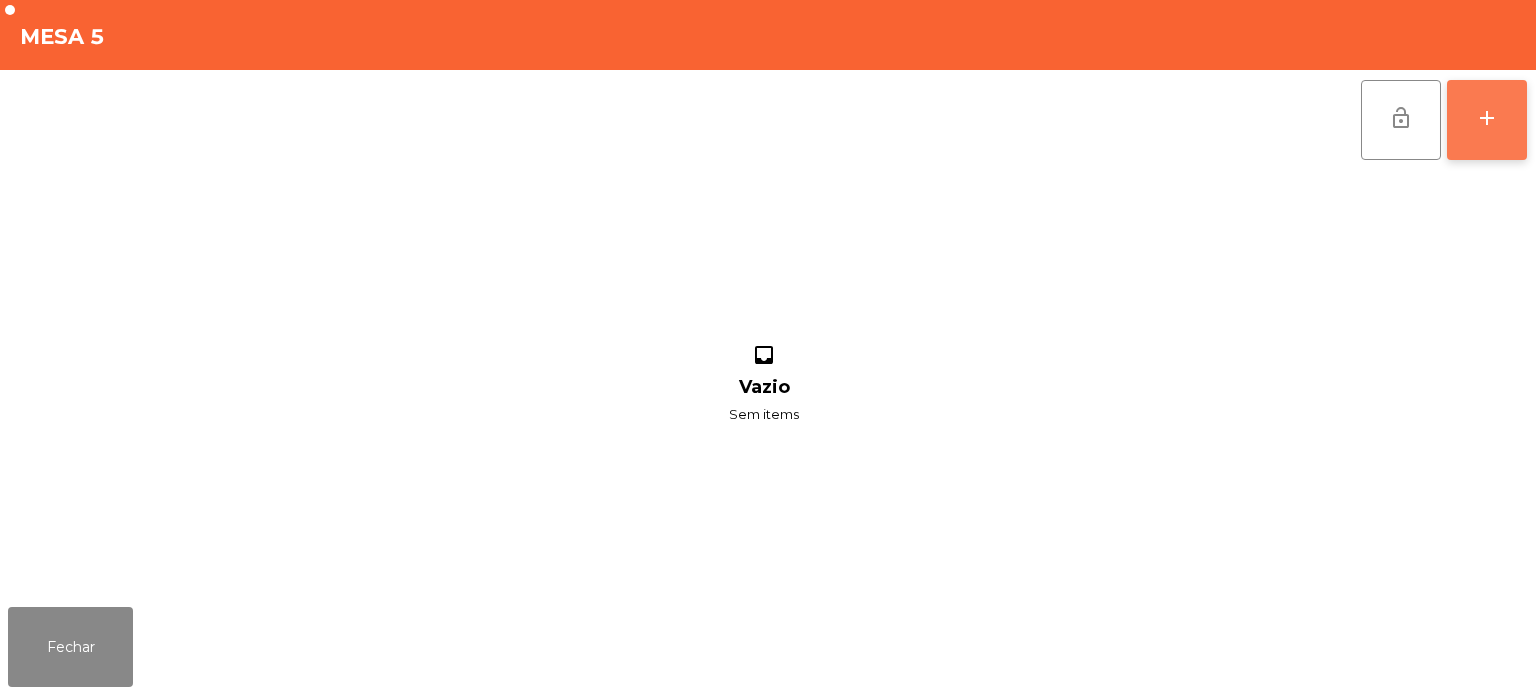 click on "add" 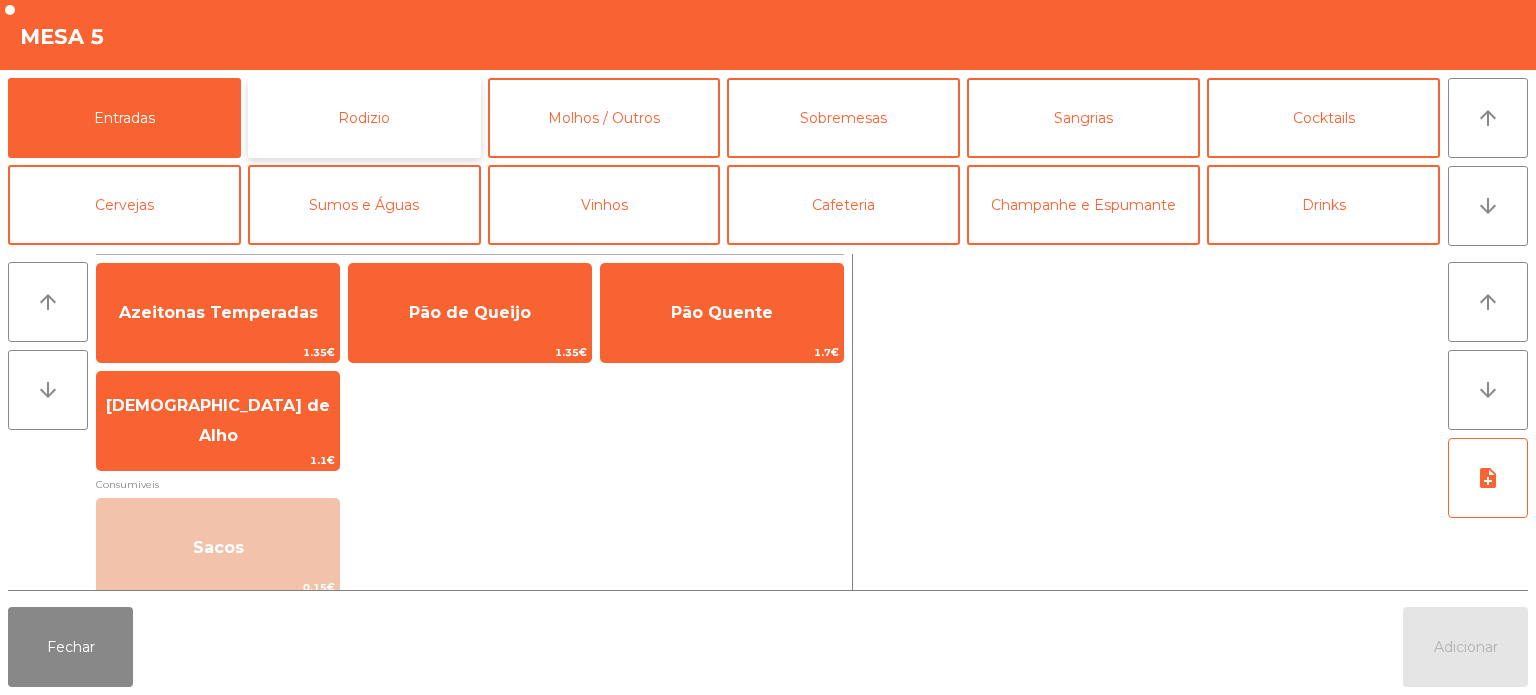 click on "Rodizio" 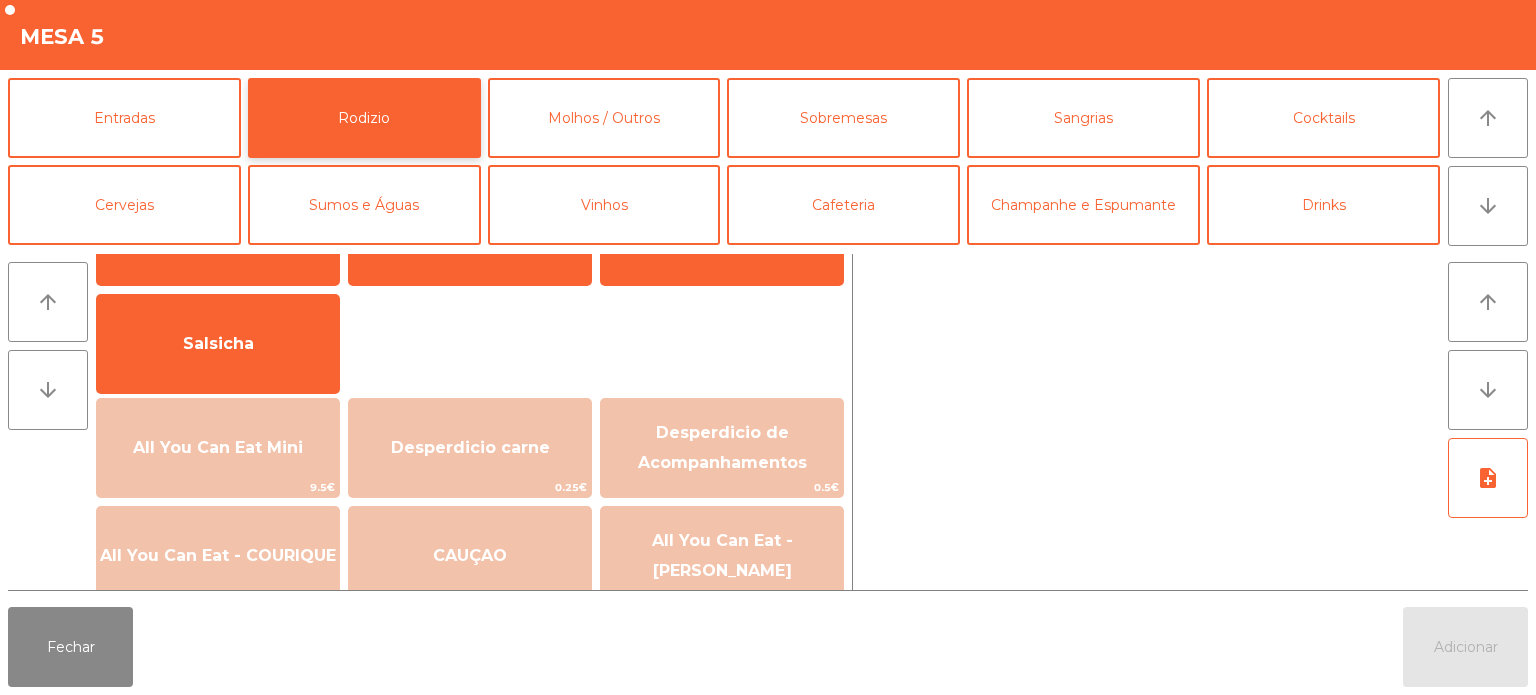 scroll, scrollTop: 128, scrollLeft: 0, axis: vertical 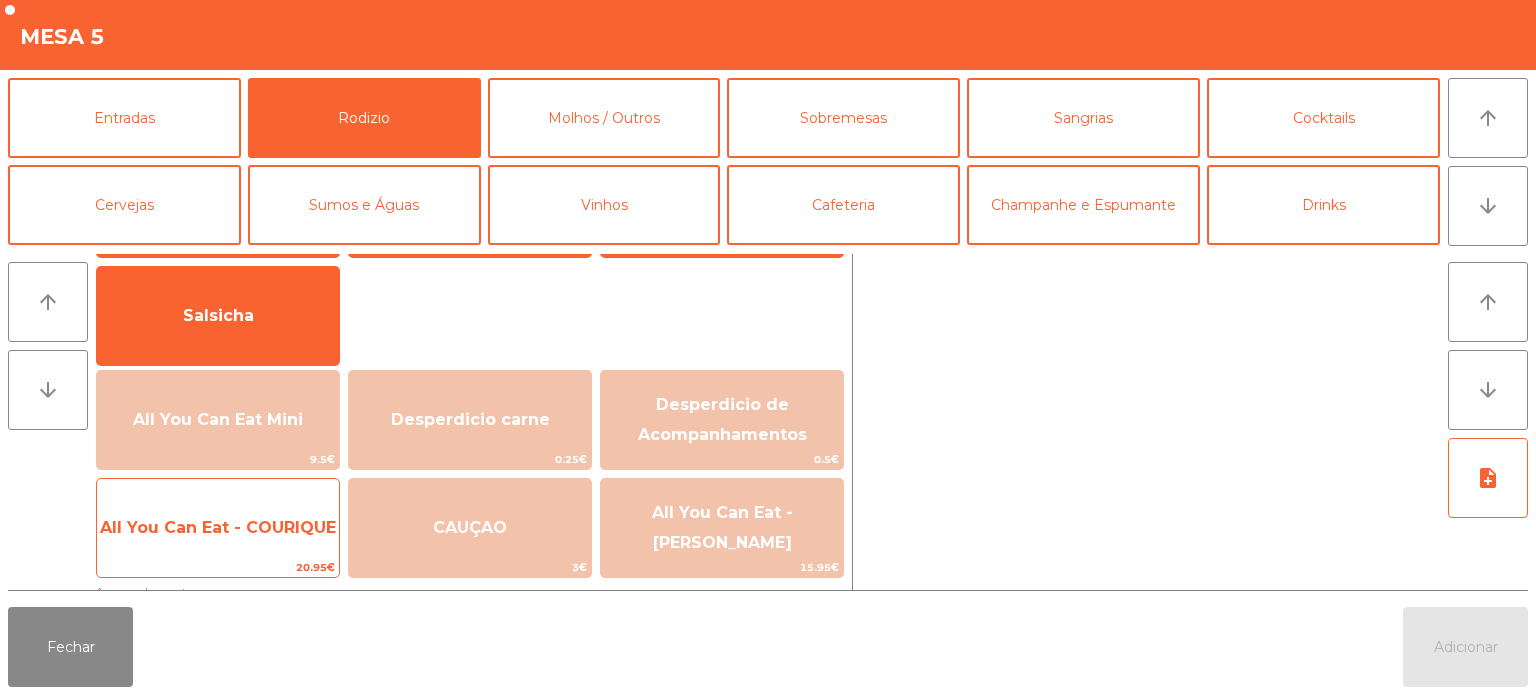 click on "All You Can Eat - COURIQUE" 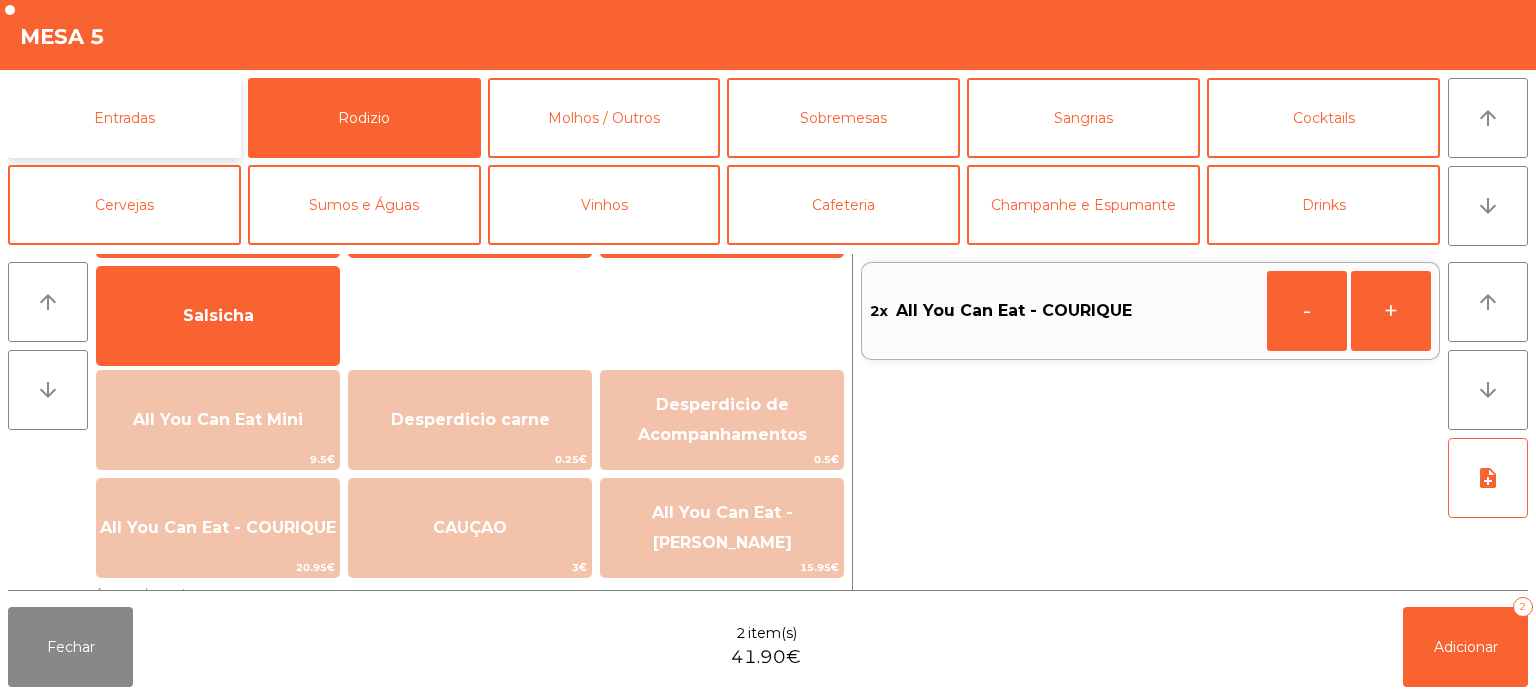 click on "Entradas" 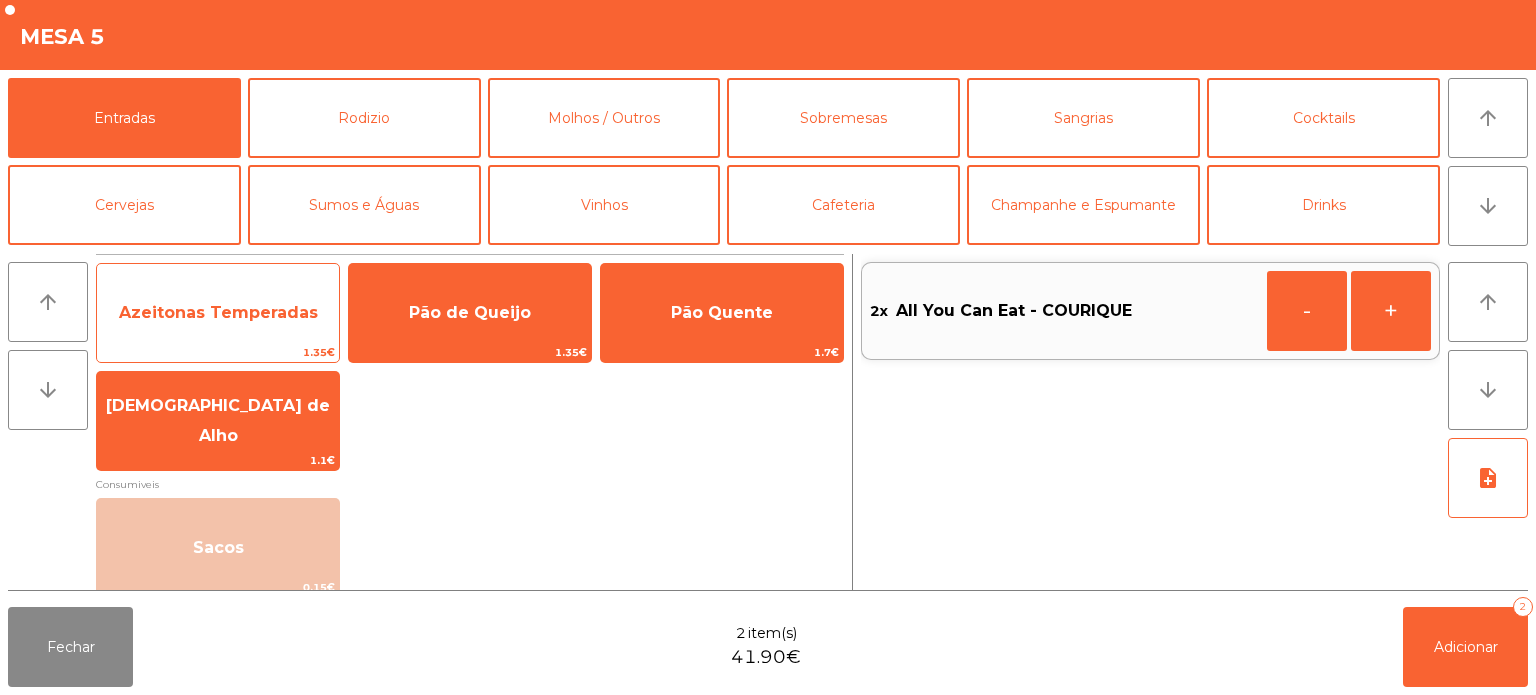 click on "Azeitonas Temperadas" 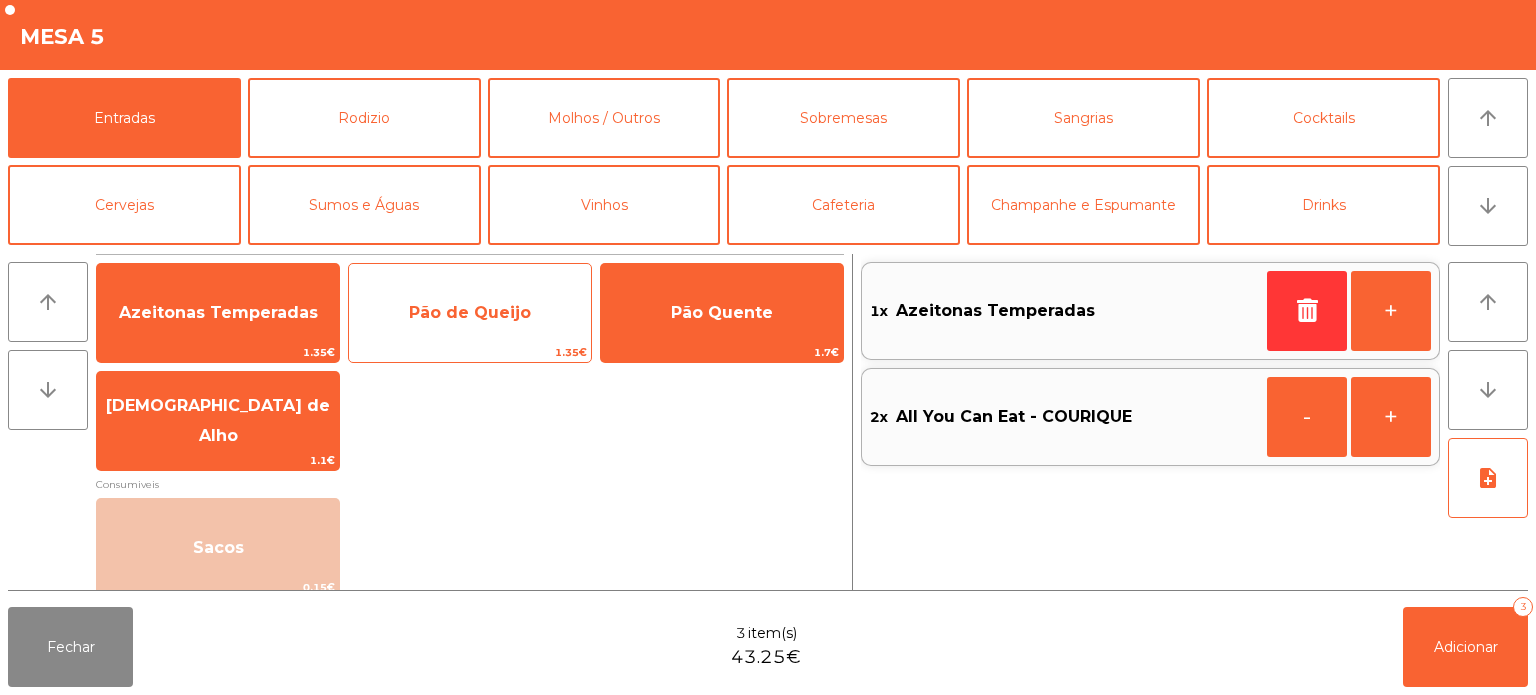click on "Pão de Queijo" 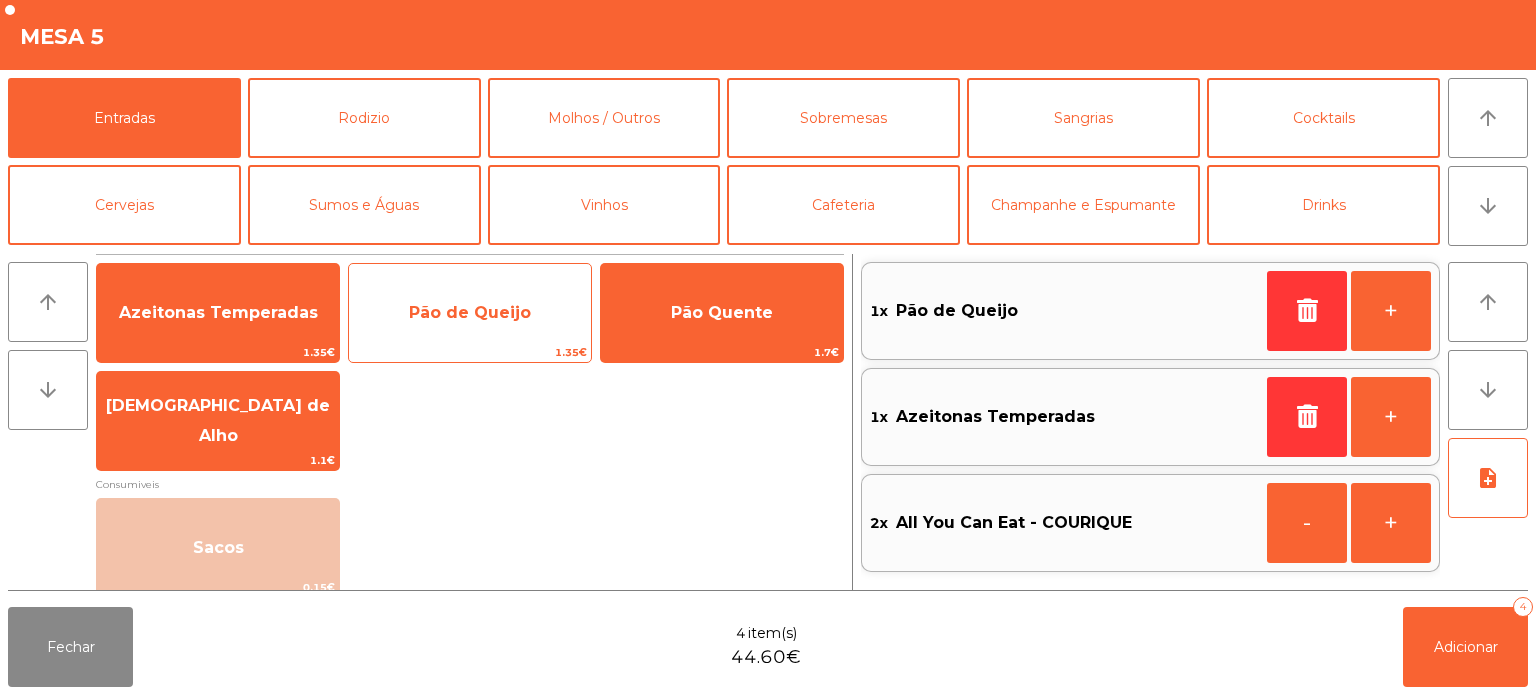 click on "Pão de Queijo" 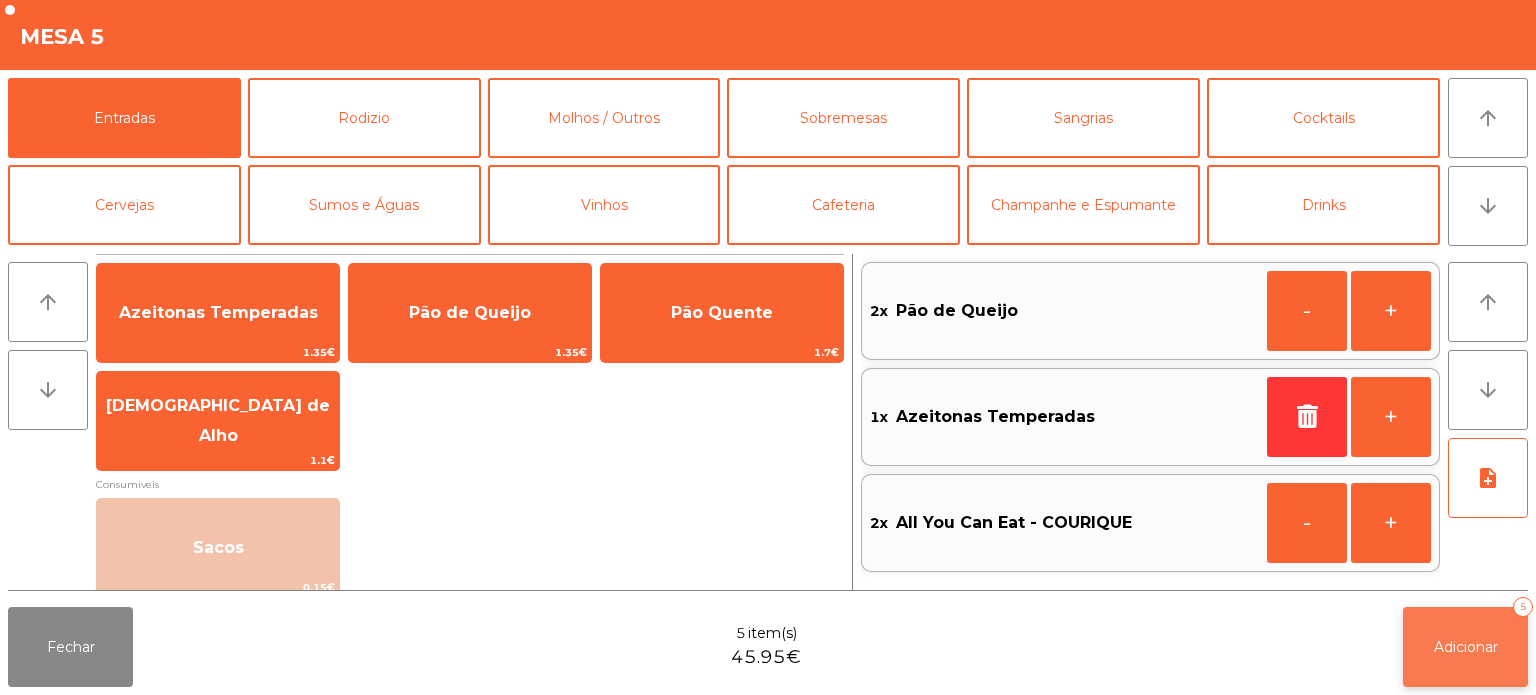 click on "Adicionar   5" 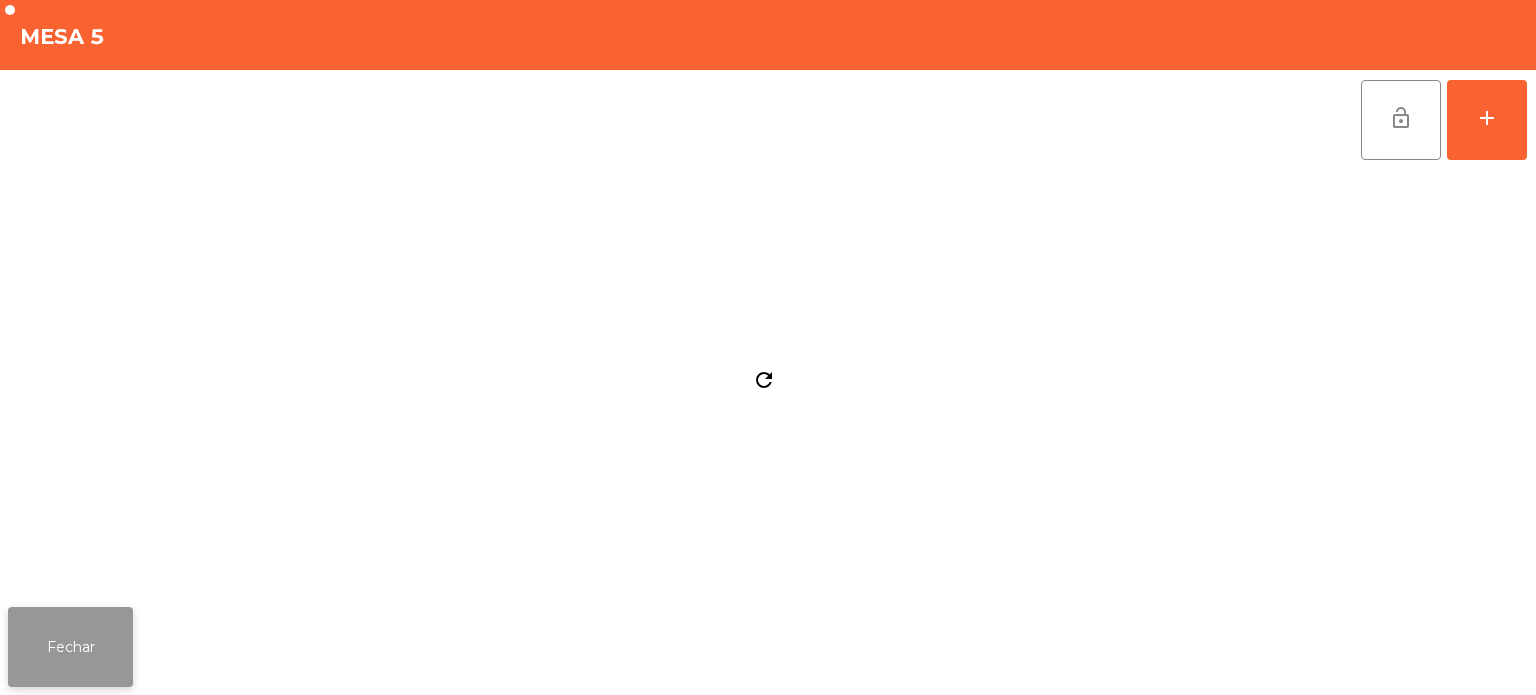 click on "Fechar" 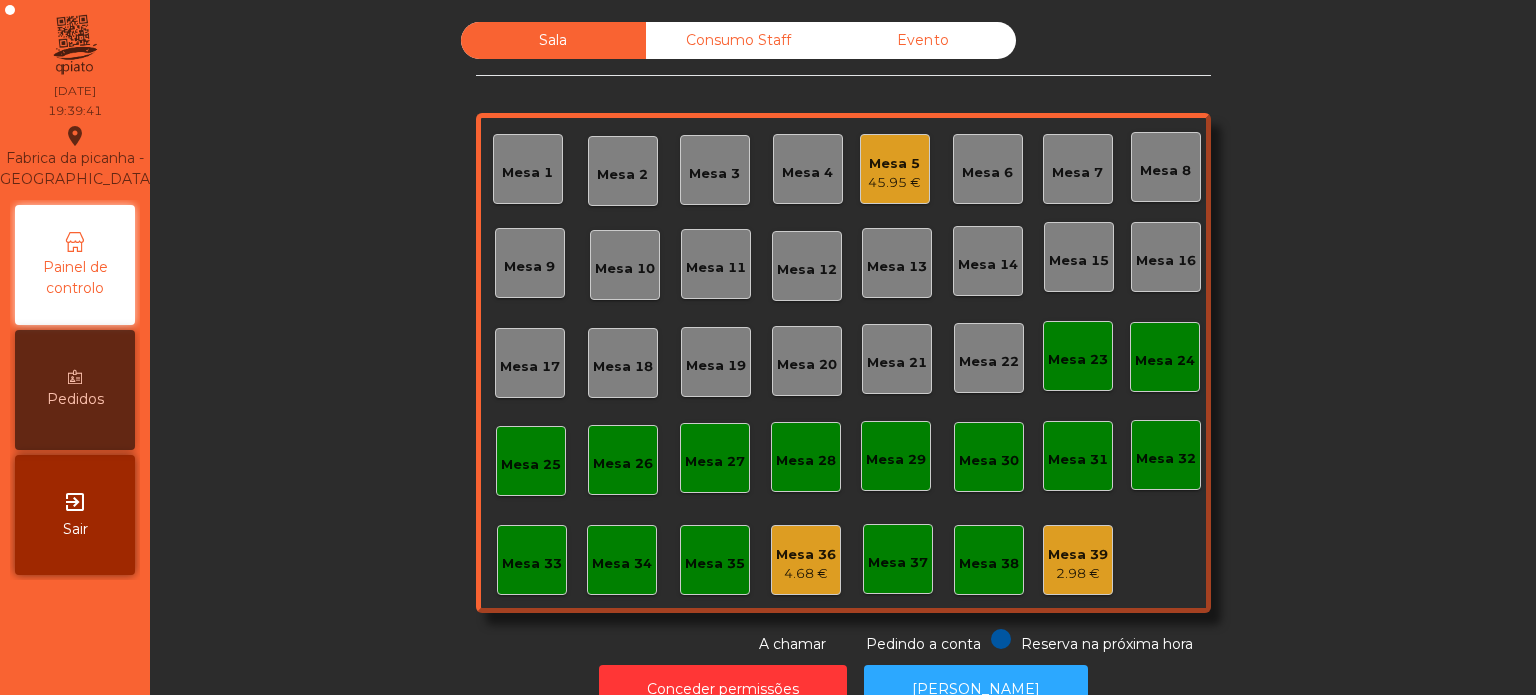 click on "Sala   Consumo Staff   Evento   Mesa 1   [GEOGRAPHIC_DATA] 3   Mesa 4   Mesa 5   45.95 €   [GEOGRAPHIC_DATA] 6   Mesa 7   Mesa 8   [GEOGRAPHIC_DATA] 10   [GEOGRAPHIC_DATA] 12   [GEOGRAPHIC_DATA] 14   [GEOGRAPHIC_DATA] 15   [GEOGRAPHIC_DATA] 16   [GEOGRAPHIC_DATA] 18   [GEOGRAPHIC_DATA] 19   [GEOGRAPHIC_DATA] 20   [GEOGRAPHIC_DATA] 21   [GEOGRAPHIC_DATA] 22   [GEOGRAPHIC_DATA] 24   [GEOGRAPHIC_DATA] [GEOGRAPHIC_DATA] 27   [GEOGRAPHIC_DATA] 28   [GEOGRAPHIC_DATA] 30   [GEOGRAPHIC_DATA] 32   [GEOGRAPHIC_DATA] 33   [GEOGRAPHIC_DATA] 34   [GEOGRAPHIC_DATA] 36   4.68 €   Mesa 37   [GEOGRAPHIC_DATA] 39   2.98 €  Reserva na próxima hora Pedindo a conta A chamar" 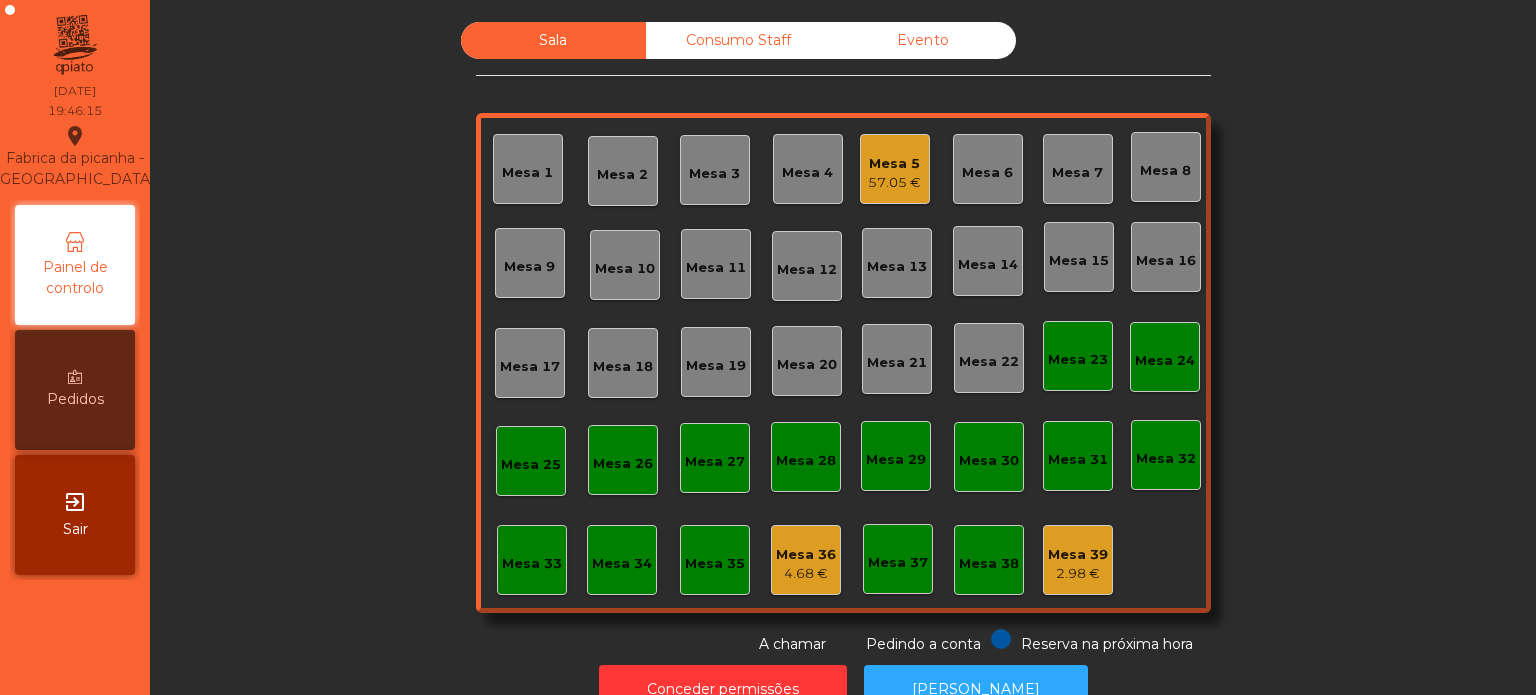 click on "Sala   Consumo Staff   Evento   Mesa 1   [GEOGRAPHIC_DATA] 3   Mesa 4   Mesa 5   57.05 €   [GEOGRAPHIC_DATA] 6   Mesa 7   Mesa 8   [GEOGRAPHIC_DATA] 10   [GEOGRAPHIC_DATA] 12   [GEOGRAPHIC_DATA] 14   [GEOGRAPHIC_DATA] 15   [GEOGRAPHIC_DATA] 16   [GEOGRAPHIC_DATA] 18   [GEOGRAPHIC_DATA] 19   [GEOGRAPHIC_DATA] 20   [GEOGRAPHIC_DATA] 21   [GEOGRAPHIC_DATA] 22   [GEOGRAPHIC_DATA] 24   [GEOGRAPHIC_DATA] [GEOGRAPHIC_DATA] 27   [GEOGRAPHIC_DATA] 28   [GEOGRAPHIC_DATA] 30   [GEOGRAPHIC_DATA] 32   [GEOGRAPHIC_DATA] 33   [GEOGRAPHIC_DATA] 35   Mesa 36   4.68 €   Mesa 37   [GEOGRAPHIC_DATA] 39   2.98 €  Reserva na próxima hora Pedindo a conta A chamar" 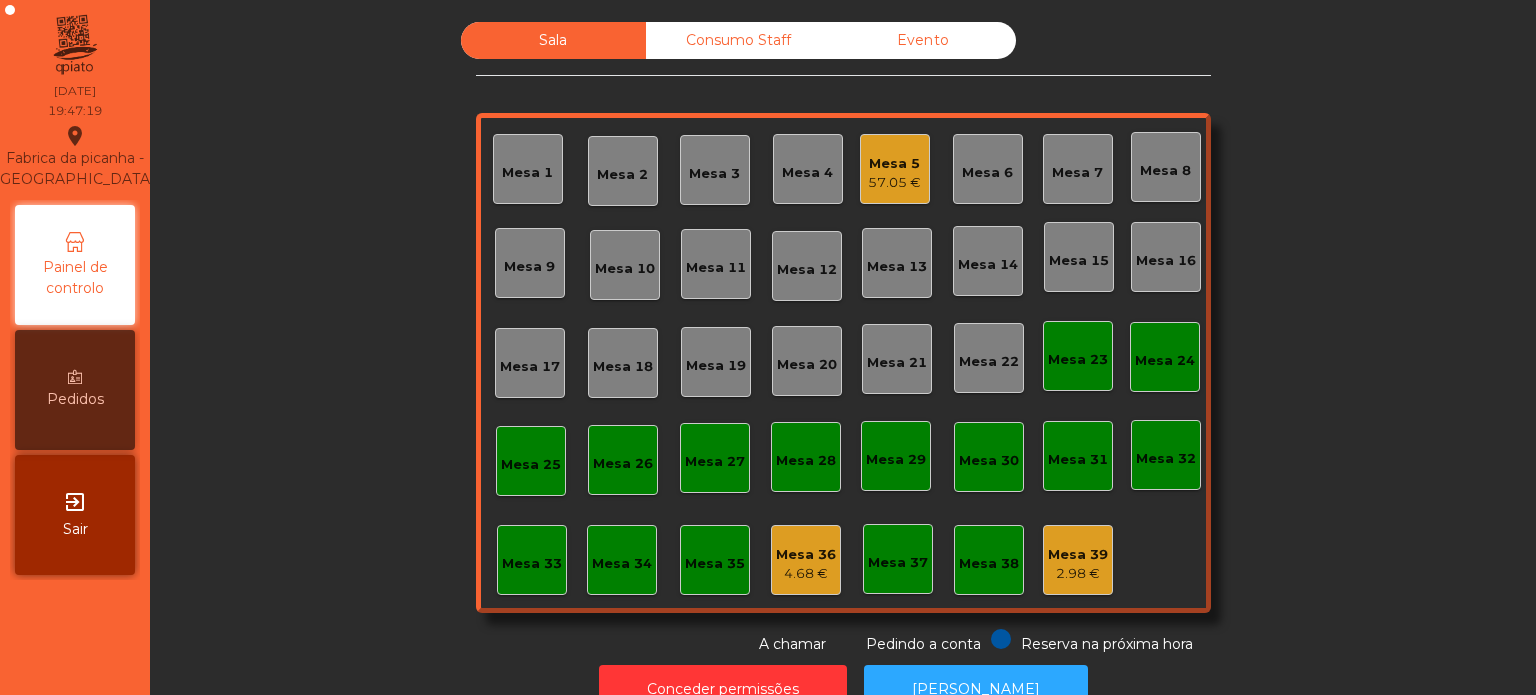 click on "Sala   Consumo Staff   Evento   Mesa 1   [GEOGRAPHIC_DATA] 3   Mesa 4   Mesa 5   57.05 €   [GEOGRAPHIC_DATA] 6   Mesa 7   Mesa 8   [GEOGRAPHIC_DATA] 10   [GEOGRAPHIC_DATA] 12   [GEOGRAPHIC_DATA] 14   [GEOGRAPHIC_DATA] 15   [GEOGRAPHIC_DATA] 16   [GEOGRAPHIC_DATA] 18   [GEOGRAPHIC_DATA] 19   [GEOGRAPHIC_DATA] 20   [GEOGRAPHIC_DATA] 21   [GEOGRAPHIC_DATA] 22   [GEOGRAPHIC_DATA] 24   [GEOGRAPHIC_DATA] [GEOGRAPHIC_DATA] 27   [GEOGRAPHIC_DATA] 28   [GEOGRAPHIC_DATA] 30   [GEOGRAPHIC_DATA] 32   [GEOGRAPHIC_DATA] 33   [GEOGRAPHIC_DATA] 35   Mesa 36   4.68 €   Mesa 37   [GEOGRAPHIC_DATA] 39   2.98 €  Reserva na próxima hora Pedindo a conta A chamar" 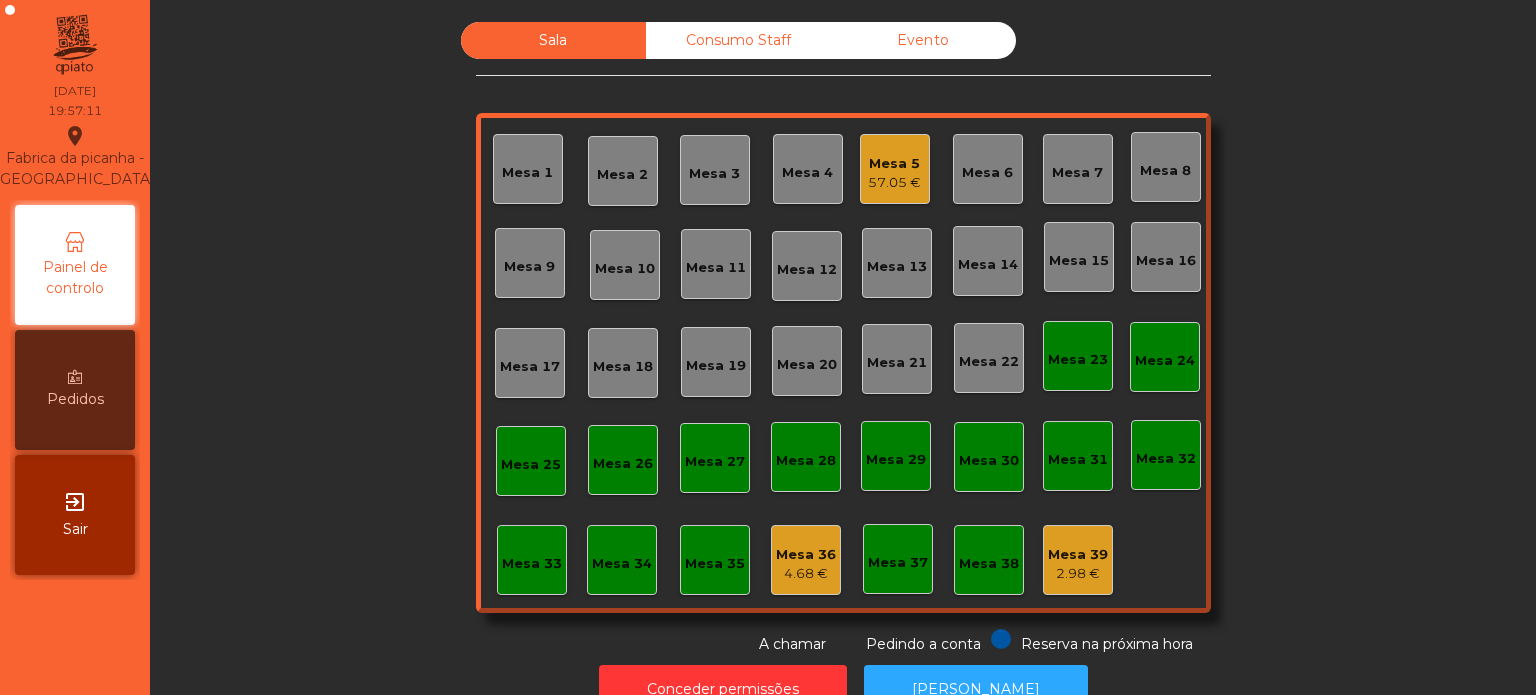 click on "Sala   Consumo Staff   Evento   Mesa 1   [GEOGRAPHIC_DATA] 3   Mesa 4   Mesa 5   57.05 €   [GEOGRAPHIC_DATA] 6   Mesa 7   Mesa 8   [GEOGRAPHIC_DATA] 10   [GEOGRAPHIC_DATA] 12   [GEOGRAPHIC_DATA] 14   [GEOGRAPHIC_DATA] 15   [GEOGRAPHIC_DATA] 16   [GEOGRAPHIC_DATA] 18   [GEOGRAPHIC_DATA] 19   [GEOGRAPHIC_DATA] 20   [GEOGRAPHIC_DATA] 21   [GEOGRAPHIC_DATA] 22   [GEOGRAPHIC_DATA] 24   [GEOGRAPHIC_DATA] [GEOGRAPHIC_DATA] 27   [GEOGRAPHIC_DATA] 28   [GEOGRAPHIC_DATA] 30   [GEOGRAPHIC_DATA] 32   [GEOGRAPHIC_DATA] 33   [GEOGRAPHIC_DATA] 35   Mesa 36   4.68 €   Mesa 37   [GEOGRAPHIC_DATA] 39   2.98 €  Reserva na próxima hora Pedindo a conta A chamar" 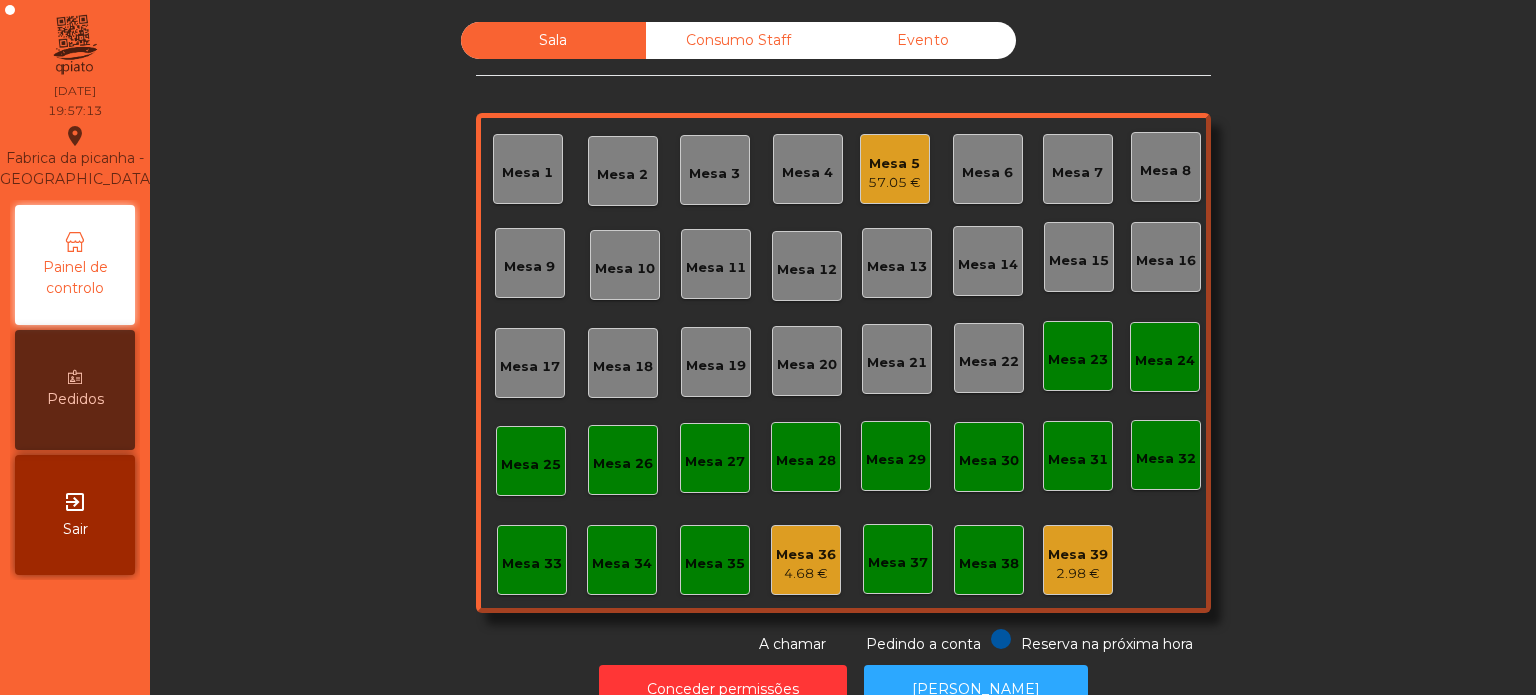 click on "Mesa 17" 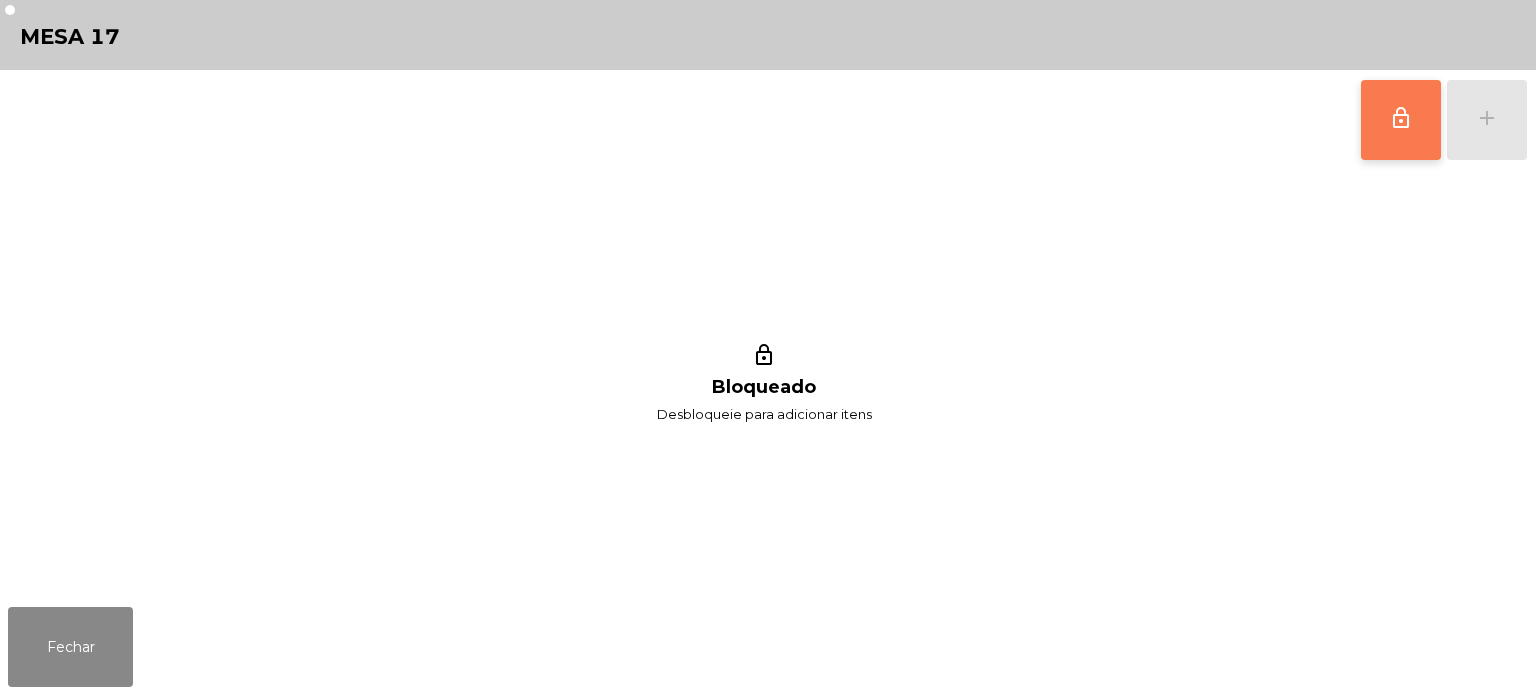 click on "lock_outline" 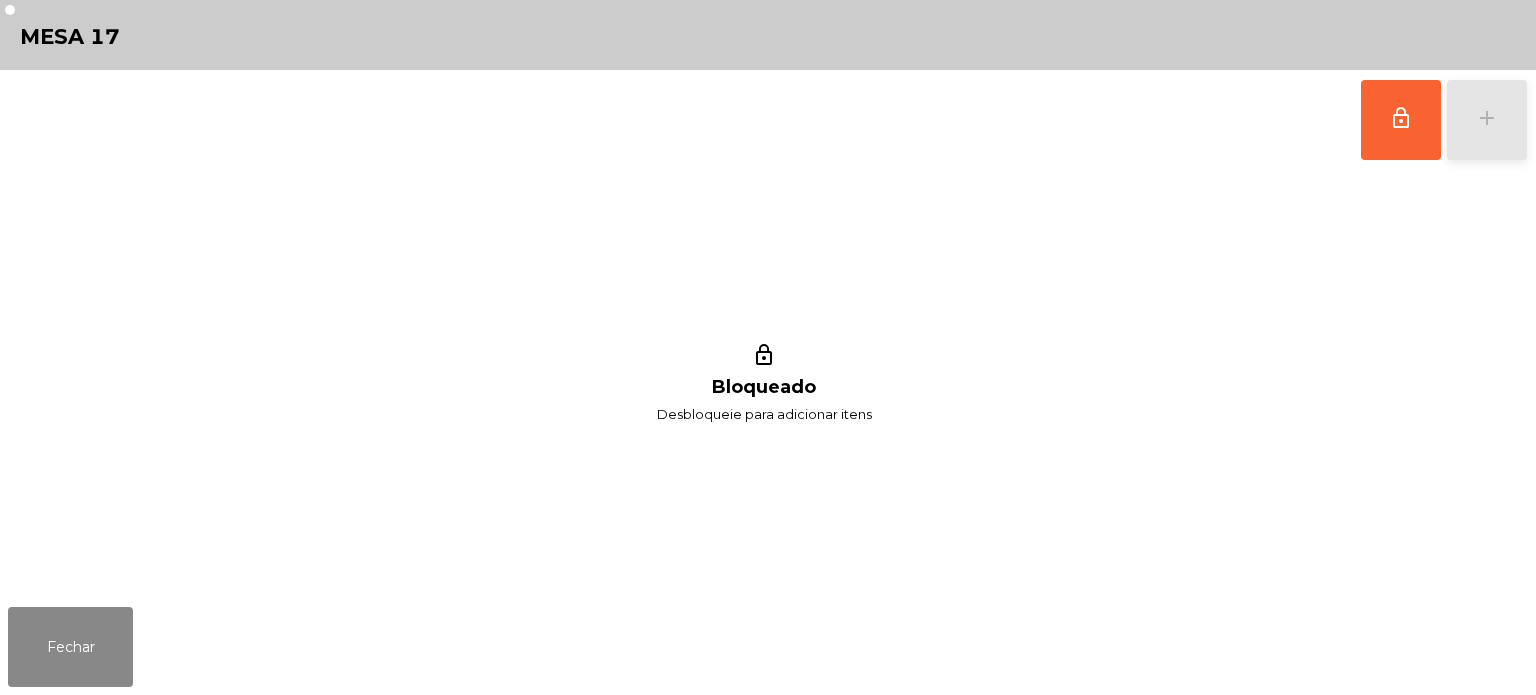 click on "add" 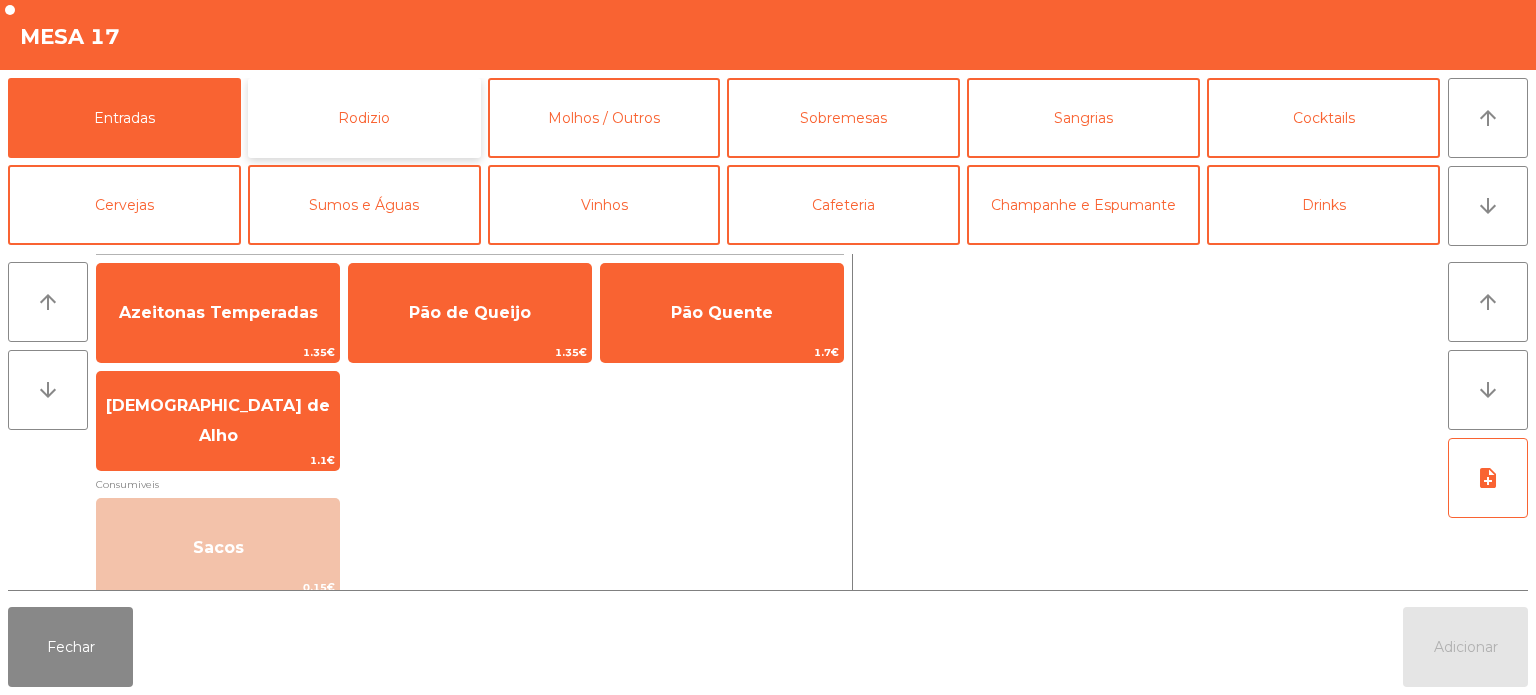 click on "Rodizio" 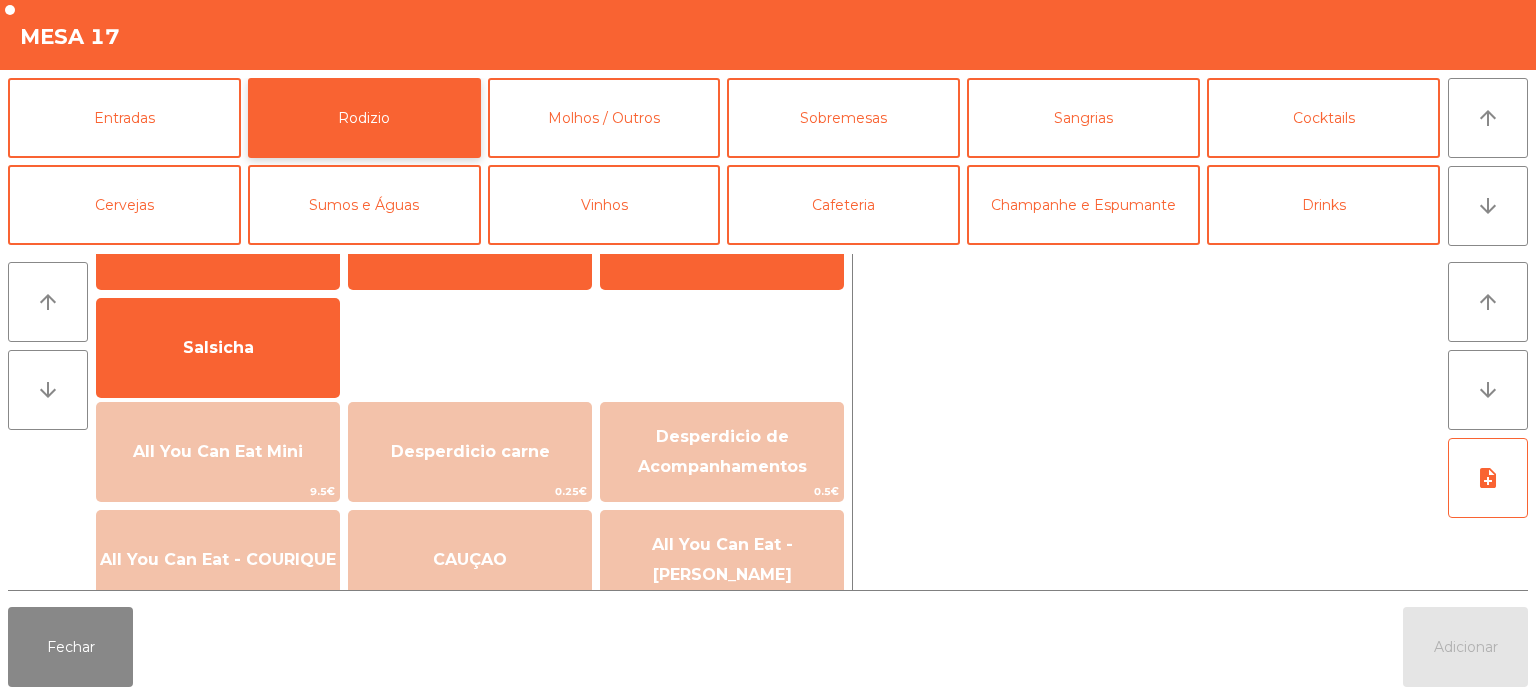scroll, scrollTop: 140, scrollLeft: 0, axis: vertical 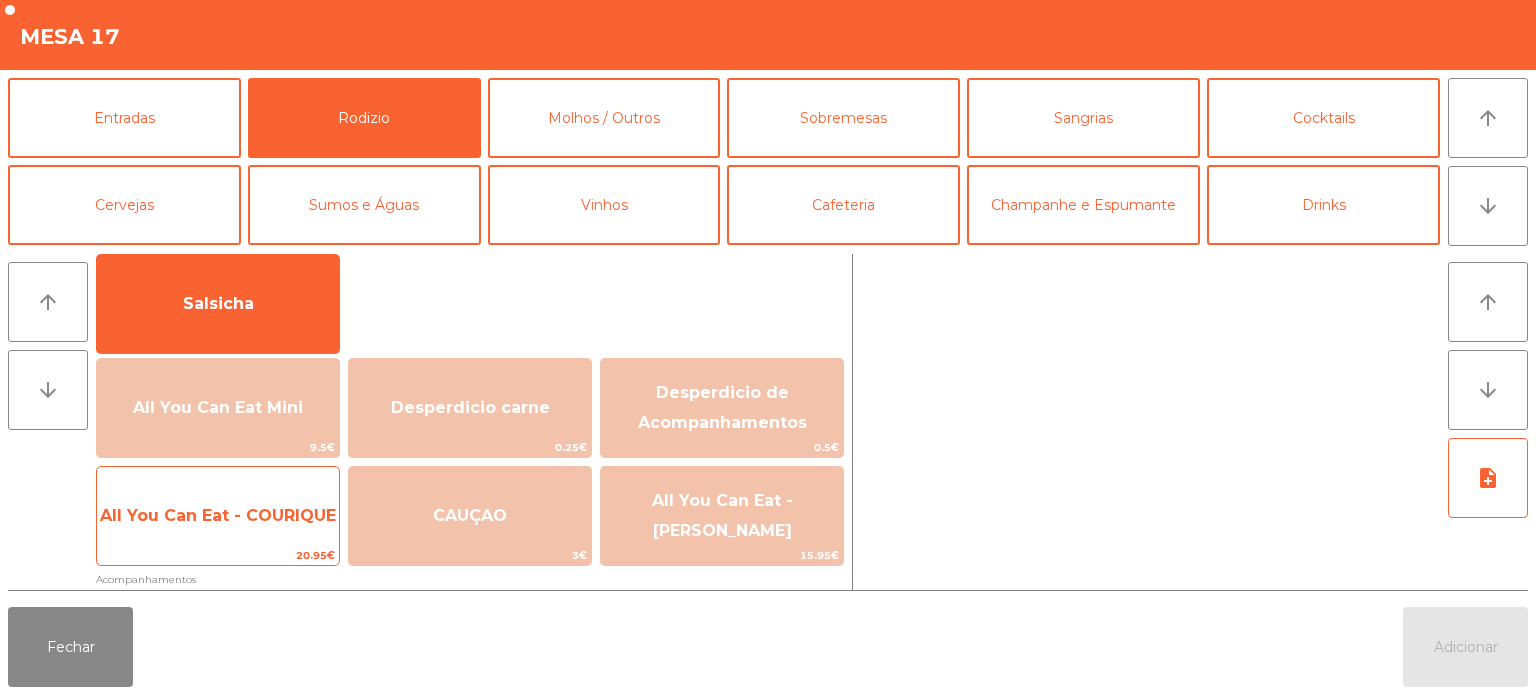 click on "All You Can Eat - COURIQUE" 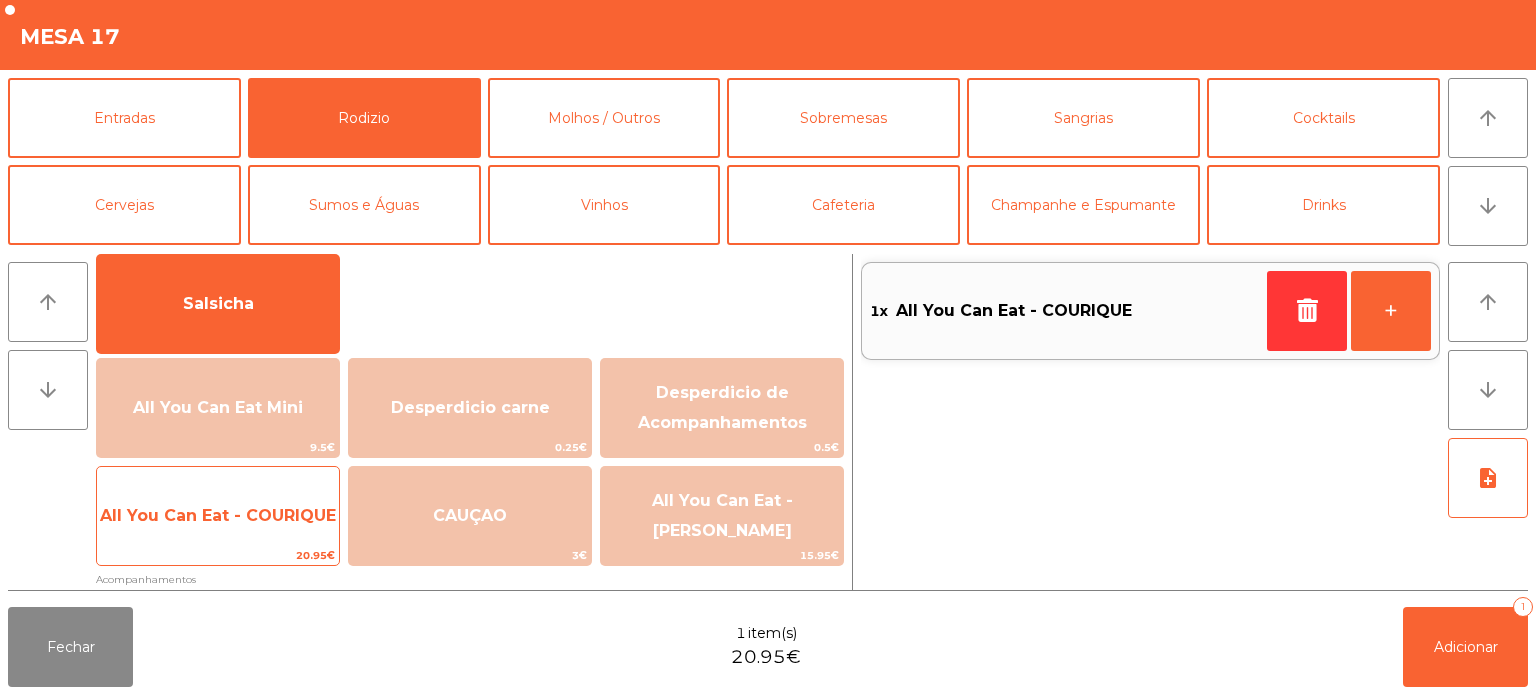click on "All You Can Eat - COURIQUE" 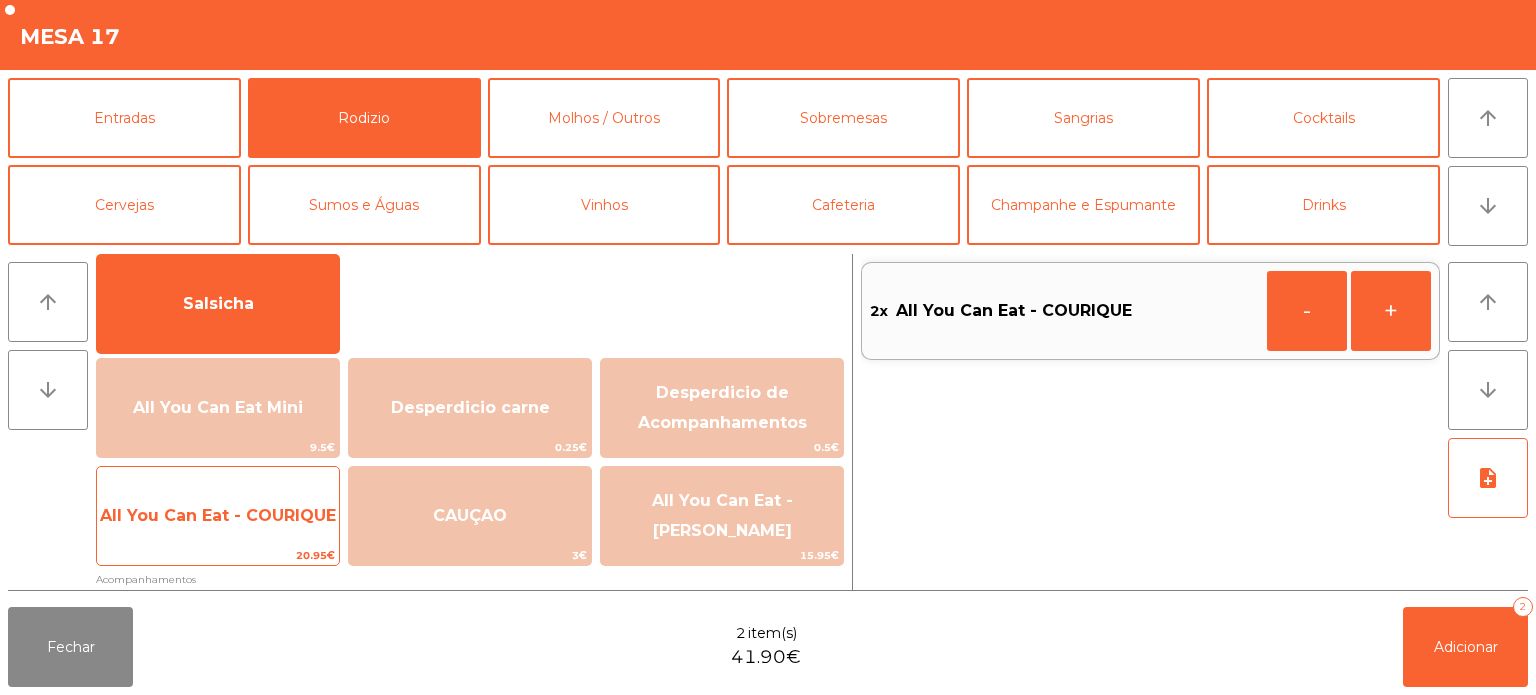click on "All You Can Eat - COURIQUE" 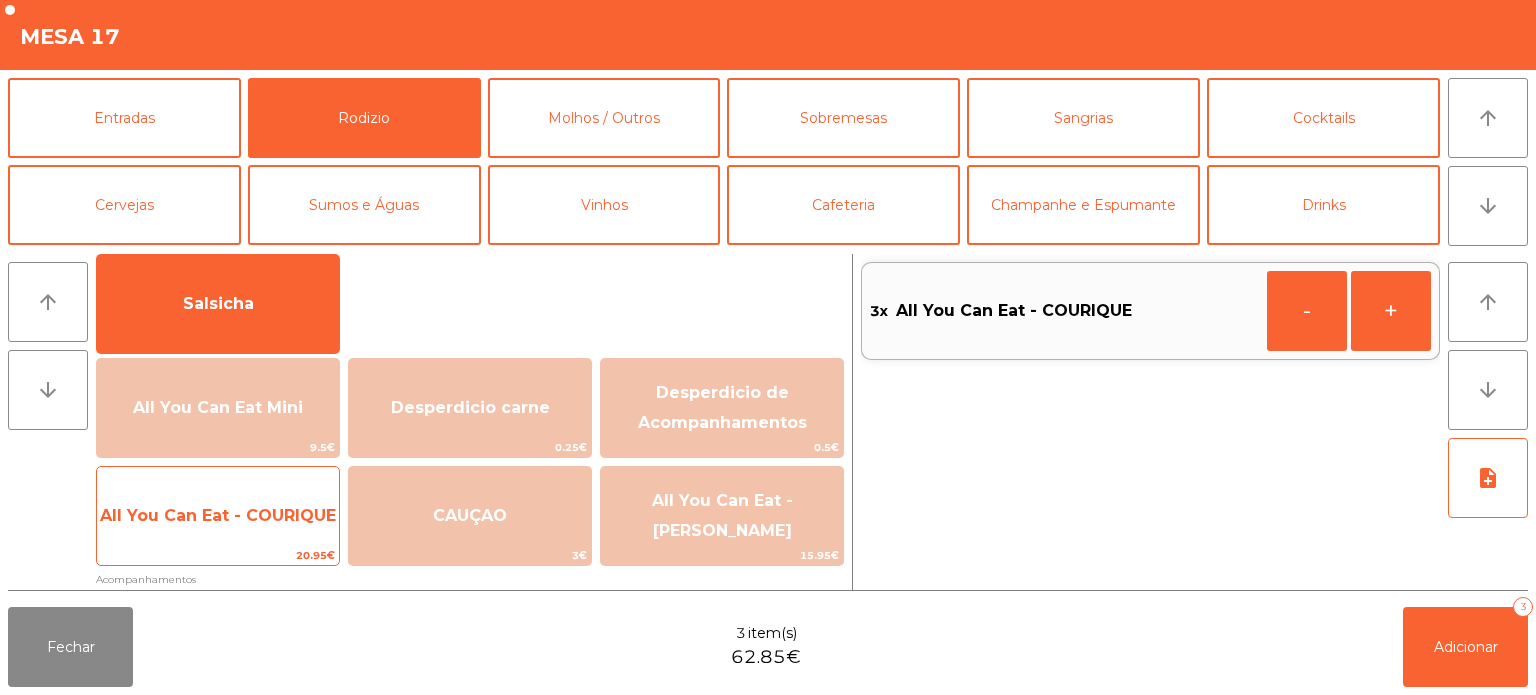 click on "All You Can Eat - COURIQUE" 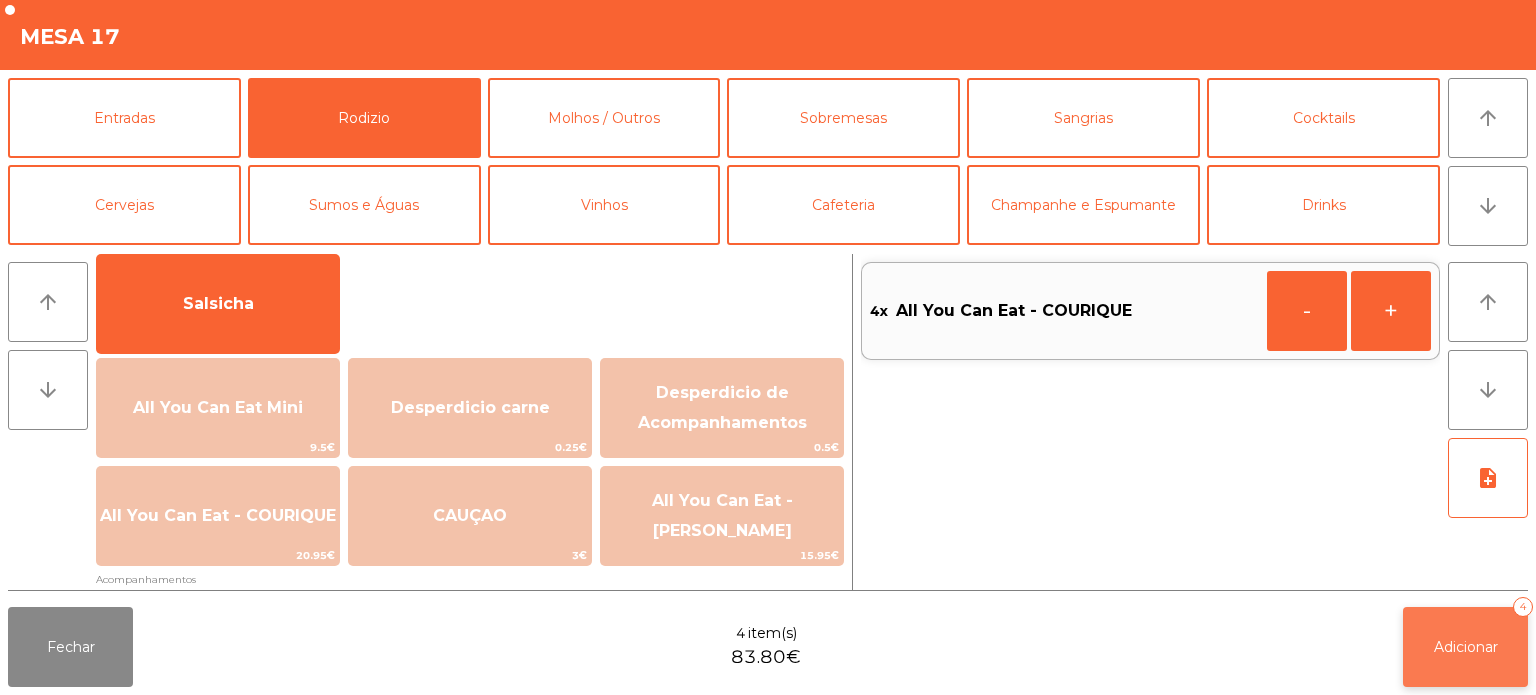 click on "Adicionar   4" 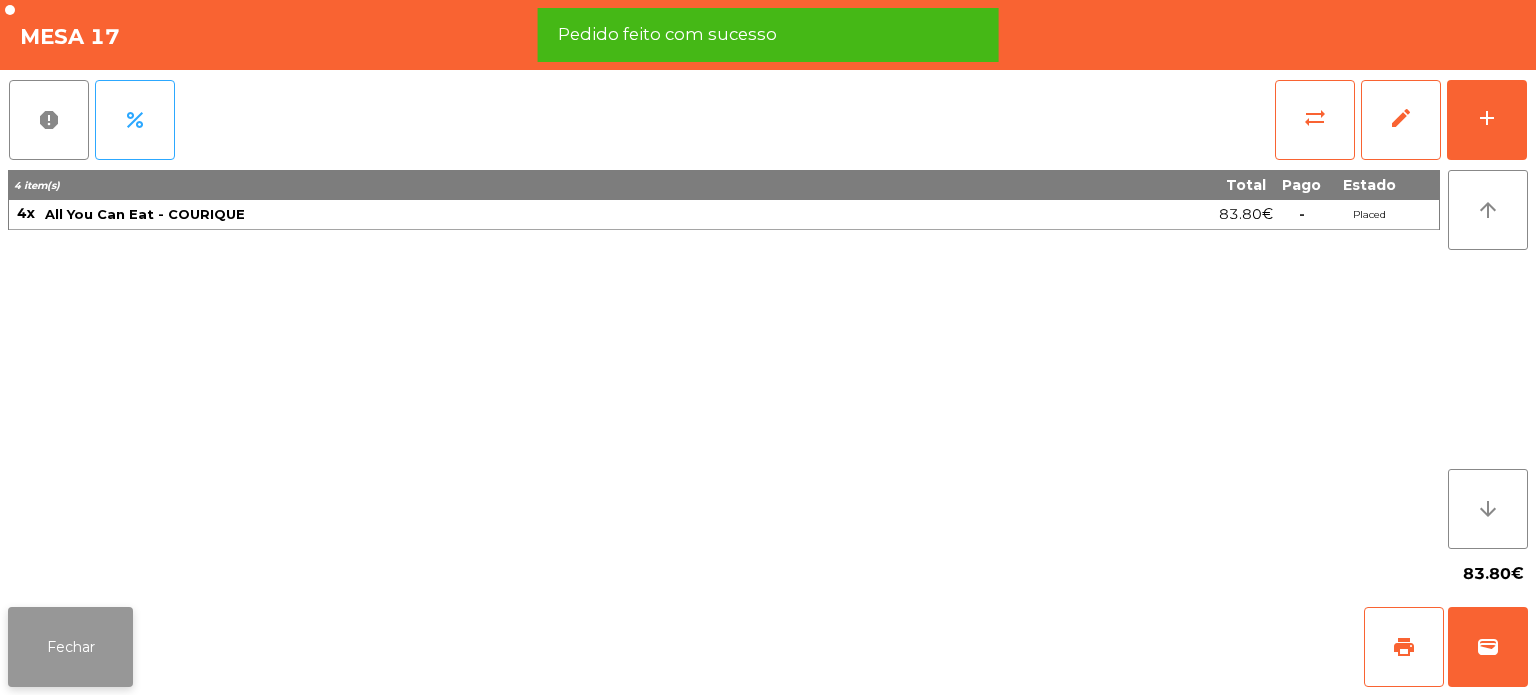 click on "Fechar" 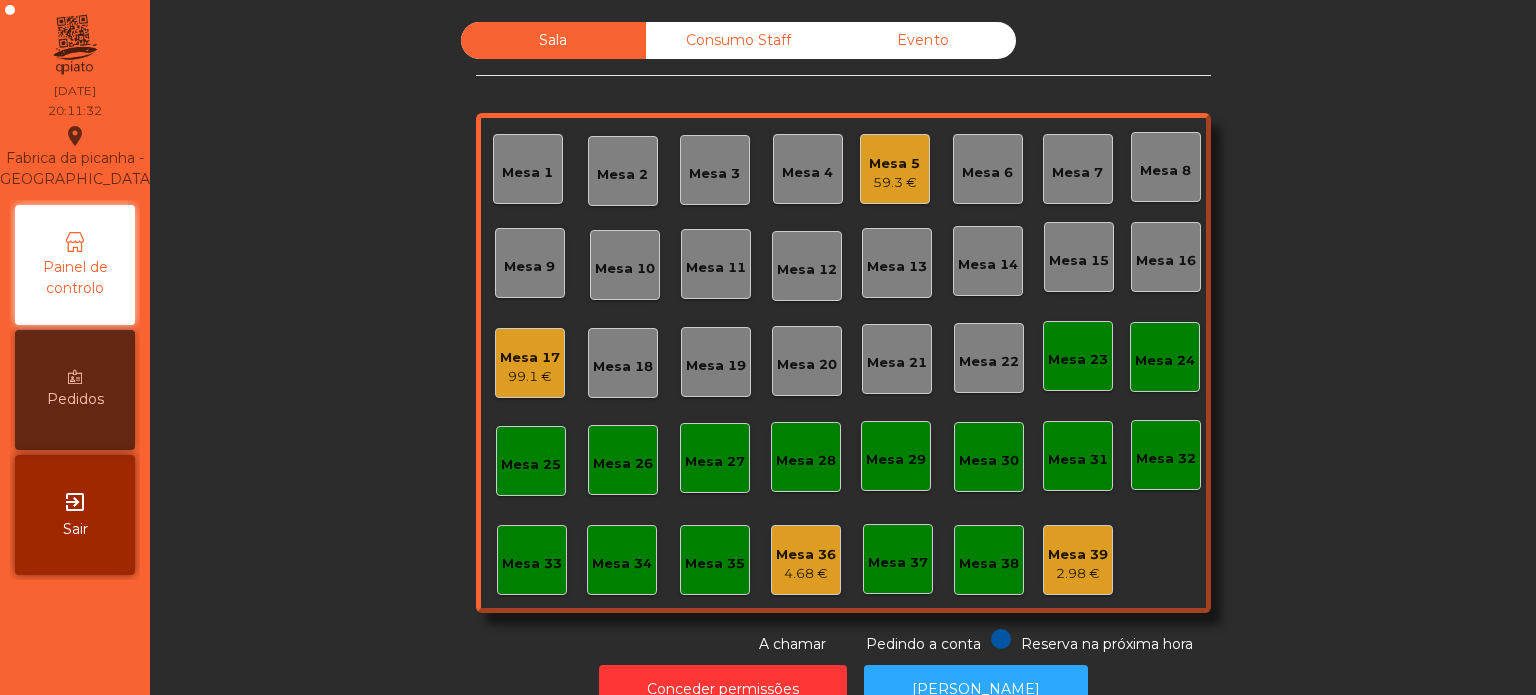 click on "2.98 €" 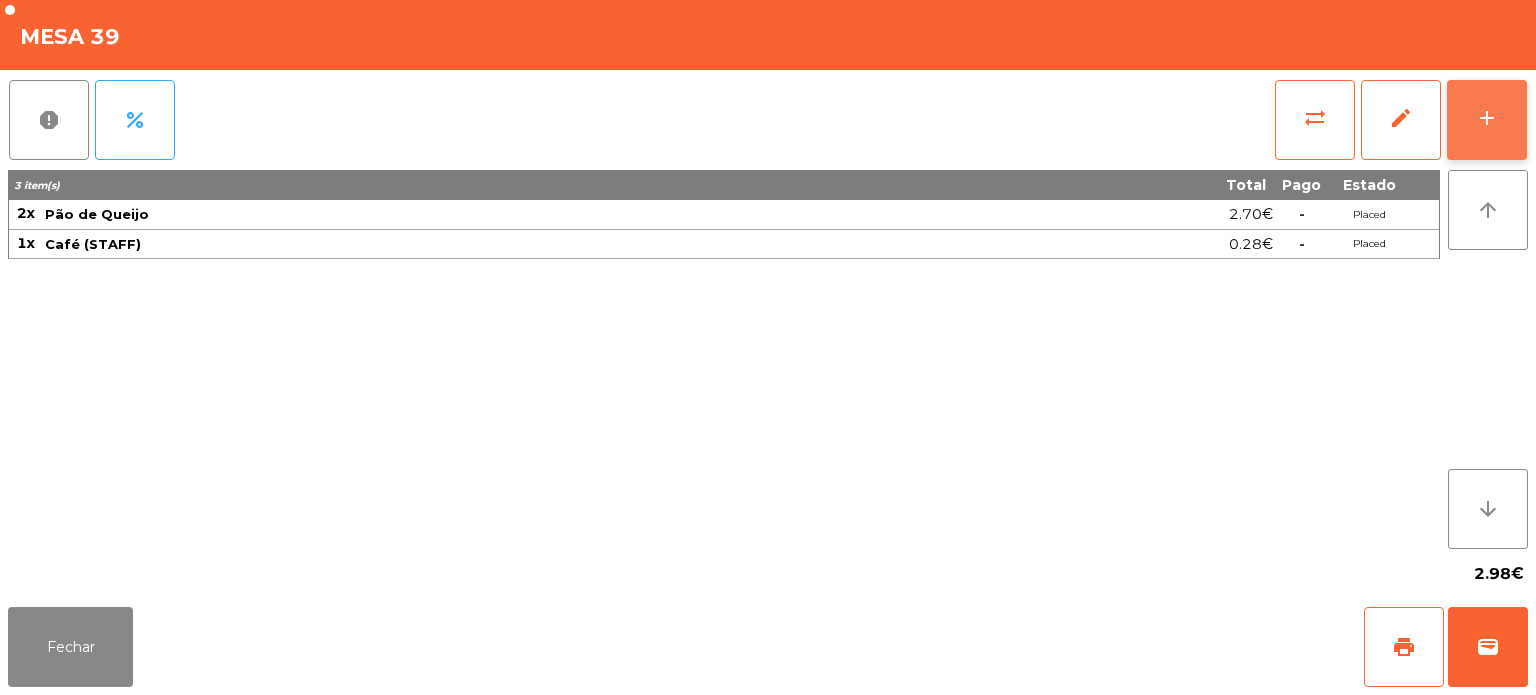 click on "add" 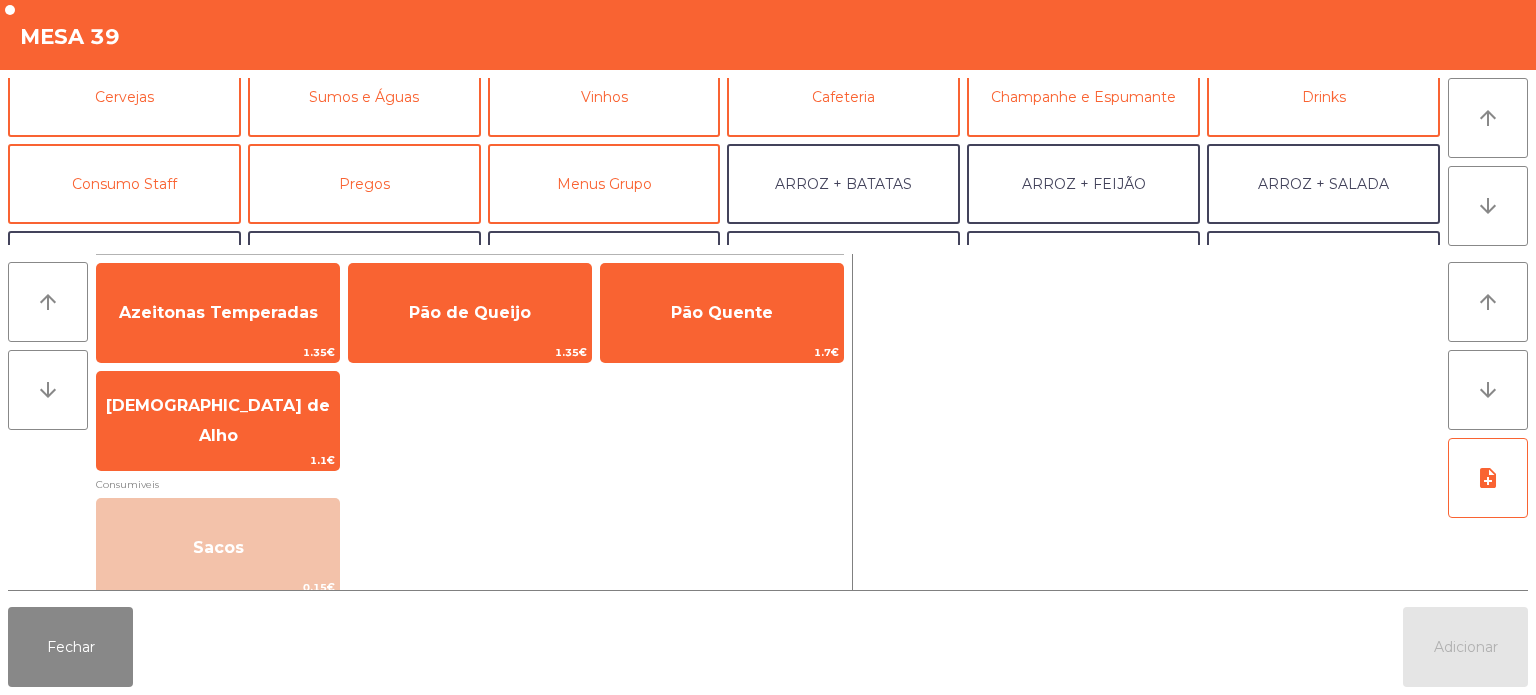 scroll, scrollTop: 109, scrollLeft: 0, axis: vertical 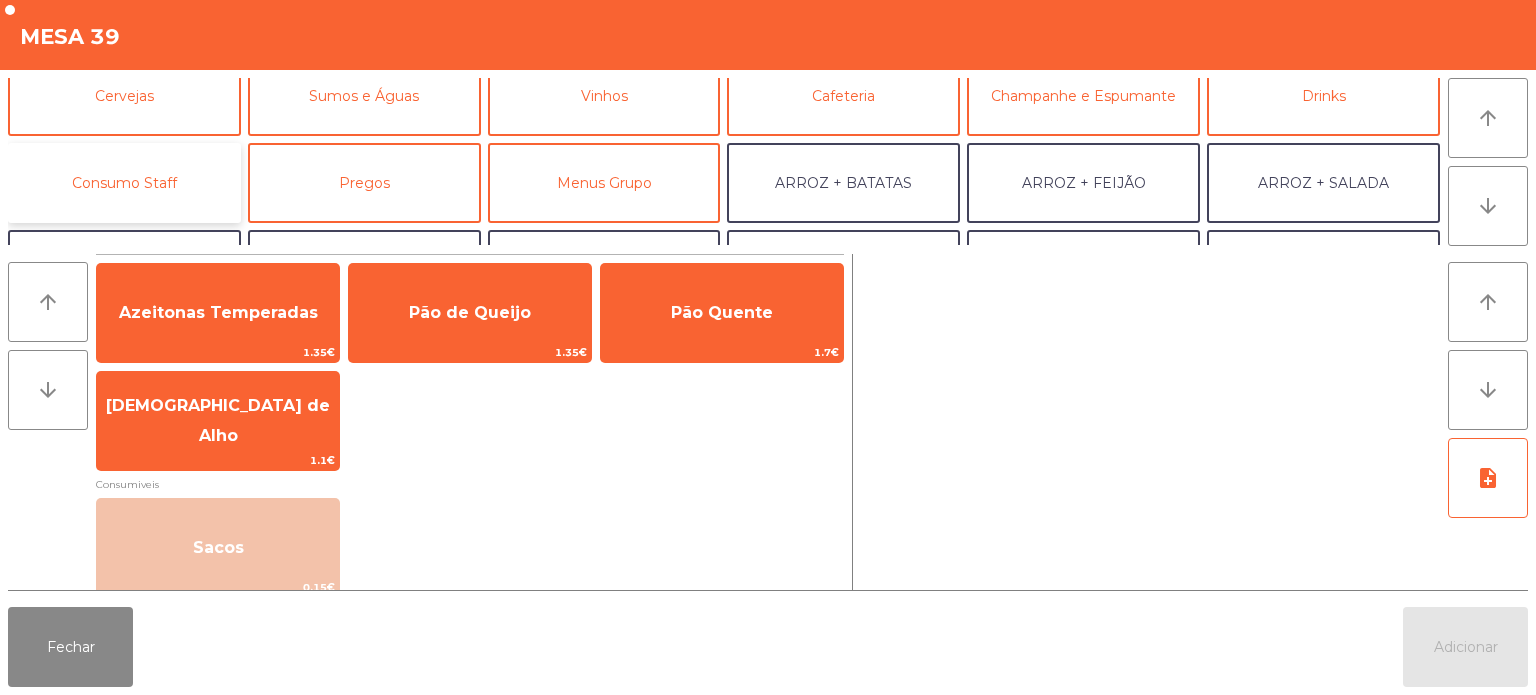 click on "Consumo Staff" 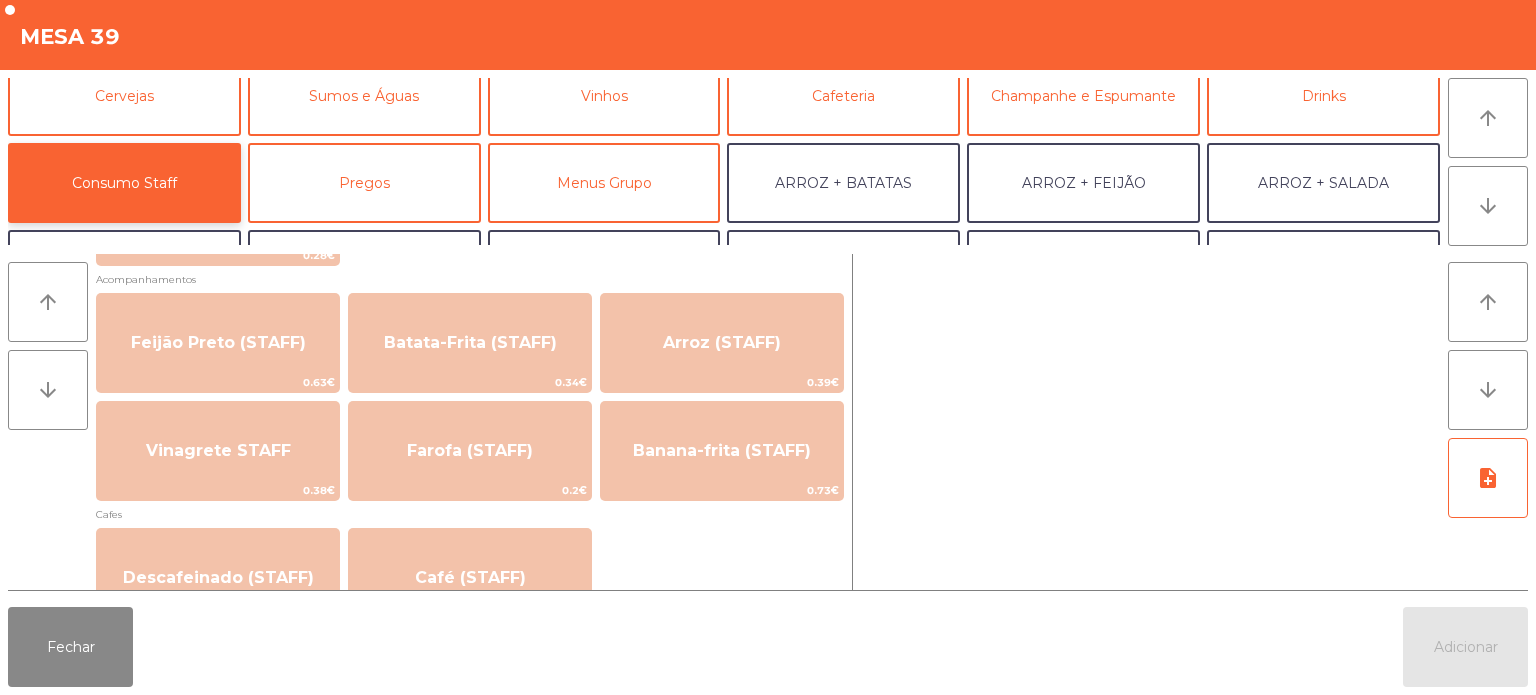 scroll, scrollTop: 833, scrollLeft: 0, axis: vertical 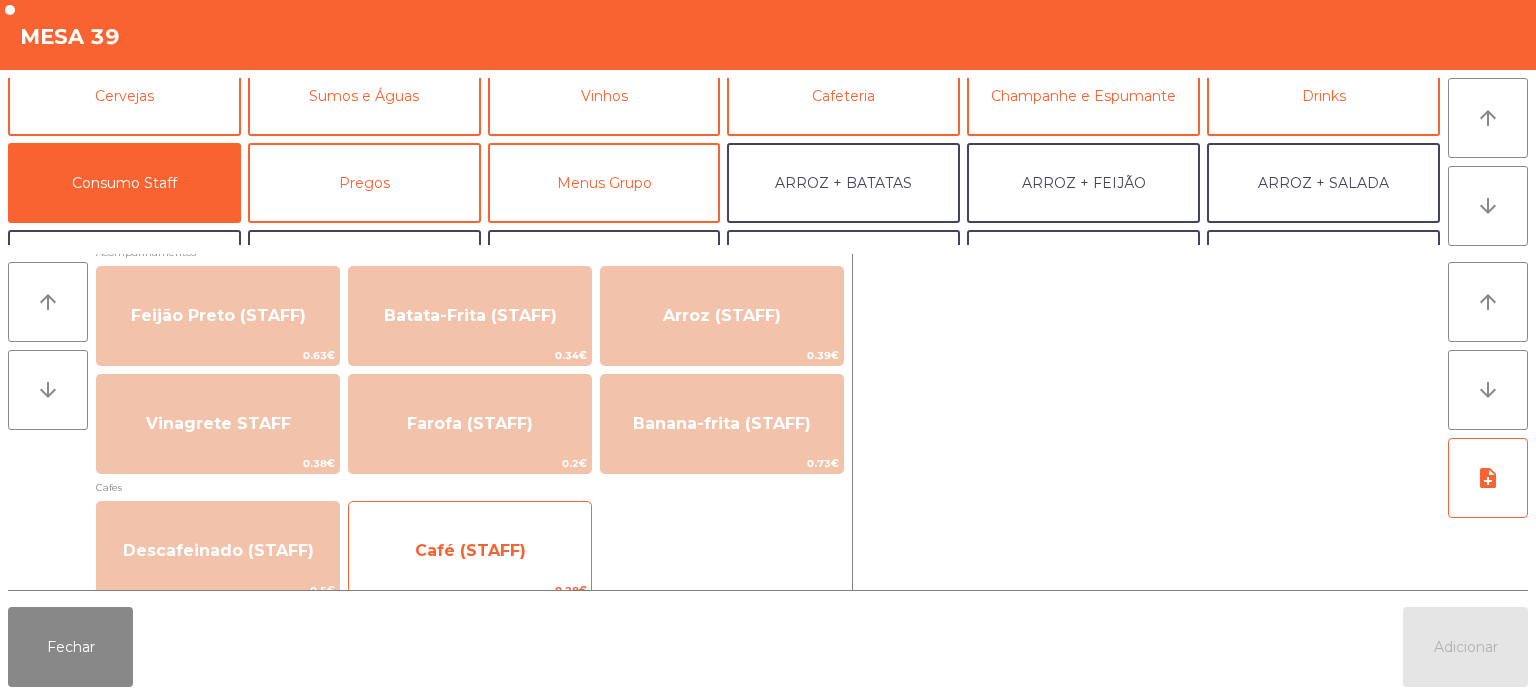 click on "Café (STAFF)" 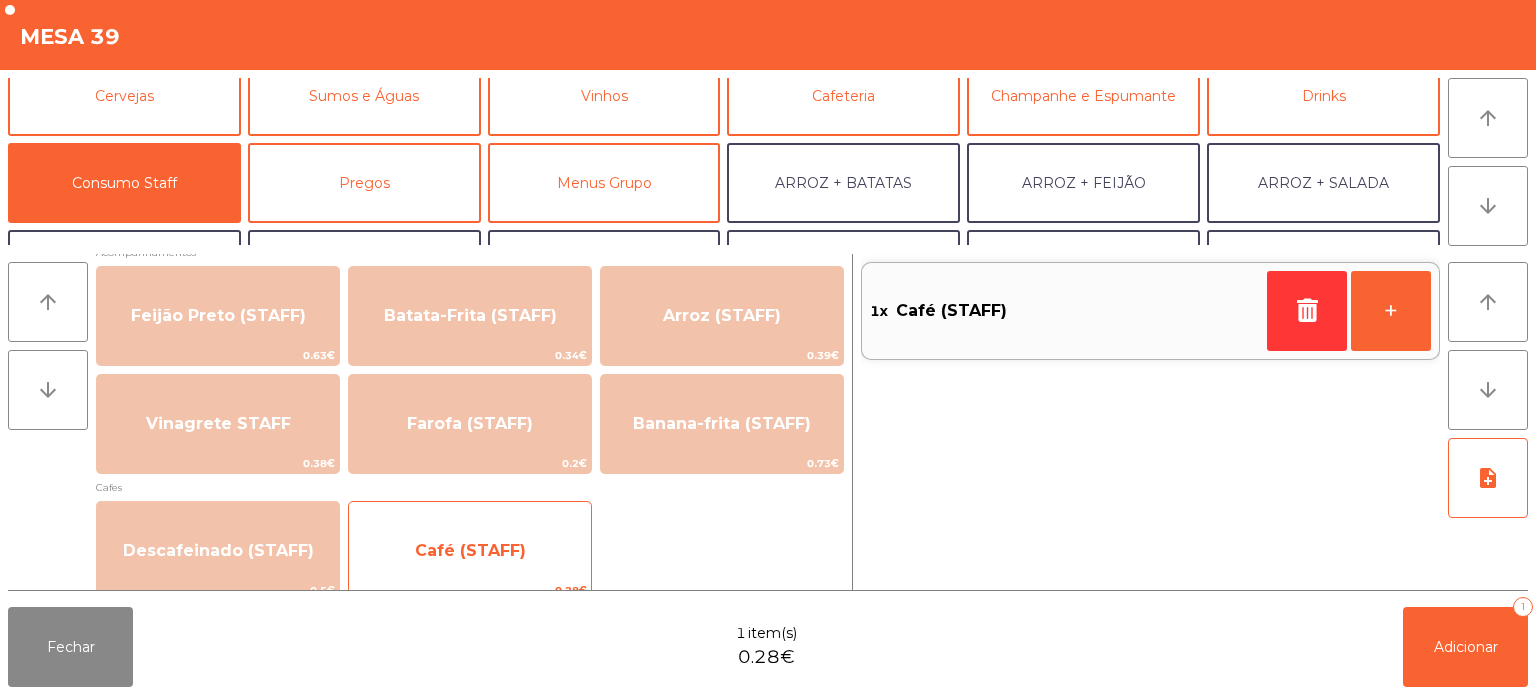 click on "Café (STAFF)" 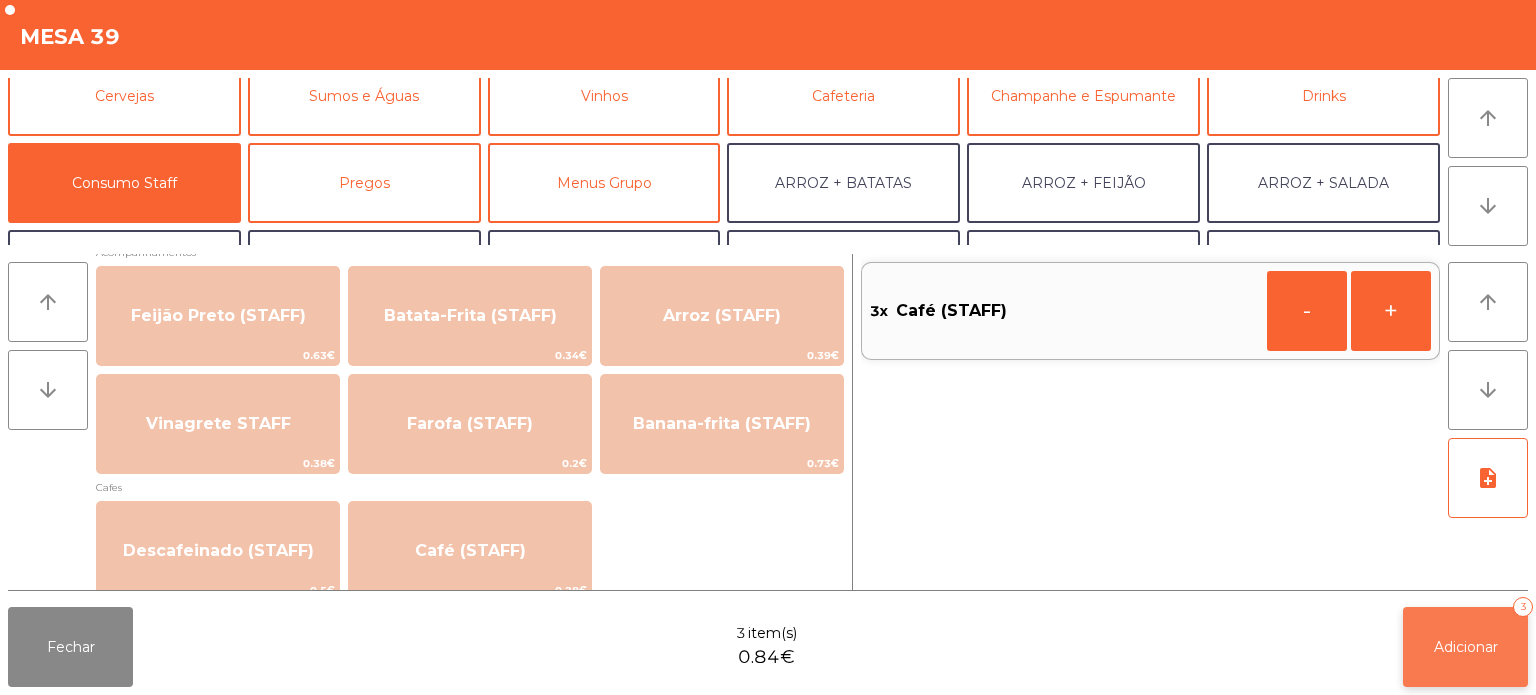 click on "Adicionar   3" 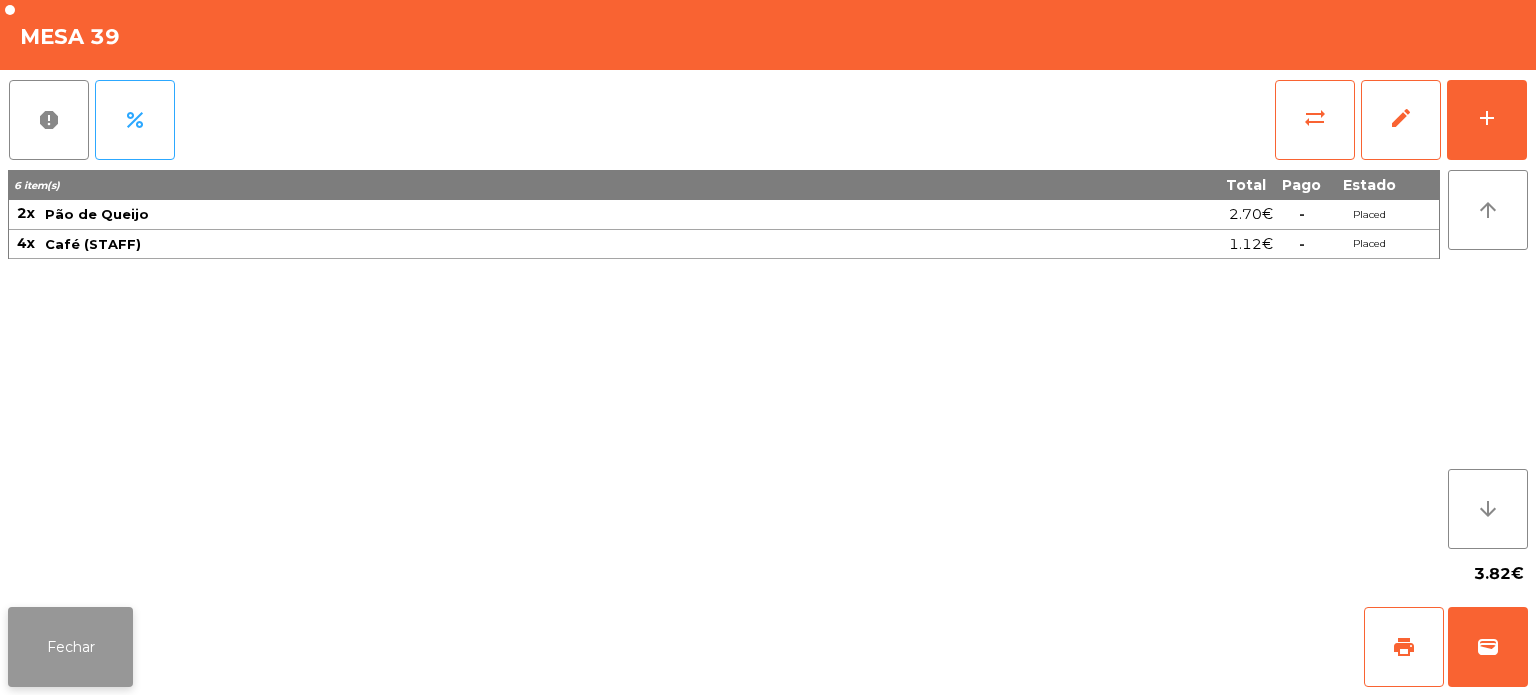 click on "Fechar" 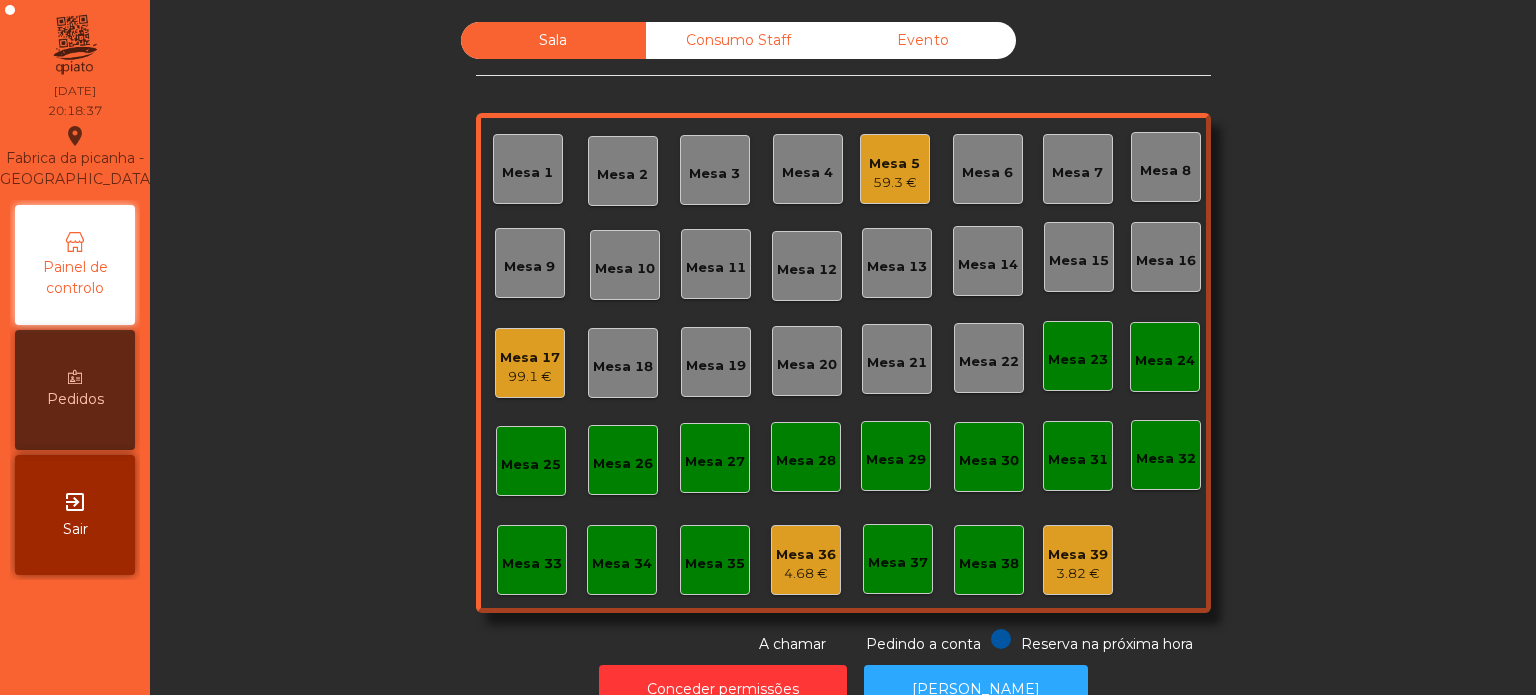 click on "Sala   Consumo Staff   Evento   Mesa 1   [GEOGRAPHIC_DATA] 3   Mesa 4   Mesa 5   59.3 €   [GEOGRAPHIC_DATA] 6   Mesa 7   Mesa 8   Mesa 9   [GEOGRAPHIC_DATA] 11   [GEOGRAPHIC_DATA] 13   Mesa 14   [GEOGRAPHIC_DATA] 15   Mesa 16   [GEOGRAPHIC_DATA] 17   99.1 €   [GEOGRAPHIC_DATA] 18   [GEOGRAPHIC_DATA] 19   [GEOGRAPHIC_DATA] 20   [GEOGRAPHIC_DATA] 22   [GEOGRAPHIC_DATA] 24   [GEOGRAPHIC_DATA] 26   [GEOGRAPHIC_DATA] 27   [GEOGRAPHIC_DATA] 28   [GEOGRAPHIC_DATA] 30   [GEOGRAPHIC_DATA] 31   [GEOGRAPHIC_DATA] 33   [GEOGRAPHIC_DATA] 35   Mesa 36   4.68 €   Mesa 37   [GEOGRAPHIC_DATA] 39   3.82 €  Reserva na próxima hora Pedindo a conta A chamar" 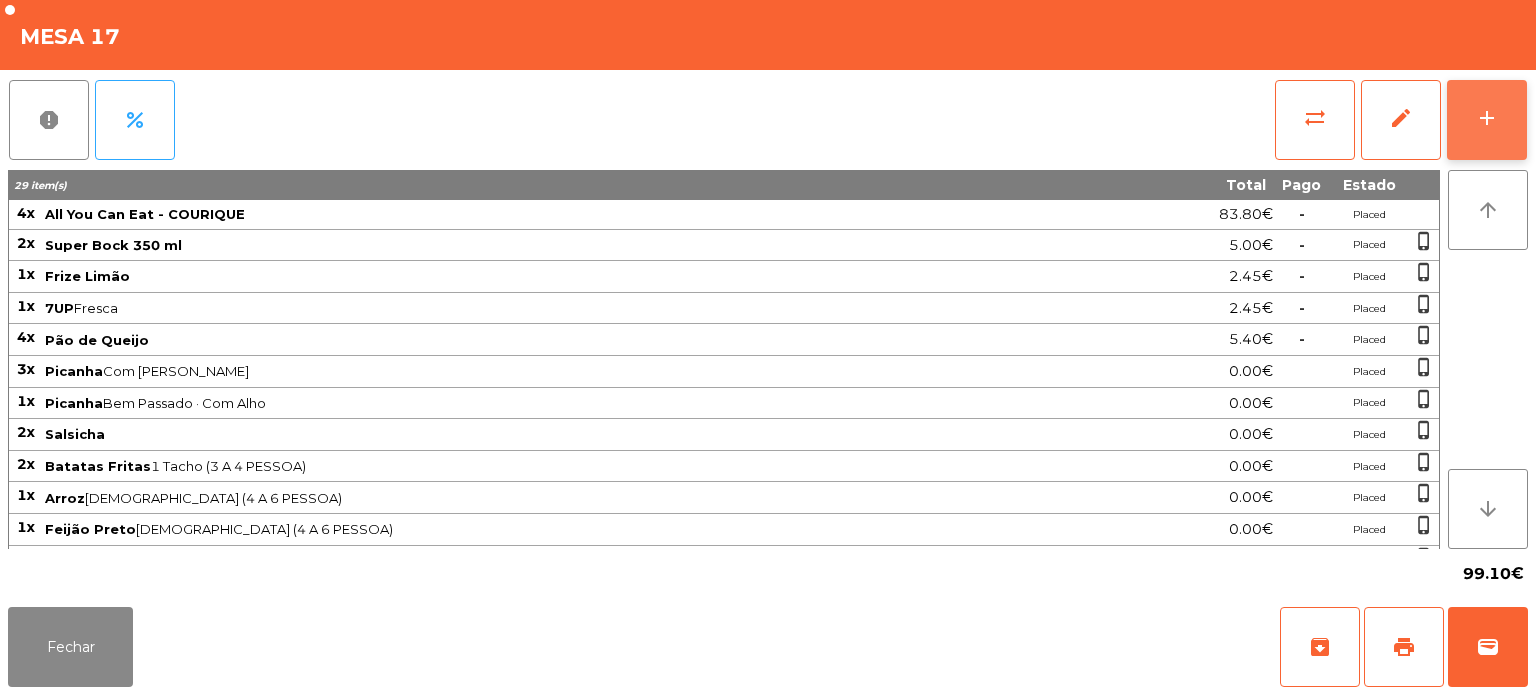 click on "add" 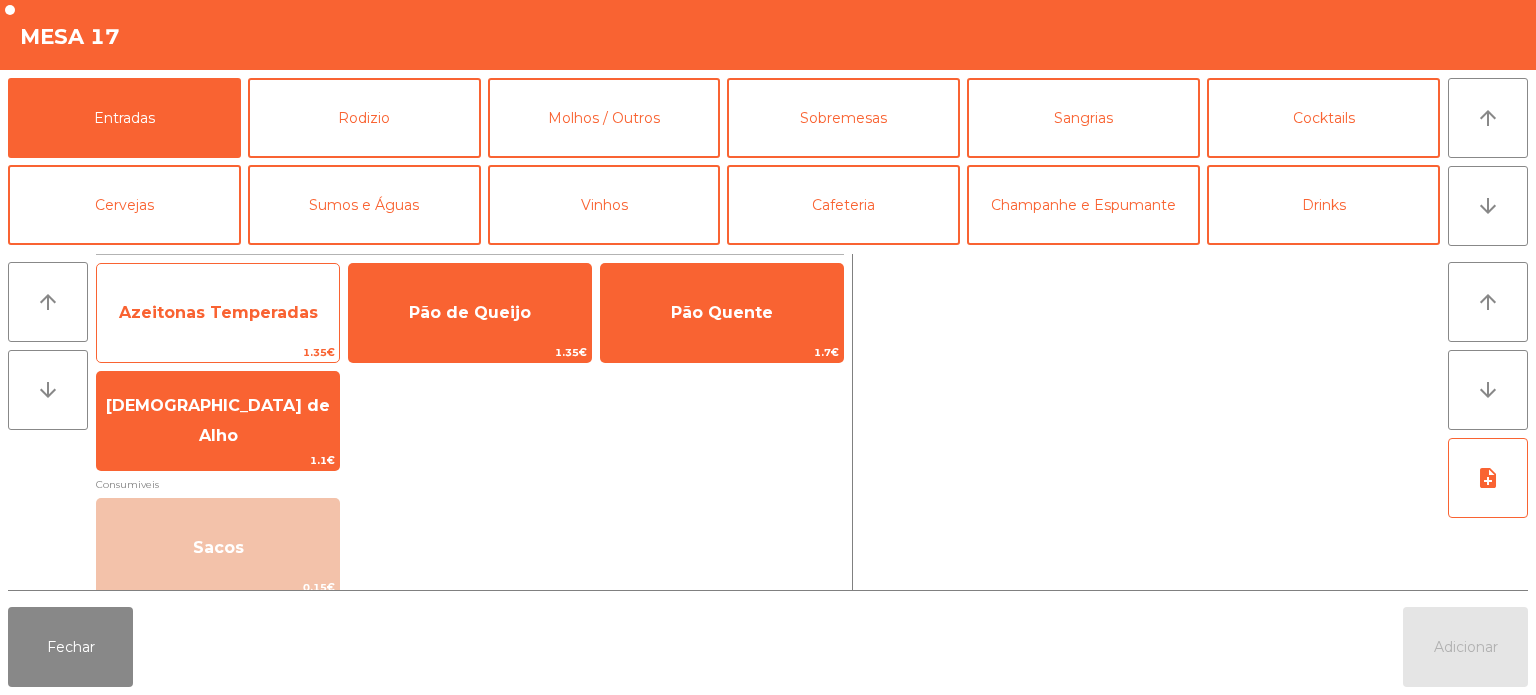 click on "Azeitonas Temperadas" 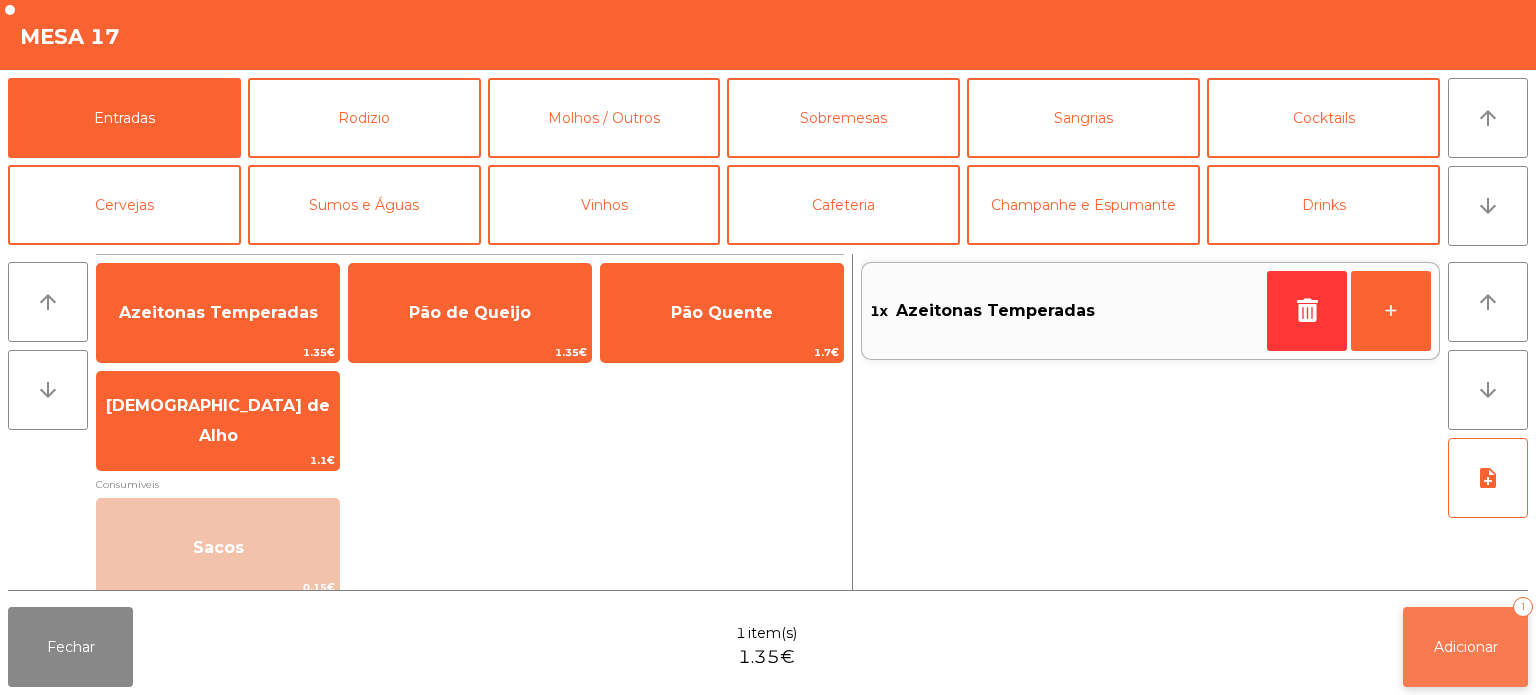 click on "Adicionar   1" 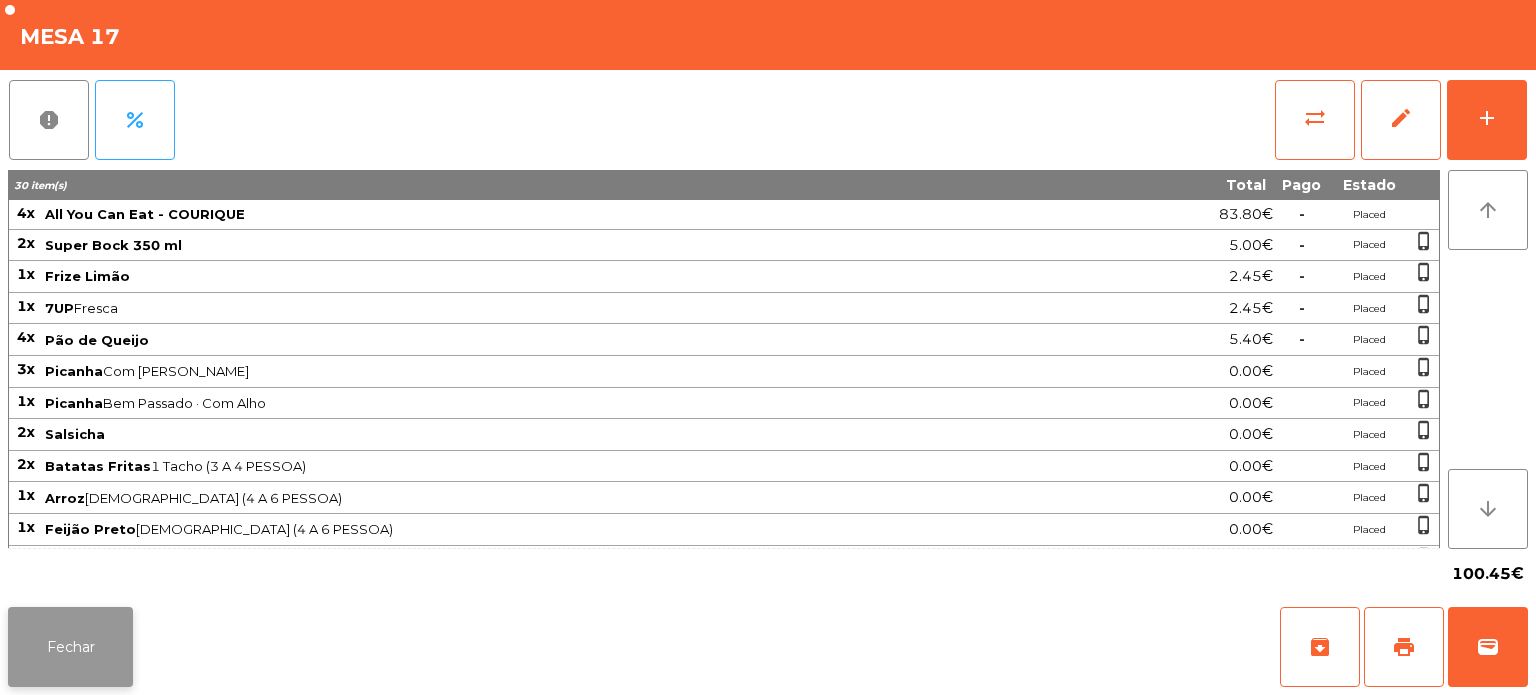 click on "Fechar" 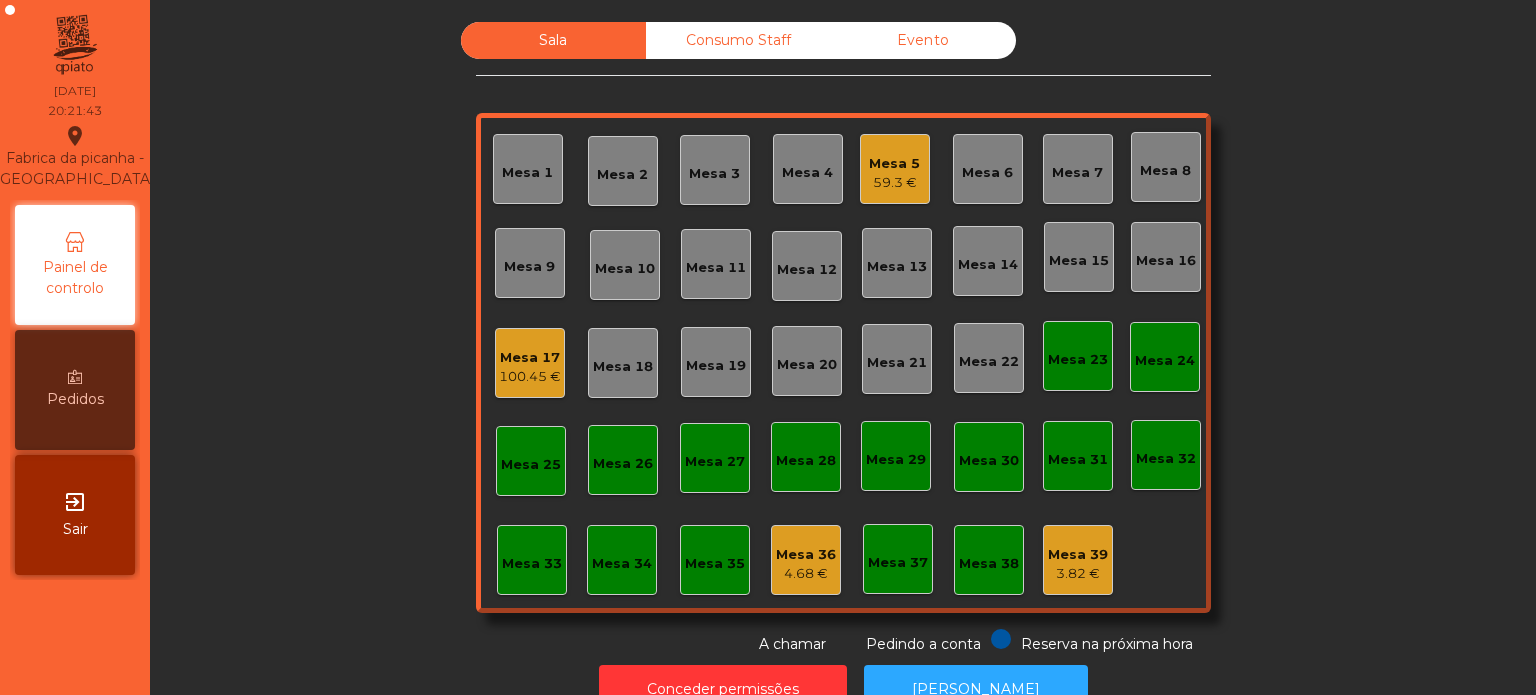 click on "Mesa 17" 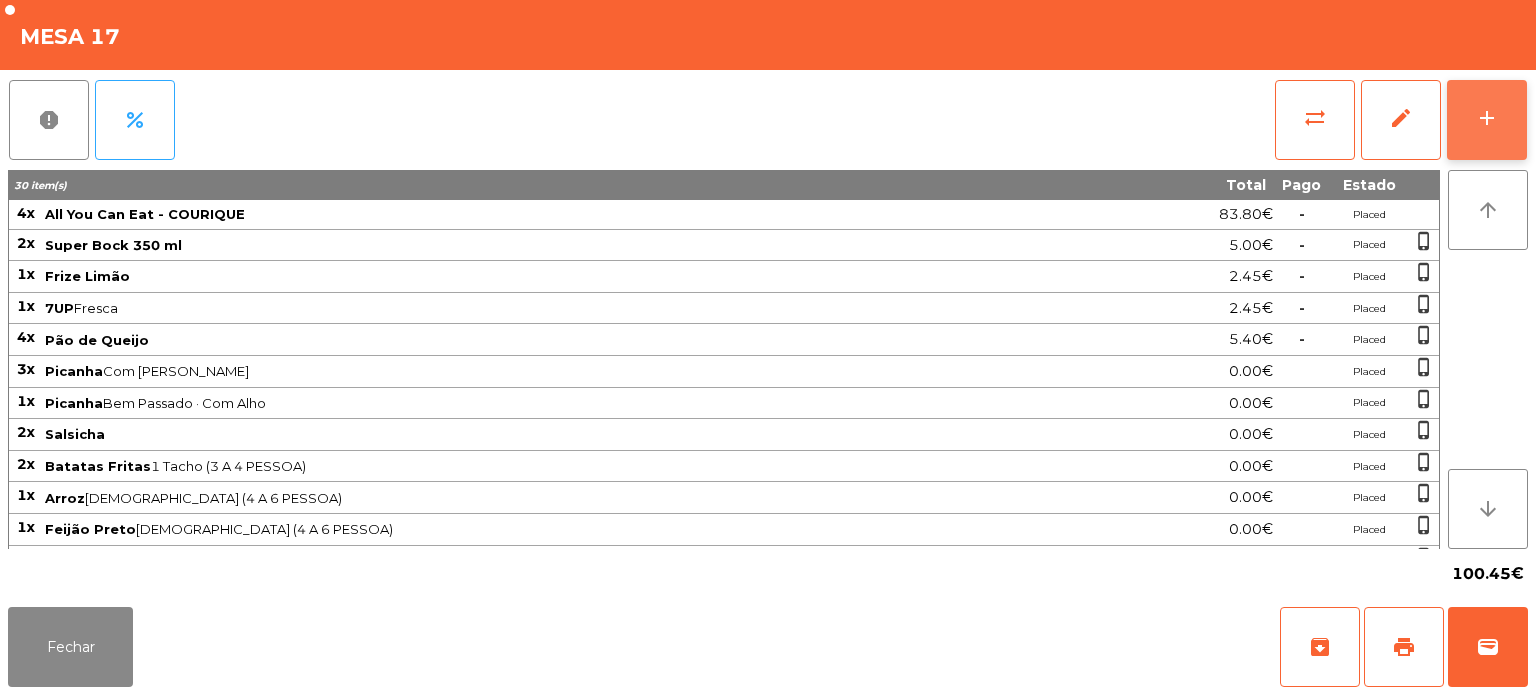click on "add" 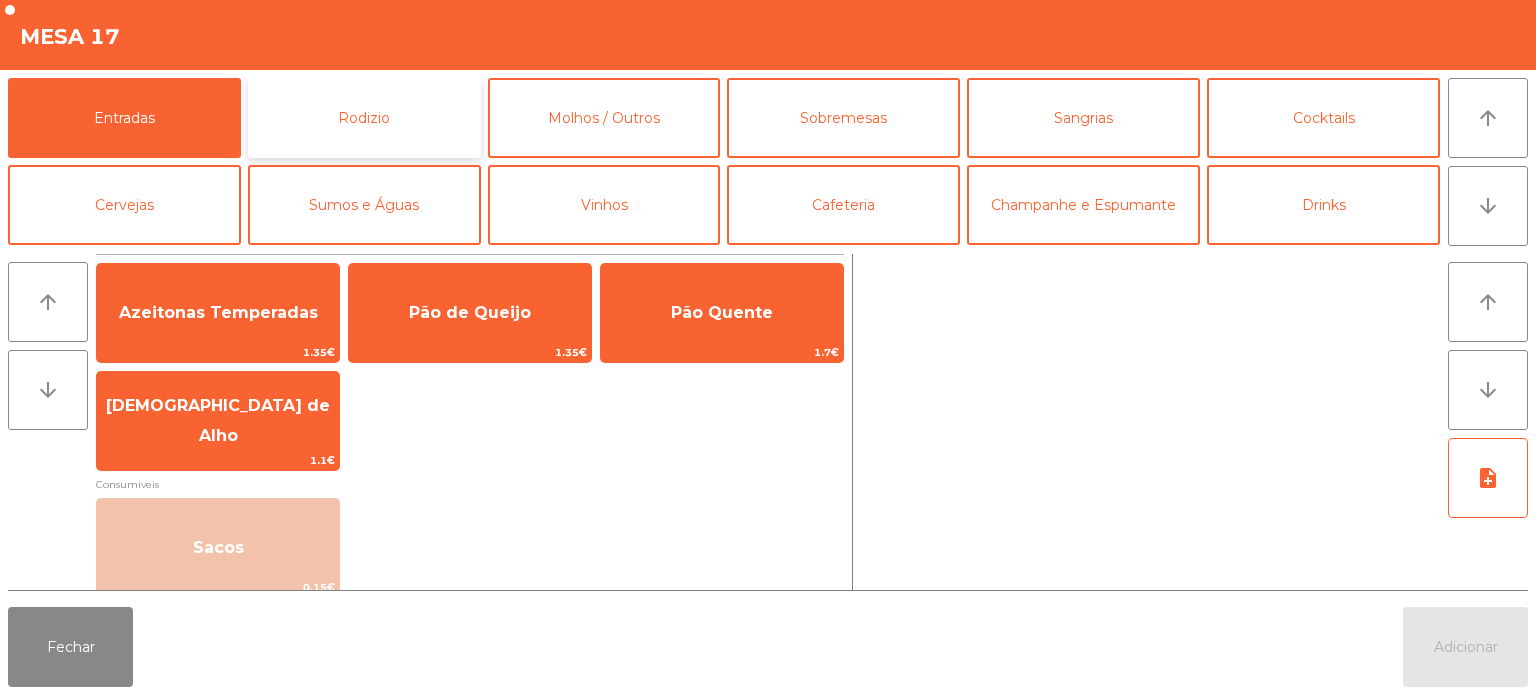 click on "Rodizio" 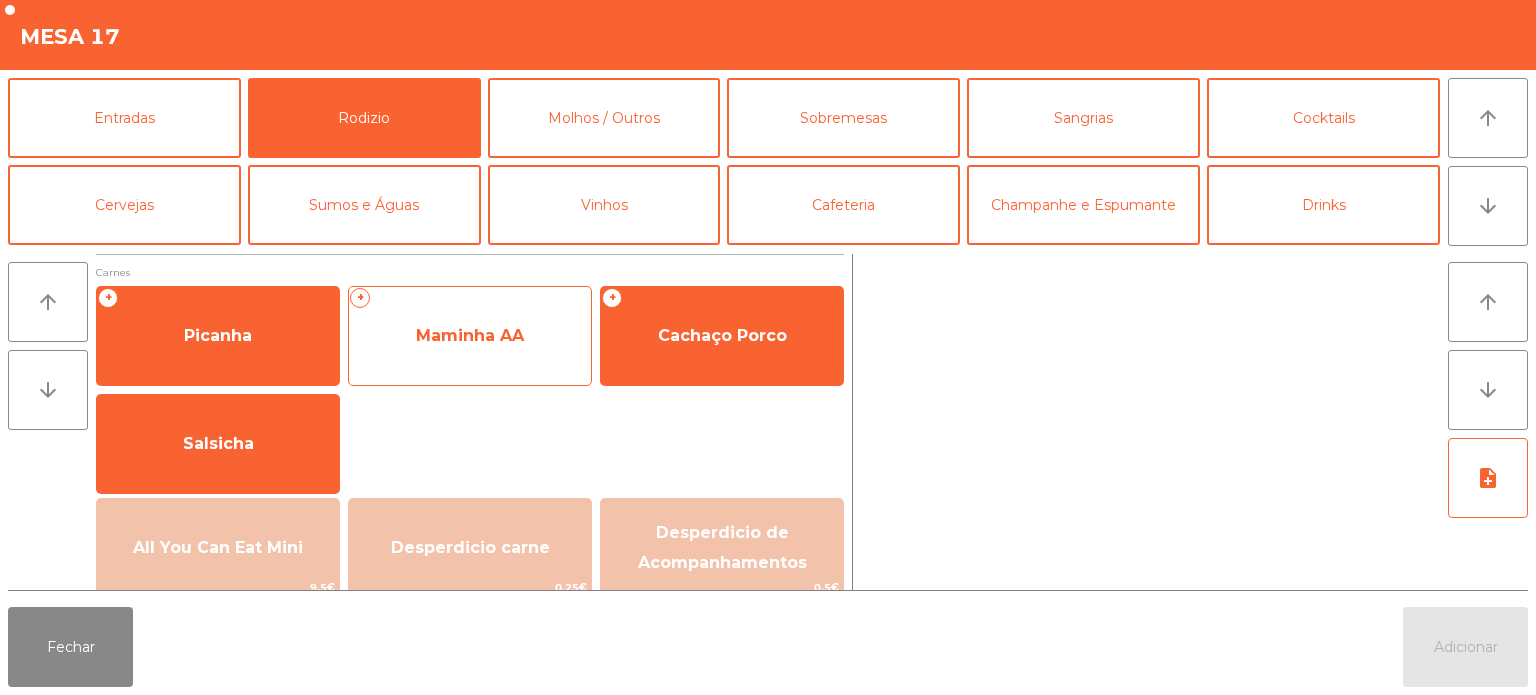 click on "Maminha AA" 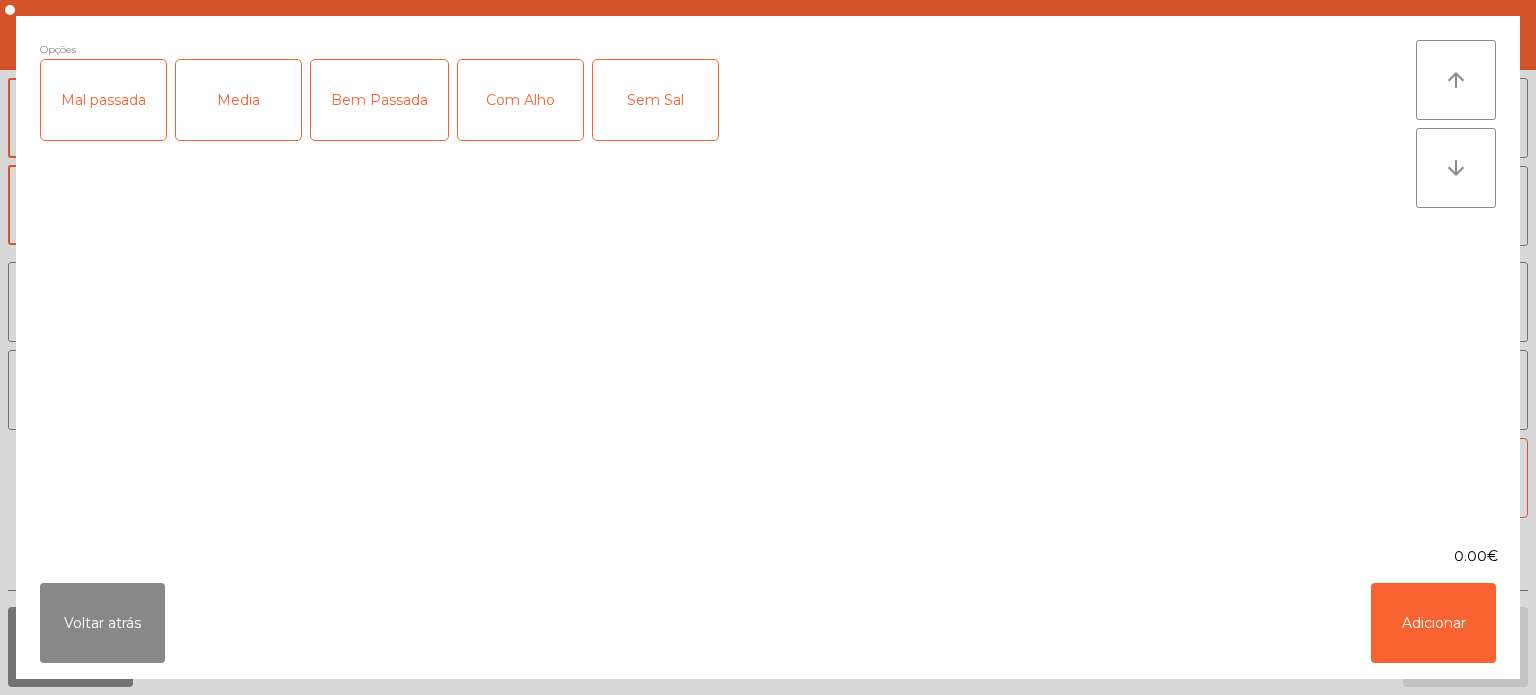 click on "Media" 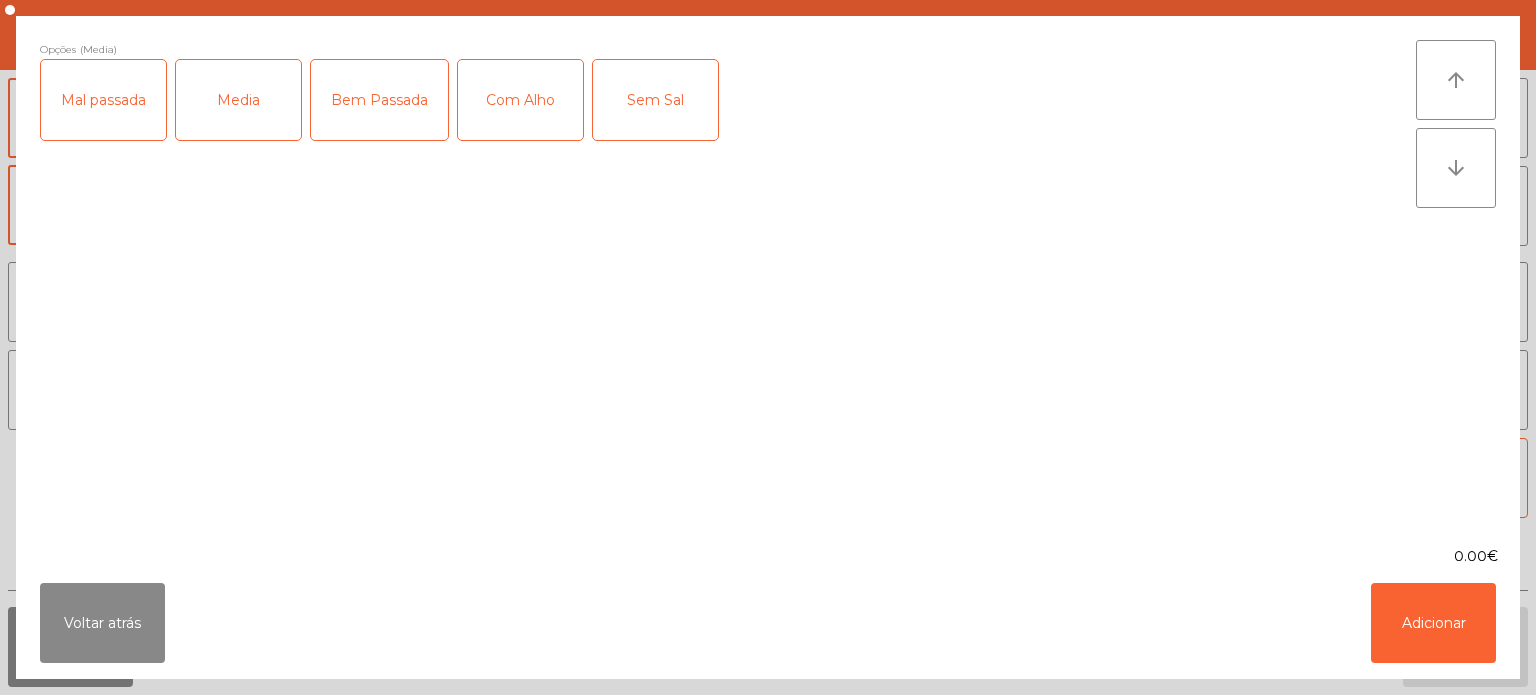 click on "Com Alho" 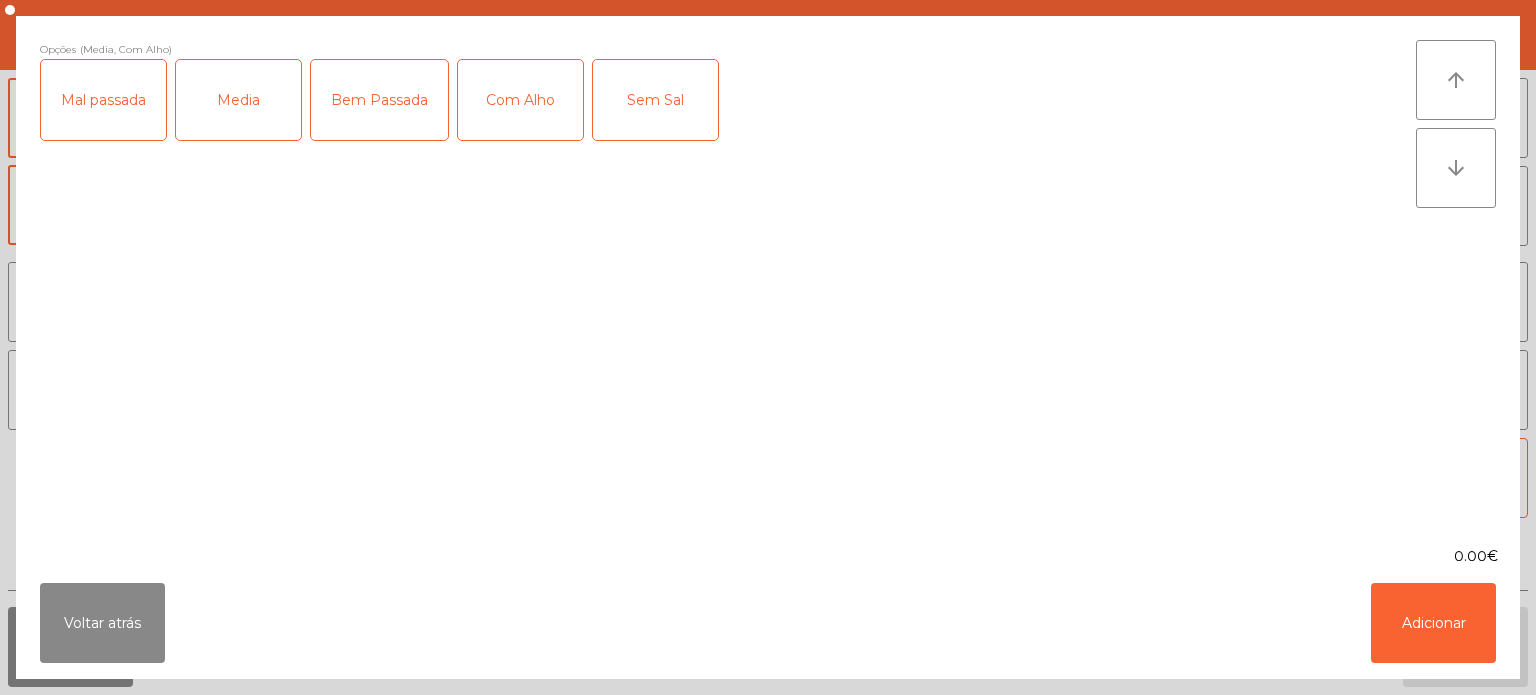 click on "Sem Sal" 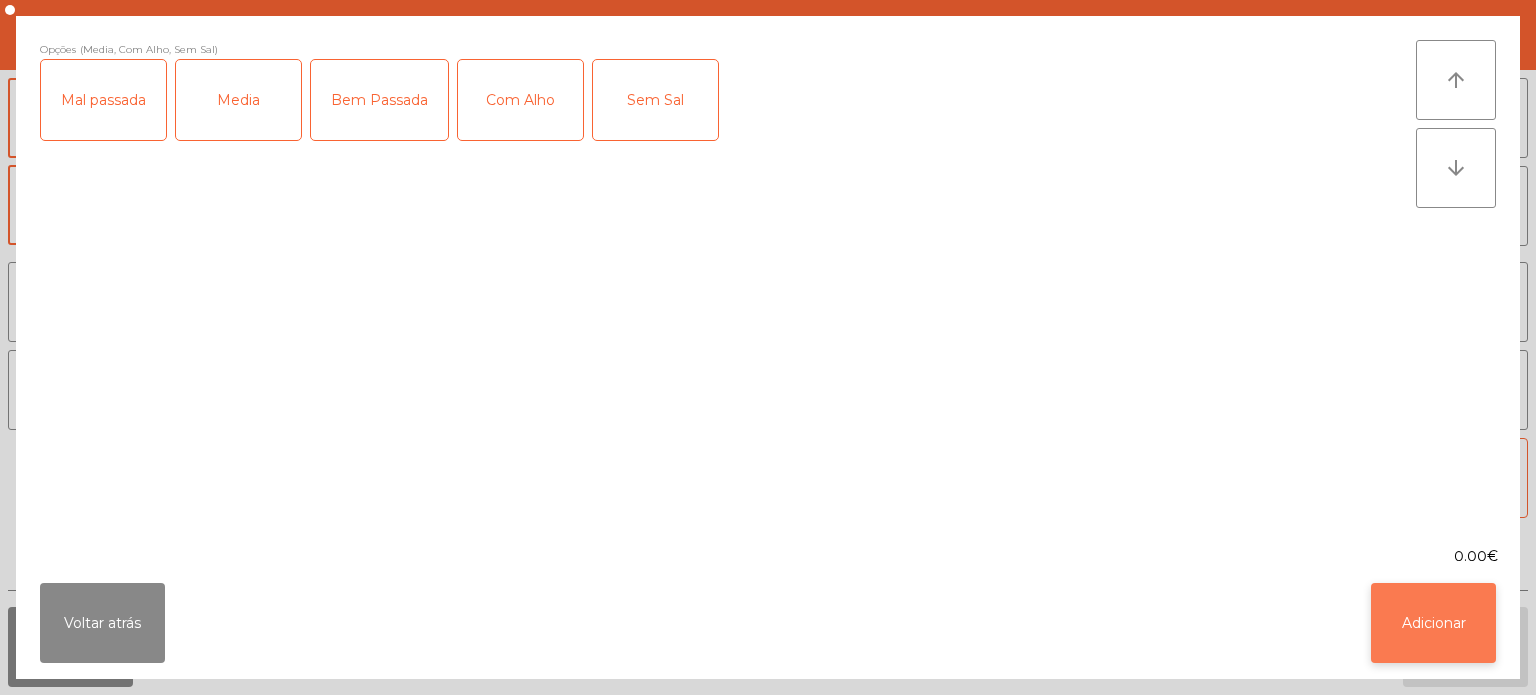 click on "Adicionar" 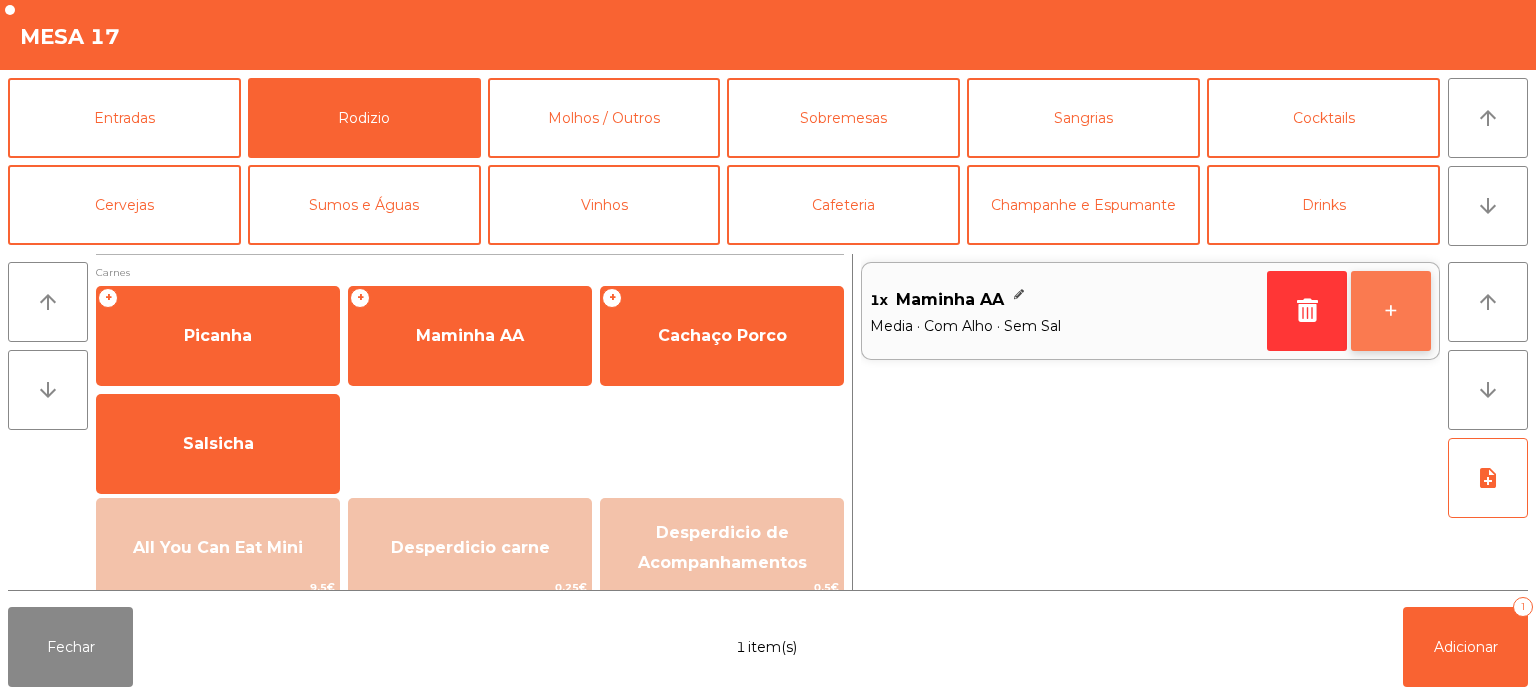 click on "+" 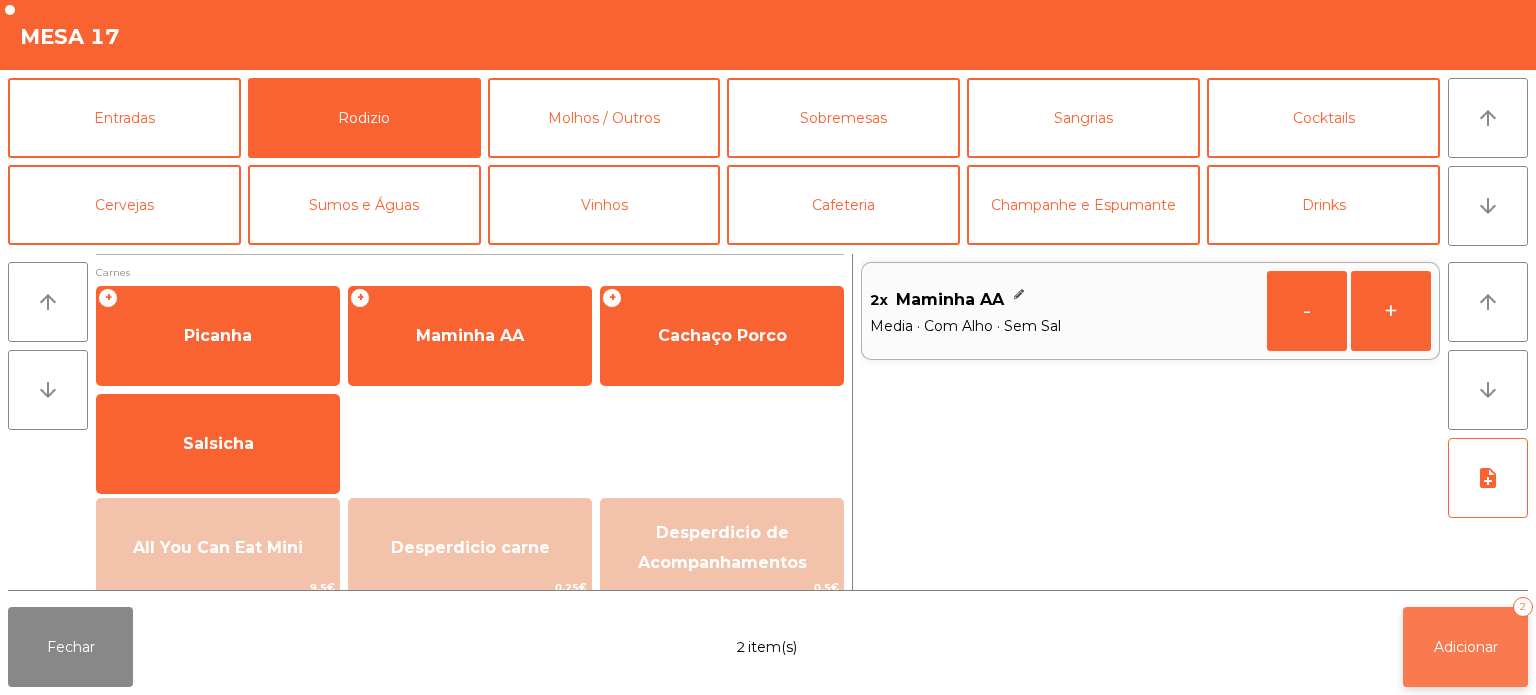 click on "Adicionar   2" 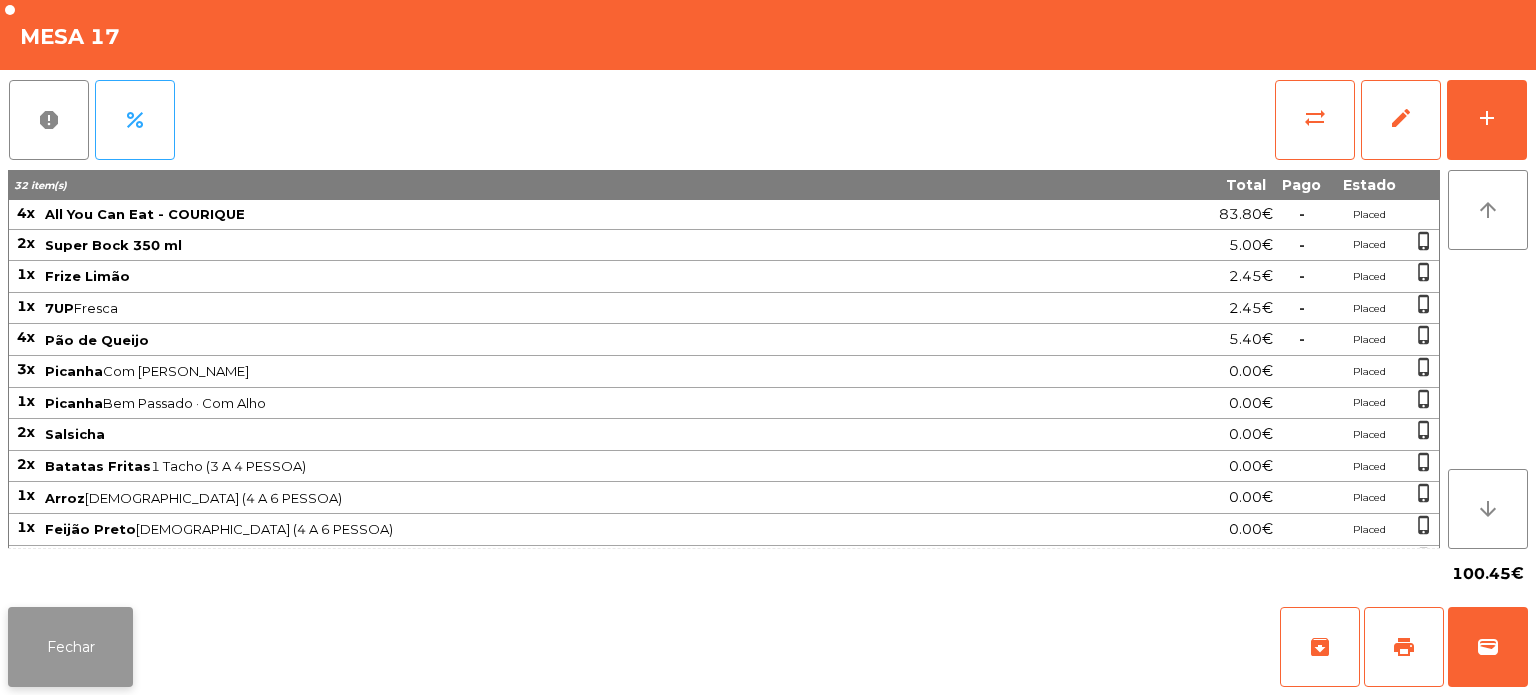 click on "Fechar" 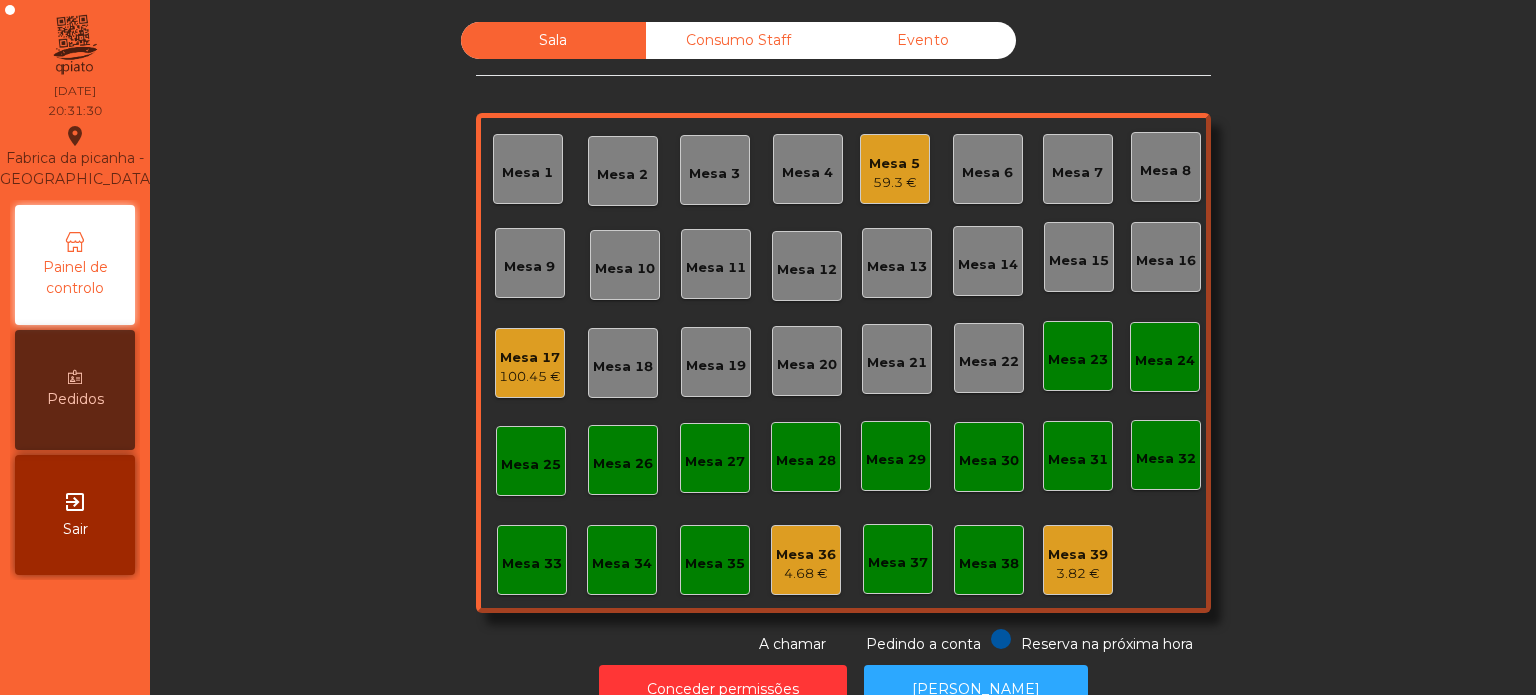 click on "Sala   Consumo Staff   Evento   [GEOGRAPHIC_DATA] 3   Mesa 4   Mesa 5   59.3 €   [GEOGRAPHIC_DATA] 6   Mesa 7   [GEOGRAPHIC_DATA] 8   [GEOGRAPHIC_DATA] 10   [GEOGRAPHIC_DATA] 12   [GEOGRAPHIC_DATA] 14   [GEOGRAPHIC_DATA] 15   [GEOGRAPHIC_DATA] 17   100.45 €   [GEOGRAPHIC_DATA] 18   [GEOGRAPHIC_DATA] 19   [GEOGRAPHIC_DATA] 20   [GEOGRAPHIC_DATA] 22   [GEOGRAPHIC_DATA] 24   [GEOGRAPHIC_DATA] 26   [GEOGRAPHIC_DATA] 27   [GEOGRAPHIC_DATA] 28   [GEOGRAPHIC_DATA] 30   [GEOGRAPHIC_DATA] 31   [GEOGRAPHIC_DATA] 32   [GEOGRAPHIC_DATA] 34   [GEOGRAPHIC_DATA] 36   4.68 €   Mesa 37   [GEOGRAPHIC_DATA] 39   3.82 €  Reserva na próxima hora Pedindo a conta A chamar" 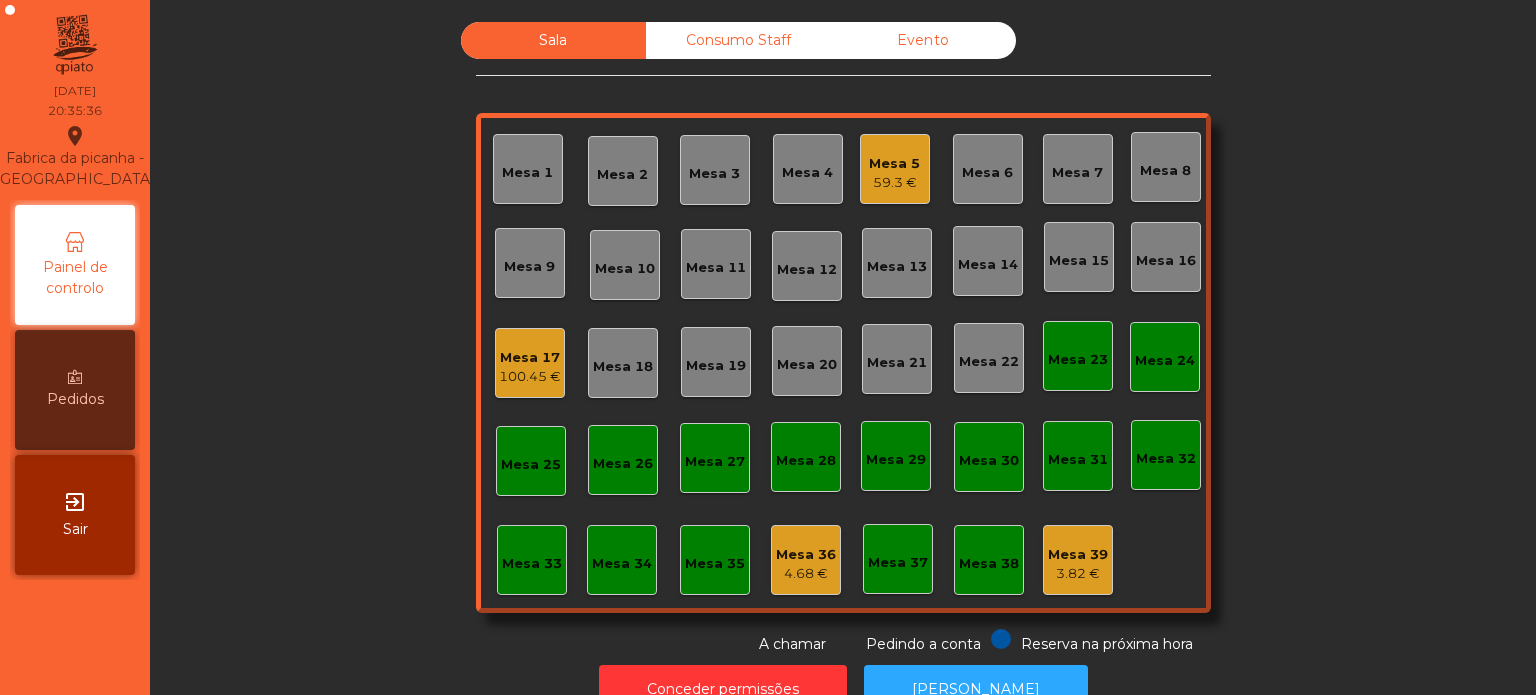 click on "100.45 €" 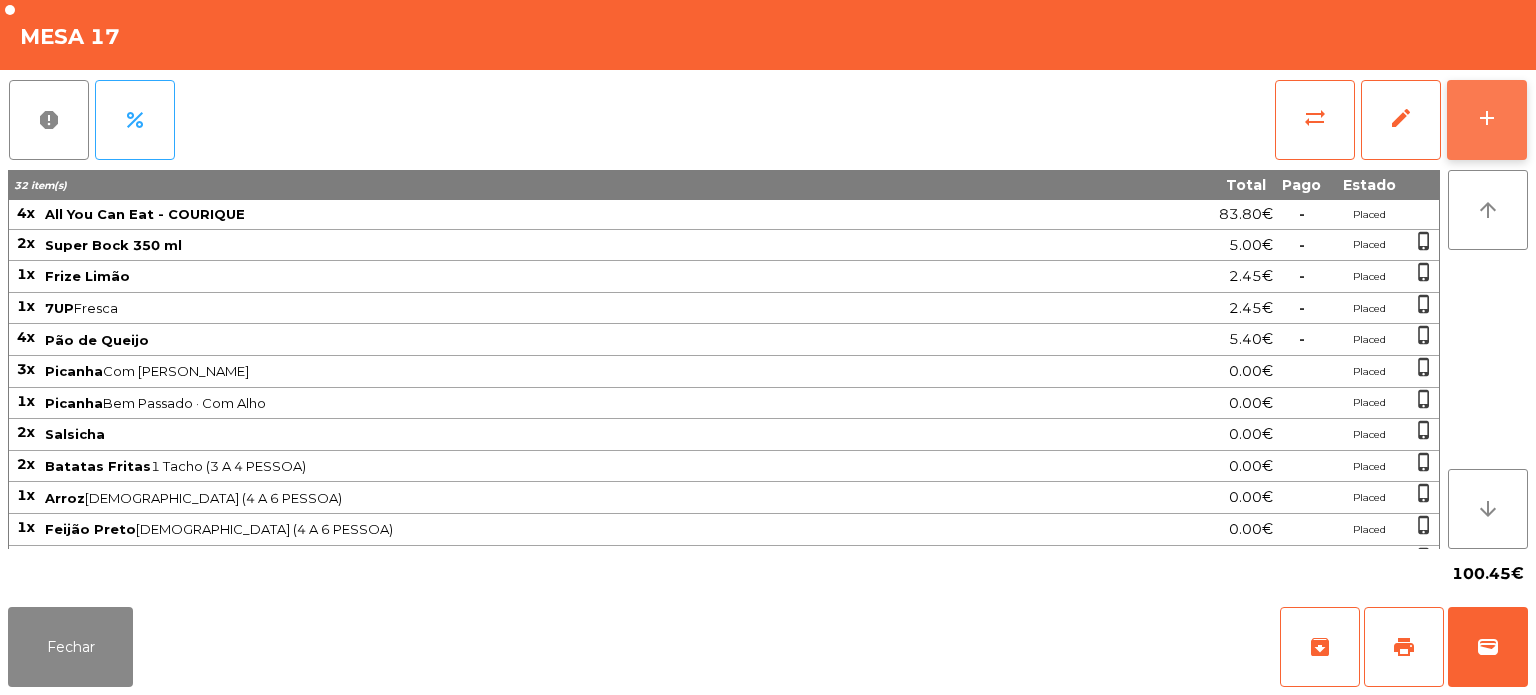 click on "add" 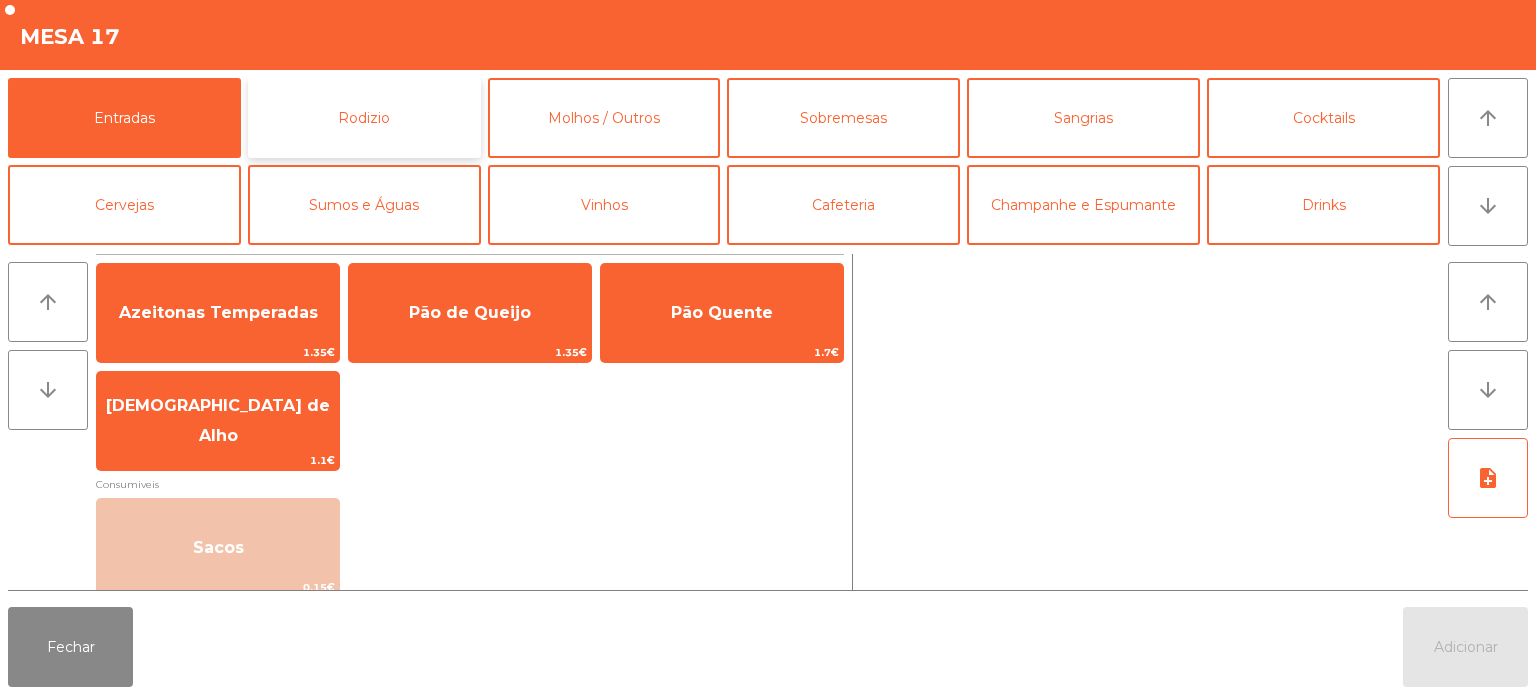 click on "Rodizio" 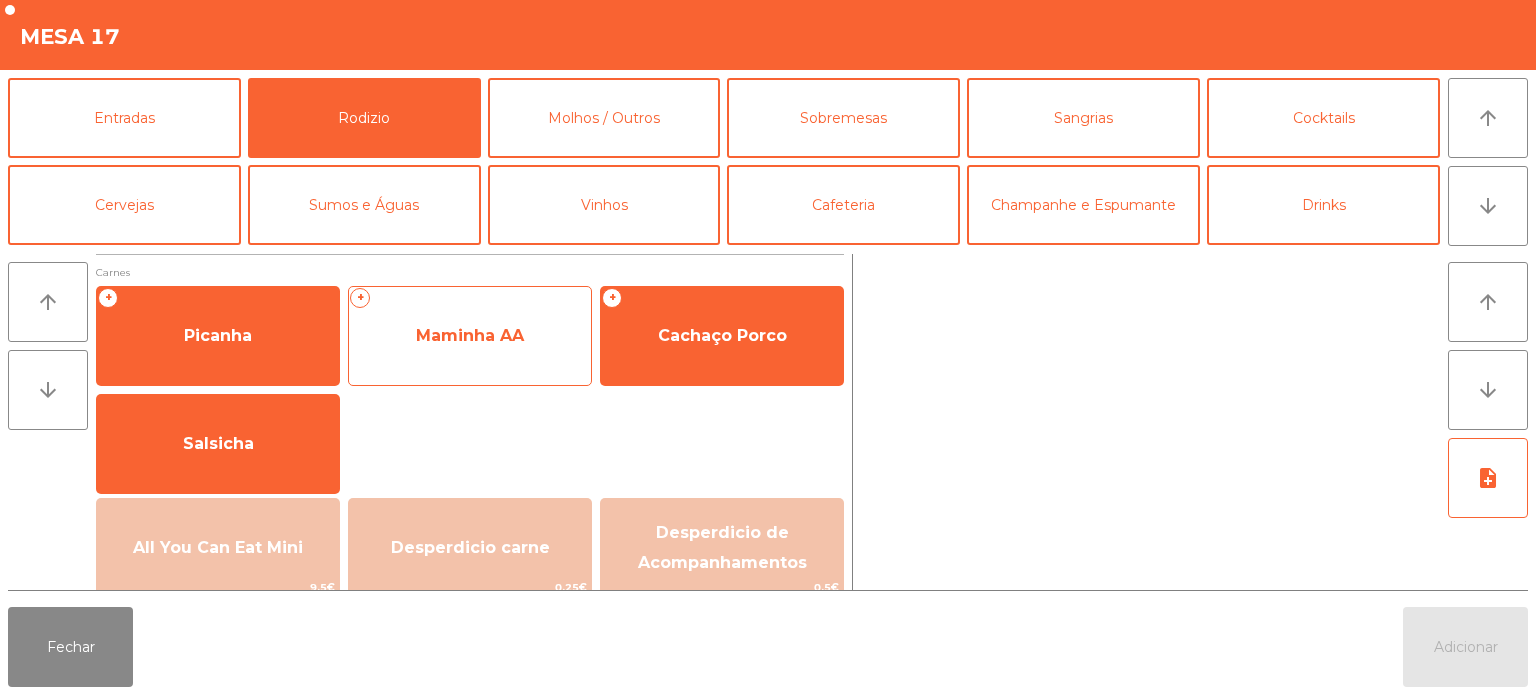 click on "Maminha AA" 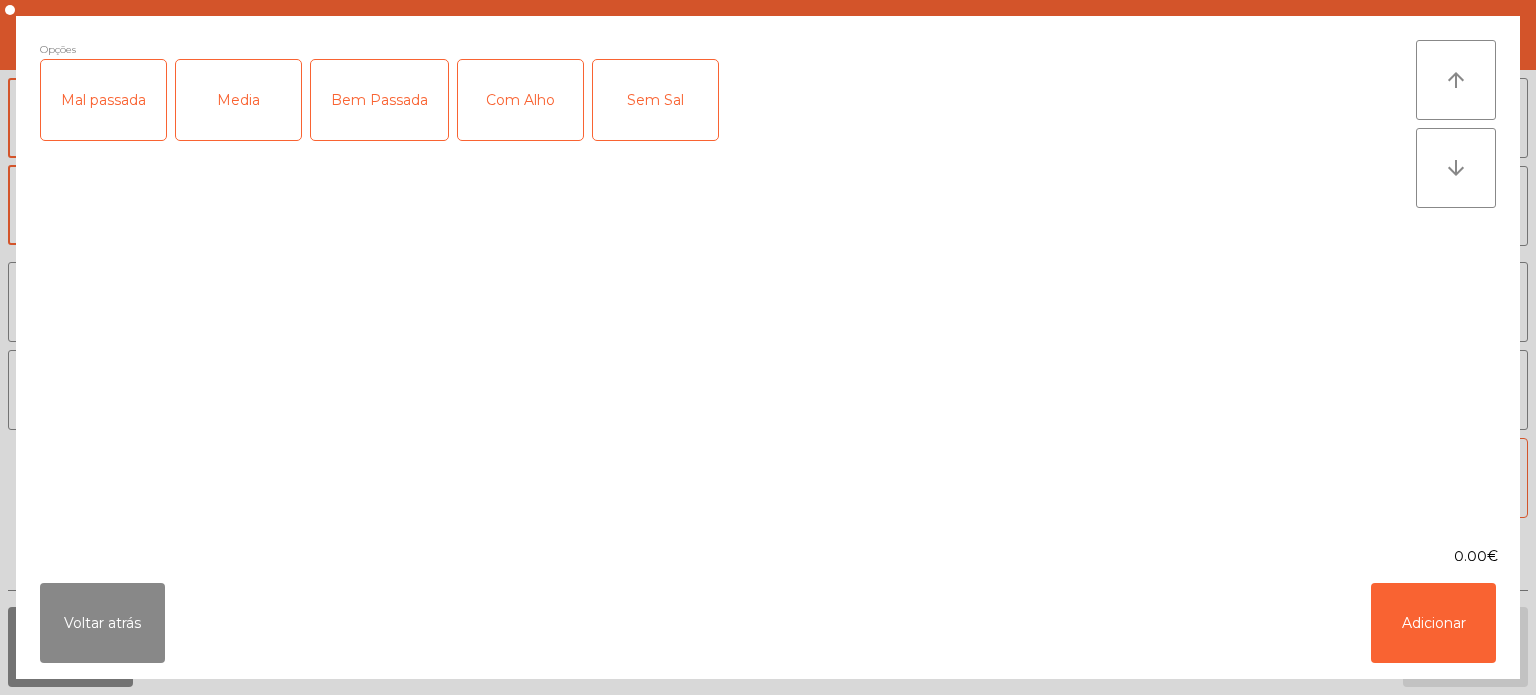 click on "Media" 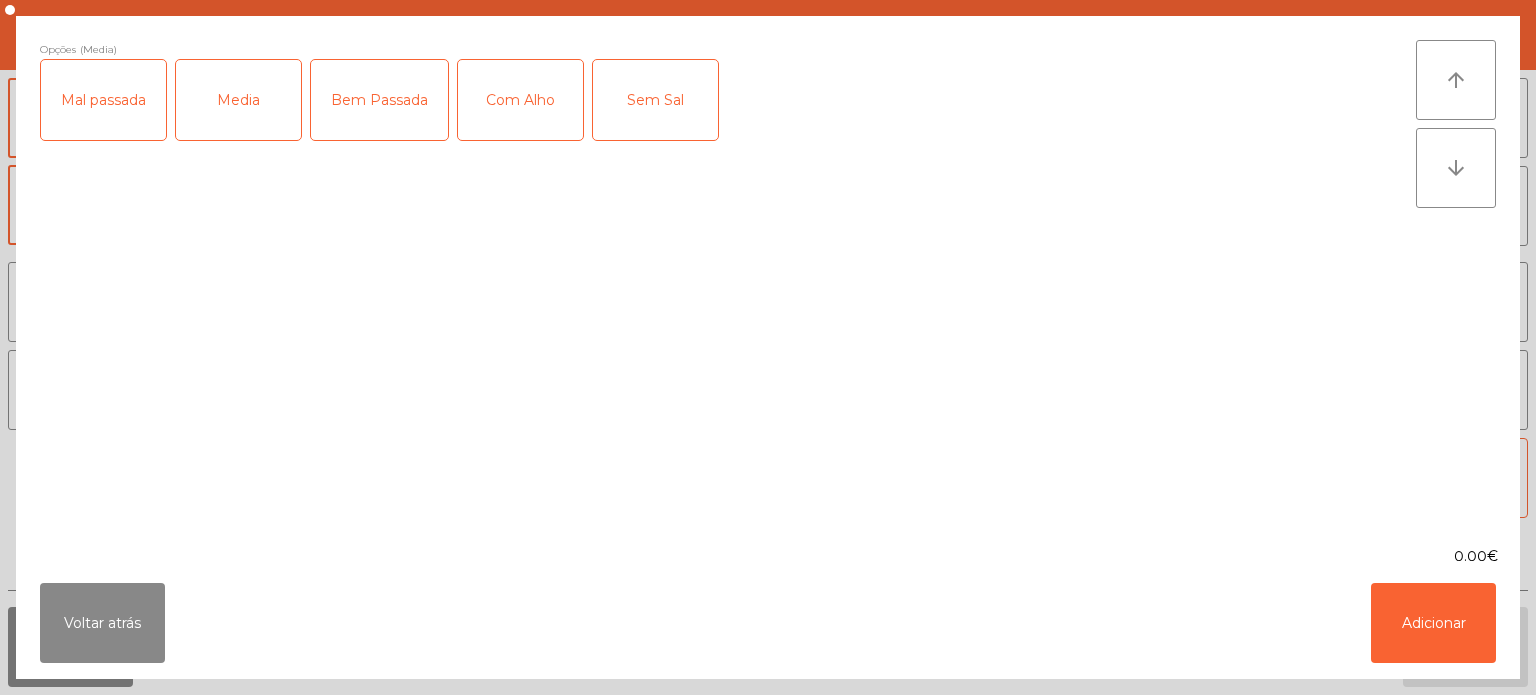 click on "Com Alho" 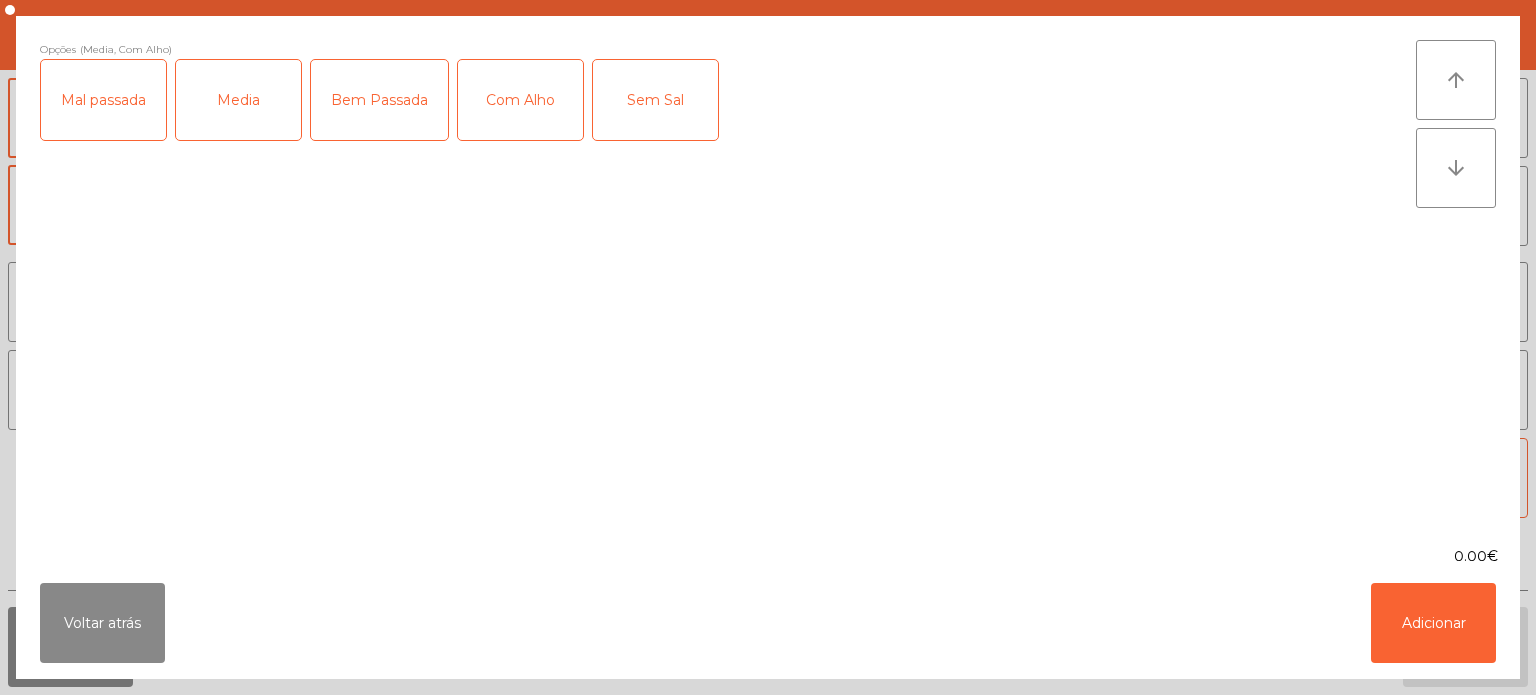 click on "Sem Sal" 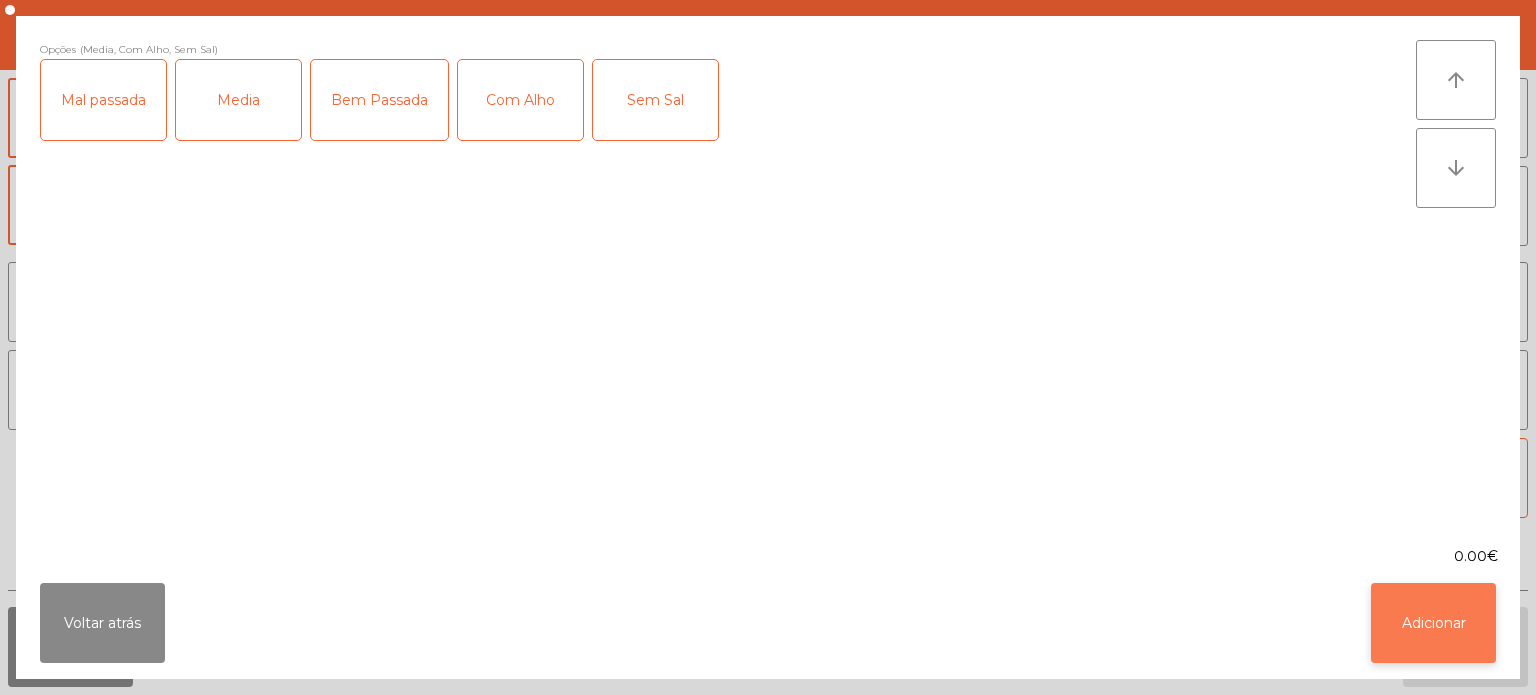 click on "Adicionar" 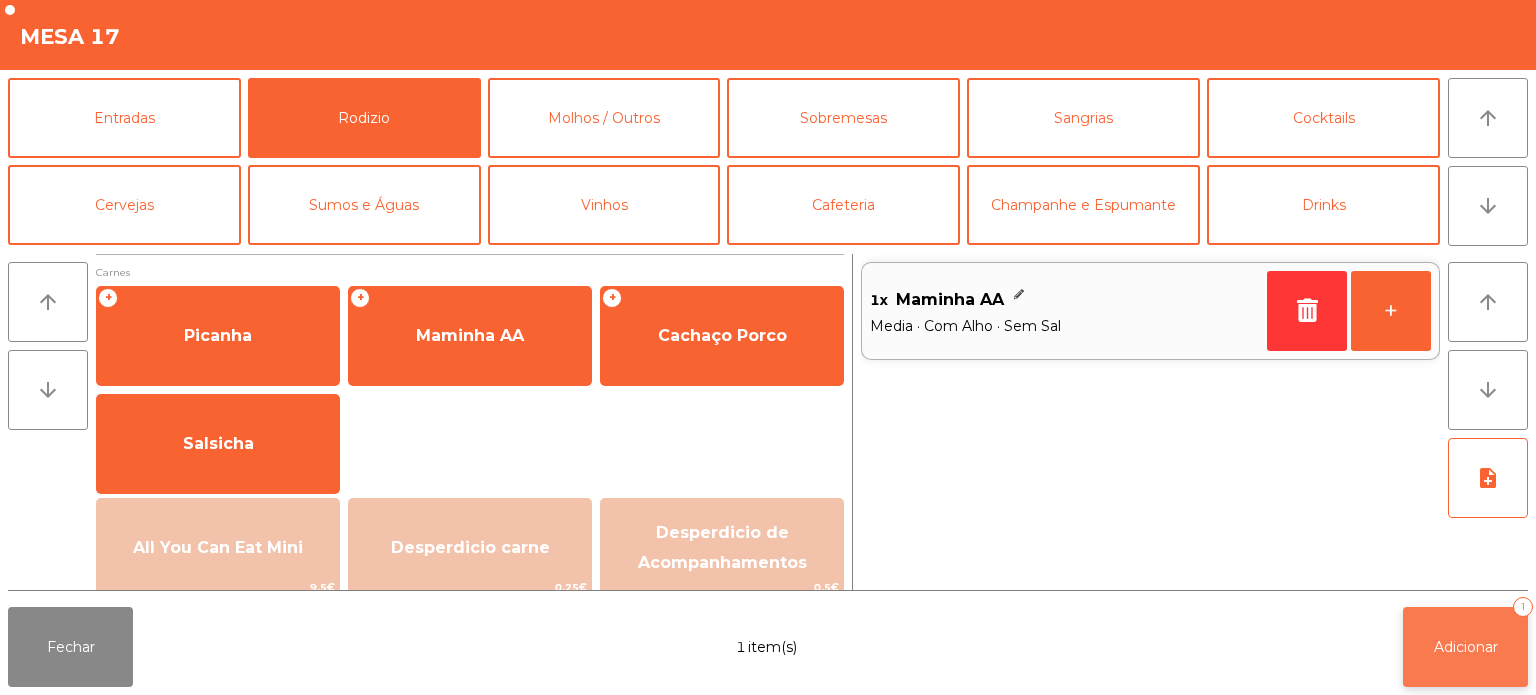 click on "Adicionar   1" 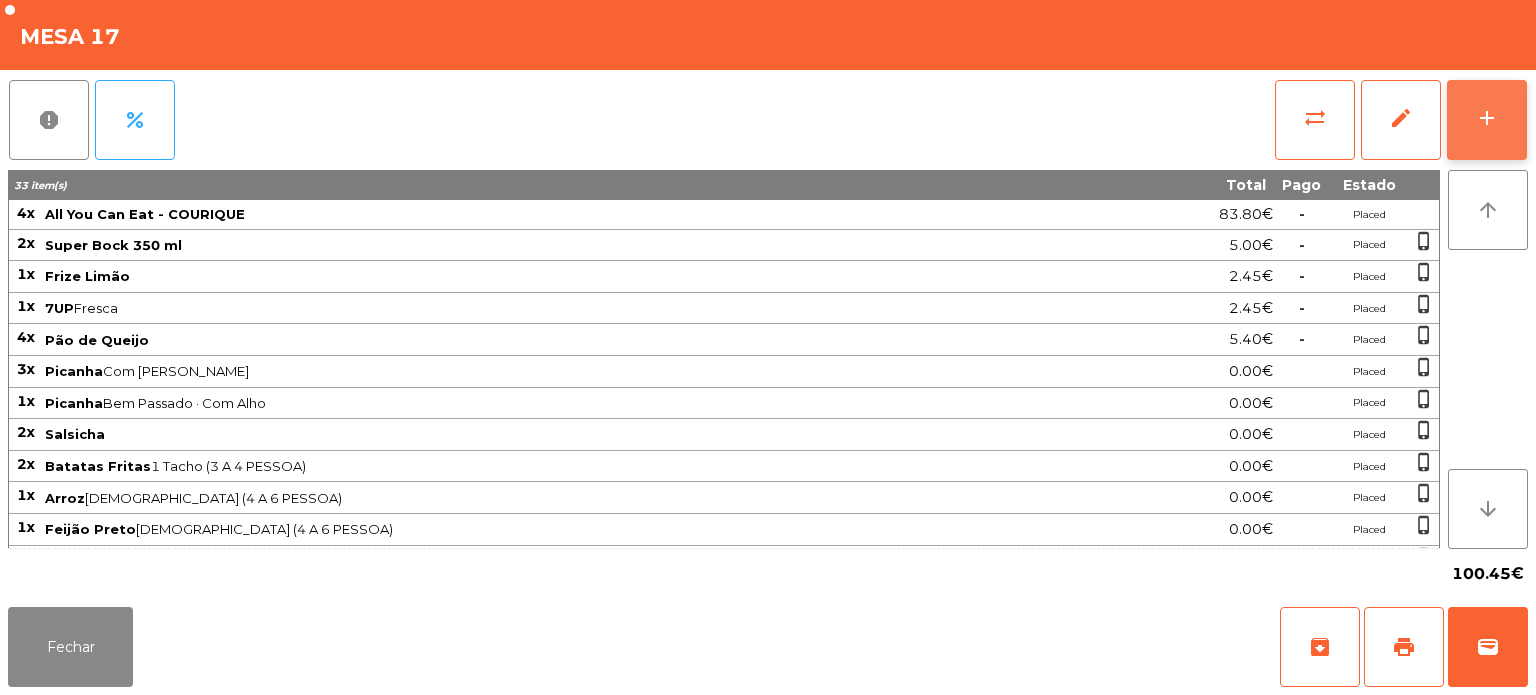 click on "add" 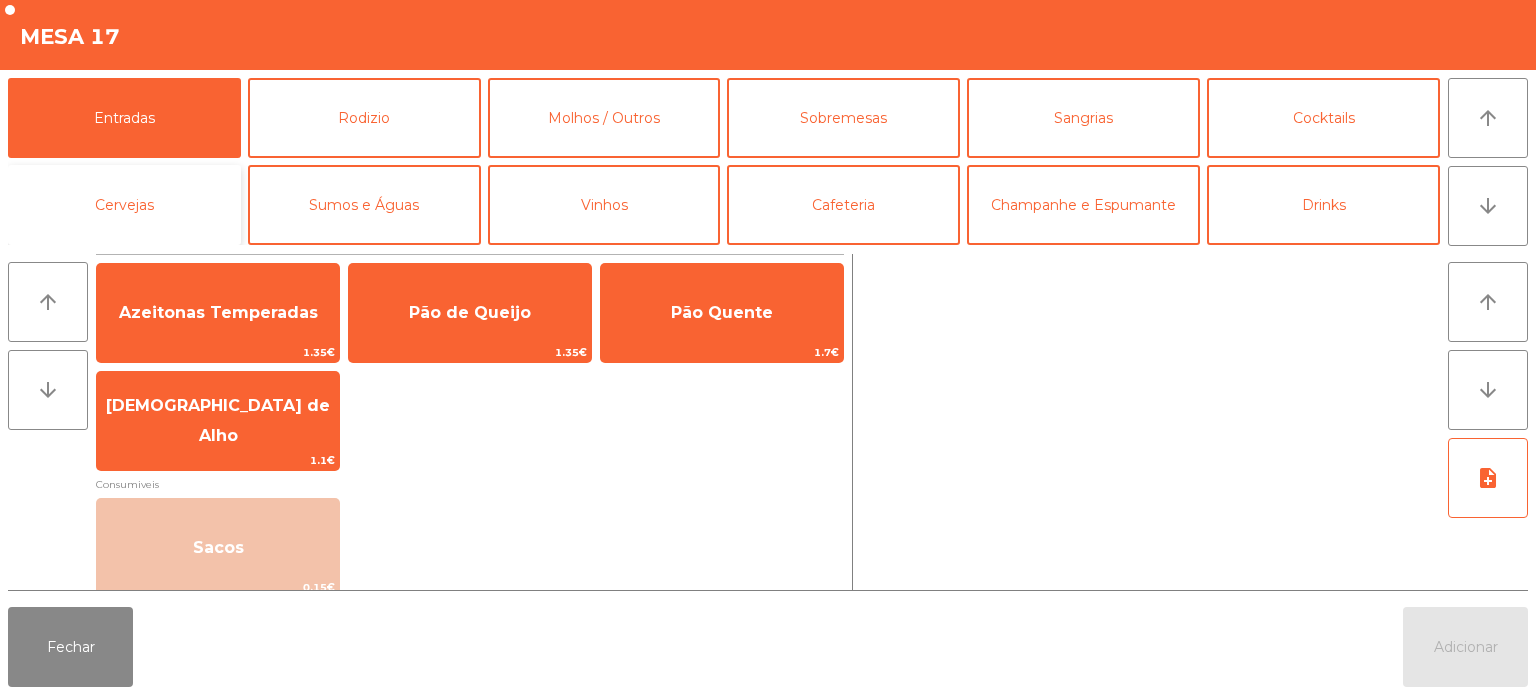 click on "Cervejas" 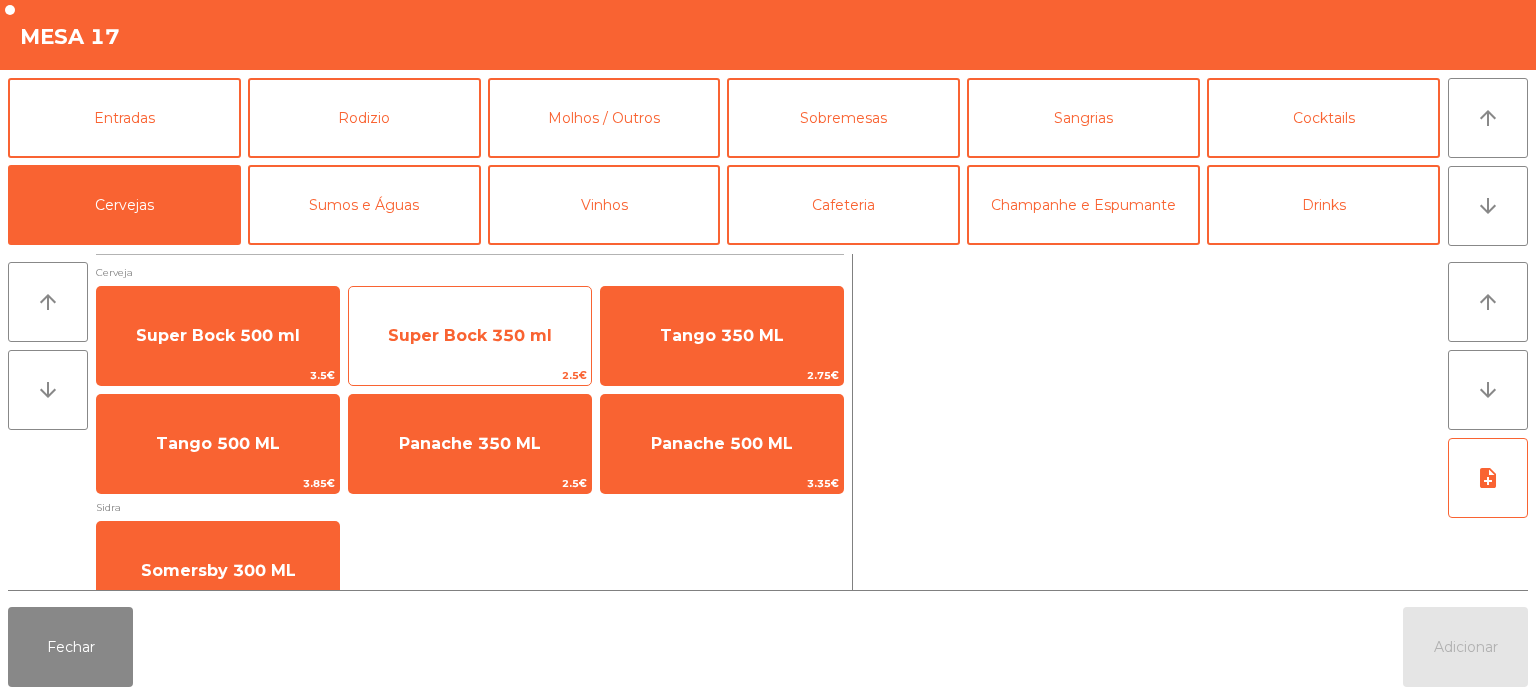 click on "Super Bock 350 ml" 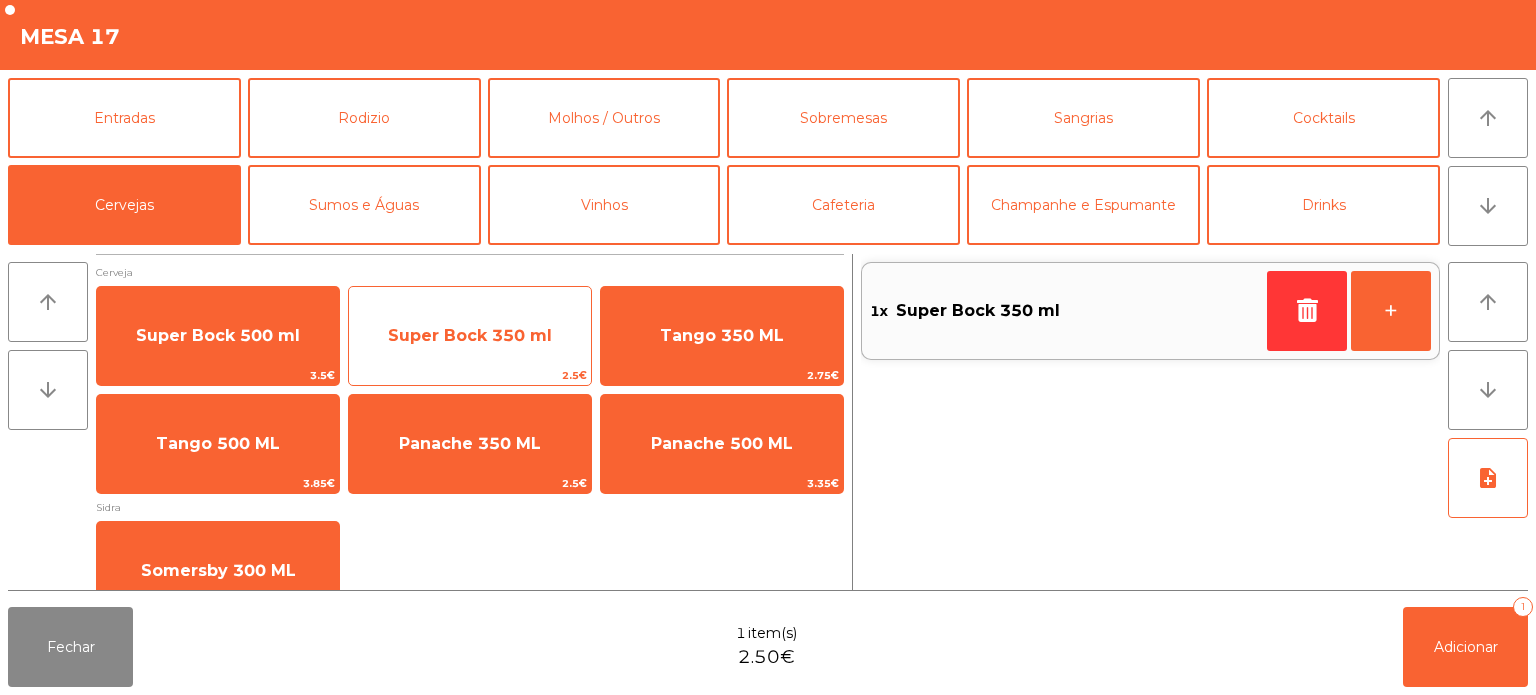 click on "Super Bock 350 ml" 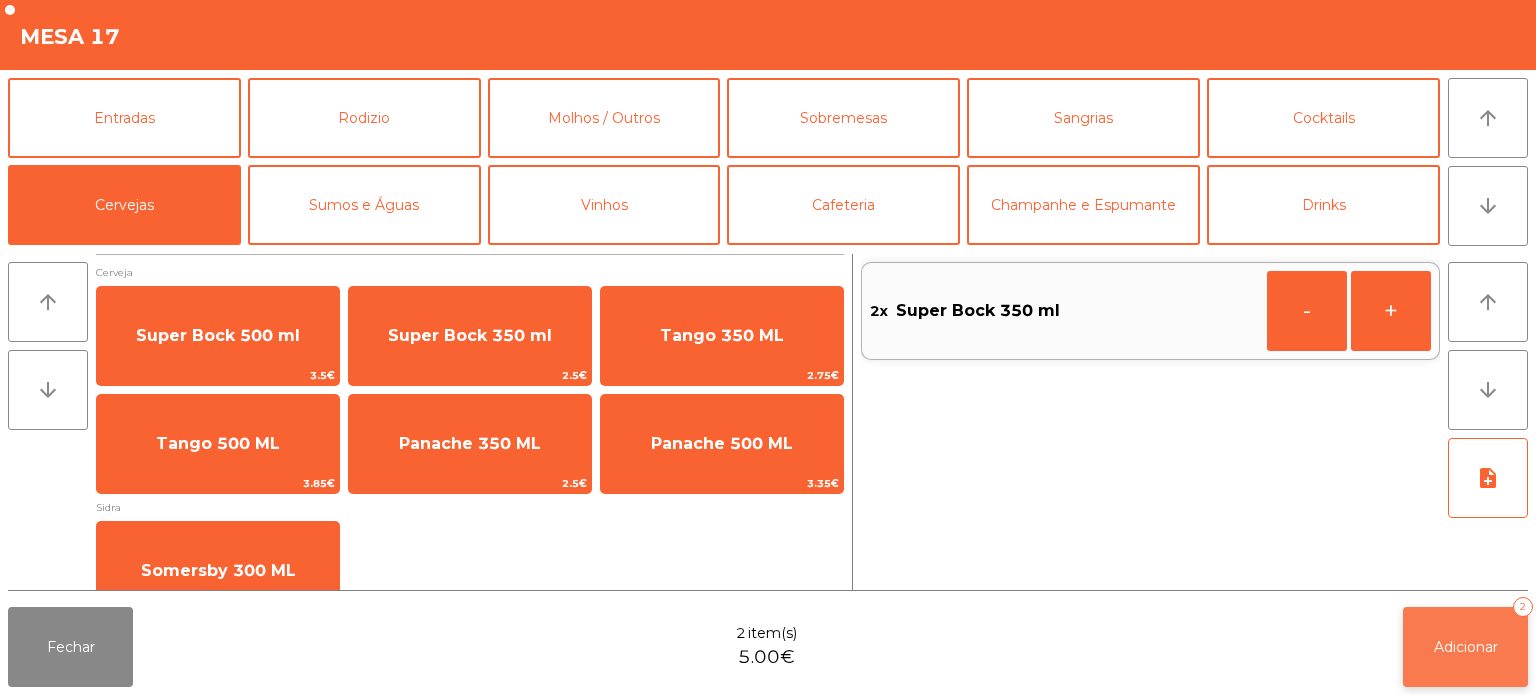 click on "Adicionar   2" 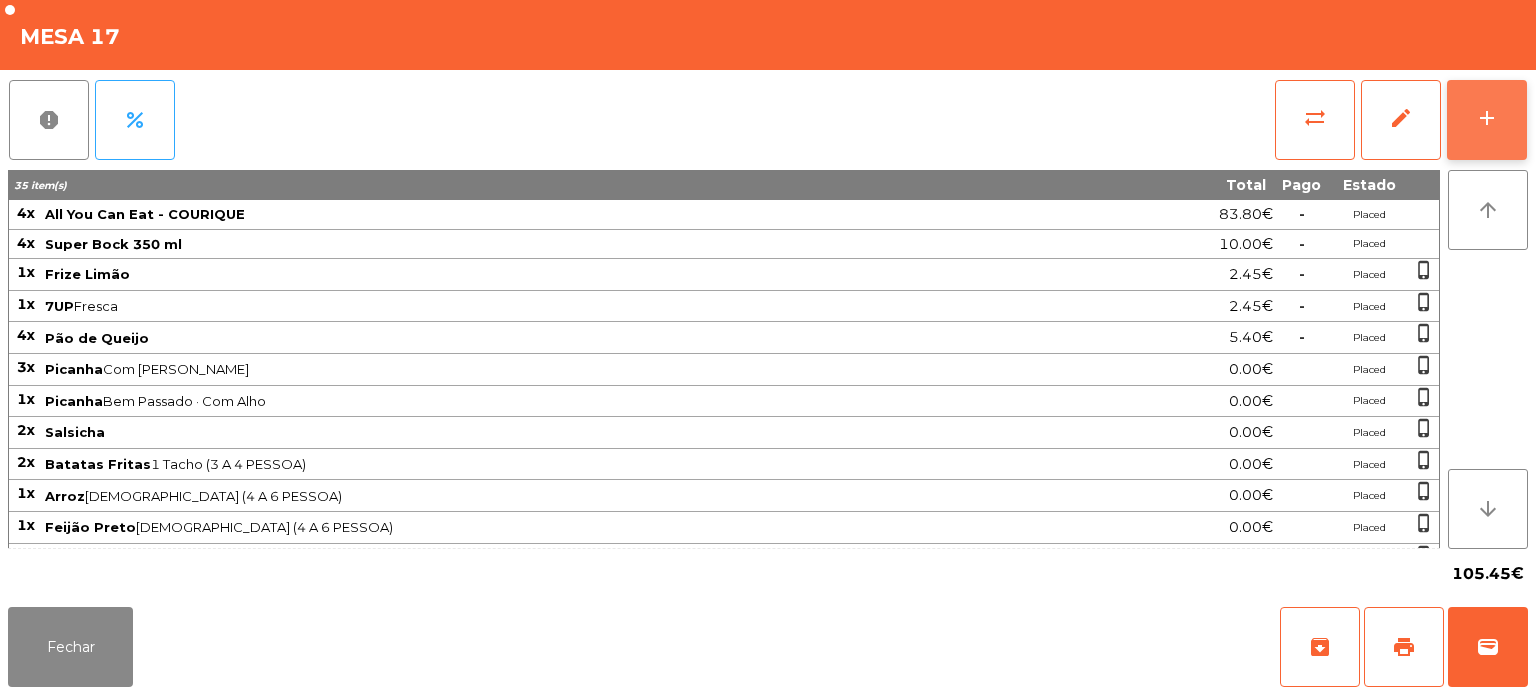 click on "add" 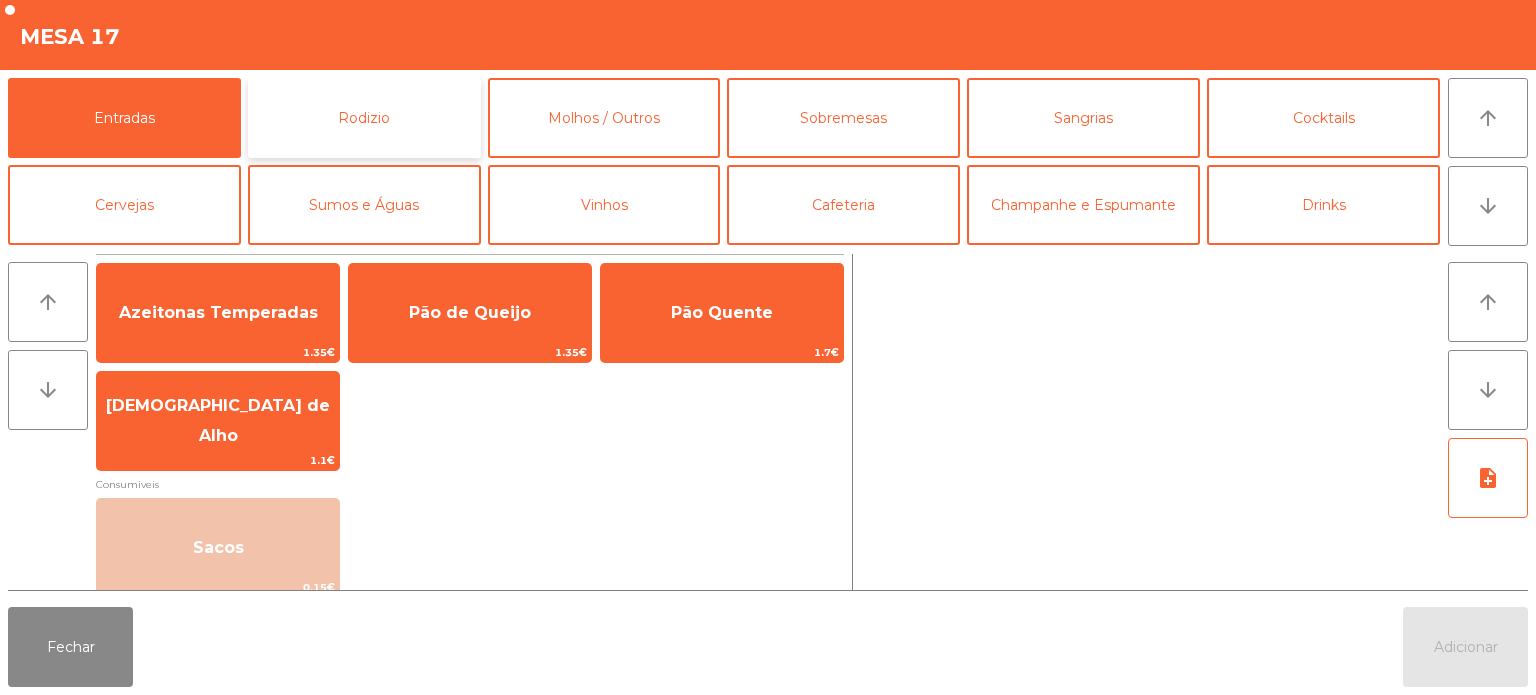 click on "Rodizio" 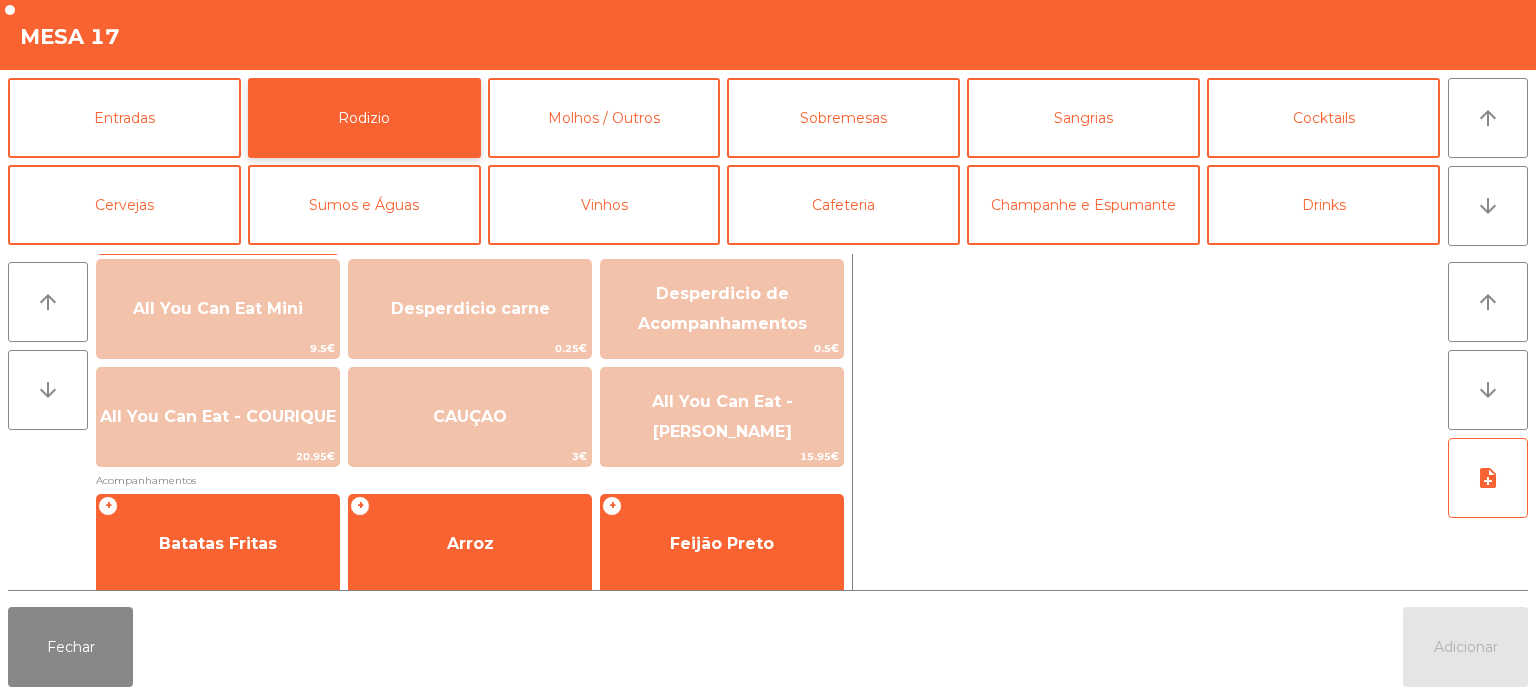 scroll, scrollTop: 0, scrollLeft: 0, axis: both 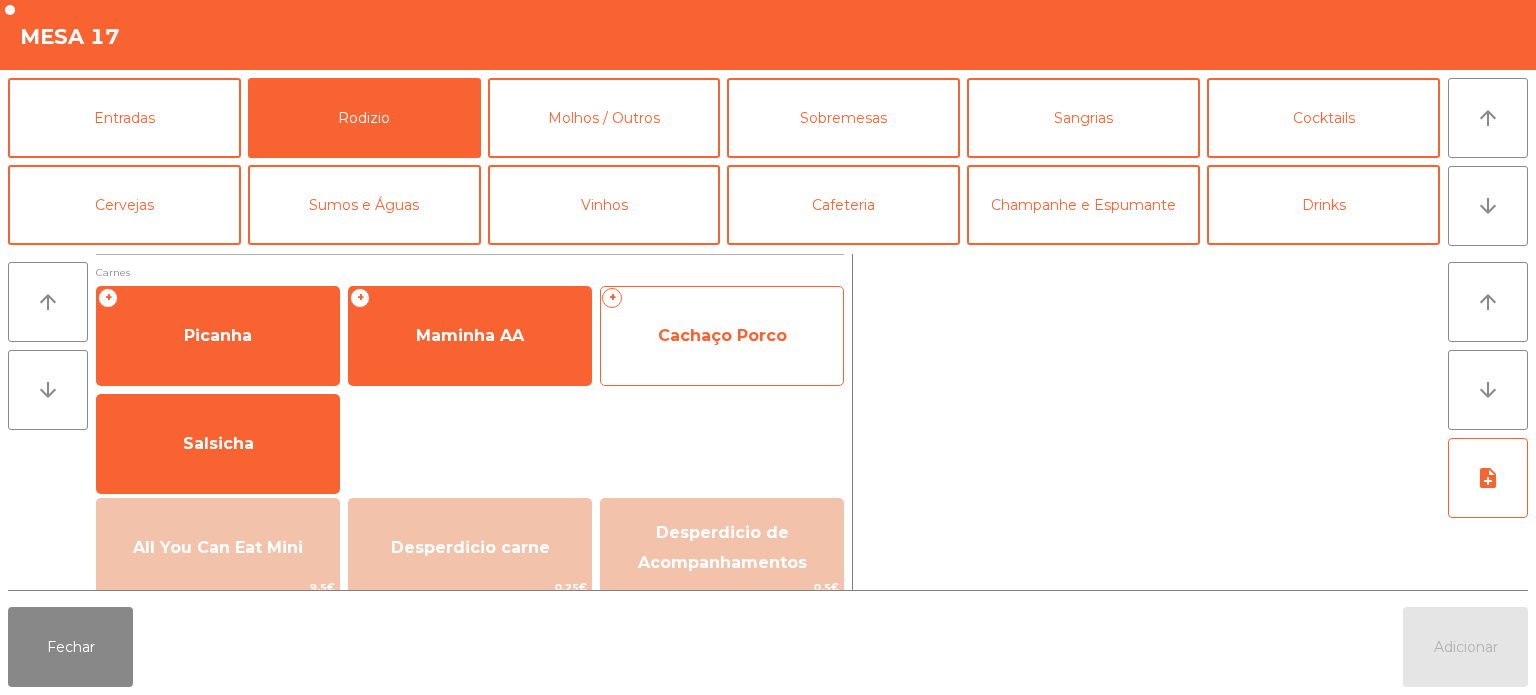 click on "Cachaço Porco" 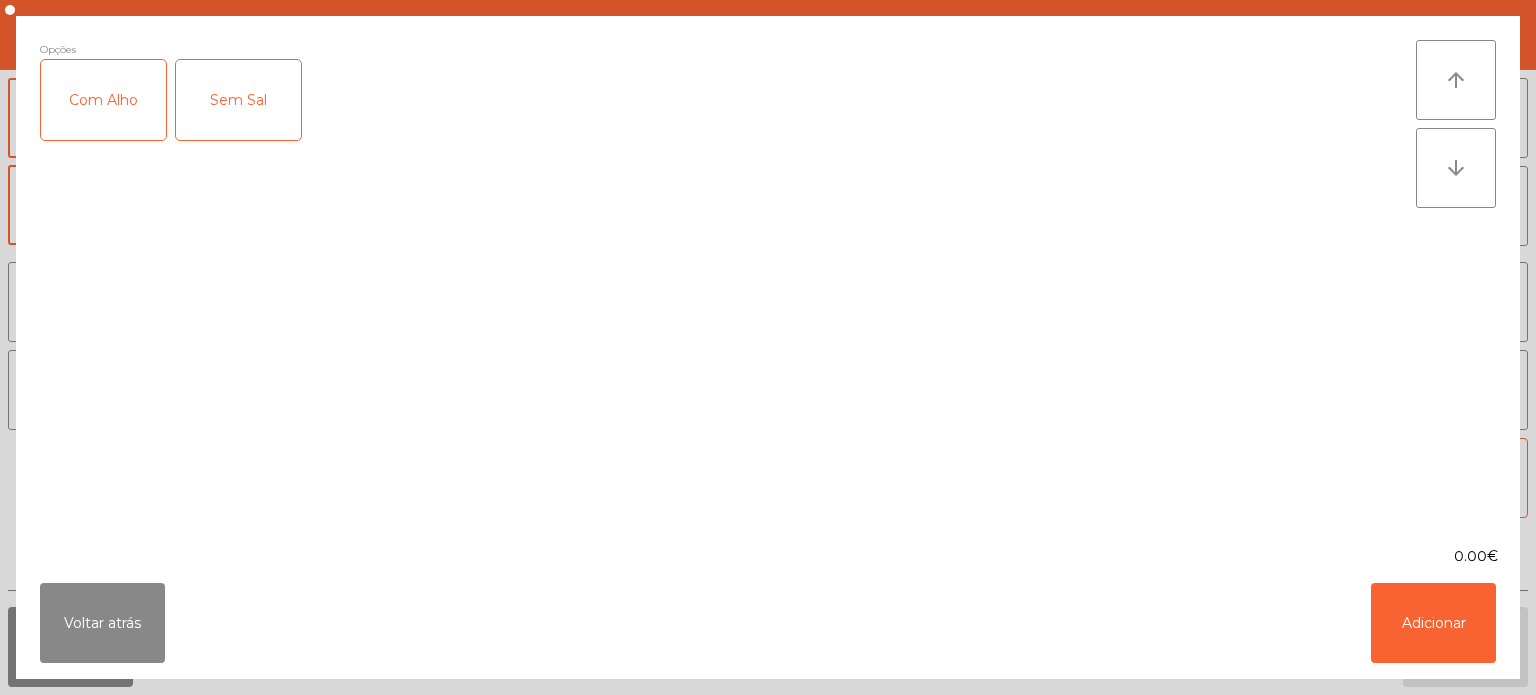 click on "Sem Sal" 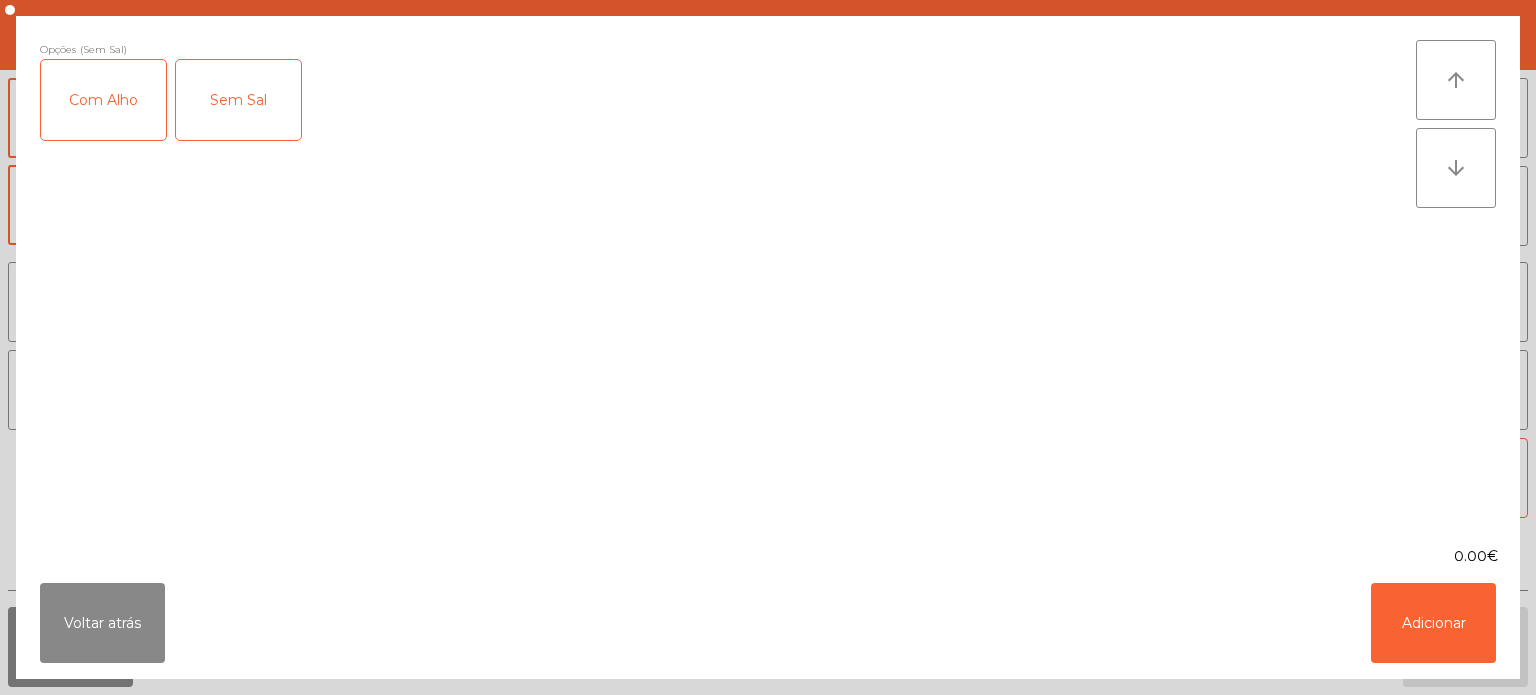 click on "Com Alho" 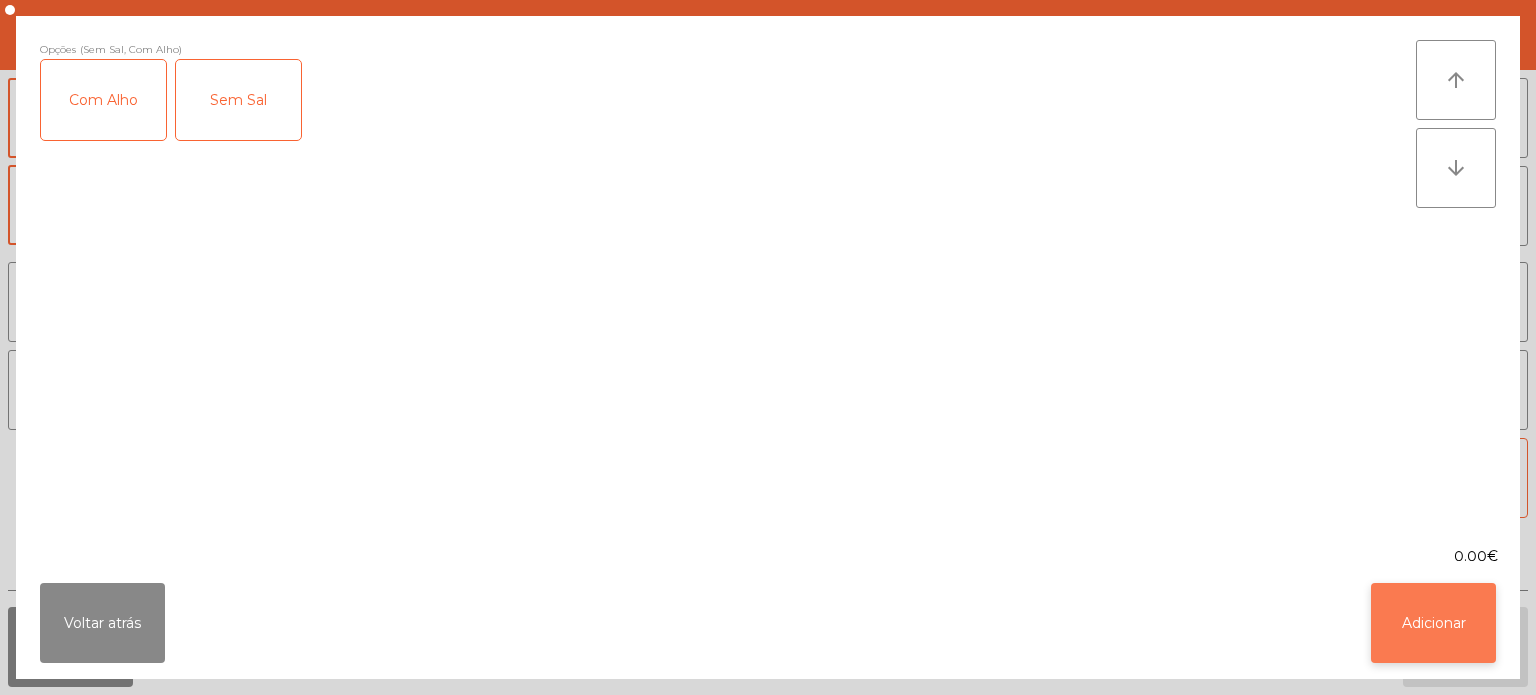 click on "Adicionar" 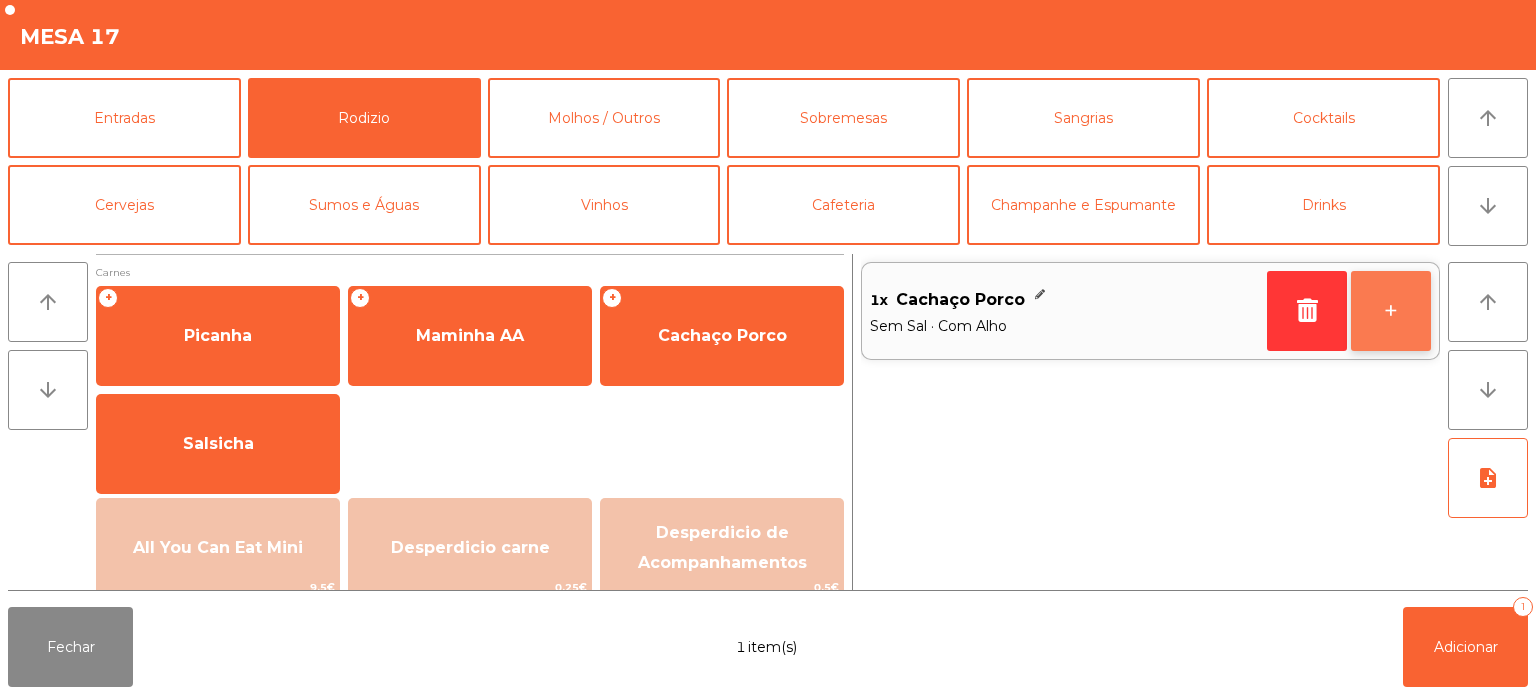 click on "+" 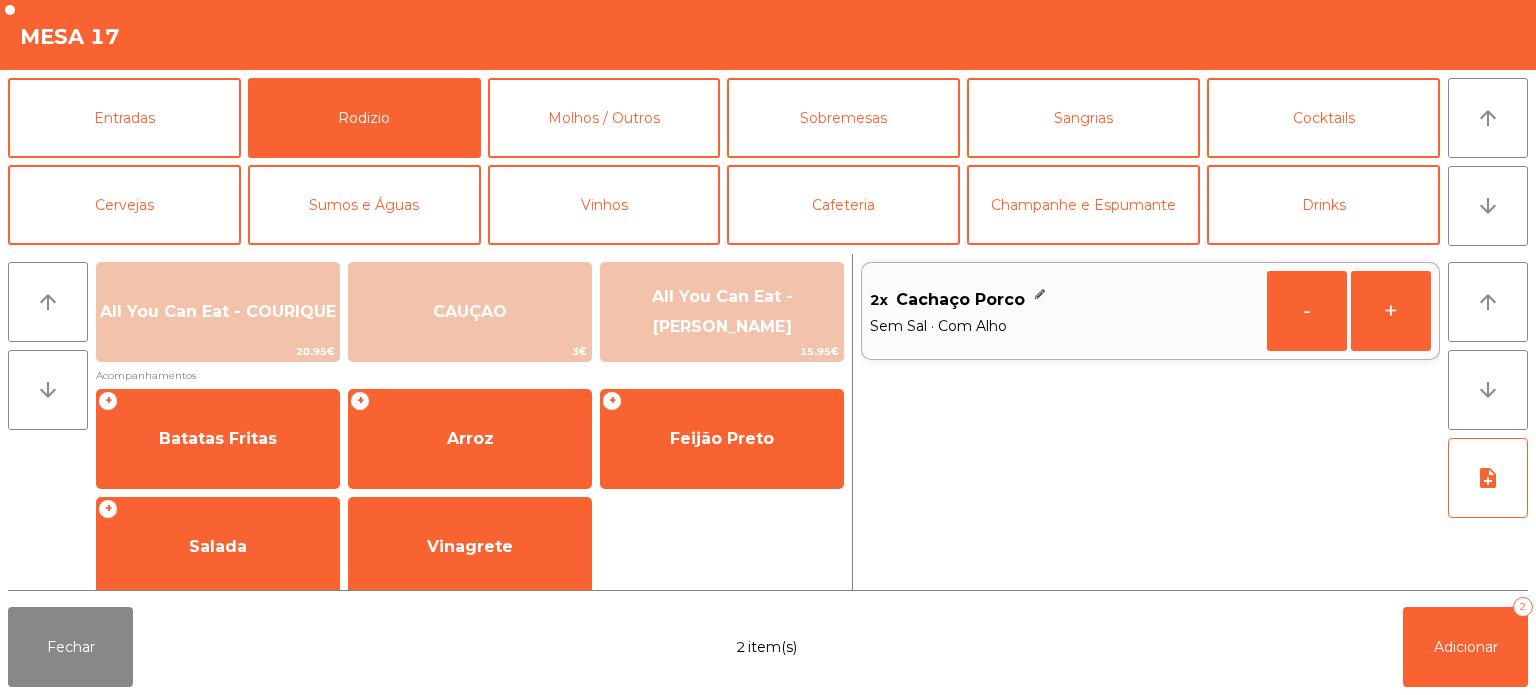 scroll, scrollTop: 358, scrollLeft: 0, axis: vertical 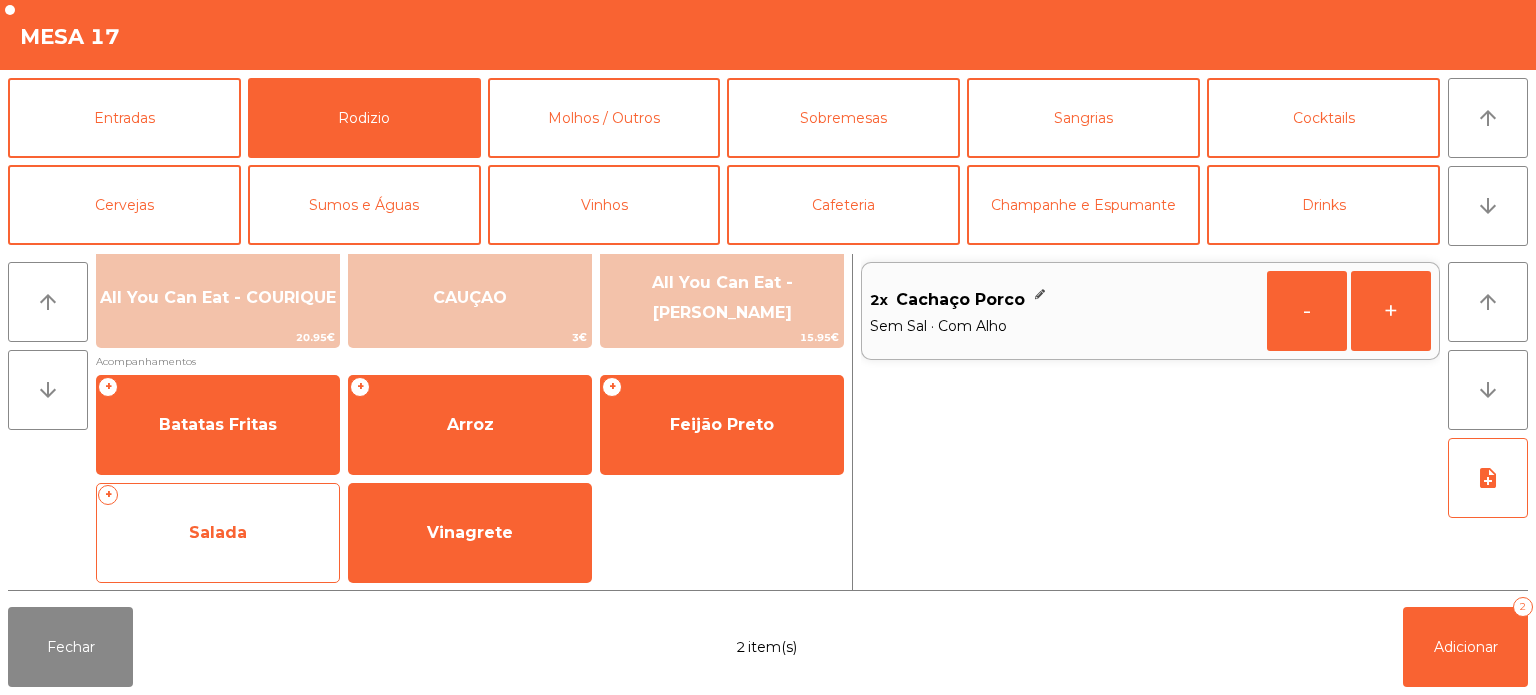 click on "Salada" 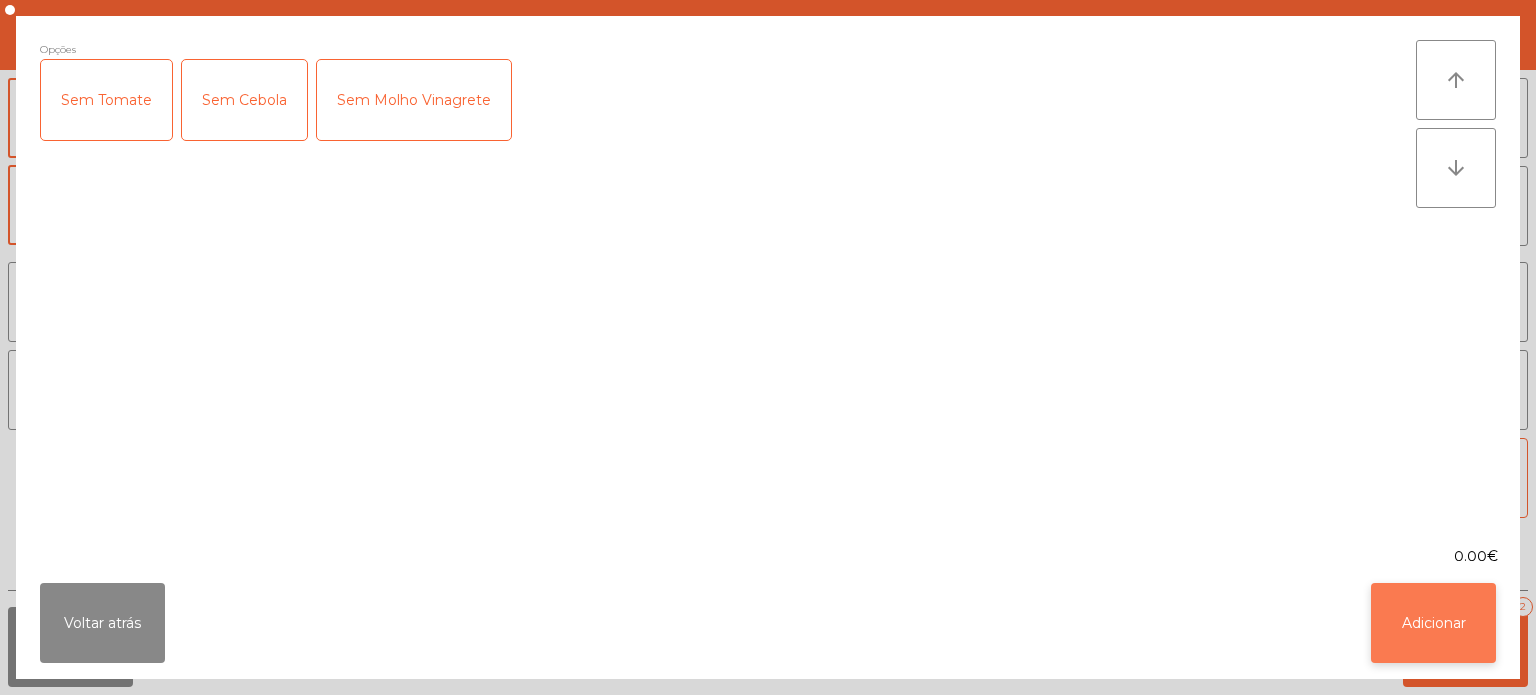 click on "Adicionar" 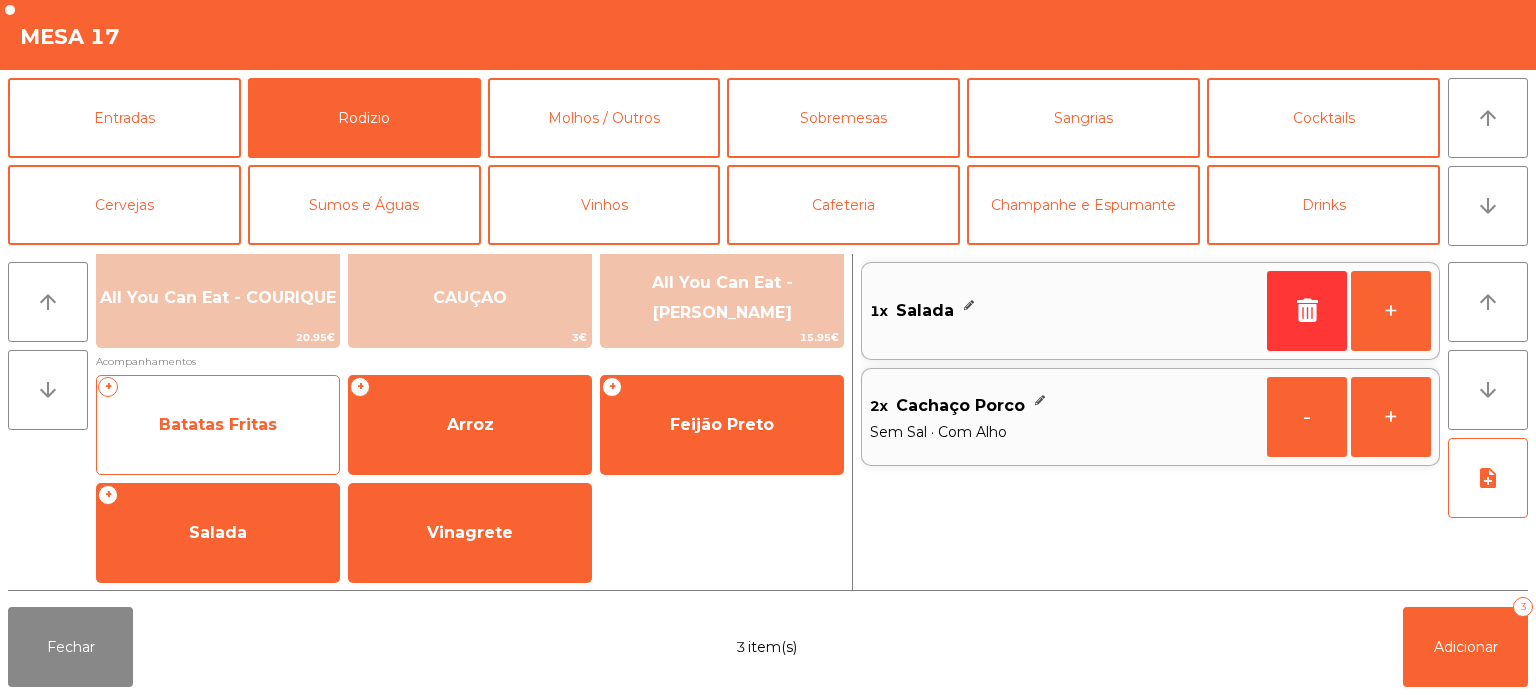 click on "Batatas Fritas" 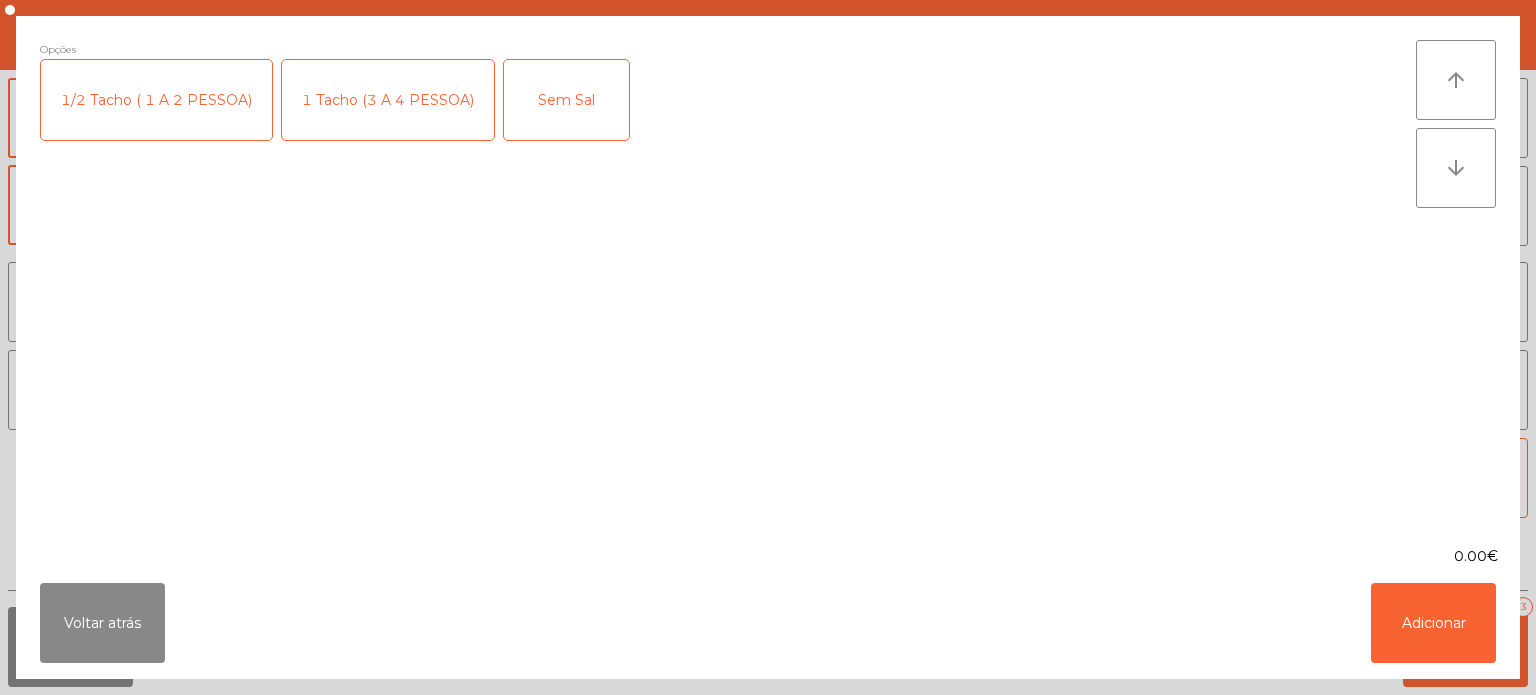 click on "1/2 Tacho ( 1 A 2 PESSOA)" 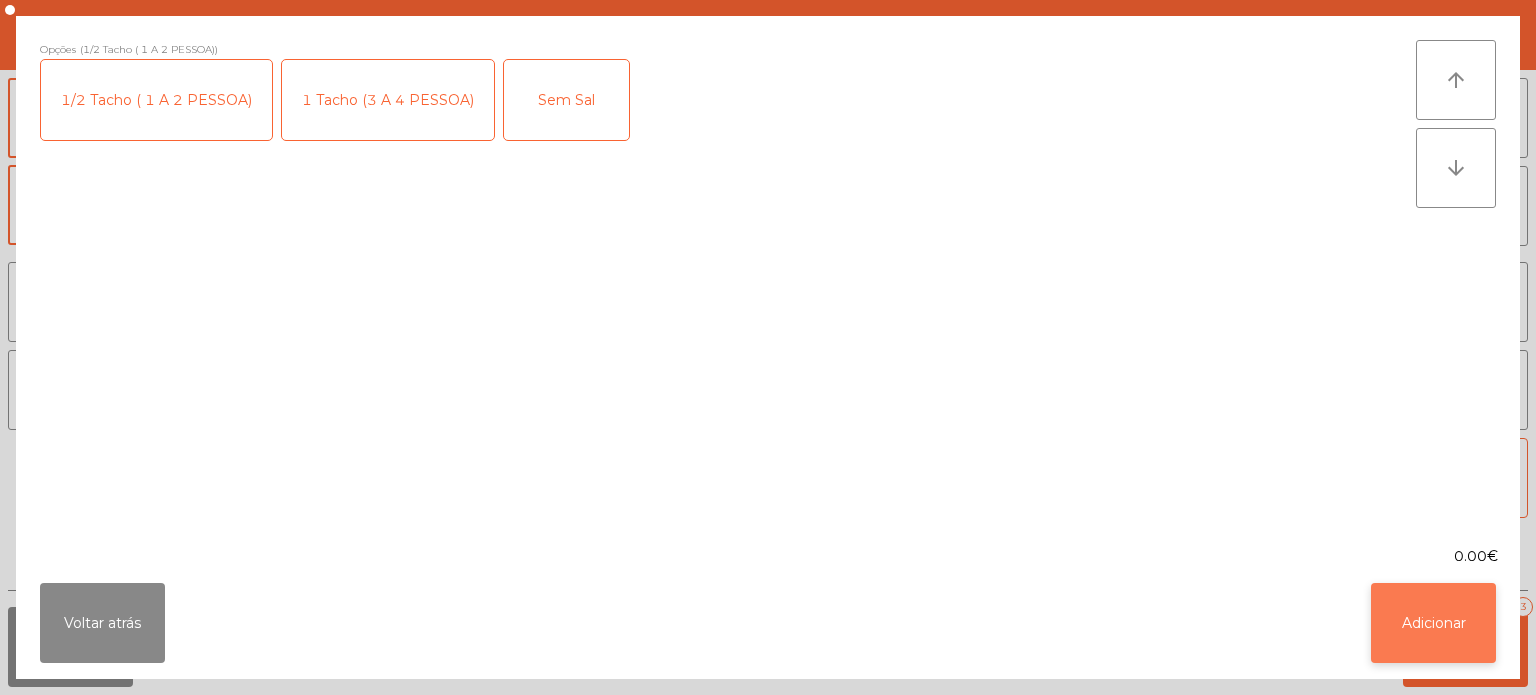 click on "Adicionar" 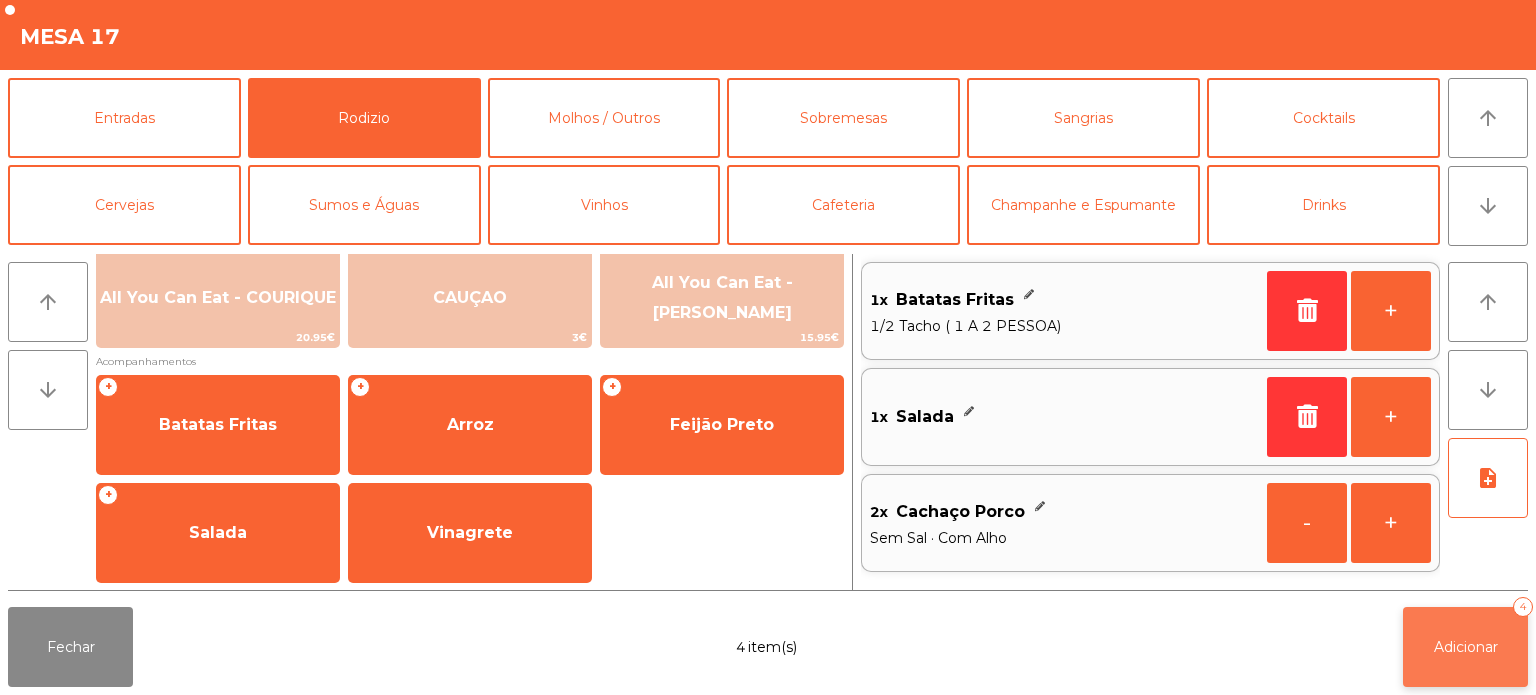click on "Adicionar   4" 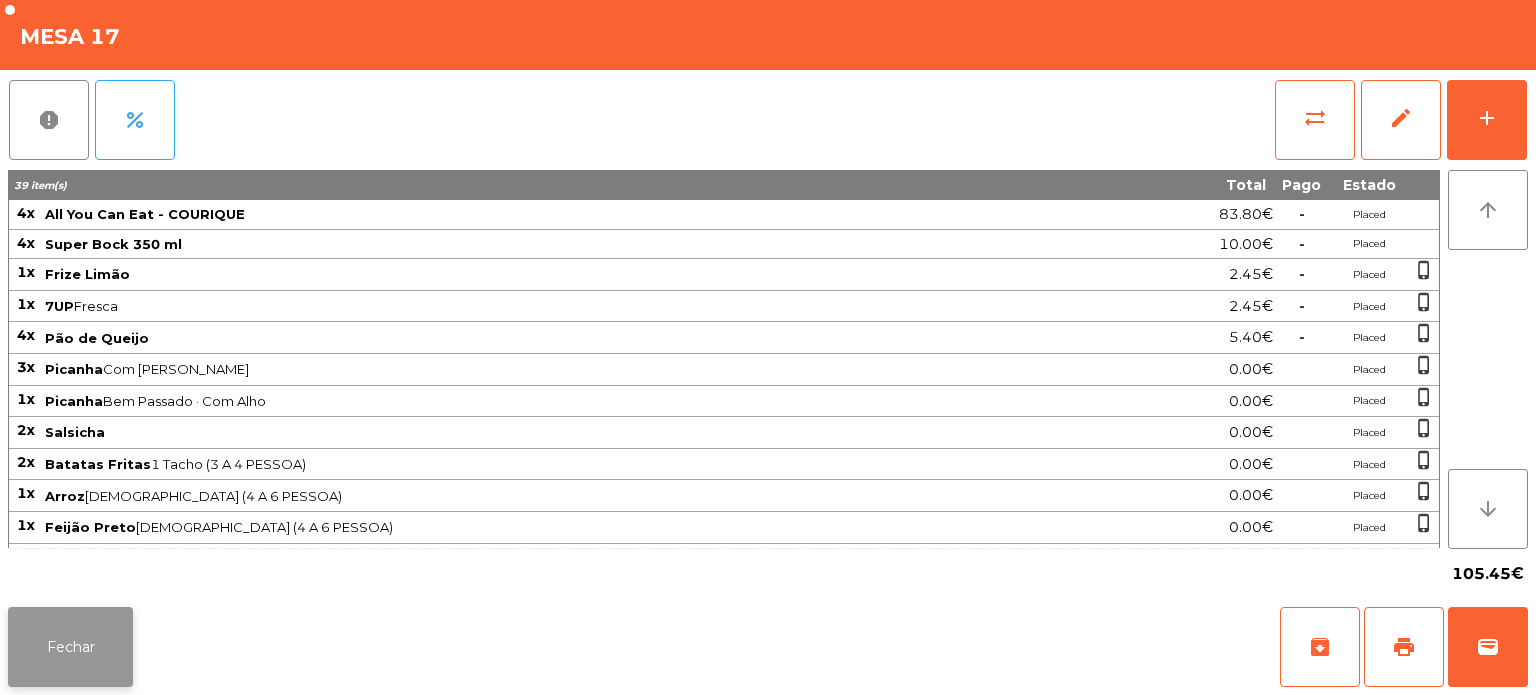 click on "Fechar" 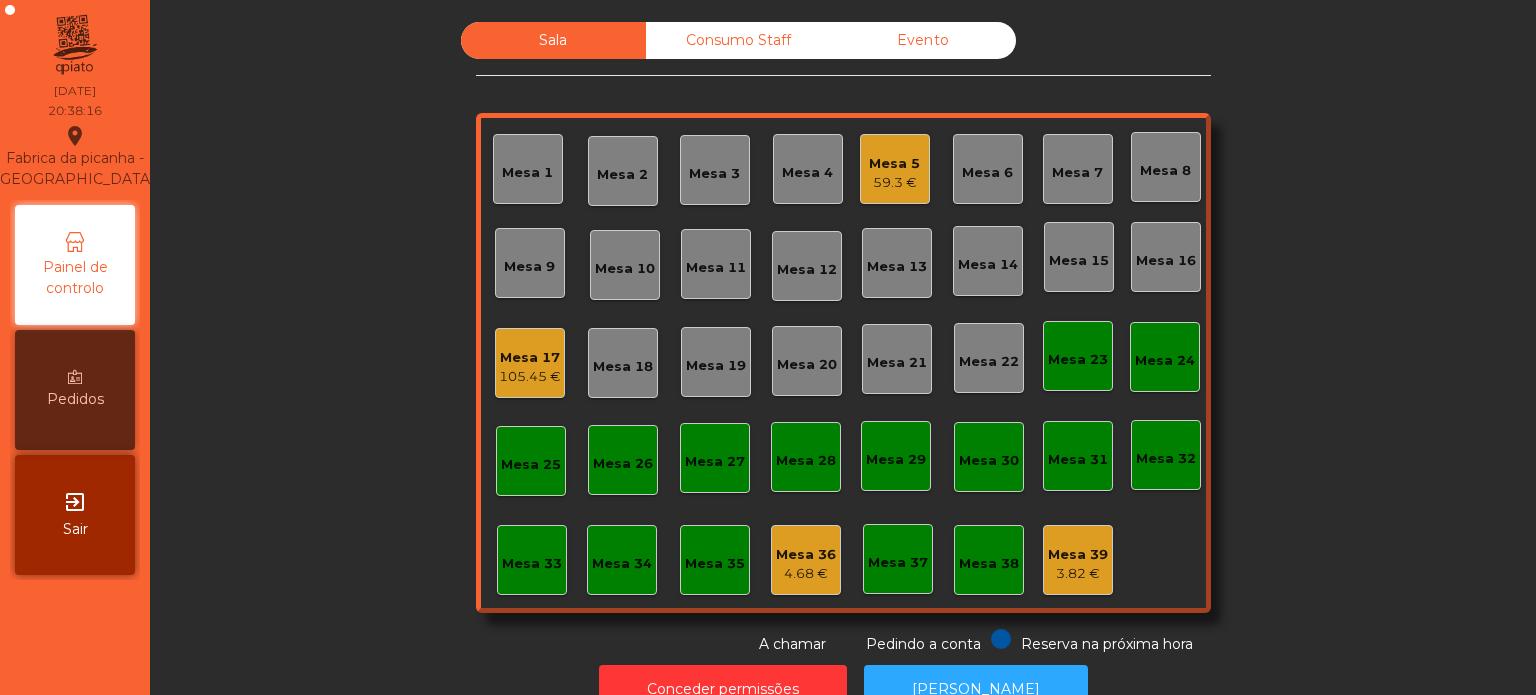 click on "Mesa 26" 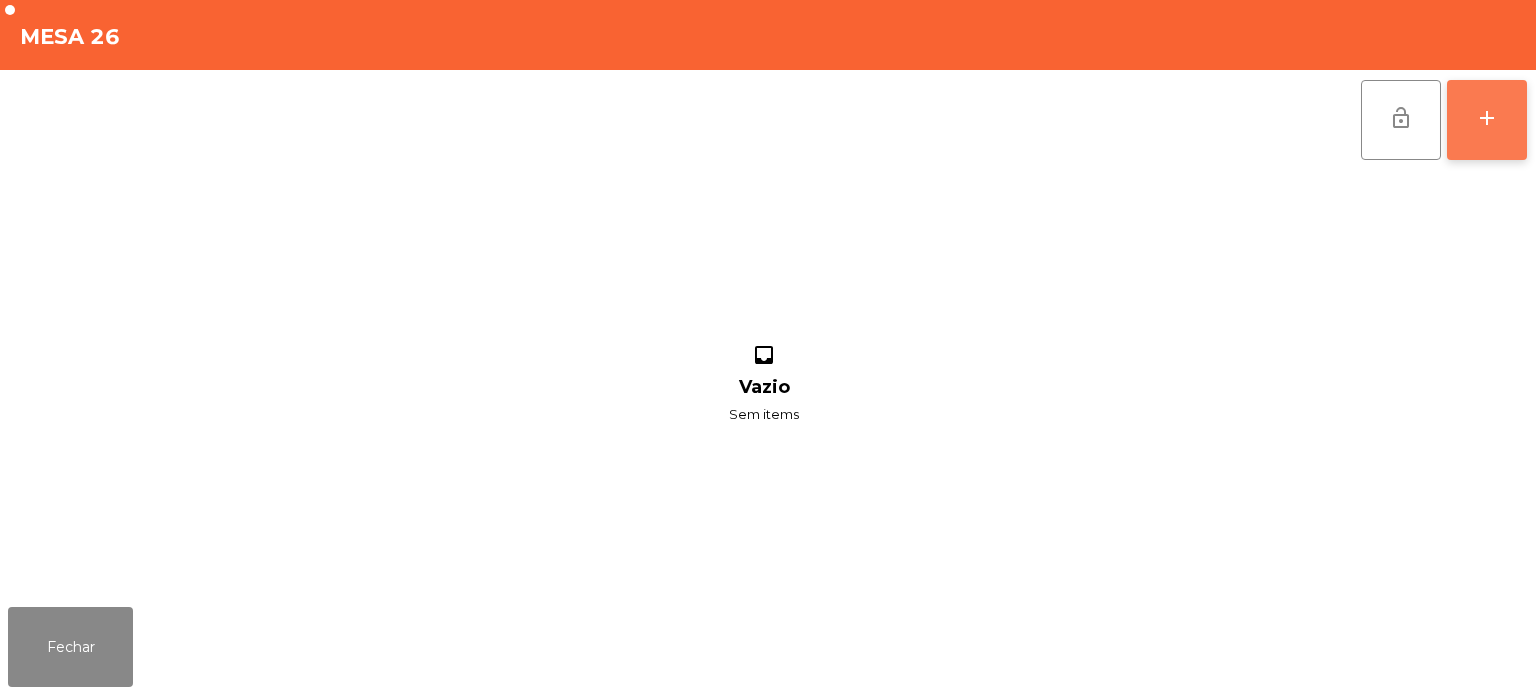 click on "add" 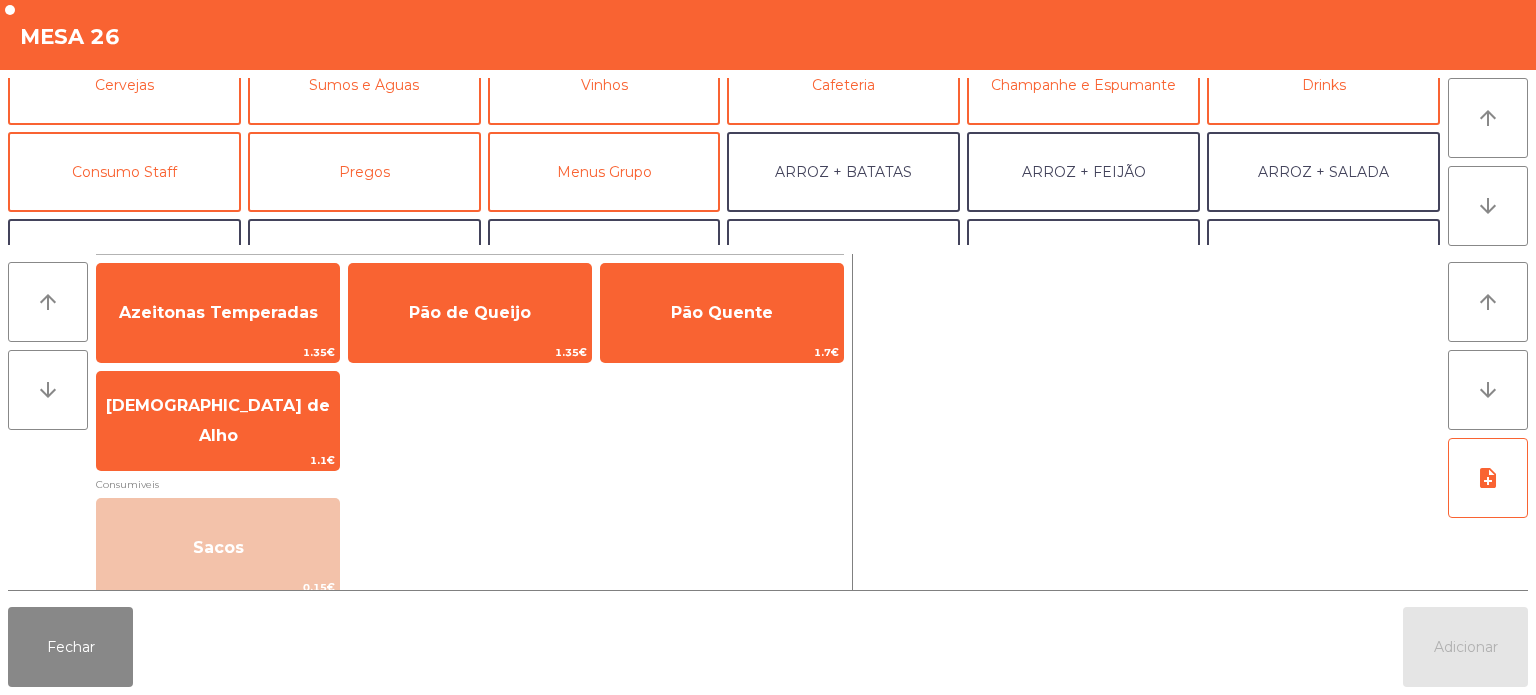 scroll, scrollTop: 136, scrollLeft: 0, axis: vertical 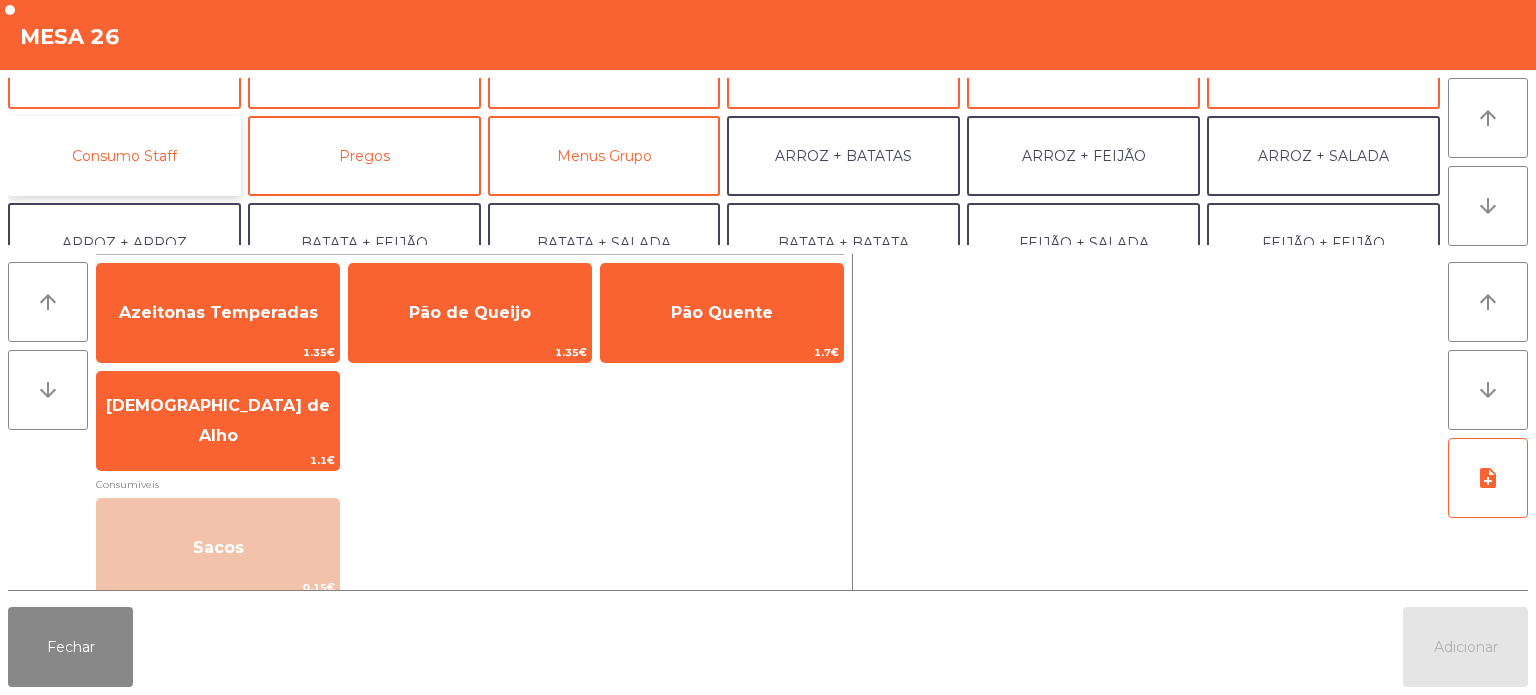 click on "Consumo Staff" 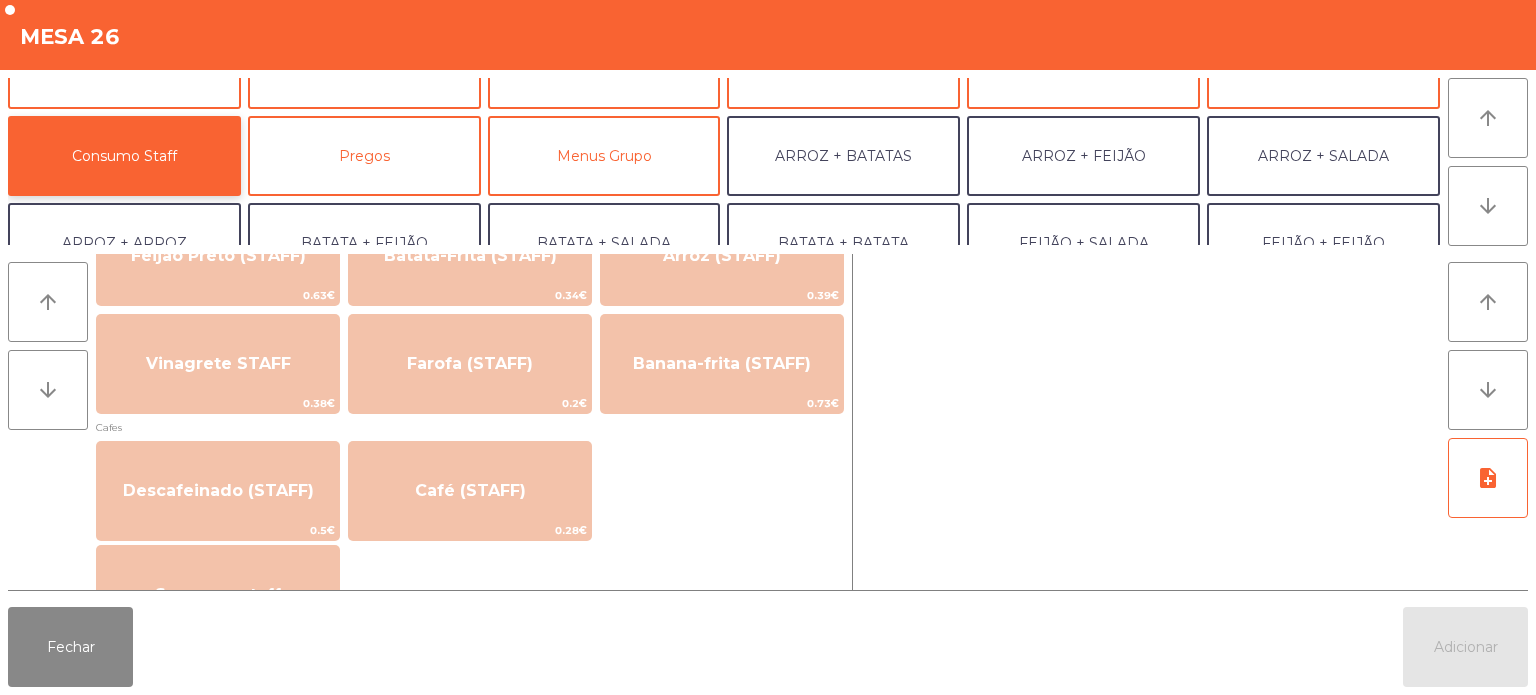 scroll, scrollTop: 892, scrollLeft: 0, axis: vertical 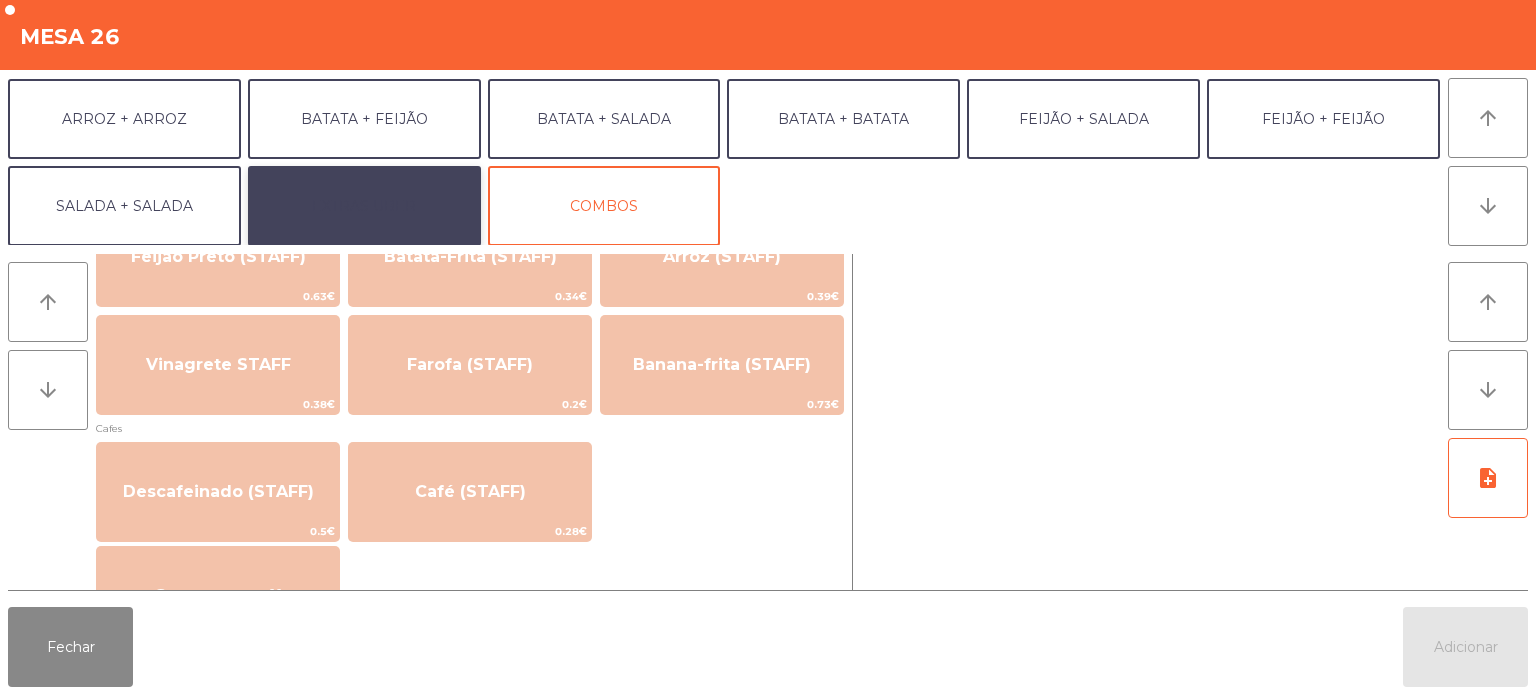 click on "EXTRAS UBER" 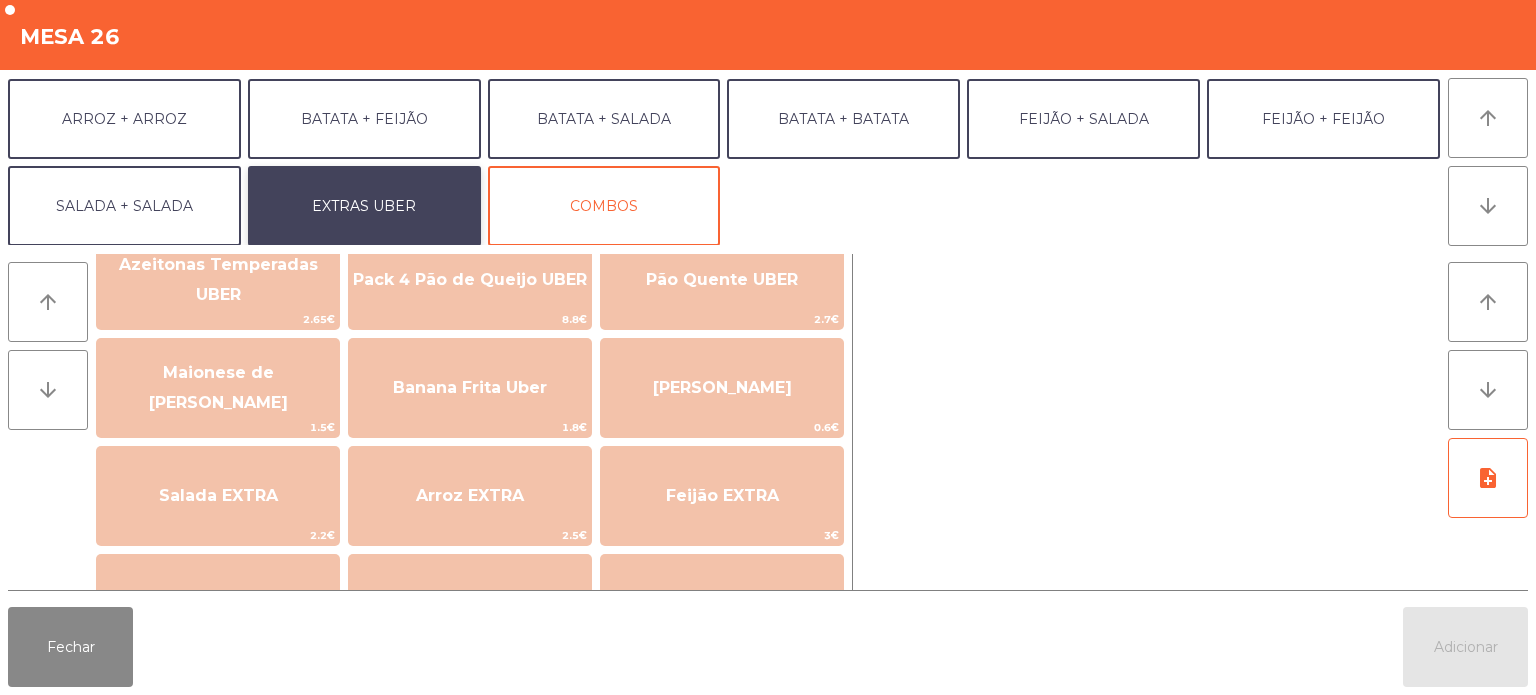 scroll, scrollTop: 0, scrollLeft: 0, axis: both 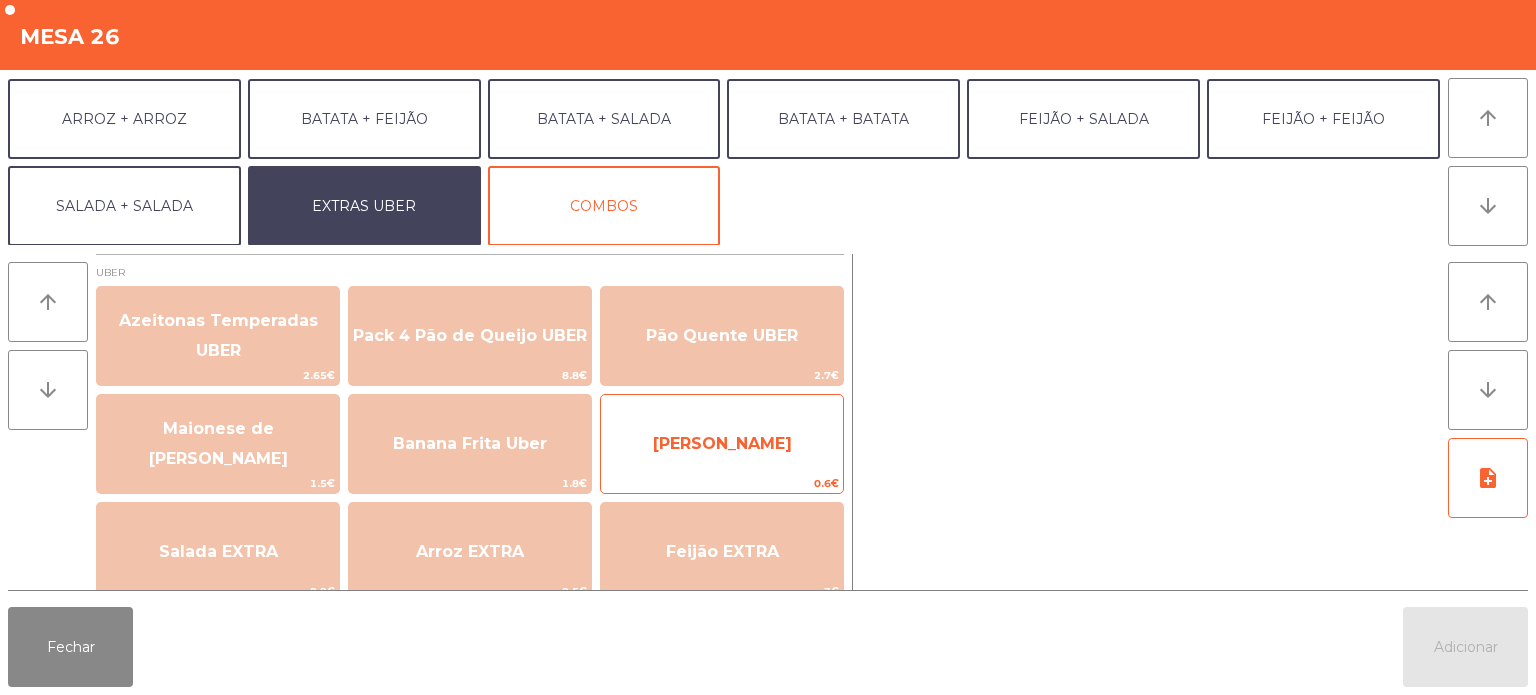 click on "[PERSON_NAME]" 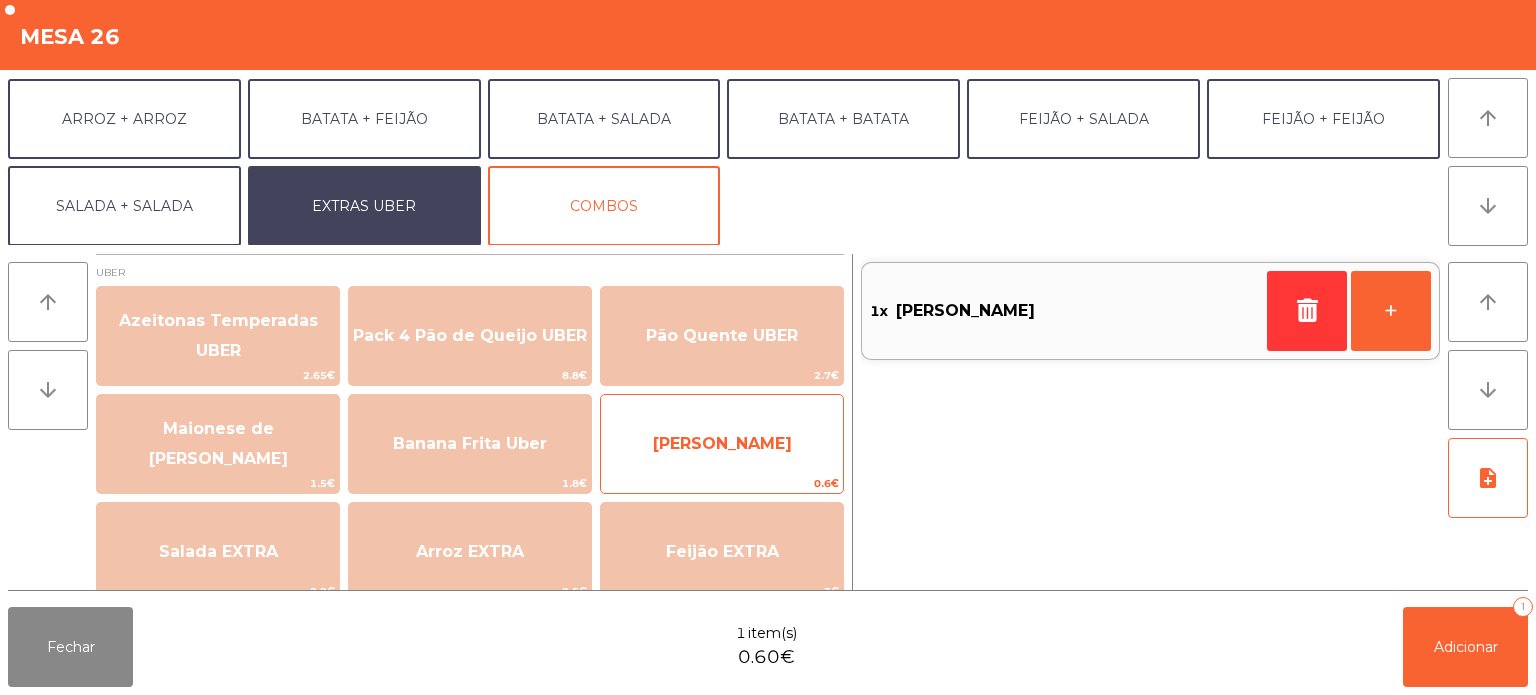 click on "[PERSON_NAME]" 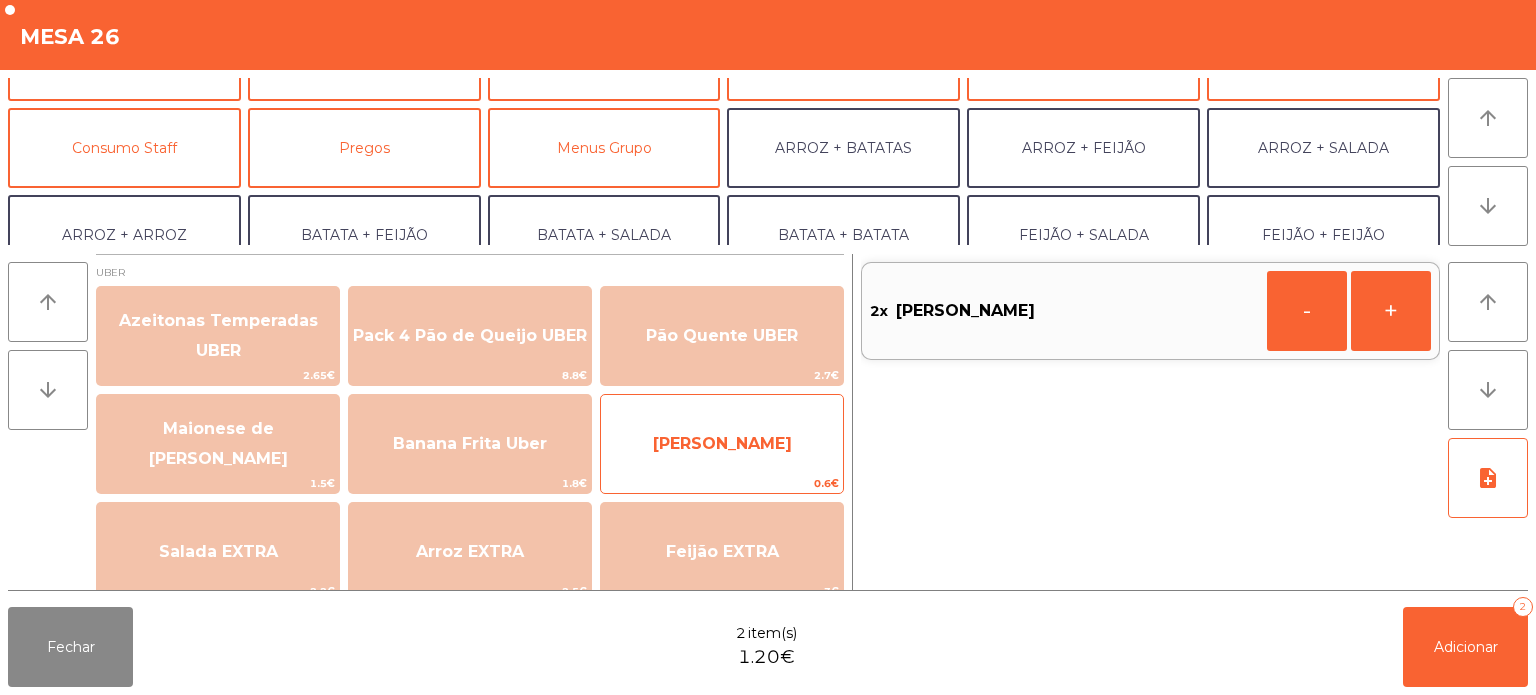 scroll, scrollTop: 118, scrollLeft: 0, axis: vertical 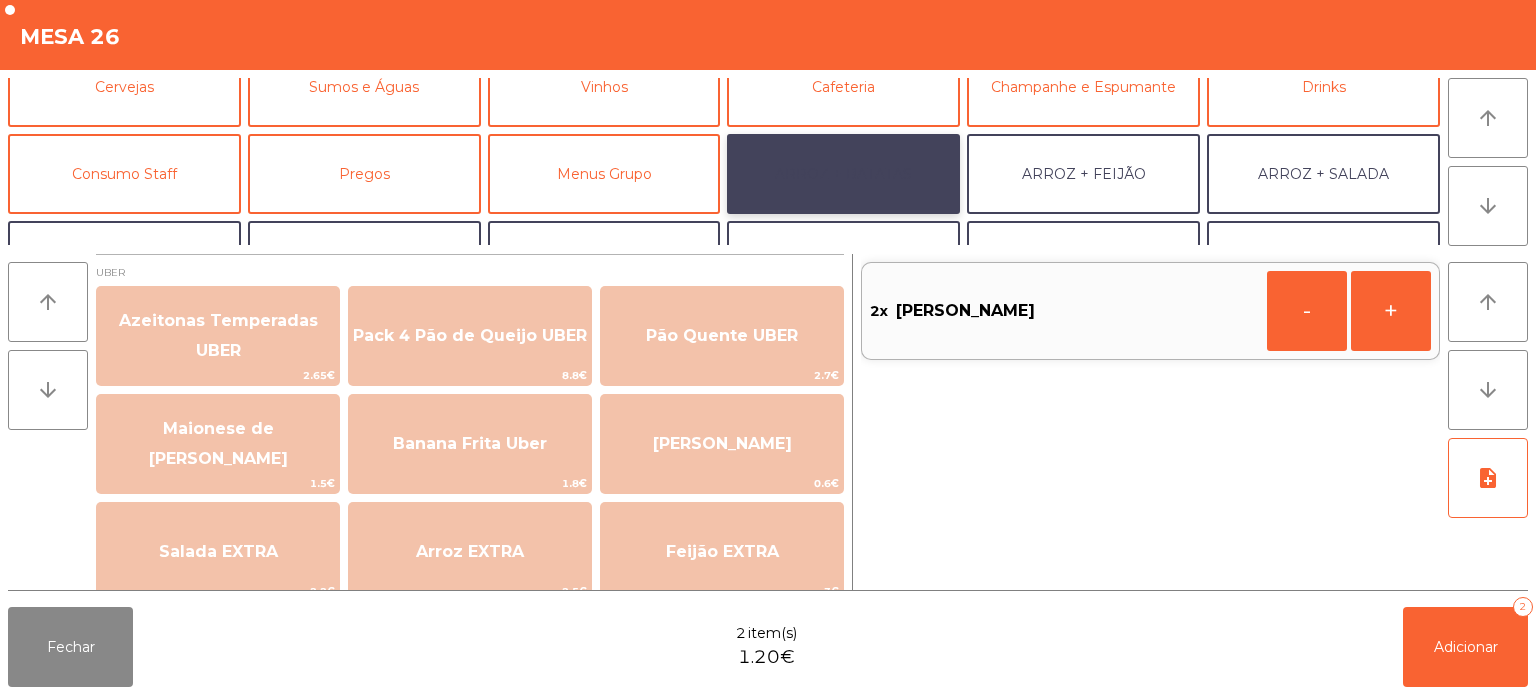 click on "ARROZ + BATATAS" 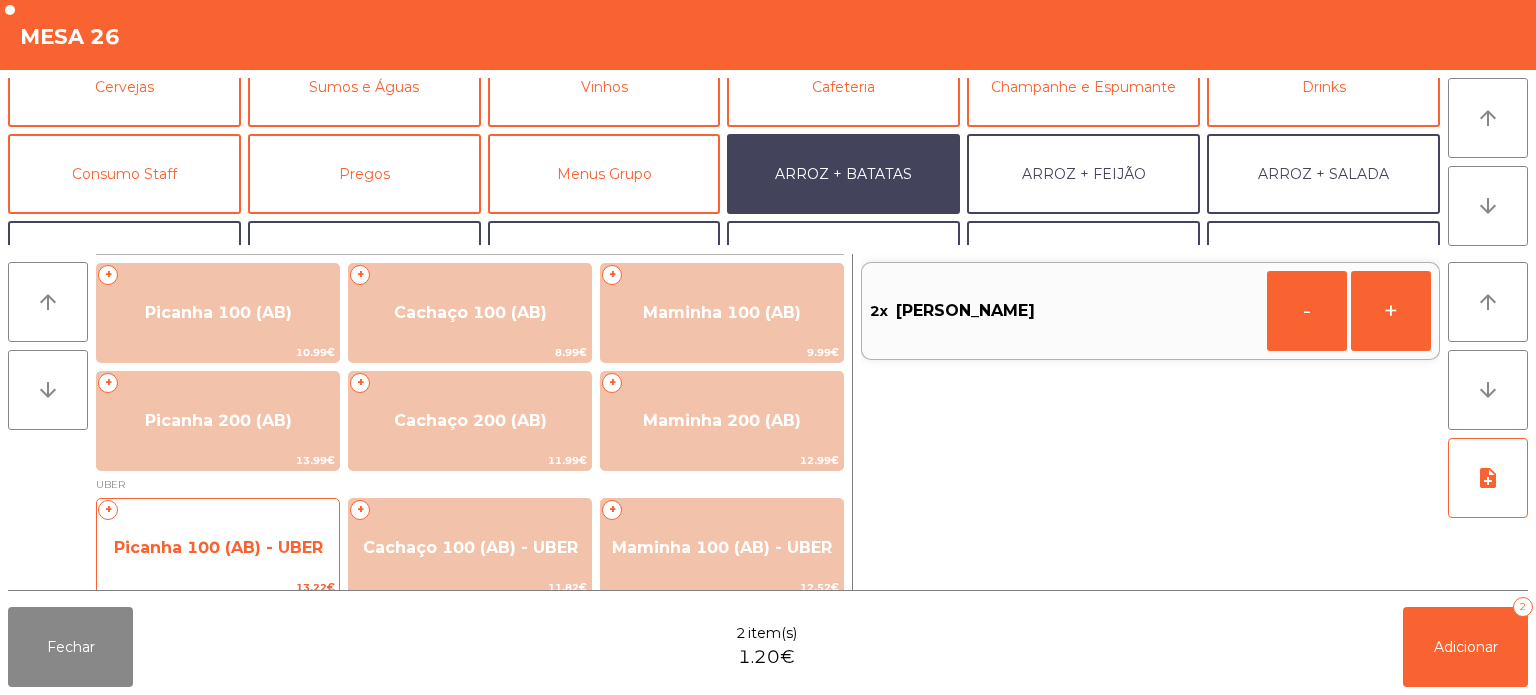 click on "Picanha 100 (AB) - UBER" 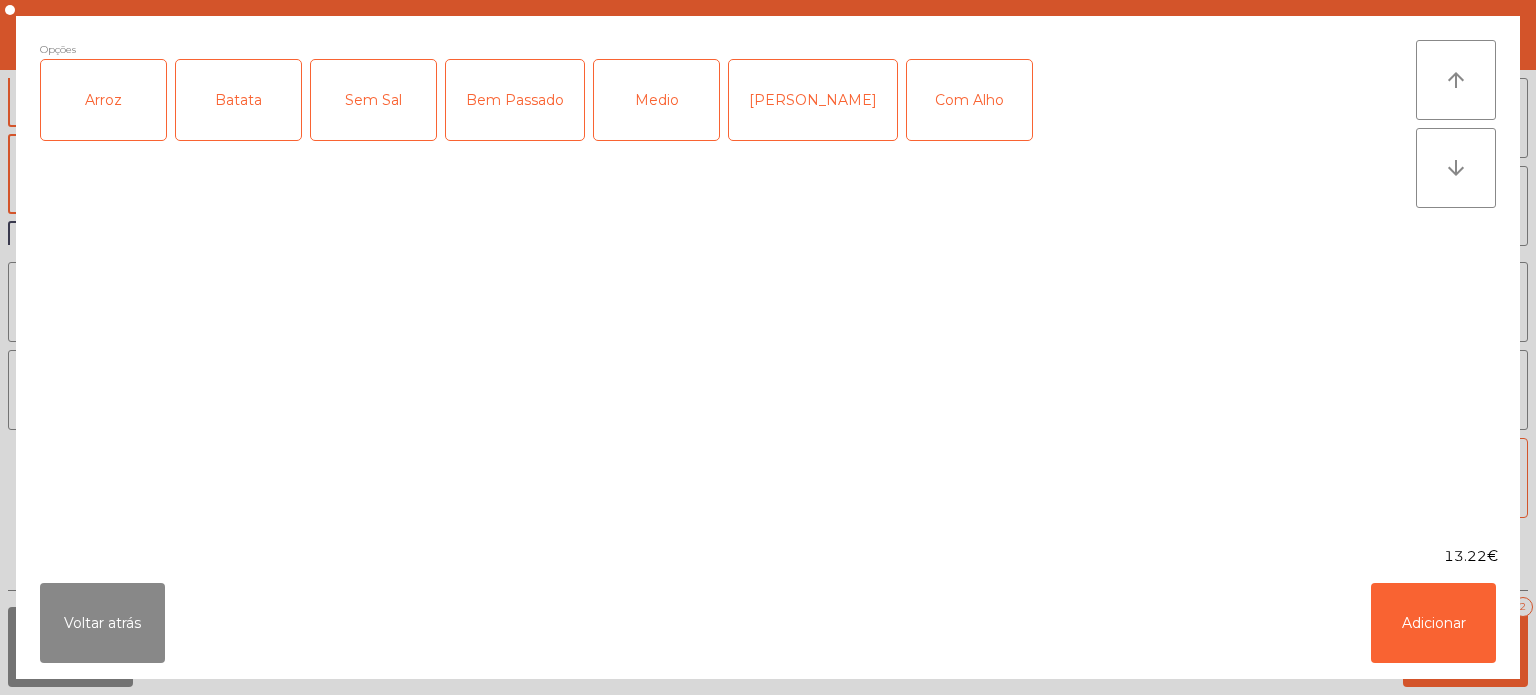 click on "Arroz" 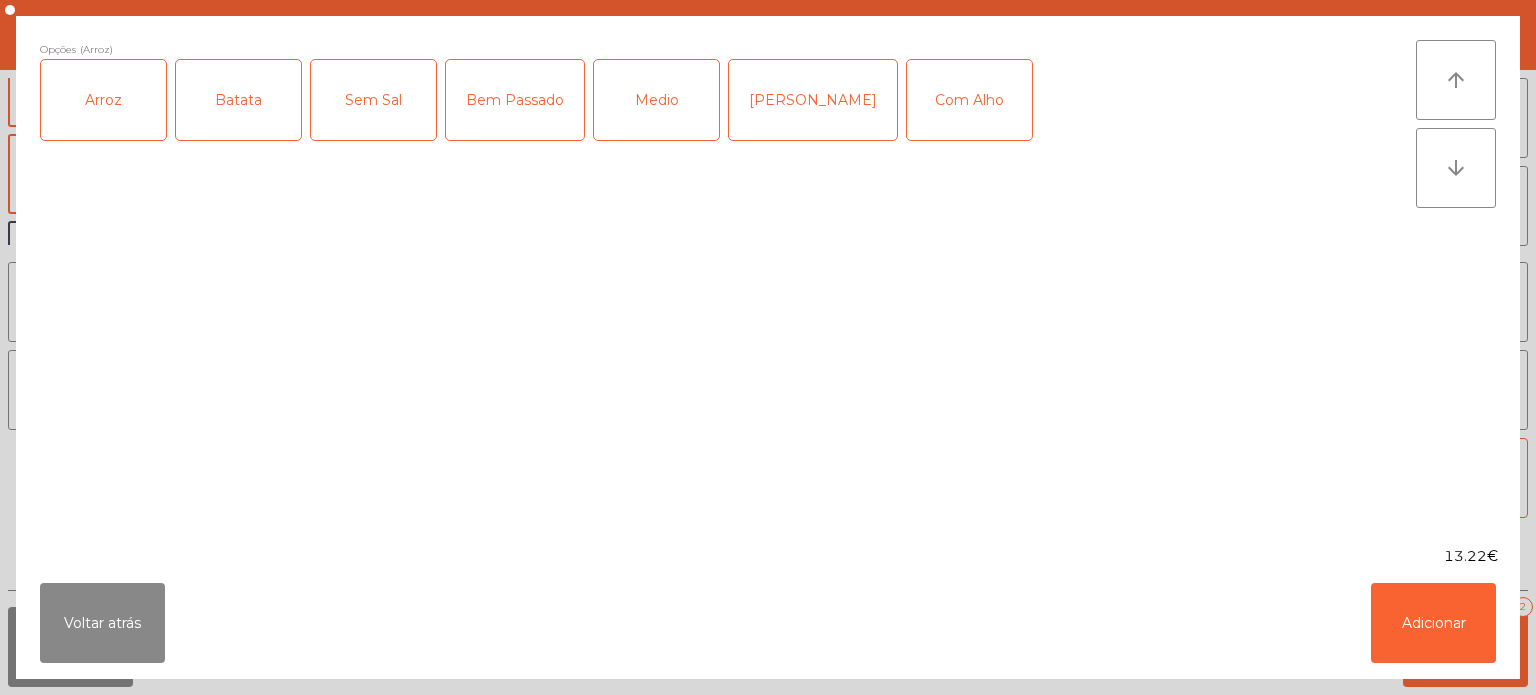 click on "Batata" 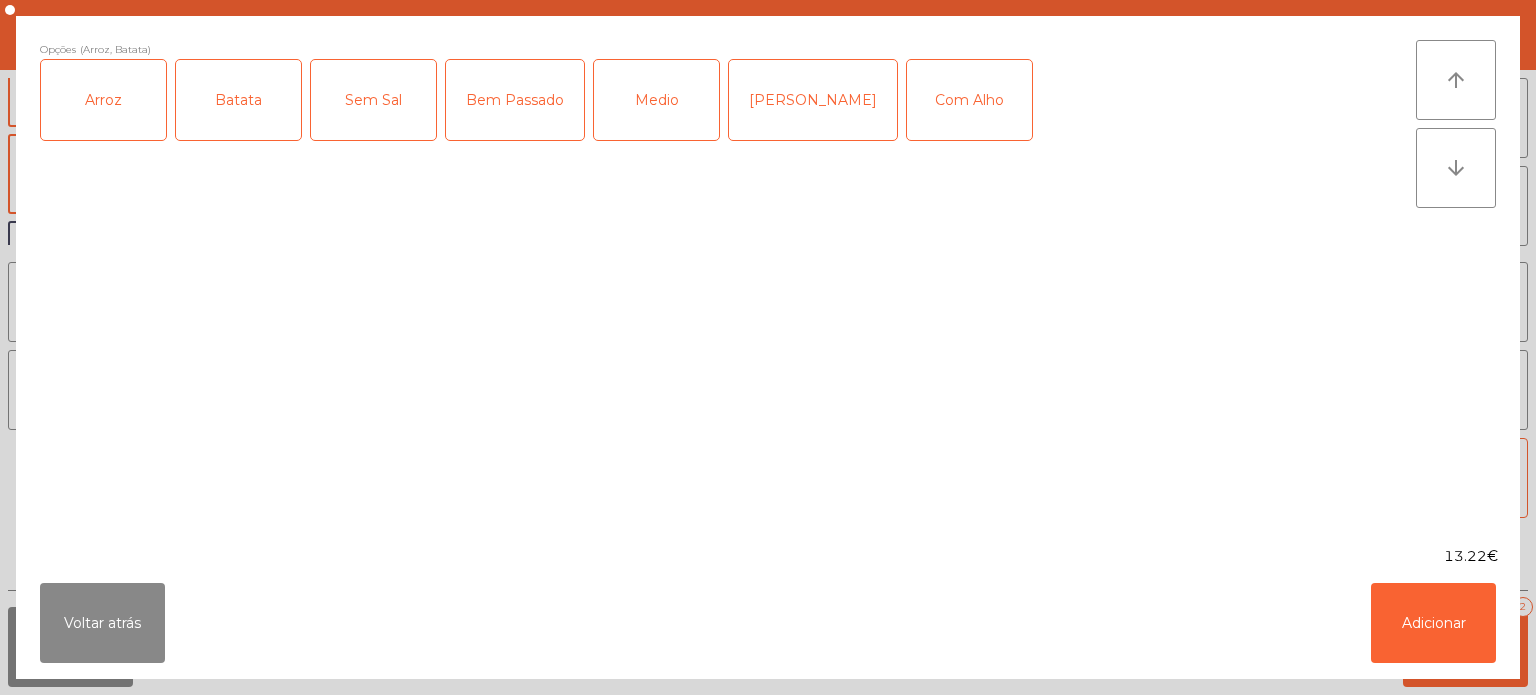 click on "Medio" 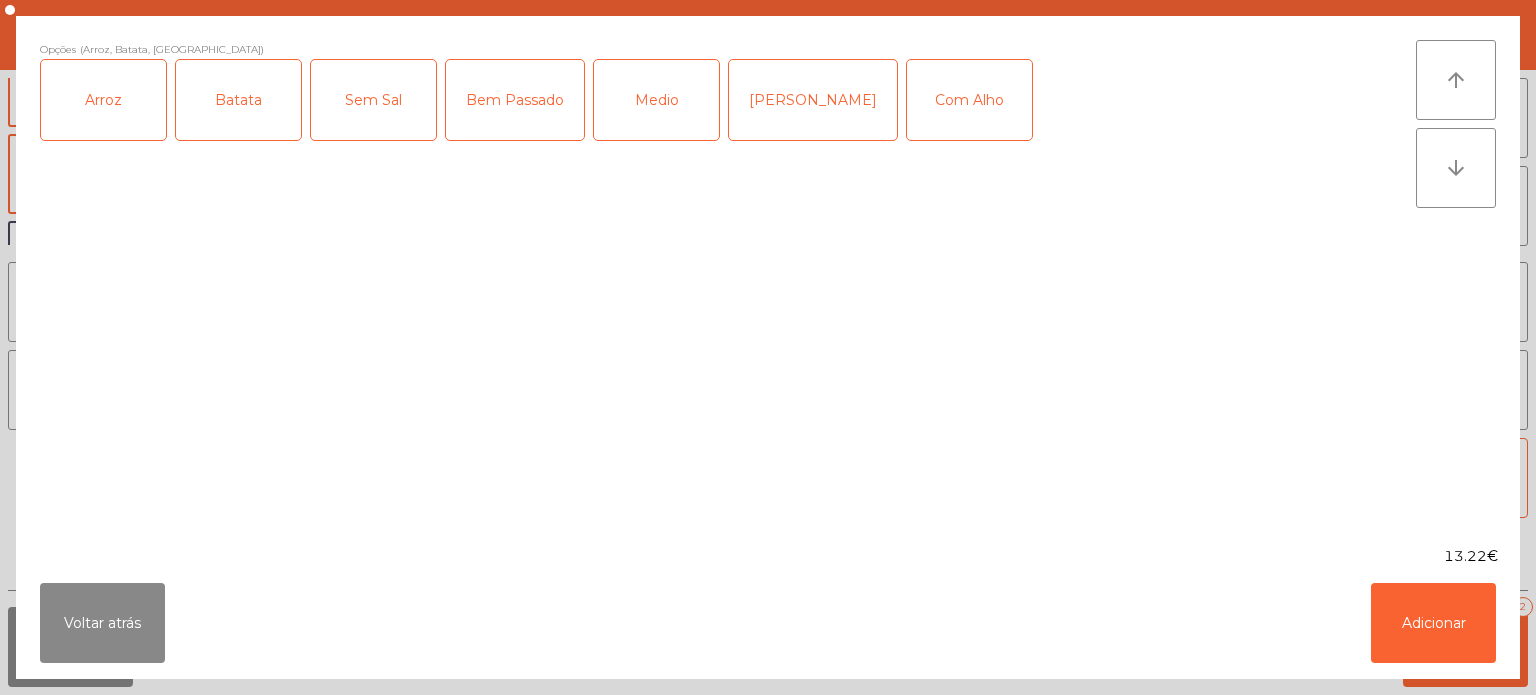 click on "Com Alho" 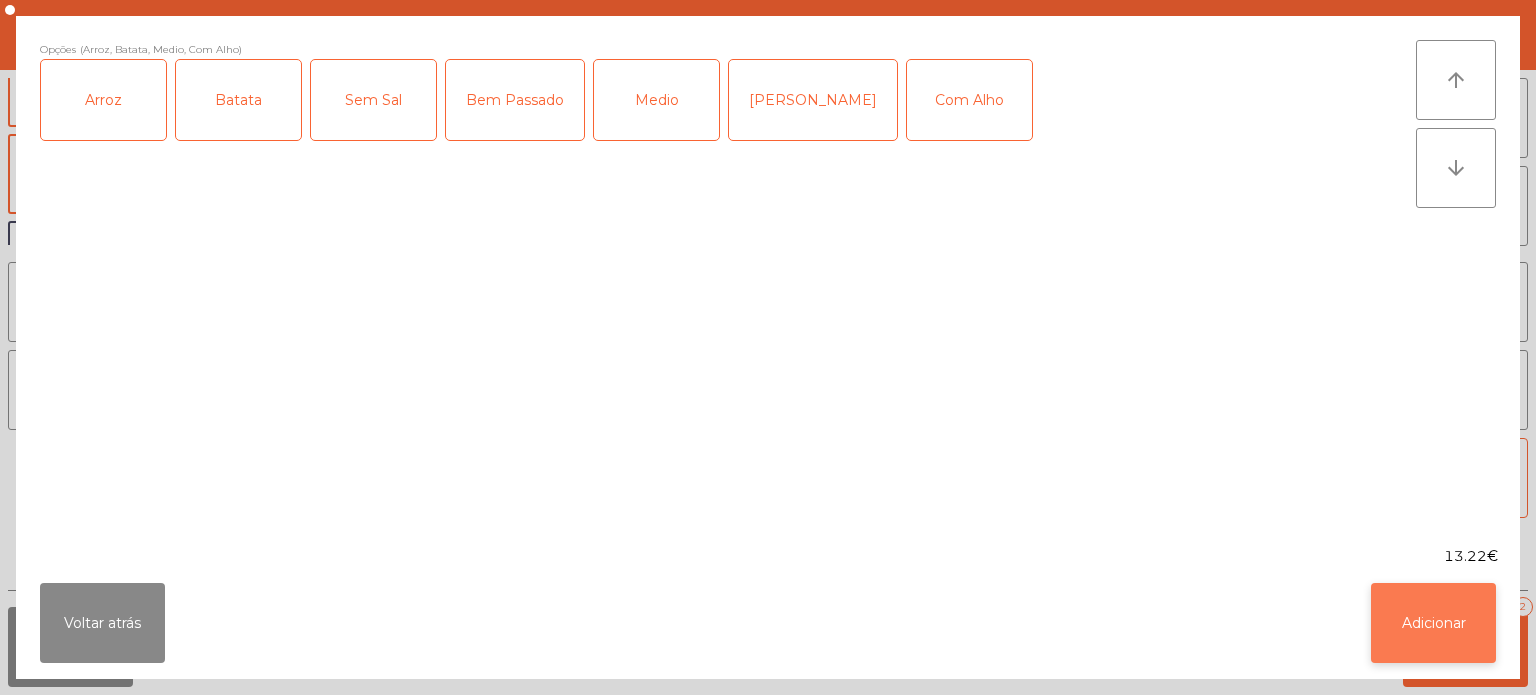 click on "Adicionar" 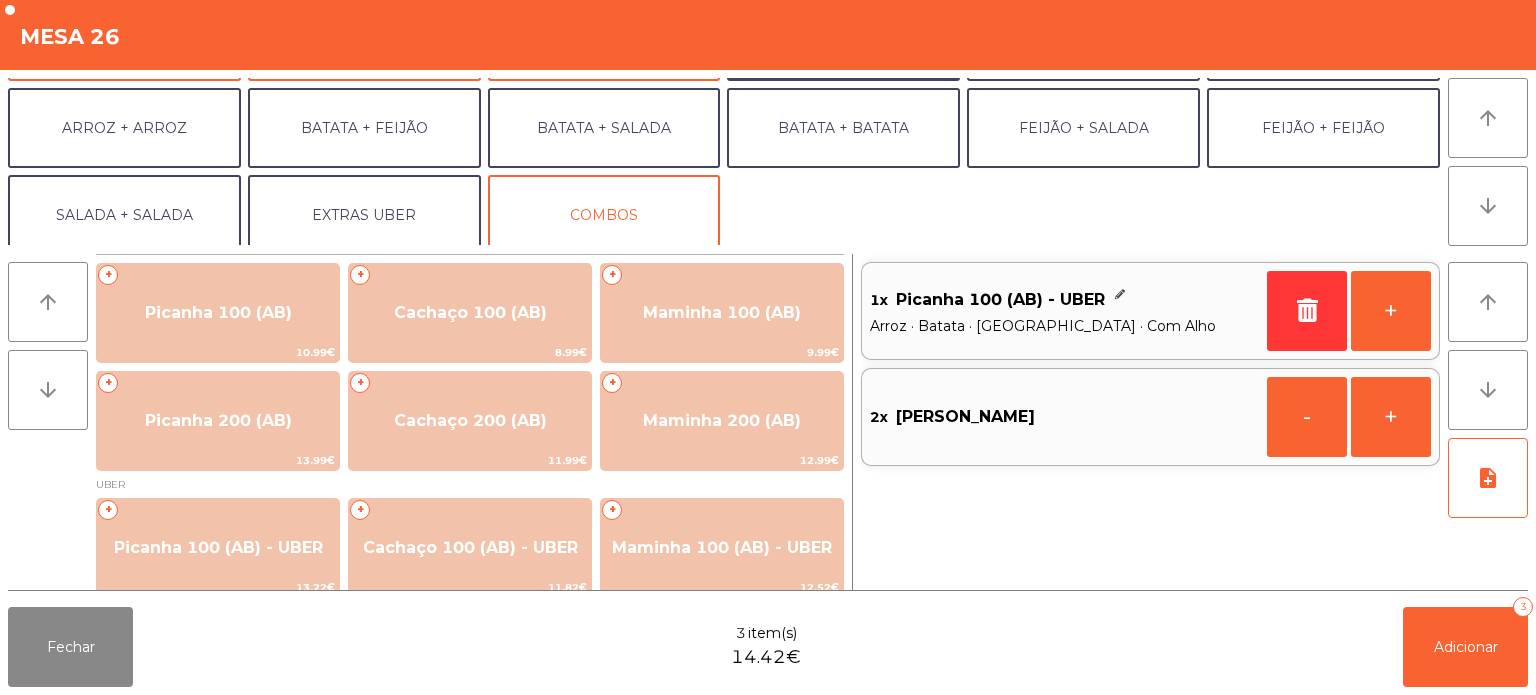 scroll, scrollTop: 260, scrollLeft: 0, axis: vertical 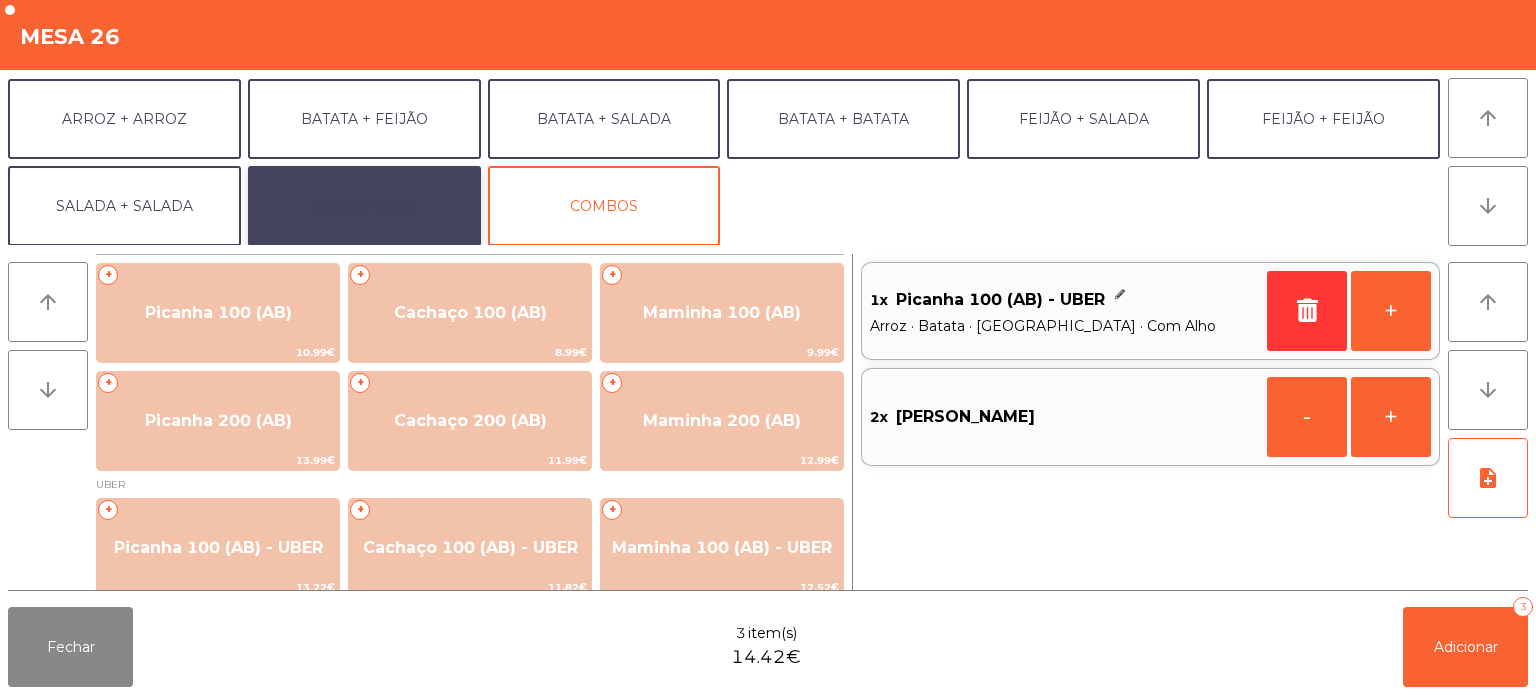 click on "EXTRAS UBER" 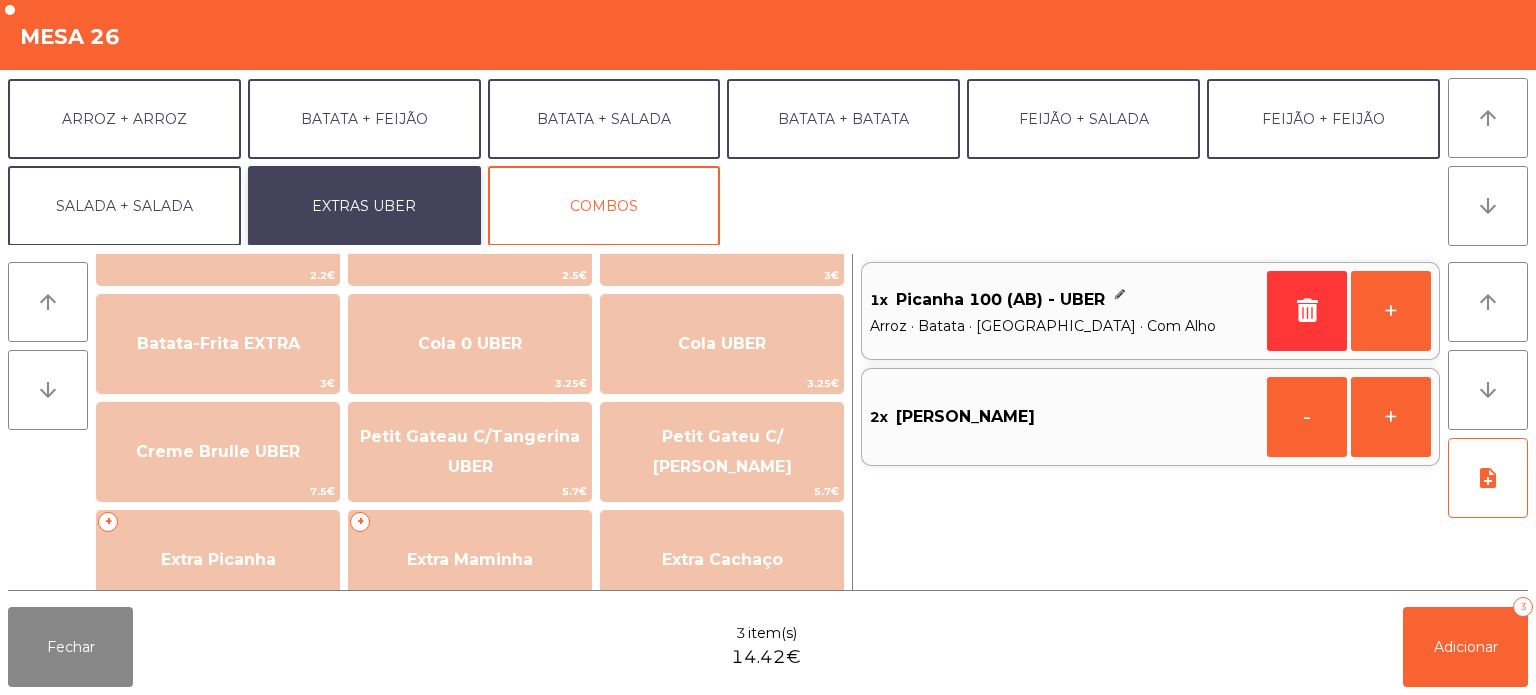 scroll, scrollTop: 319, scrollLeft: 0, axis: vertical 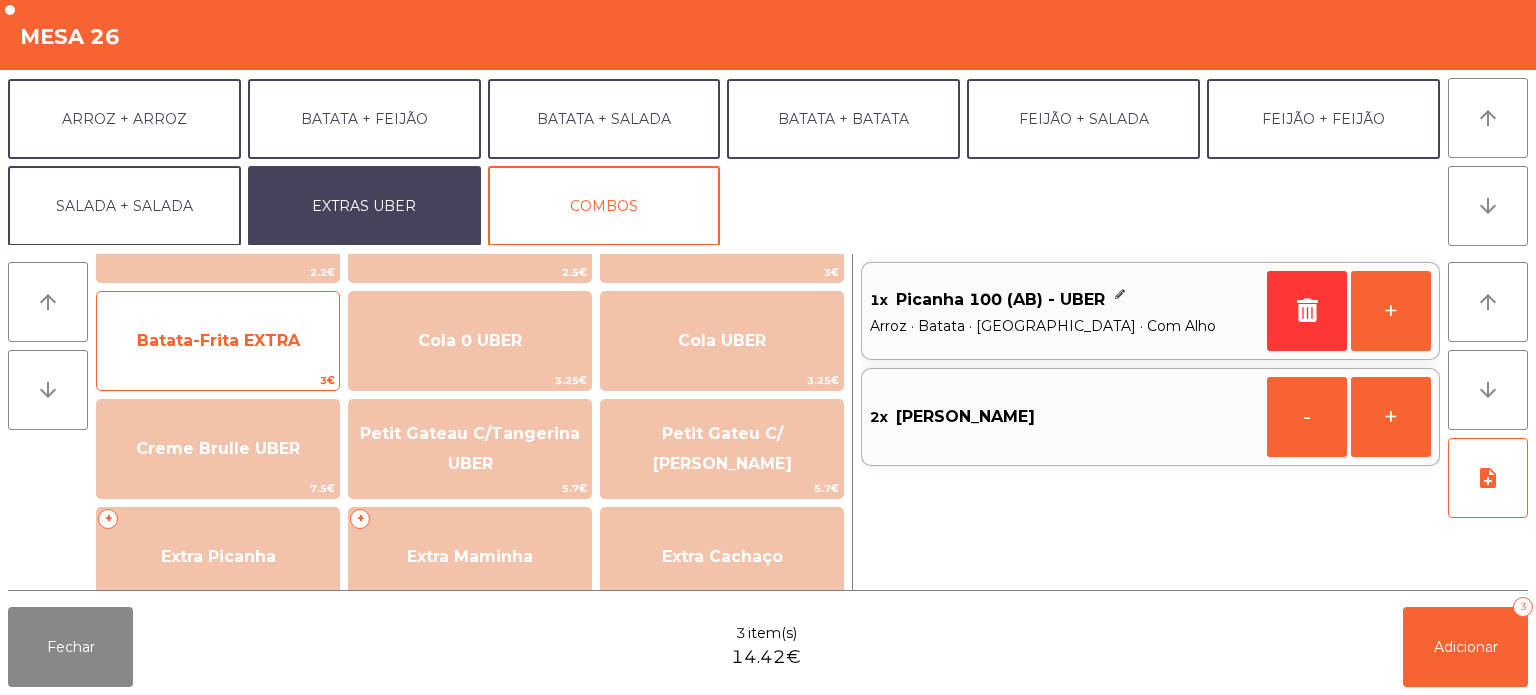 click on "Batata-Frita EXTRA" 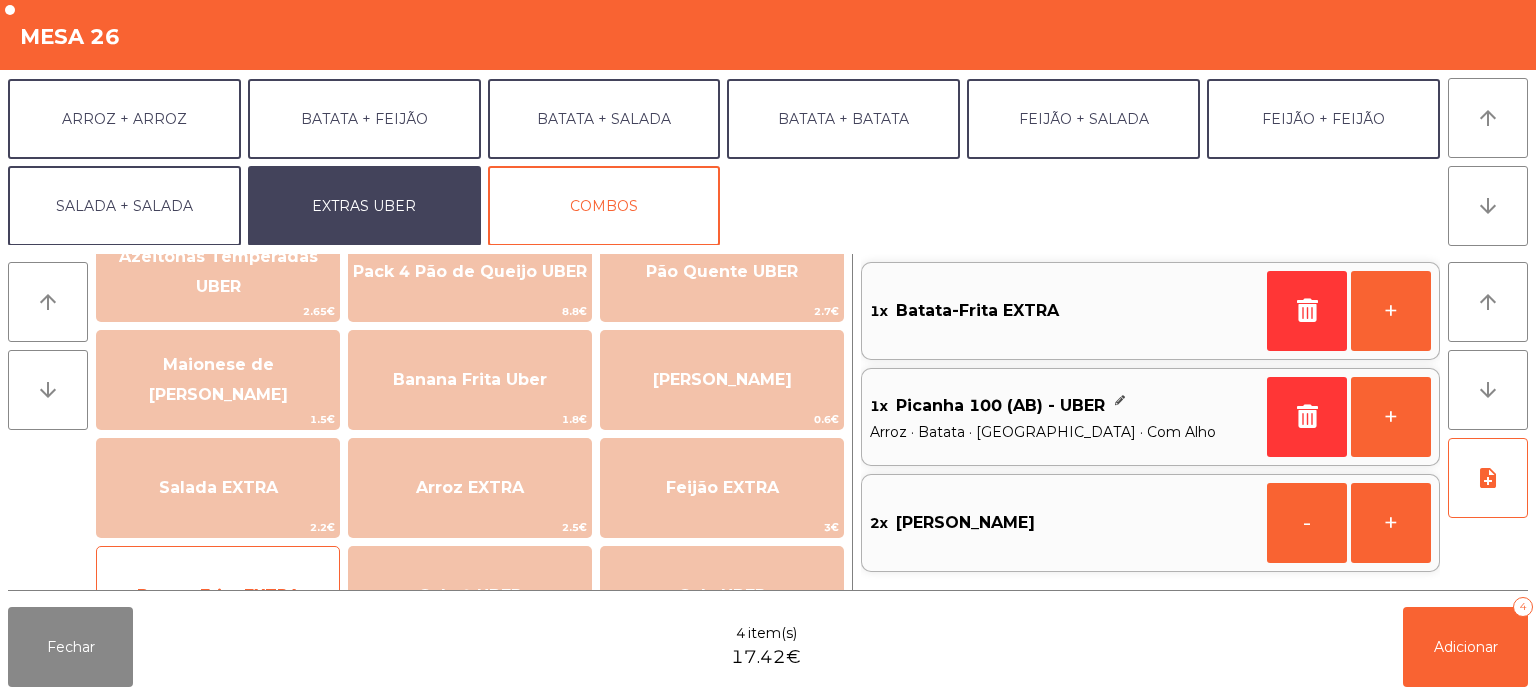 scroll, scrollTop: 58, scrollLeft: 0, axis: vertical 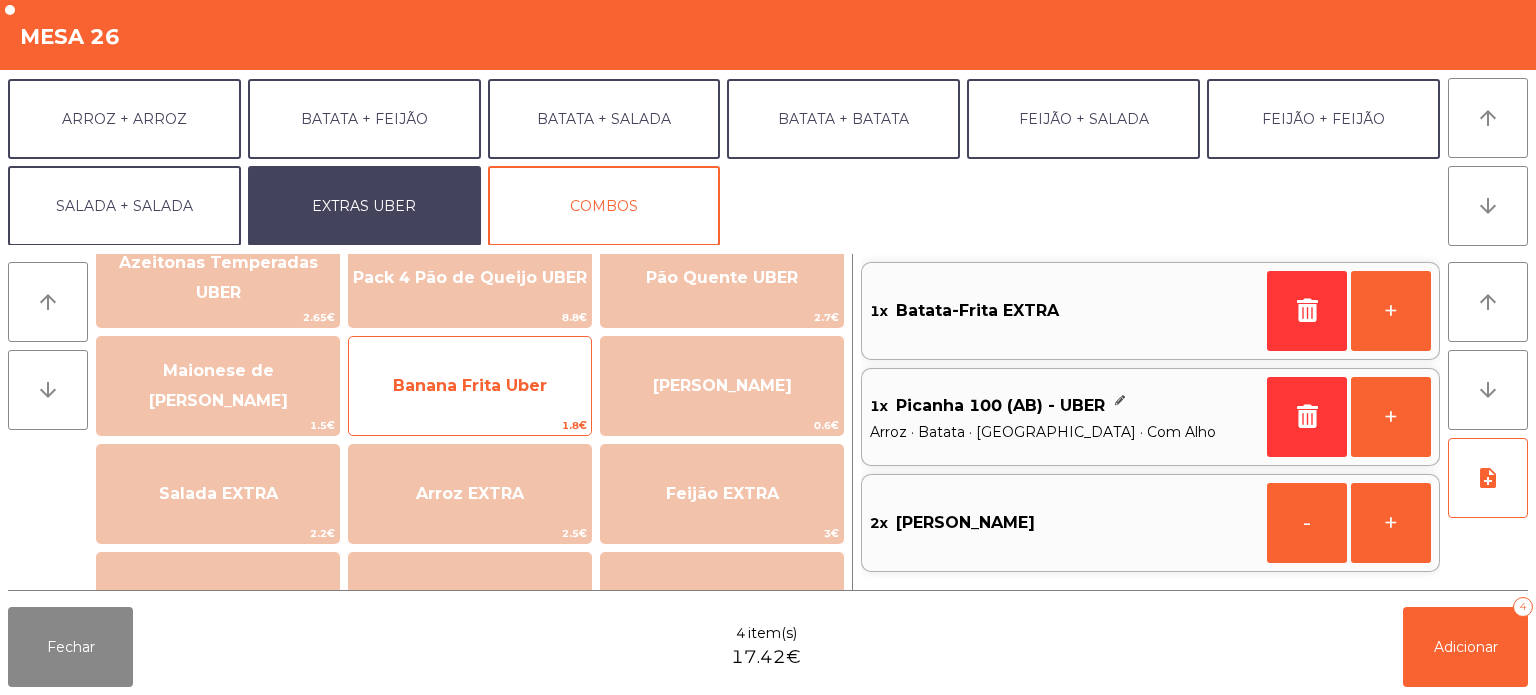 click on "Banana Frita Uber" 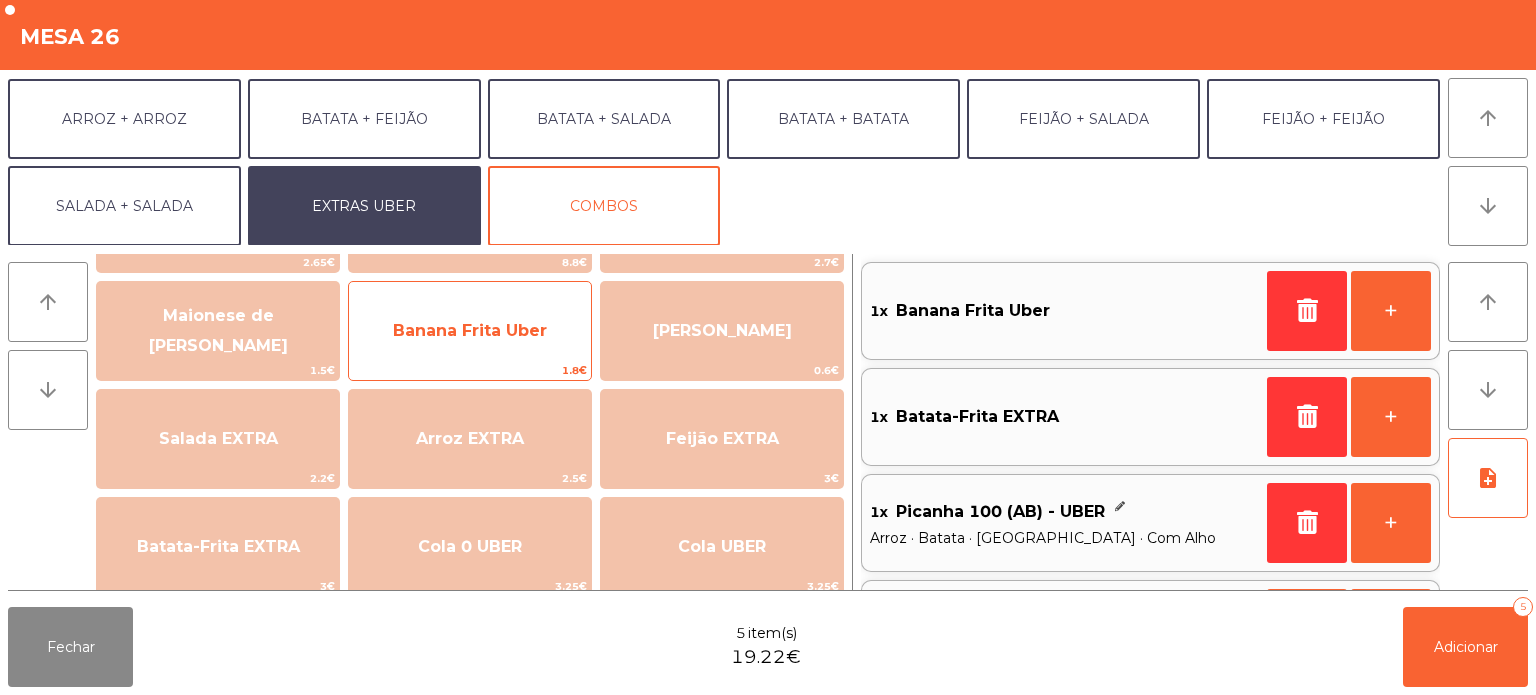scroll, scrollTop: 85, scrollLeft: 0, axis: vertical 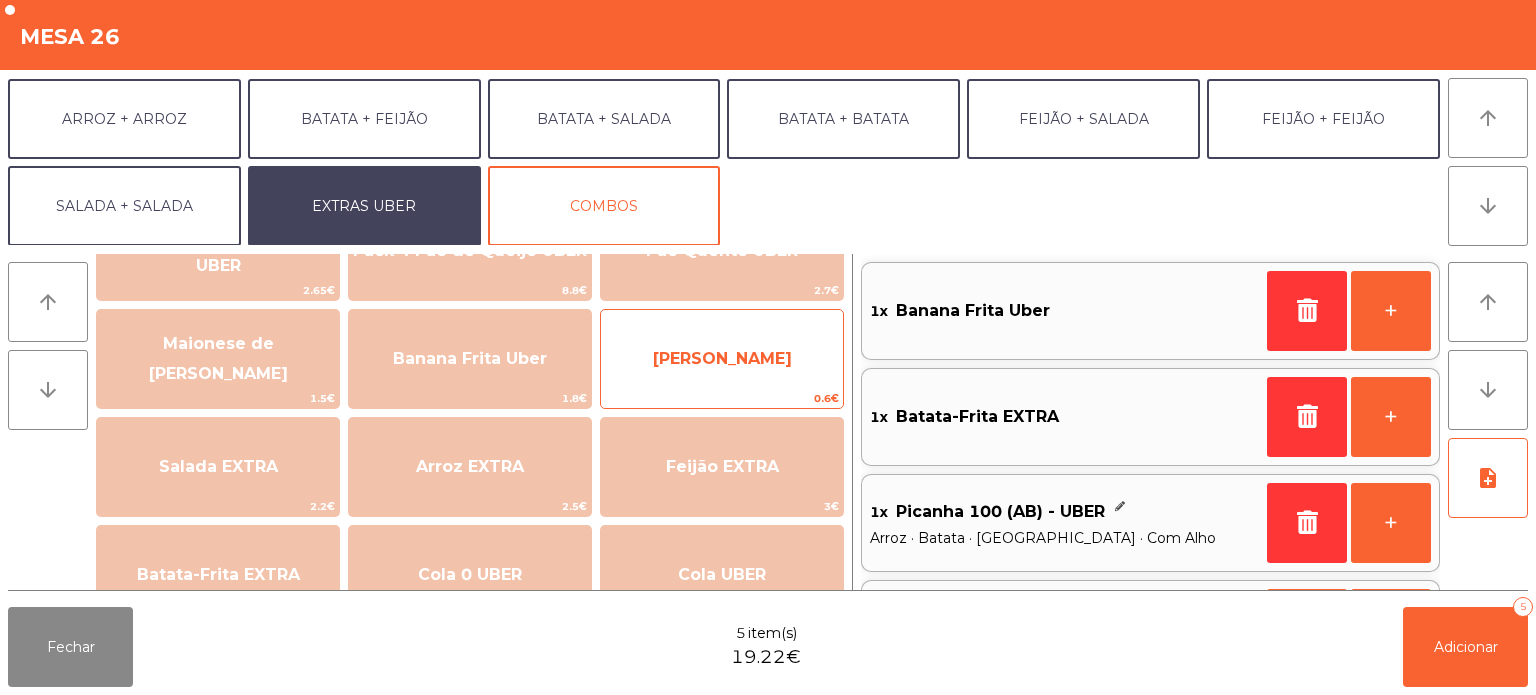 click on "[PERSON_NAME]" 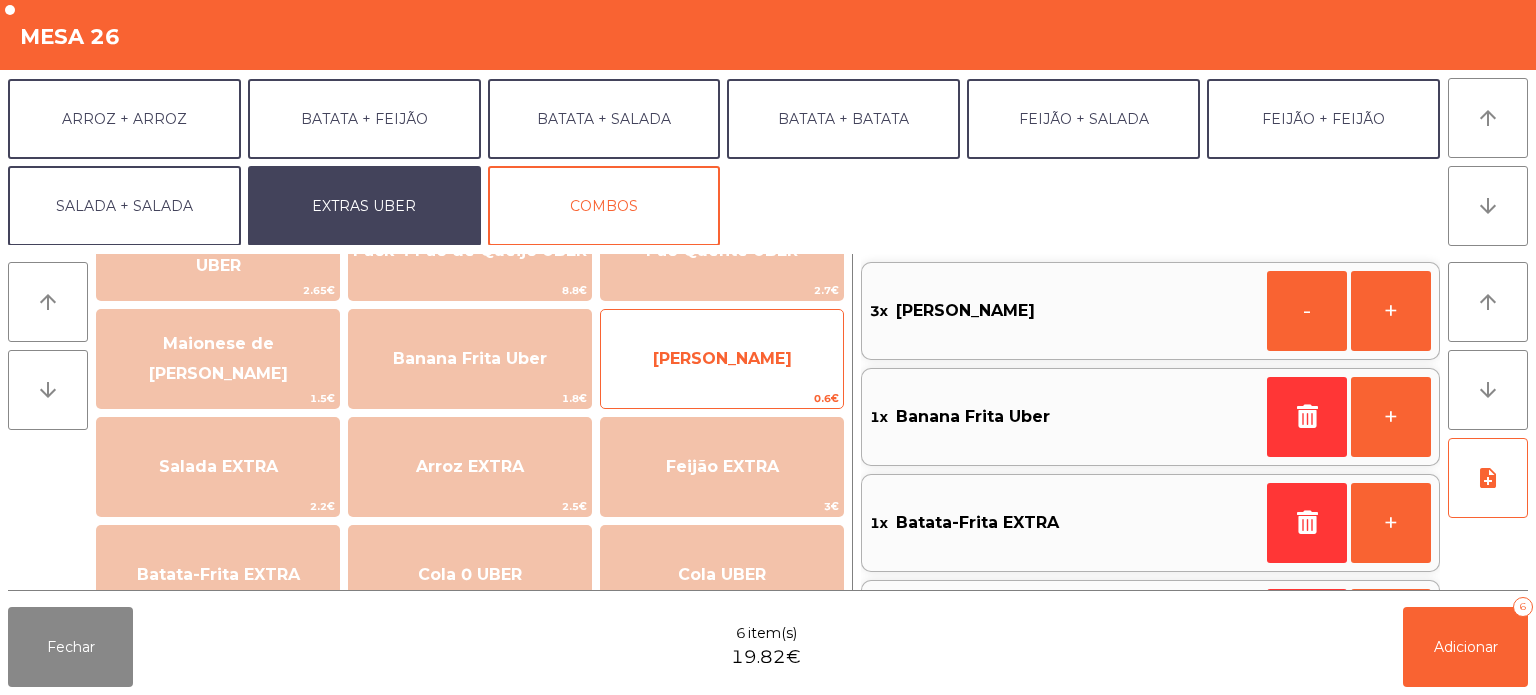 scroll, scrollTop: 8, scrollLeft: 0, axis: vertical 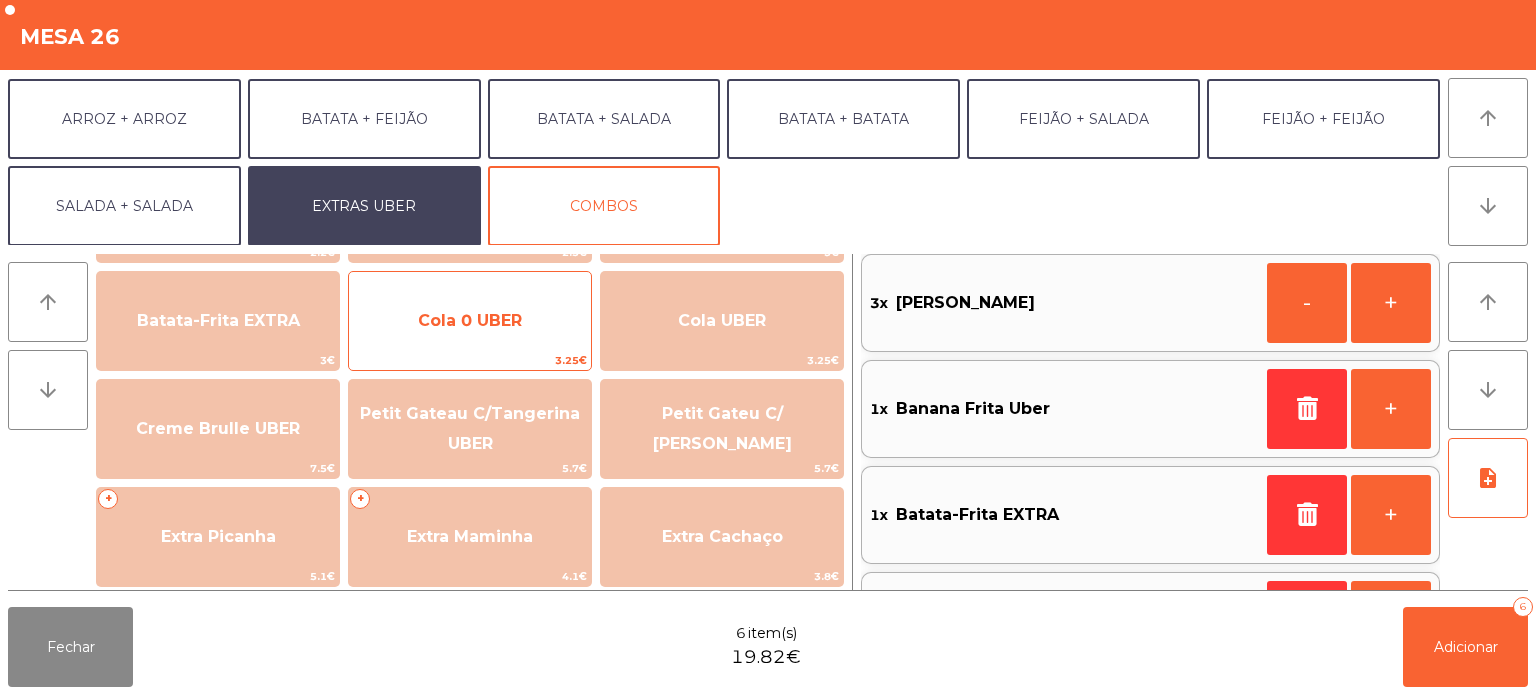 click on "Cola 0 UBER" 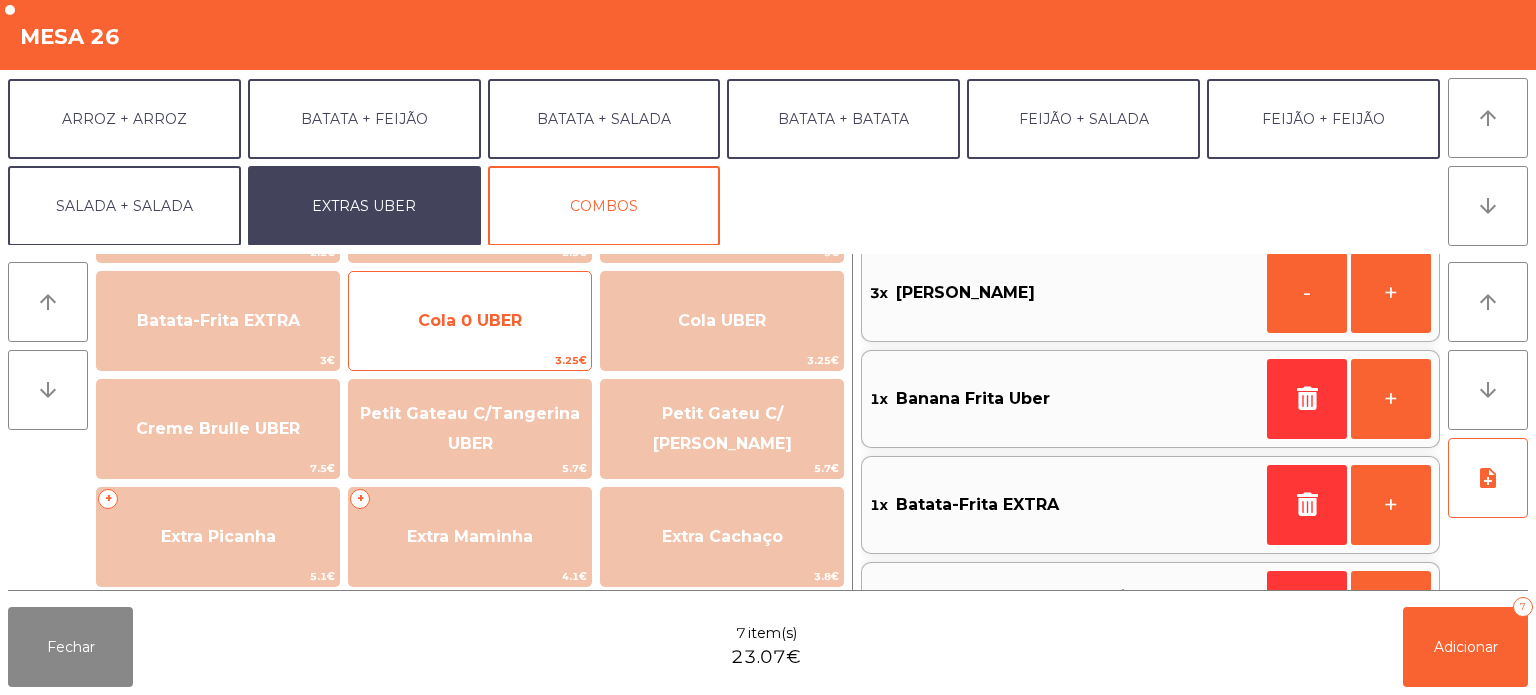 scroll, scrollTop: 196, scrollLeft: 0, axis: vertical 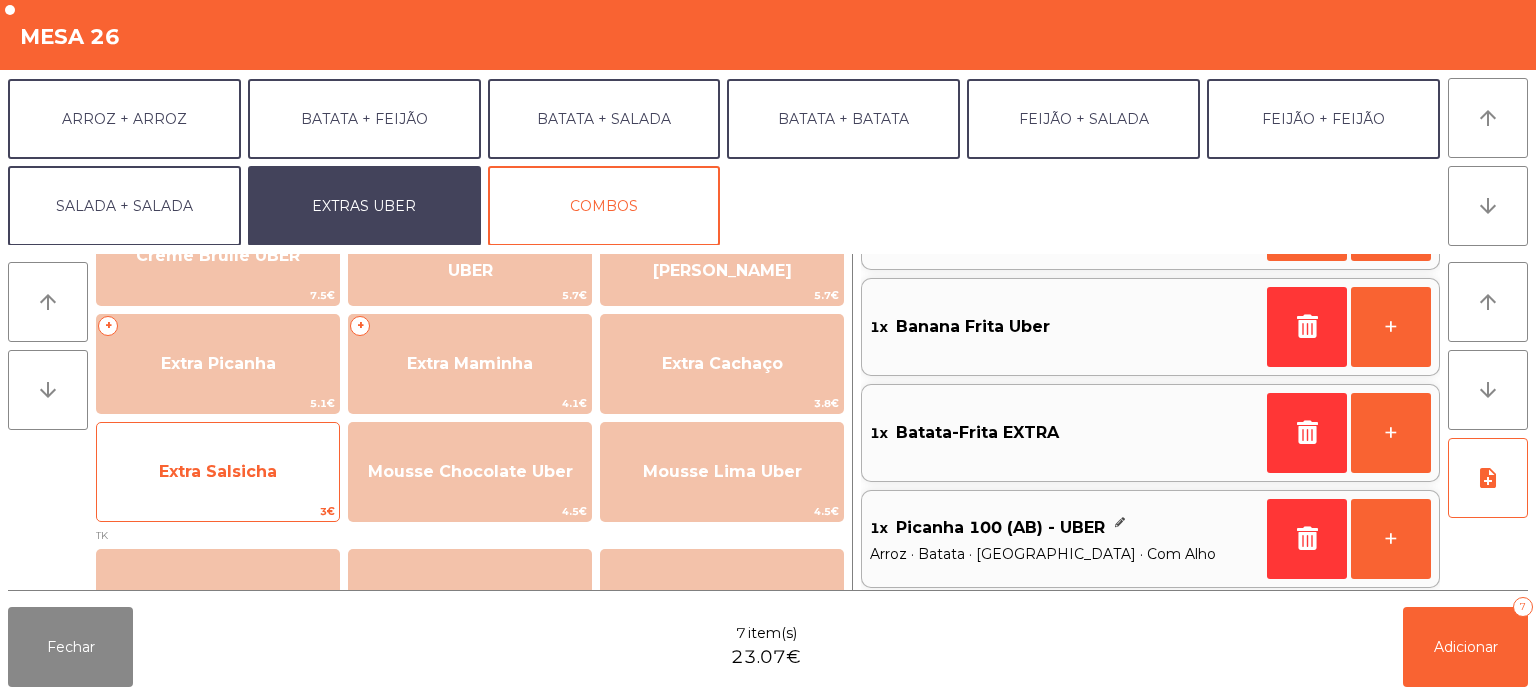 click on "Extra Salsicha" 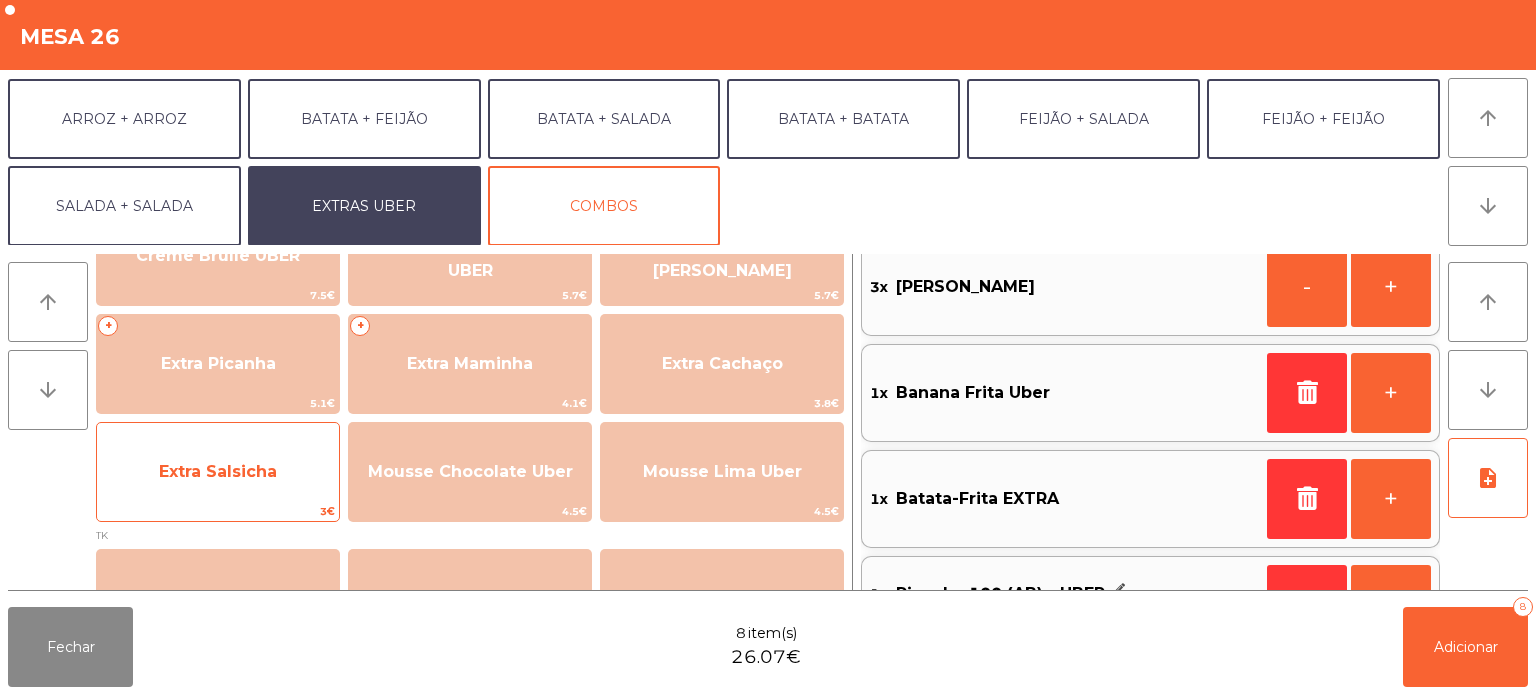 scroll, scrollTop: 304, scrollLeft: 0, axis: vertical 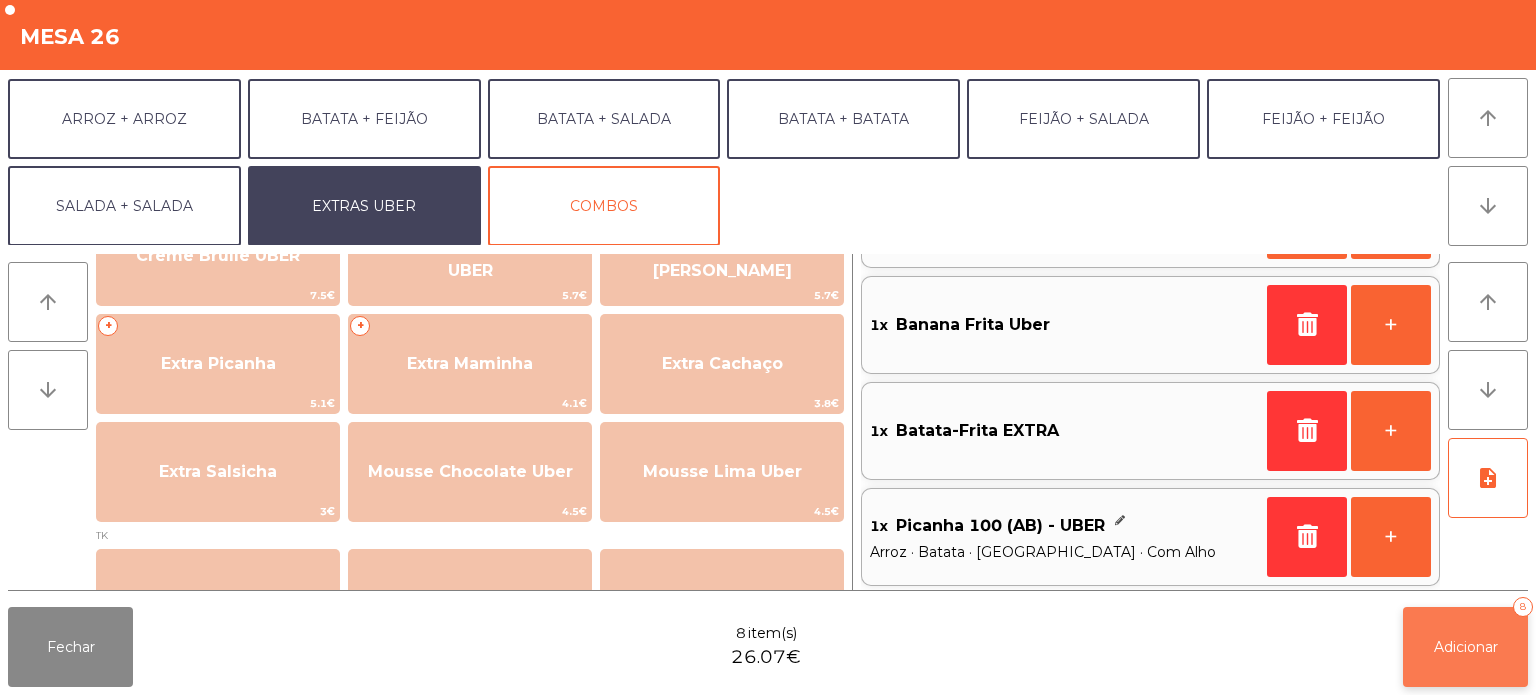 click on "Adicionar" 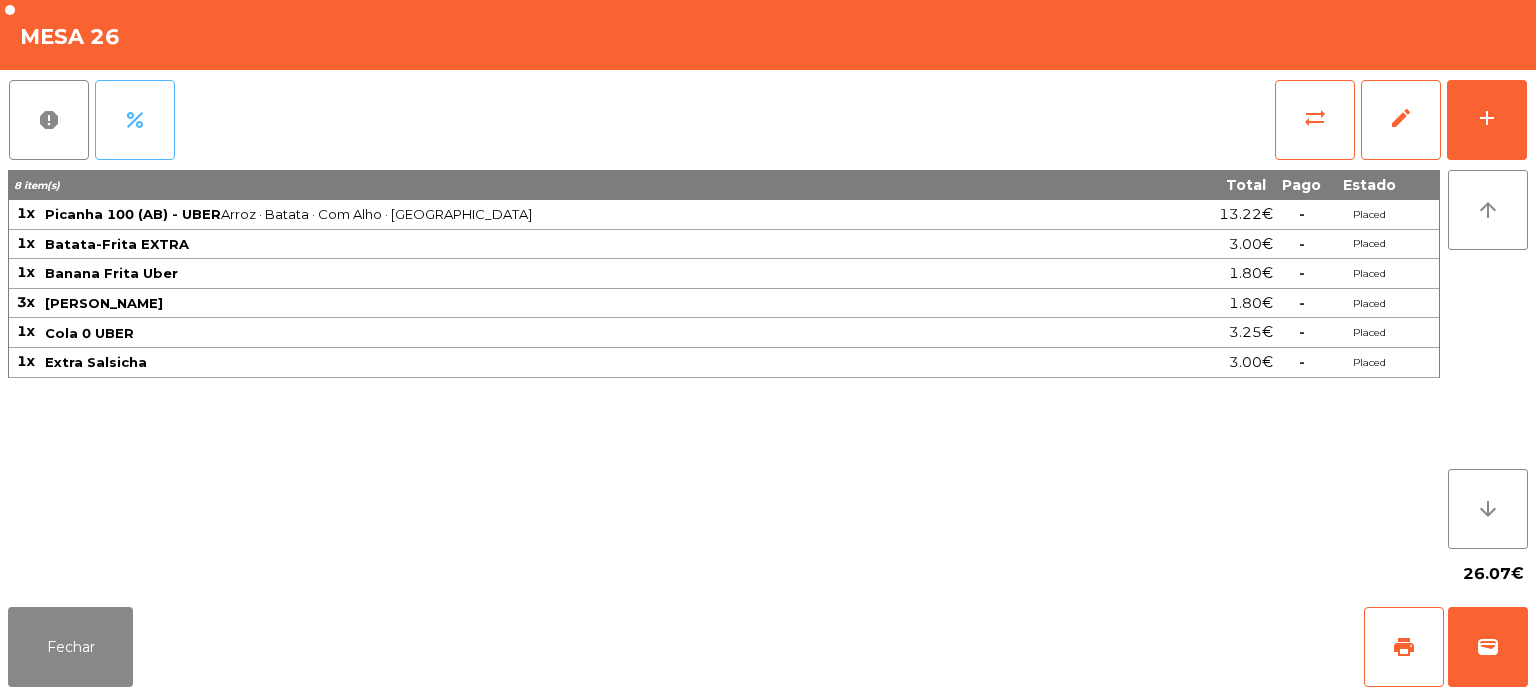 click on "percent" 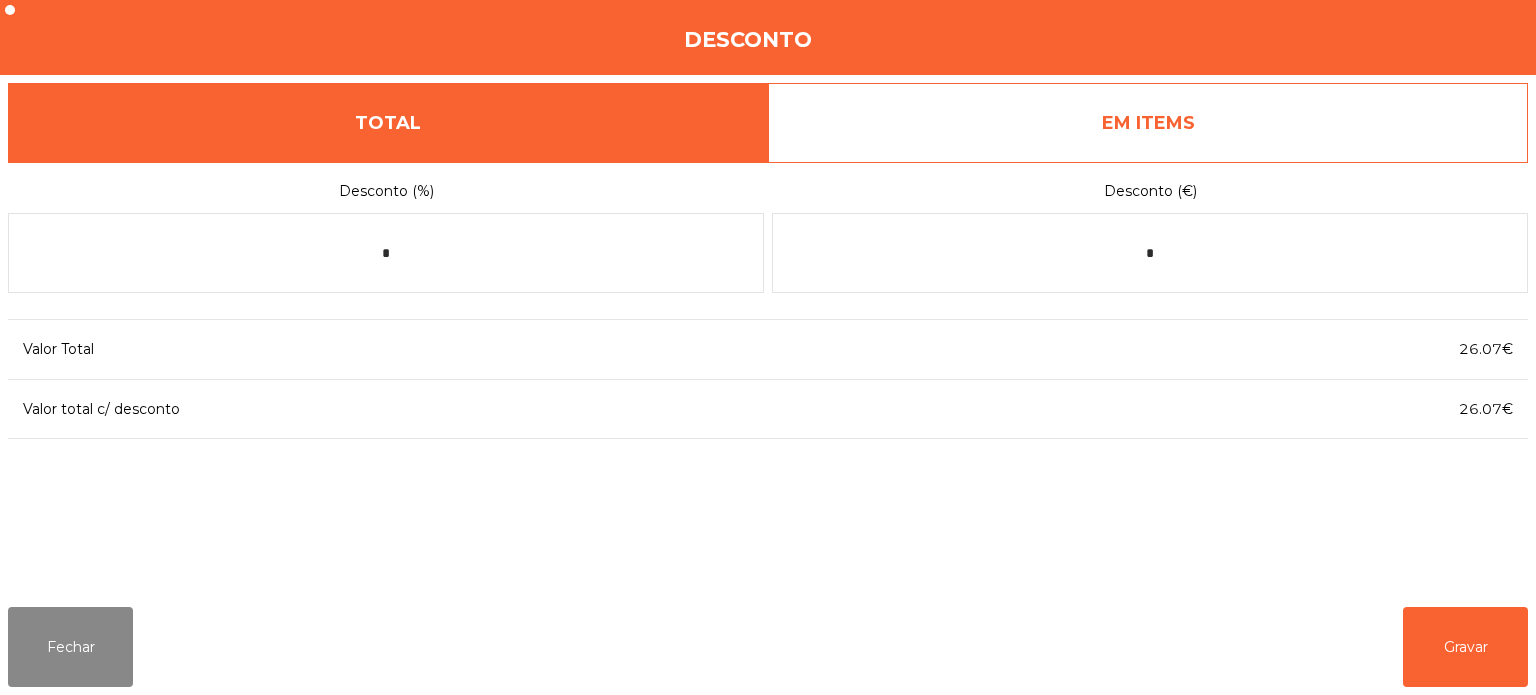 click on "EM ITEMS" at bounding box center [1148, 123] 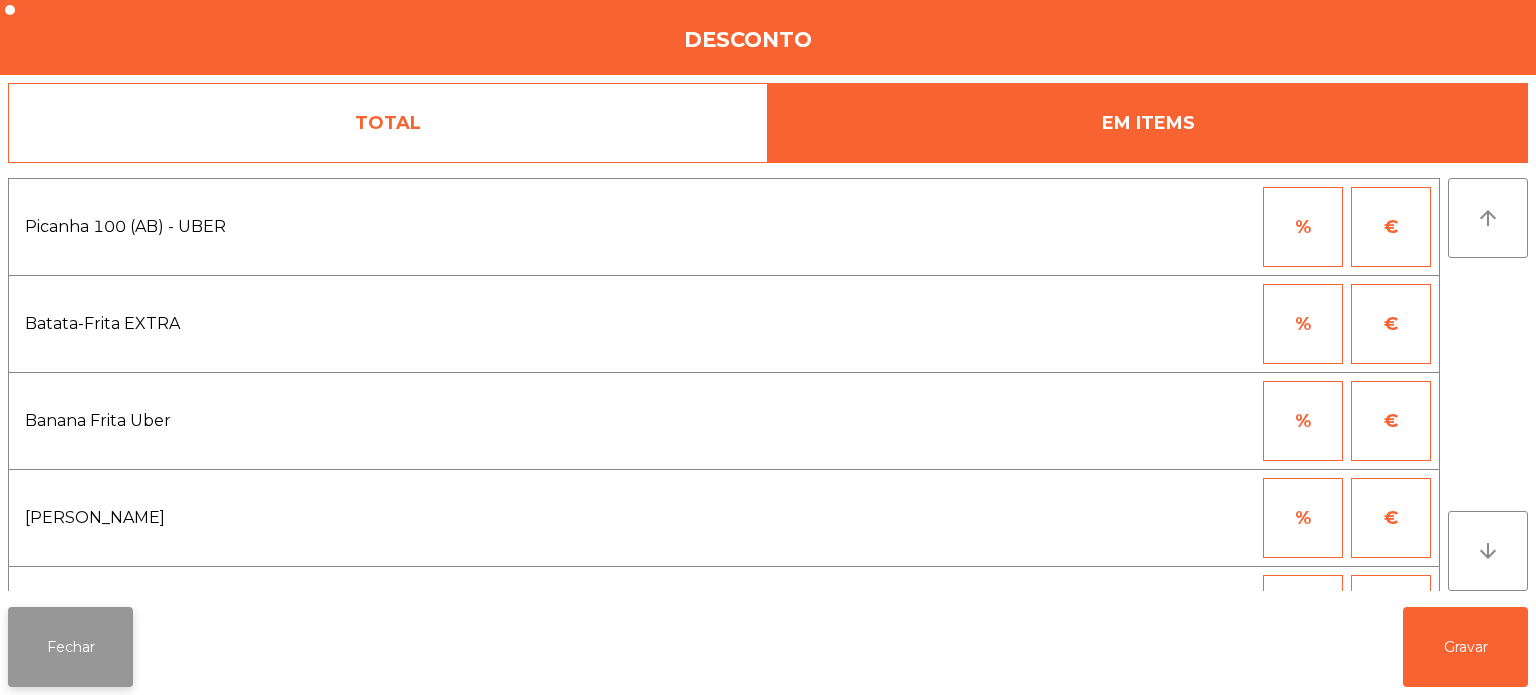 click on "Fechar" 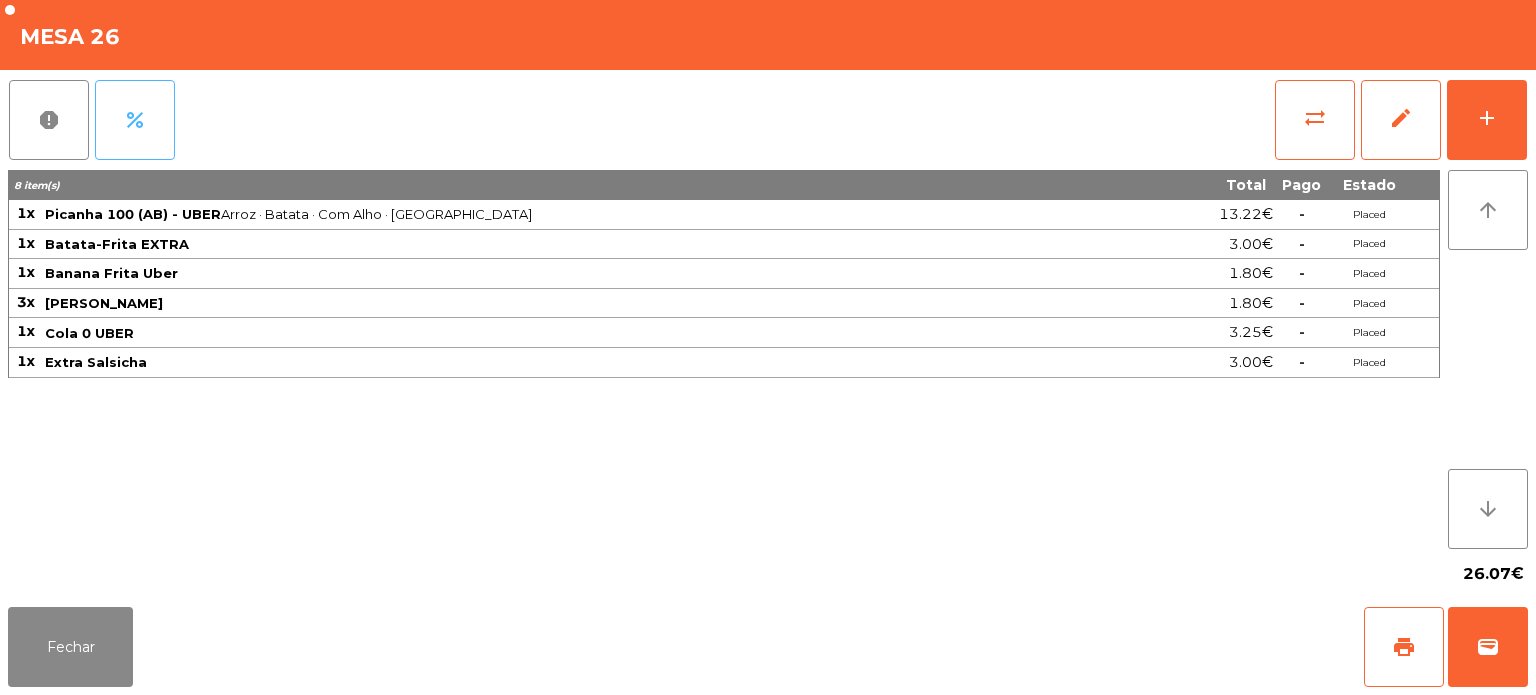 click on "percent" 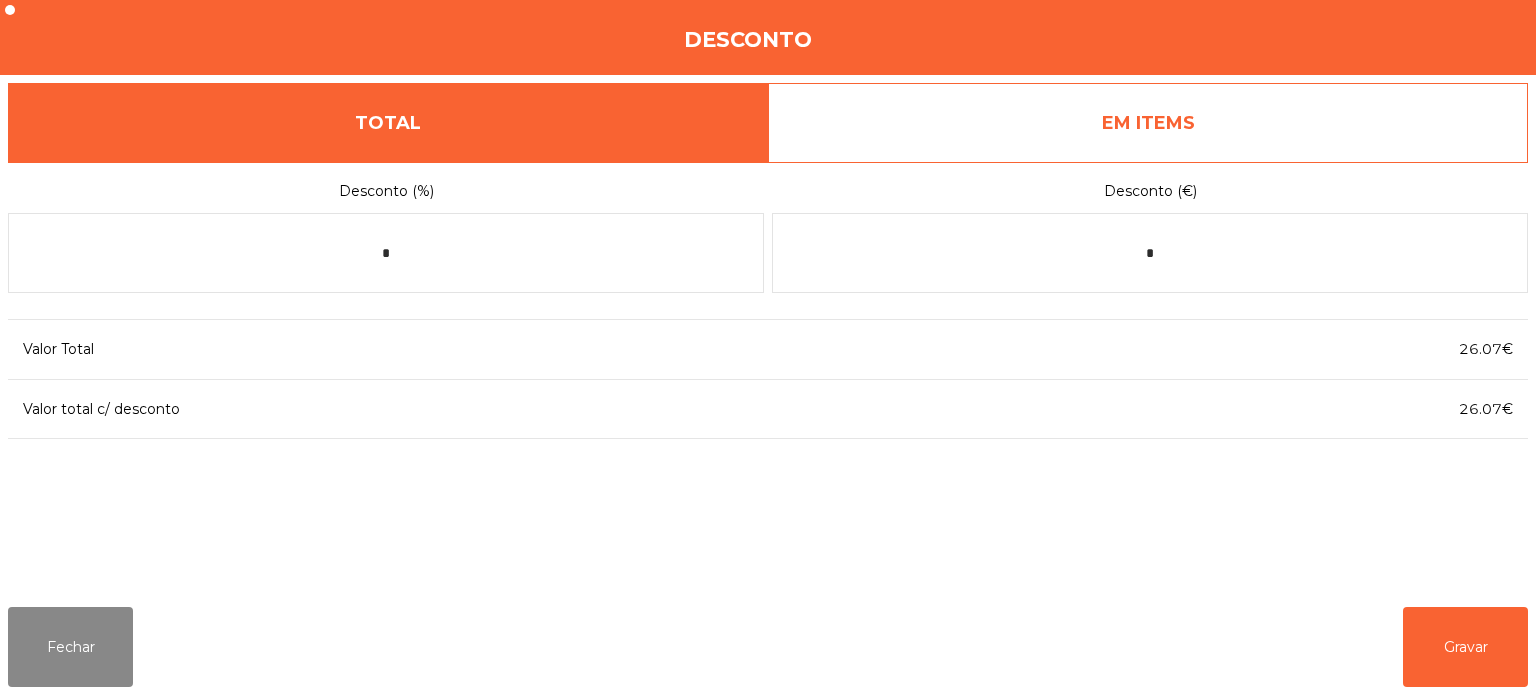 click on "EM ITEMS" at bounding box center (1148, 123) 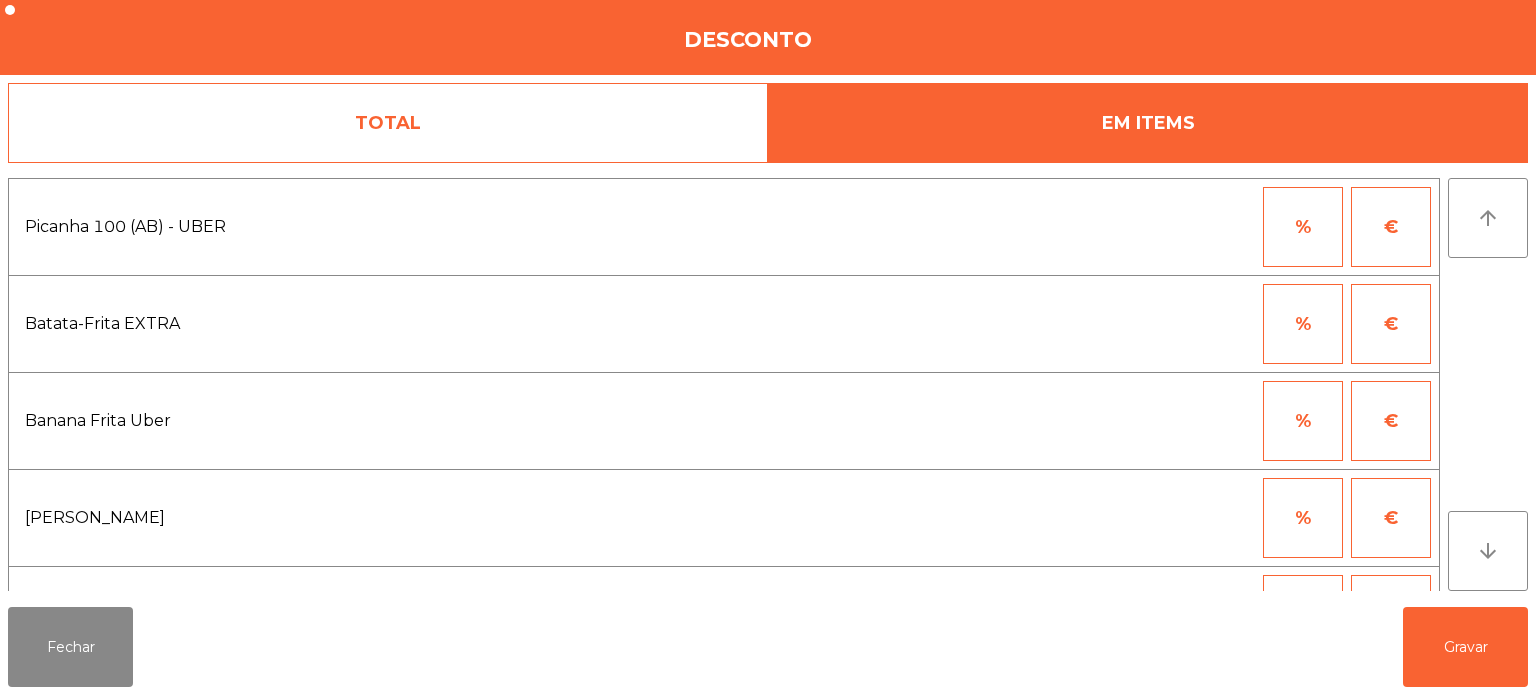click on "%" at bounding box center (1303, 421) 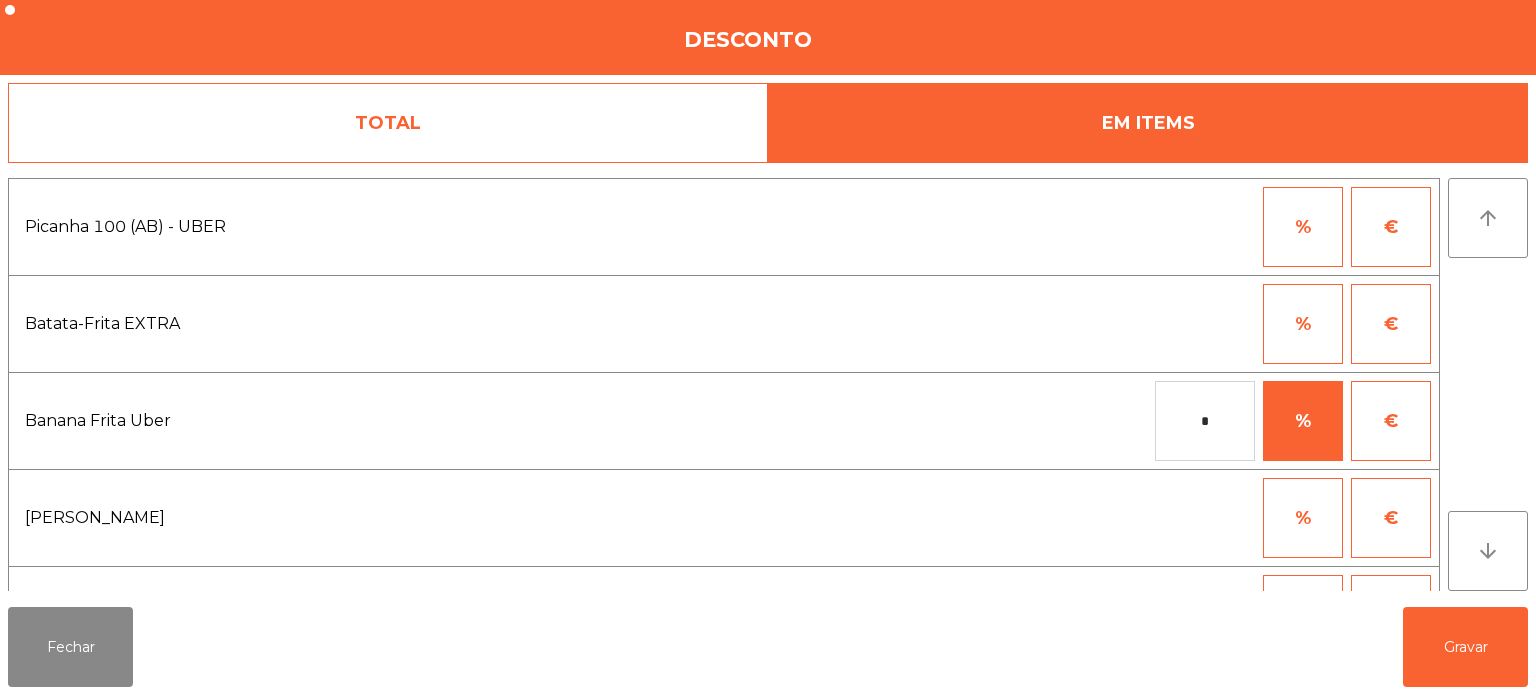 click on "*" at bounding box center [1205, 421] 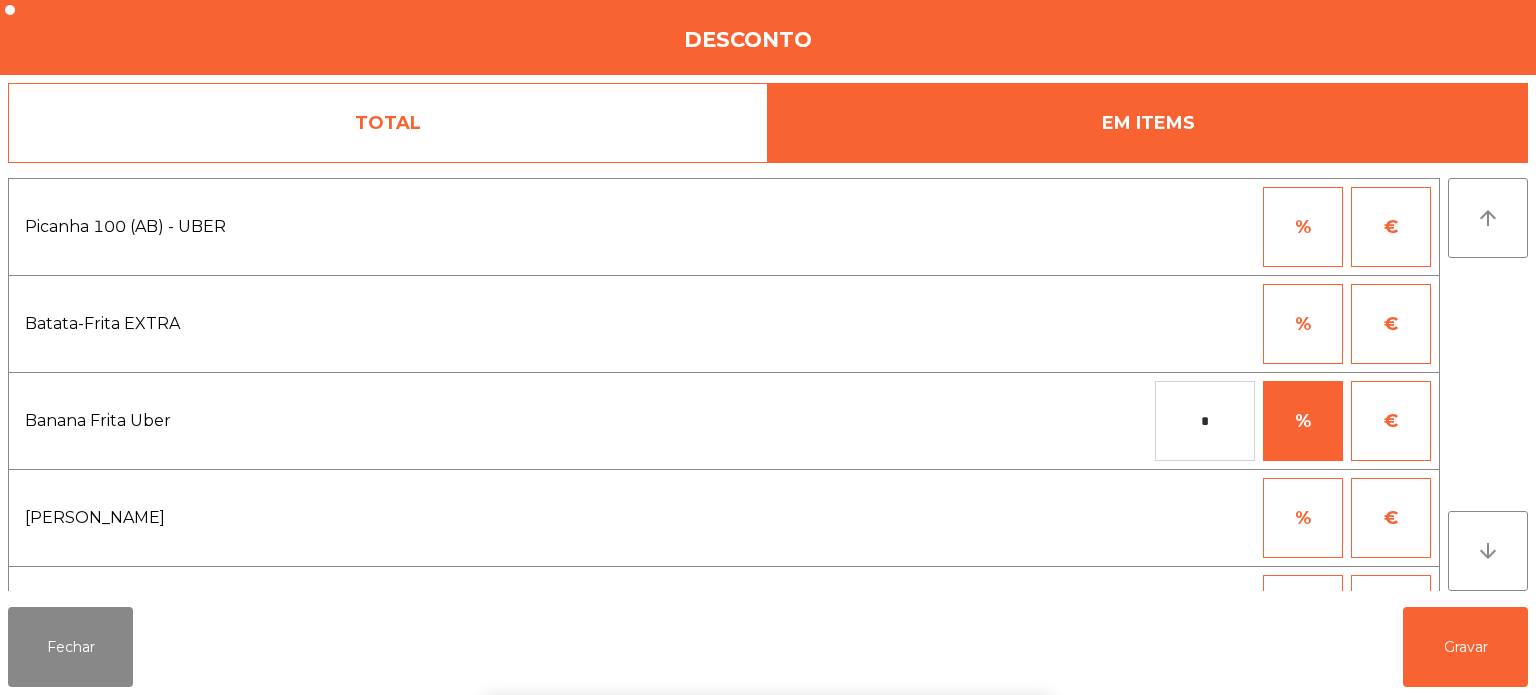 click on "%" at bounding box center [1303, 421] 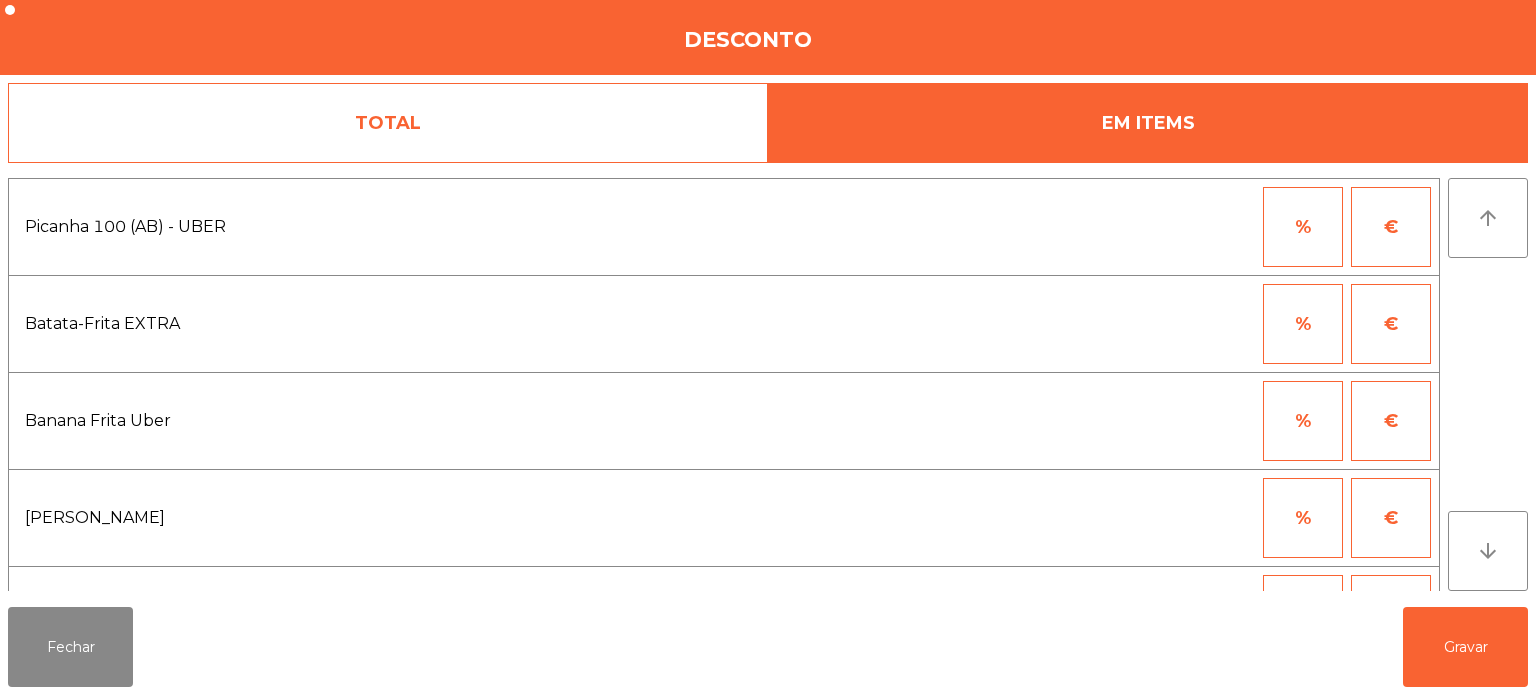 click on "€" at bounding box center [1391, 421] 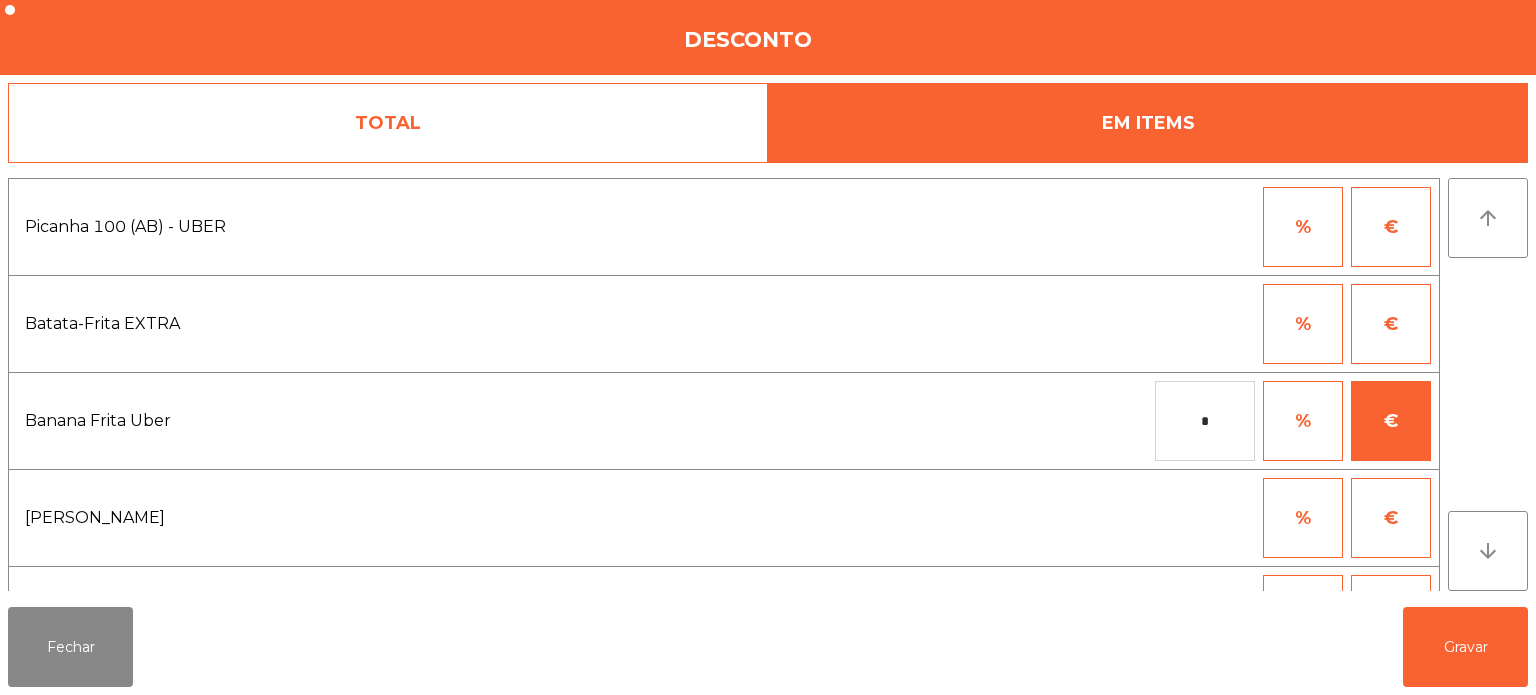 click on "*" at bounding box center [1205, 421] 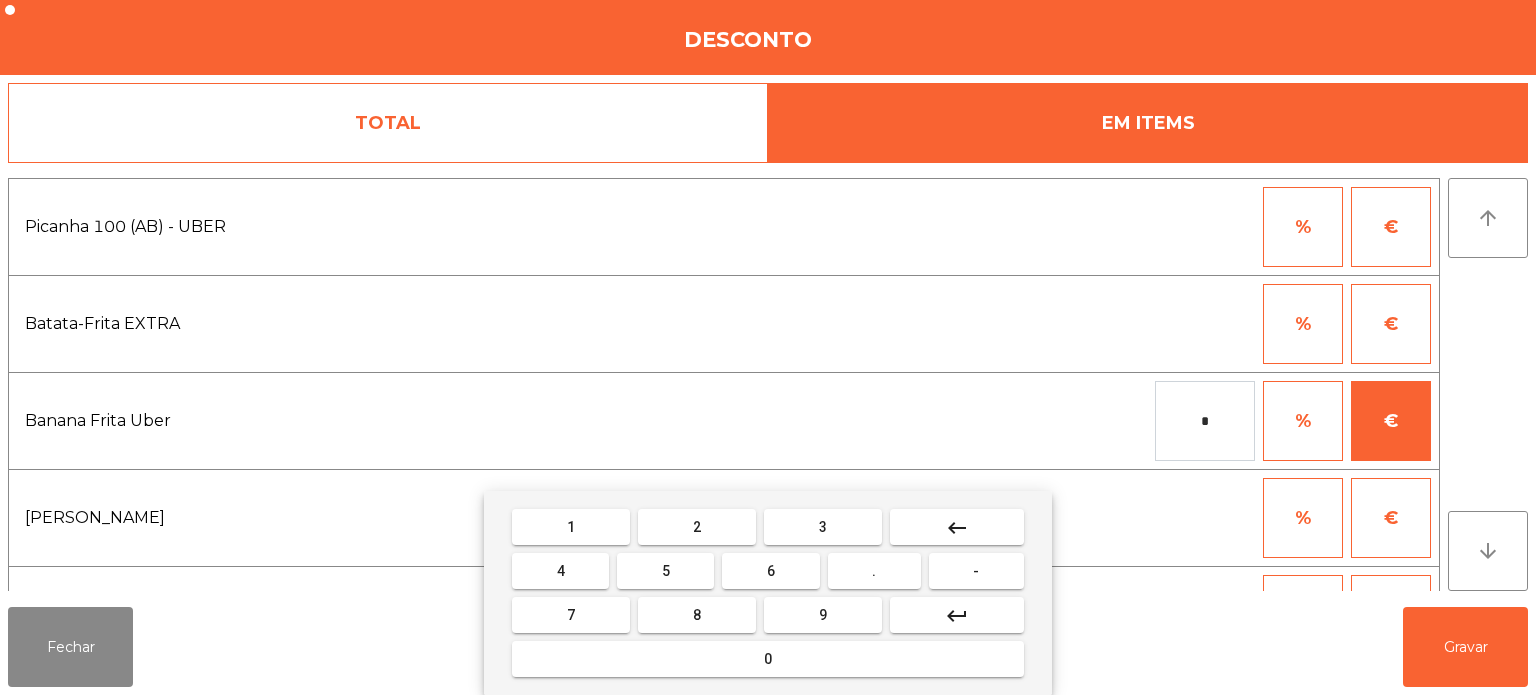 click on "0" at bounding box center [768, 659] 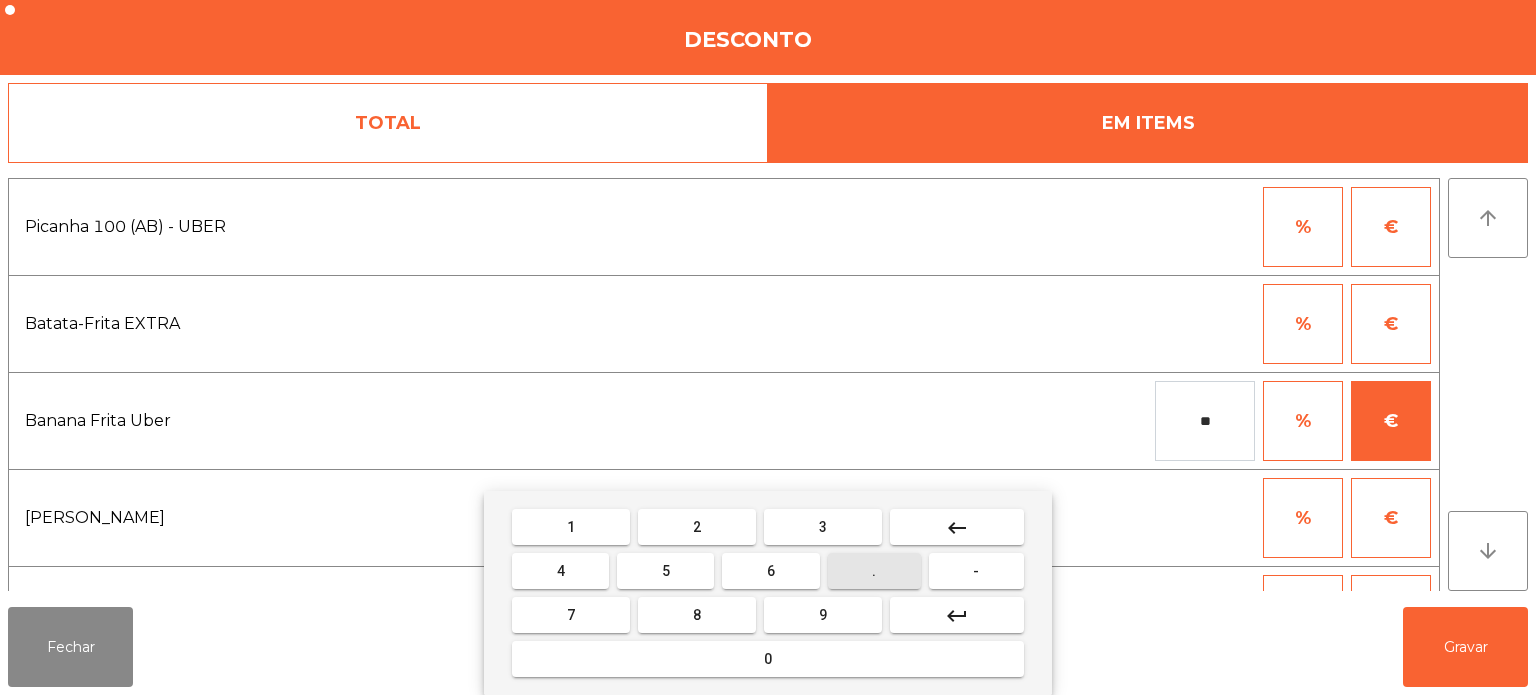 click on "3" at bounding box center [823, 527] 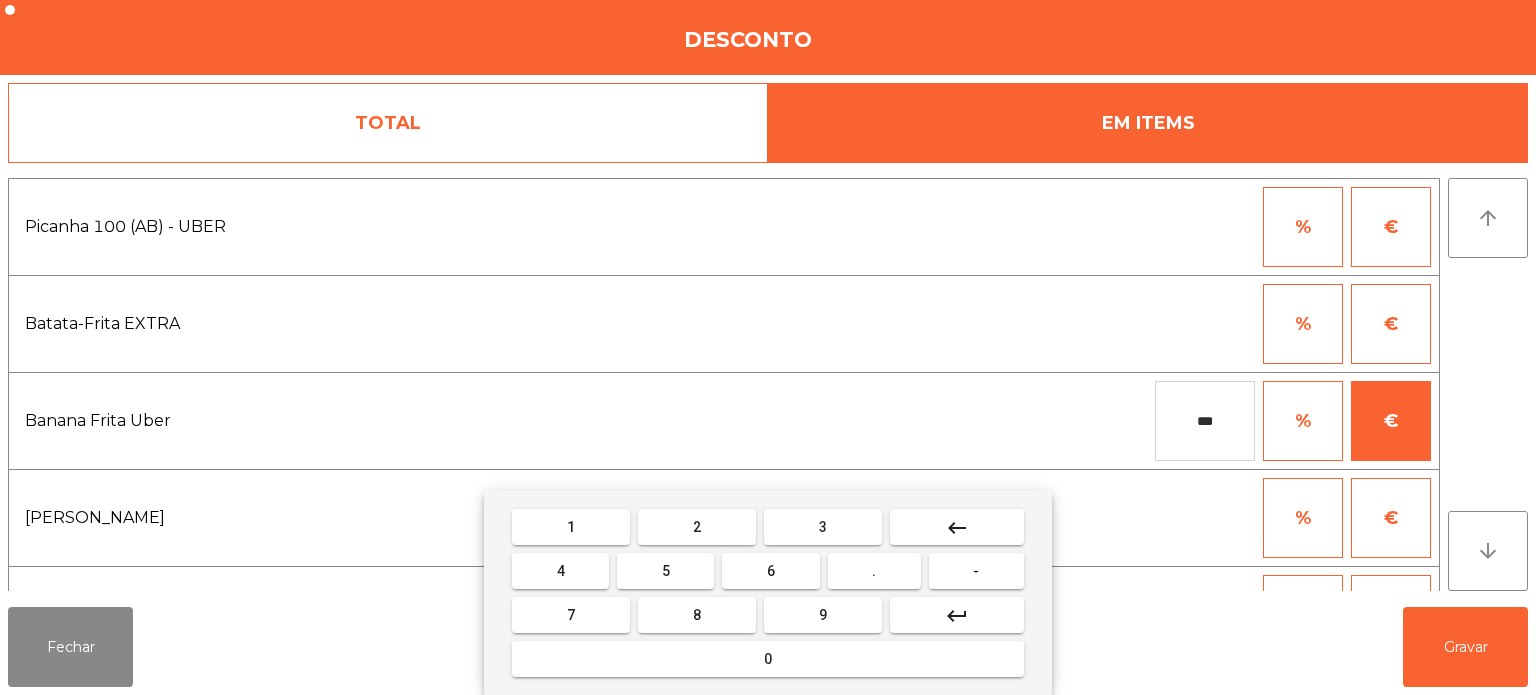 click on "0" at bounding box center [768, 659] 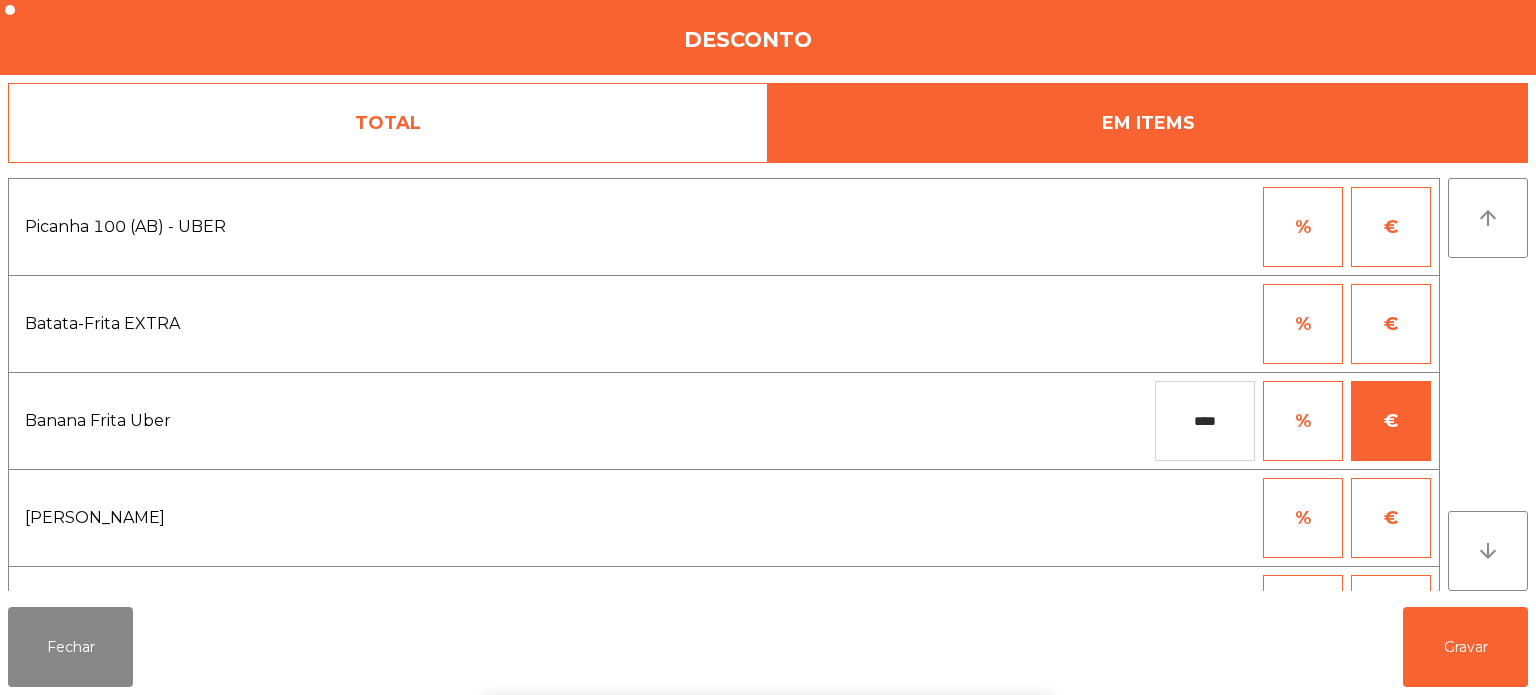 click on "****  %   €" at bounding box center [1051, 421] 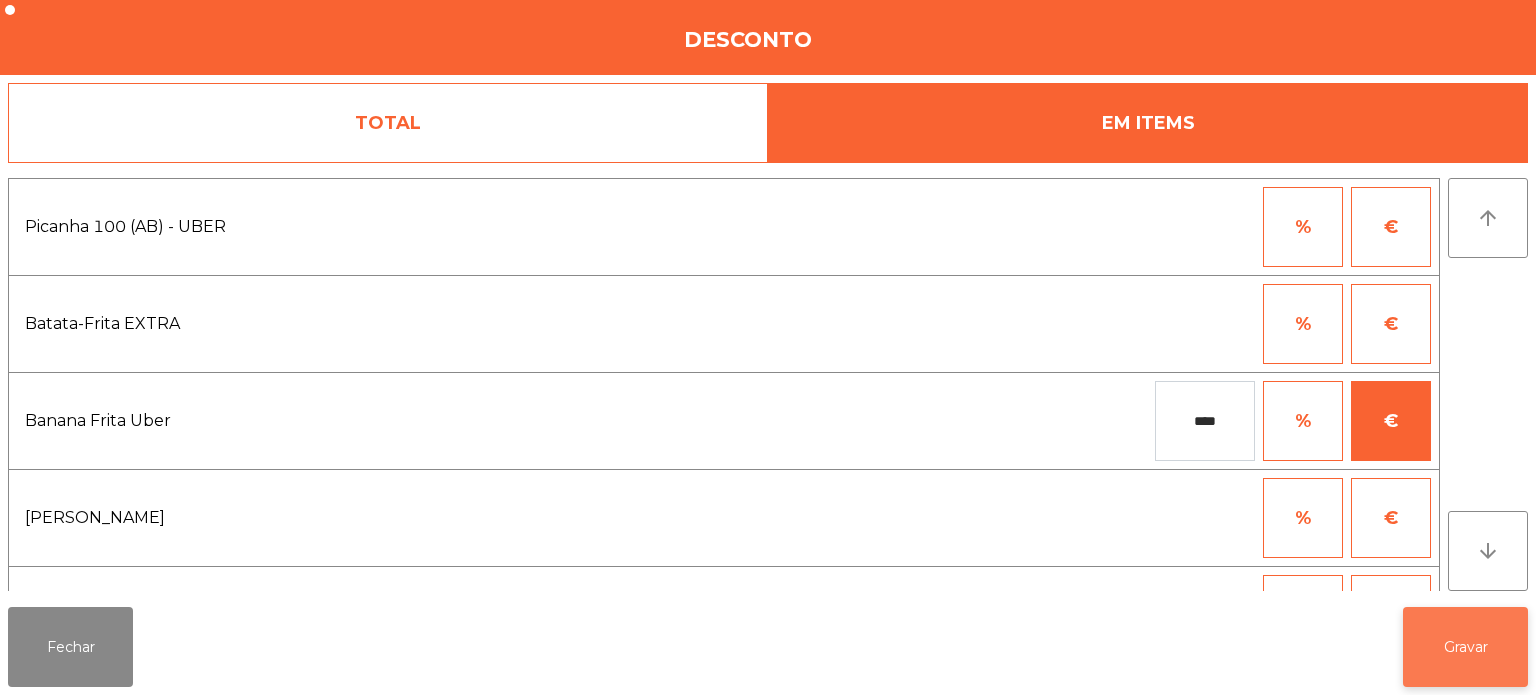click on "Gravar" 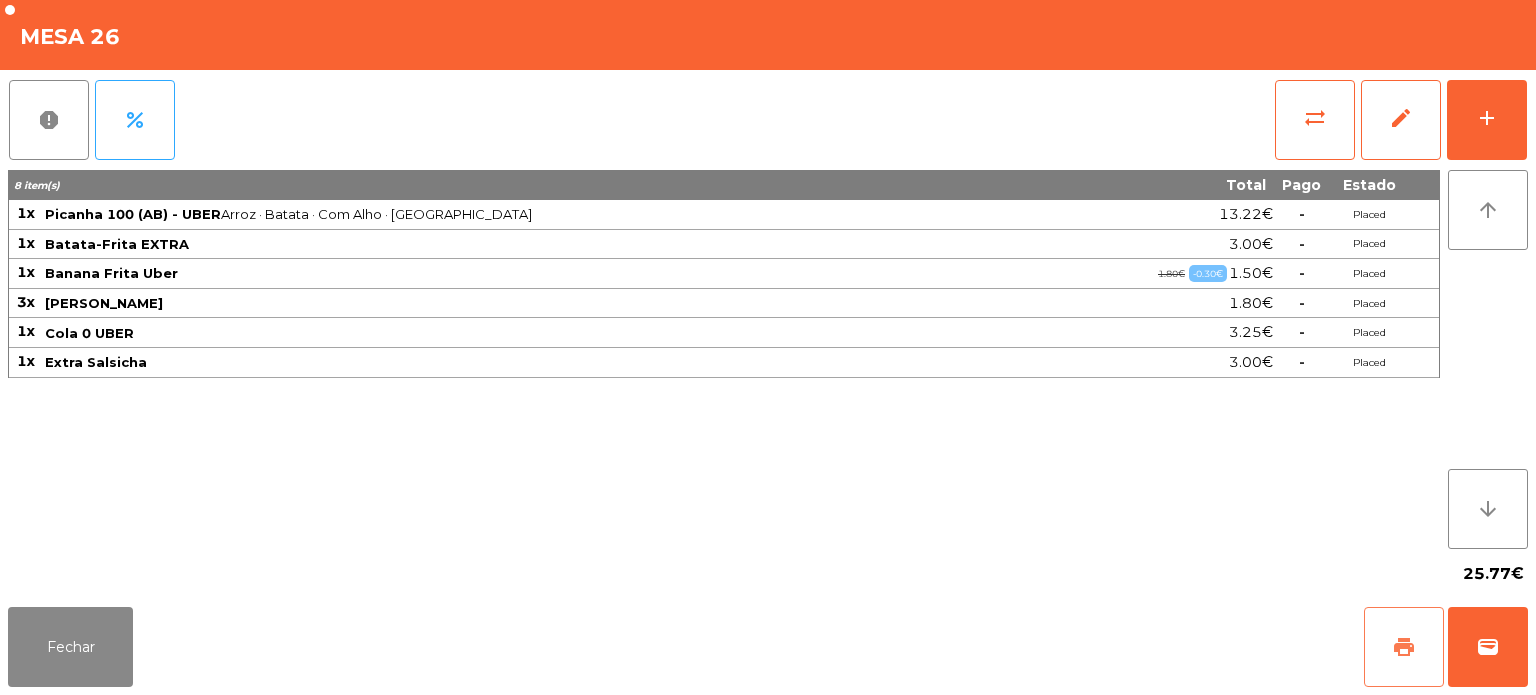 click on "print" 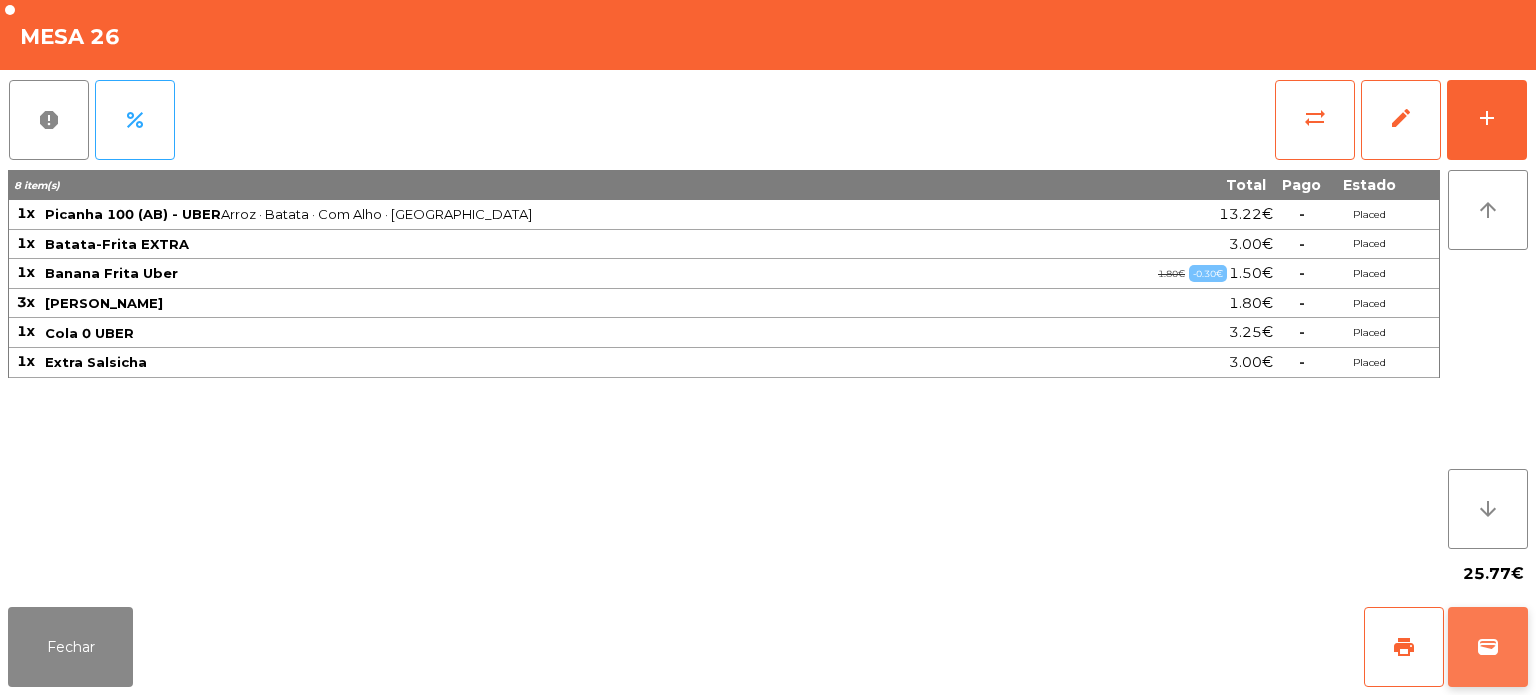 click on "wallet" 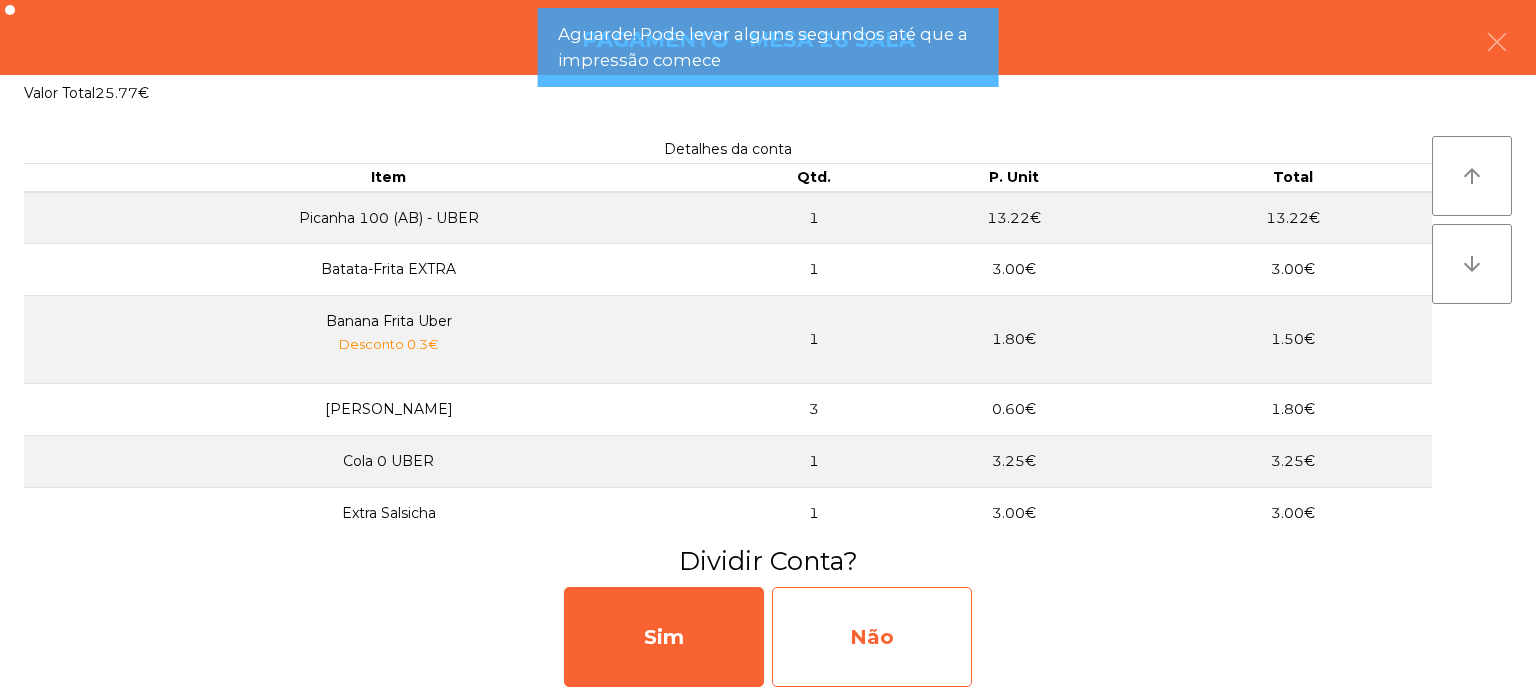 click on "Não" 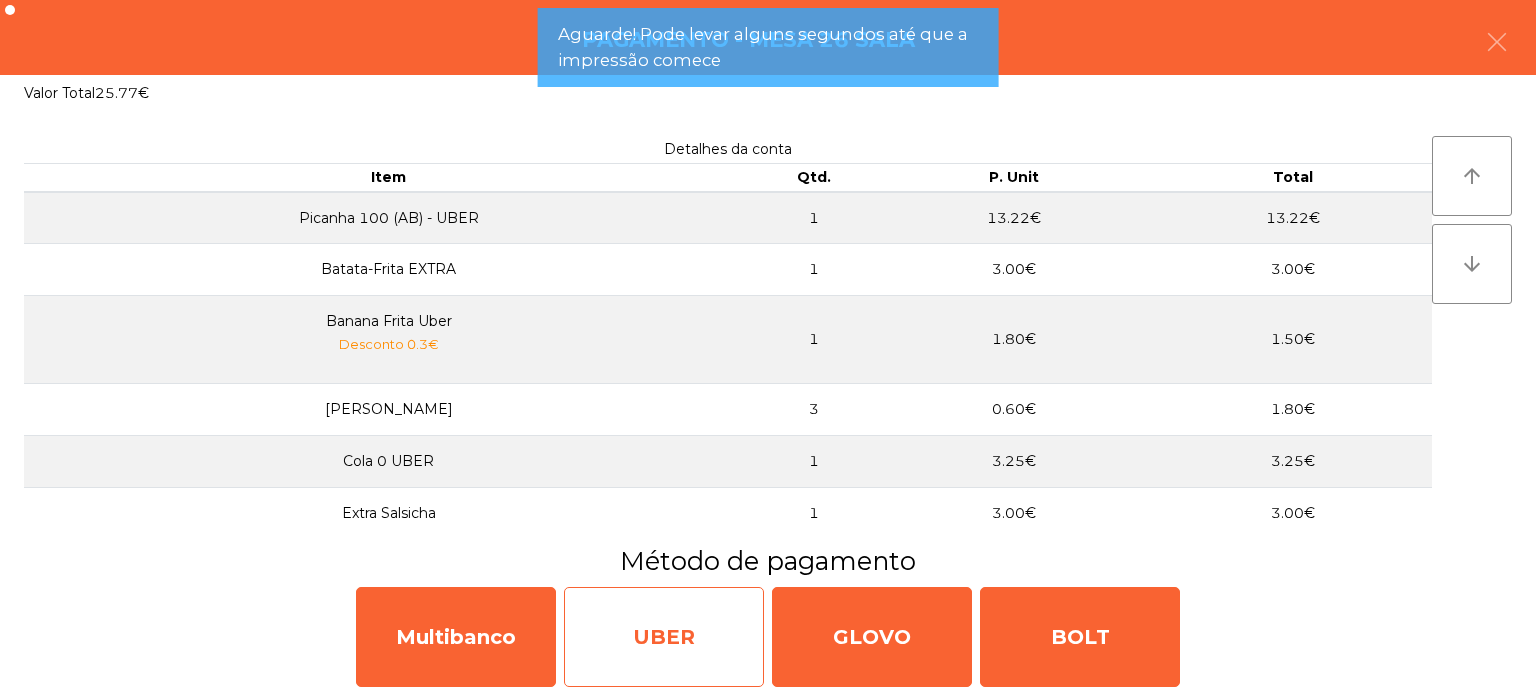 click on "UBER" 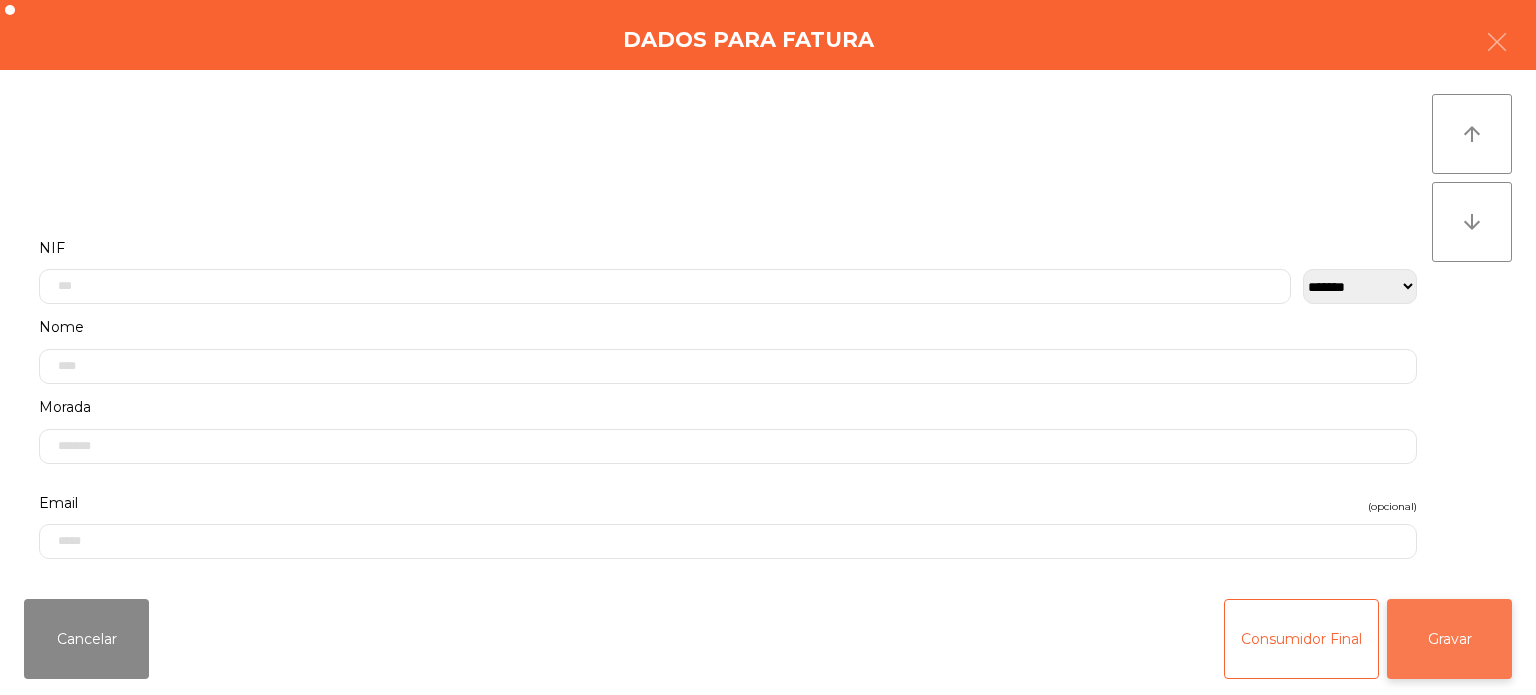click on "Gravar" 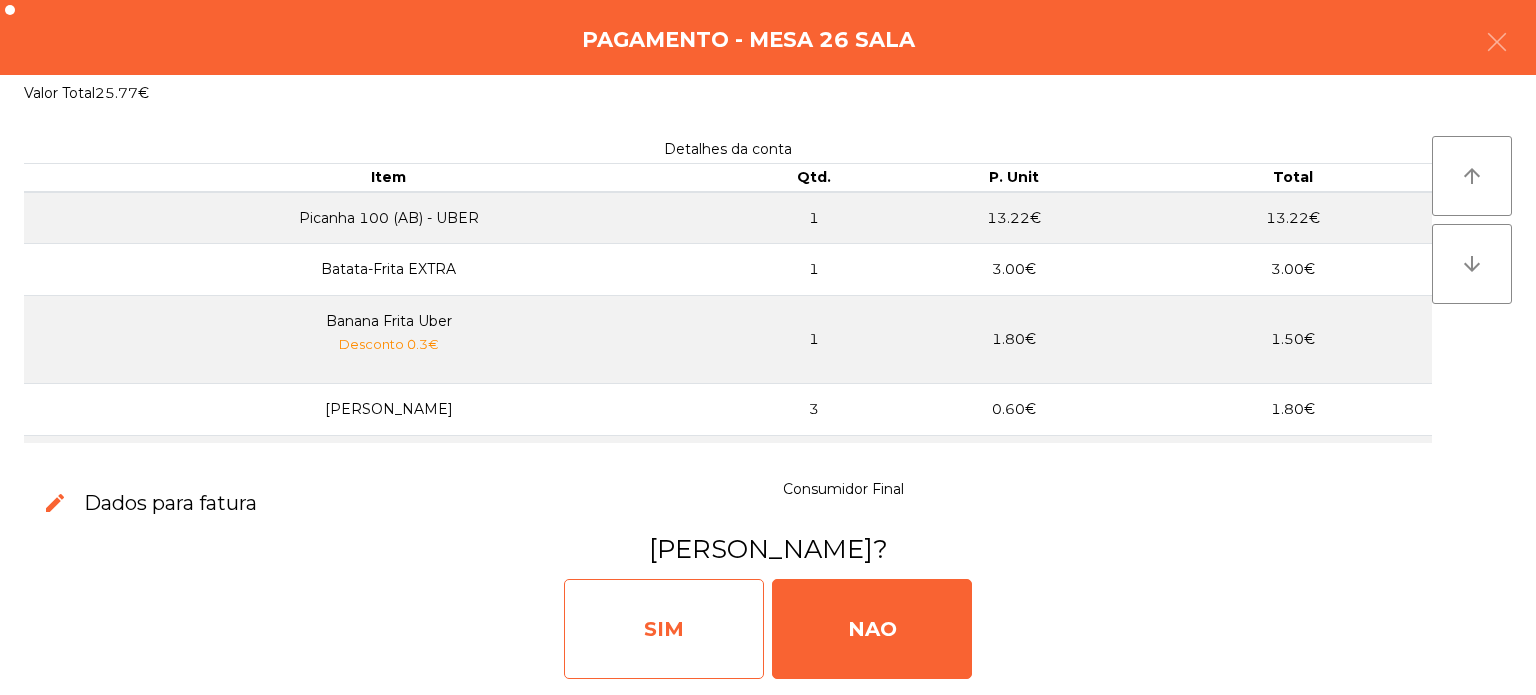 click on "SIM" 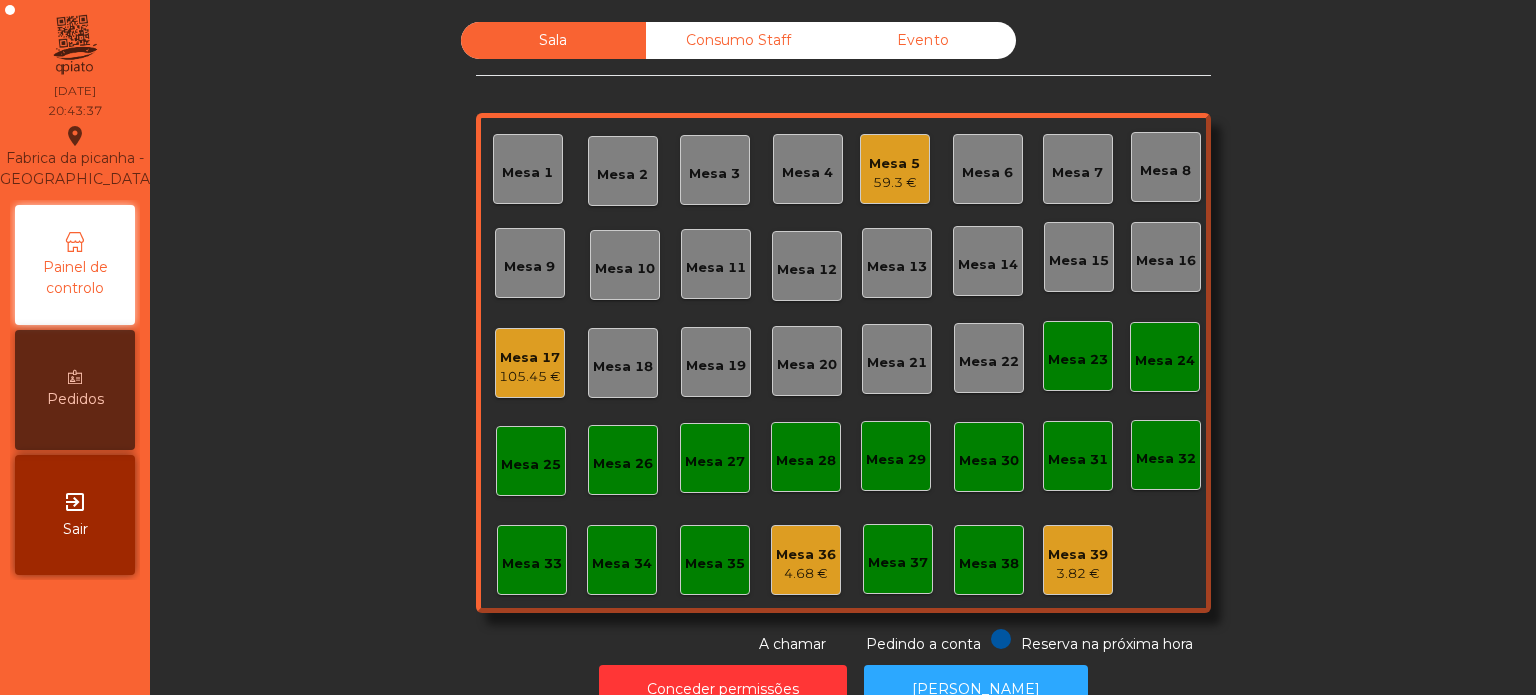 click on "105.45 €" 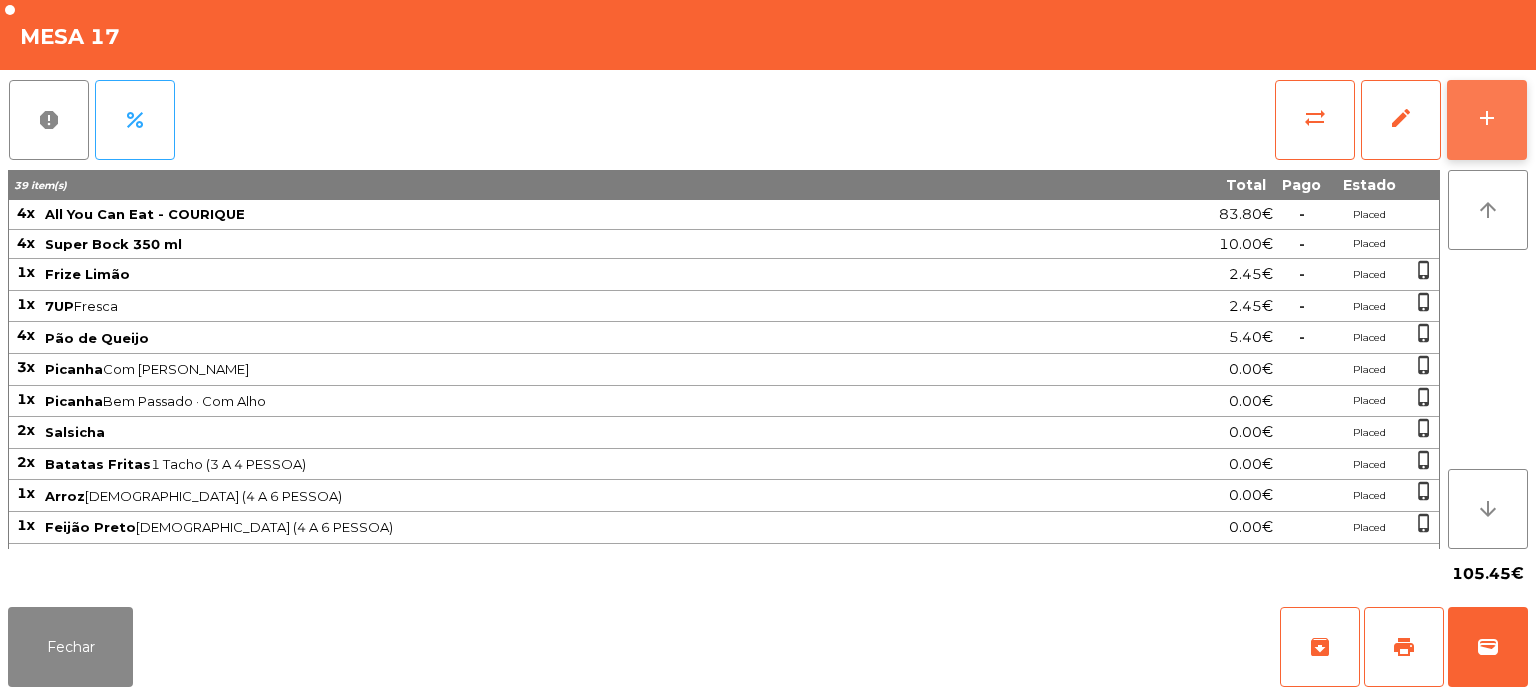click on "add" 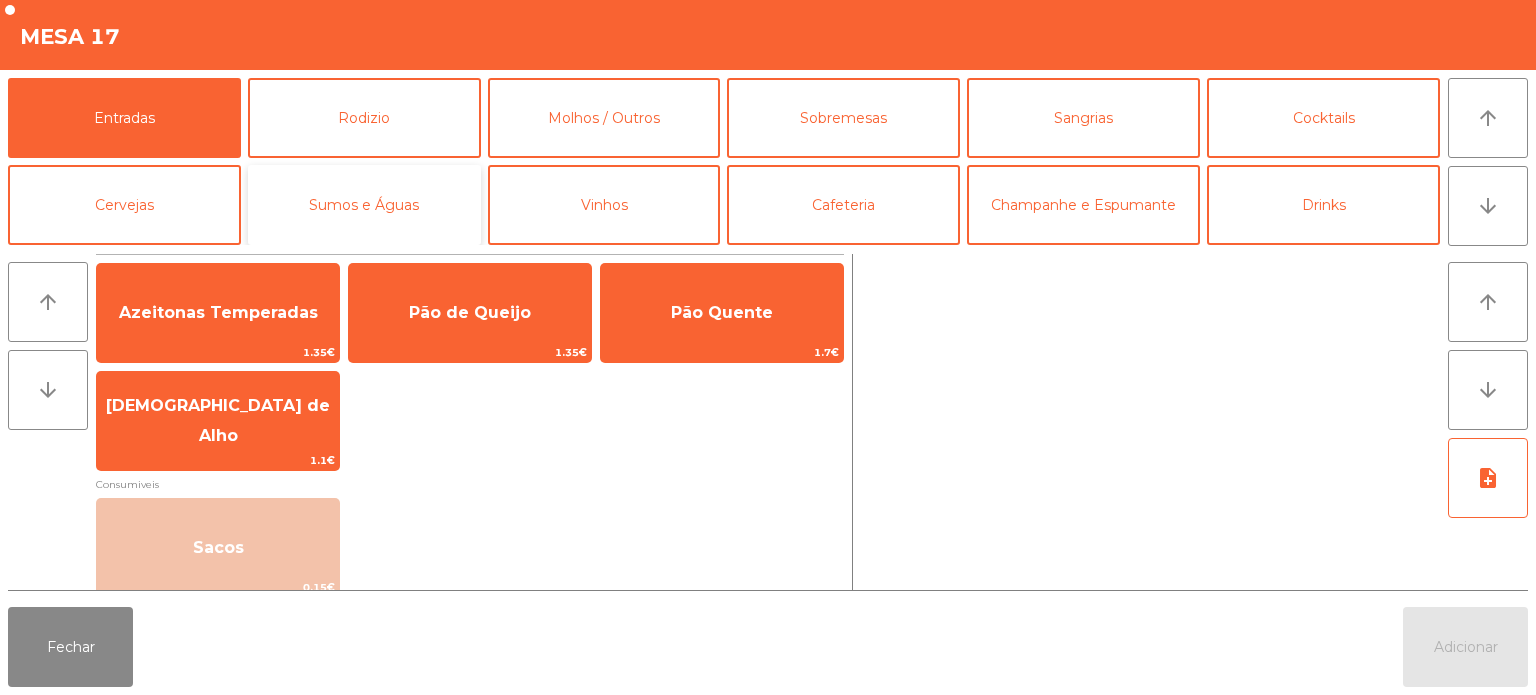click on "Sumos e Águas" 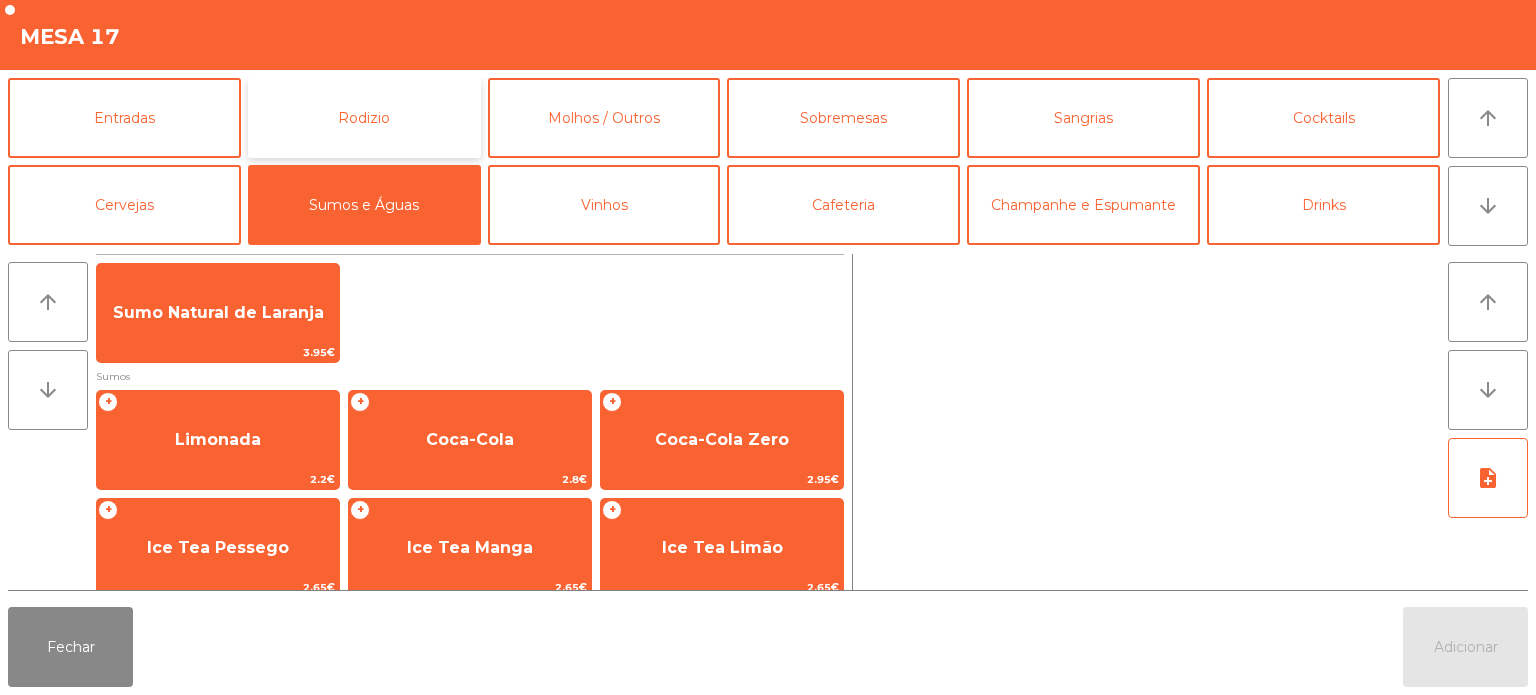 click on "Rodizio" 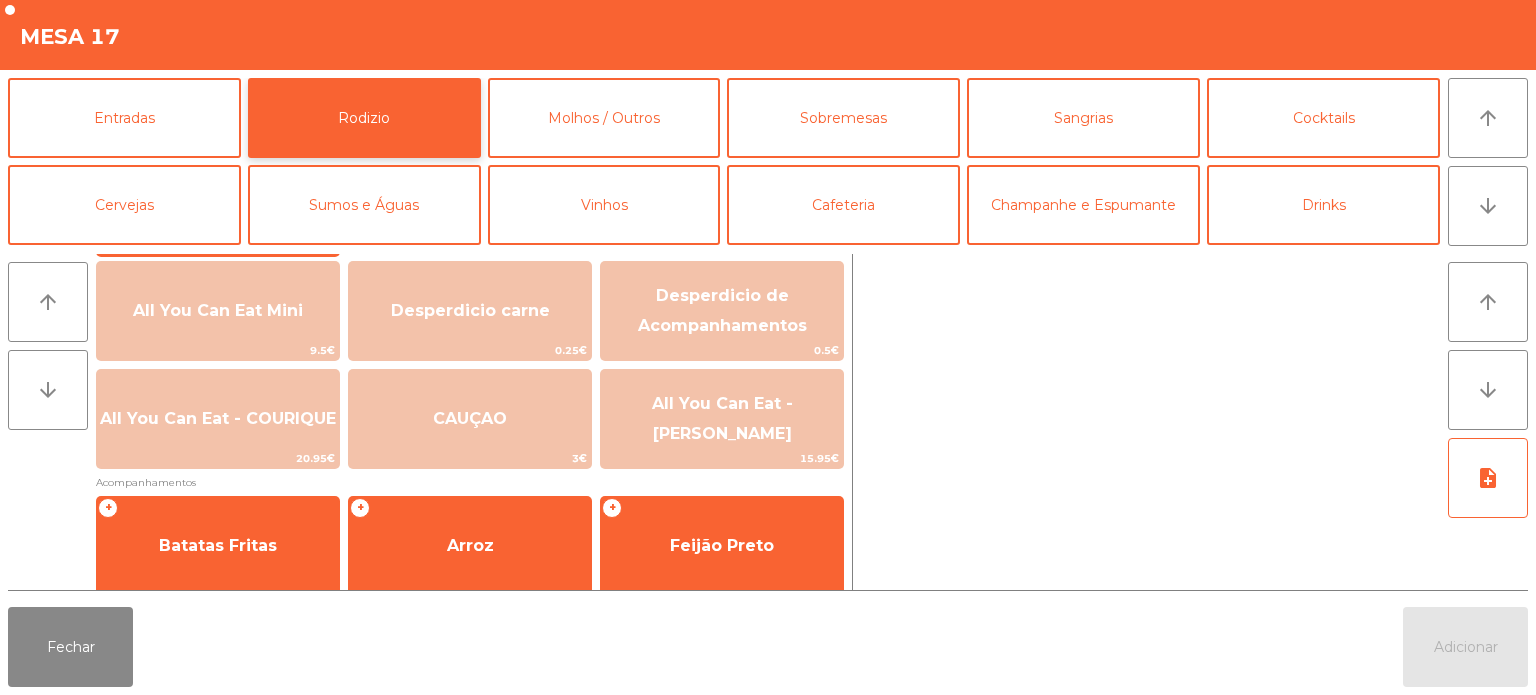 scroll, scrollTop: 238, scrollLeft: 0, axis: vertical 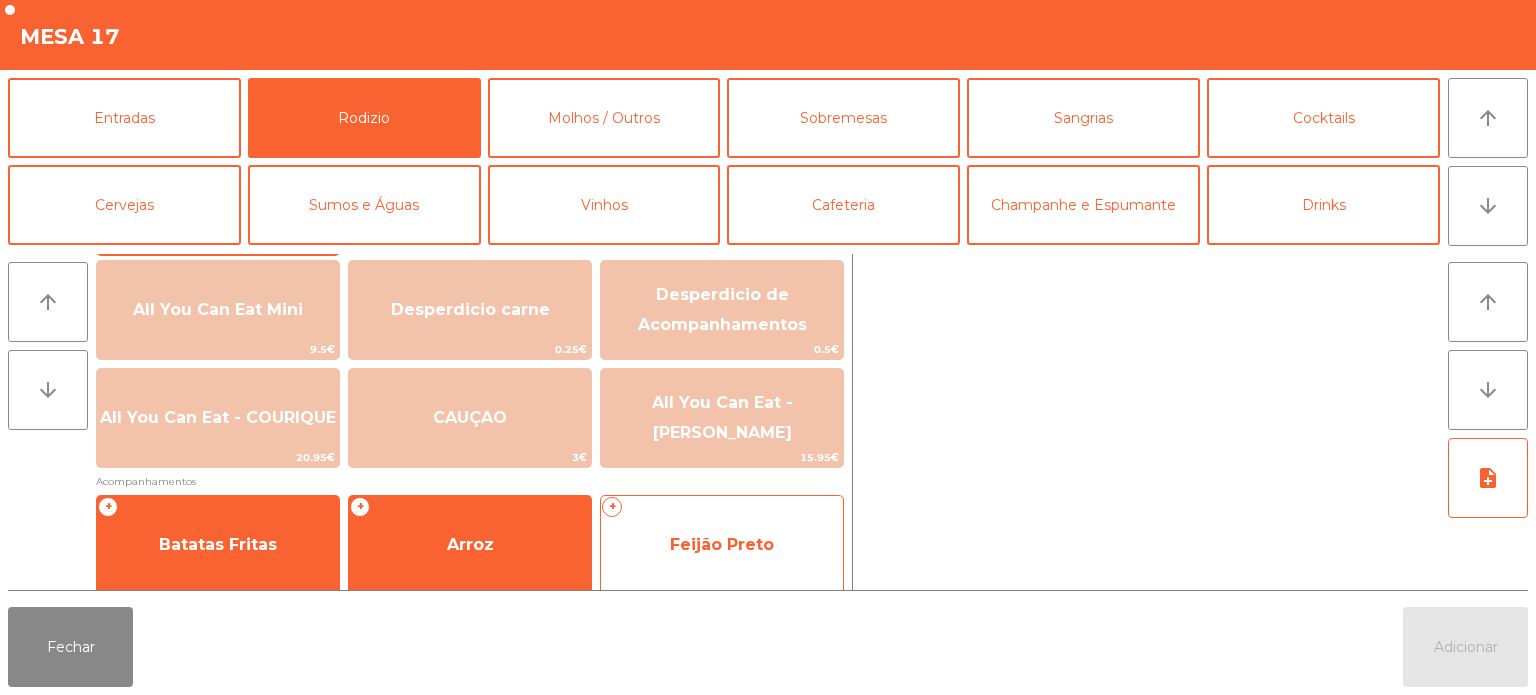 click on "Feijão Preto" 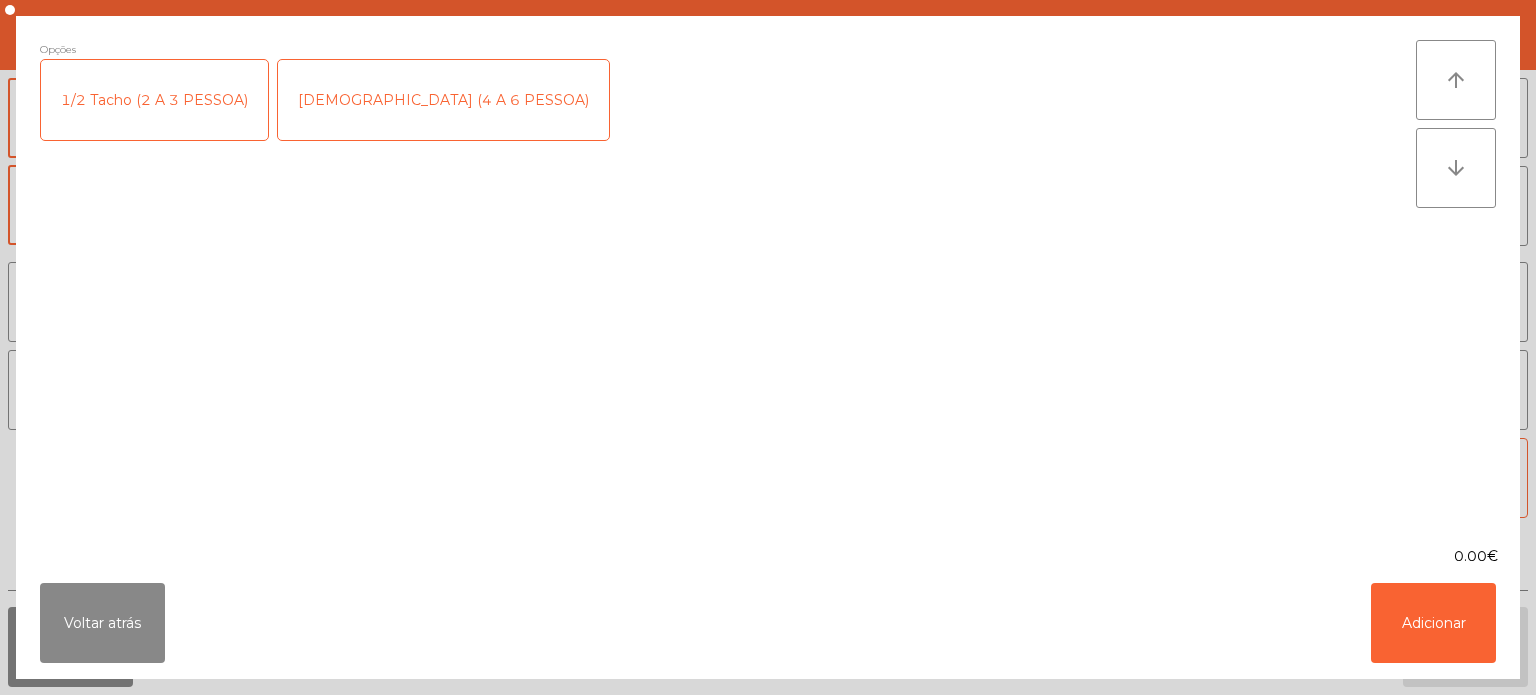 click on "1/2 Tacho (2 A 3 PESSOA)" 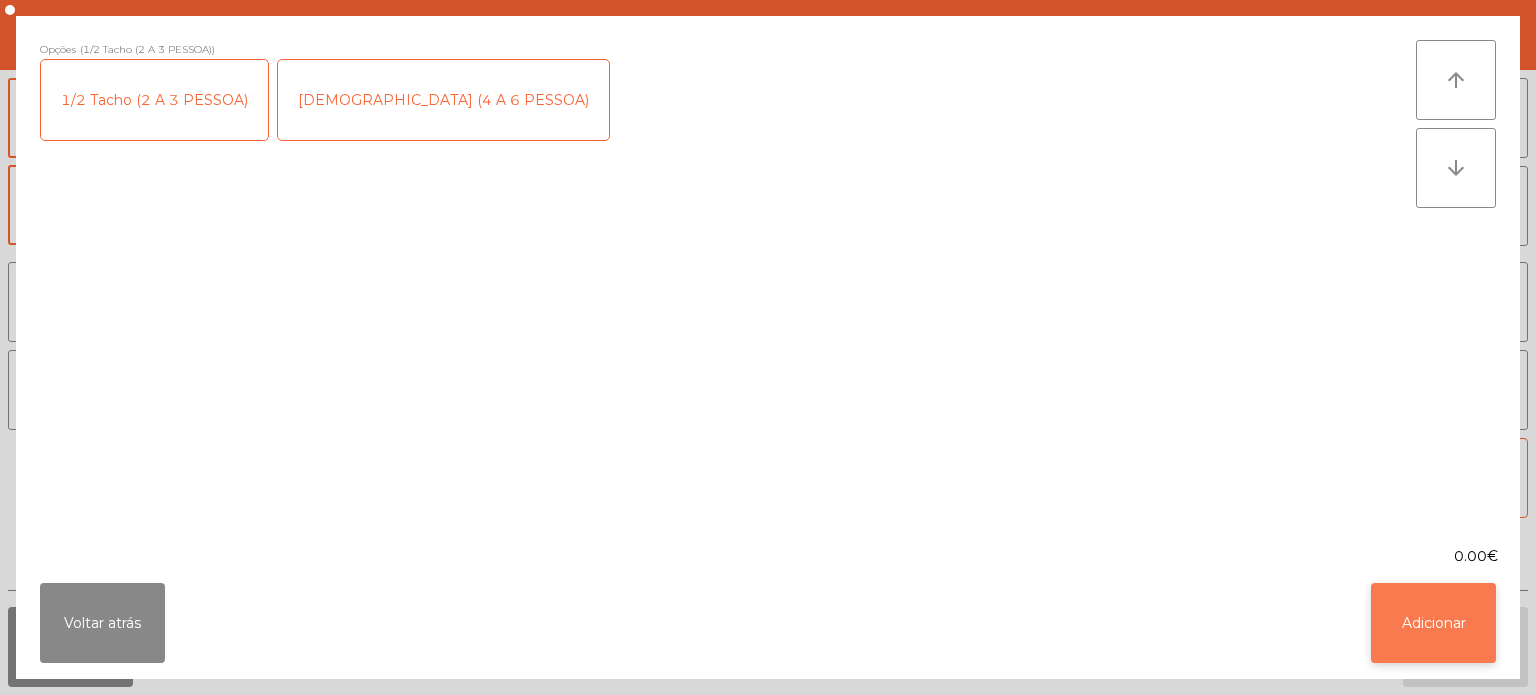 click on "Adicionar" 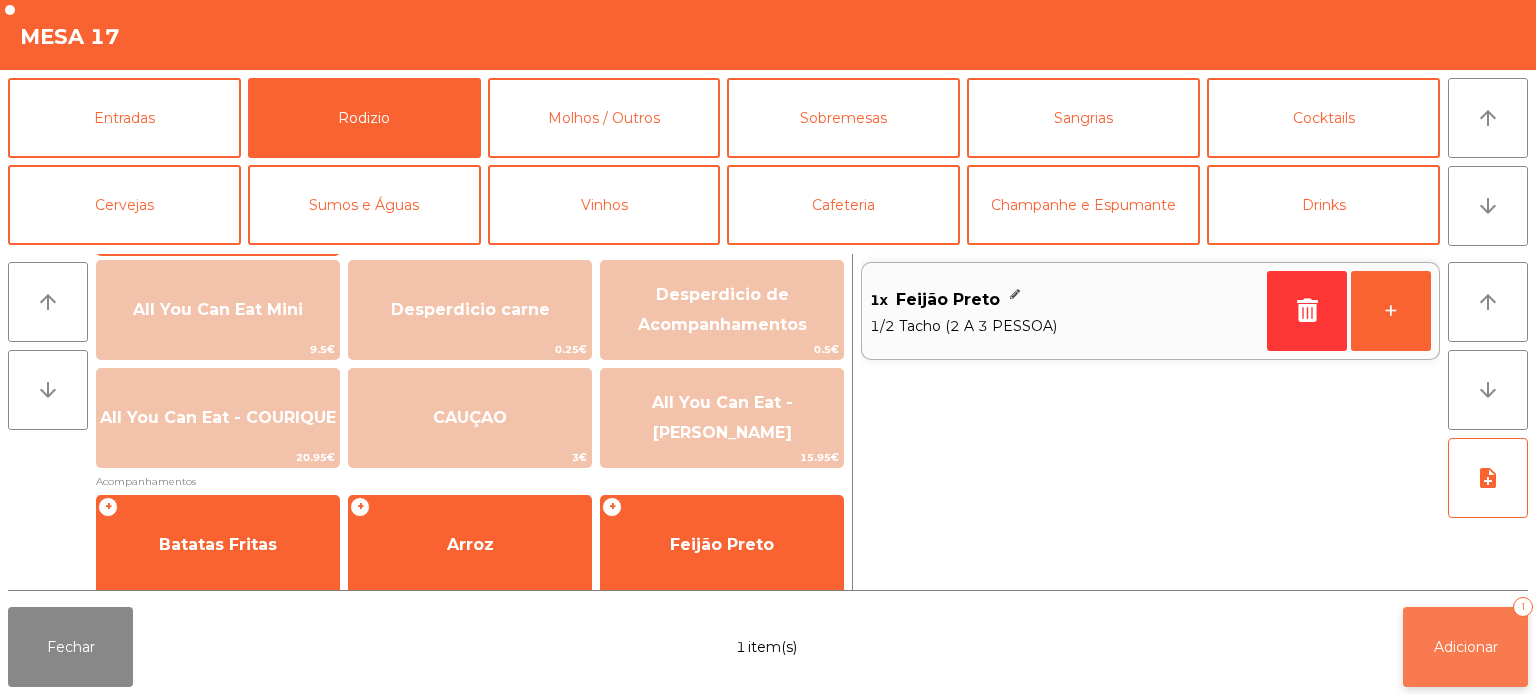 click on "Adicionar" 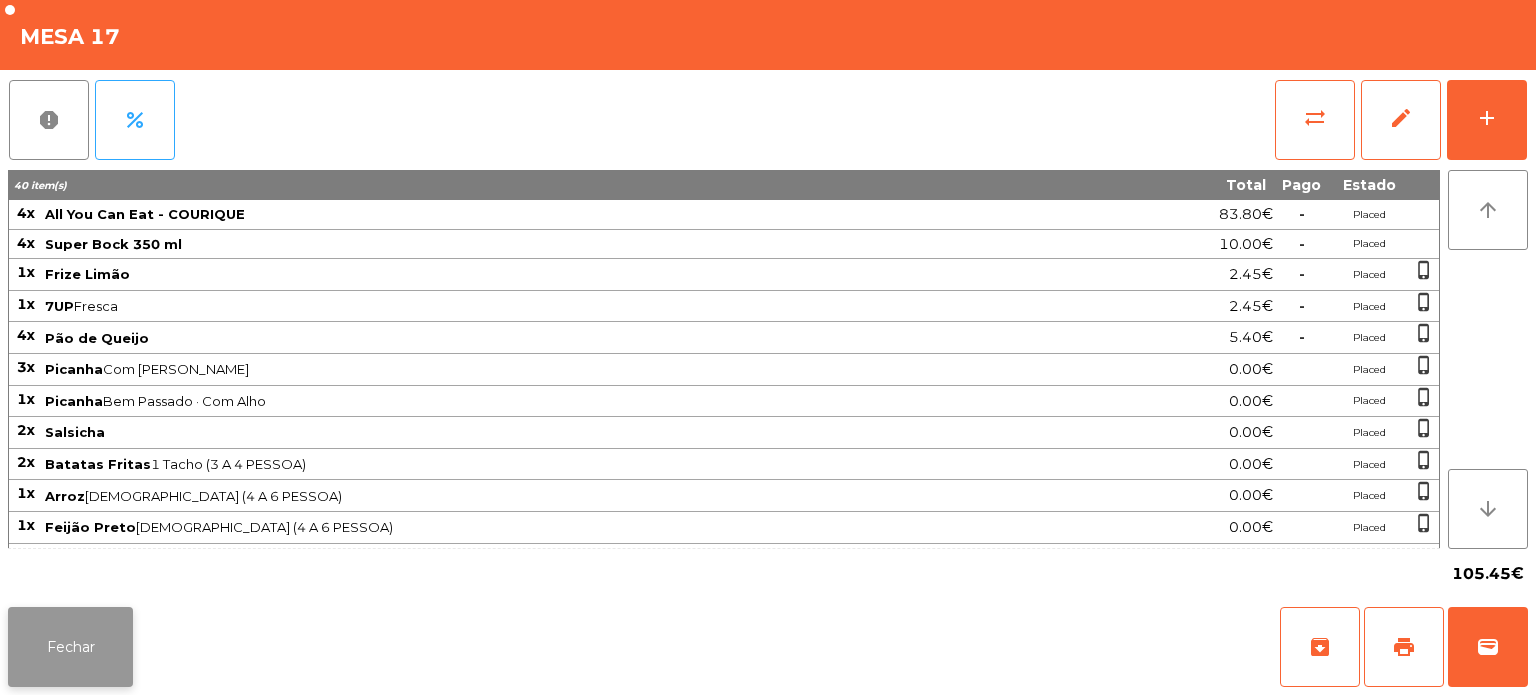 click on "Fechar" 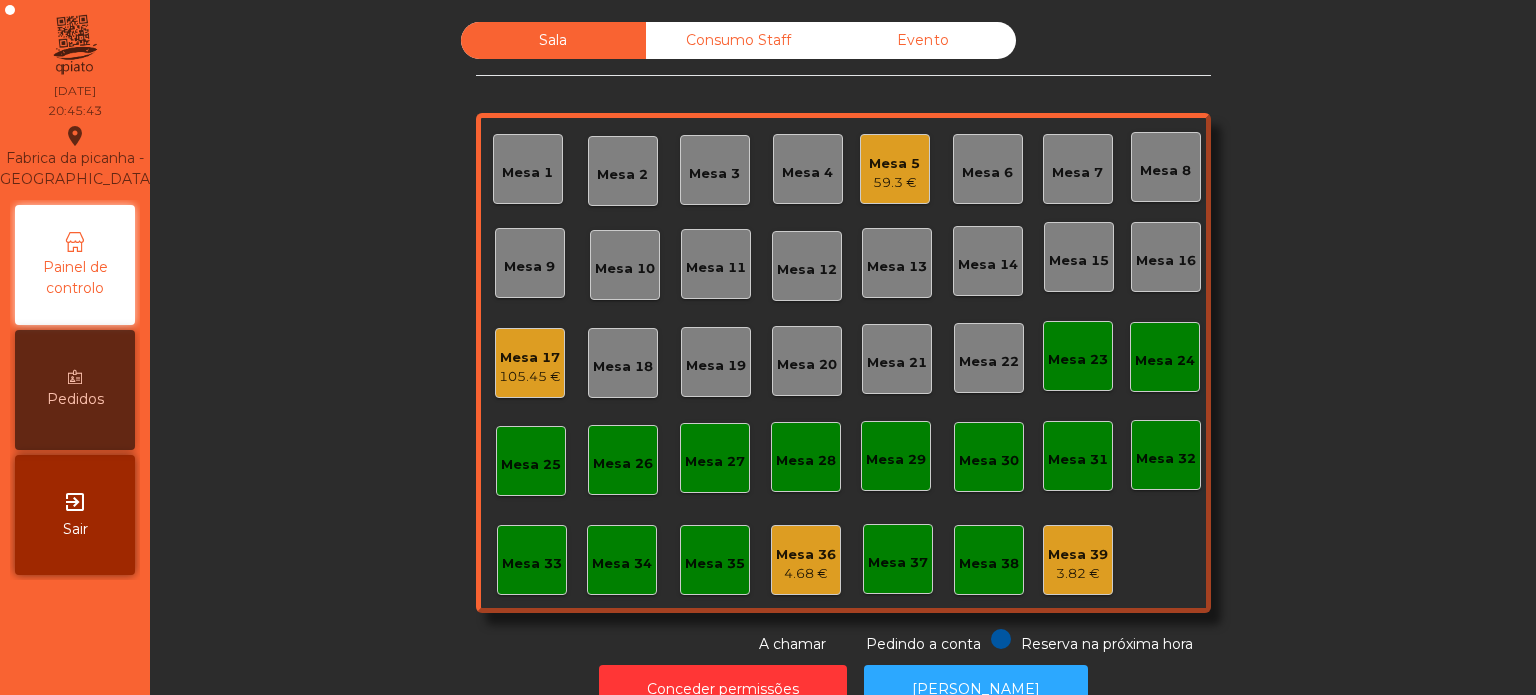click on "Mesa 15" 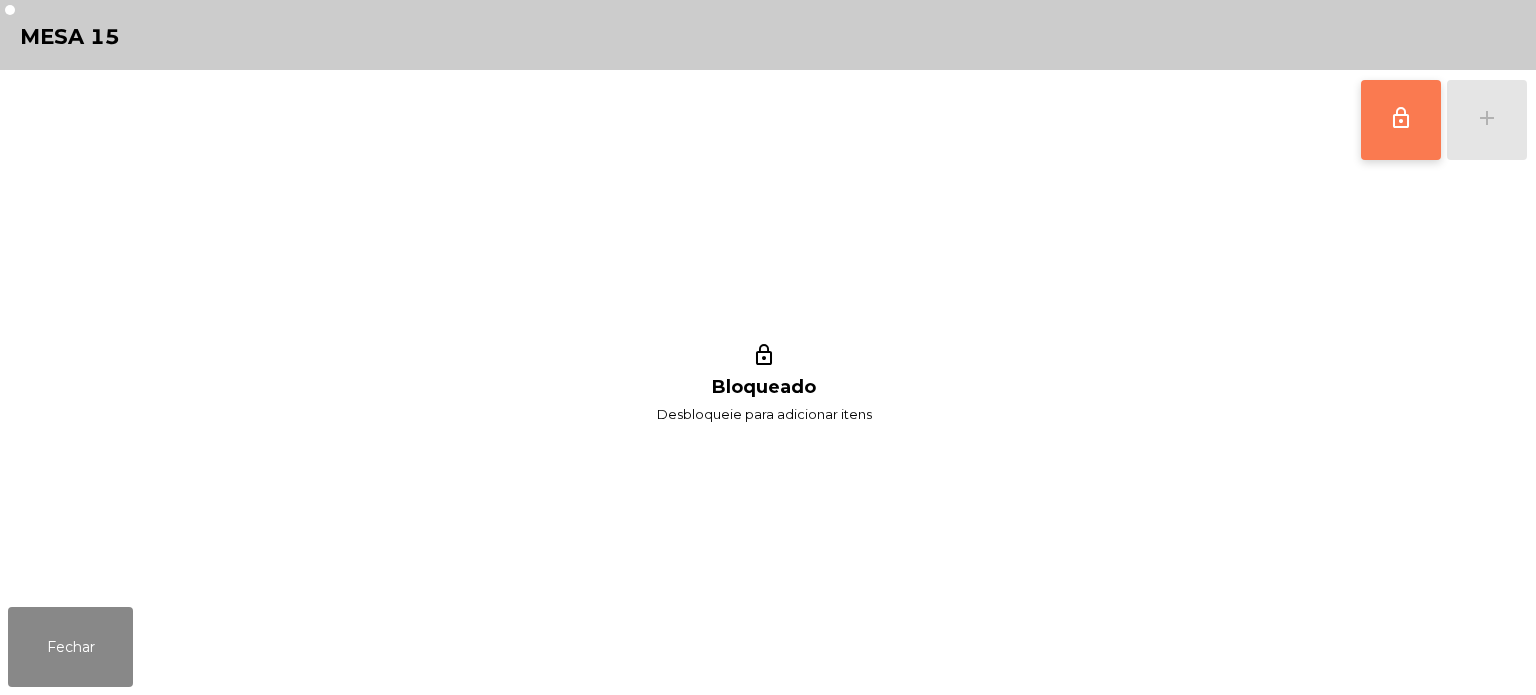 click on "lock_outline" 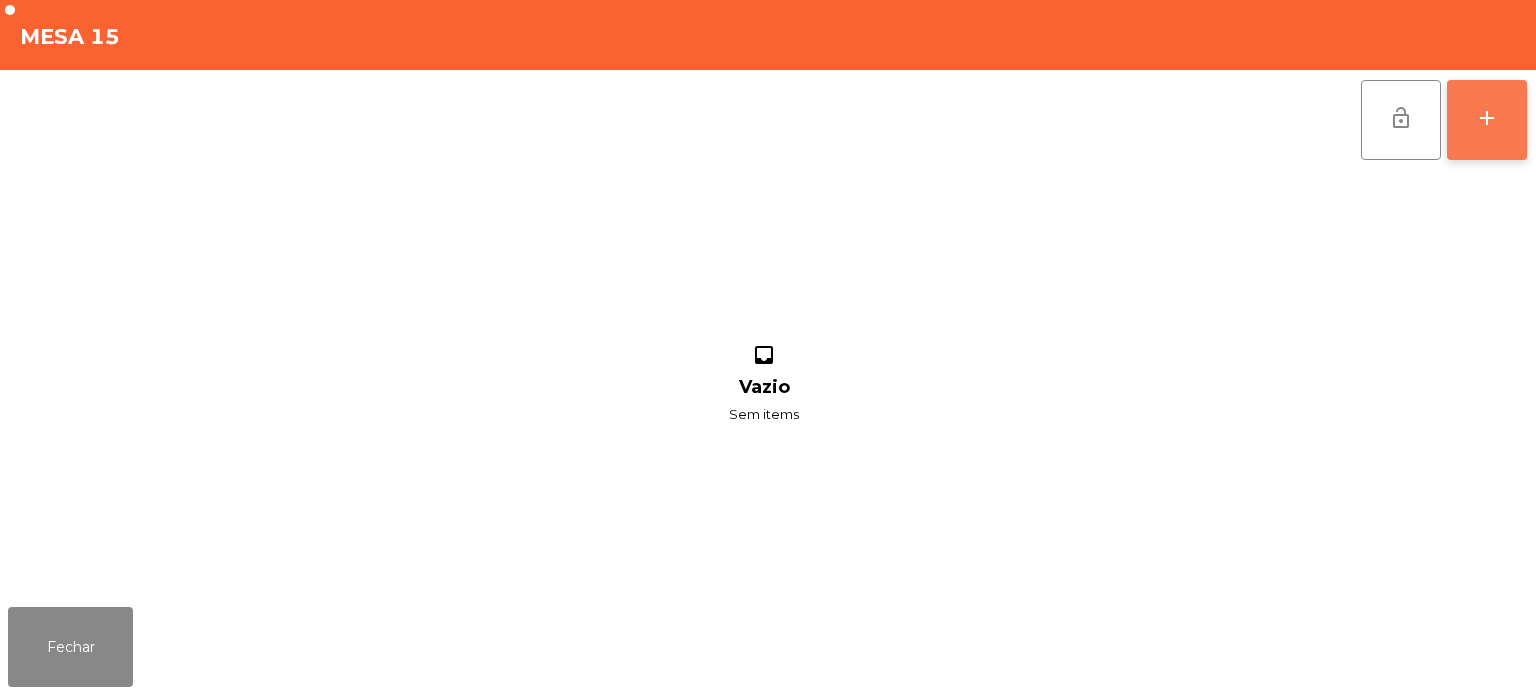 click on "add" 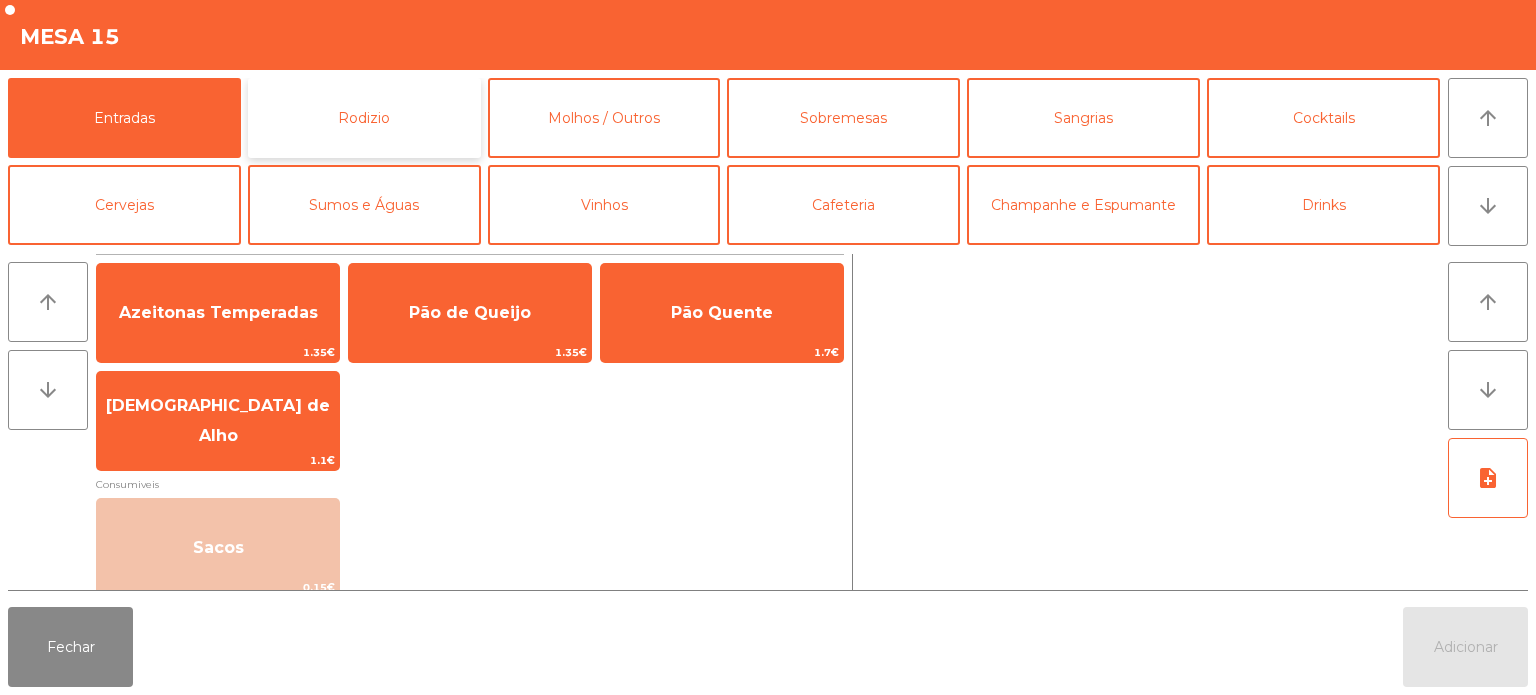 click on "Rodizio" 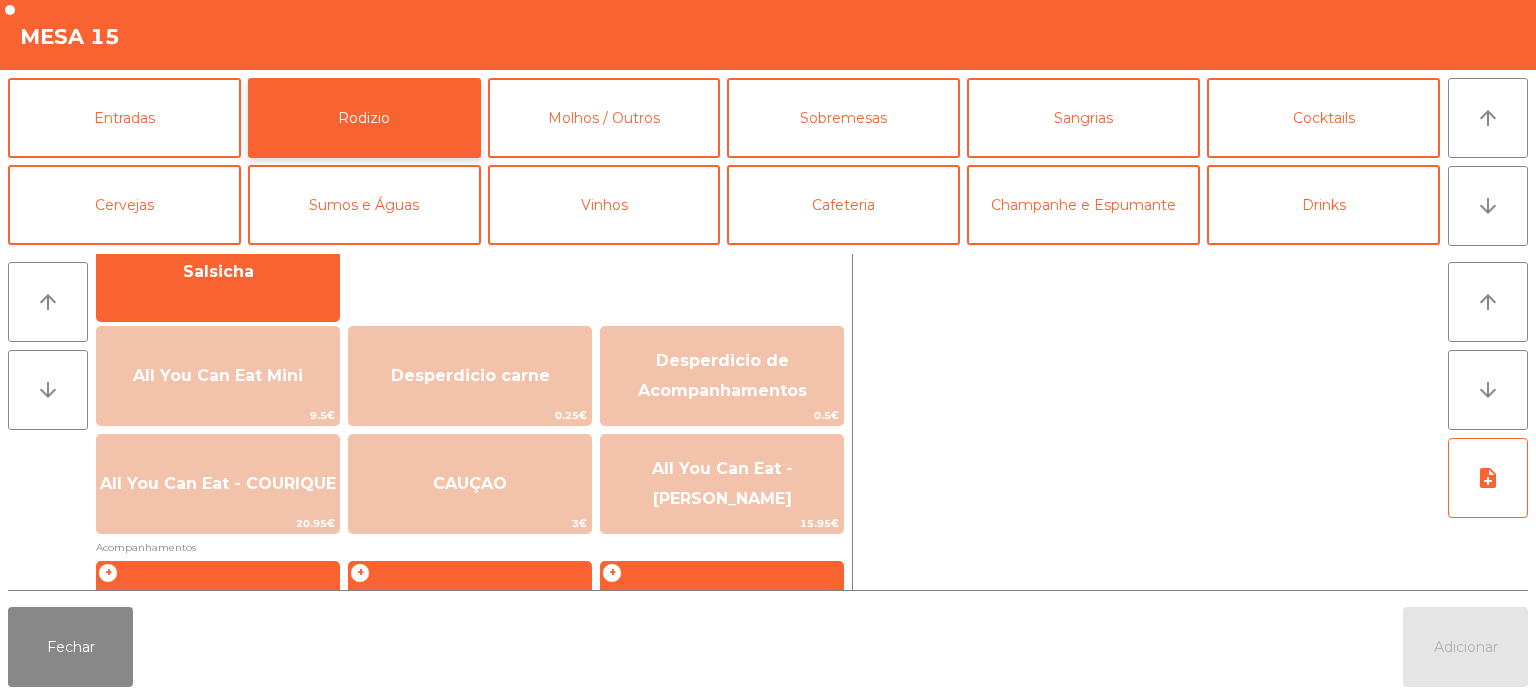 scroll, scrollTop: 179, scrollLeft: 0, axis: vertical 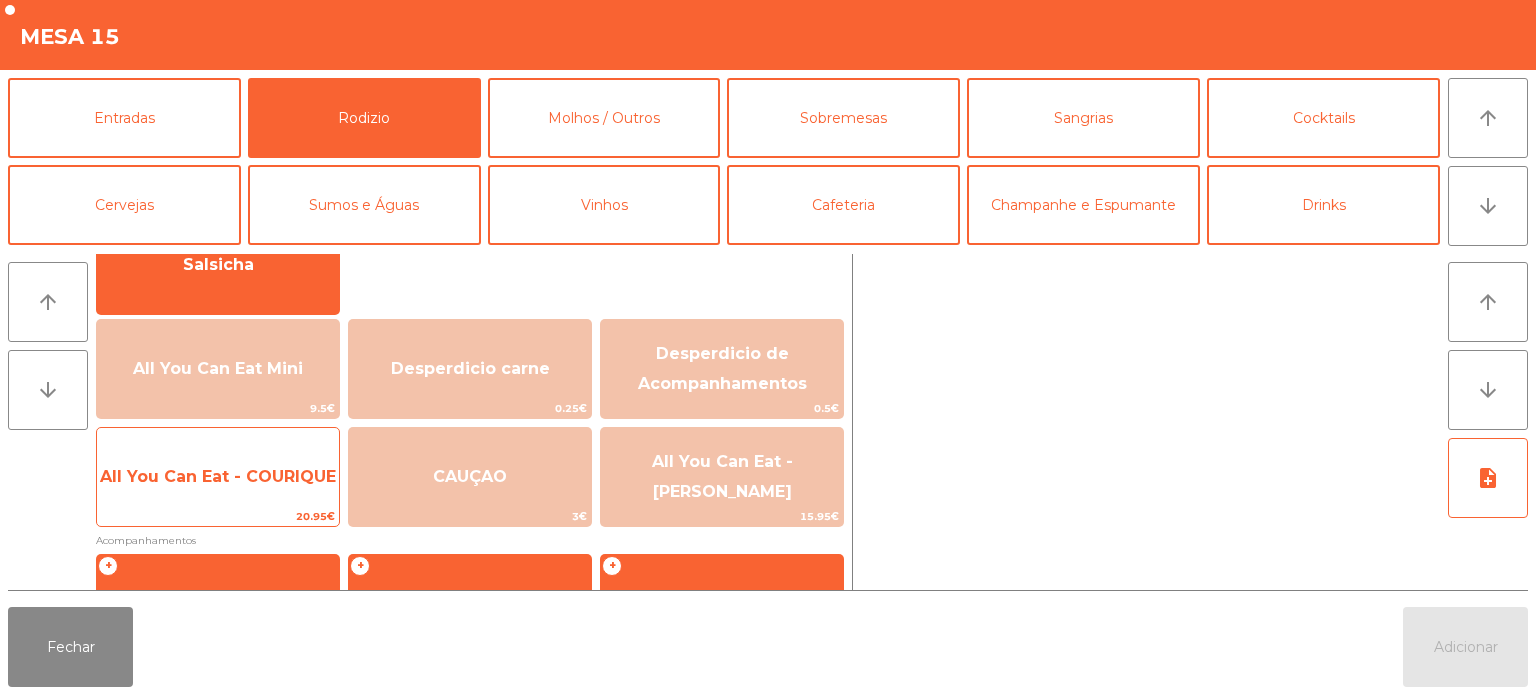 click on "All You Can Eat - COURIQUE" 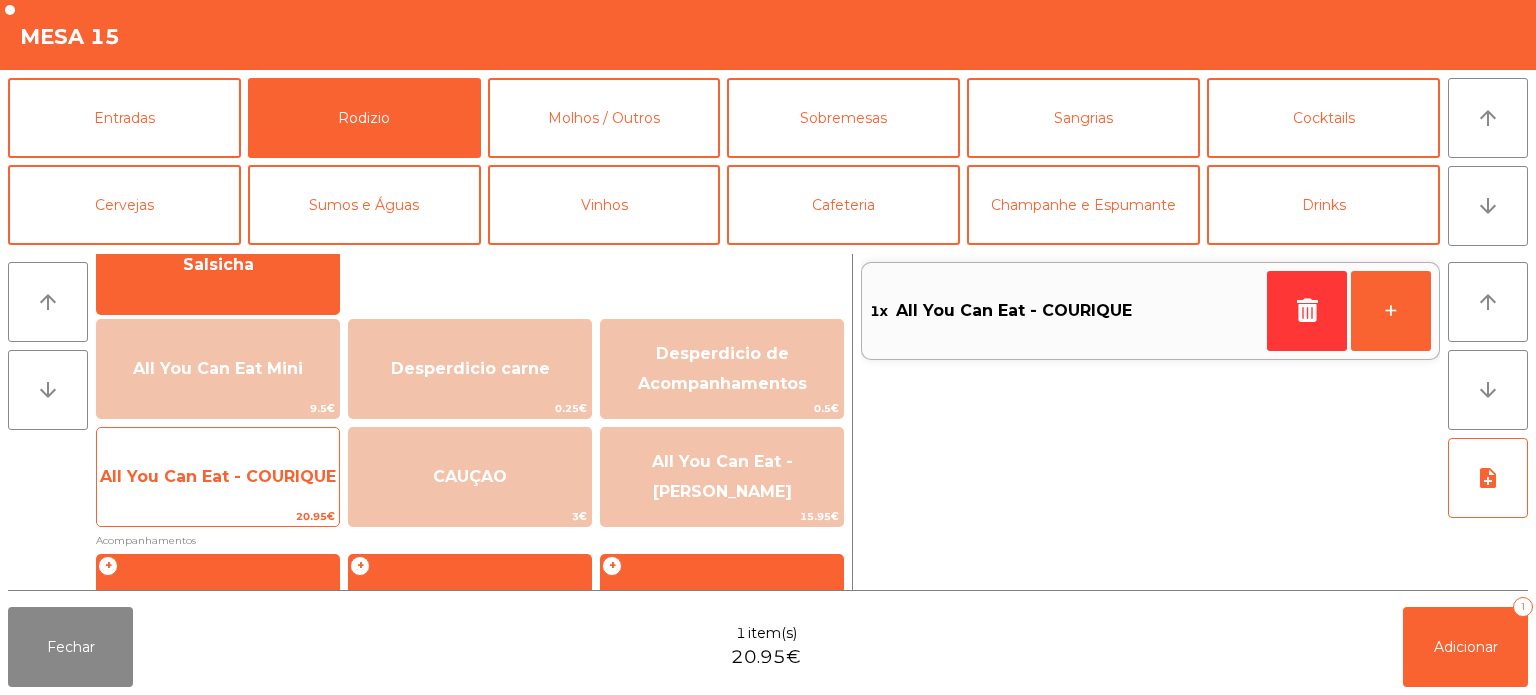 click on "All You Can Eat - COURIQUE" 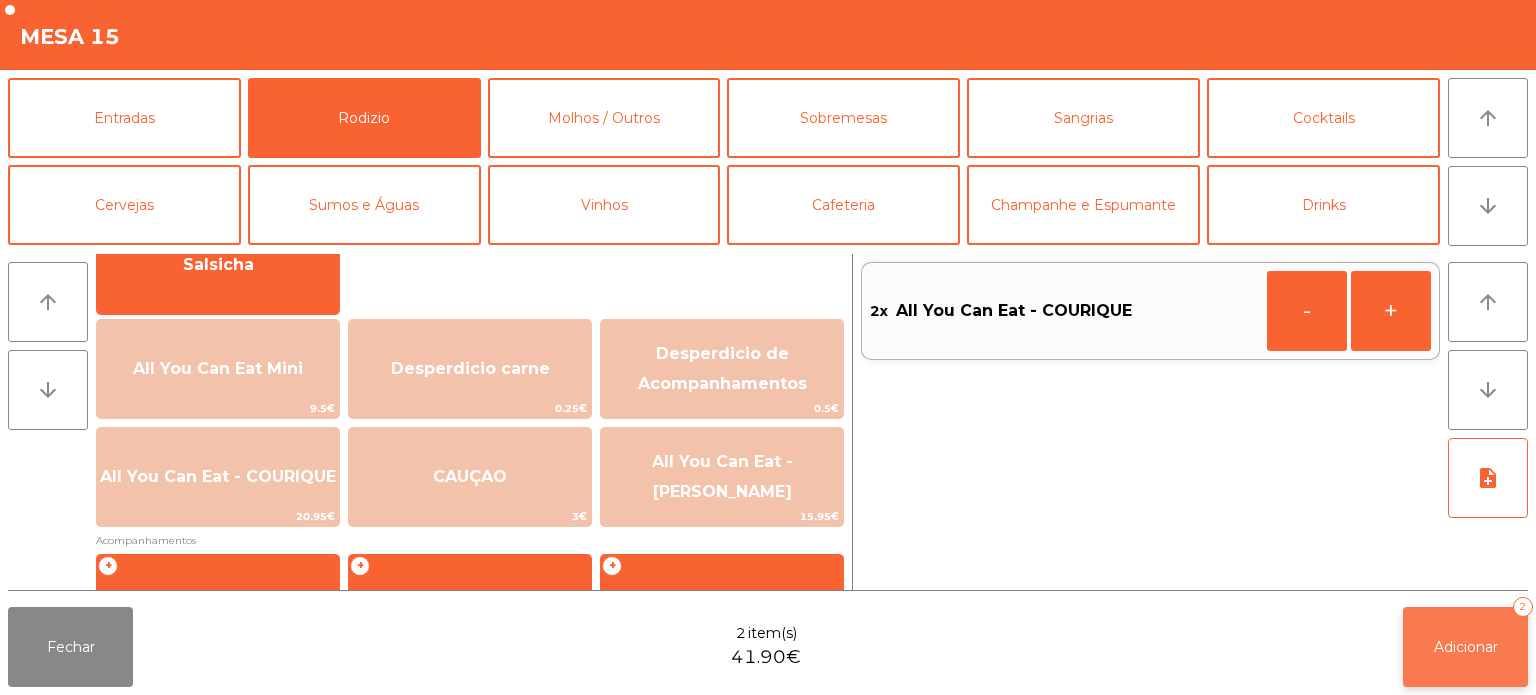 click on "Adicionar   2" 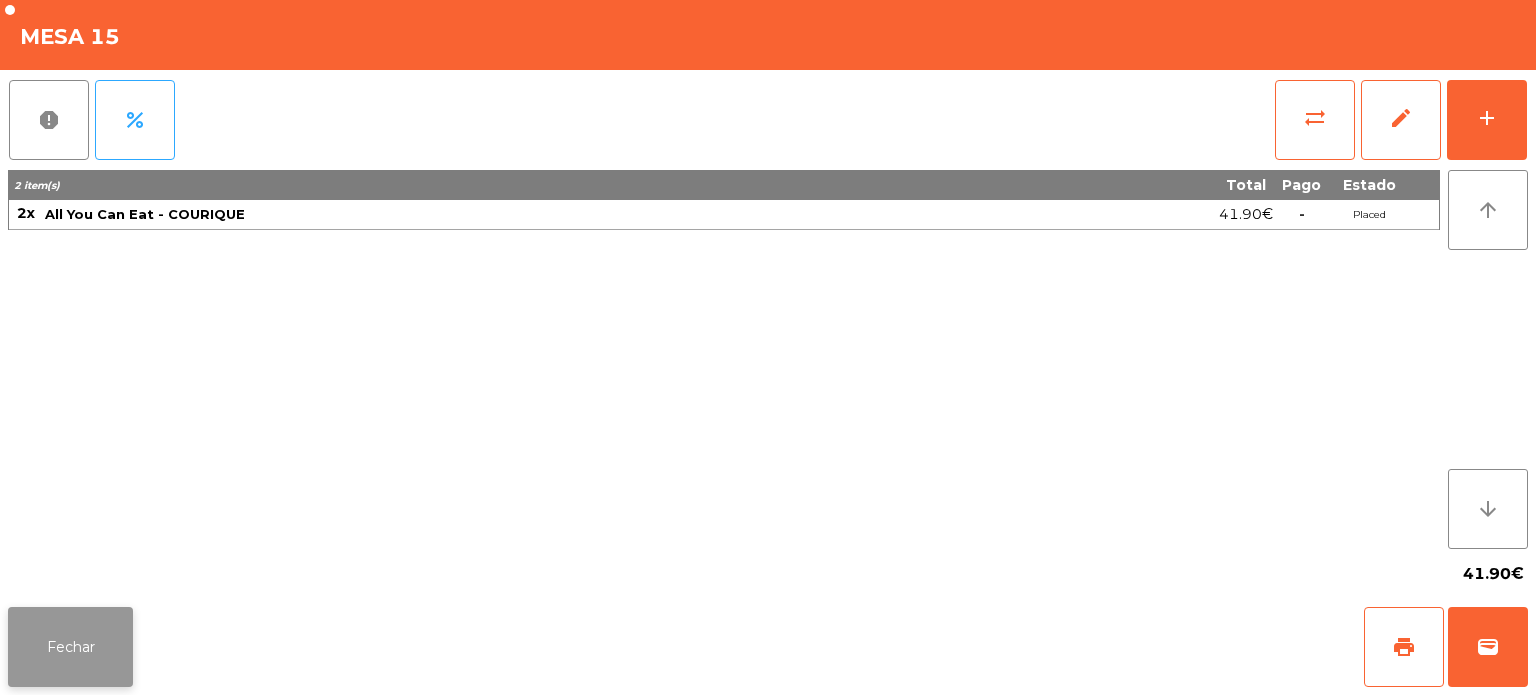 click on "Fechar" 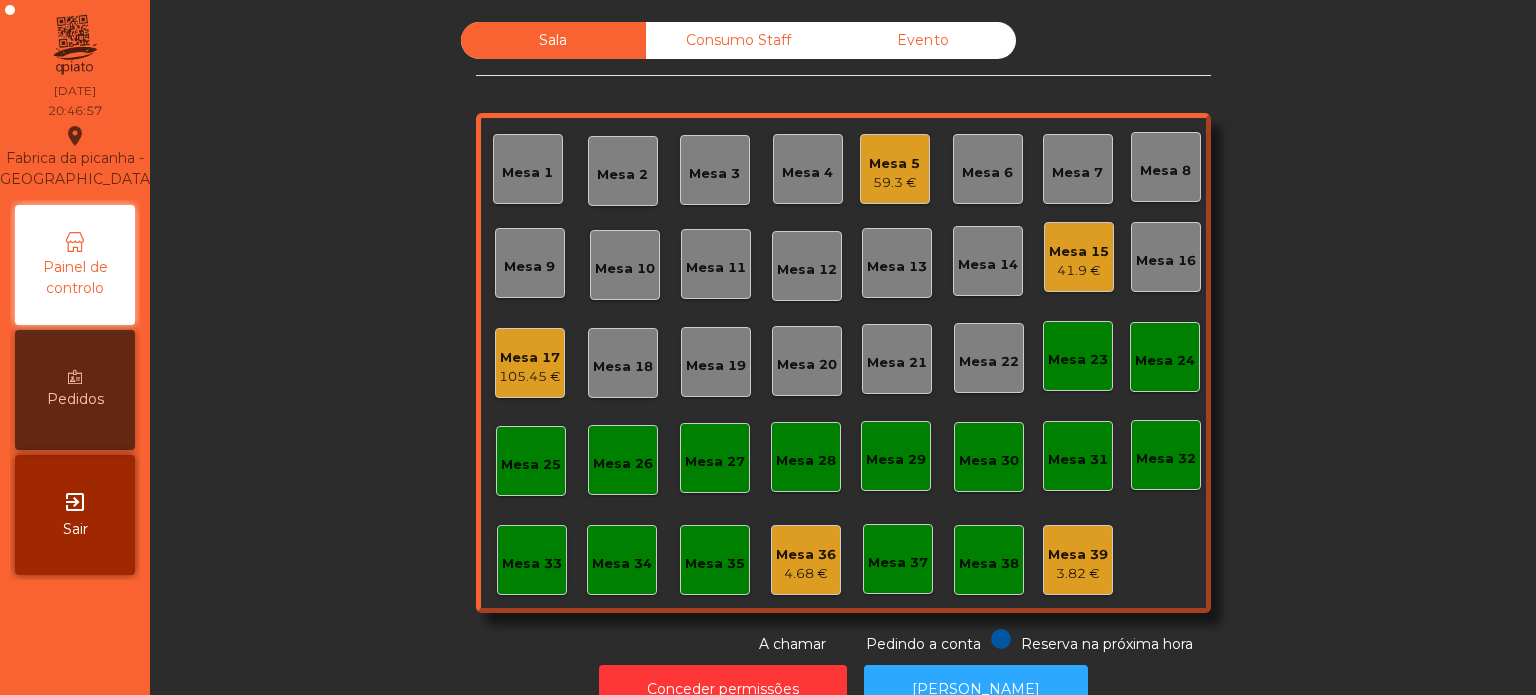 click on "Sala   Consumo Staff   Evento   [GEOGRAPHIC_DATA] 3   Mesa 4   Mesa 5   59.3 €   Mesa 6   Mesa 7   Mesa 8   [GEOGRAPHIC_DATA] 10   [GEOGRAPHIC_DATA] 13   Mesa 14   Mesa 15   41.9 €   [GEOGRAPHIC_DATA] 16   Mesa 17   105.45 €   [GEOGRAPHIC_DATA] 18   [GEOGRAPHIC_DATA] 20   [GEOGRAPHIC_DATA] 22   [GEOGRAPHIC_DATA] 23   [GEOGRAPHIC_DATA] 24   [GEOGRAPHIC_DATA] 25   [GEOGRAPHIC_DATA] 27   [GEOGRAPHIC_DATA] 28   [GEOGRAPHIC_DATA] 29   [GEOGRAPHIC_DATA] 30   [GEOGRAPHIC_DATA] 32   [GEOGRAPHIC_DATA] [GEOGRAPHIC_DATA] 35   Mesa 36   4.68 €   Mesa 37   [GEOGRAPHIC_DATA] 39   3.82 €  Reserva na próxima hora Pedindo a conta A chamar" 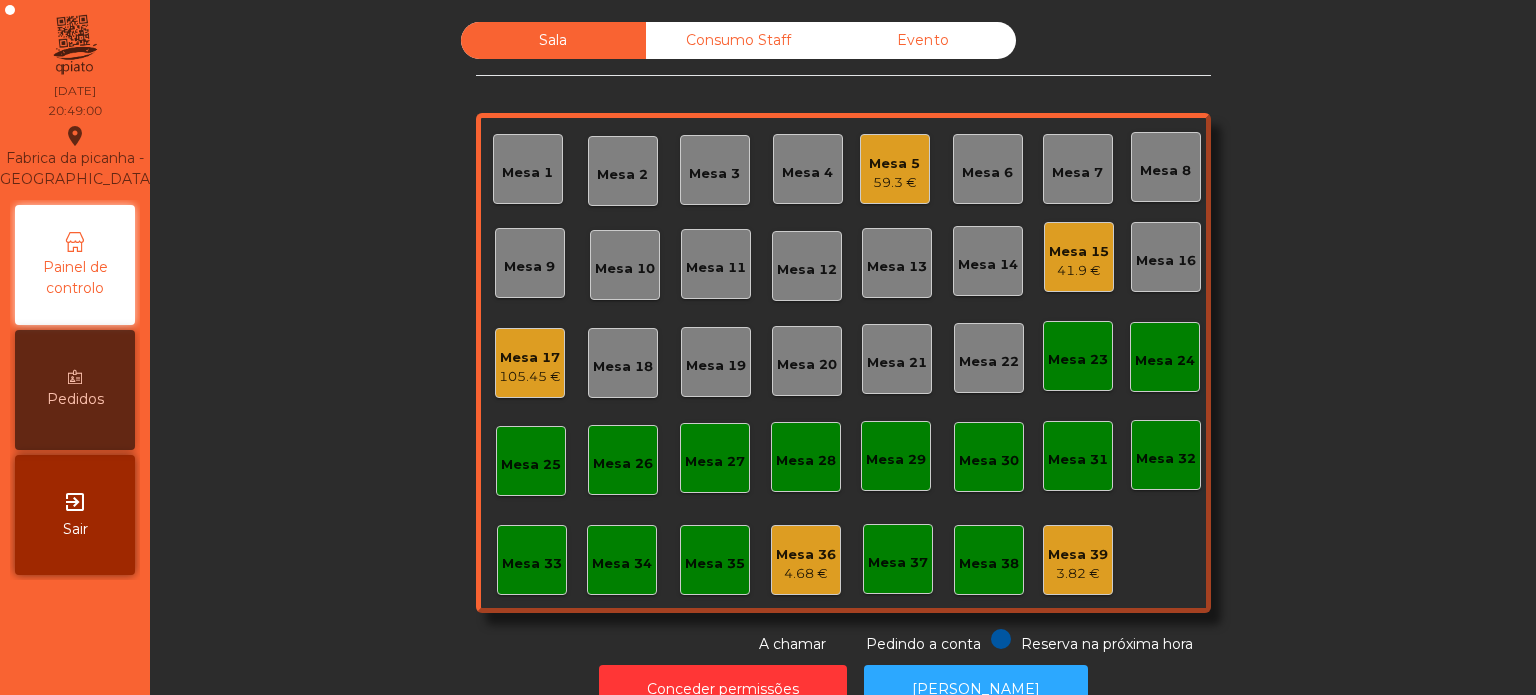 click on "Sala   Consumo Staff   Evento   [GEOGRAPHIC_DATA] 3   Mesa 4   Mesa 5   59.3 €   Mesa 6   Mesa 7   Mesa 8   [GEOGRAPHIC_DATA] 10   [GEOGRAPHIC_DATA] 13   Mesa 14   Mesa 15   41.9 €   [GEOGRAPHIC_DATA] 16   Mesa 17   105.45 €   [GEOGRAPHIC_DATA] 18   [GEOGRAPHIC_DATA] 20   [GEOGRAPHIC_DATA] 22   [GEOGRAPHIC_DATA] 23   [GEOGRAPHIC_DATA] 24   [GEOGRAPHIC_DATA] 25   [GEOGRAPHIC_DATA] 27   [GEOGRAPHIC_DATA] 28   [GEOGRAPHIC_DATA] 29   [GEOGRAPHIC_DATA] 30   [GEOGRAPHIC_DATA] 32   [GEOGRAPHIC_DATA] [GEOGRAPHIC_DATA] 35   Mesa 36   4.68 €   Mesa 37   [GEOGRAPHIC_DATA] 39   3.82 €  Reserva na próxima hora Pedindo a conta A chamar" 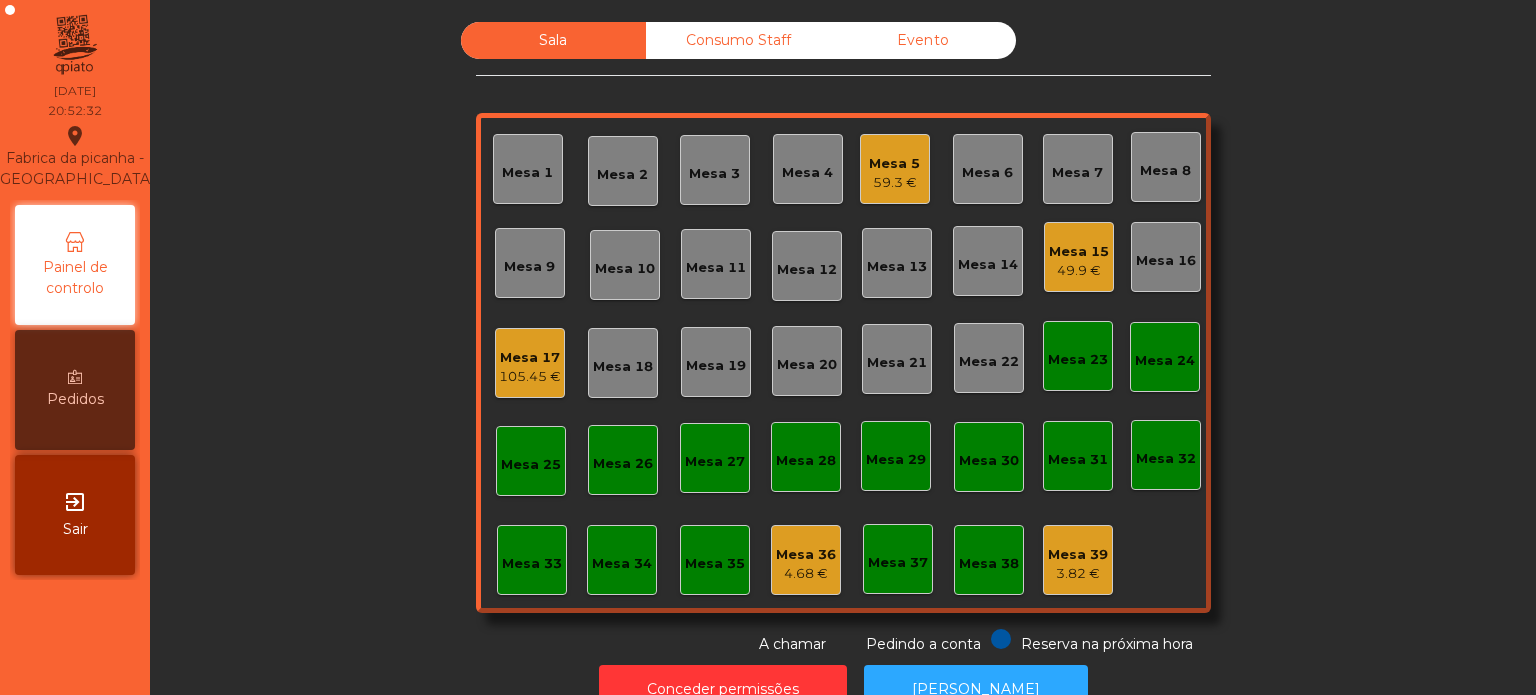 click on "49.9 €" 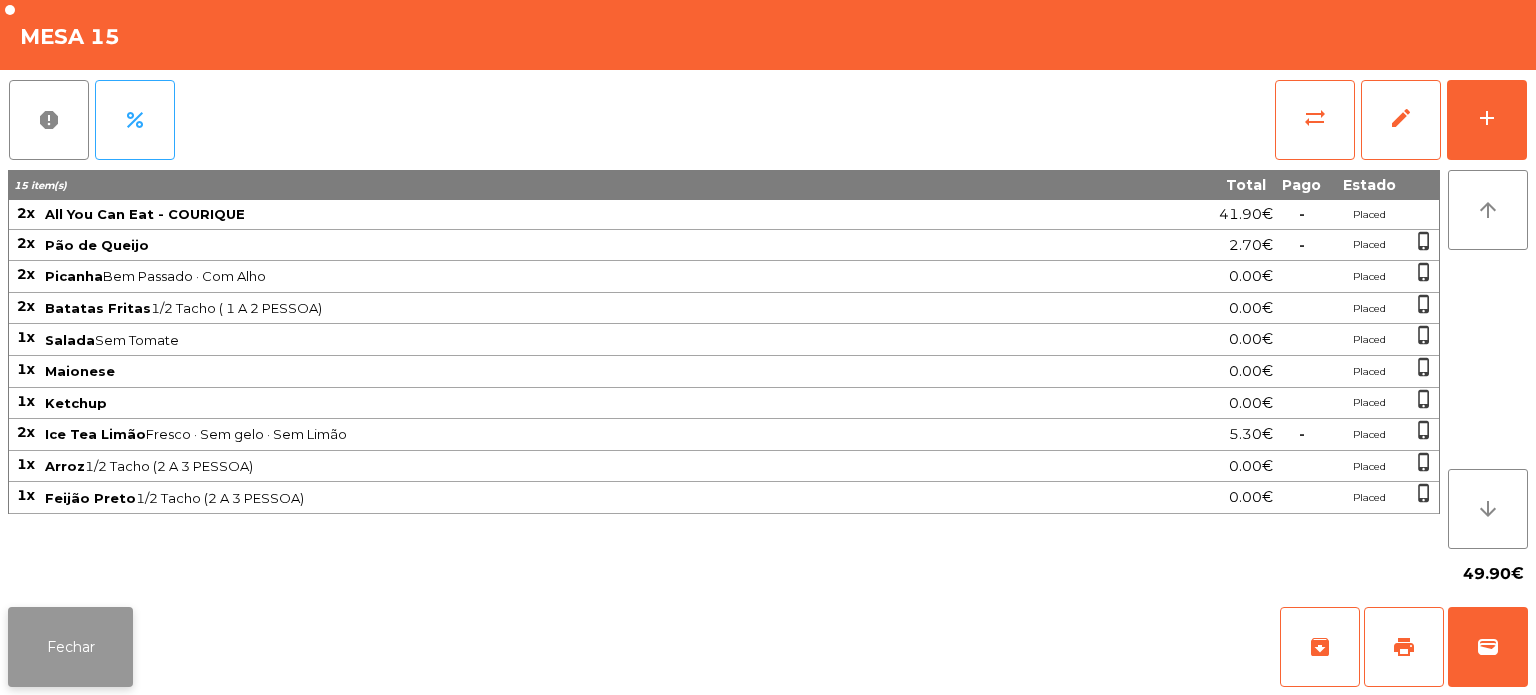 click on "Fechar" 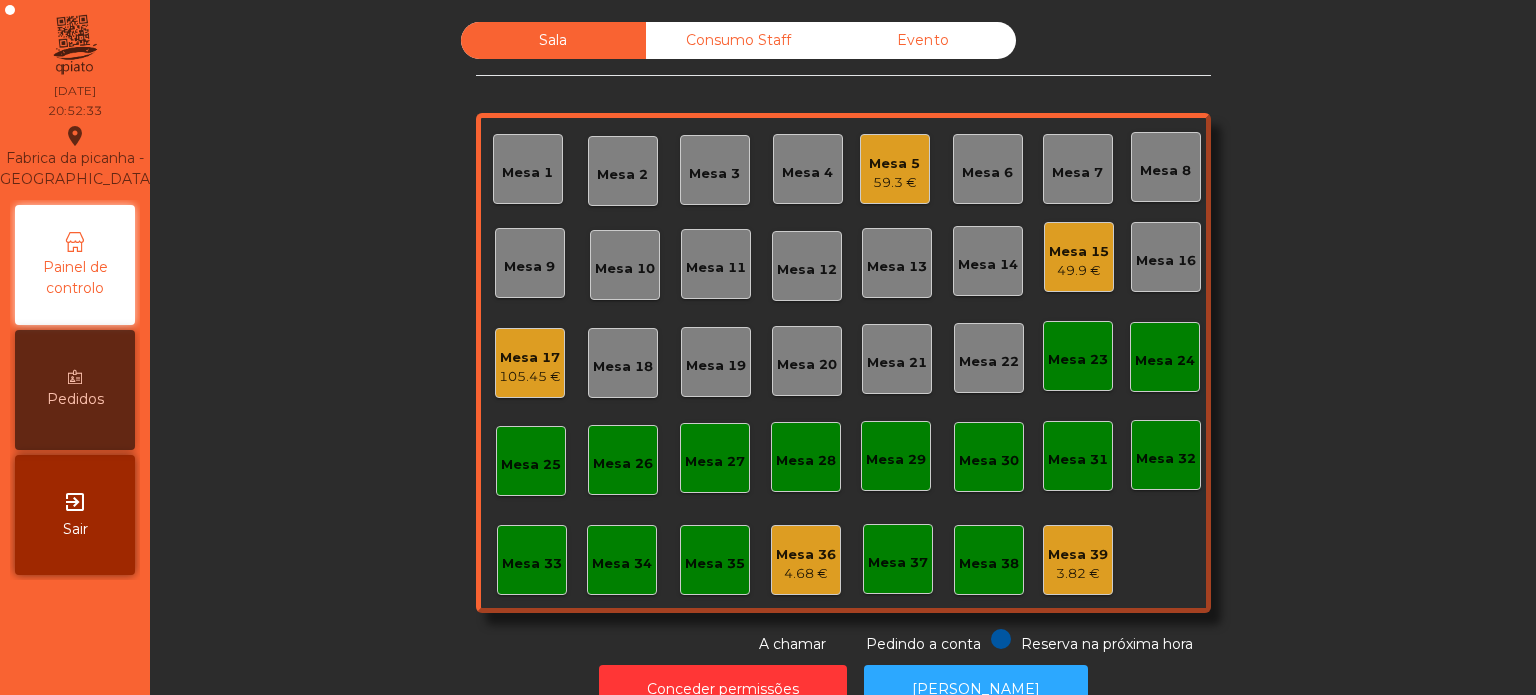 click on "59.3 €" 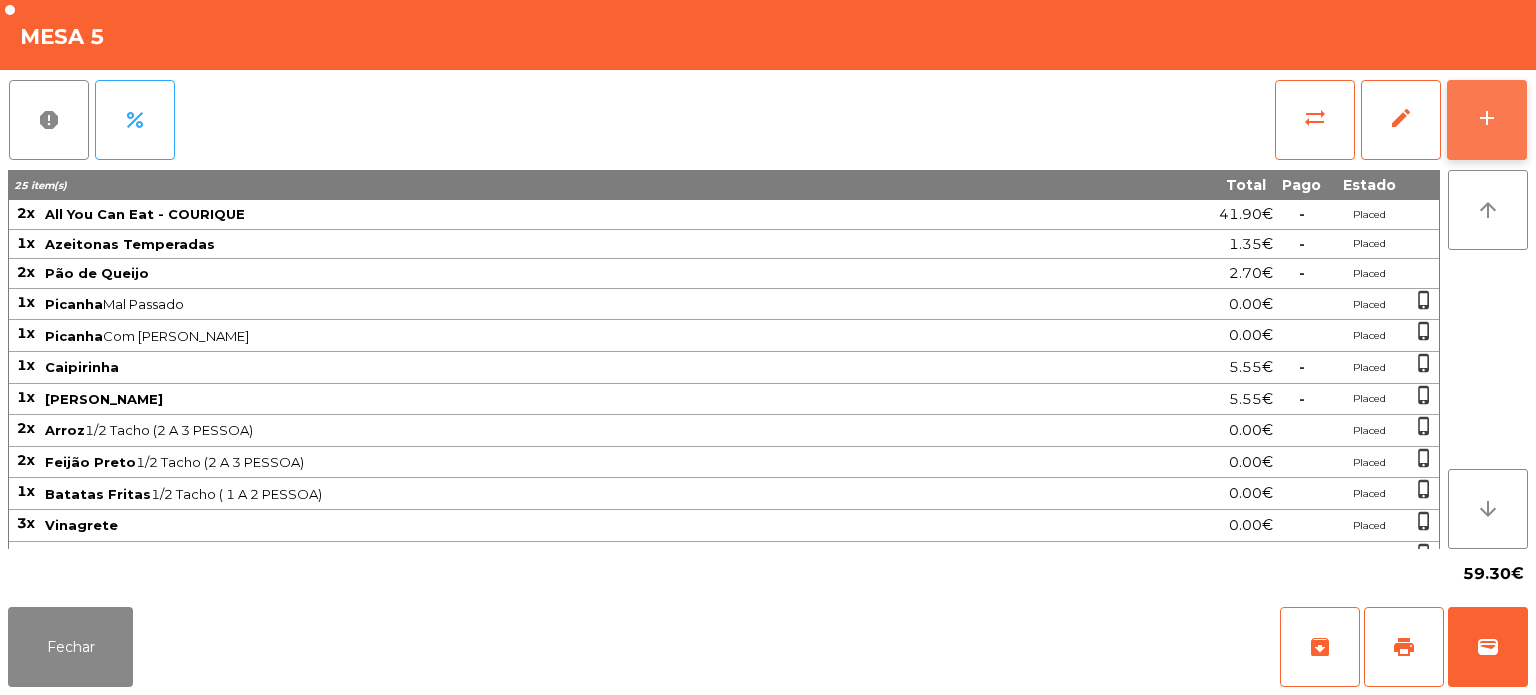 click on "add" 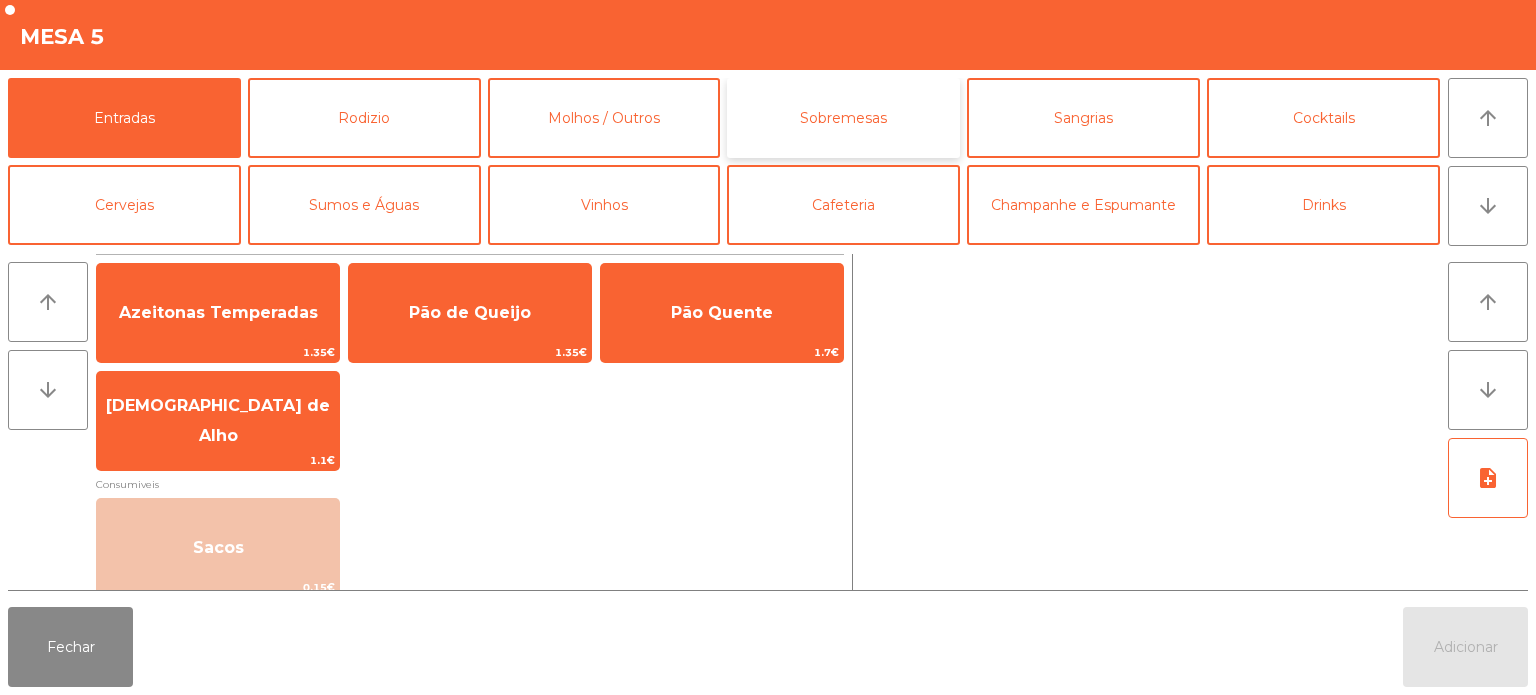 click on "Sobremesas" 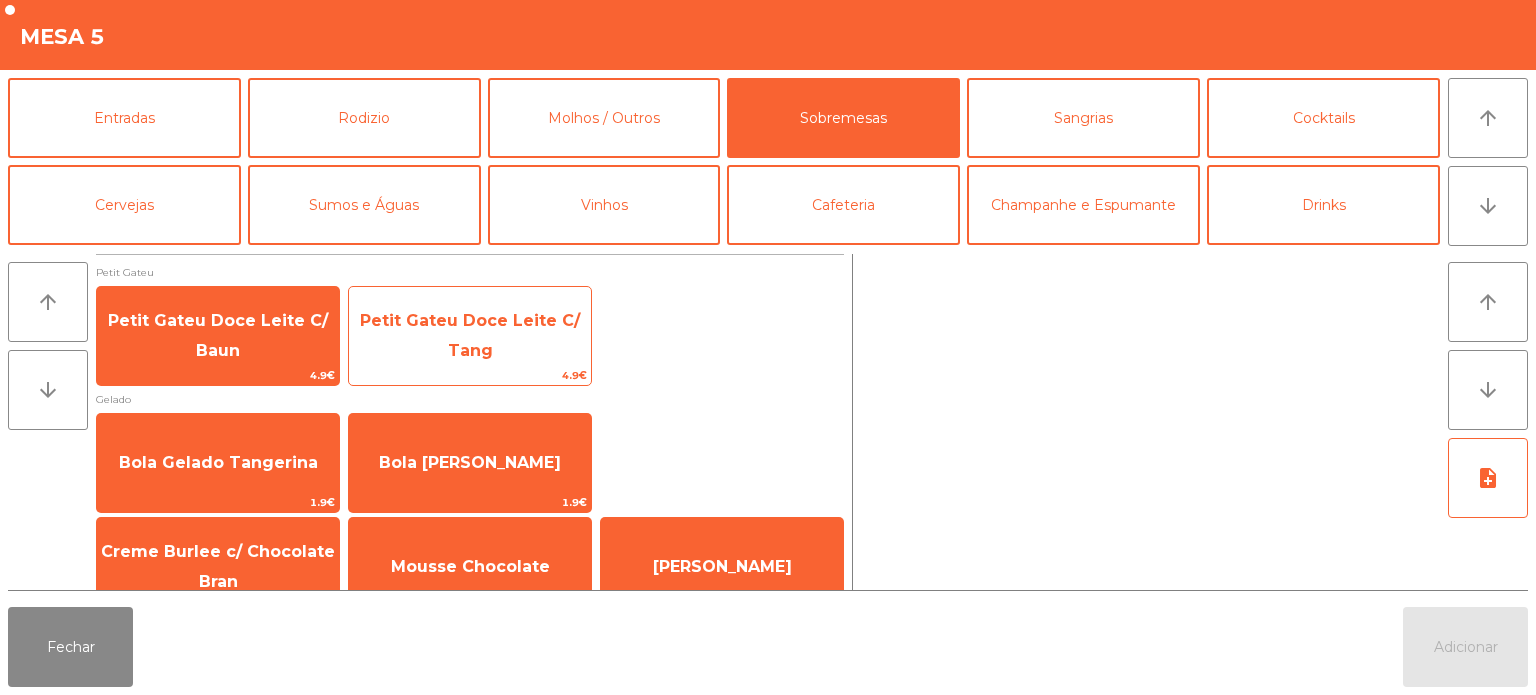 click on "Petit Gateu Doce Leite C/ Tang" 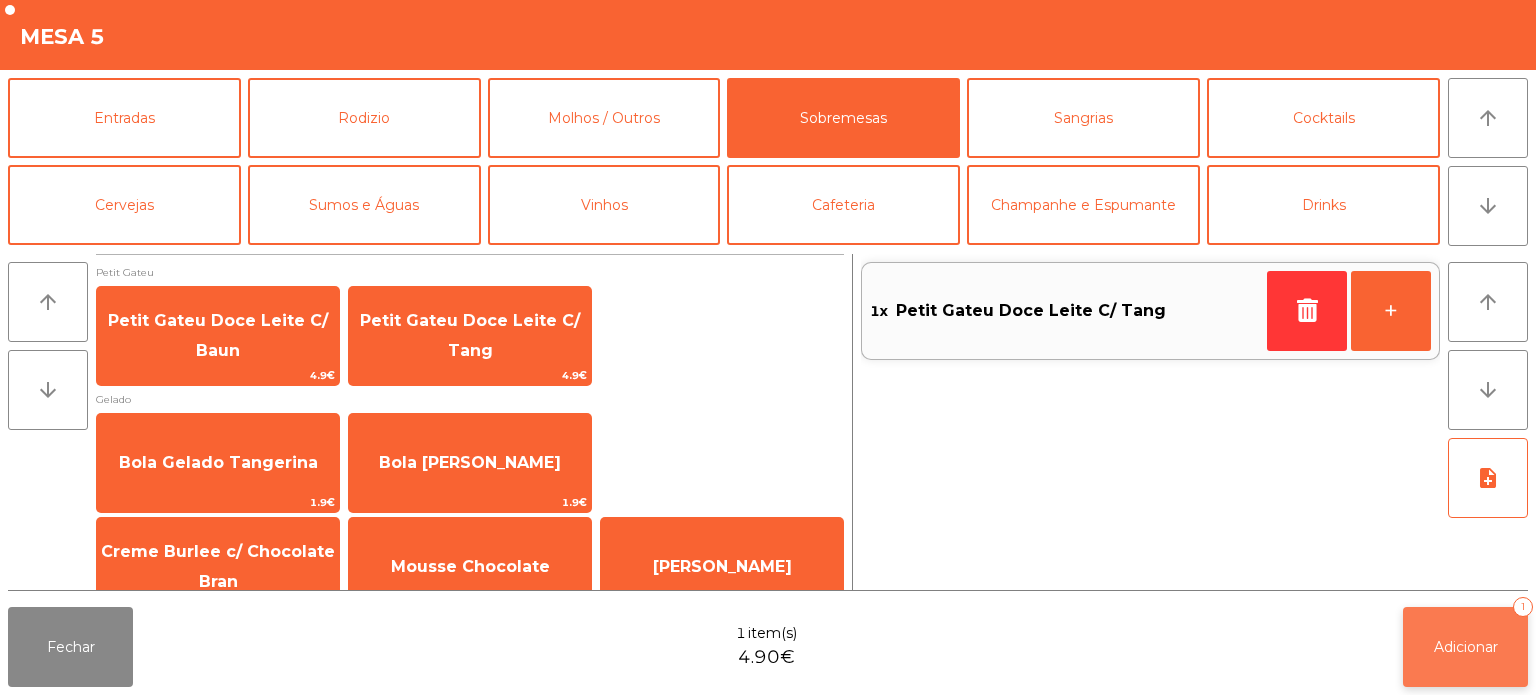 click on "Adicionar   1" 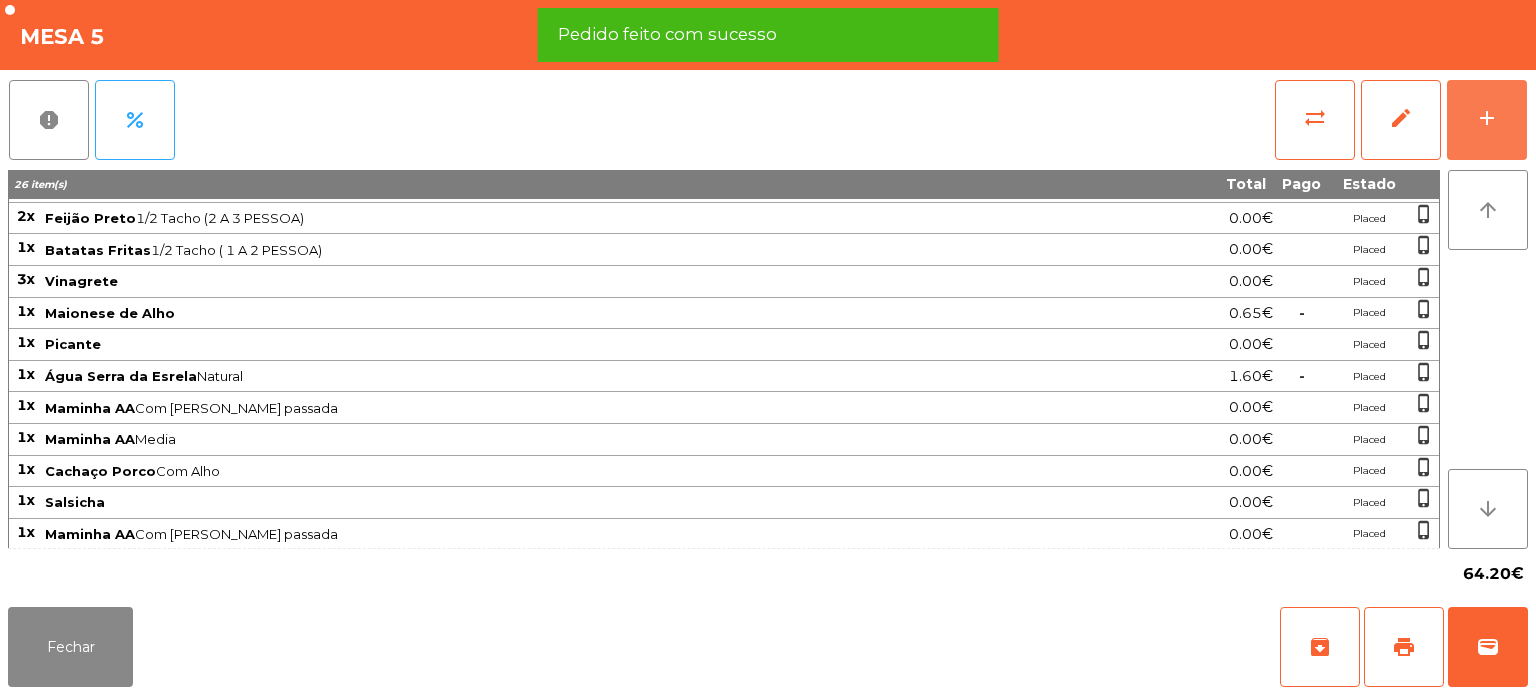 scroll, scrollTop: 264, scrollLeft: 0, axis: vertical 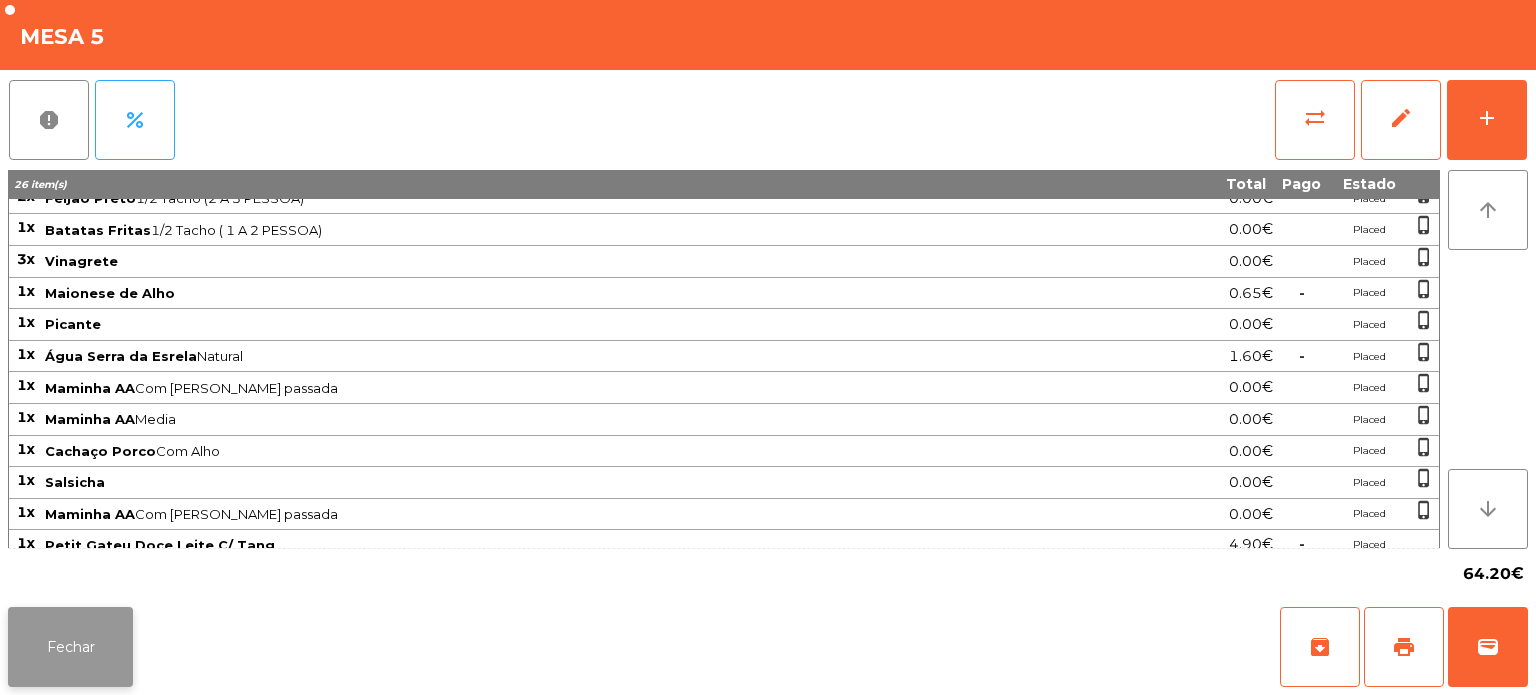 click on "Fechar" 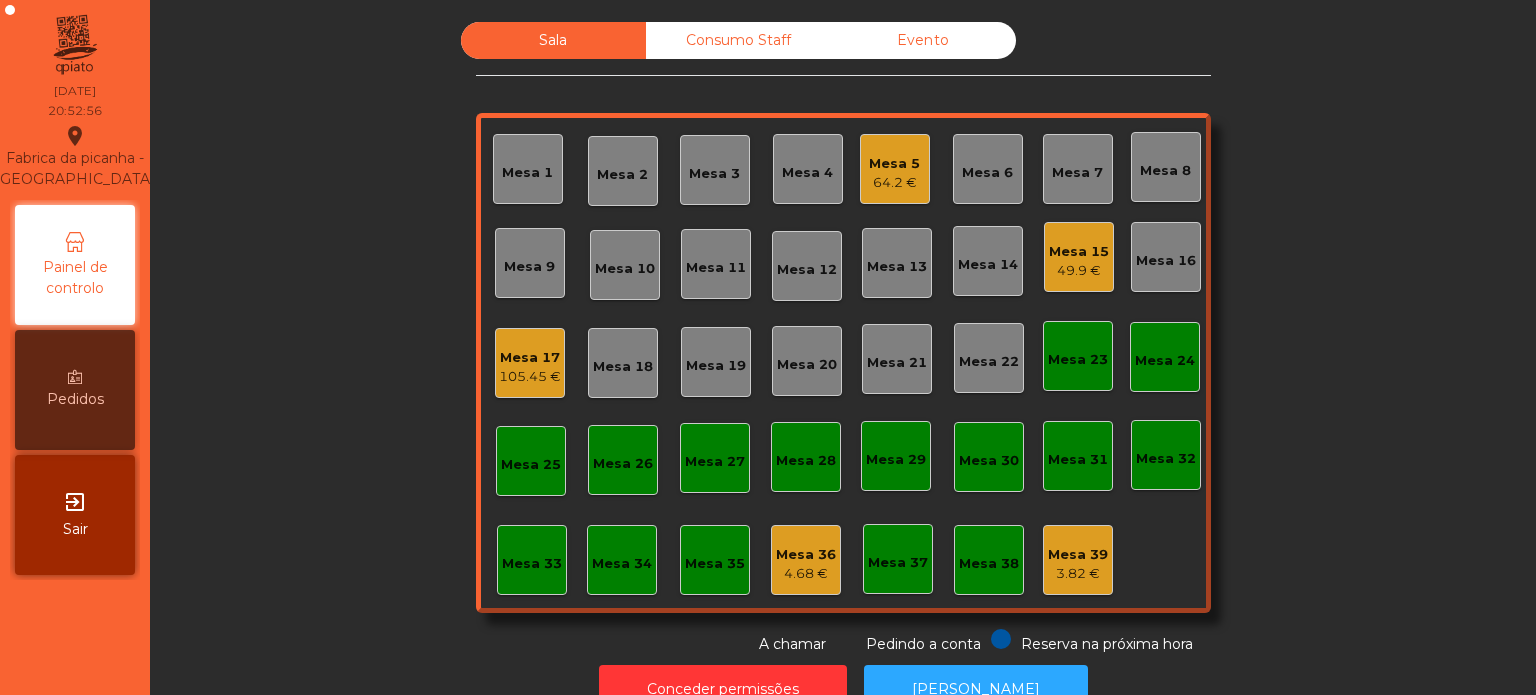 click on "Mesa 3" 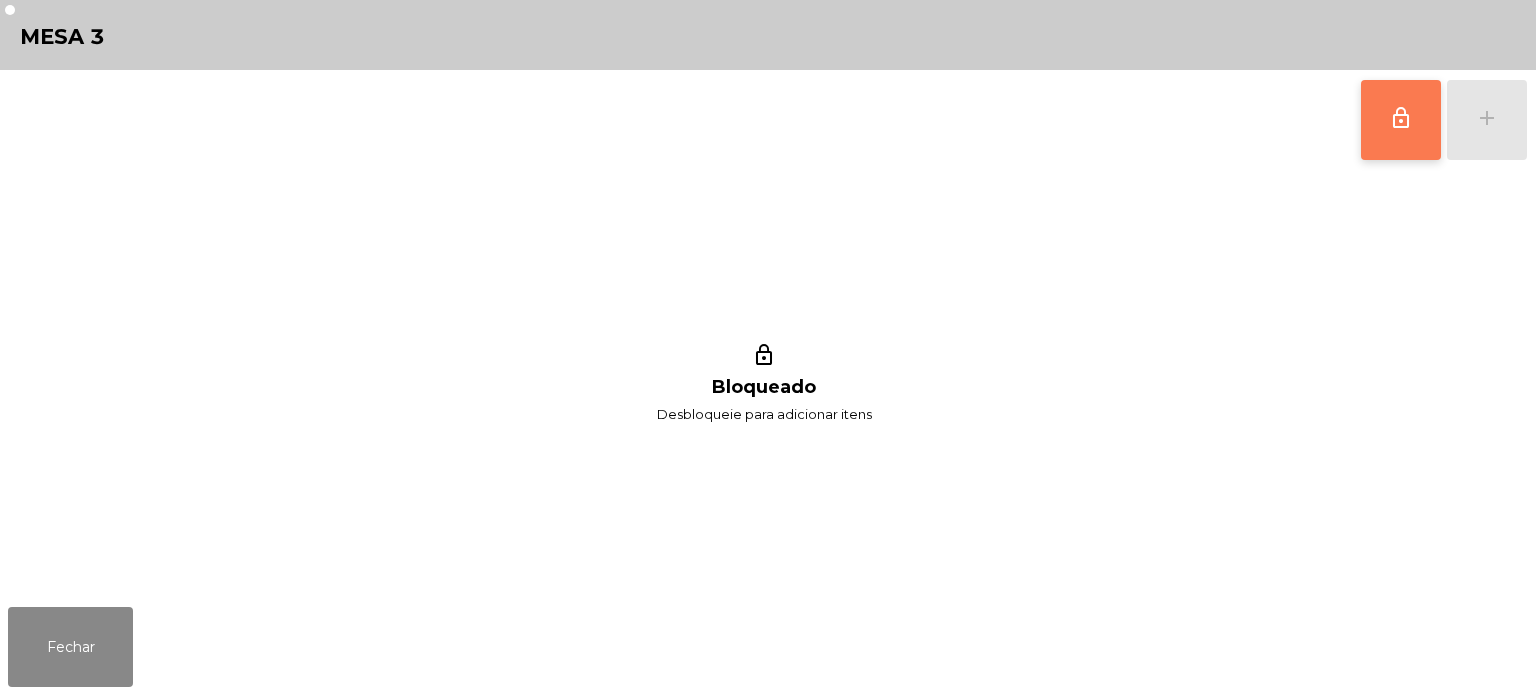 click on "lock_outline" 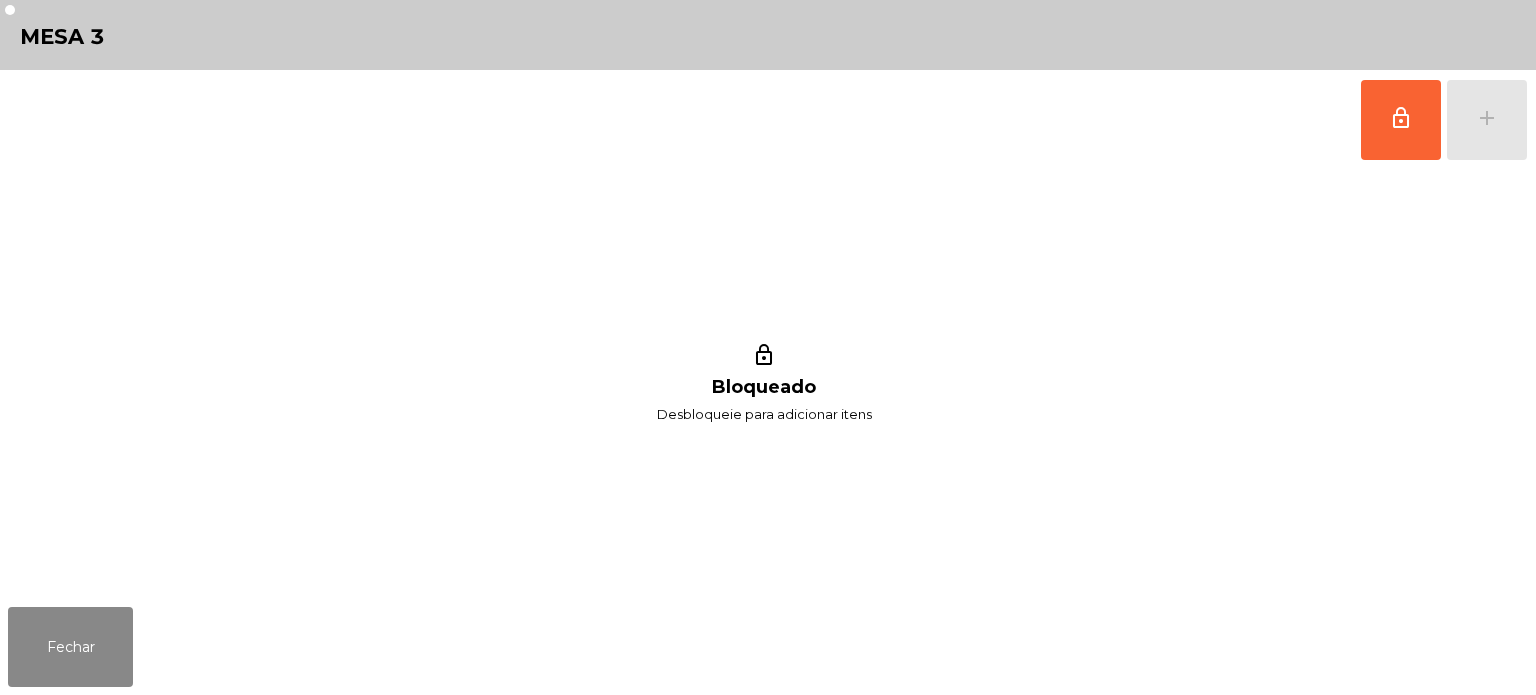 click on "lock_outline   add" 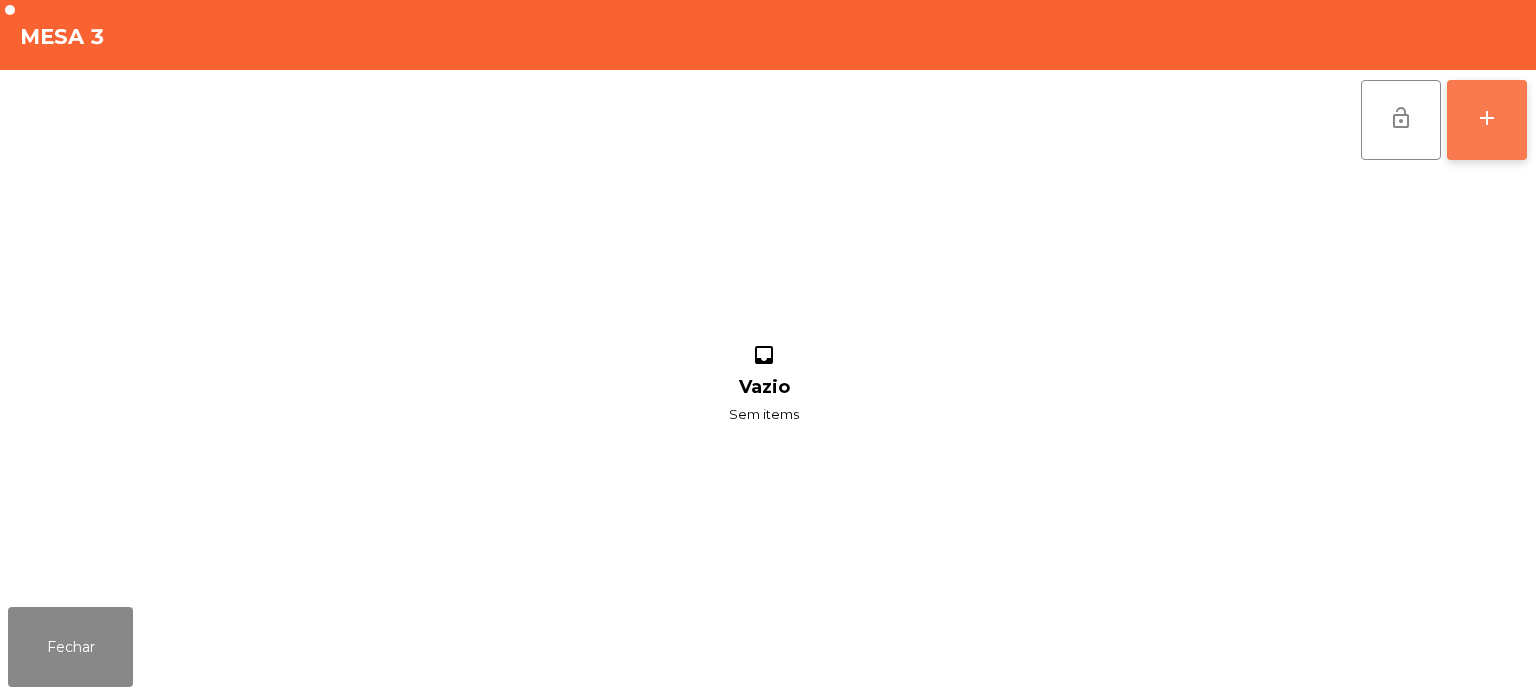 click on "add" 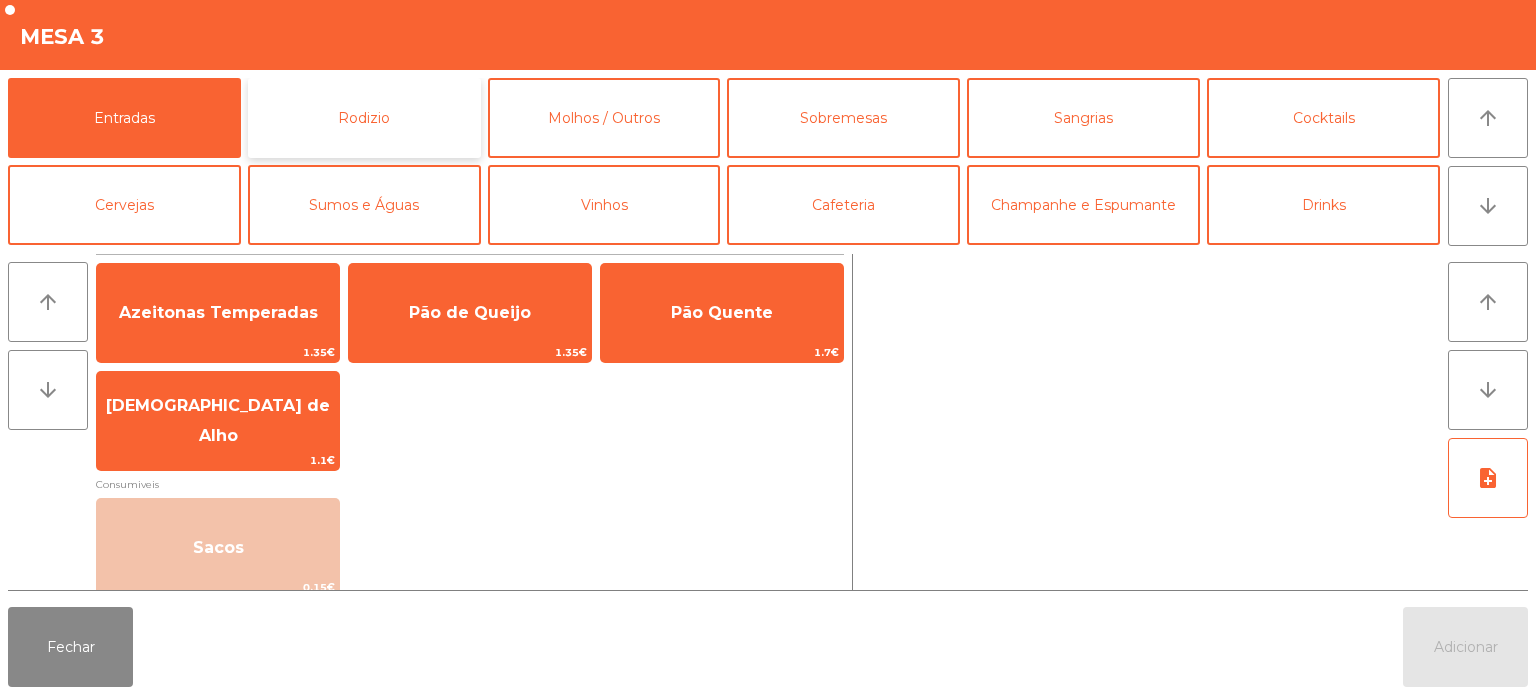 click on "Rodizio" 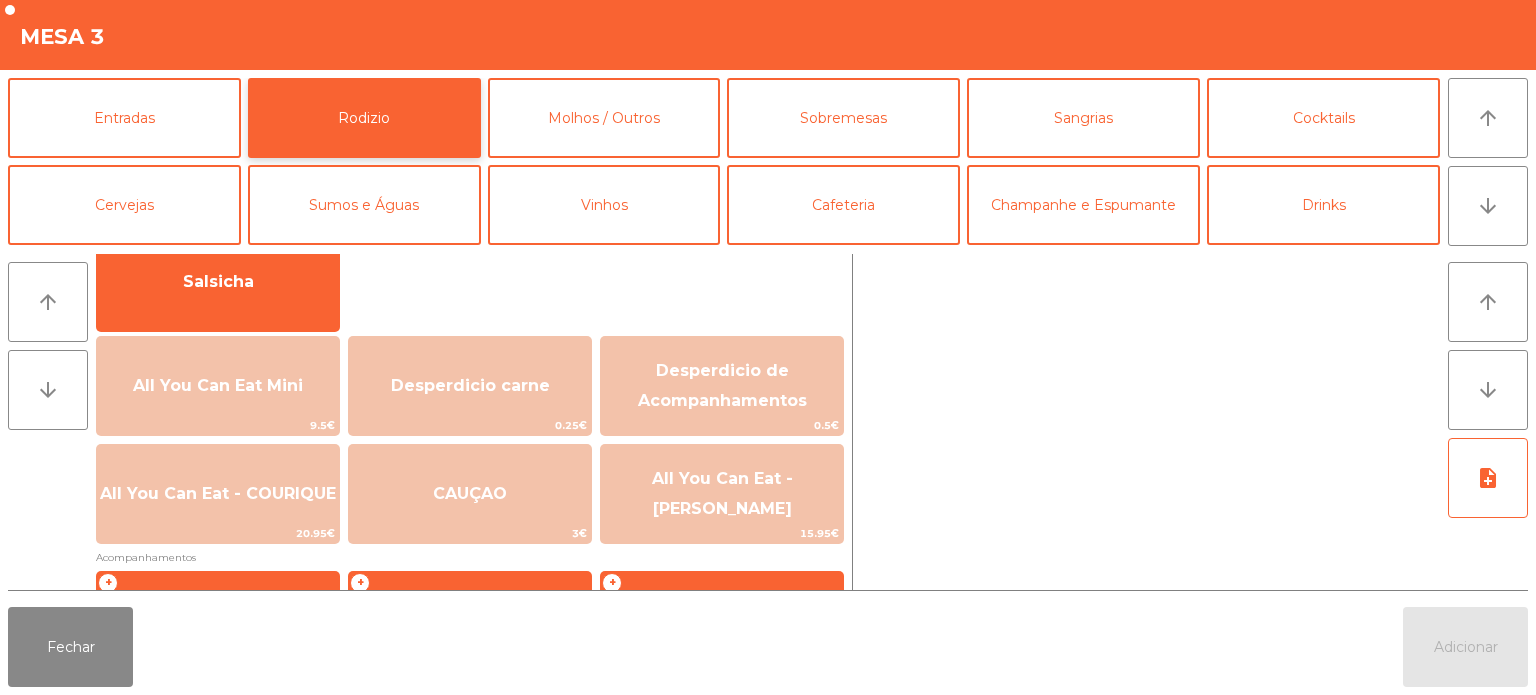 scroll, scrollTop: 168, scrollLeft: 0, axis: vertical 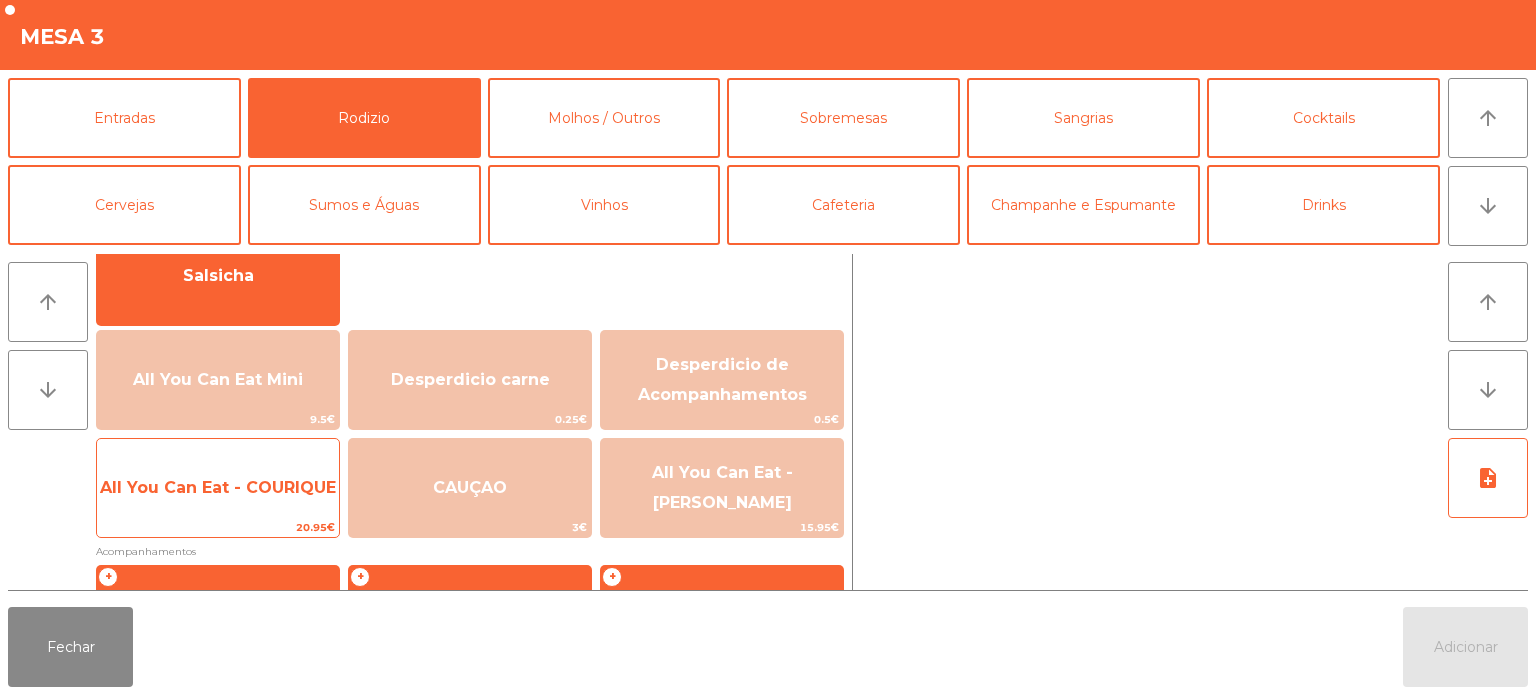 click on "All You Can Eat - COURIQUE" 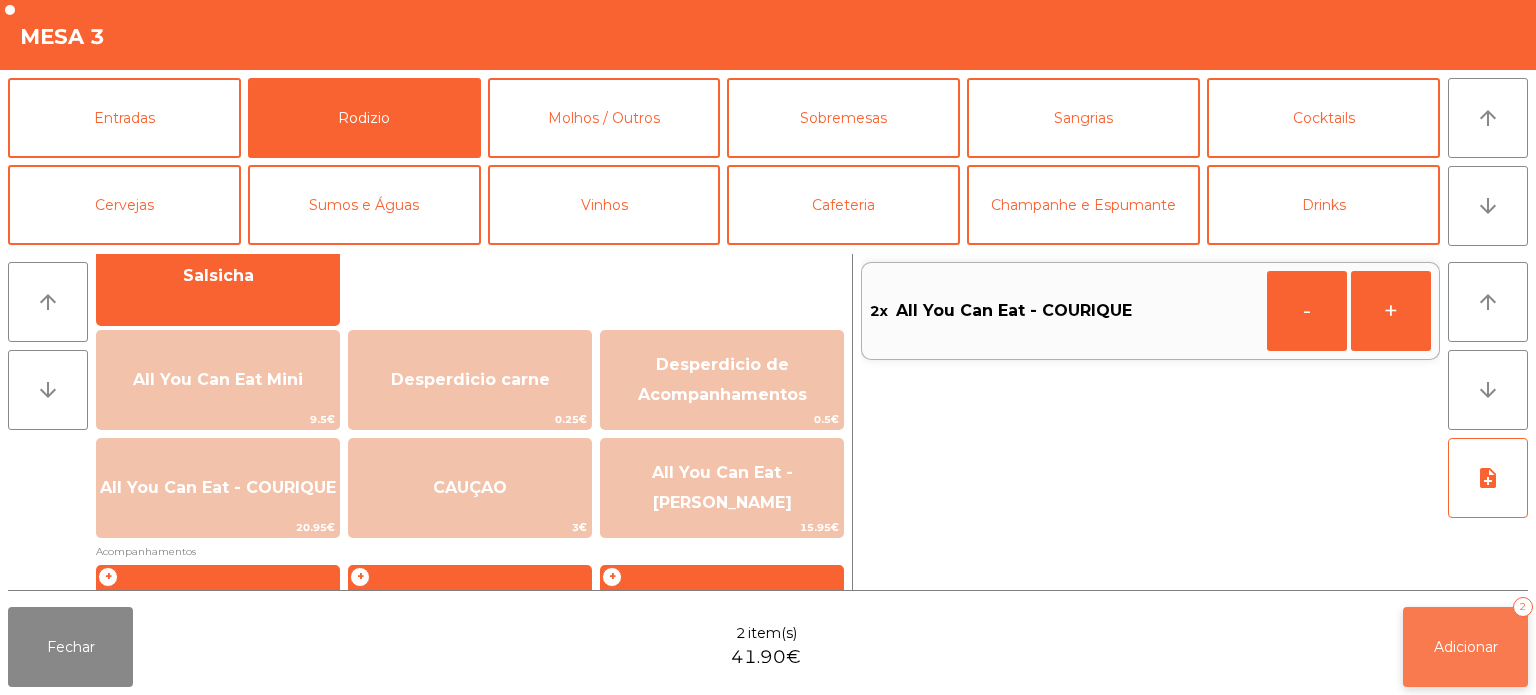 click on "Adicionar   2" 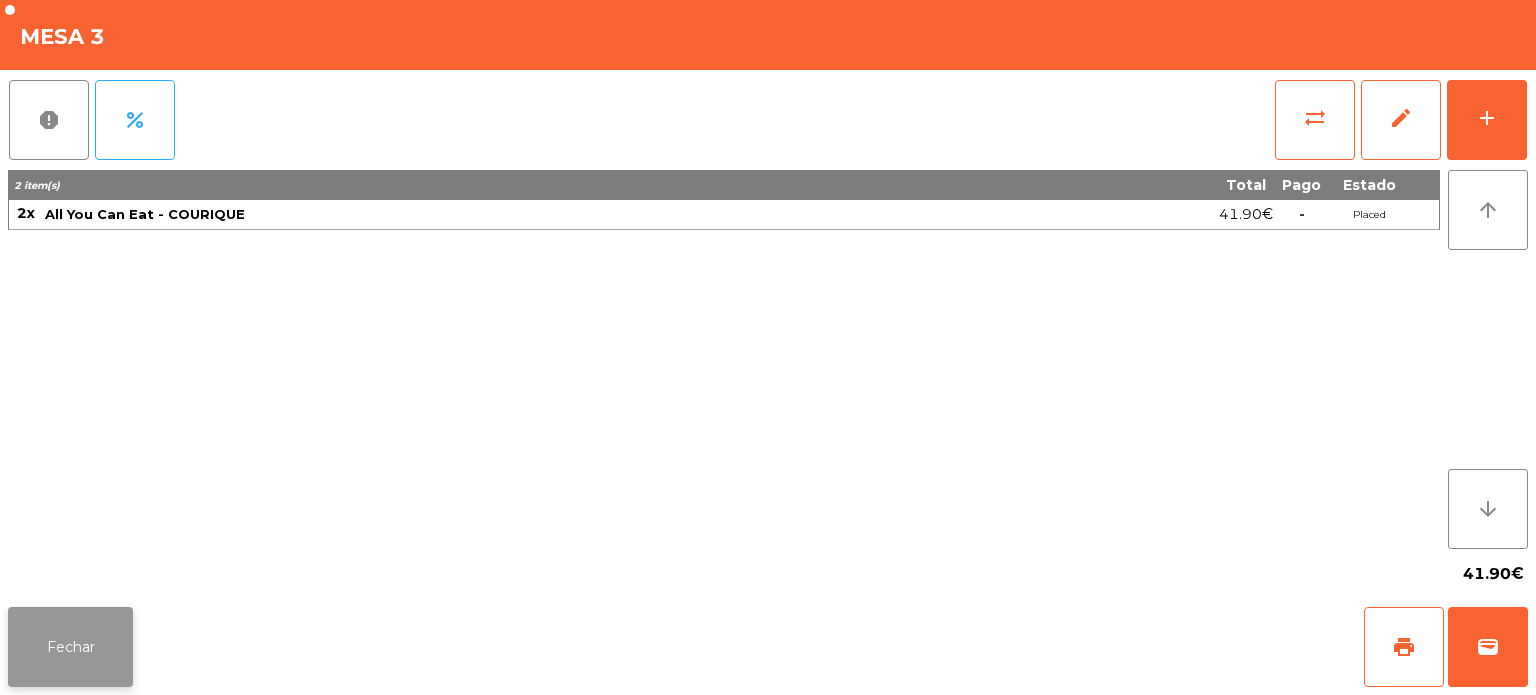 click on "Fechar" 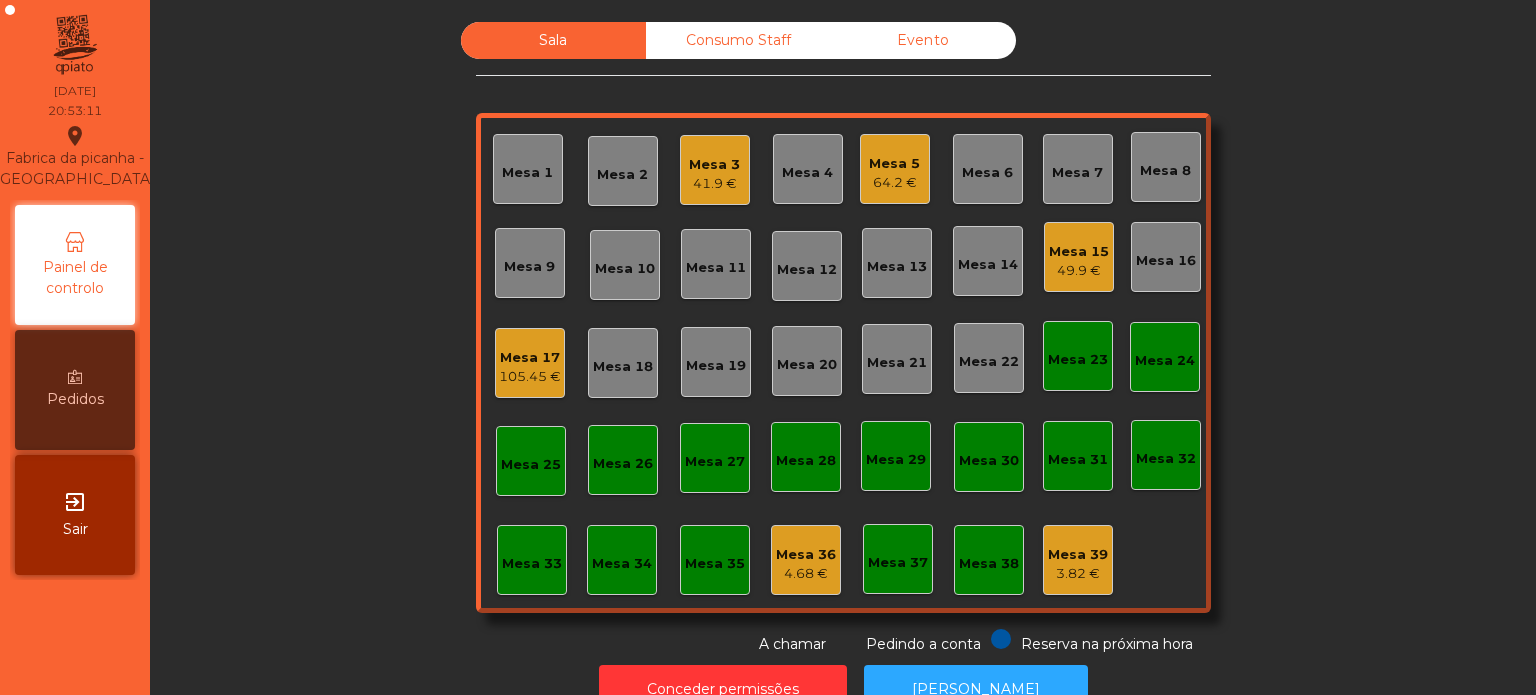 click on "Mesa 3" 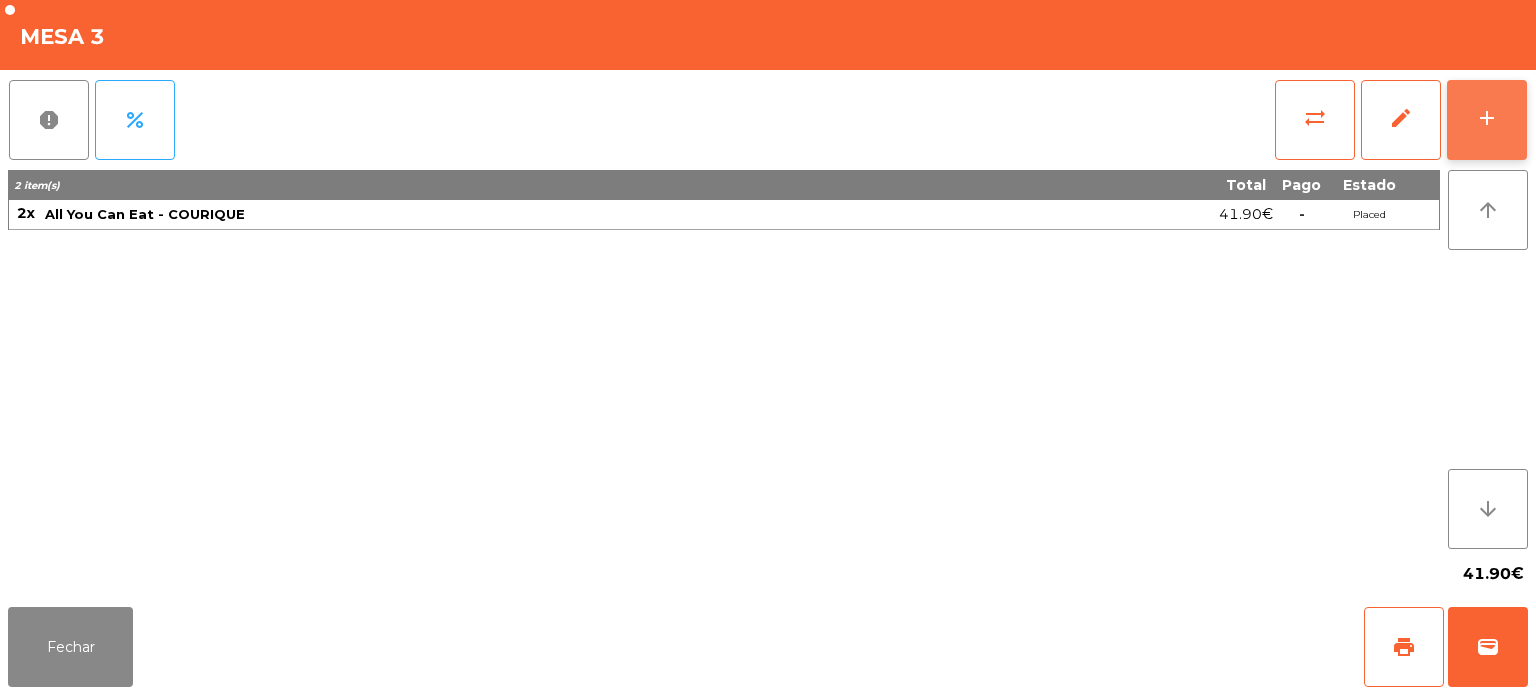 click on "add" 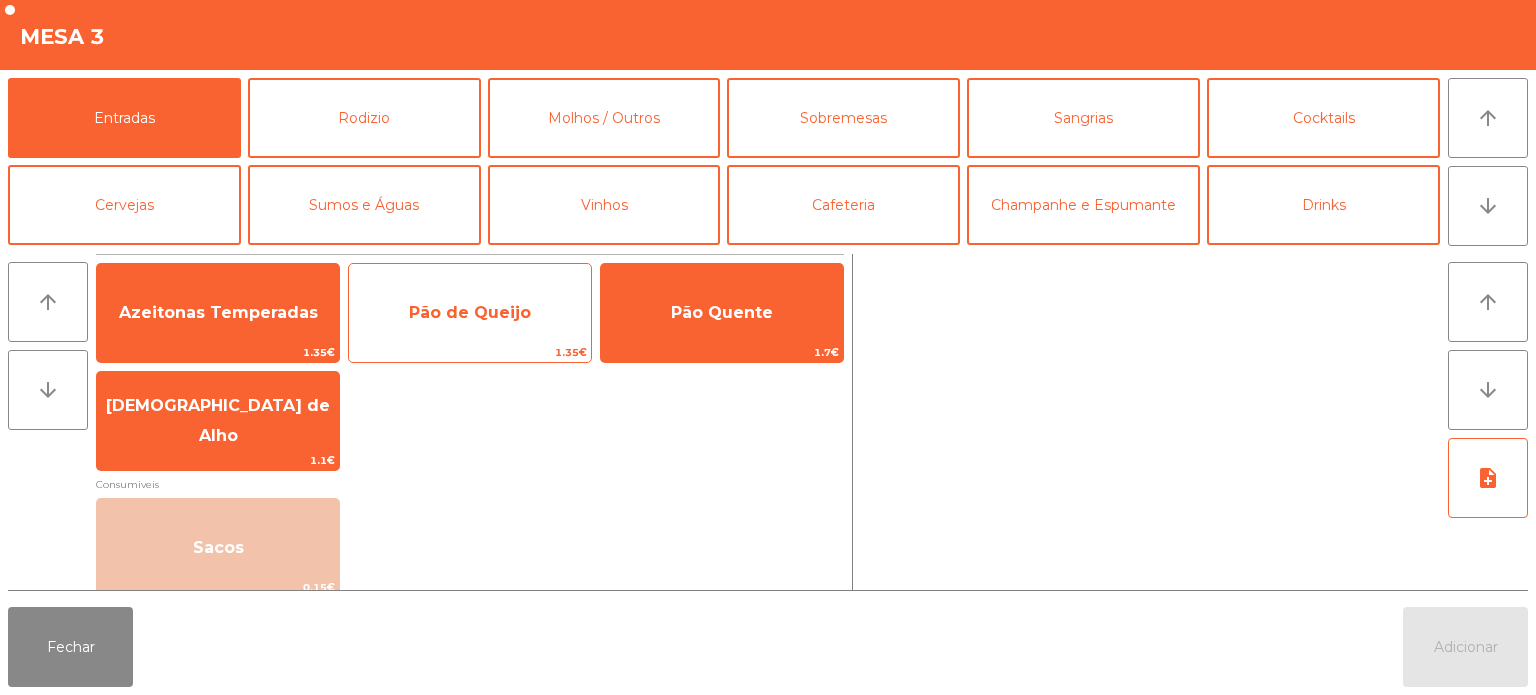 click on "Pão de Queijo" 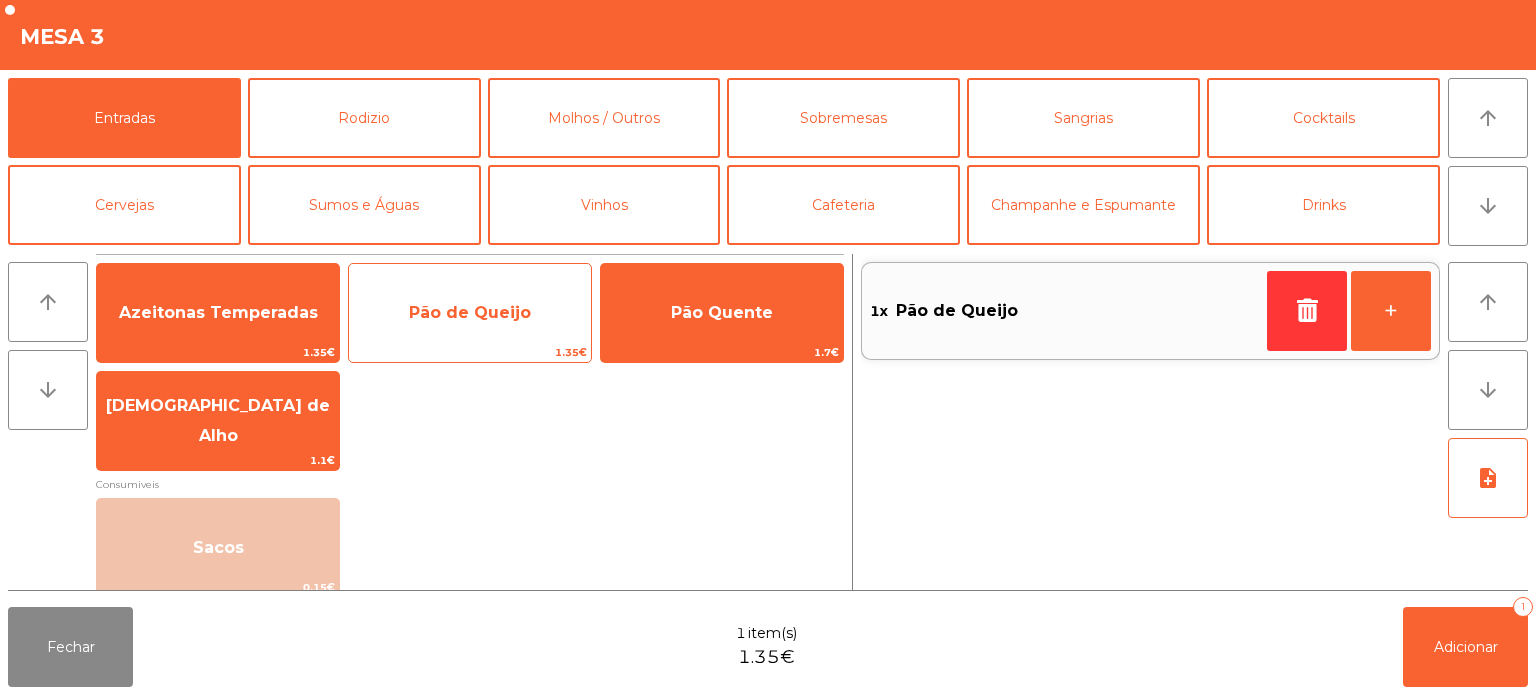 click on "Pão de Queijo" 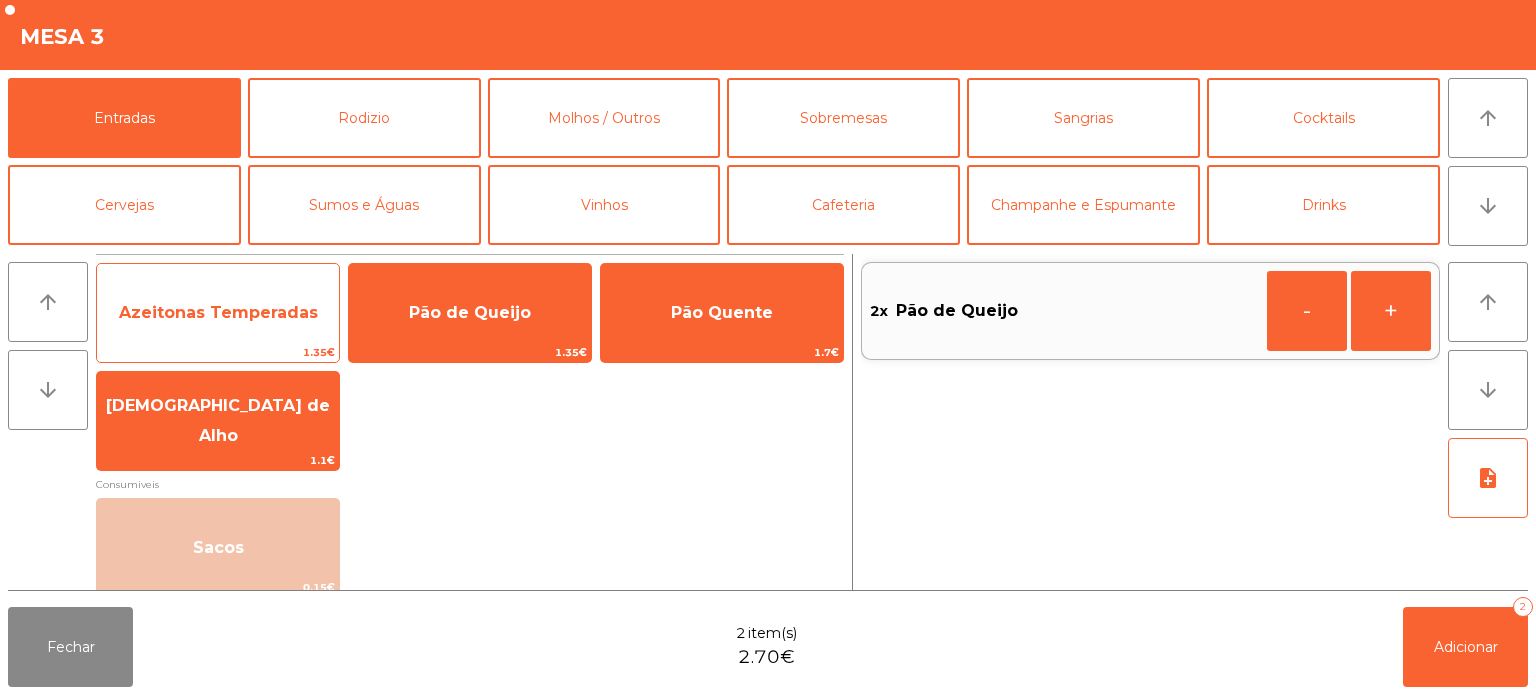 click on "Azeitonas Temperadas" 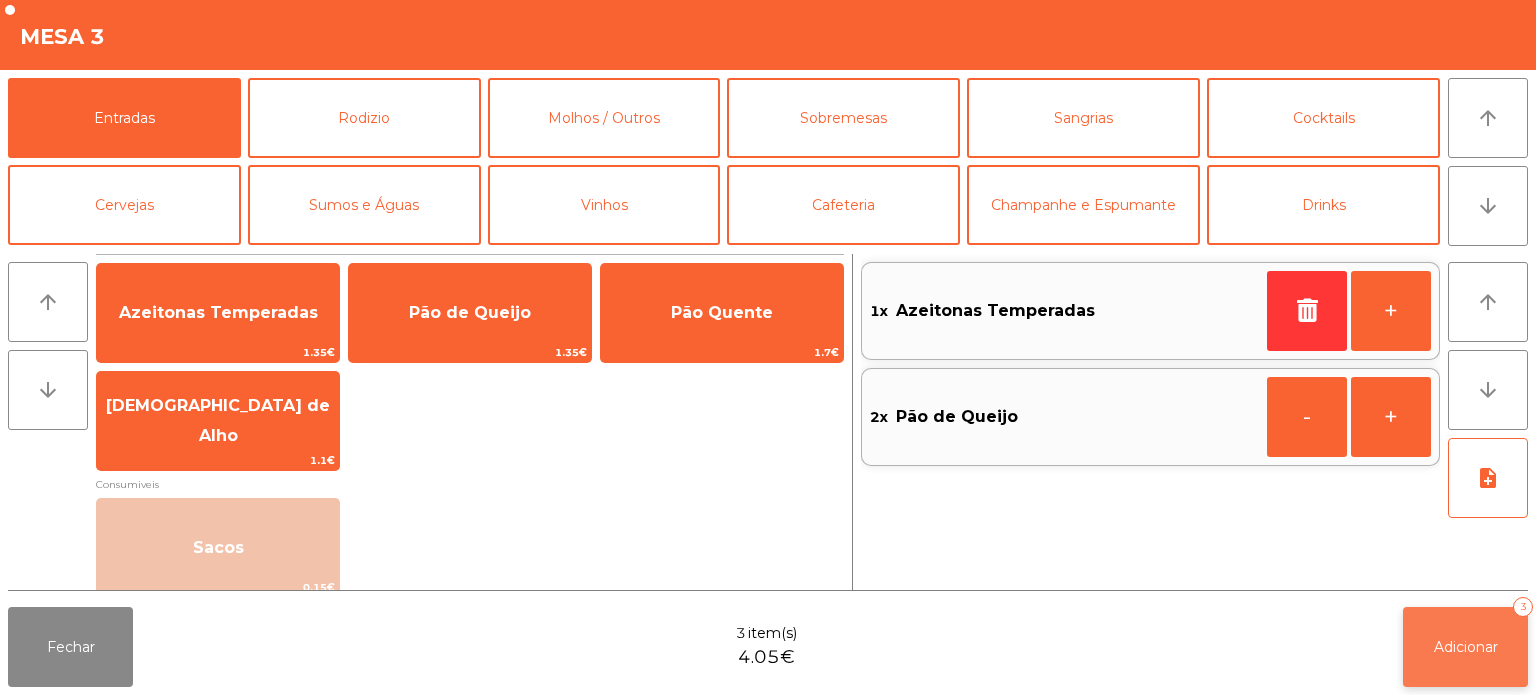click on "Adicionar   3" 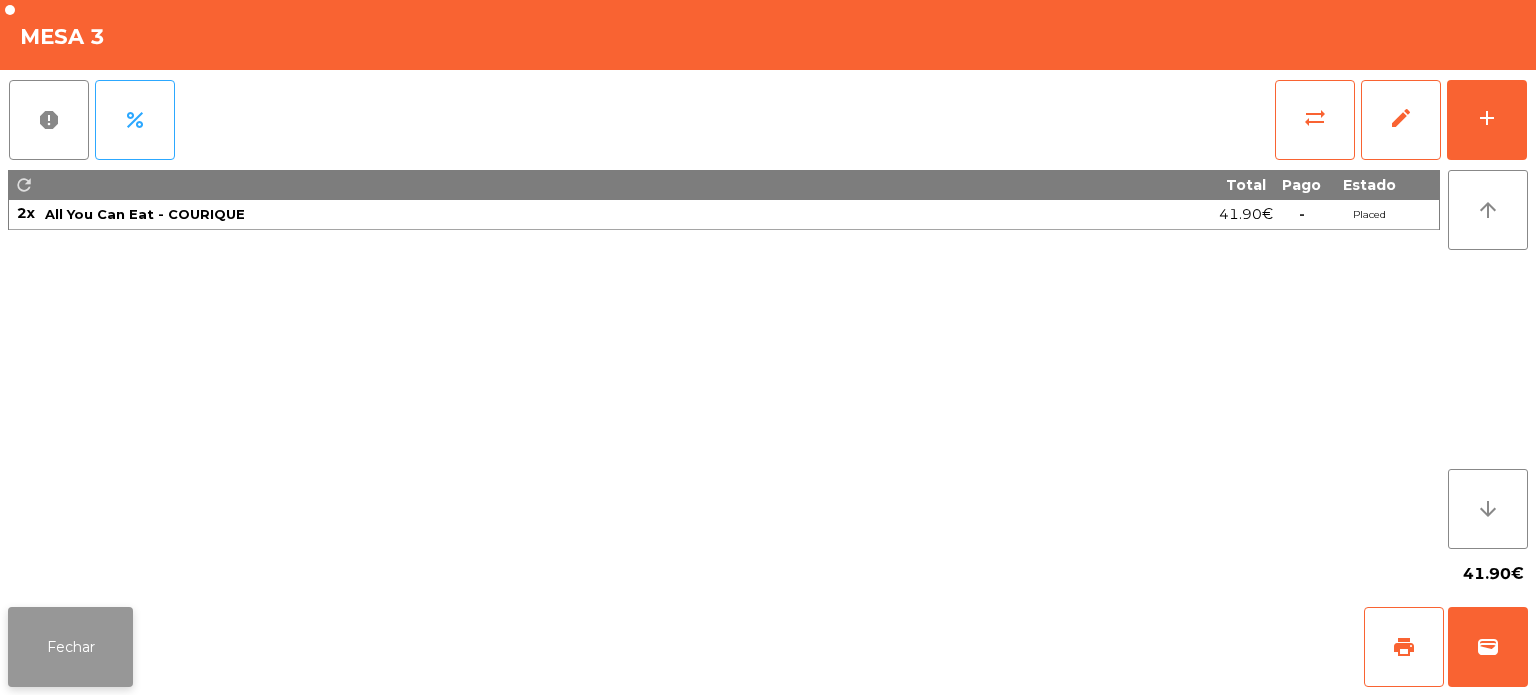 click on "Fechar" 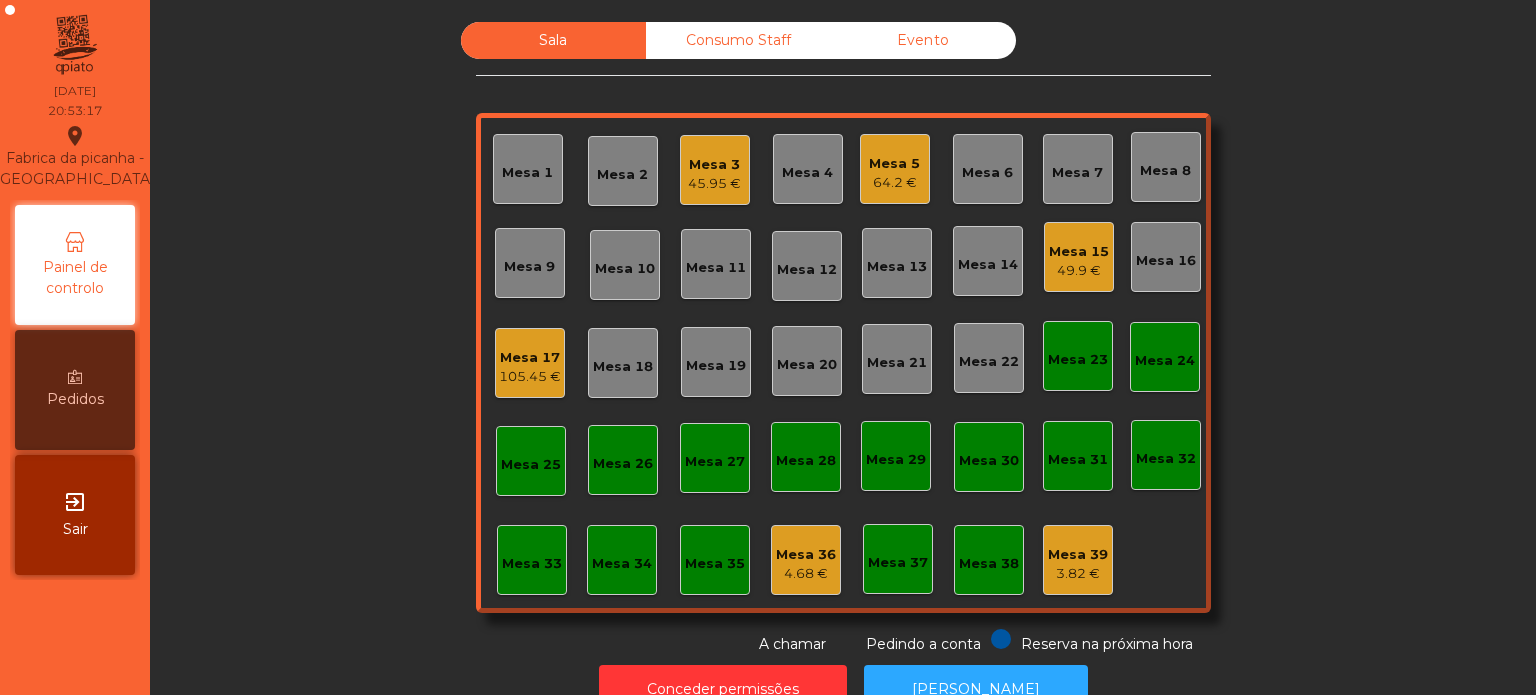 click on "Sala   Consumo Staff   Evento   Mesa 1   [GEOGRAPHIC_DATA] 3   45.95 €   Mesa 4   Mesa 5   64.2 €   Mesa 6   [GEOGRAPHIC_DATA] 10   [GEOGRAPHIC_DATA] 12   [GEOGRAPHIC_DATA] 13   Mesa 14   Mesa 15   49.9 €   [GEOGRAPHIC_DATA] 16   [GEOGRAPHIC_DATA] 17   105.45 €   [GEOGRAPHIC_DATA] 18   [GEOGRAPHIC_DATA] 19   [GEOGRAPHIC_DATA] 20   [GEOGRAPHIC_DATA] 21   [GEOGRAPHIC_DATA] 22   [GEOGRAPHIC_DATA] 23   [GEOGRAPHIC_DATA] 25   [GEOGRAPHIC_DATA] 26   [GEOGRAPHIC_DATA] 27   [GEOGRAPHIC_DATA] 28   [GEOGRAPHIC_DATA] 30   [GEOGRAPHIC_DATA] 32   [GEOGRAPHIC_DATA] 34   [GEOGRAPHIC_DATA] 36   4.68 €   [GEOGRAPHIC_DATA] 38   Mesa 39   3.82 €  Reserva na próxima hora Pedindo a conta A chamar" 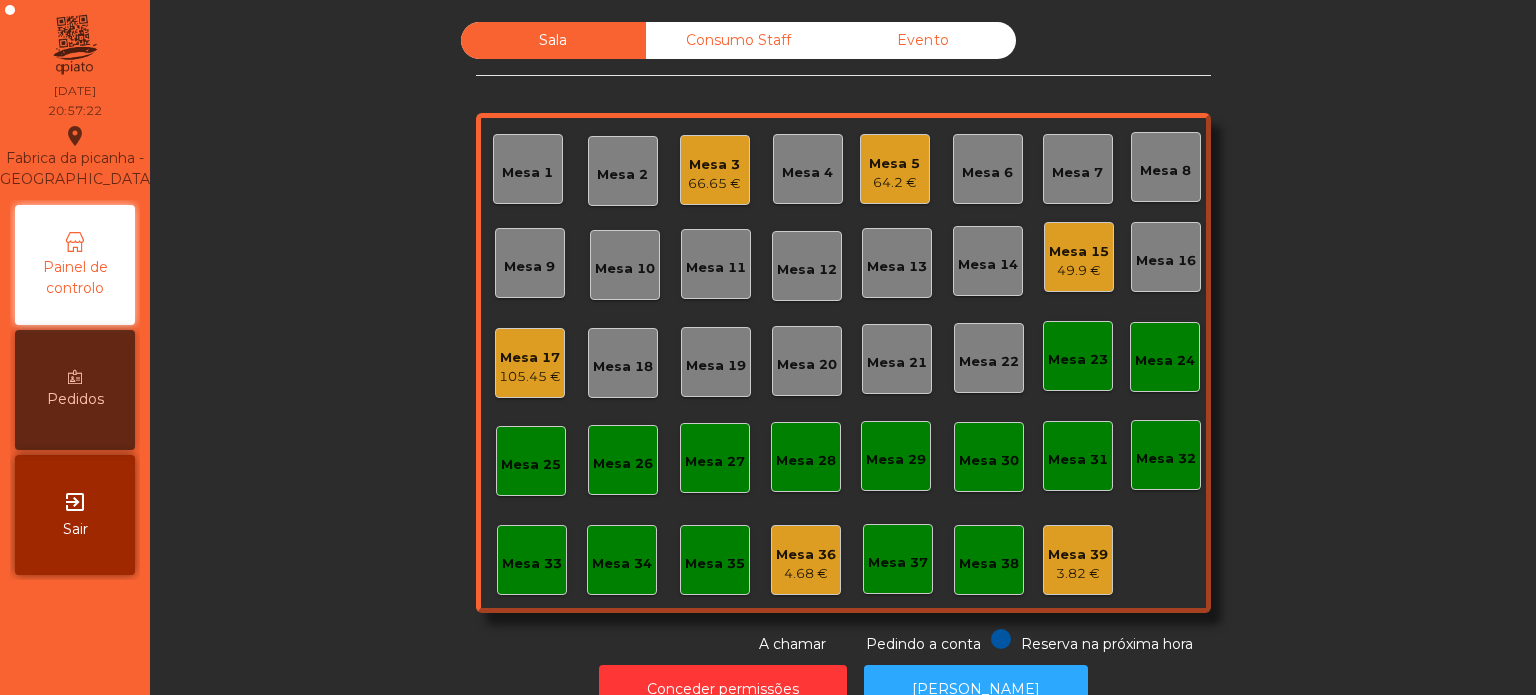 click on "Mesa 14" 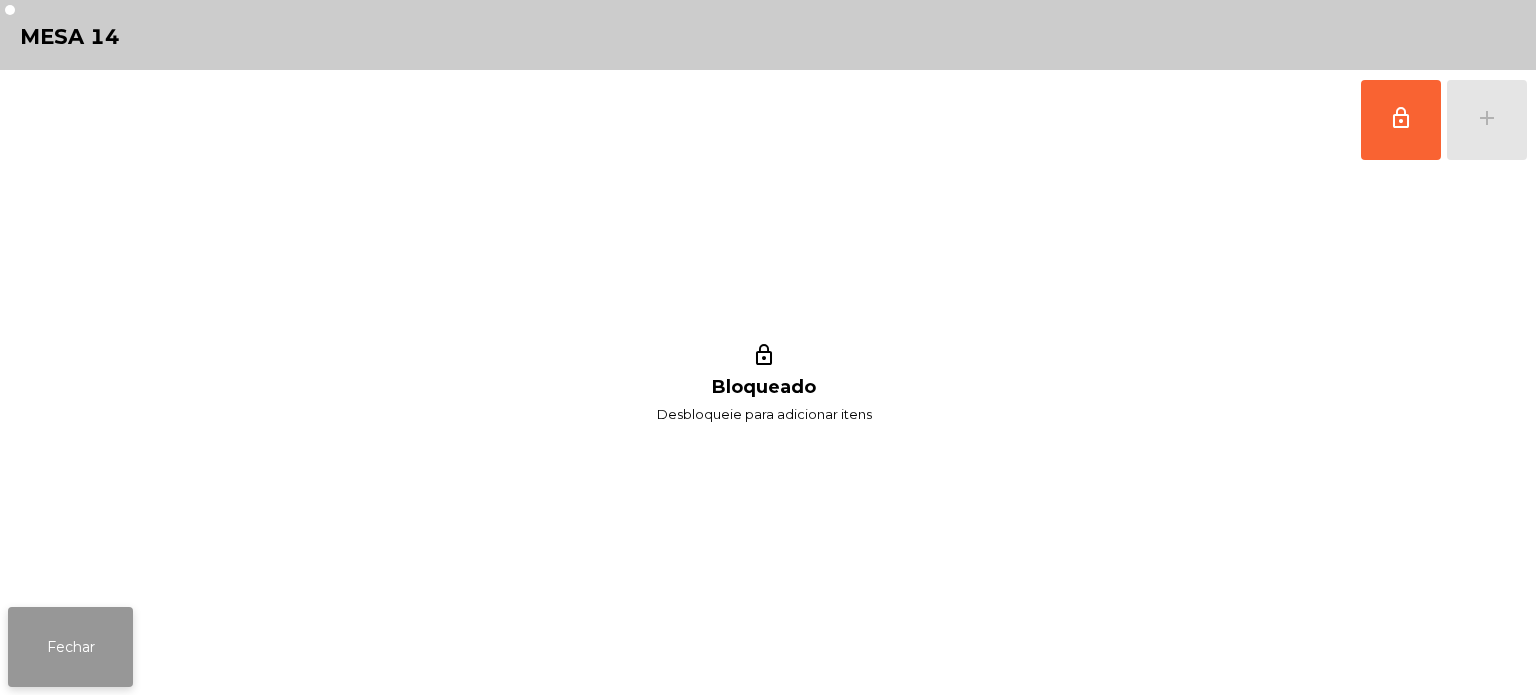 click on "Fechar" 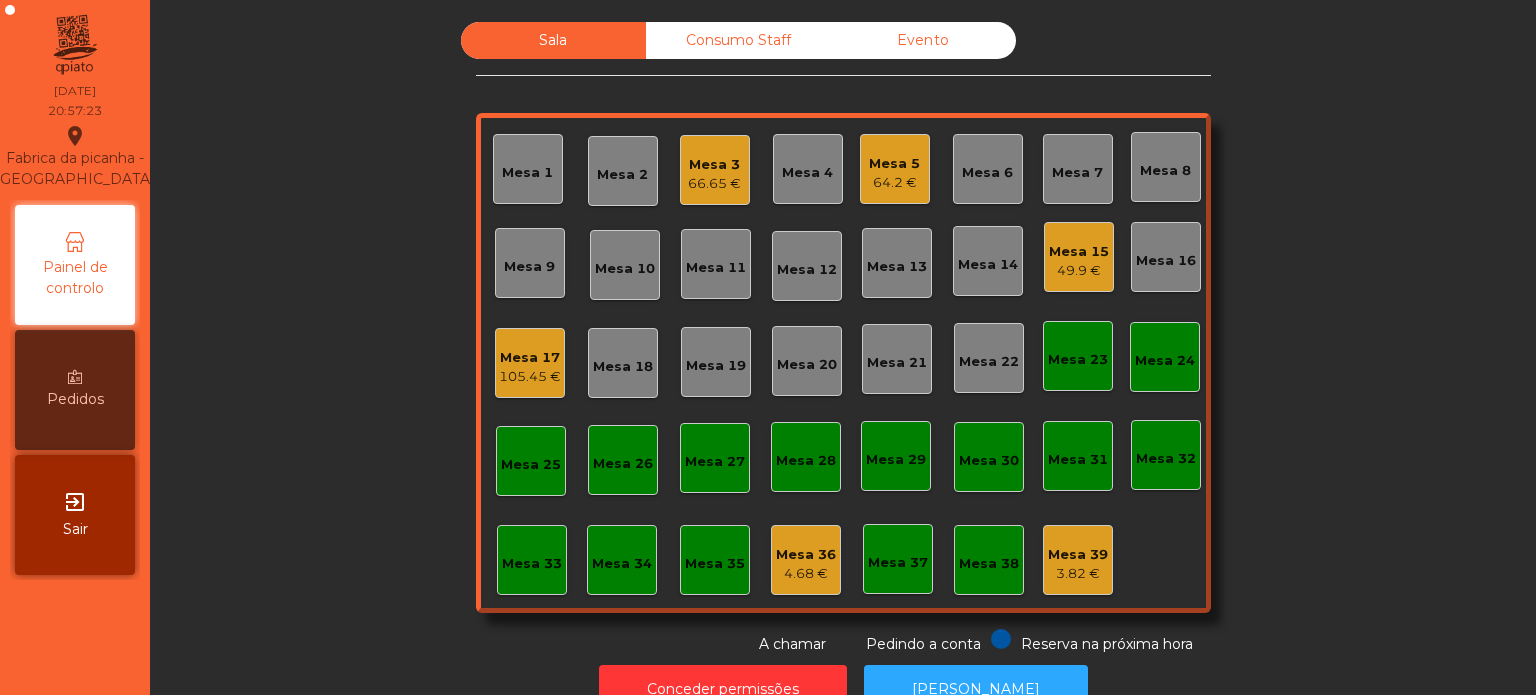 click on "Mesa 22" 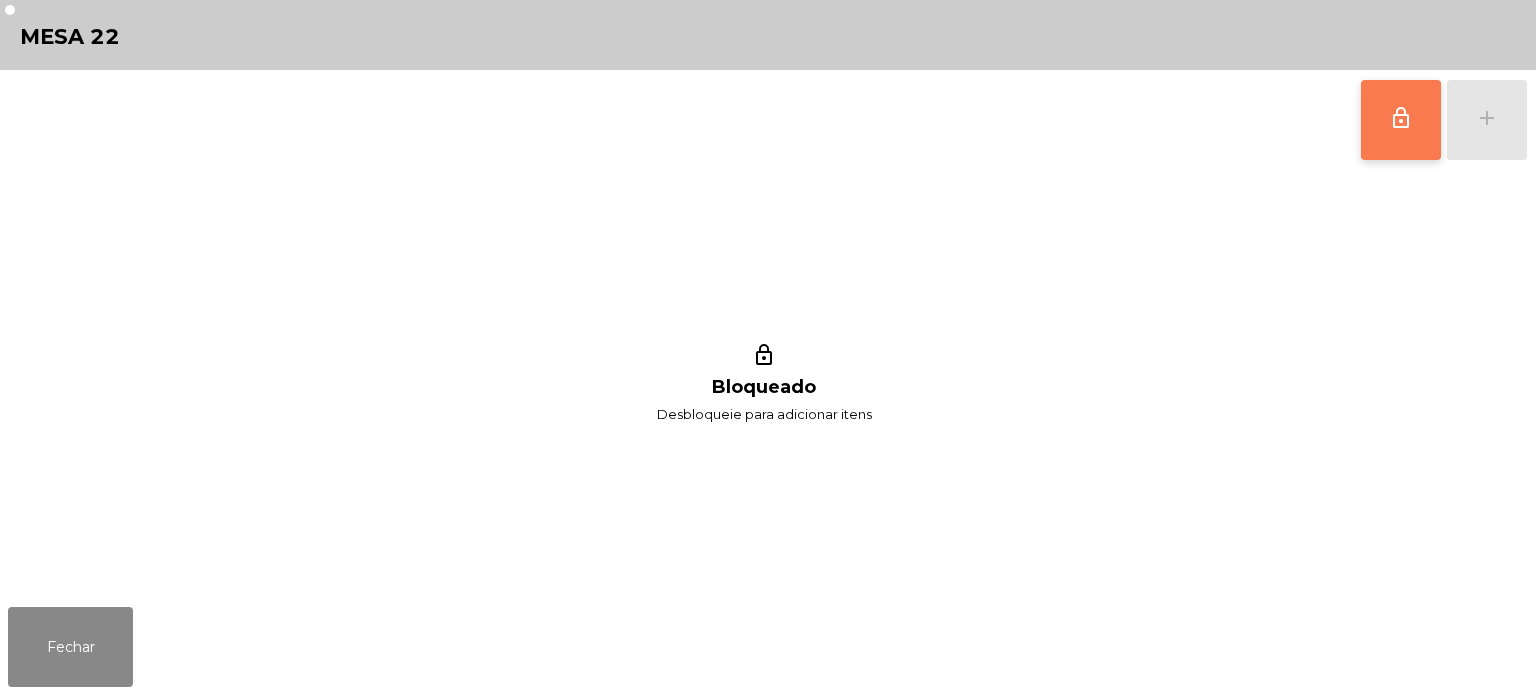 click on "lock_outline" 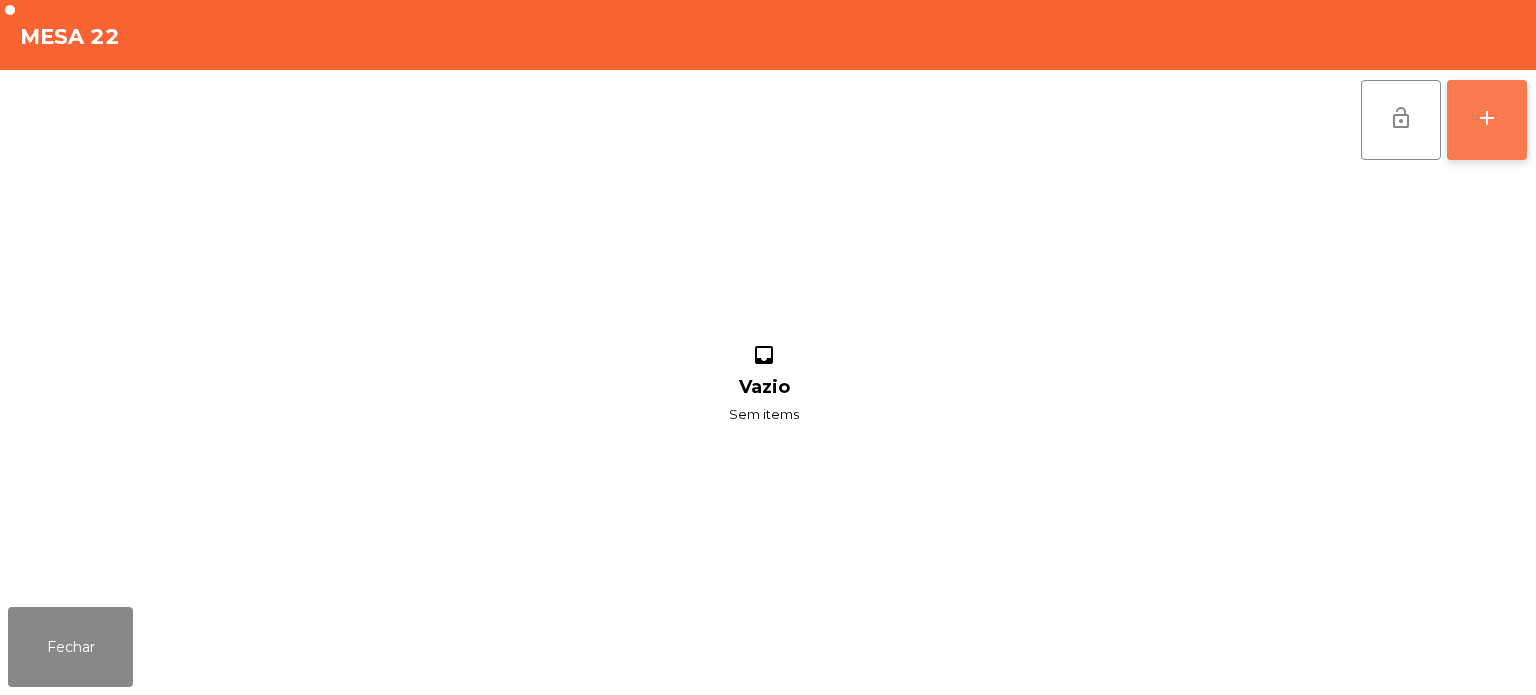 click on "add" 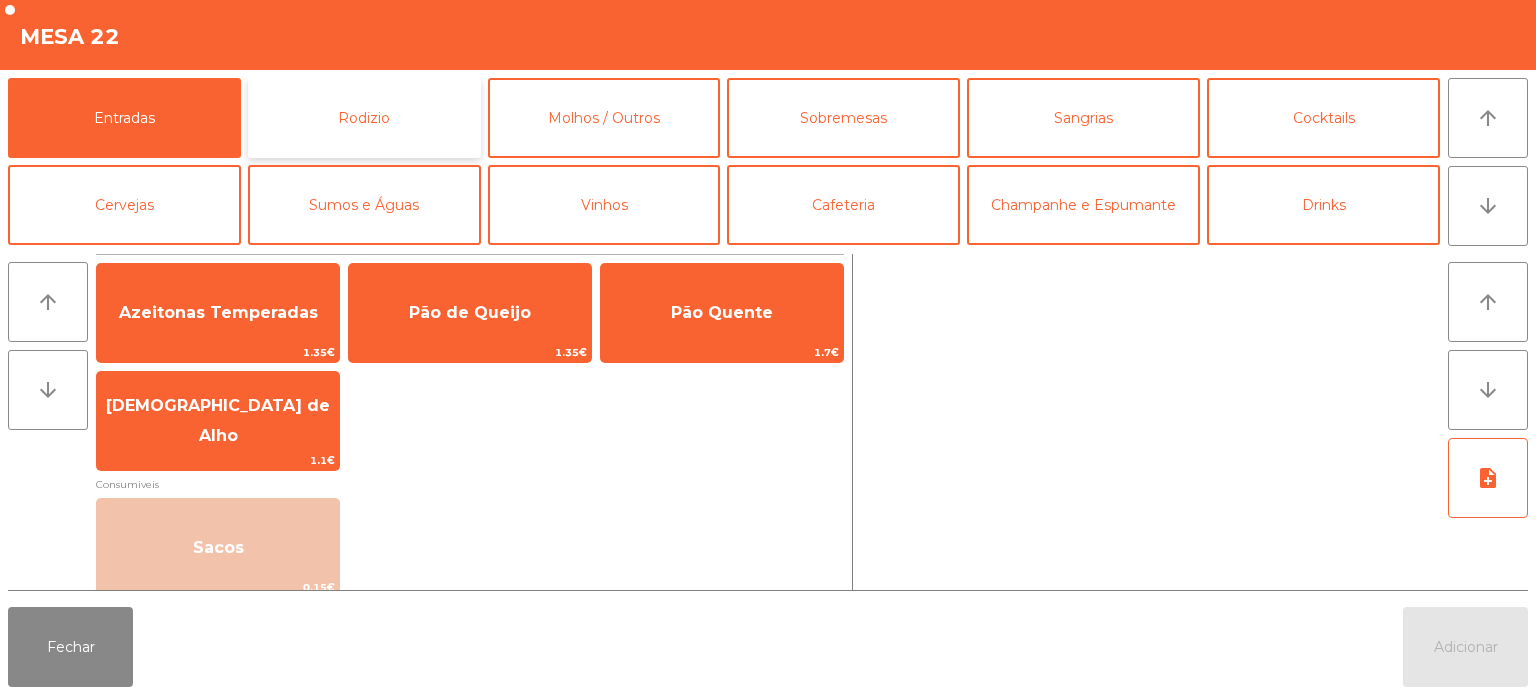 click on "Rodizio" 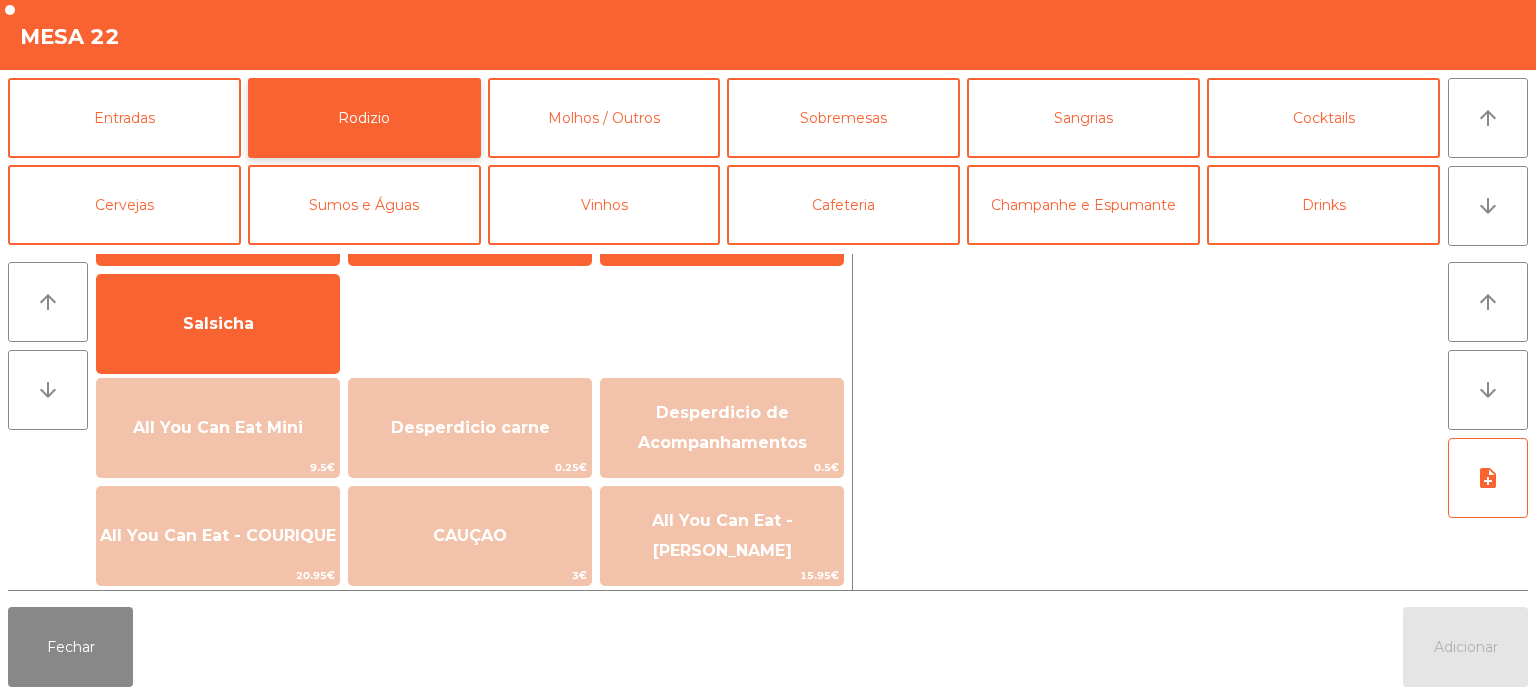 scroll, scrollTop: 122, scrollLeft: 0, axis: vertical 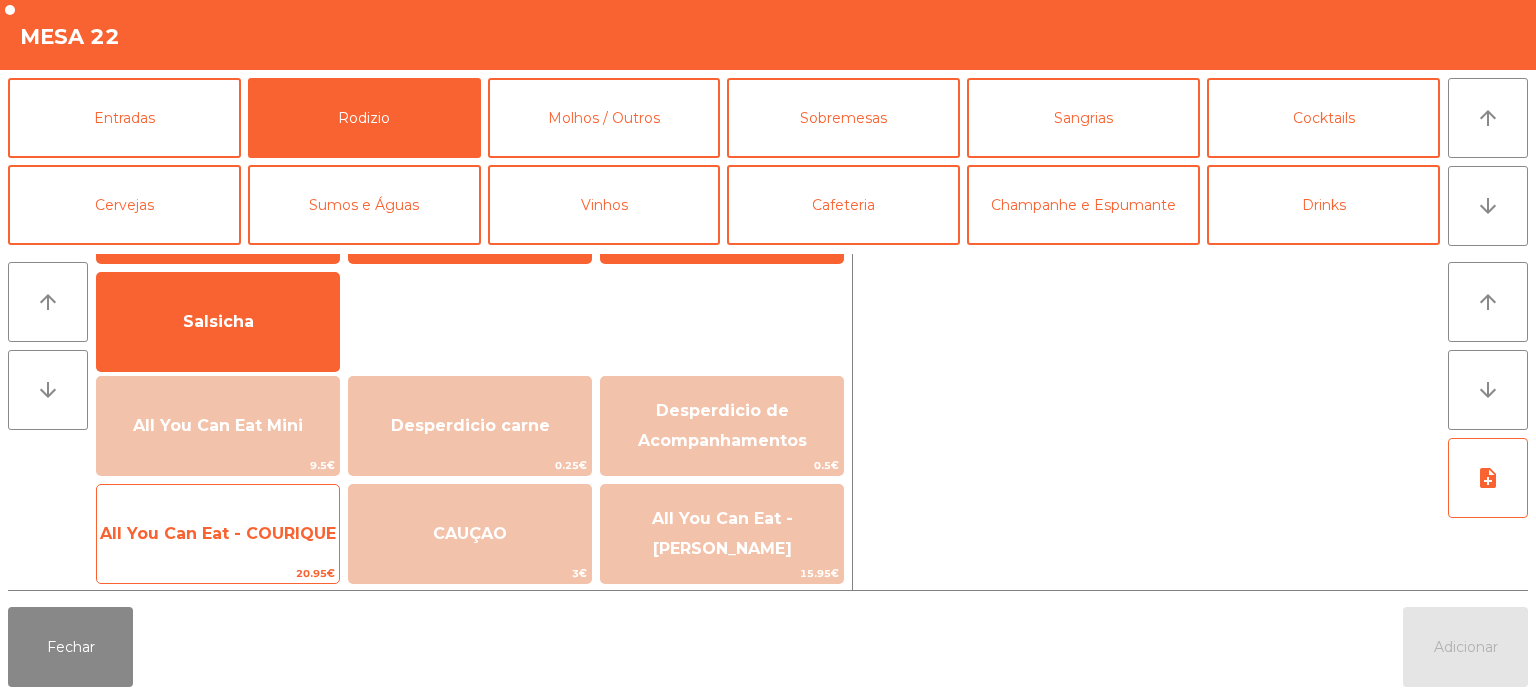click on "All You Can Eat - COURIQUE" 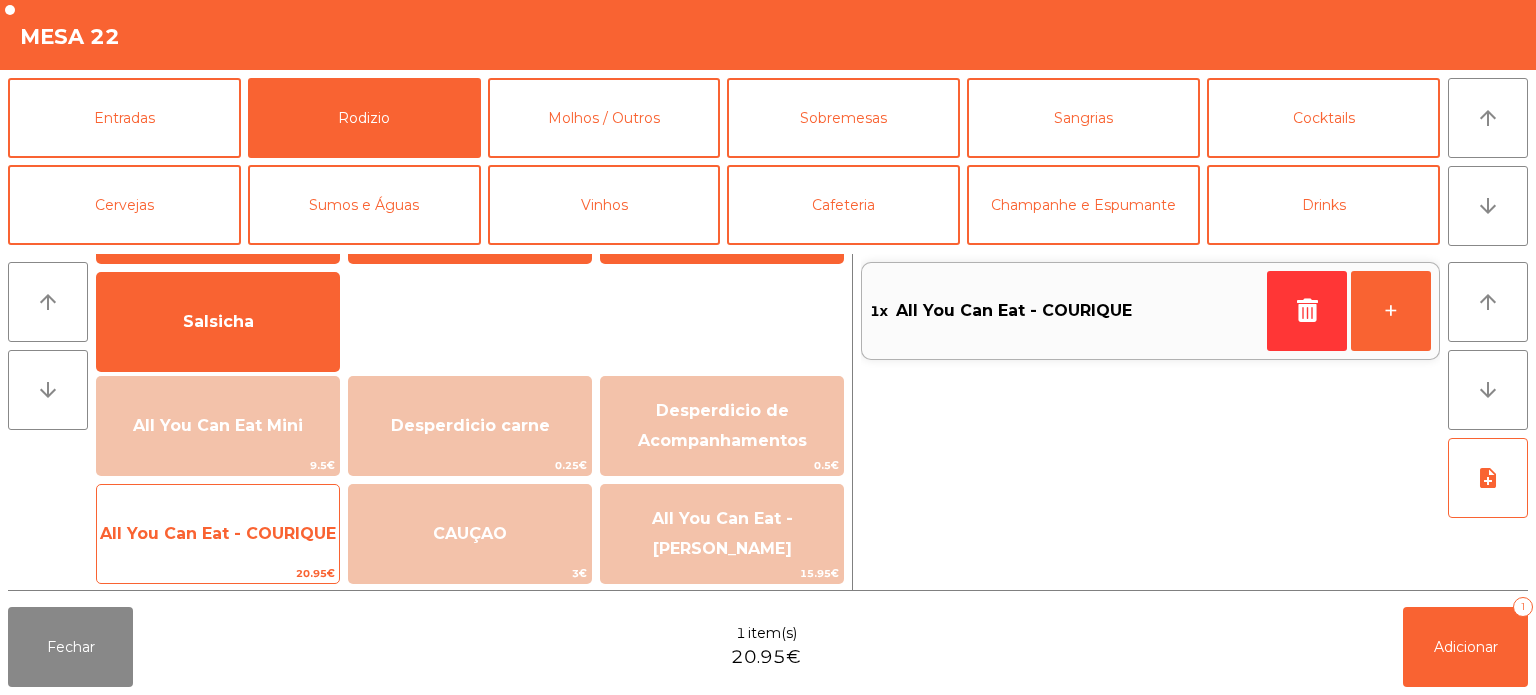 click on "All You Can Eat - COURIQUE" 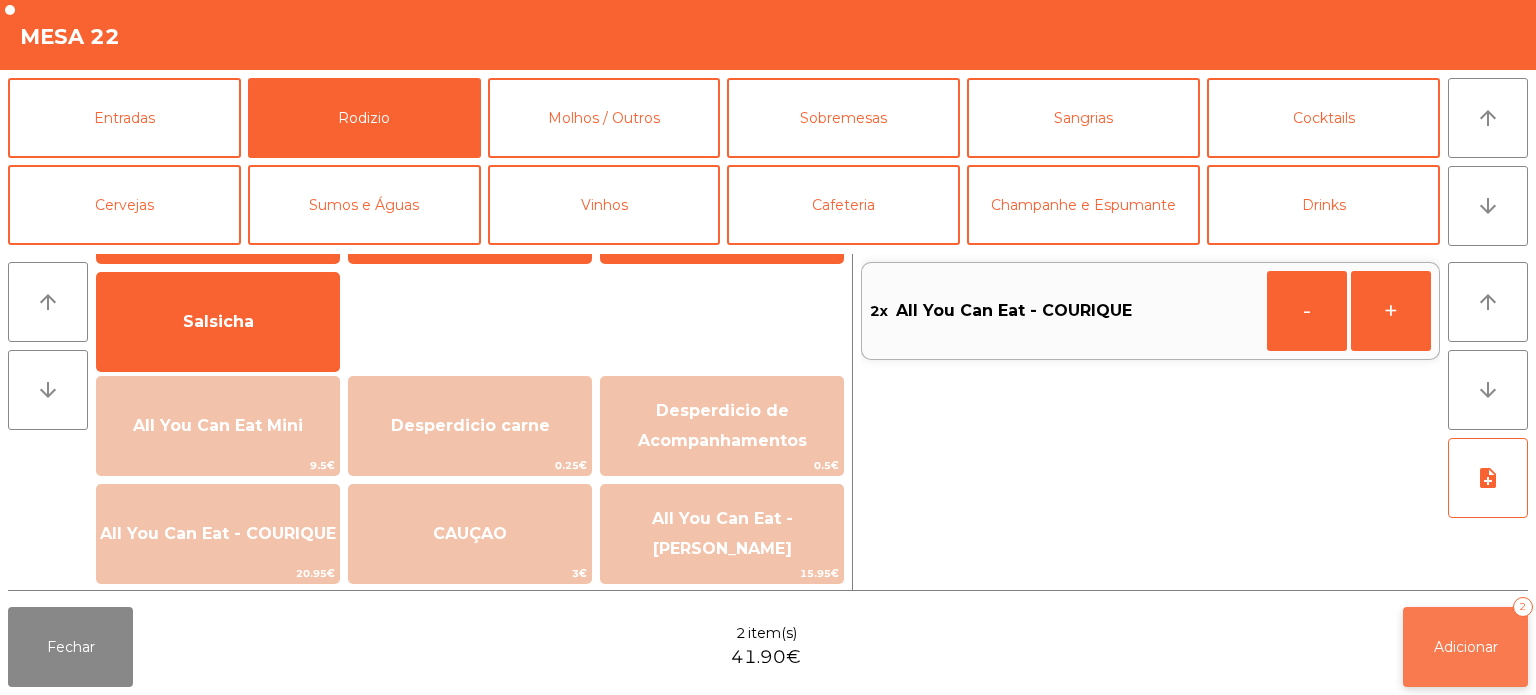 click on "Adicionar   2" 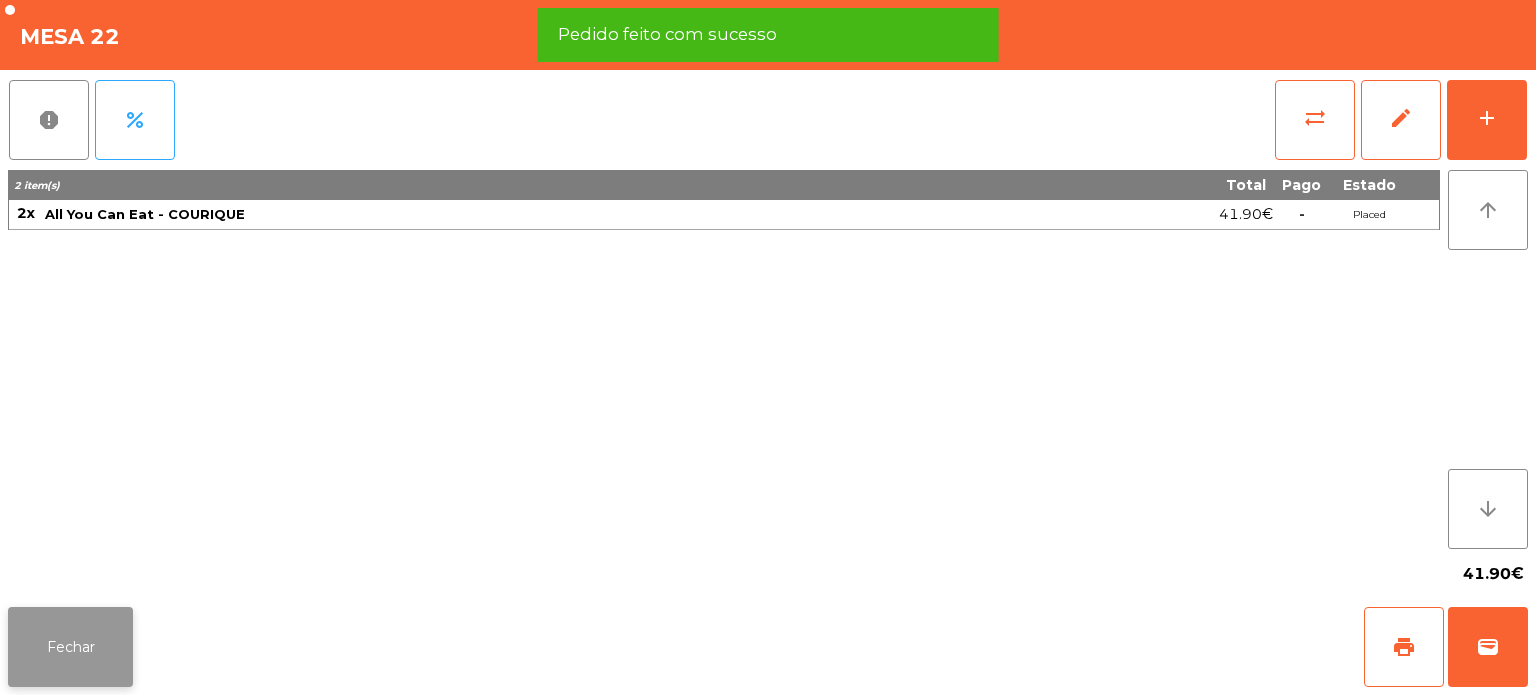 click on "Fechar" 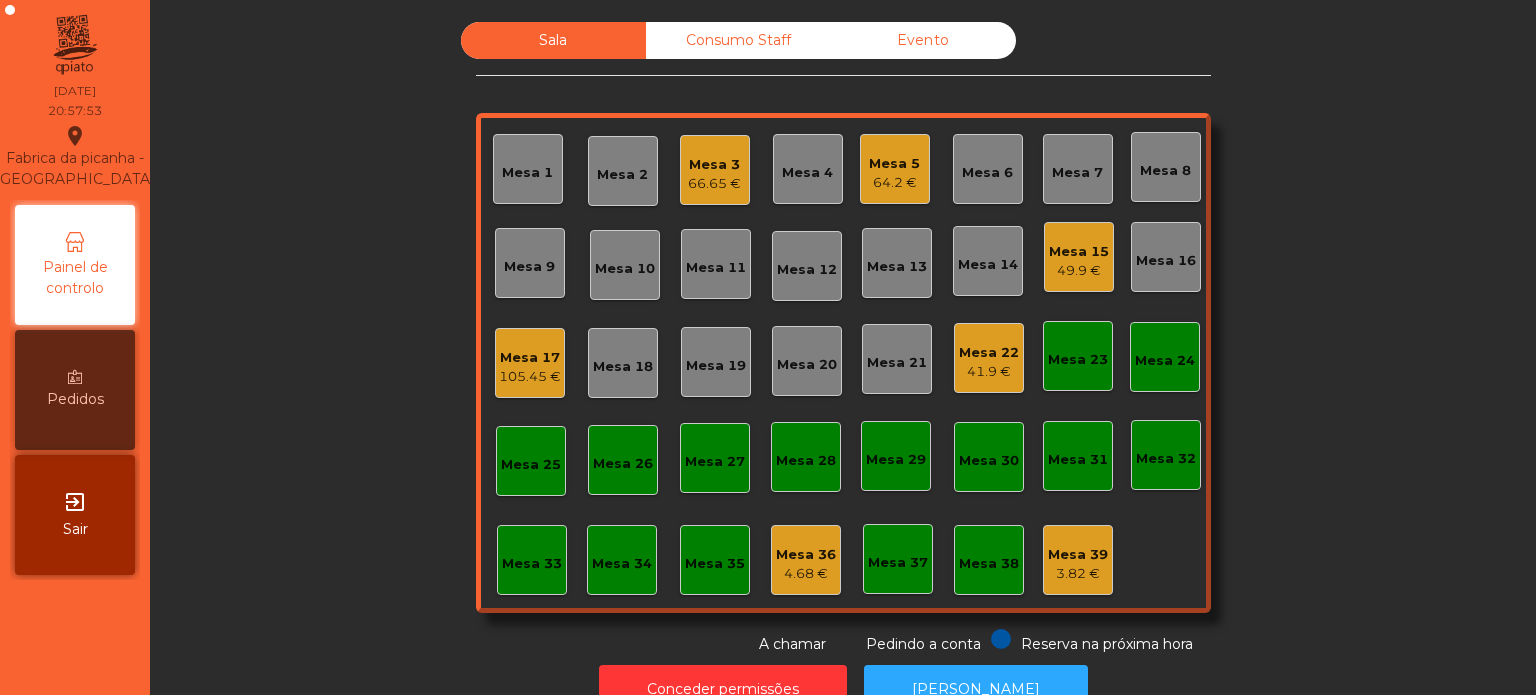 click on "Sala   Consumo Staff   Evento   Mesa 1   [GEOGRAPHIC_DATA] 3   66.65 €   Mesa 4   Mesa 5   64.2 €   Mesa 6   Mesa 7   [GEOGRAPHIC_DATA] 9   [GEOGRAPHIC_DATA] 11   [GEOGRAPHIC_DATA] 12   Mesa 13   [GEOGRAPHIC_DATA] 14   Mesa 15   49.9 €   [GEOGRAPHIC_DATA] 16   [GEOGRAPHIC_DATA] 17   105.45 €   [GEOGRAPHIC_DATA] 18   [GEOGRAPHIC_DATA] 19   [GEOGRAPHIC_DATA] 20   Mesa 21   Mesa 22   41.9 €   [GEOGRAPHIC_DATA] 23   [GEOGRAPHIC_DATA] 24   [GEOGRAPHIC_DATA] 25   [GEOGRAPHIC_DATA] 26   [GEOGRAPHIC_DATA] 27   [GEOGRAPHIC_DATA] 28   [GEOGRAPHIC_DATA] 29   [GEOGRAPHIC_DATA] 30   [GEOGRAPHIC_DATA] 31   [GEOGRAPHIC_DATA] [GEOGRAPHIC_DATA] 34   [GEOGRAPHIC_DATA] 36   4.68 €   Mesa 37   [GEOGRAPHIC_DATA] 39   3.82 €  Reserva na próxima hora Pedindo a conta A chamar" 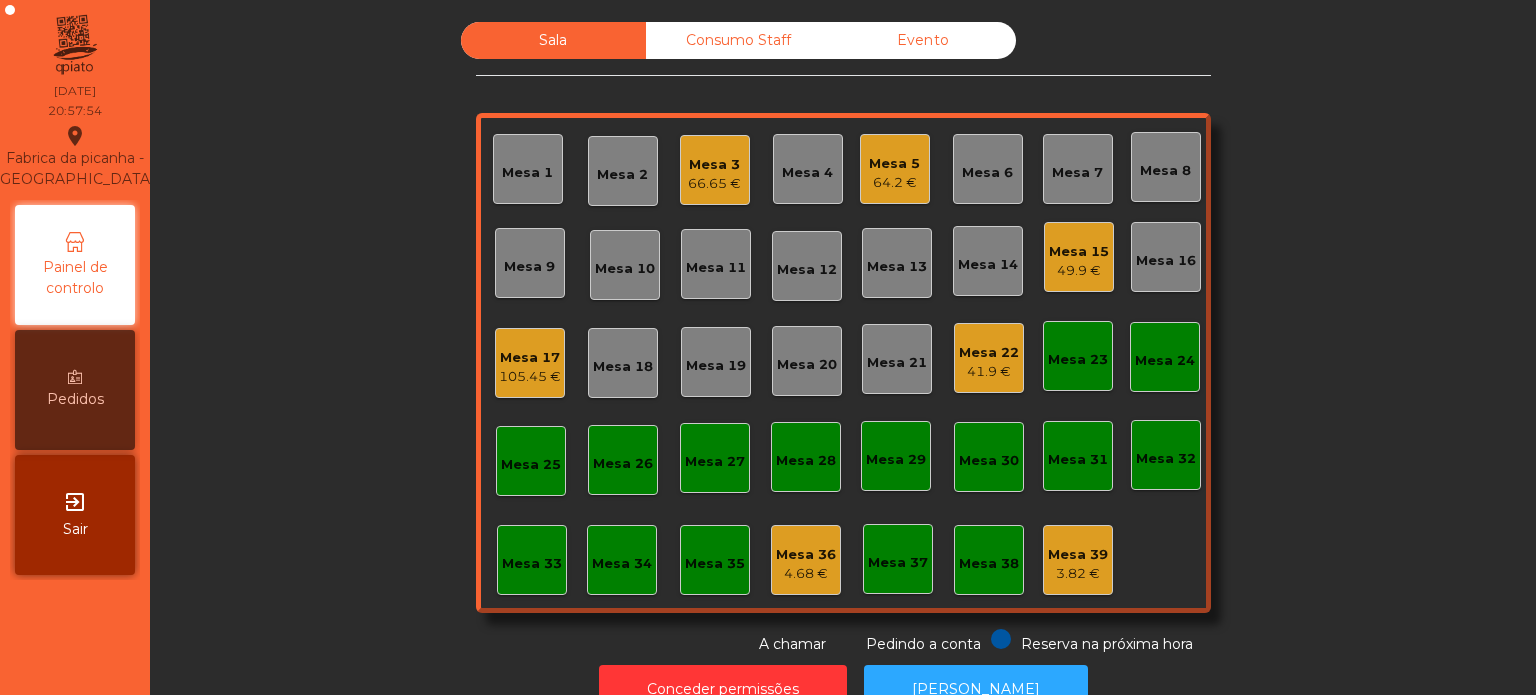 click on "Mesa 33" 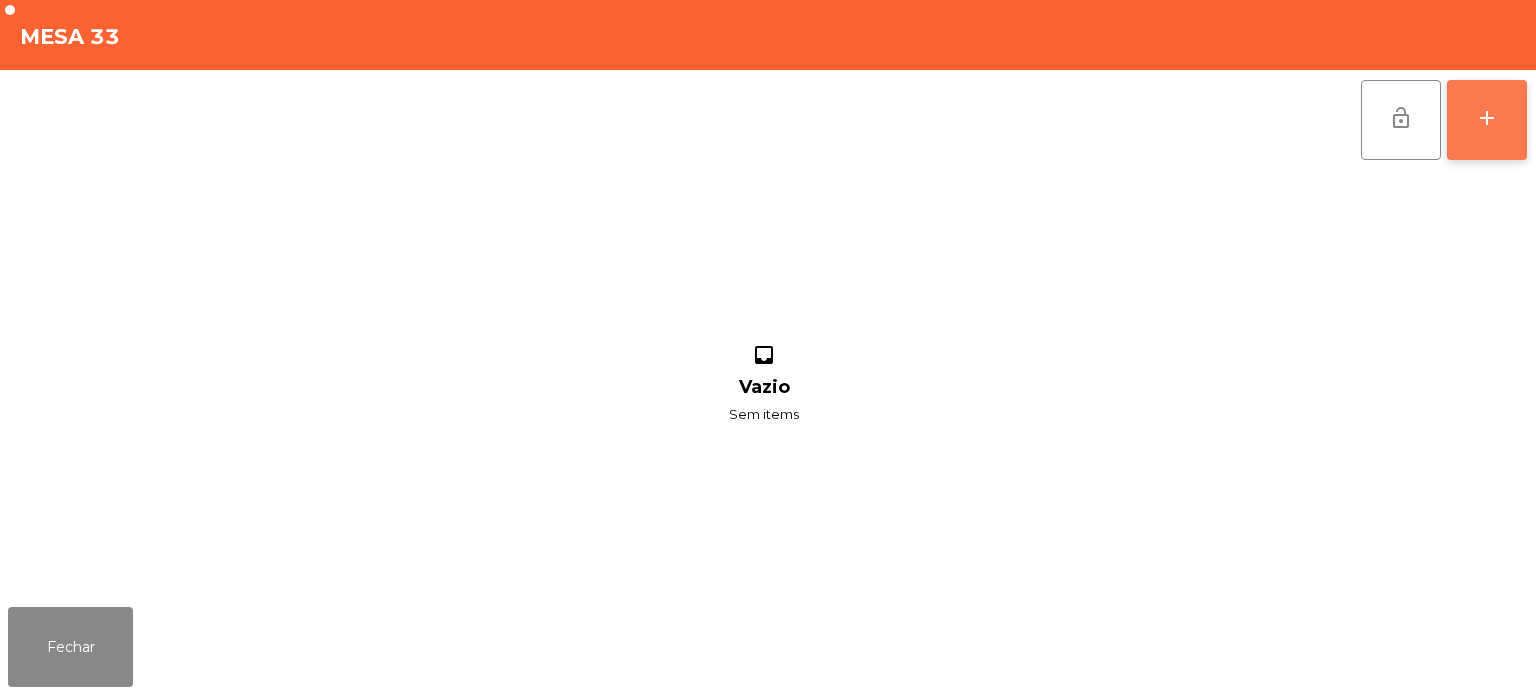 click on "add" 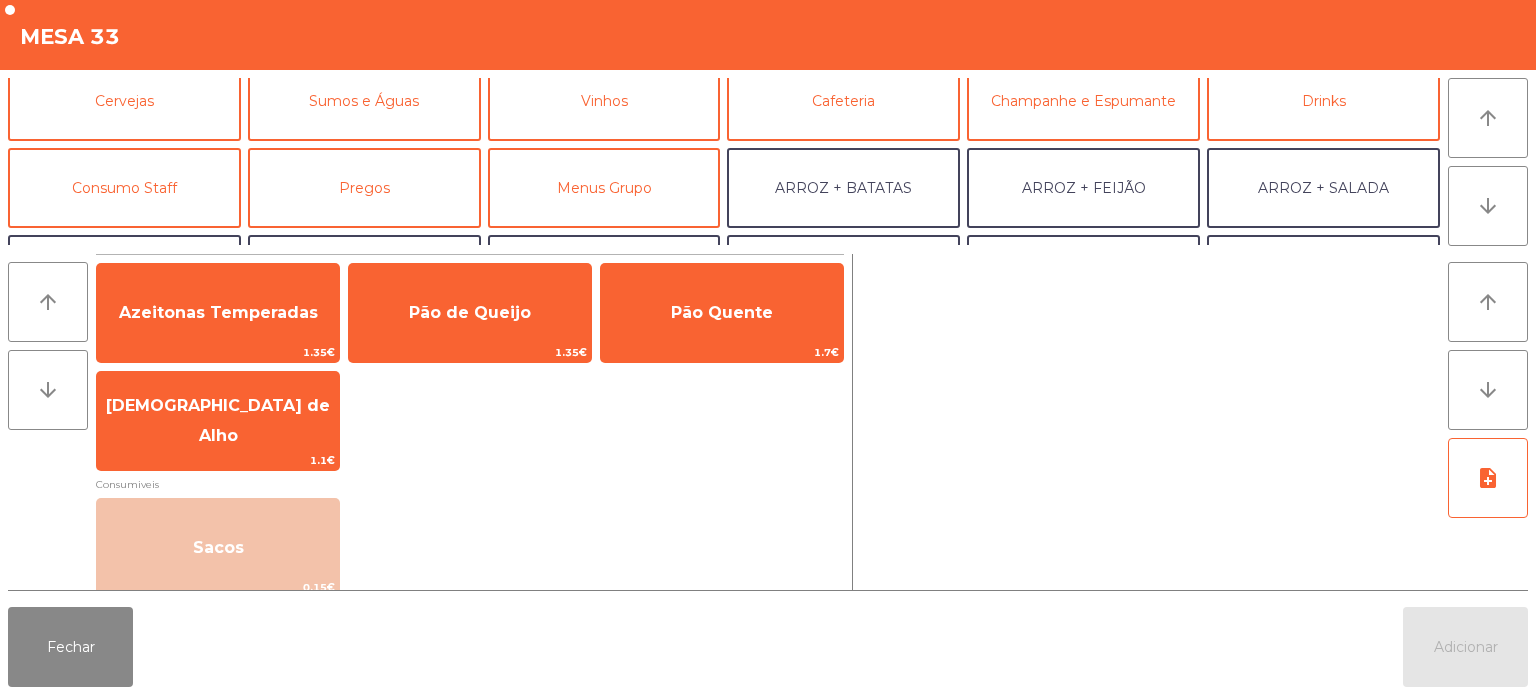 scroll, scrollTop: 174, scrollLeft: 0, axis: vertical 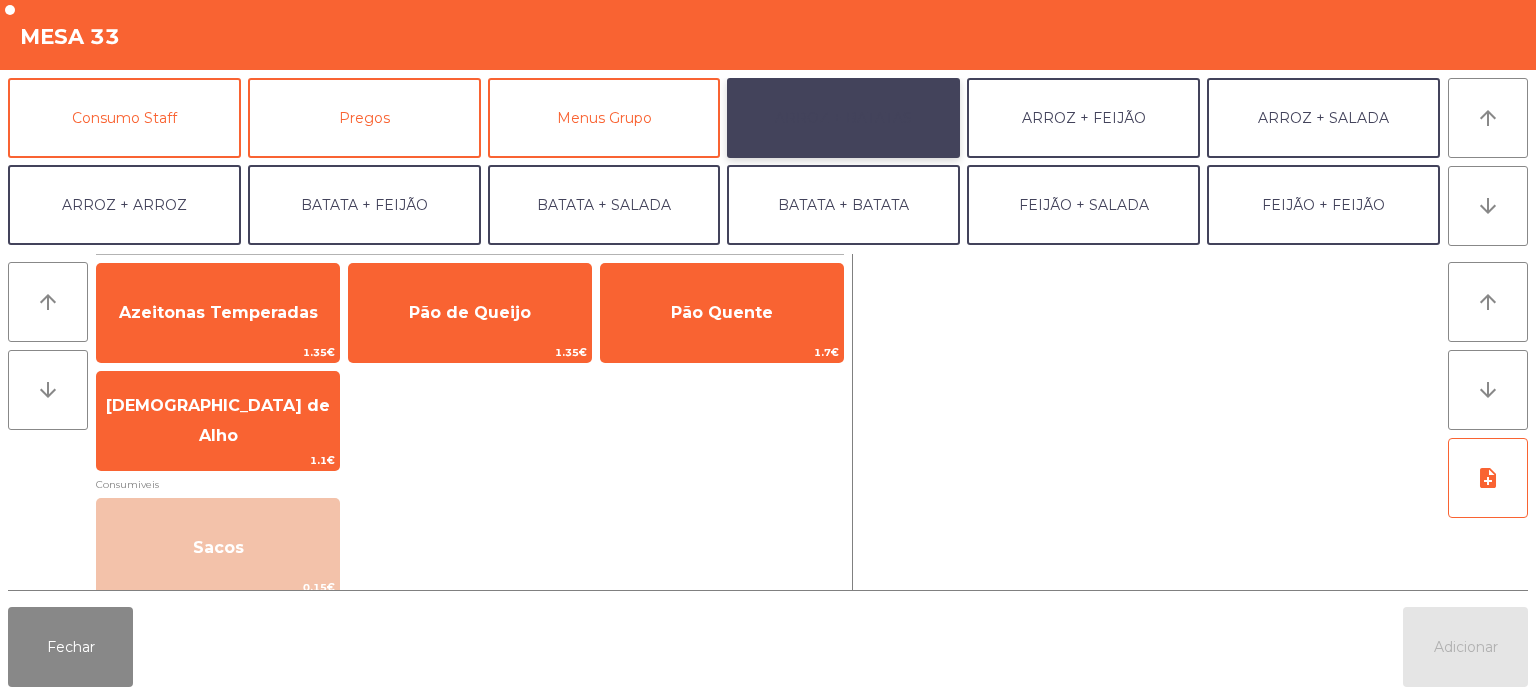 click on "ARROZ + BATATAS" 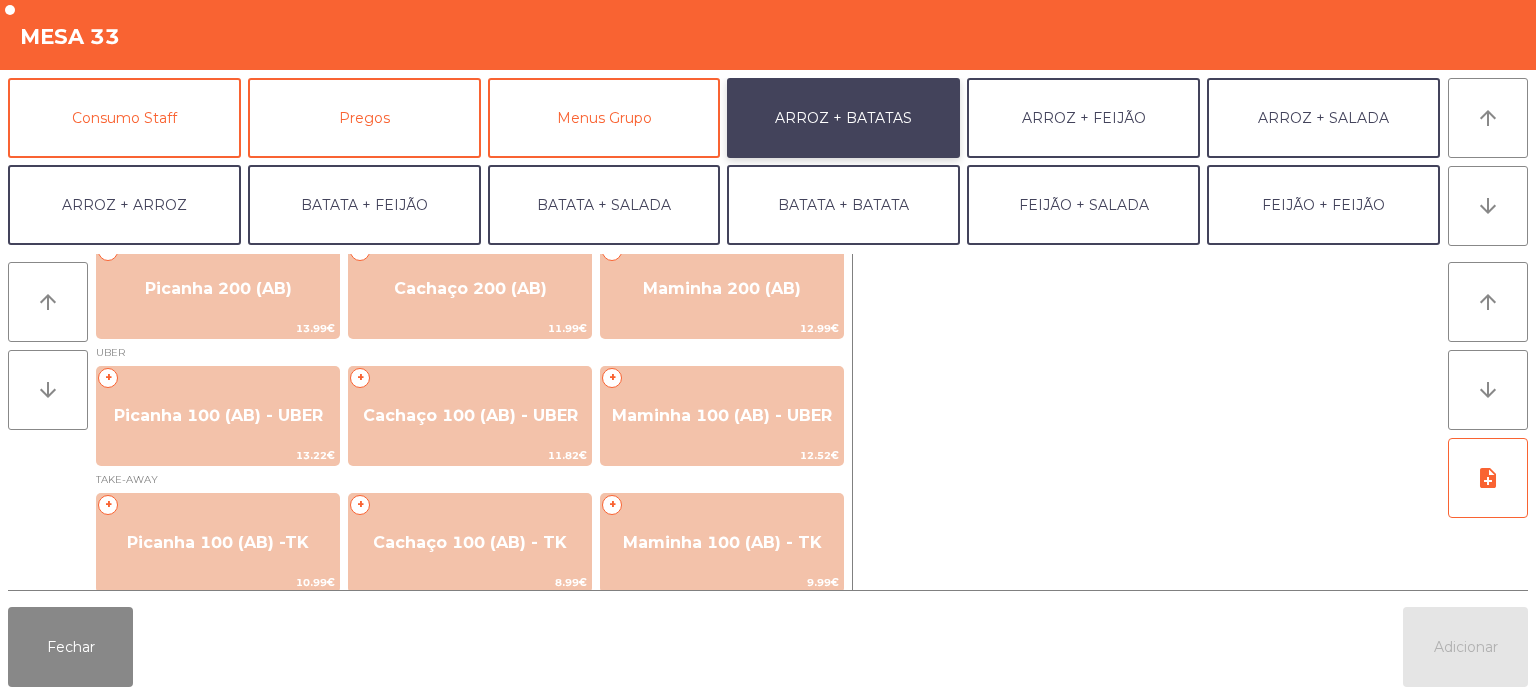 scroll, scrollTop: 132, scrollLeft: 0, axis: vertical 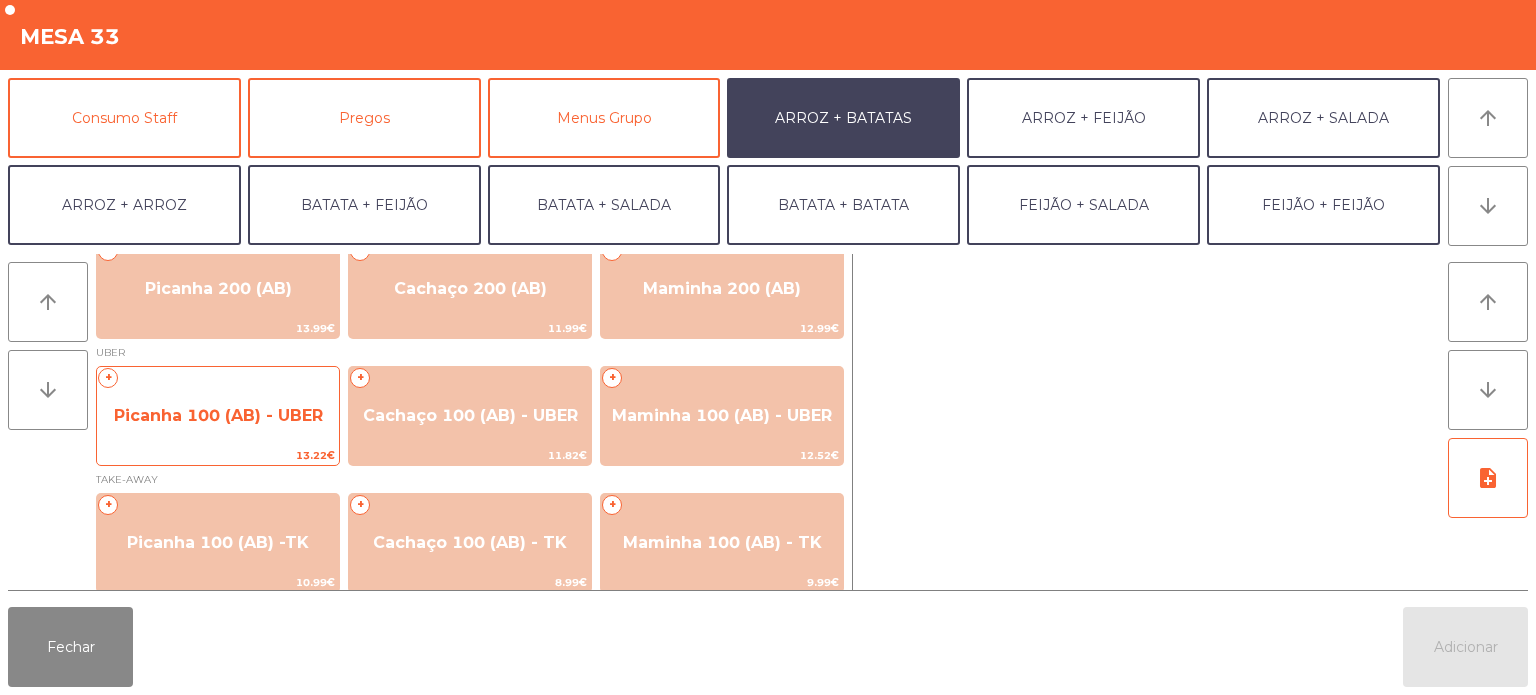 click on "Picanha 100 (AB) - UBER" 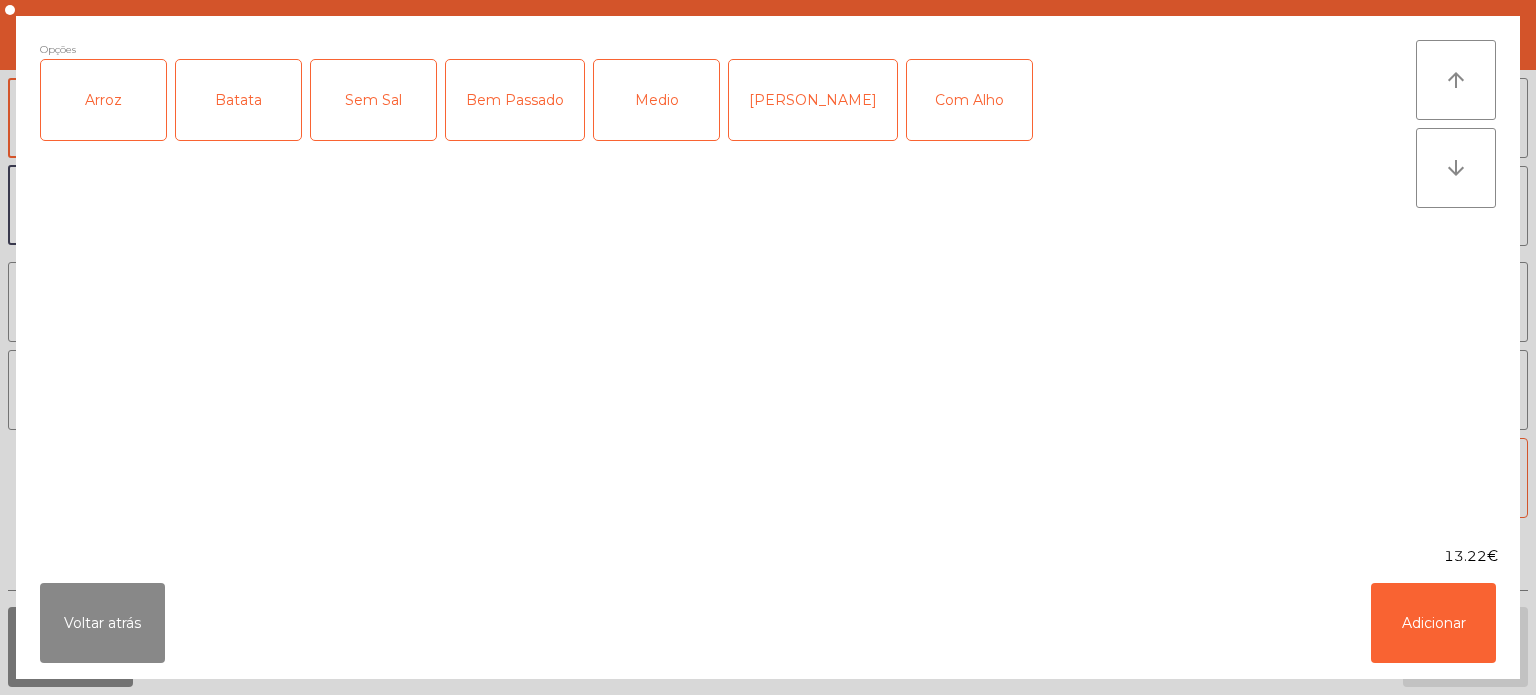 click on "Arroz" 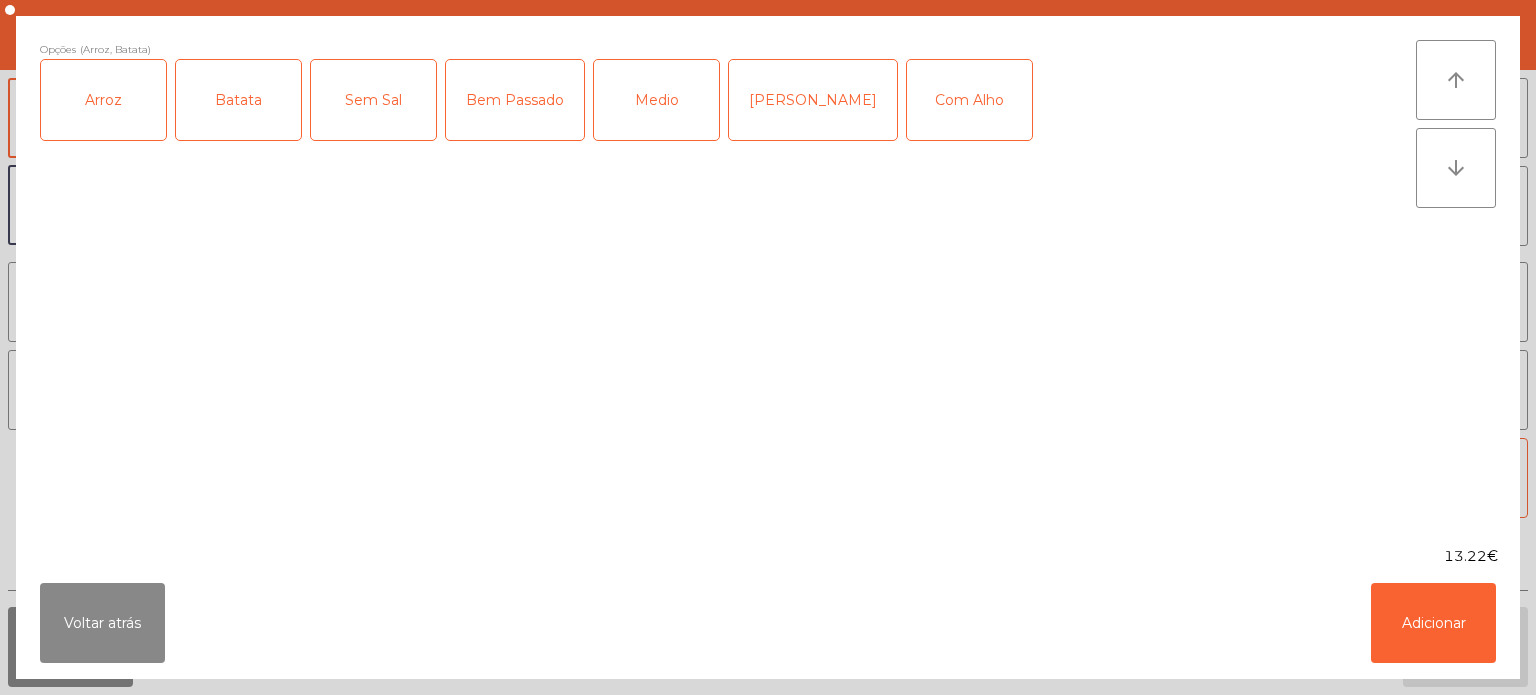 click on "Medio" 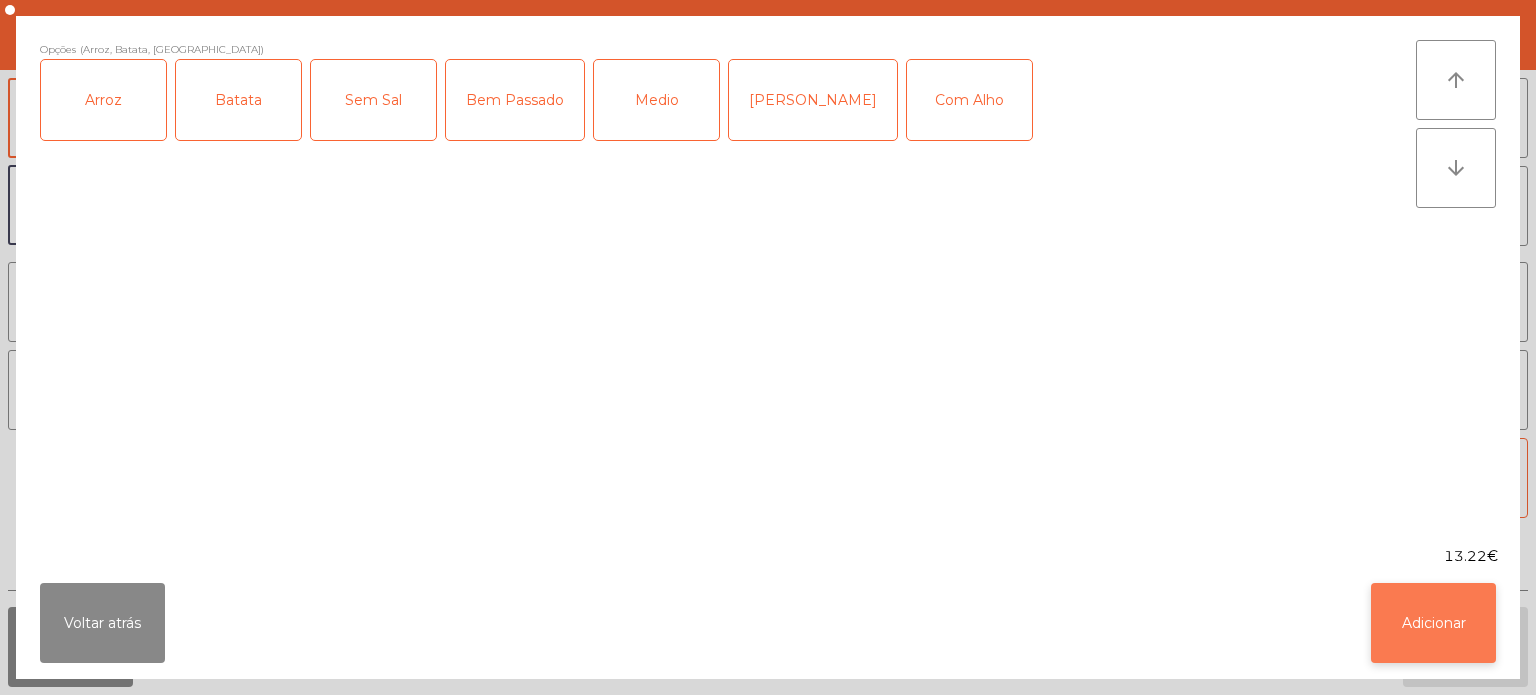 click on "Adicionar" 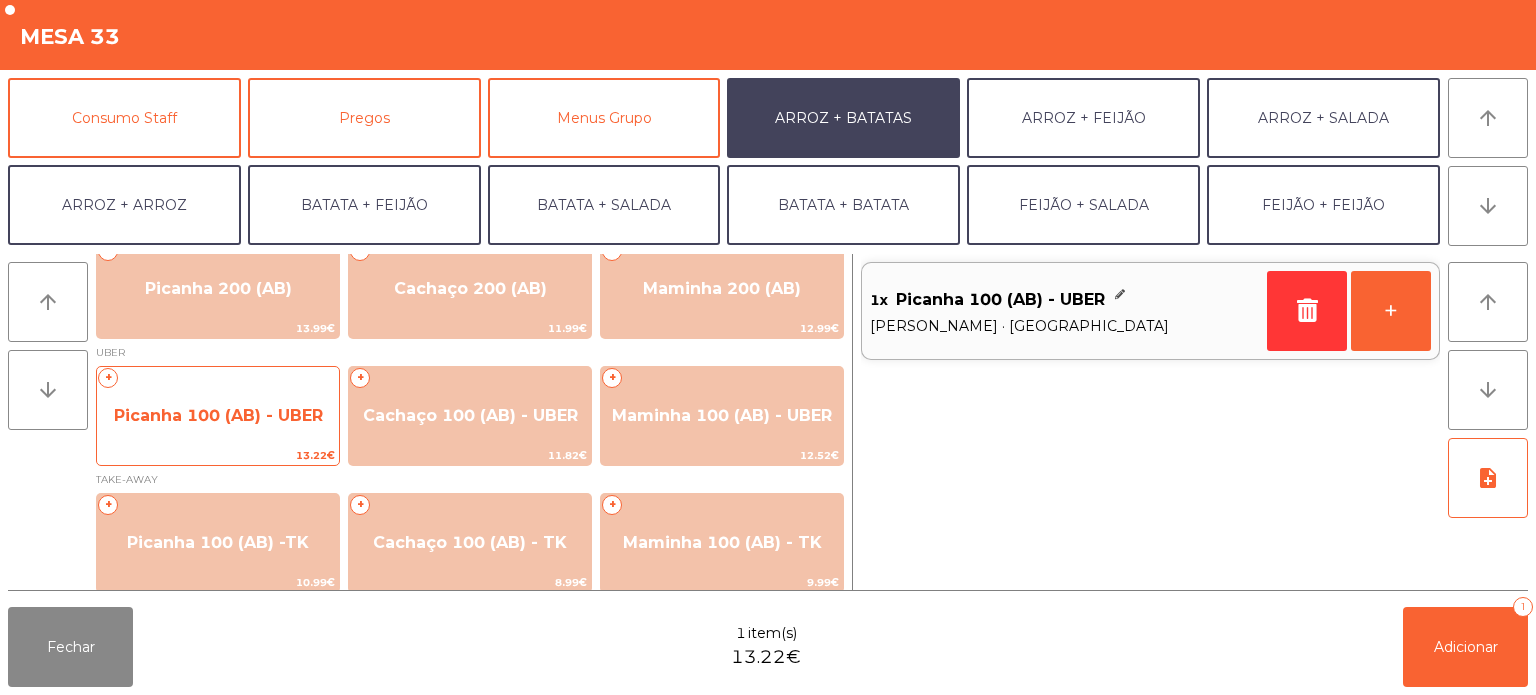 click on "Picanha 100 (AB) - UBER" 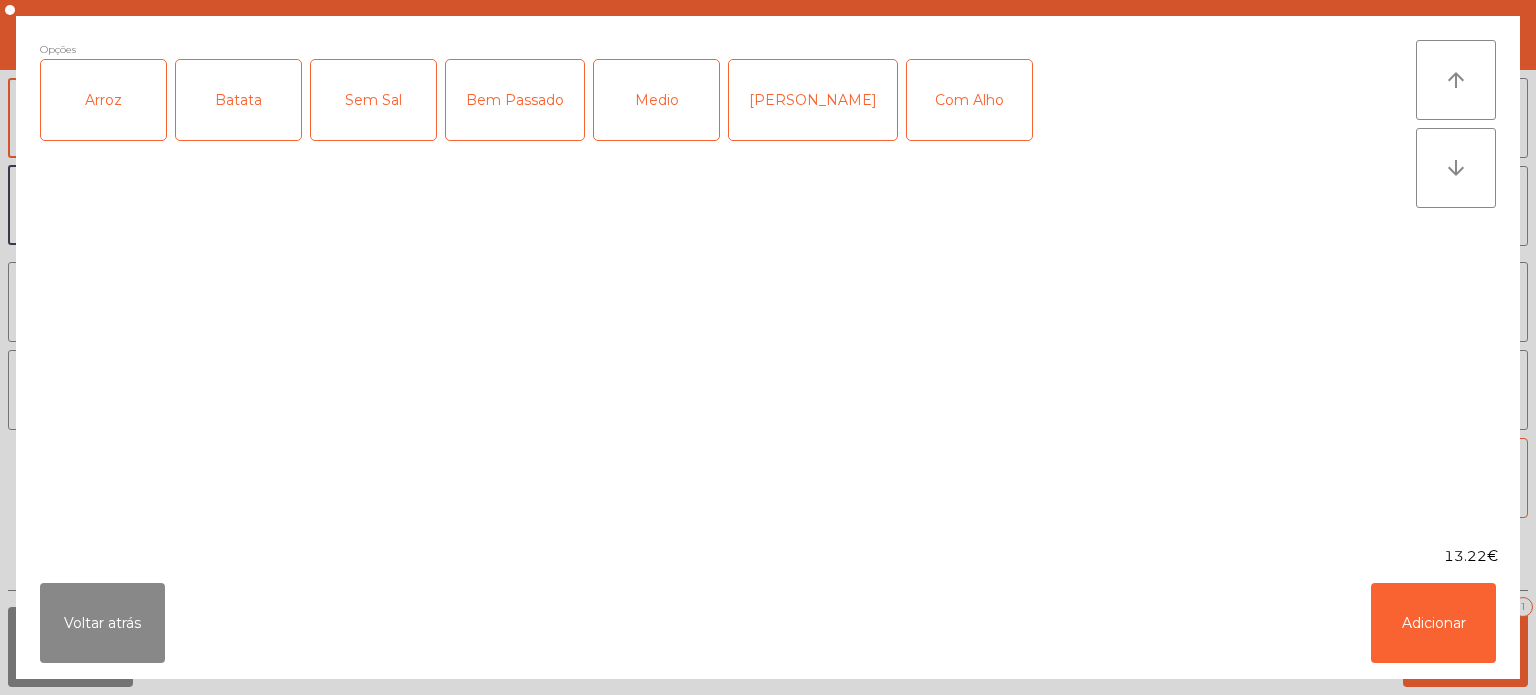 click on "Arroz" 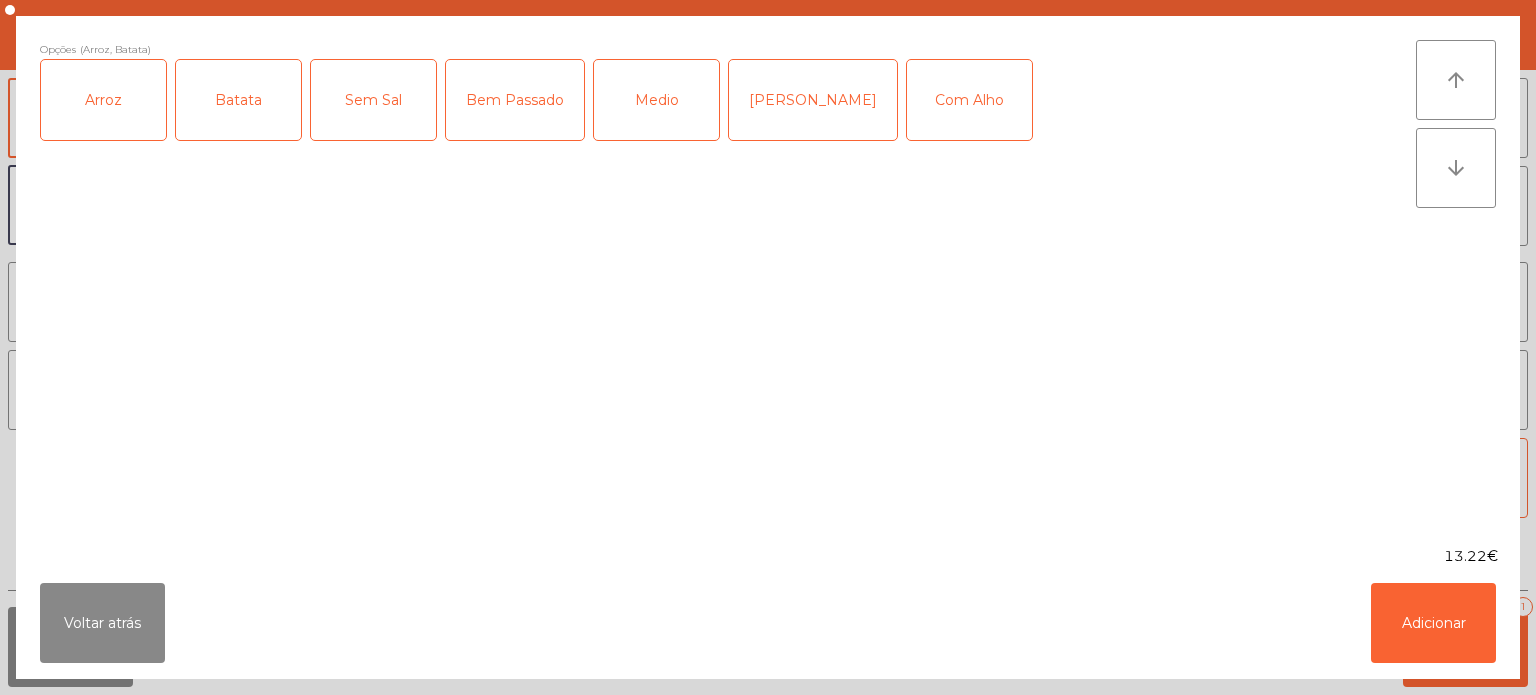 click on "Medio" 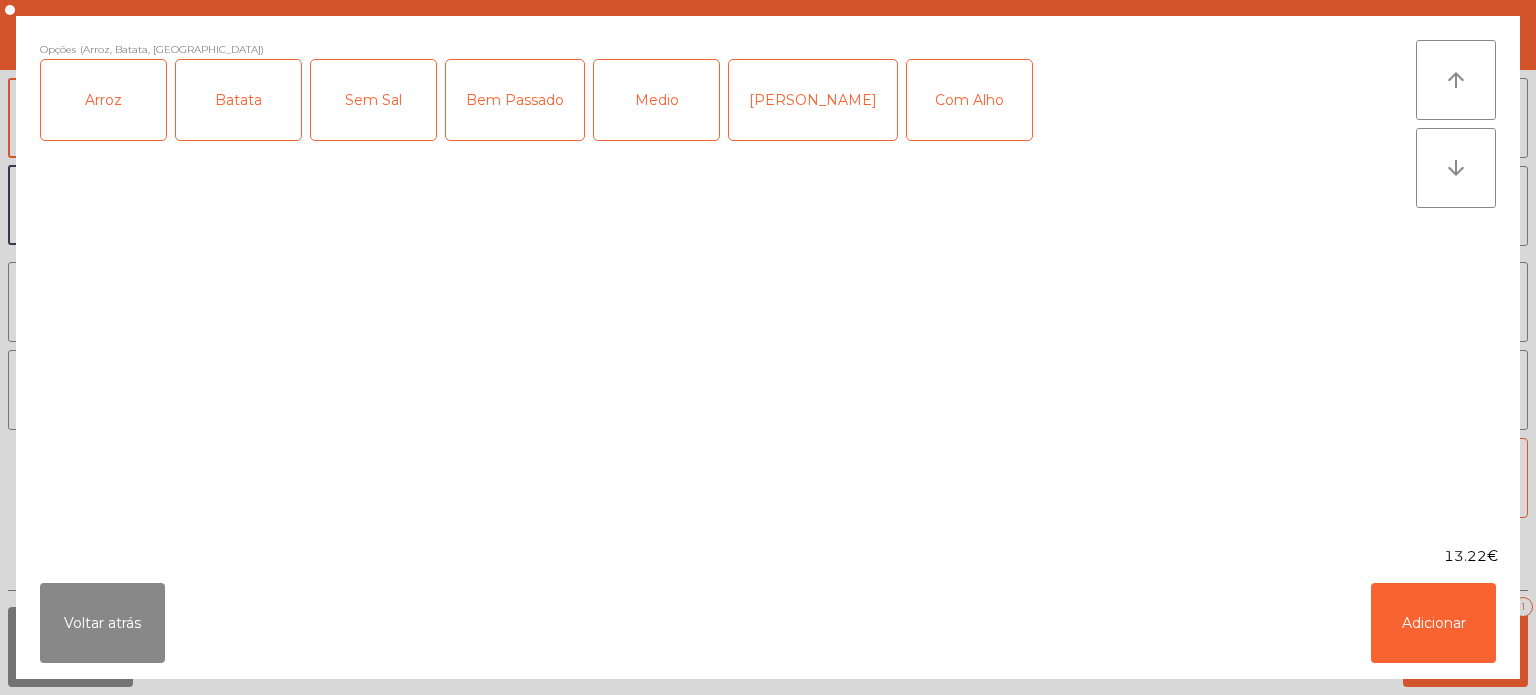 click on "Com Alho" 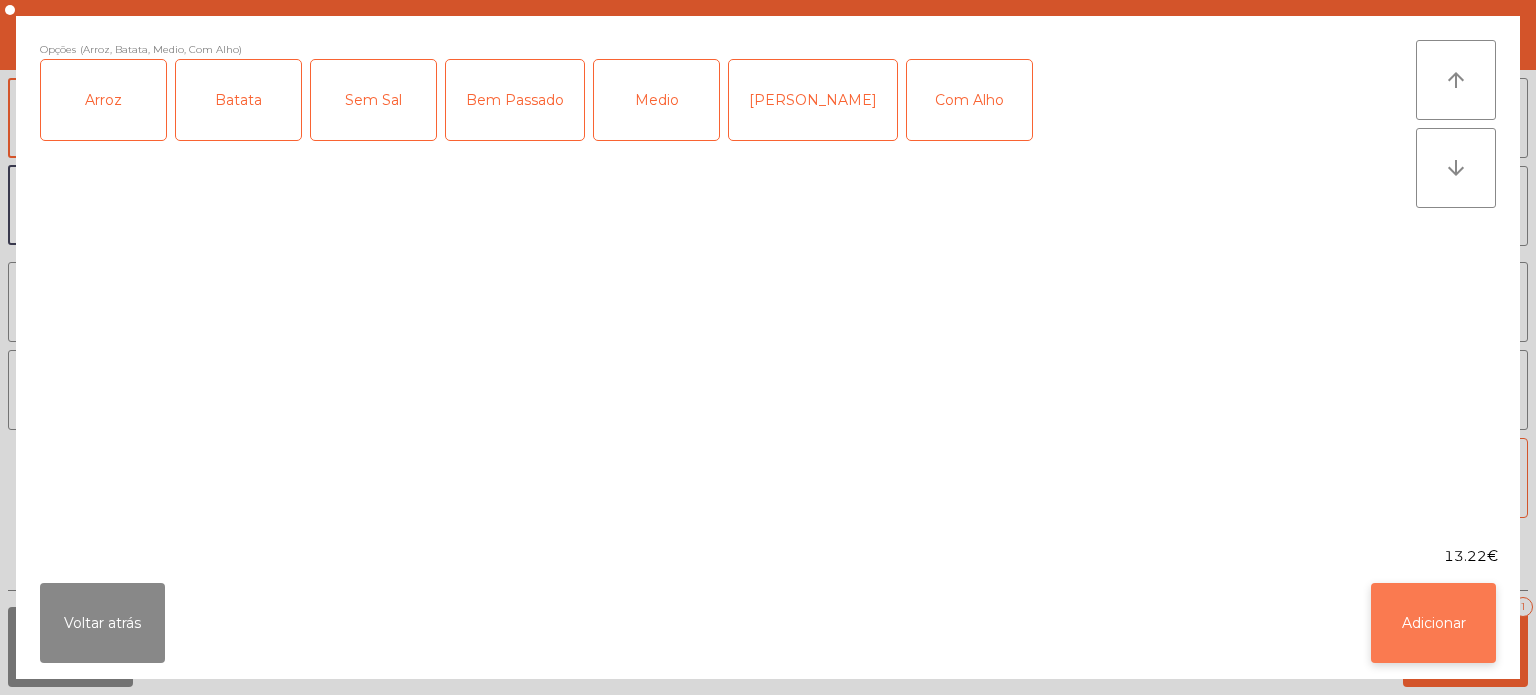 click on "Adicionar" 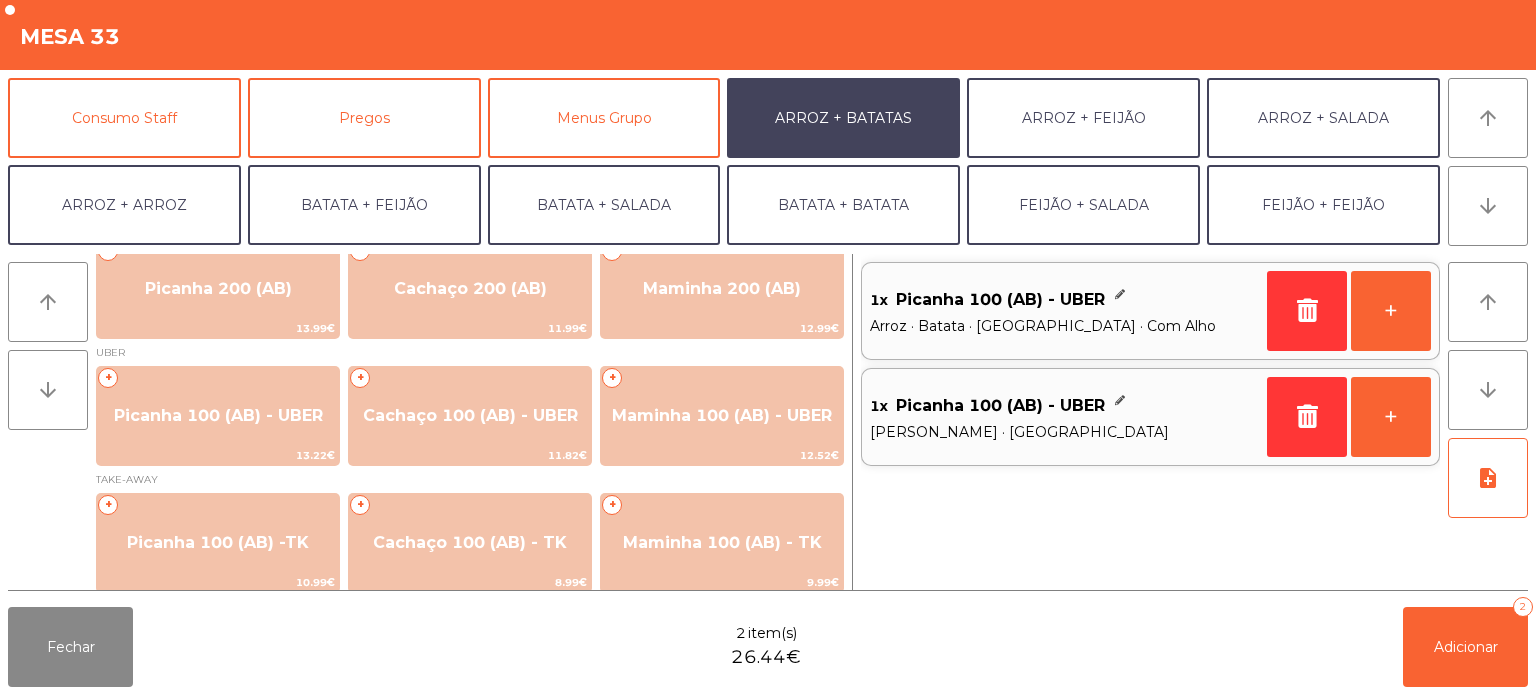 scroll, scrollTop: 260, scrollLeft: 0, axis: vertical 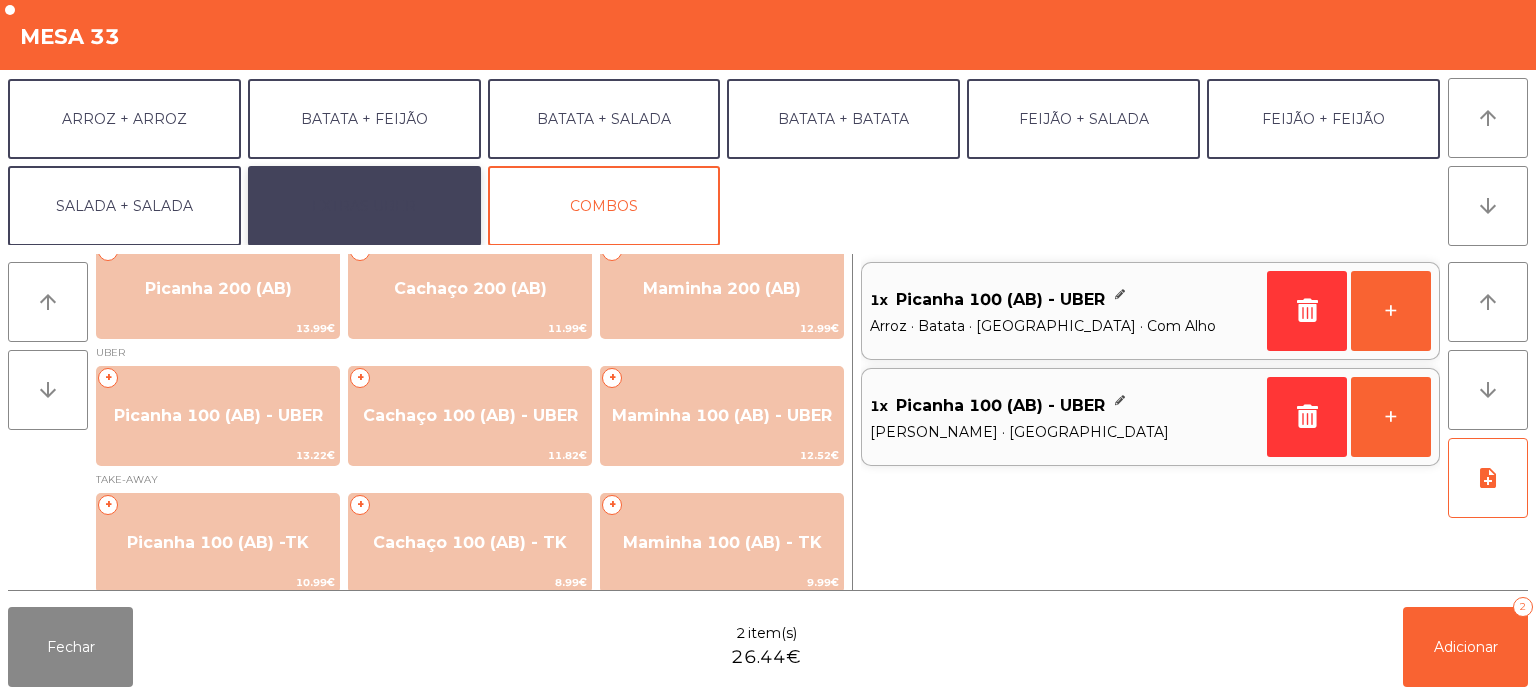 click on "EXTRAS UBER" 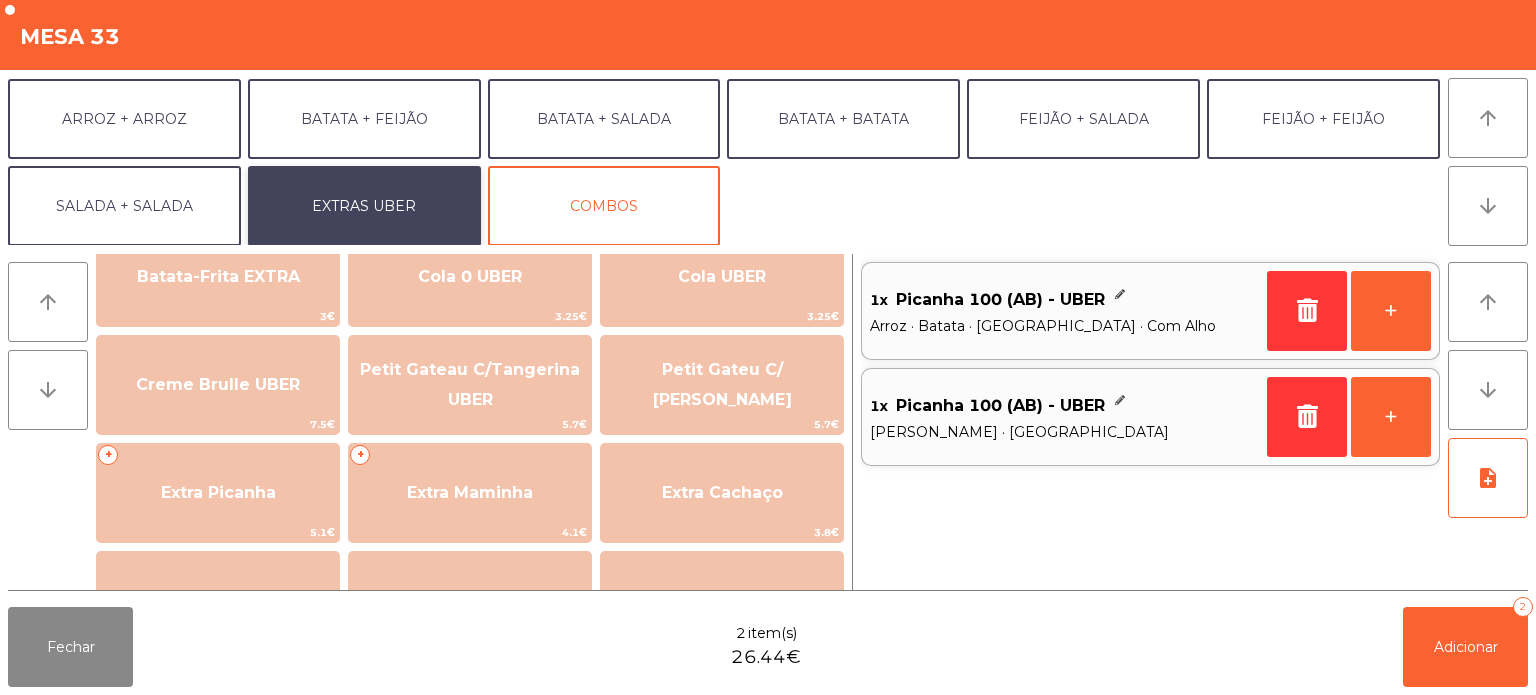 scroll, scrollTop: 0, scrollLeft: 0, axis: both 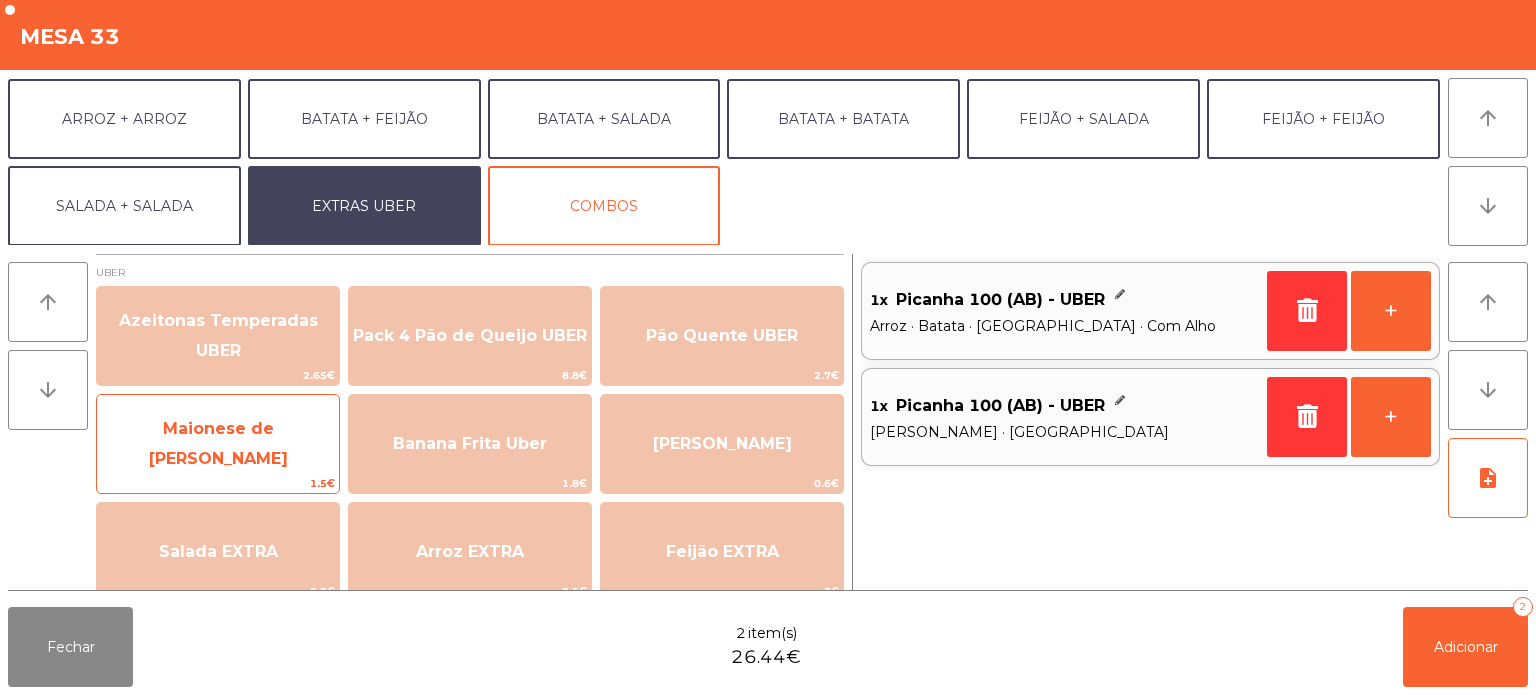 click on "Maionese de [PERSON_NAME]" 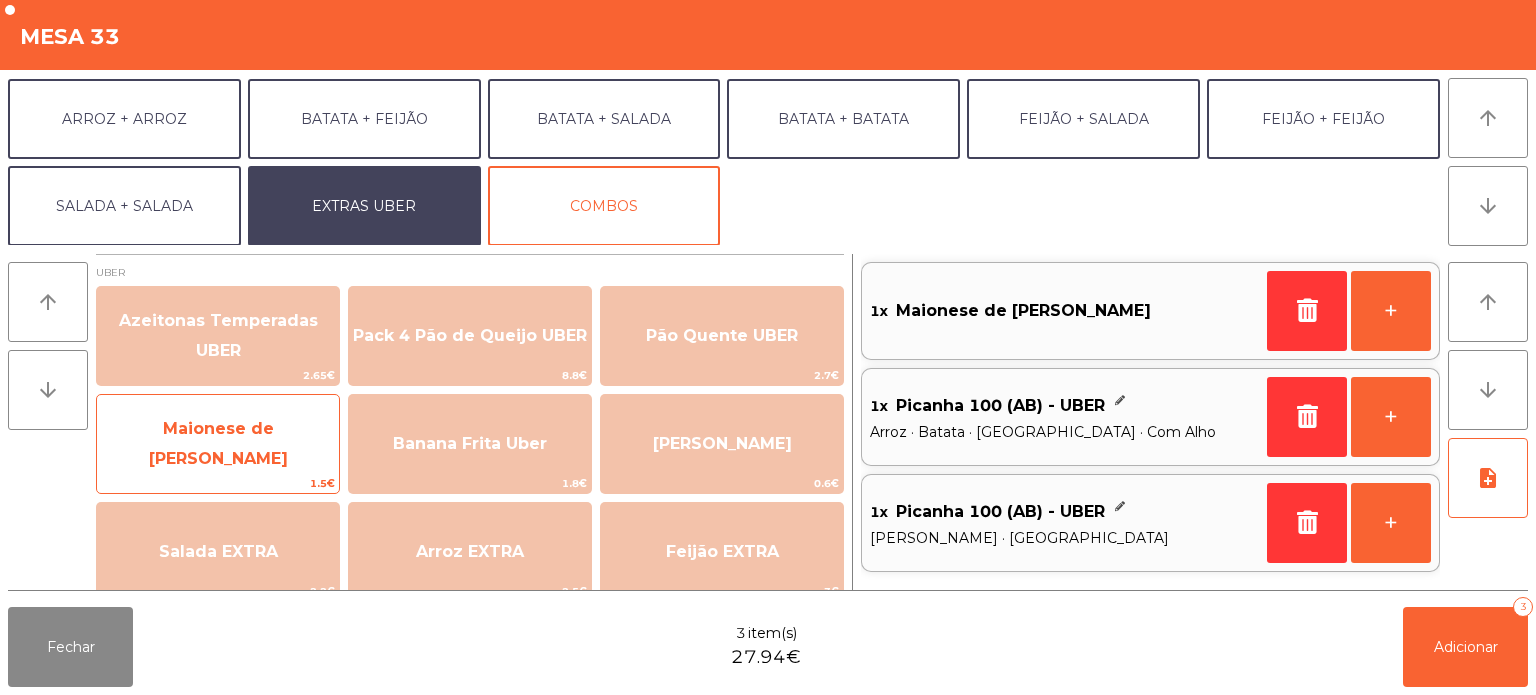 scroll, scrollTop: 0, scrollLeft: 0, axis: both 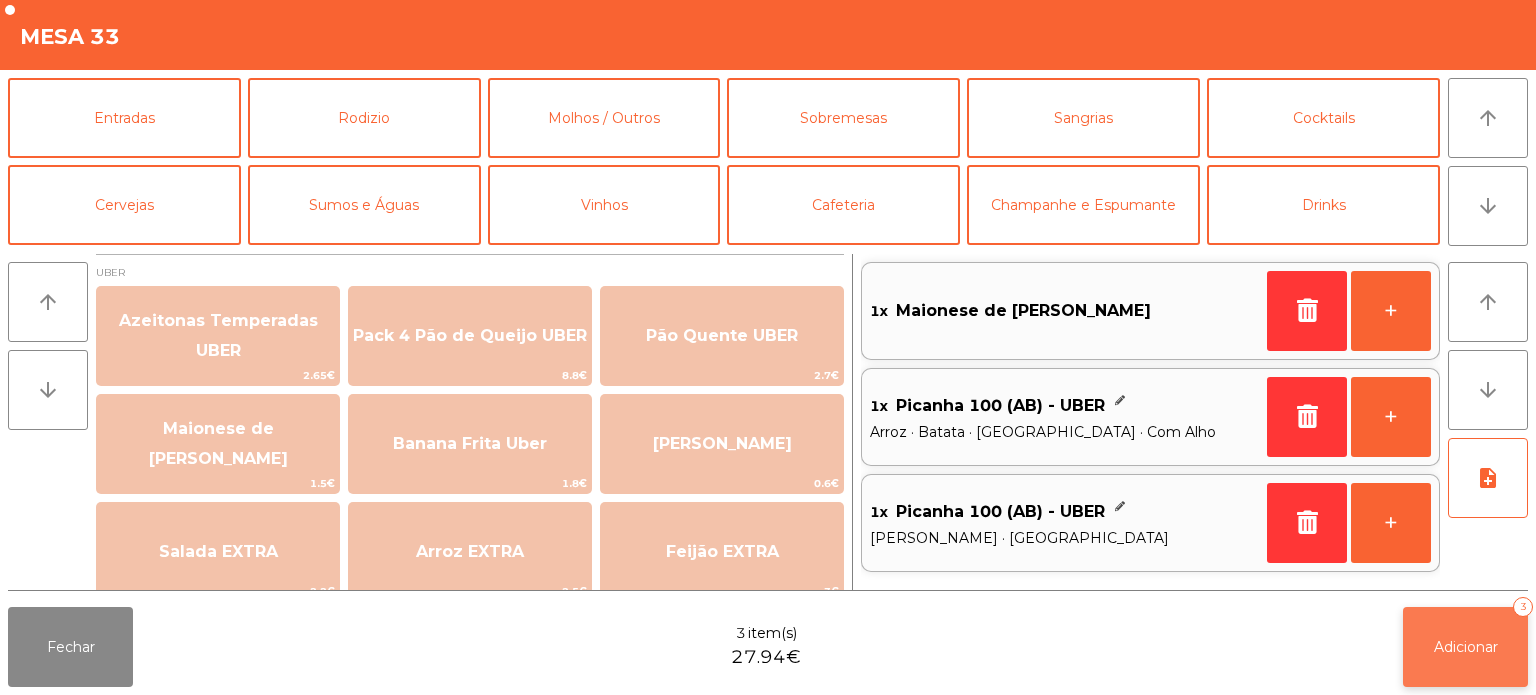 click on "Adicionar" 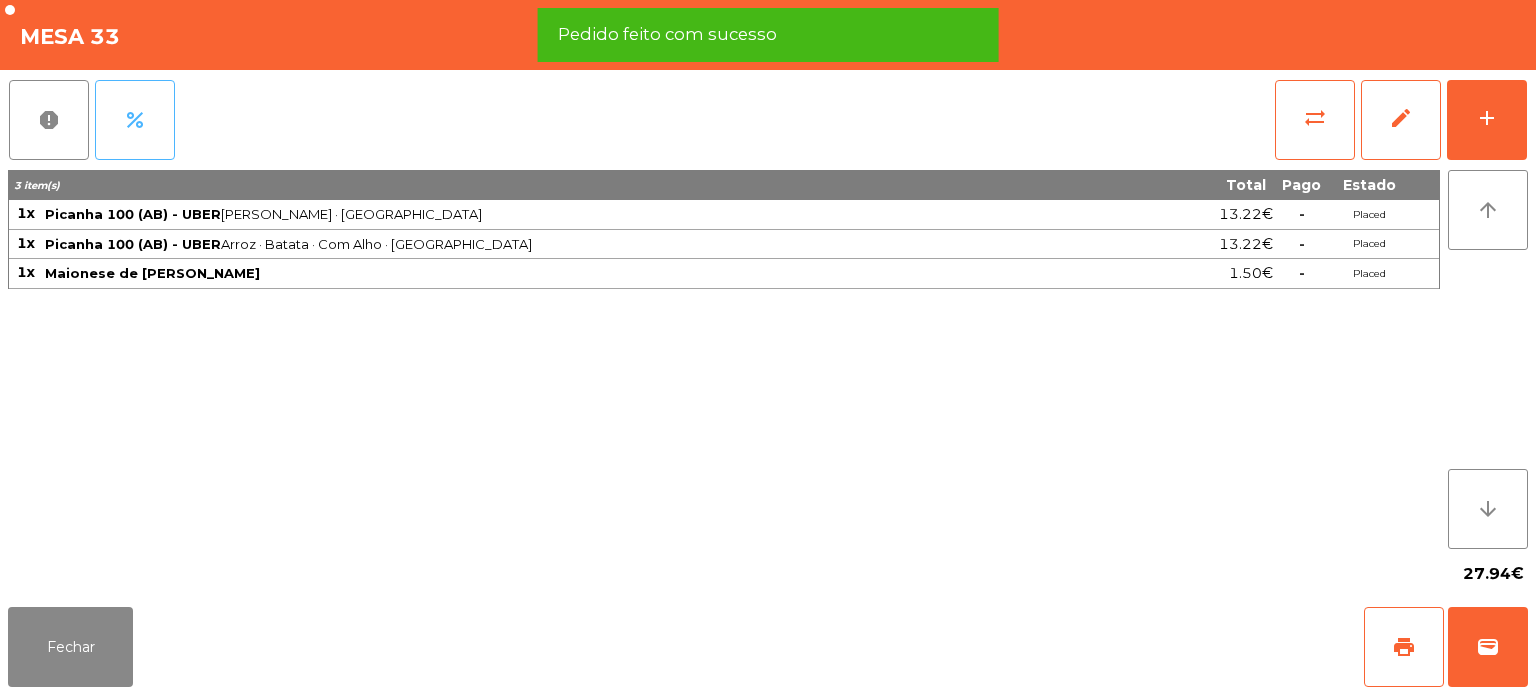 click on "percent" 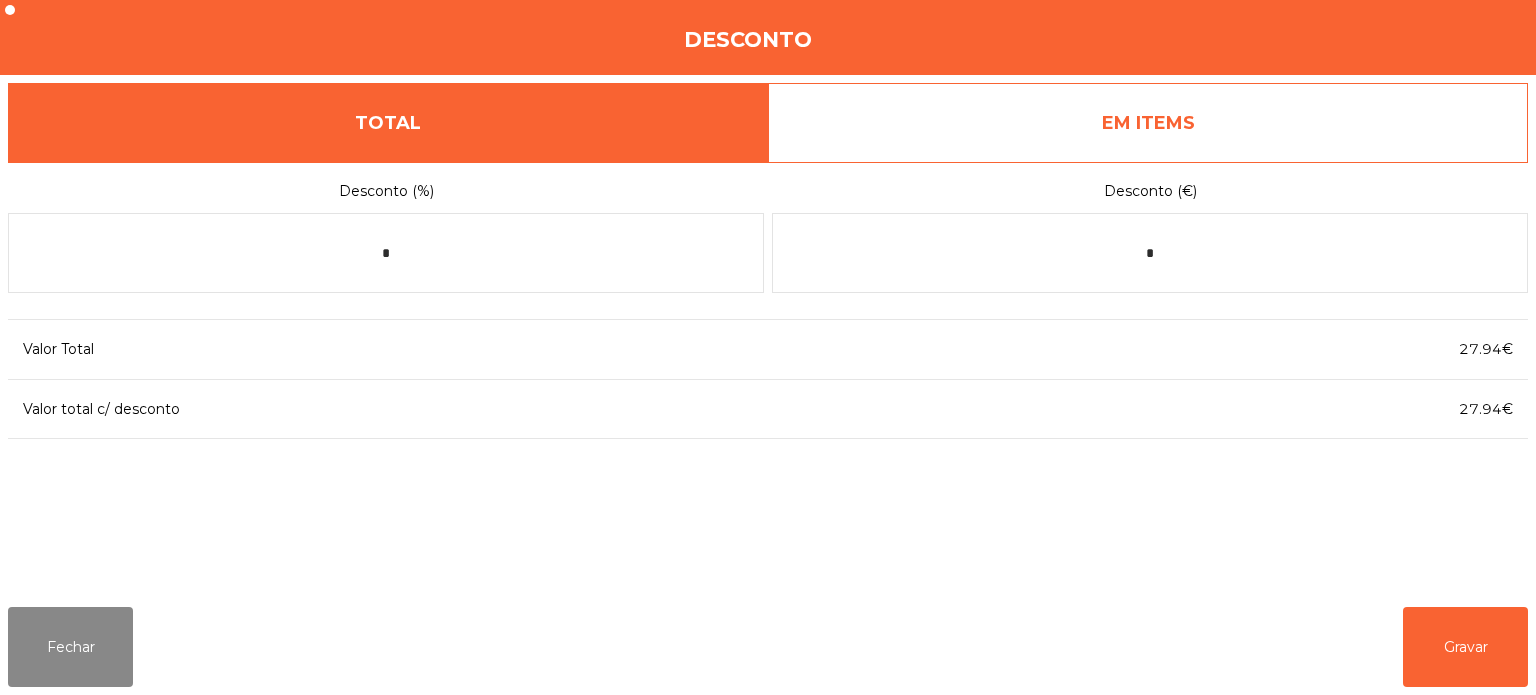 click on "EM ITEMS" at bounding box center (1148, 123) 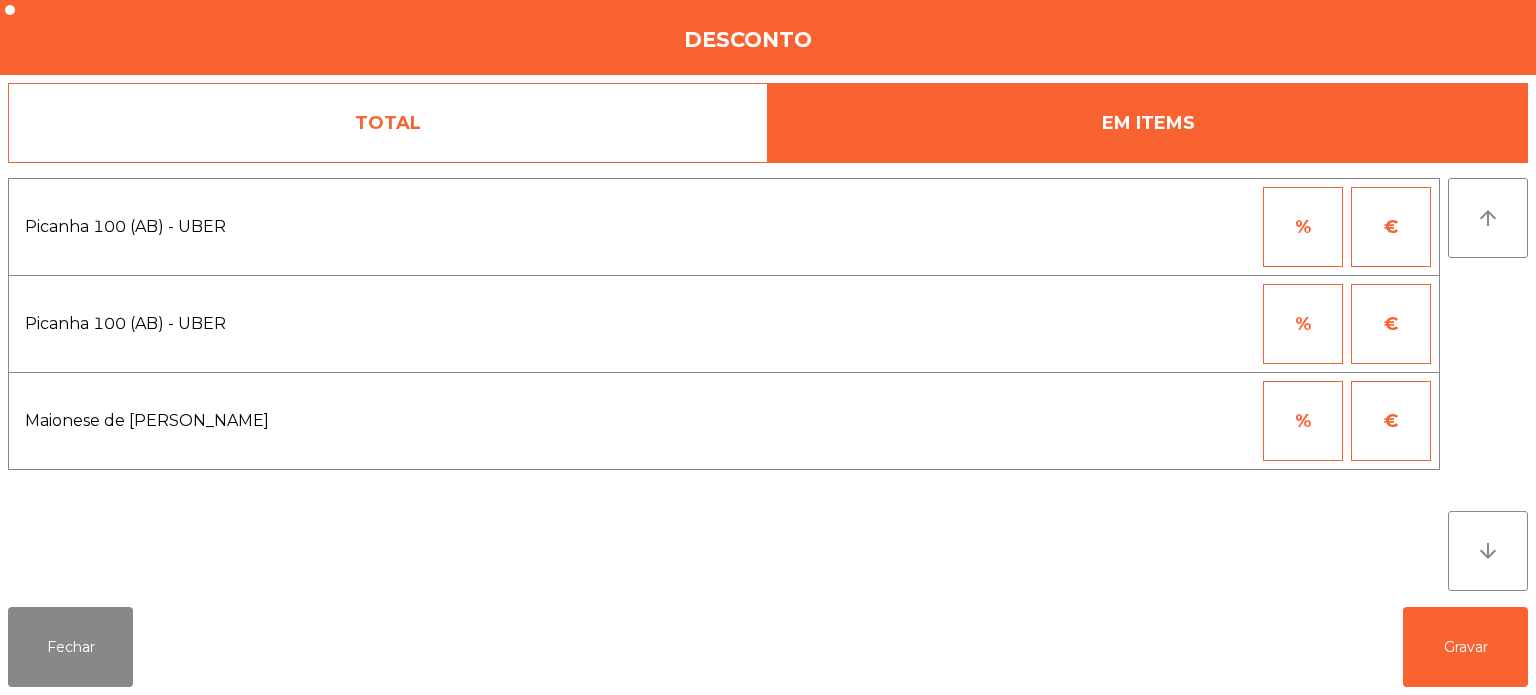 click on "TOTAL" at bounding box center [388, 123] 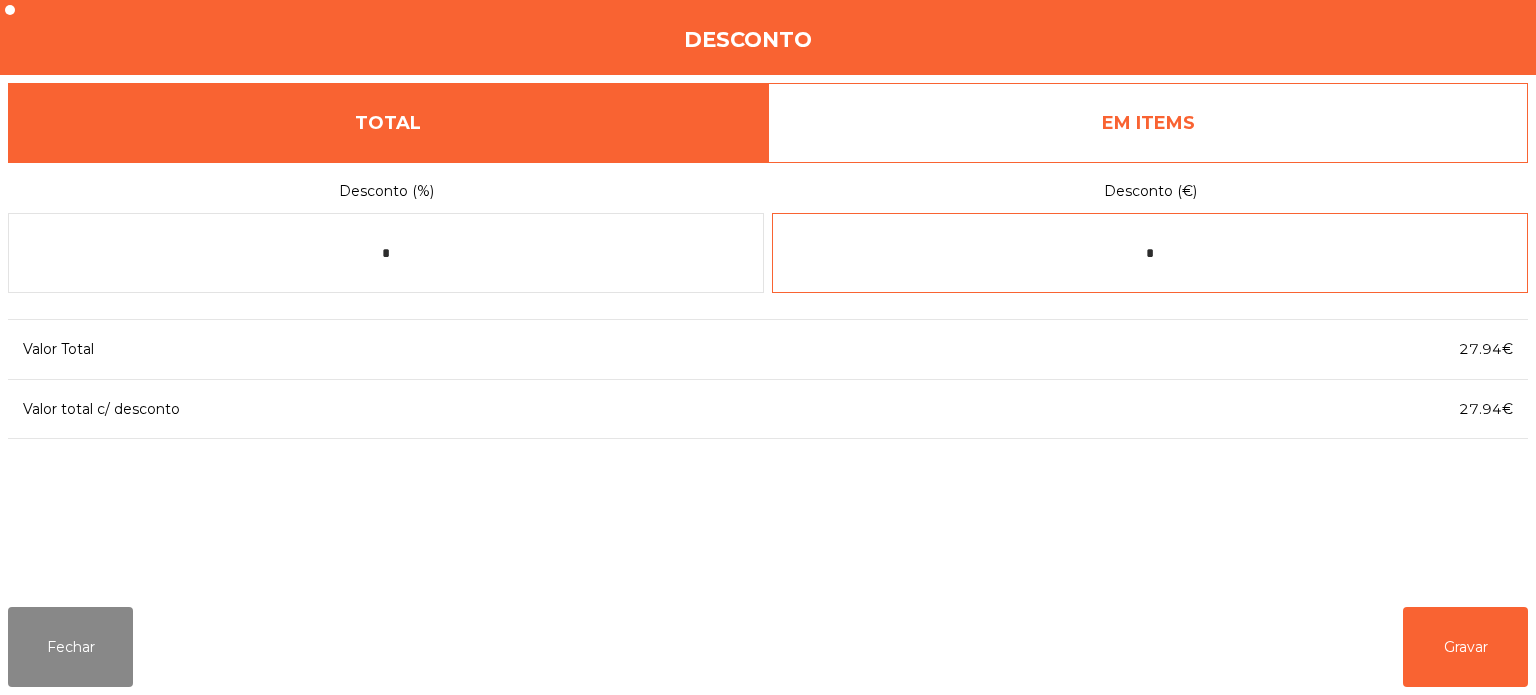 click on "*" at bounding box center [1150, 253] 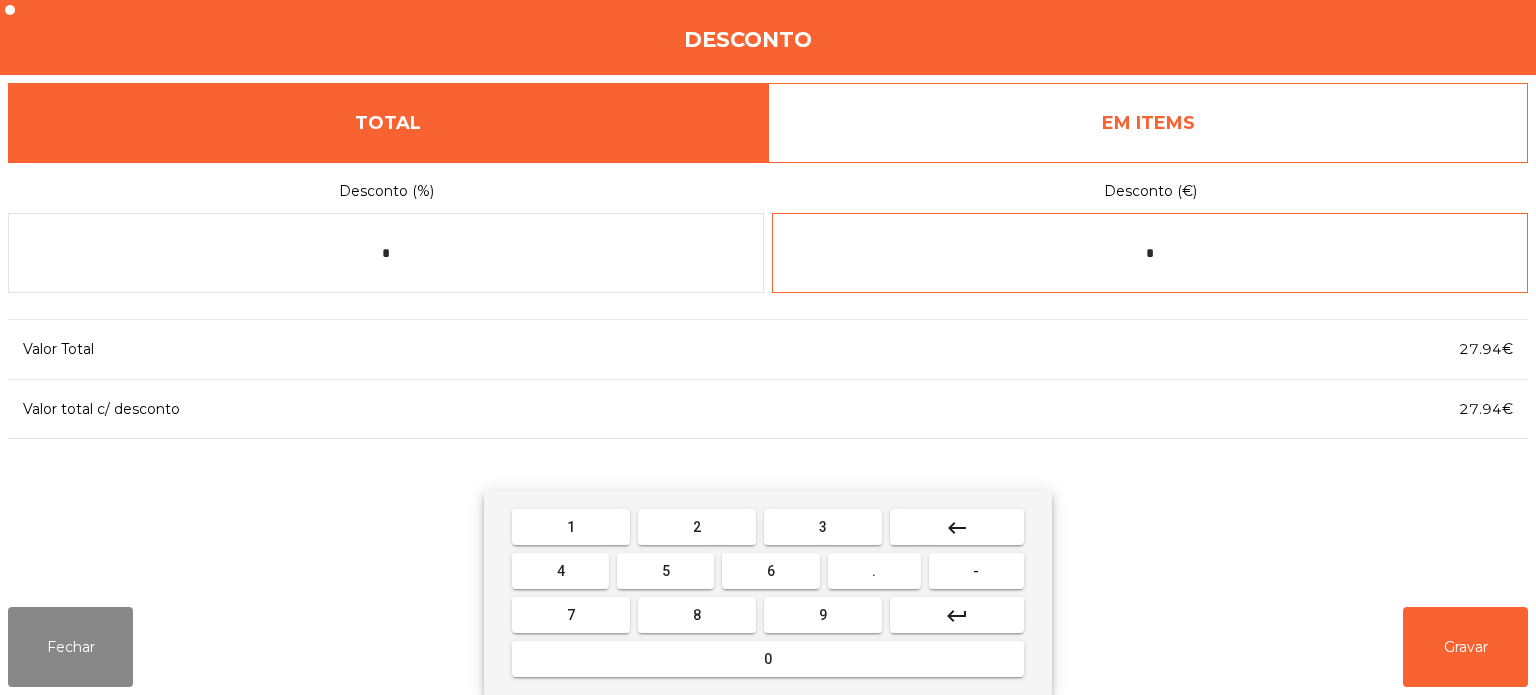 click on "0" at bounding box center [768, 659] 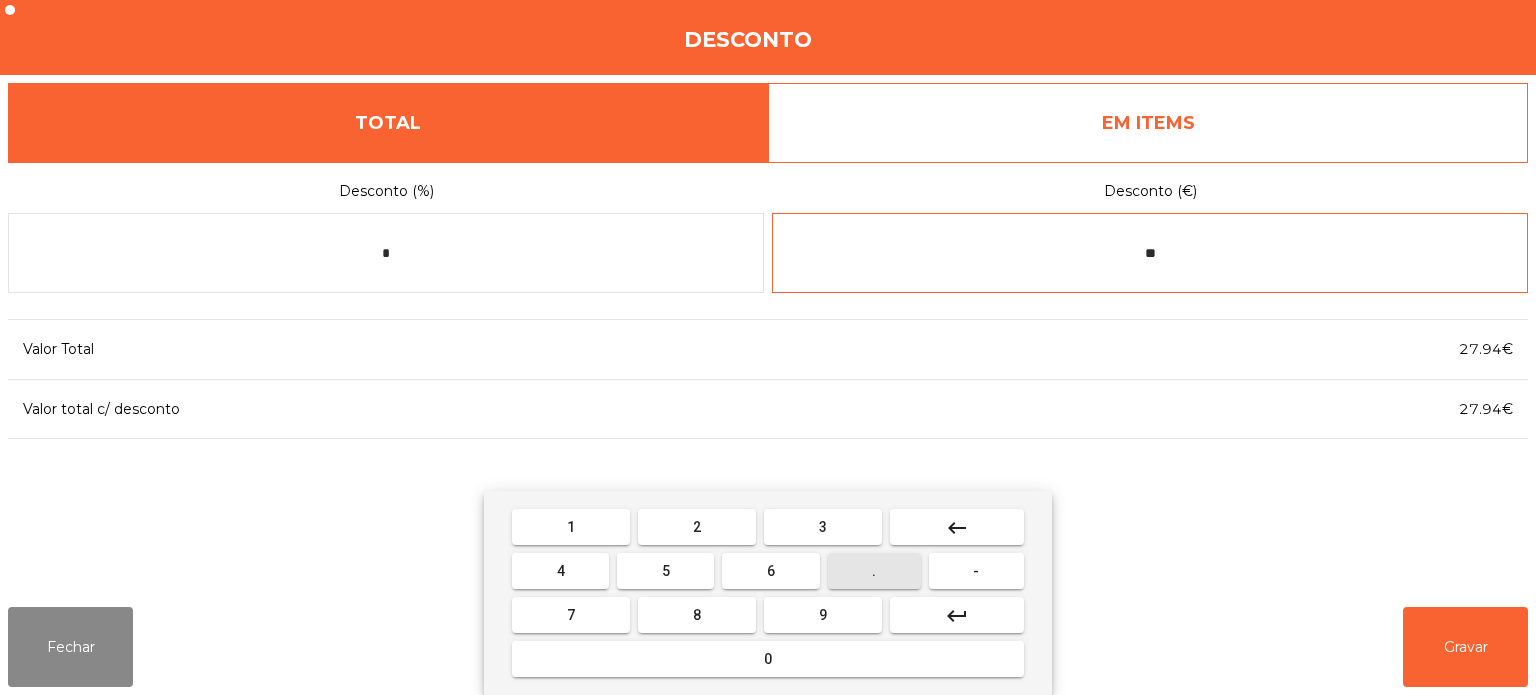 click on "0" at bounding box center (768, 659) 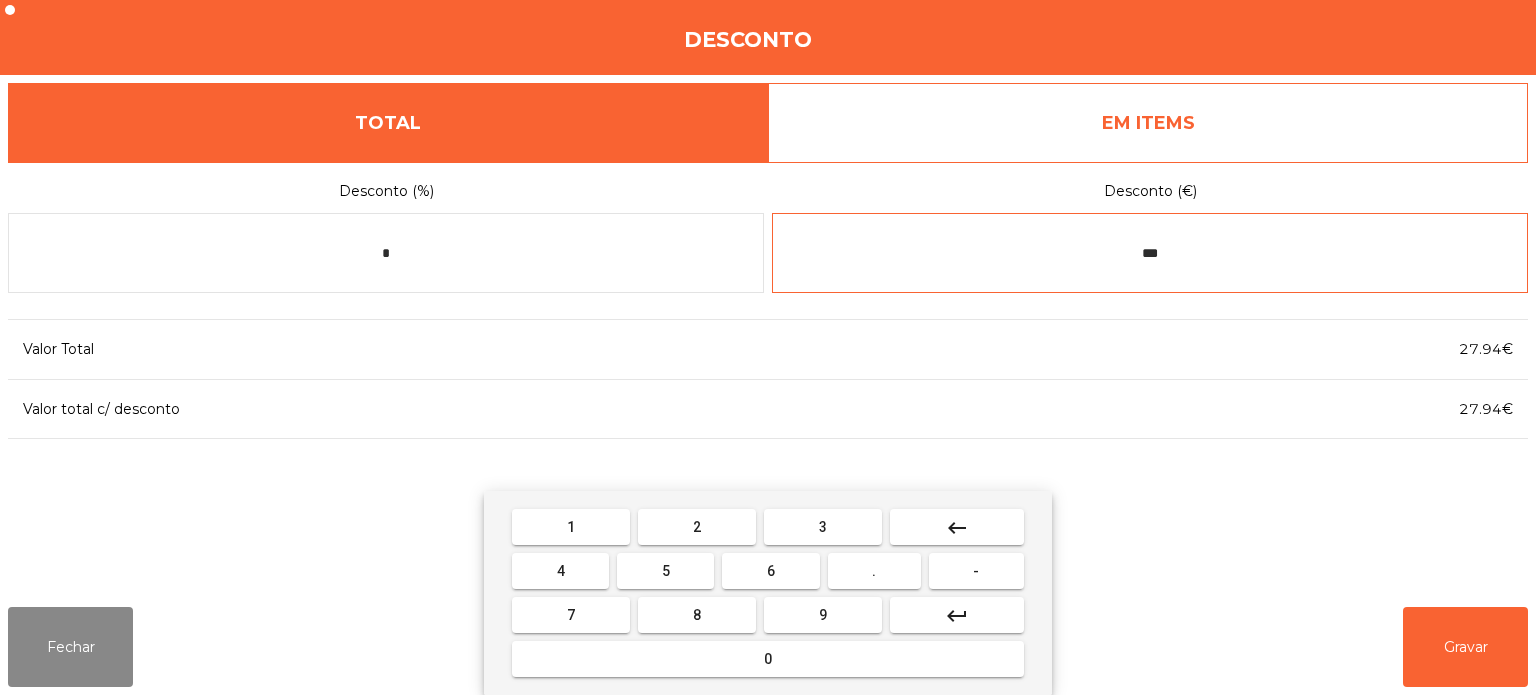 click on "5" at bounding box center [665, 571] 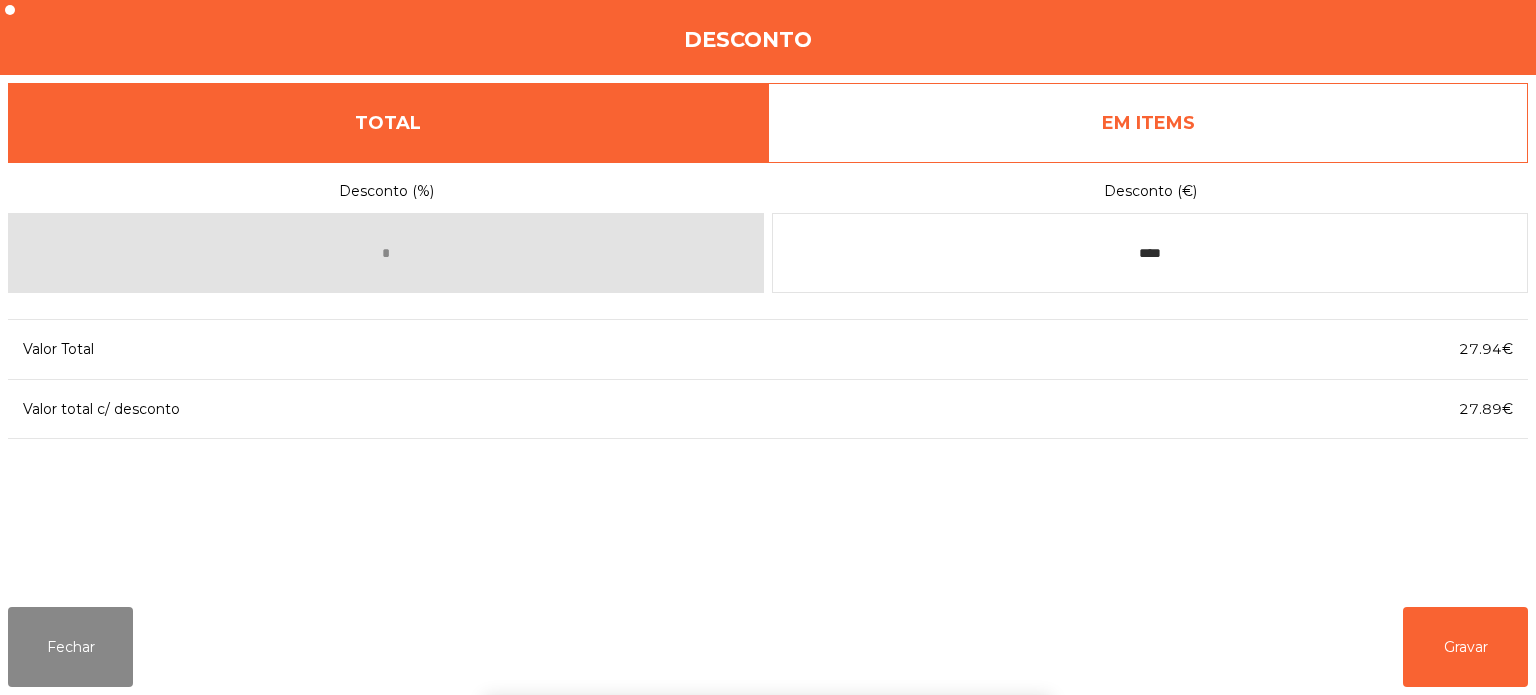 click on "1 2 3 keyboard_backspace 4 5 6 . - 7 8 9 keyboard_return 0" at bounding box center [768, 593] 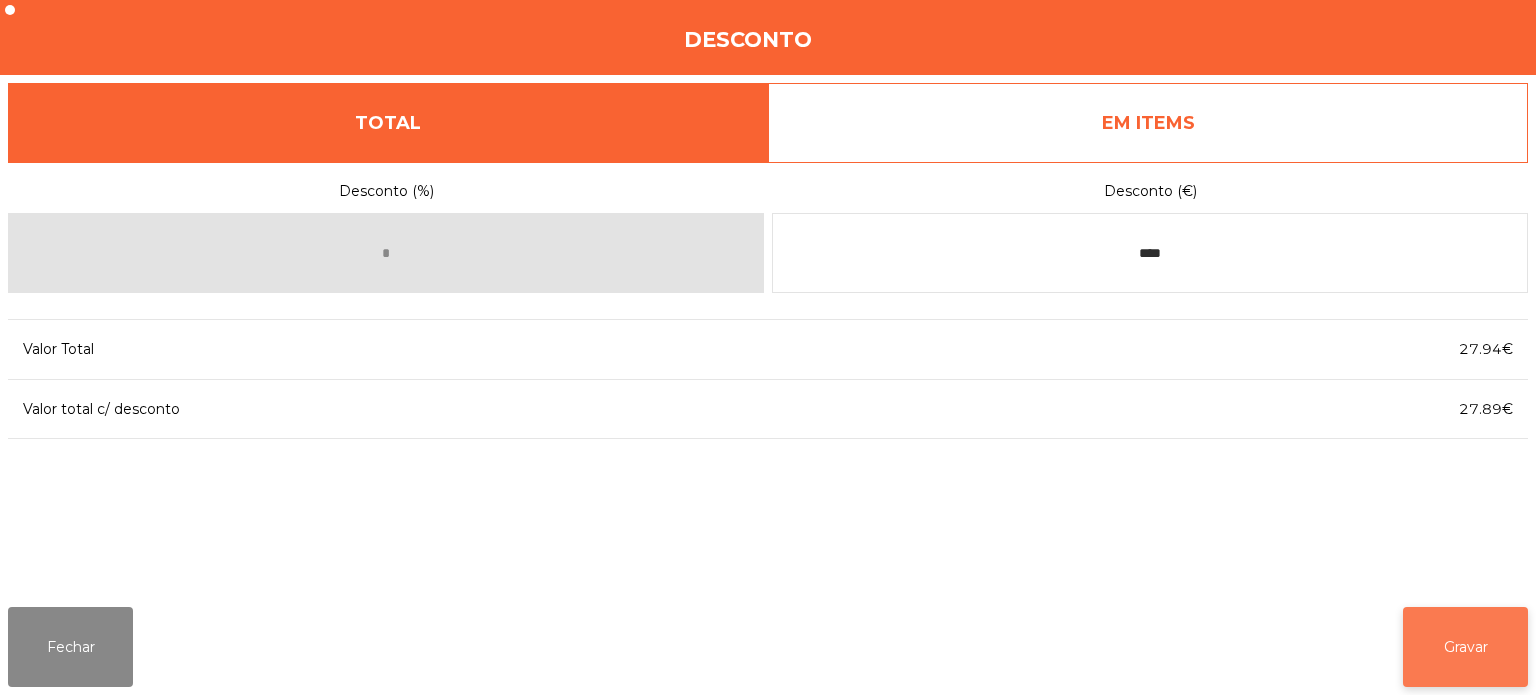 click on "Gravar" 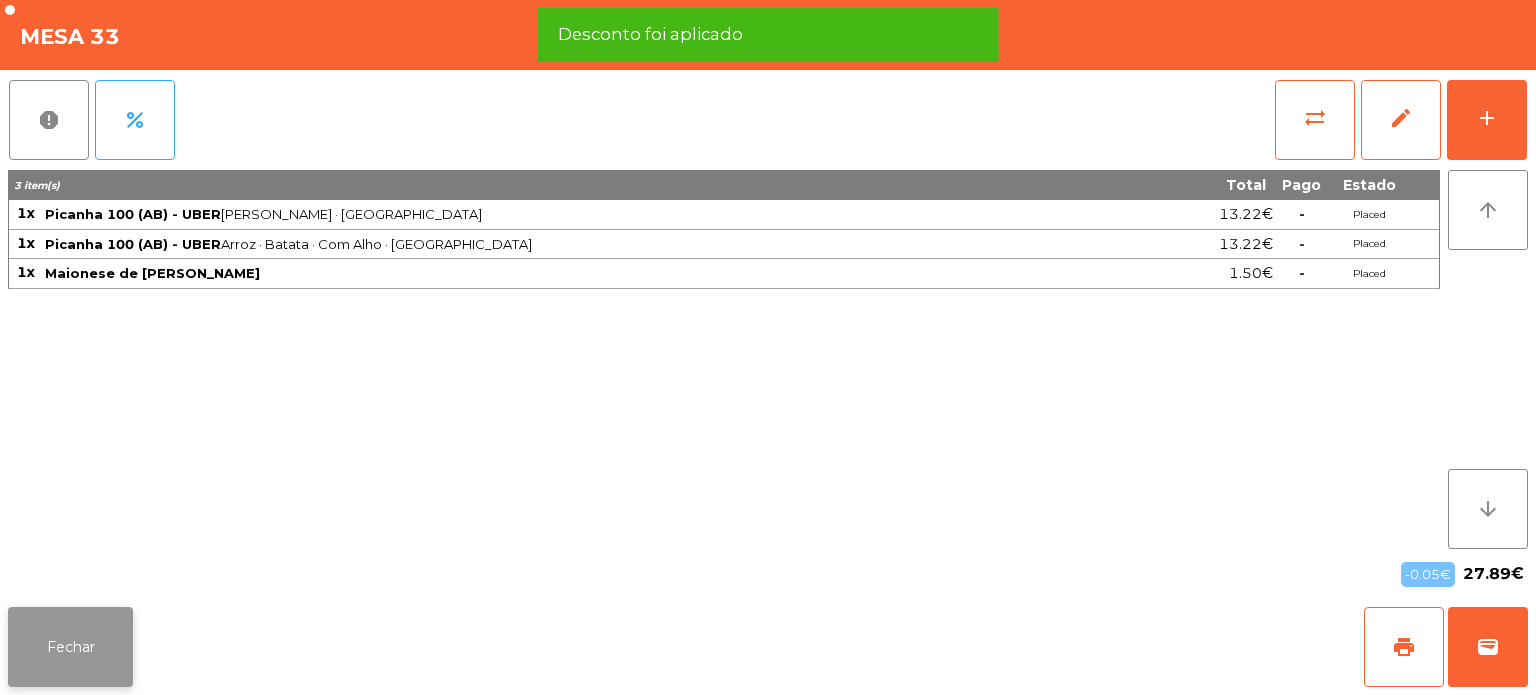 click on "Fechar" 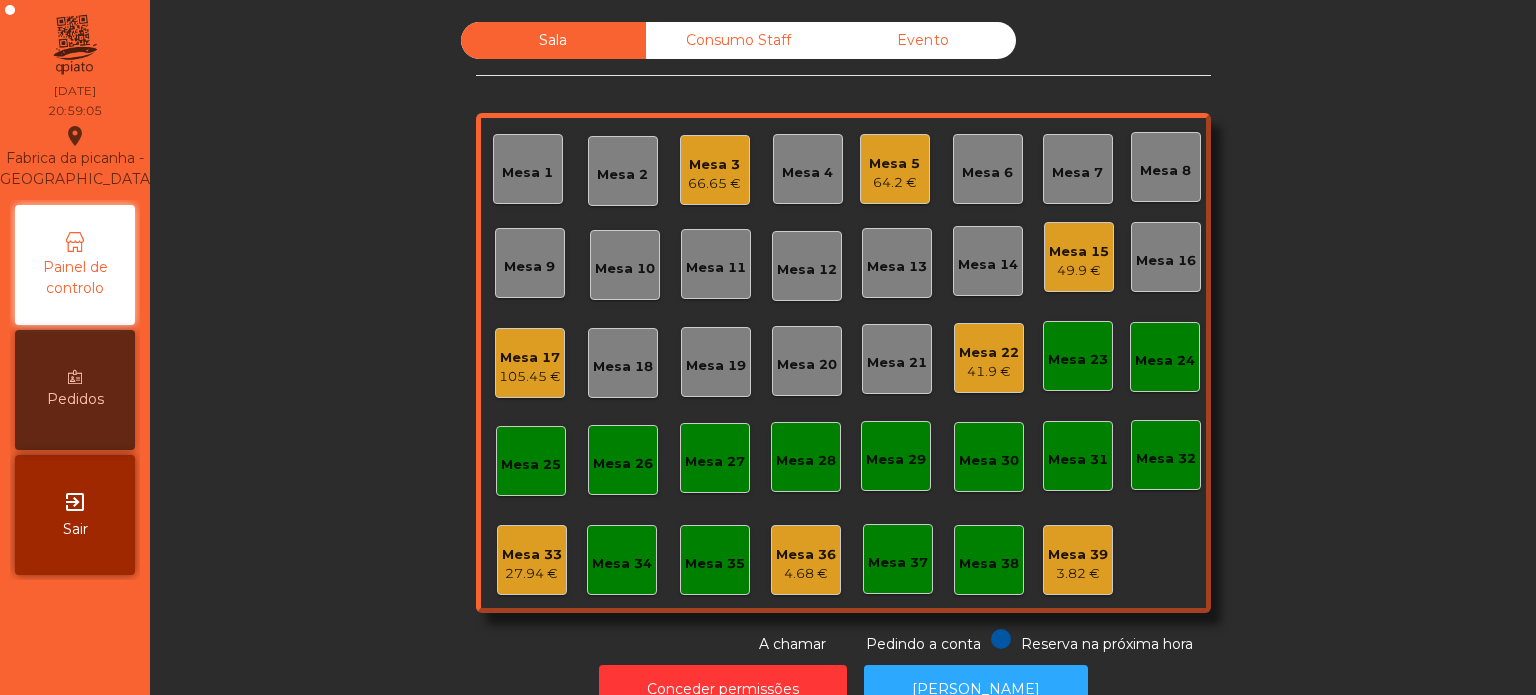 click on "Mesa 33   27.94 €" 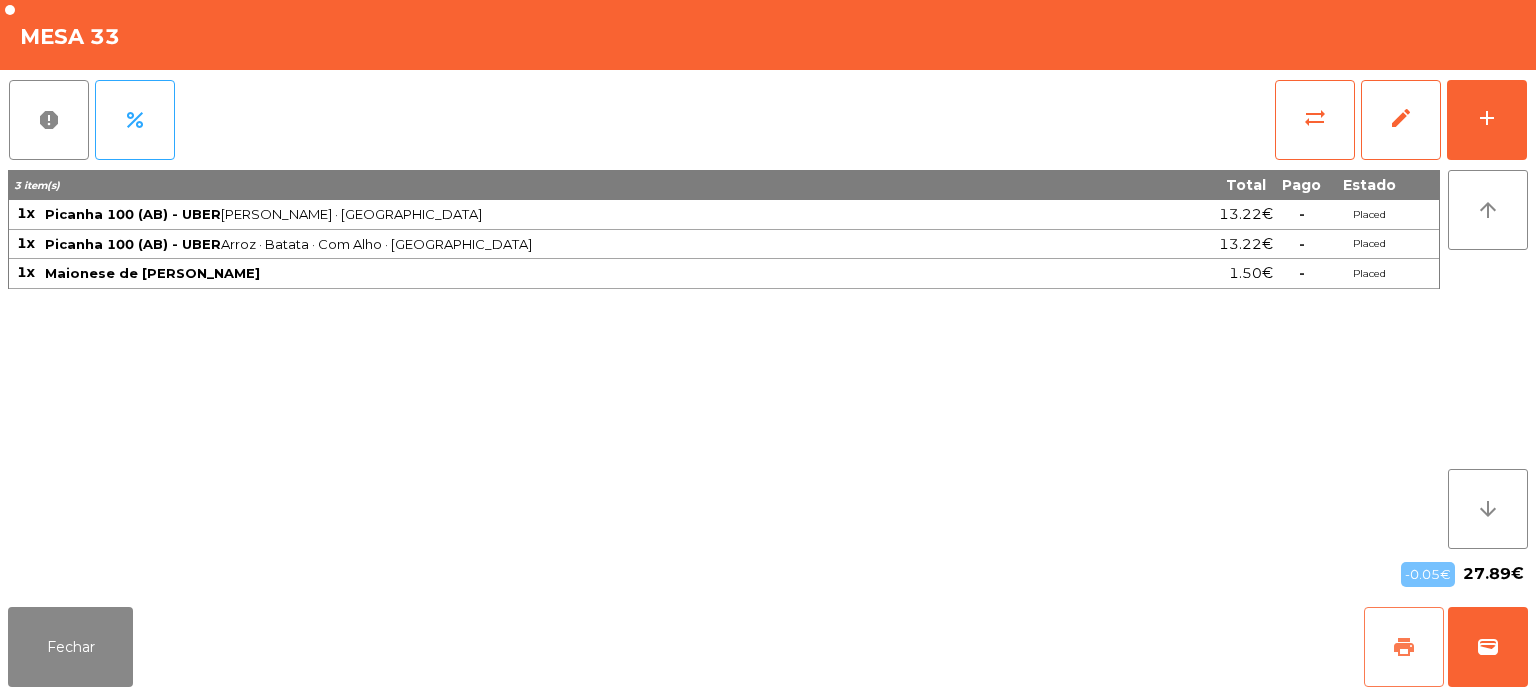 click on "print" 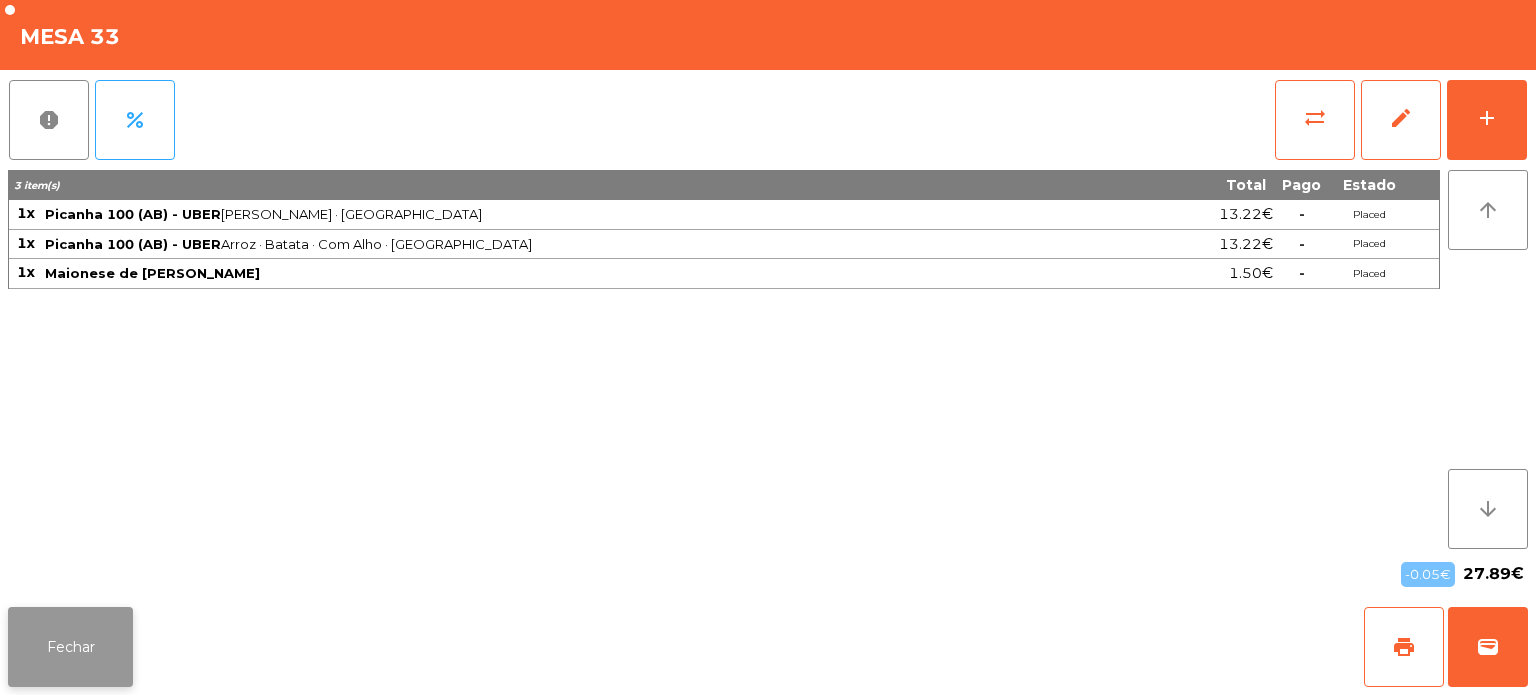 click on "Fechar" 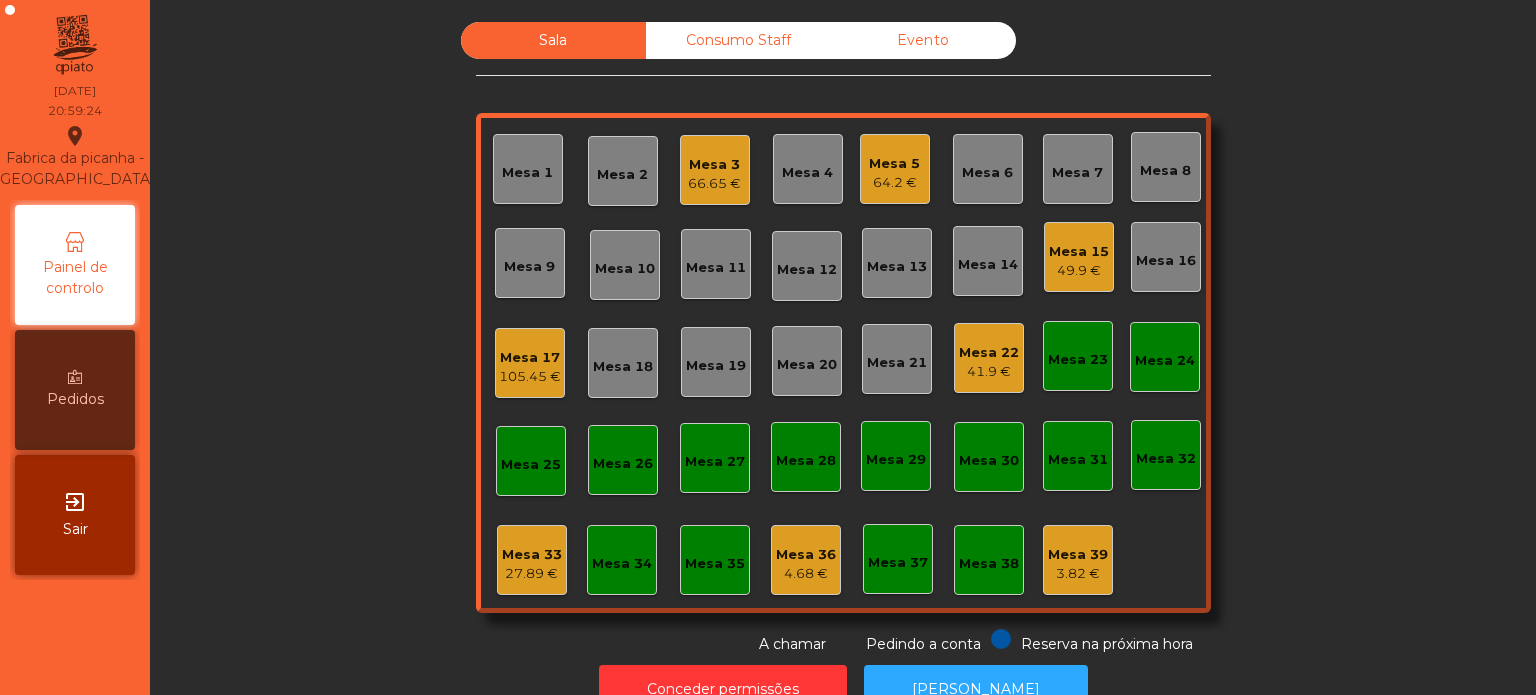 click on "Mesa 15" 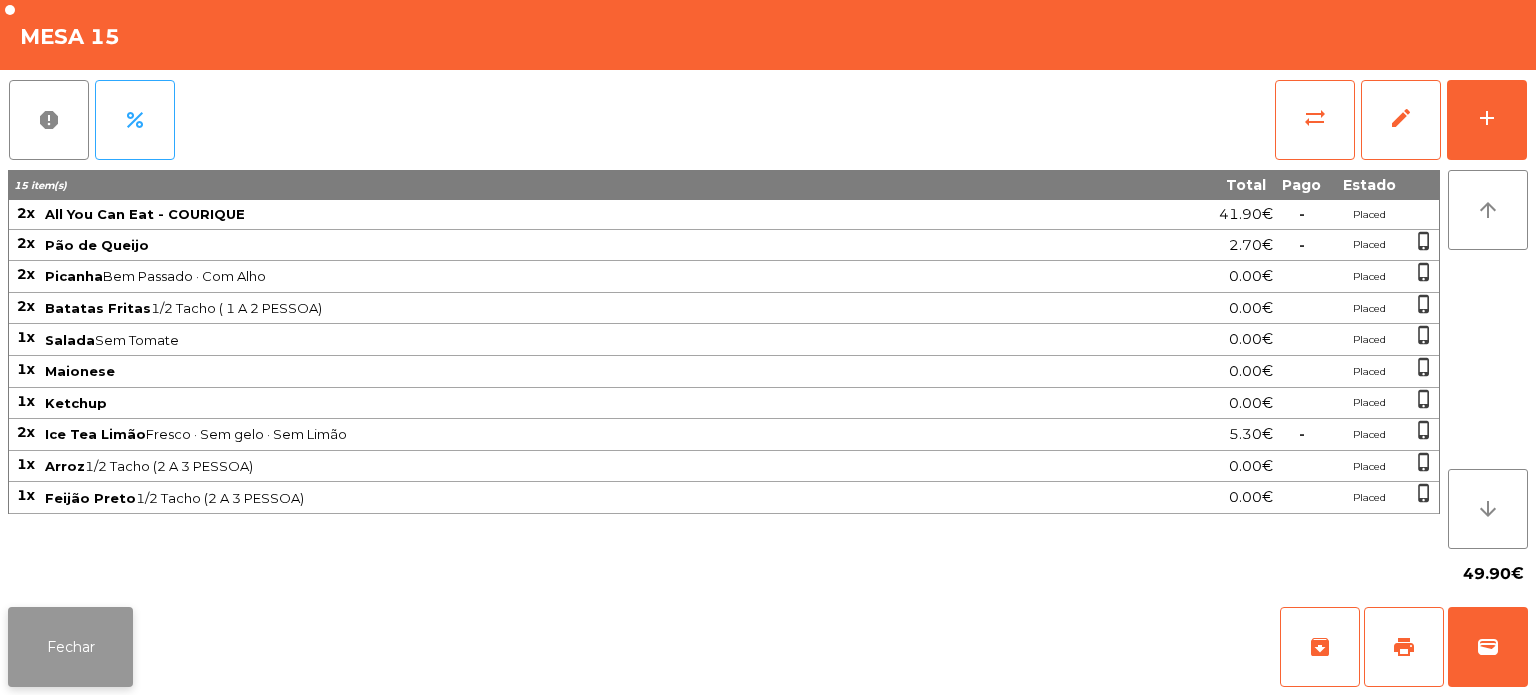 click on "Fechar" 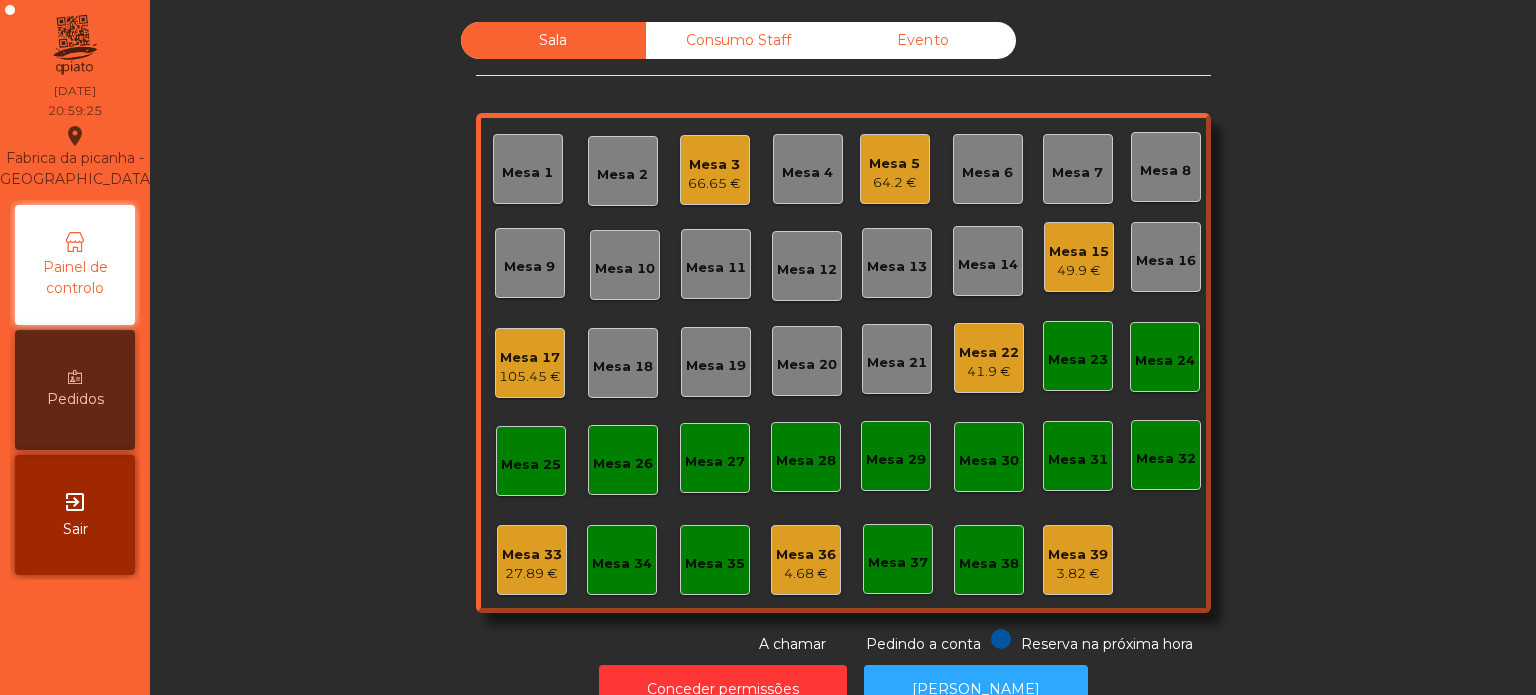 click on "Mesa 17" 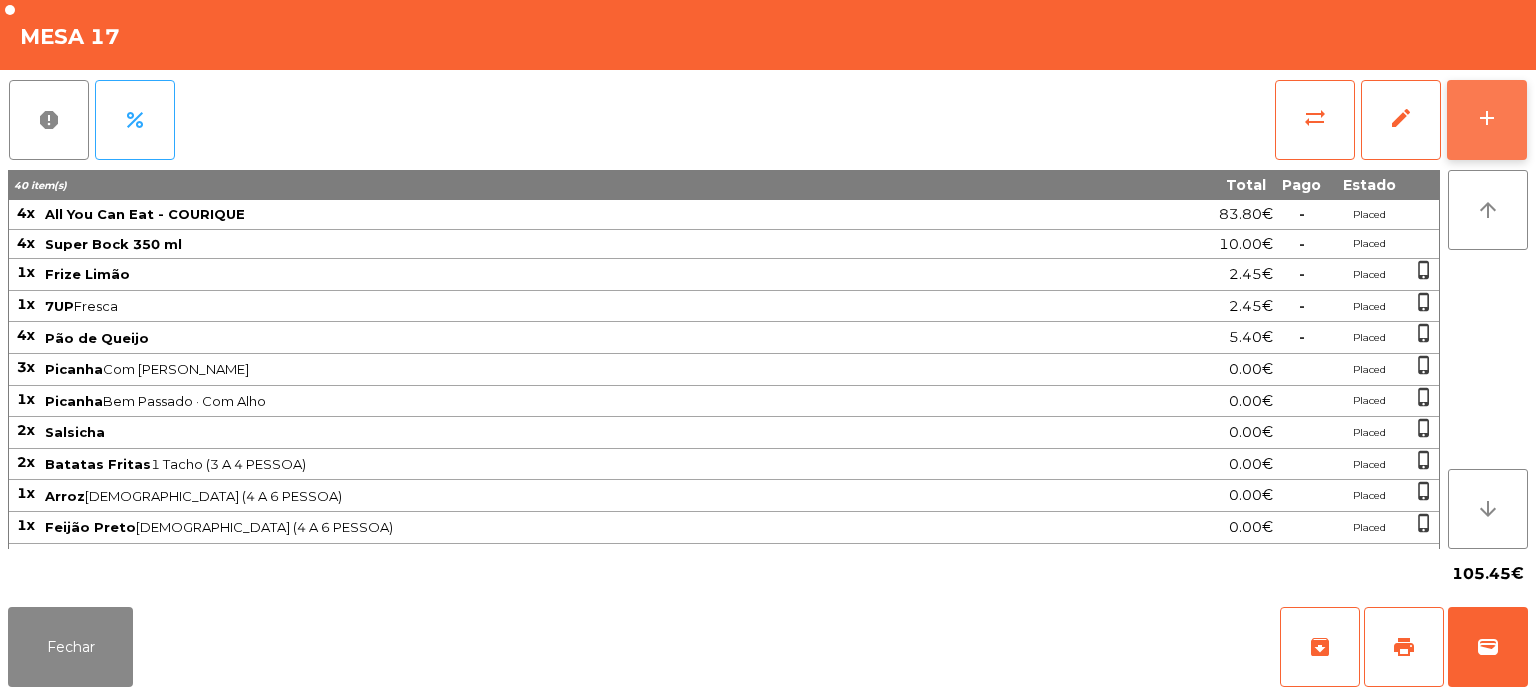 click on "add" 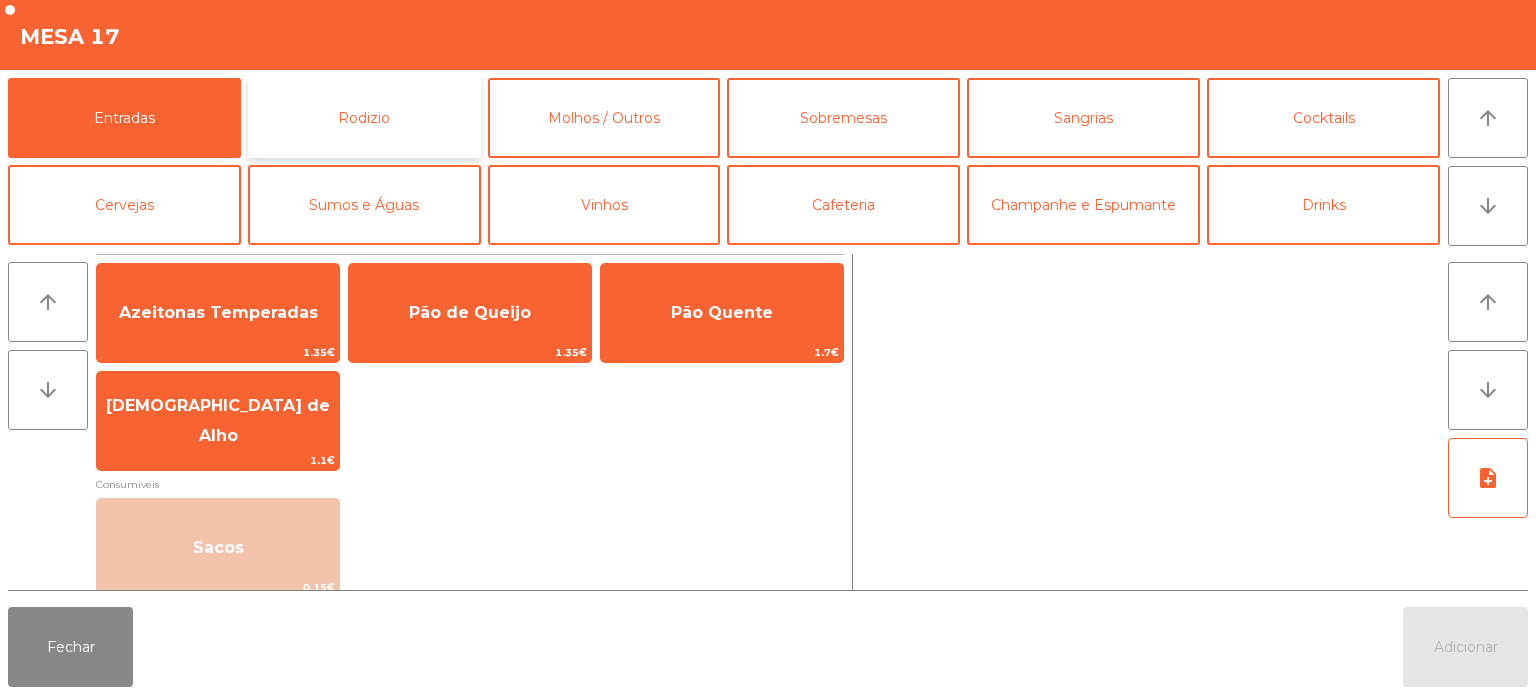 click on "Rodizio" 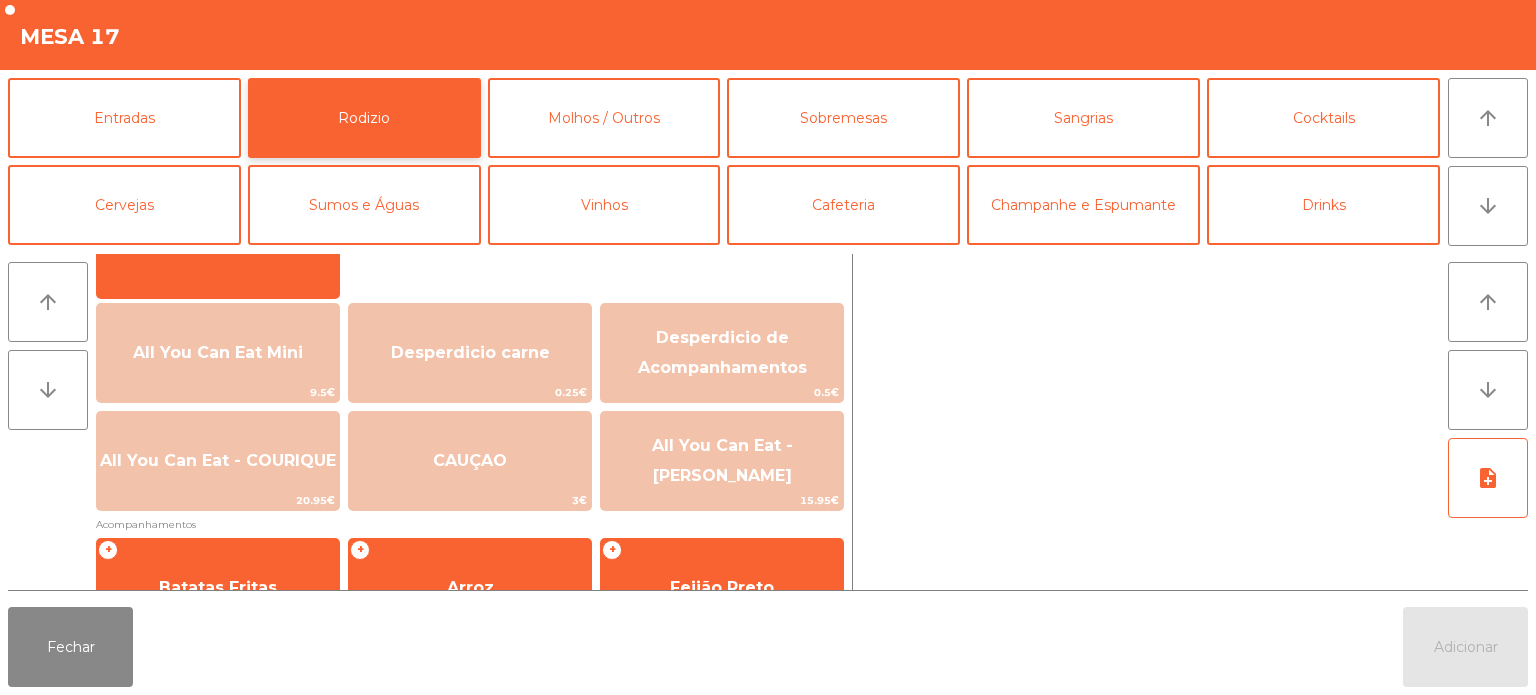 scroll, scrollTop: 0, scrollLeft: 0, axis: both 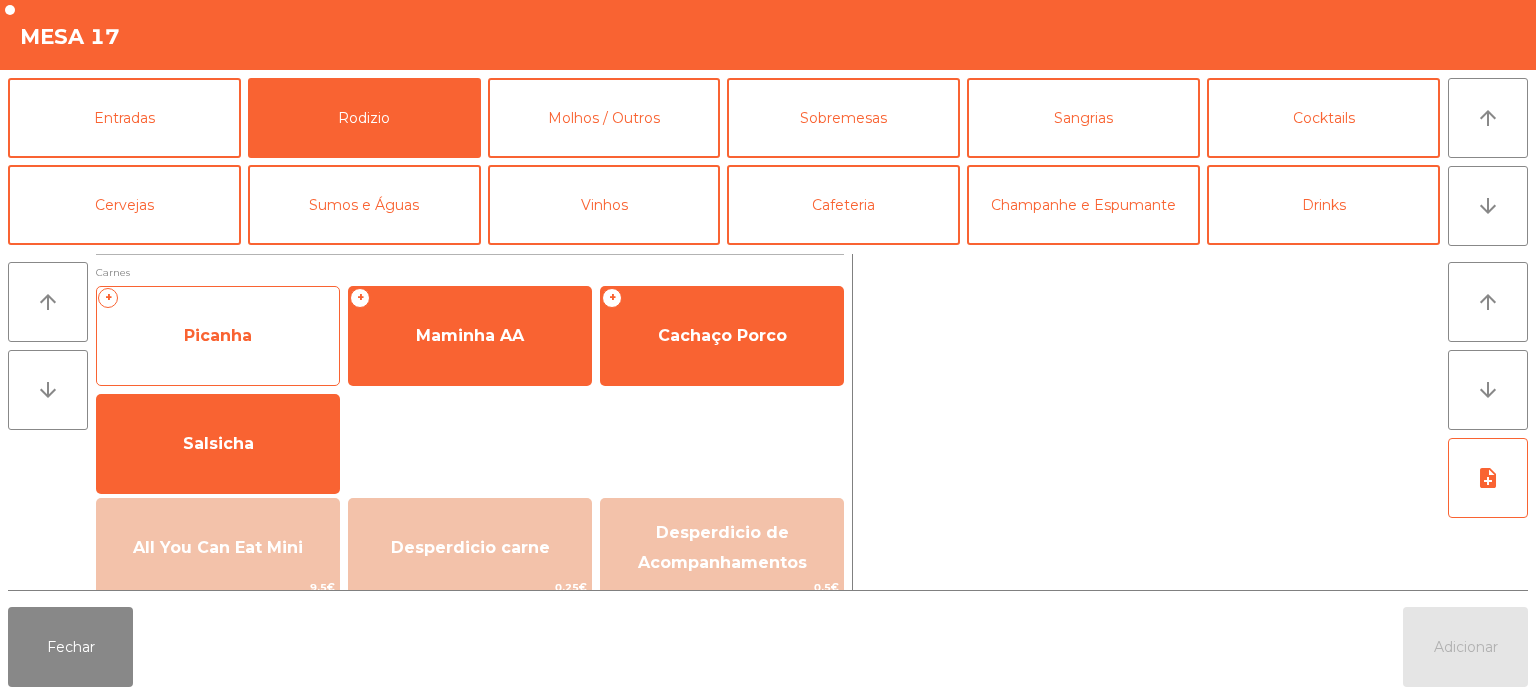 click on "Picanha" 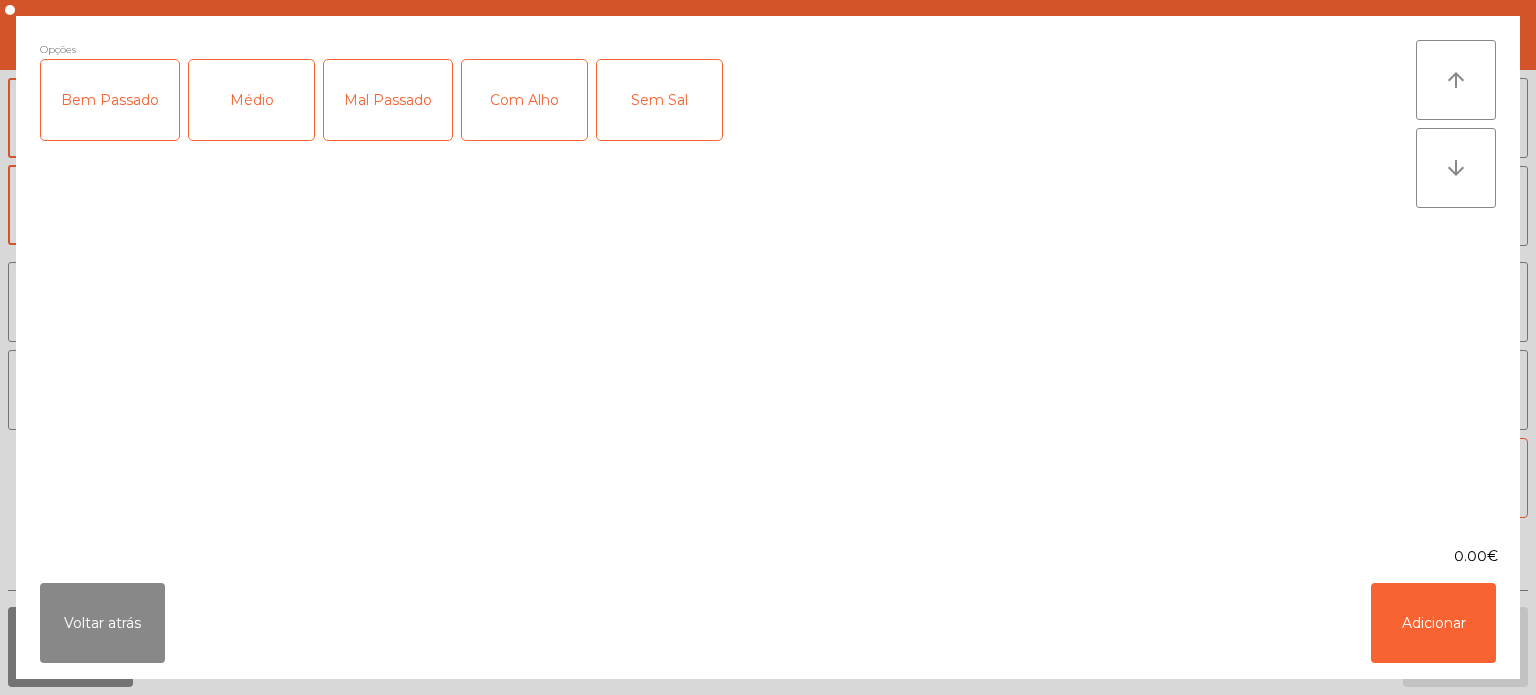 click on "Médio" 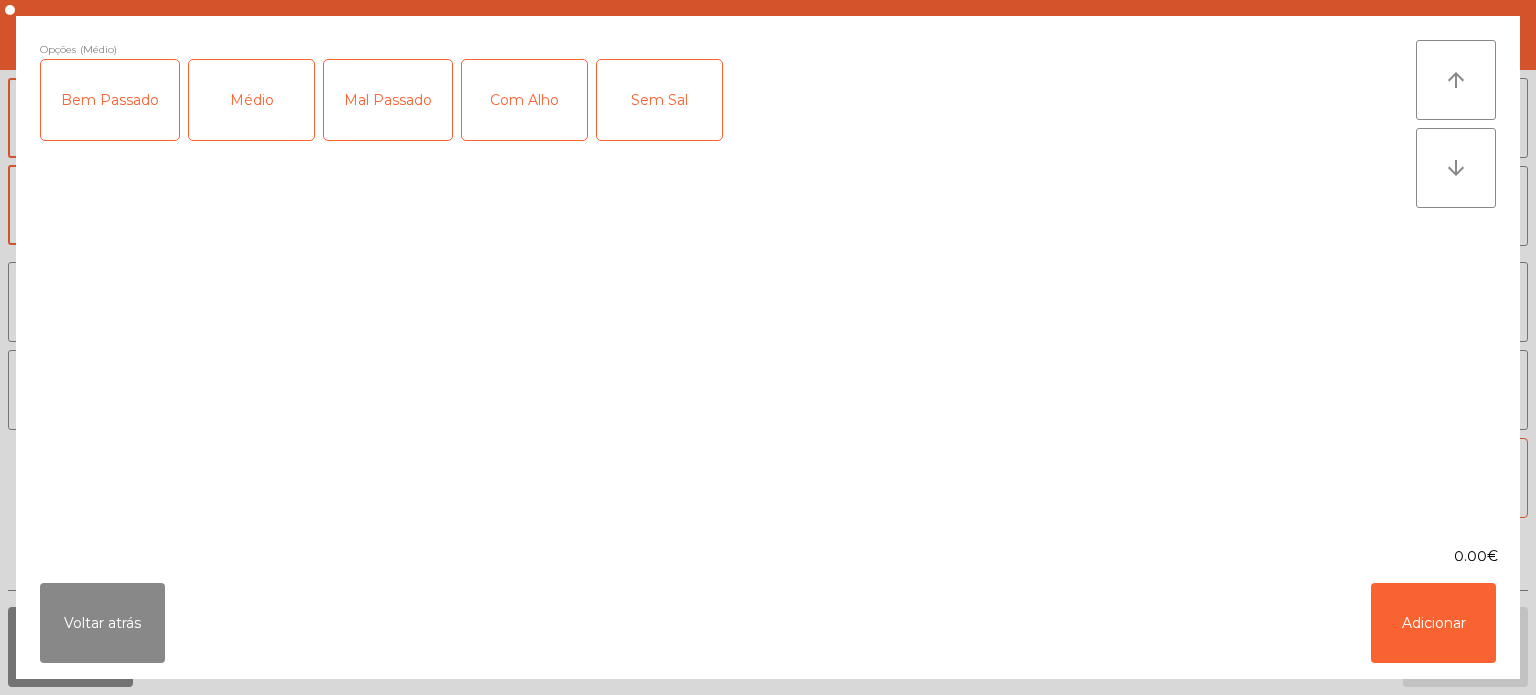 click on "Com Alho" 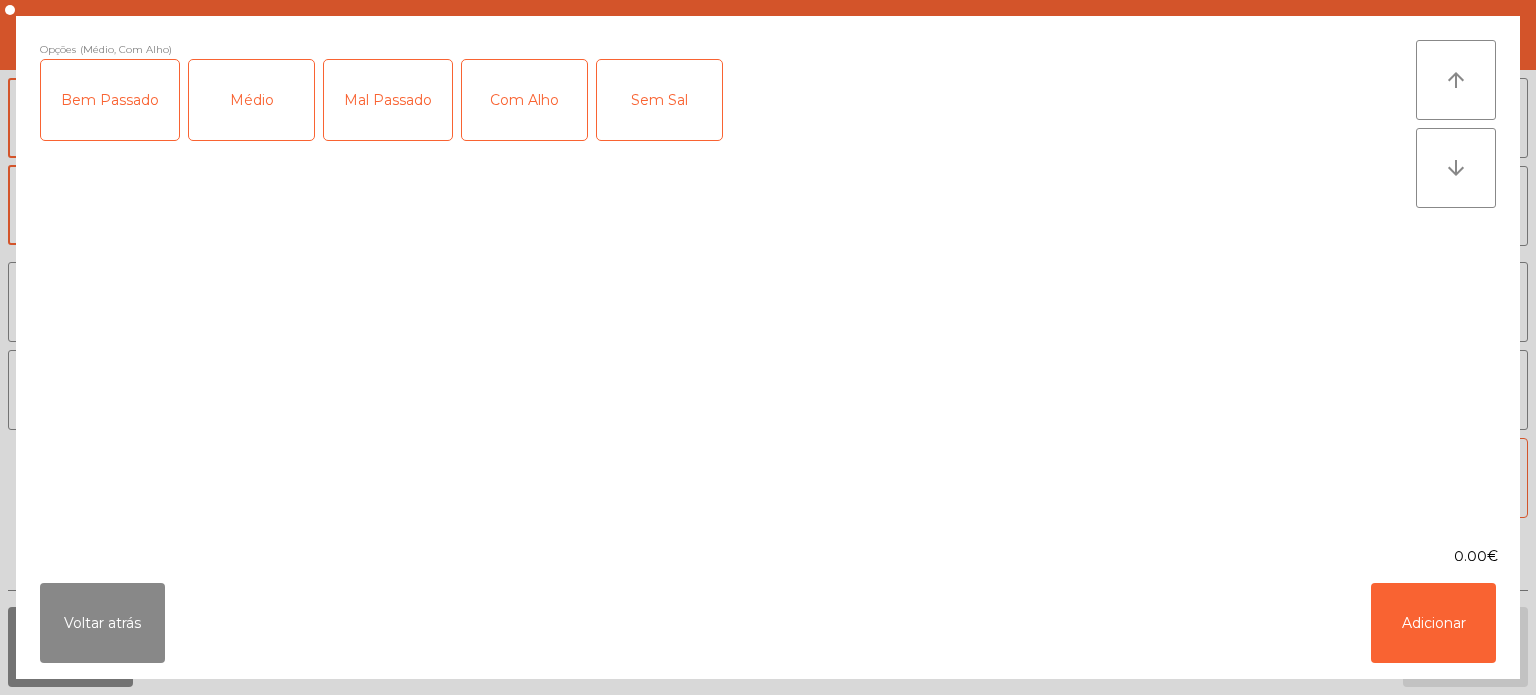 click on "Sem Sal" 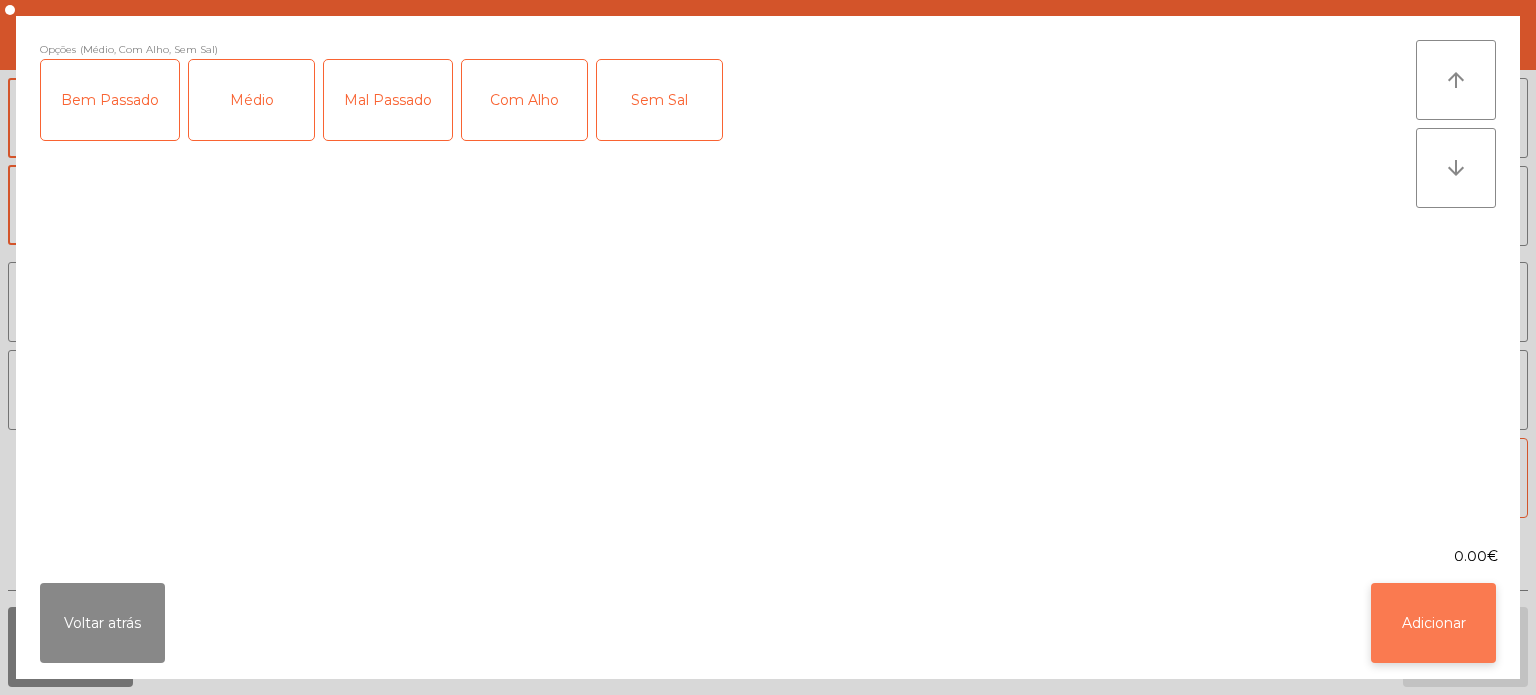 click on "Adicionar" 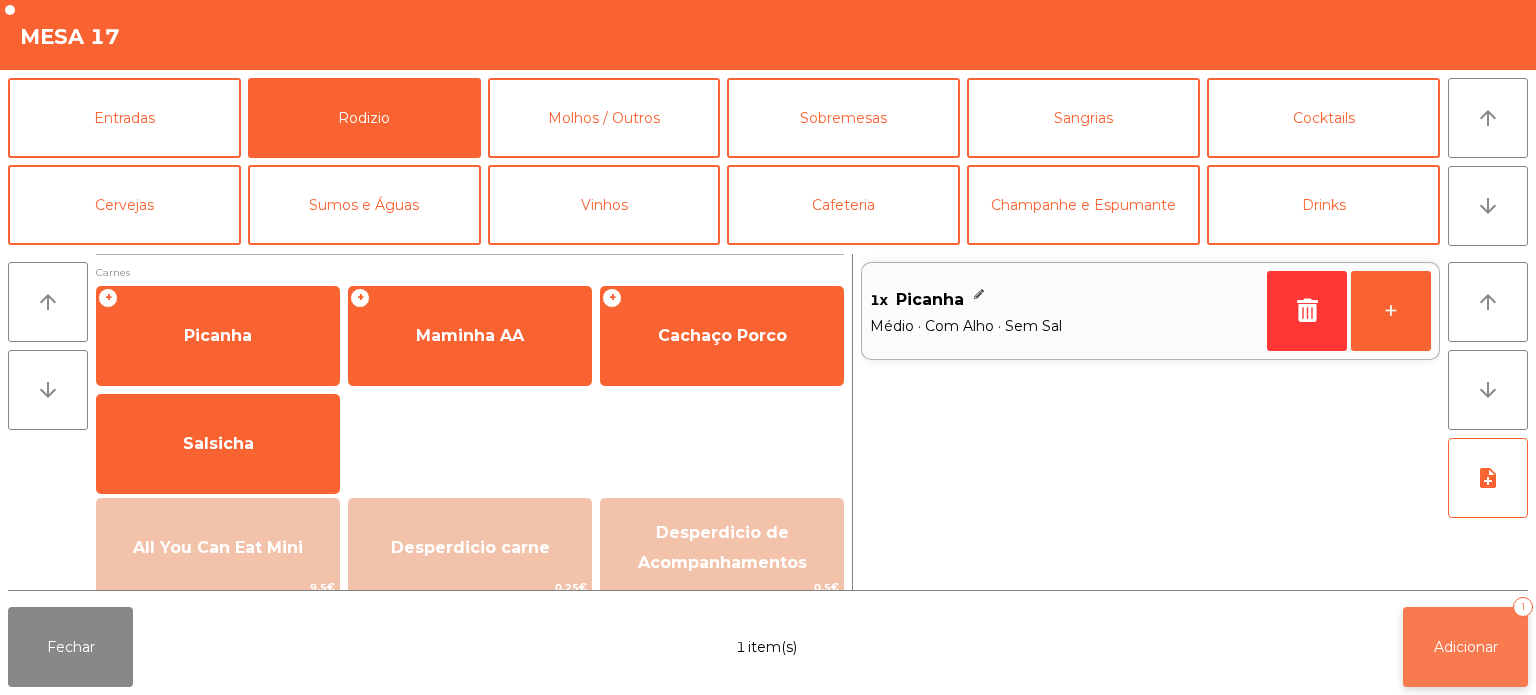 click on "Adicionar" 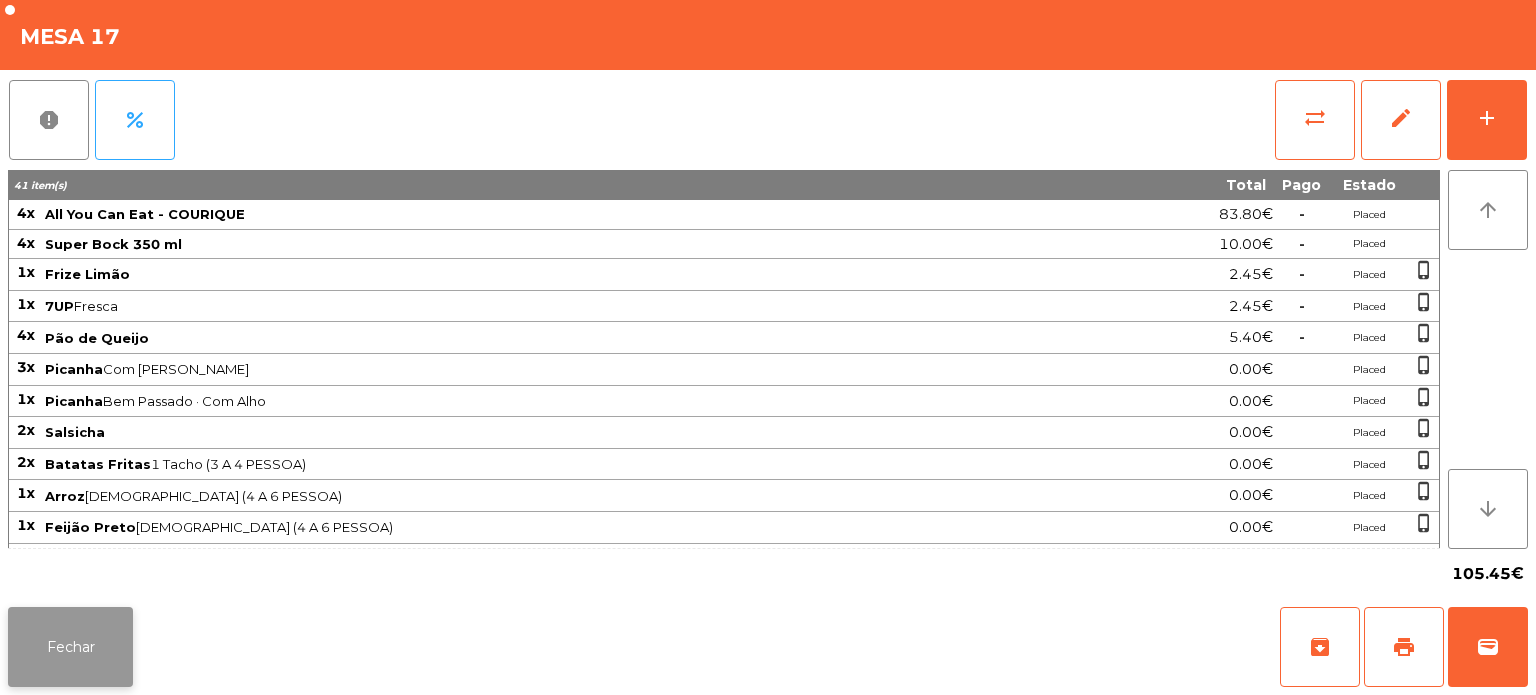 click on "Fechar" 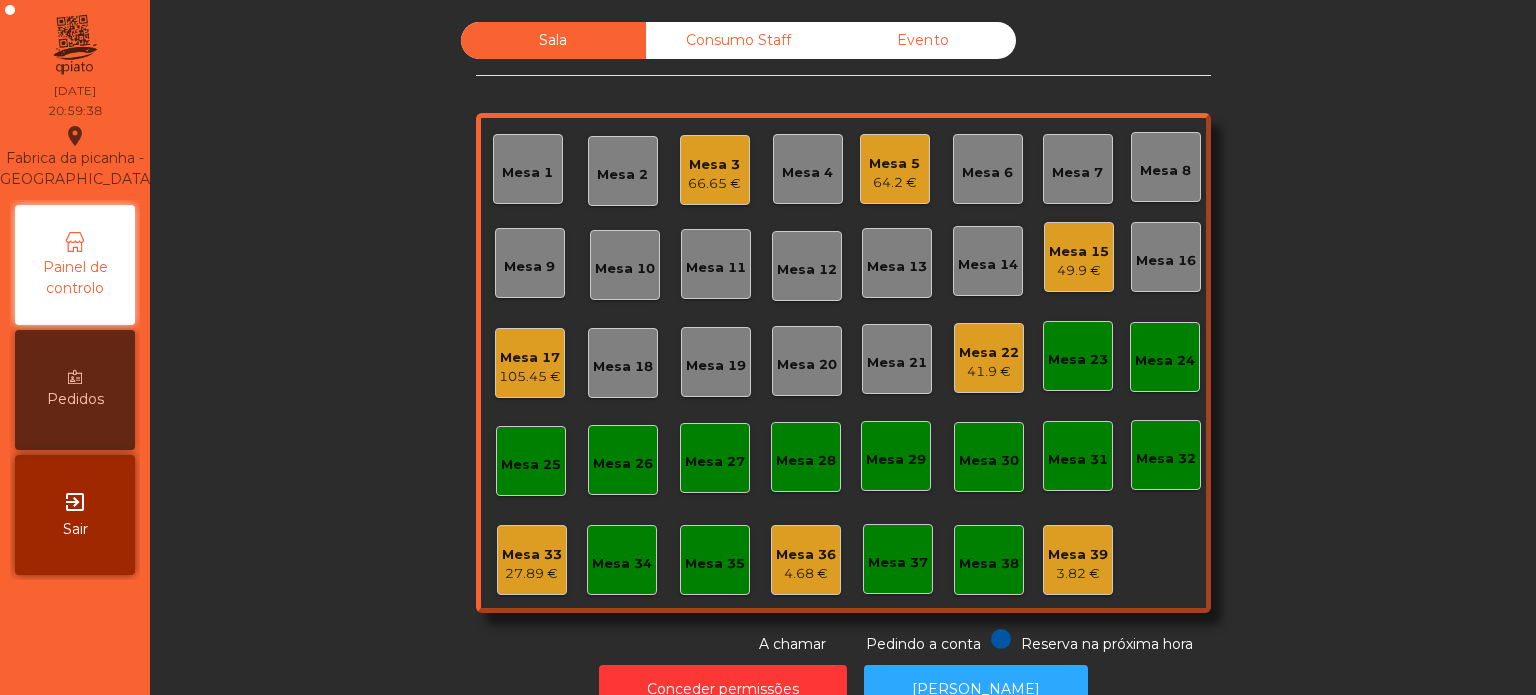 scroll, scrollTop: 55, scrollLeft: 0, axis: vertical 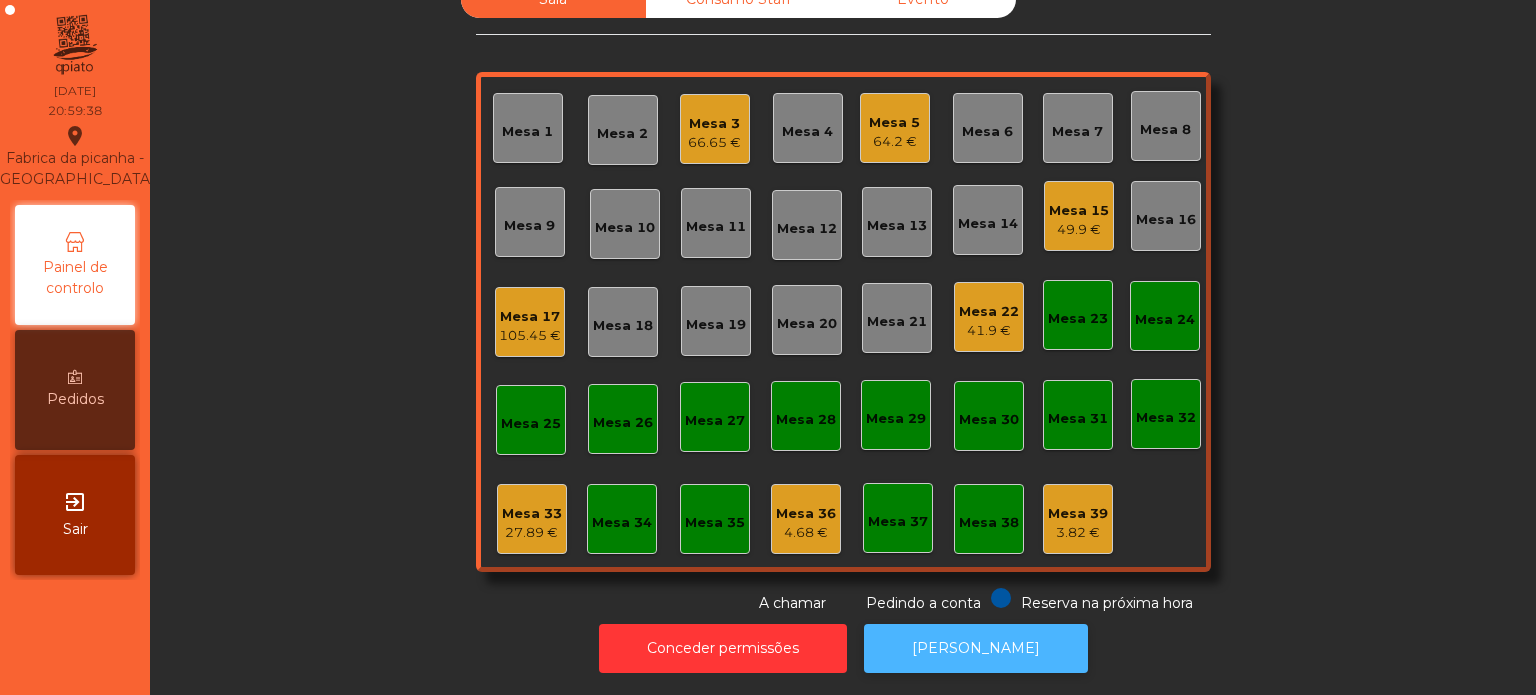 click on "[PERSON_NAME]" 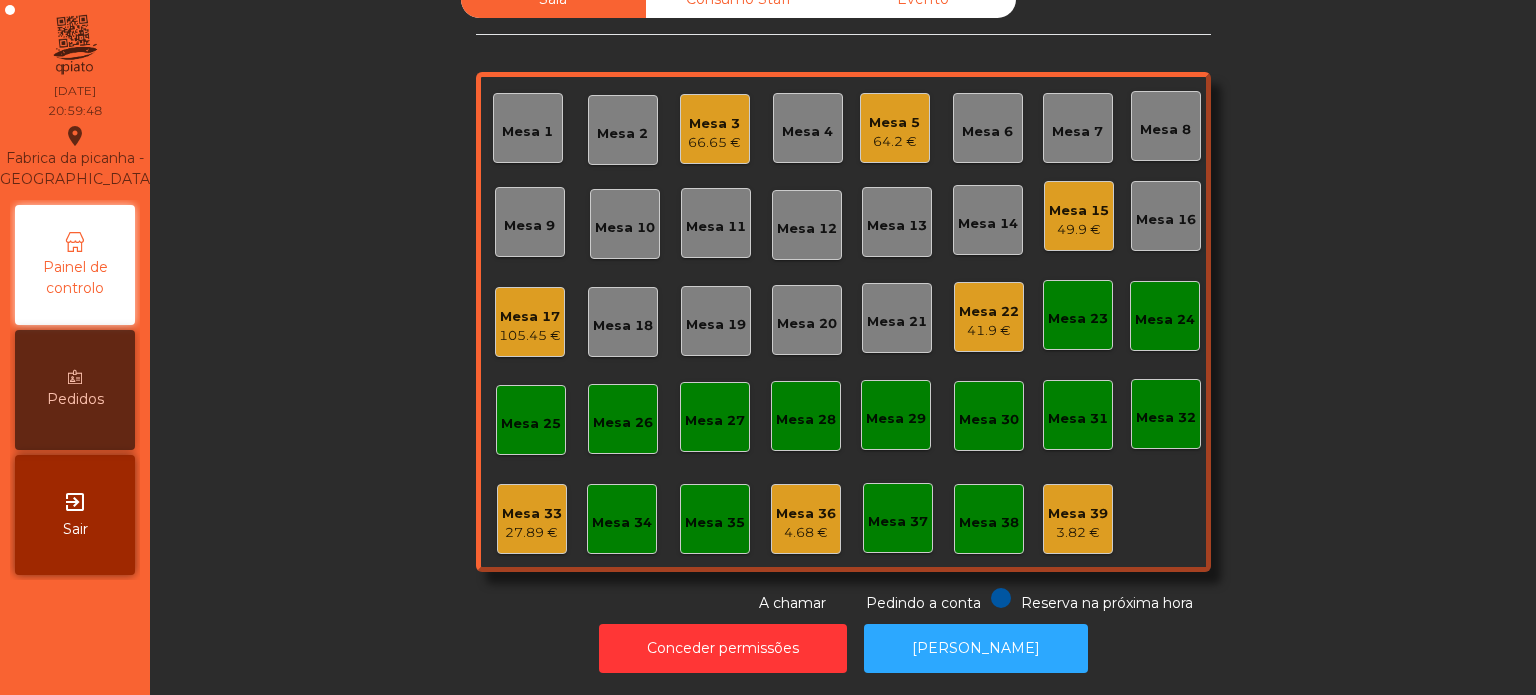 click on "27.89 €" 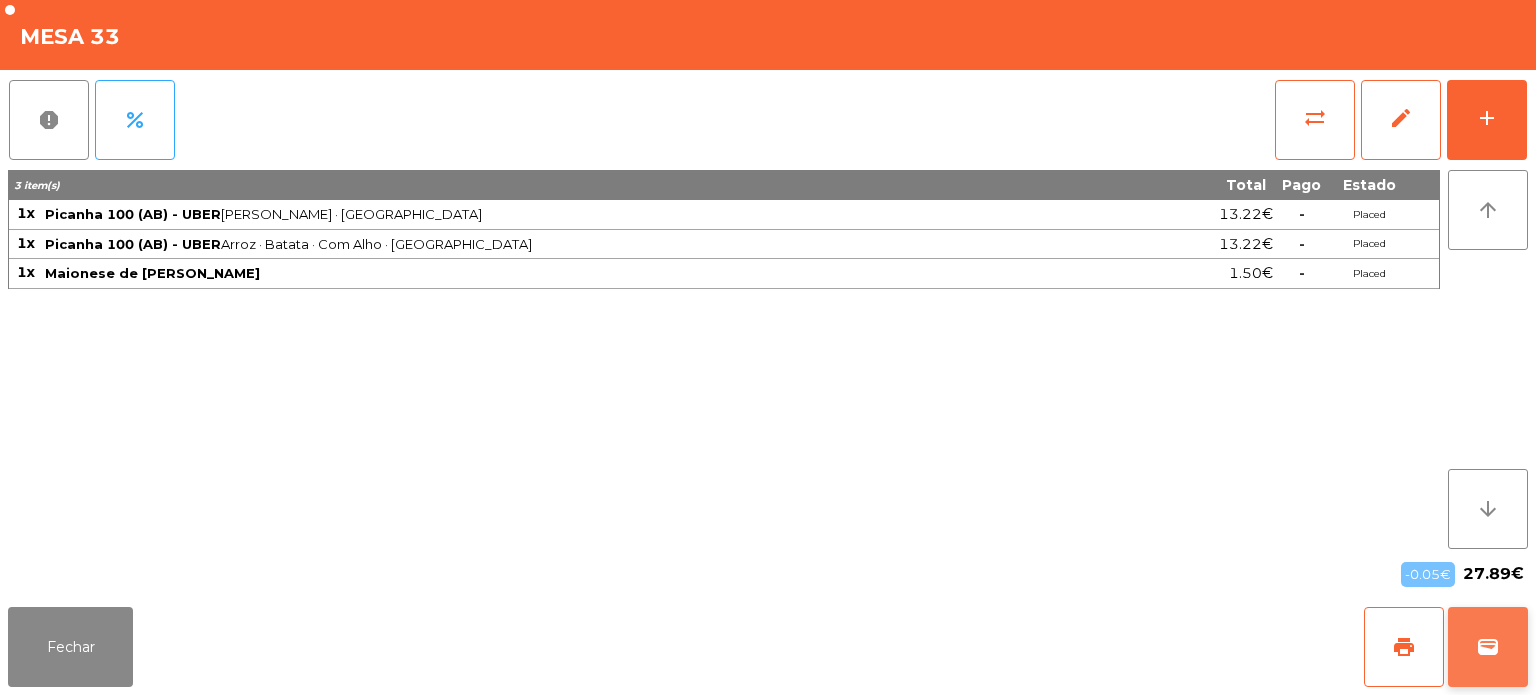 click on "wallet" 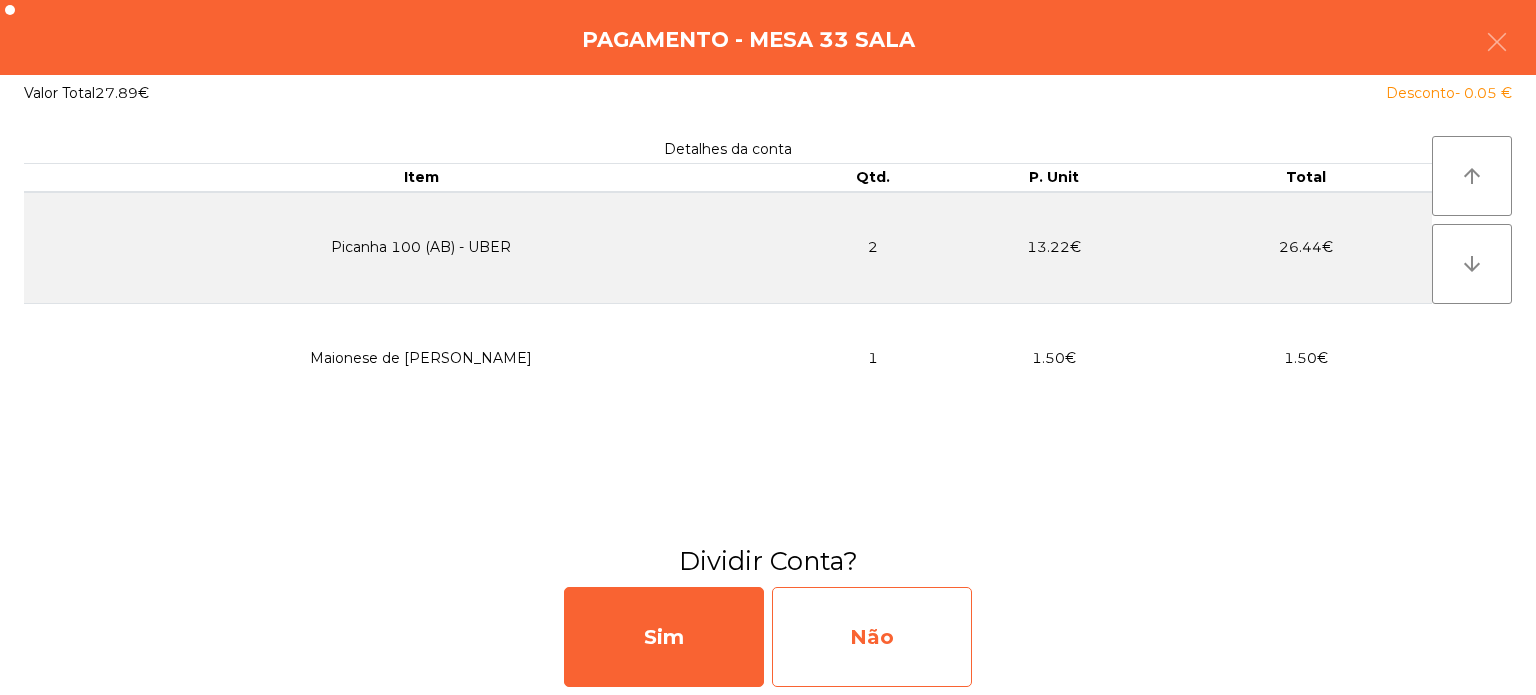 click on "Não" 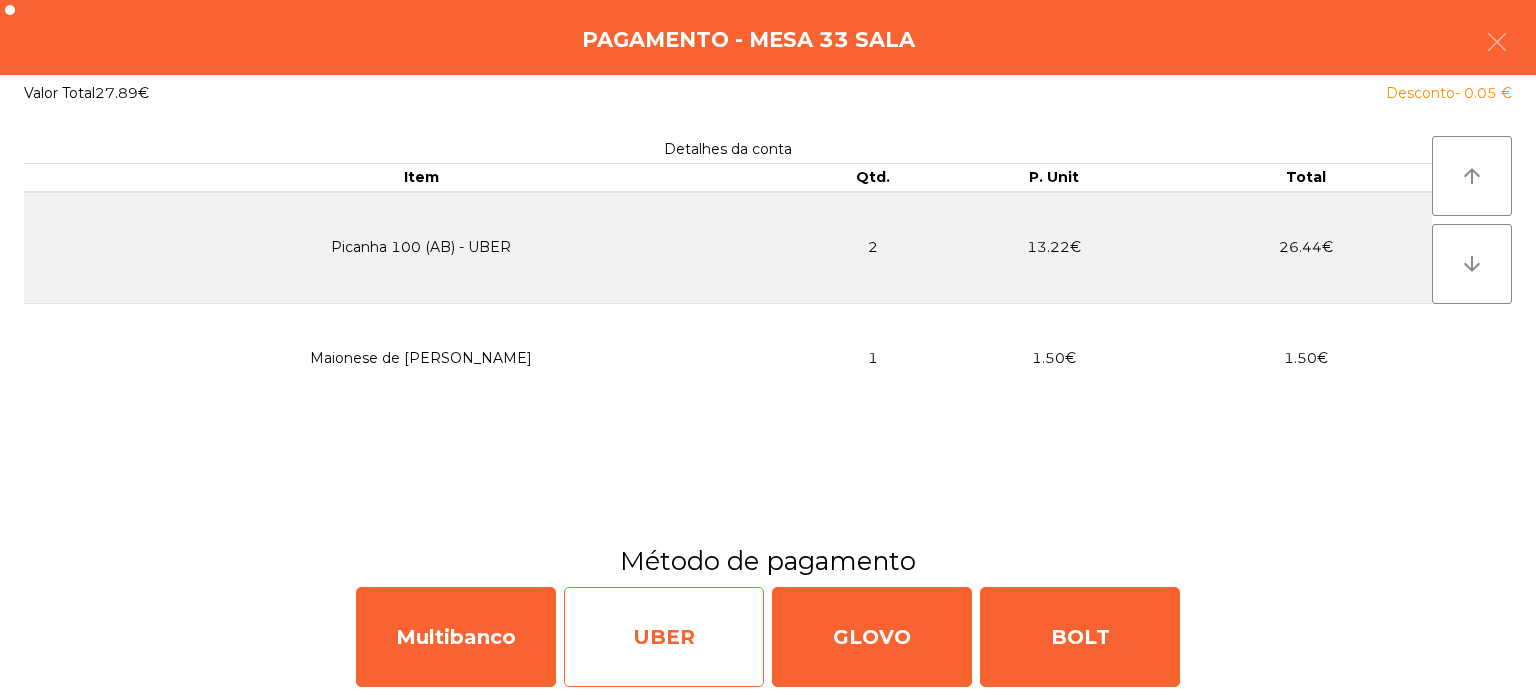 click on "UBER" 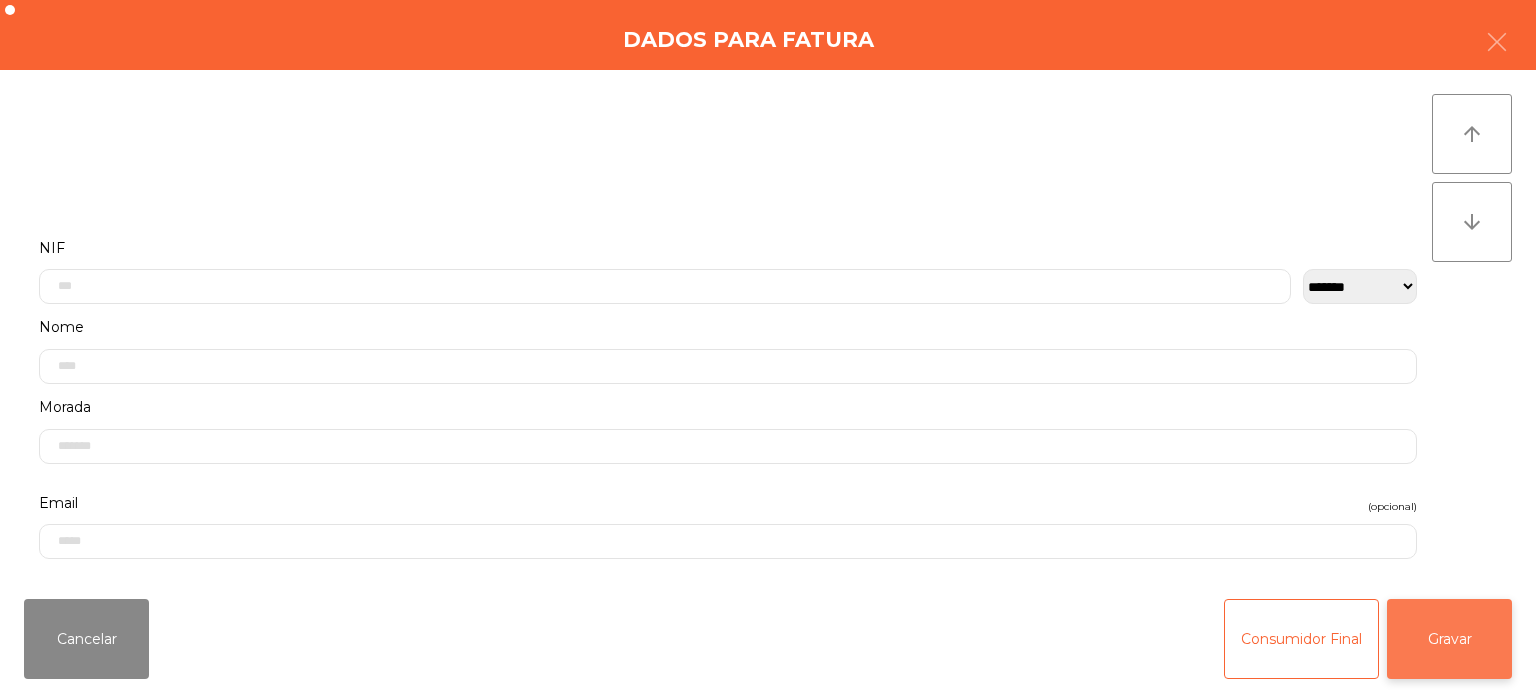 click on "Gravar" 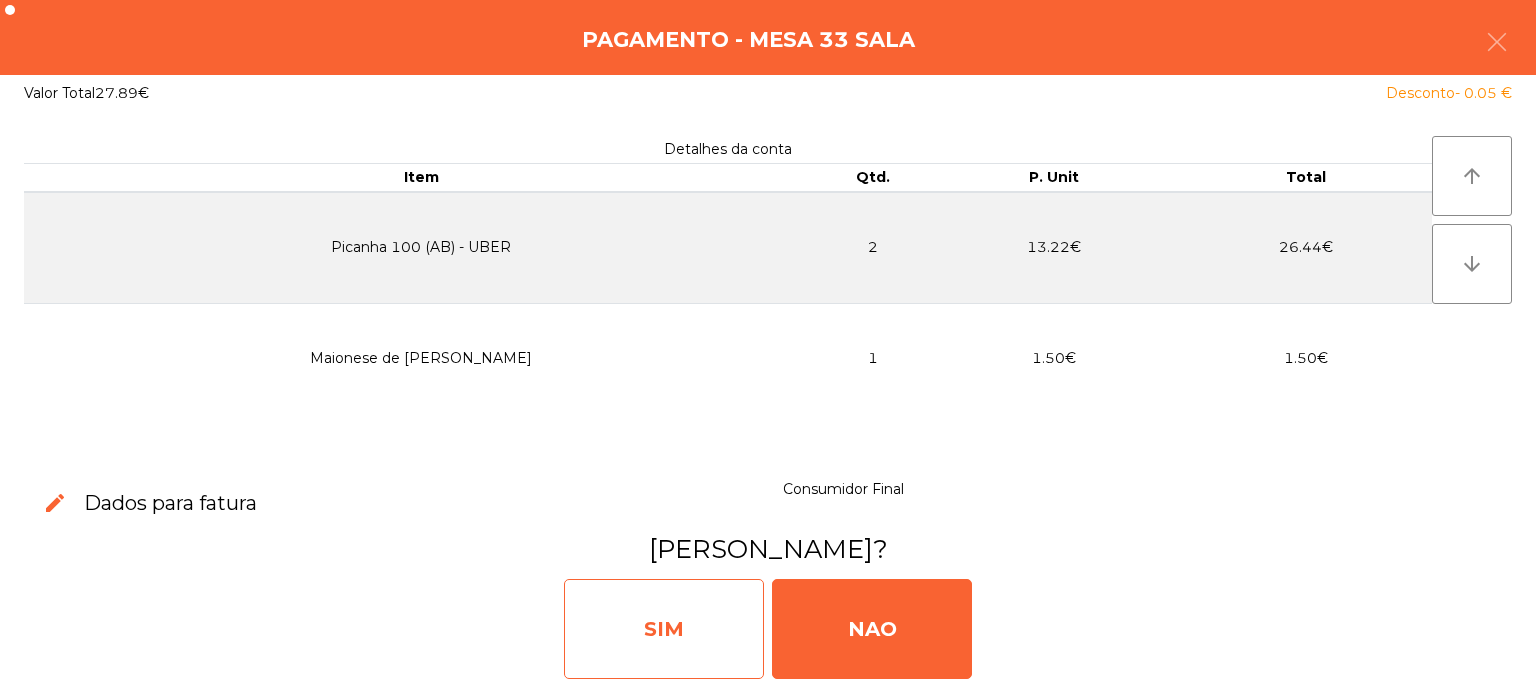 click on "SIM" 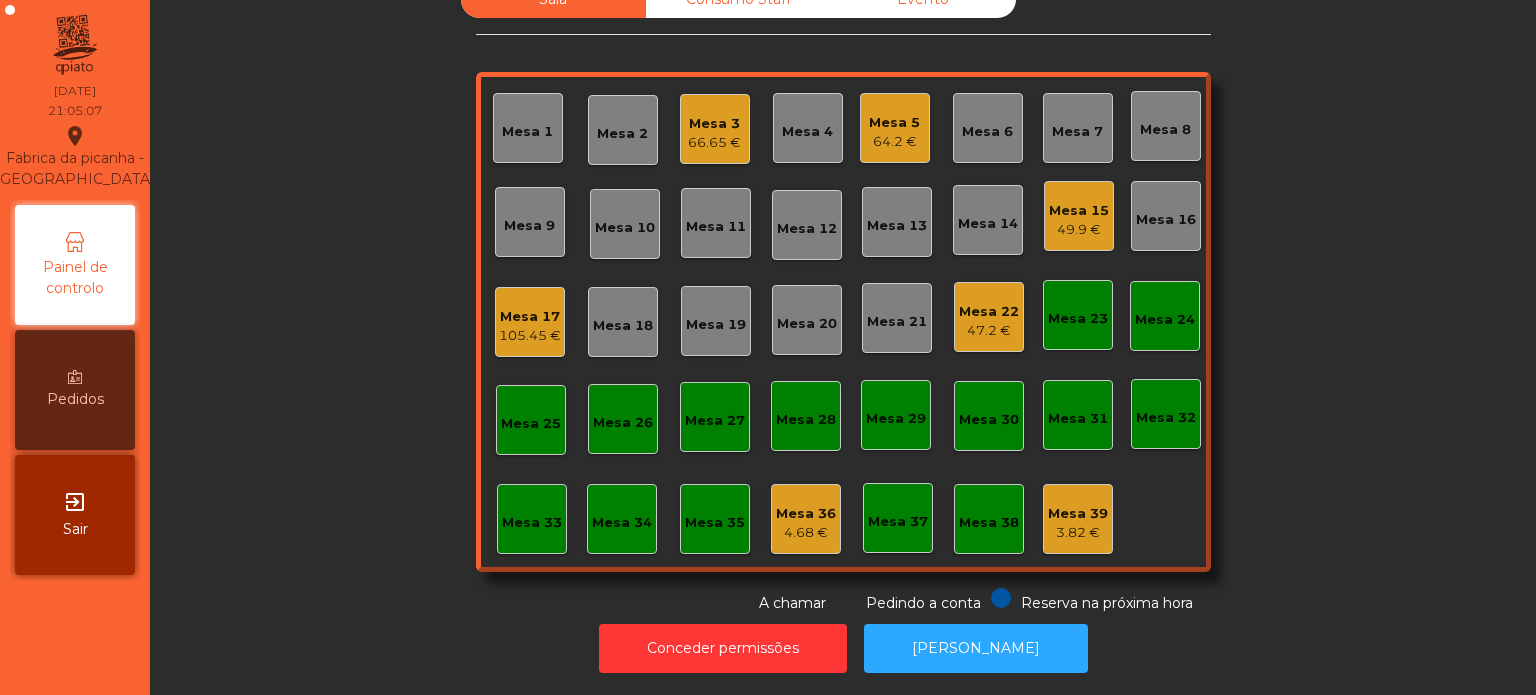 click on "Mesa 6" 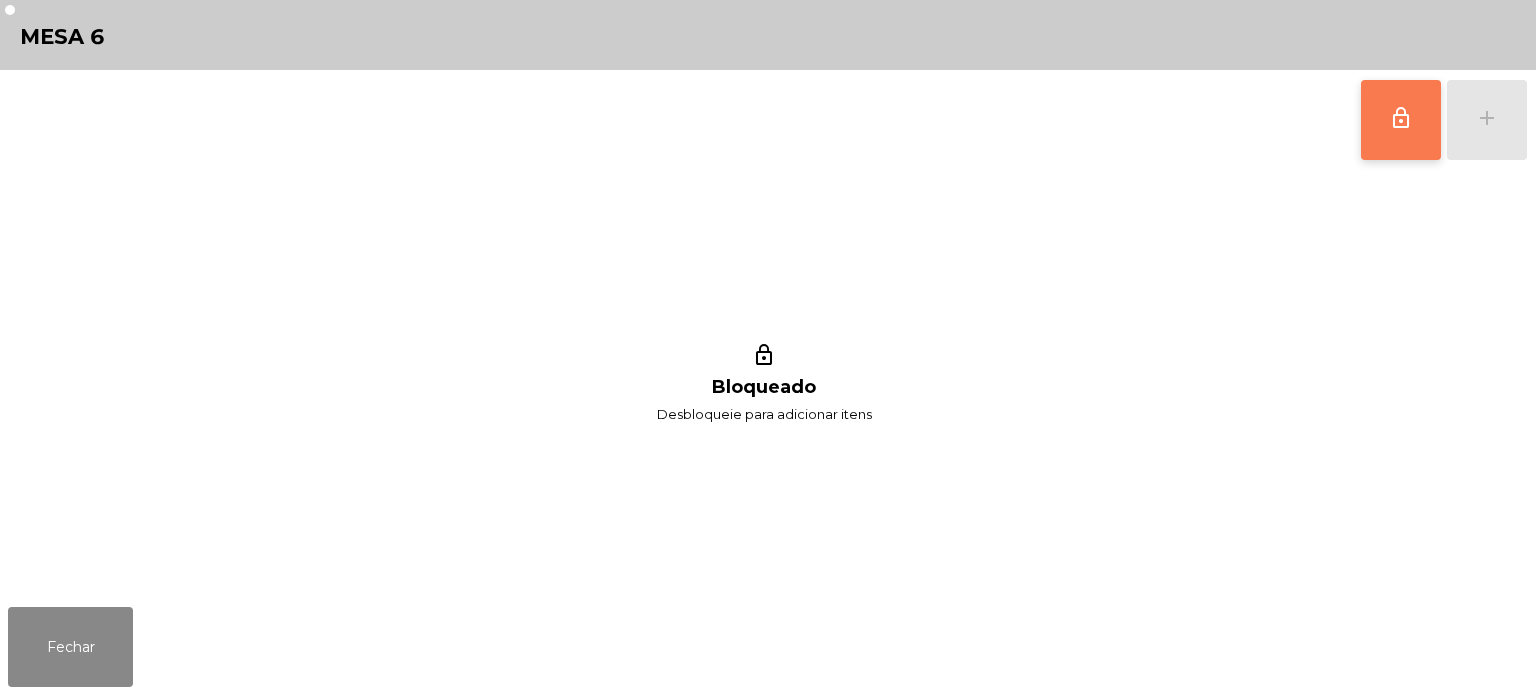 click on "lock_outline" 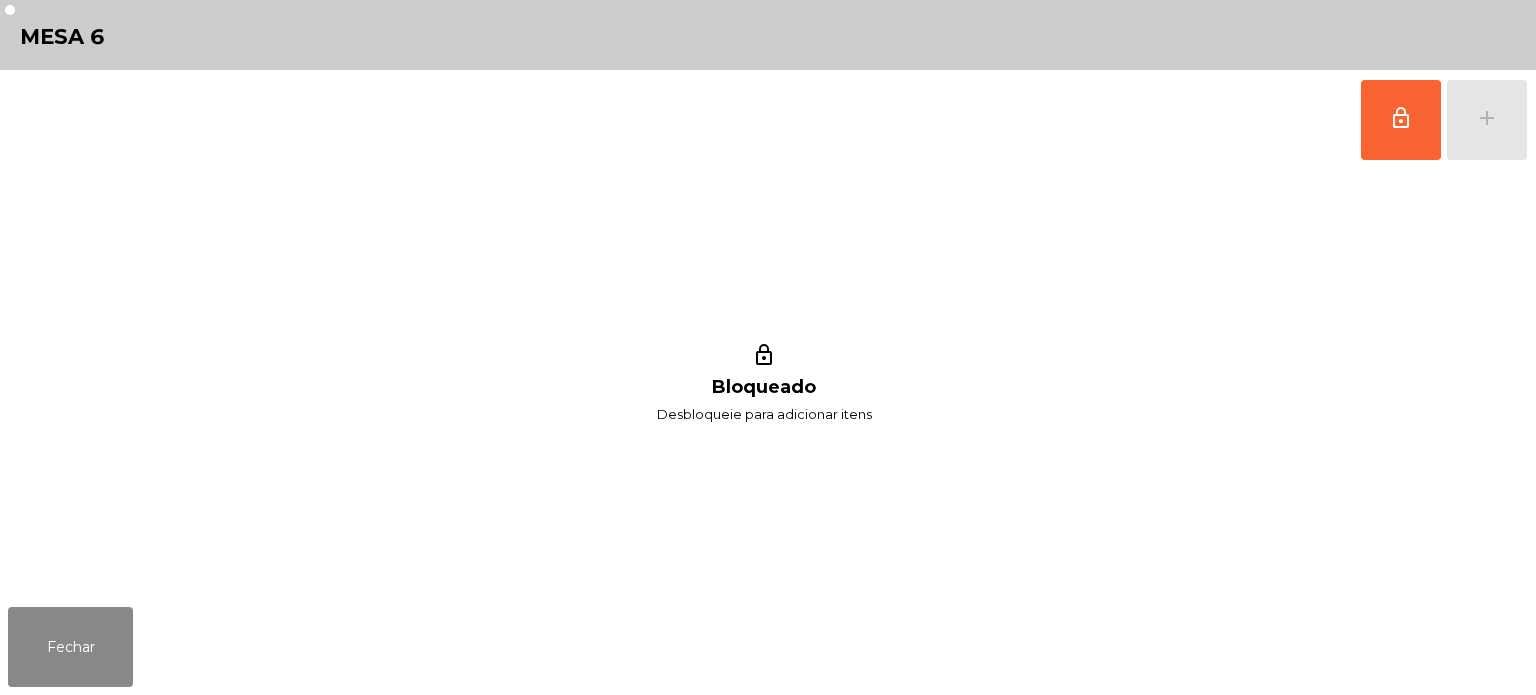 click on "lock_outline   add" 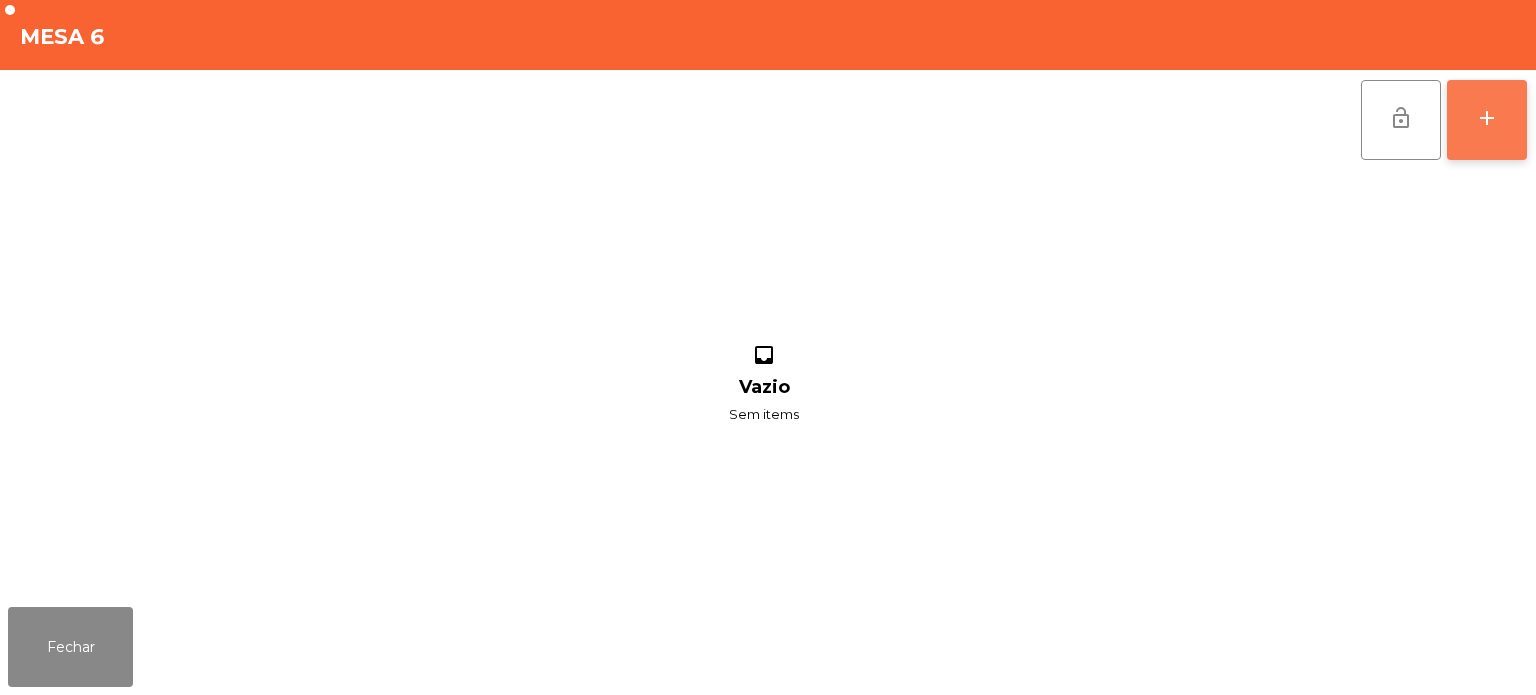 click on "add" 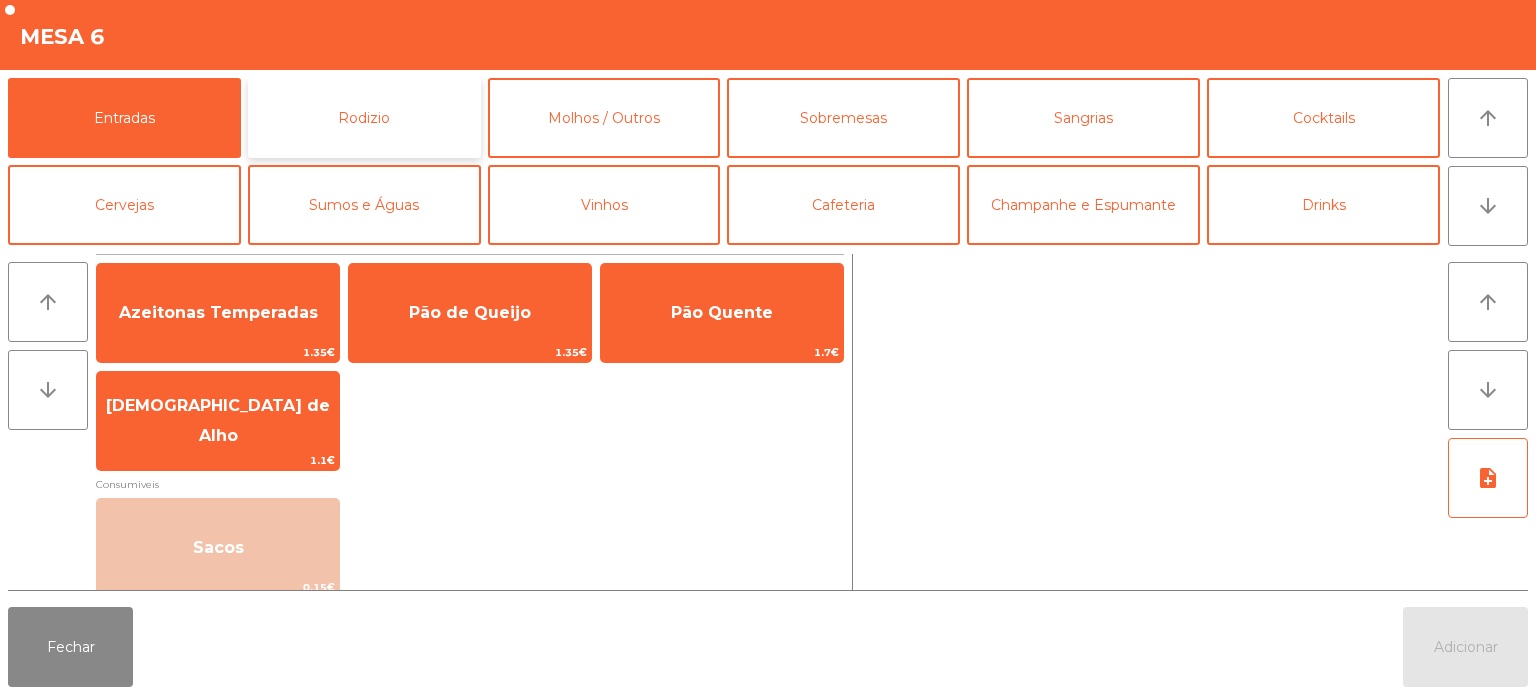 click on "Rodizio" 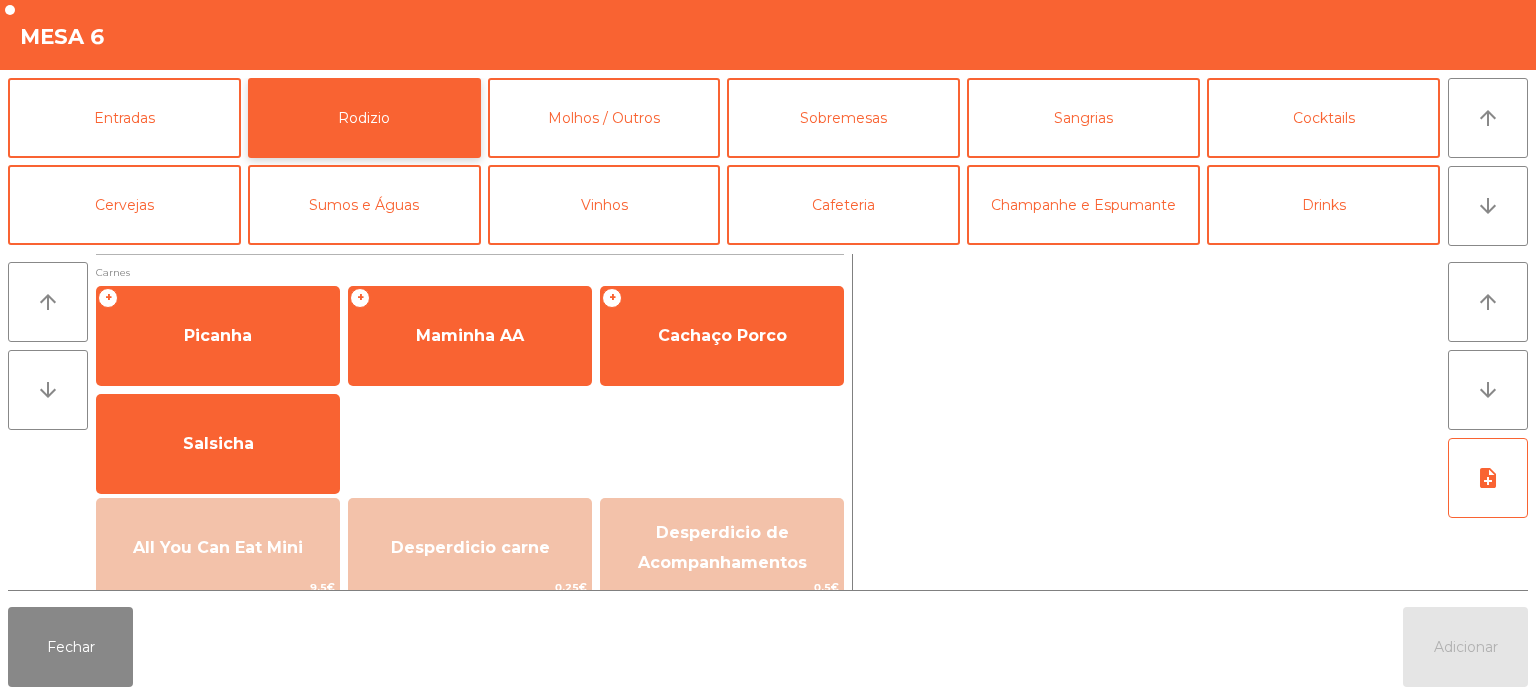 scroll, scrollTop: 116, scrollLeft: 0, axis: vertical 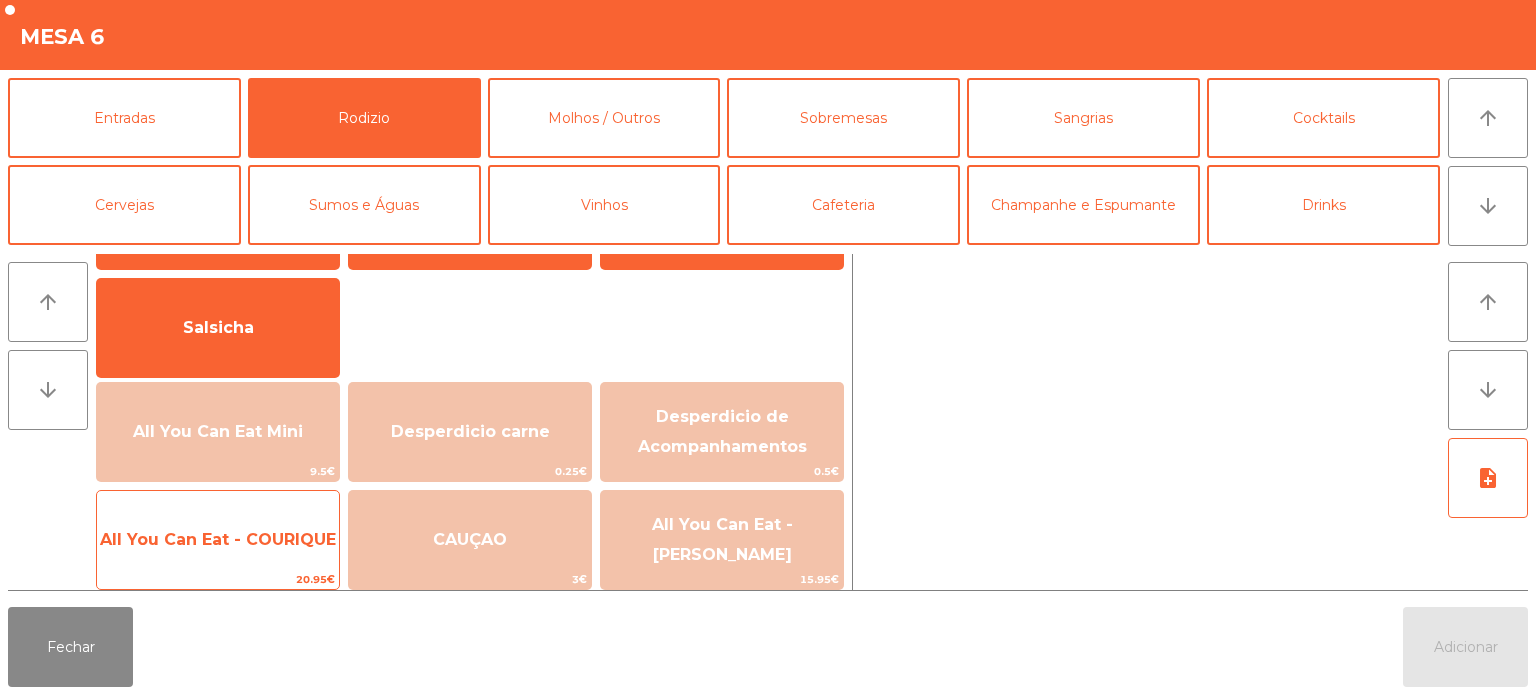 click on "All You Can Eat - COURIQUE" 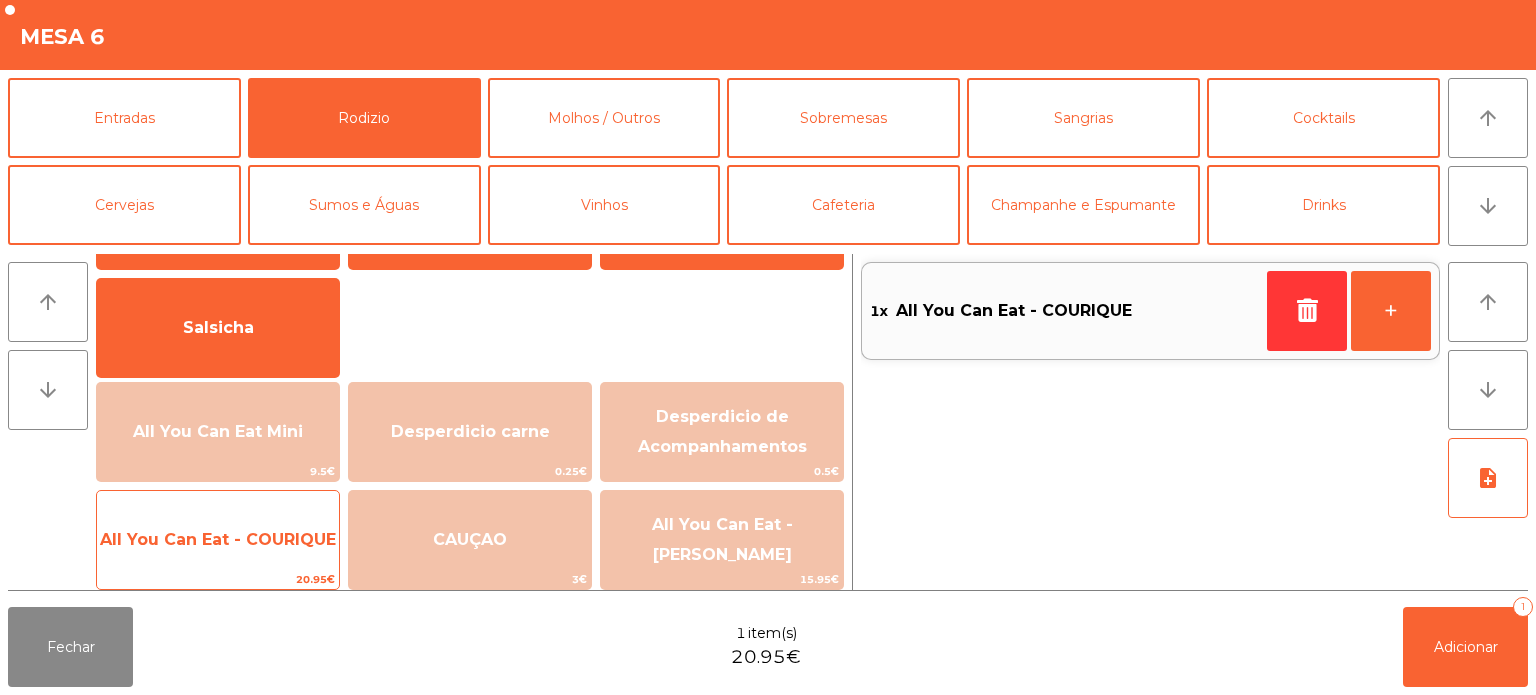 click on "All You Can Eat - COURIQUE" 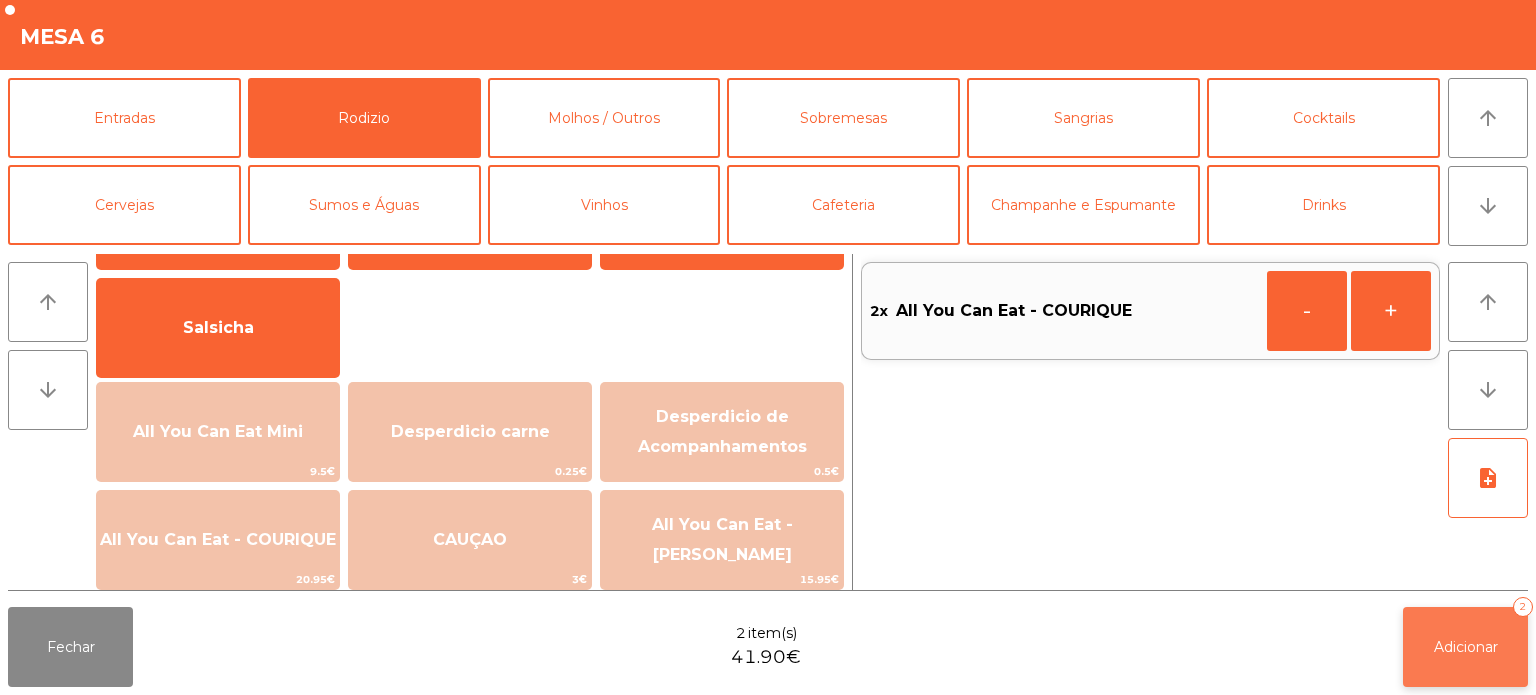 click on "Adicionar   2" 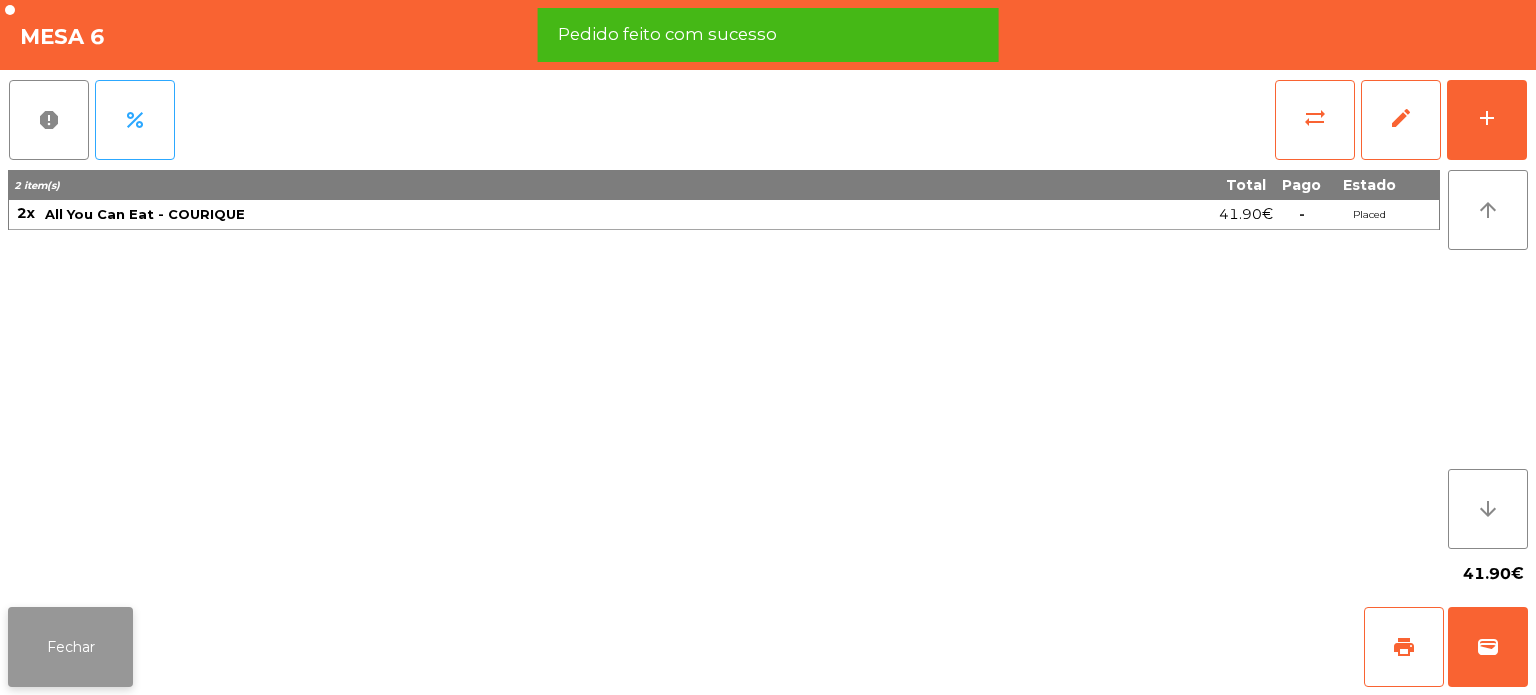 click on "Fechar" 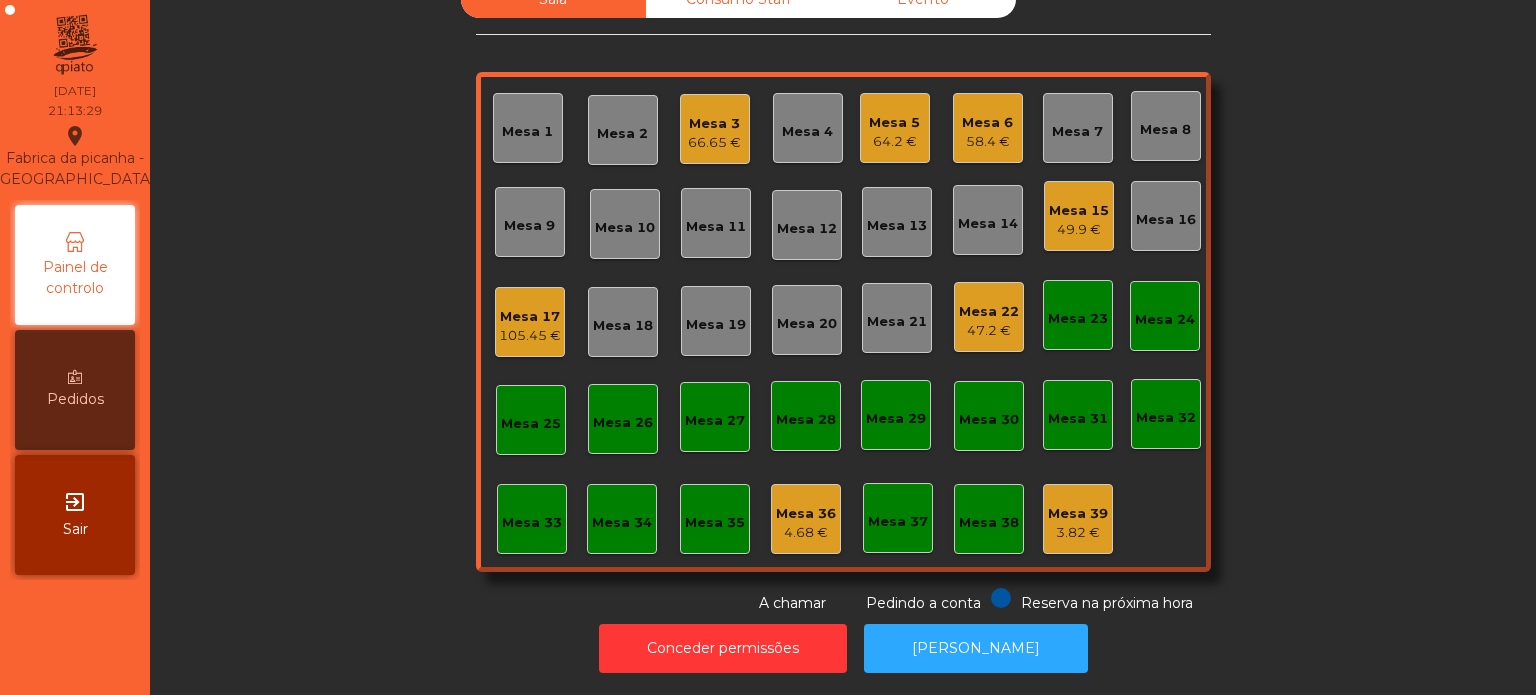 click on "Mesa 17   105.45 €" 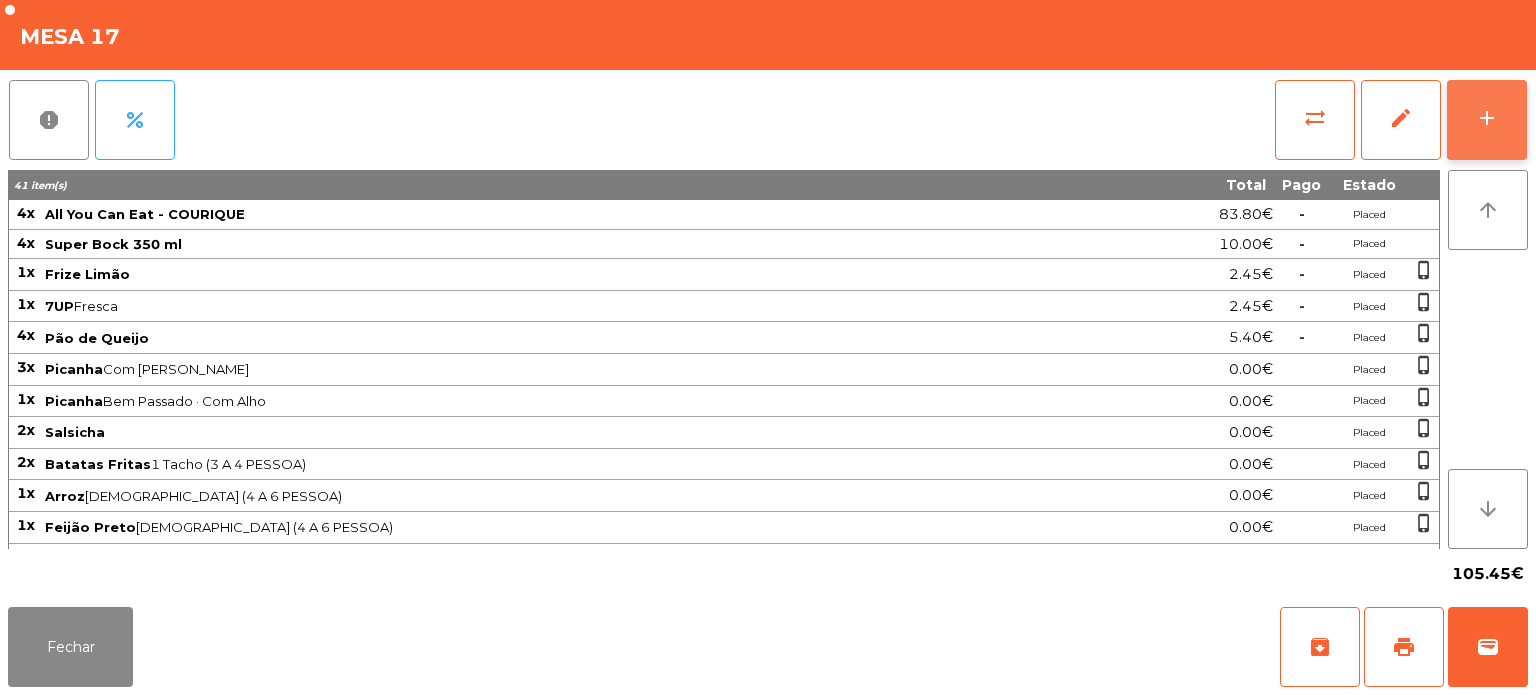 click on "add" 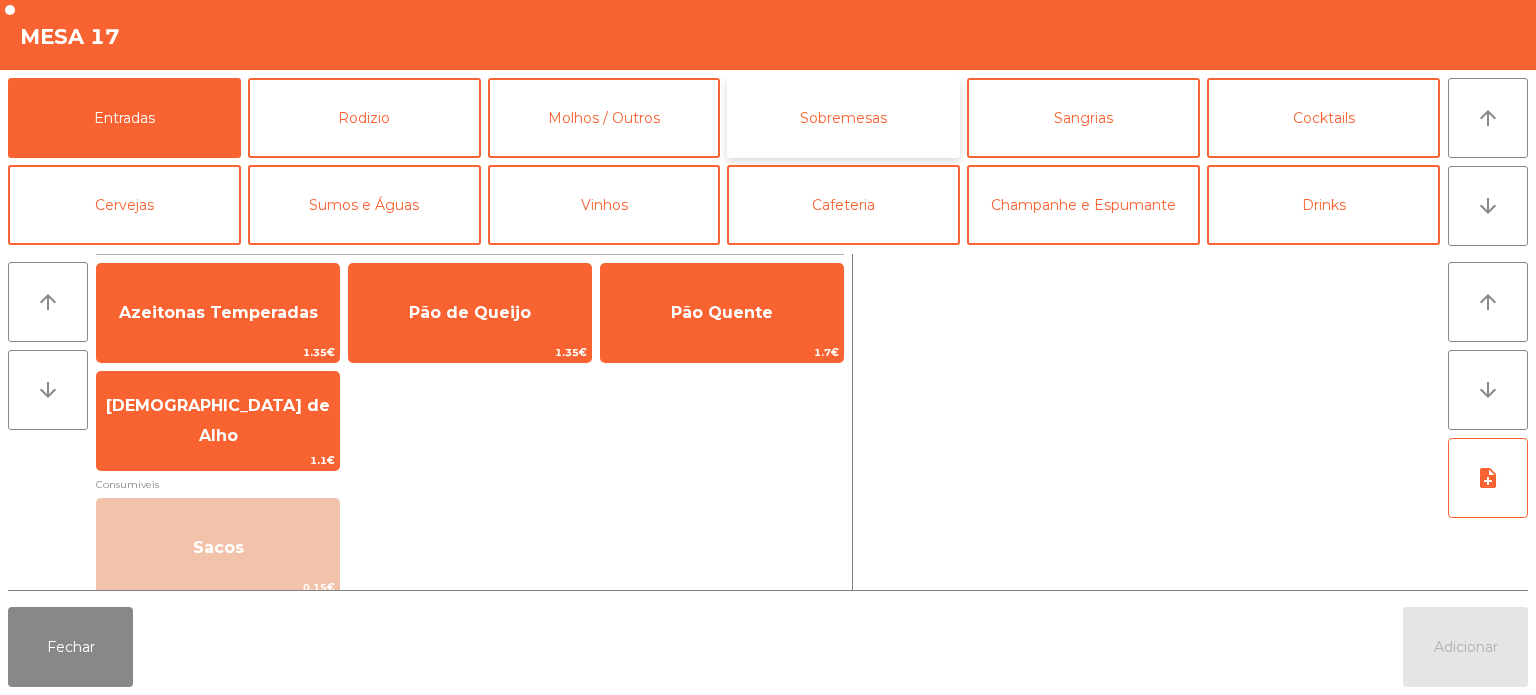 click on "Sobremesas" 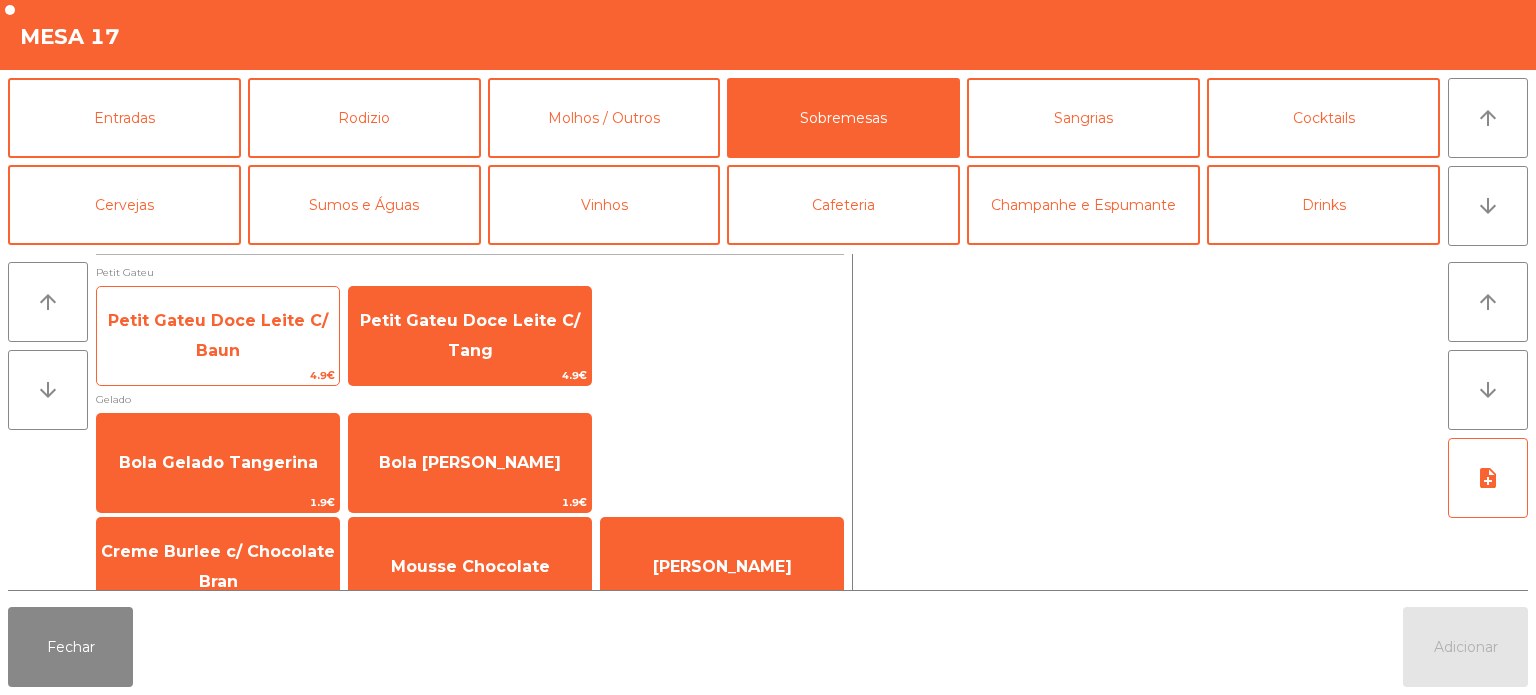 click on "Petit Gateu Doce Leite C/ Baun" 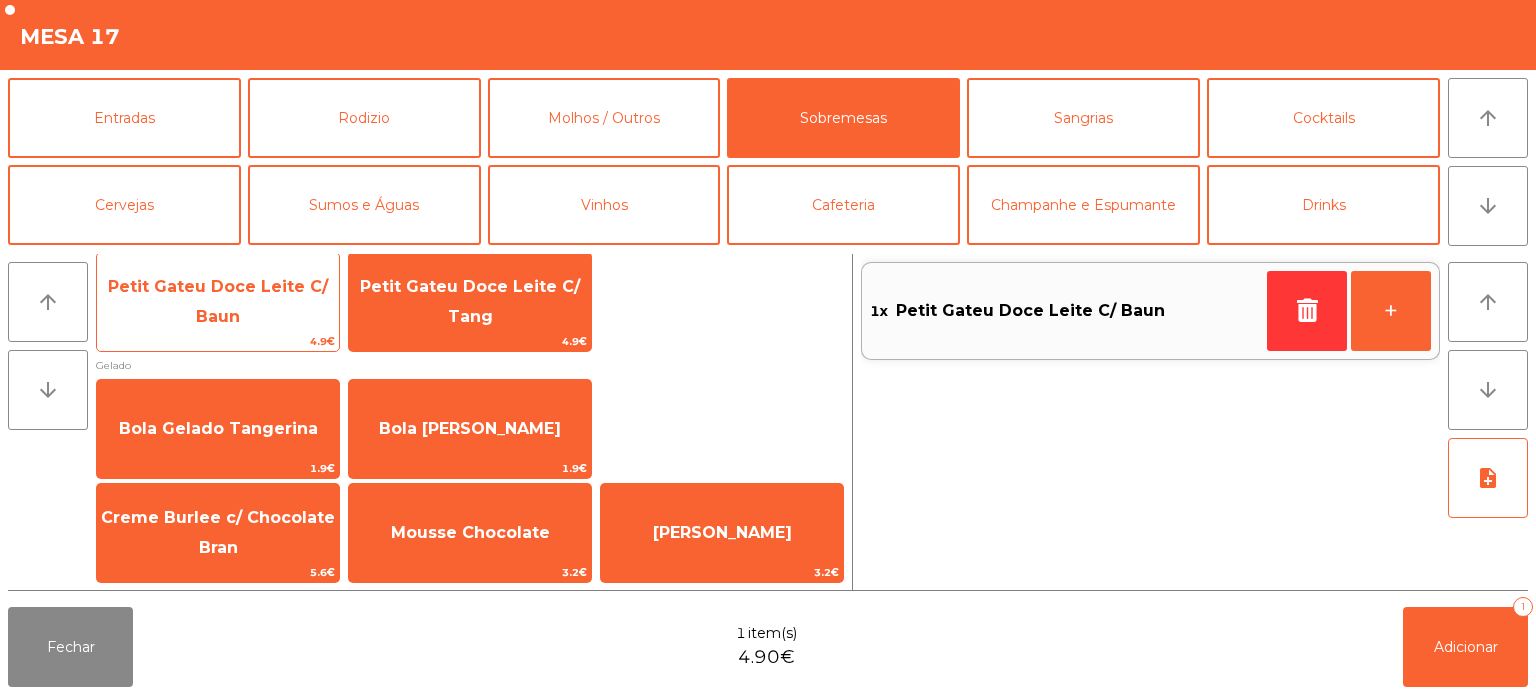 scroll, scrollTop: 33, scrollLeft: 0, axis: vertical 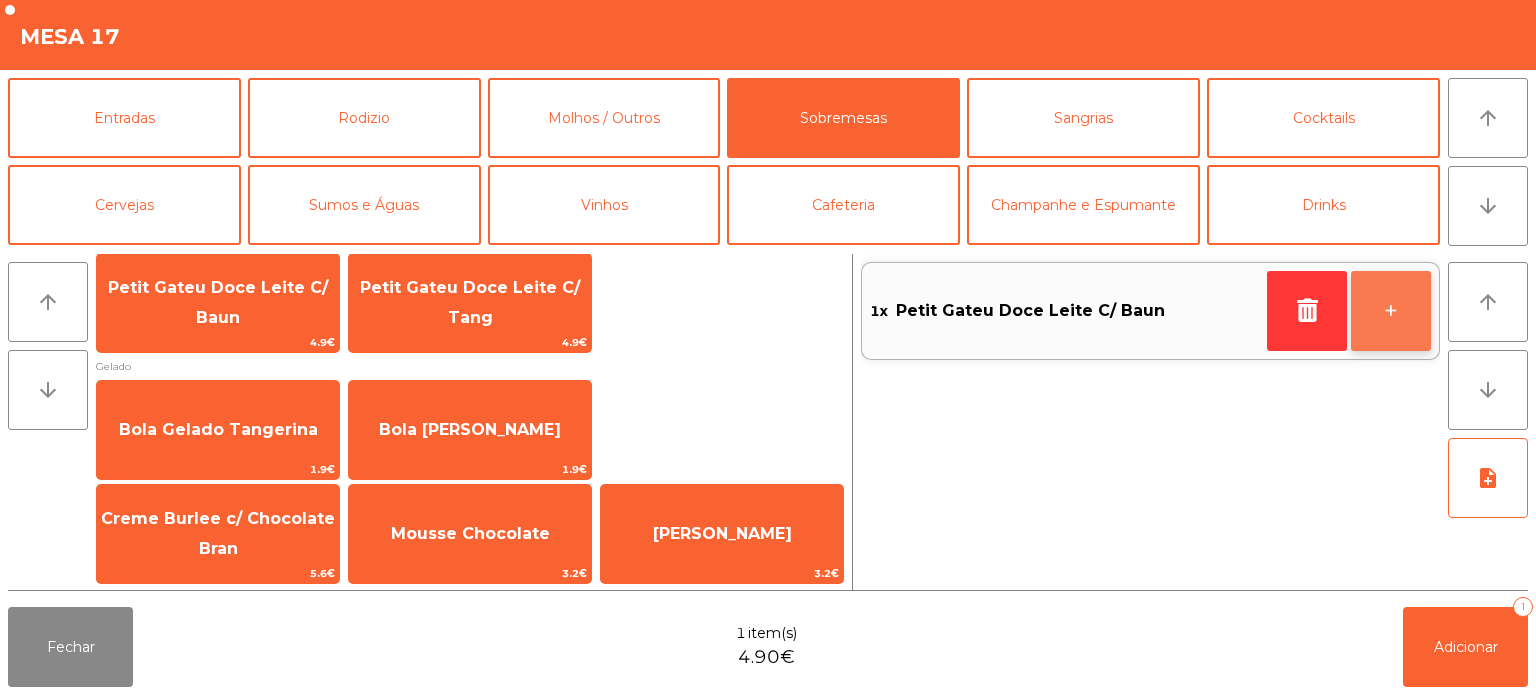 click on "+" 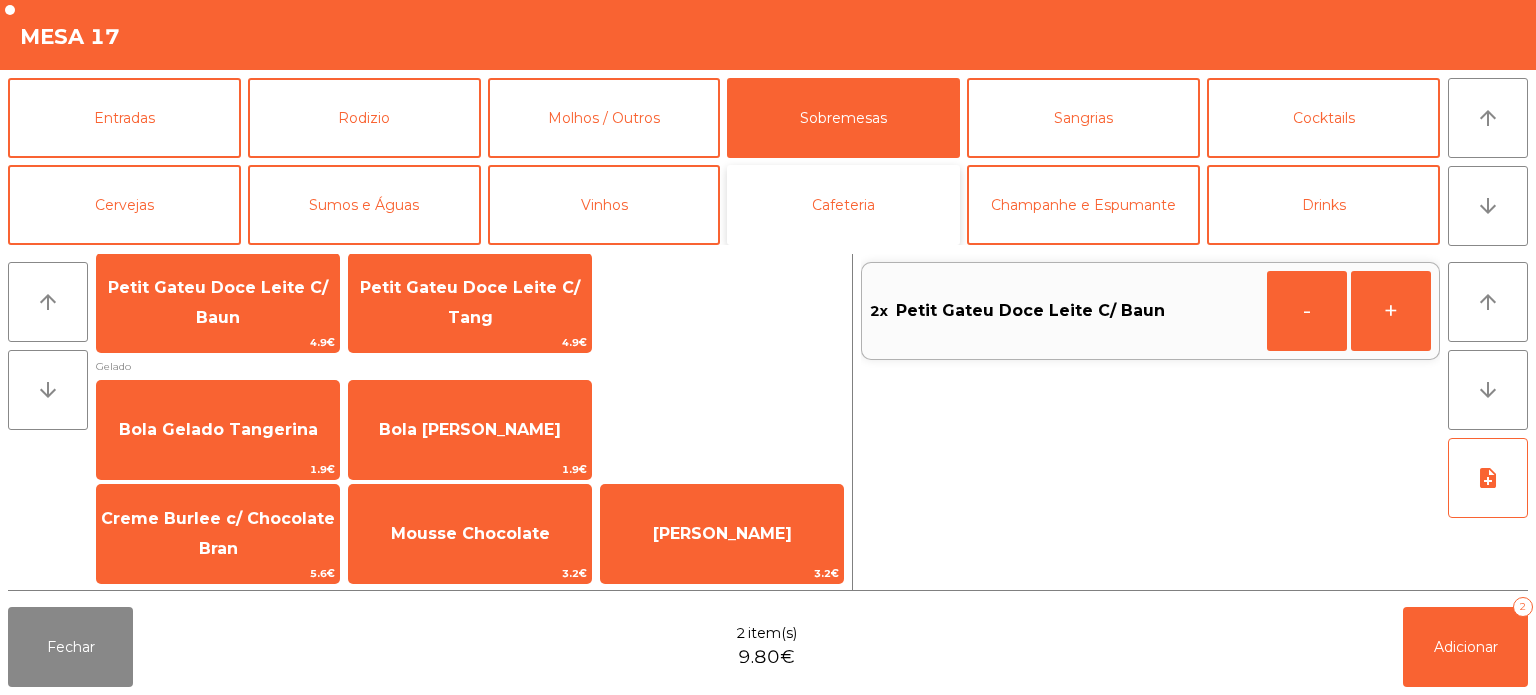 click on "Cafeteria" 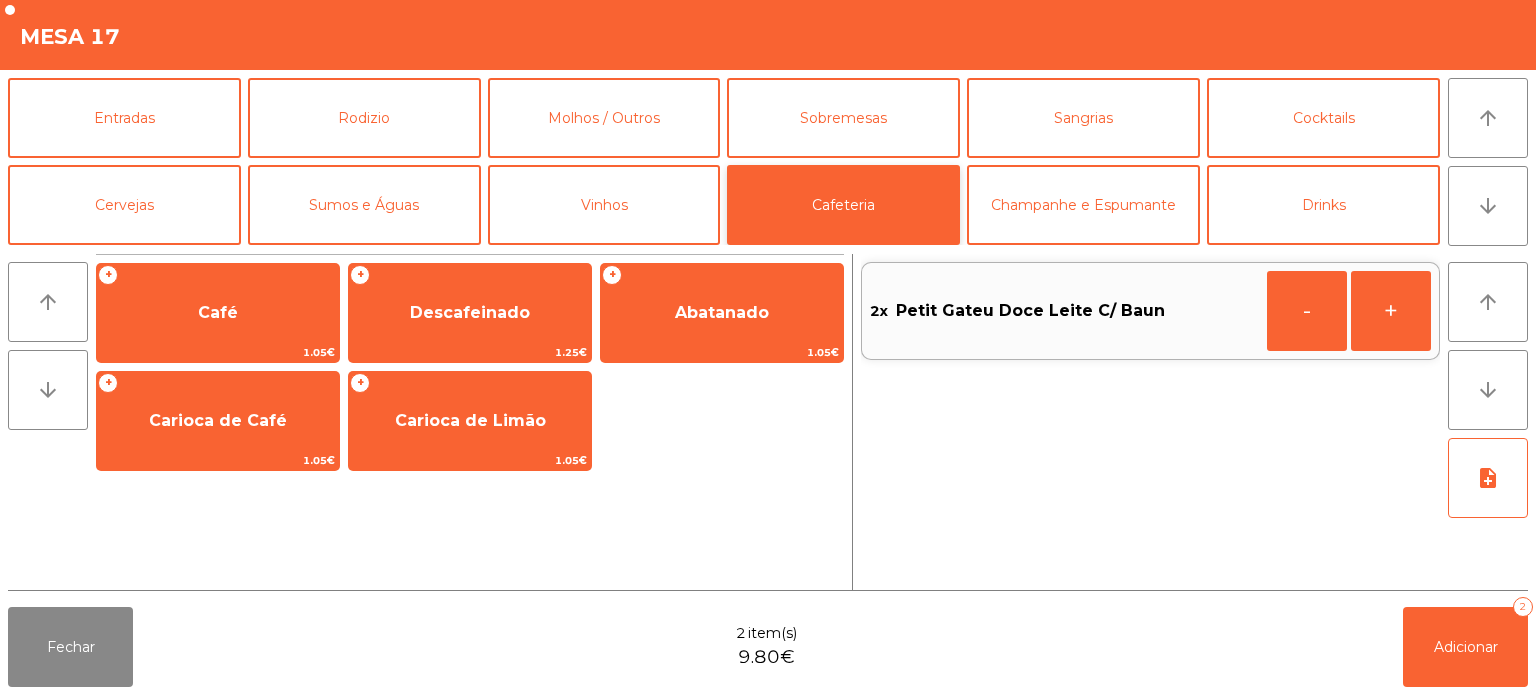 scroll, scrollTop: 0, scrollLeft: 0, axis: both 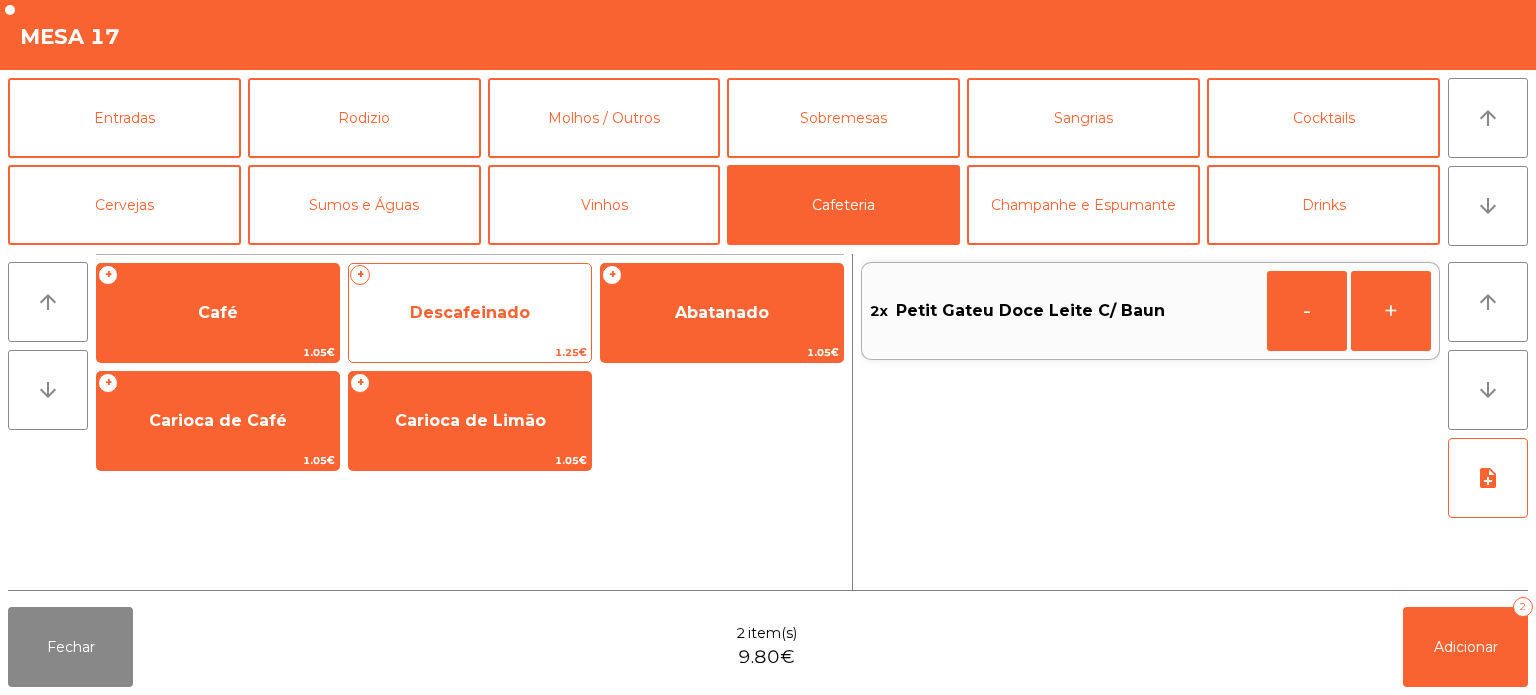 click on "Descafeinado" 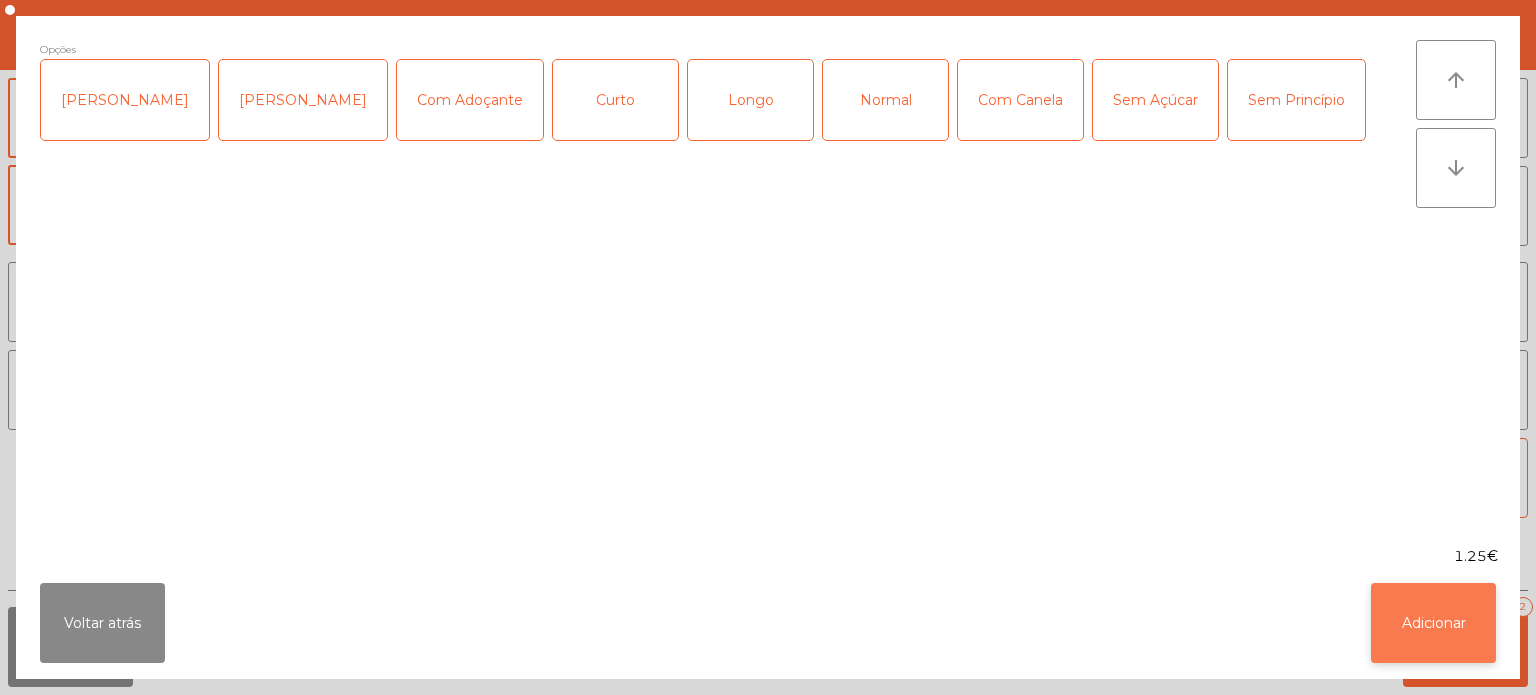 click on "Adicionar" 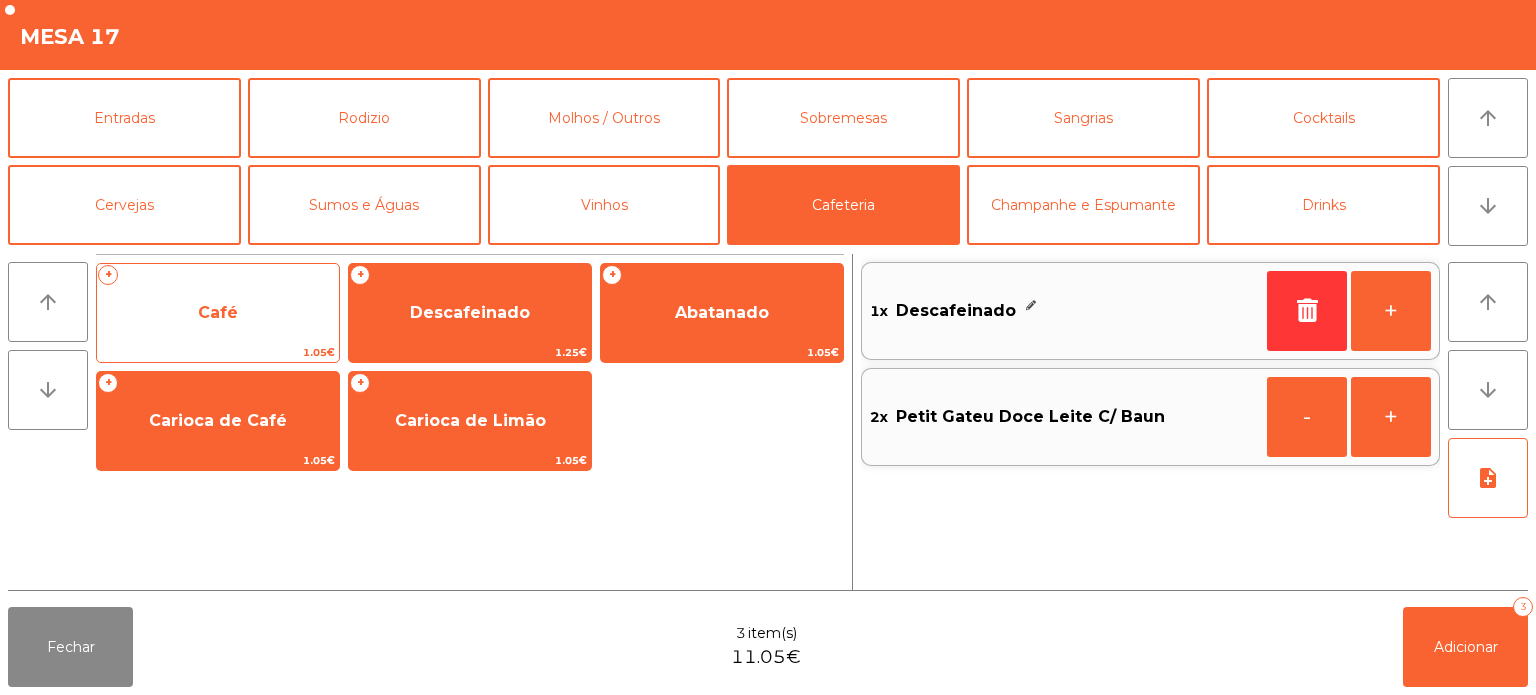 click on "Café" 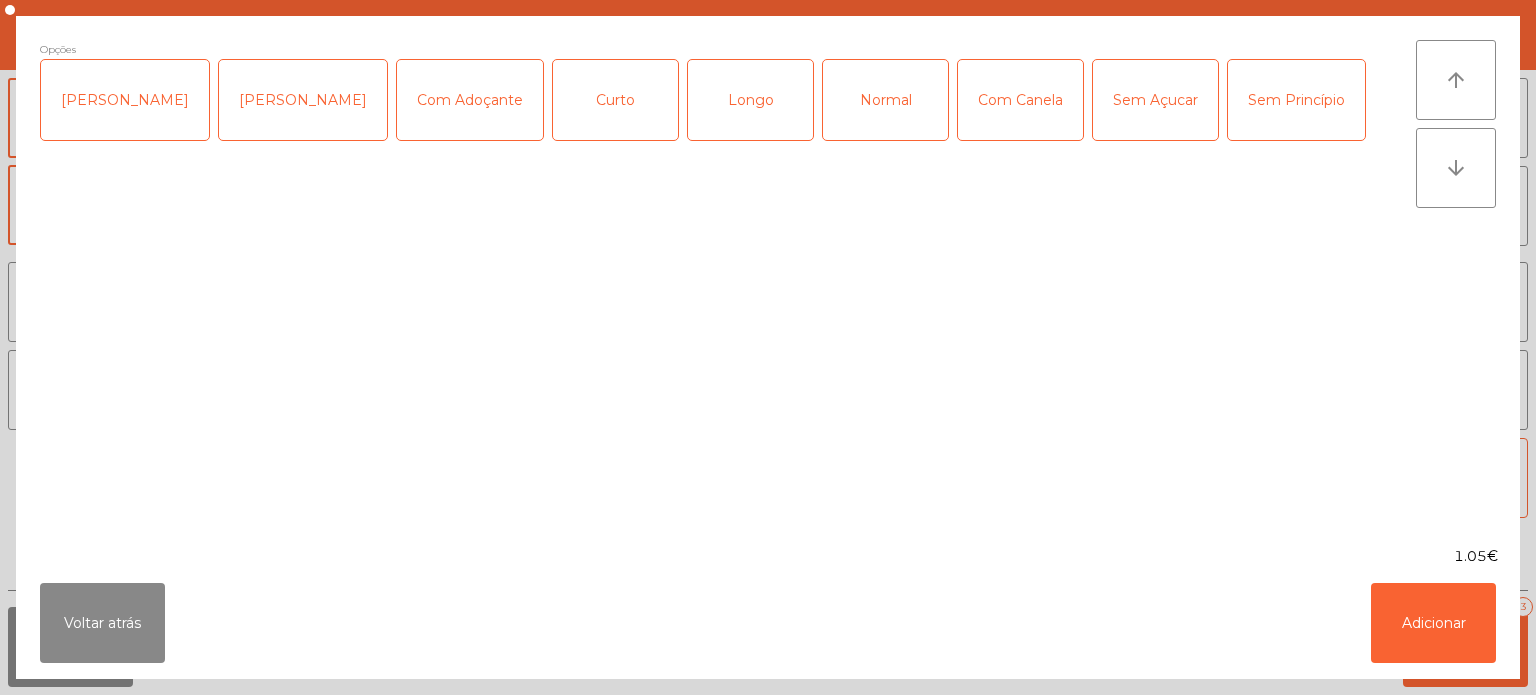 click on "Curto" 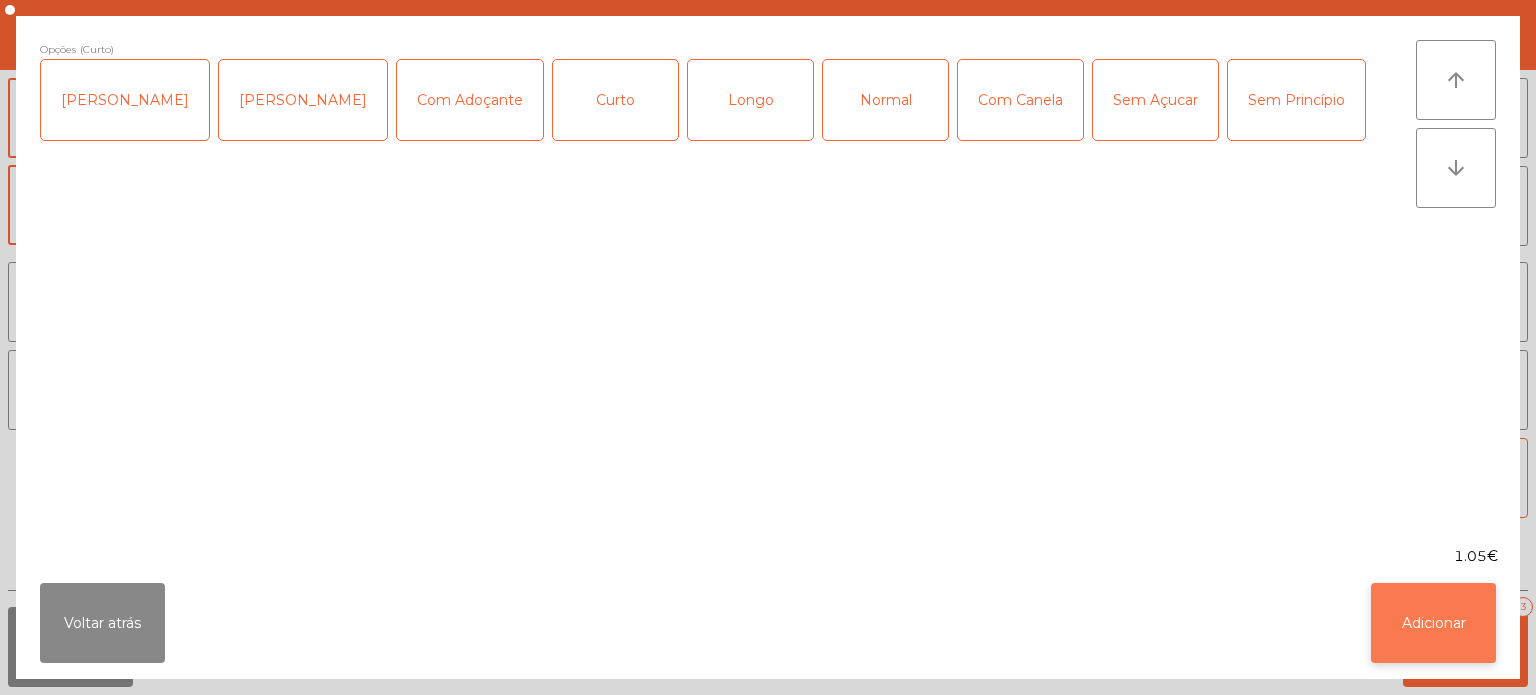 click on "Adicionar" 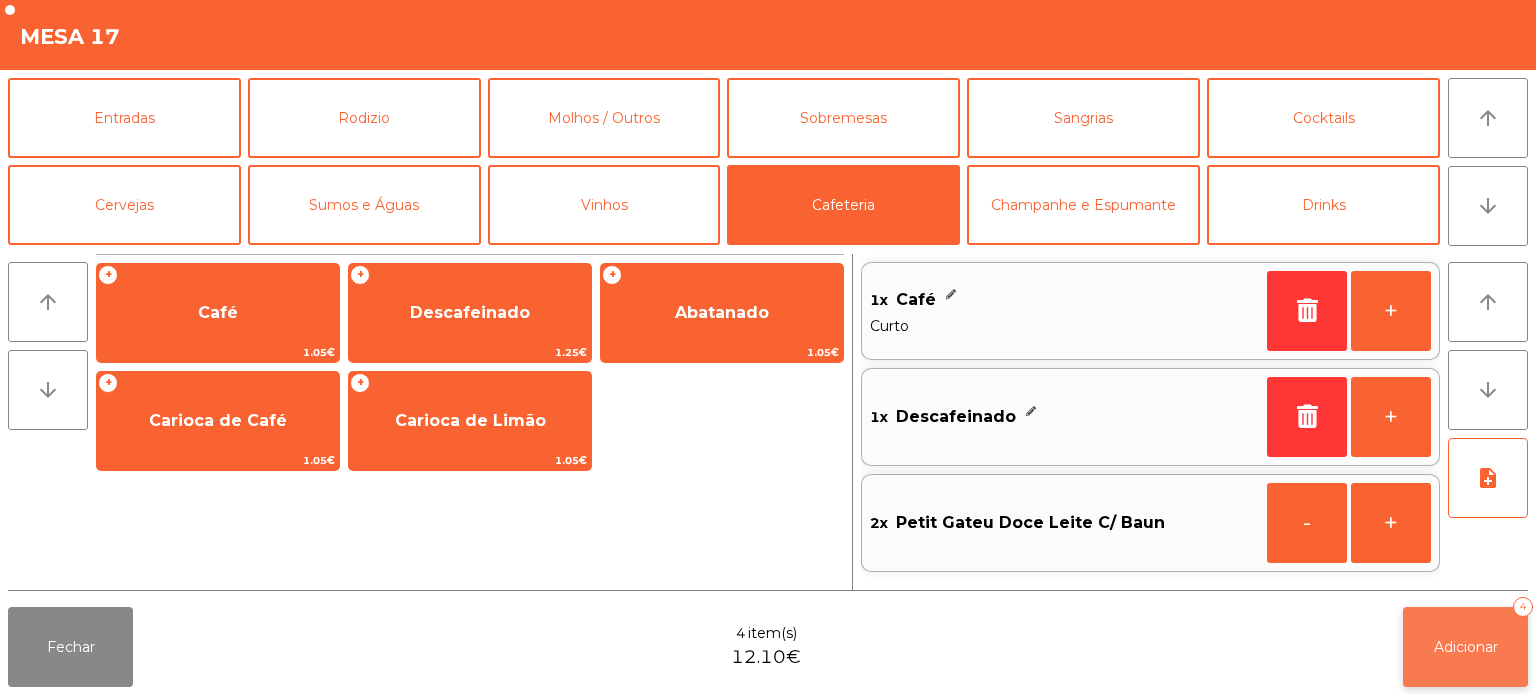 click on "Adicionar" 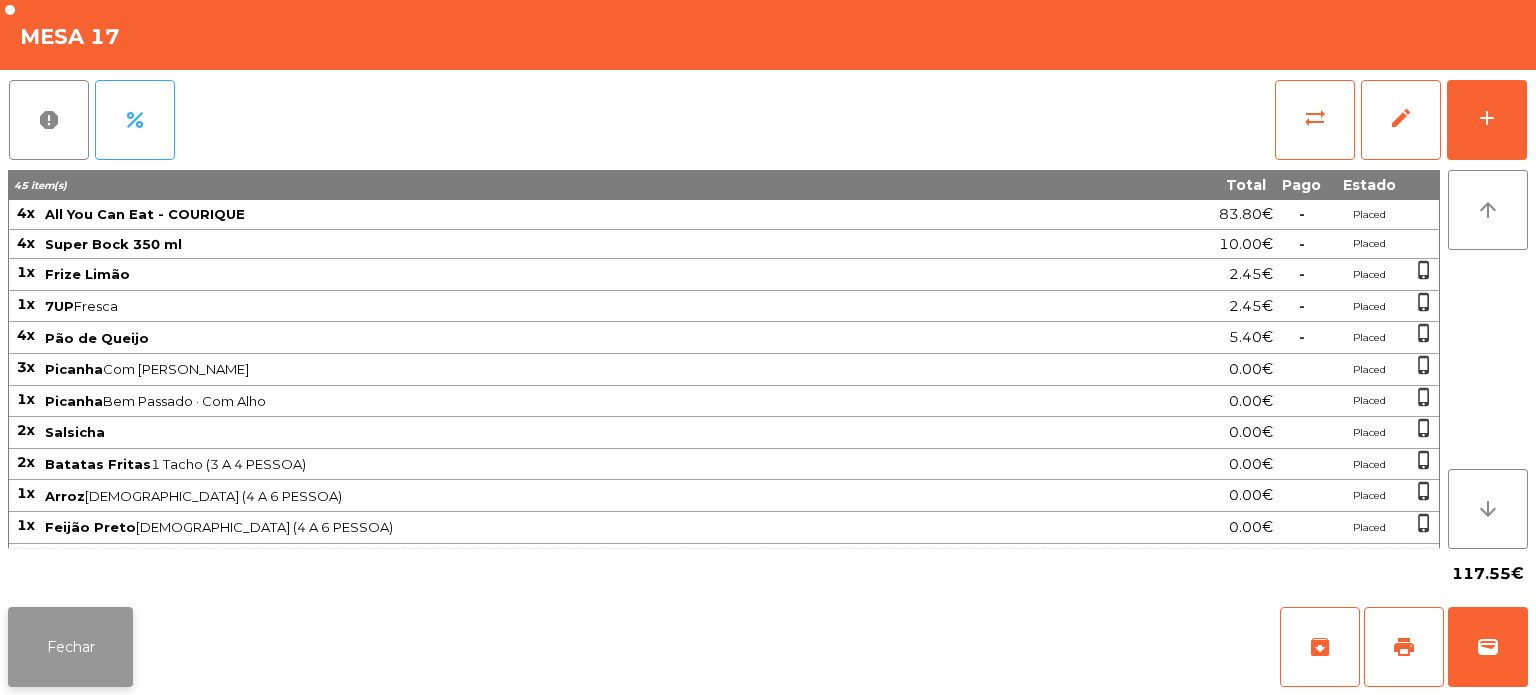 click on "Fechar" 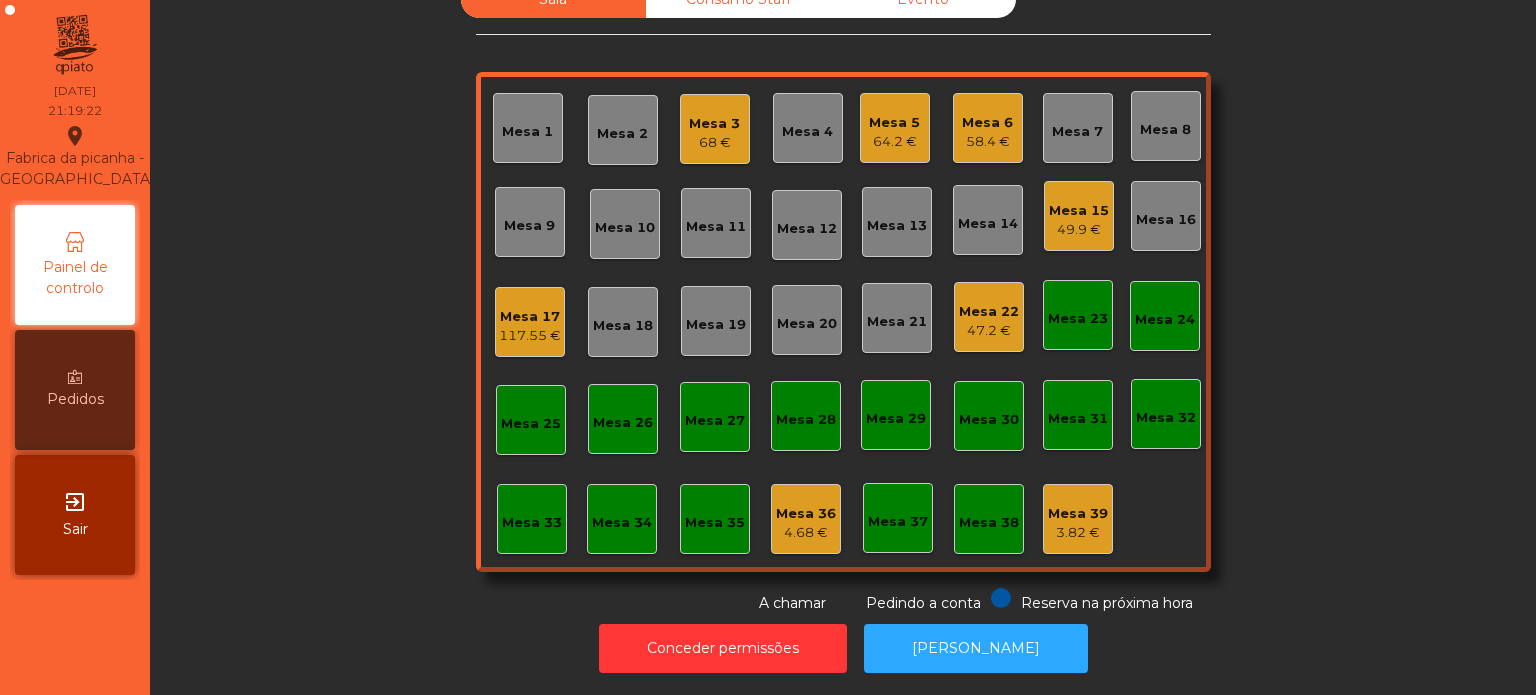 click on "68 €" 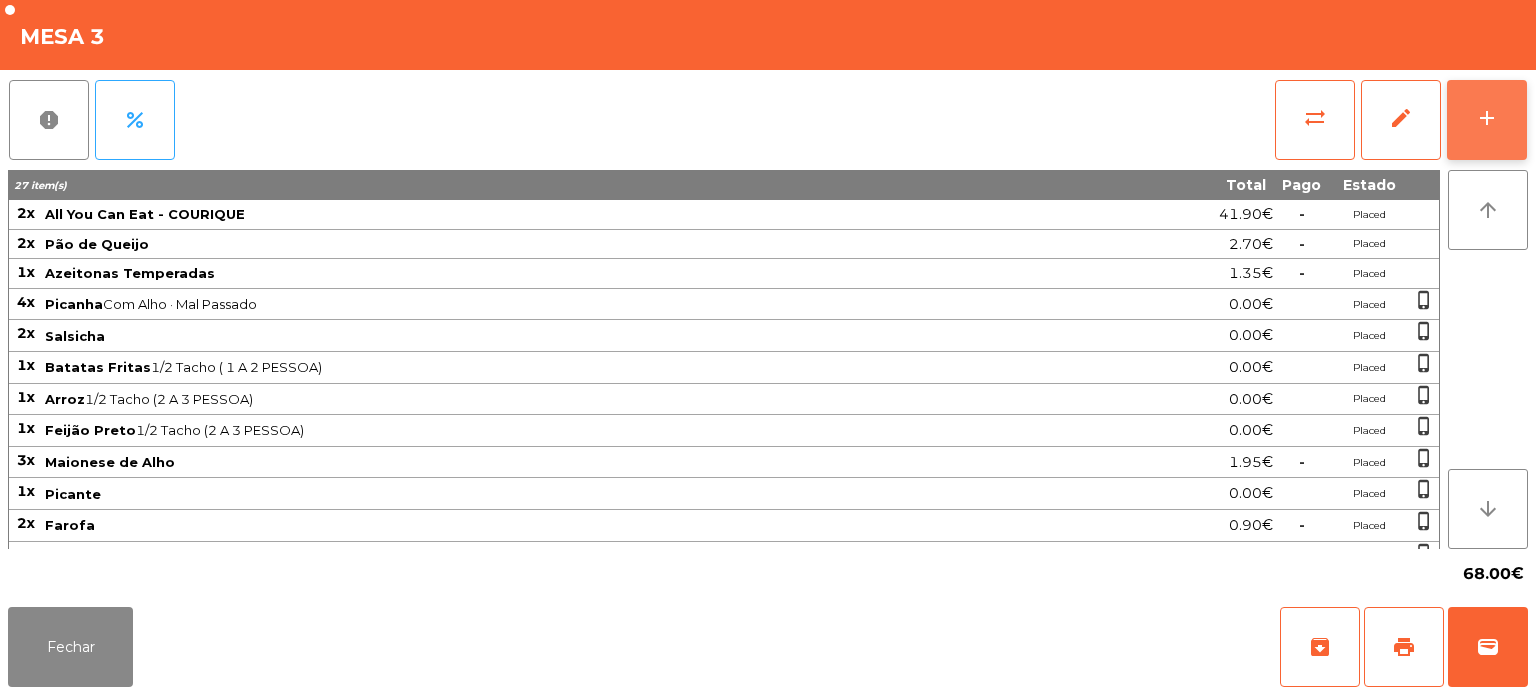 click on "add" 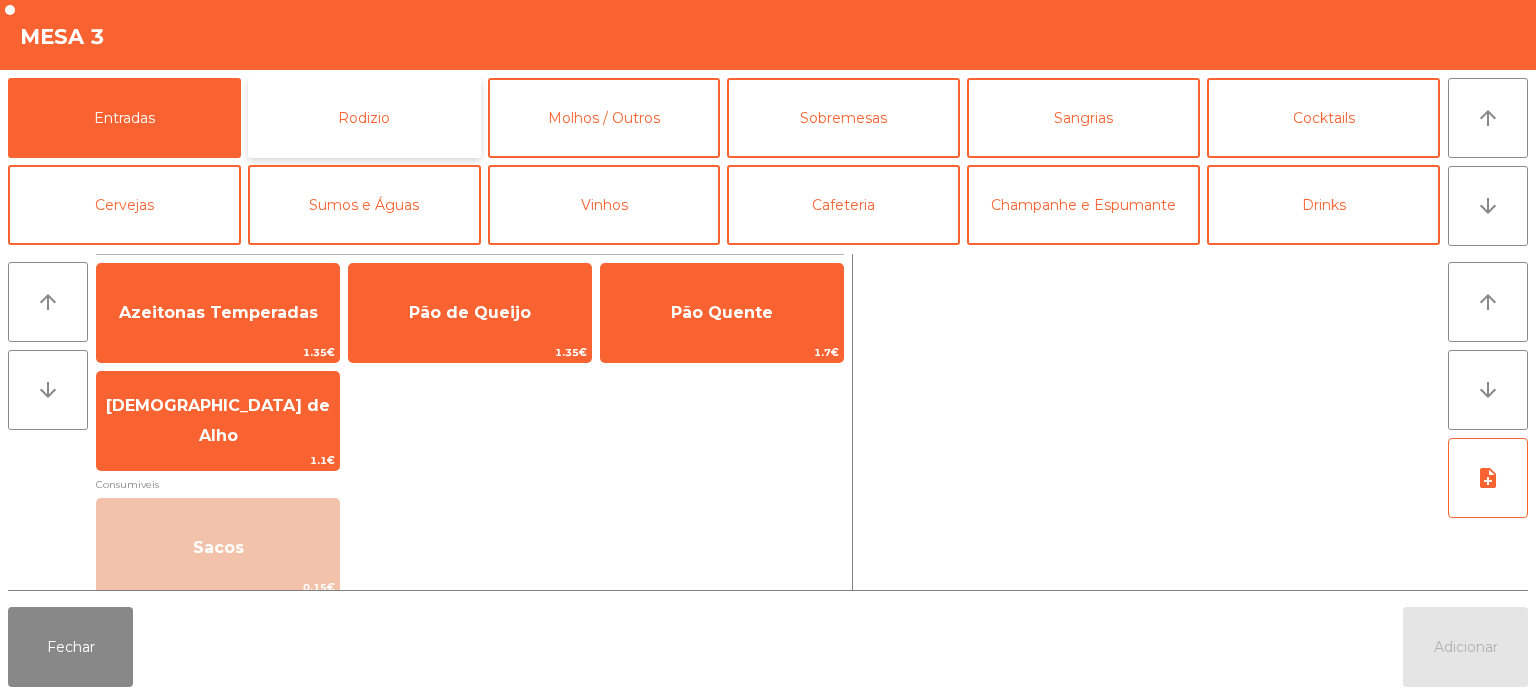 click on "Rodizio" 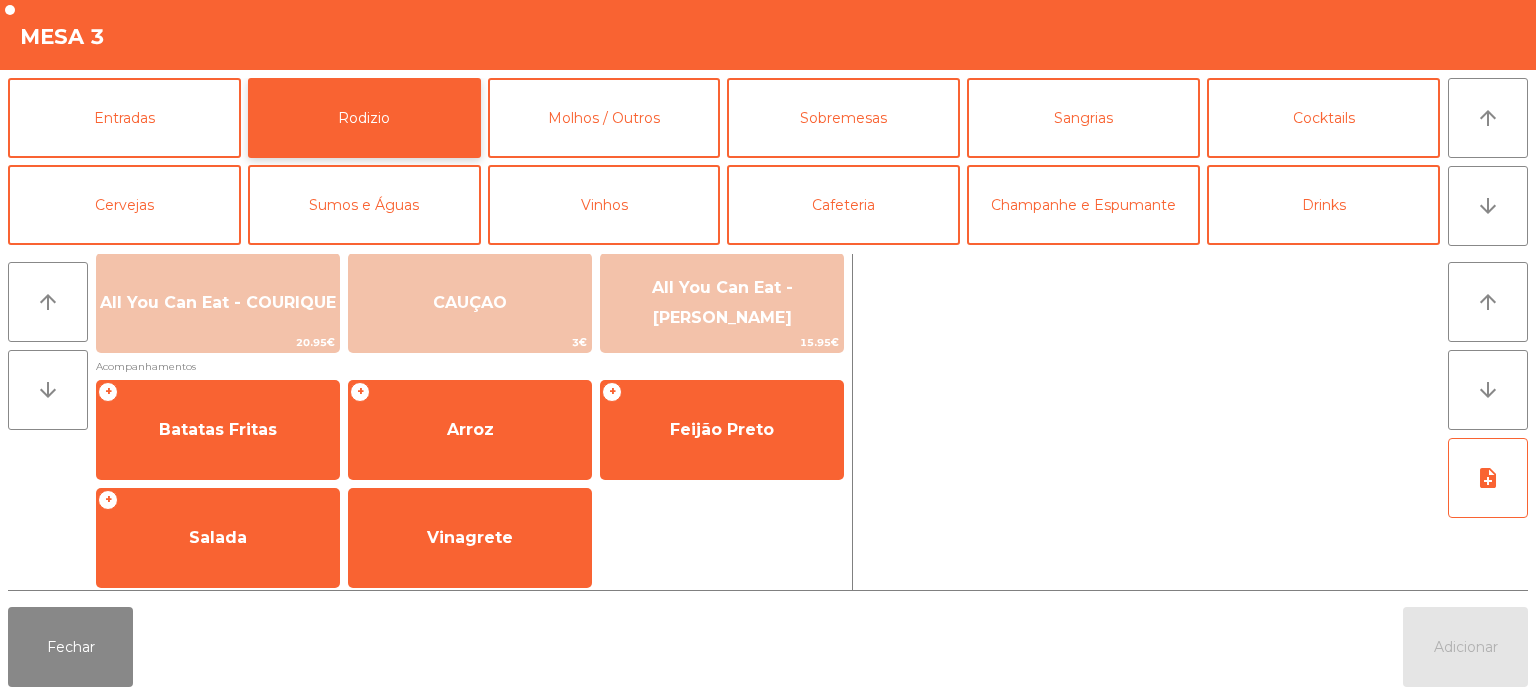 scroll, scrollTop: 354, scrollLeft: 0, axis: vertical 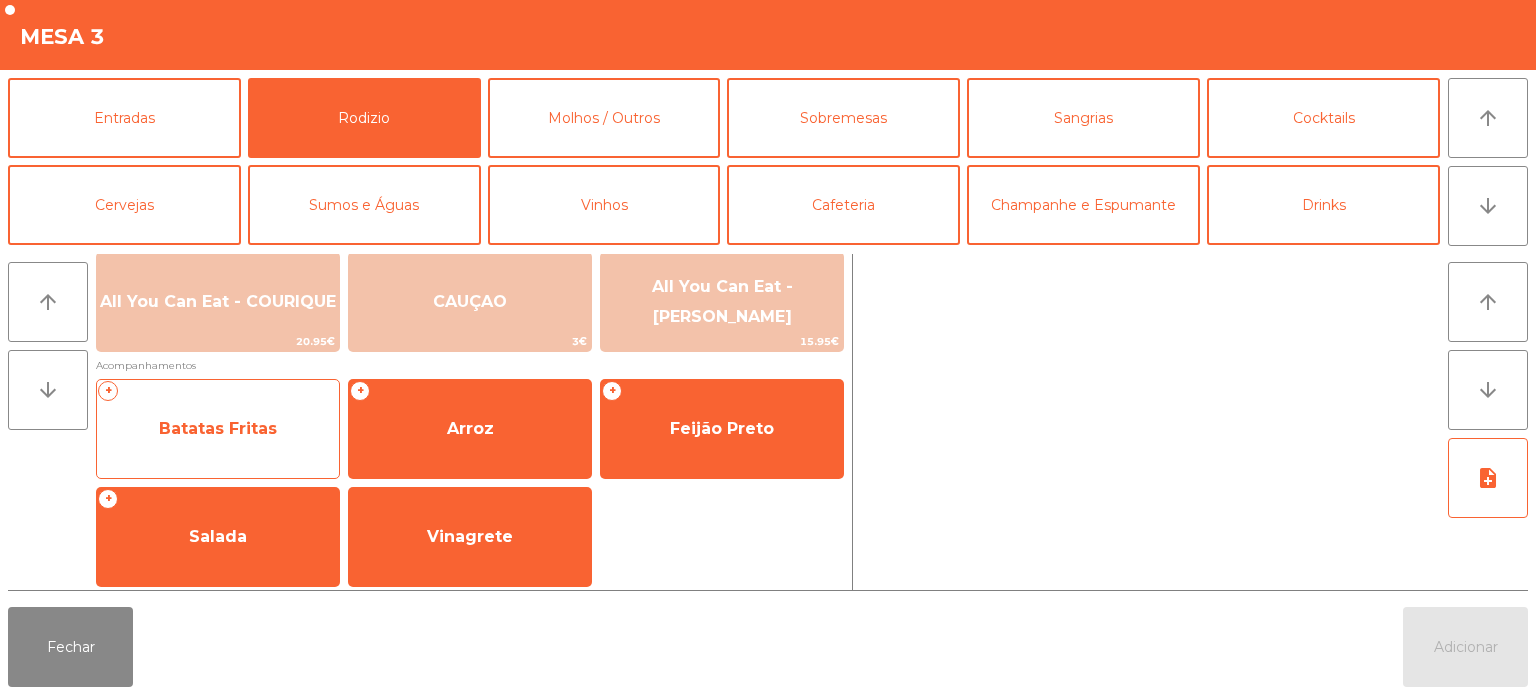 click on "Batatas Fritas" 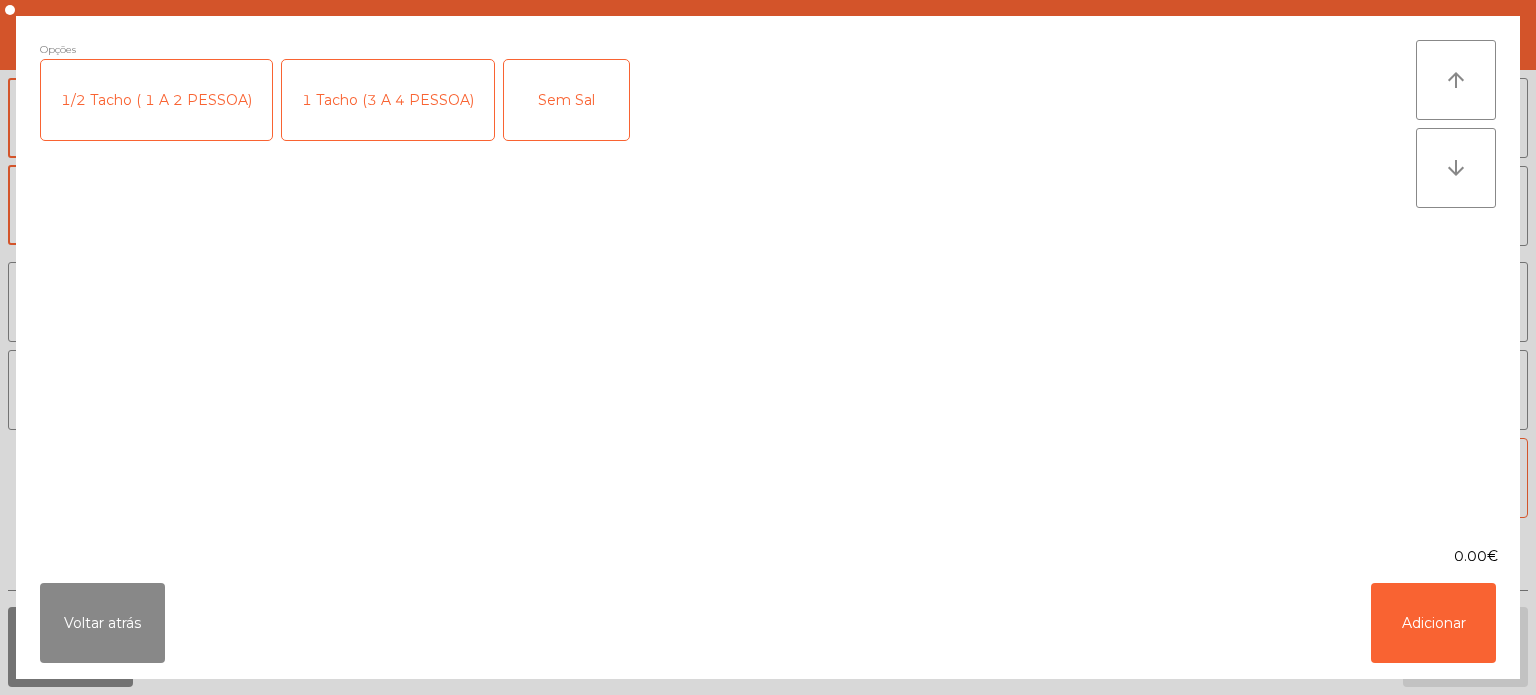 click on "1 Tacho (3 A 4 PESSOA)" 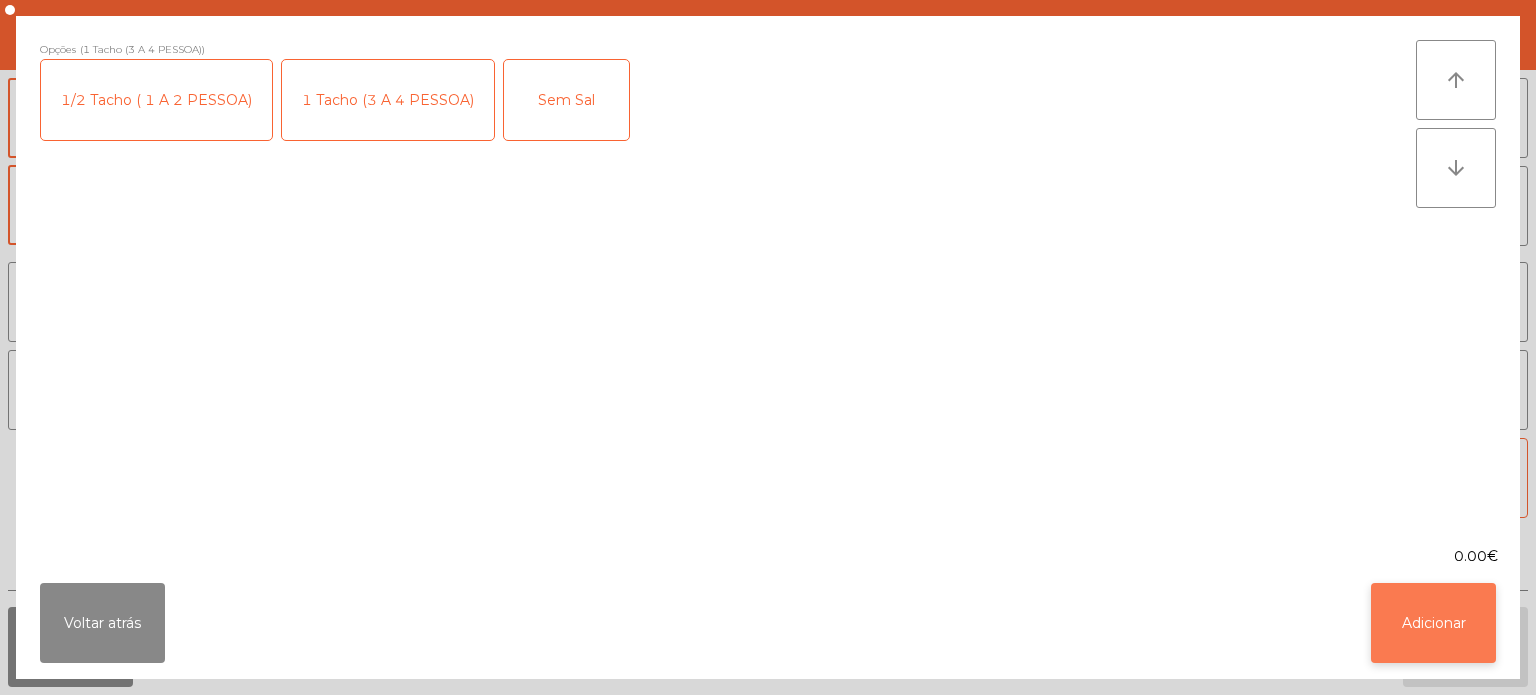 click on "Adicionar" 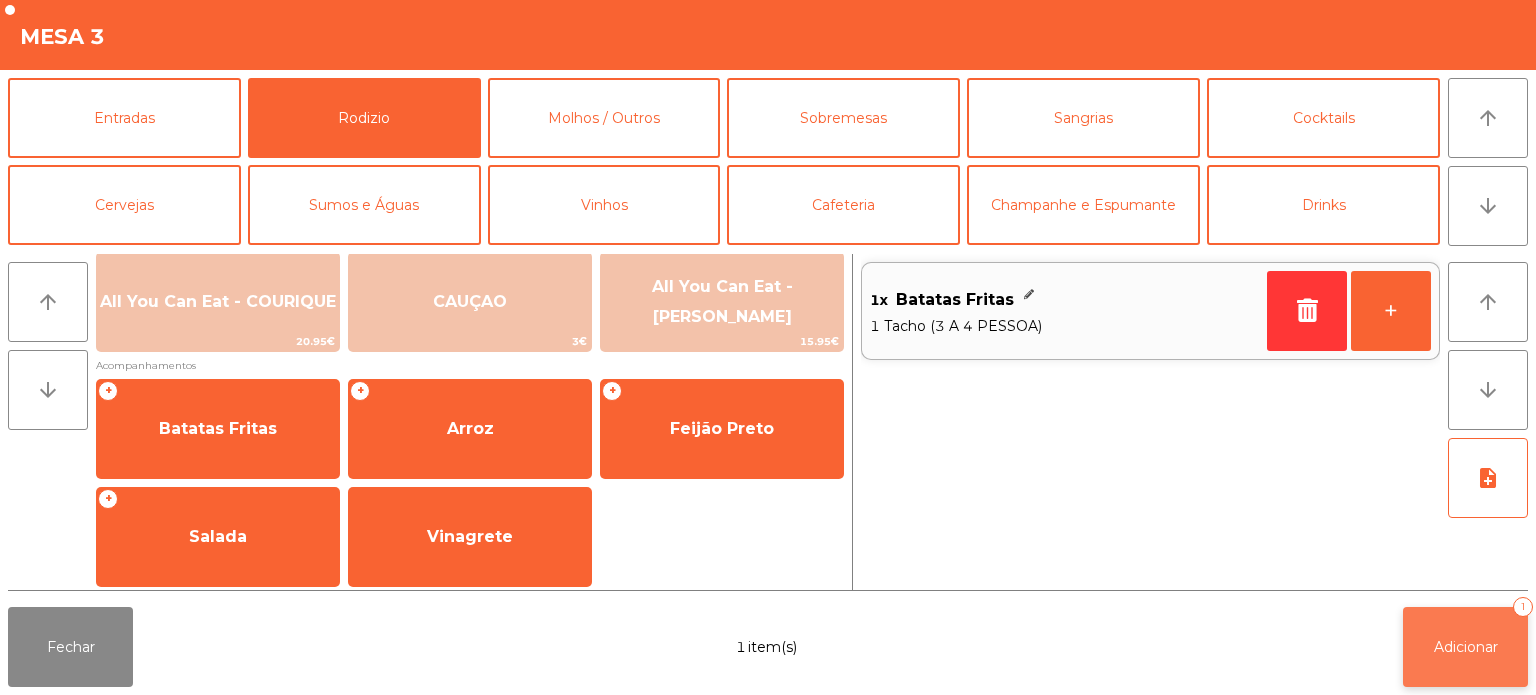 click on "Adicionar   1" 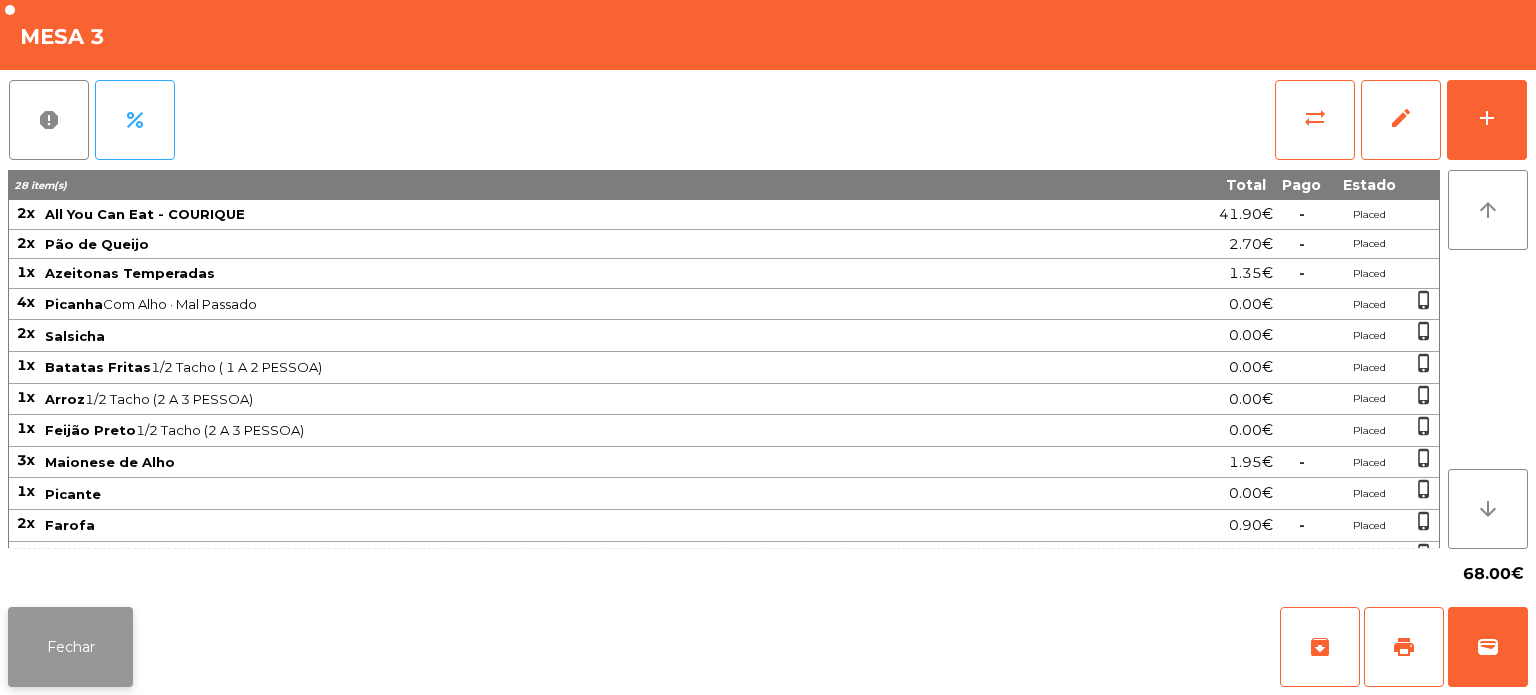 click on "Fechar" 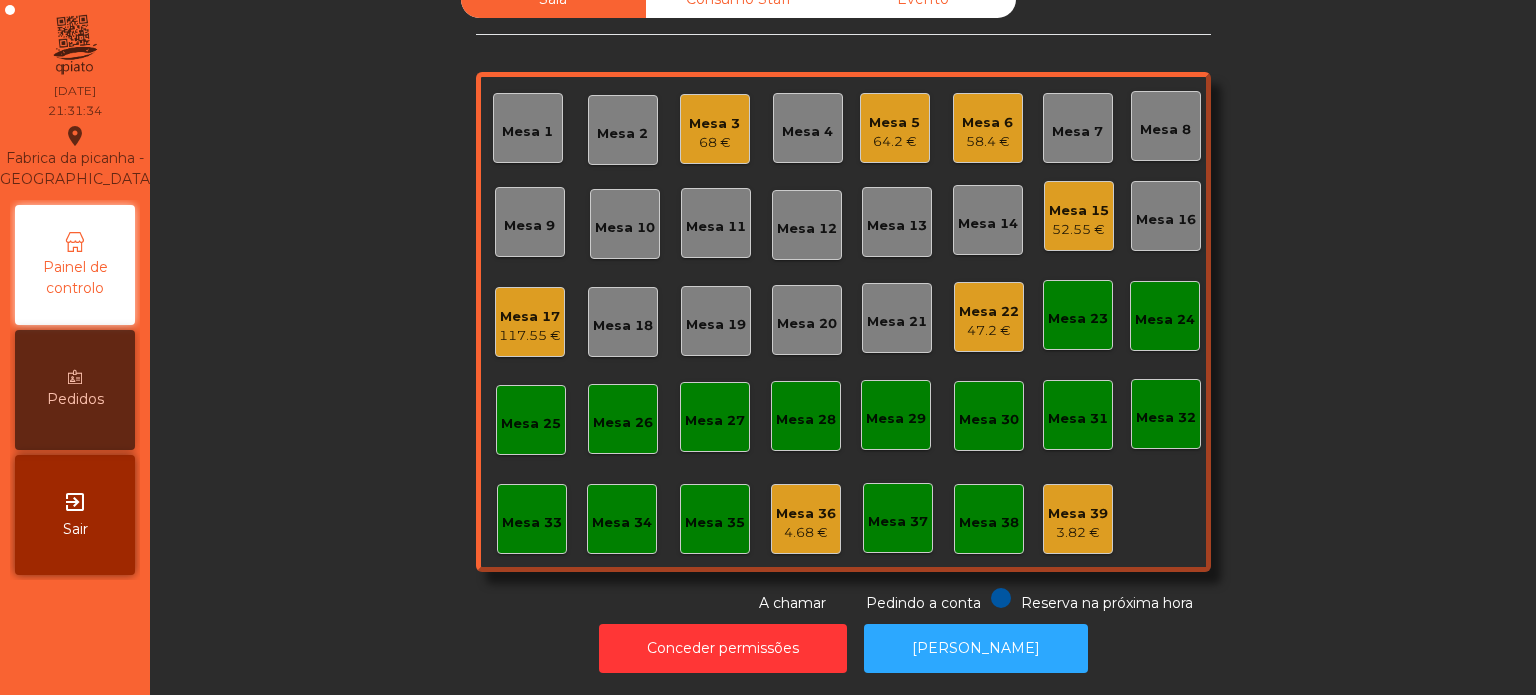 click on "Mesa 7" 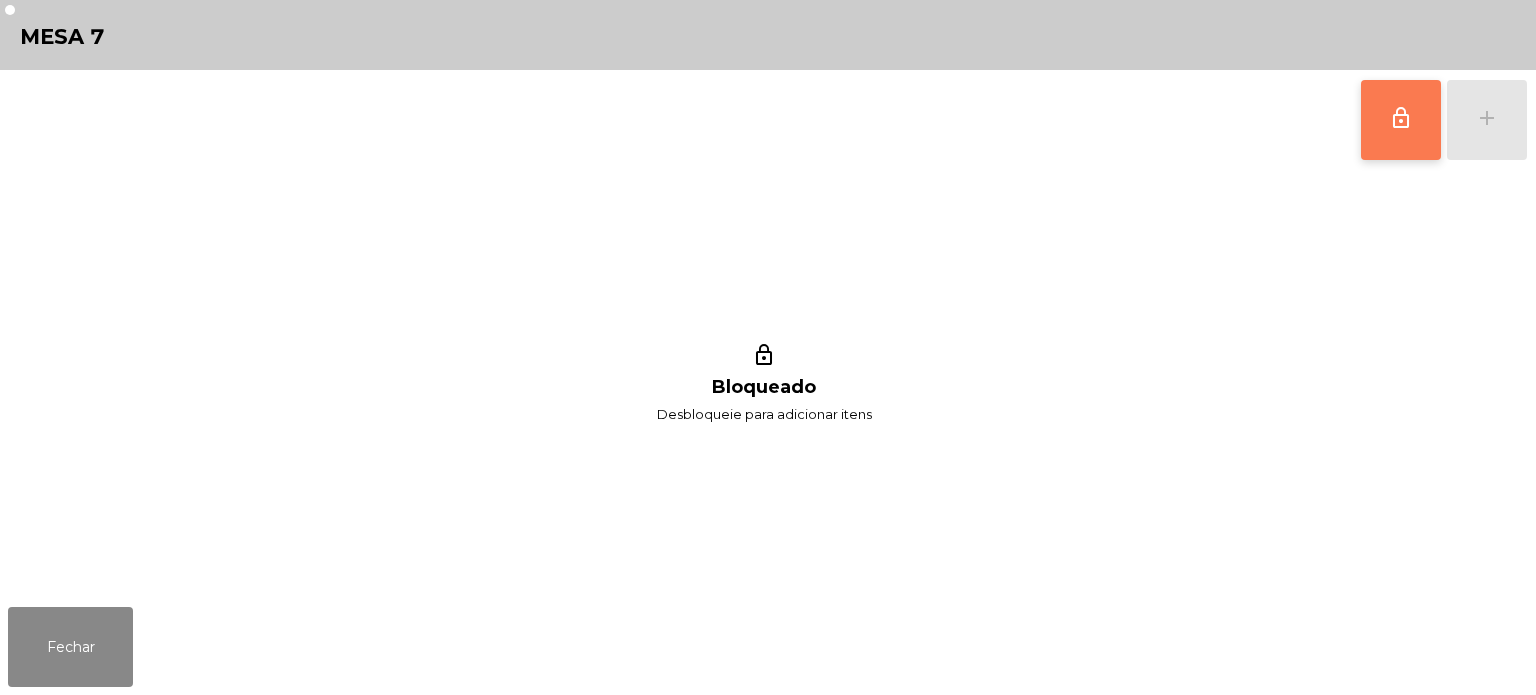 click on "lock_outline" 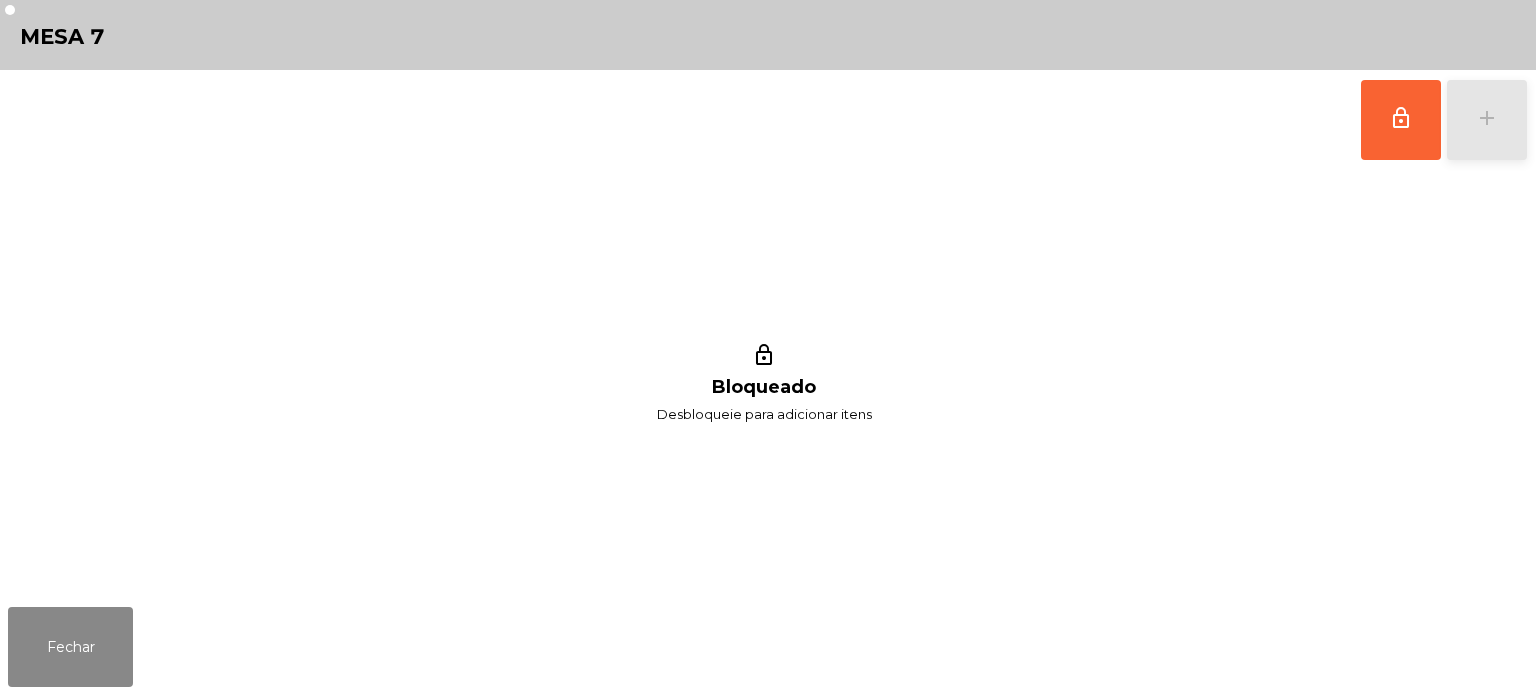 click on "add" 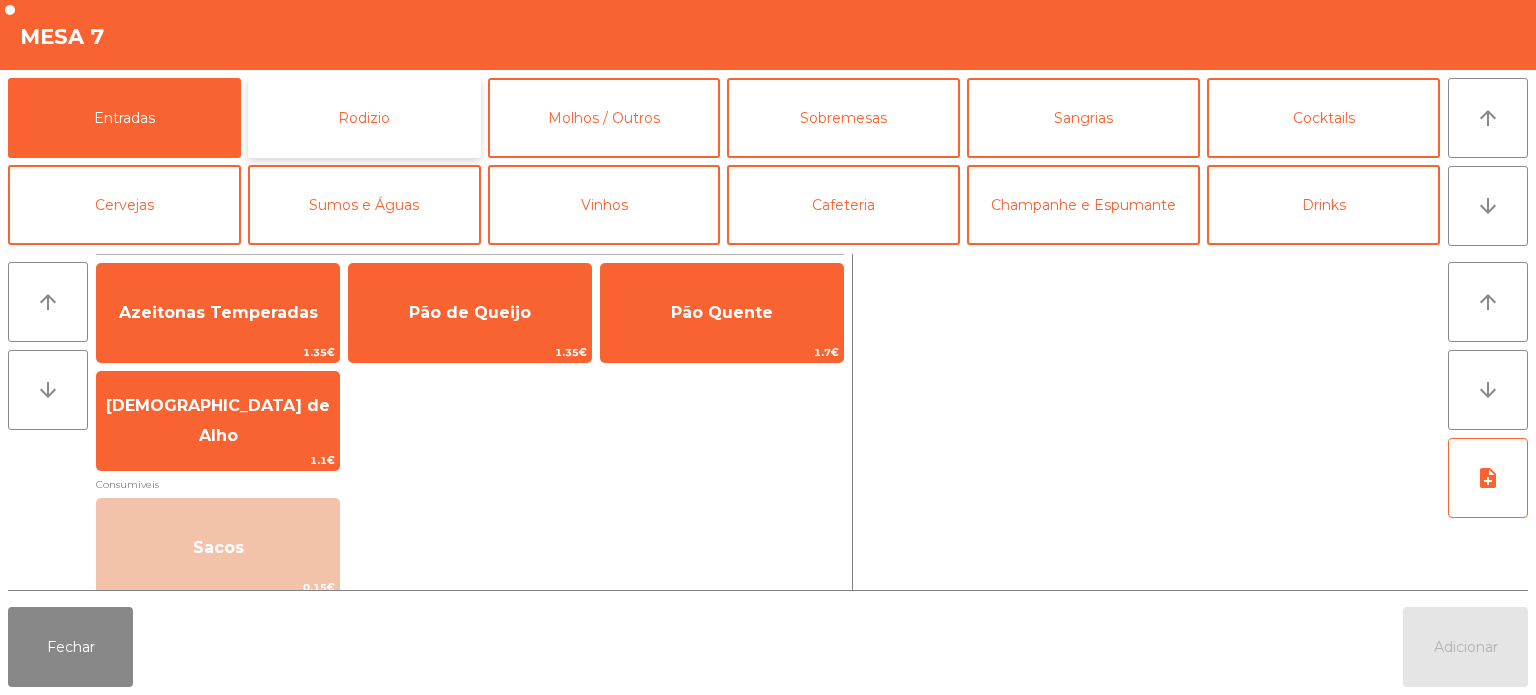 click on "Rodizio" 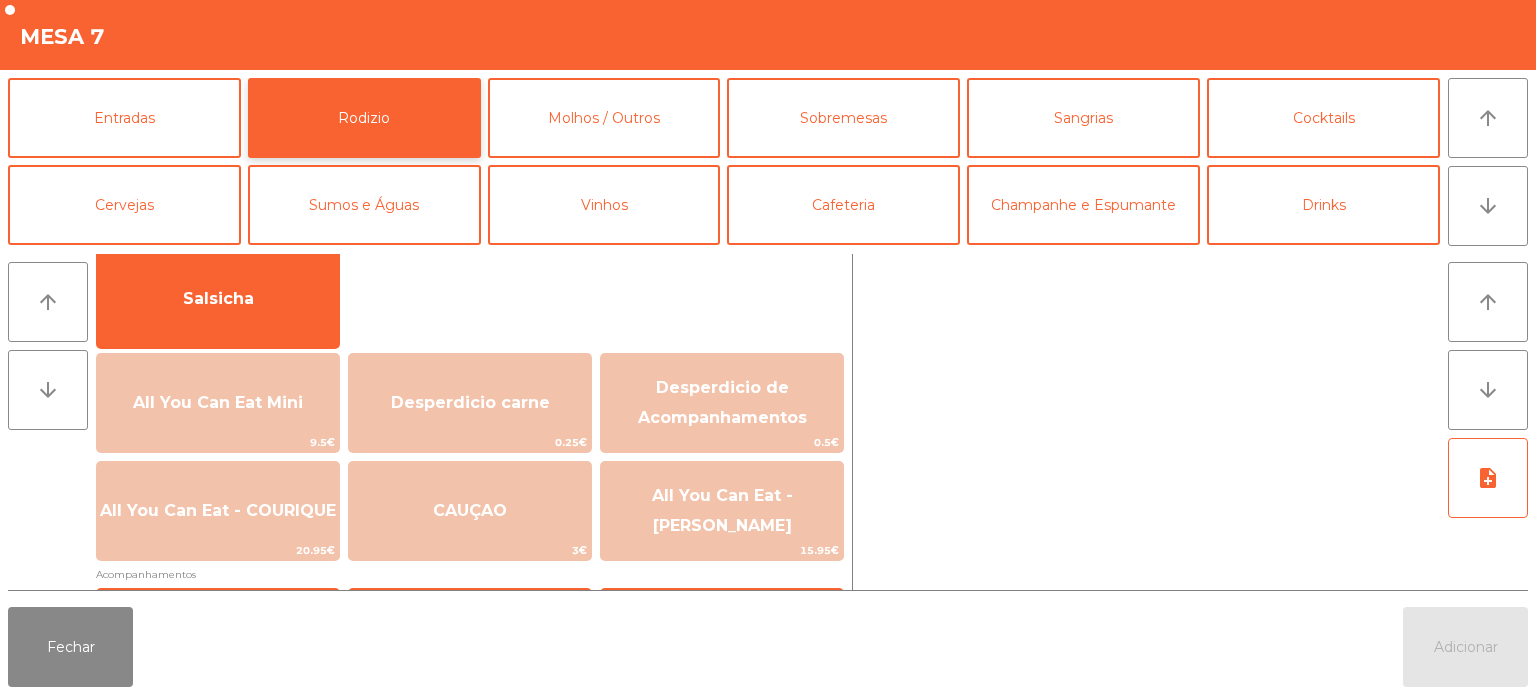 scroll, scrollTop: 166, scrollLeft: 0, axis: vertical 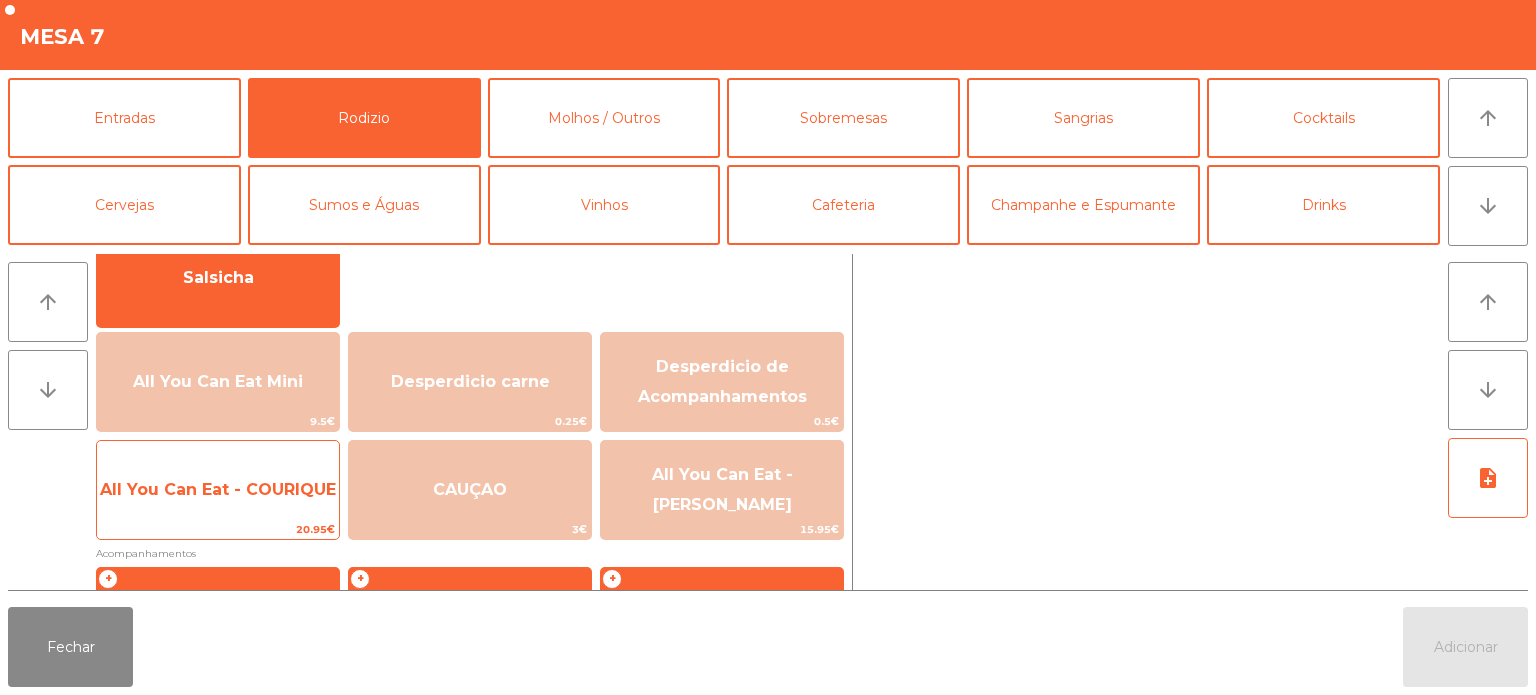 click on "20.95€" 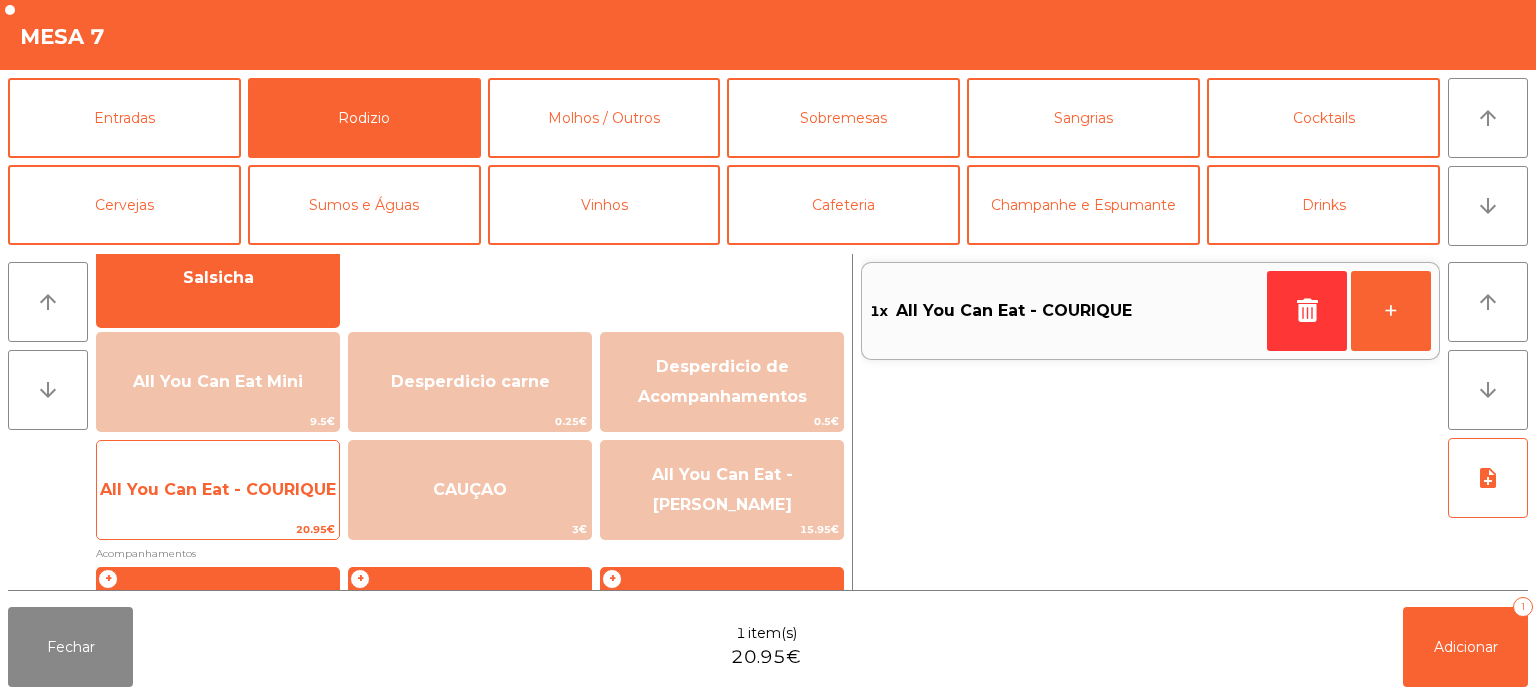 click on "All You Can Eat - COURIQUE" 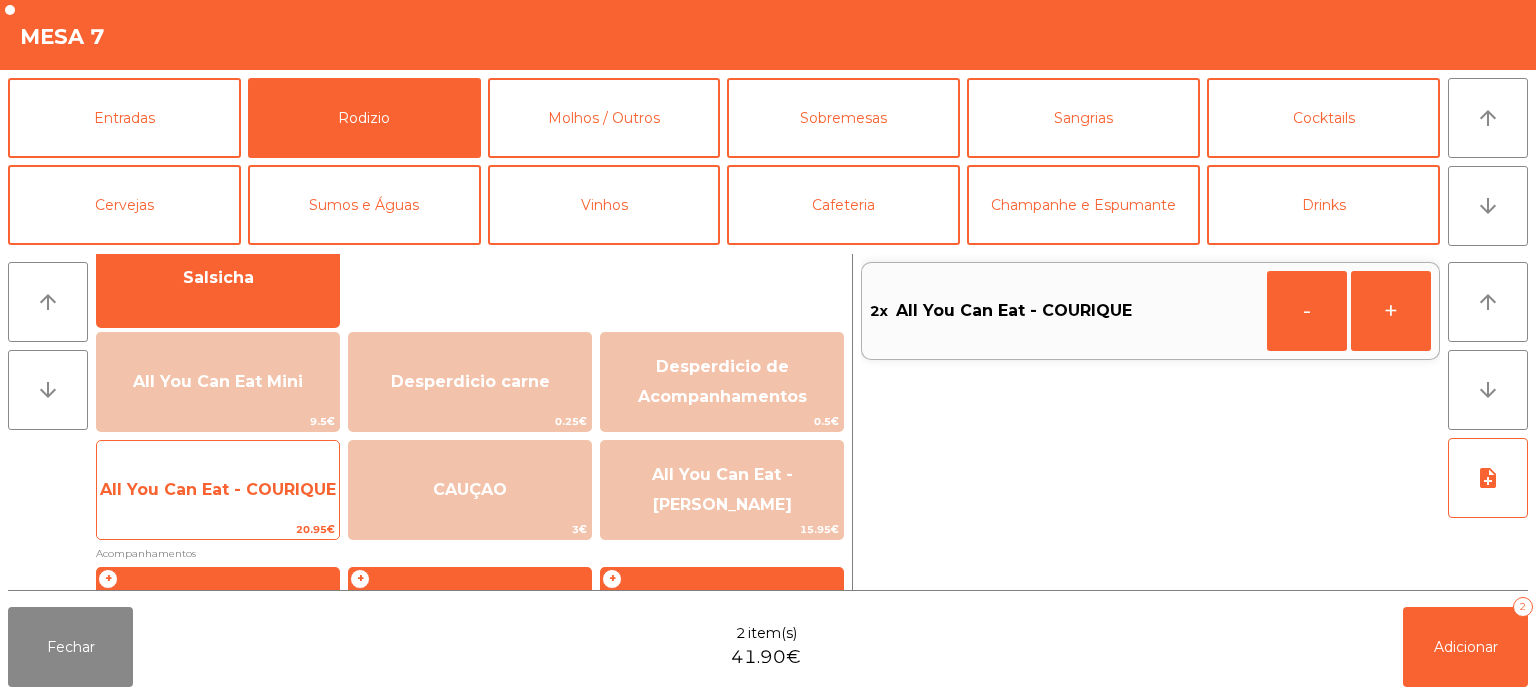 click on "All You Can Eat - COURIQUE" 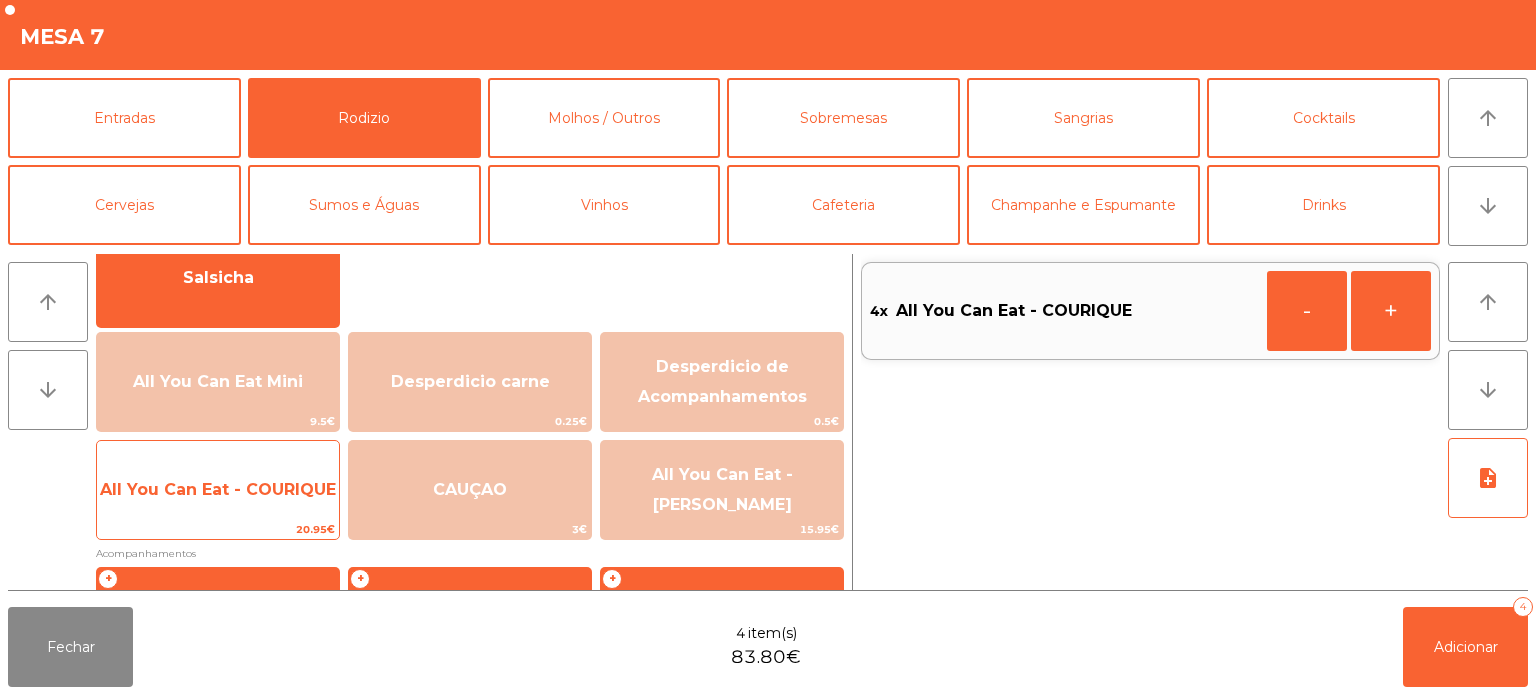 click on "All You Can Eat - COURIQUE" 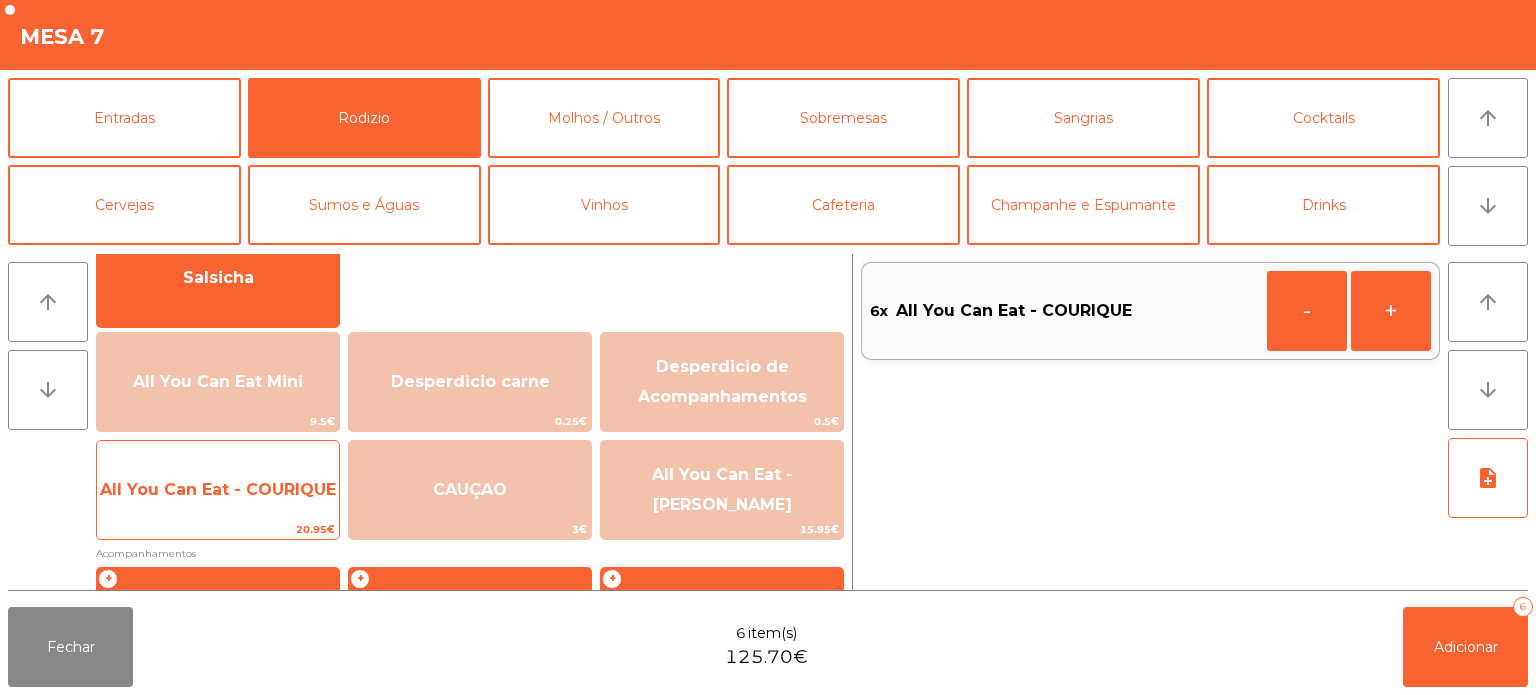 click on "All You Can Eat - COURIQUE" 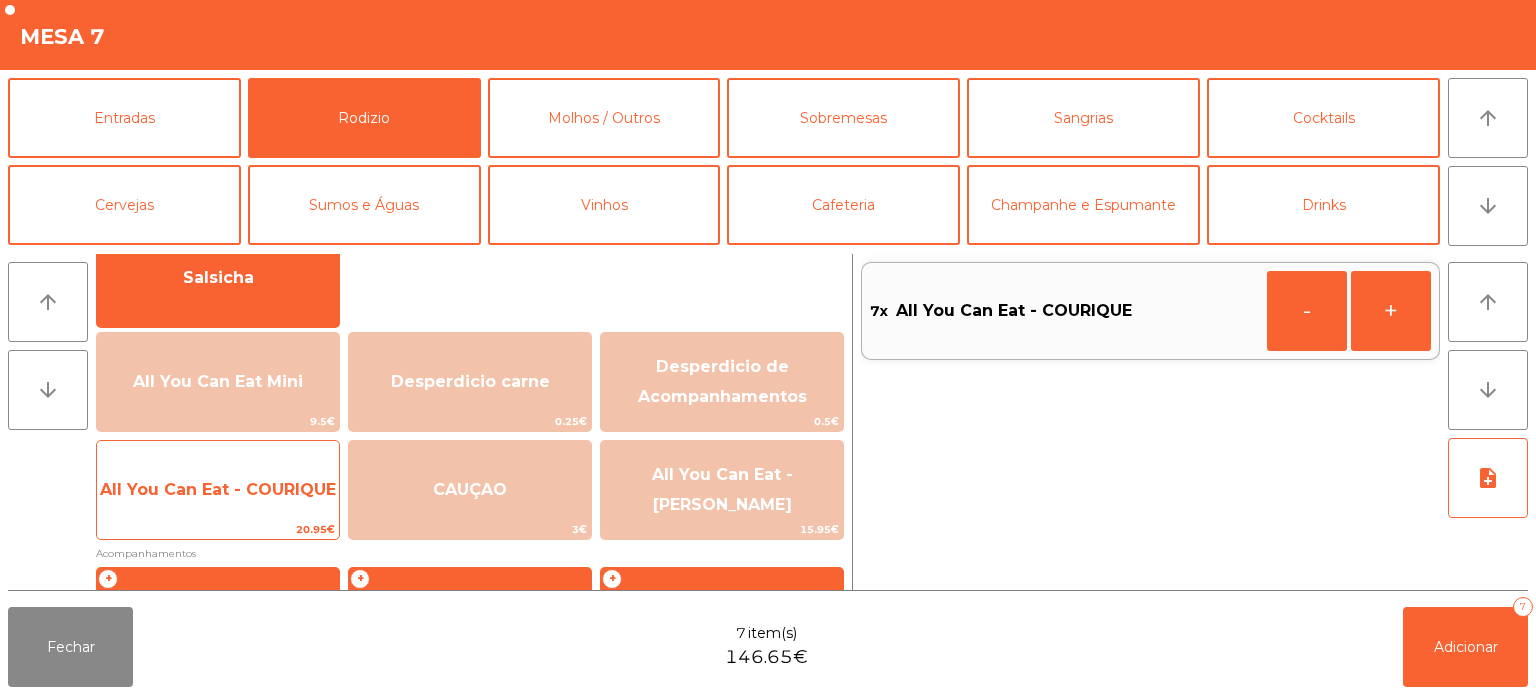 click on "20.95€" 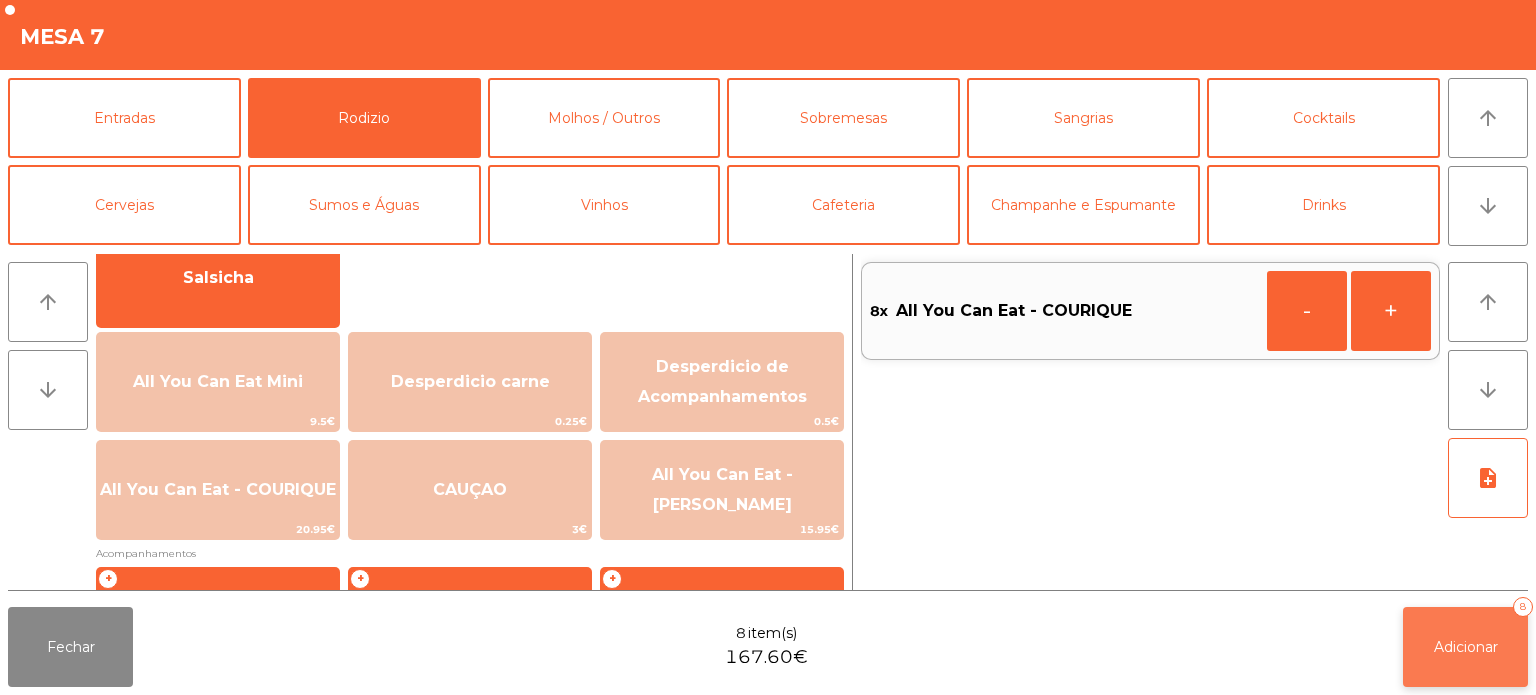 click on "Adicionar   8" 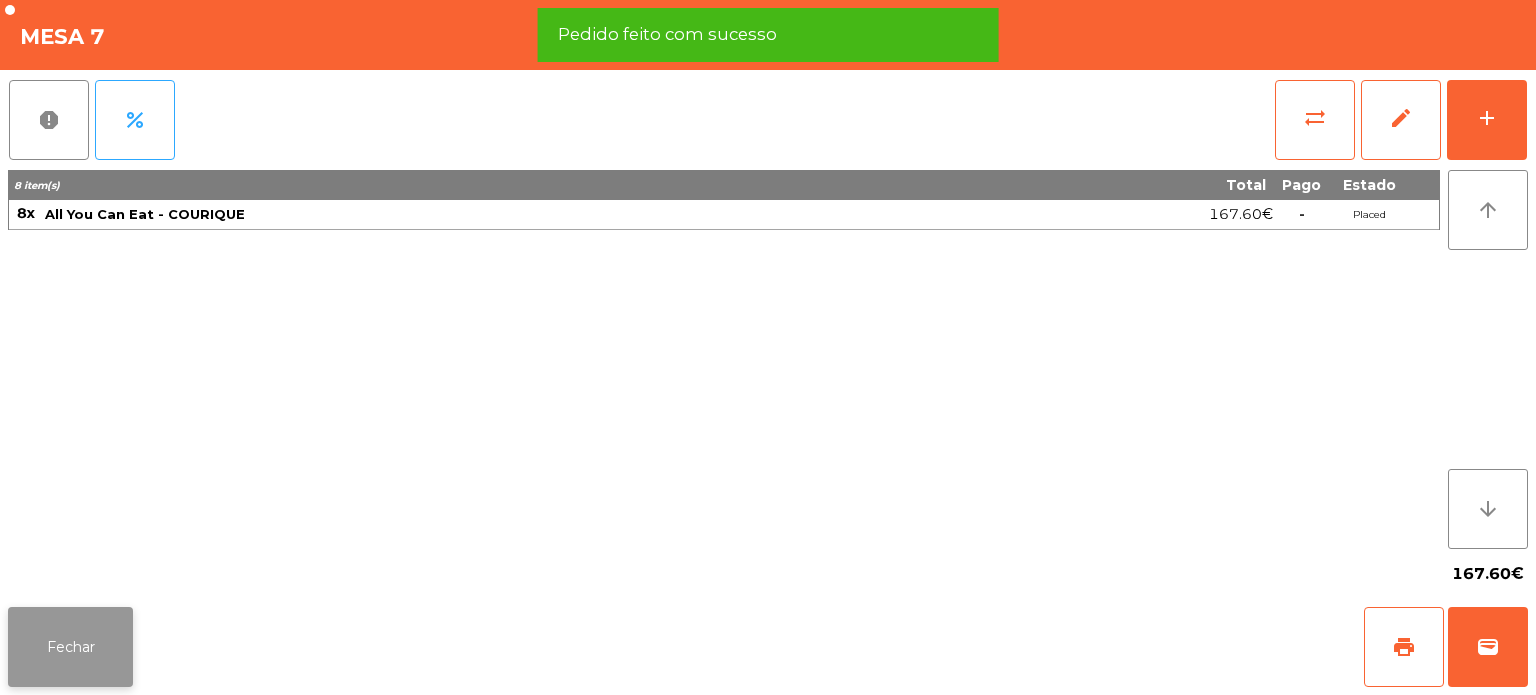 click on "Fechar" 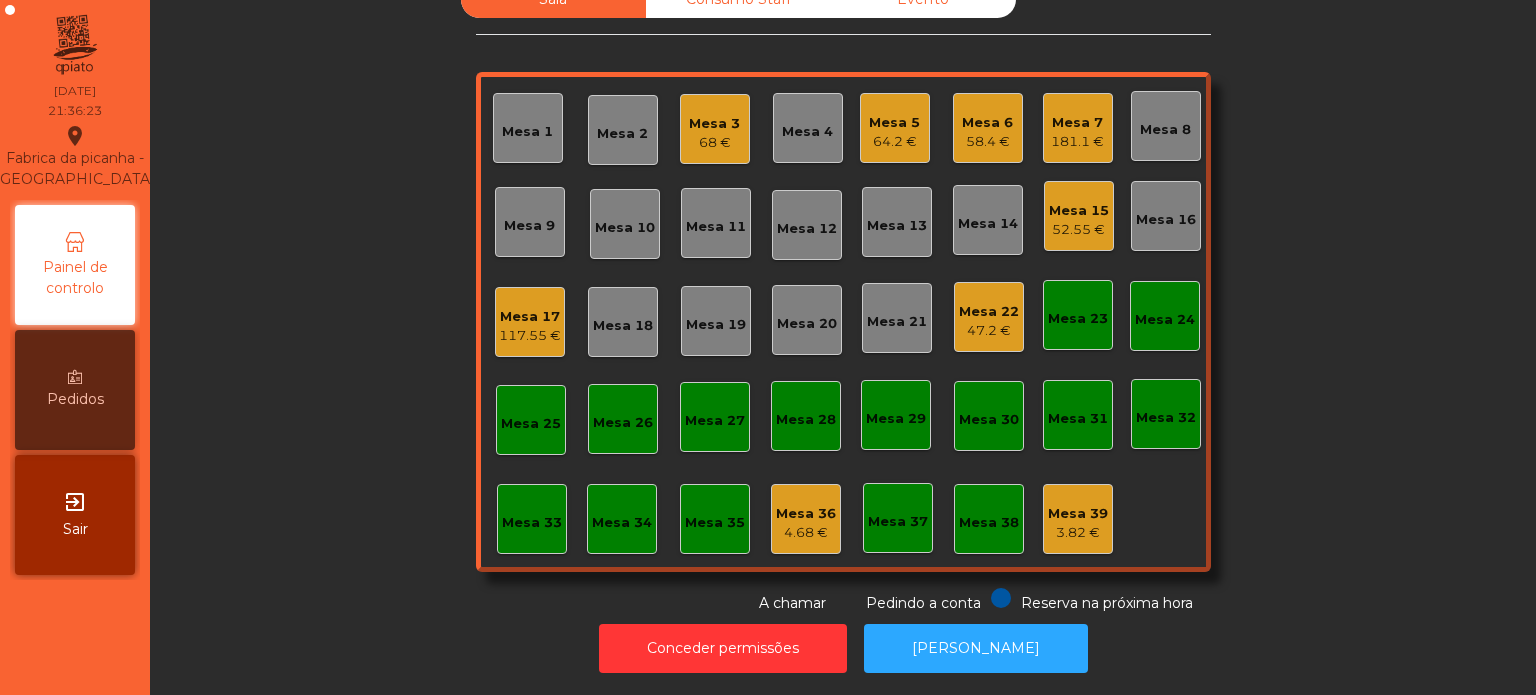 click on "181.1 €" 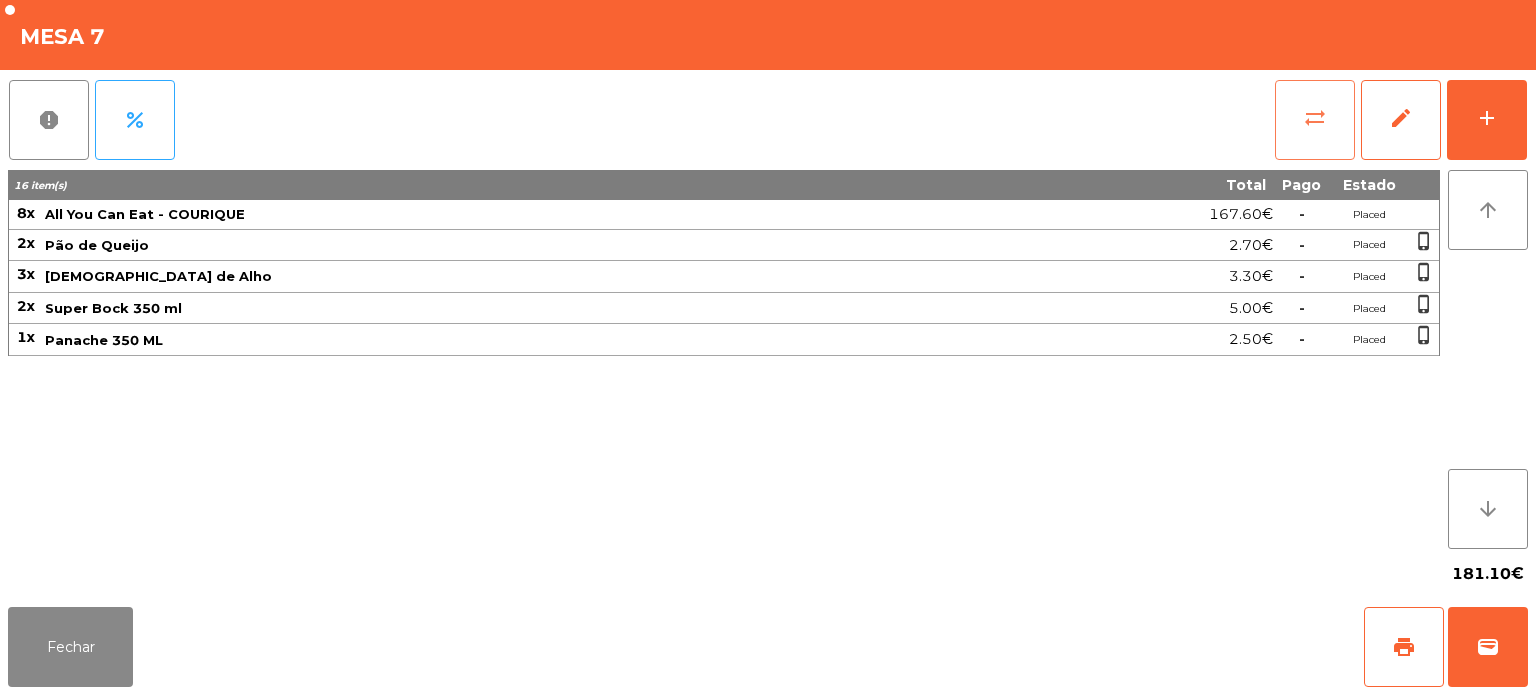 click on "sync_alt" 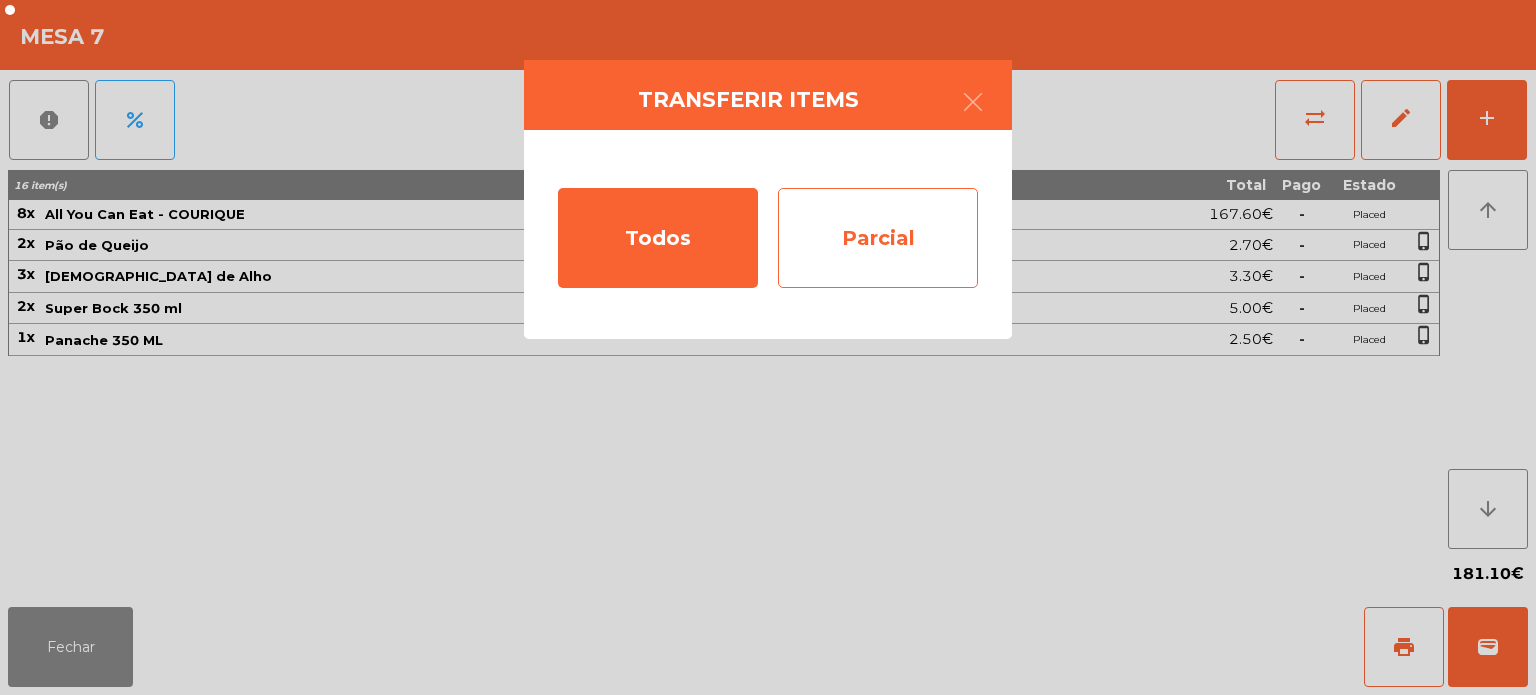 click on "Parcial" 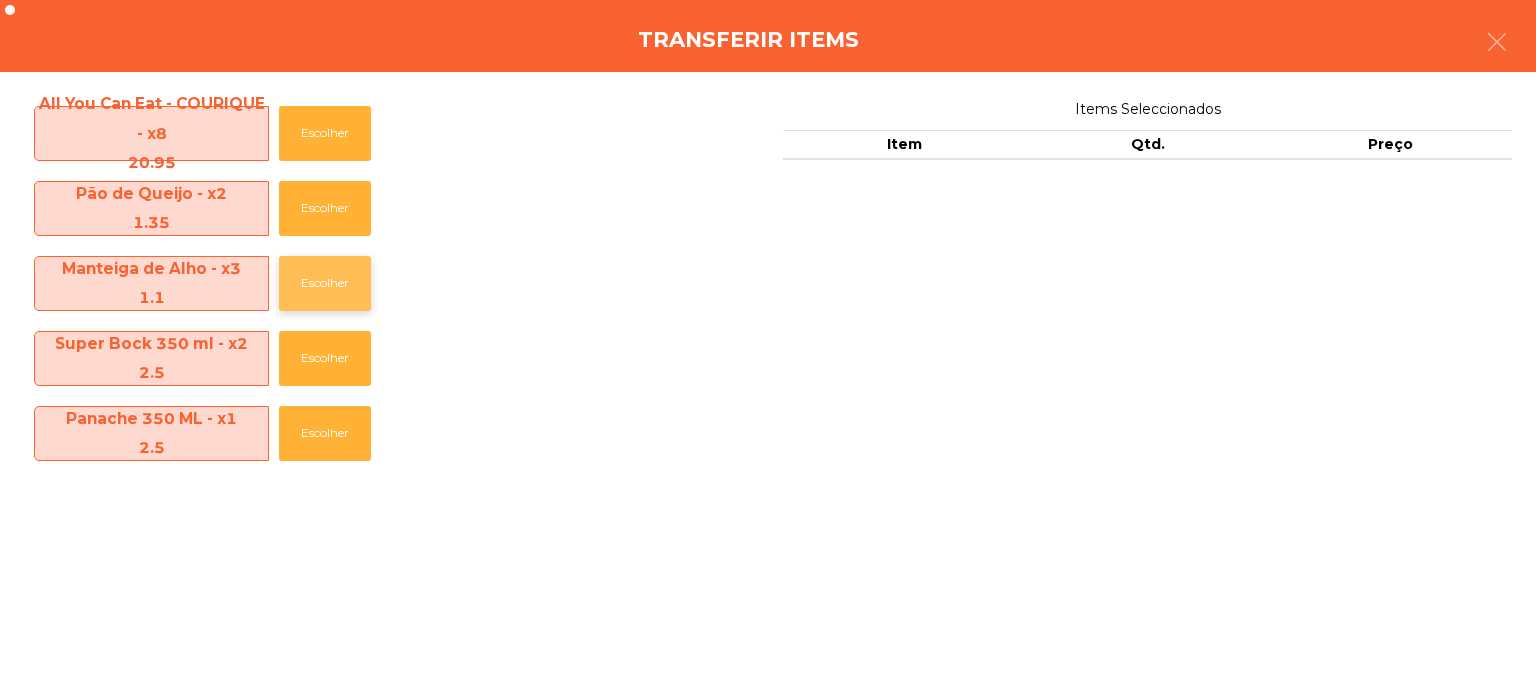 click on "Escolher" 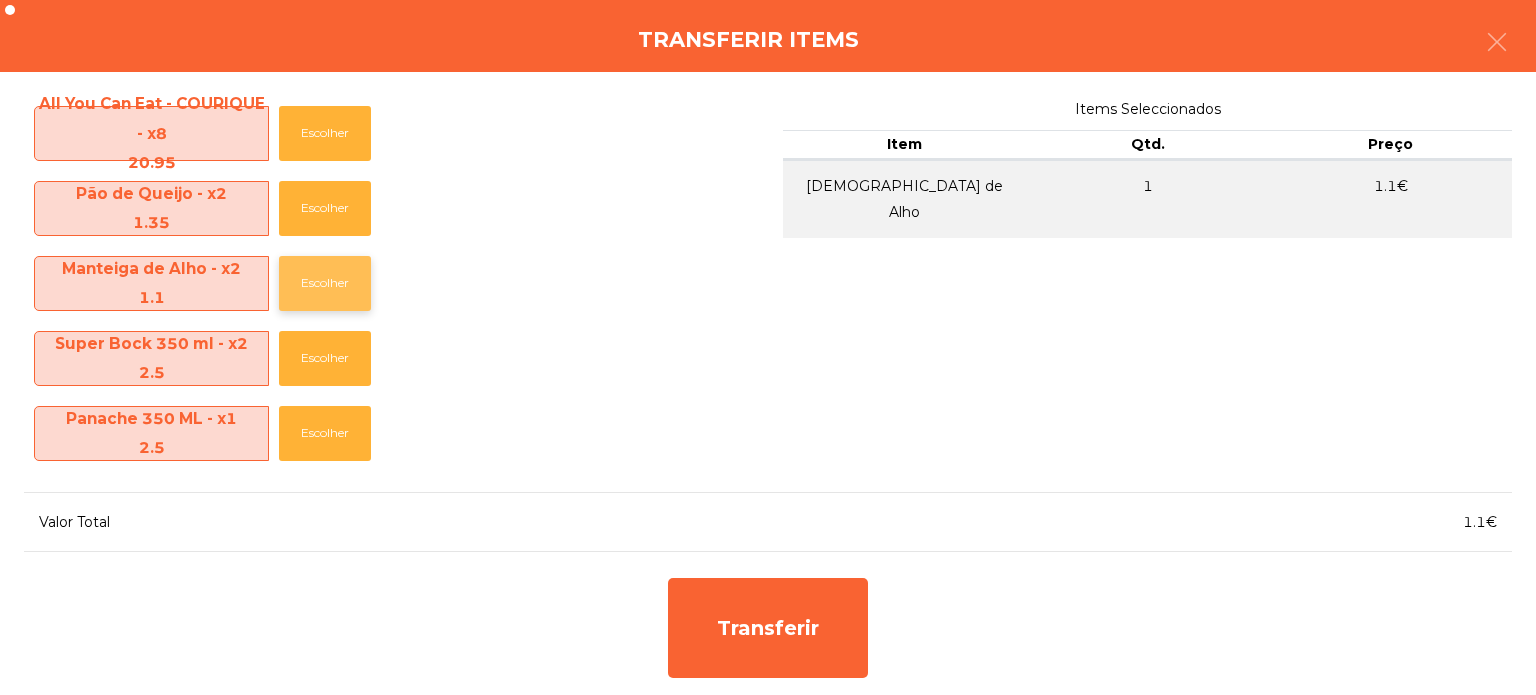 click on "Escolher" 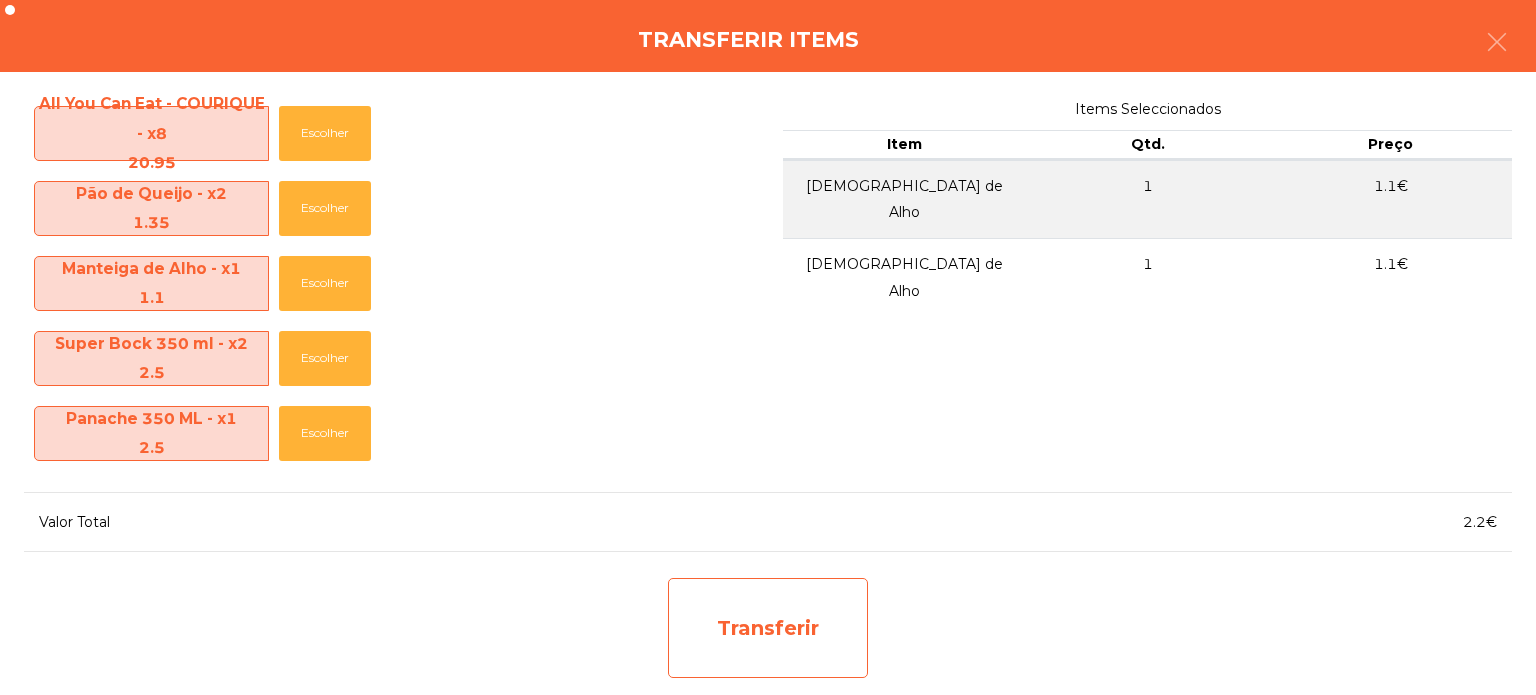click on "Transferir" 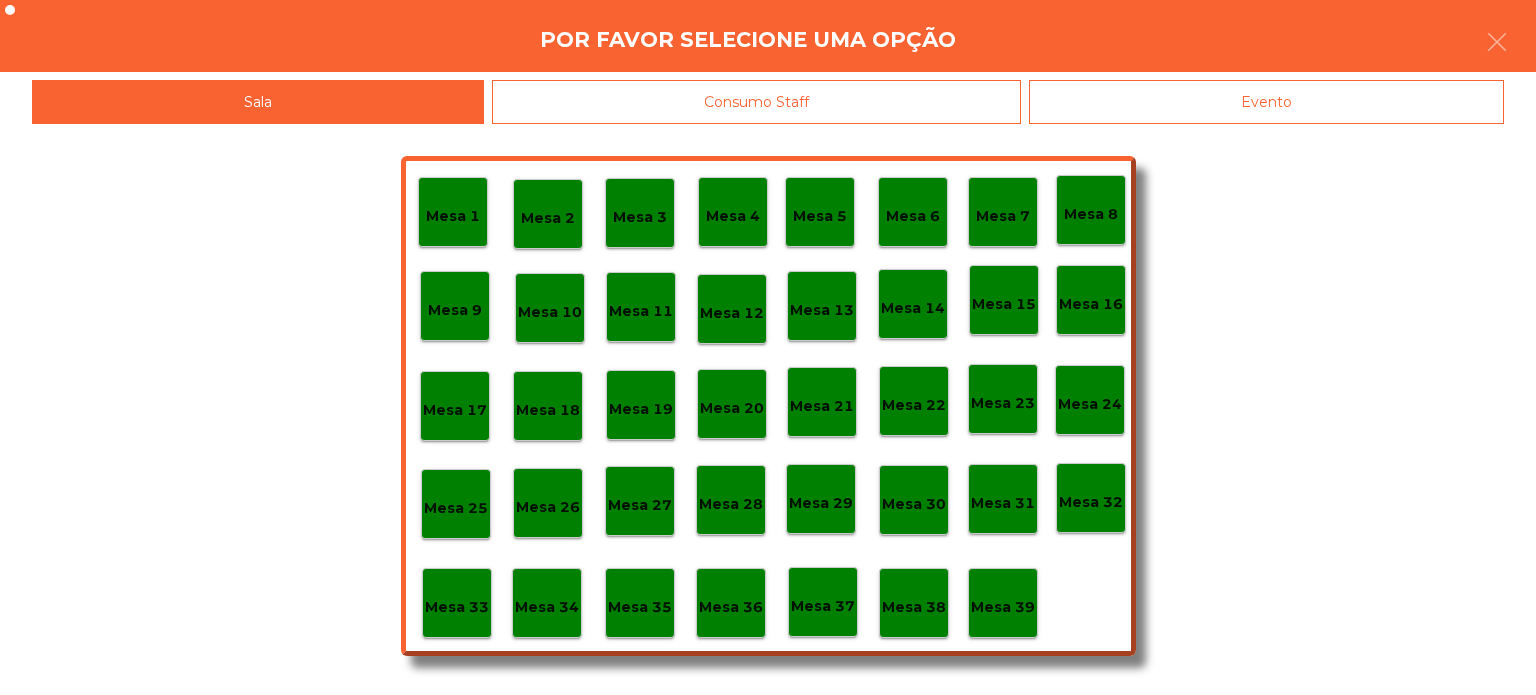 click on "Mesa 37" 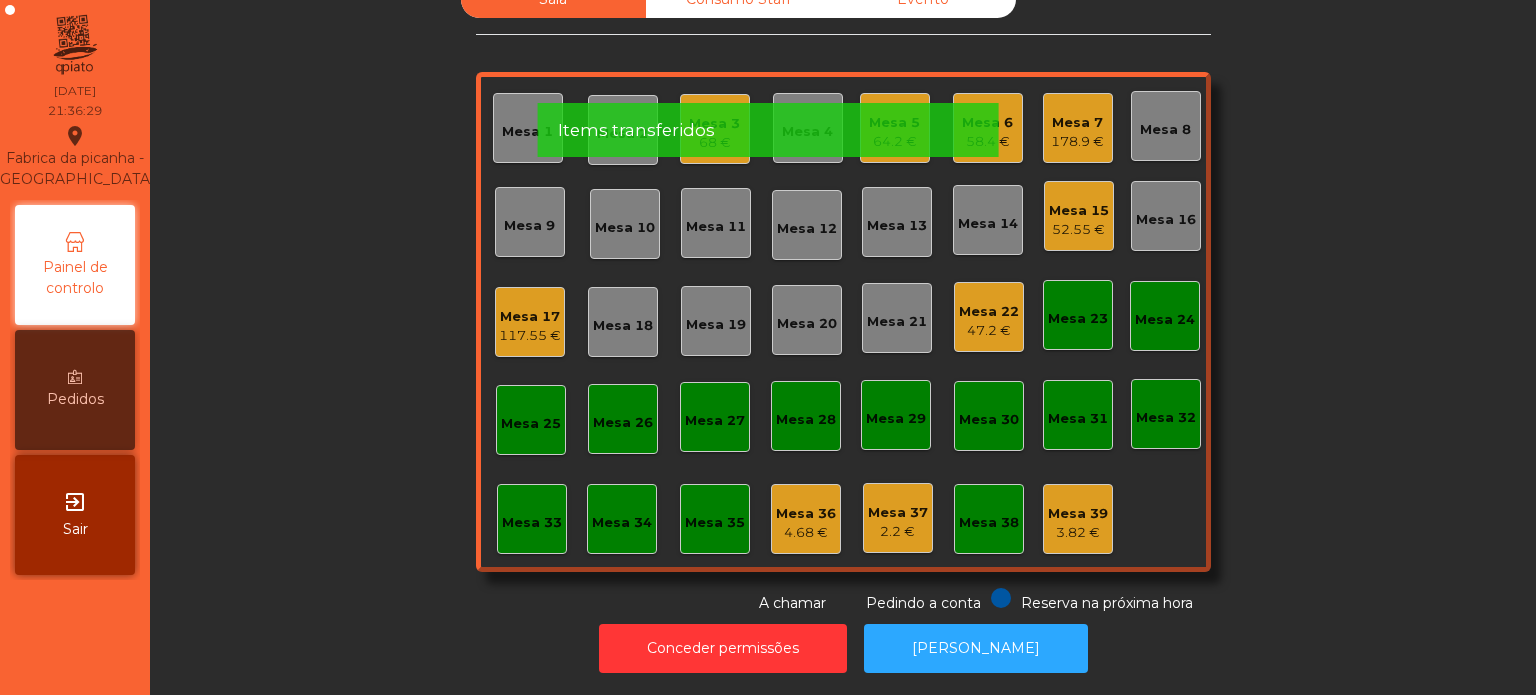 click on "178.9 €" 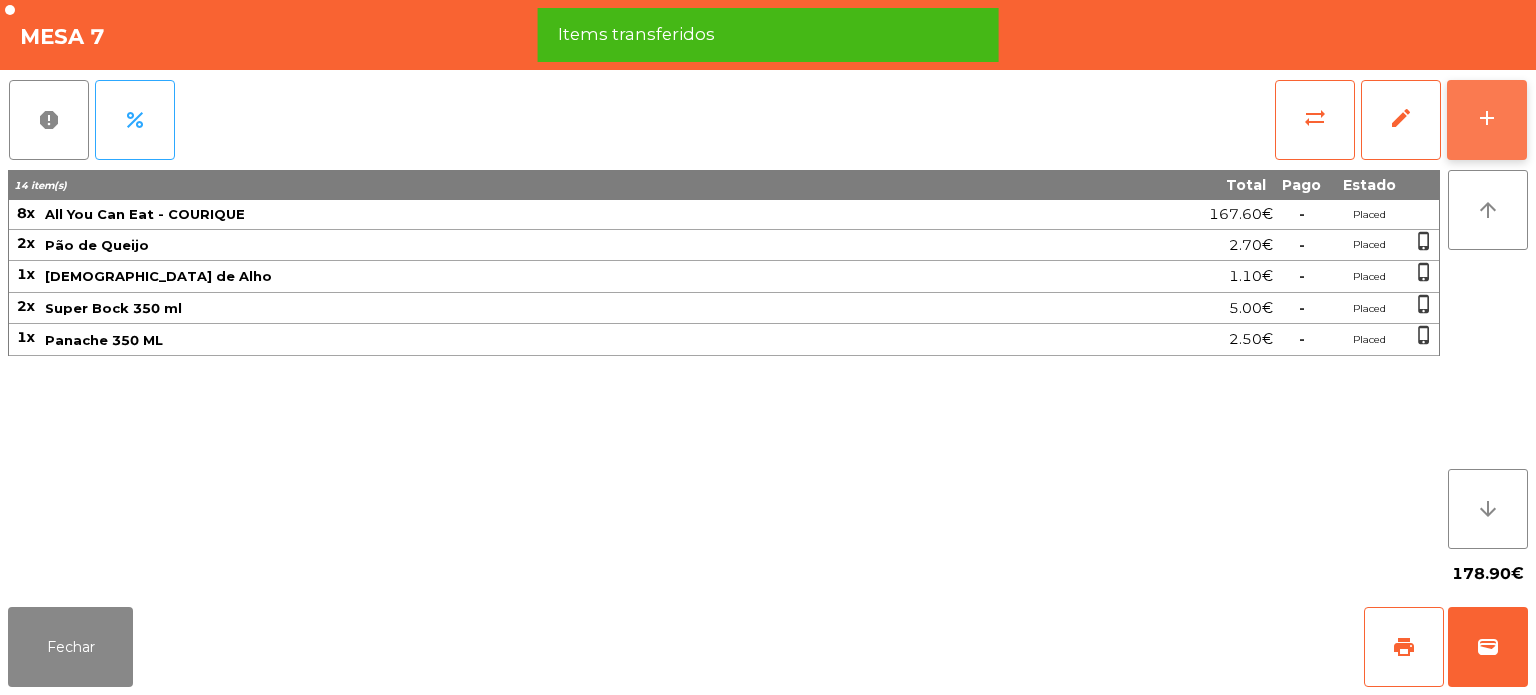 click on "add" 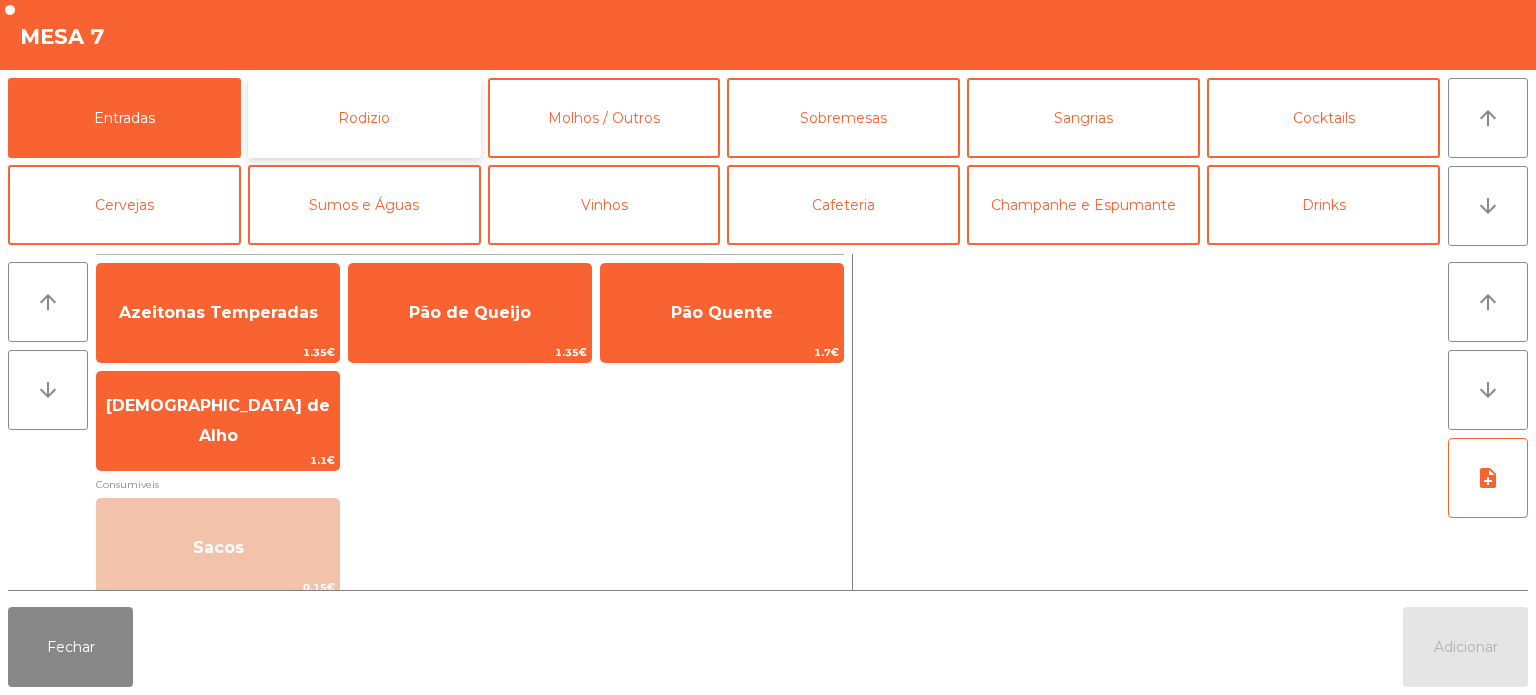 click on "Rodizio" 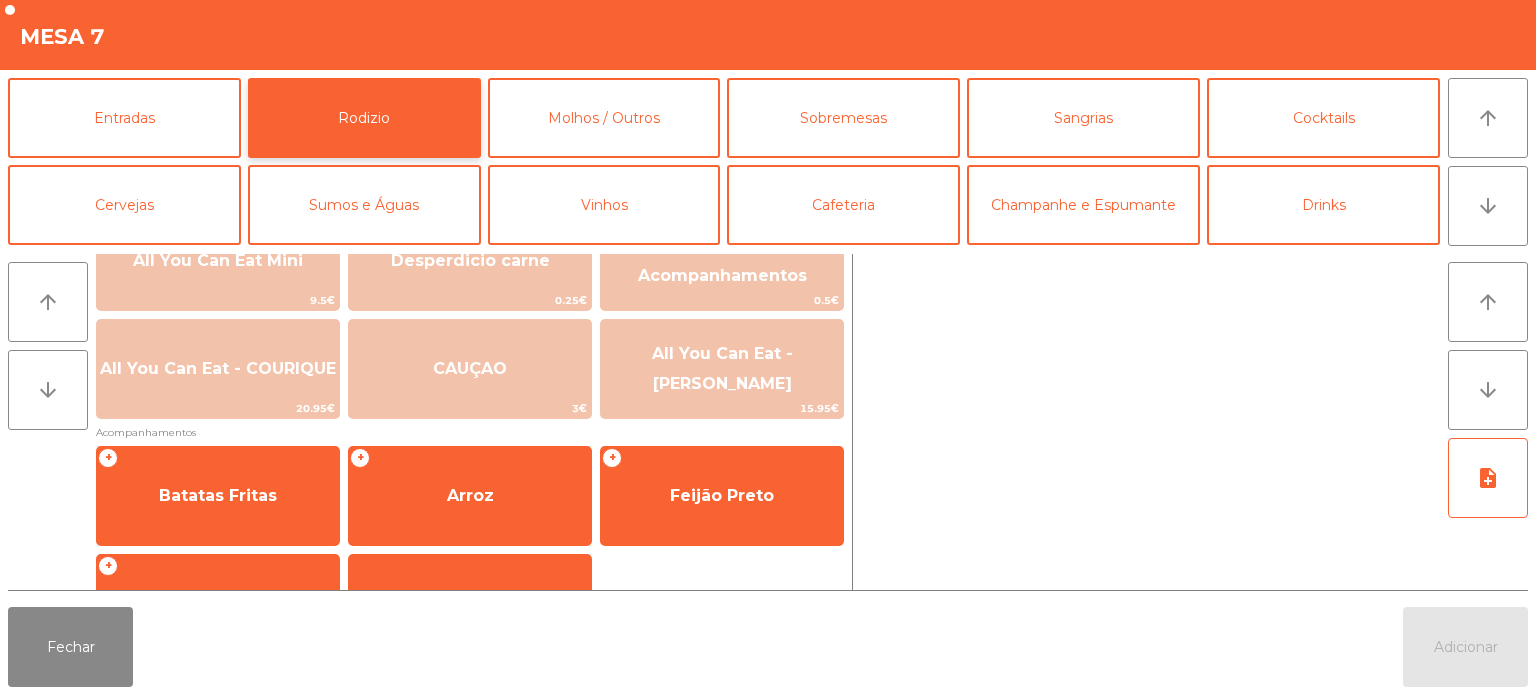 scroll, scrollTop: 291, scrollLeft: 0, axis: vertical 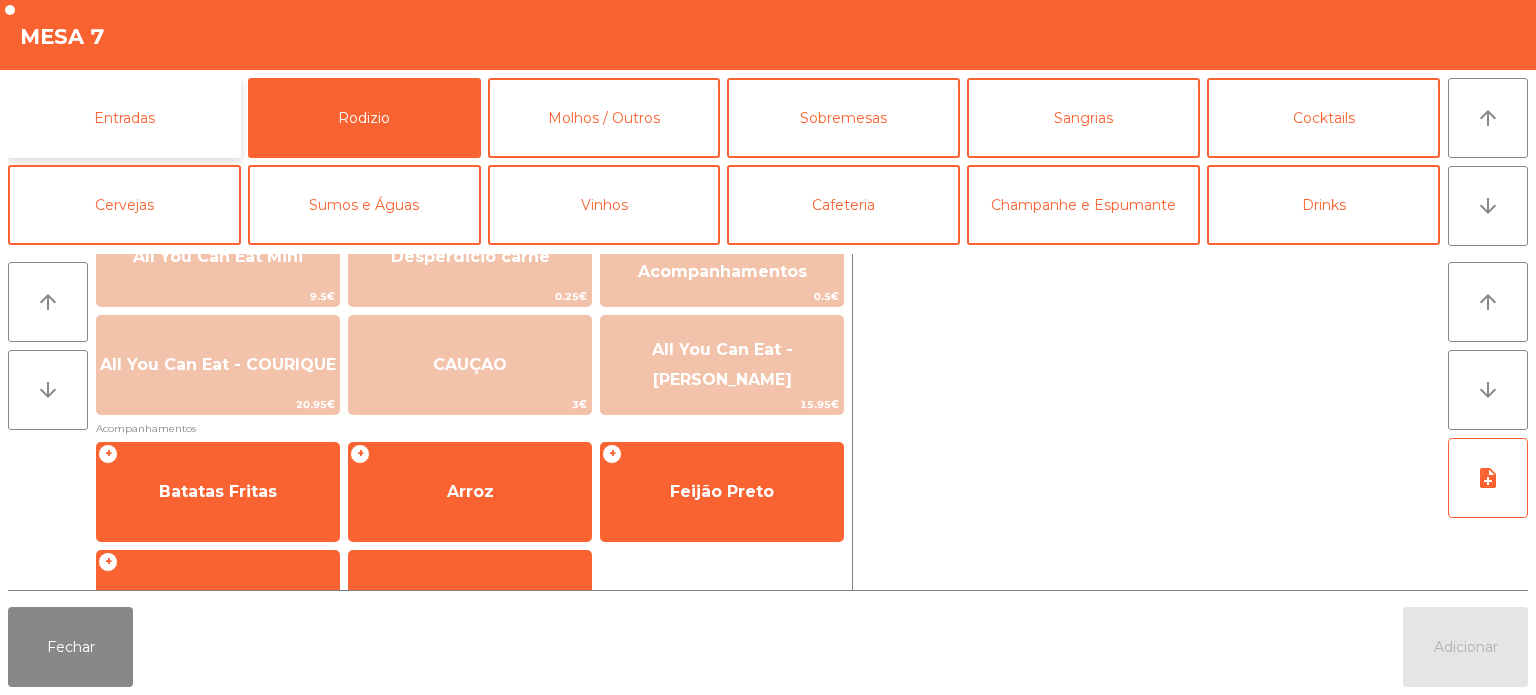 click on "Entradas" 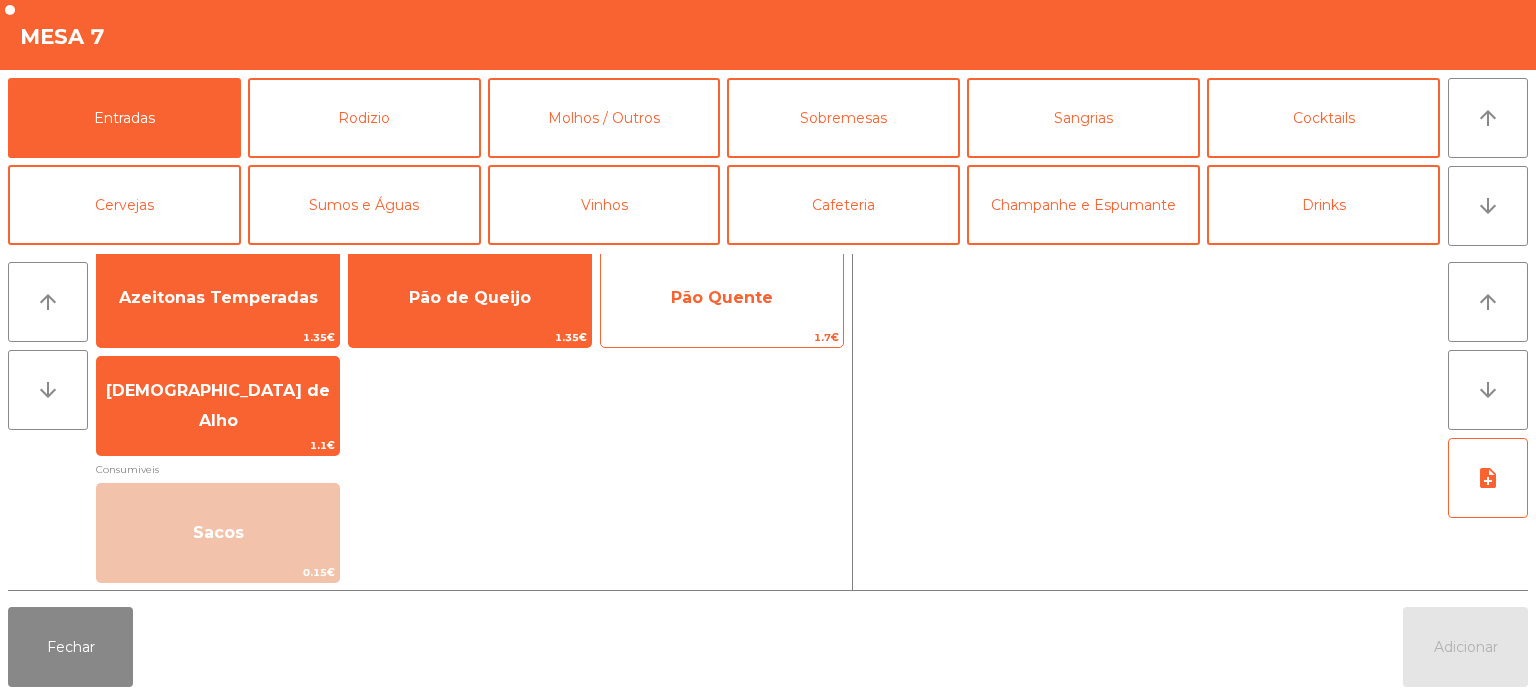 click on "Pão Quente" 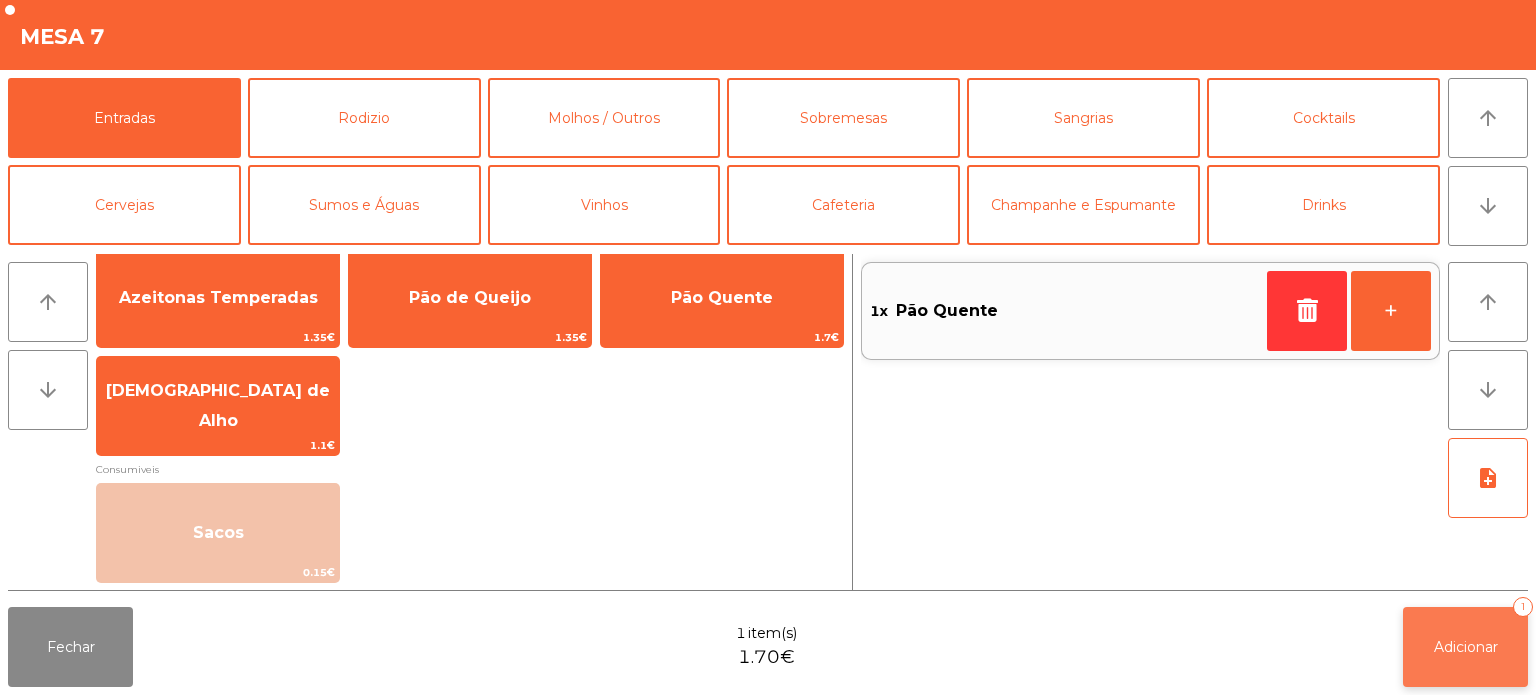 click on "Adicionar   1" 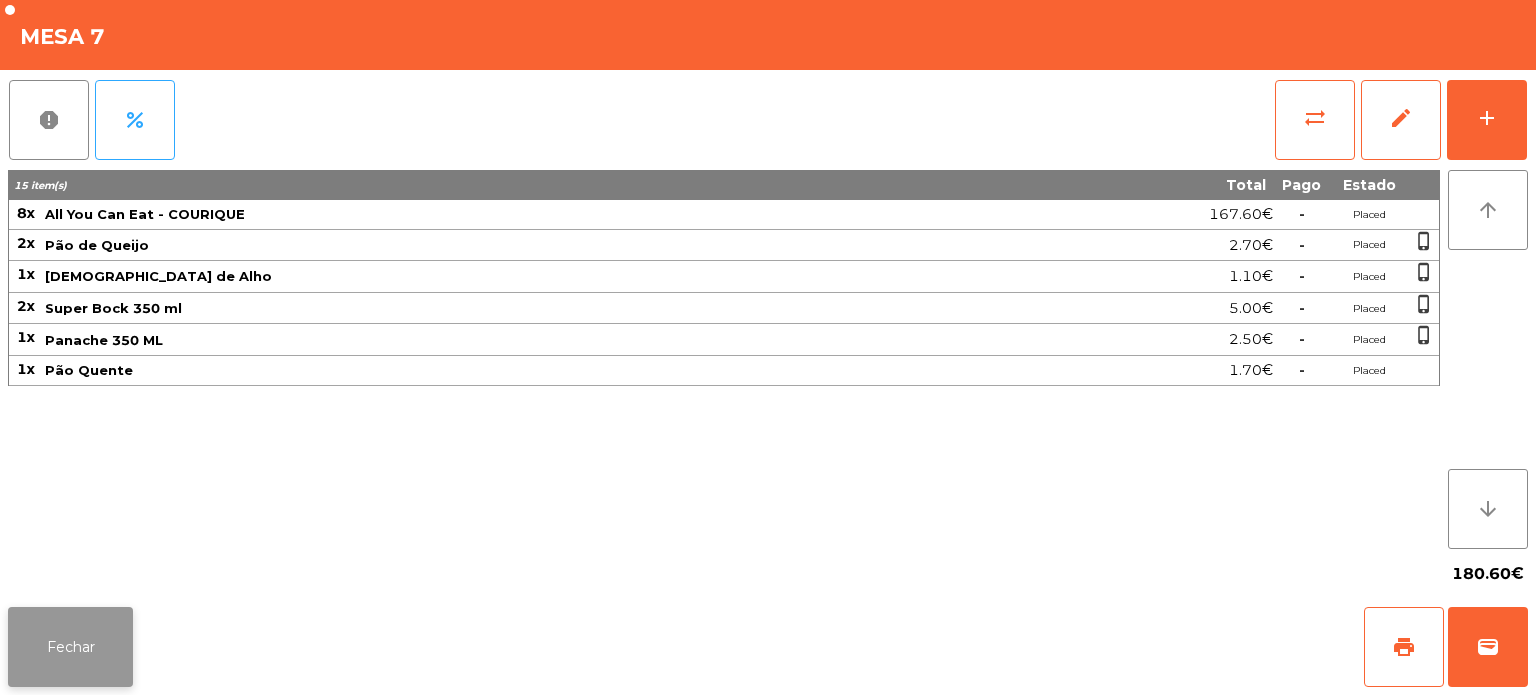 click on "Fechar" 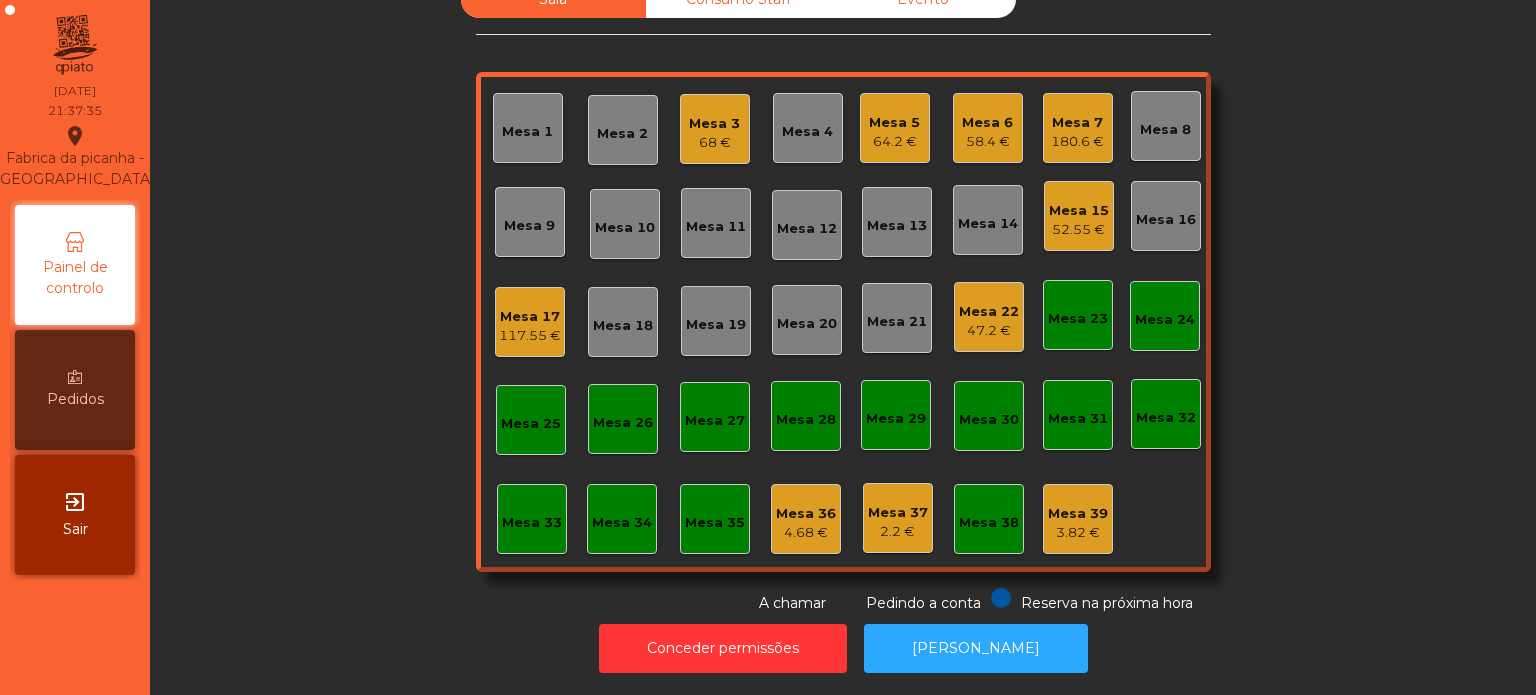 click on "Mesa 22   47.2 €" 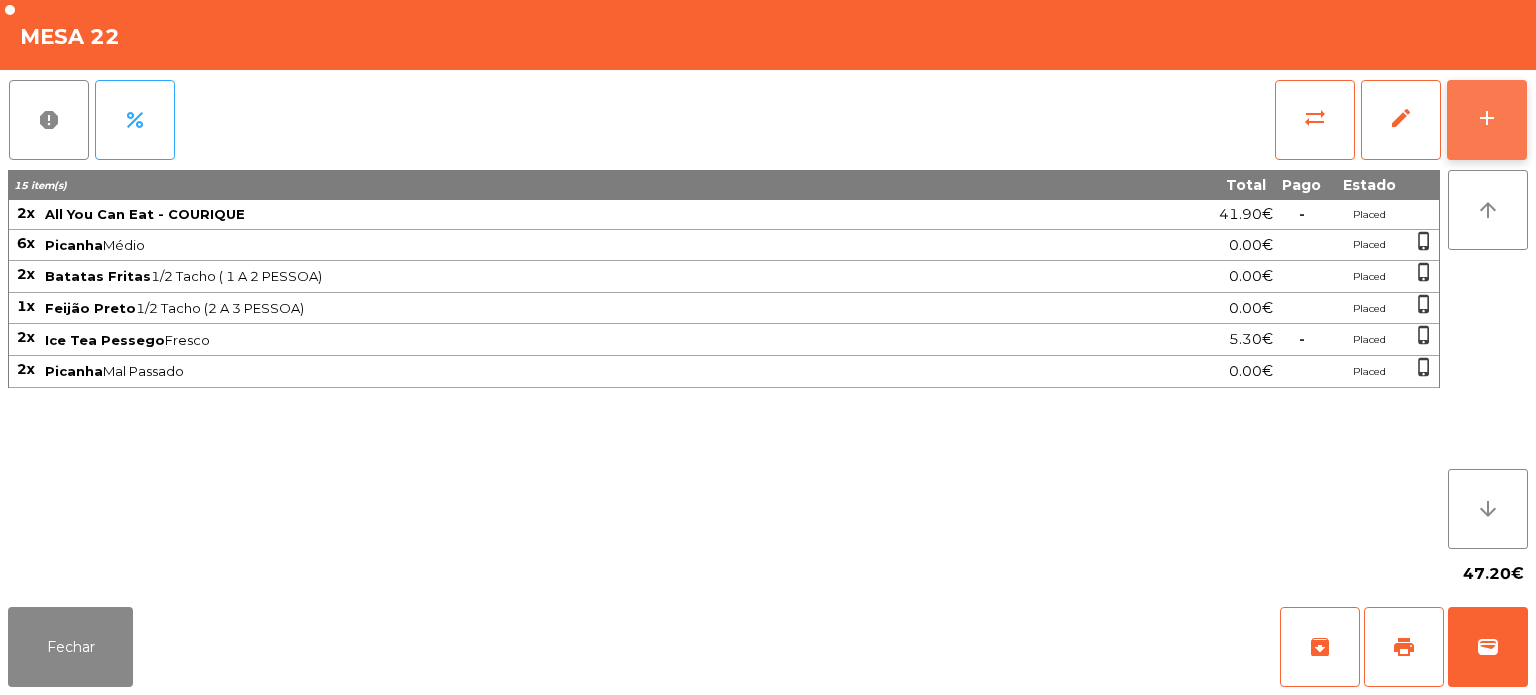 click on "add" 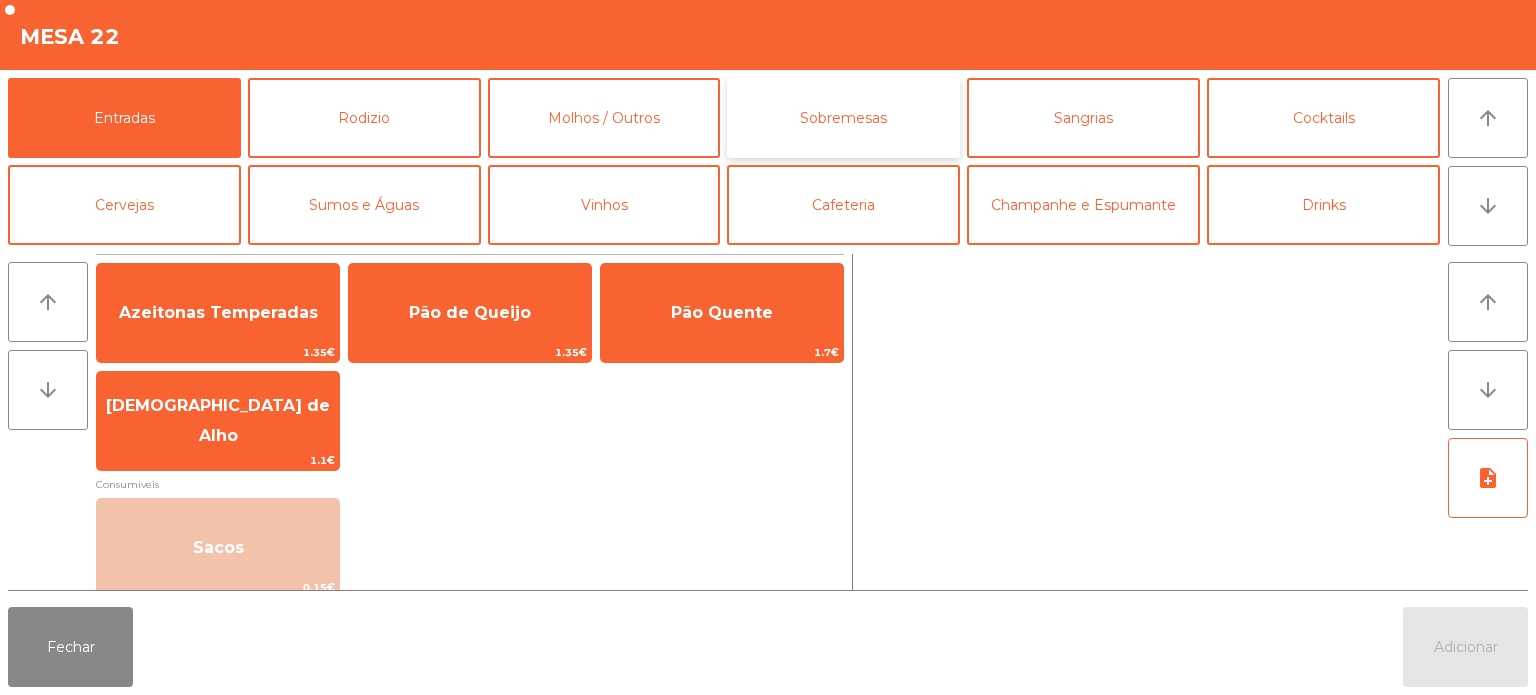 click on "Sobremesas" 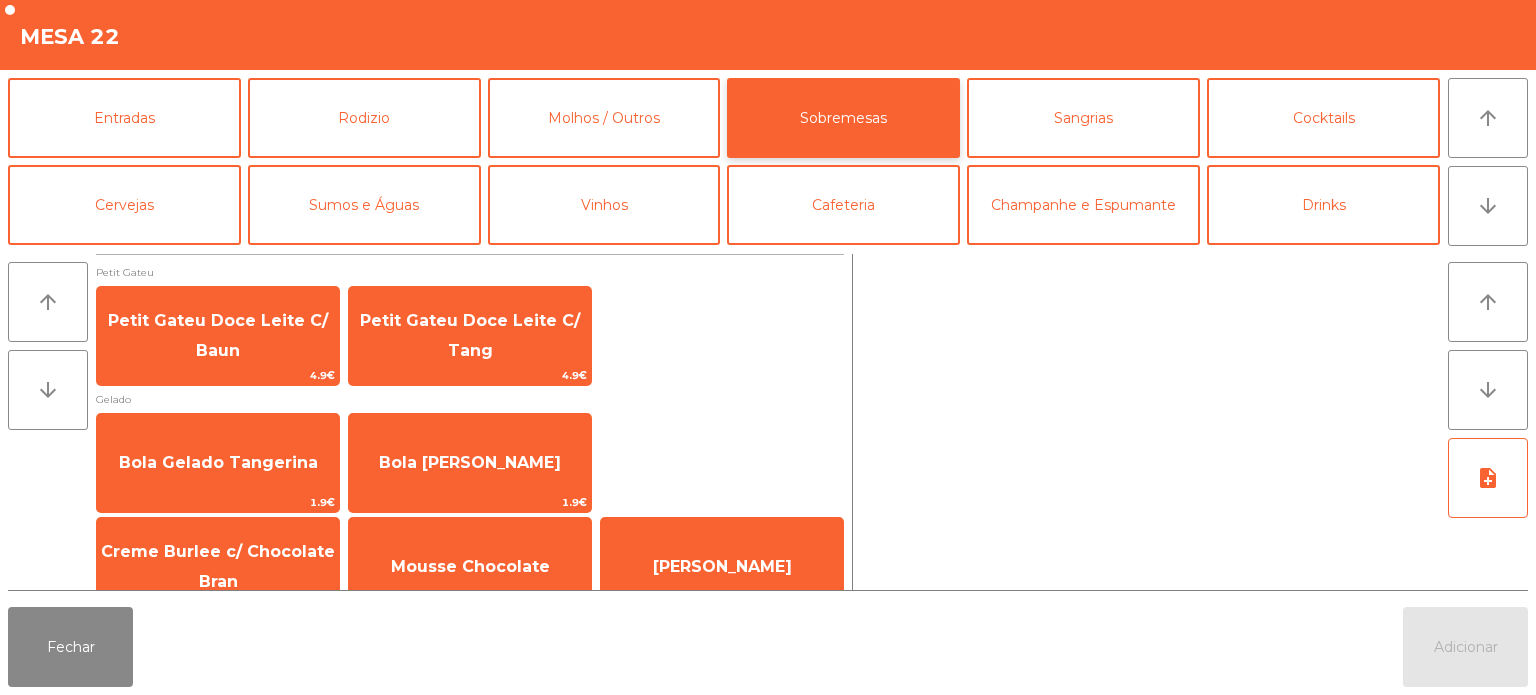 scroll, scrollTop: 34, scrollLeft: 0, axis: vertical 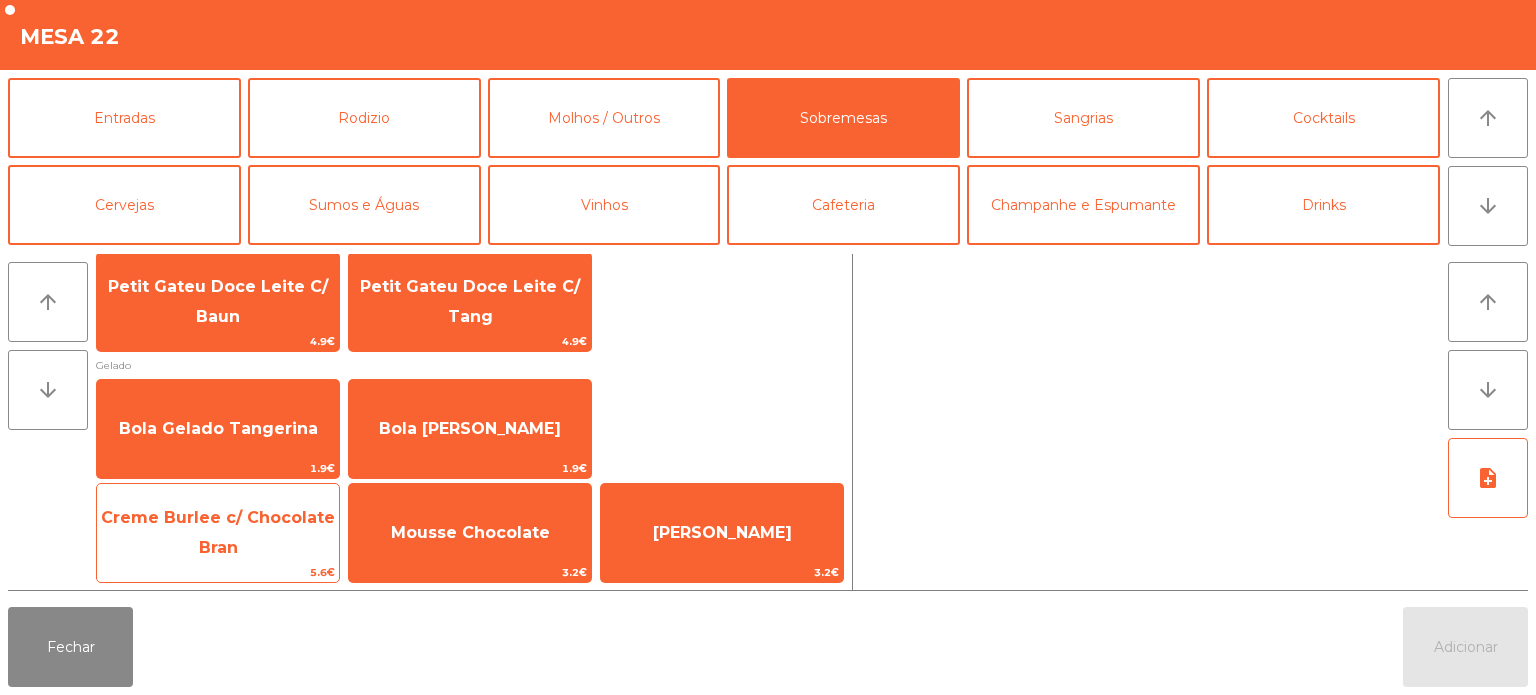 click on "Creme Burlee c/ Chocolate Bran" 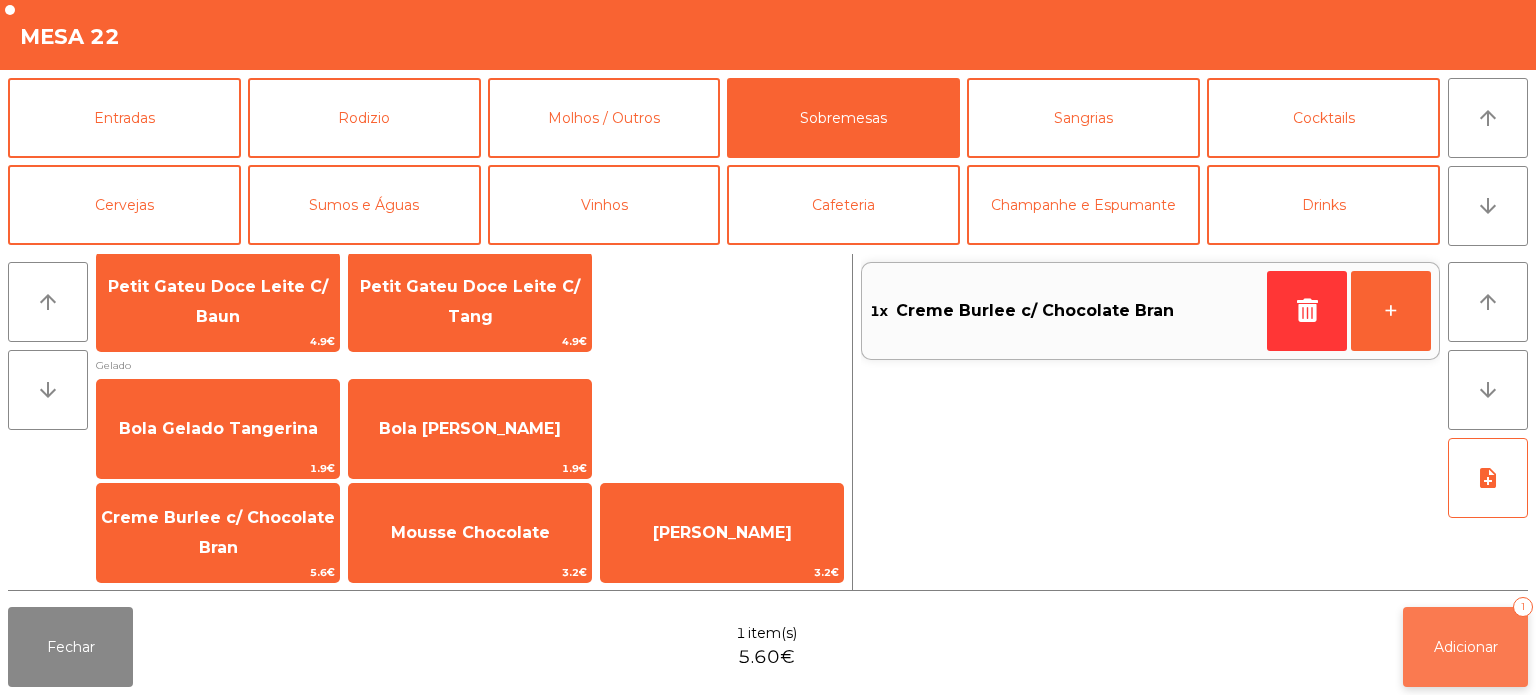 click on "Adicionar" 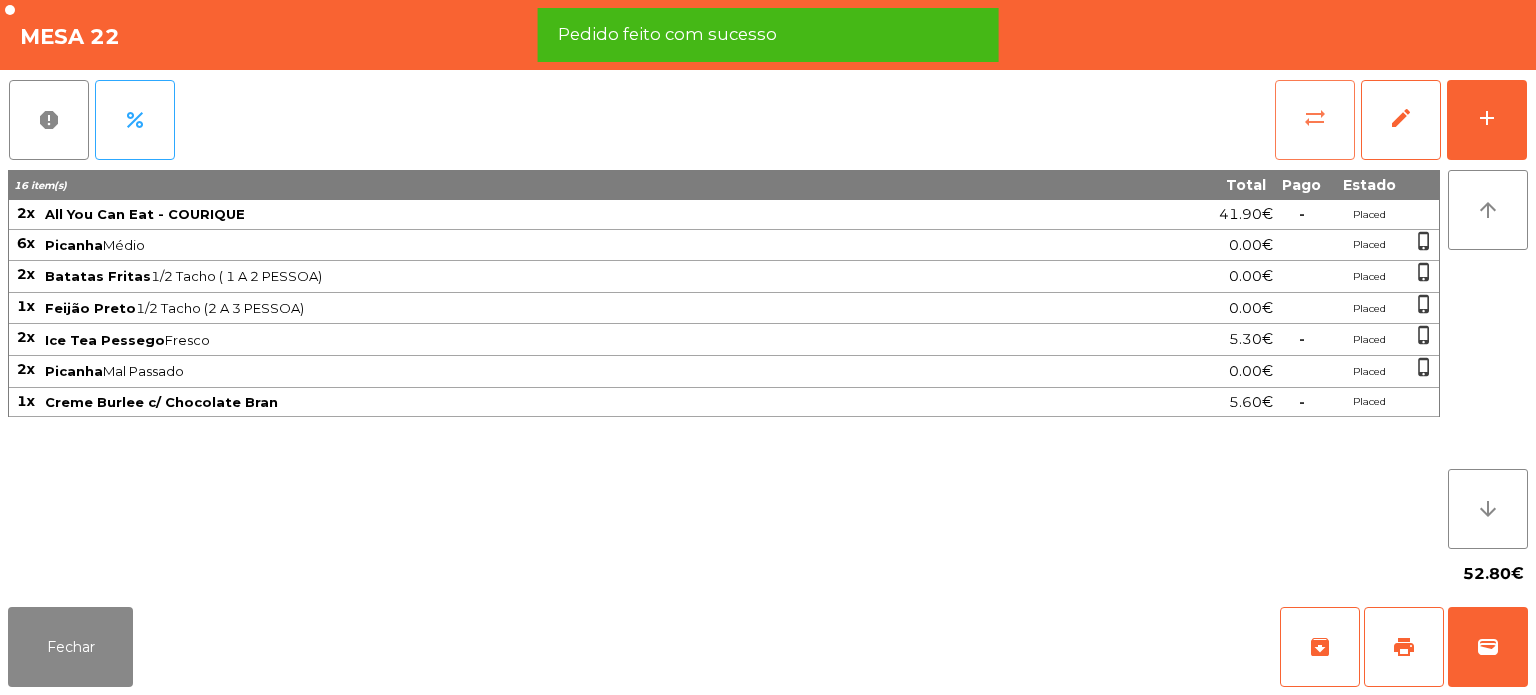 click on "sync_alt" 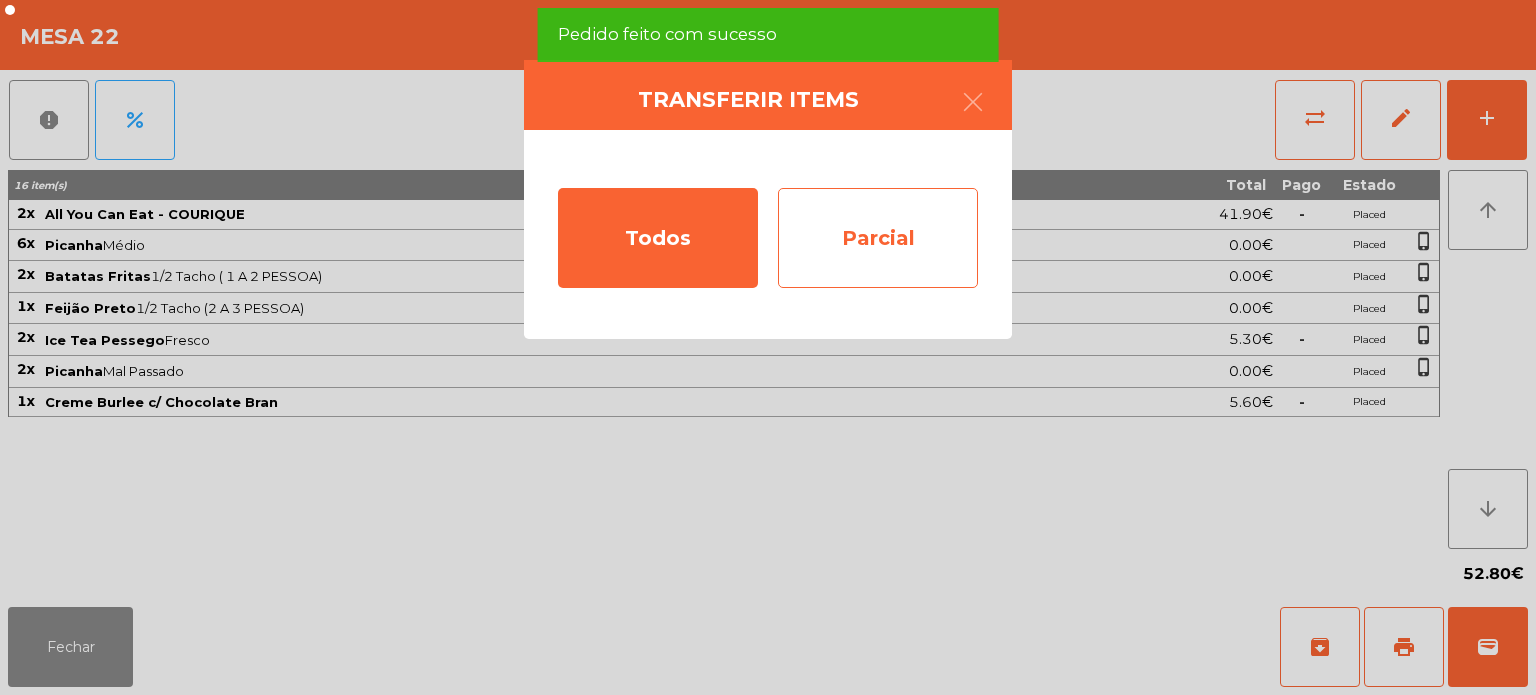 click on "Parcial" 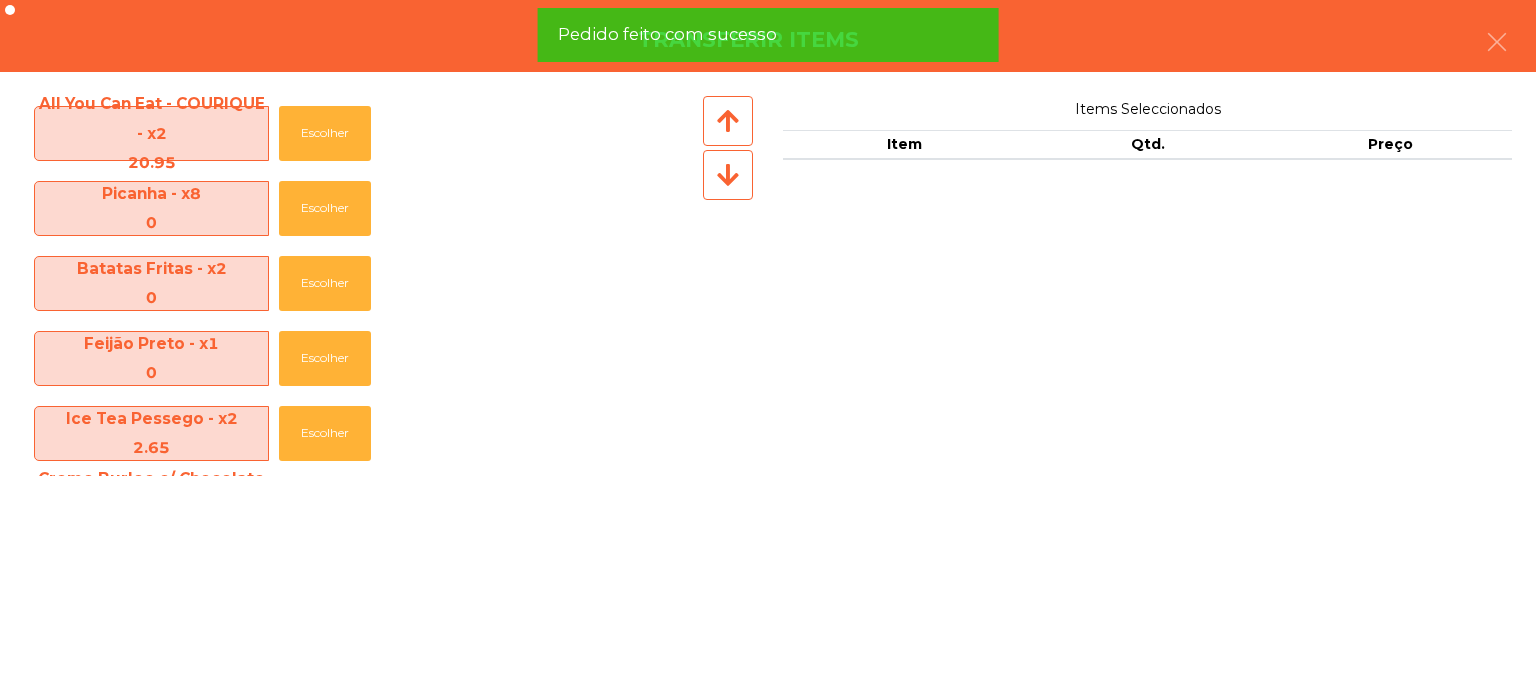 scroll, scrollTop: 76, scrollLeft: 0, axis: vertical 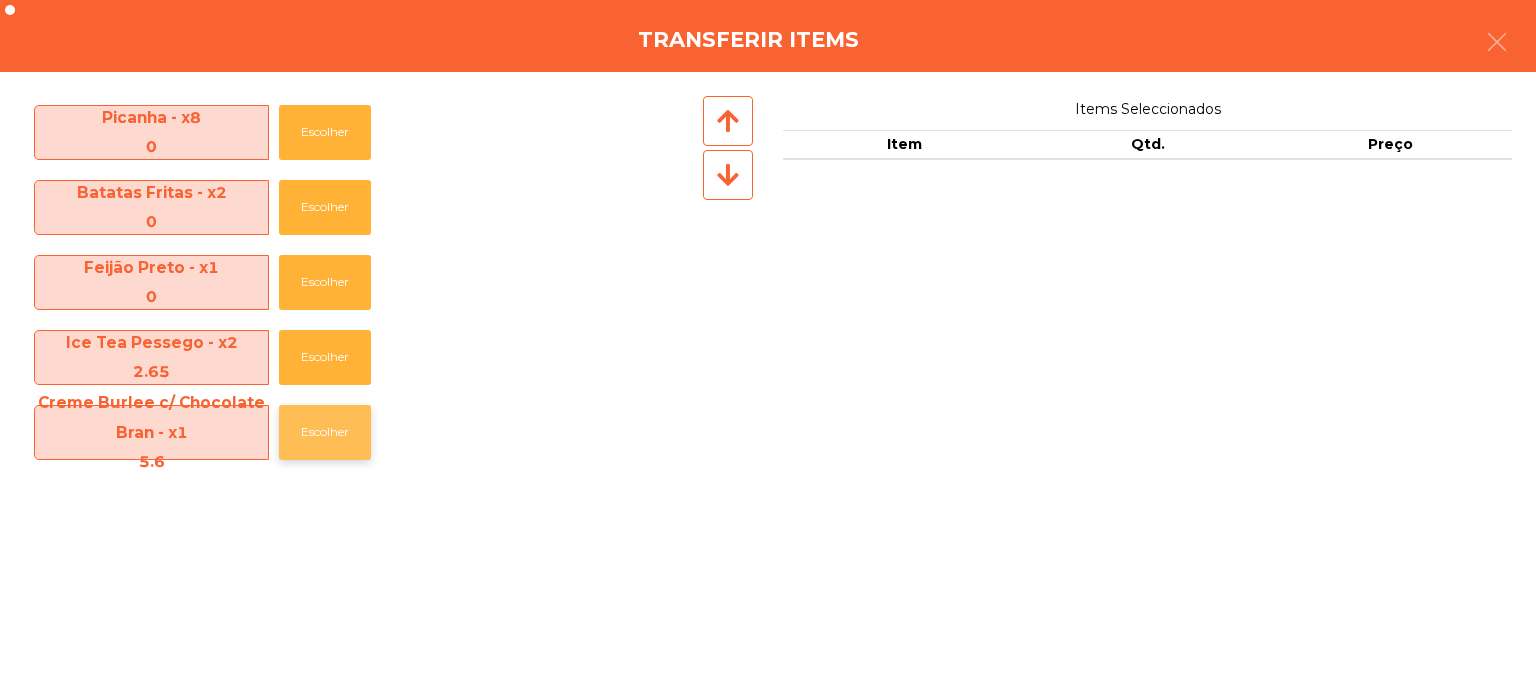 click on "Escolher" 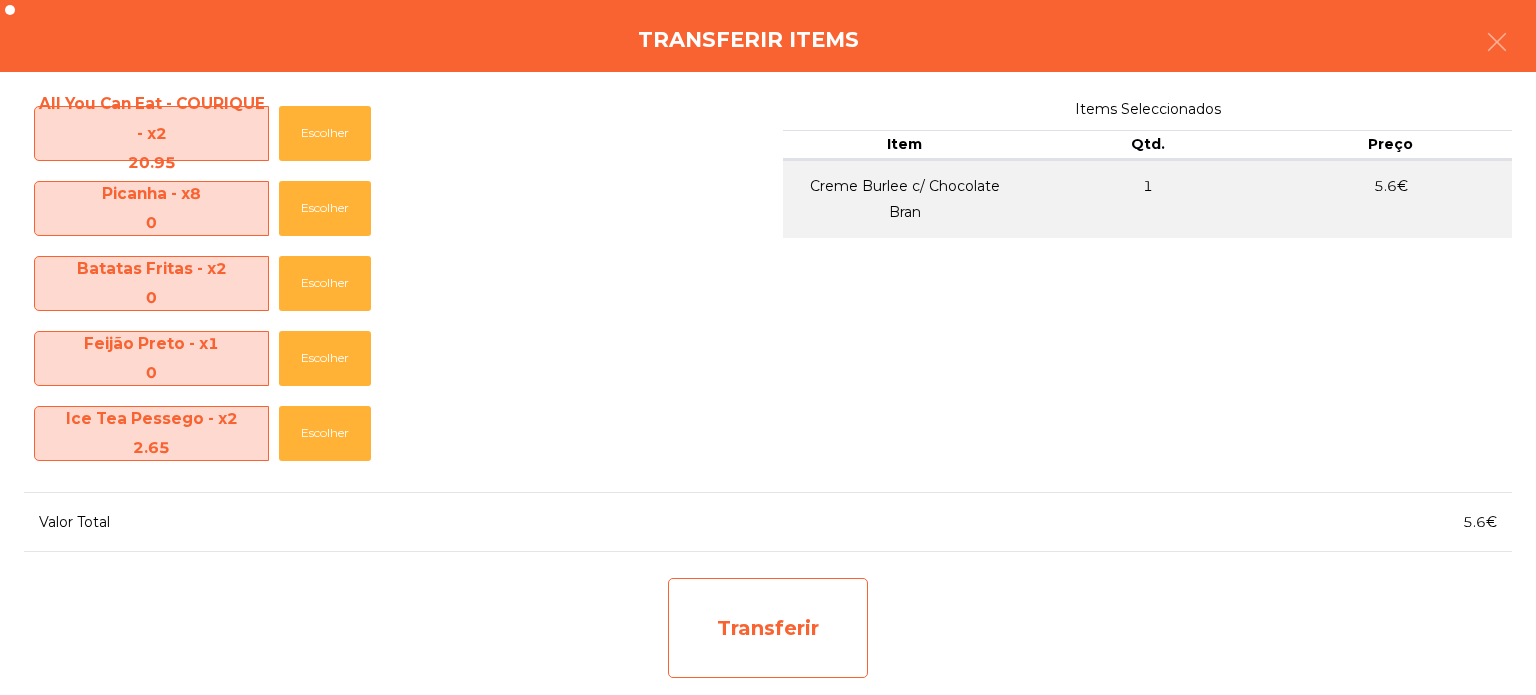click on "Transferir" 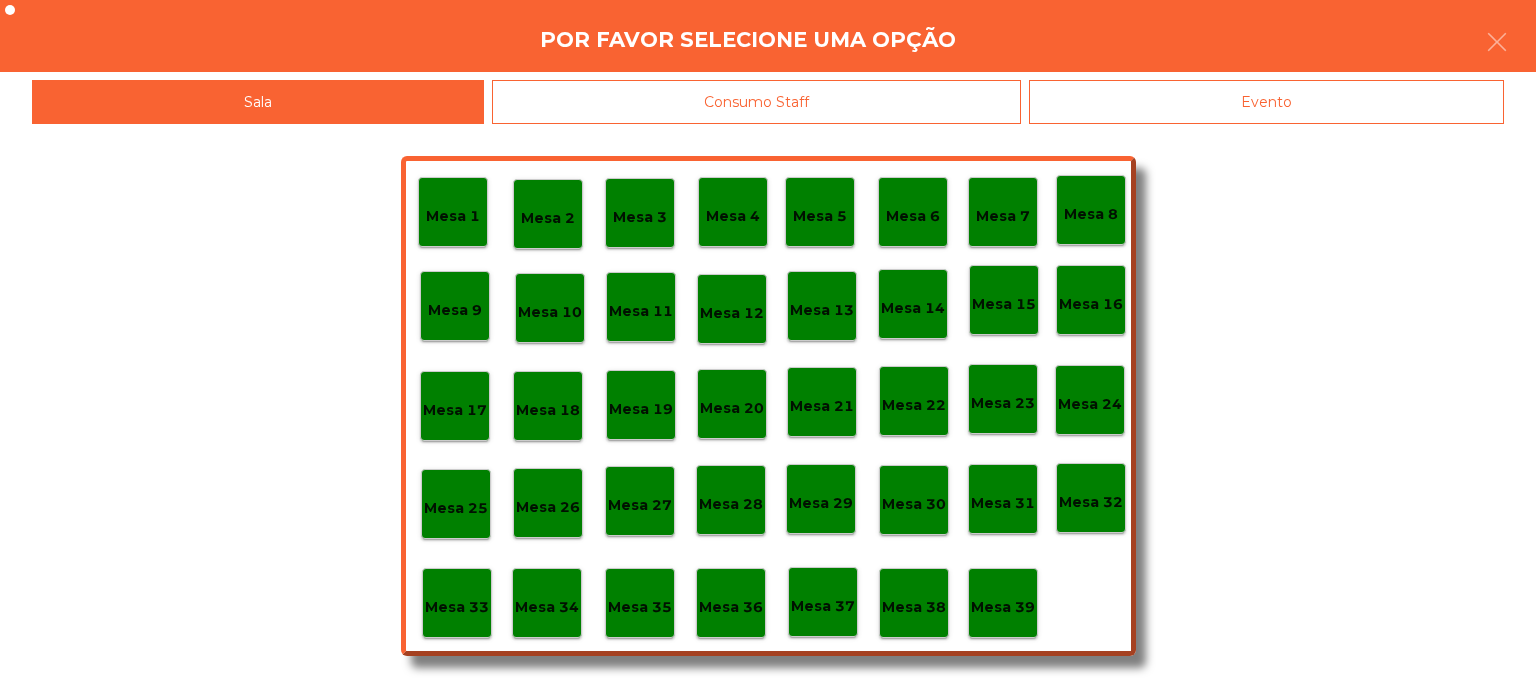 click on "Mesa 39" 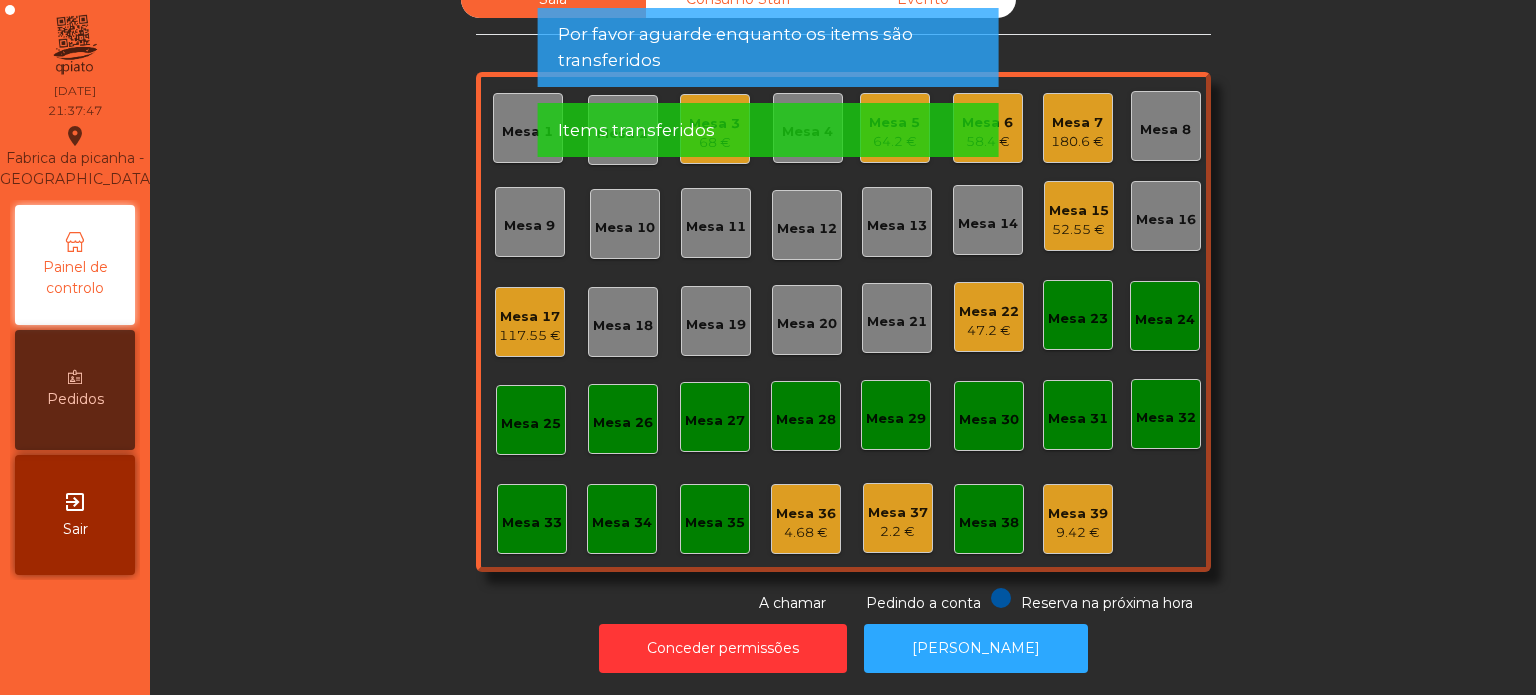 click on "Conceder permissões   Abrir [PERSON_NAME]" 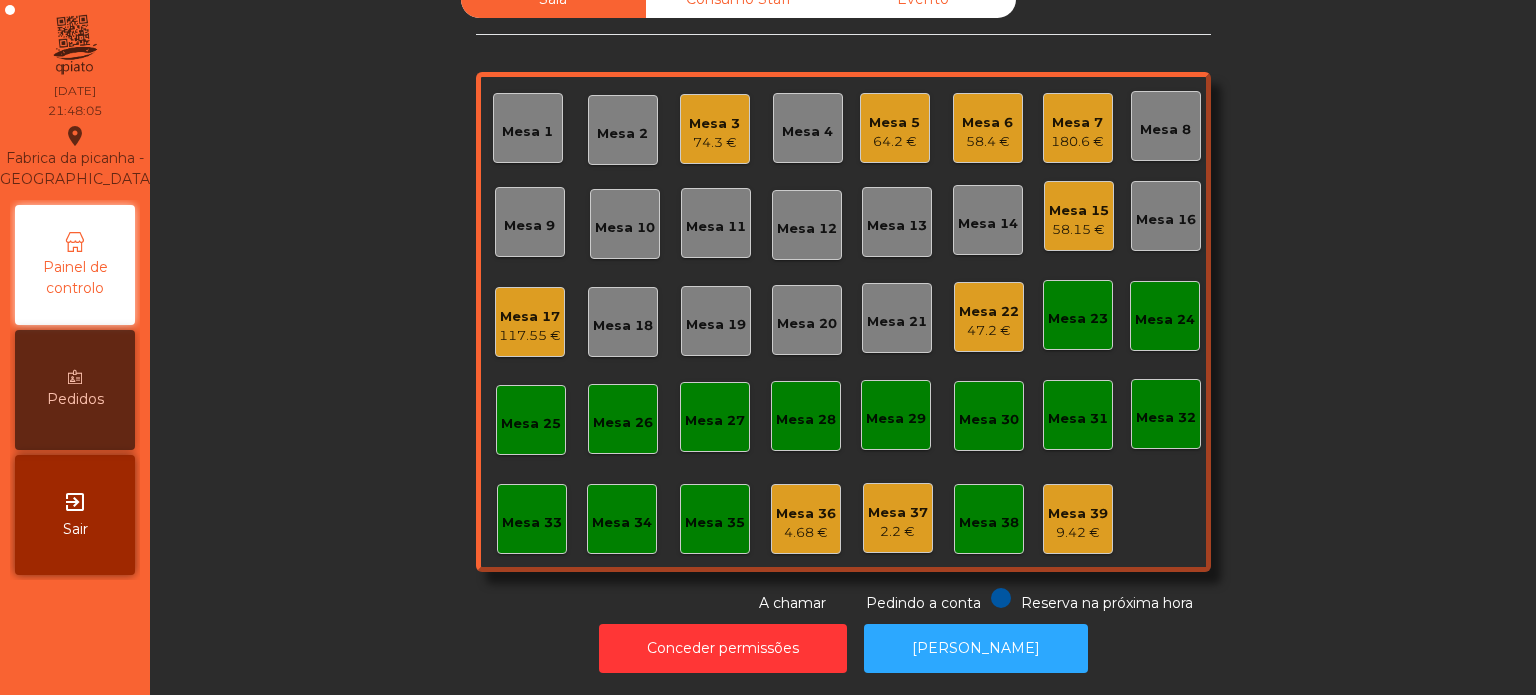 click on "Mesa 13" 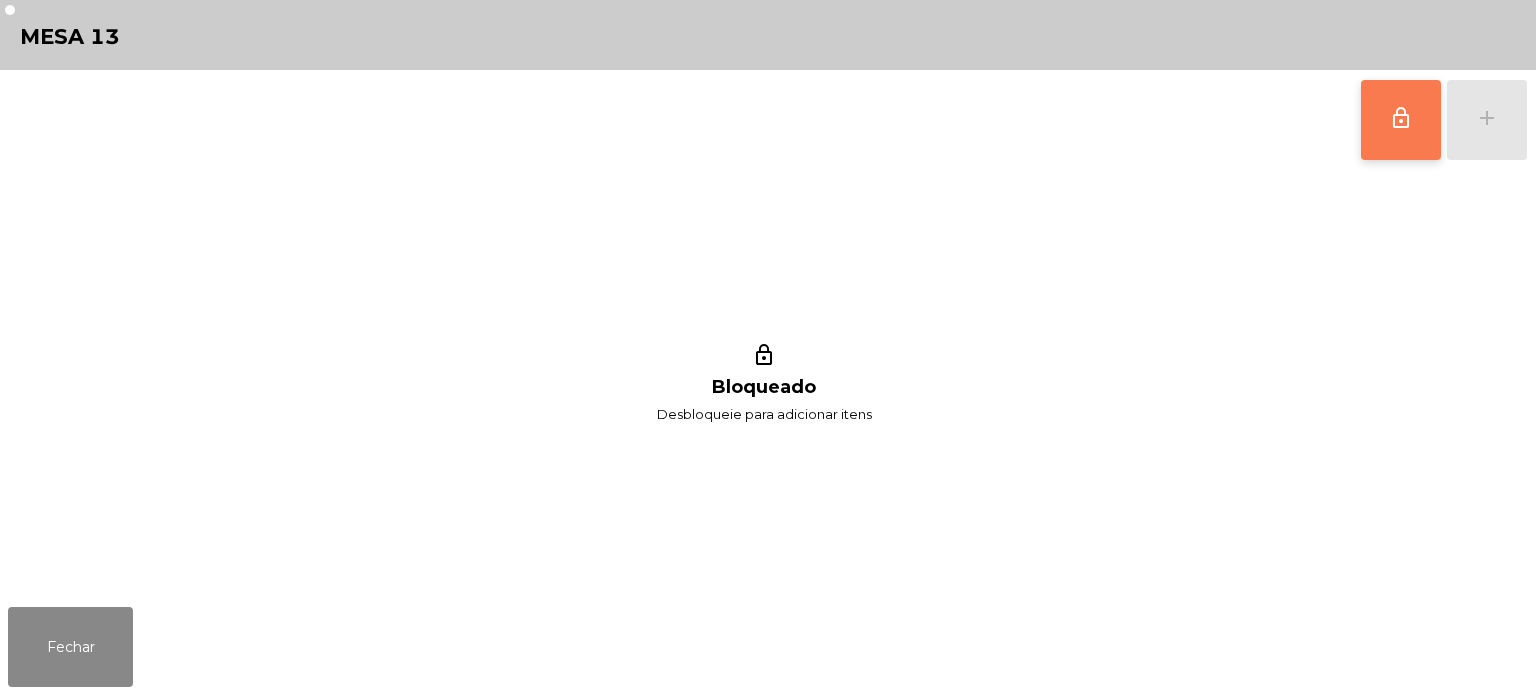 click on "lock_outline" 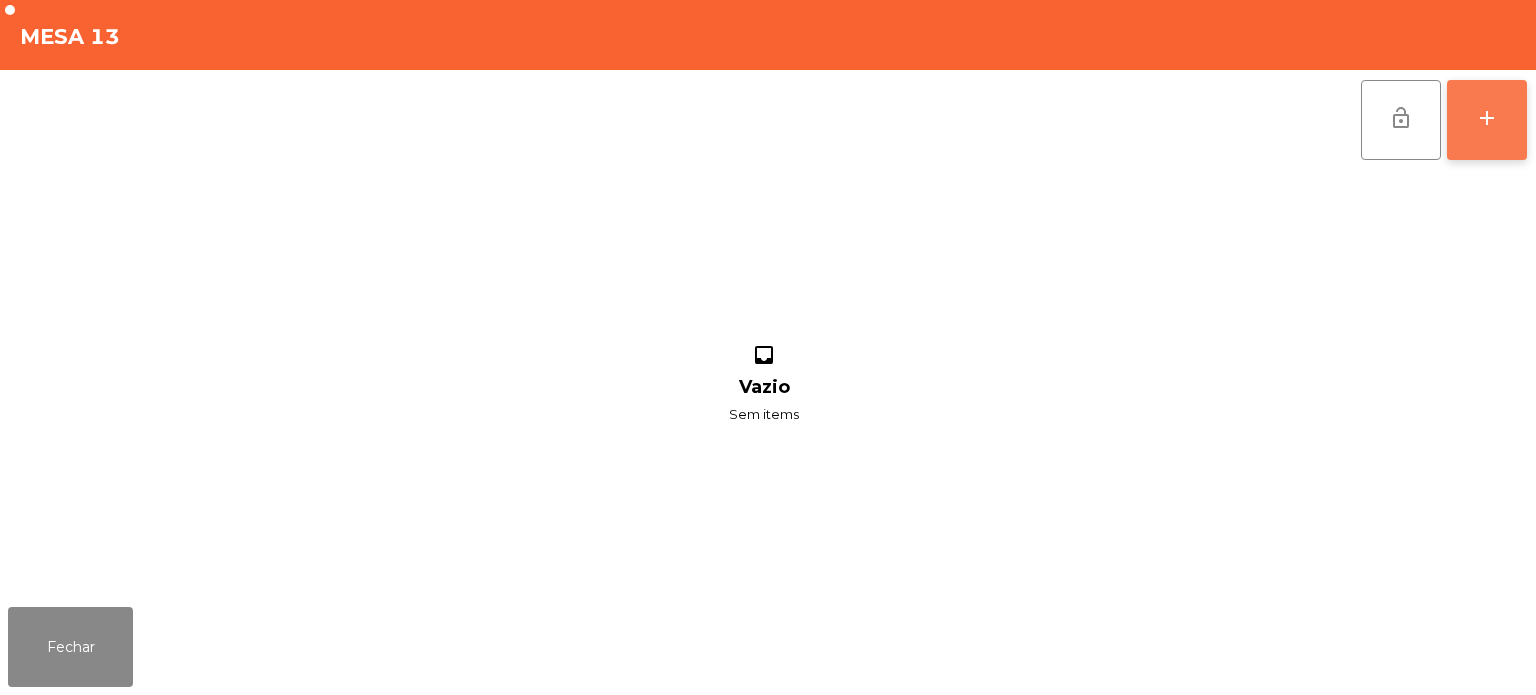 click on "add" 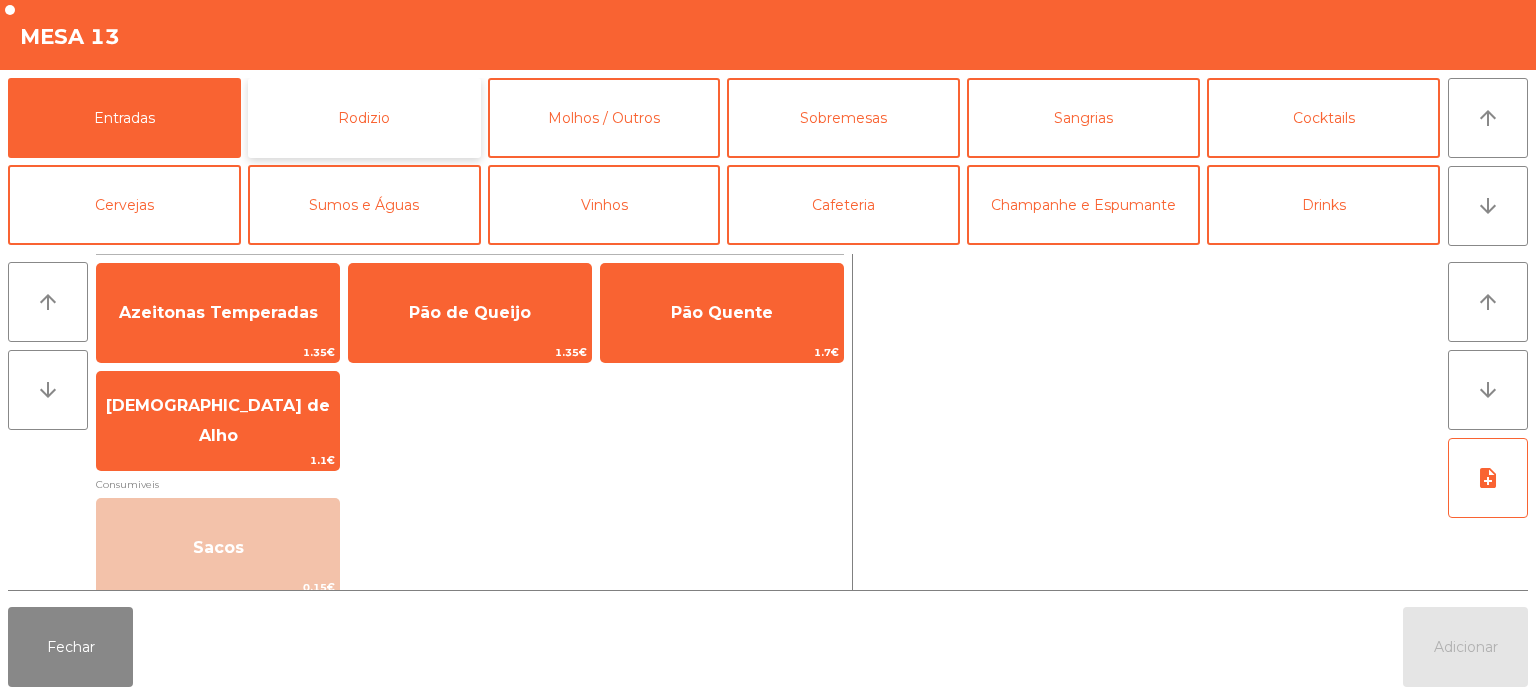 click on "Rodizio" 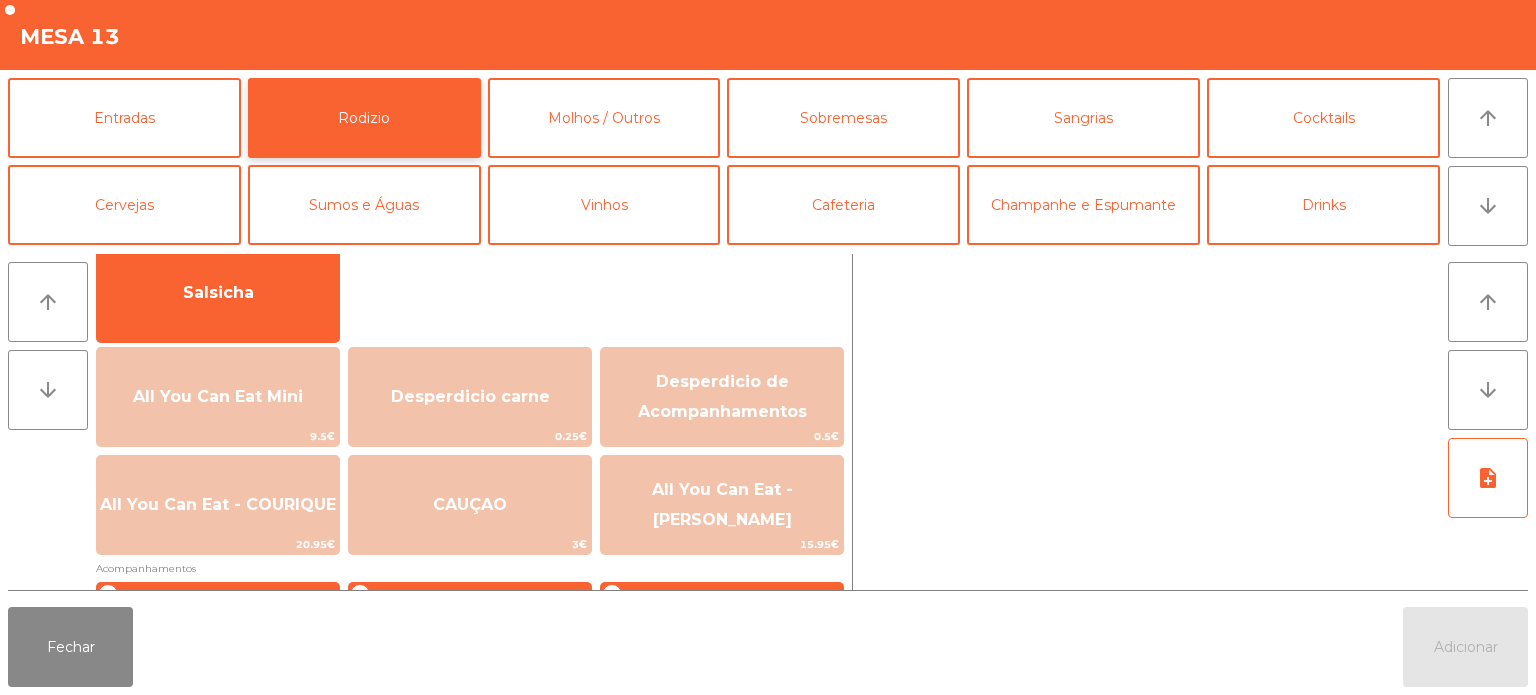 scroll, scrollTop: 160, scrollLeft: 0, axis: vertical 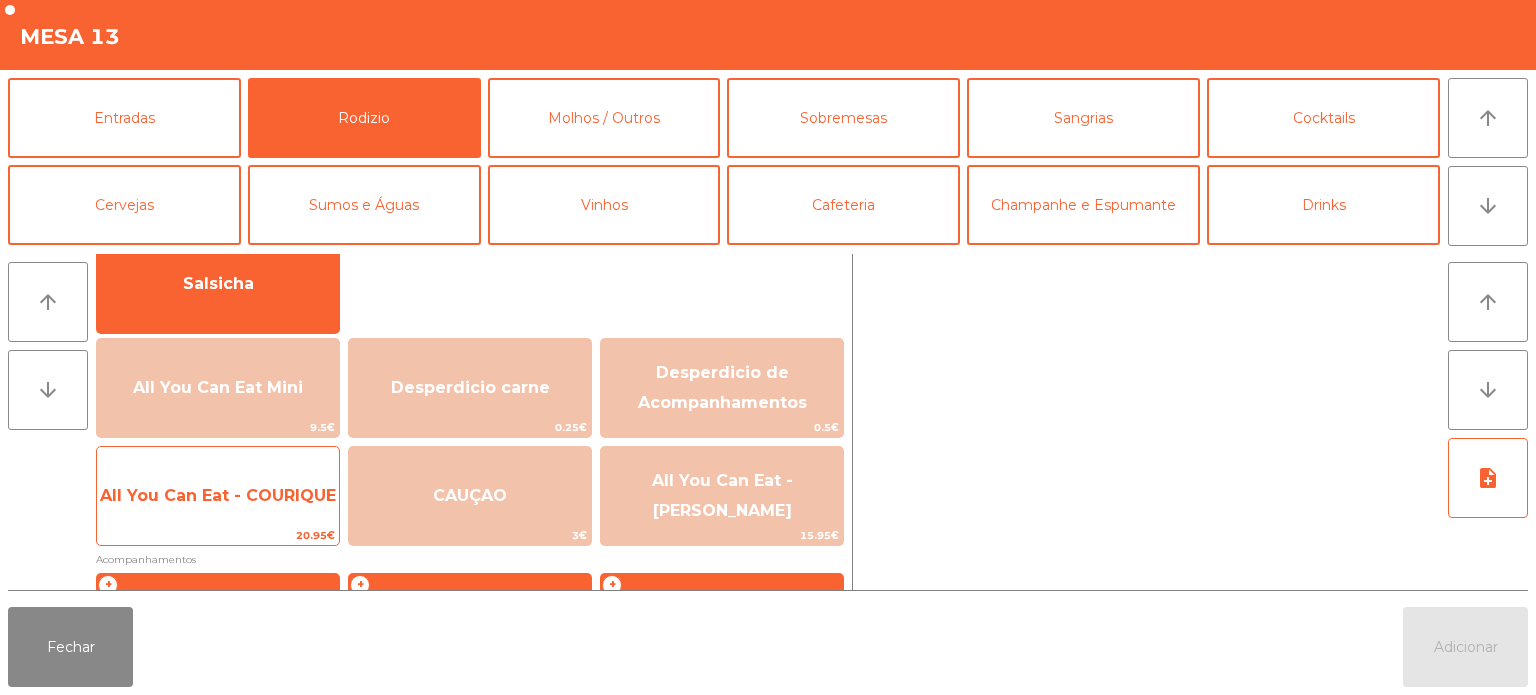 click on "All You Can Eat - COURIQUE" 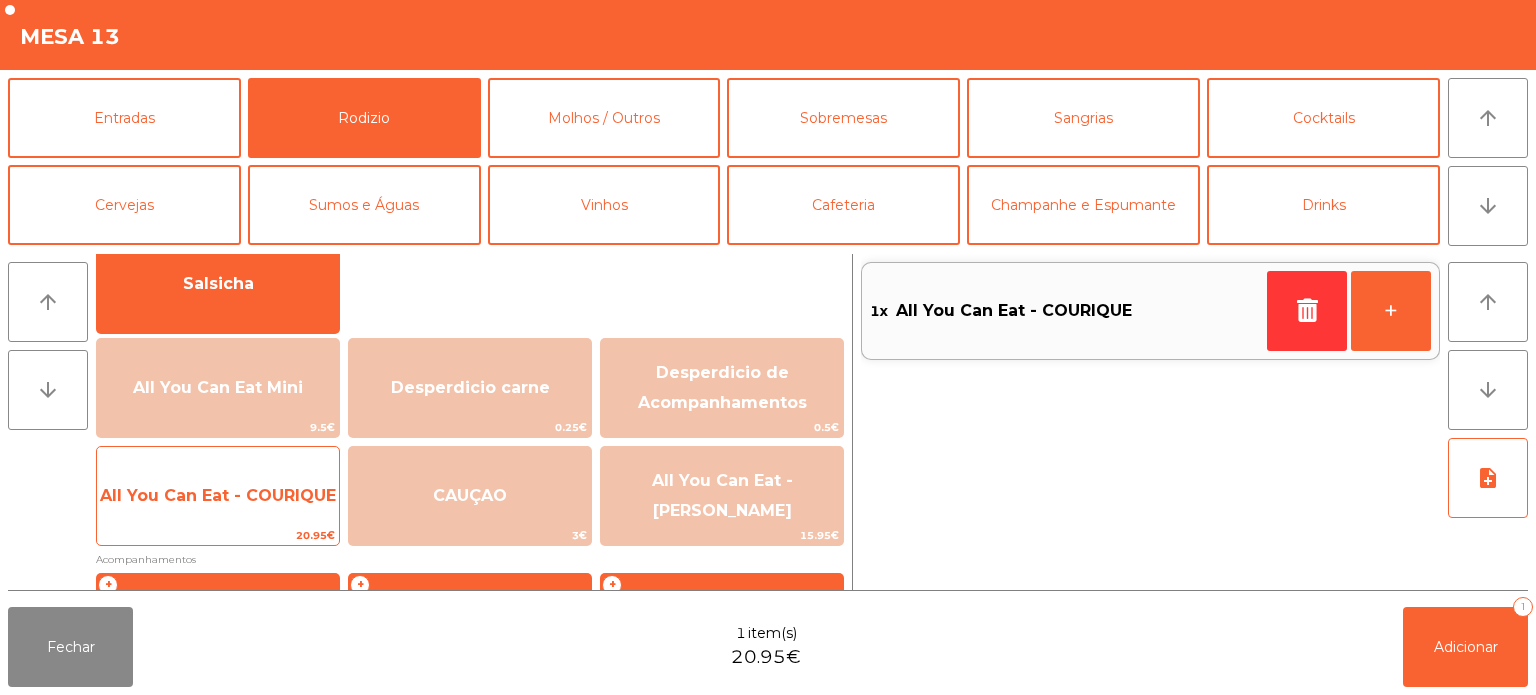 click on "All You Can Eat - COURIQUE" 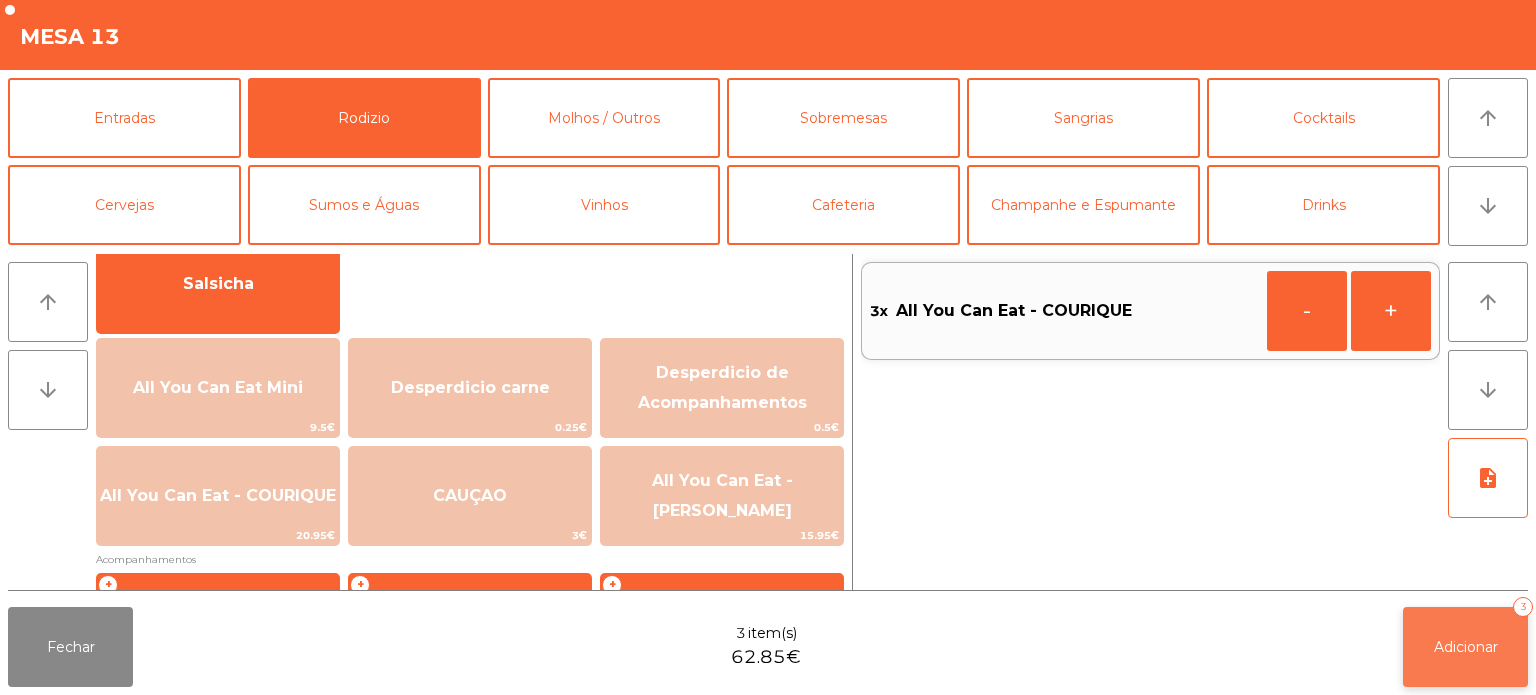 click on "Adicionar   3" 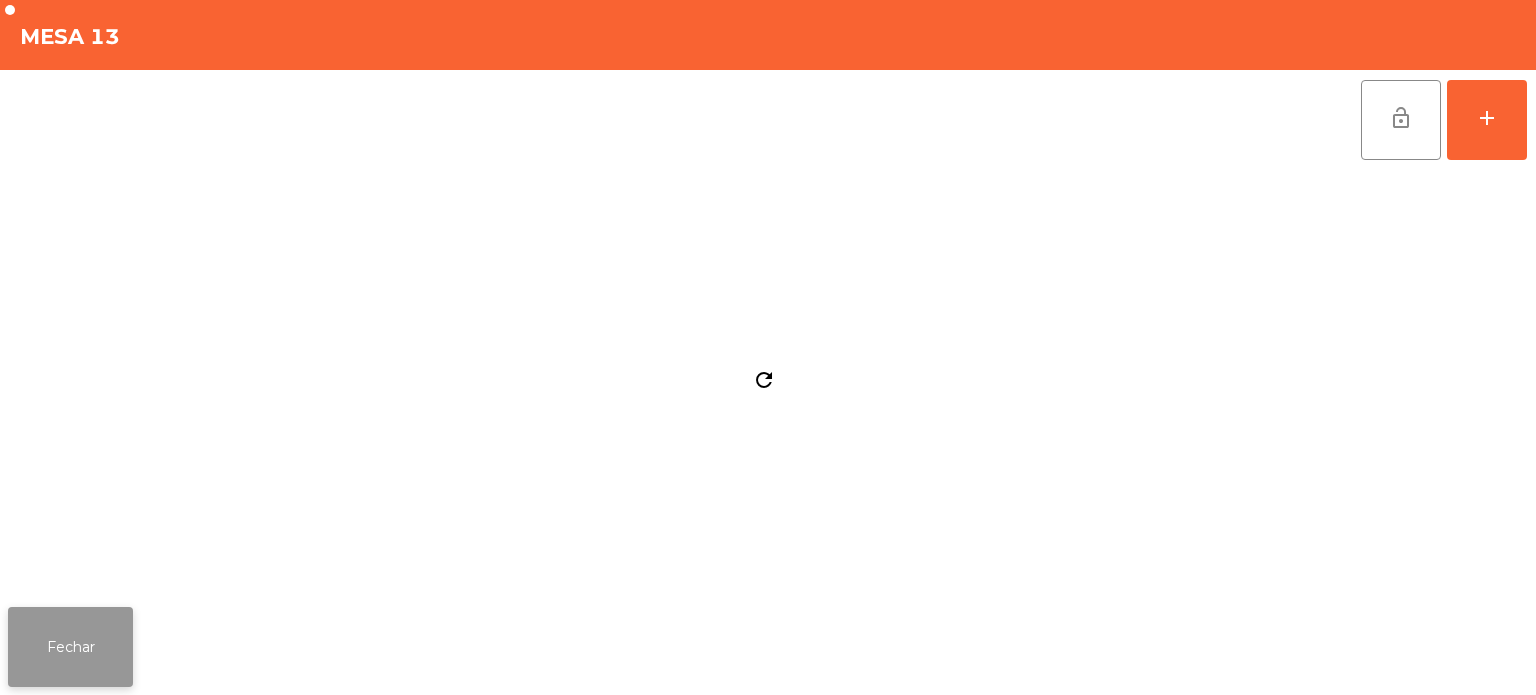 click on "Fechar" 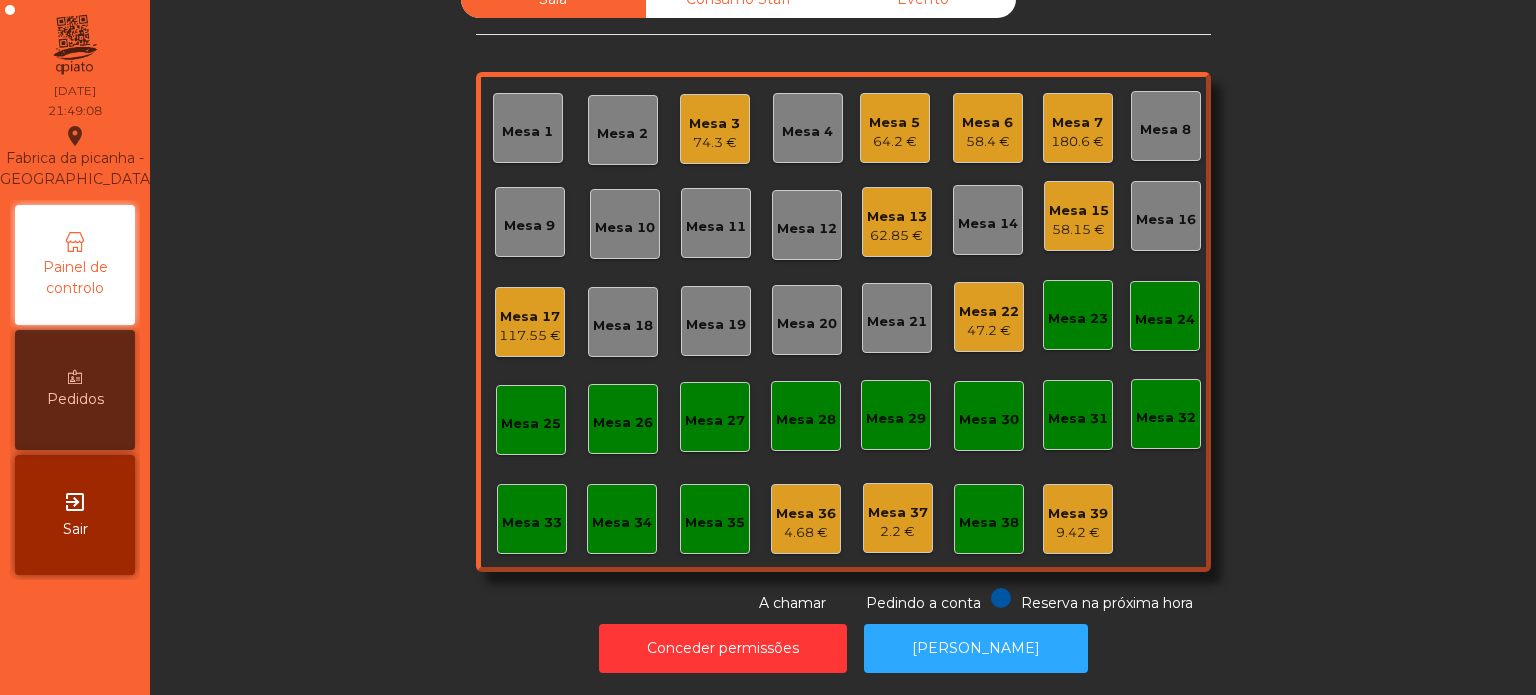 click on "Mesa 15" 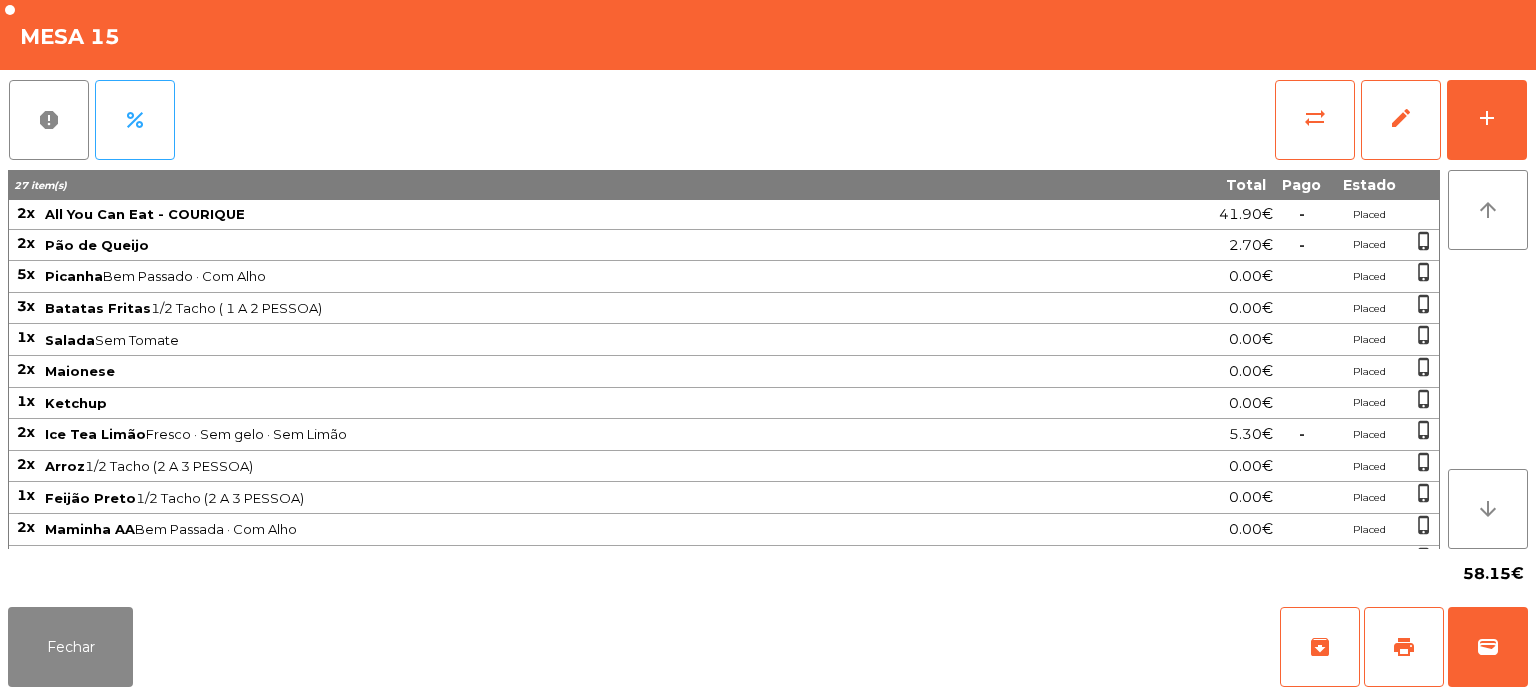 scroll, scrollTop: 83, scrollLeft: 0, axis: vertical 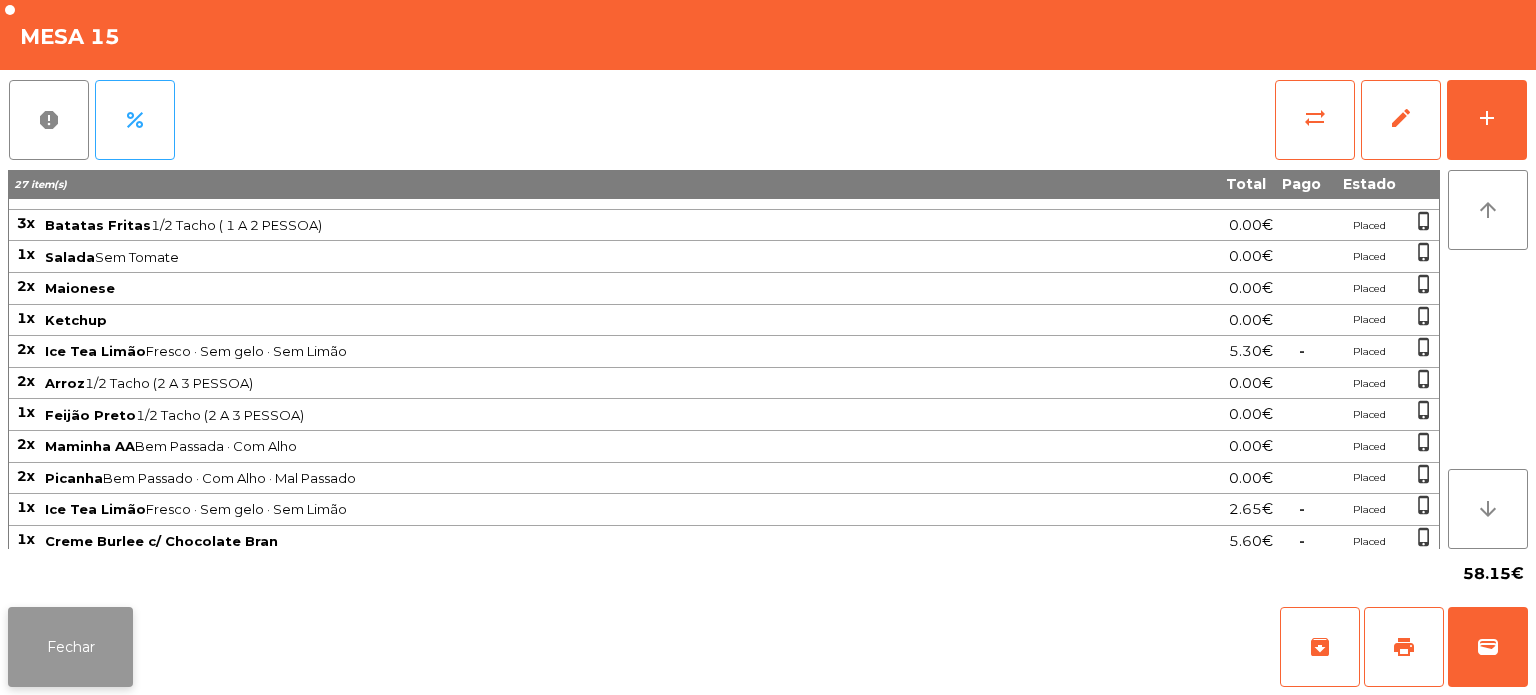 click on "Fechar" 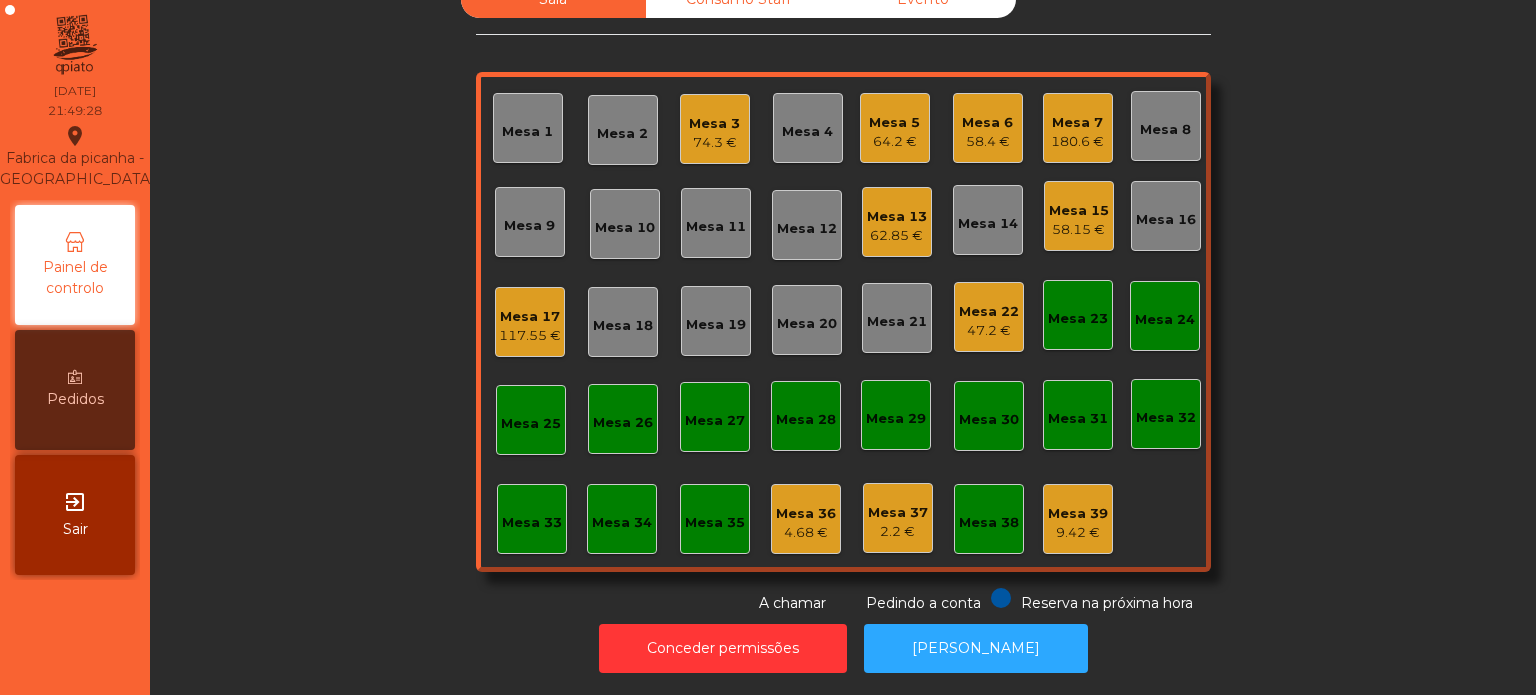 click on "Mesa 22   47.2 €" 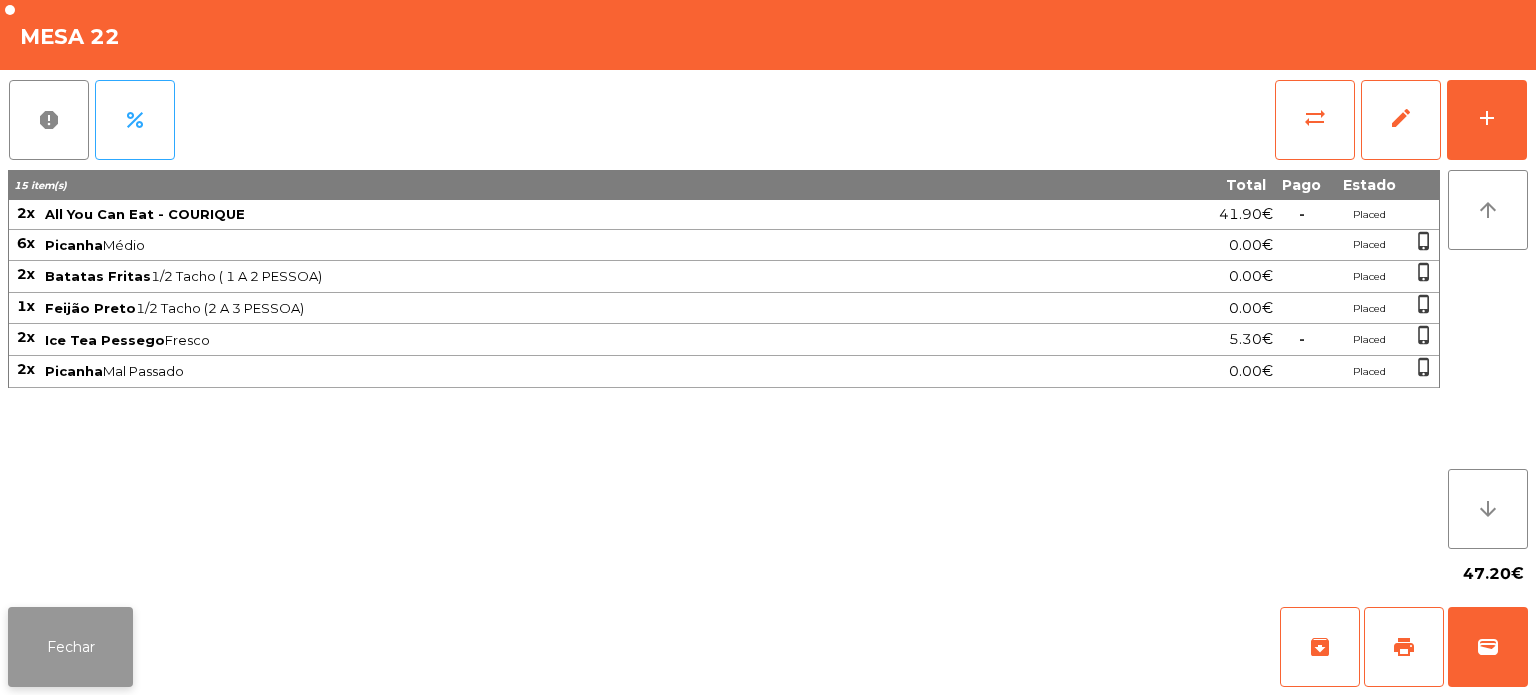 click on "Fechar" 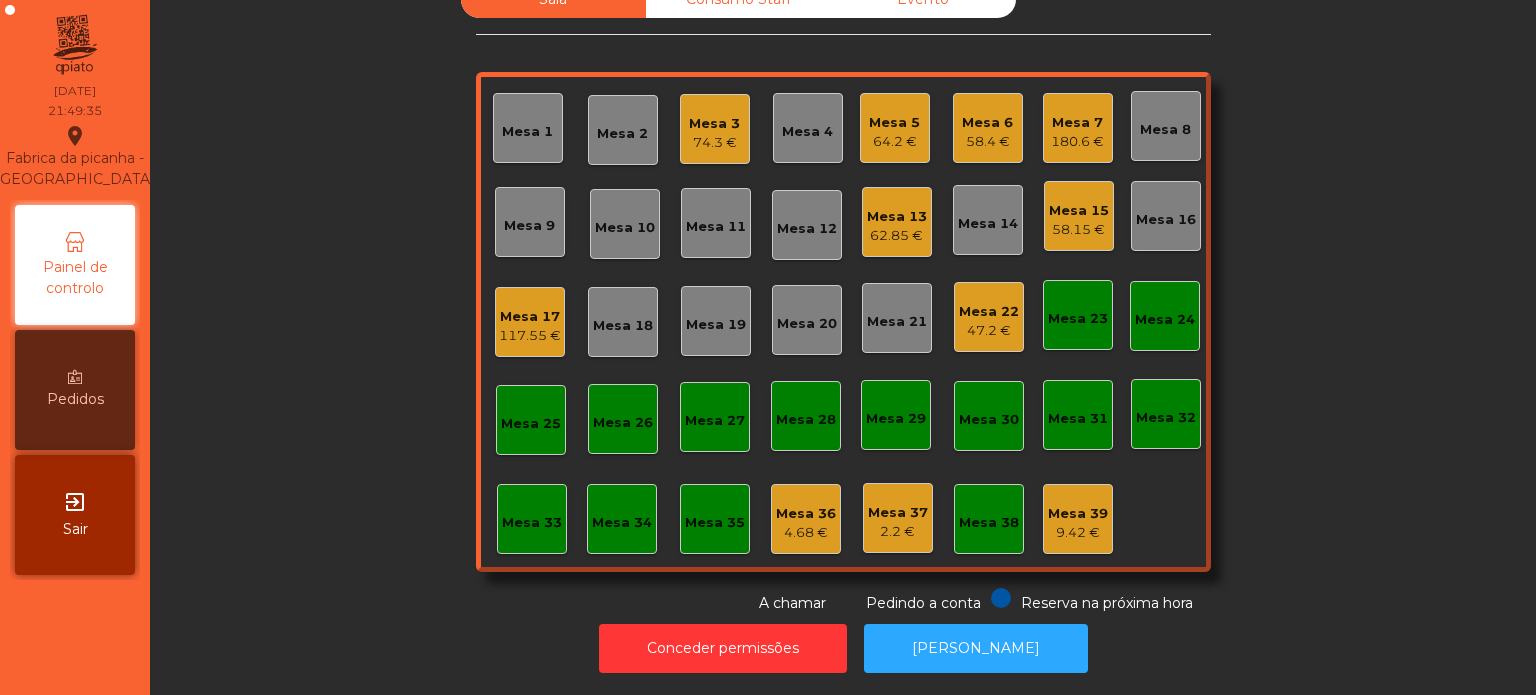 click on "Mesa 15   58.15 €" 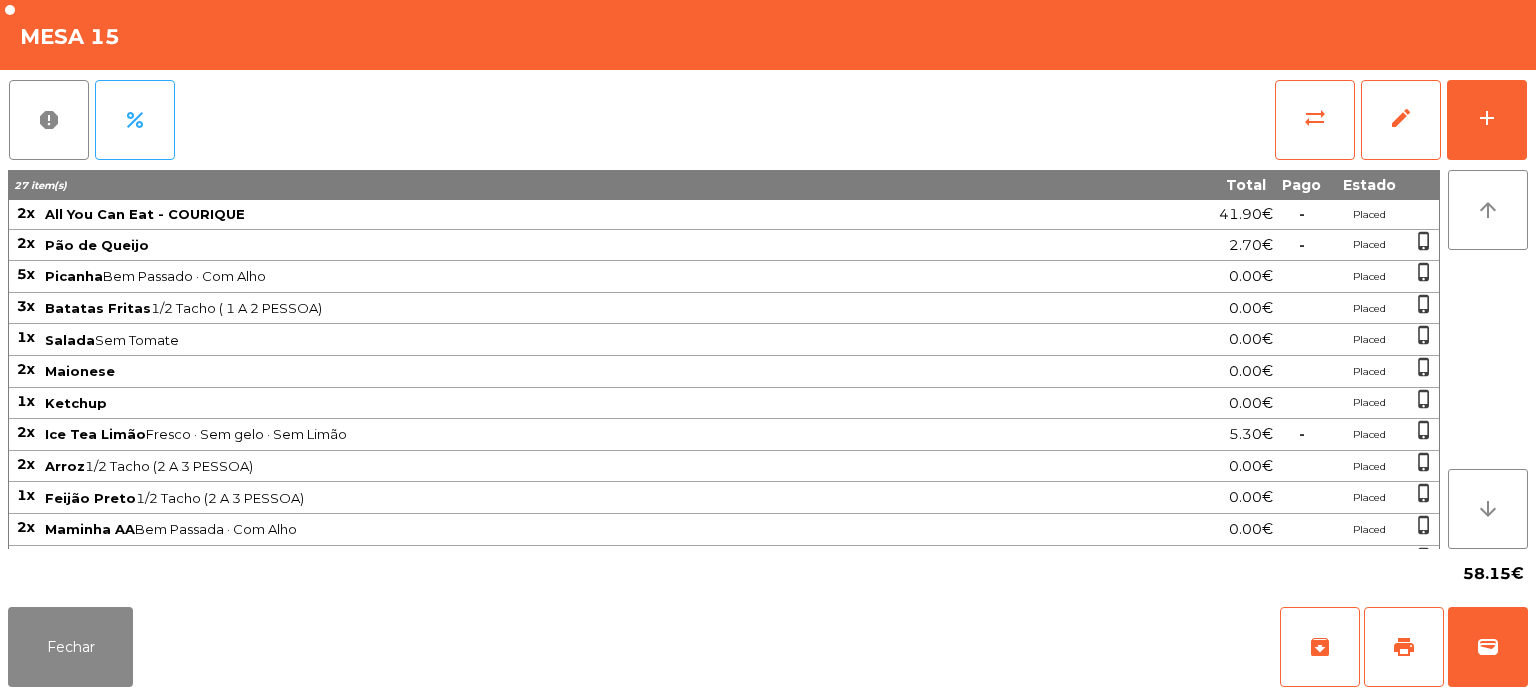 scroll, scrollTop: 83, scrollLeft: 0, axis: vertical 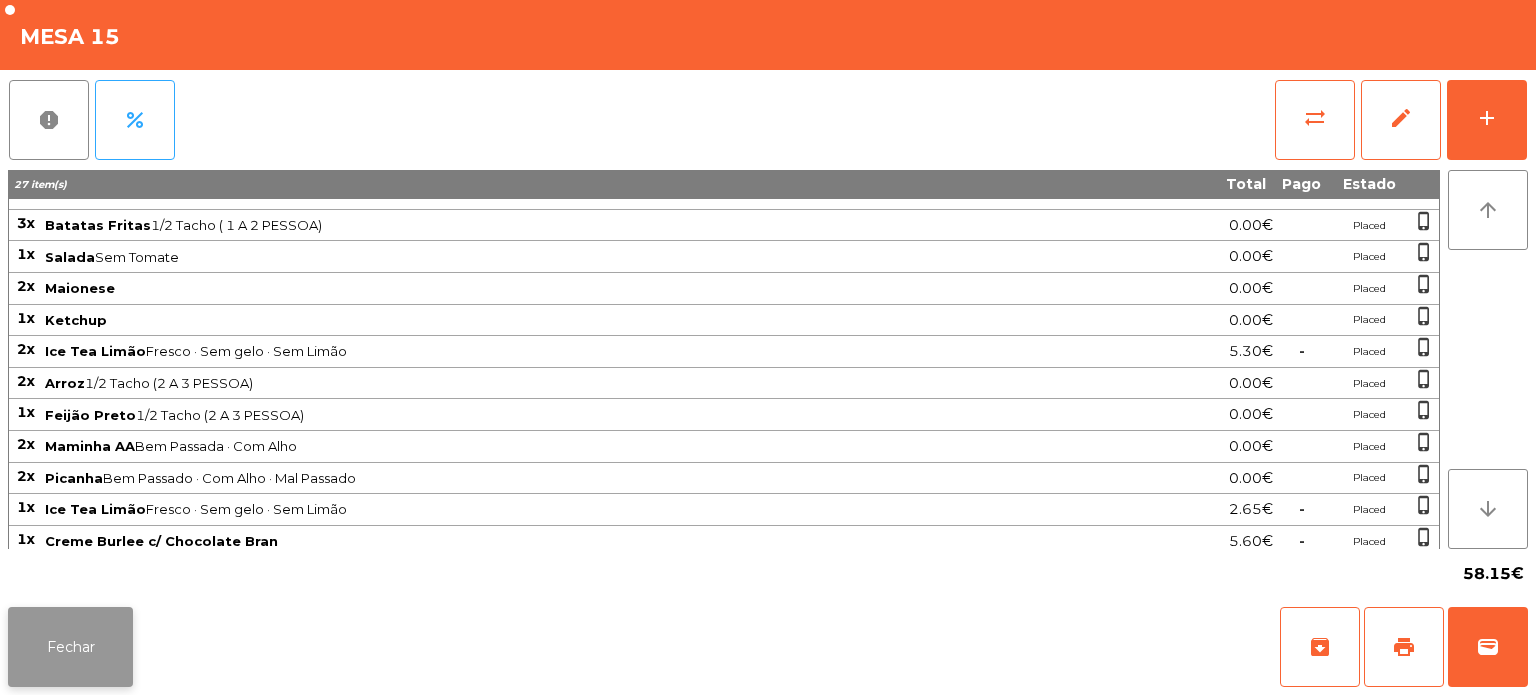 click on "Fechar" 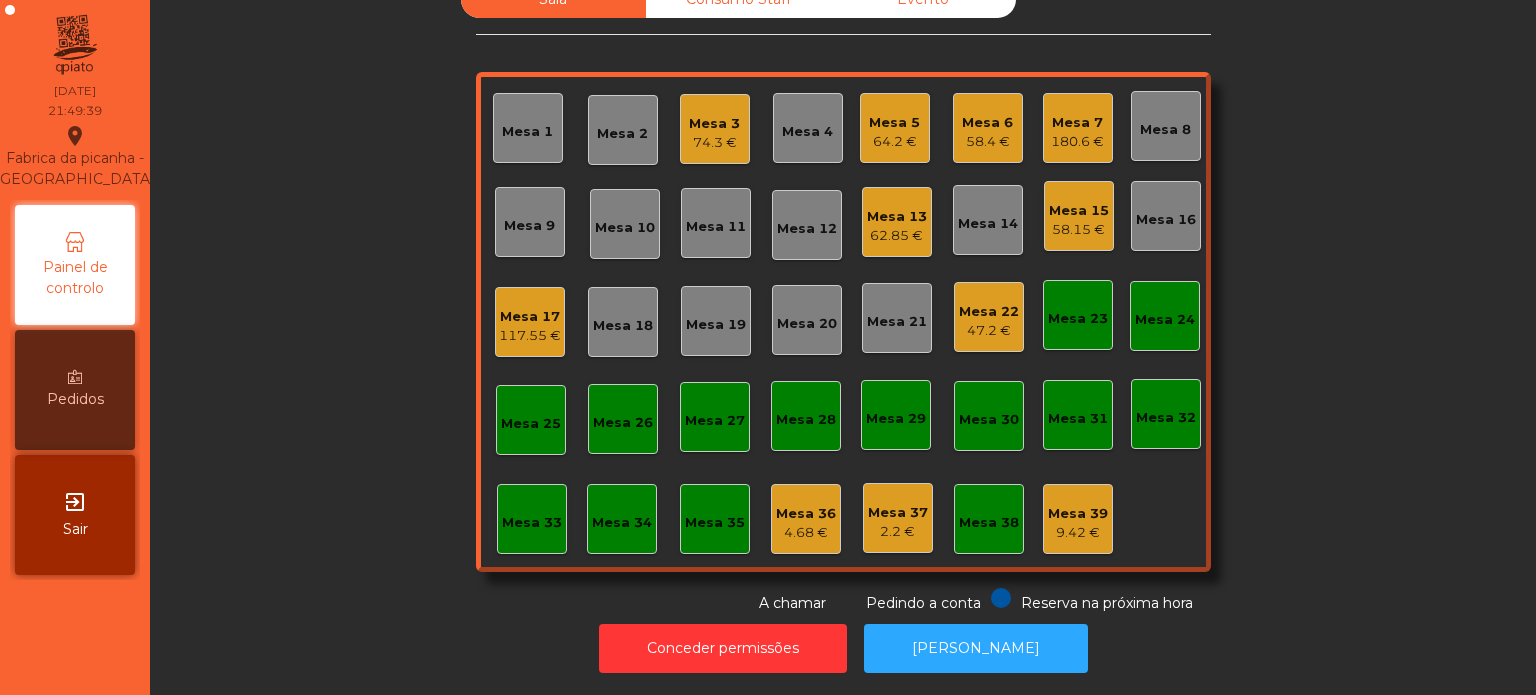 click on "Sala   Consumo Staff   Evento   Mesa 1   Mesa 2   Mesa 3   74.3 €   Mesa 4   Mesa 5   64.2 €   Mesa 6   58.4 €   Mesa 7   180.6 €   Mesa 8   [GEOGRAPHIC_DATA] 9   [GEOGRAPHIC_DATA] 10   [GEOGRAPHIC_DATA] 11   [GEOGRAPHIC_DATA] 12   [GEOGRAPHIC_DATA] 13   62.85 €   [GEOGRAPHIC_DATA] 14   Mesa 15   58.15 €   Mesa 16   Mesa 17   117.55 €   [GEOGRAPHIC_DATA] 18   Mesa 19   [GEOGRAPHIC_DATA] 20   [GEOGRAPHIC_DATA] 21   [GEOGRAPHIC_DATA] 22   47.2 €   [GEOGRAPHIC_DATA] 23   [GEOGRAPHIC_DATA] 24   [GEOGRAPHIC_DATA] 25   Mesa 26   [GEOGRAPHIC_DATA] 27   [GEOGRAPHIC_DATA] 28   Mesa 29   [GEOGRAPHIC_DATA] 30   [GEOGRAPHIC_DATA] 31   [GEOGRAPHIC_DATA] 32   [GEOGRAPHIC_DATA] 33   [GEOGRAPHIC_DATA] 35   Mesa 36   4.68 €   Mesa 37   2.2 €   Mesa 38   Mesa 39   9.42 €  Reserva na próxima hora Pedindo a conta A chamar" 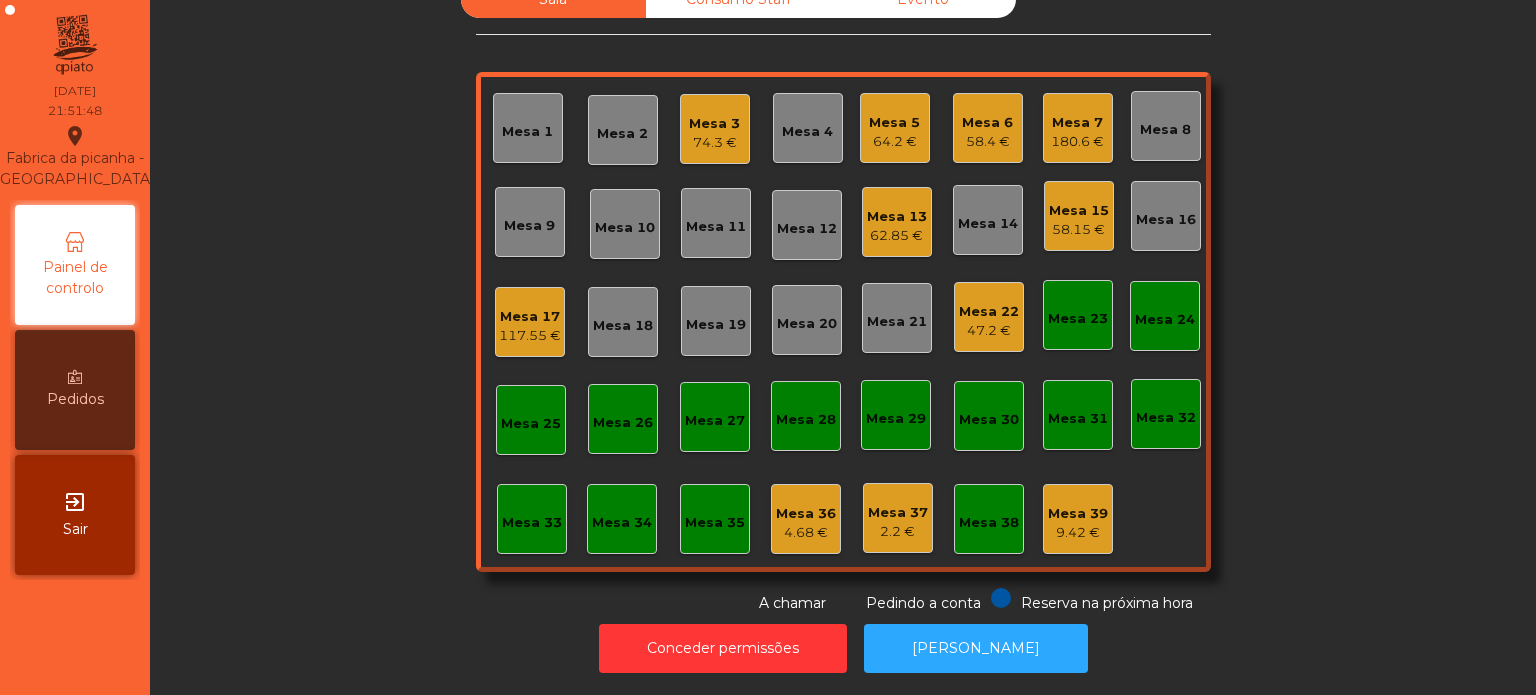 click on "Mesa 22" 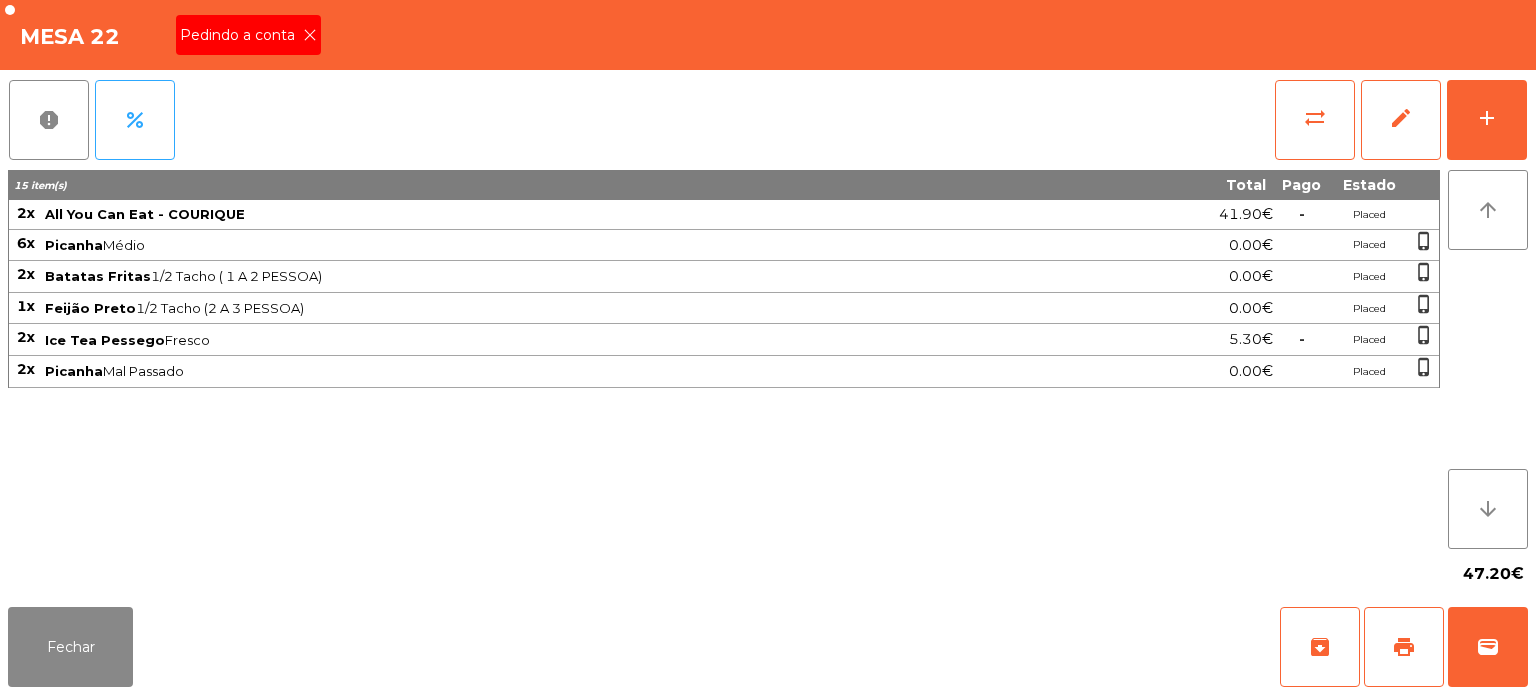 click on "Pedindo a conta" 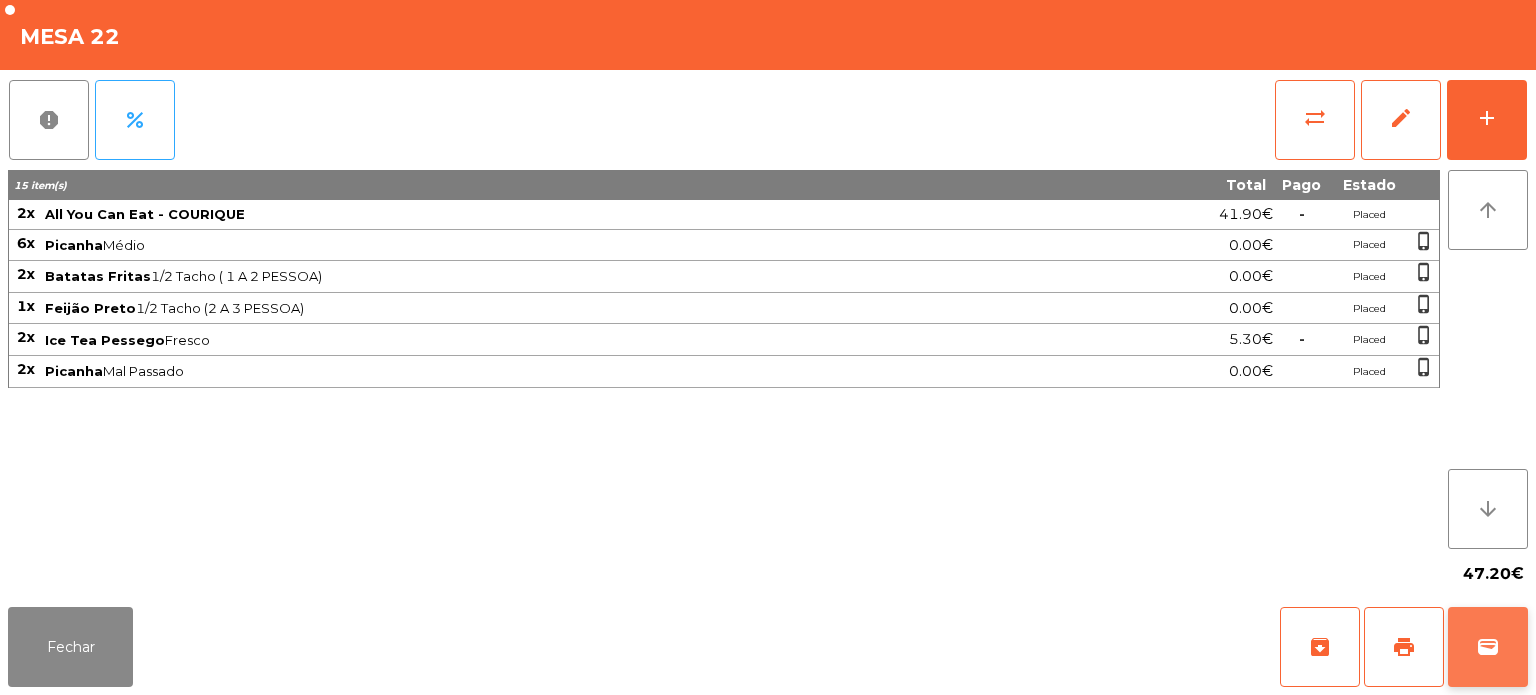 click on "wallet" 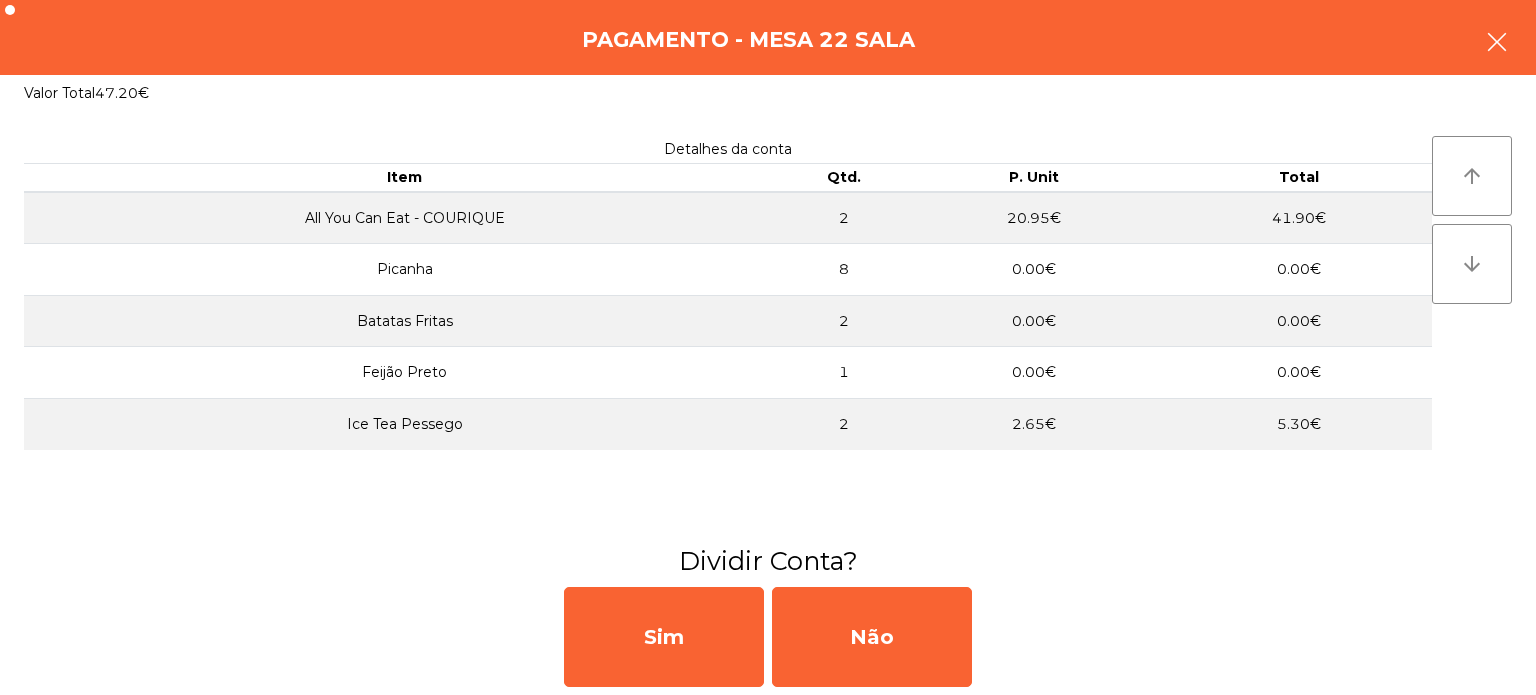 click 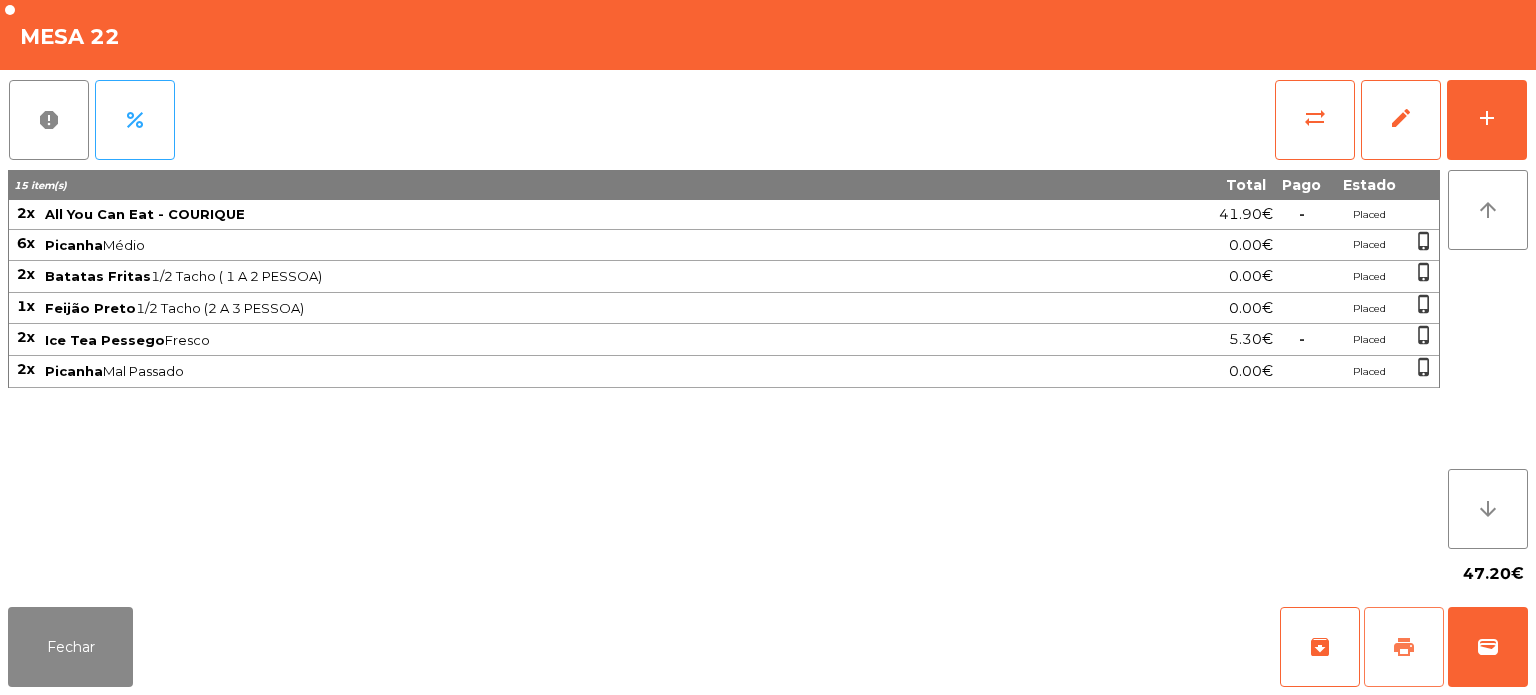 click on "print" 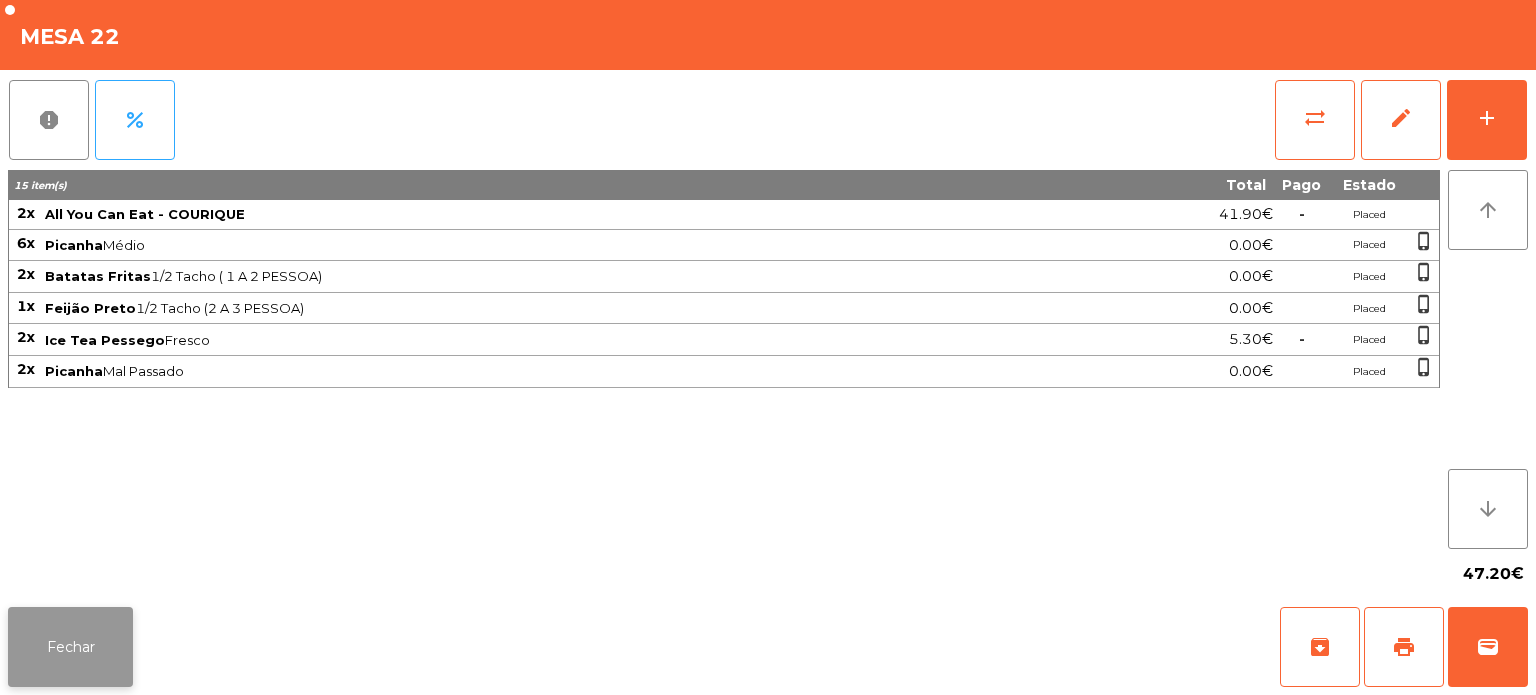 click on "Fechar" 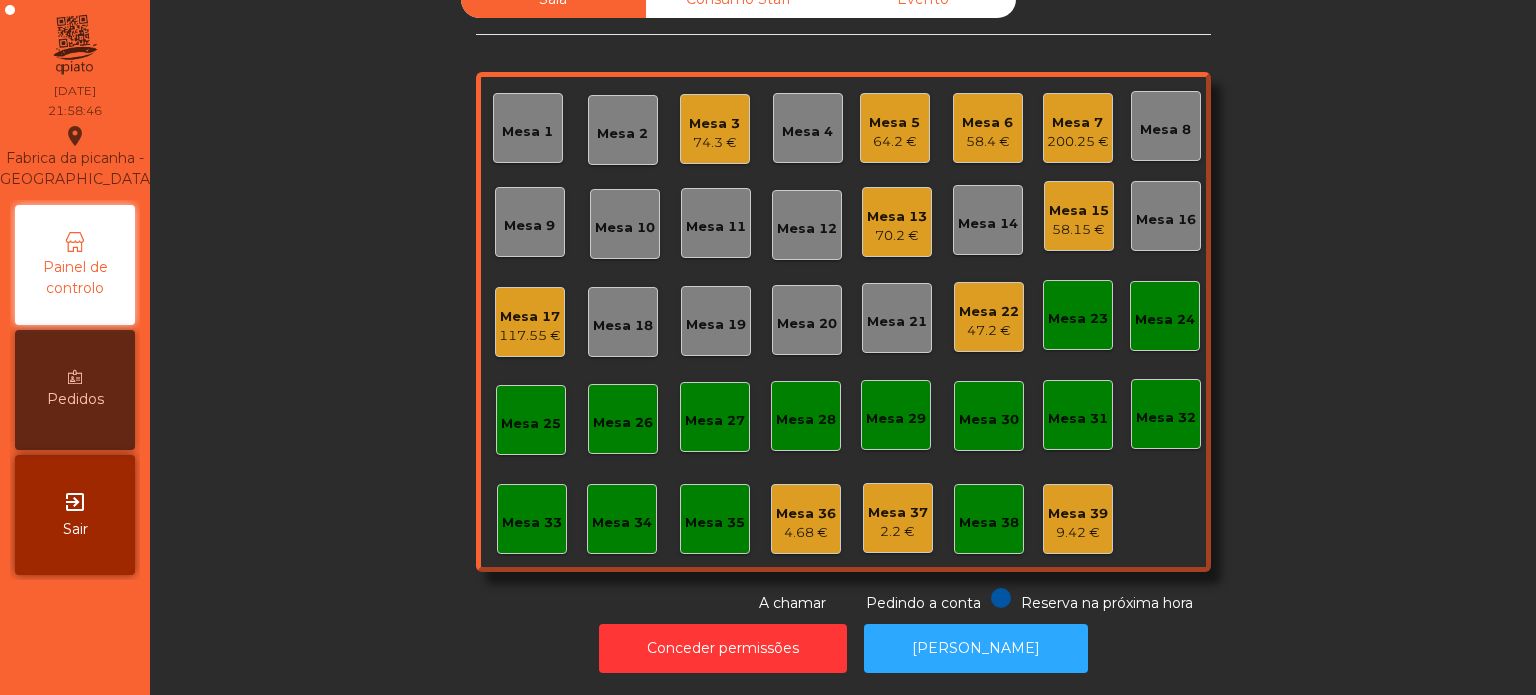 click on "58.15 €" 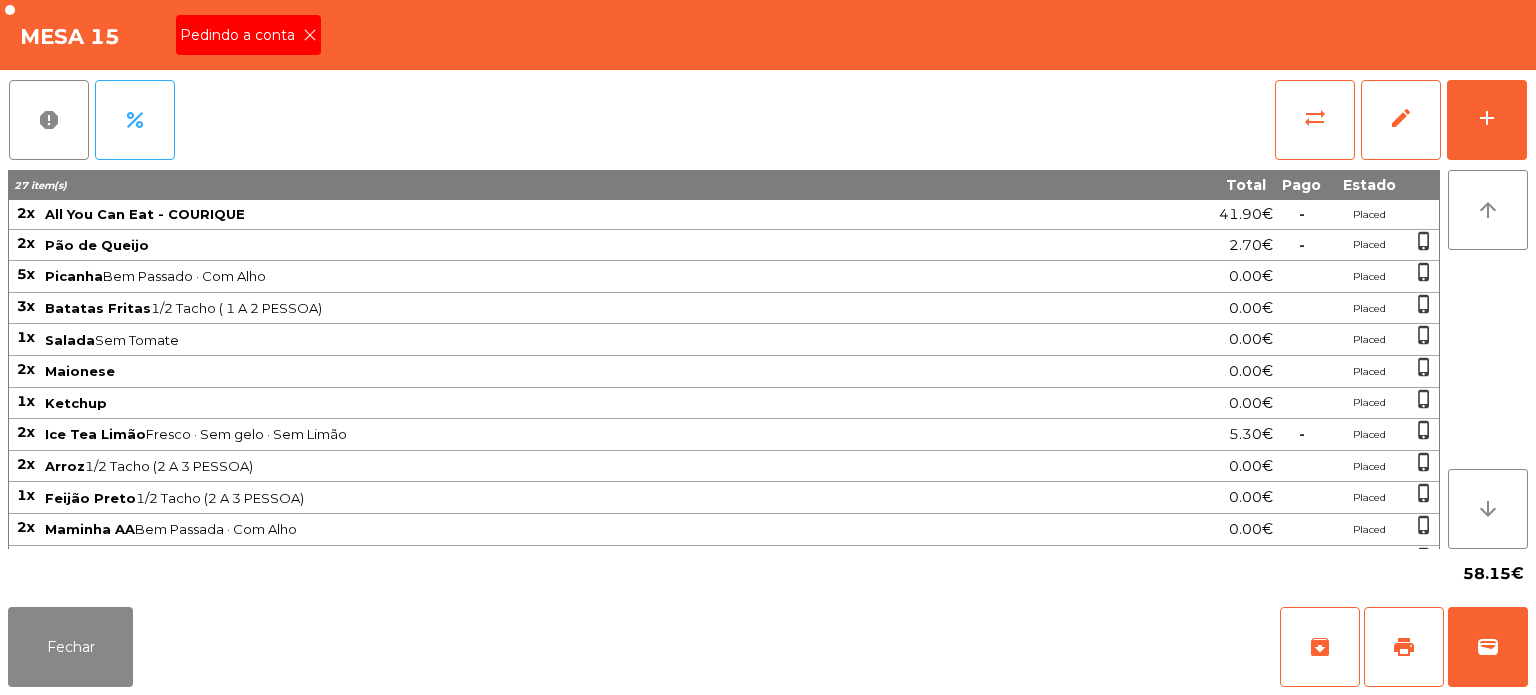 click on "Pedindo a conta" 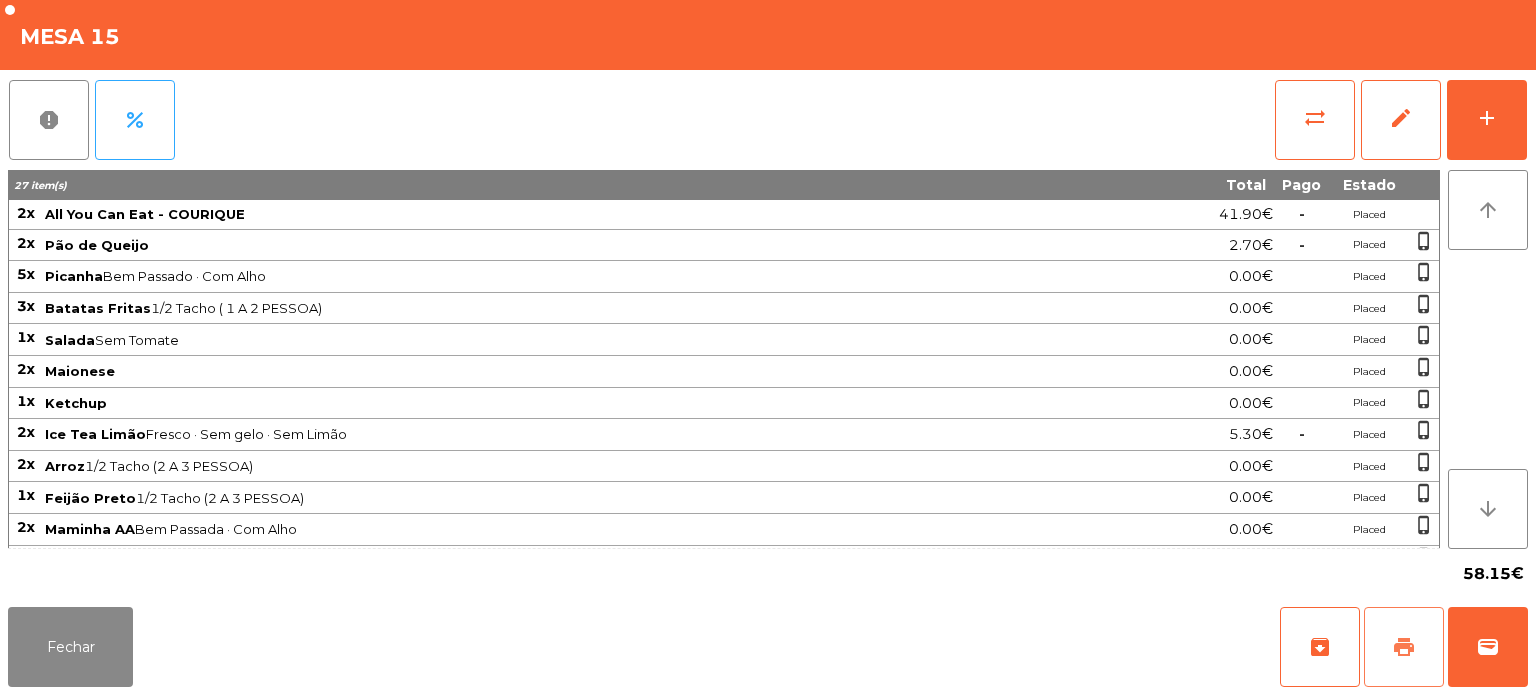 click on "print" 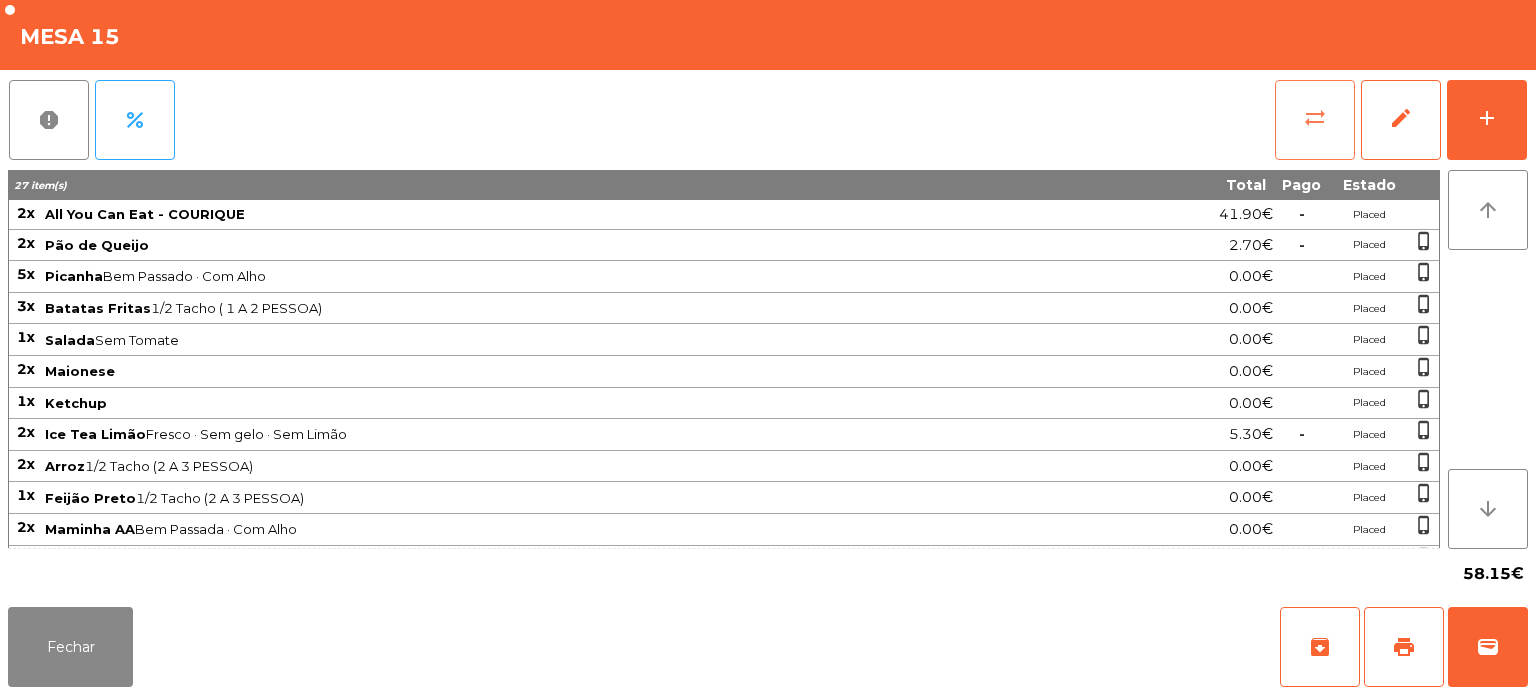 click on "sync_alt" 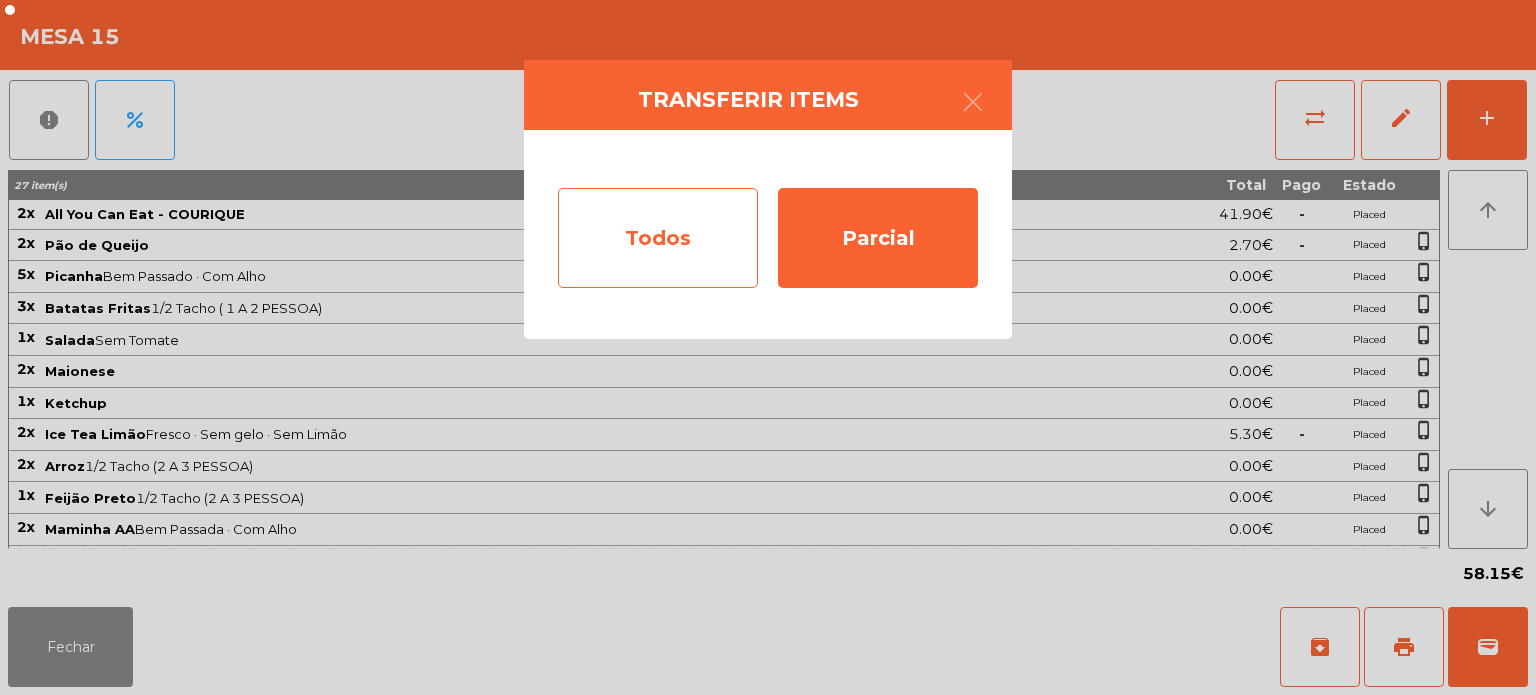 click on "Todos" 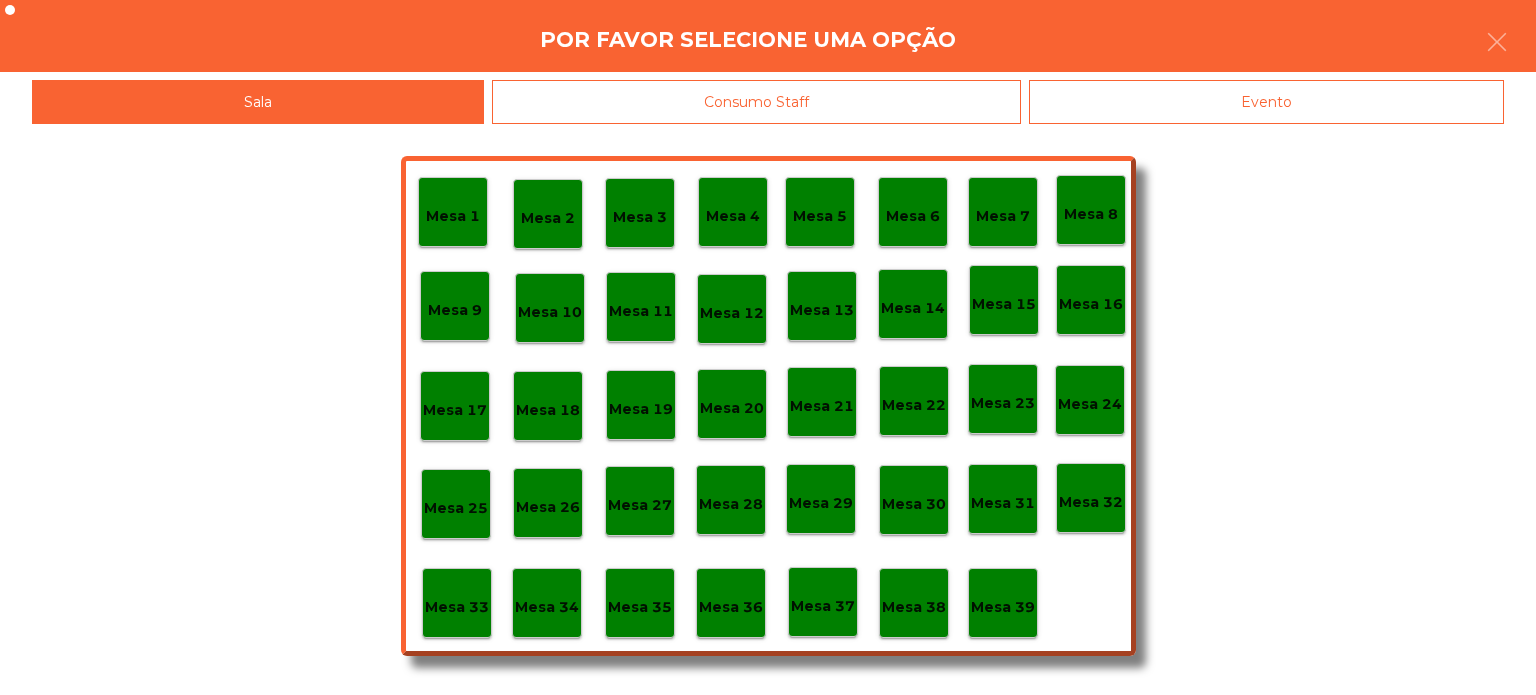 click on "Evento" 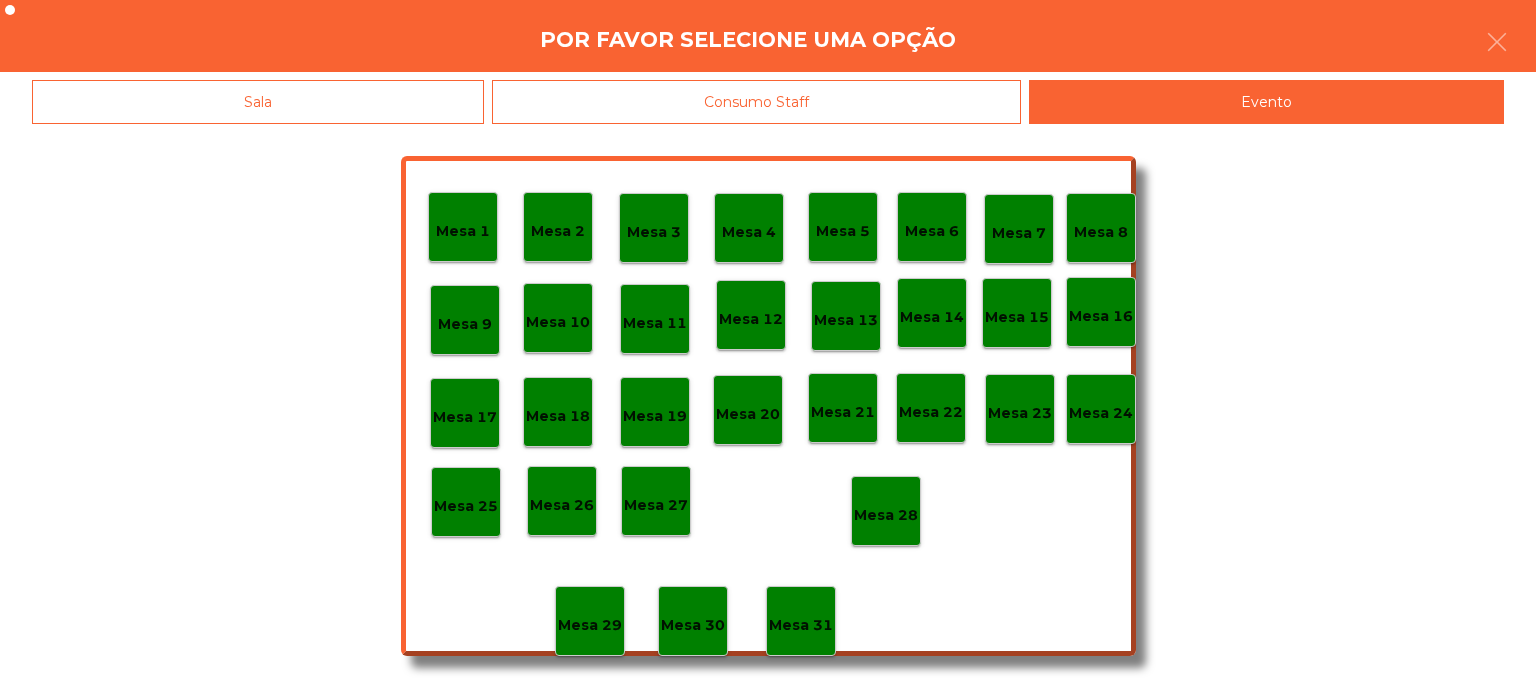 click on "Mesa 28" 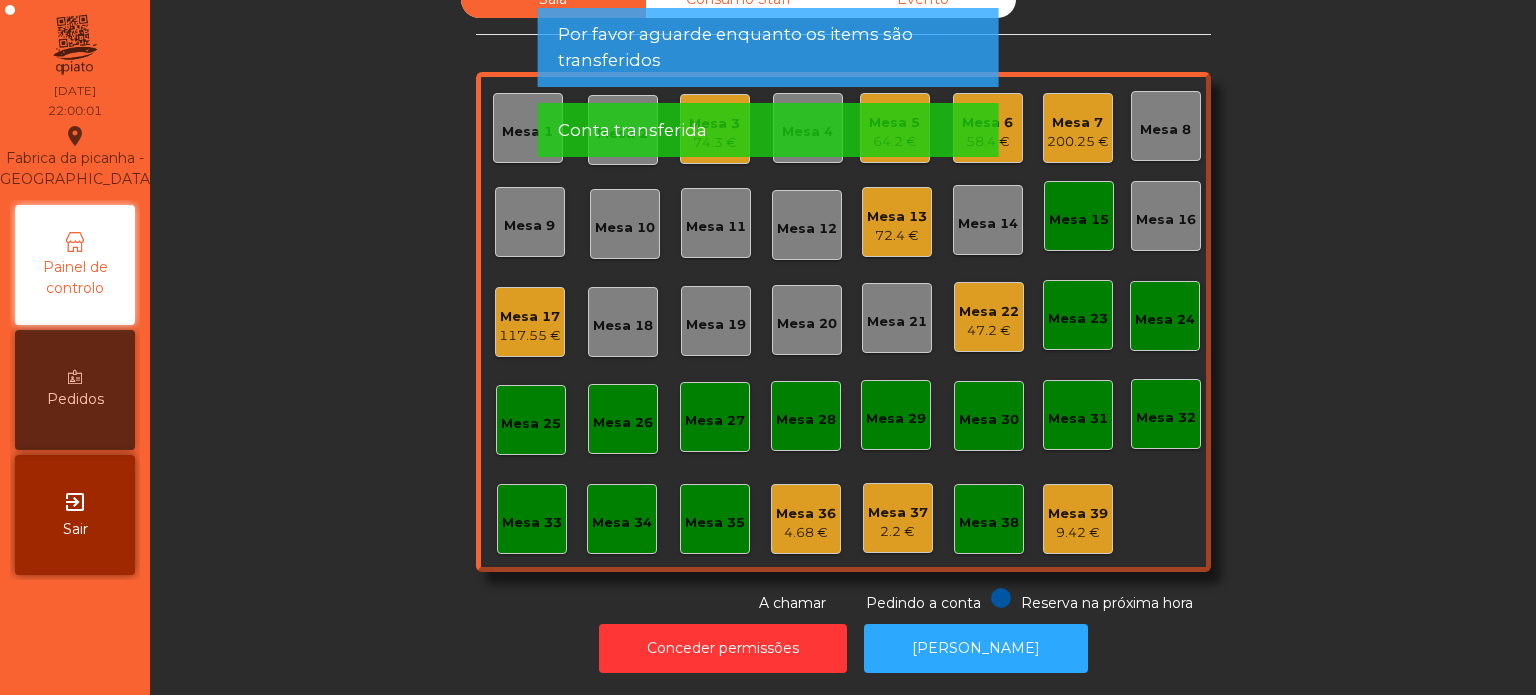 click on "Mesa 15" 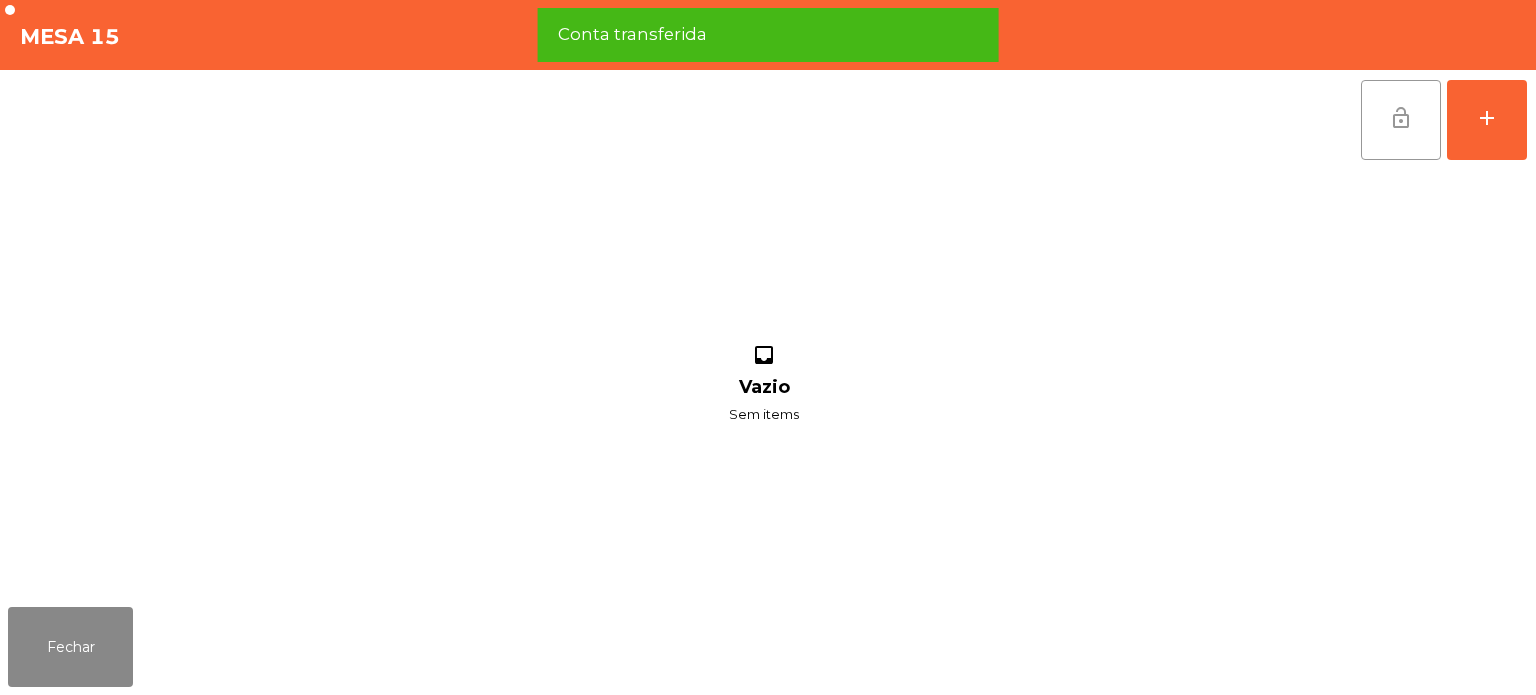 click on "lock_open" 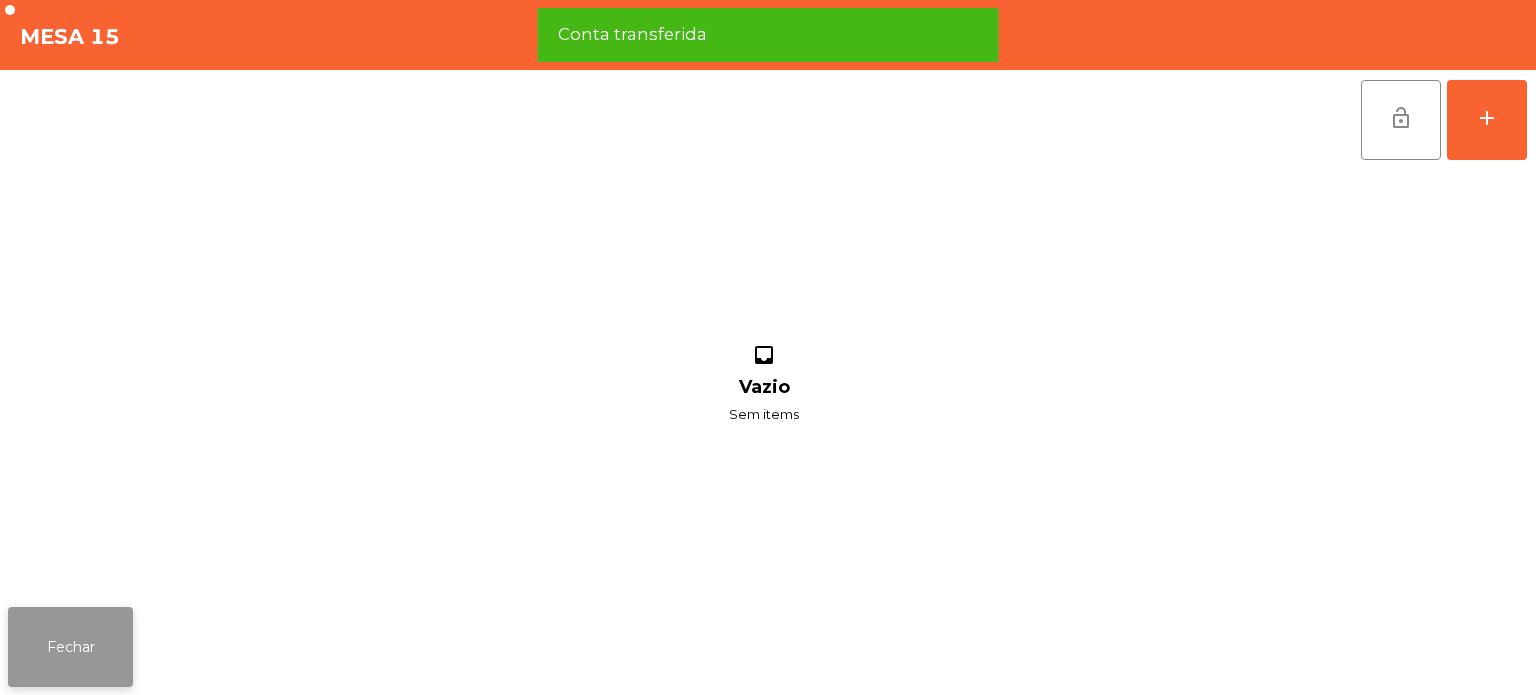 click on "Fechar" 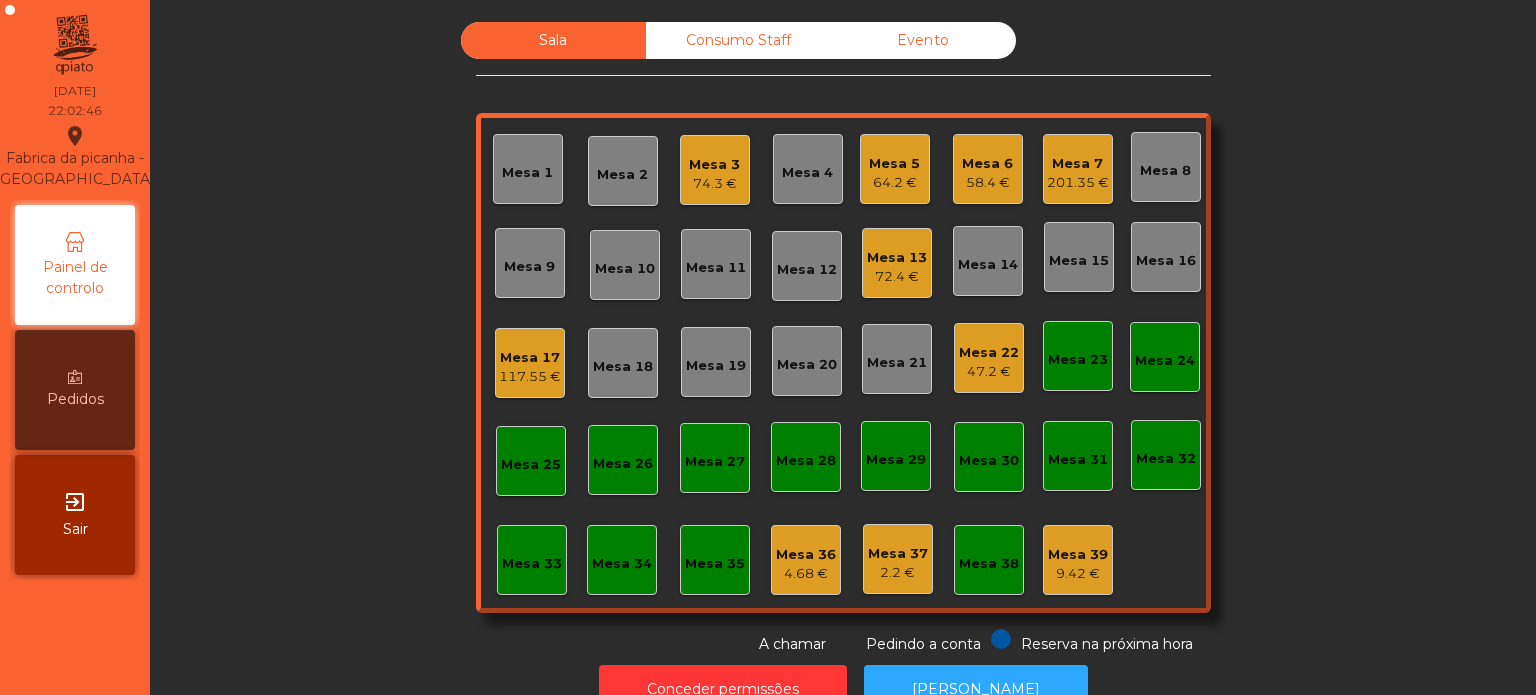 scroll, scrollTop: 0, scrollLeft: 0, axis: both 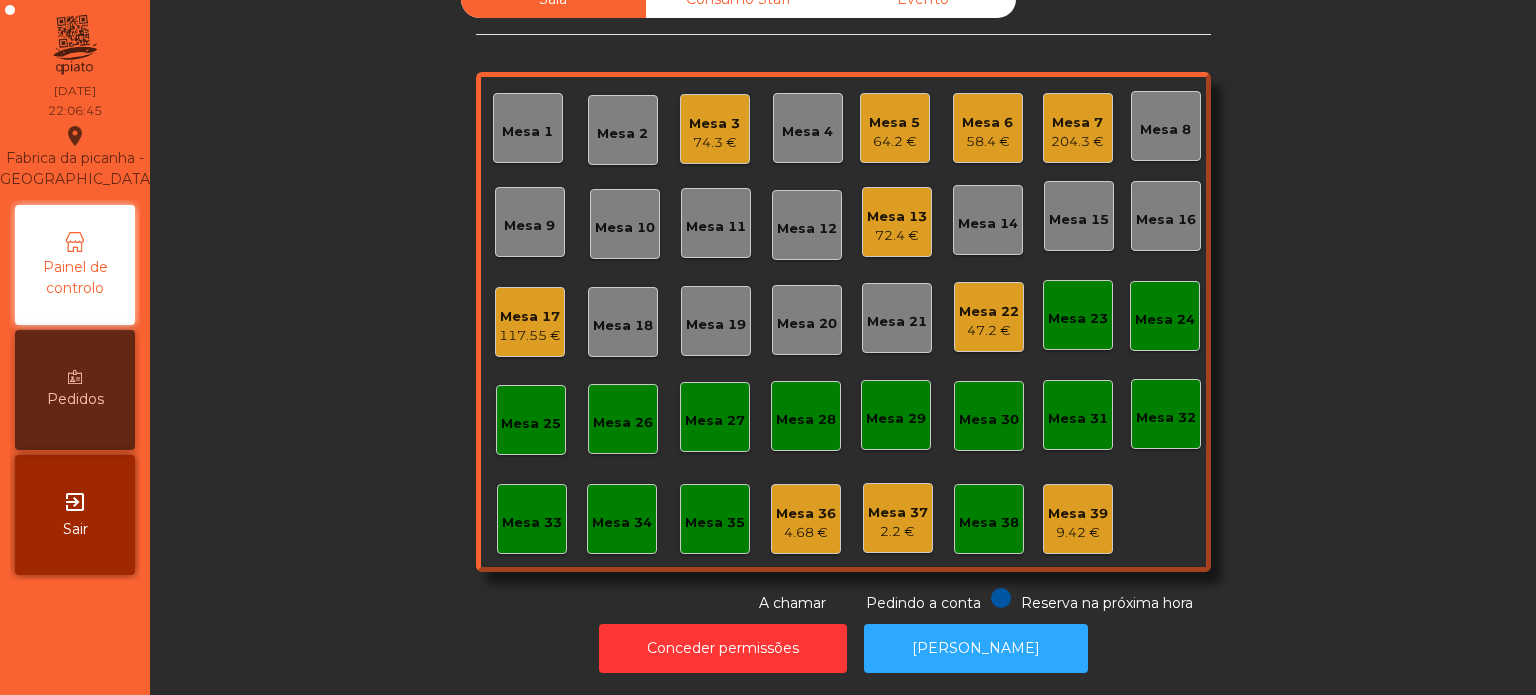 click on "204.3 €" 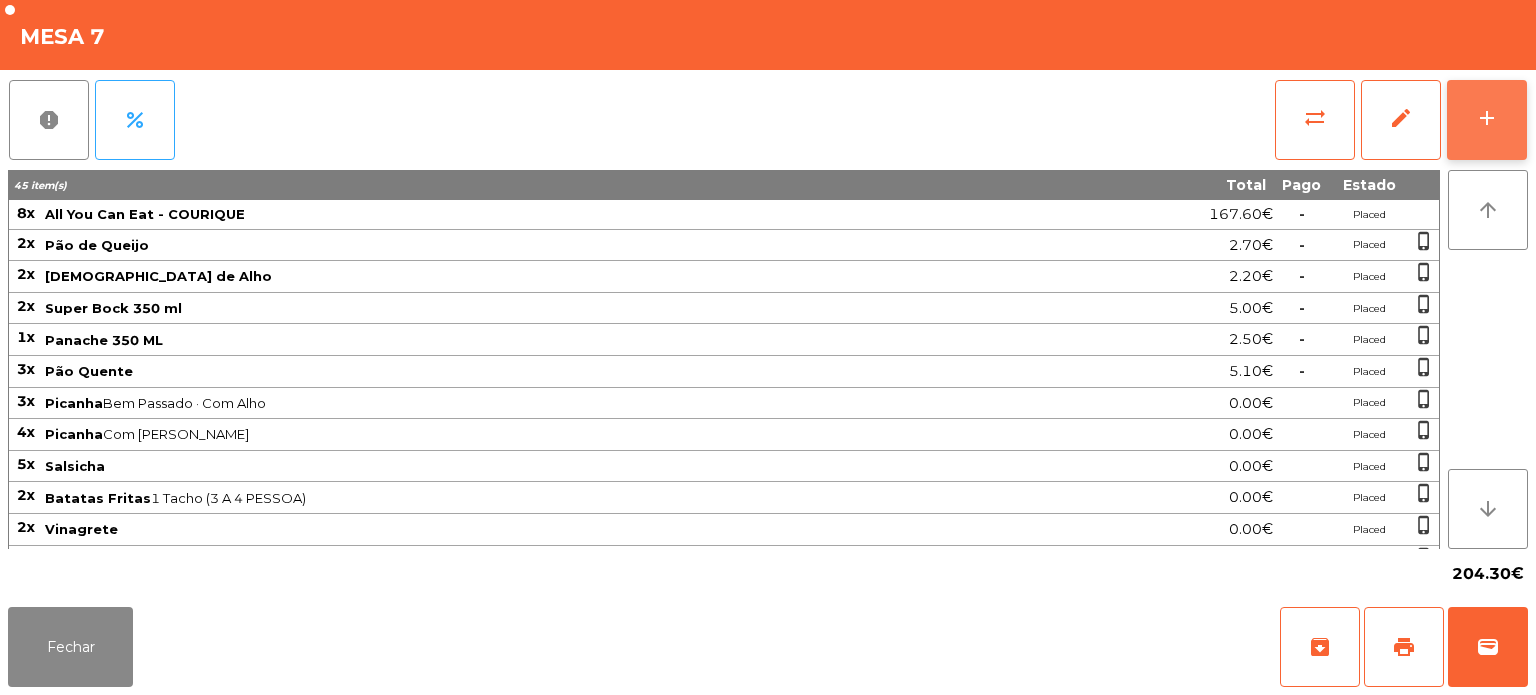 click on "add" 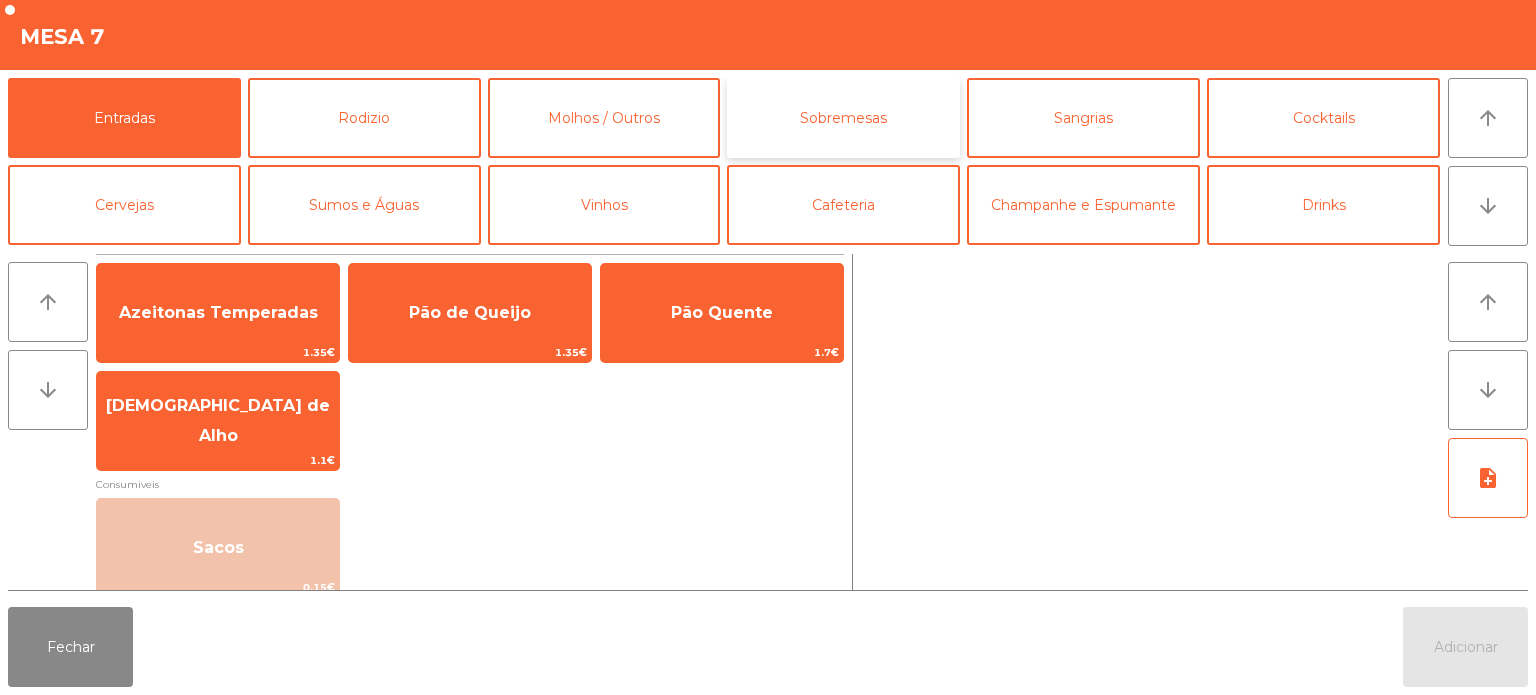click on "Sobremesas" 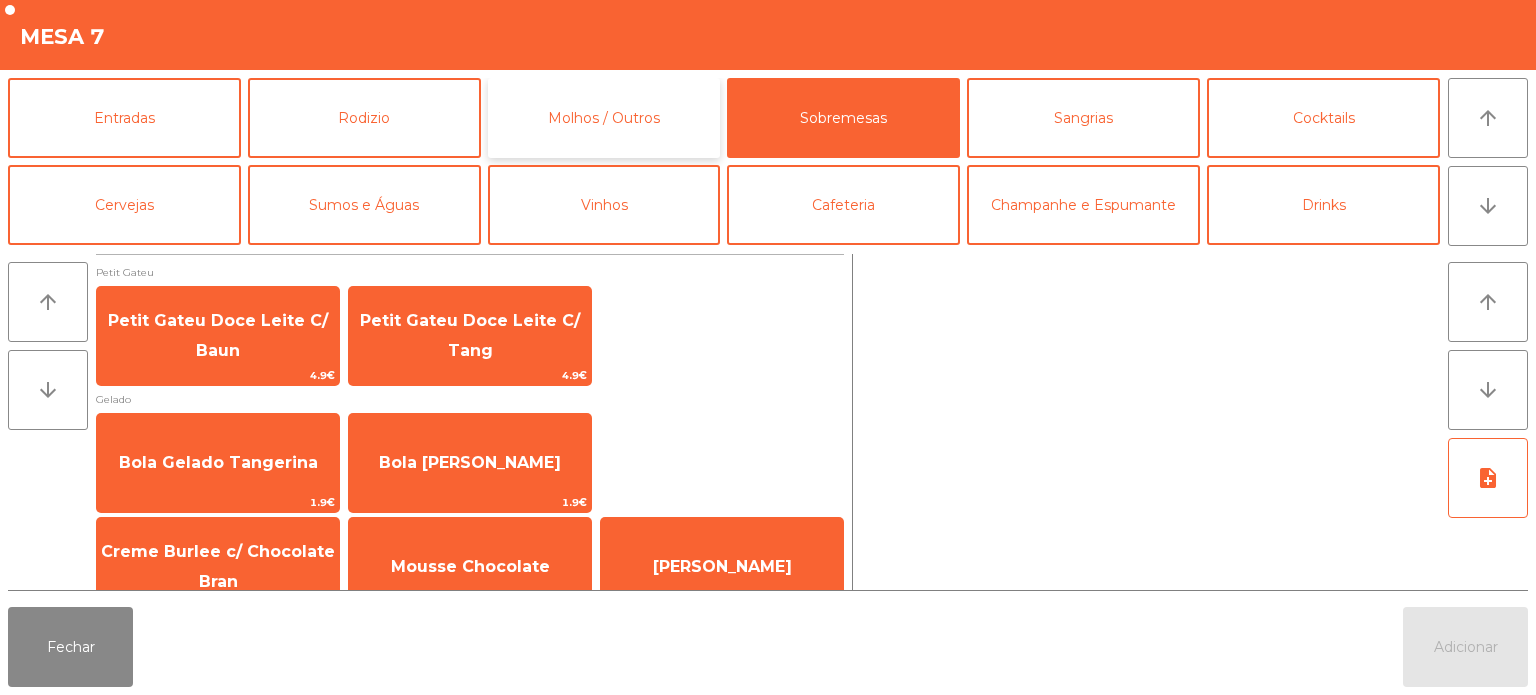 click on "Molhos / Outros" 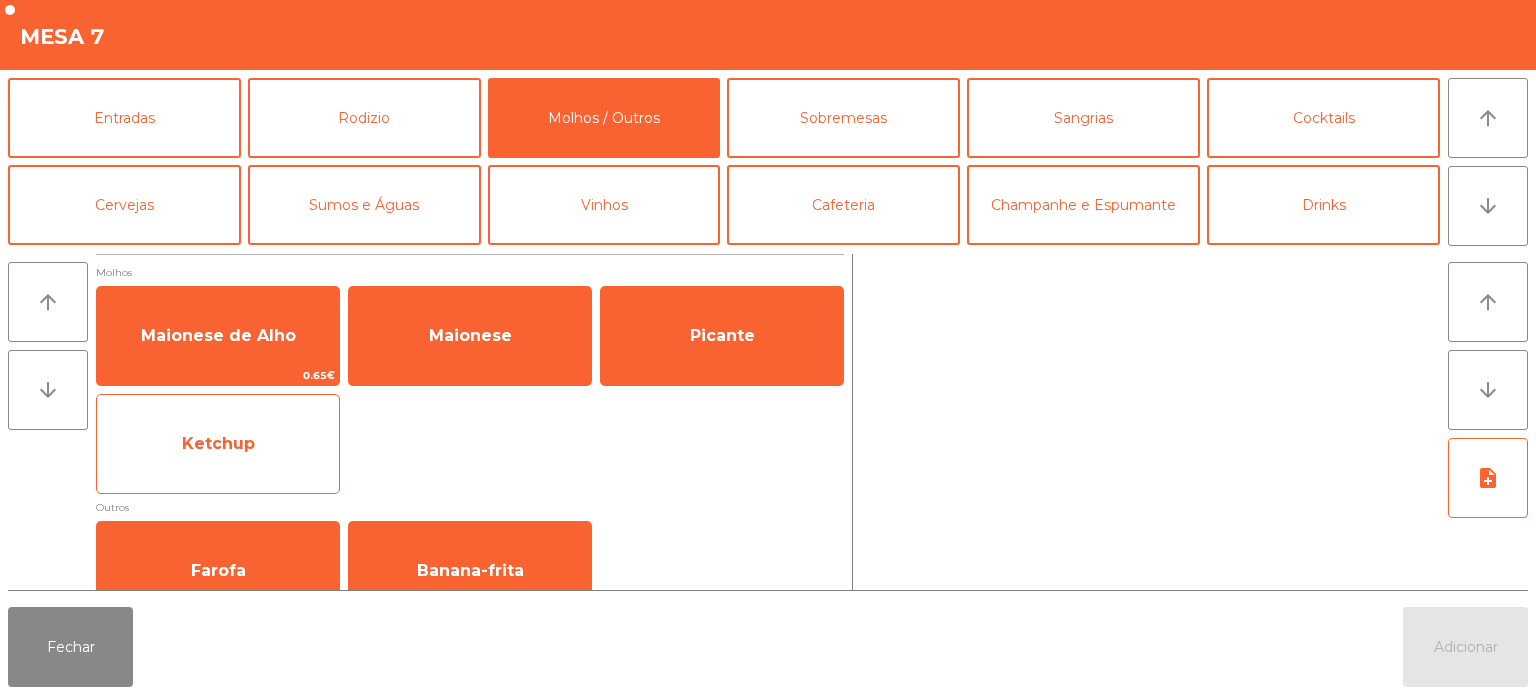 click on "Ketchup" 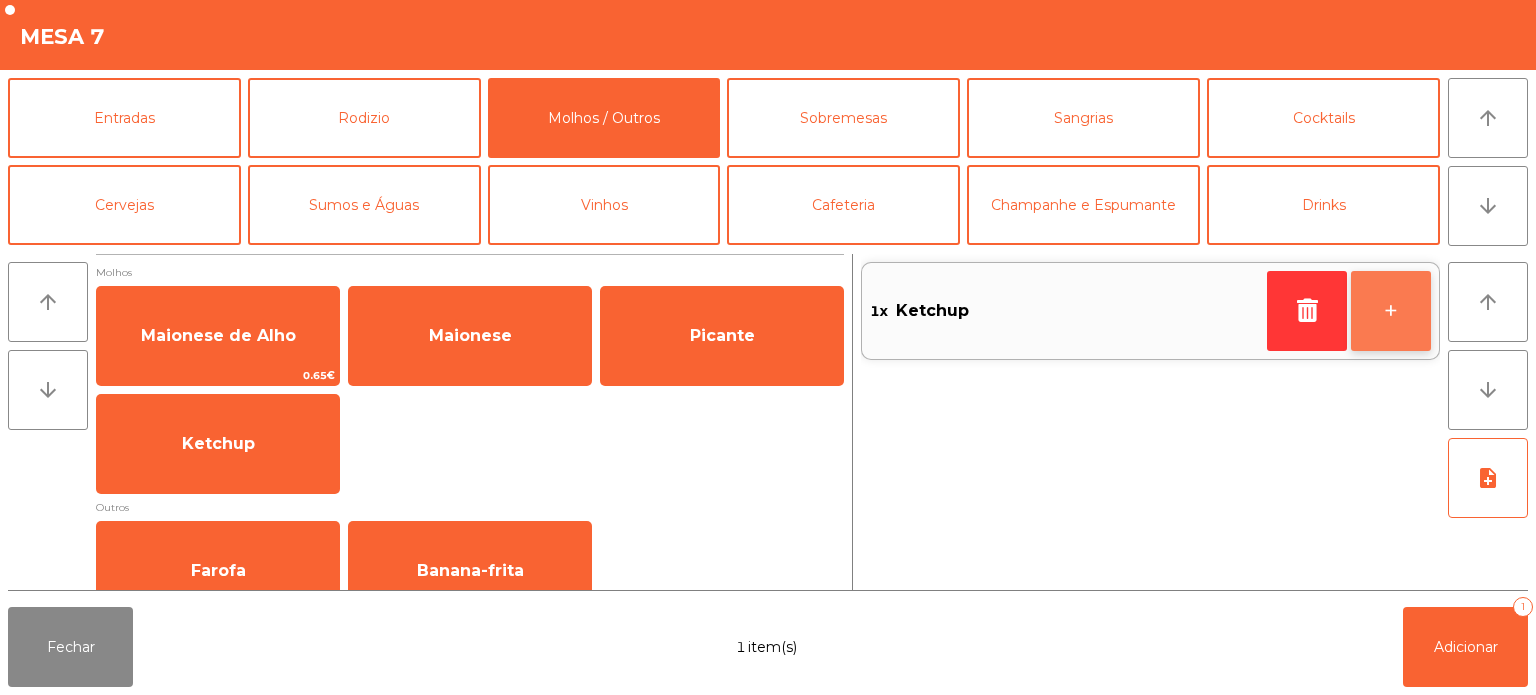 click on "+" 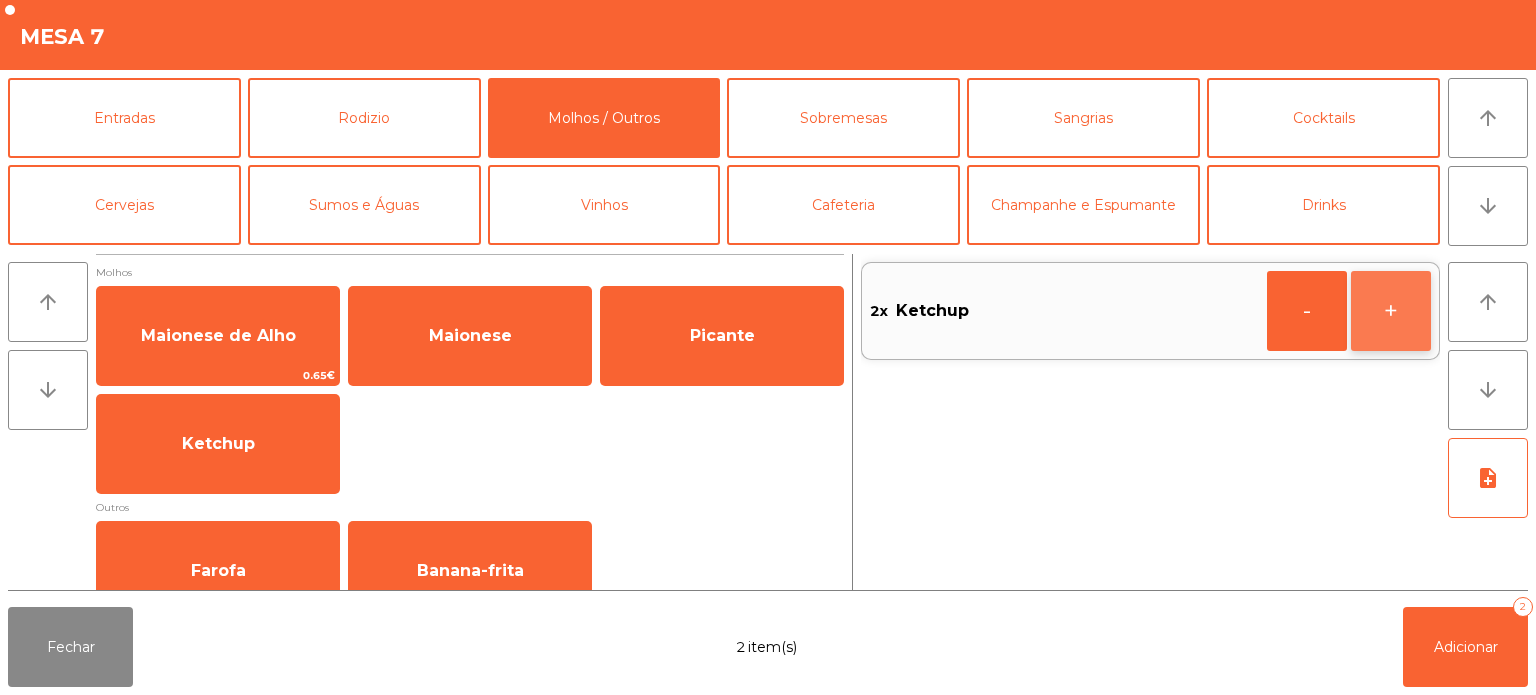 click on "+" 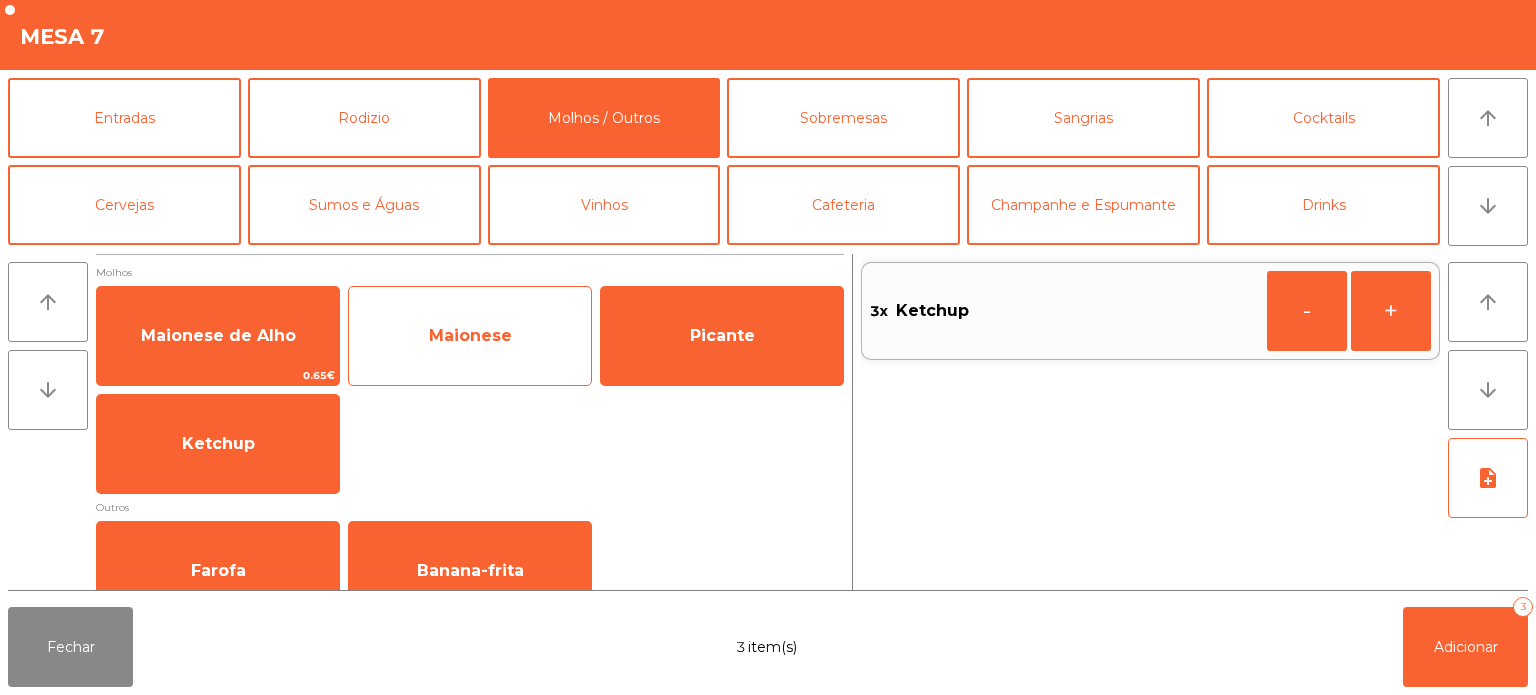 click on "Maionese" 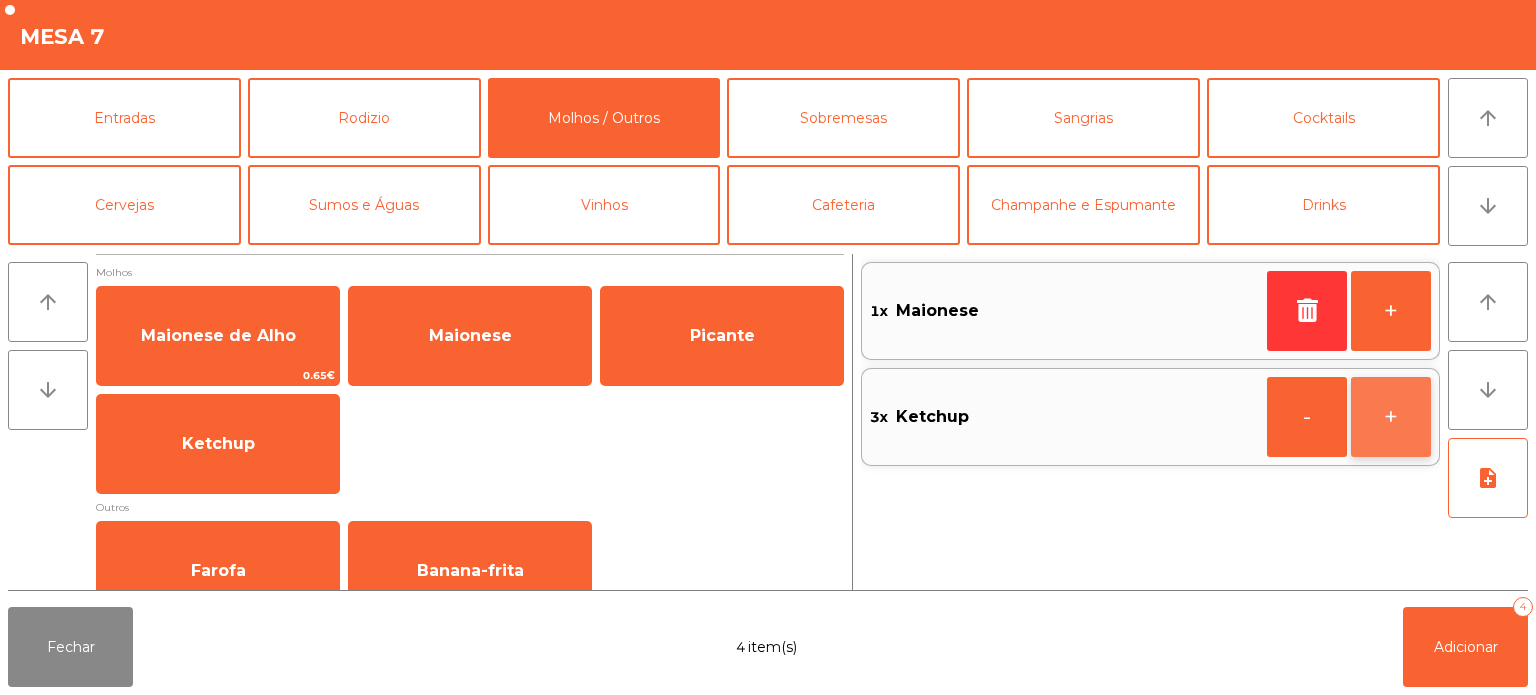 click on "+" 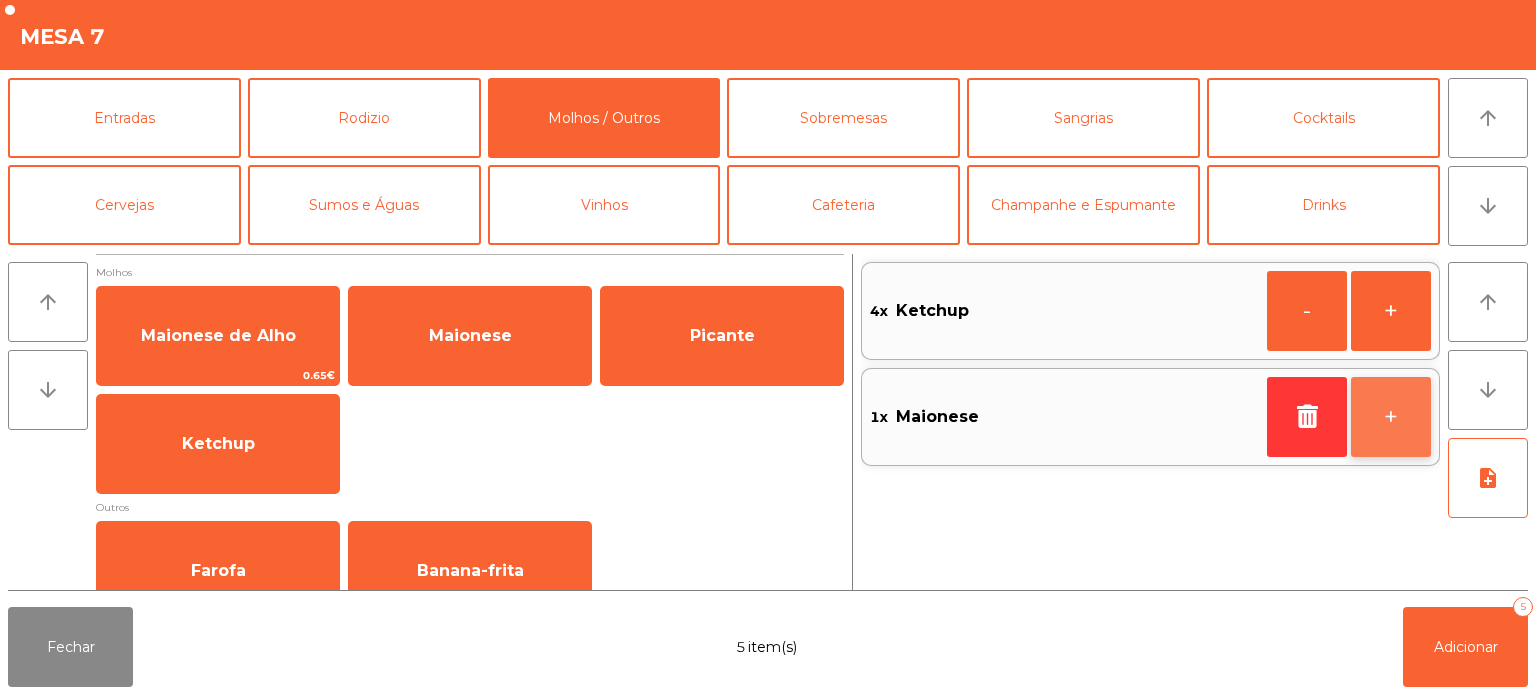 click on "+" 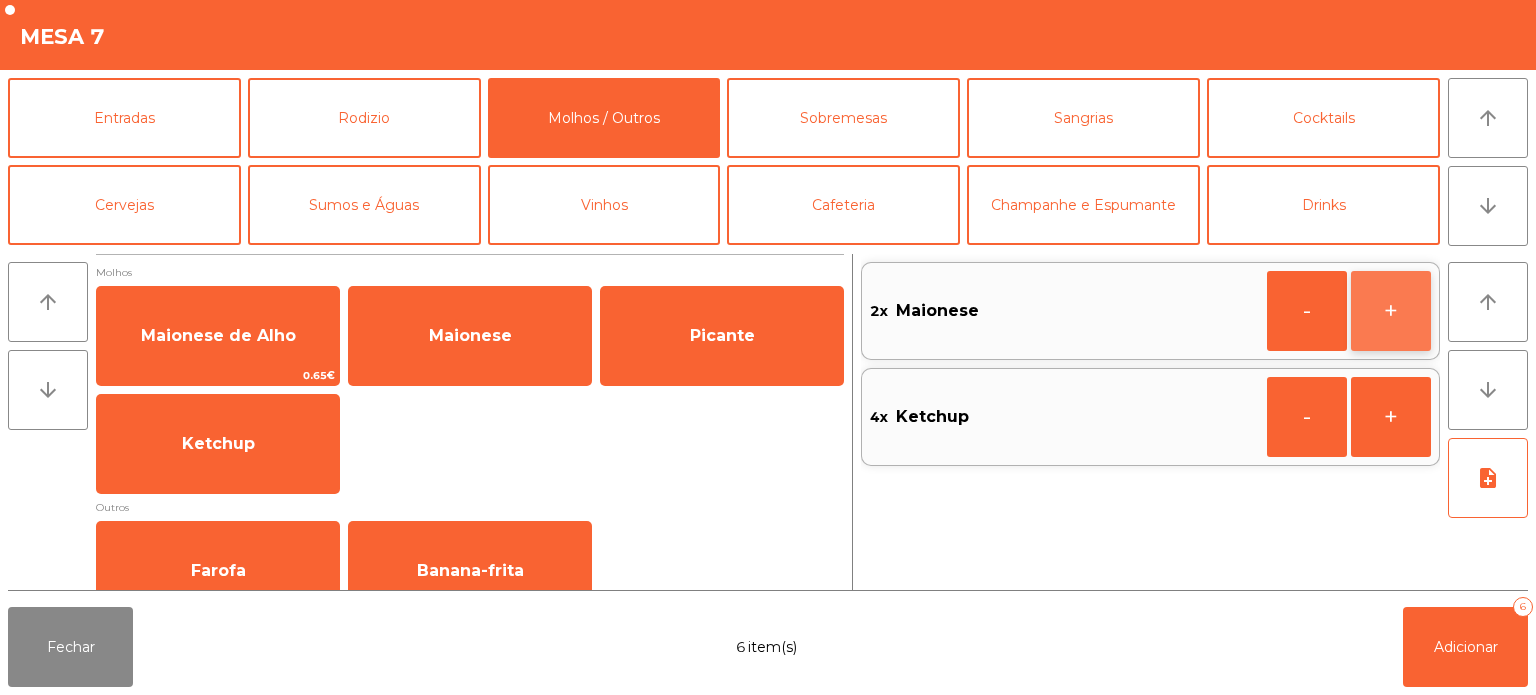 click on "+" 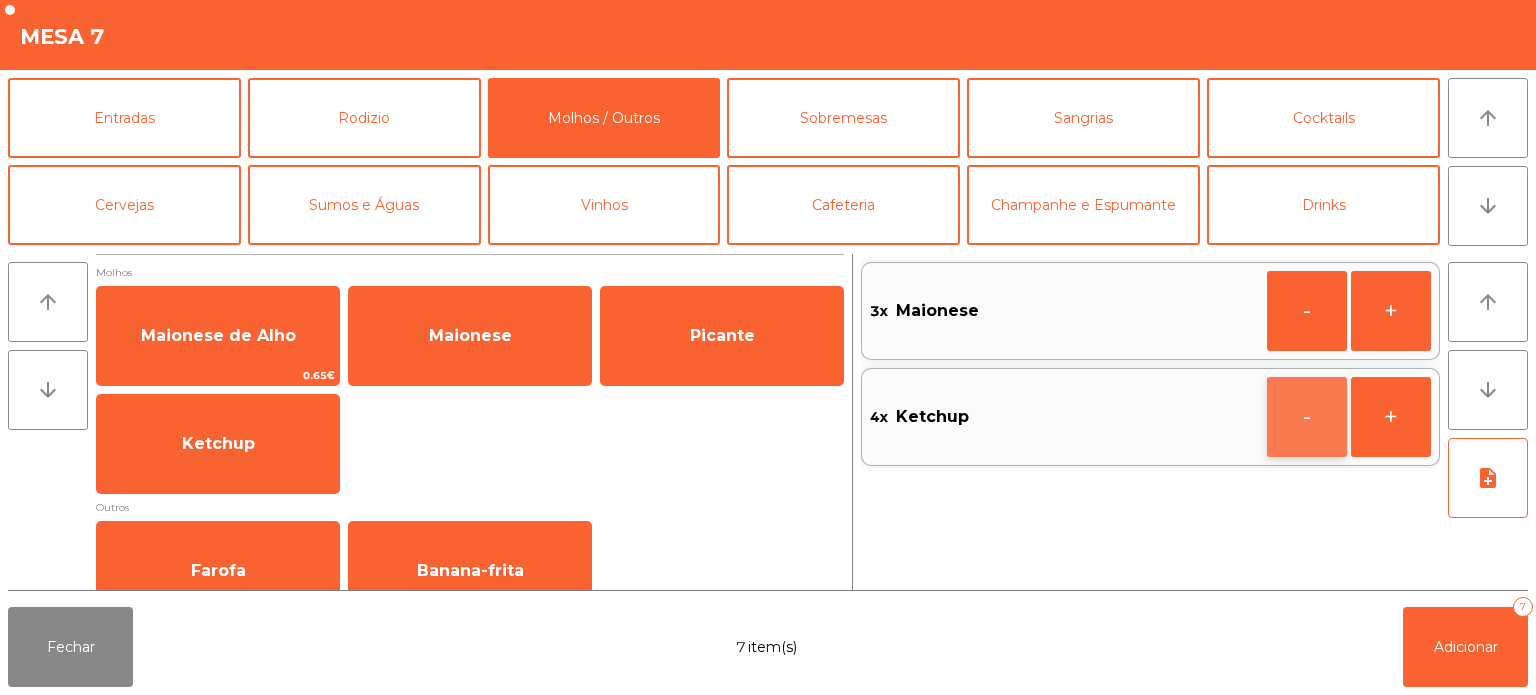 click on "-" 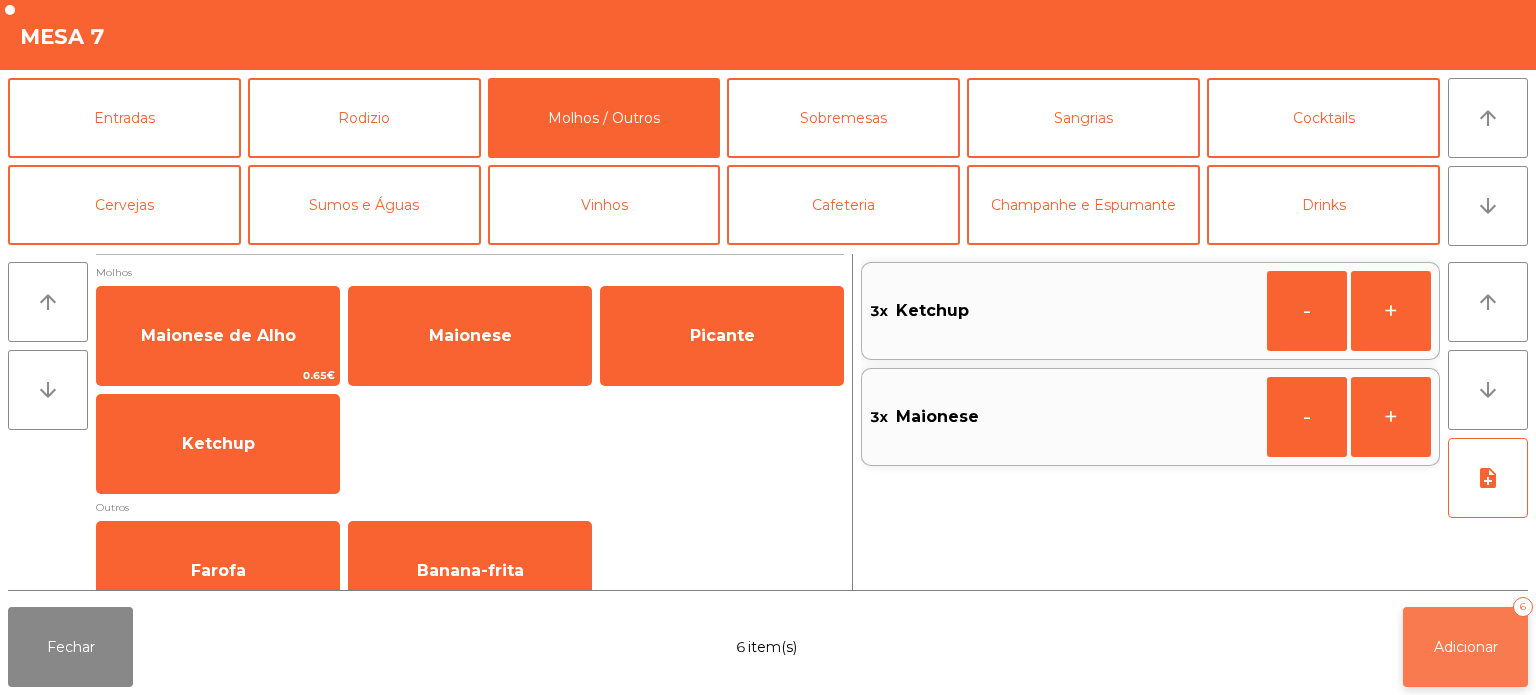 click on "Adicionar" 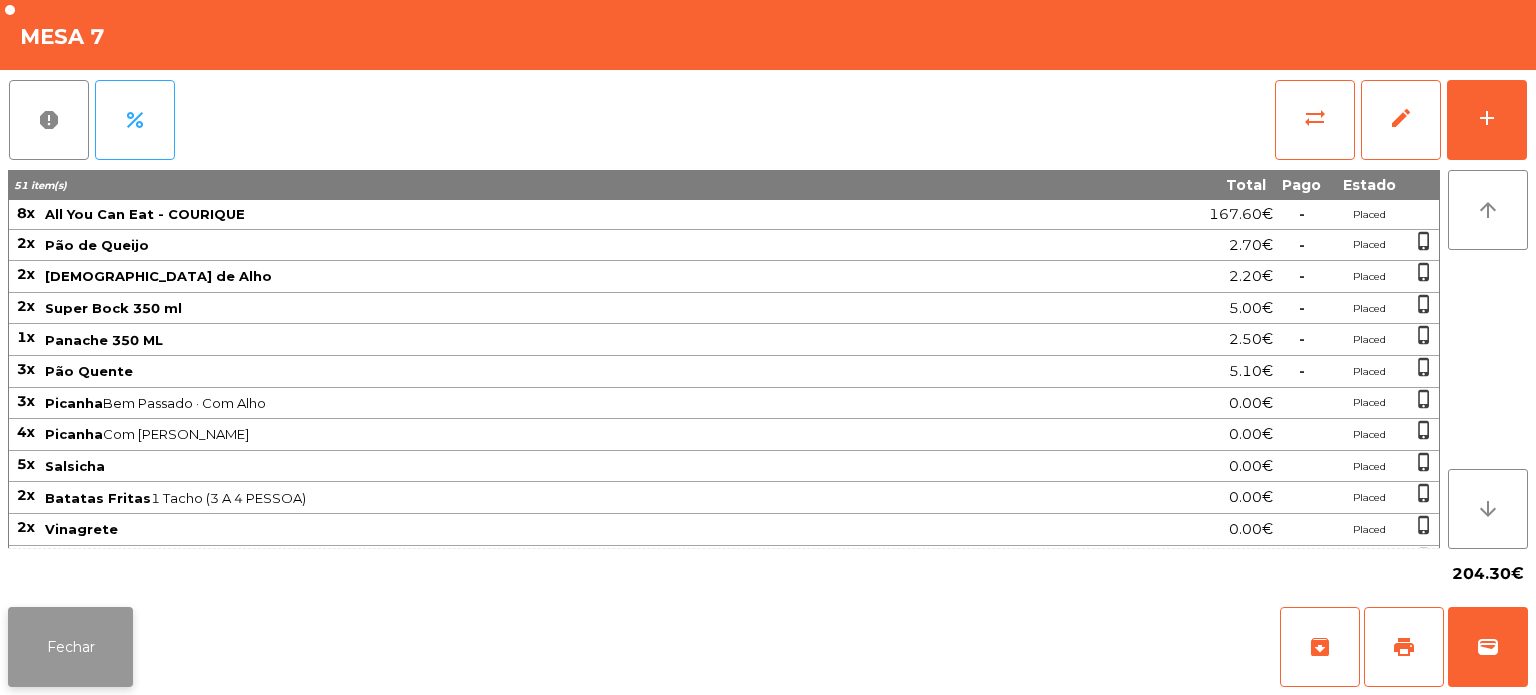 click on "Fechar" 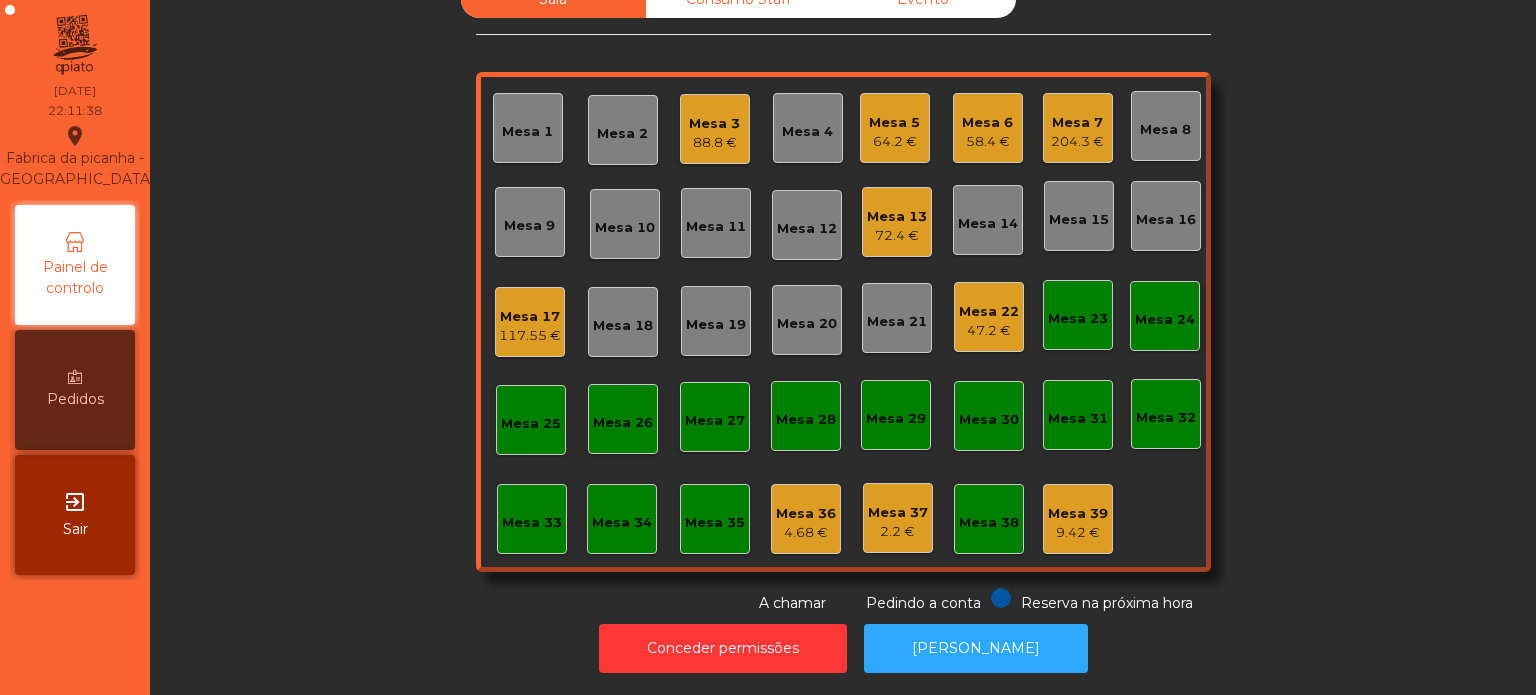 click on "117.55 €" 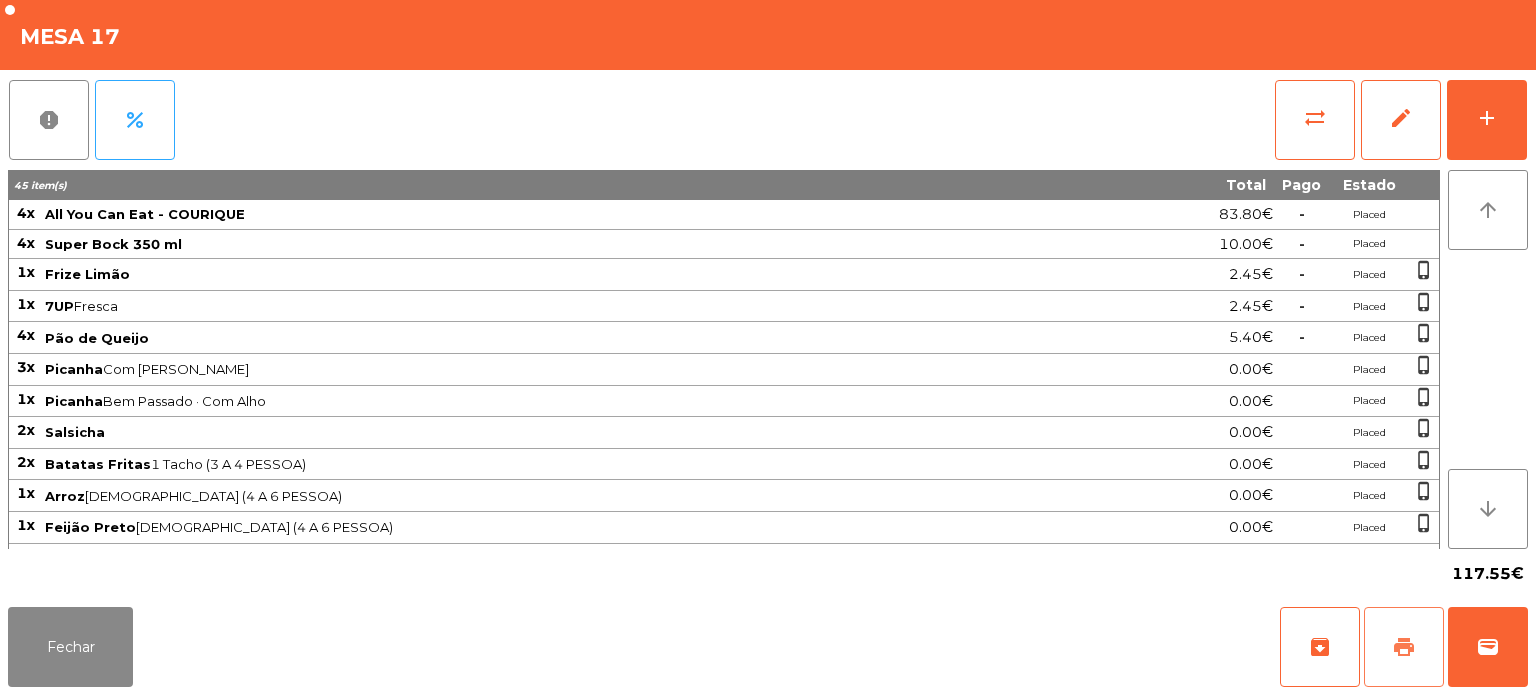 click on "print" 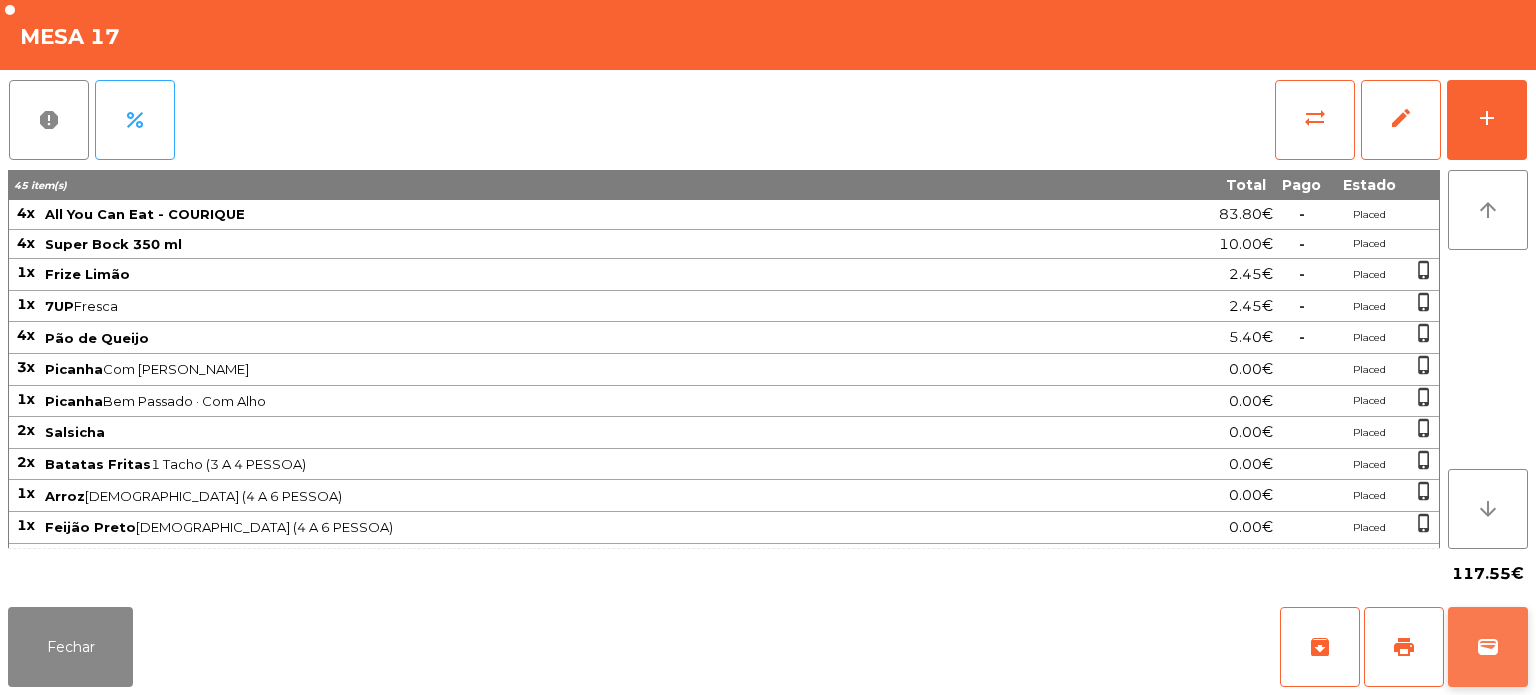 click on "wallet" 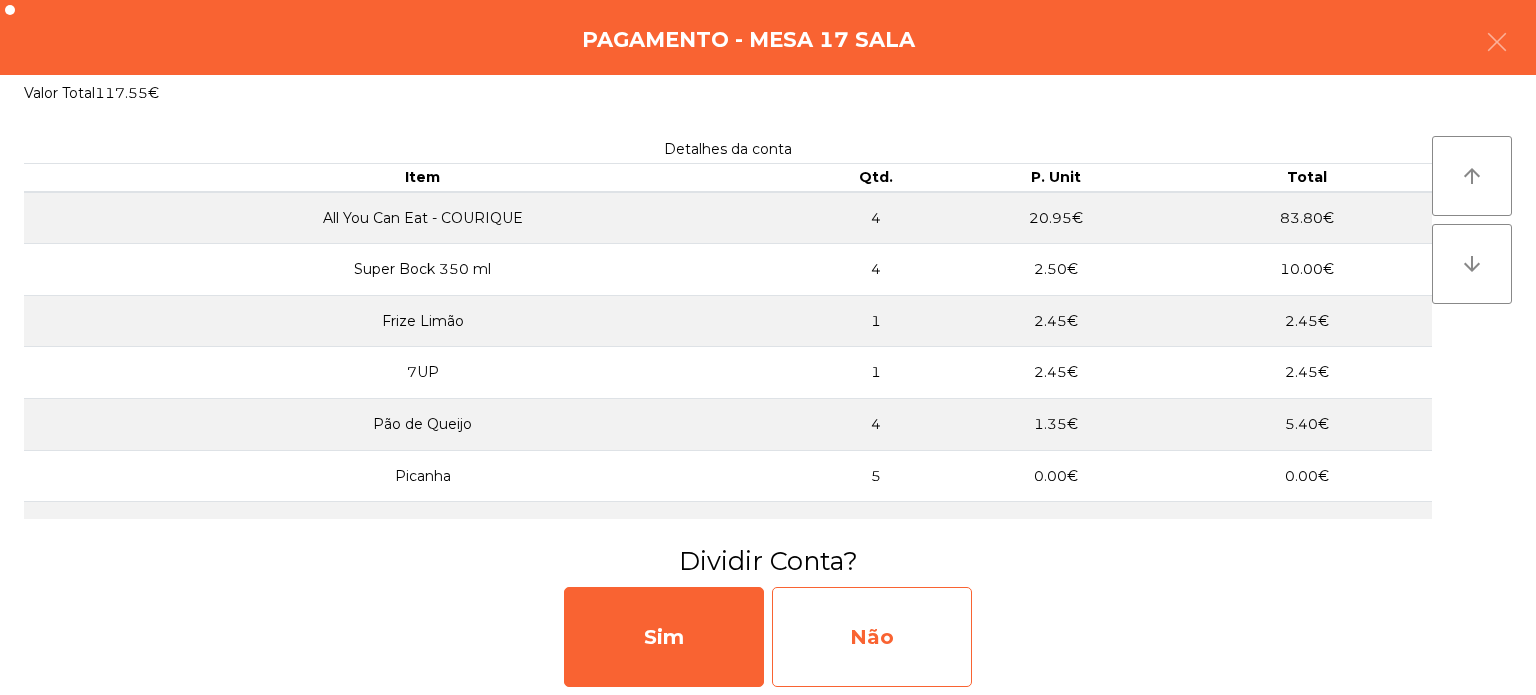 click on "Não" 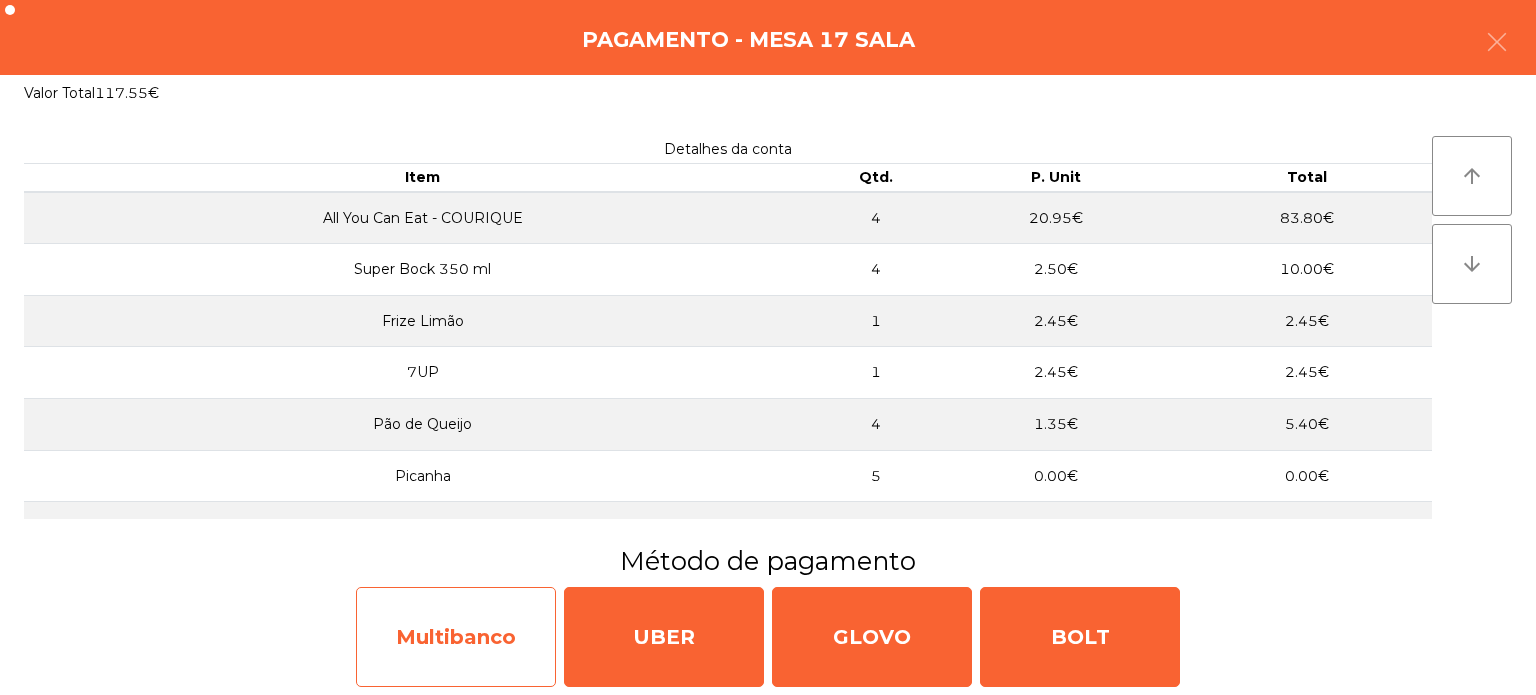 click on "Multibanco" 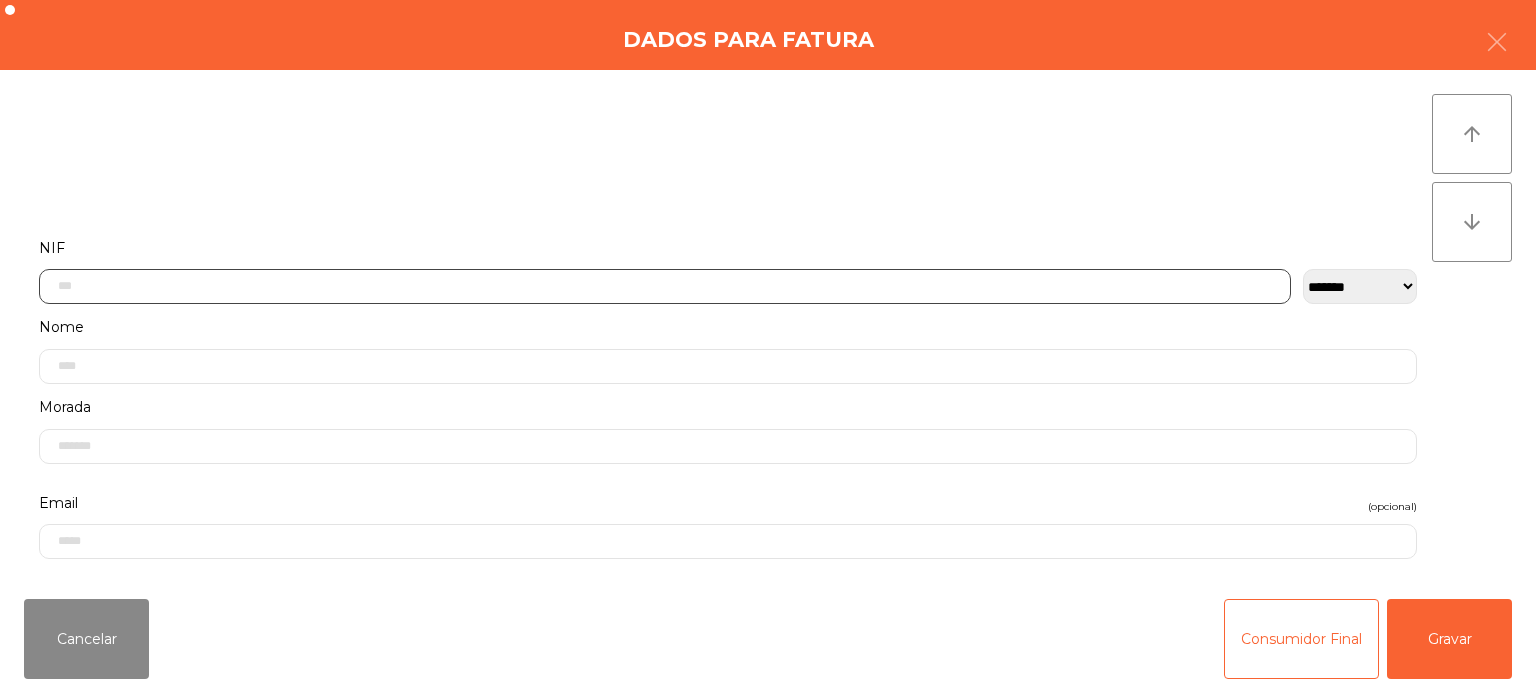click 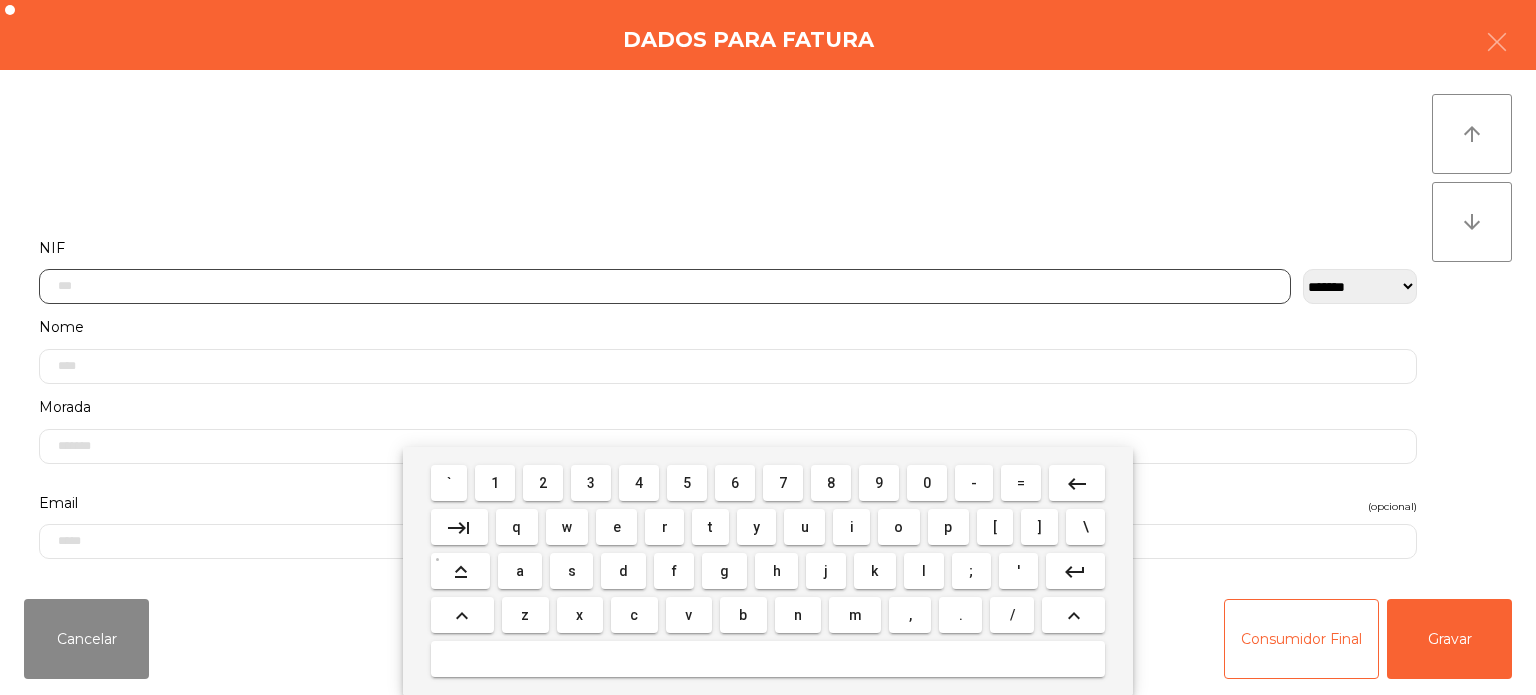 scroll, scrollTop: 139, scrollLeft: 0, axis: vertical 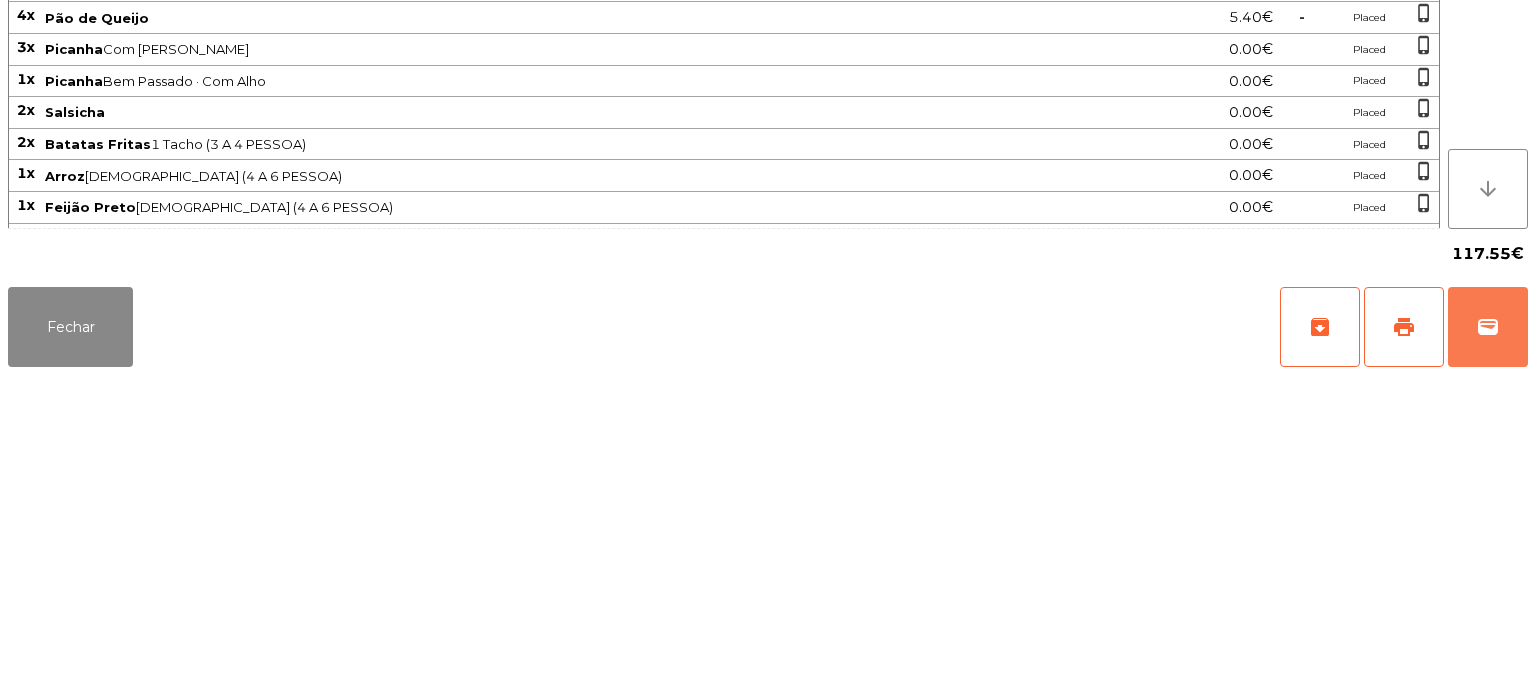 type 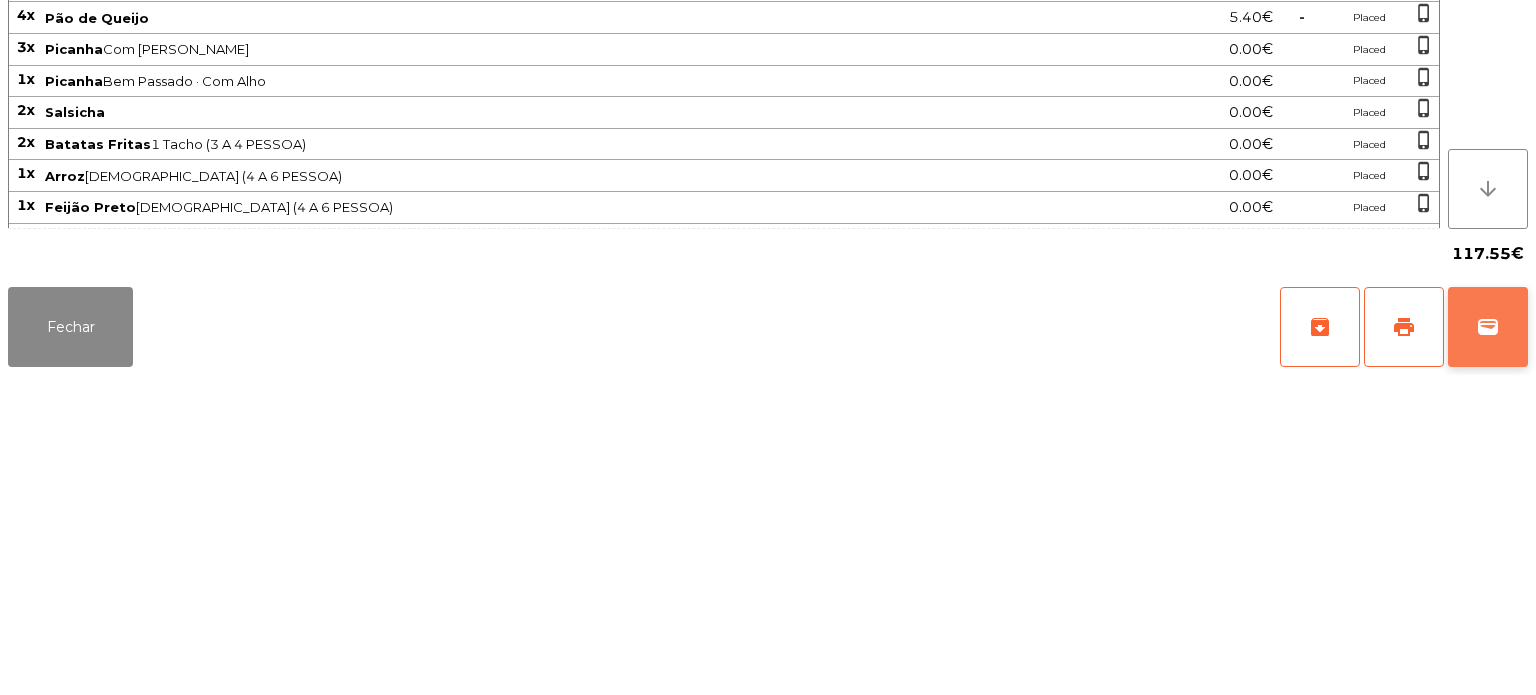 click on "wallet" 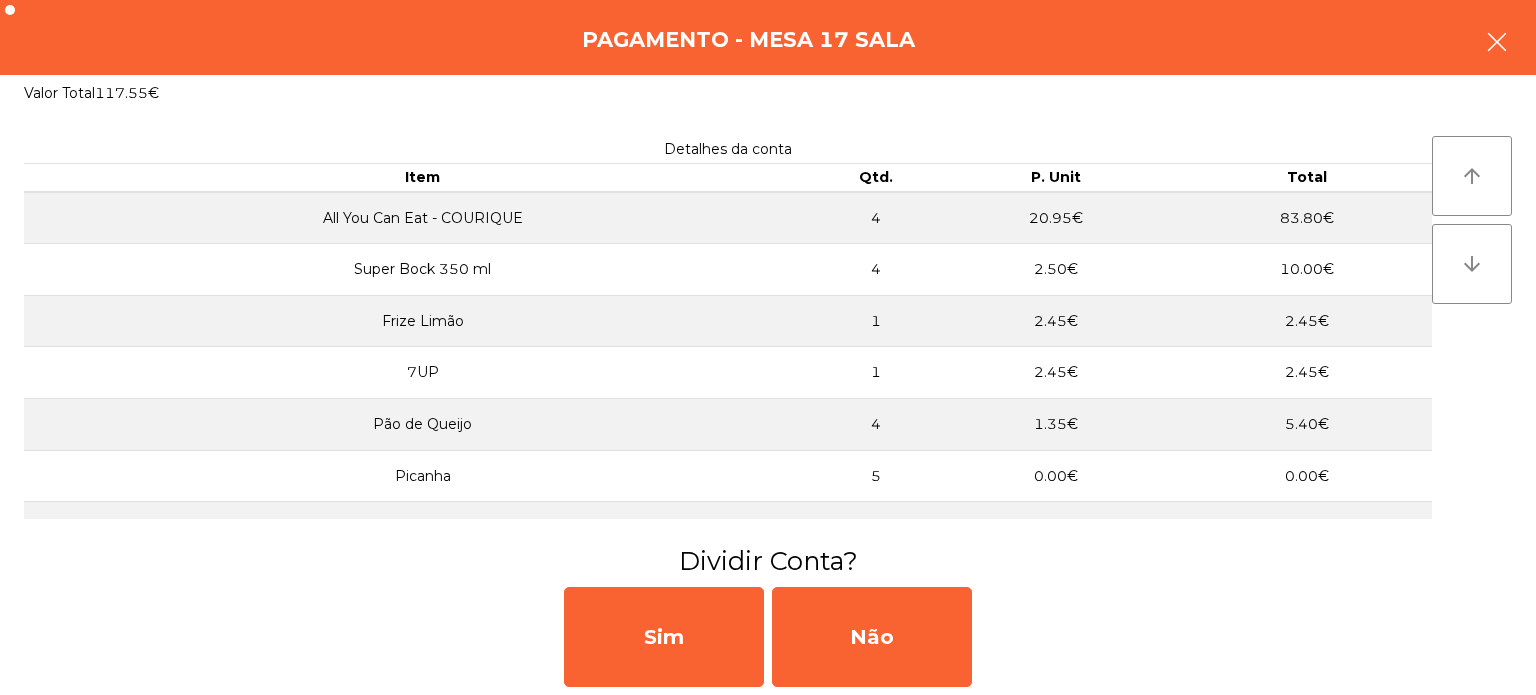 click 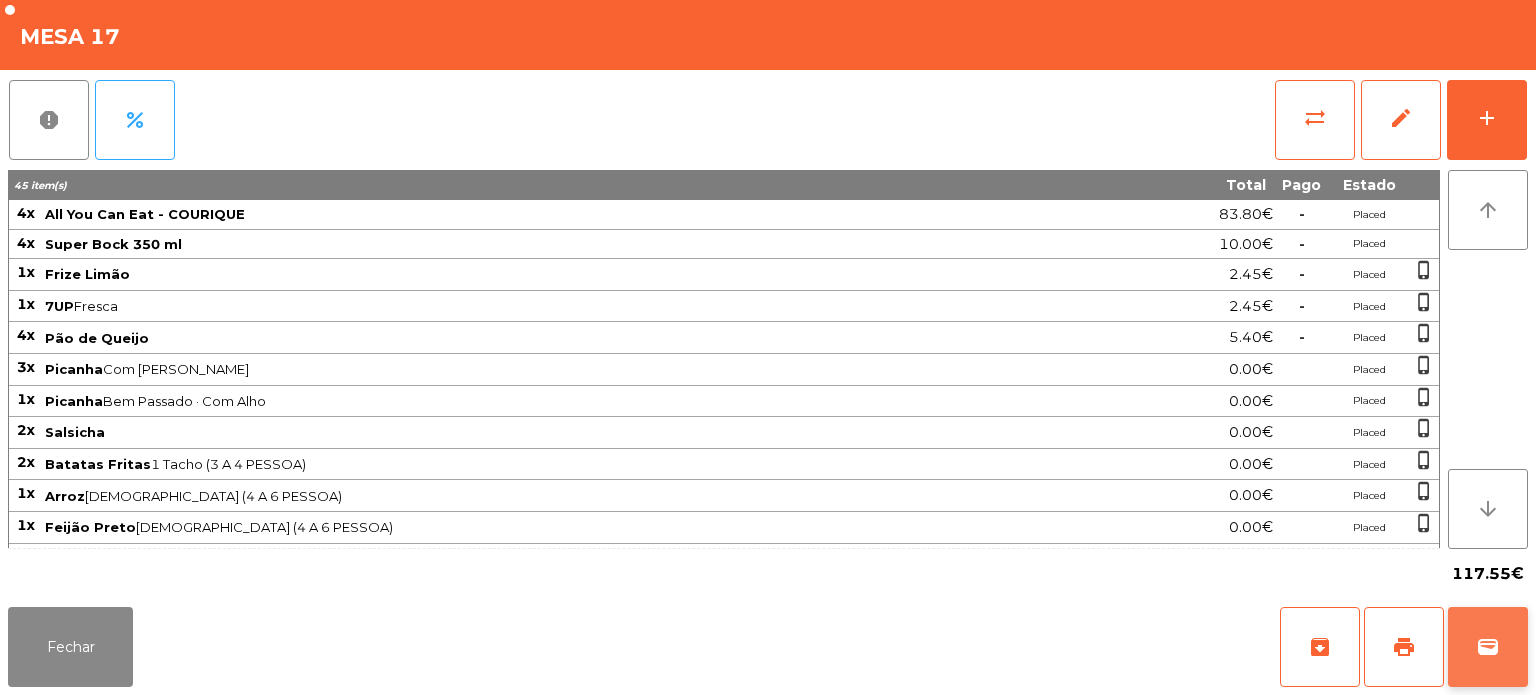 click on "wallet" 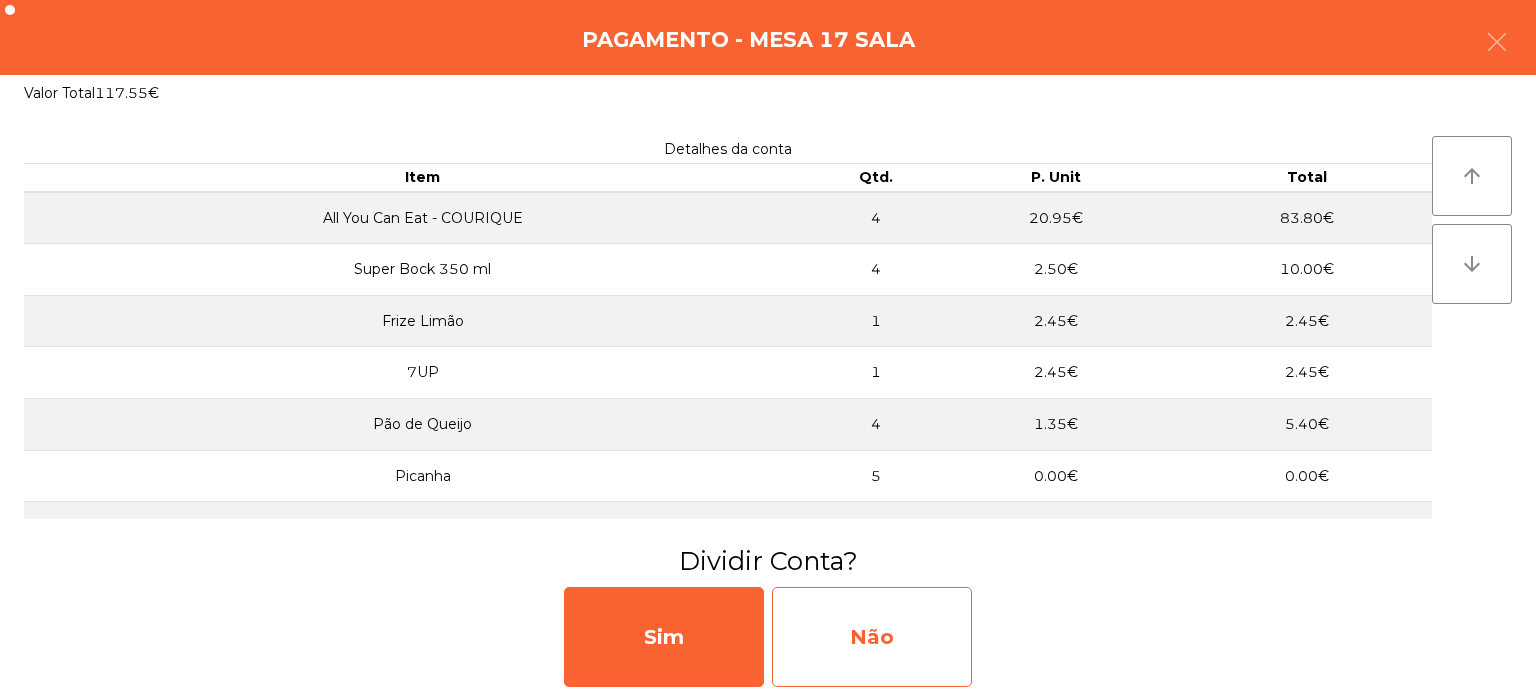 click on "Não" 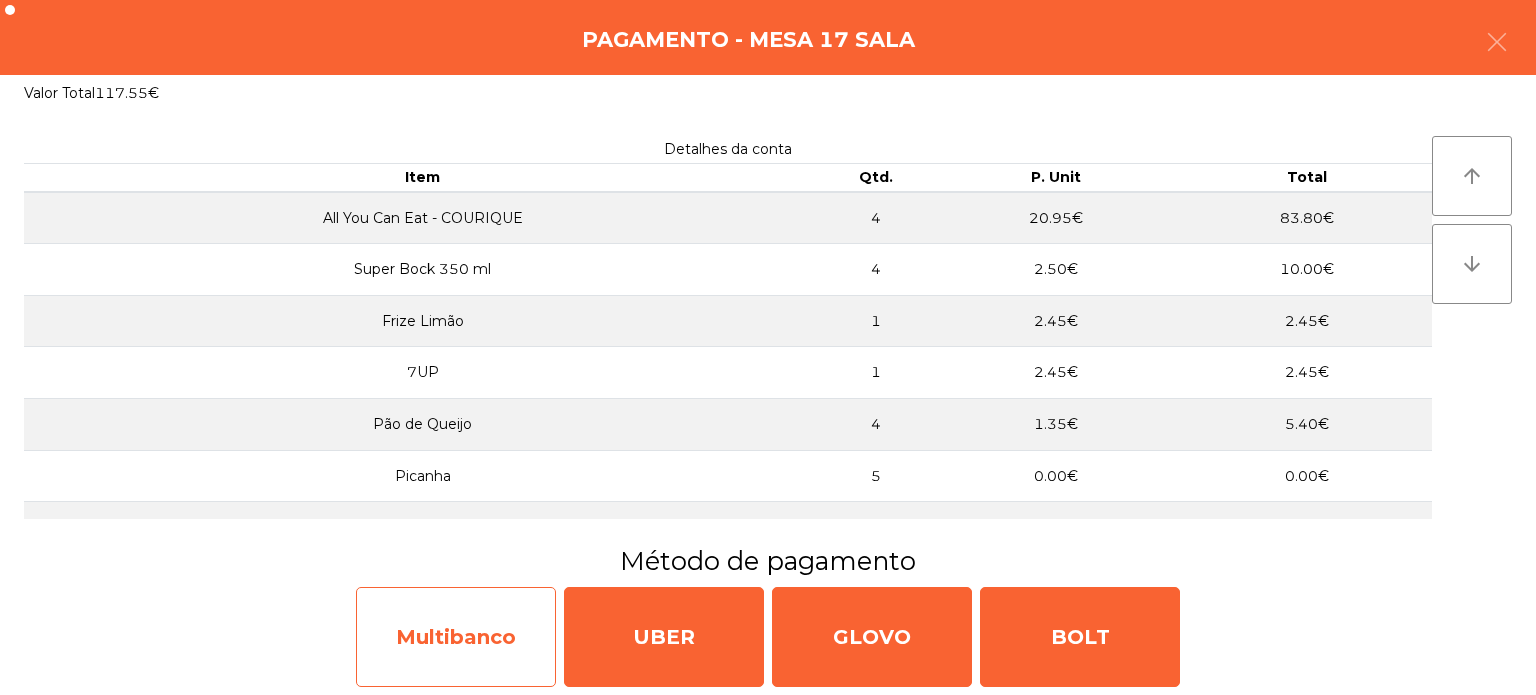 click on "Multibanco" 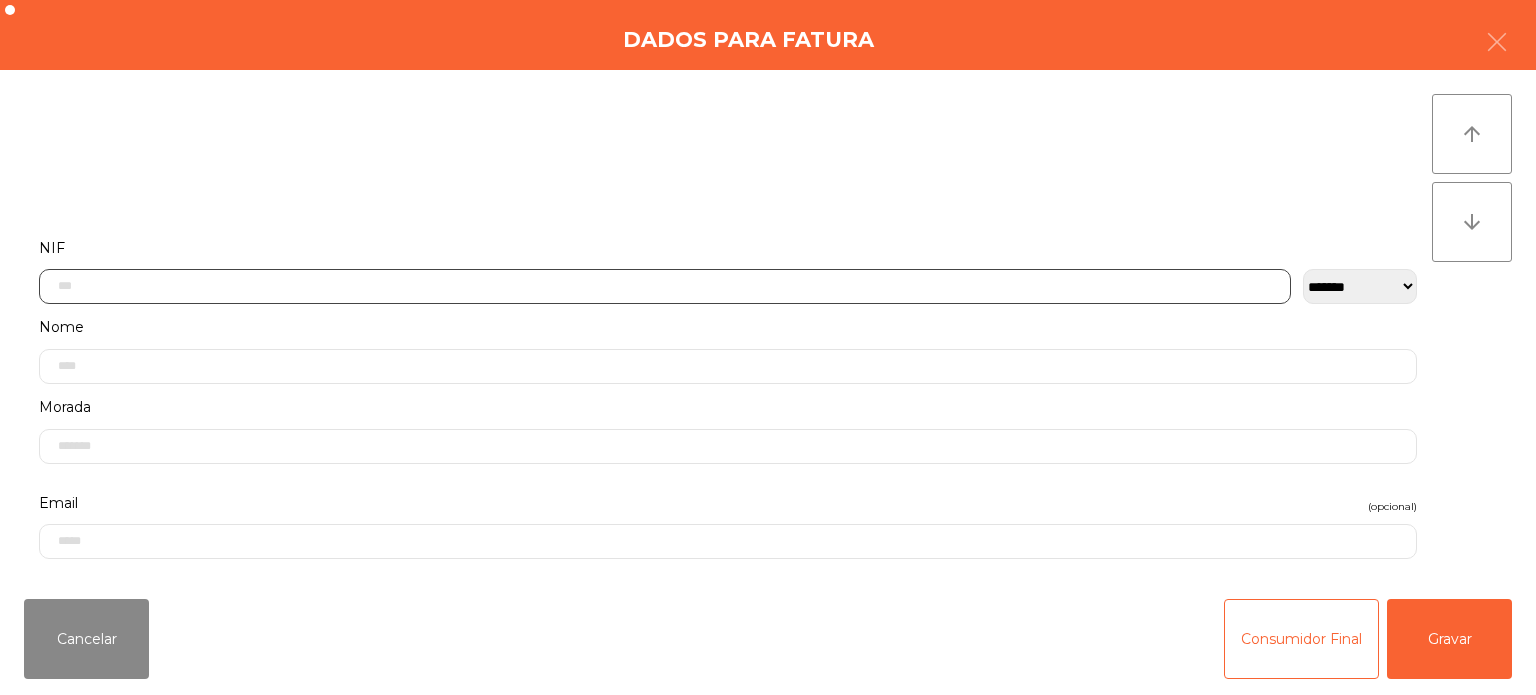 click 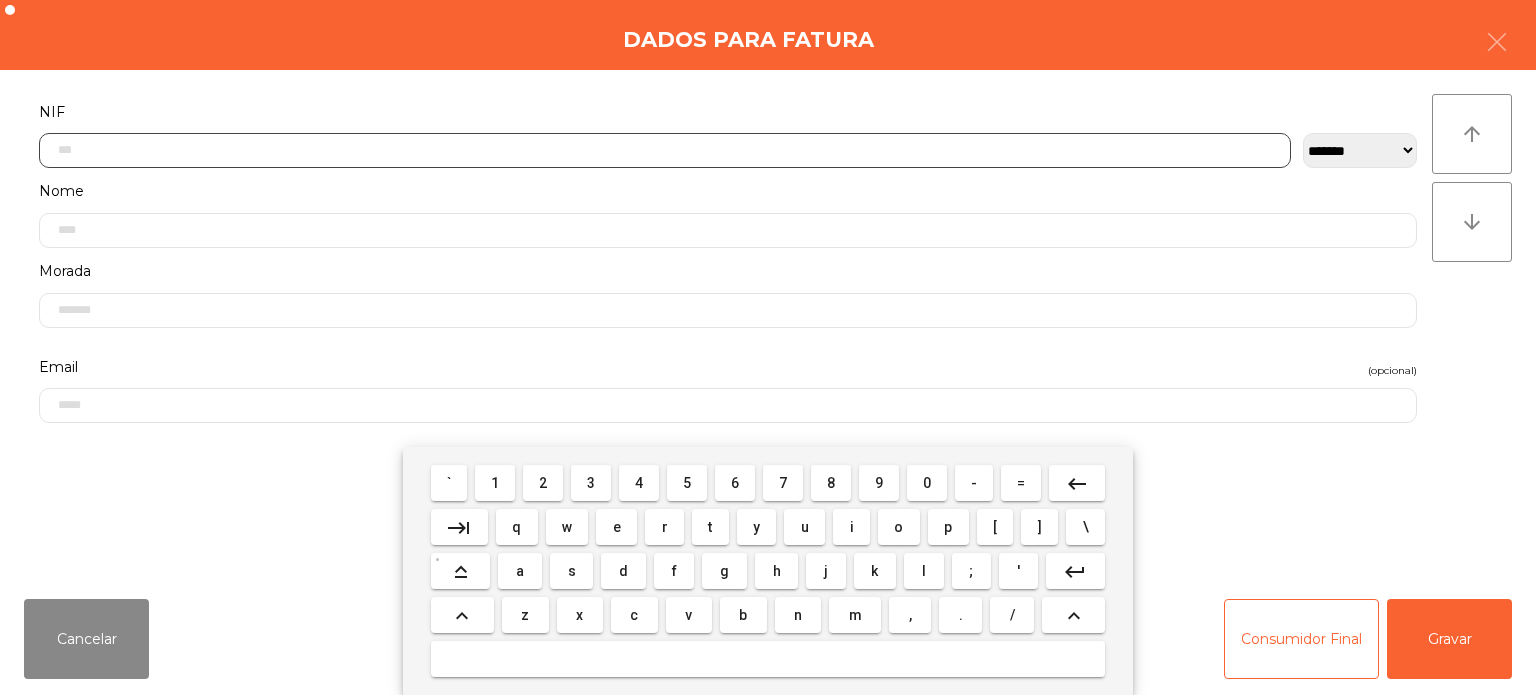 scroll, scrollTop: 139, scrollLeft: 0, axis: vertical 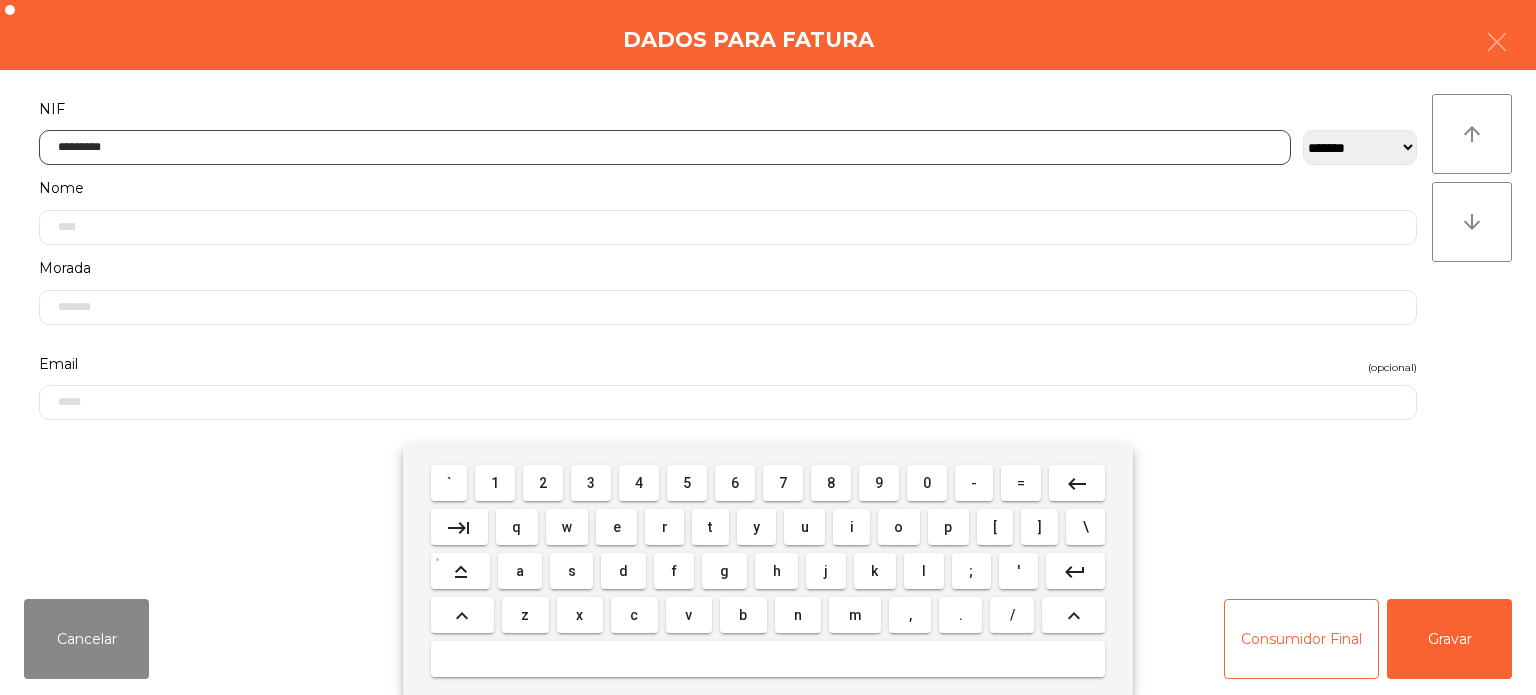 type on "*********" 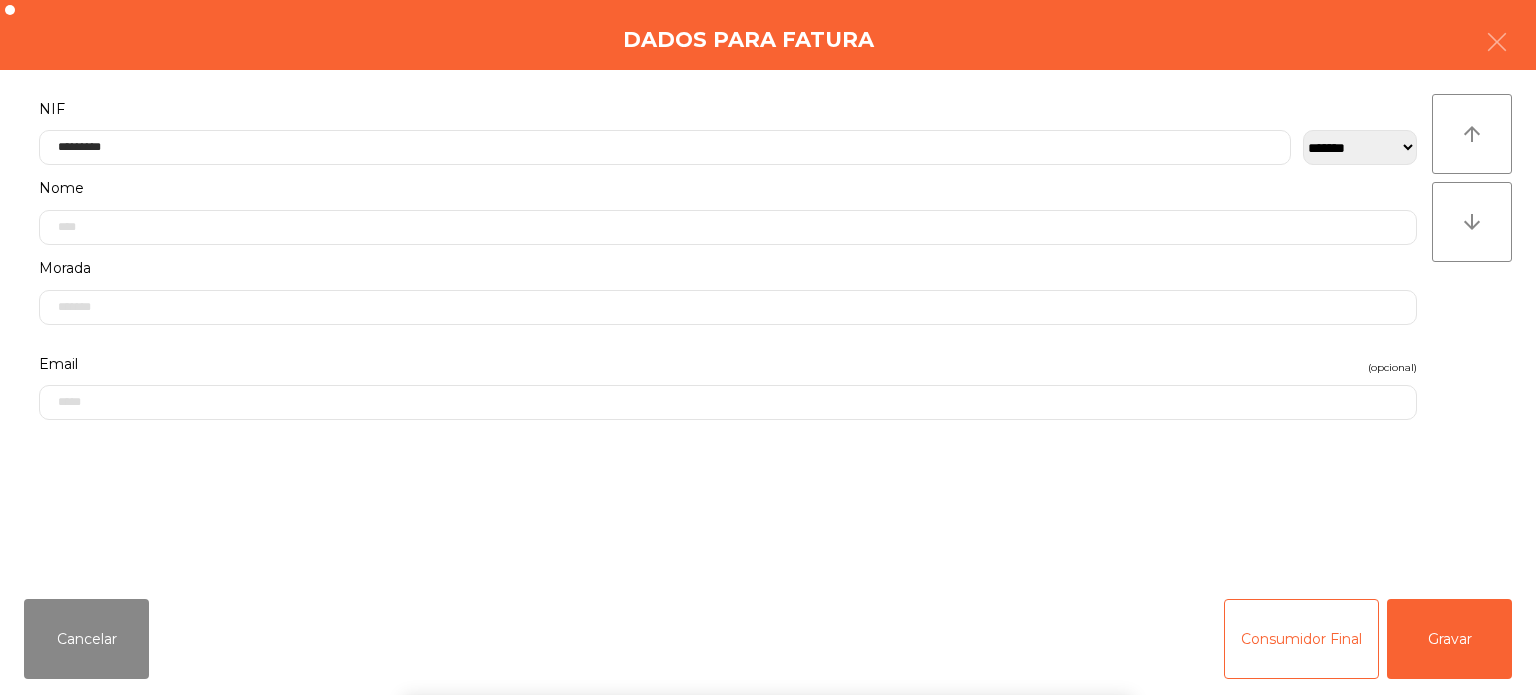 click on "arrow_upward arrow_downward" 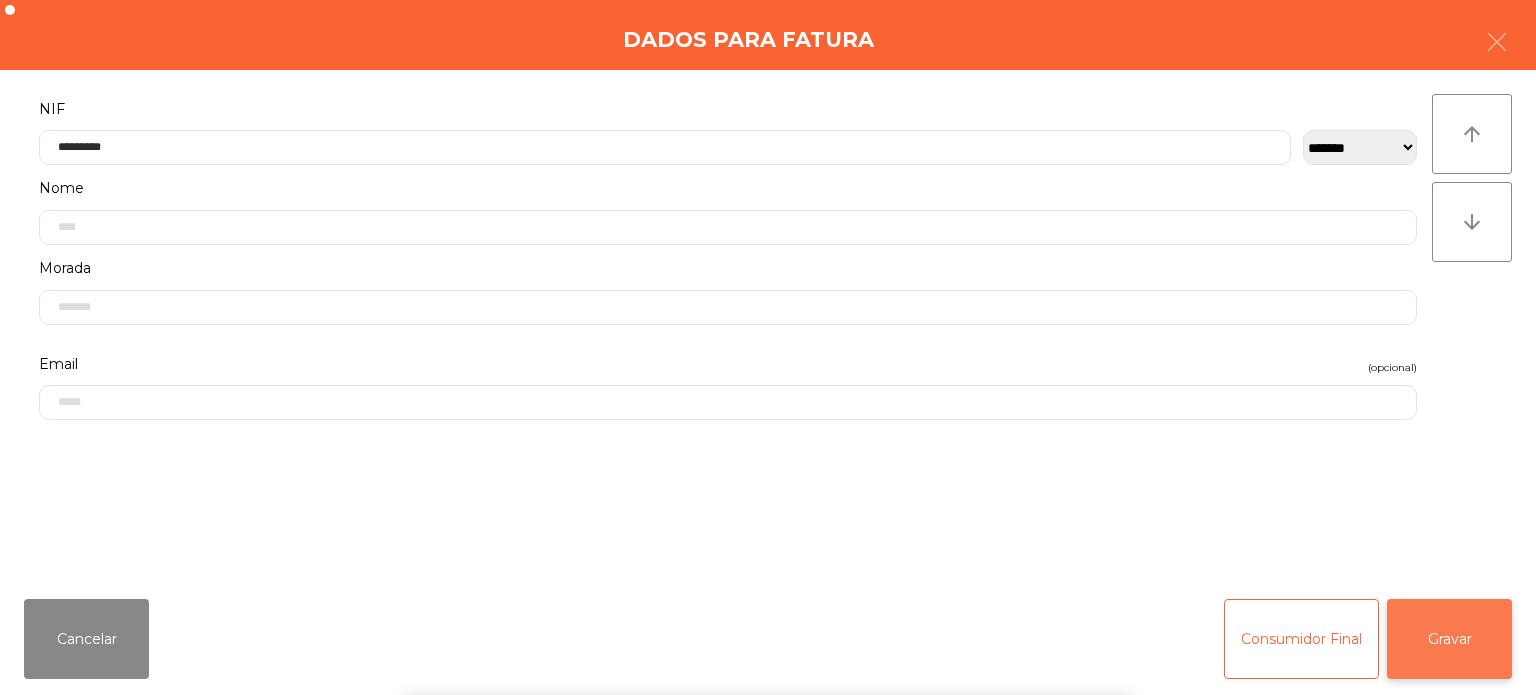 click on "Gravar" 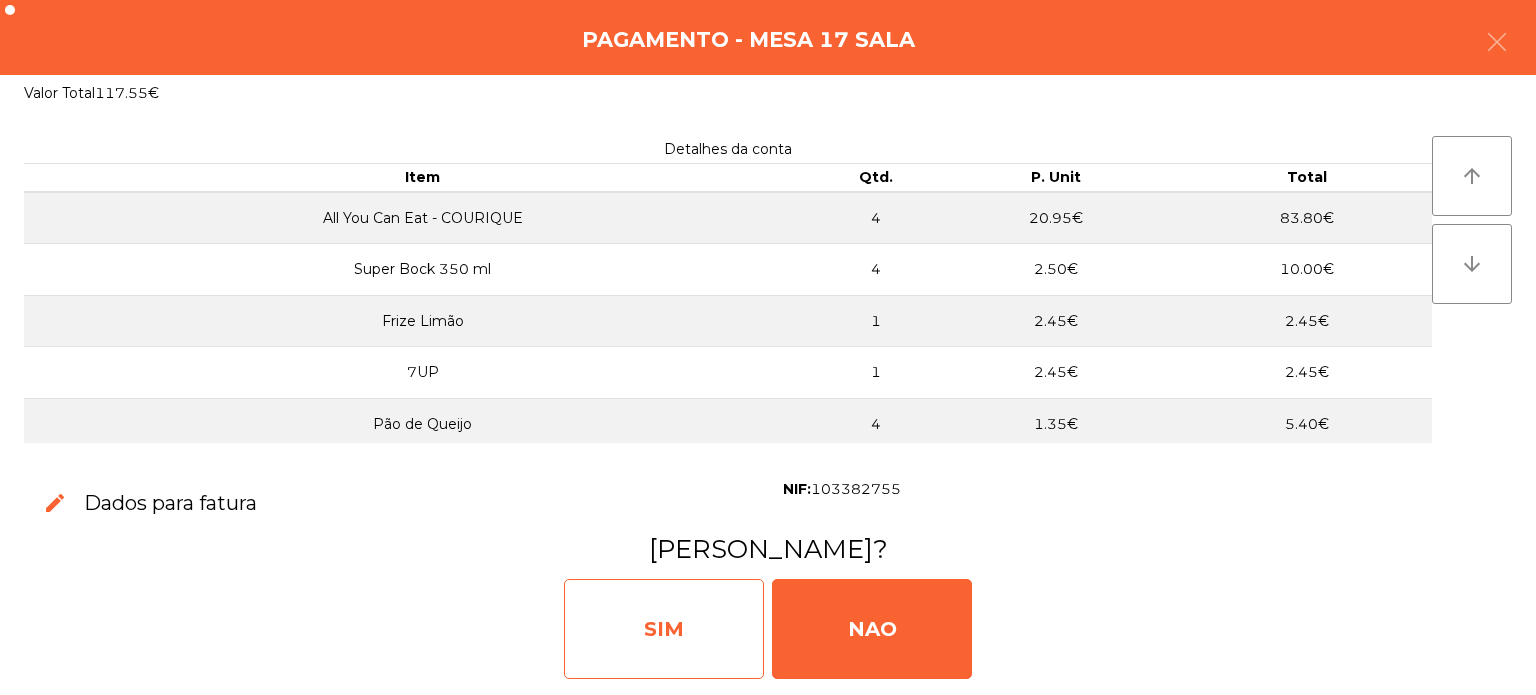 click on "SIM" 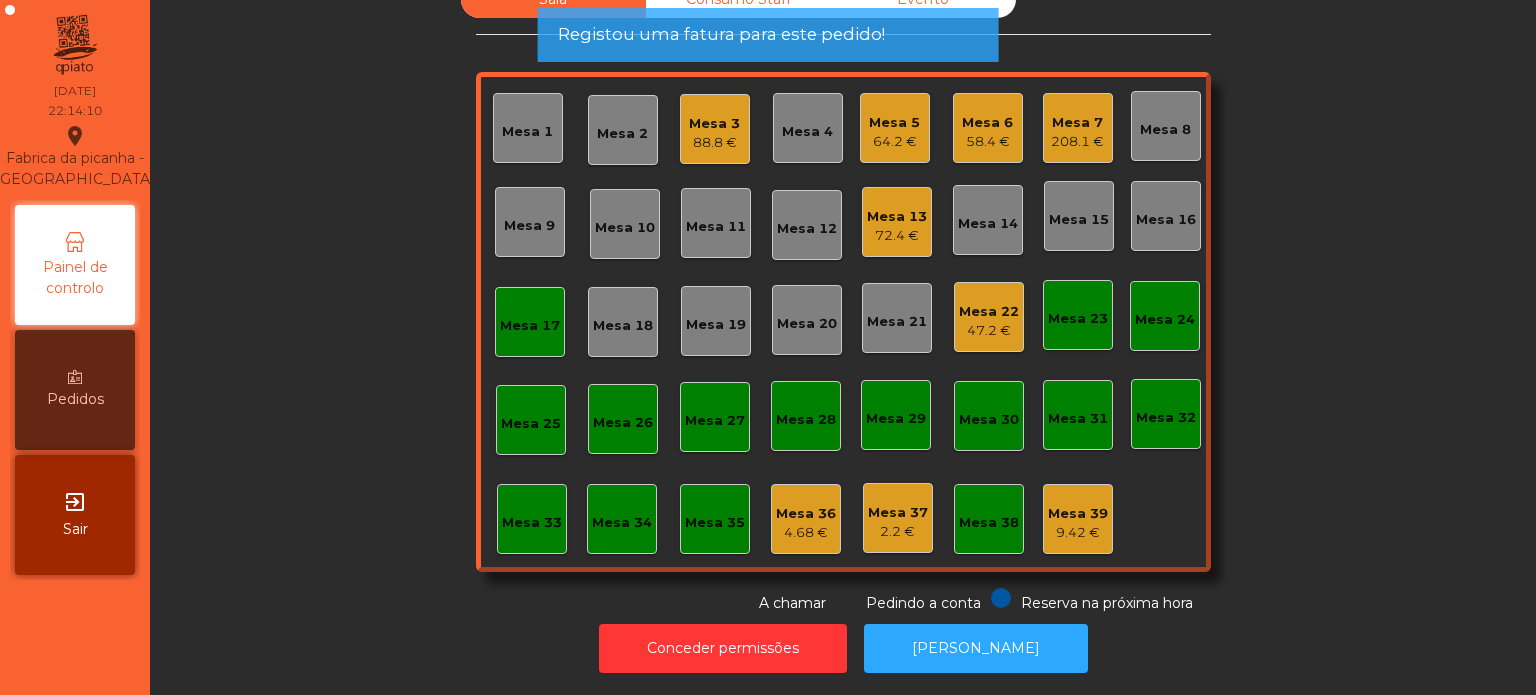 click on "Mesa 17" 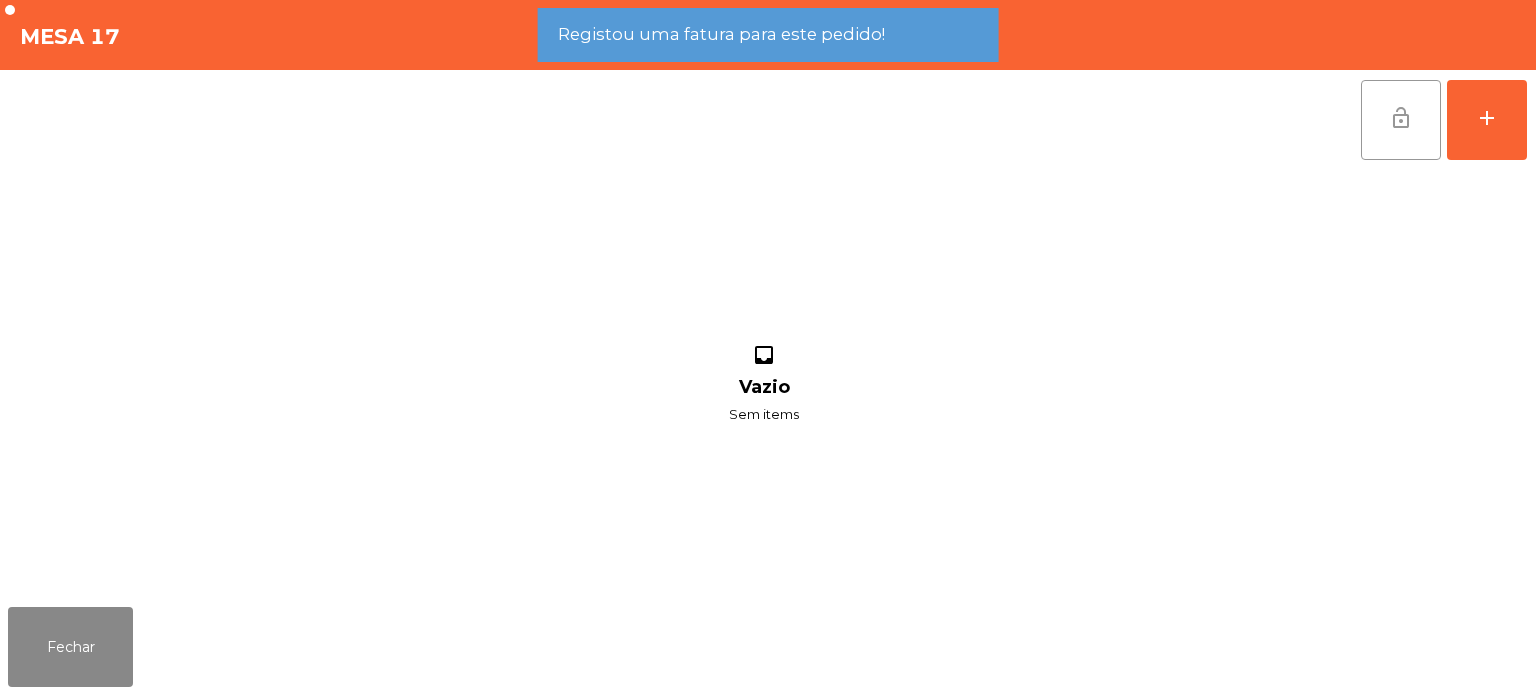 click on "lock_open" 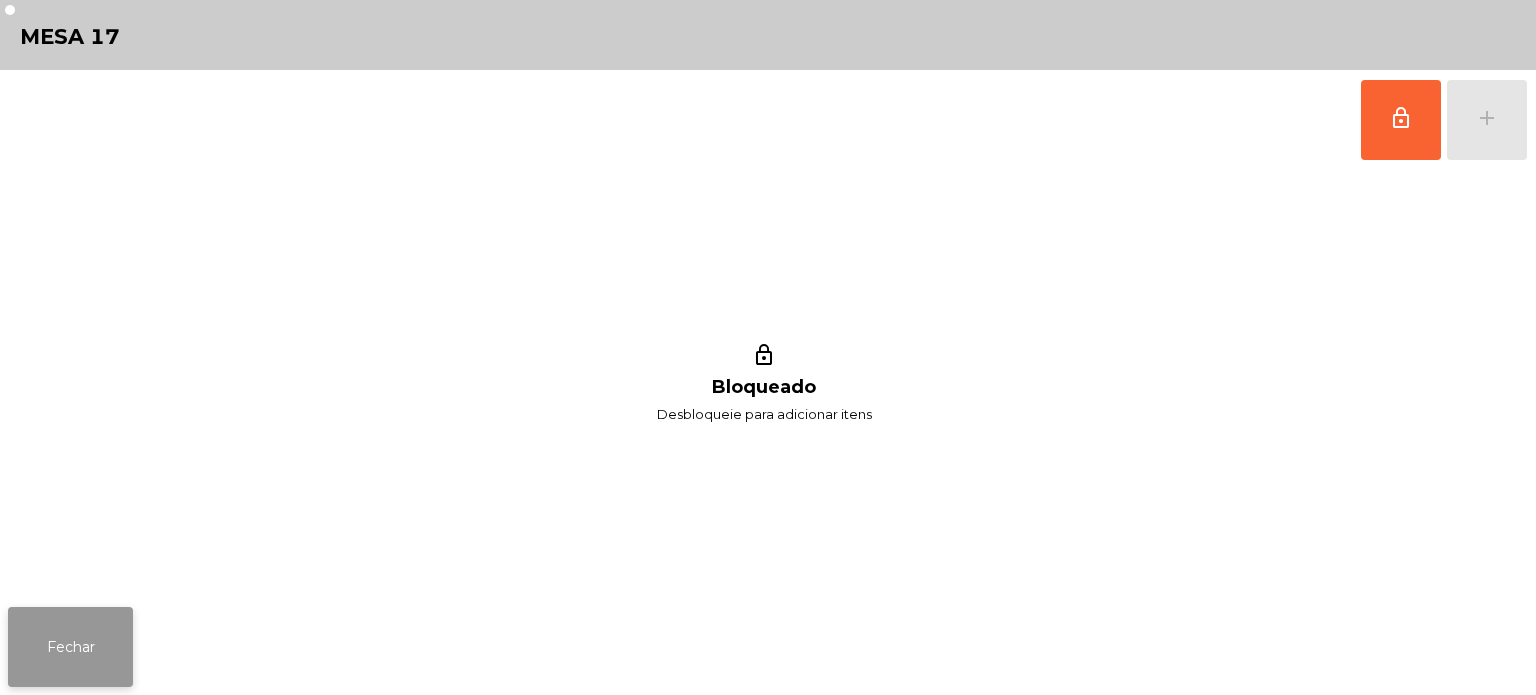 click on "Fechar" 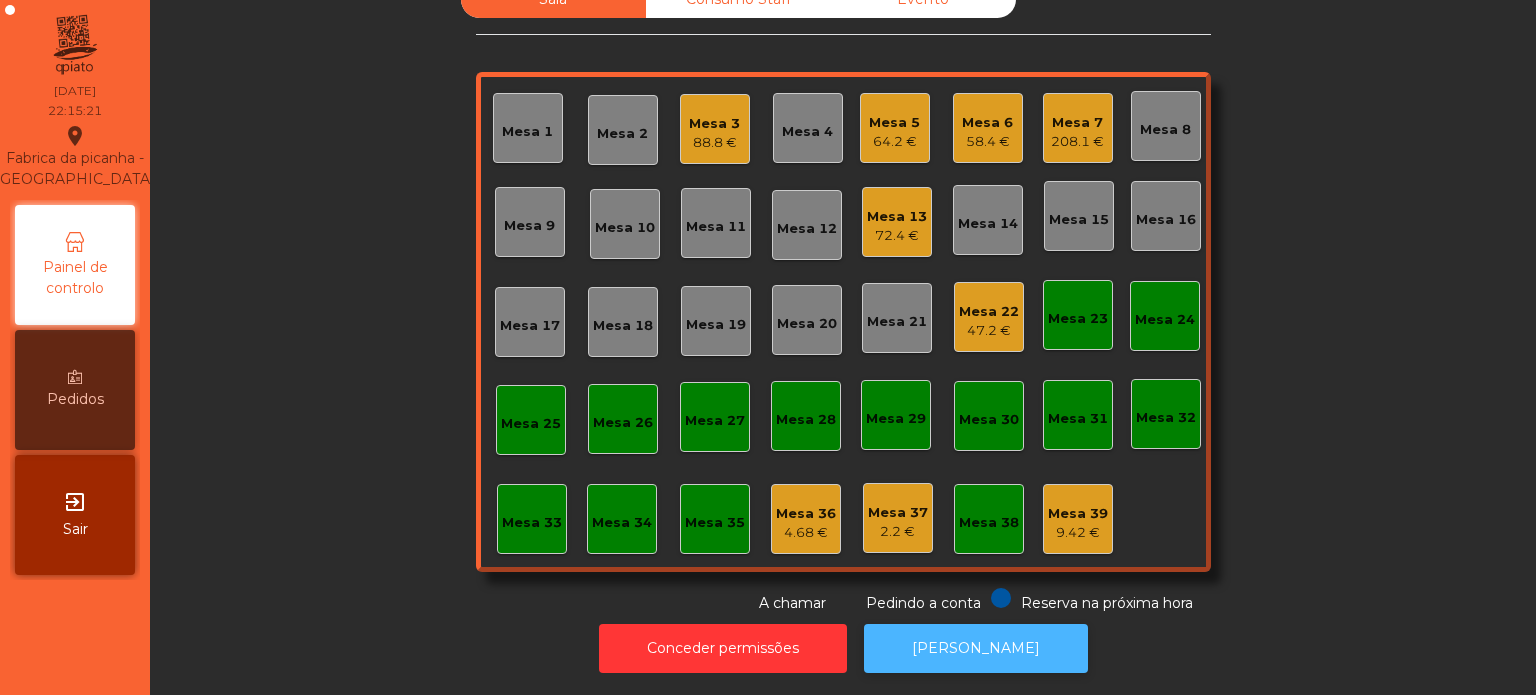 click on "[PERSON_NAME]" 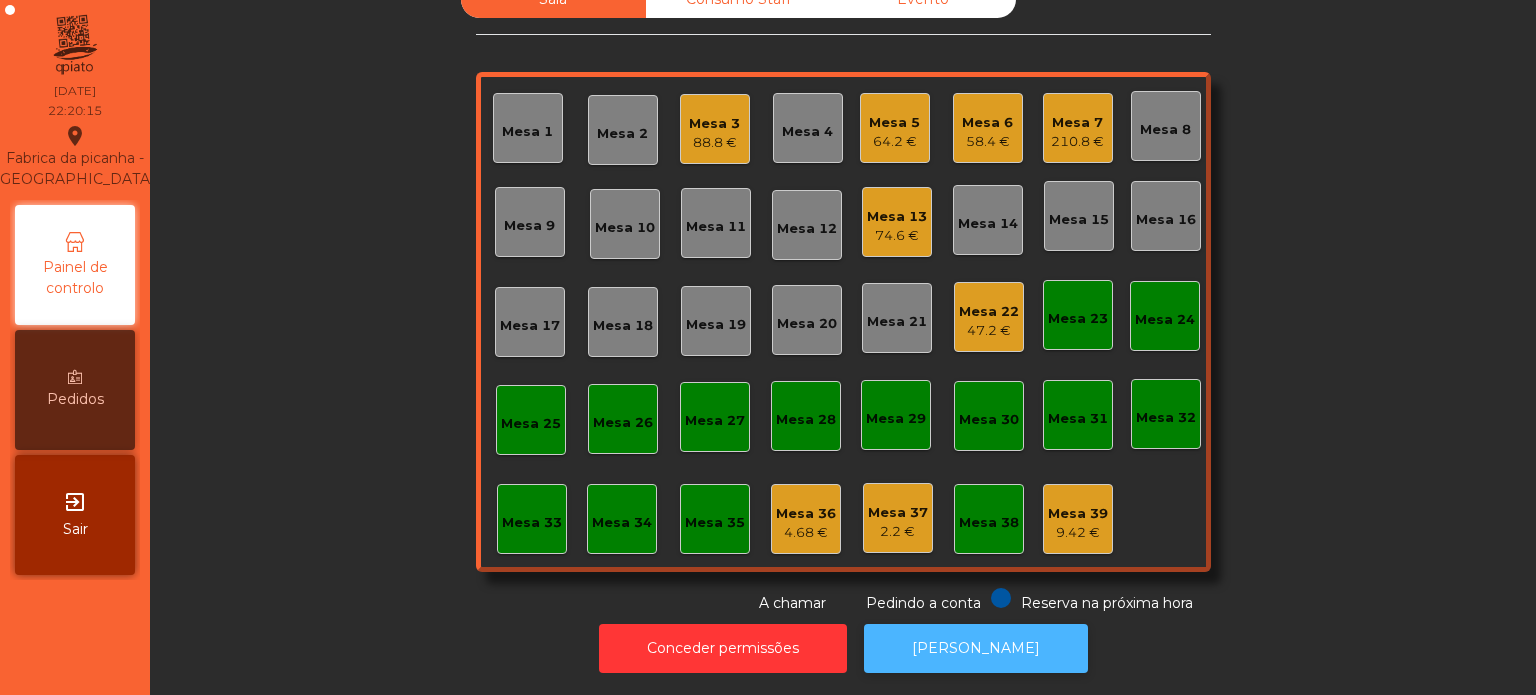 scroll, scrollTop: 0, scrollLeft: 0, axis: both 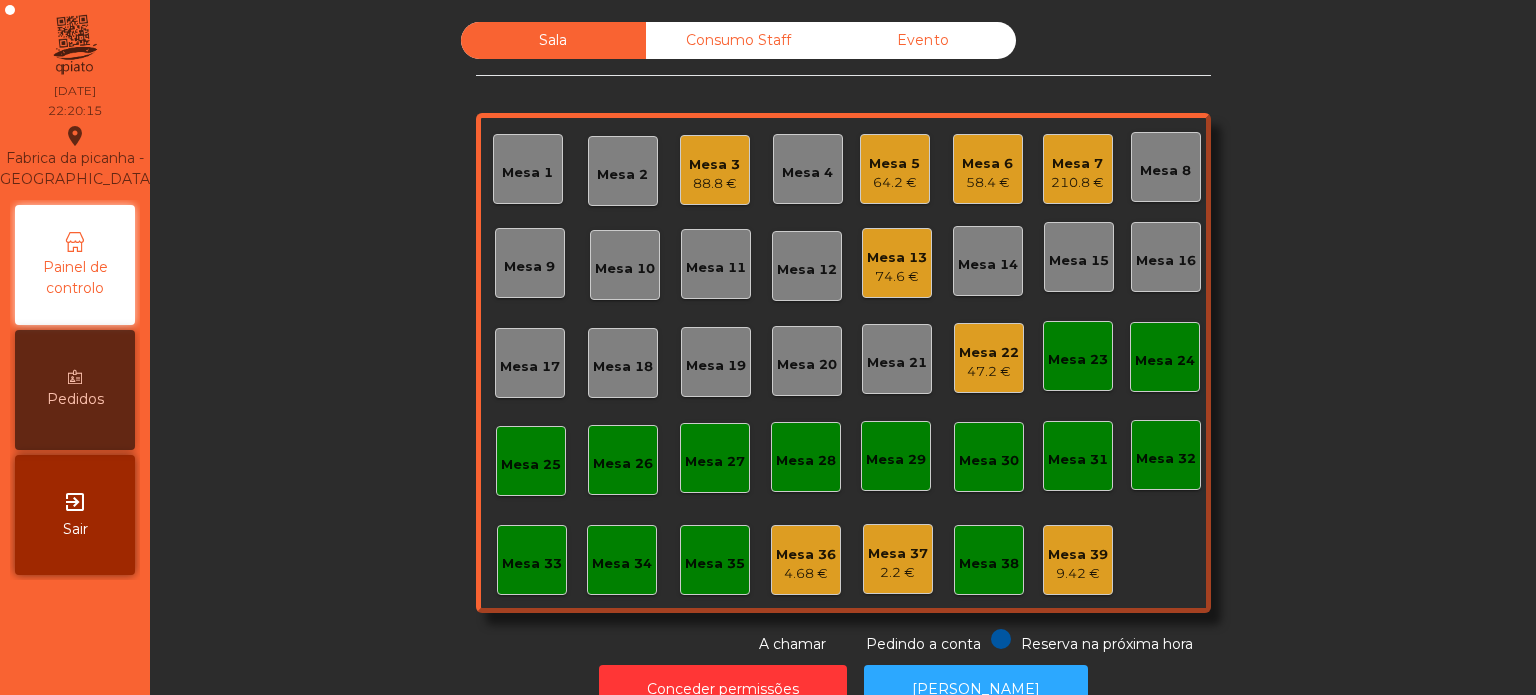 click on "Consumo Staff" 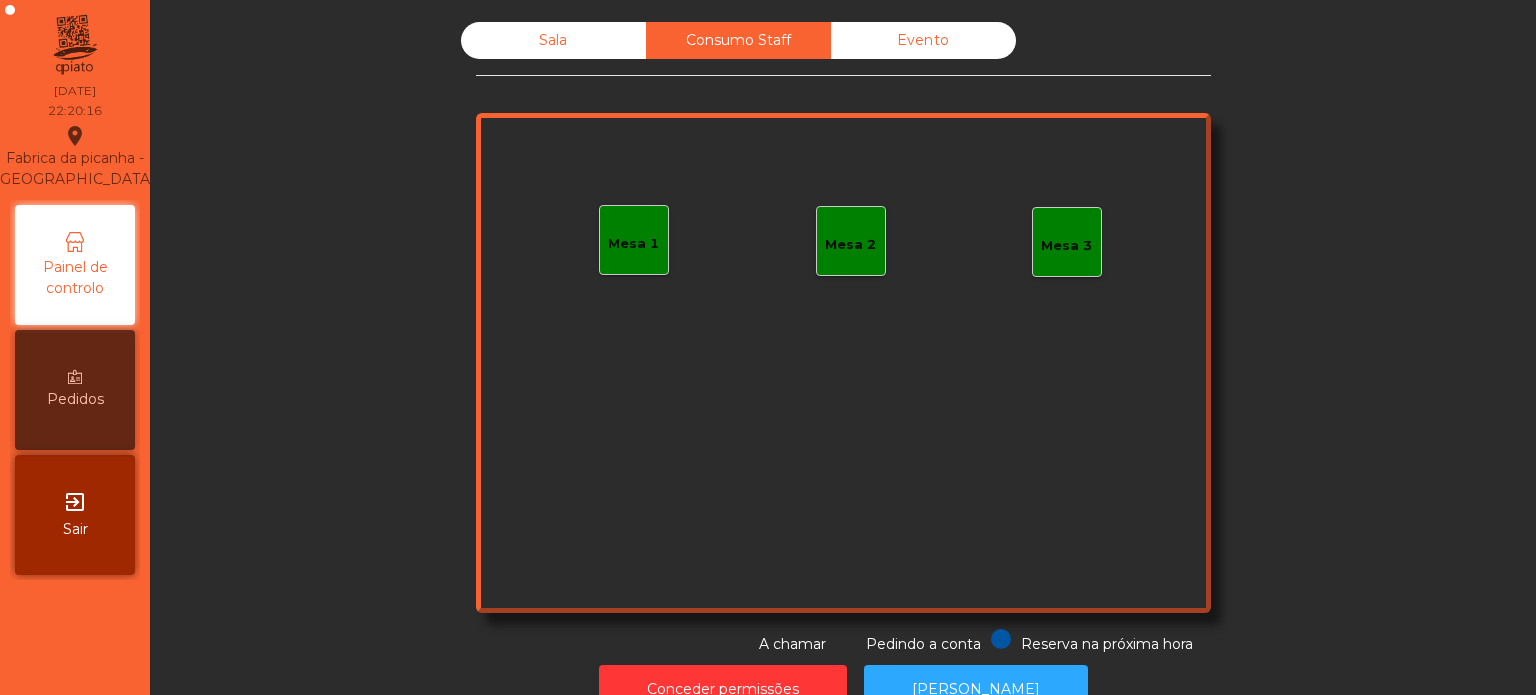 click on "Sala" 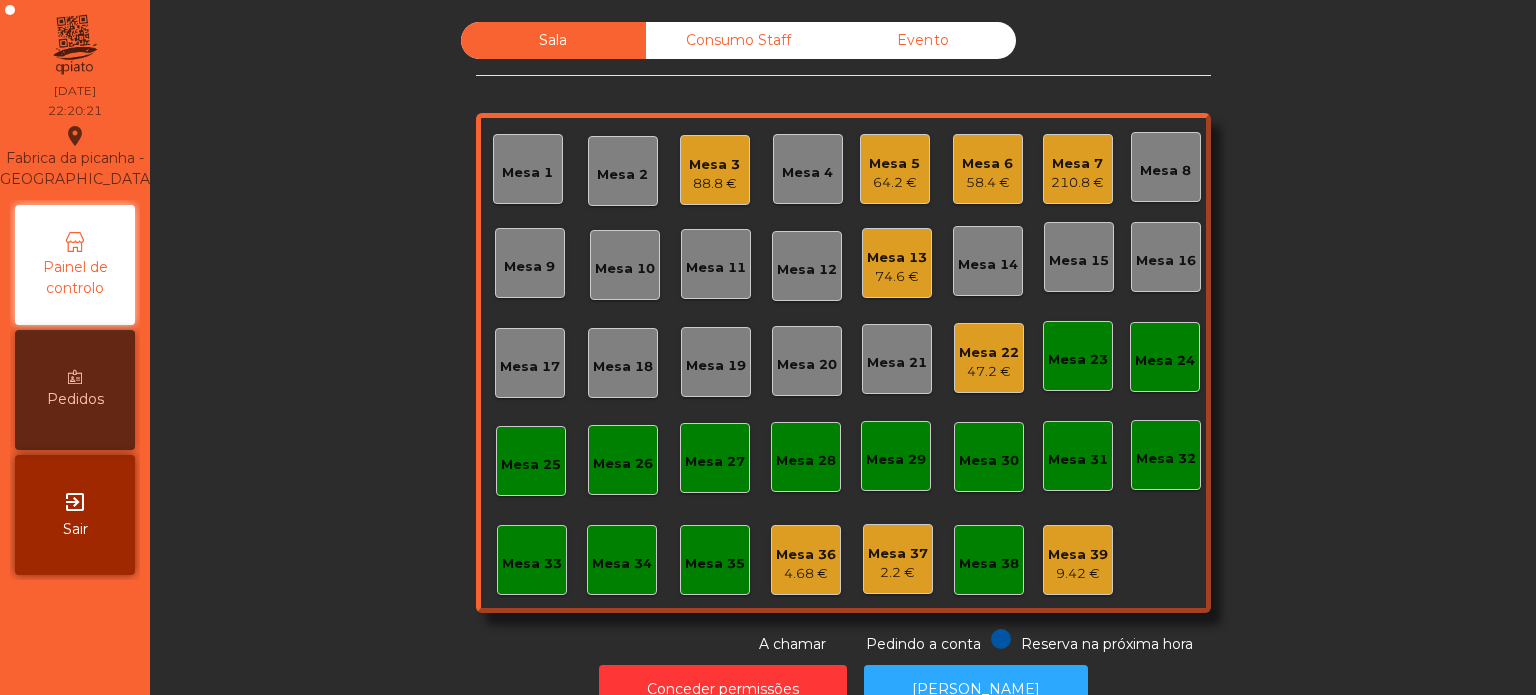 click 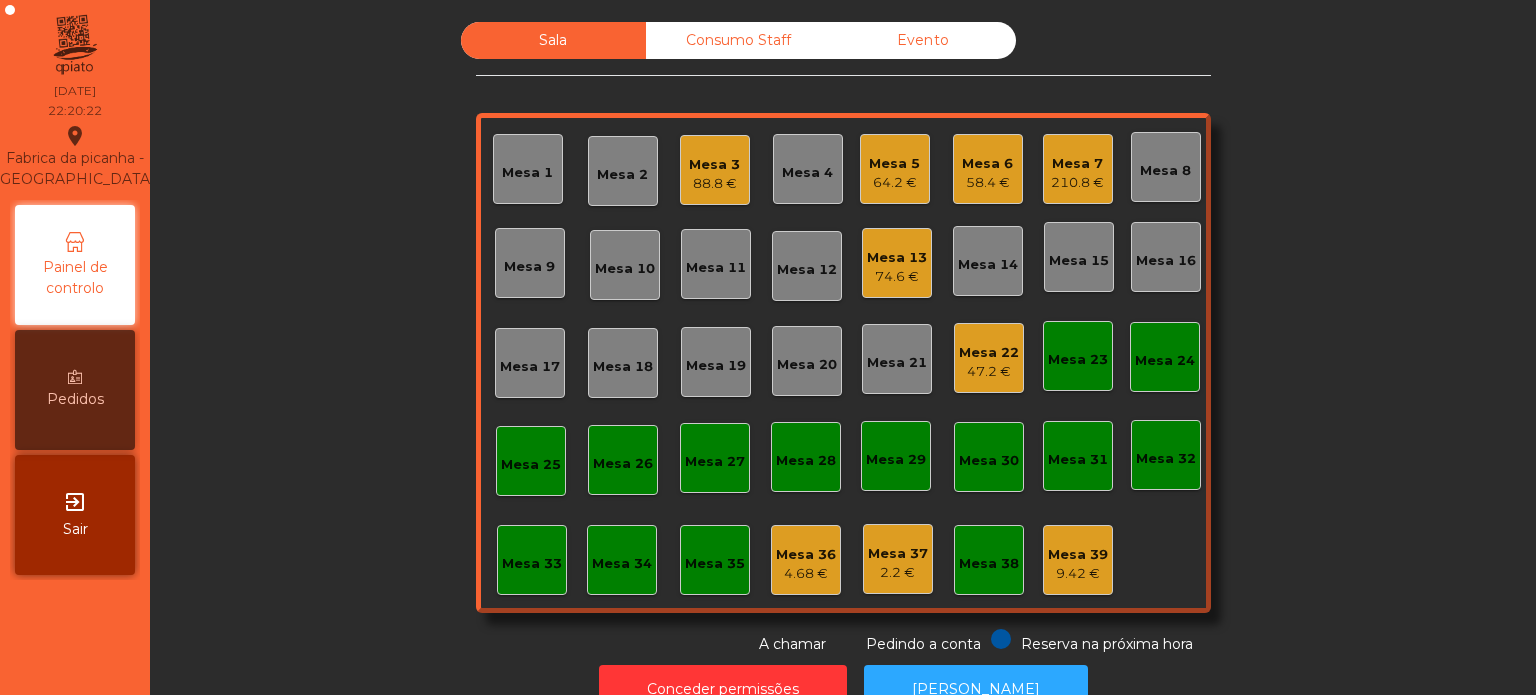 click on "Consumo Staff" 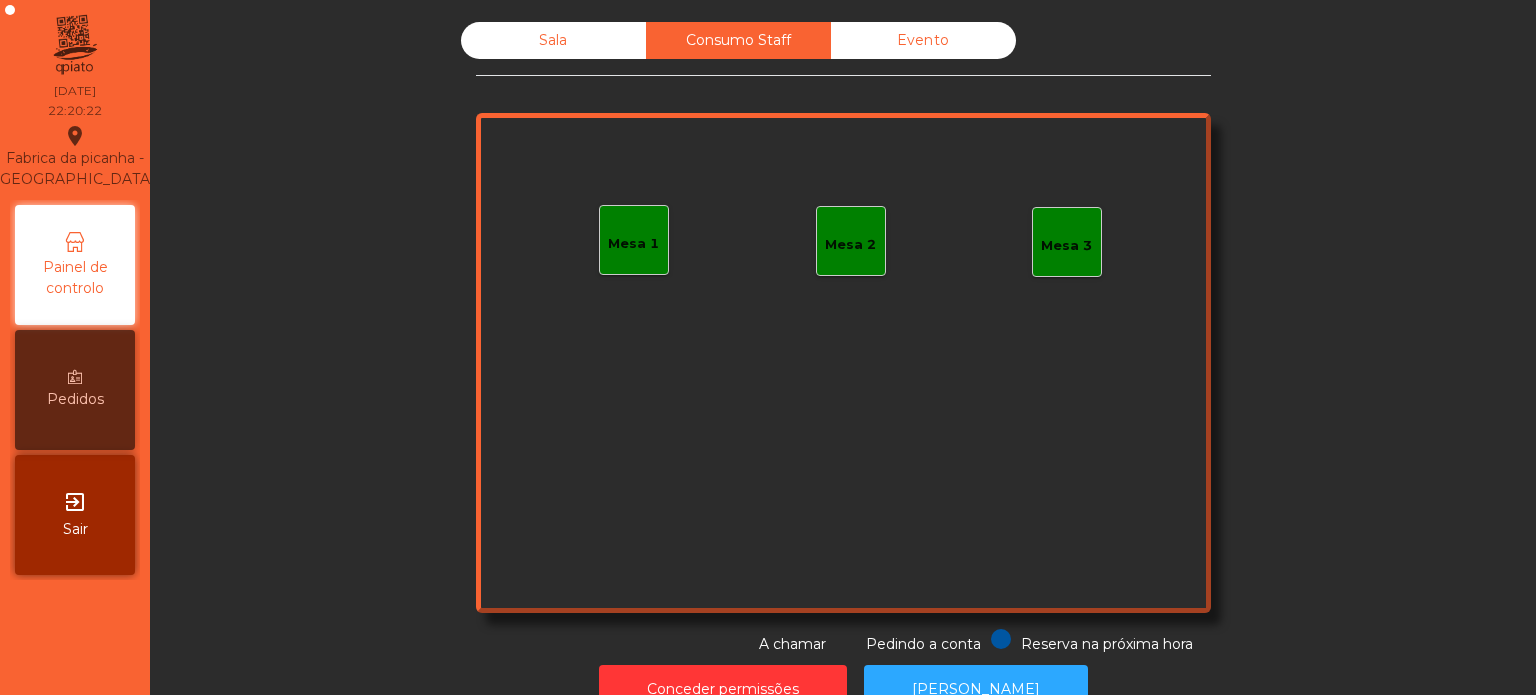 click on "Mesa 1" 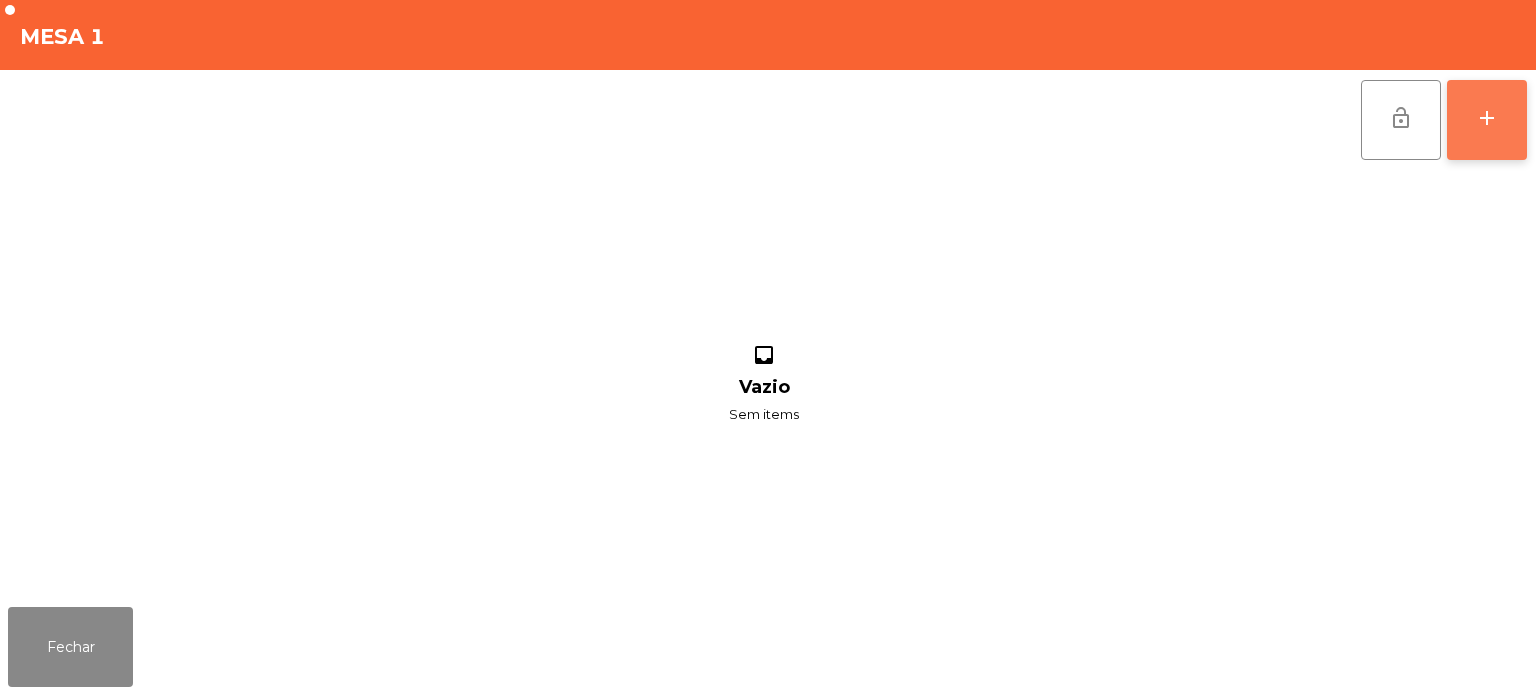 click on "add" 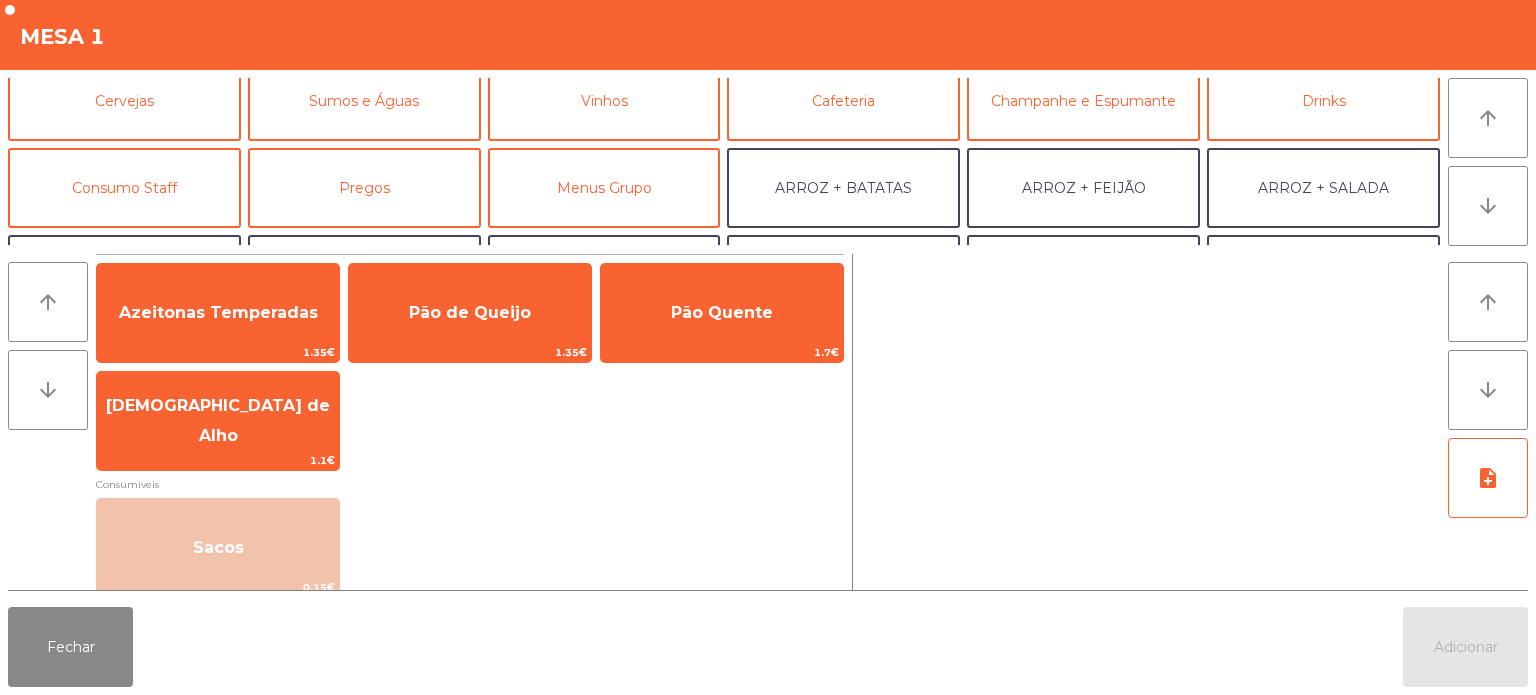 scroll, scrollTop: 107, scrollLeft: 0, axis: vertical 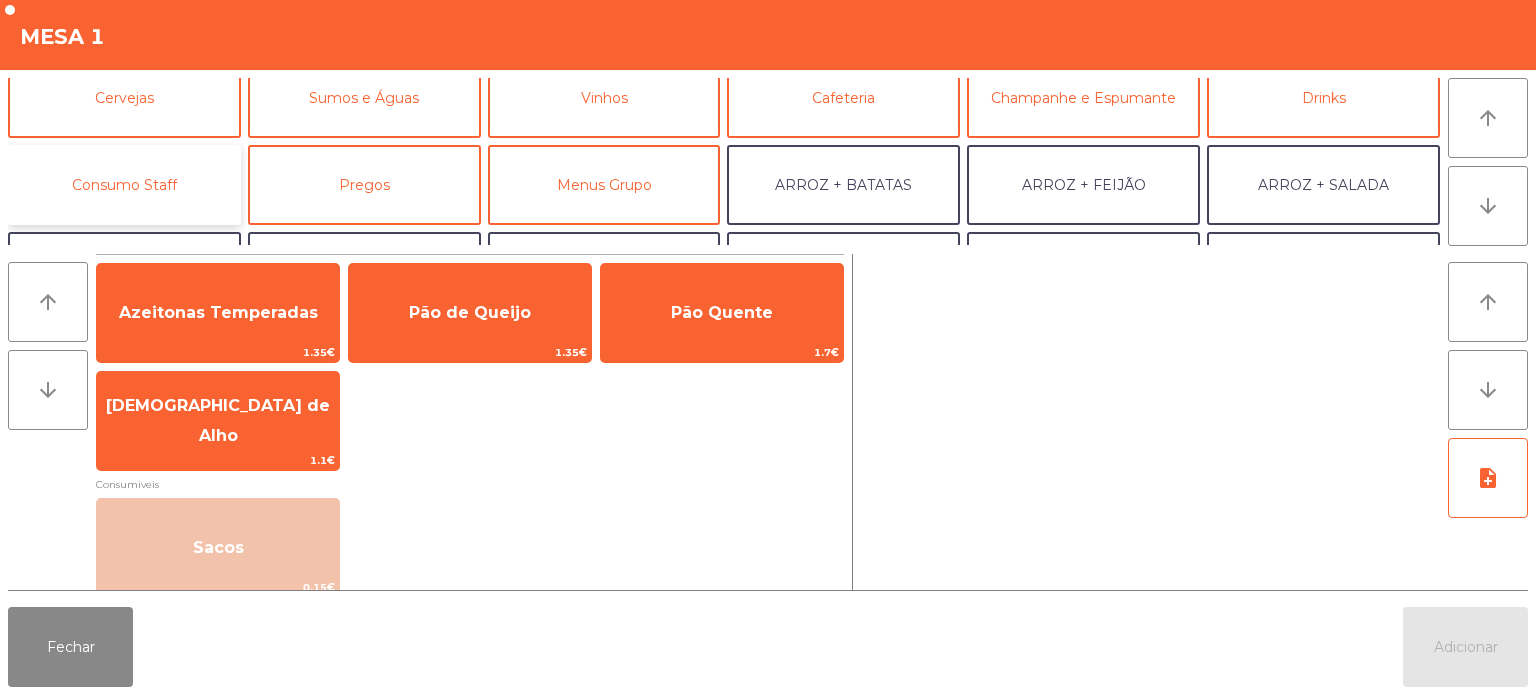 click on "Consumo Staff" 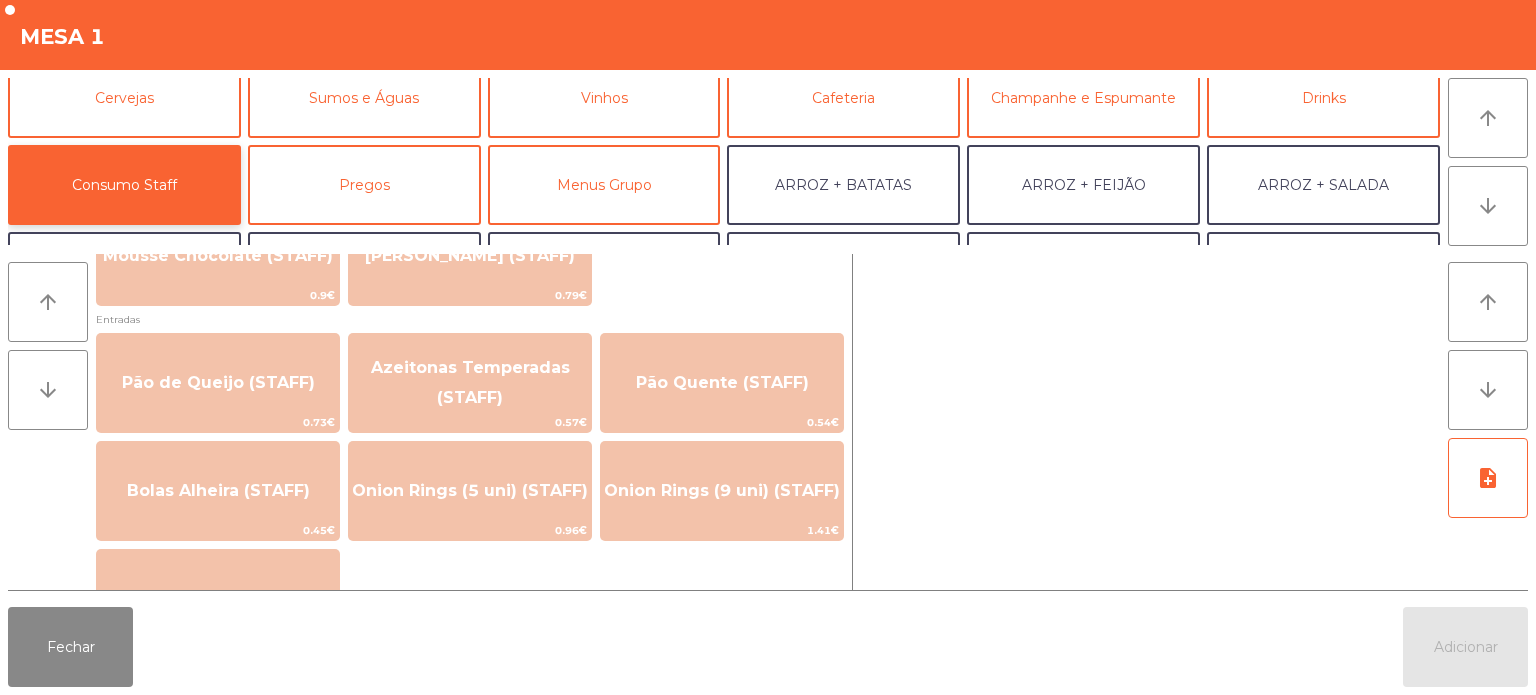 scroll, scrollTop: 1468, scrollLeft: 0, axis: vertical 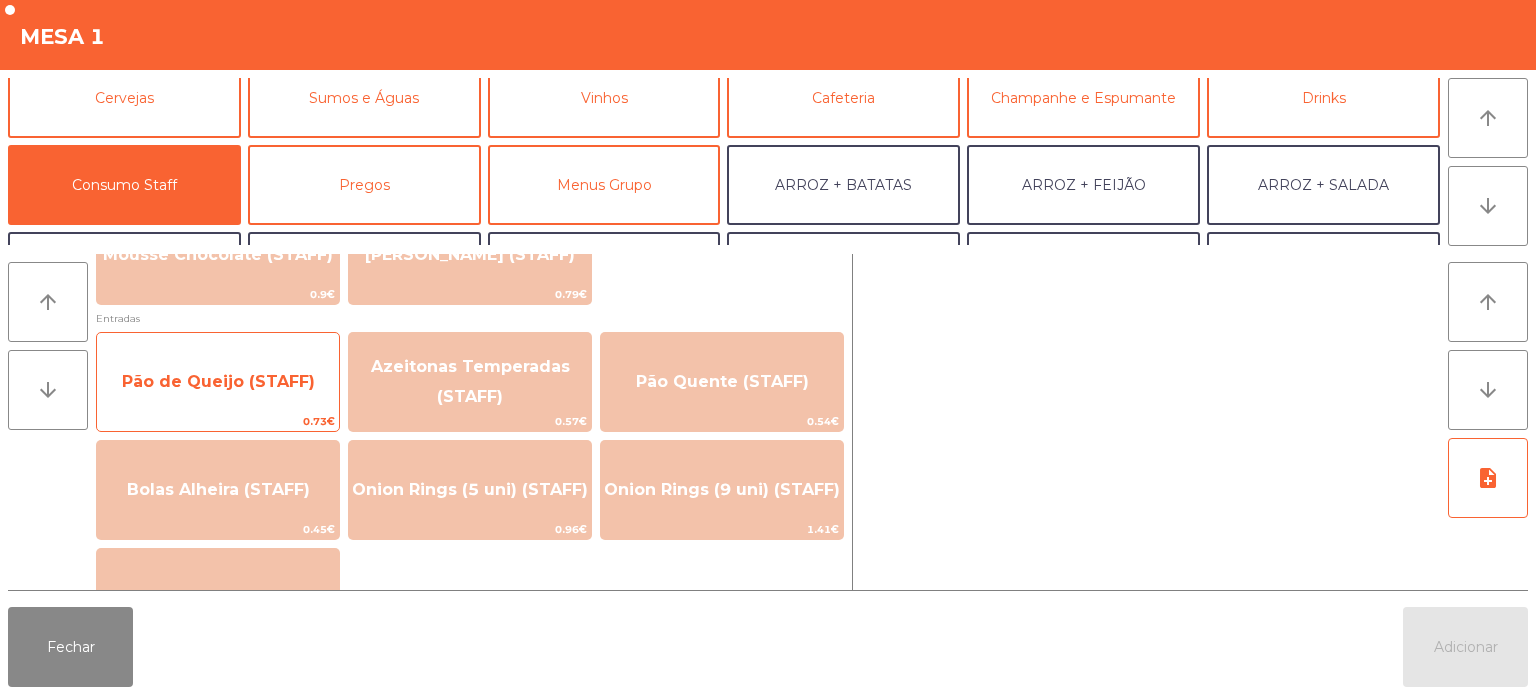 click on "Pão de Queijo (STAFF)" 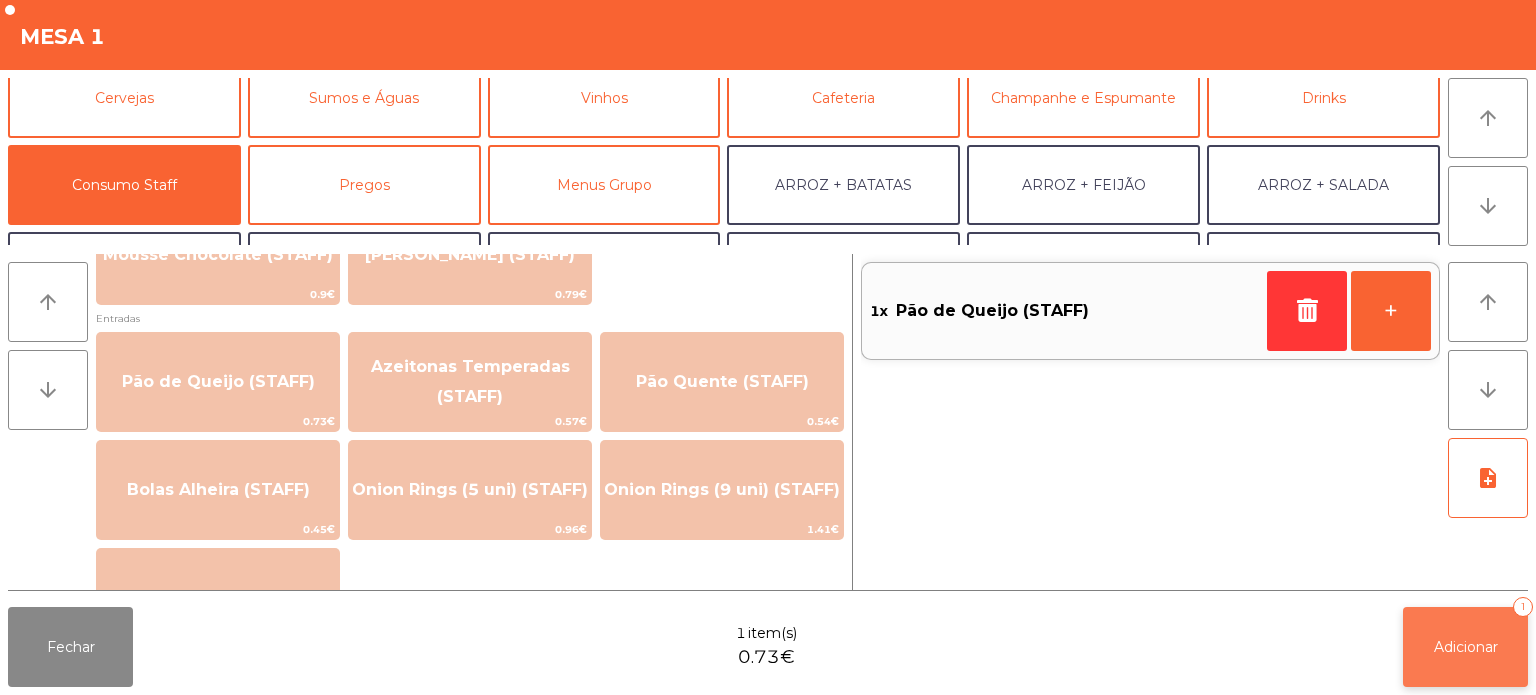 click on "Adicionar" 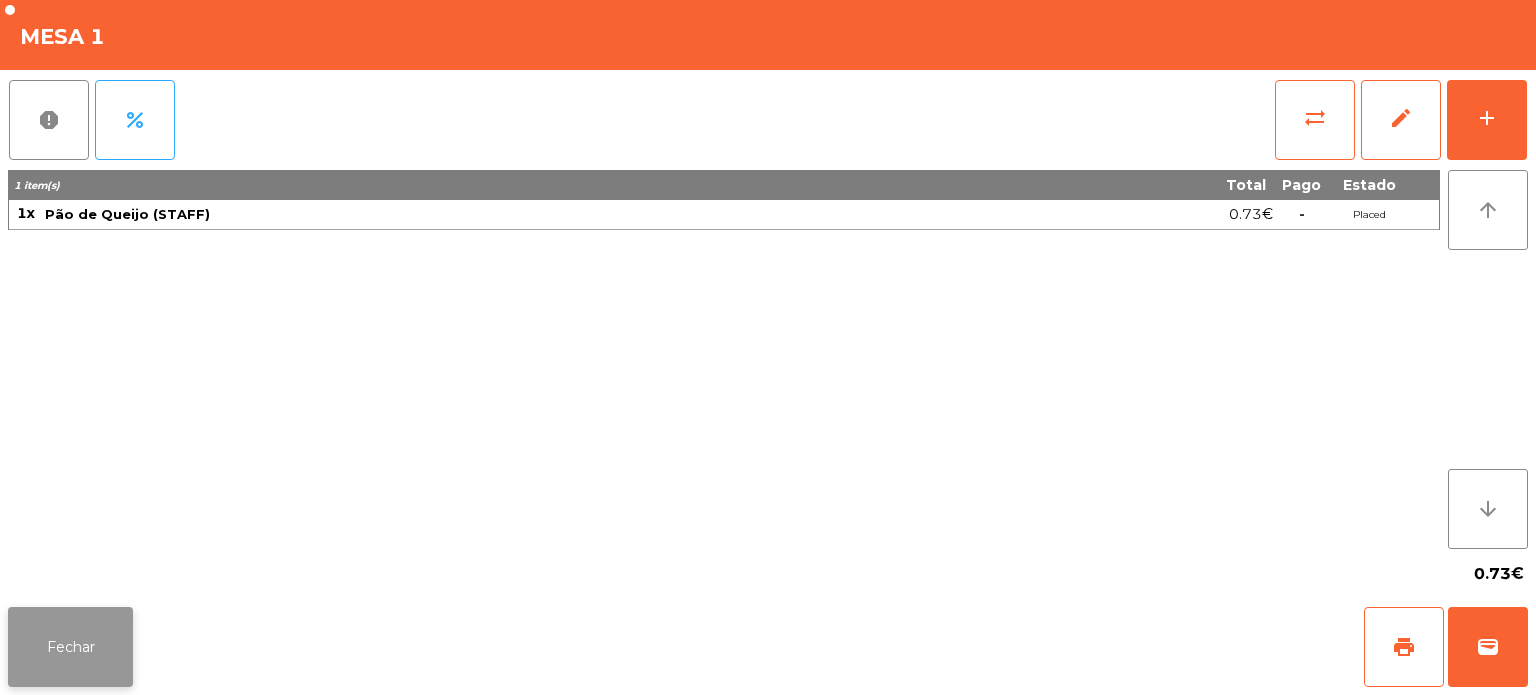click on "Fechar" 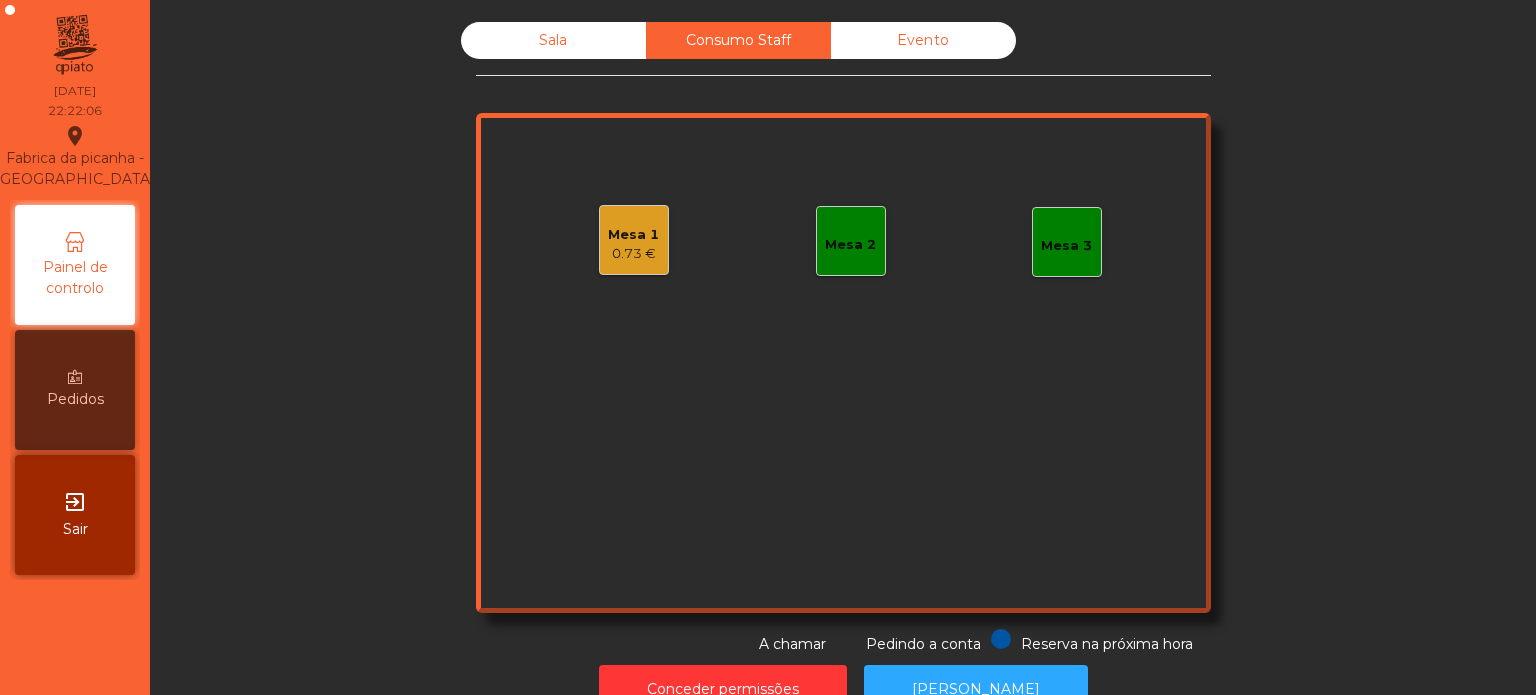 click on "Sala" 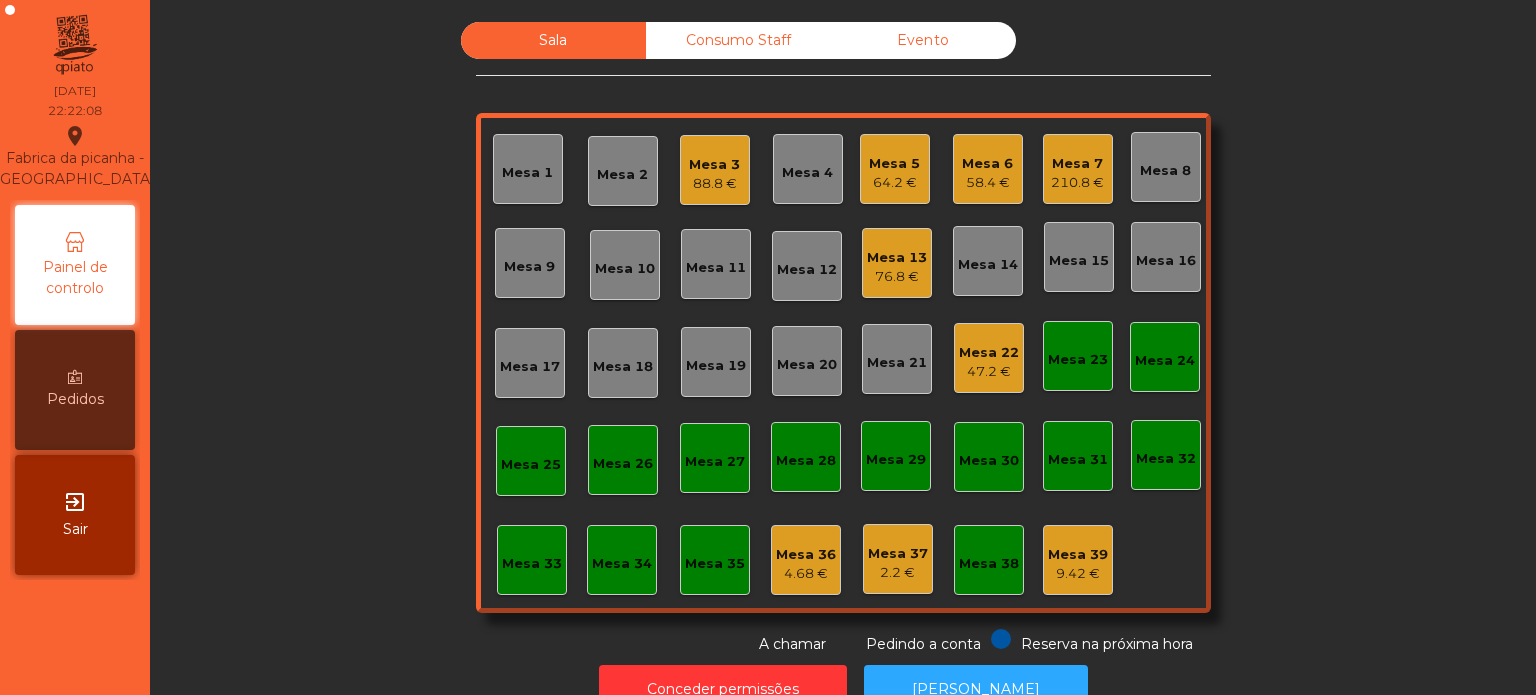 click on "Mesa 2" 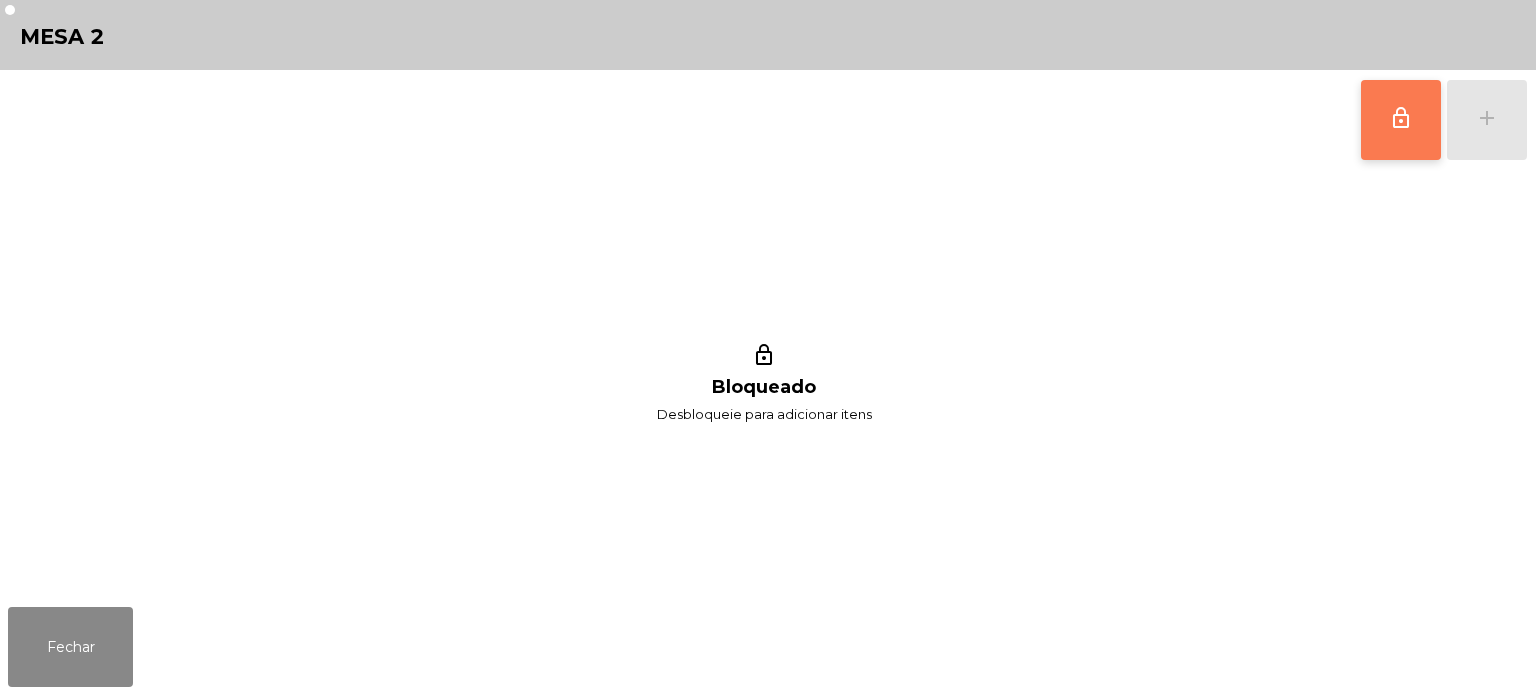 click on "lock_outline" 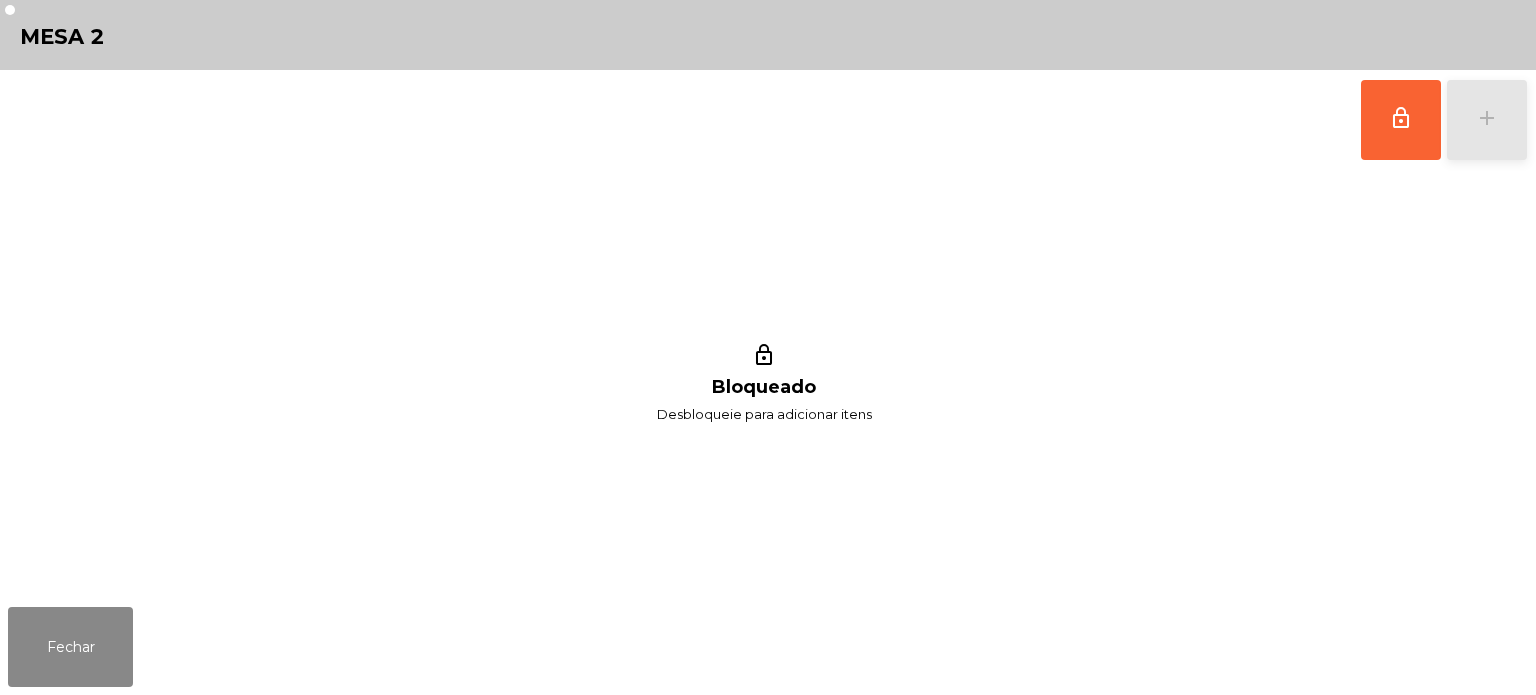 click on "add" 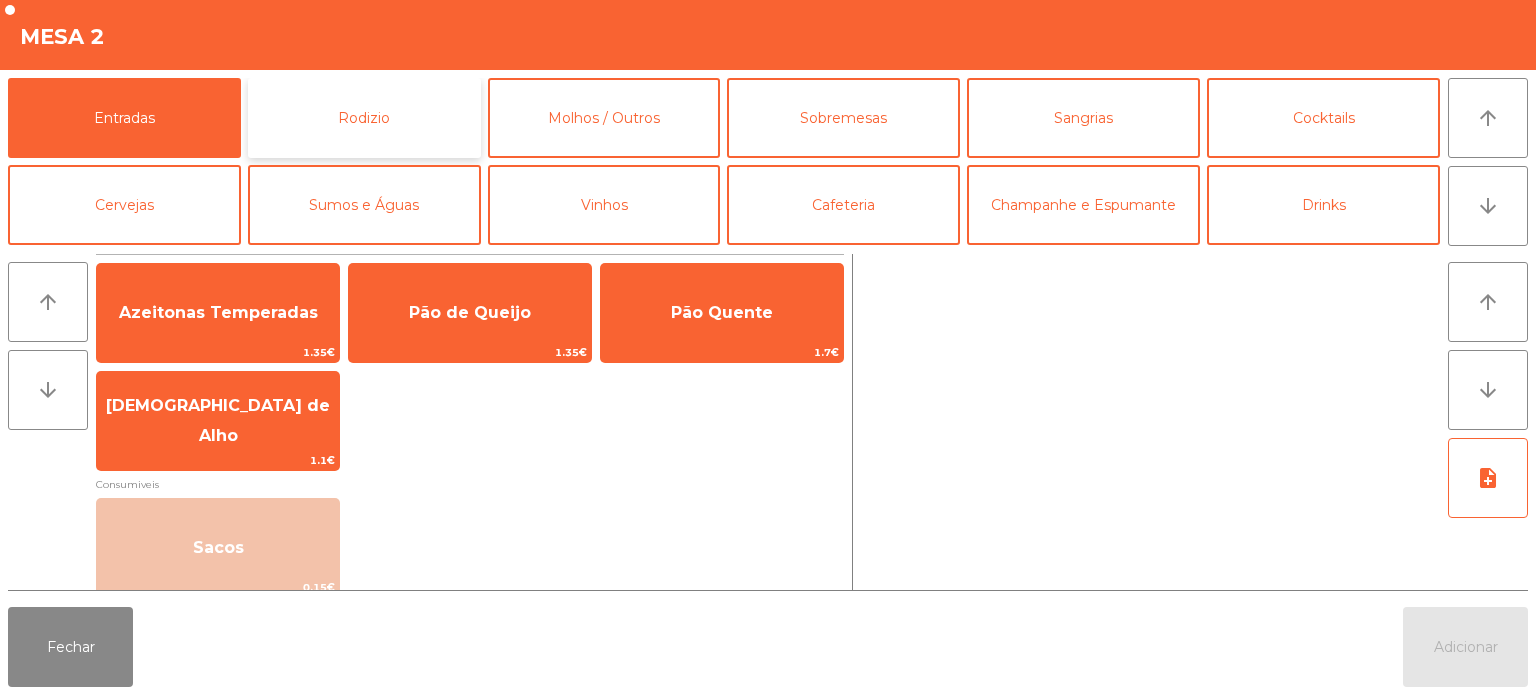 click on "Rodizio" 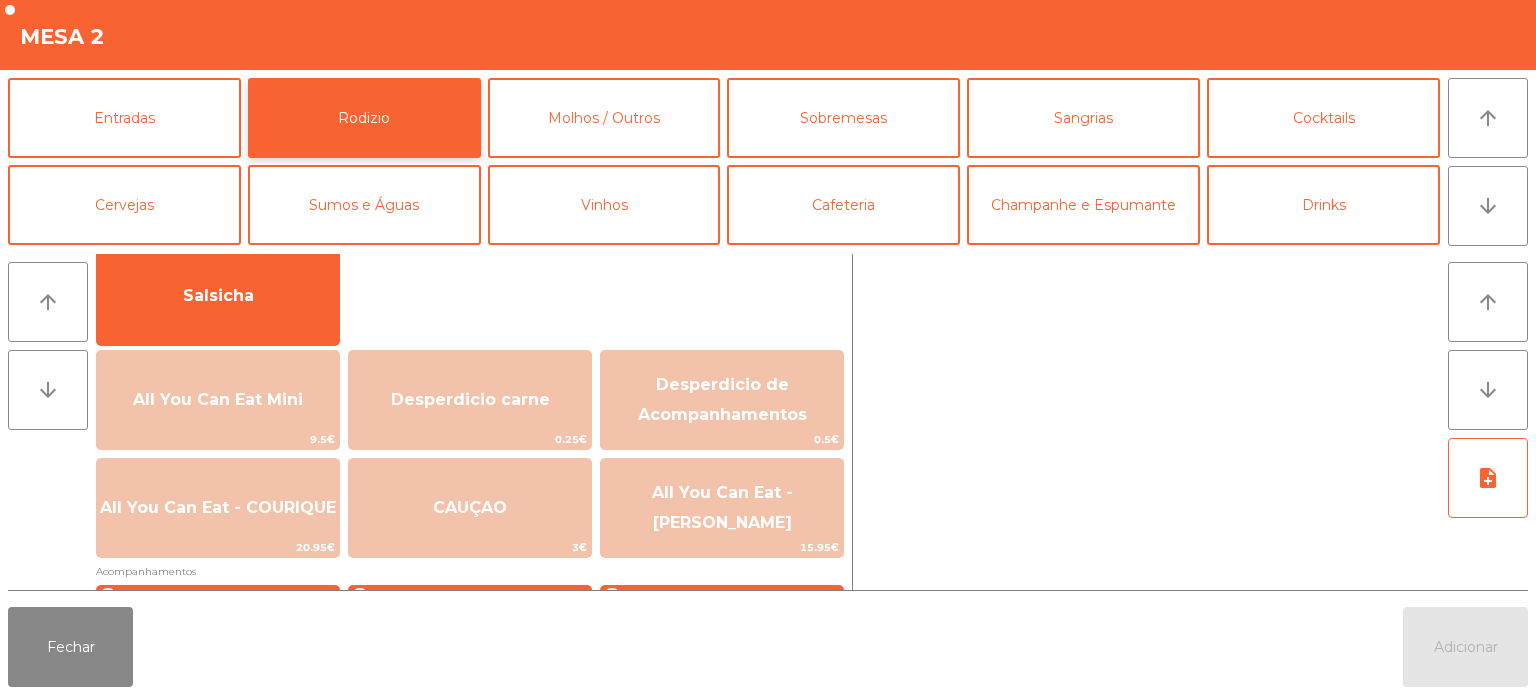 scroll, scrollTop: 0, scrollLeft: 0, axis: both 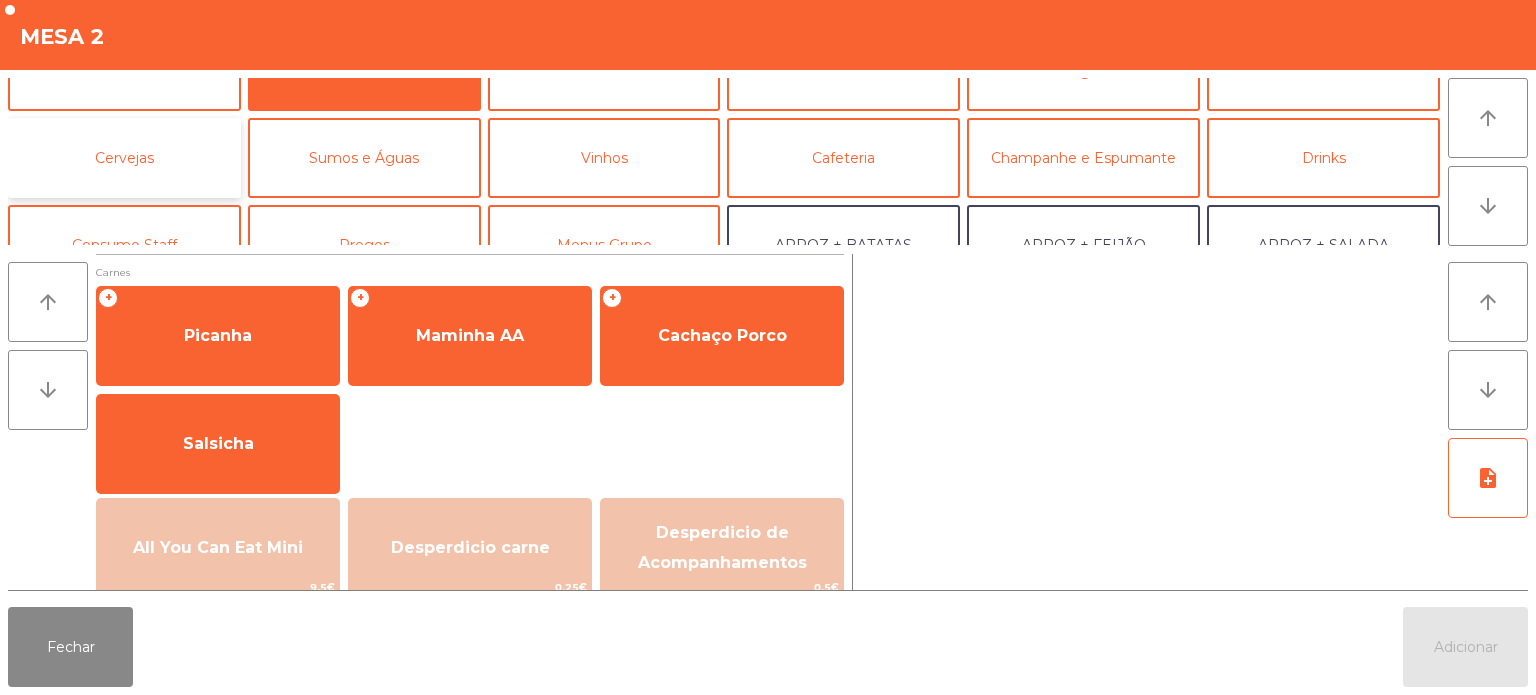 click on "Cervejas" 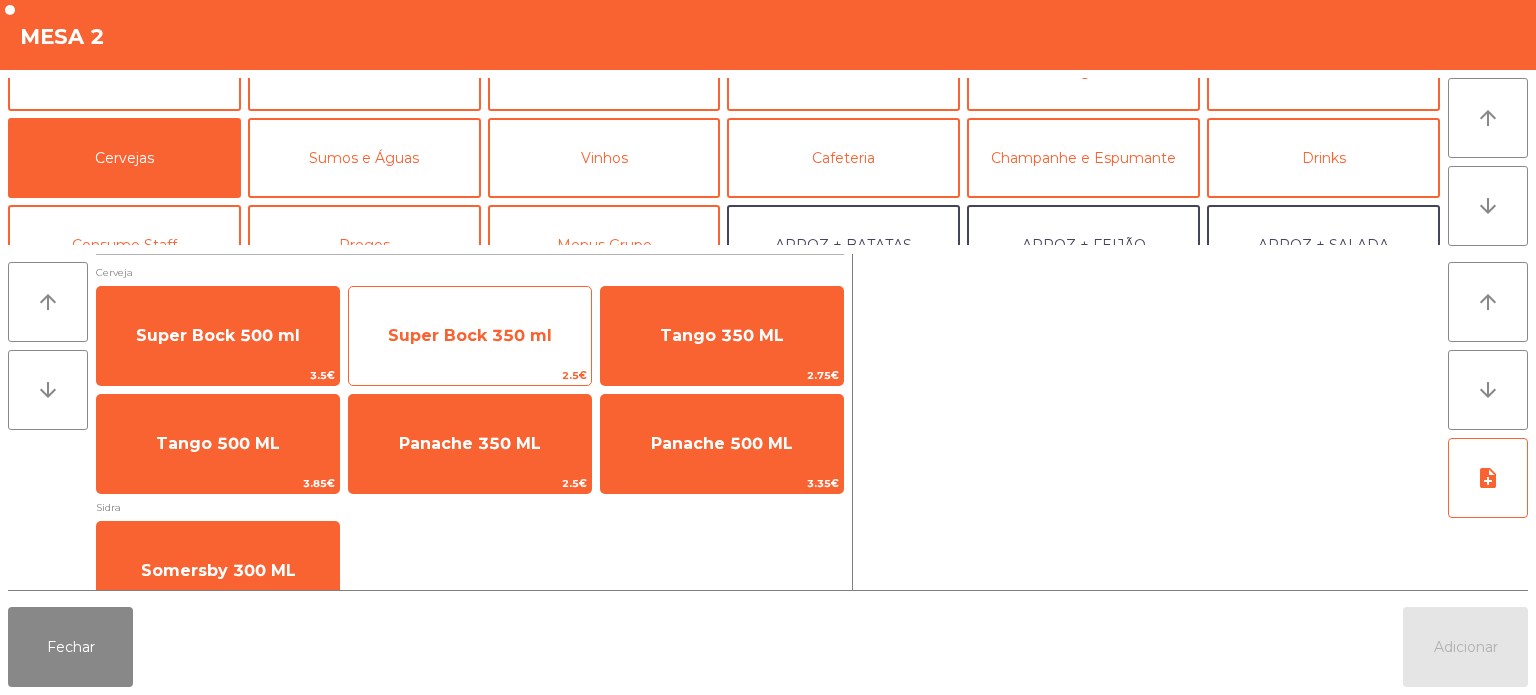 click on "Super Bock 350 ml" 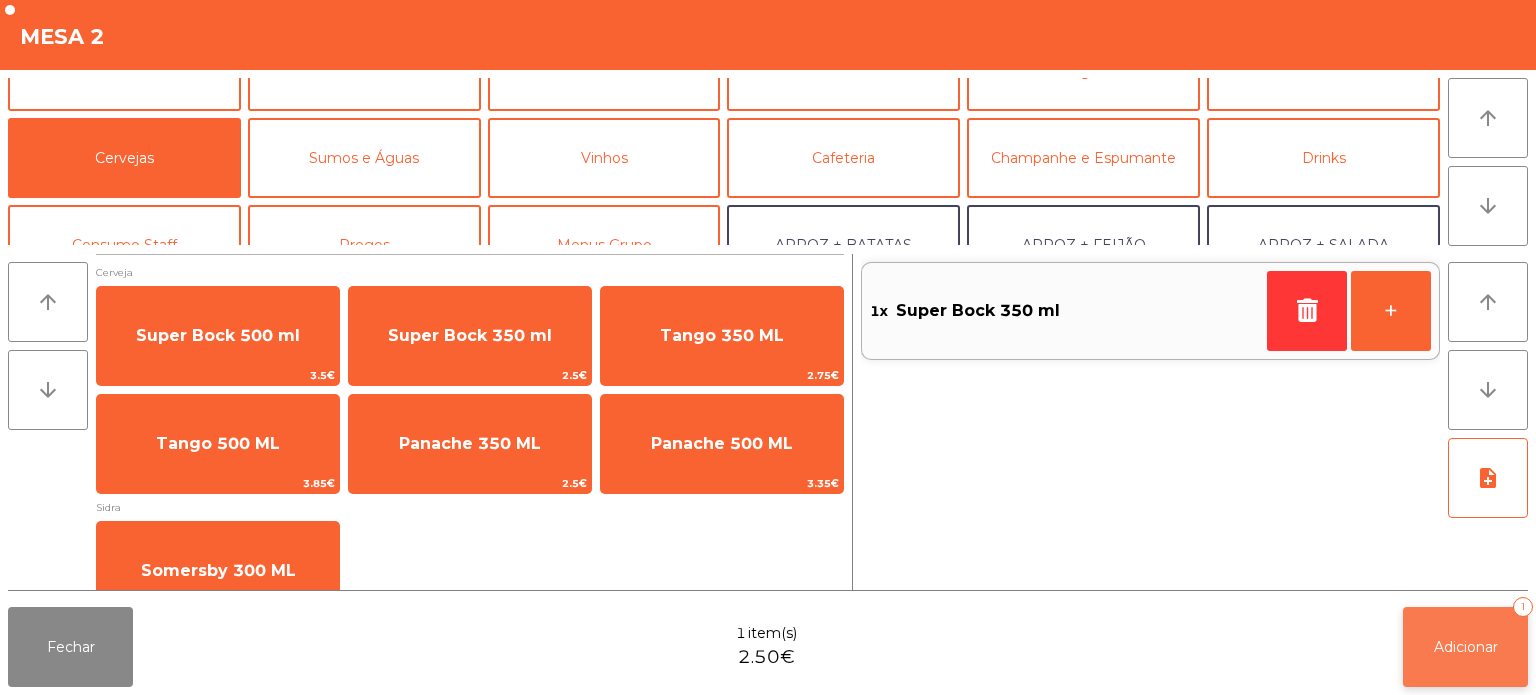 click on "Adicionar   1" 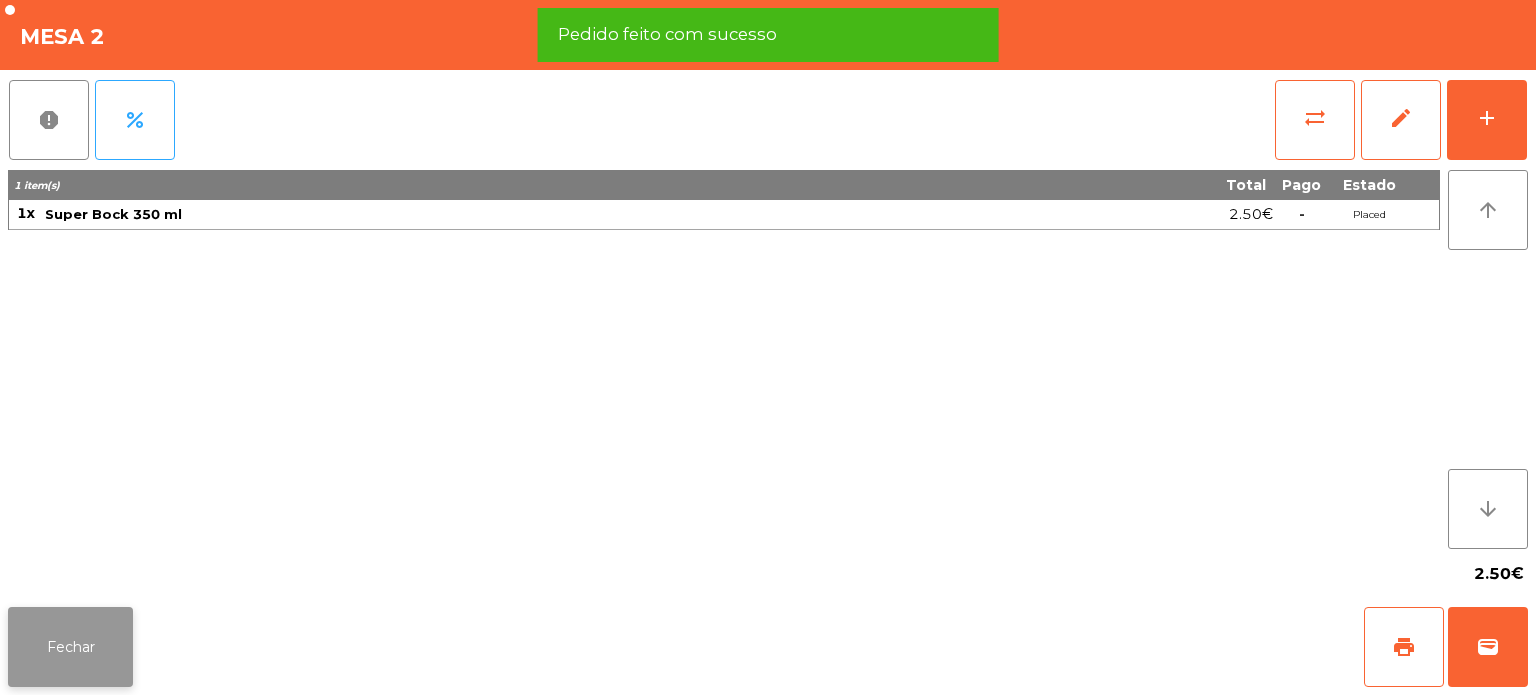 click on "Fechar" 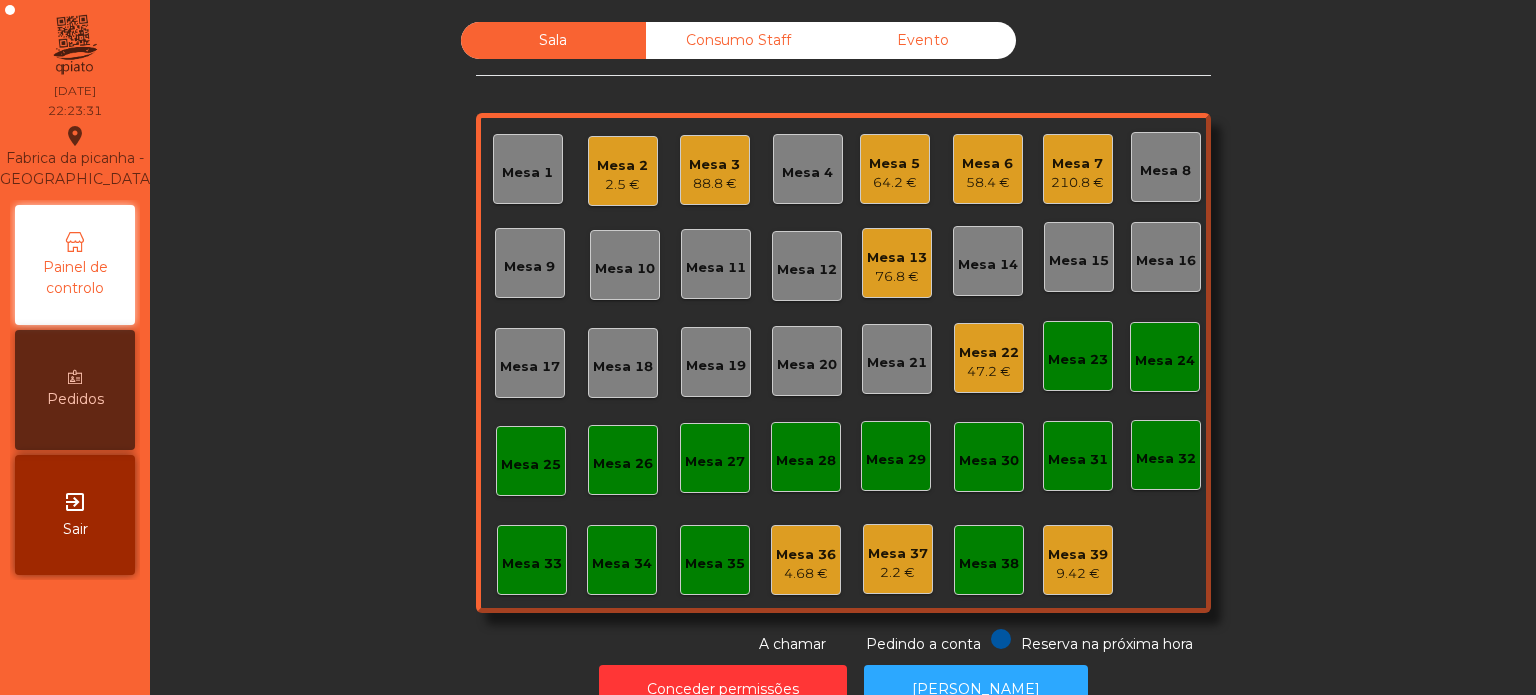 click on "2.5 €" 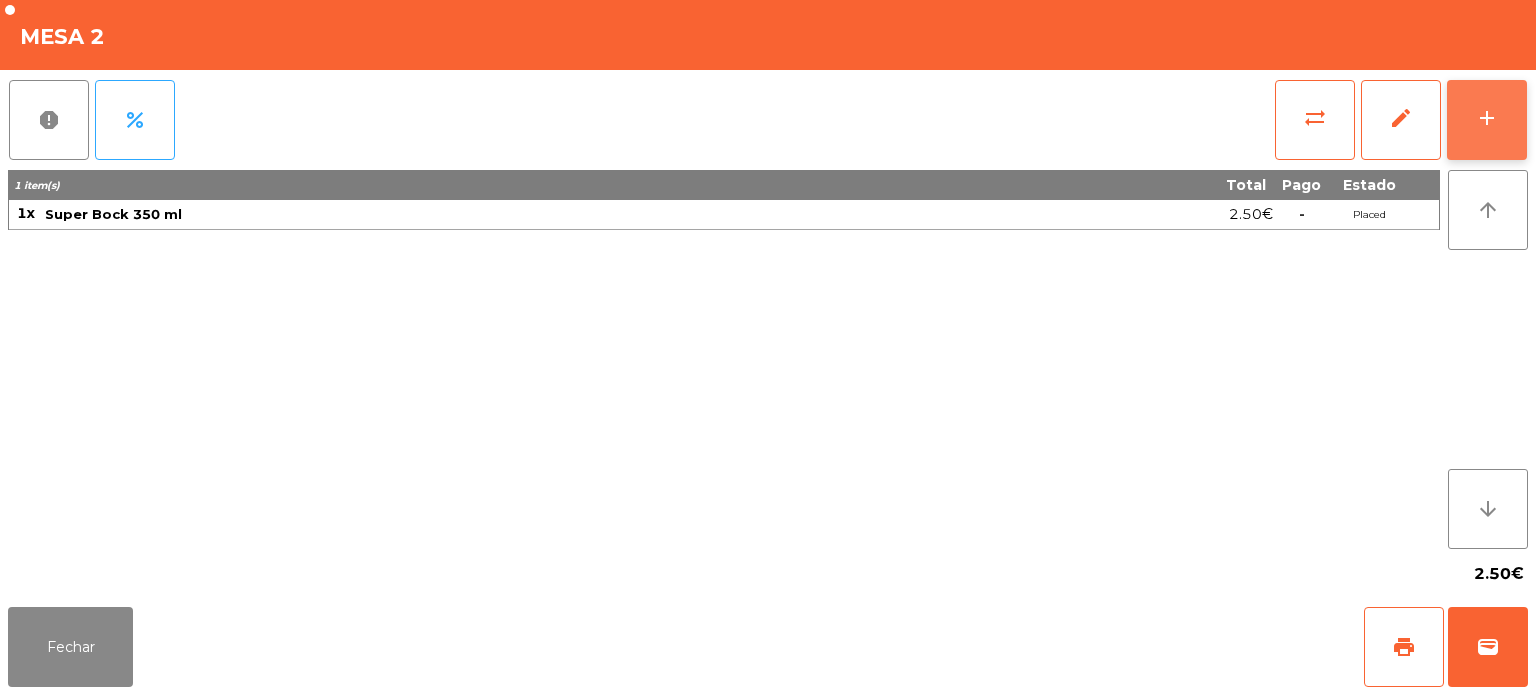 click on "add" 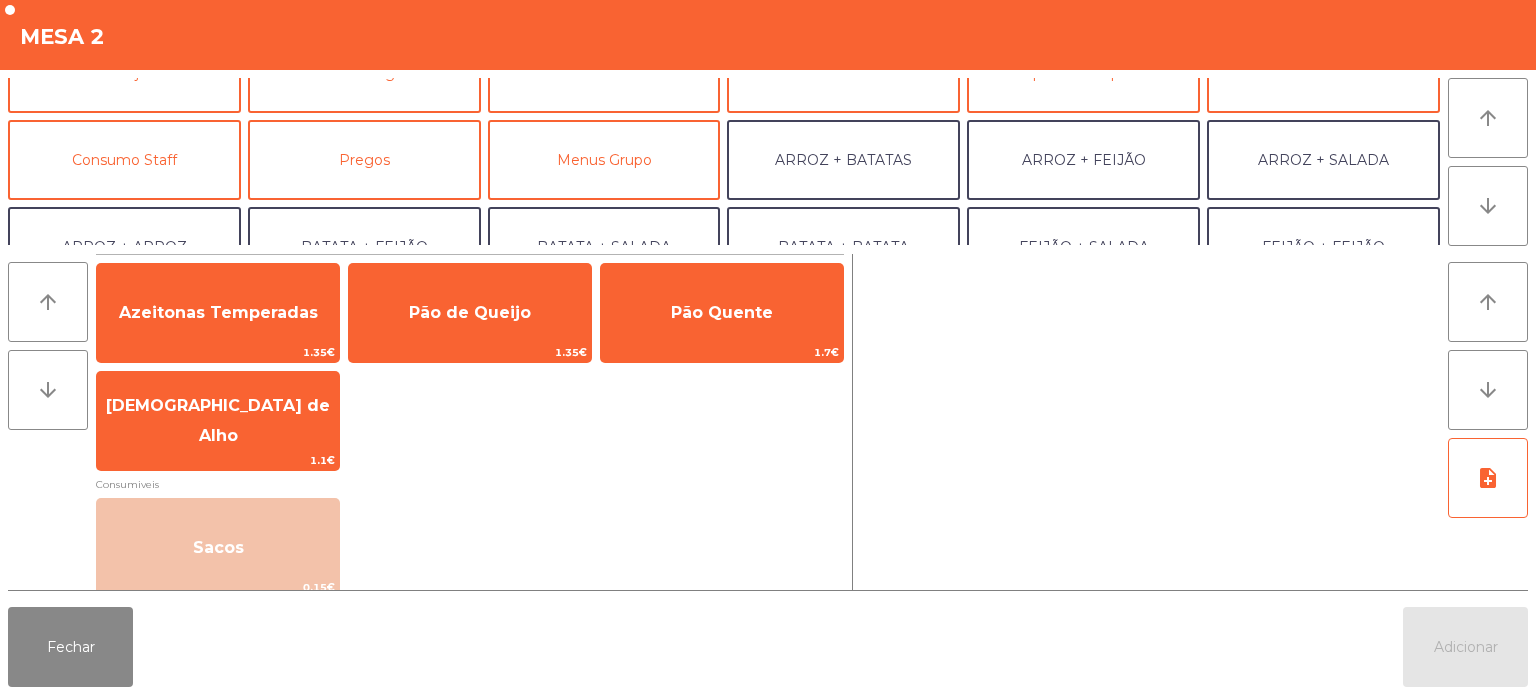 scroll, scrollTop: 133, scrollLeft: 0, axis: vertical 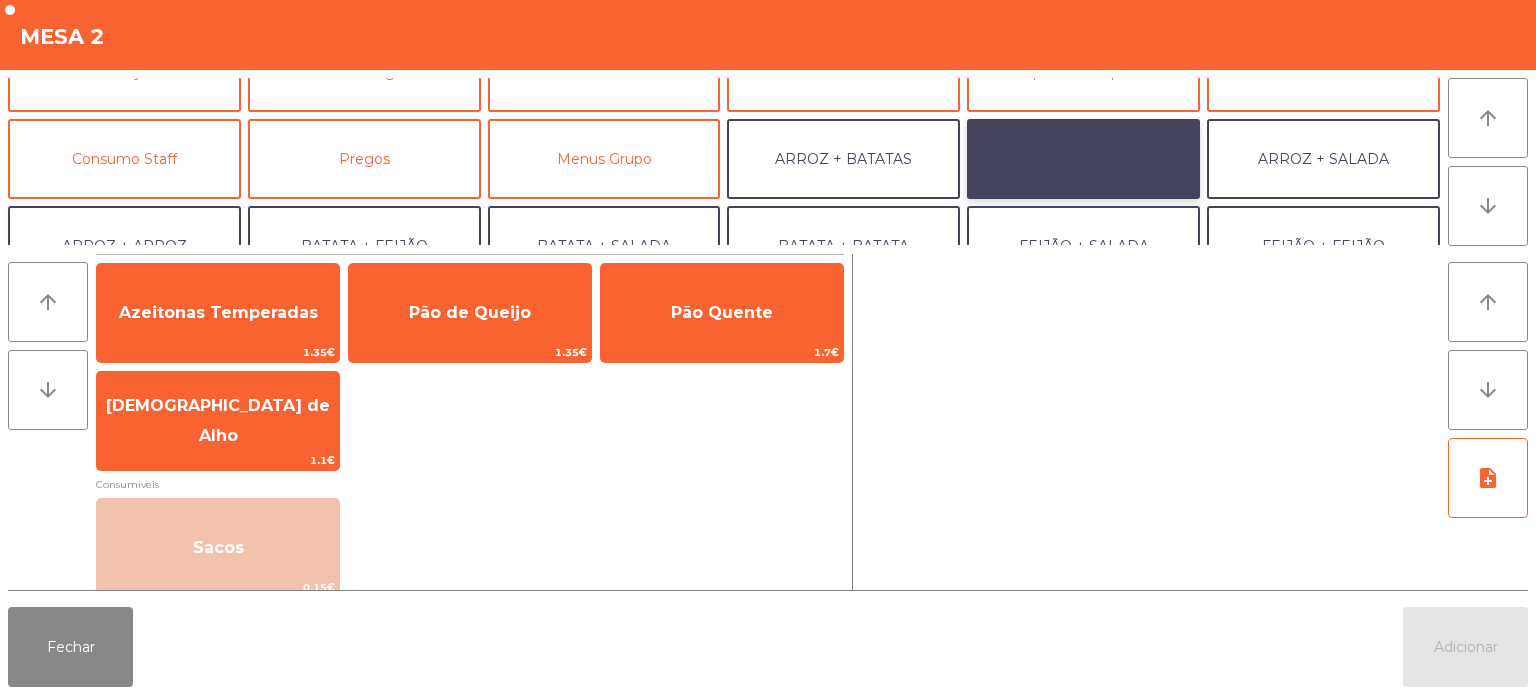 click on "ARROZ + FEIJÃO" 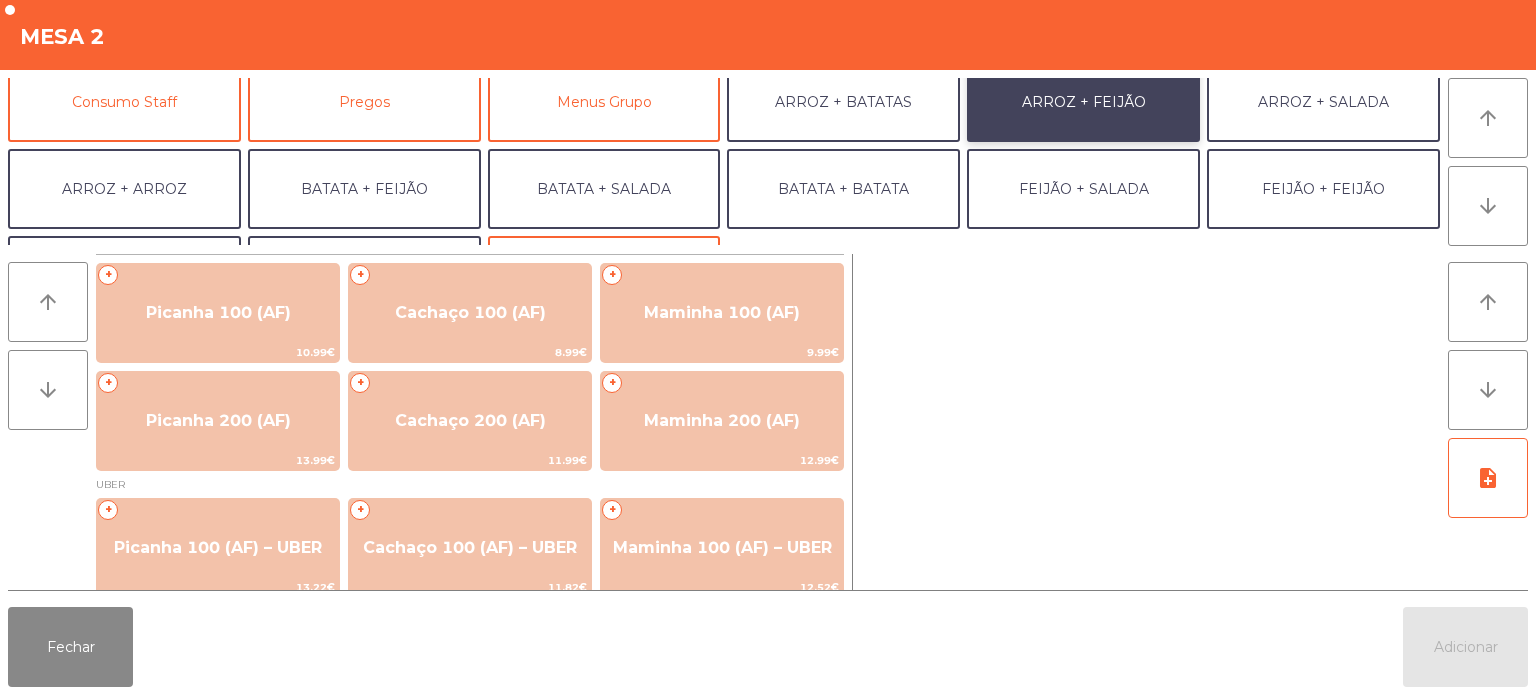 scroll, scrollTop: 191, scrollLeft: 0, axis: vertical 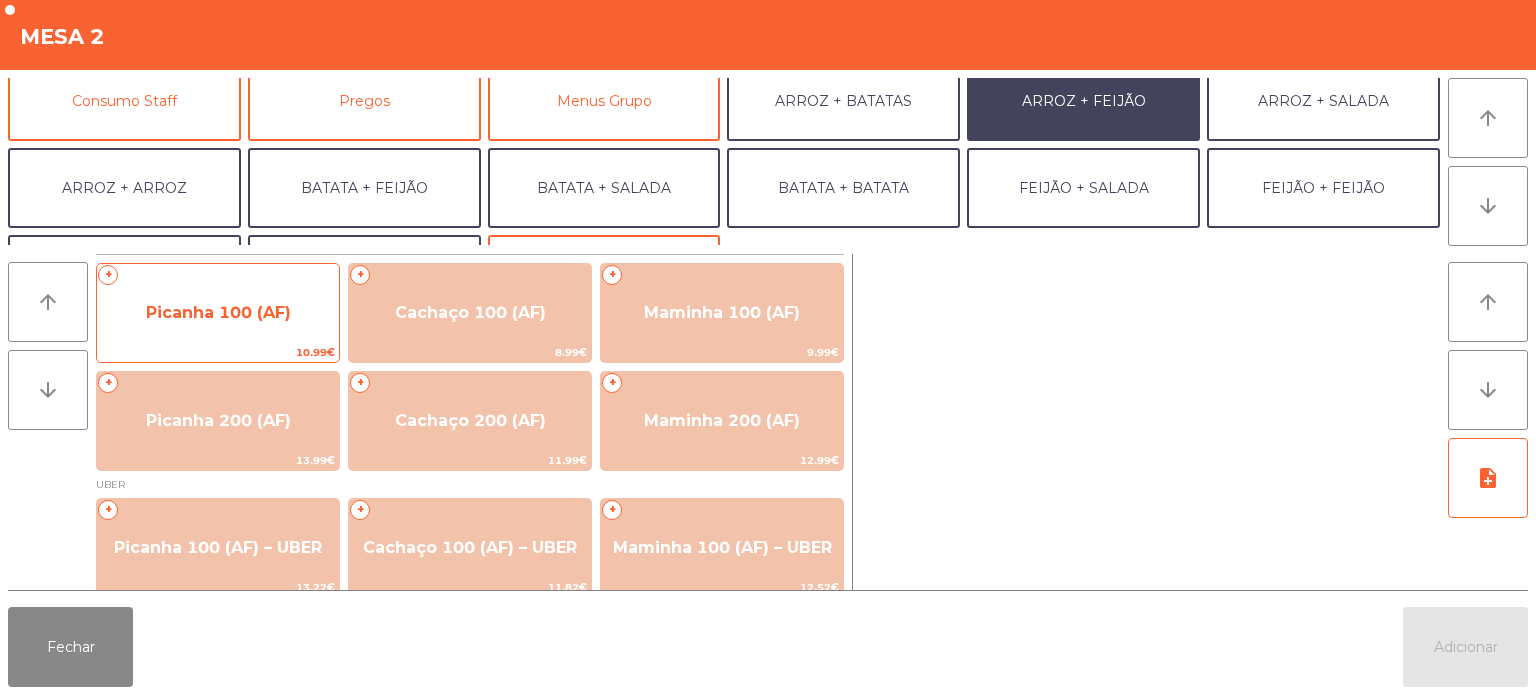 click on "+   Picanha 100 (AF)   10.99€" 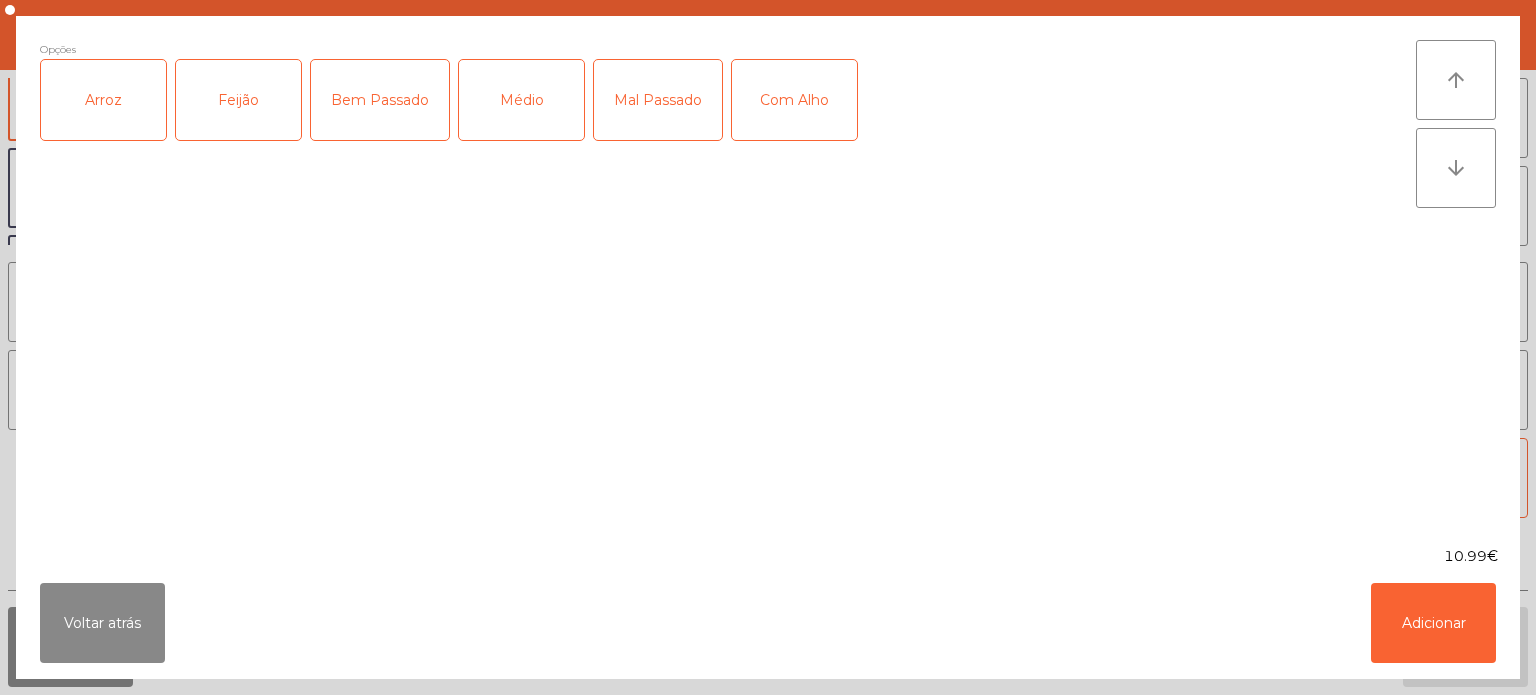 click on "Arroz" 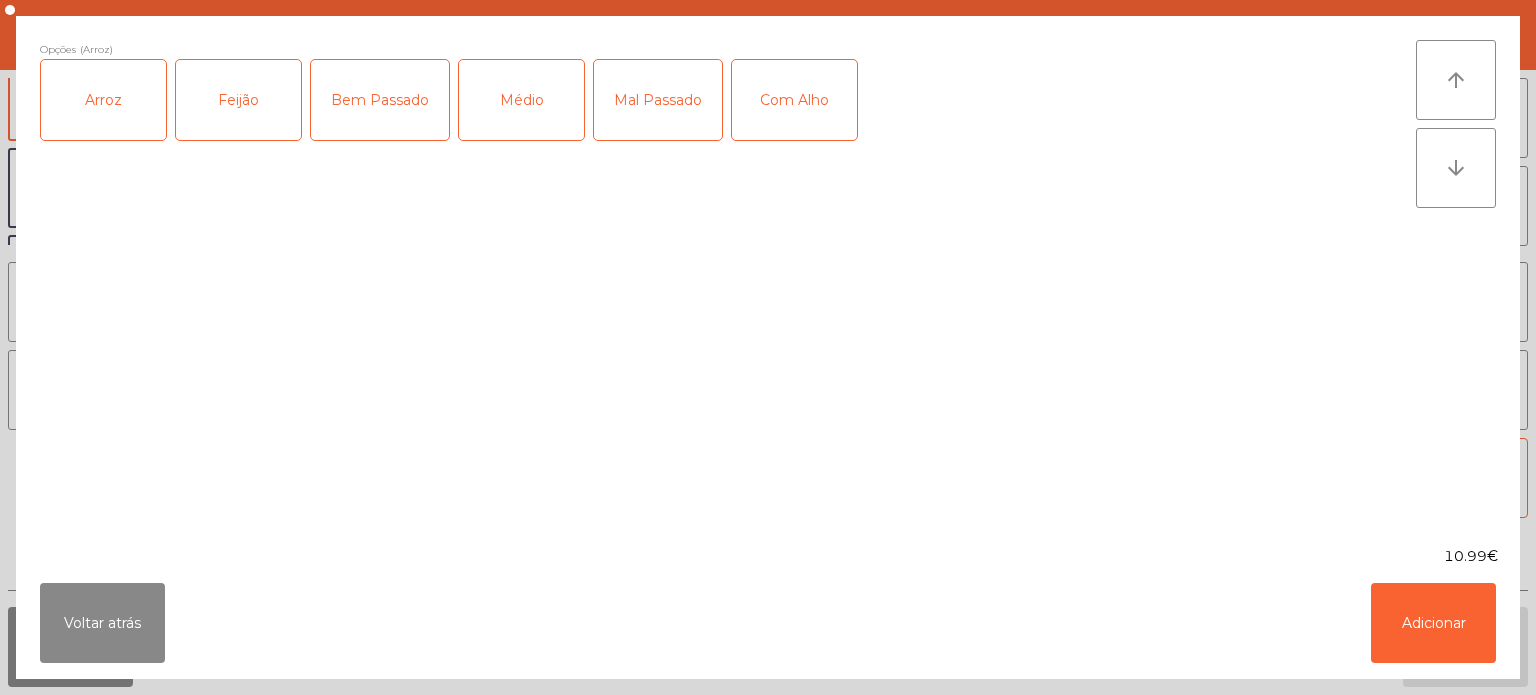 click on "Feijão" 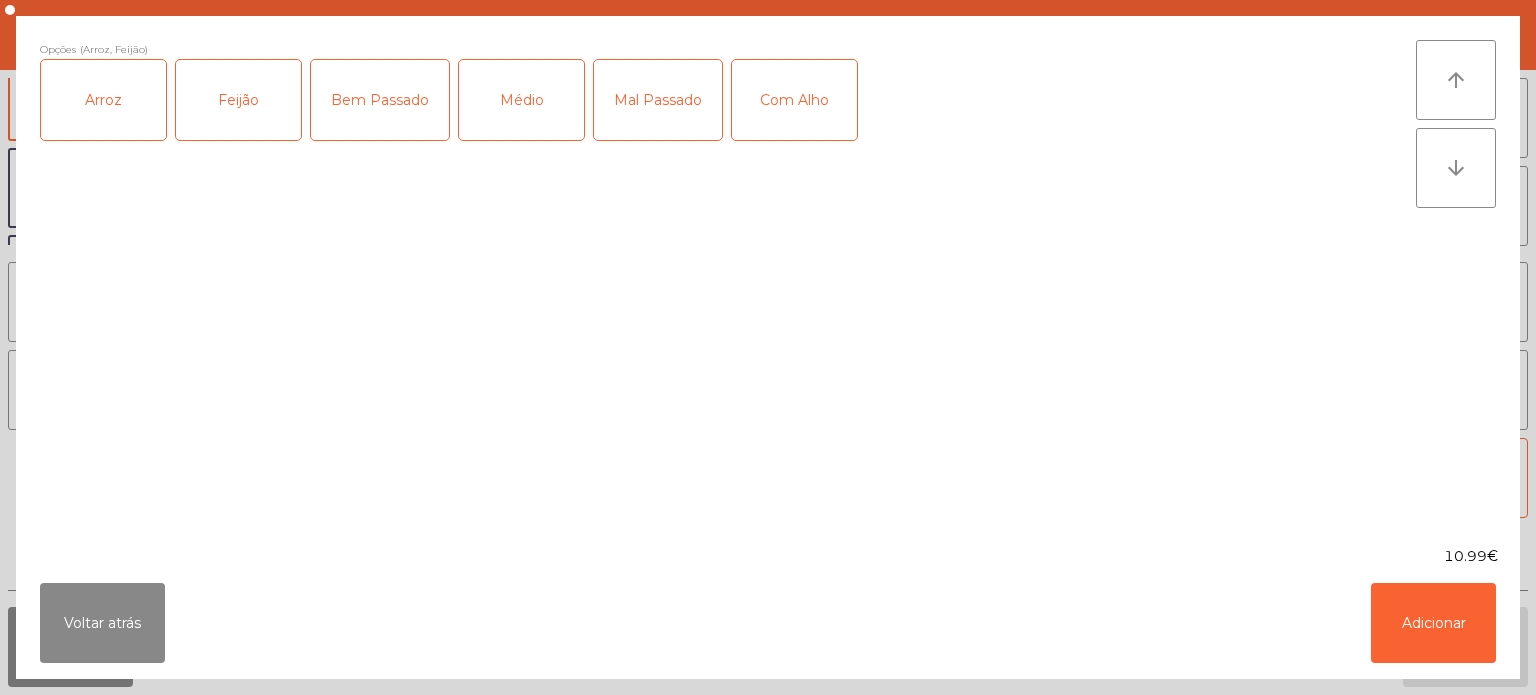 click on "Médio" 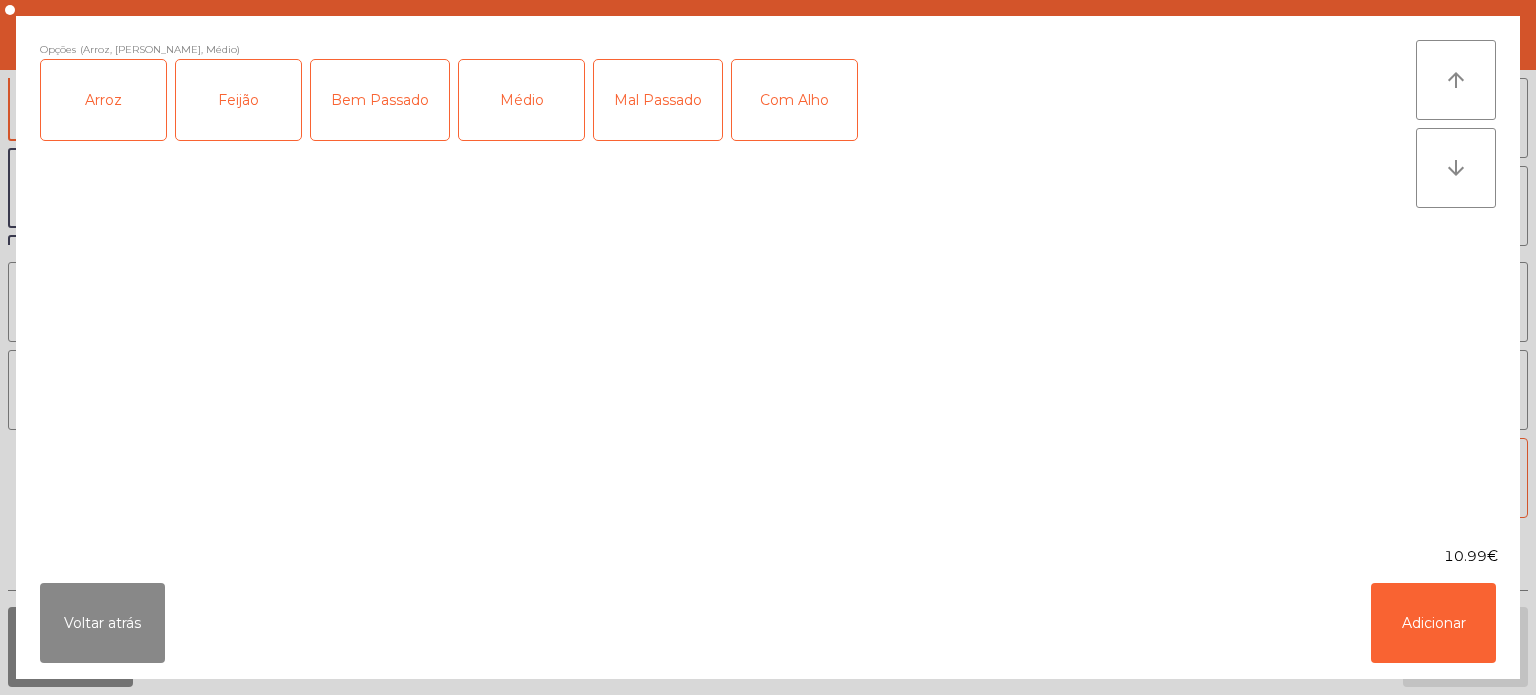 click on "Com Alho" 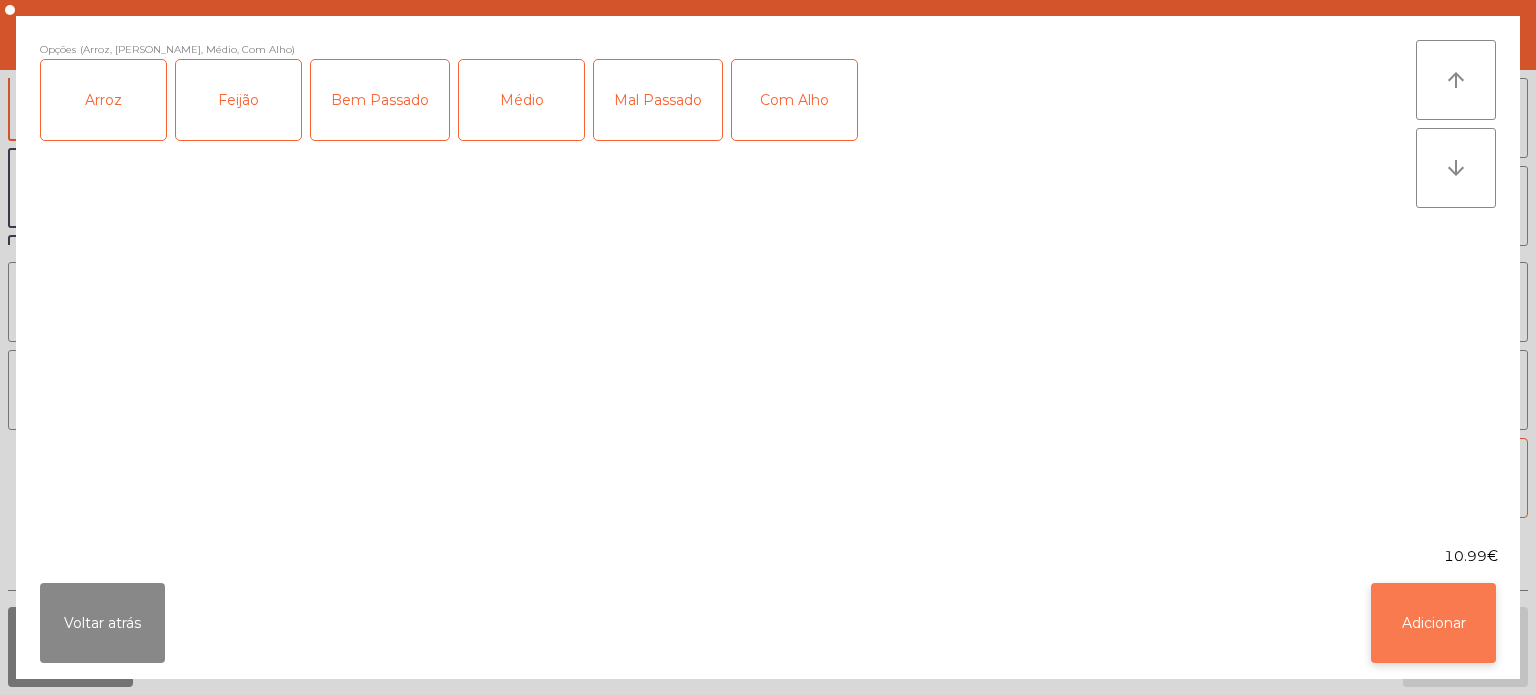 click on "Adicionar" 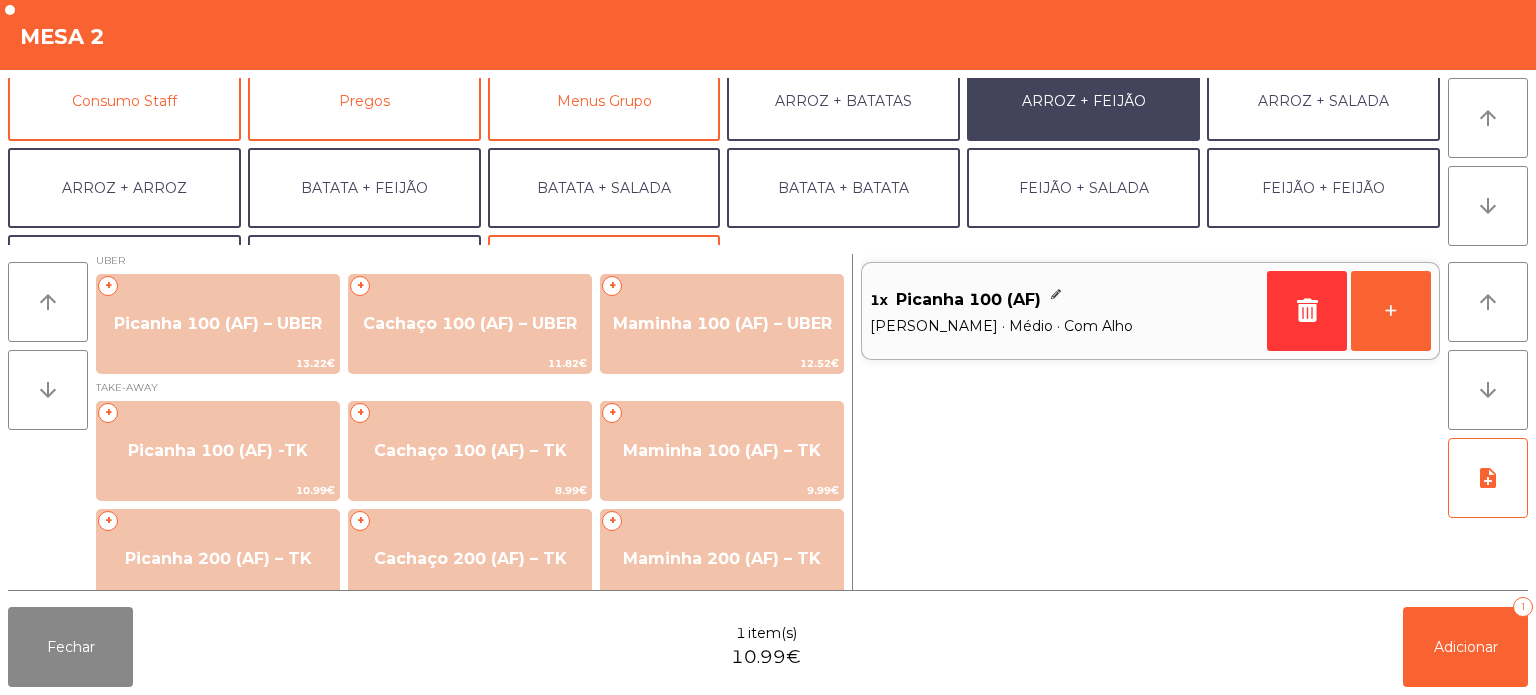 scroll, scrollTop: 250, scrollLeft: 0, axis: vertical 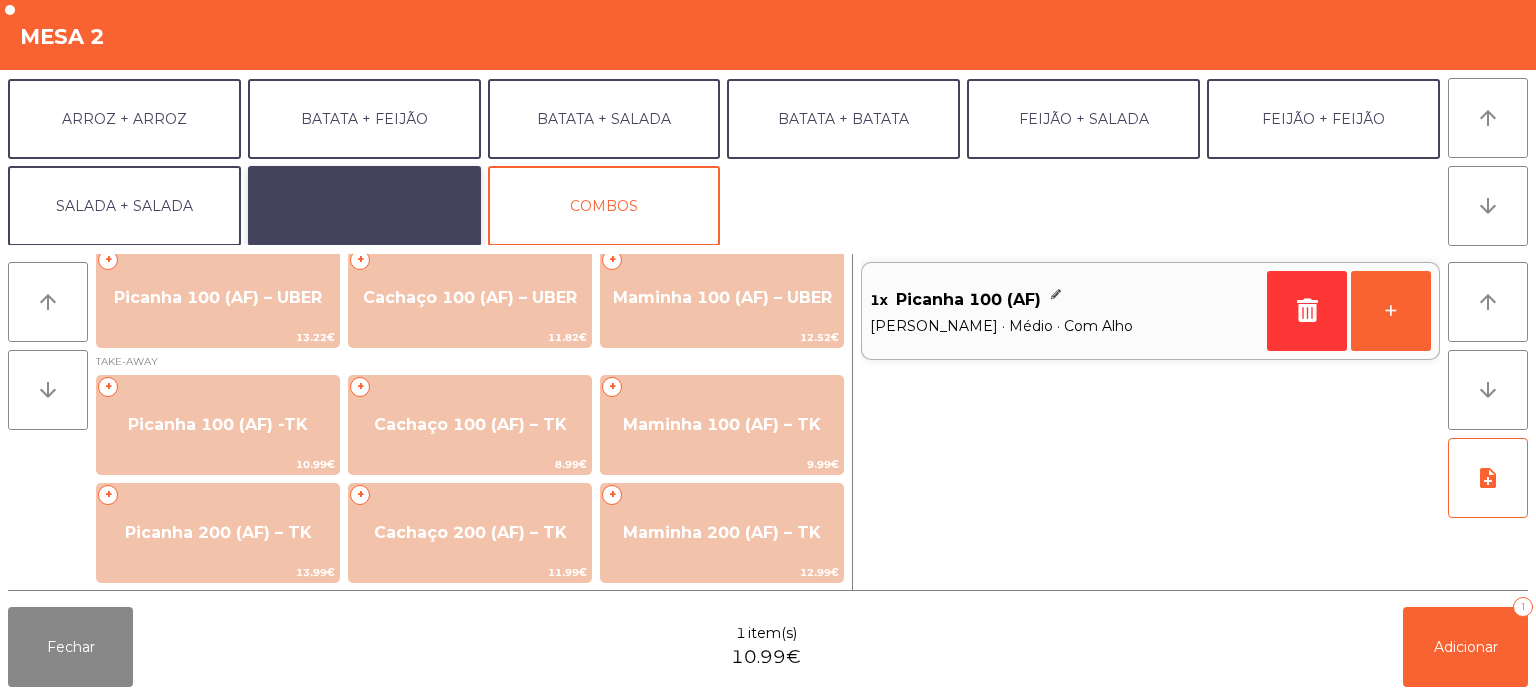 click on "EXTRAS UBER" 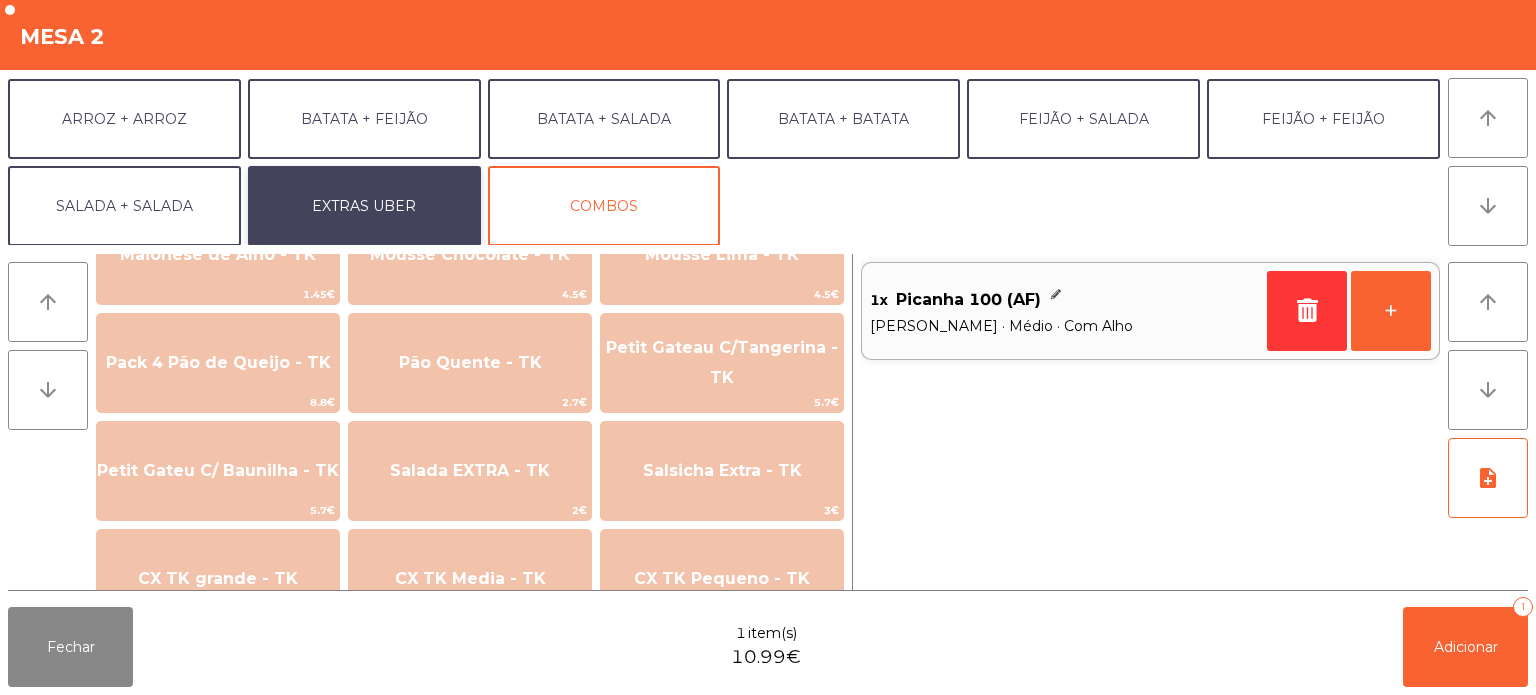scroll, scrollTop: 1181, scrollLeft: 0, axis: vertical 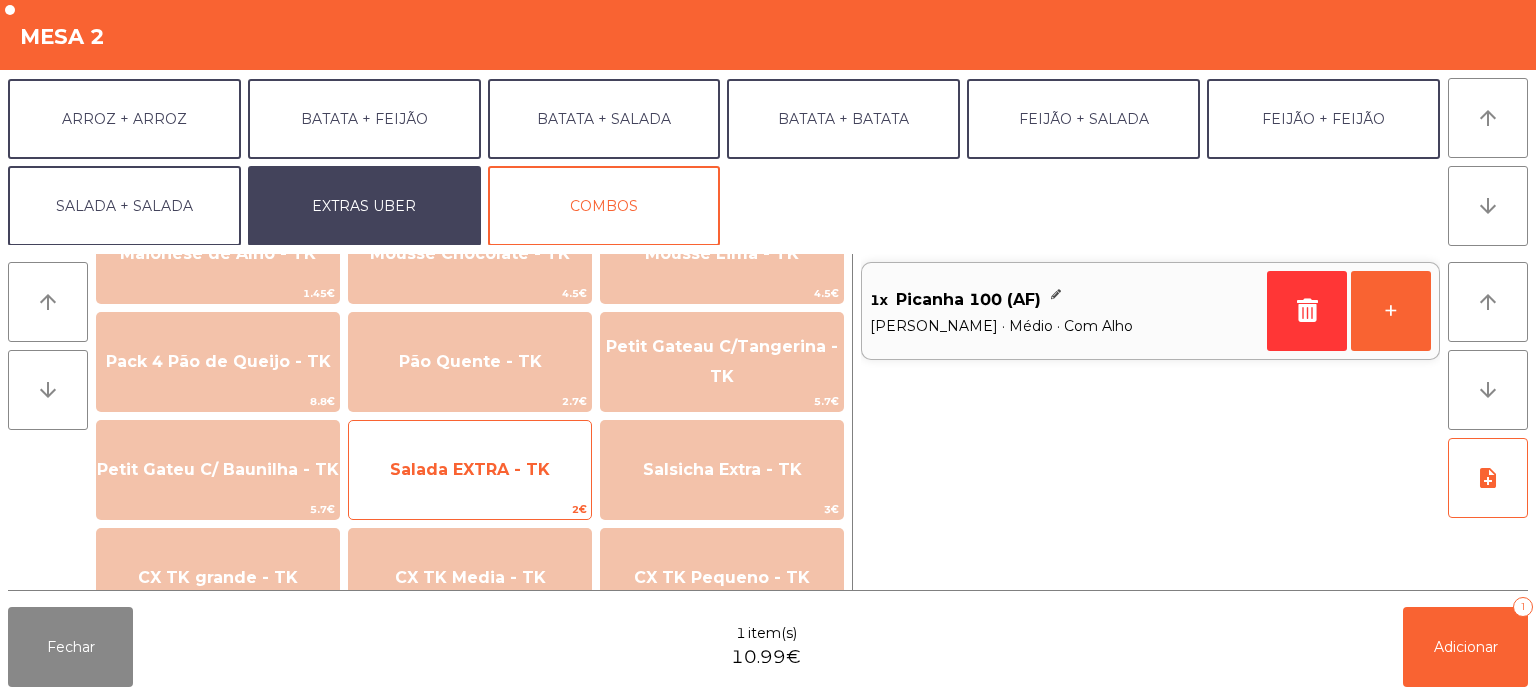 click on "Salada EXTRA - TK" 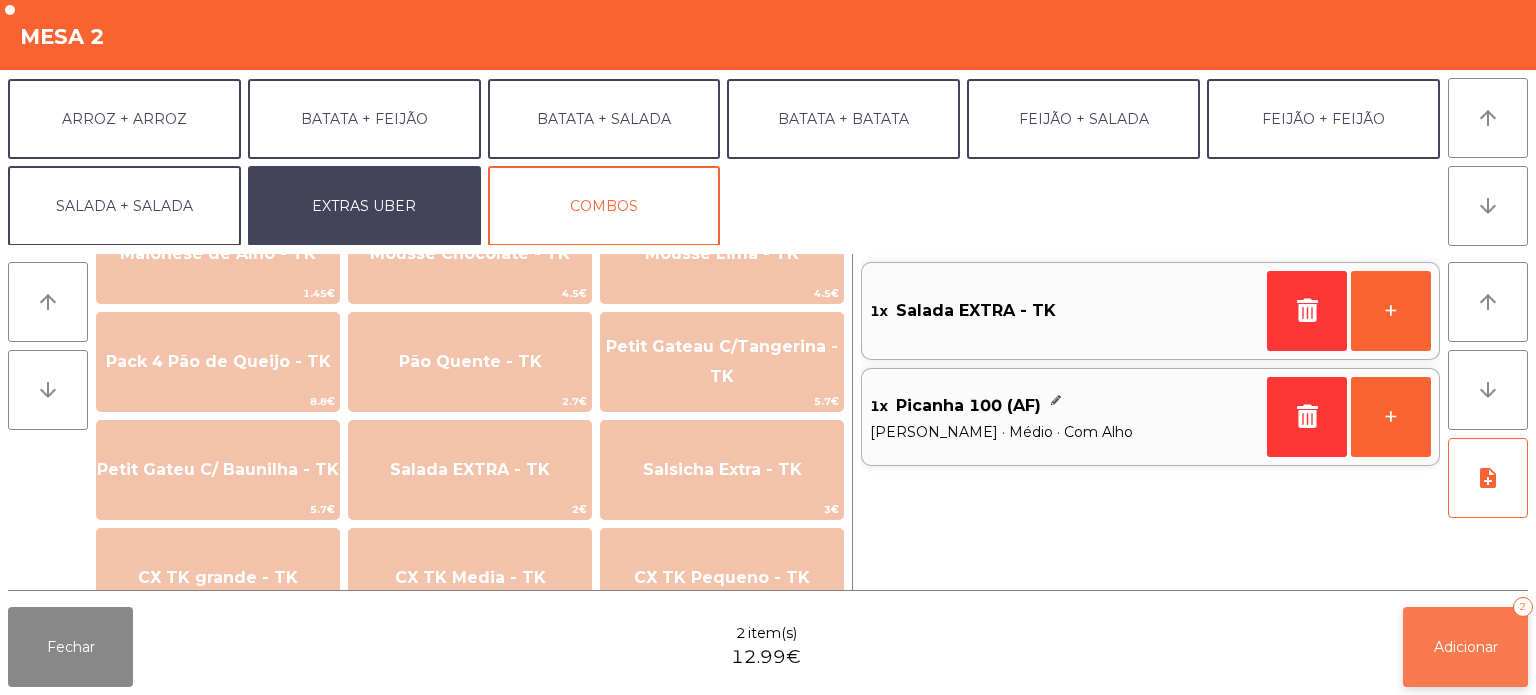 click on "Adicionar   2" 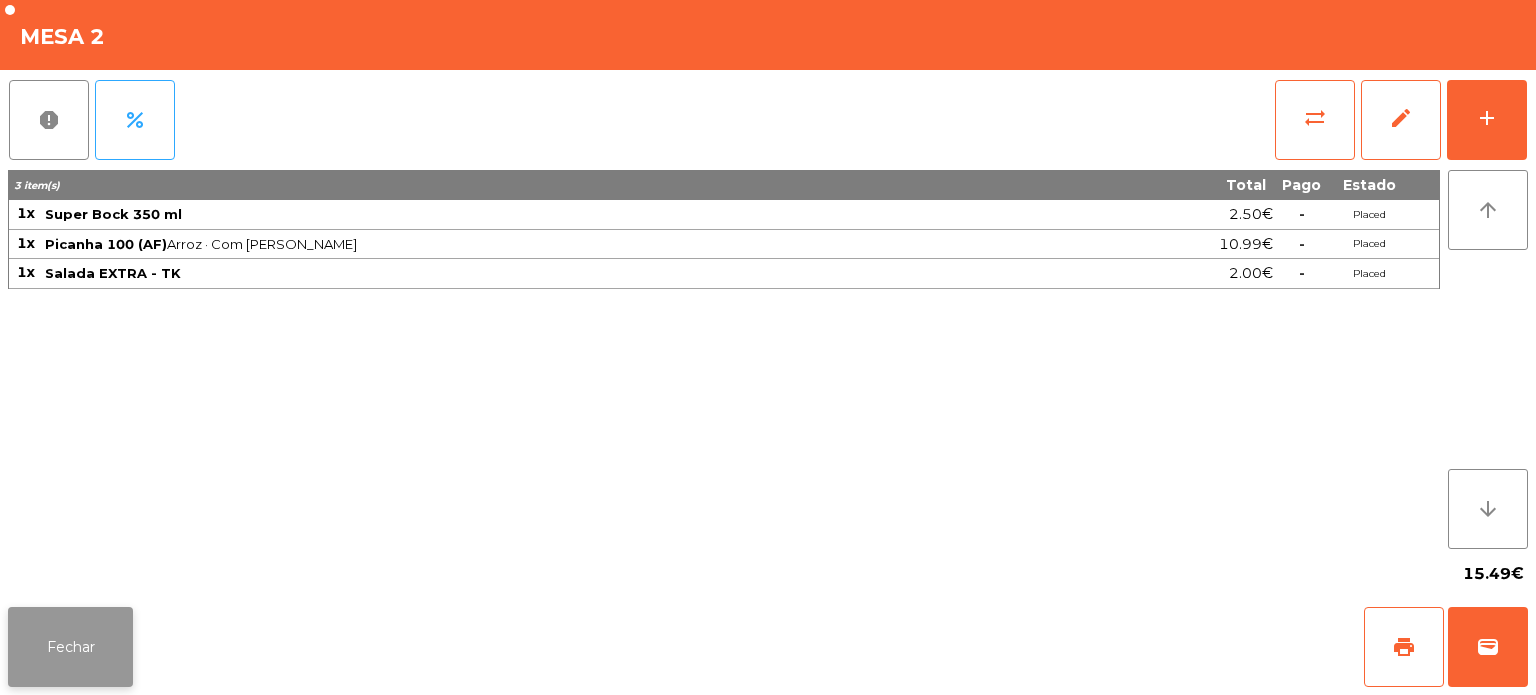click on "Fechar" 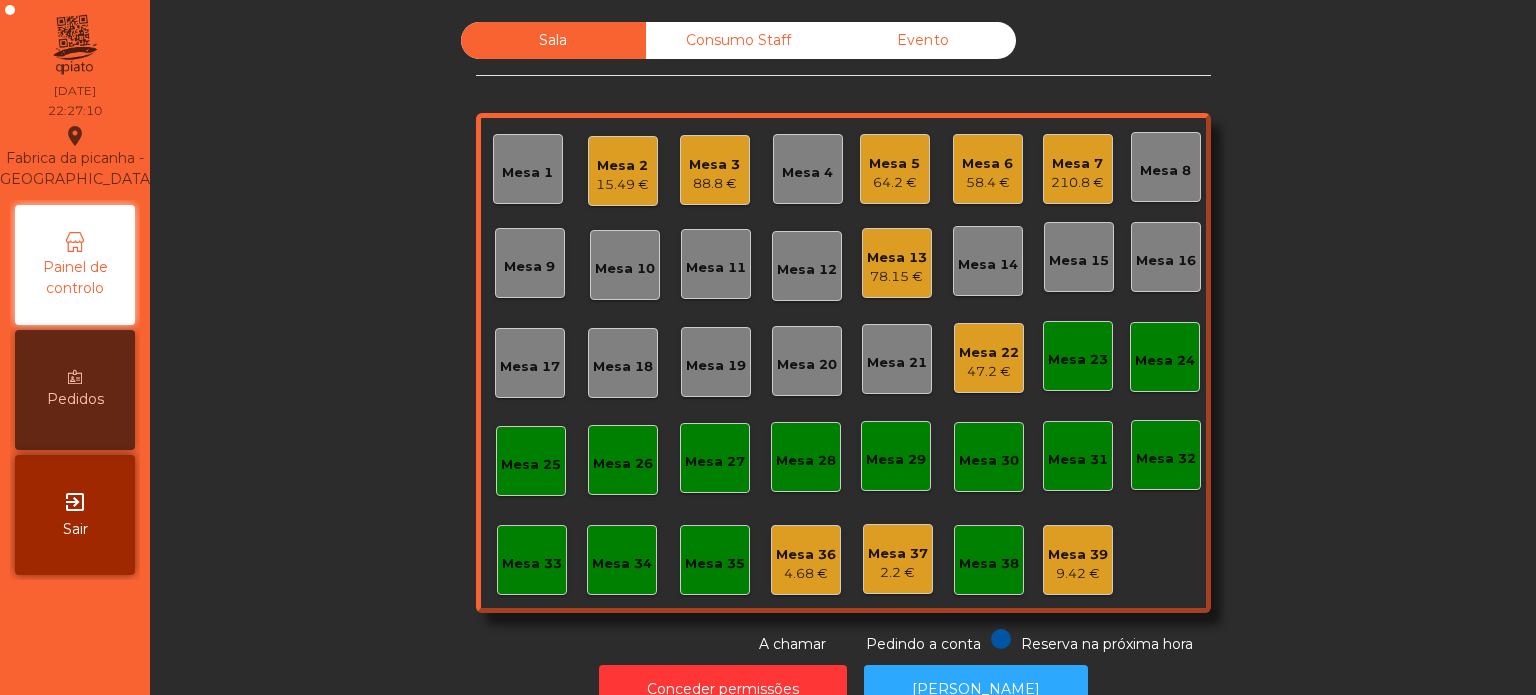 click on "Sala   Consumo Staff   Evento   Mesa 1   Mesa 2   15.49 €   Mesa 3   88.8 €   Mesa 4   Mesa 5   64.2 €   Mesa 6   58.4 €   Mesa 7   210.8 €   Mesa 8   Mesa 9   Mesa 10   Mesa 11   Mesa 12   Mesa 13   78.15 €   Mesa 14   Mesa 15   Mesa 16   Mesa 17   Mesa 18   Mesa 19   Mesa 20   Mesa 21   Mesa 22   47.2 €   Mesa 23   Mesa 24   Mesa 25   Mesa 26   Mesa 27   Mesa 28   Mesa 29   Mesa 30   Mesa 31   Mesa 32   Mesa 33   Mesa 34   Mesa 35   Mesa 36   4.68 €   Mesa 37   2.2 €   Mesa 38   Mesa 39   9.42 €  Reserva na próxima hora Pedindo a conta A chamar" 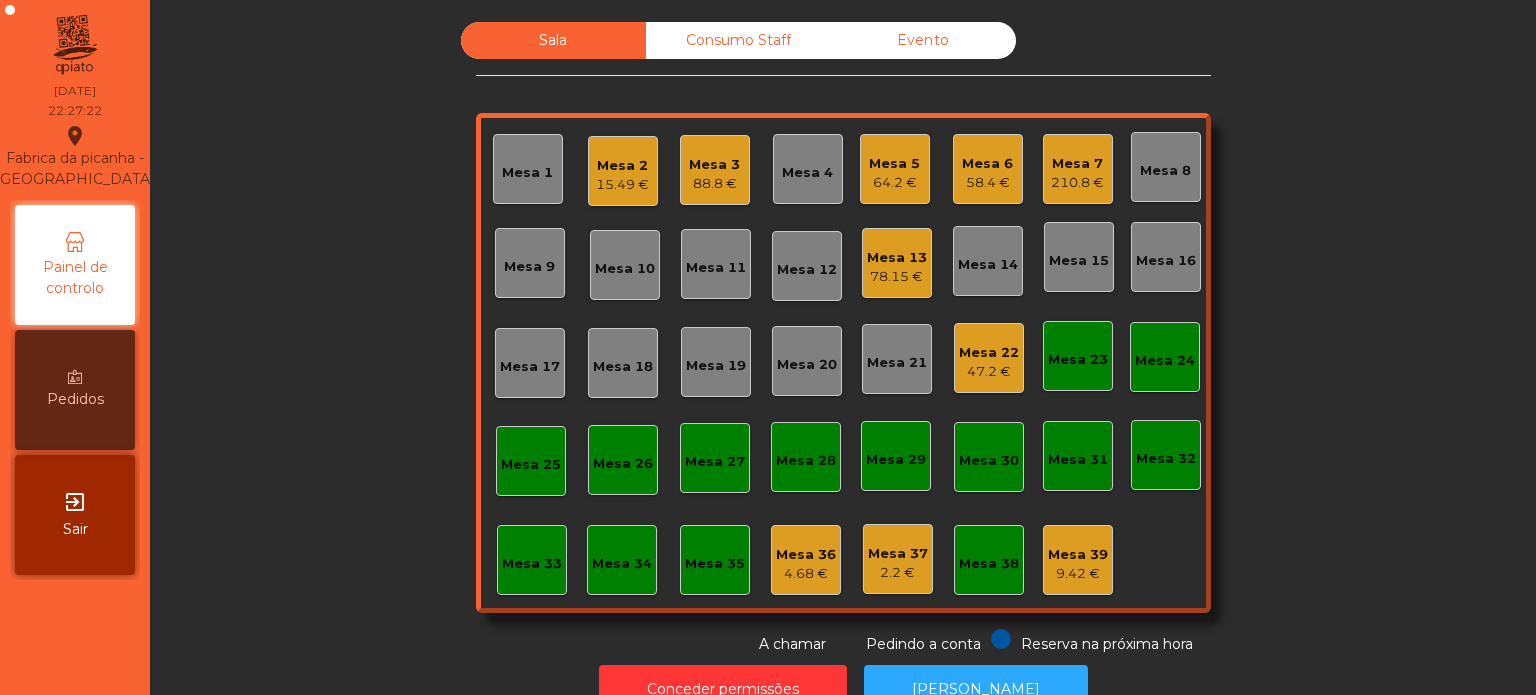 click on "58.4 €" 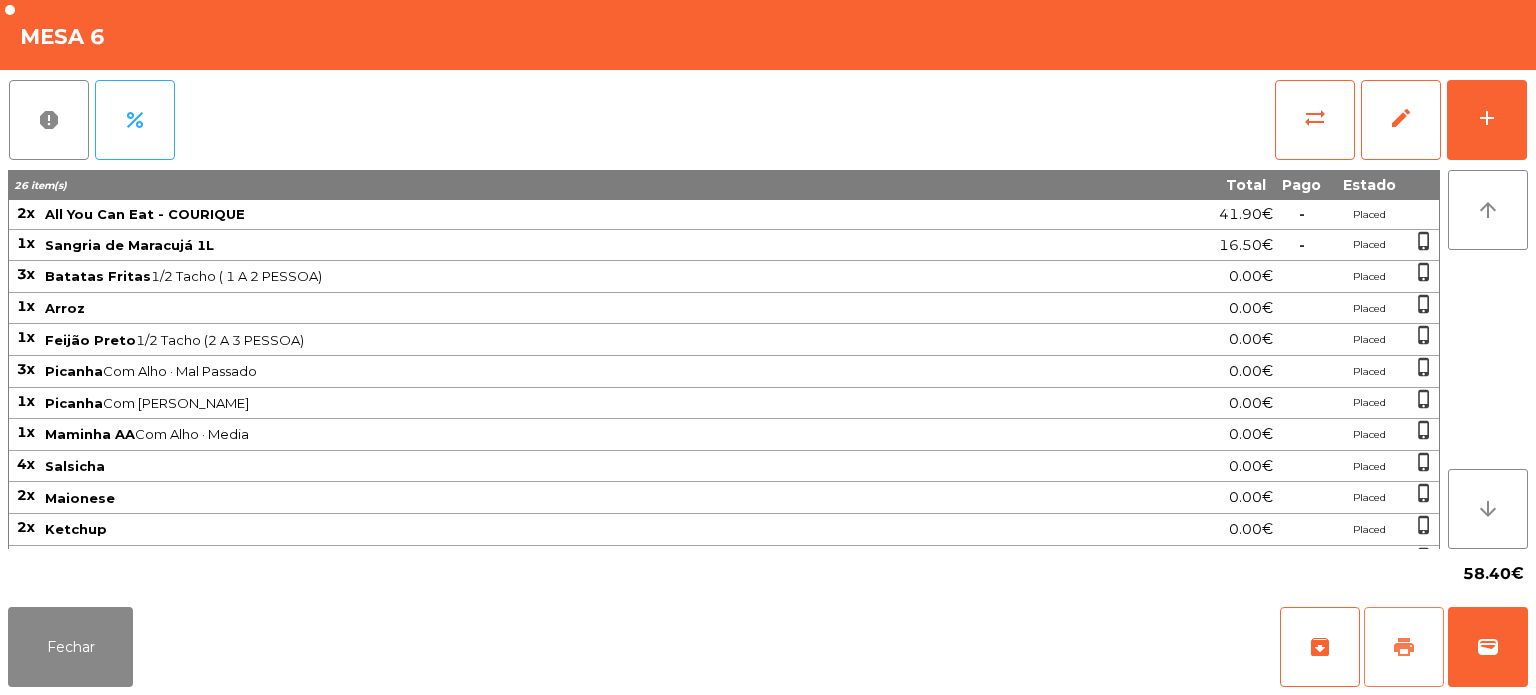 click on "print" 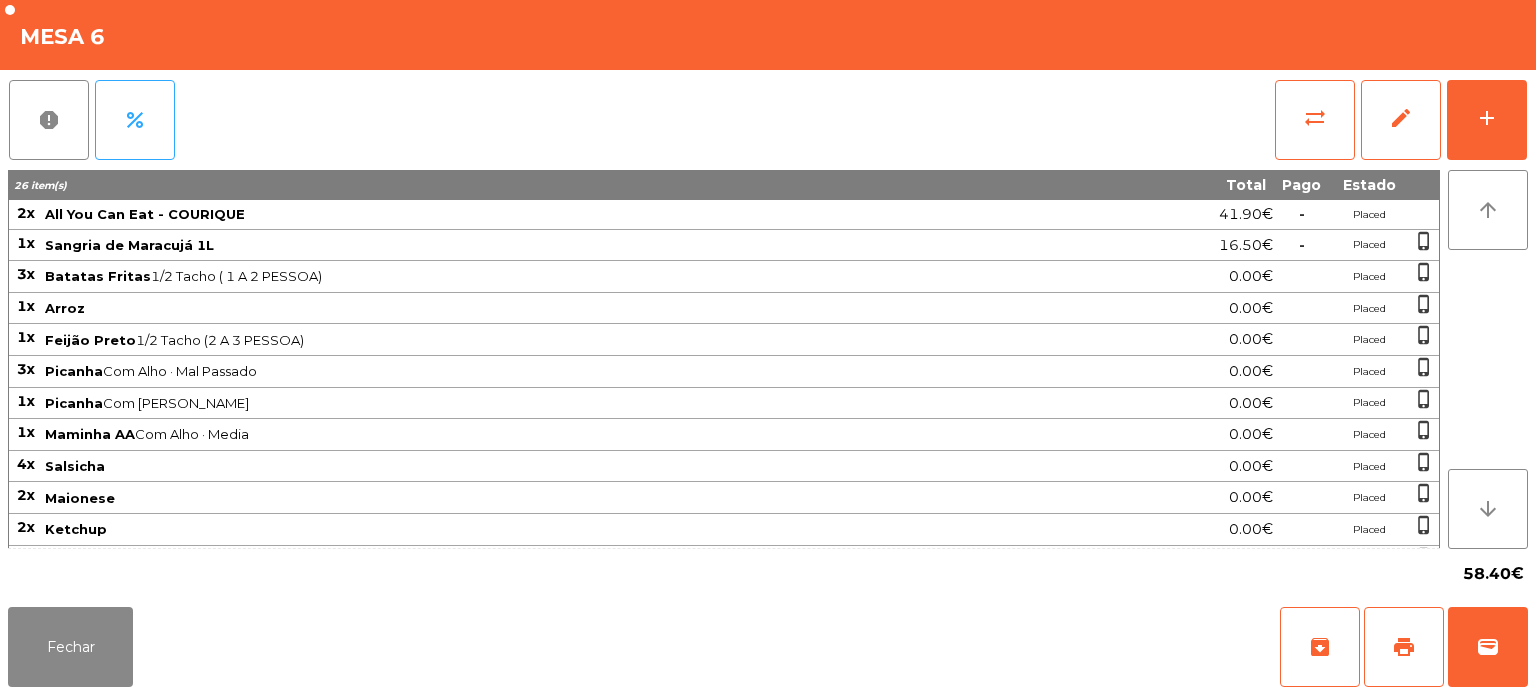 click on "Fechar   archive   print   wallet" 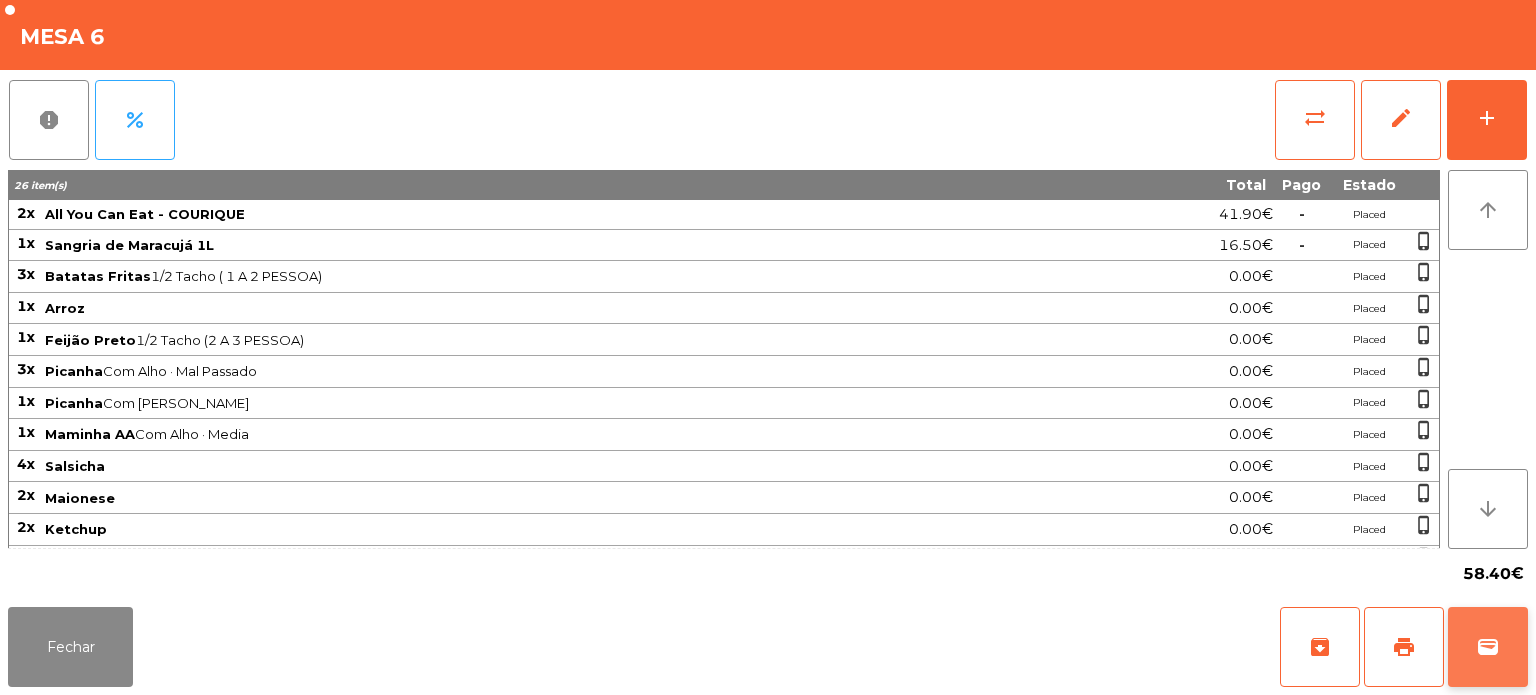 click on "wallet" 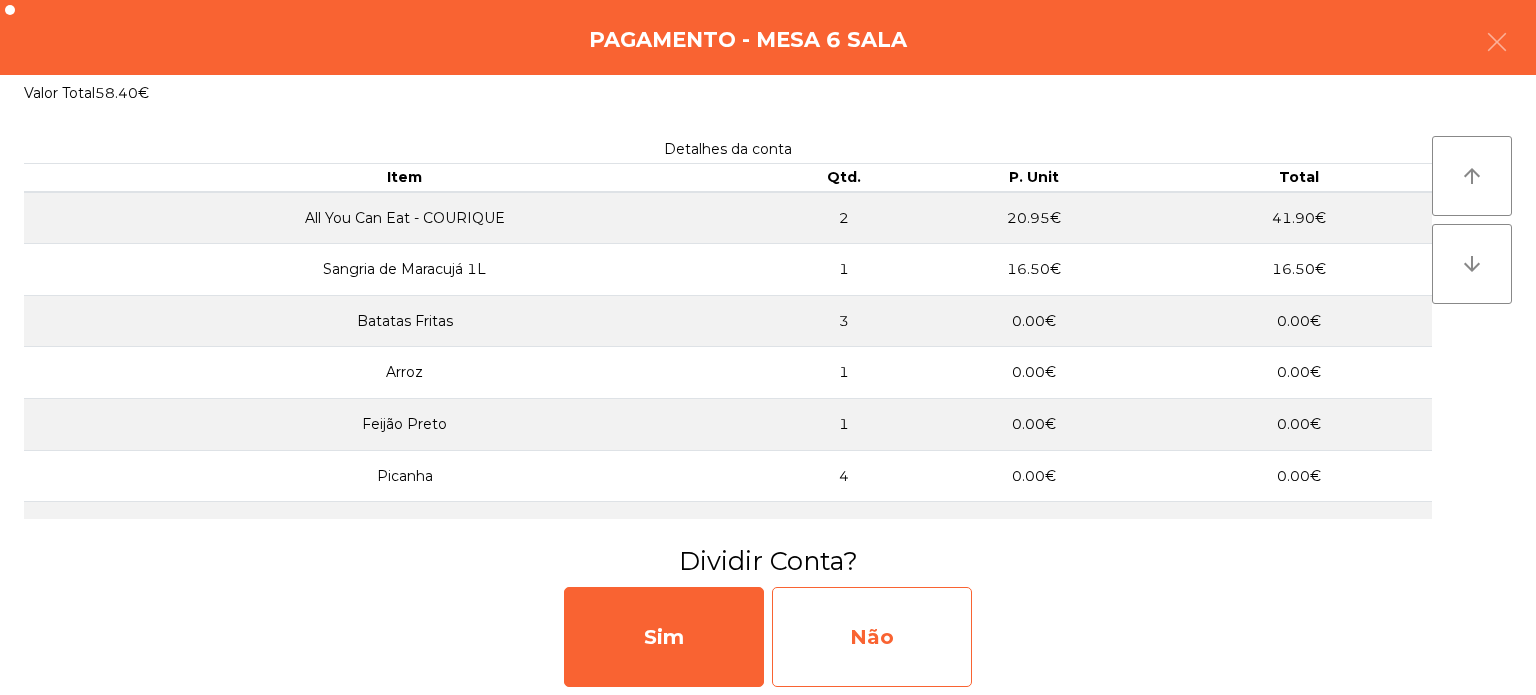 click on "Não" 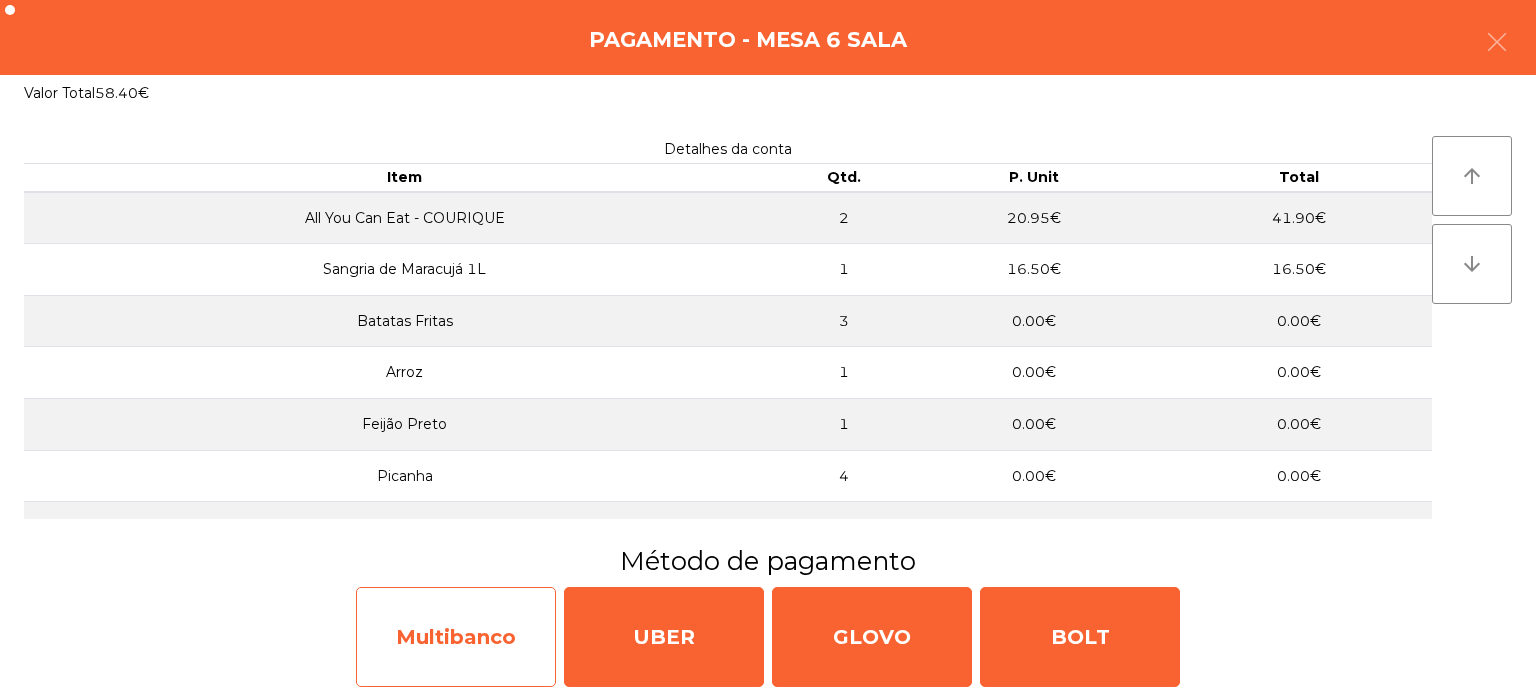 click on "Multibanco" 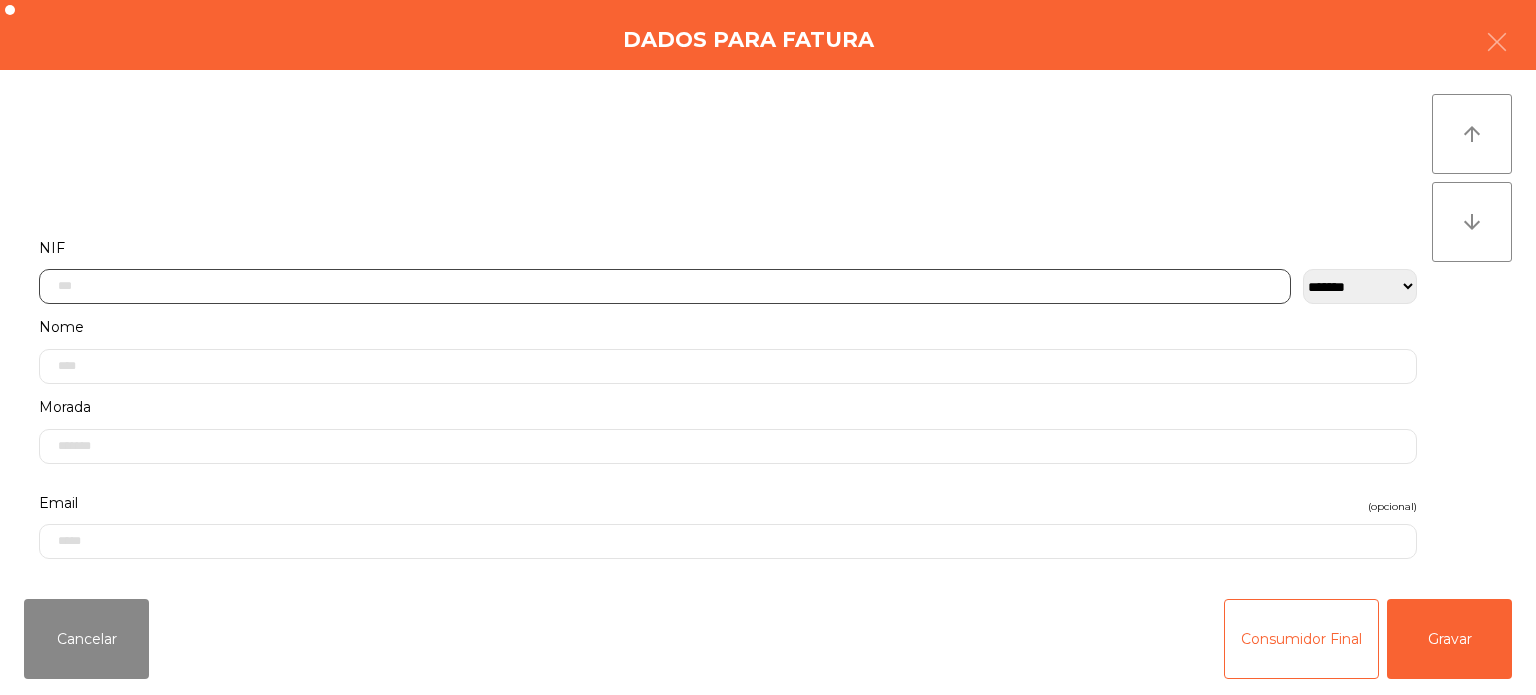 click 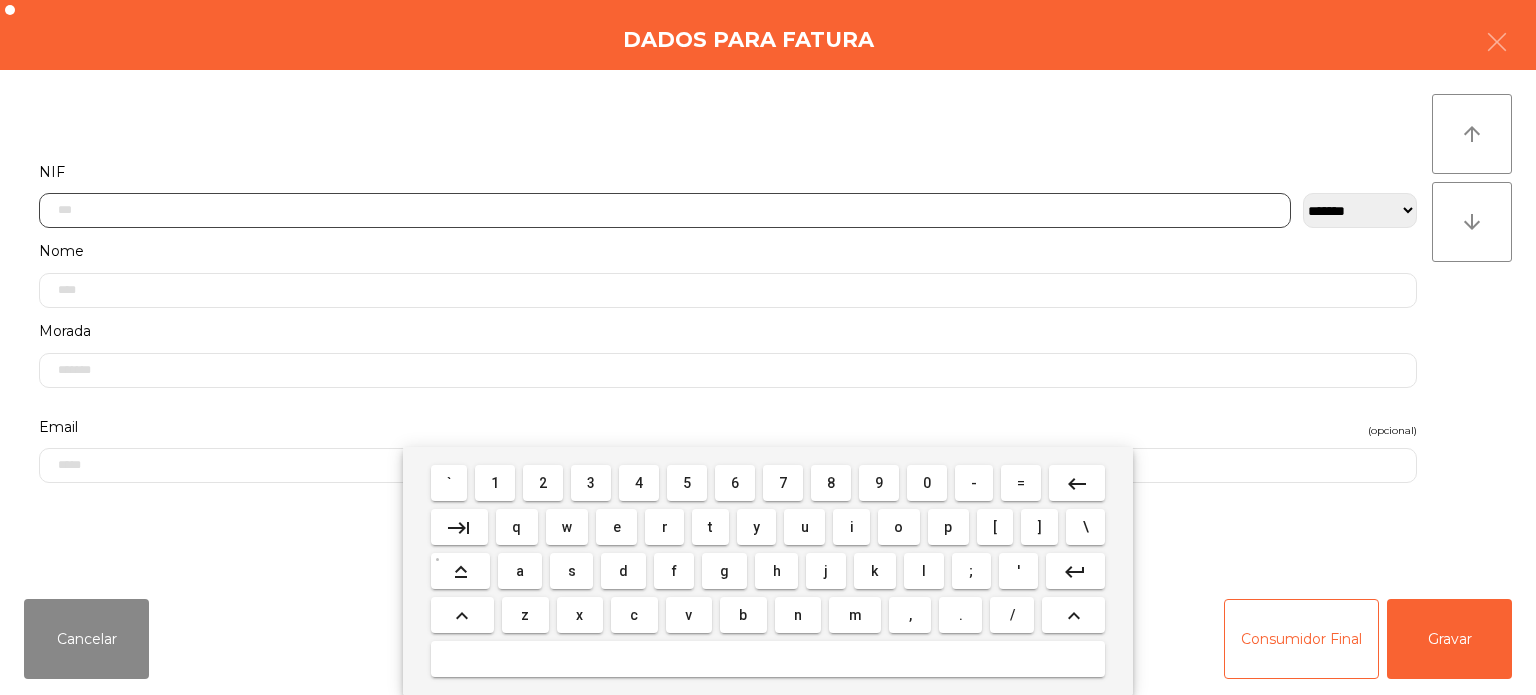 scroll, scrollTop: 139, scrollLeft: 0, axis: vertical 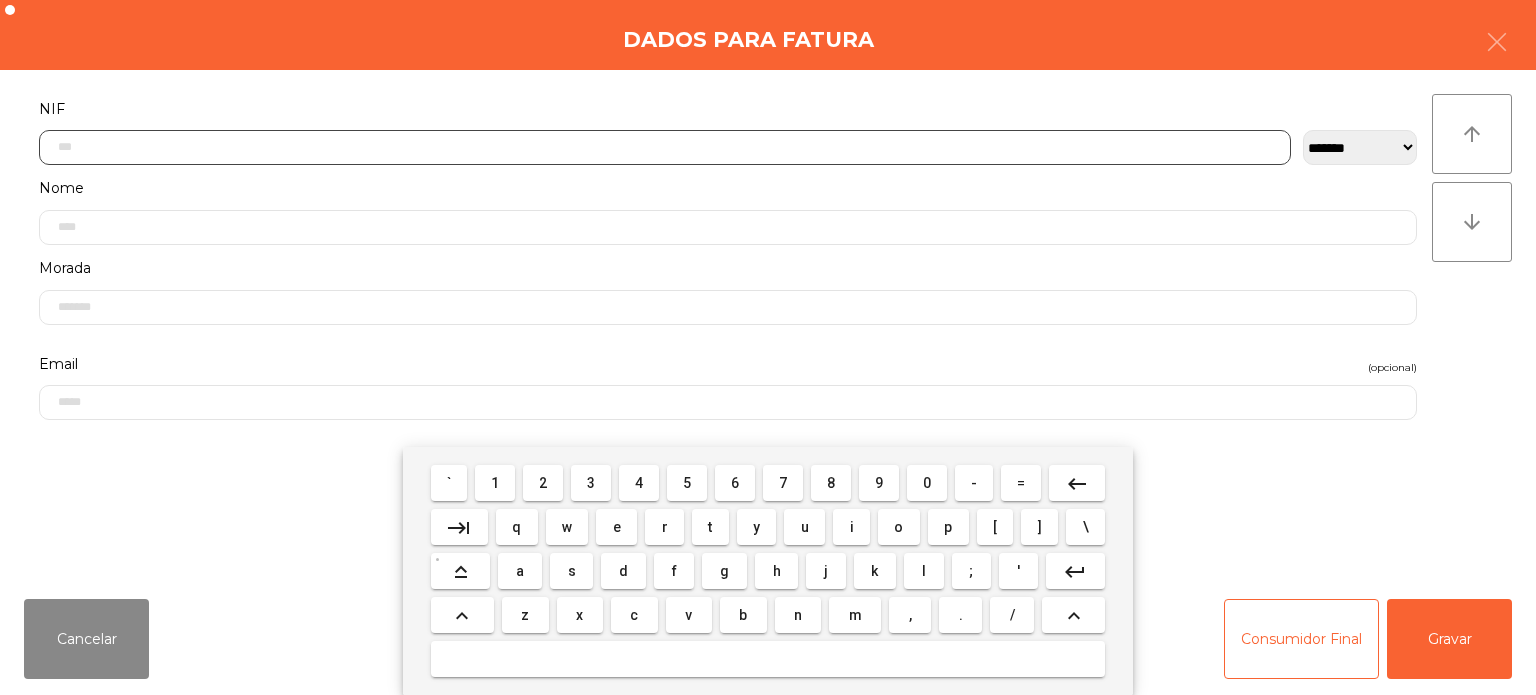 click on "2" at bounding box center [543, 483] 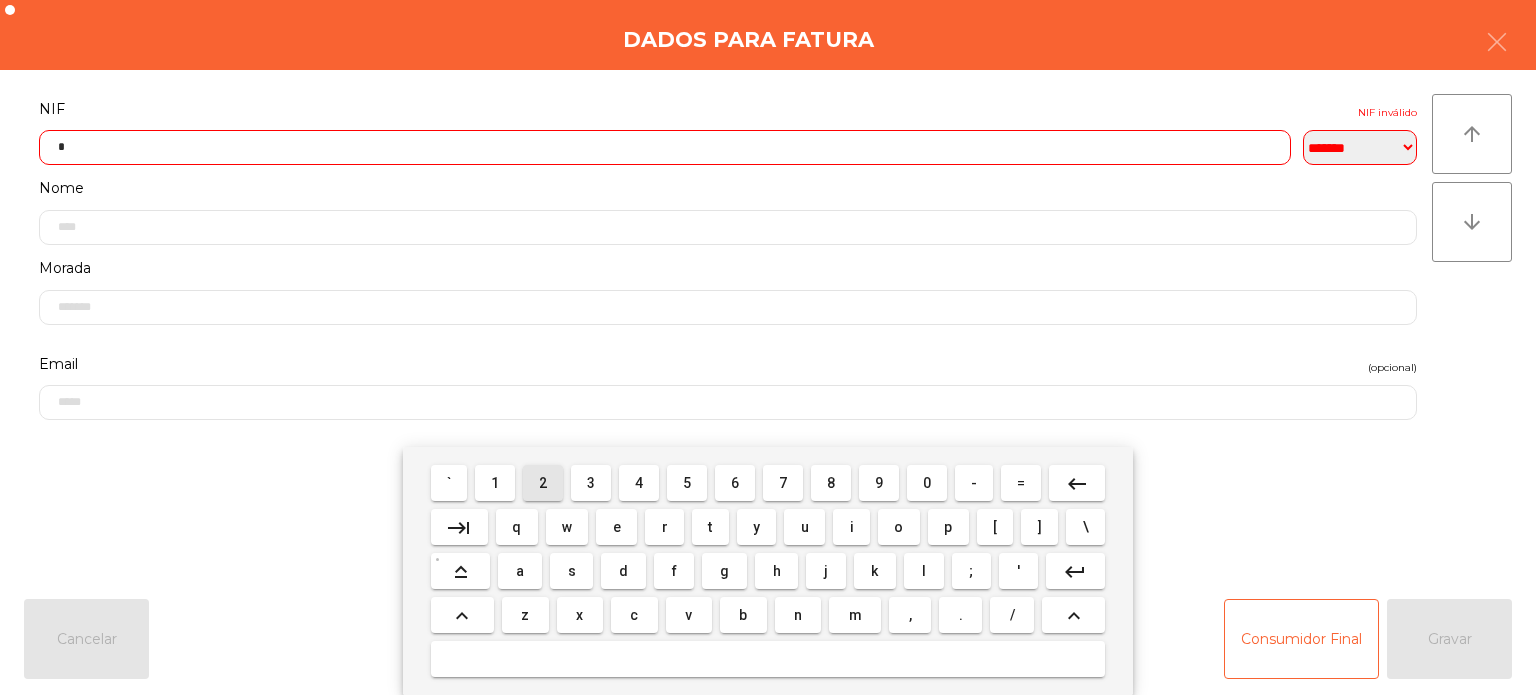 click on "5" at bounding box center (687, 483) 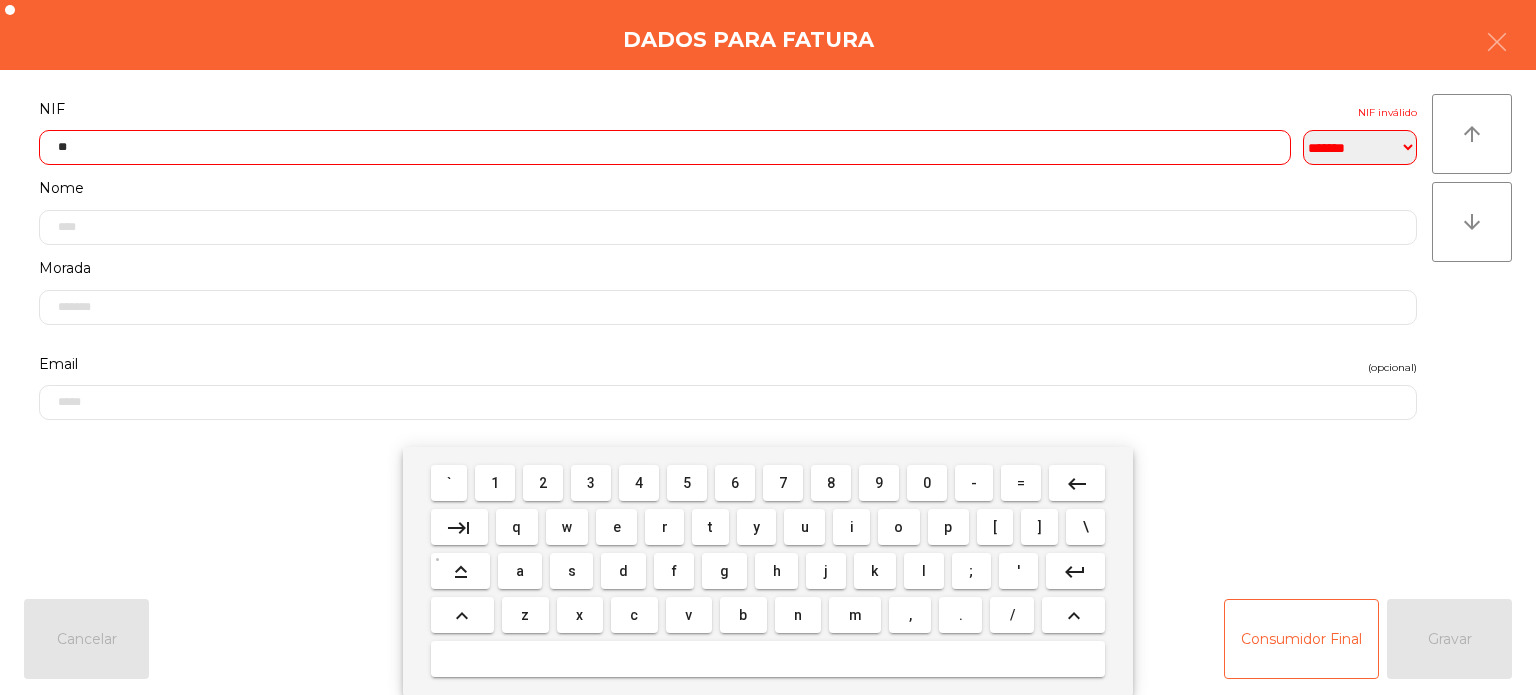 click on "6" at bounding box center [735, 483] 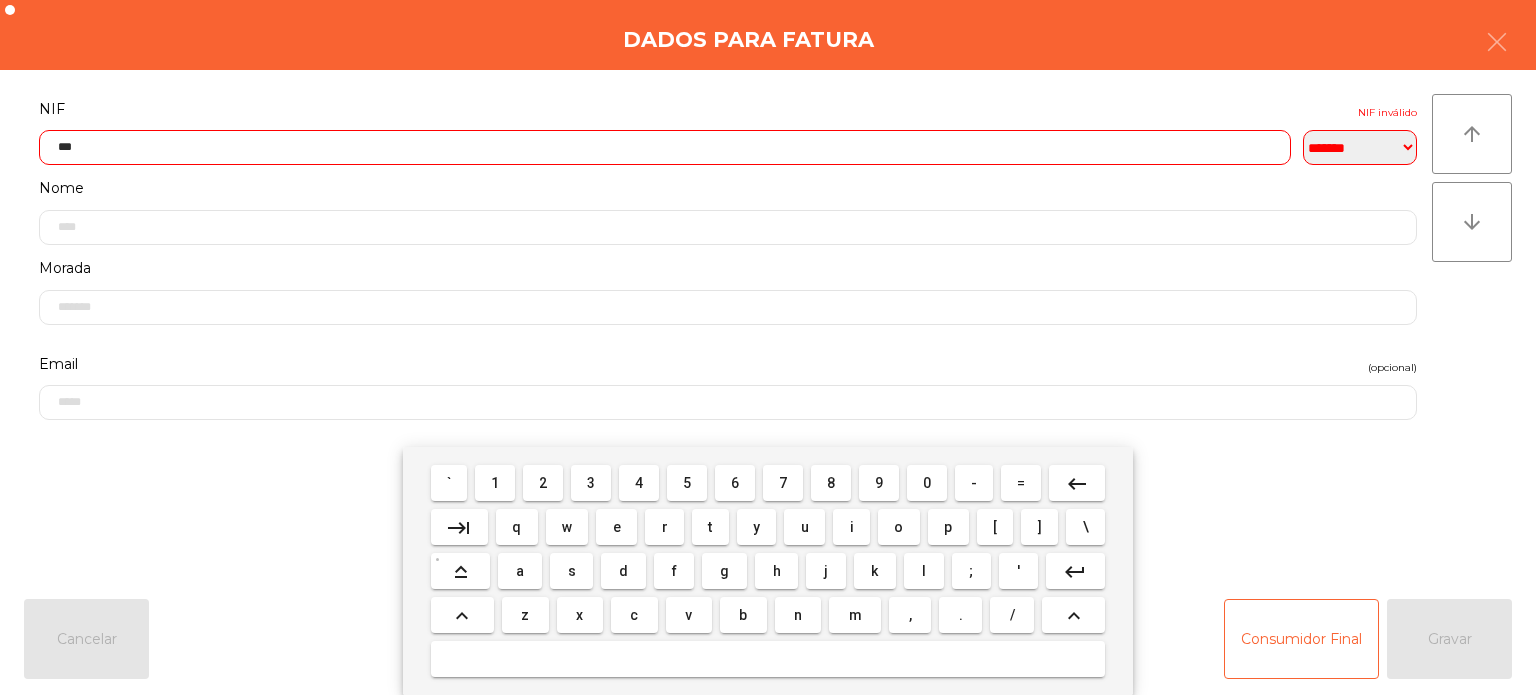 click on "1" at bounding box center [495, 483] 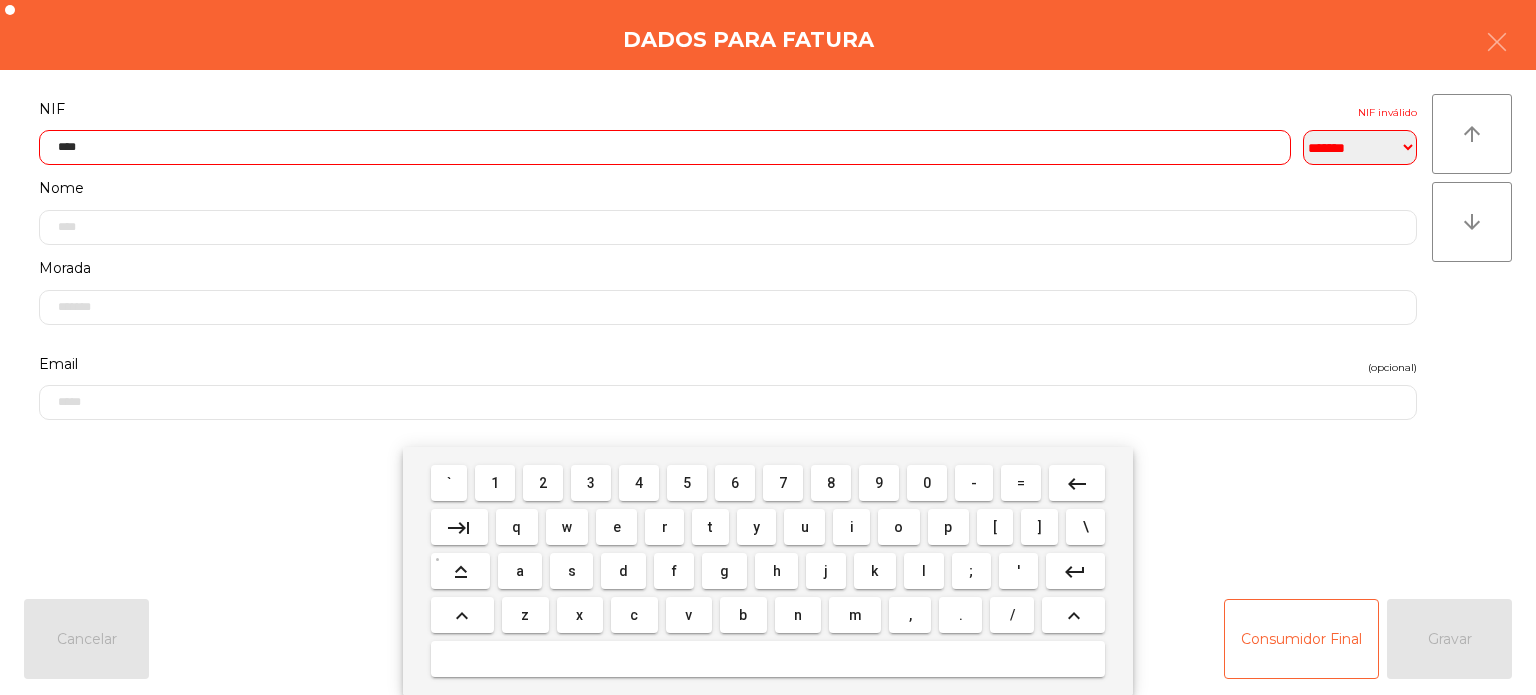 click on "4" at bounding box center [639, 483] 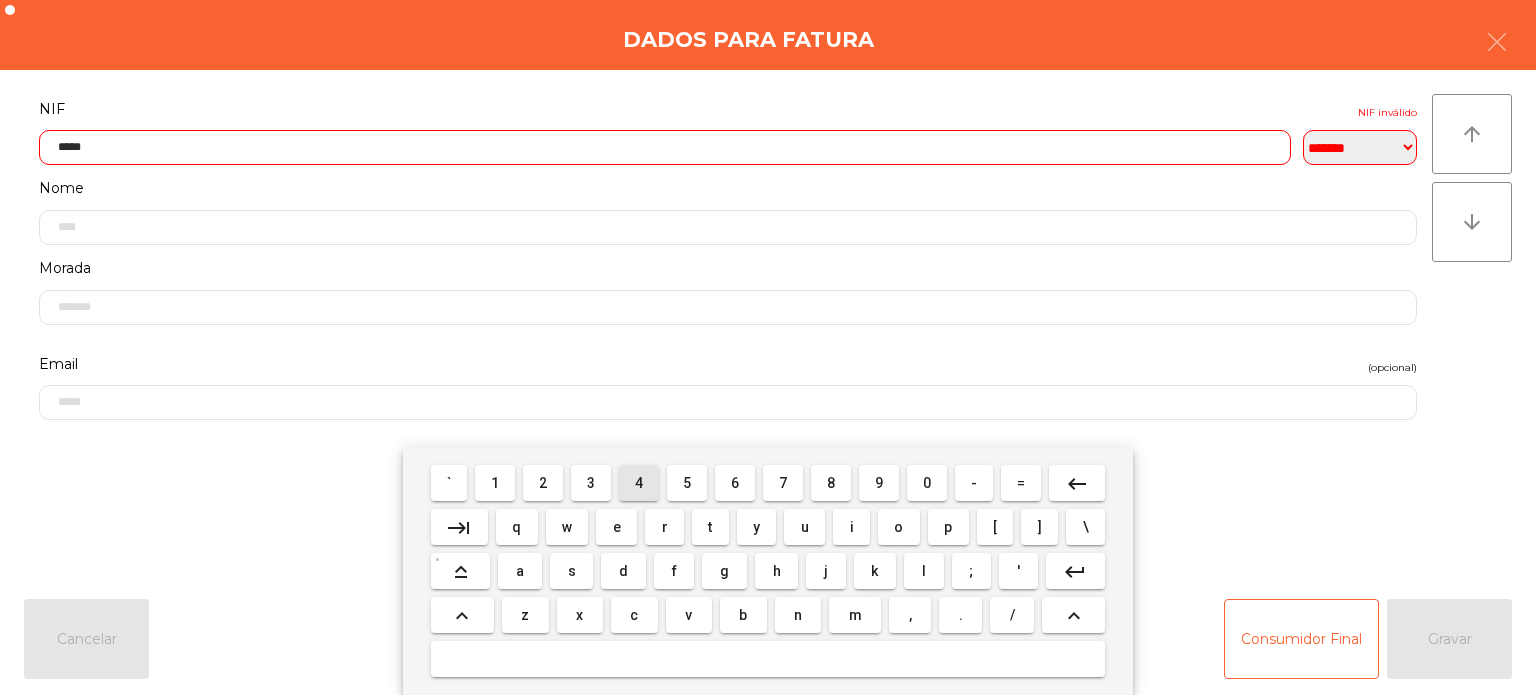 click on "6" at bounding box center (735, 483) 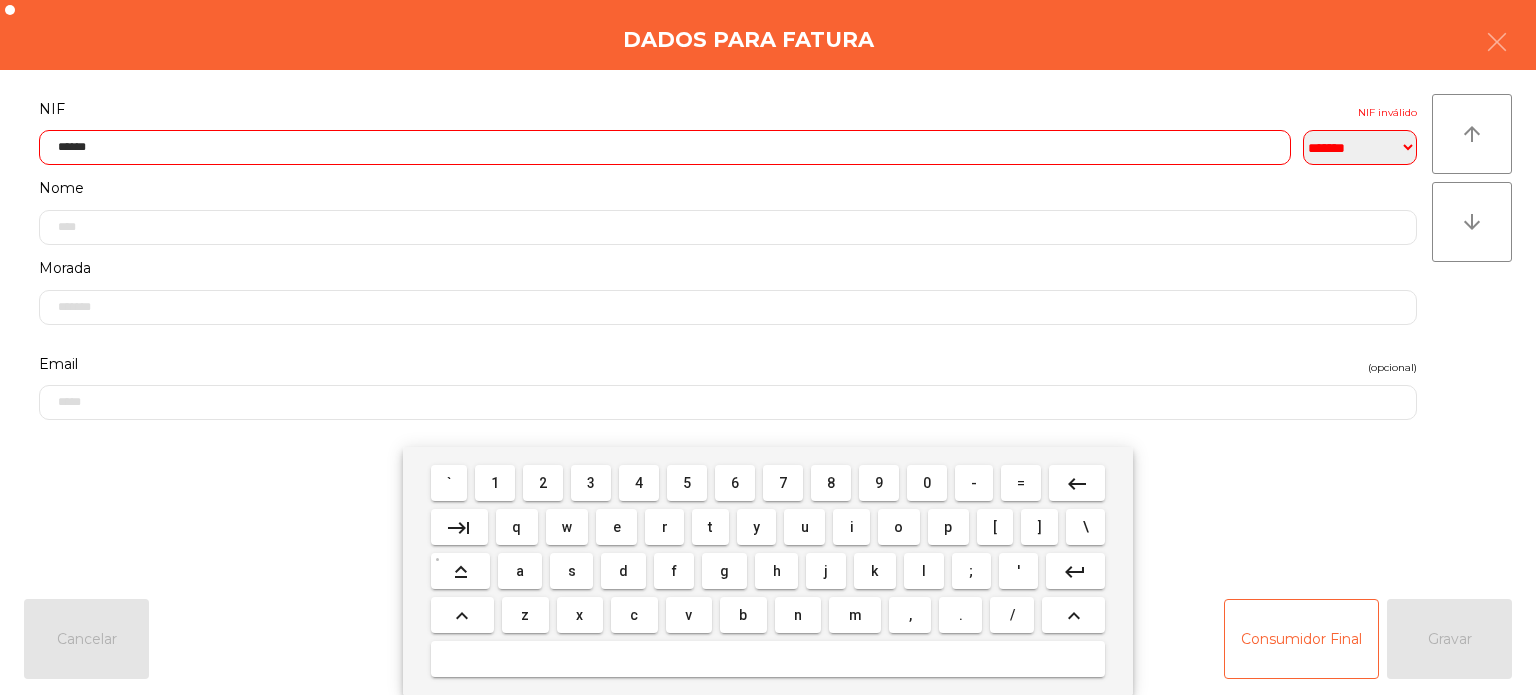 click on "7" at bounding box center (783, 483) 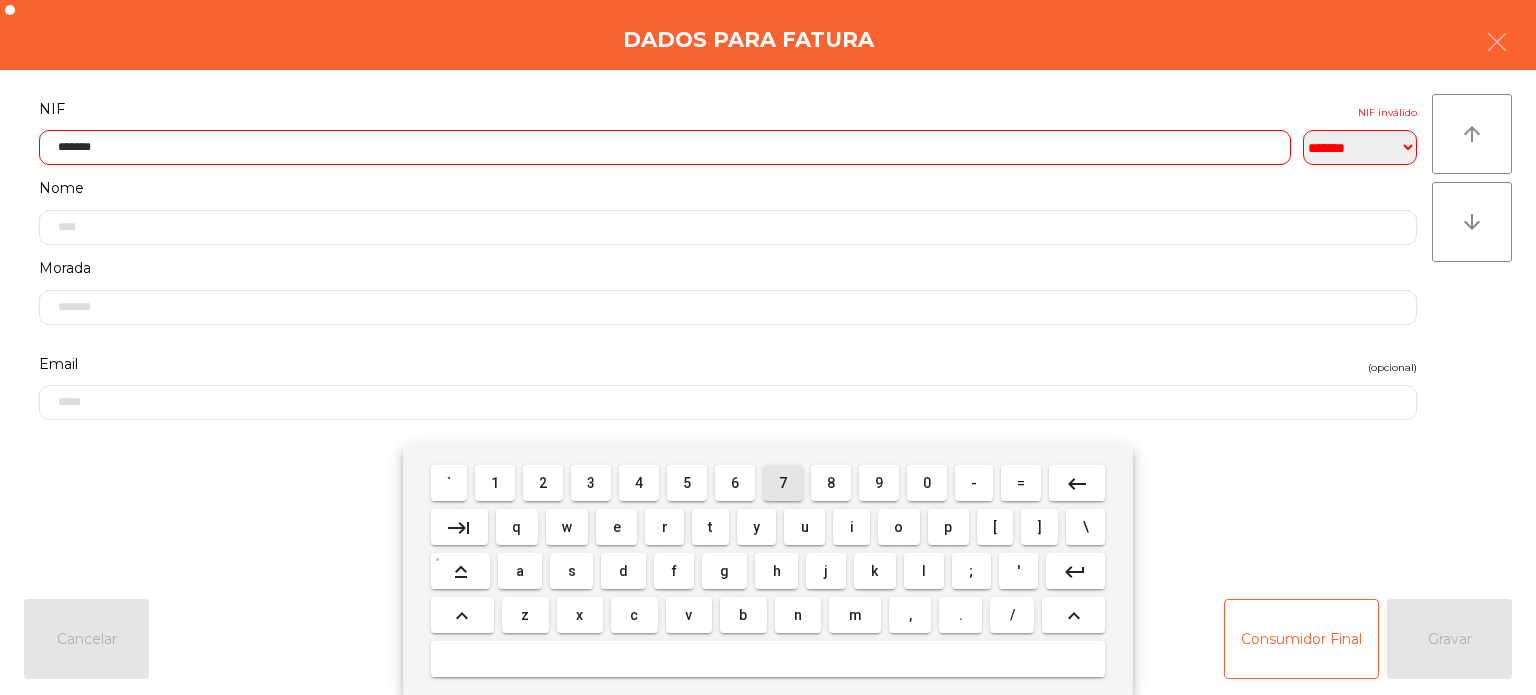 click on "6" at bounding box center (735, 483) 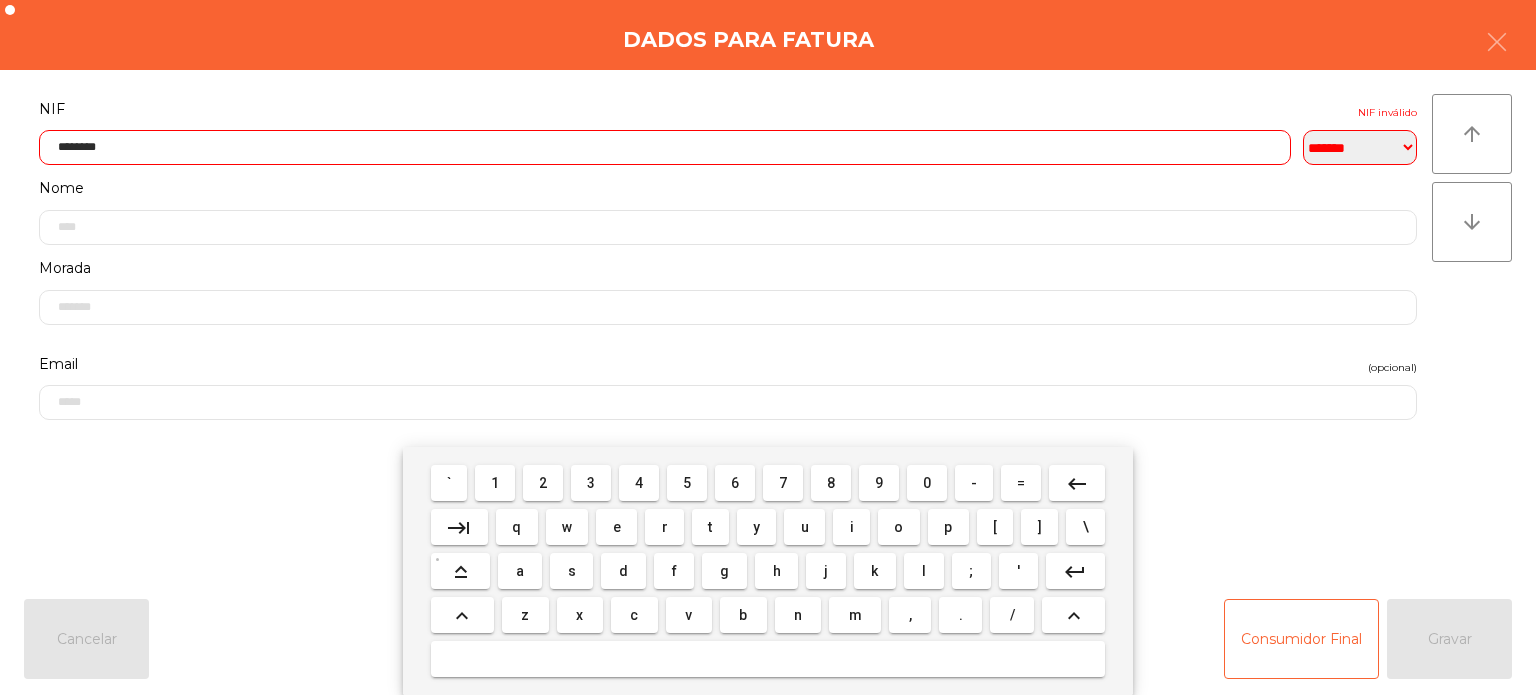 click on "4" at bounding box center [639, 483] 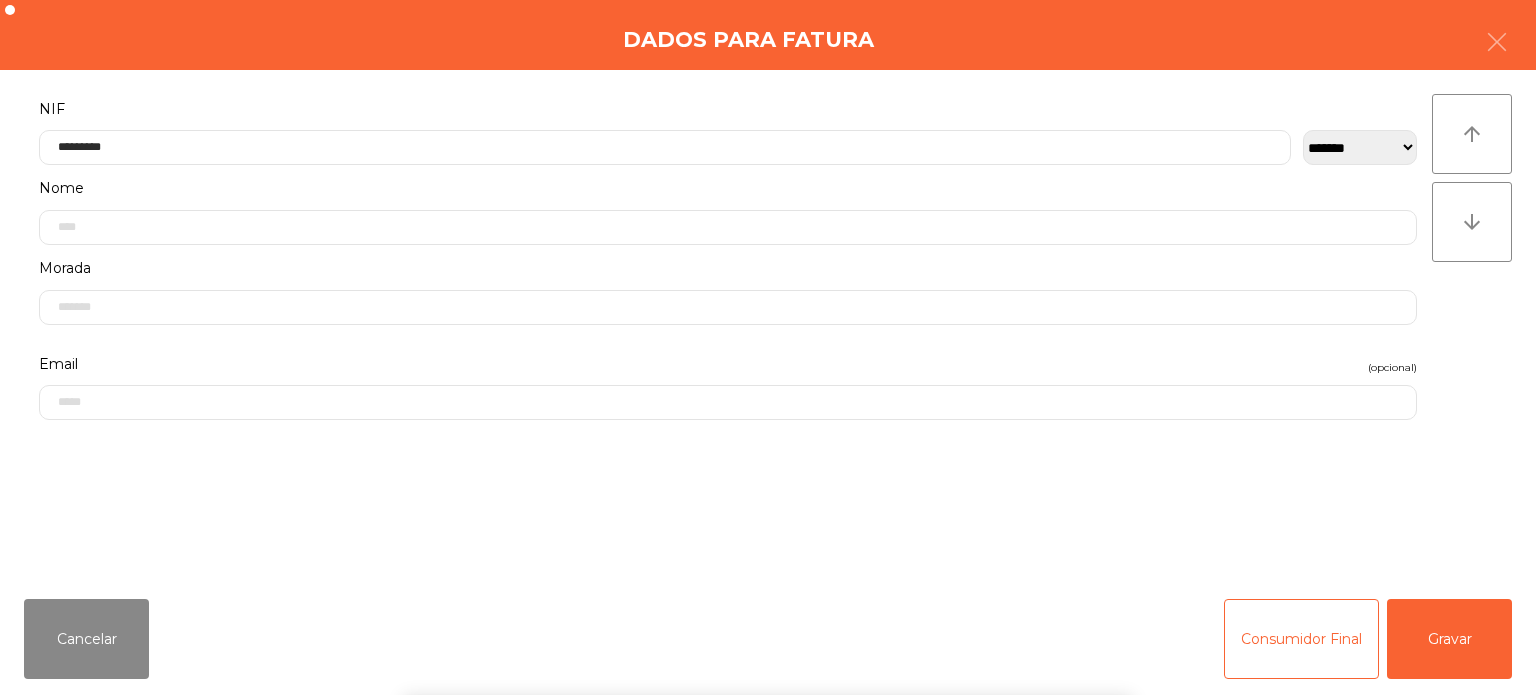 click on "Dados para Fatura" 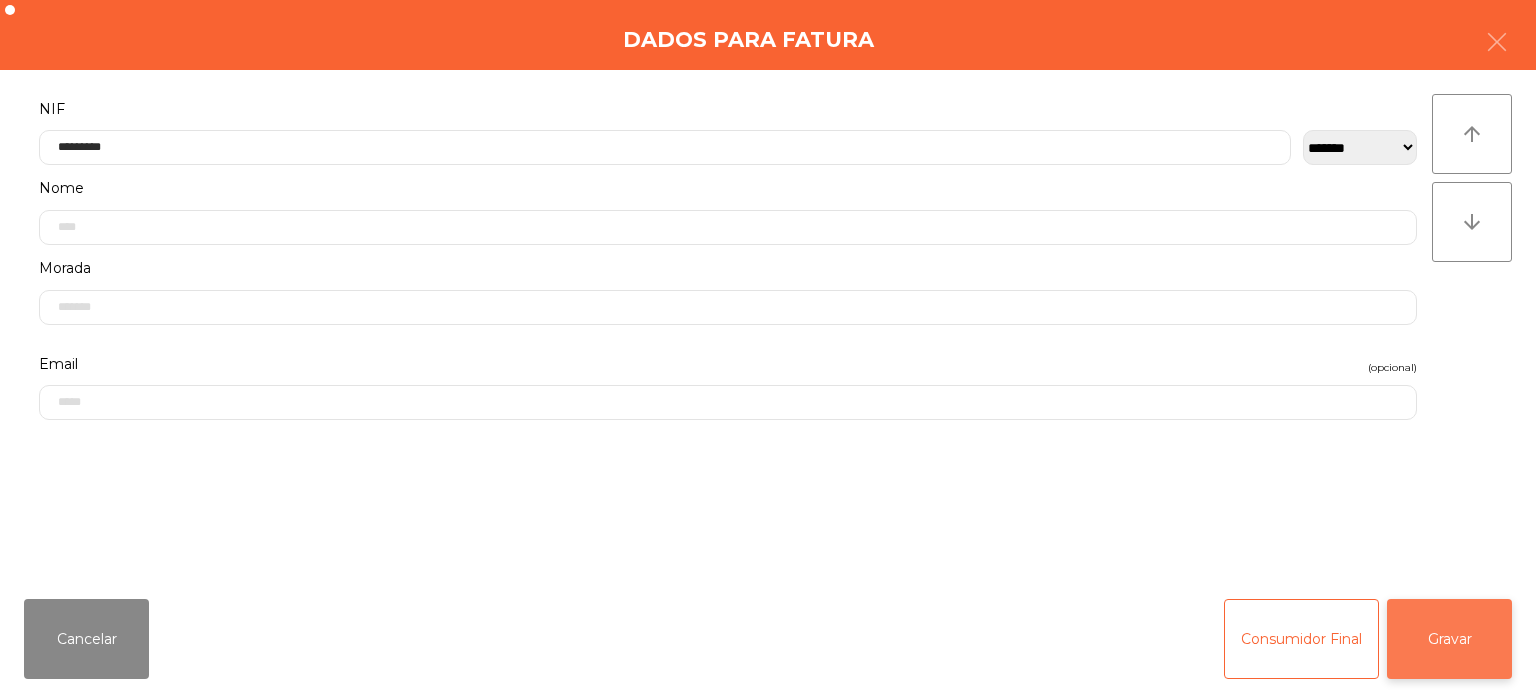 click on "Gravar" 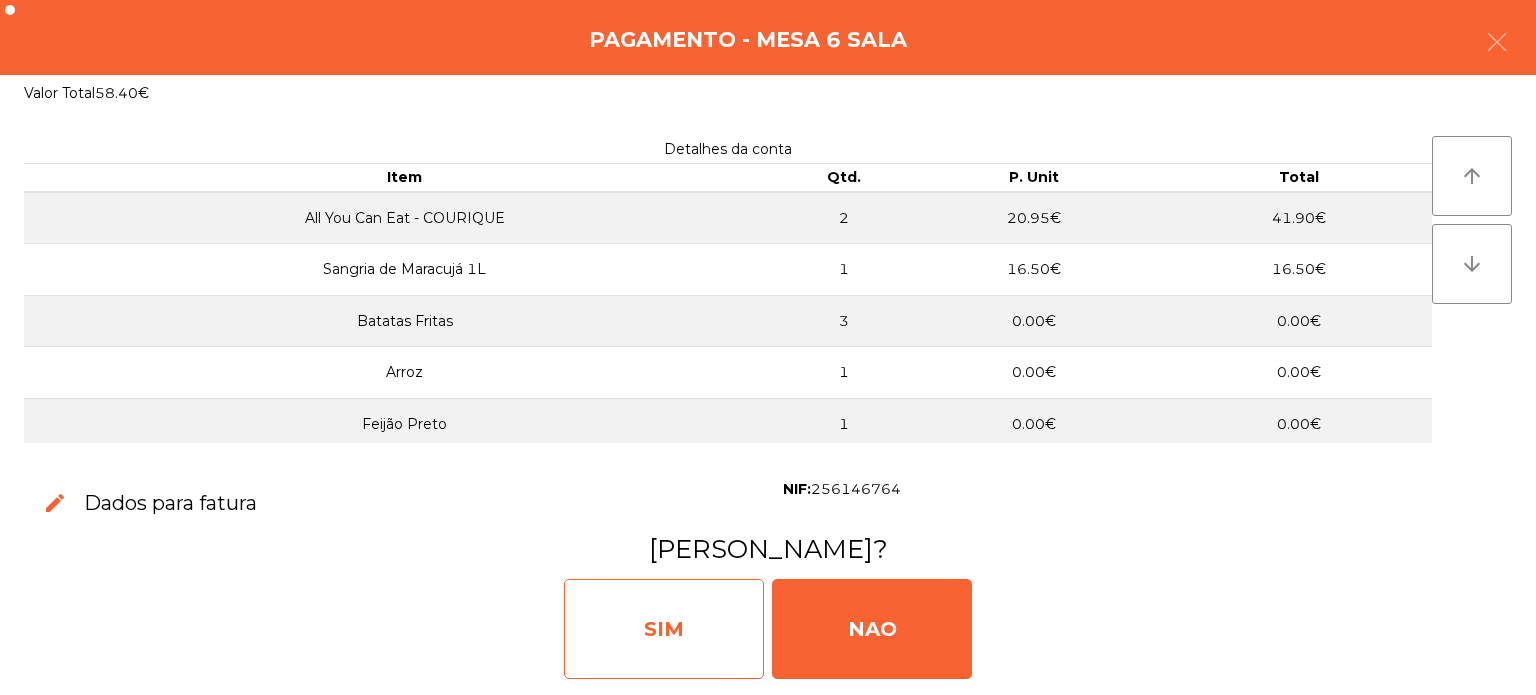 click on "SIM" 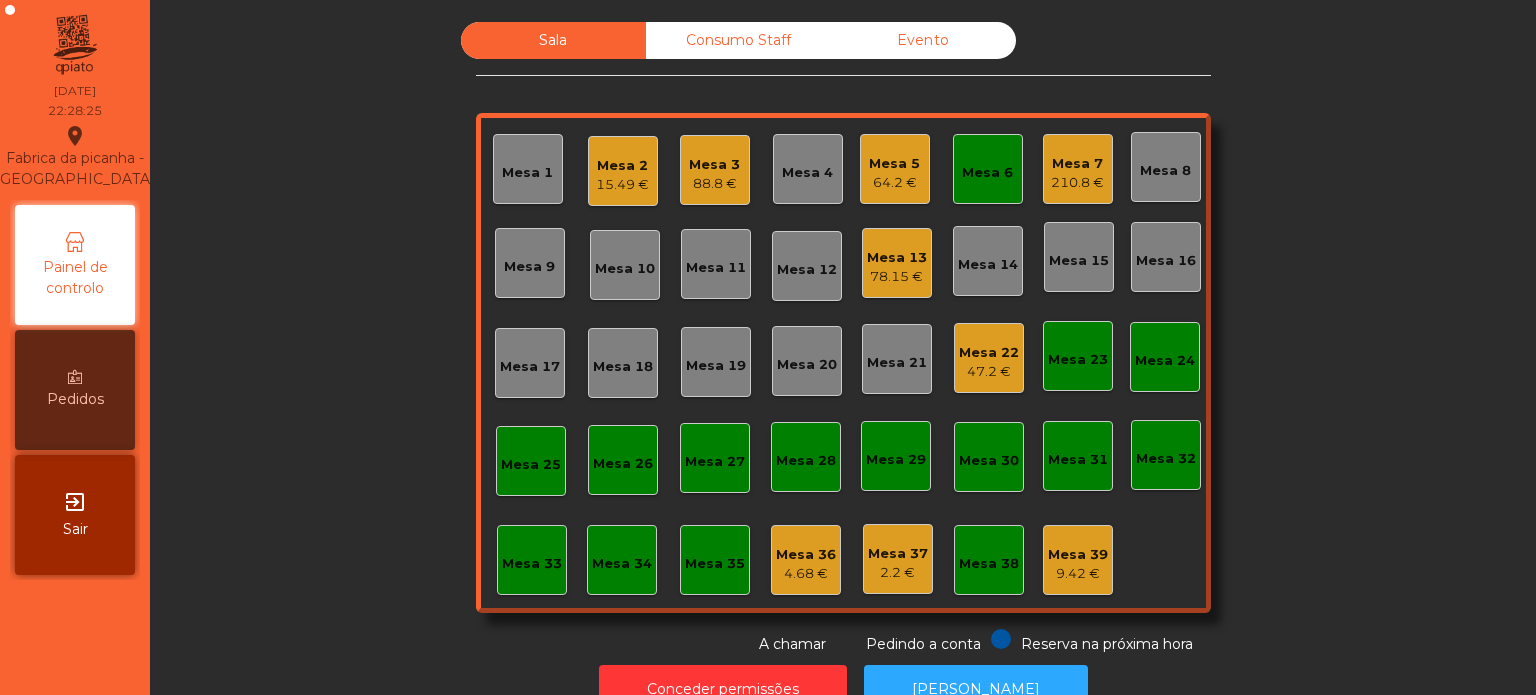 scroll, scrollTop: 55, scrollLeft: 0, axis: vertical 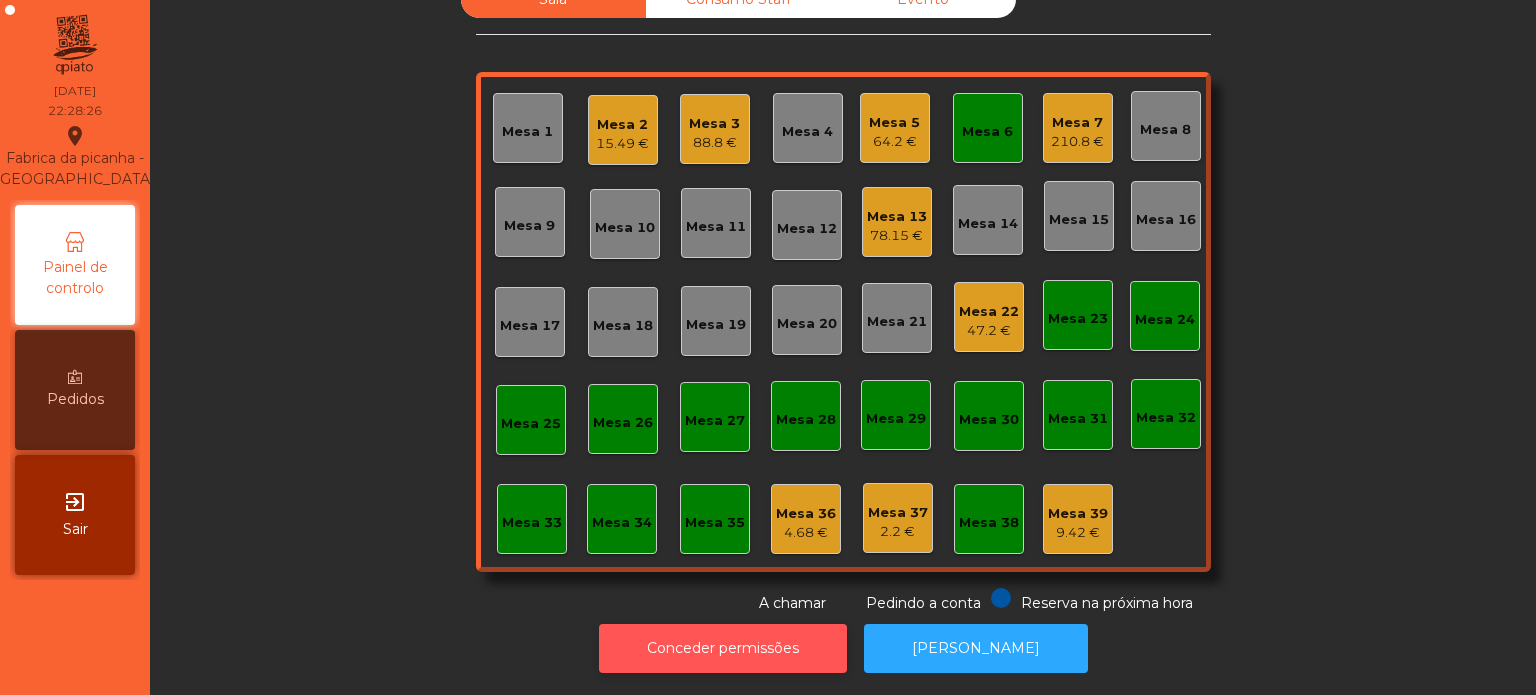 click on "Conceder permissões" 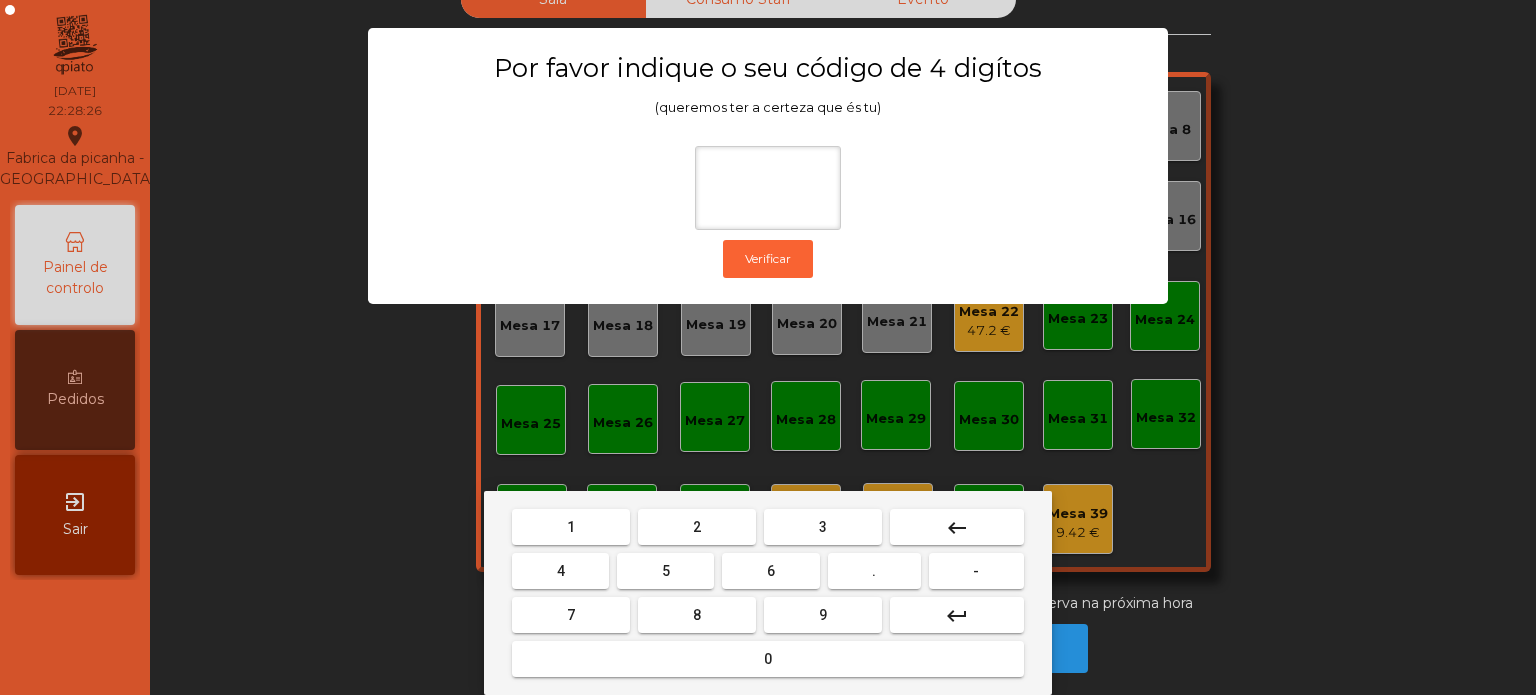 click on "1 2 3 keyboard_backspace 4 5 6 . - 7 8 9 keyboard_return 0" at bounding box center (768, 593) 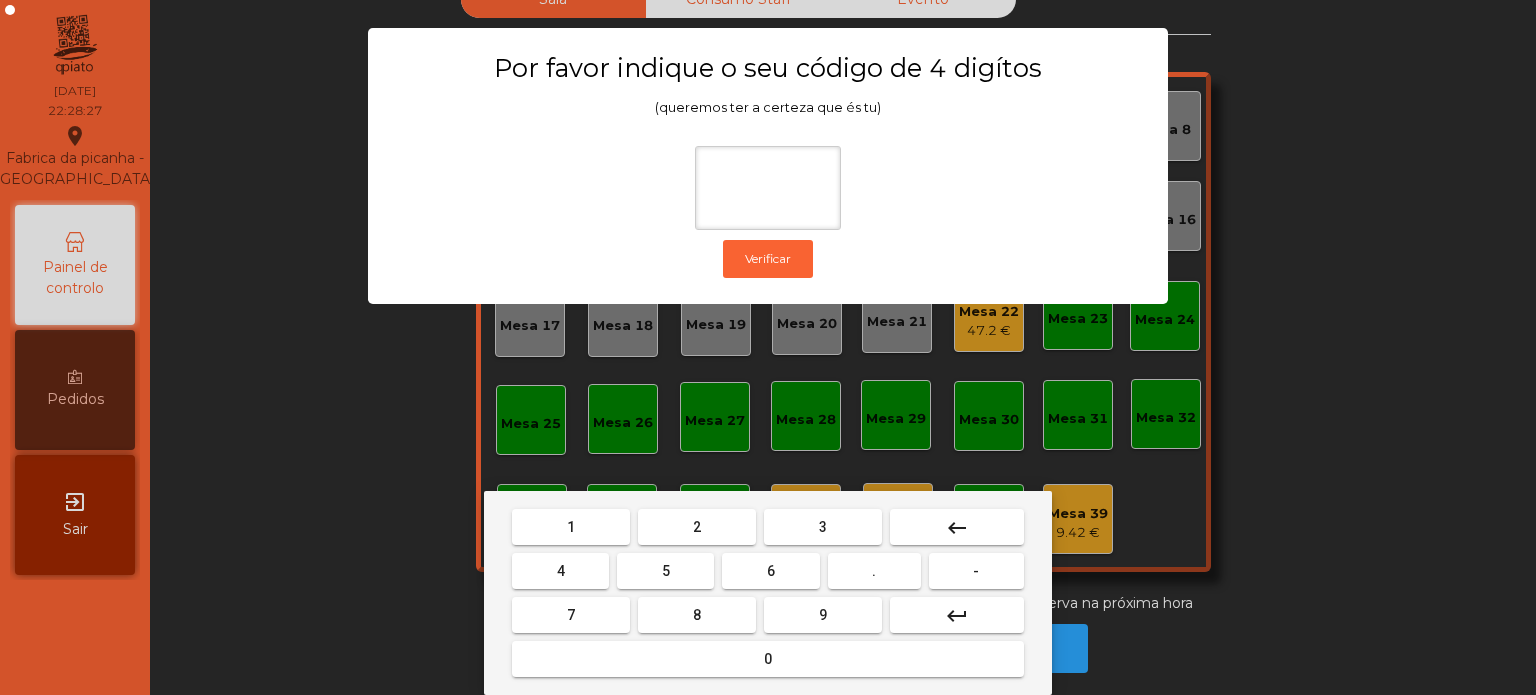 click on "5" at bounding box center [666, 571] 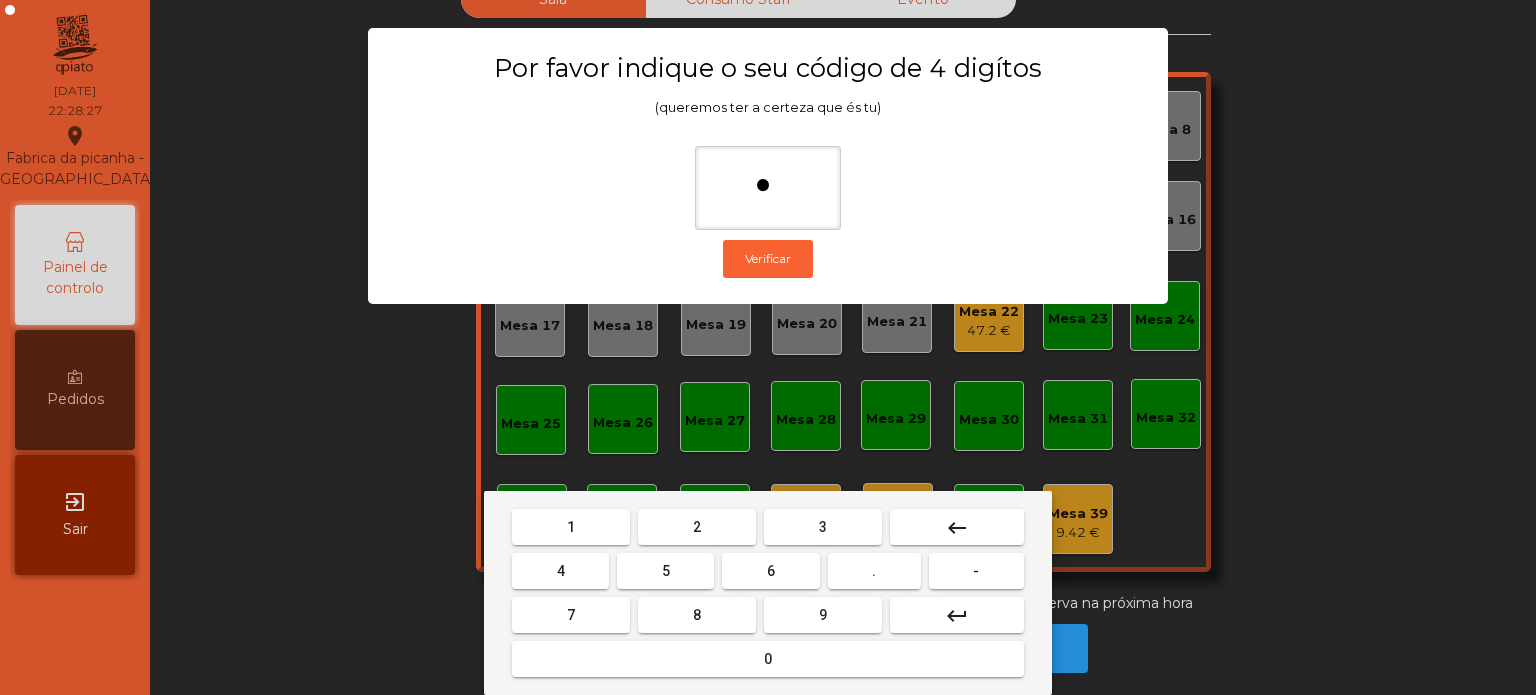 click on "keyboard_backspace" at bounding box center (957, 527) 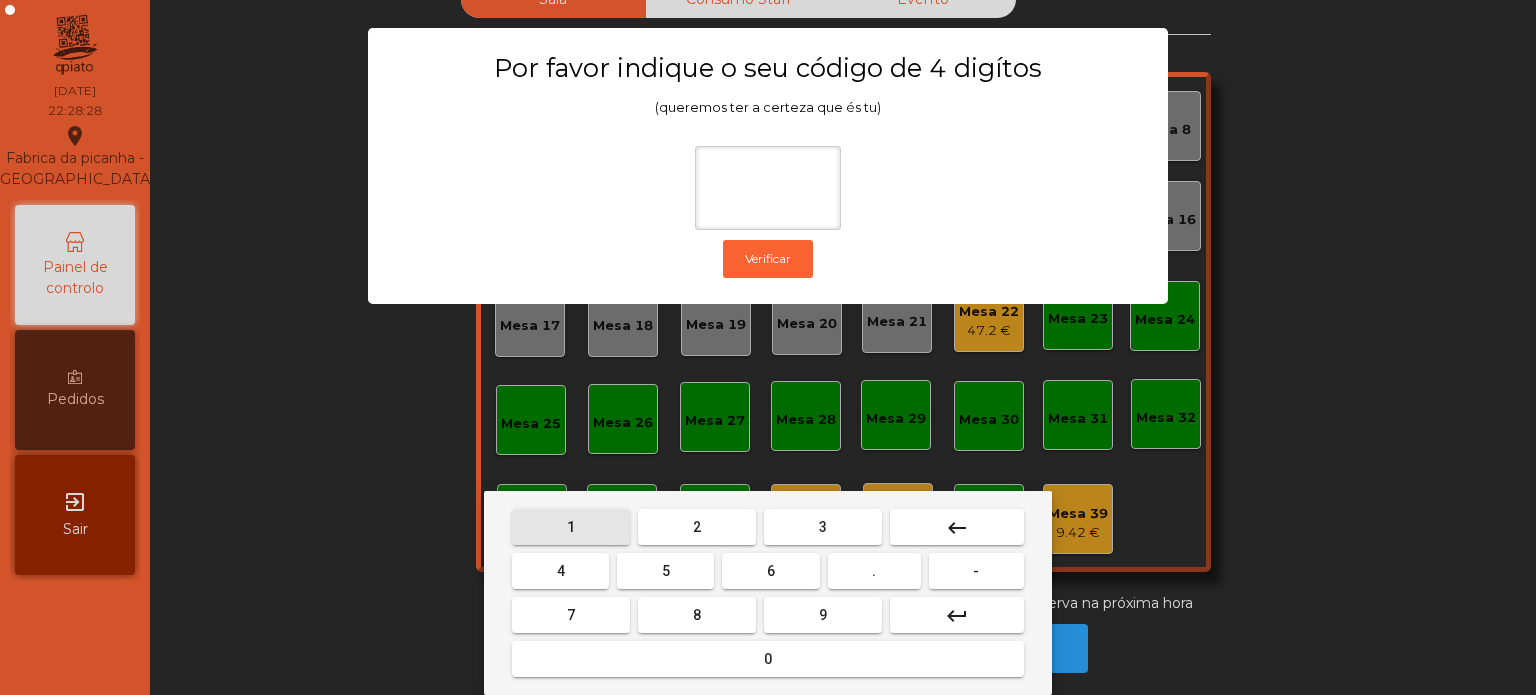 click on "1" at bounding box center (571, 527) 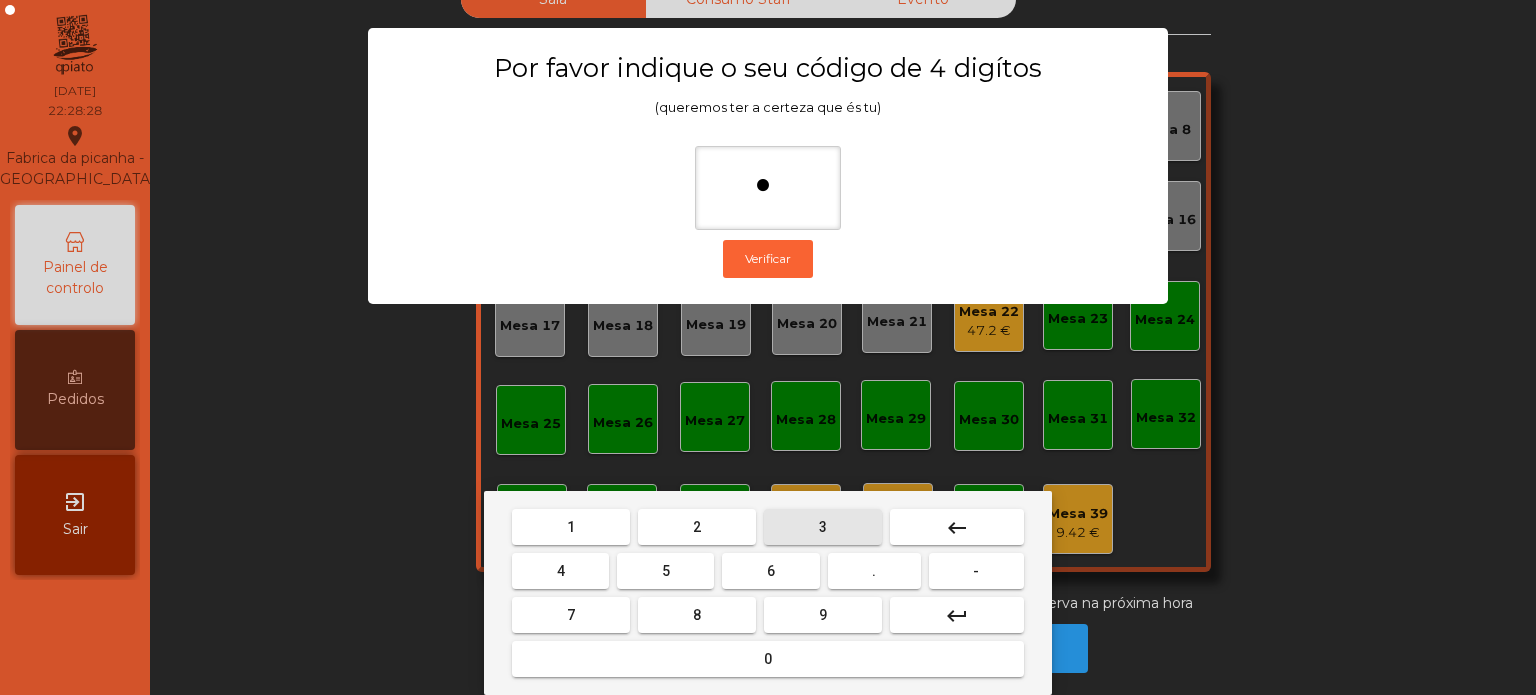 click on "3" at bounding box center (823, 527) 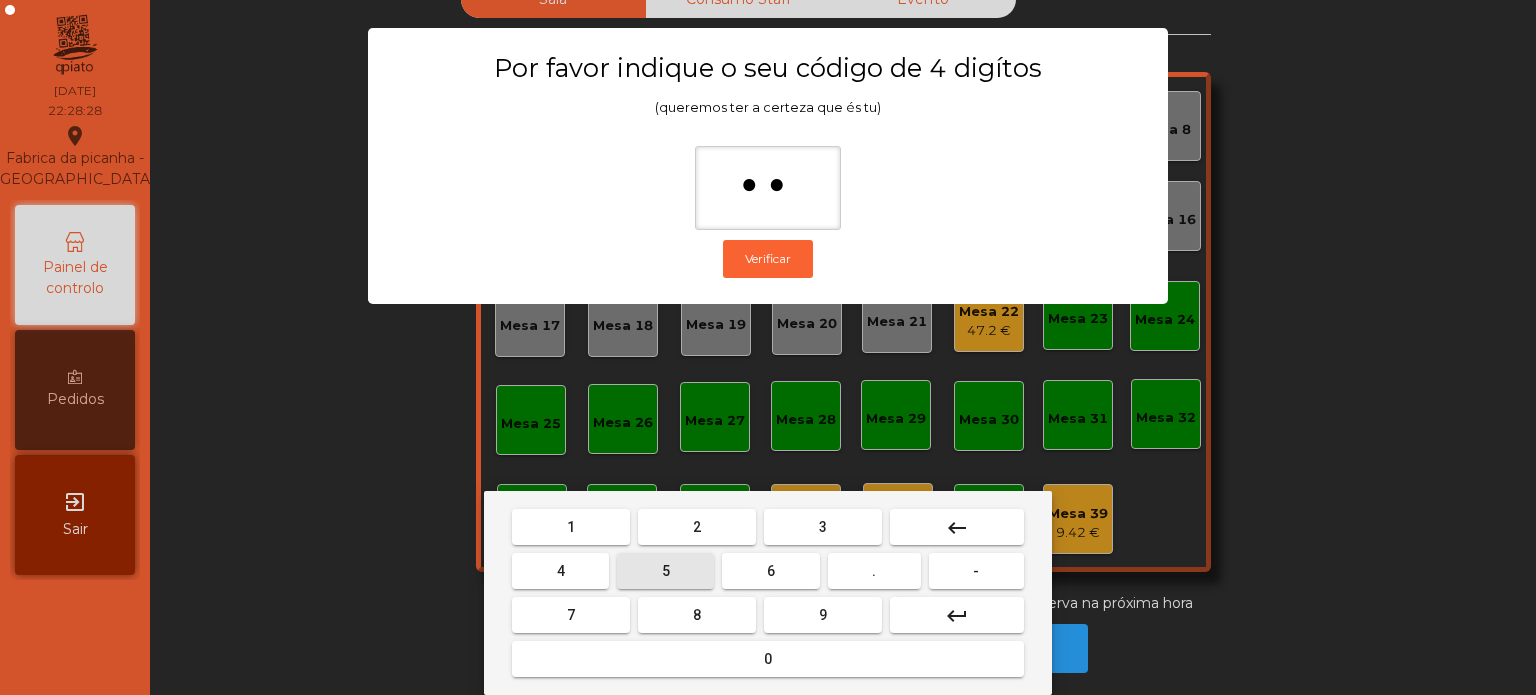 click on "5" at bounding box center (665, 571) 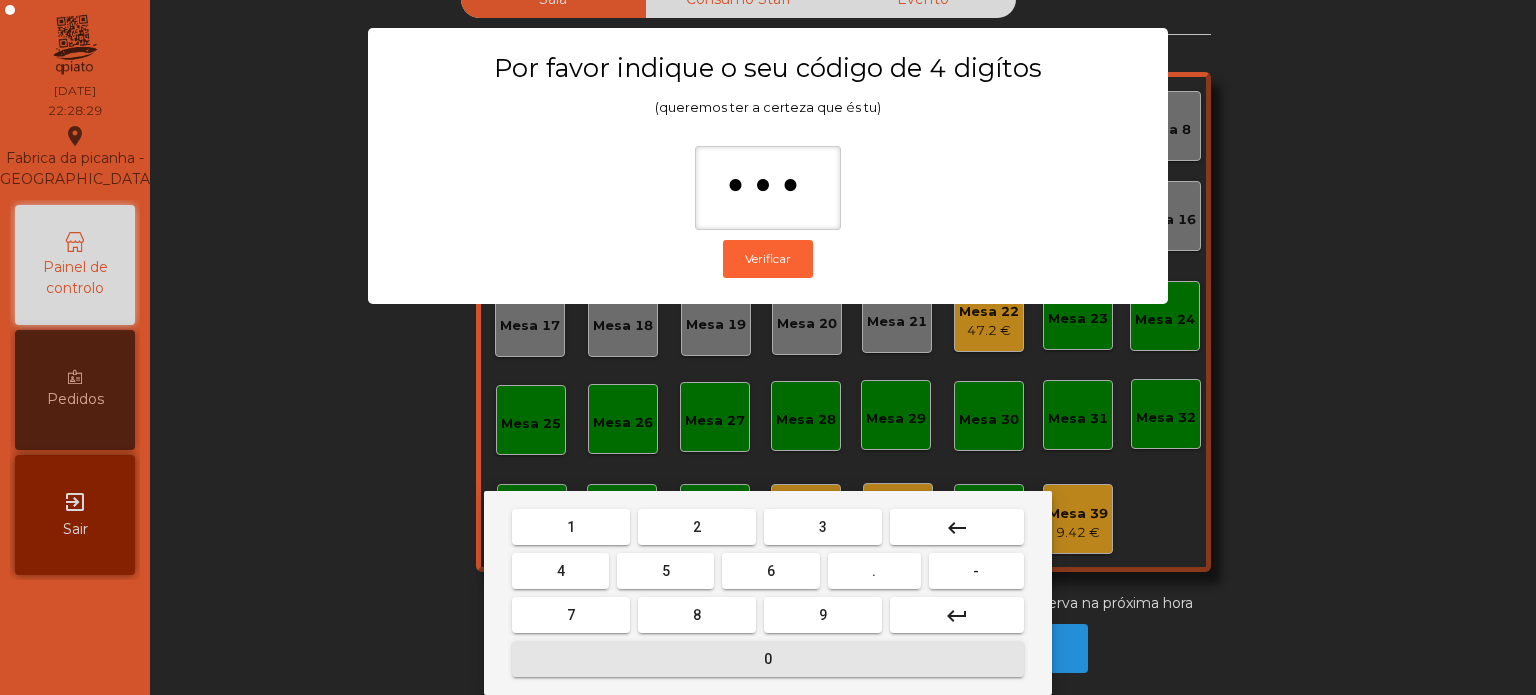 click on "0" at bounding box center [768, 659] 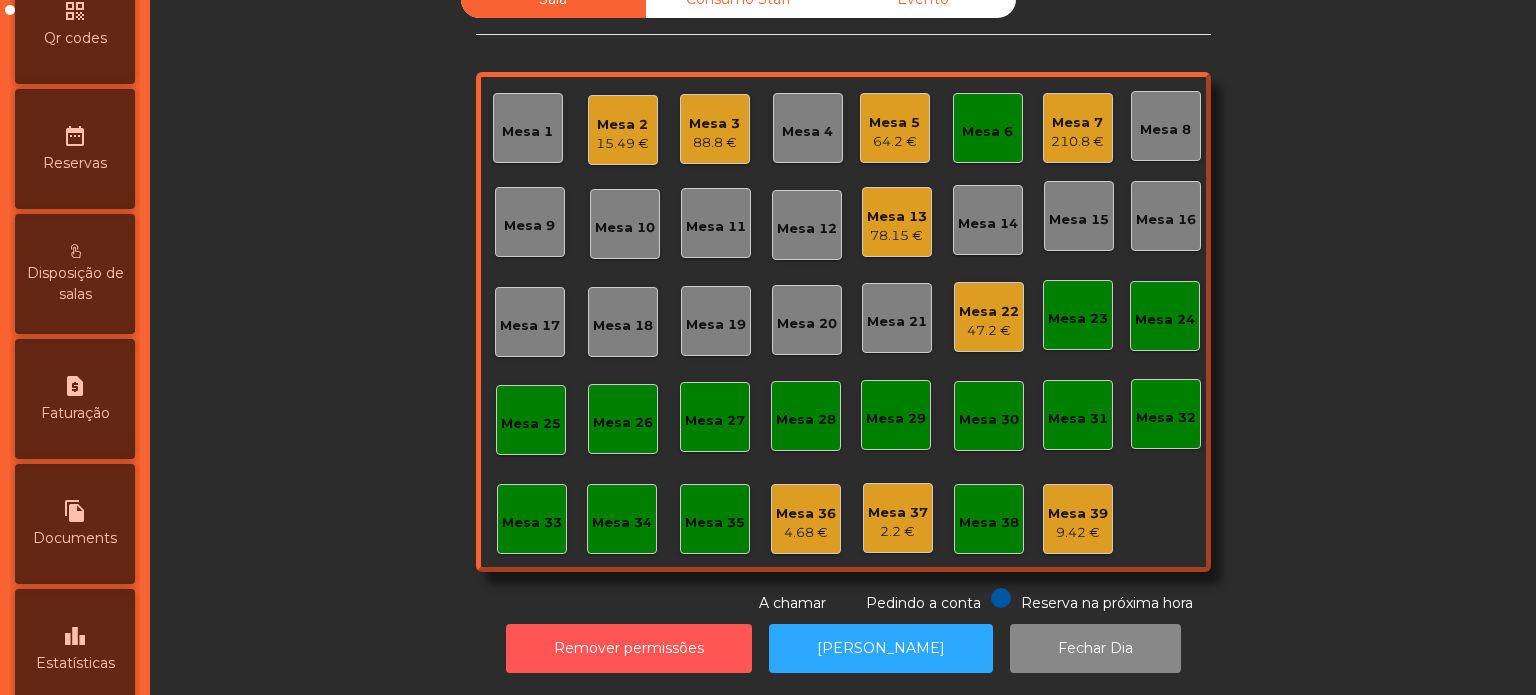 scroll, scrollTop: 701, scrollLeft: 0, axis: vertical 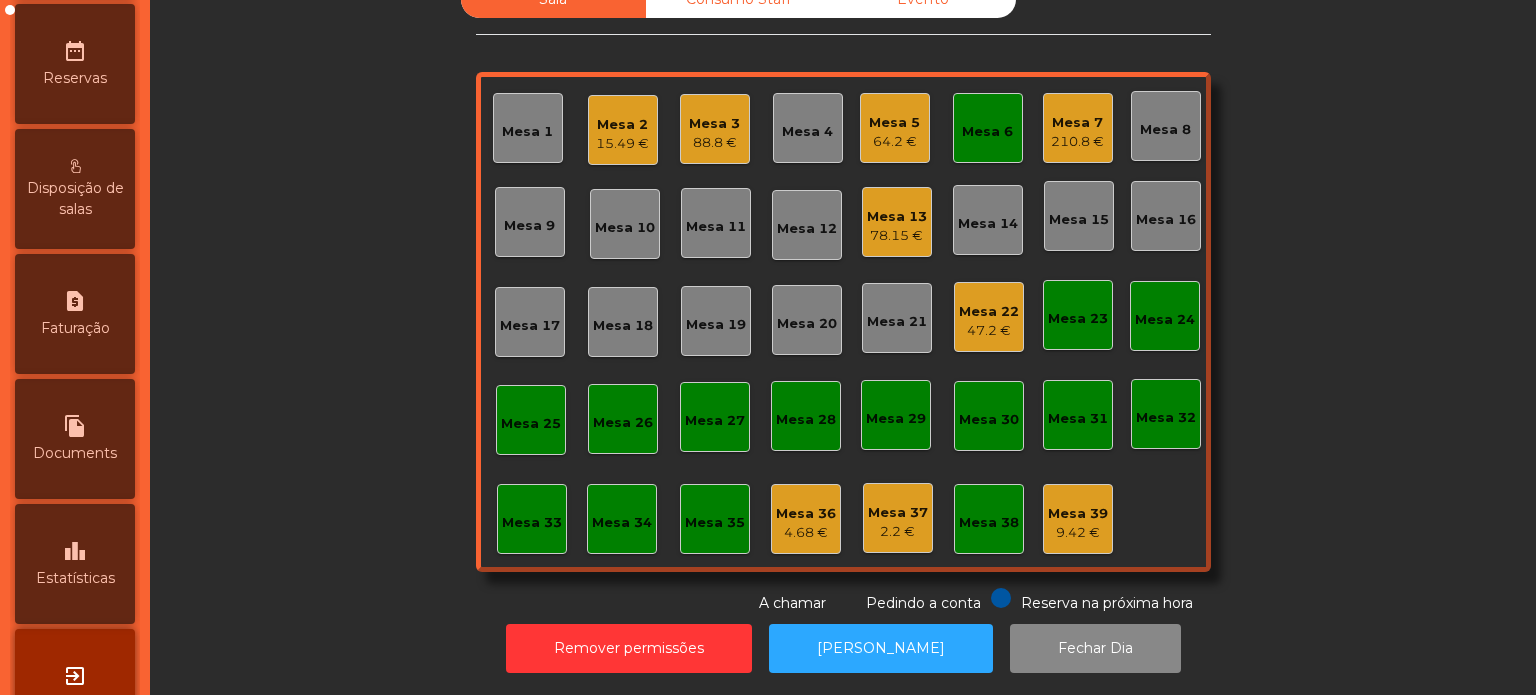 click on "Faturação" at bounding box center [75, 328] 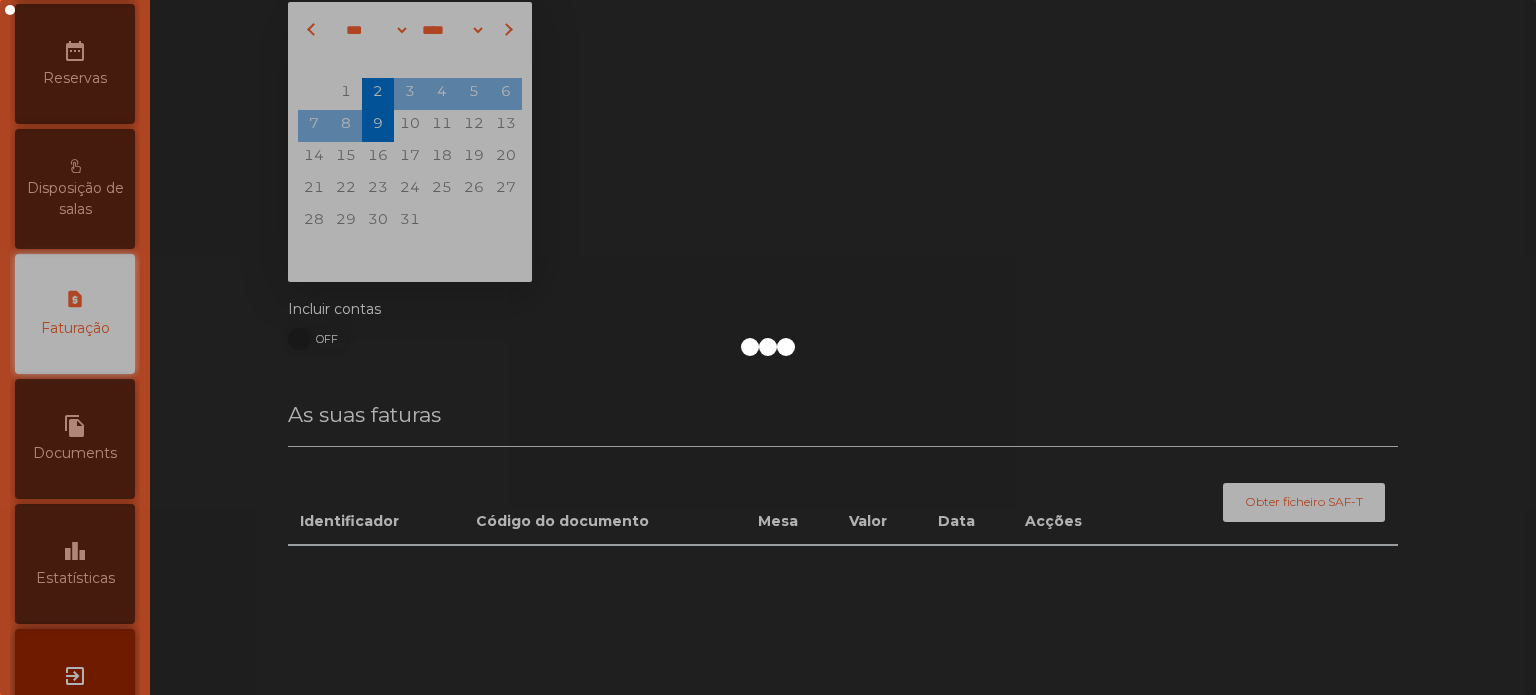 scroll, scrollTop: 44, scrollLeft: 0, axis: vertical 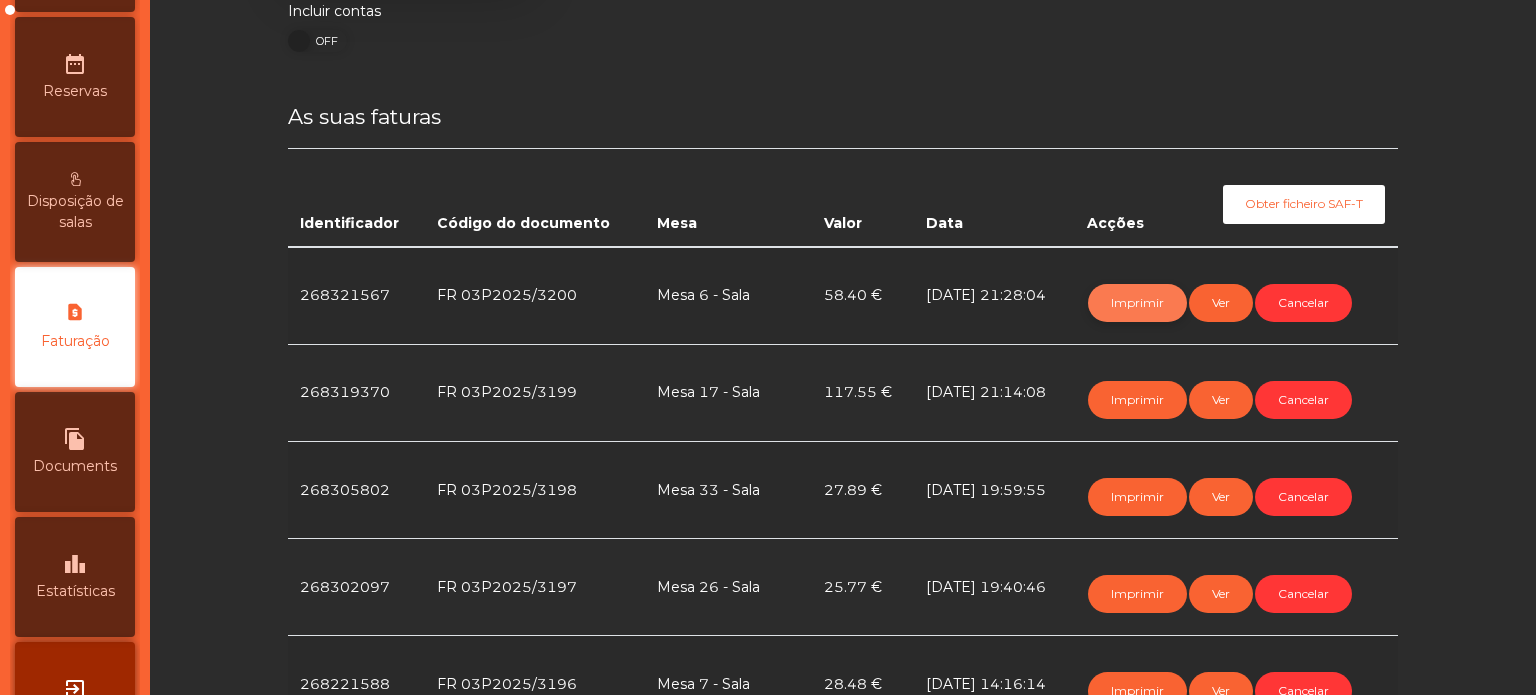 click on "Imprimir" 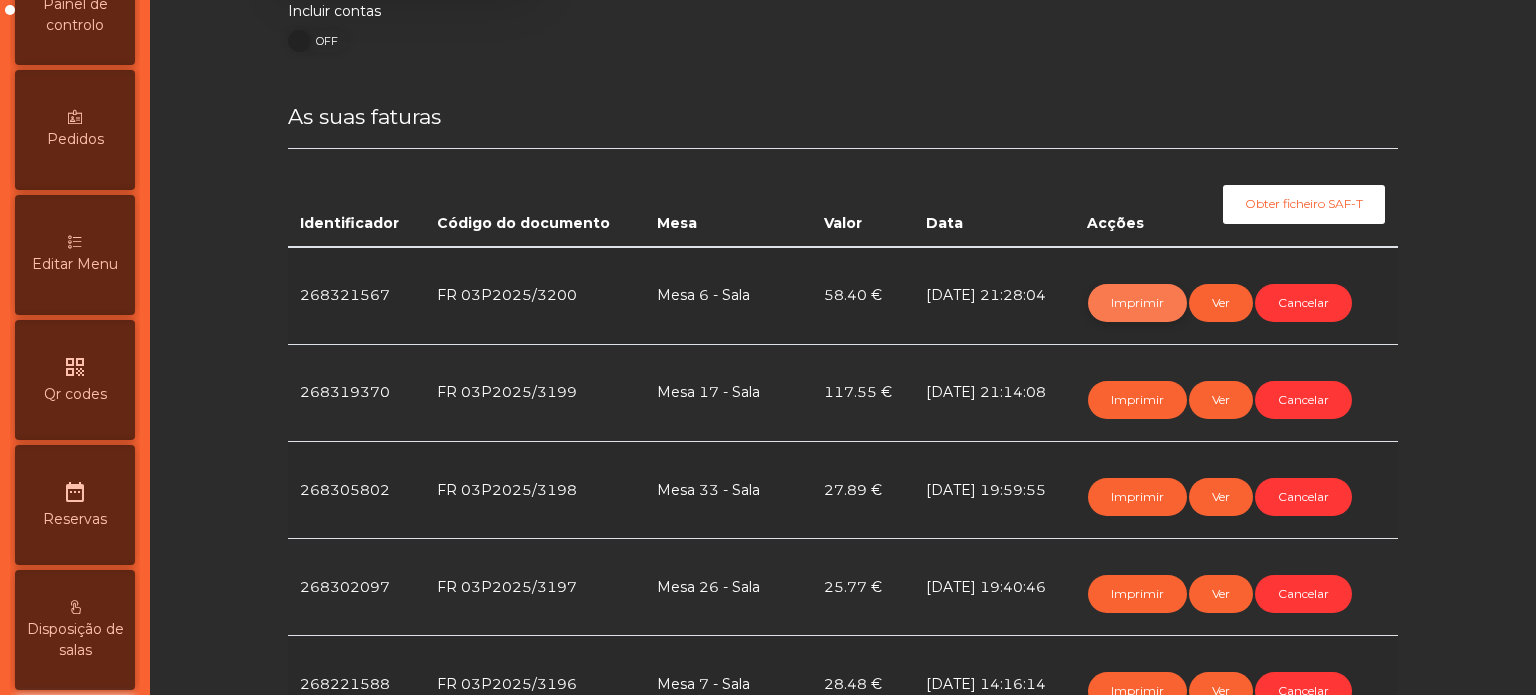scroll, scrollTop: 0, scrollLeft: 0, axis: both 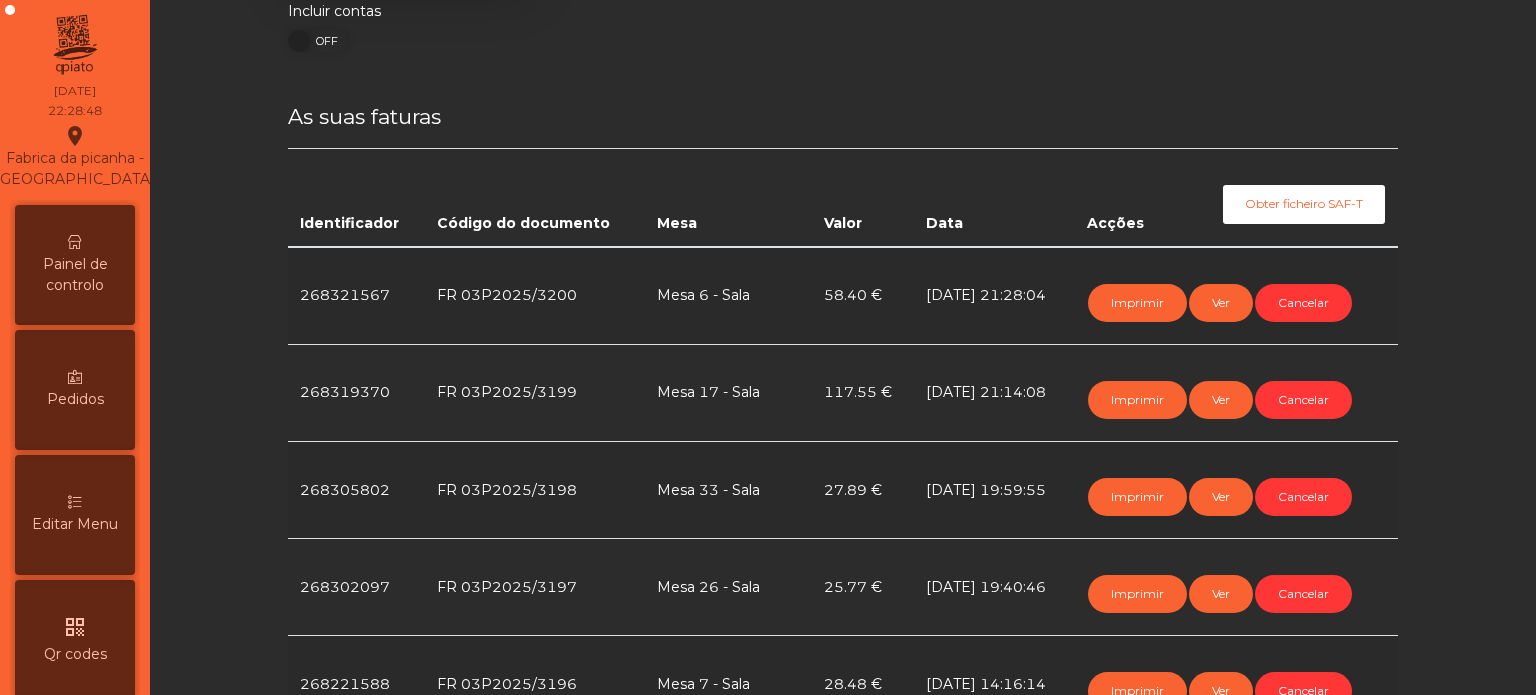 click on "Painel de controlo" at bounding box center [75, 265] 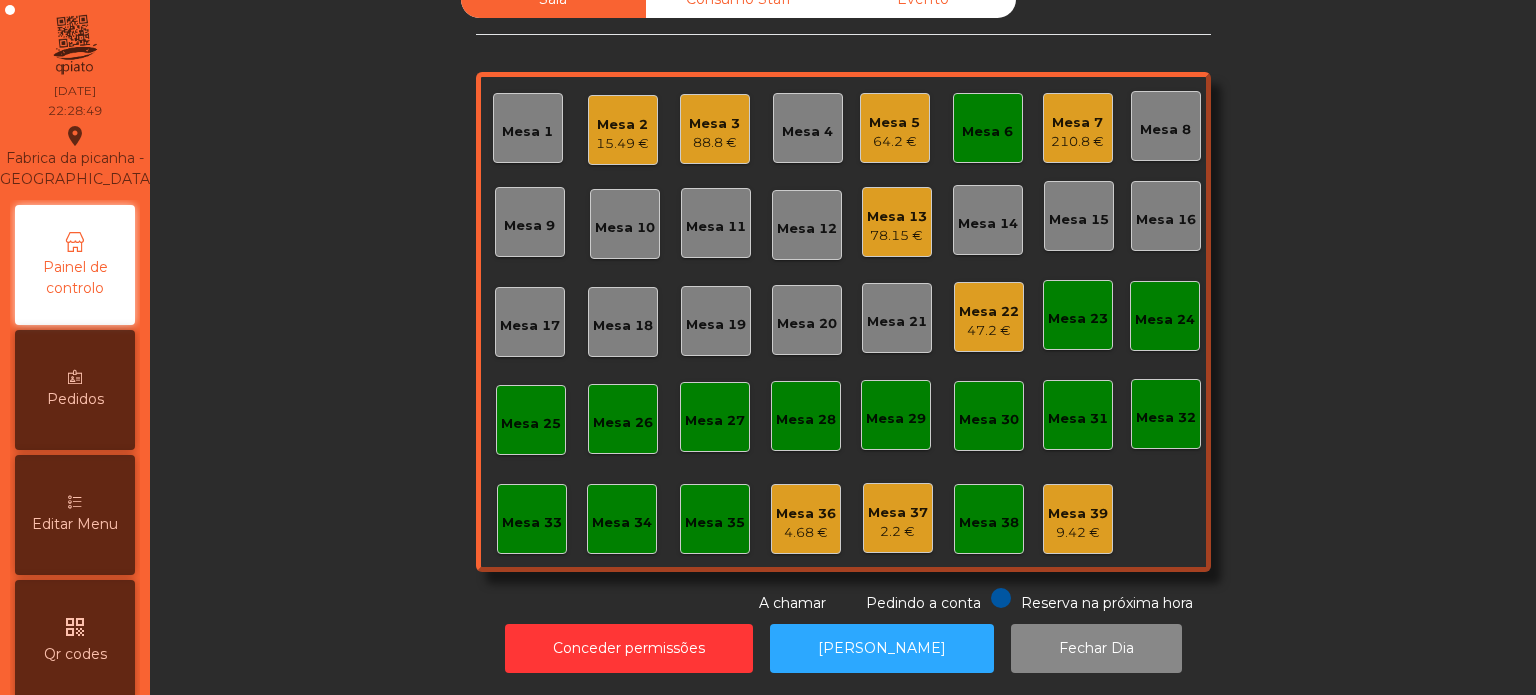 scroll, scrollTop: 55, scrollLeft: 0, axis: vertical 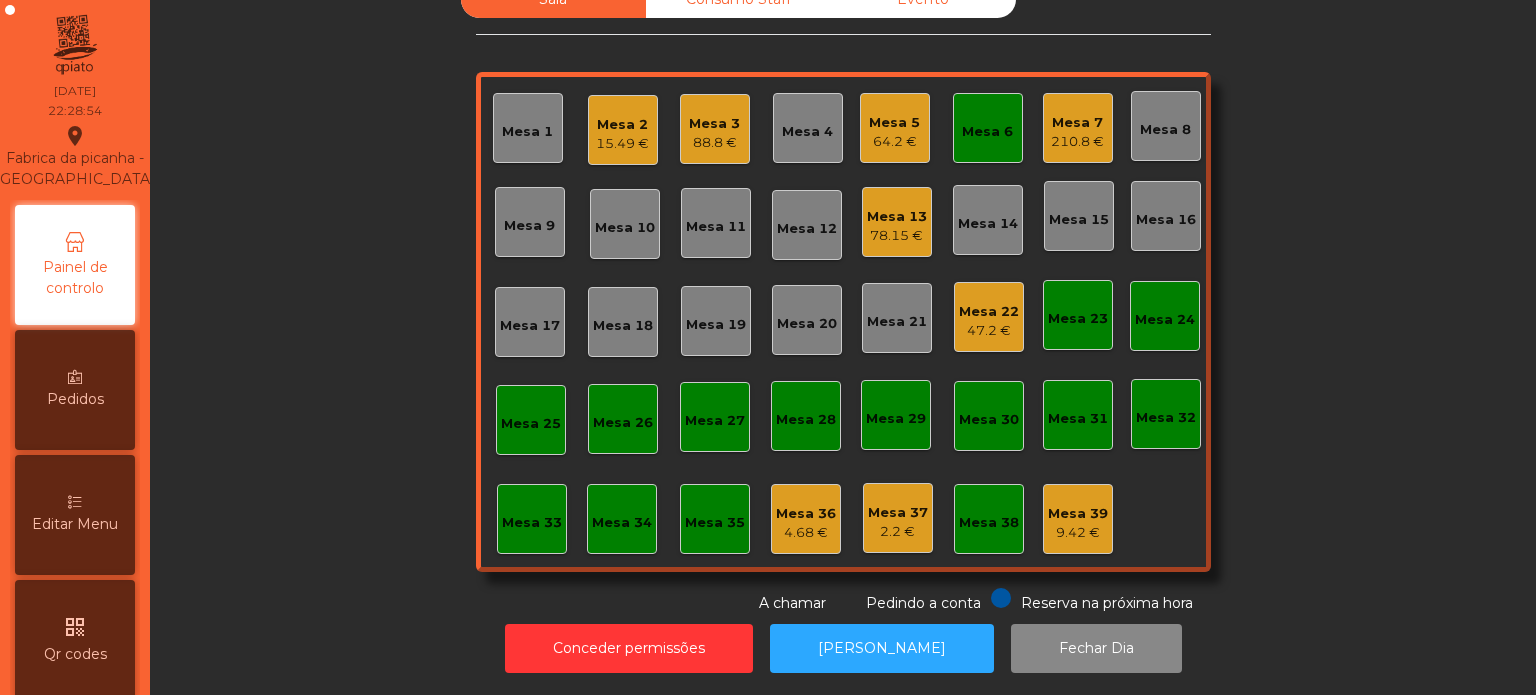 click on "Mesa 26" 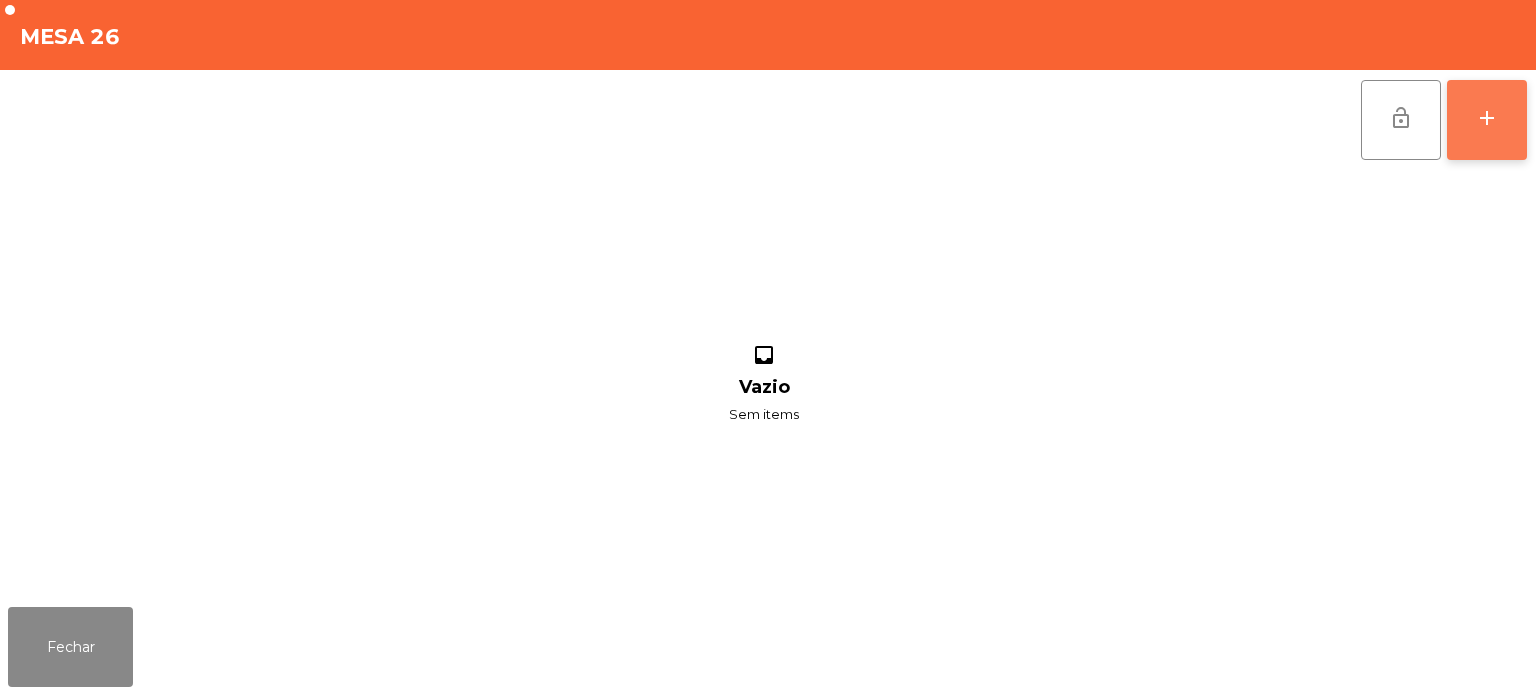 click on "add" 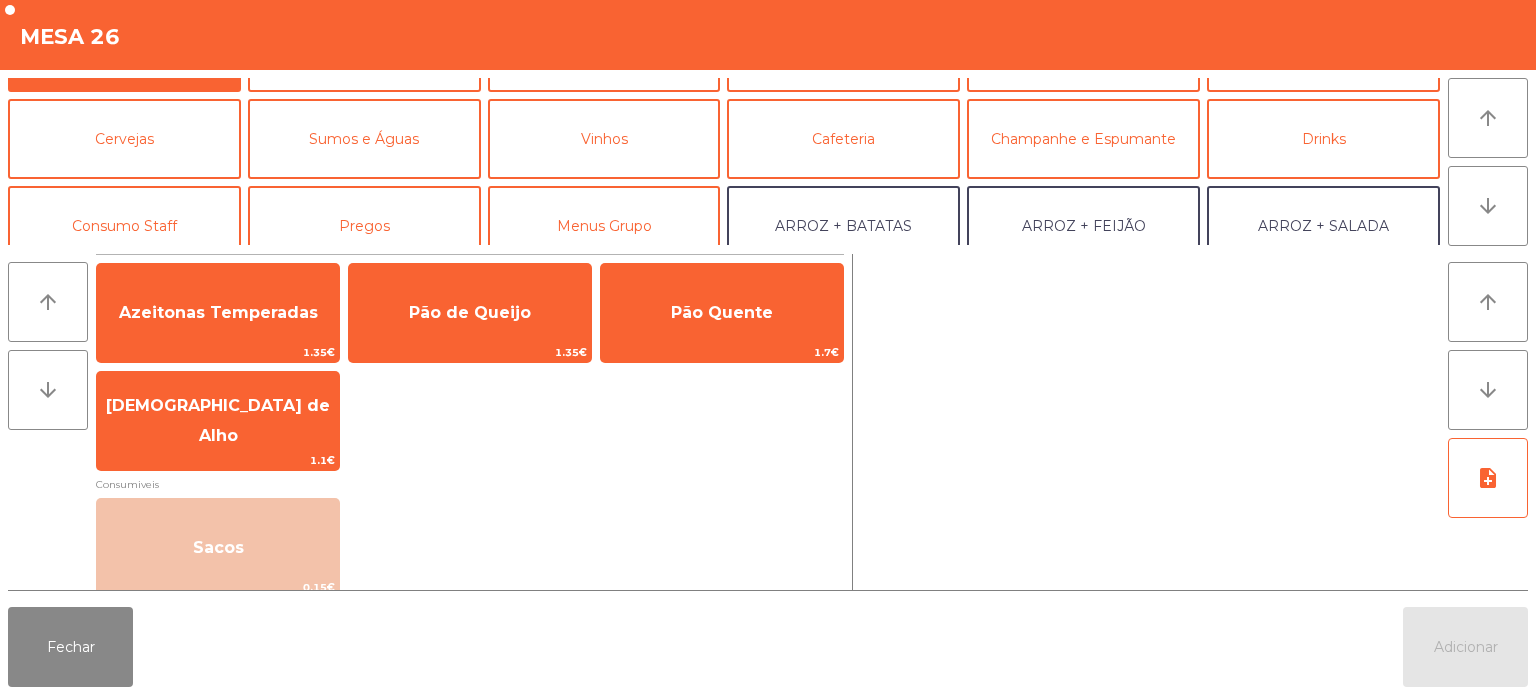 scroll, scrollTop: 96, scrollLeft: 0, axis: vertical 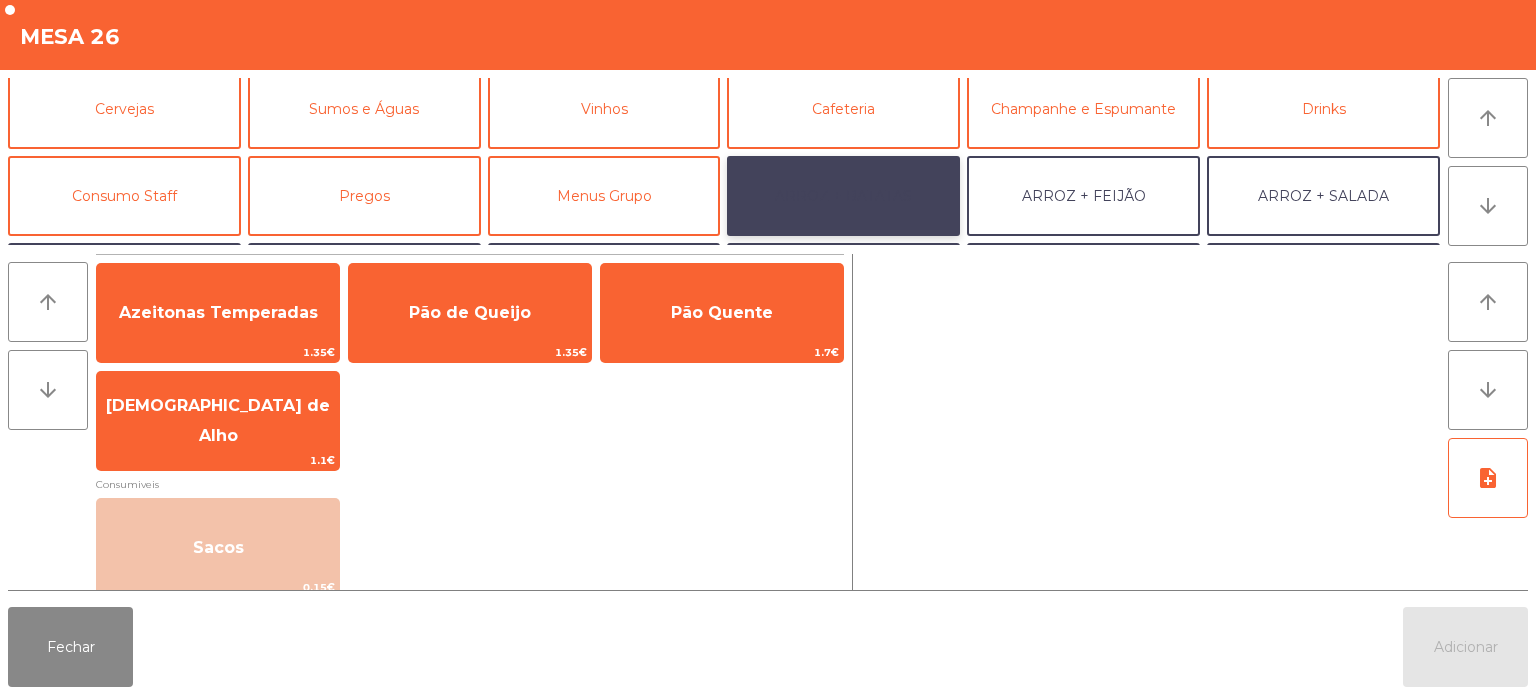 click on "ARROZ + BATATAS" 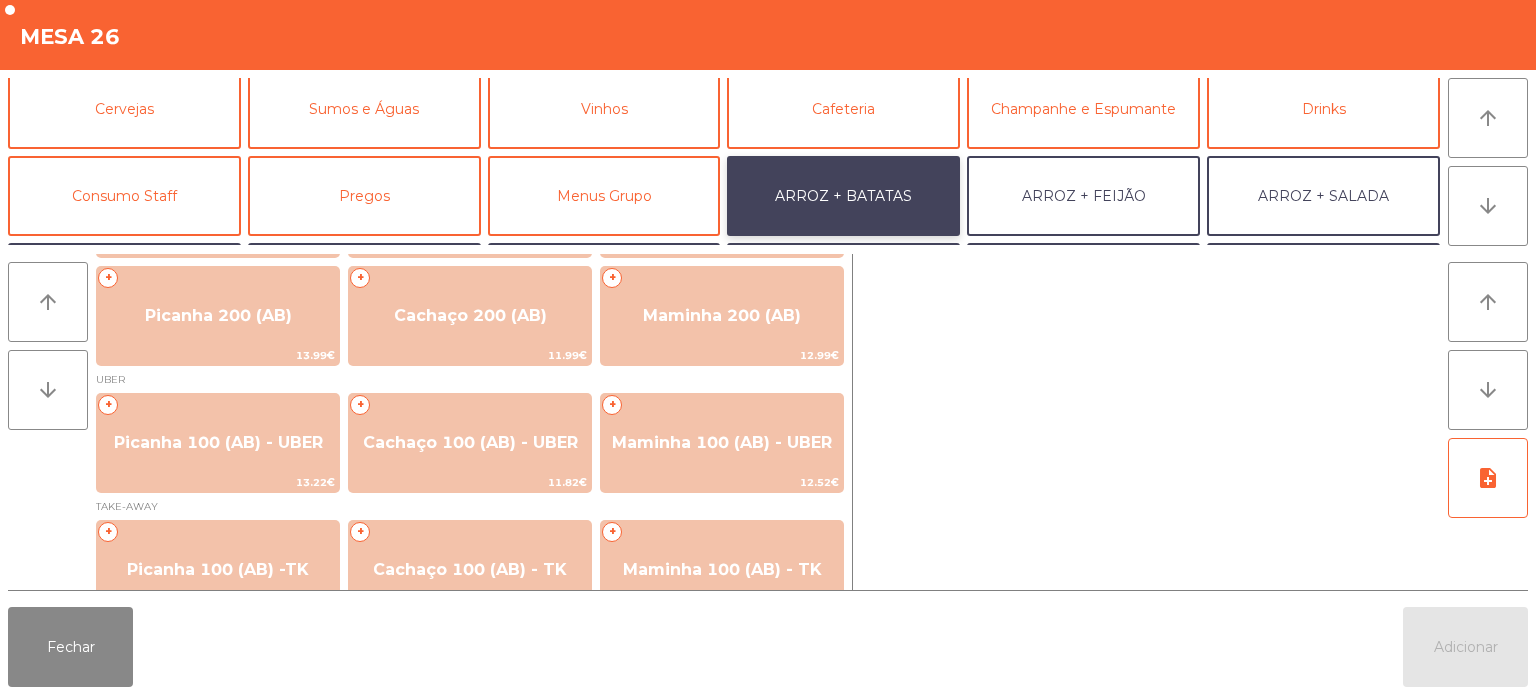 scroll, scrollTop: 100, scrollLeft: 0, axis: vertical 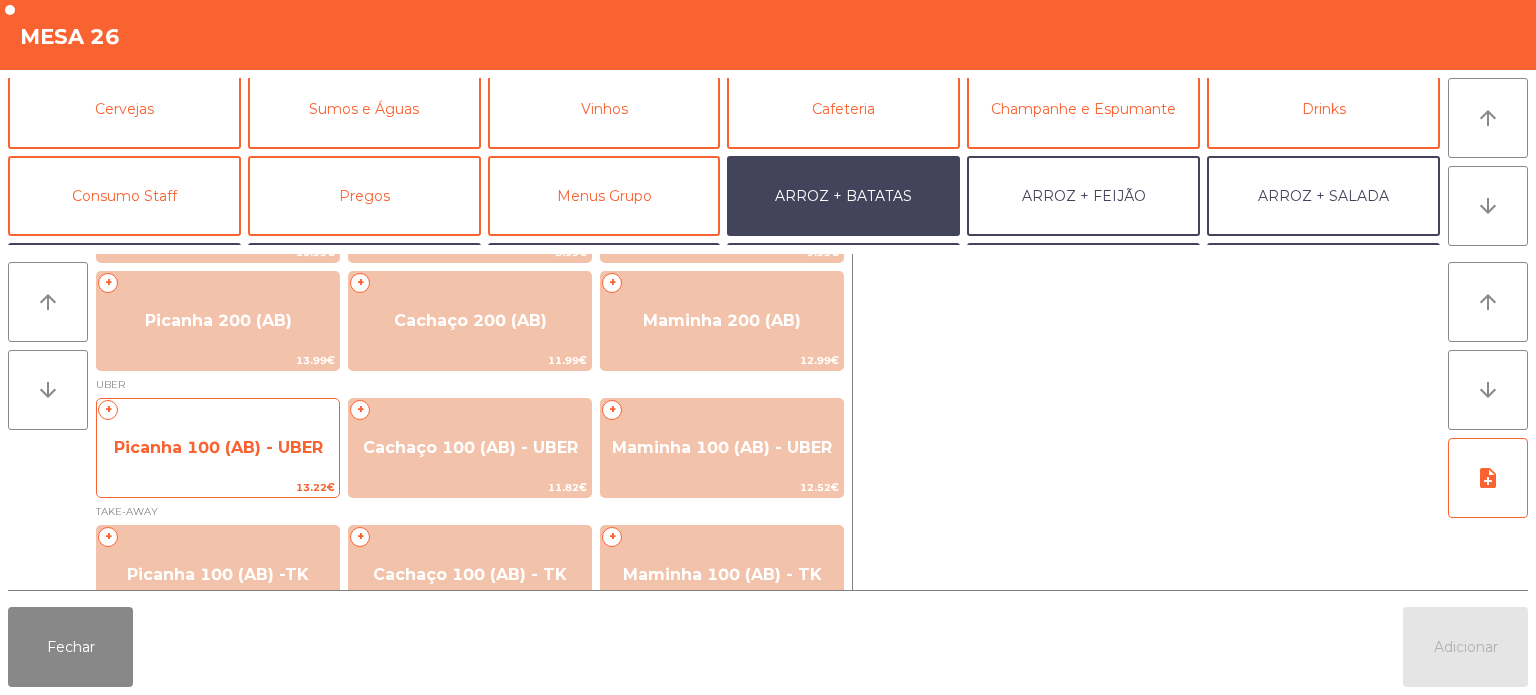 click on "Picanha 100 (AB) - UBER" 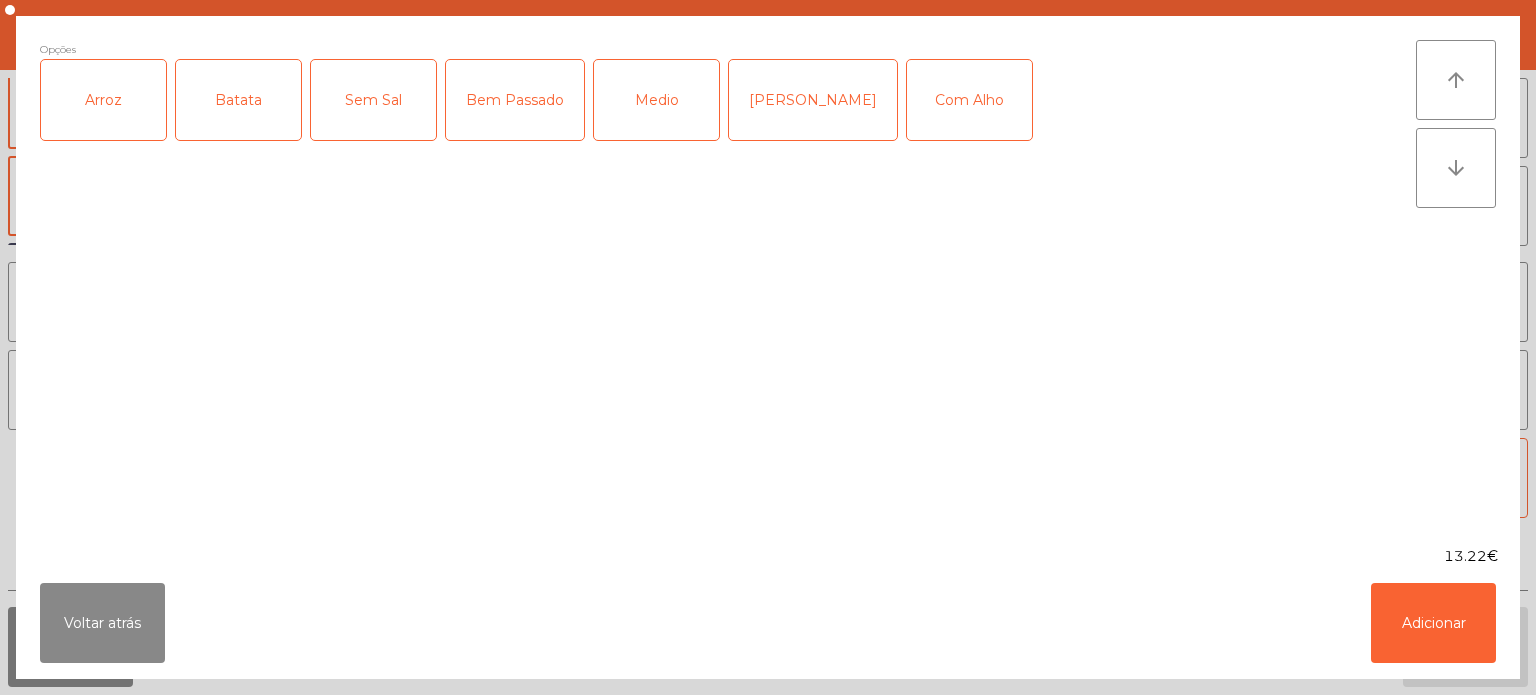 click on "Arroz" 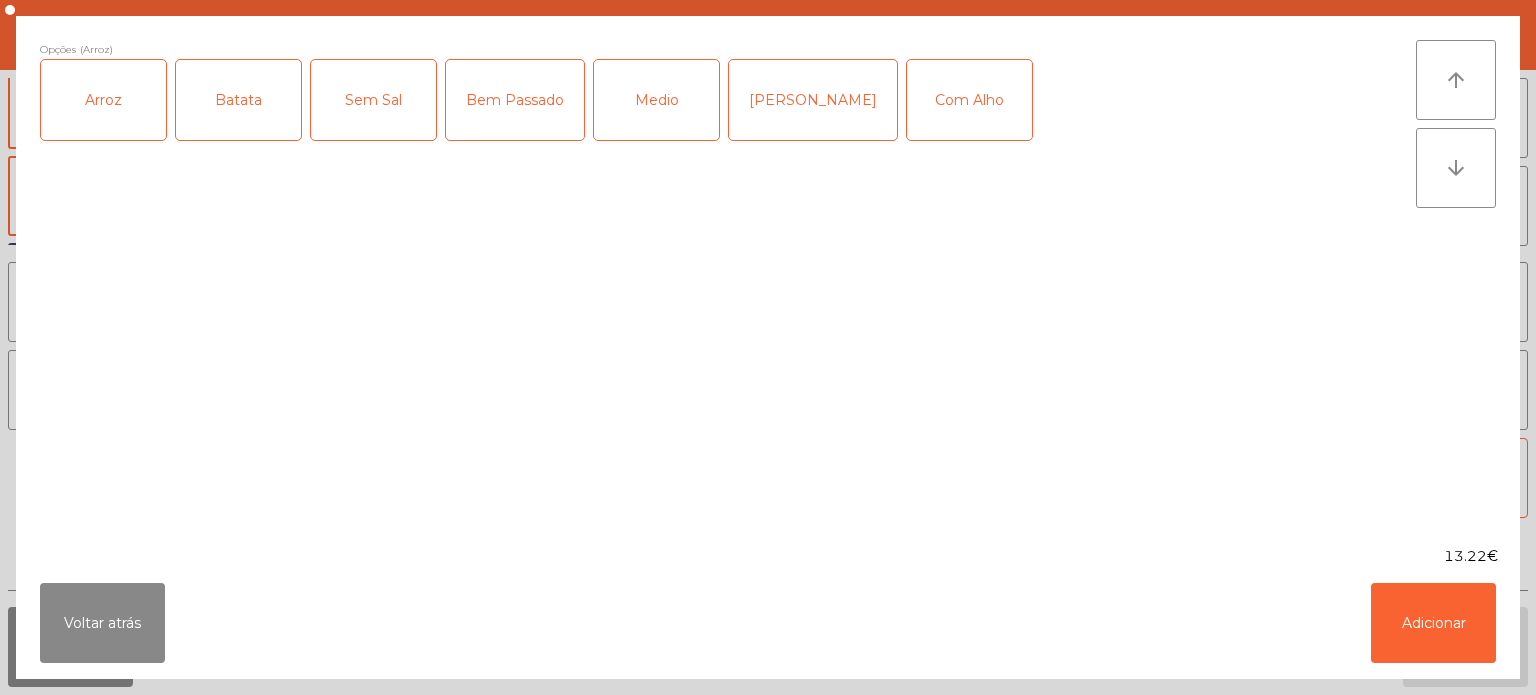 click on "Batata" 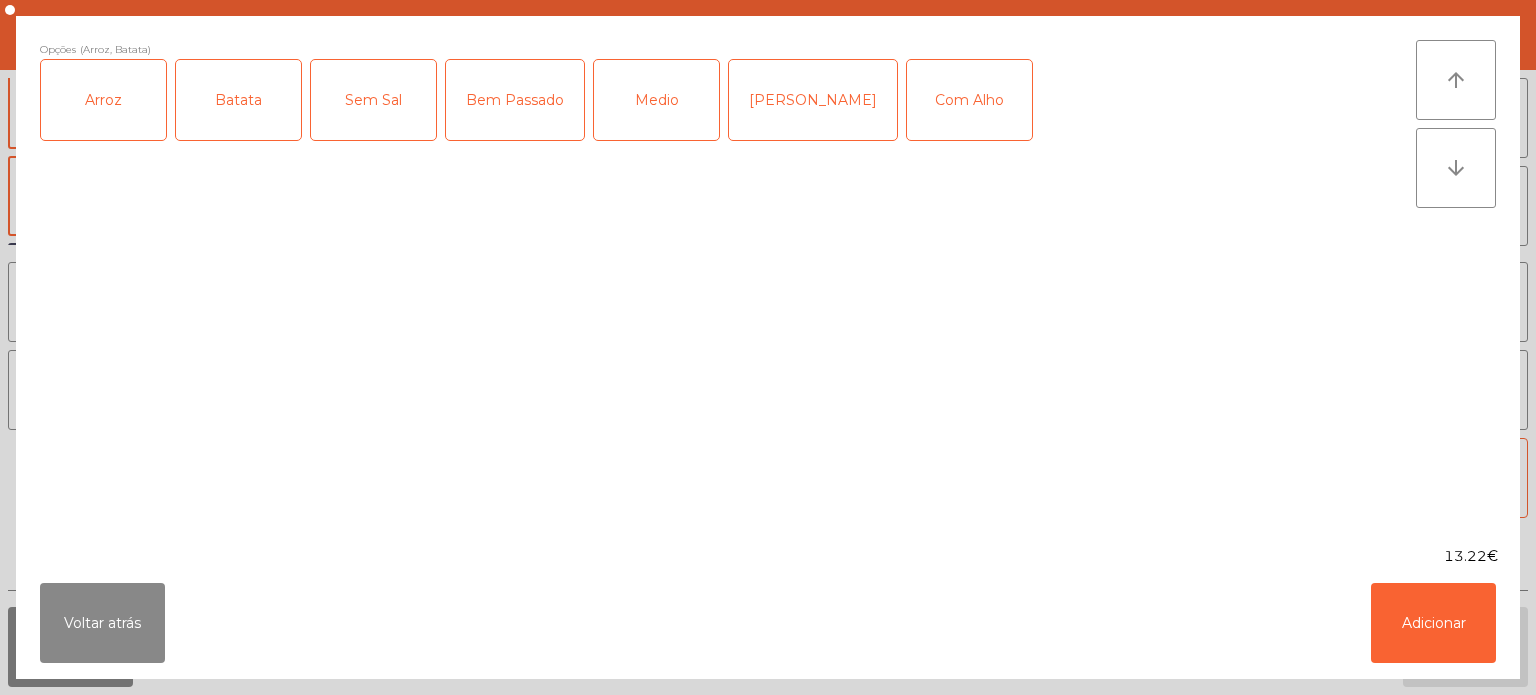 click on "Medio" 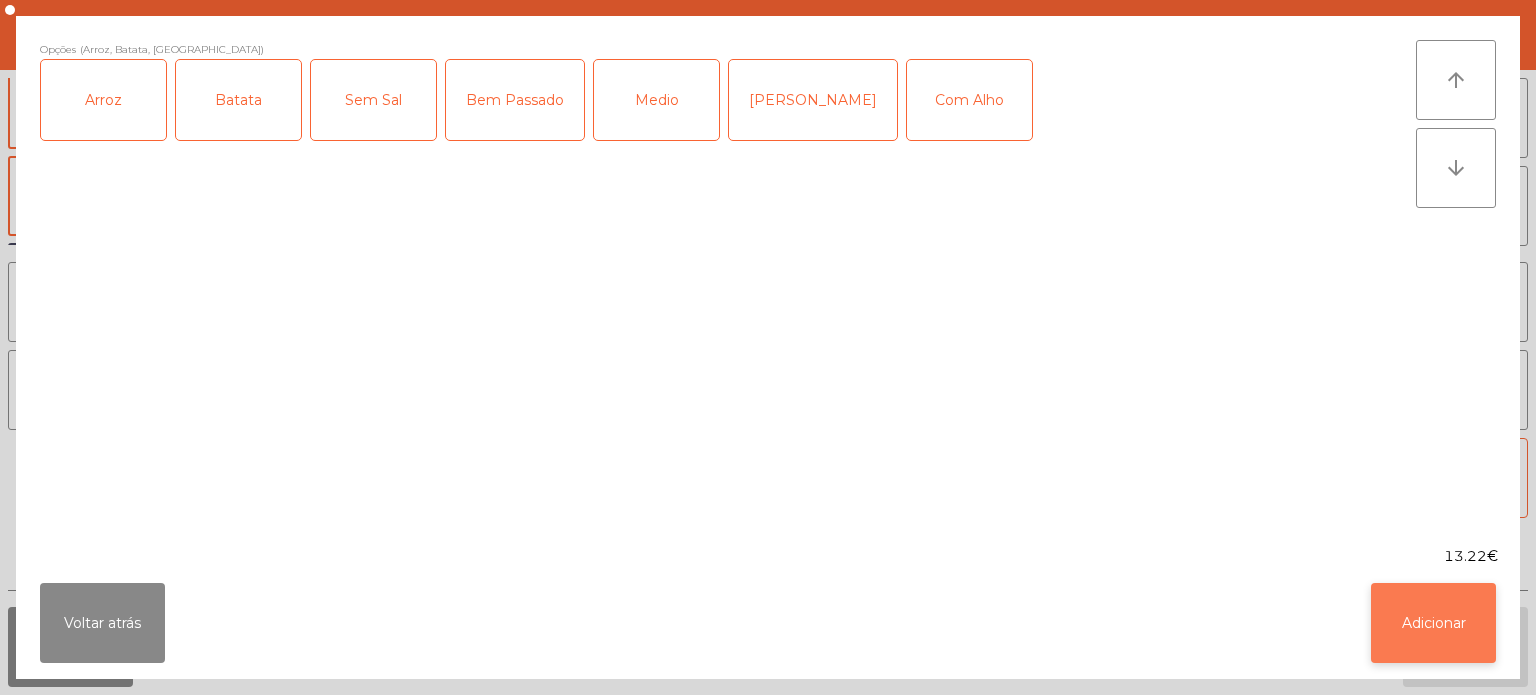 click on "Adicionar" 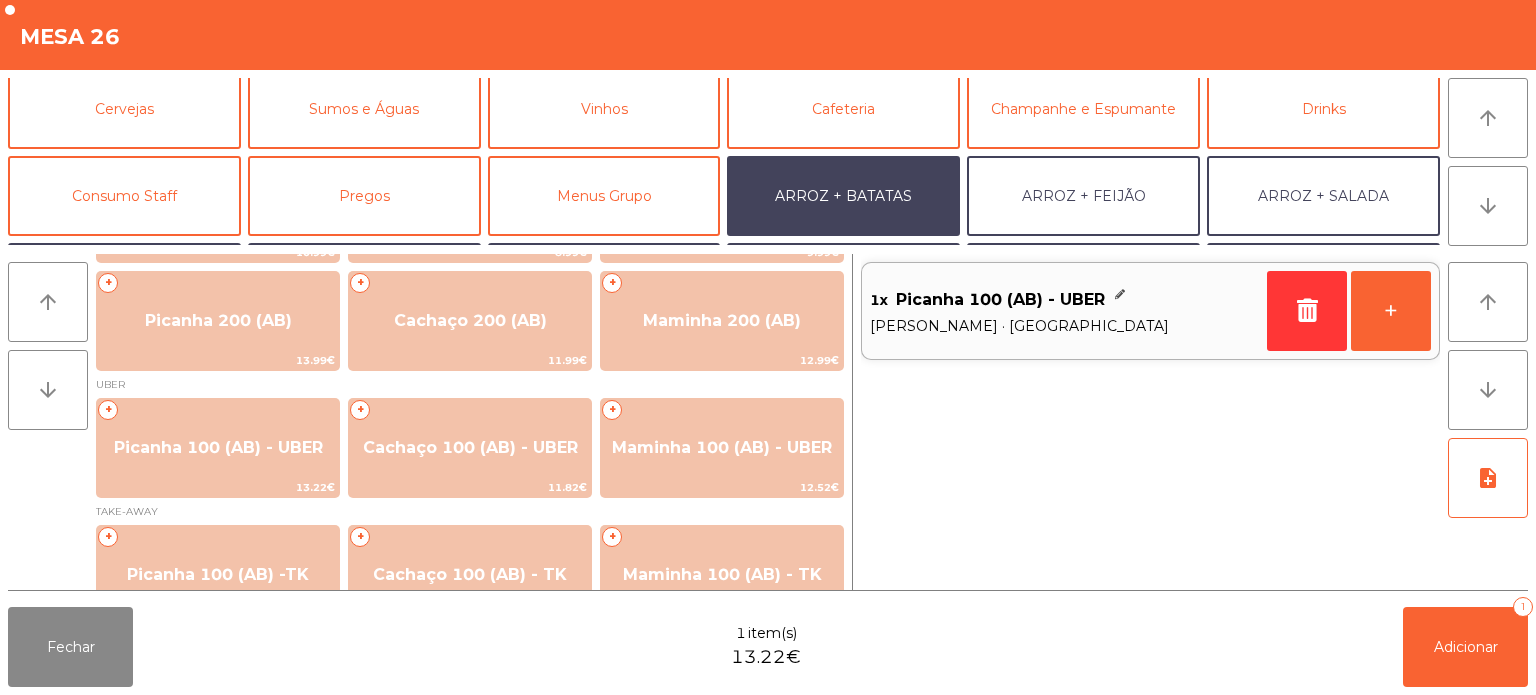 scroll, scrollTop: 0, scrollLeft: 0, axis: both 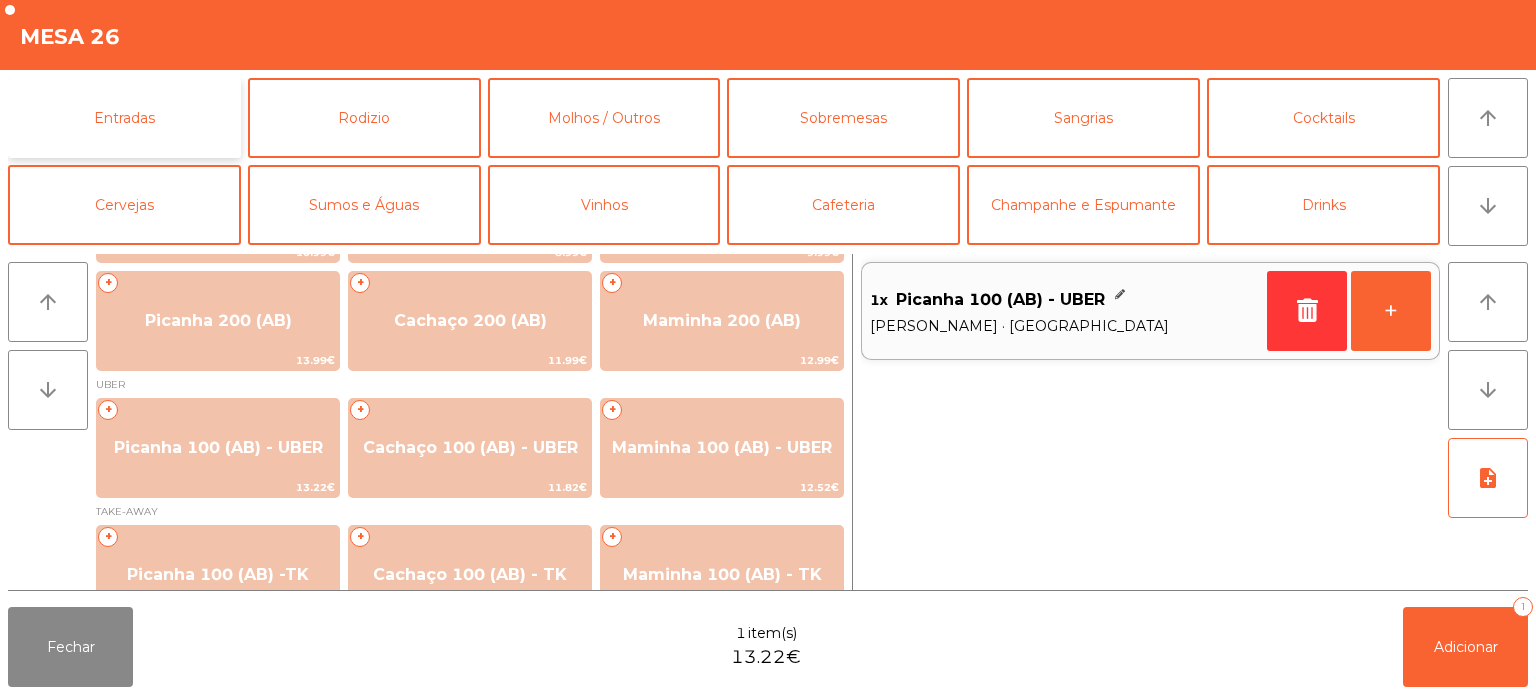 click on "Entradas" 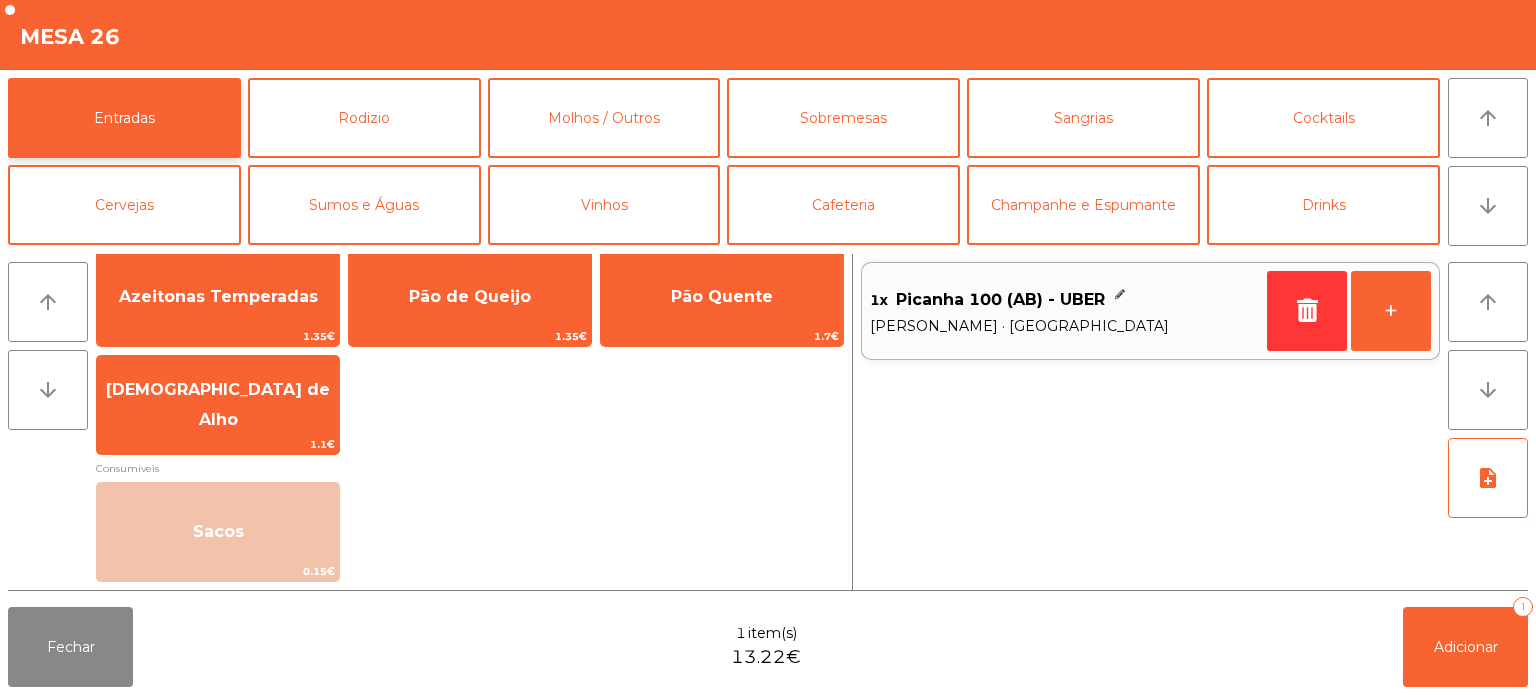 scroll, scrollTop: 15, scrollLeft: 0, axis: vertical 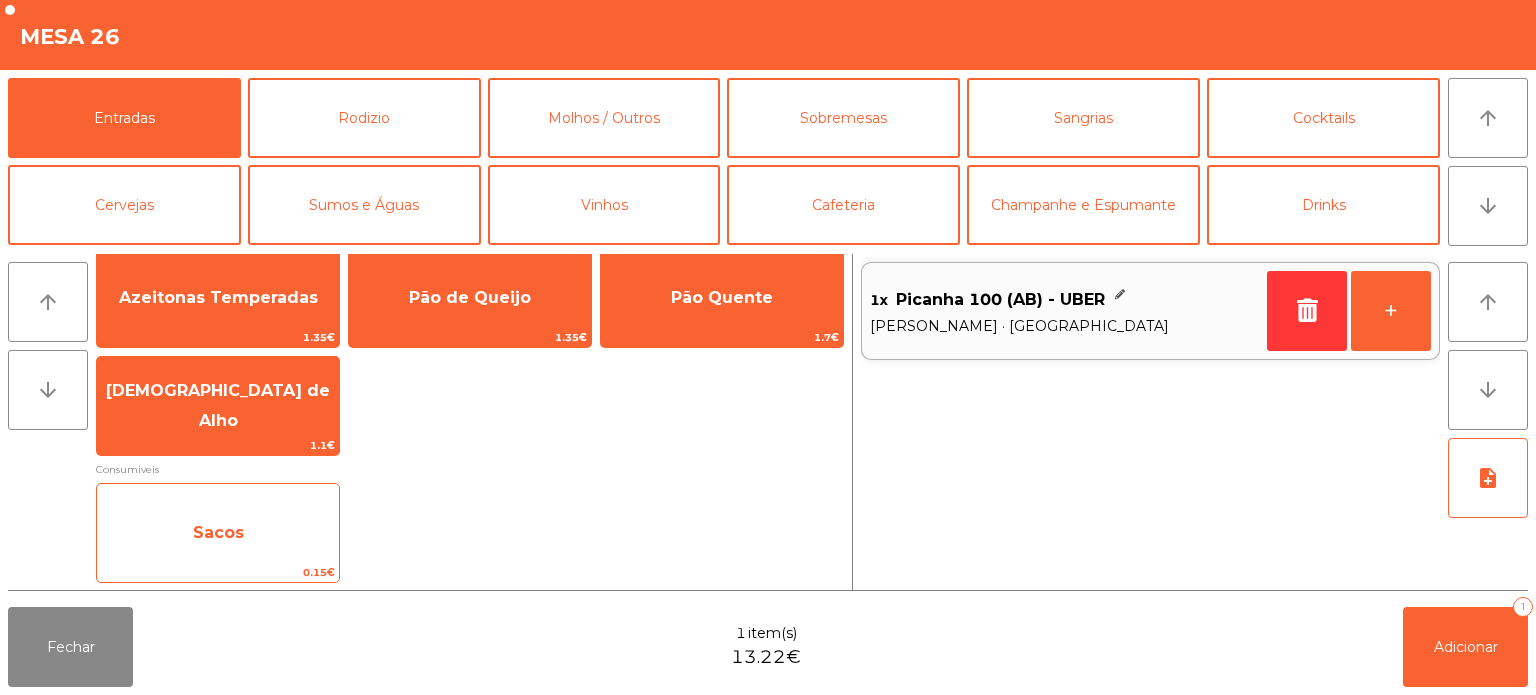 click on "Sacos" 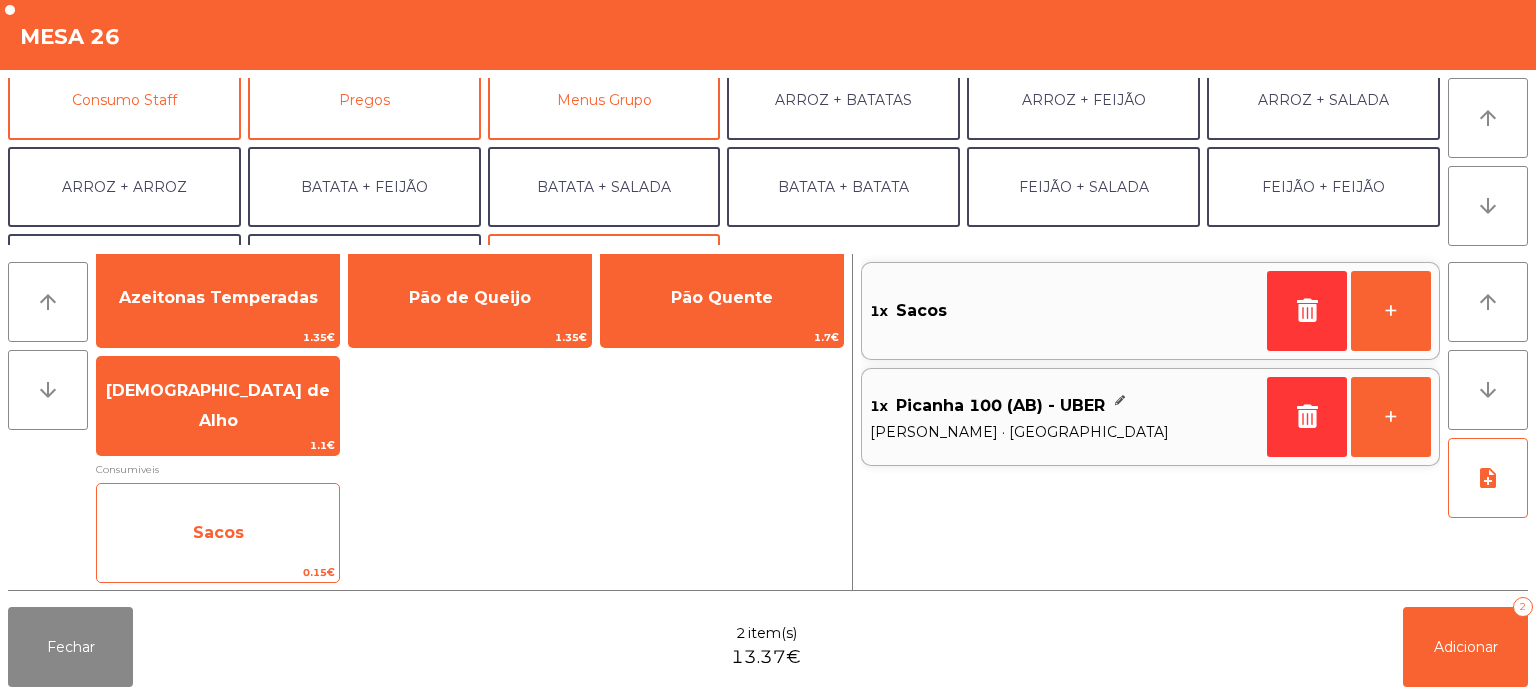 scroll, scrollTop: 260, scrollLeft: 0, axis: vertical 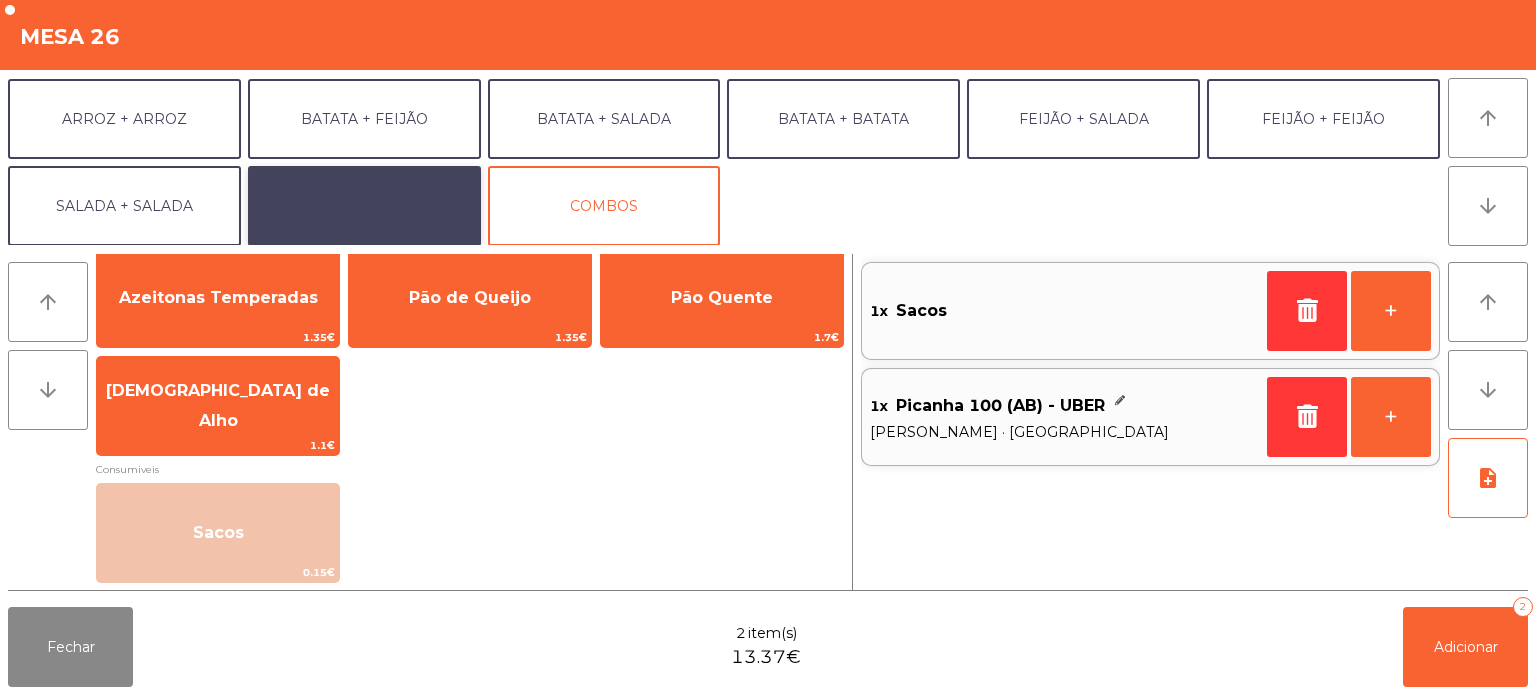 click on "EXTRAS UBER" 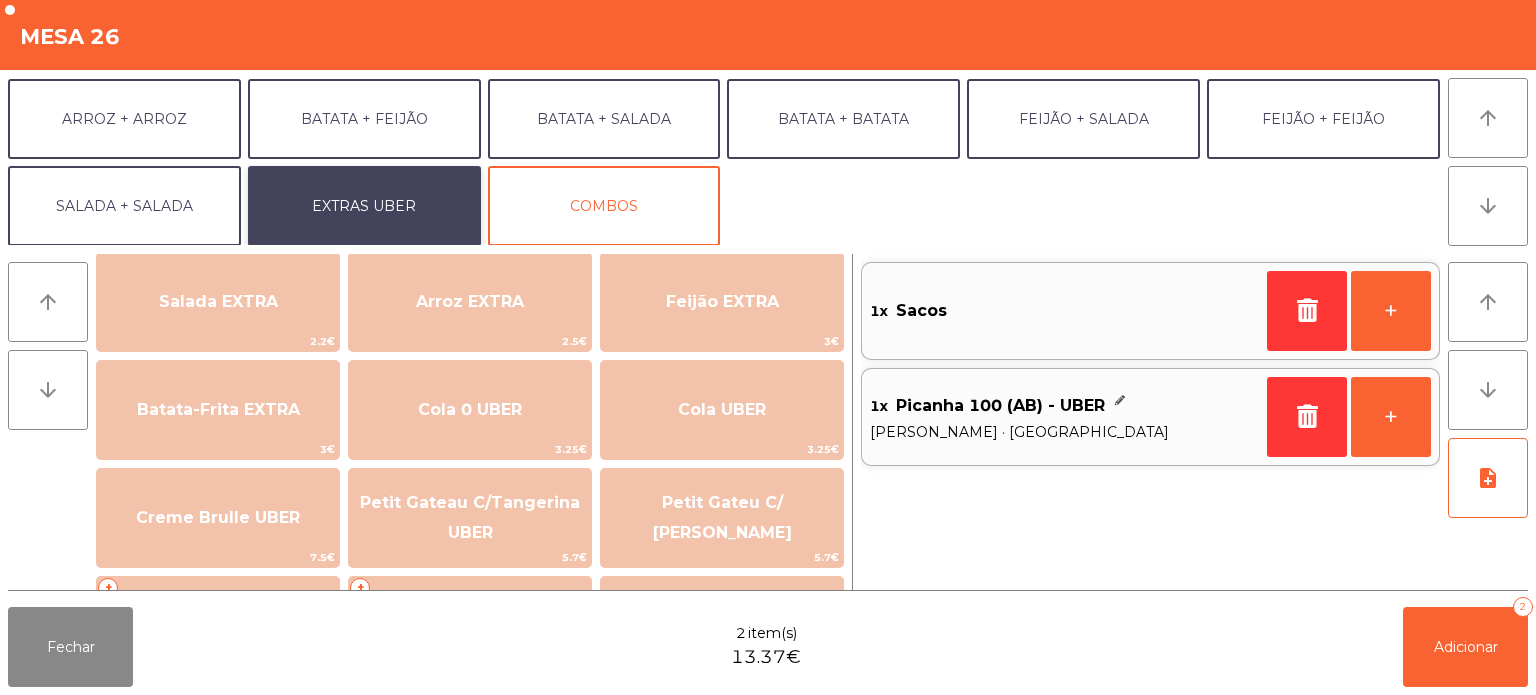scroll, scrollTop: 238, scrollLeft: 0, axis: vertical 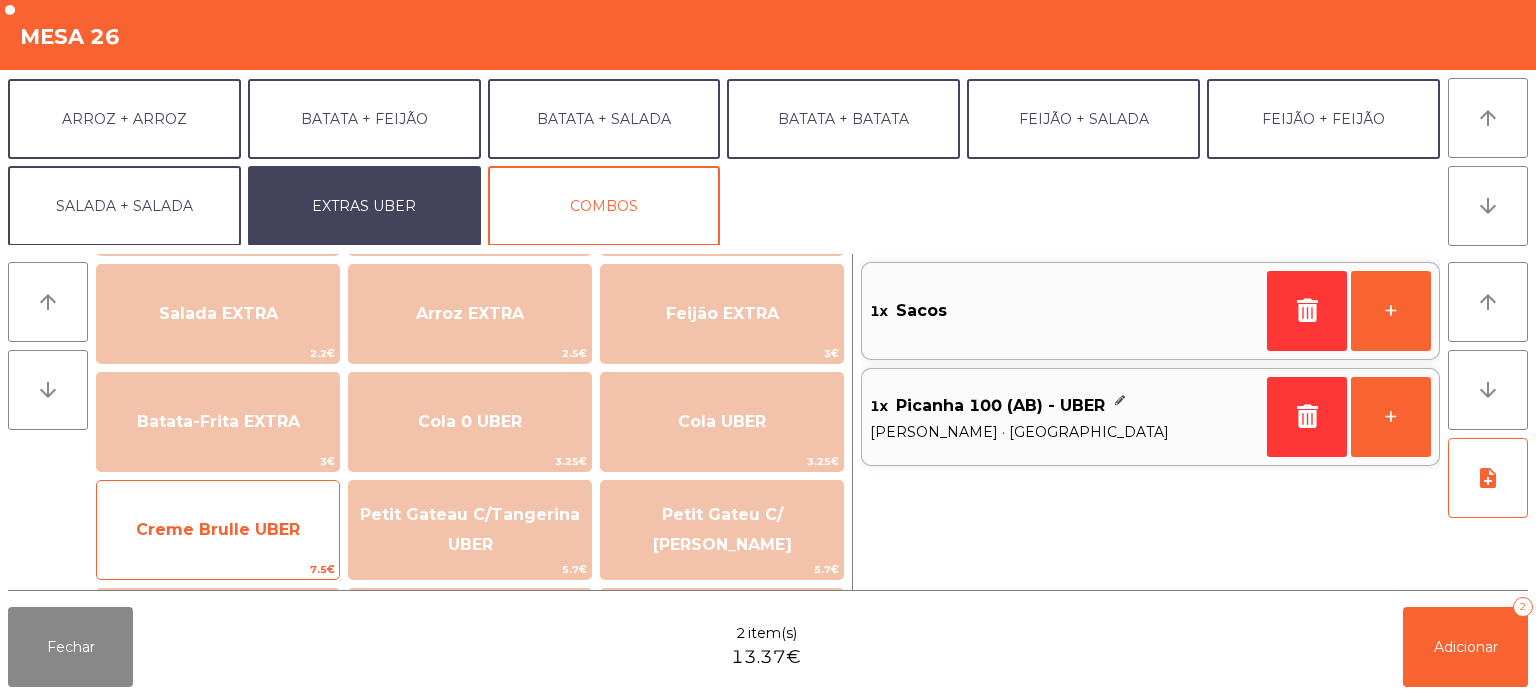 click on "Creme Brulle UBER" 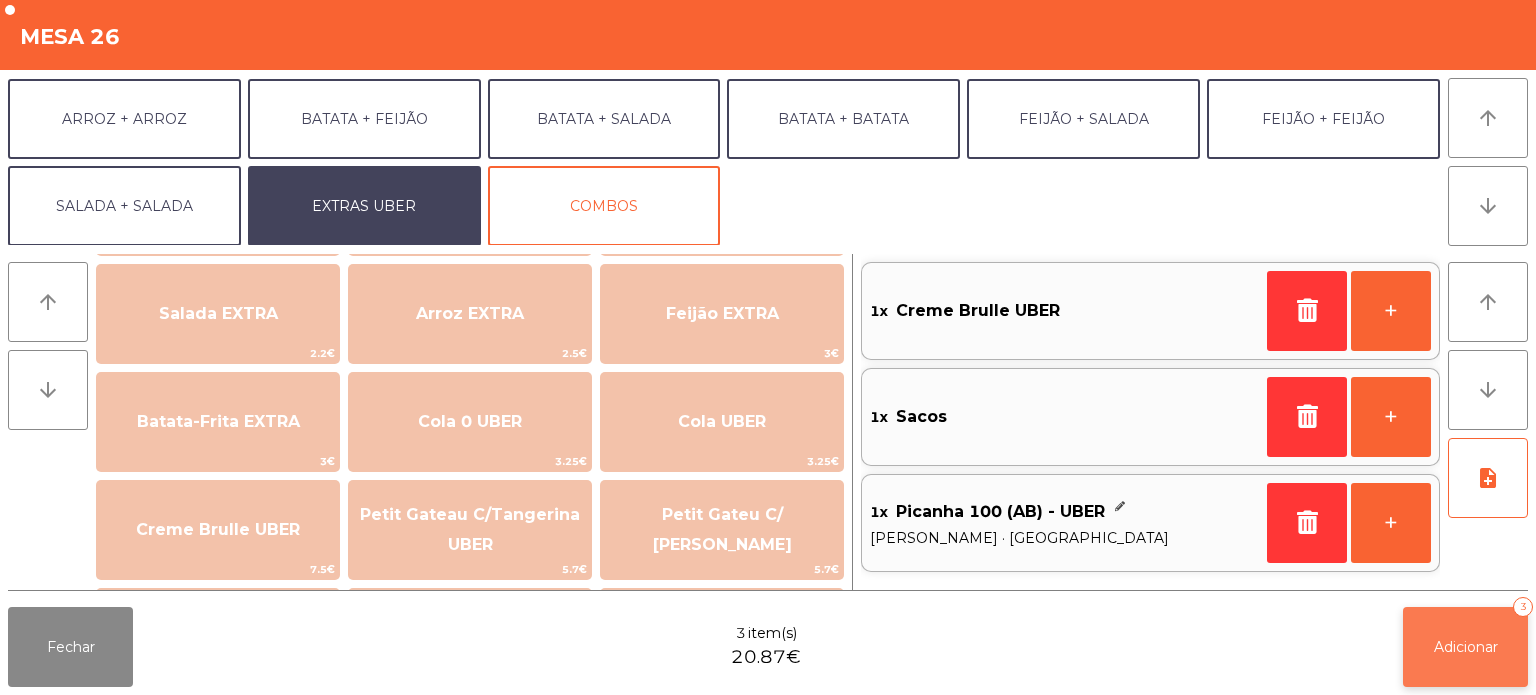 click on "Adicionar   3" 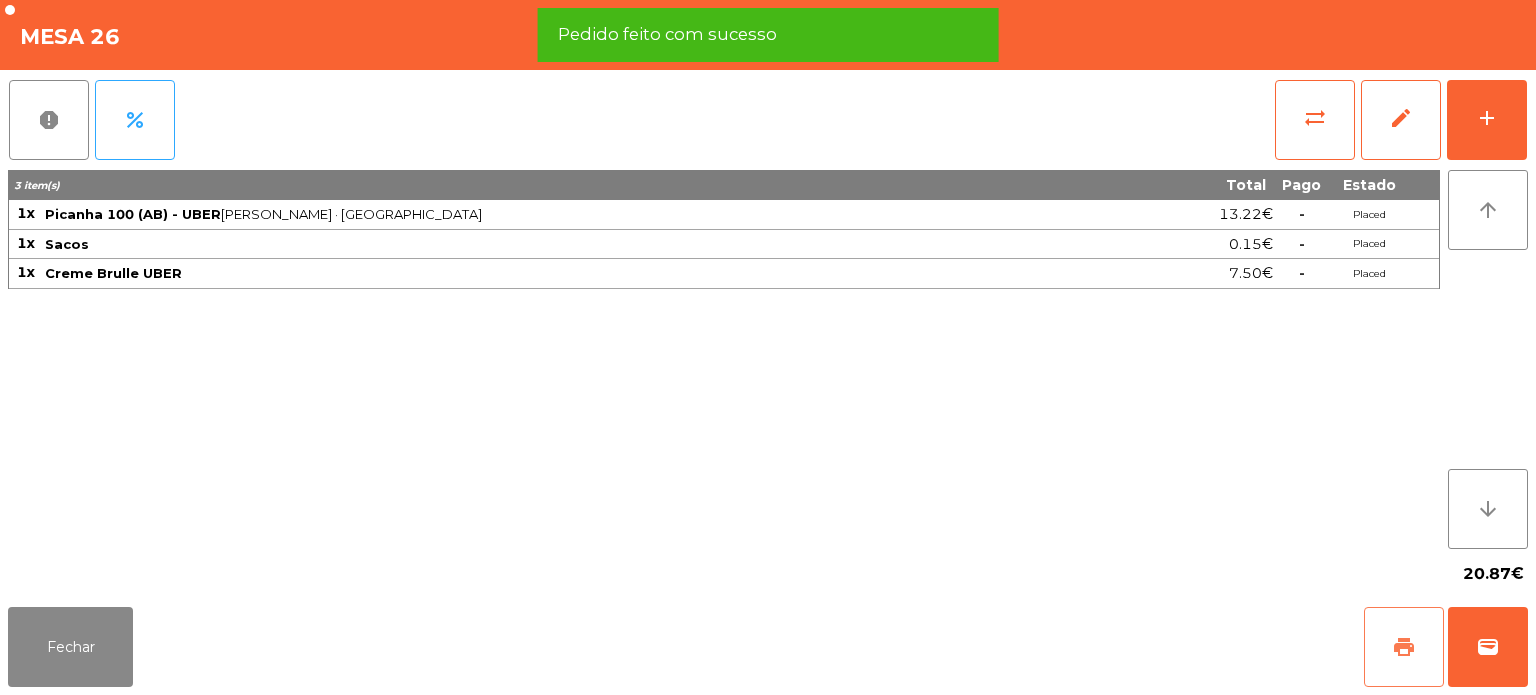 click on "print" 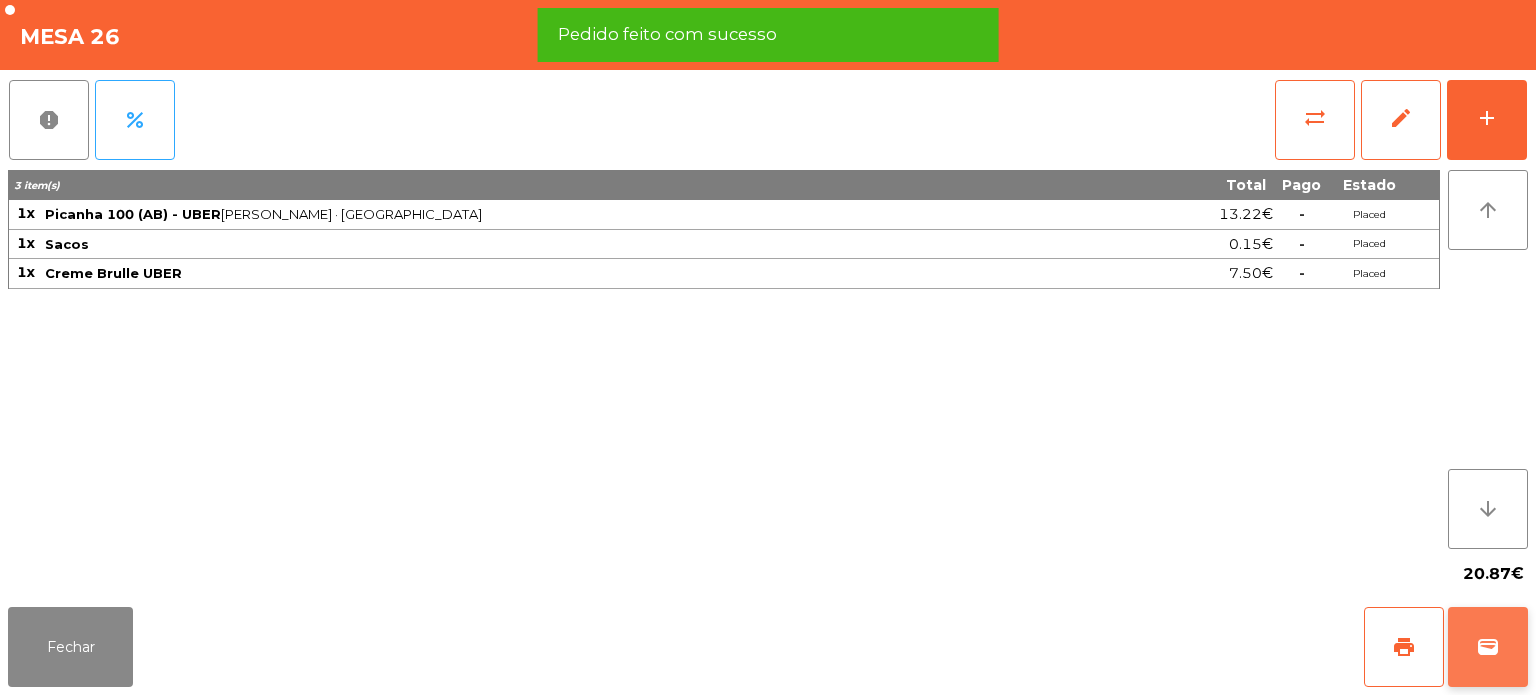 click on "wallet" 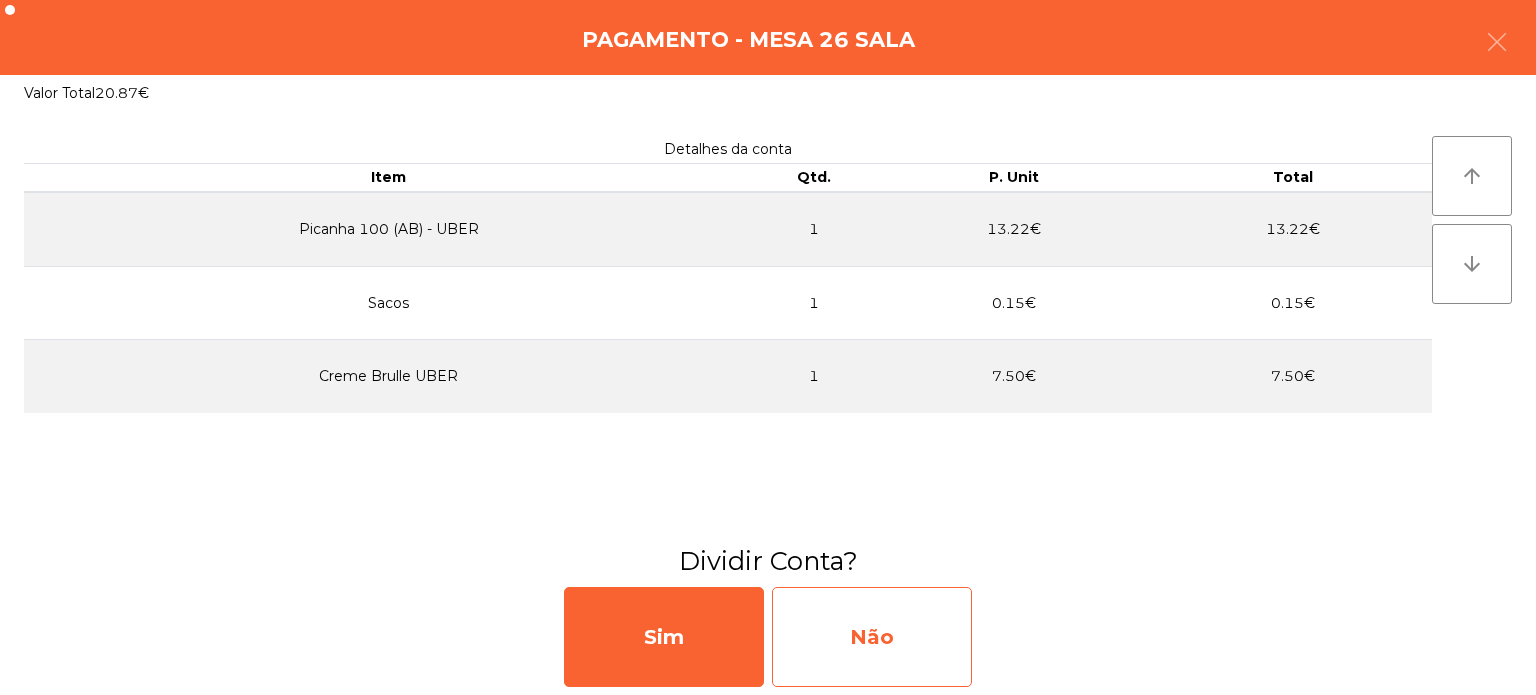 click on "Não" 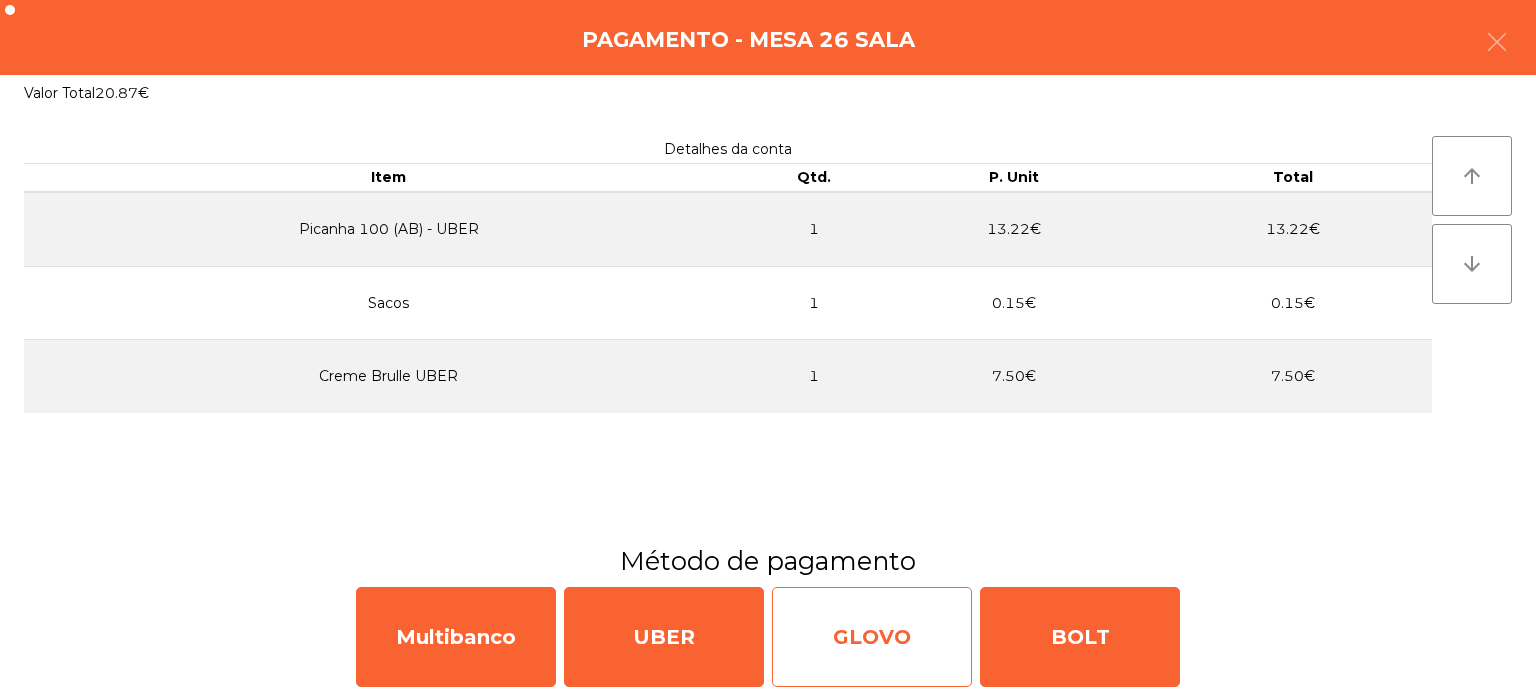 click on "GLOVO" 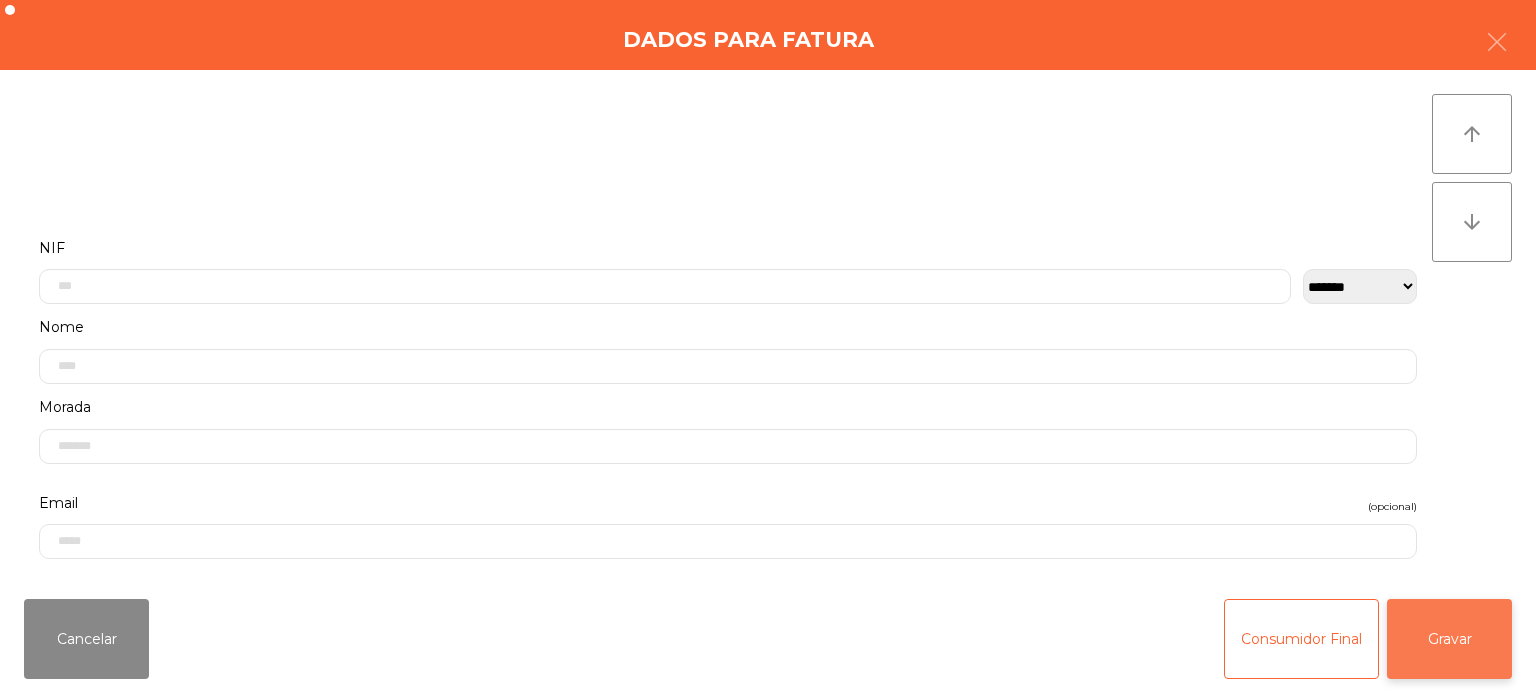click on "Gravar" 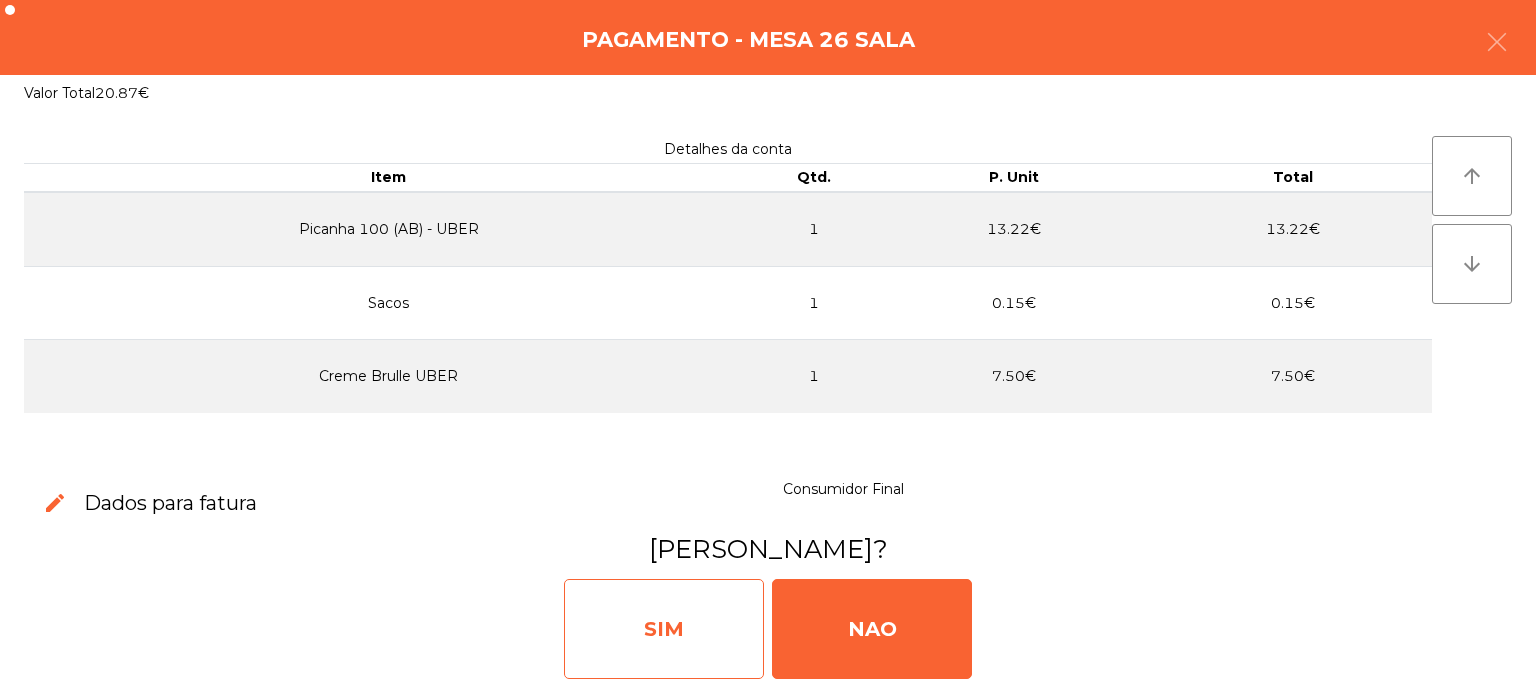 click on "SIM" 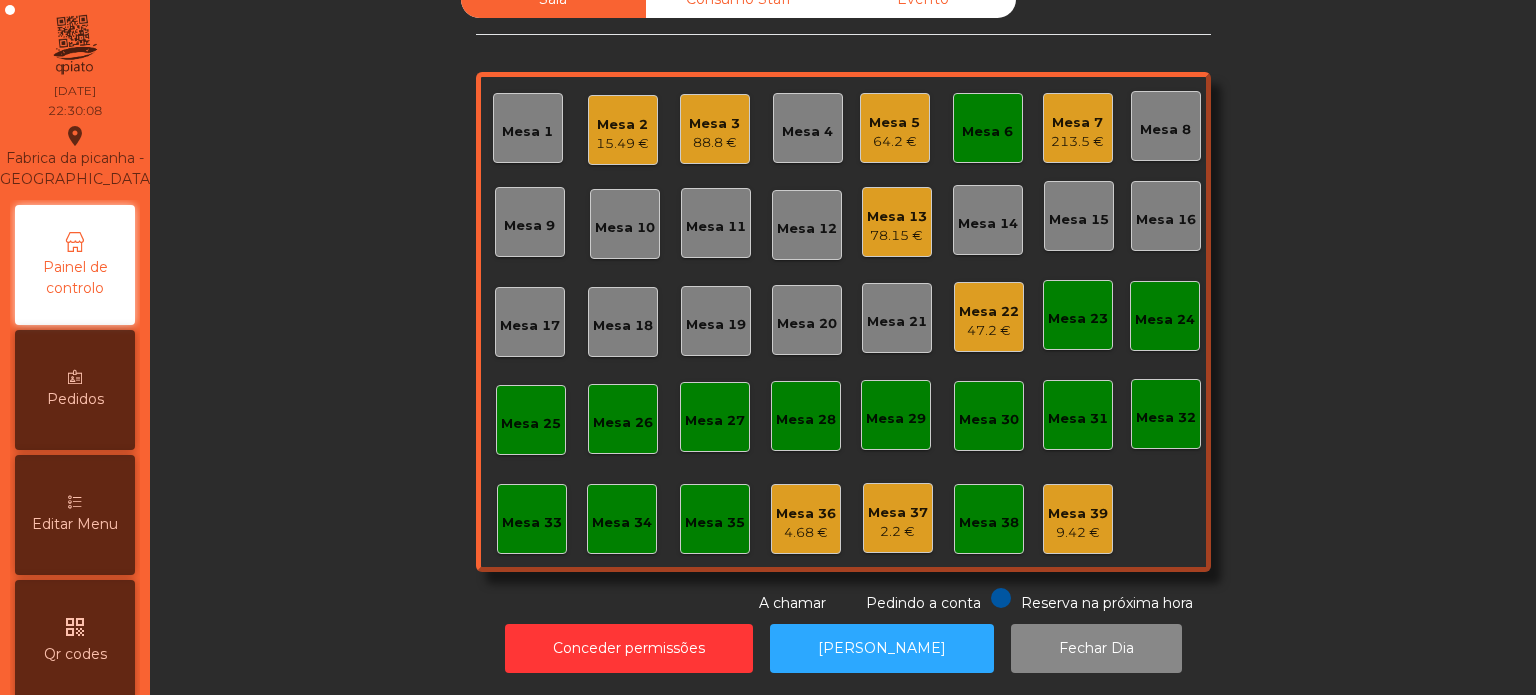 click on "Sala   Consumo Staff   Evento   Mesa 1   Mesa 2   15.49 €   Mesa 3   88.8 €   Mesa 4   Mesa 5   64.2 €   Mesa 6   Mesa 7   213.5 €   Mesa 8   Mesa 9   Mesa 10   Mesa 11   Mesa 12   Mesa 13   78.15 €   Mesa 14   Mesa 15   Mesa 16   Mesa 17   Mesa 18   Mesa 19   Mesa 20   Mesa 21   Mesa 22   47.2 €   Mesa 23   Mesa 24   Mesa 25   Mesa 26   Mesa 27   Mesa 28   Mesa 29   Mesa 30   Mesa 31   Mesa 32   Mesa 33   Mesa 34   Mesa 35   Mesa 36   4.68 €   Mesa 37   2.2 €   Mesa 38   Mesa 39   9.42 €  Reserva na próxima hora Pedindo a conta A chamar" 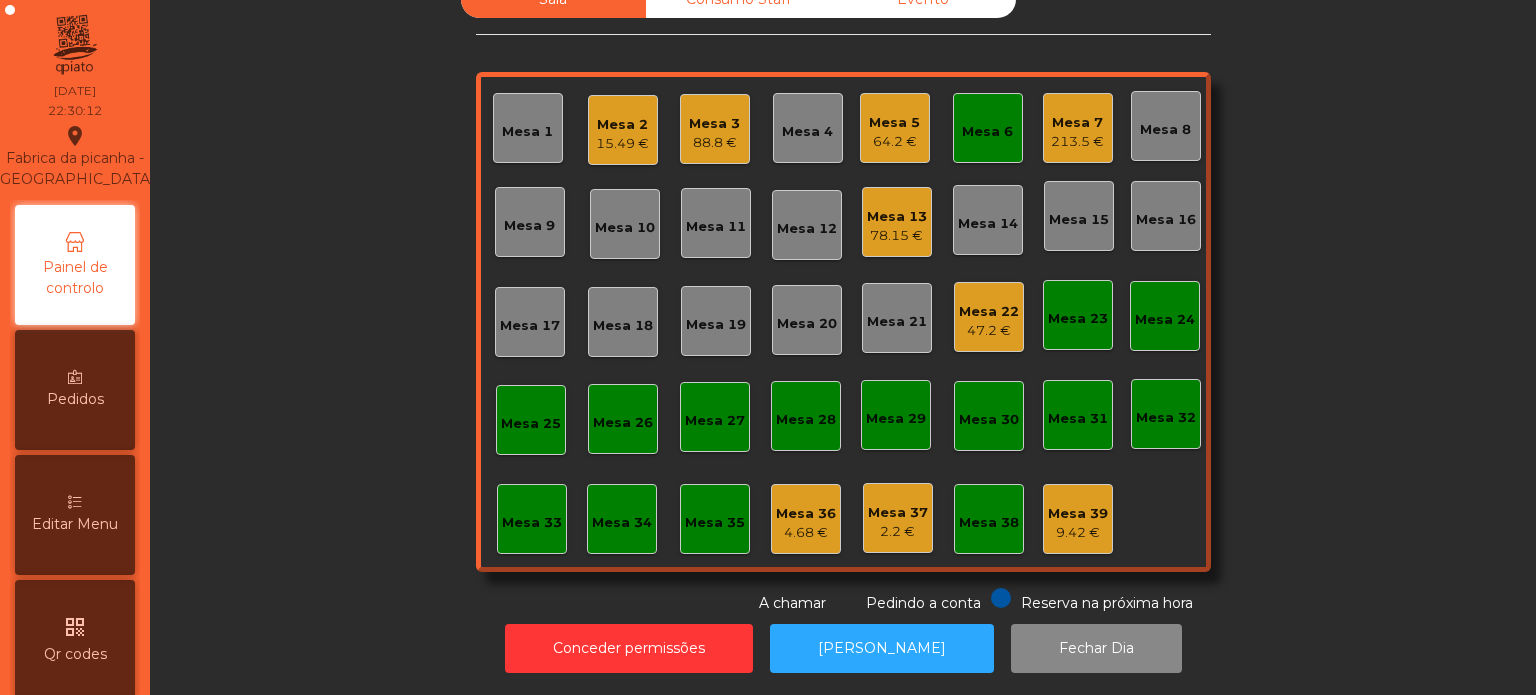 click on "Mesa 6" 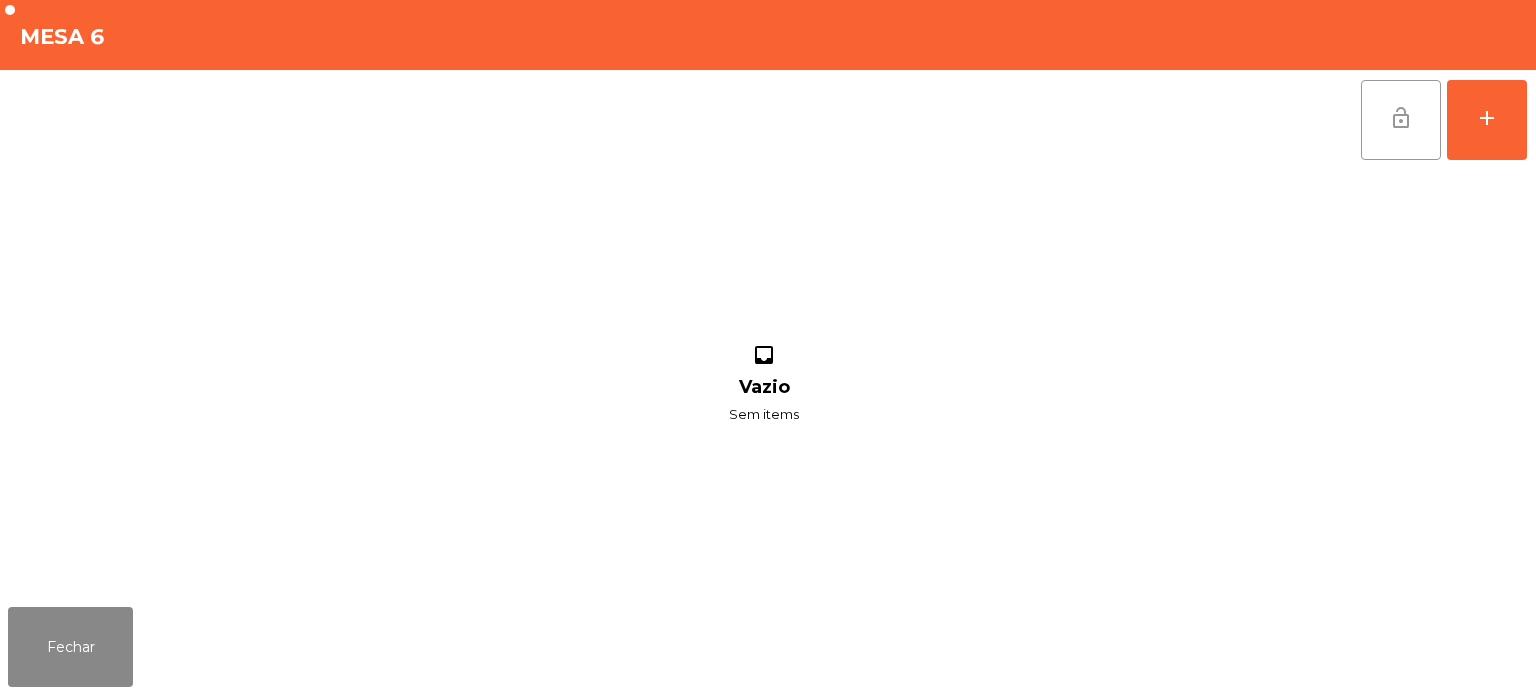 click on "lock_open" 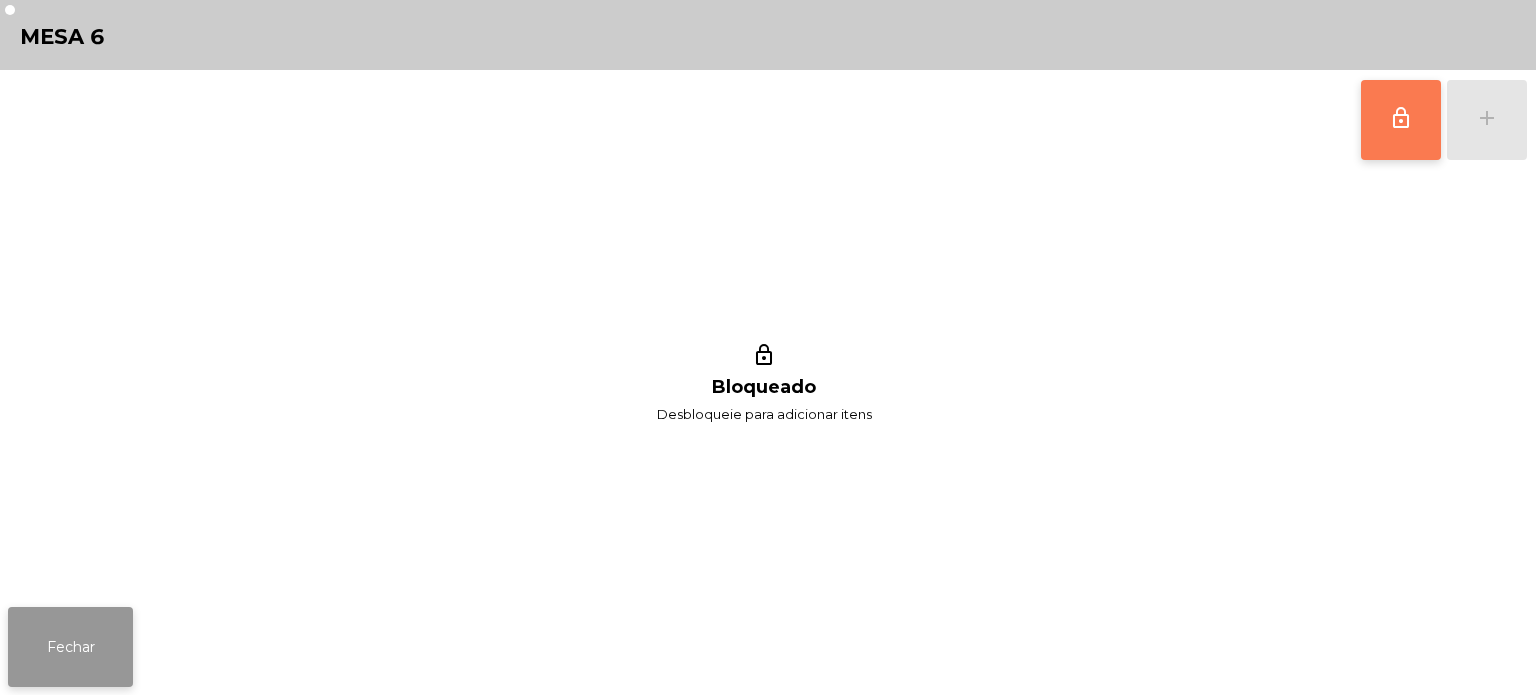 click on "Fechar" 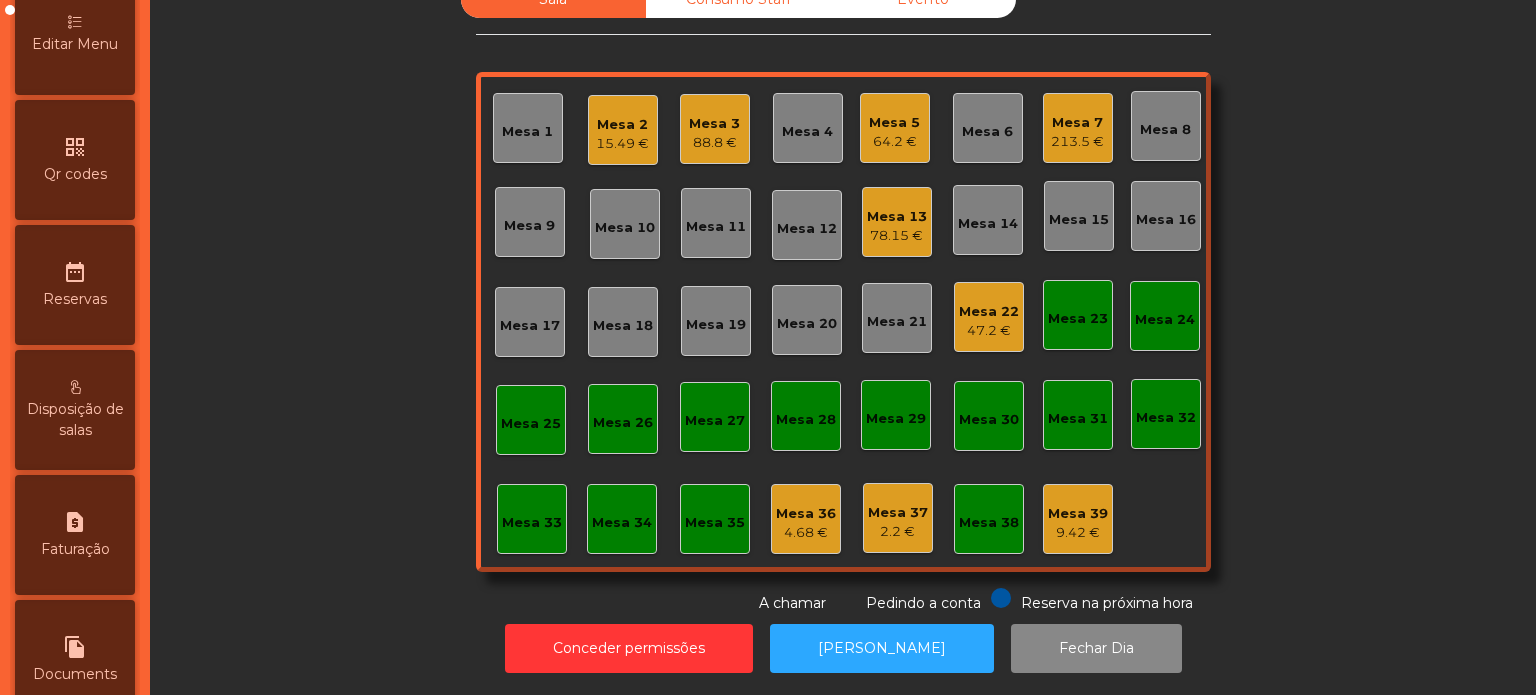 scroll, scrollTop: 494, scrollLeft: 0, axis: vertical 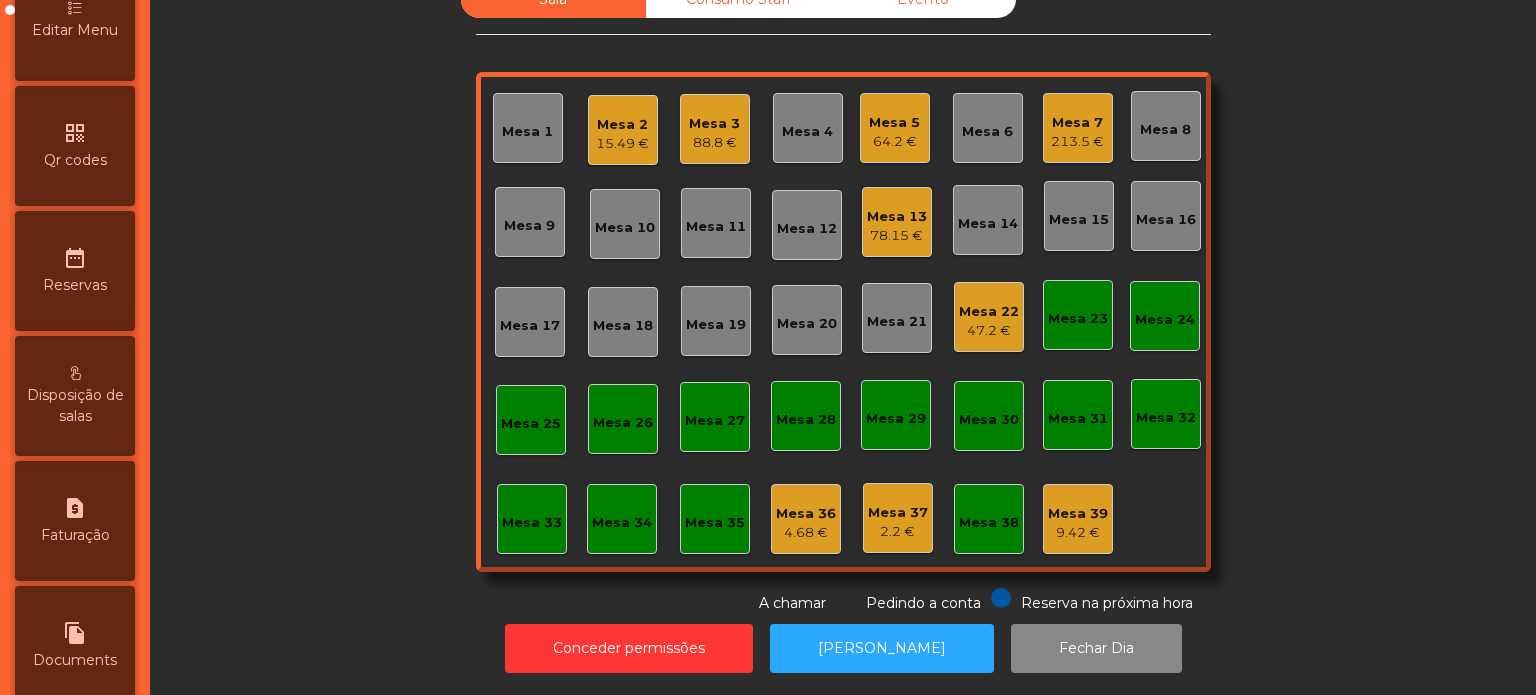 click on "Mesa 25" 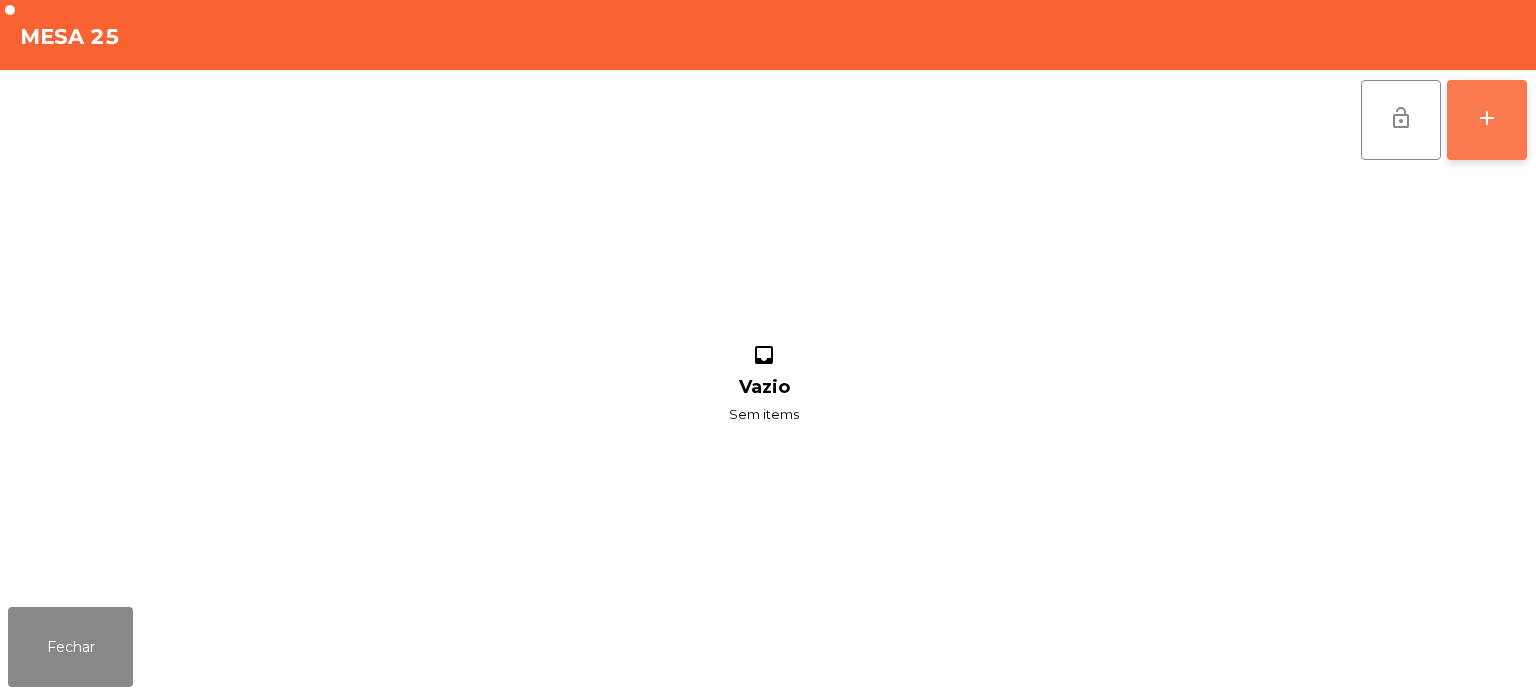 click on "add" 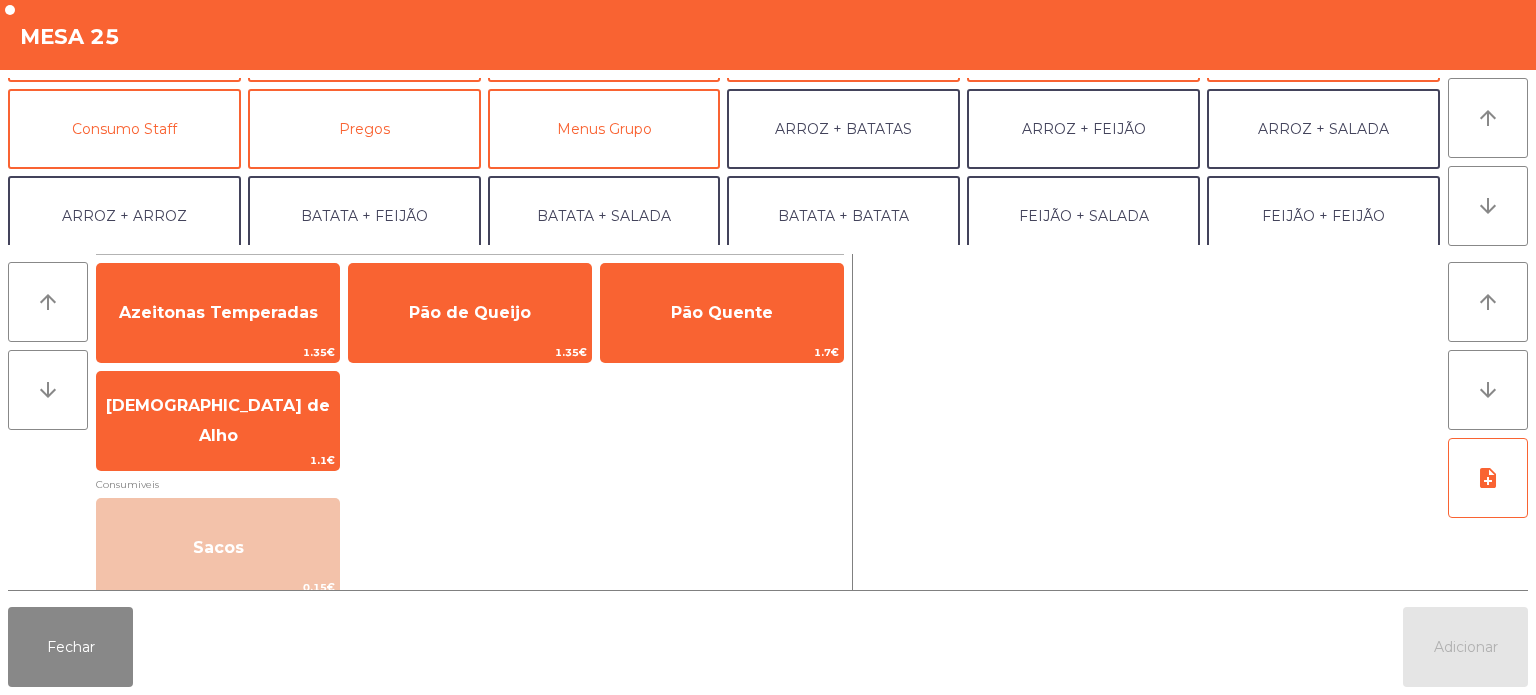 scroll, scrollTop: 136, scrollLeft: 0, axis: vertical 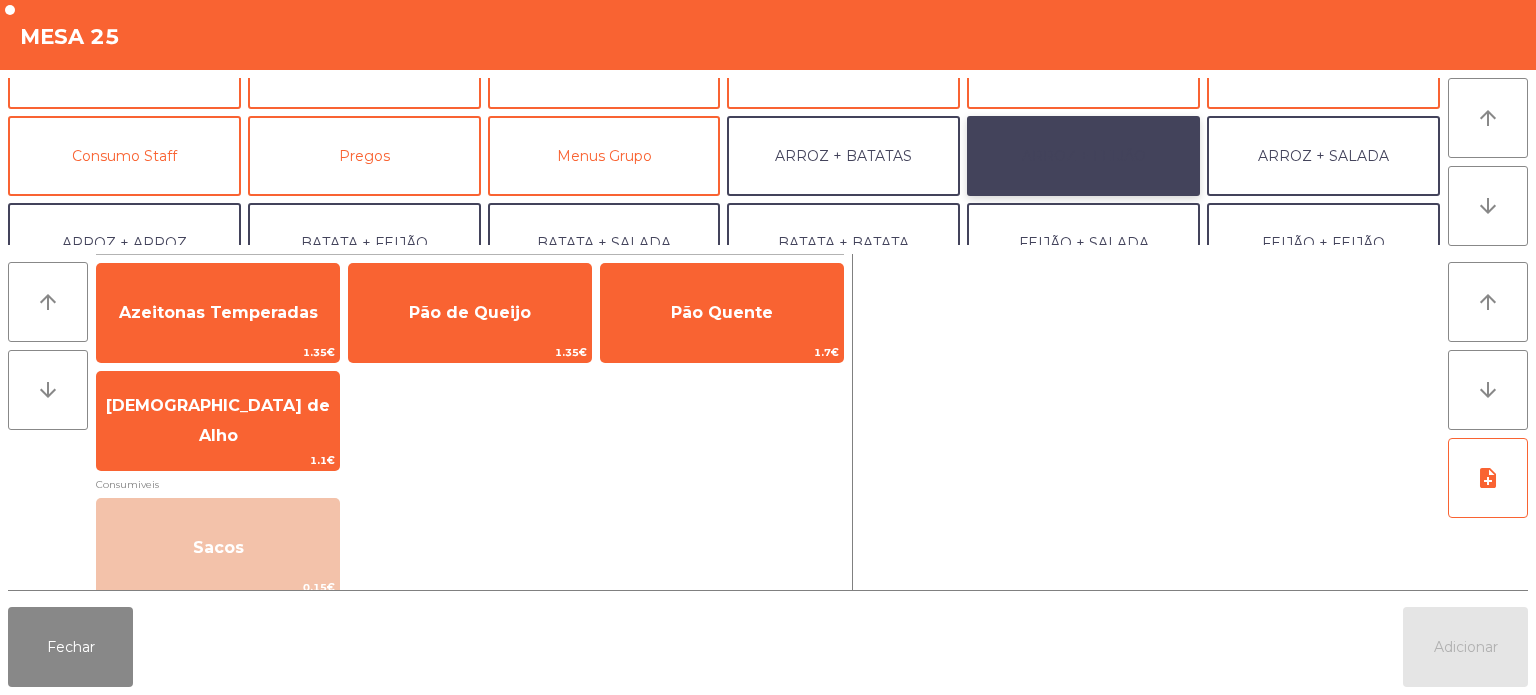 click on "ARROZ + FEIJÃO" 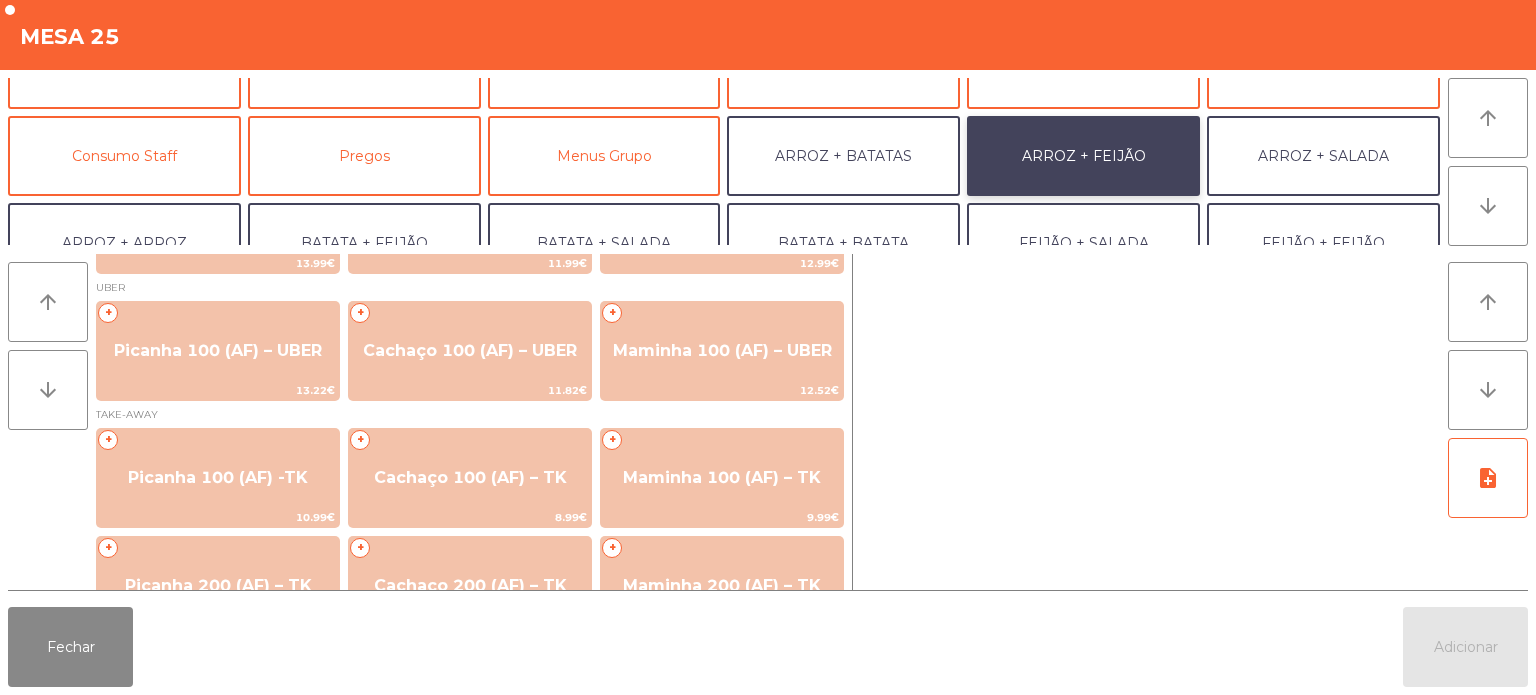 scroll, scrollTop: 206, scrollLeft: 0, axis: vertical 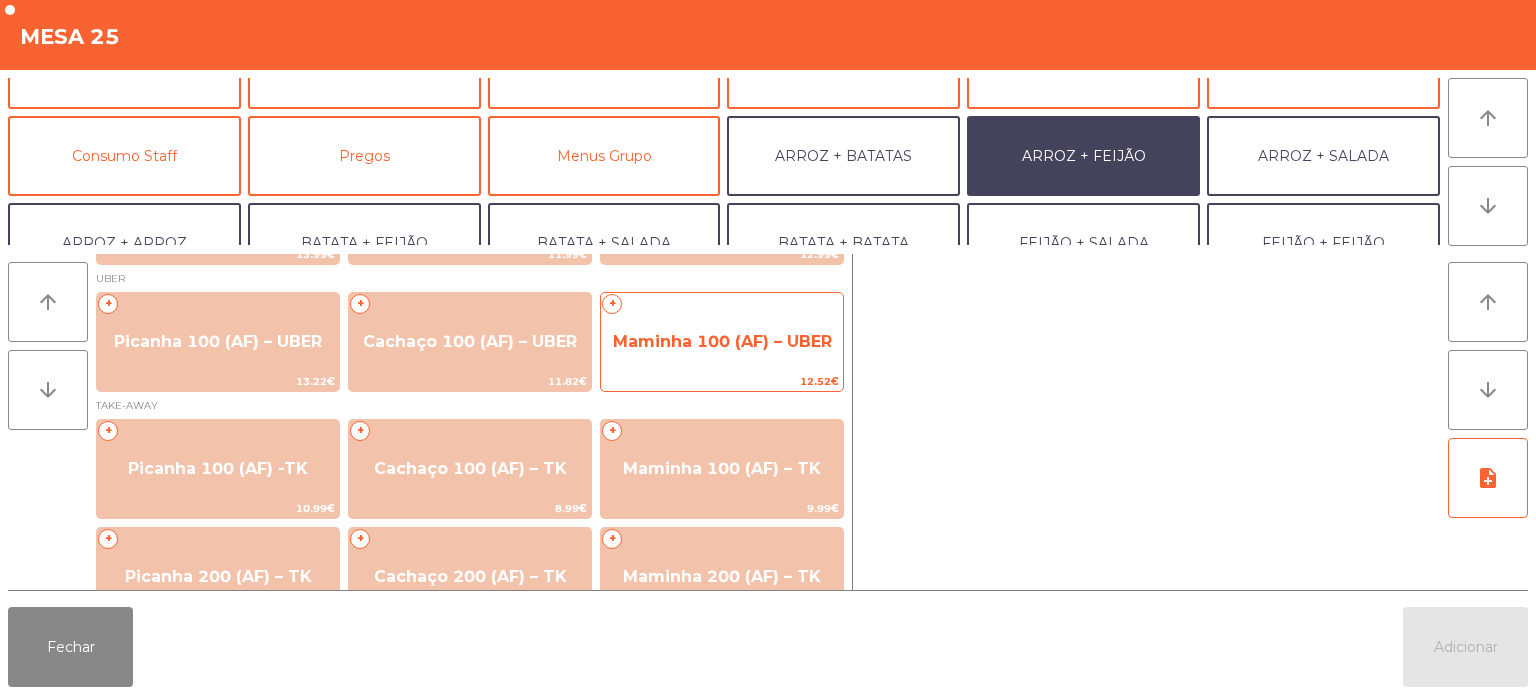 click on "Maminha 100 (AF) – UBER" 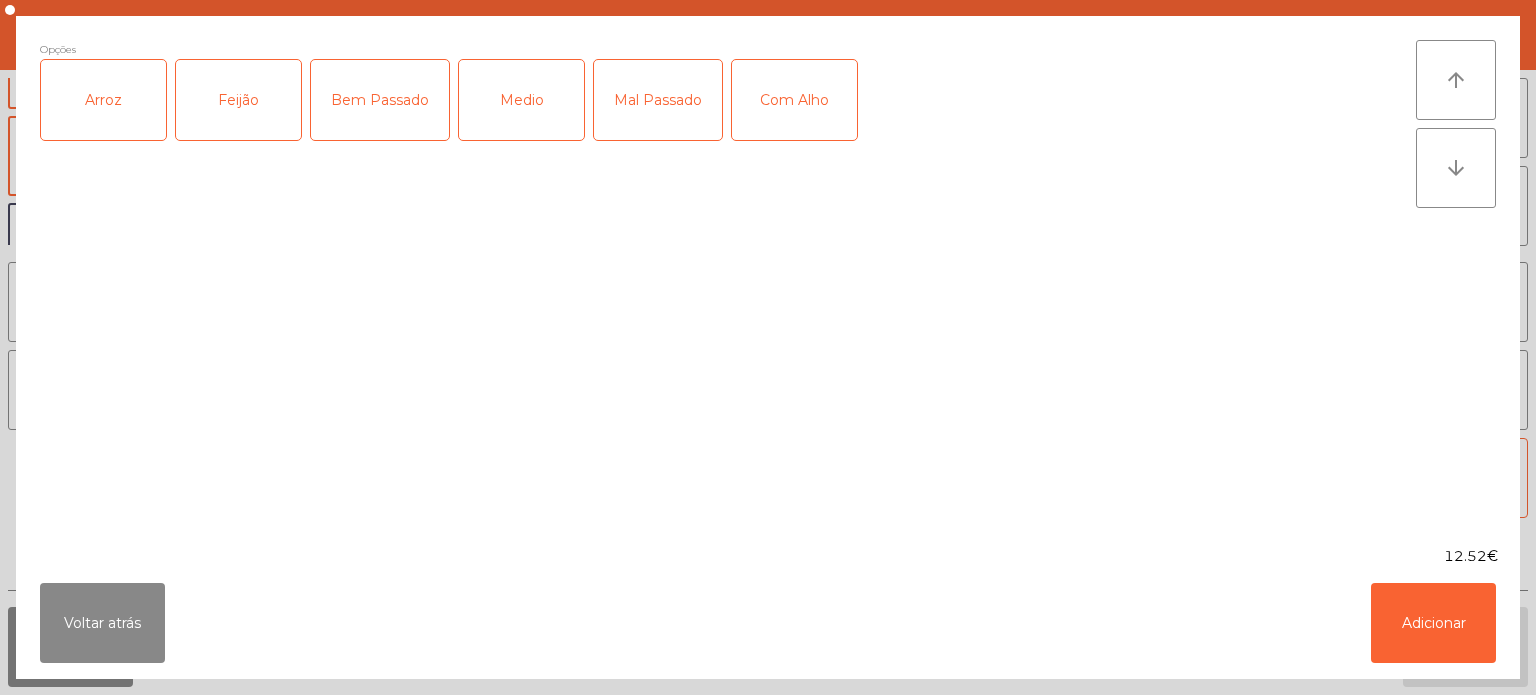 click on "Arroz" 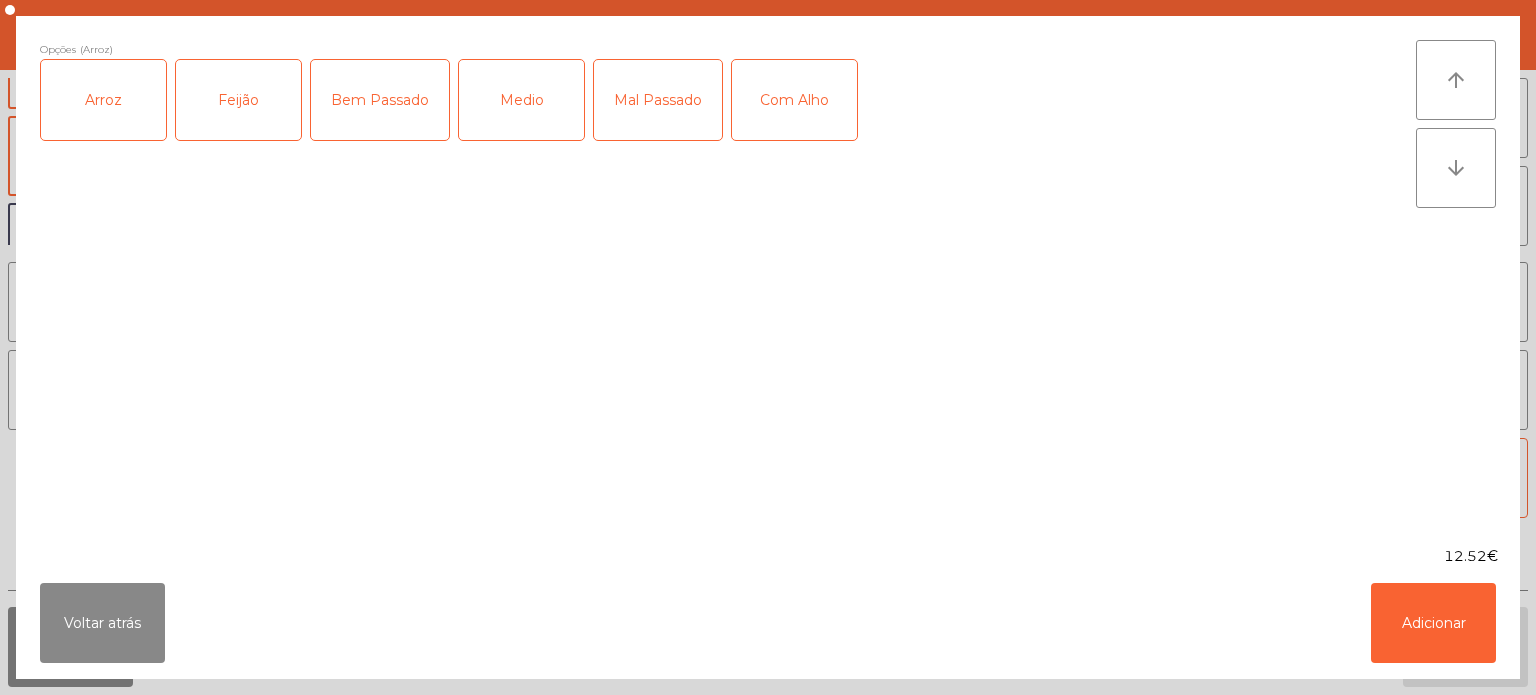 click on "Feijão" 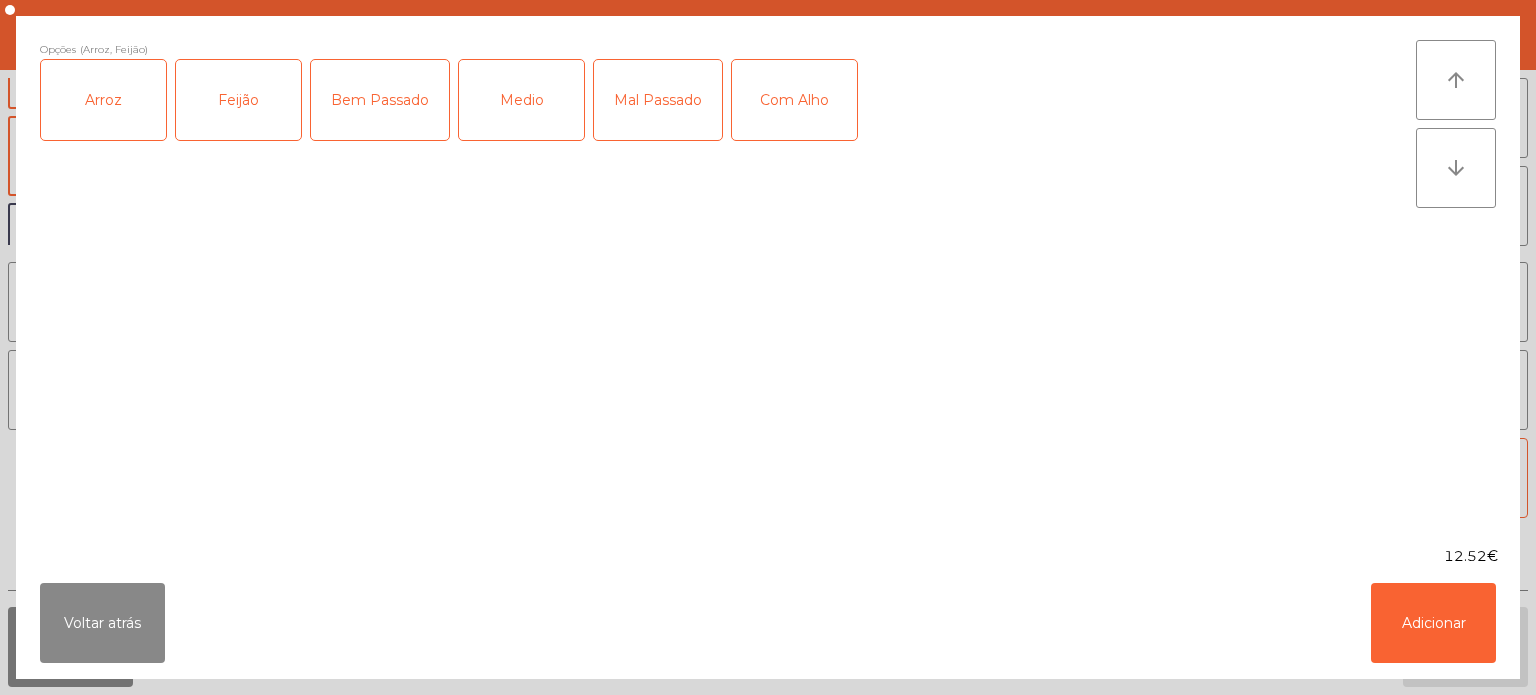 click on "Medio" 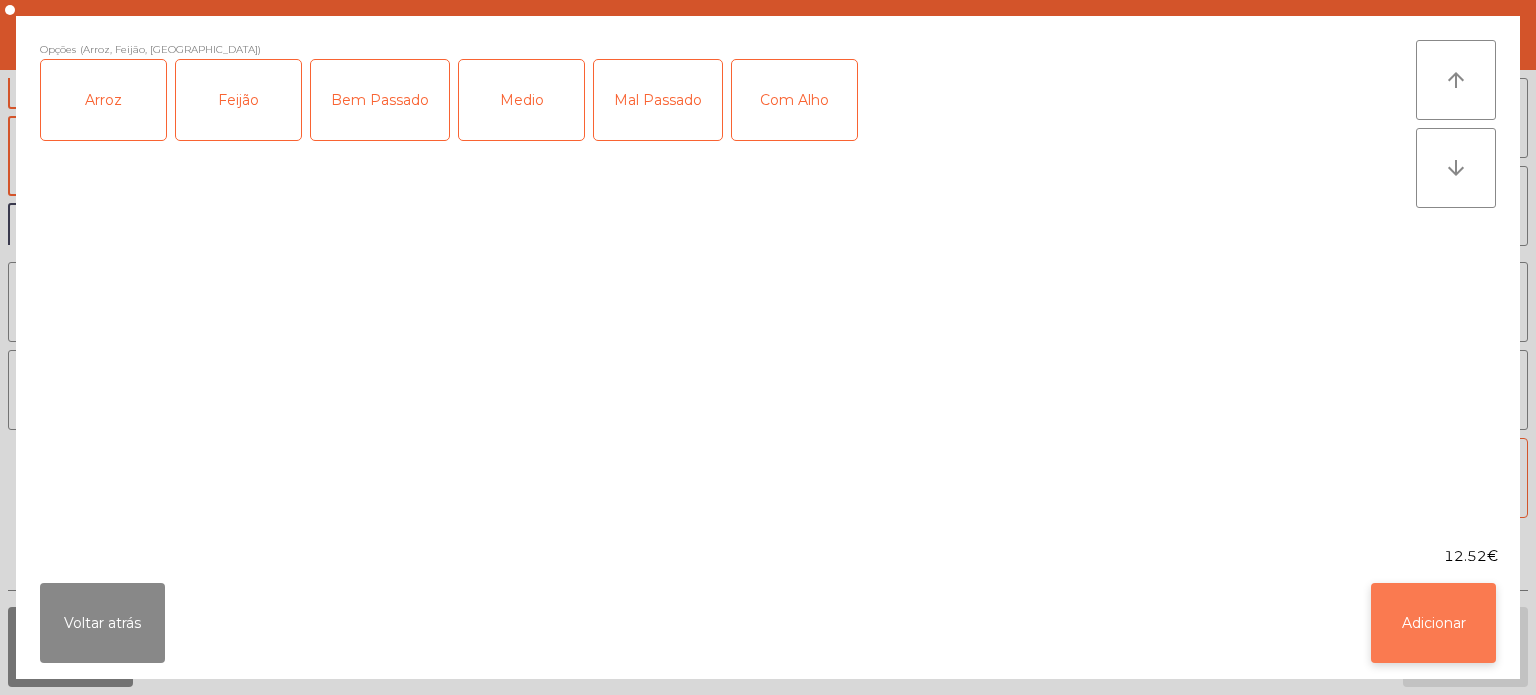 click on "Adicionar" 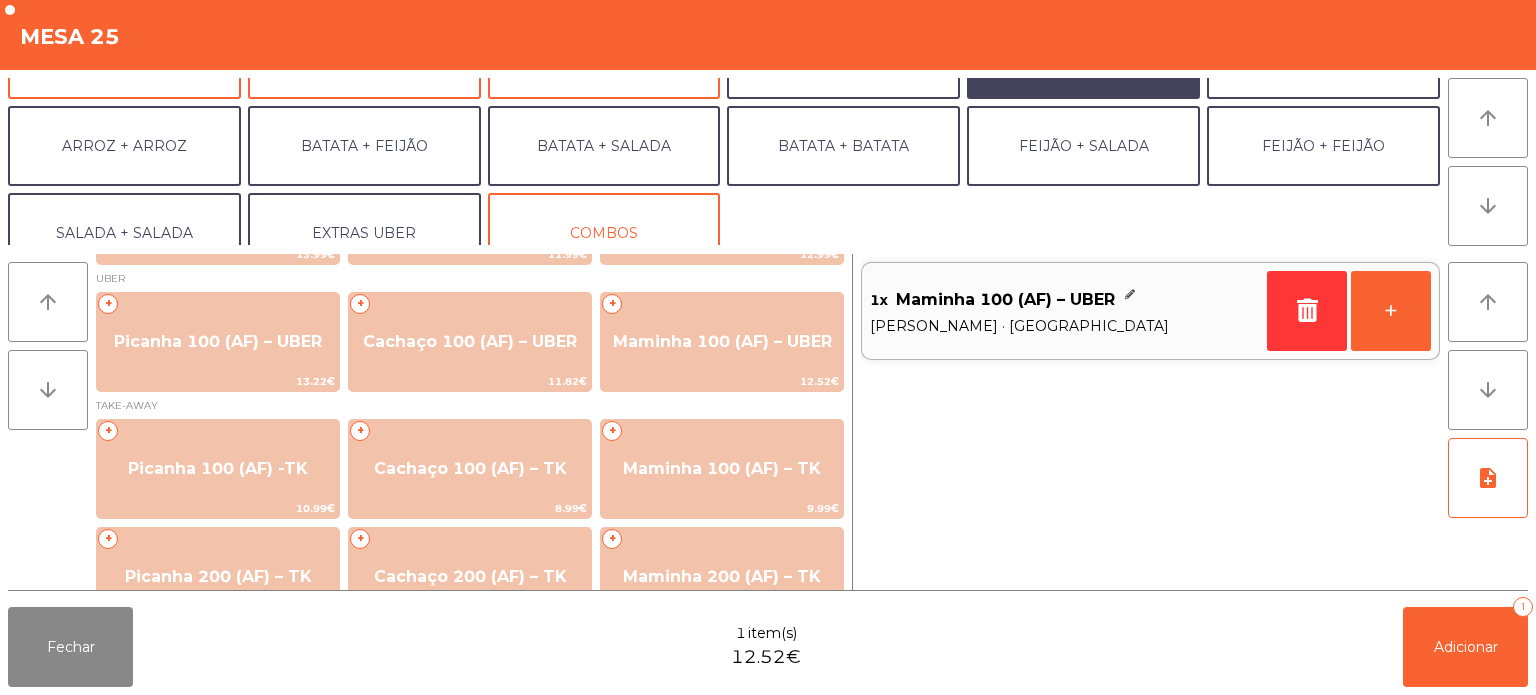 scroll, scrollTop: 260, scrollLeft: 0, axis: vertical 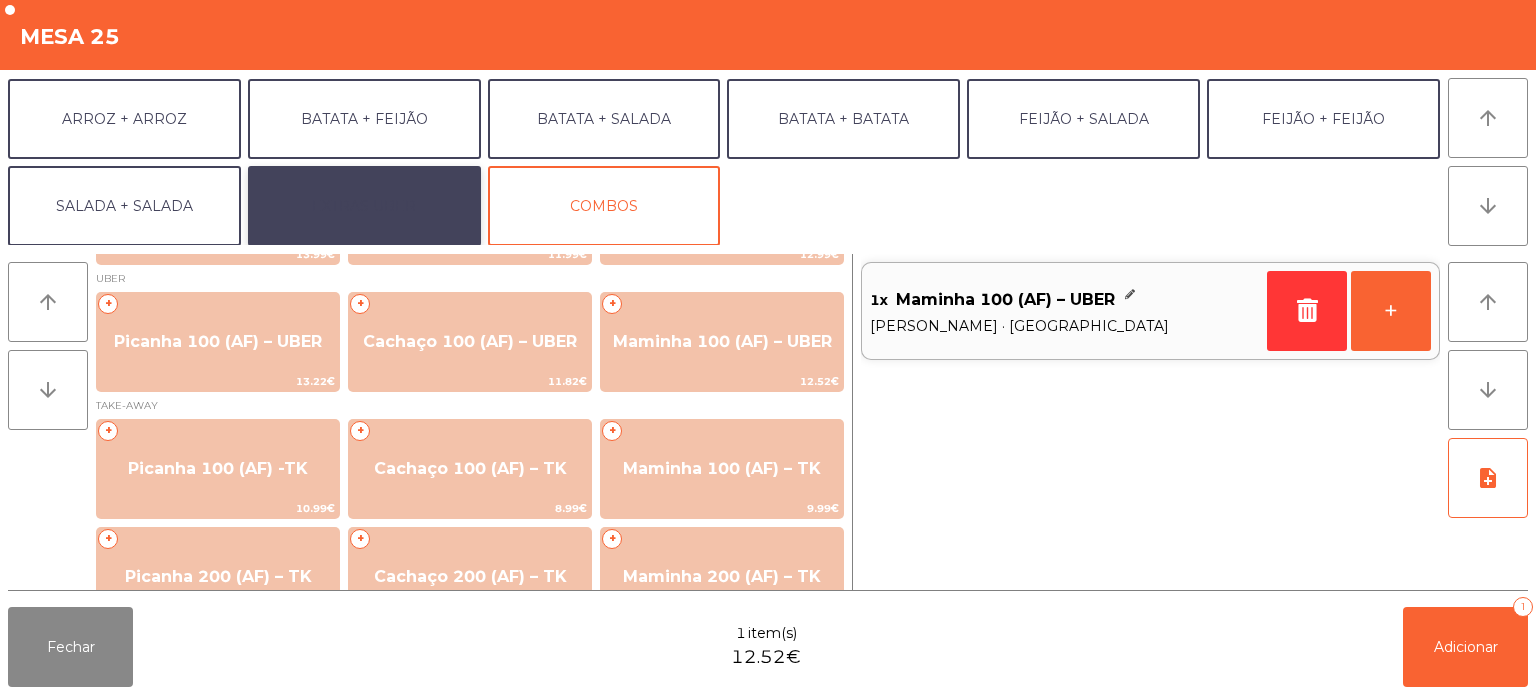 click on "EXTRAS UBER" 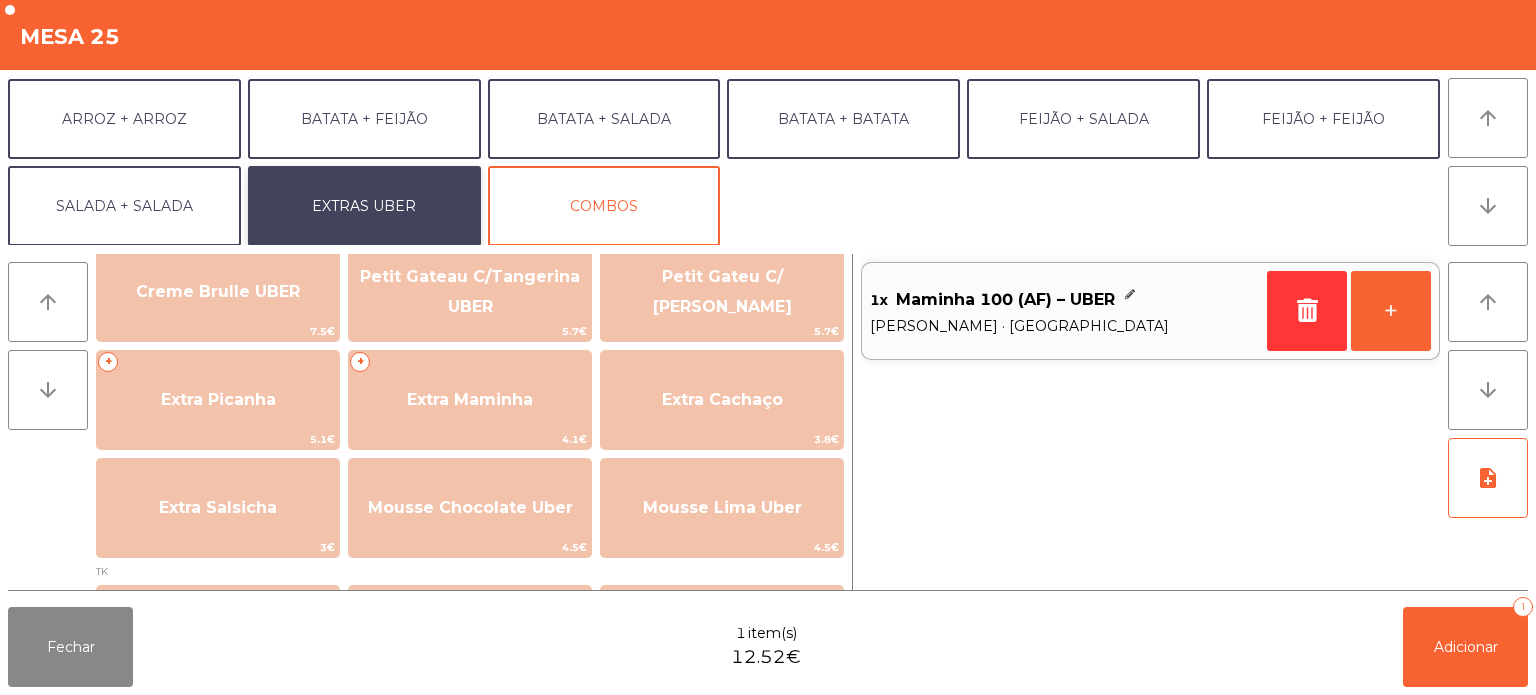 scroll, scrollTop: 478, scrollLeft: 0, axis: vertical 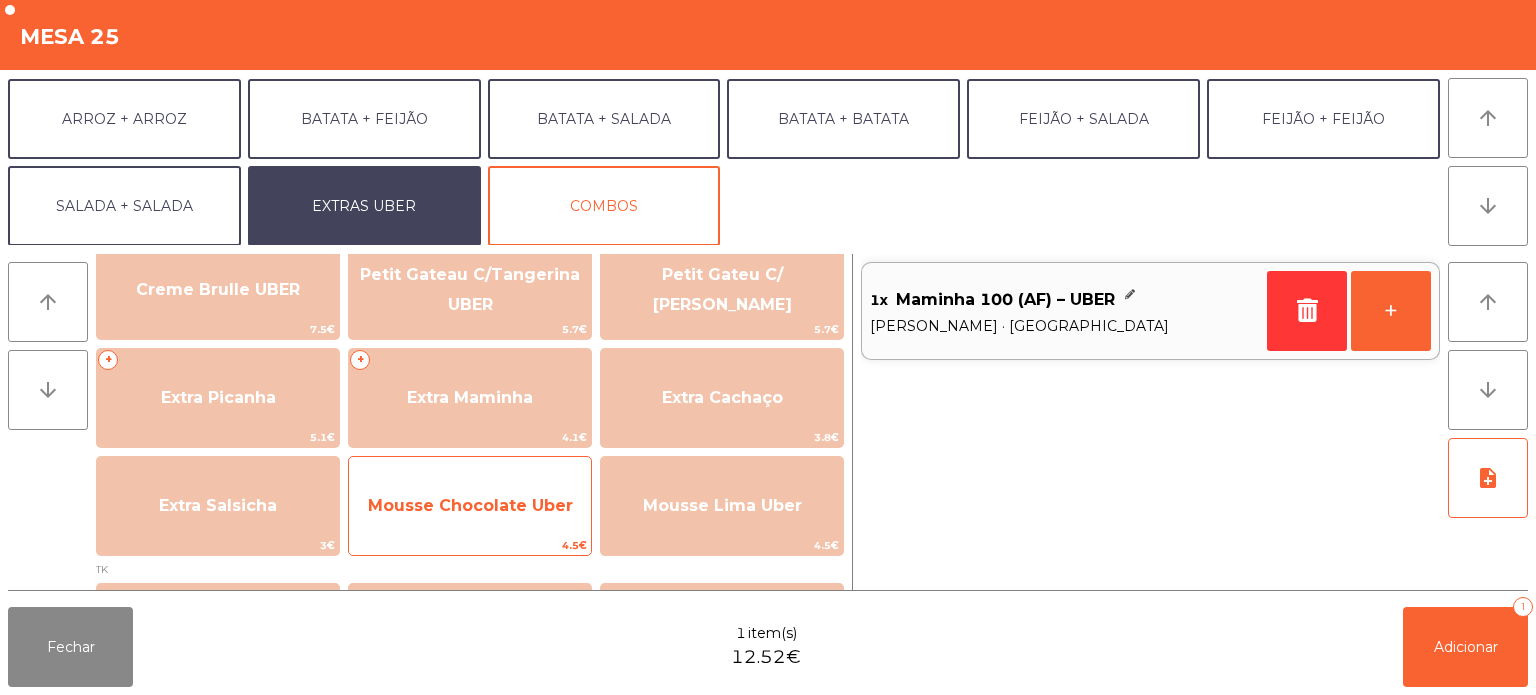 click on "Mousse Chocolate Uber" 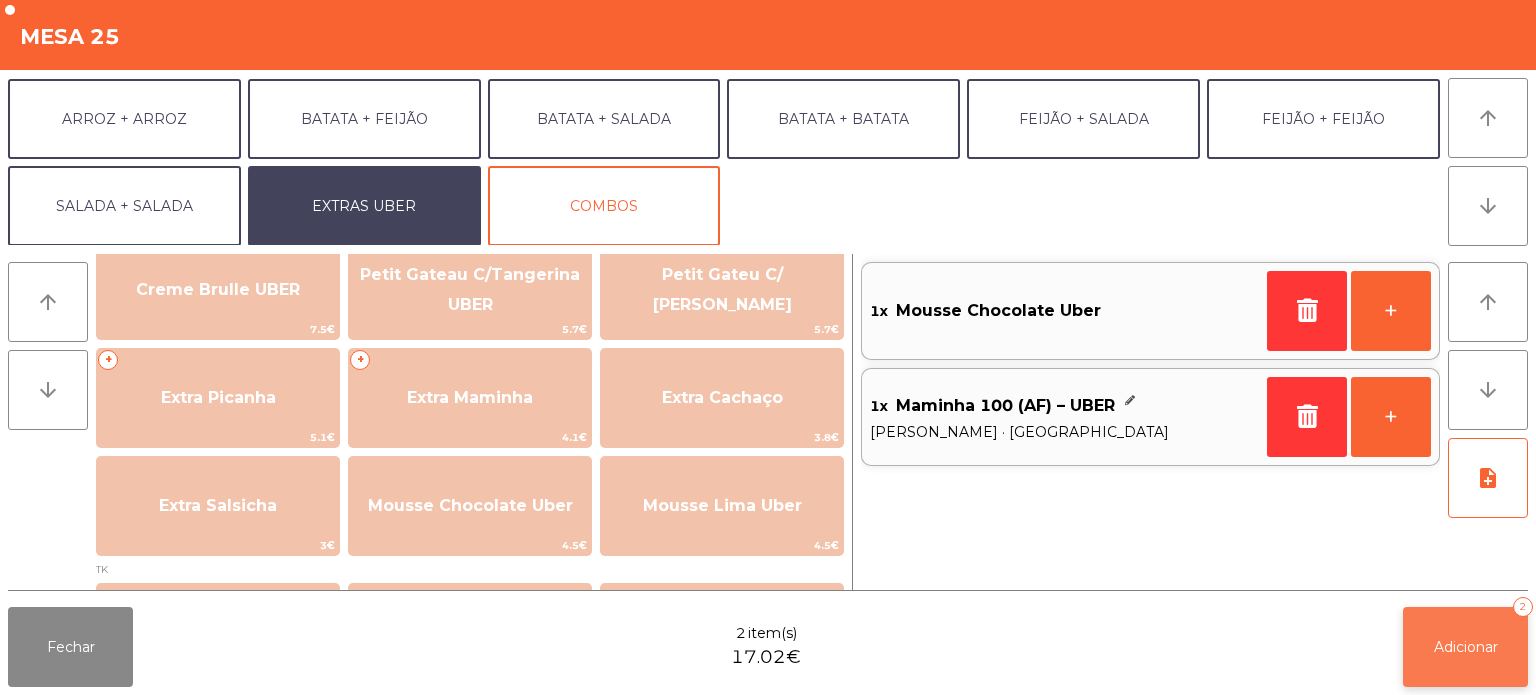 click on "Adicionar" 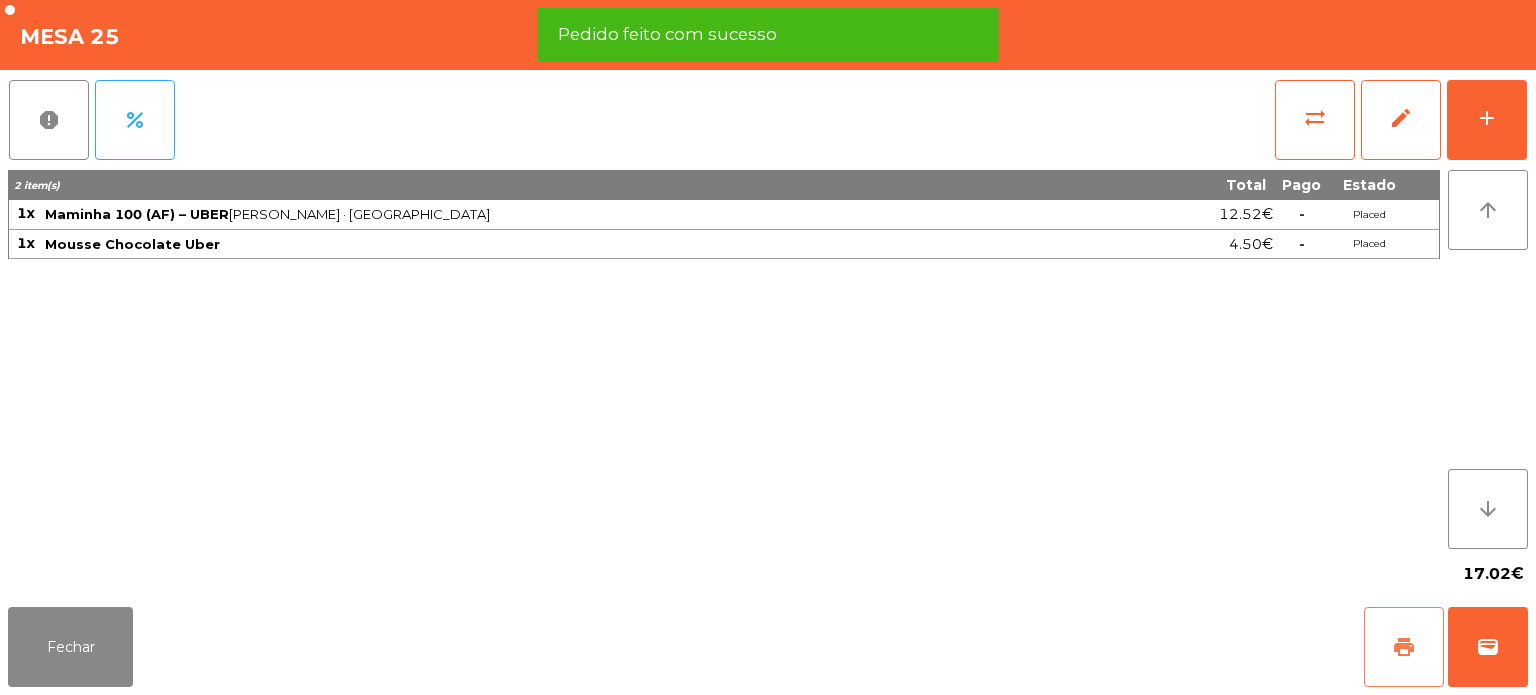 click on "print" 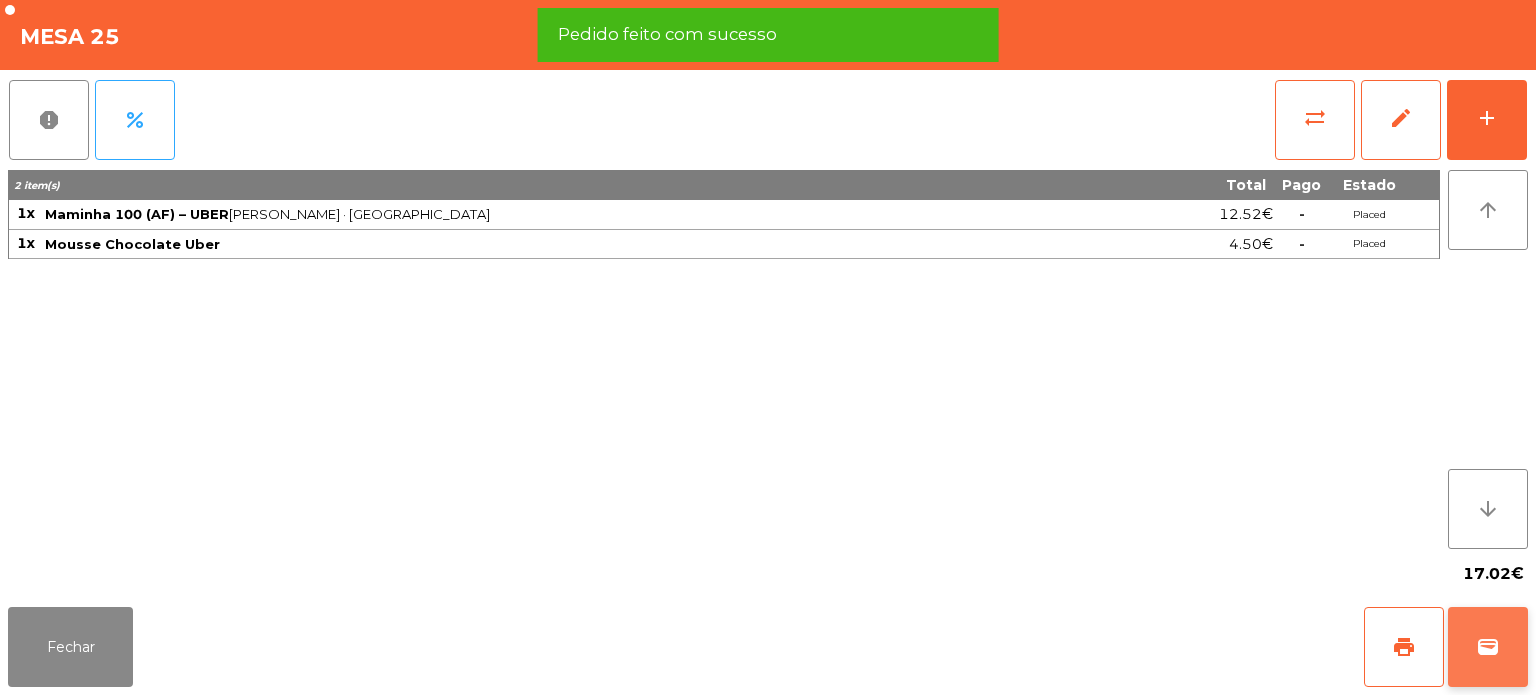 click on "wallet" 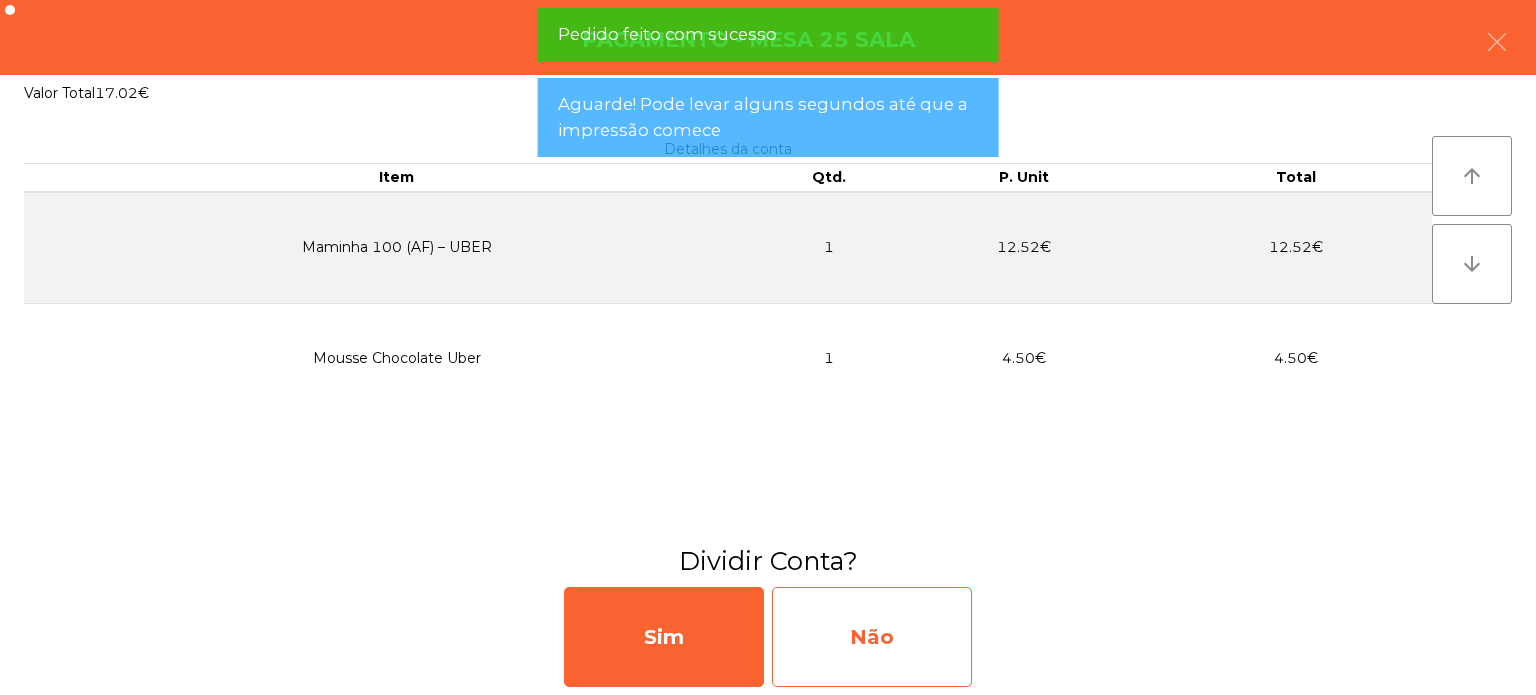 click on "Não" 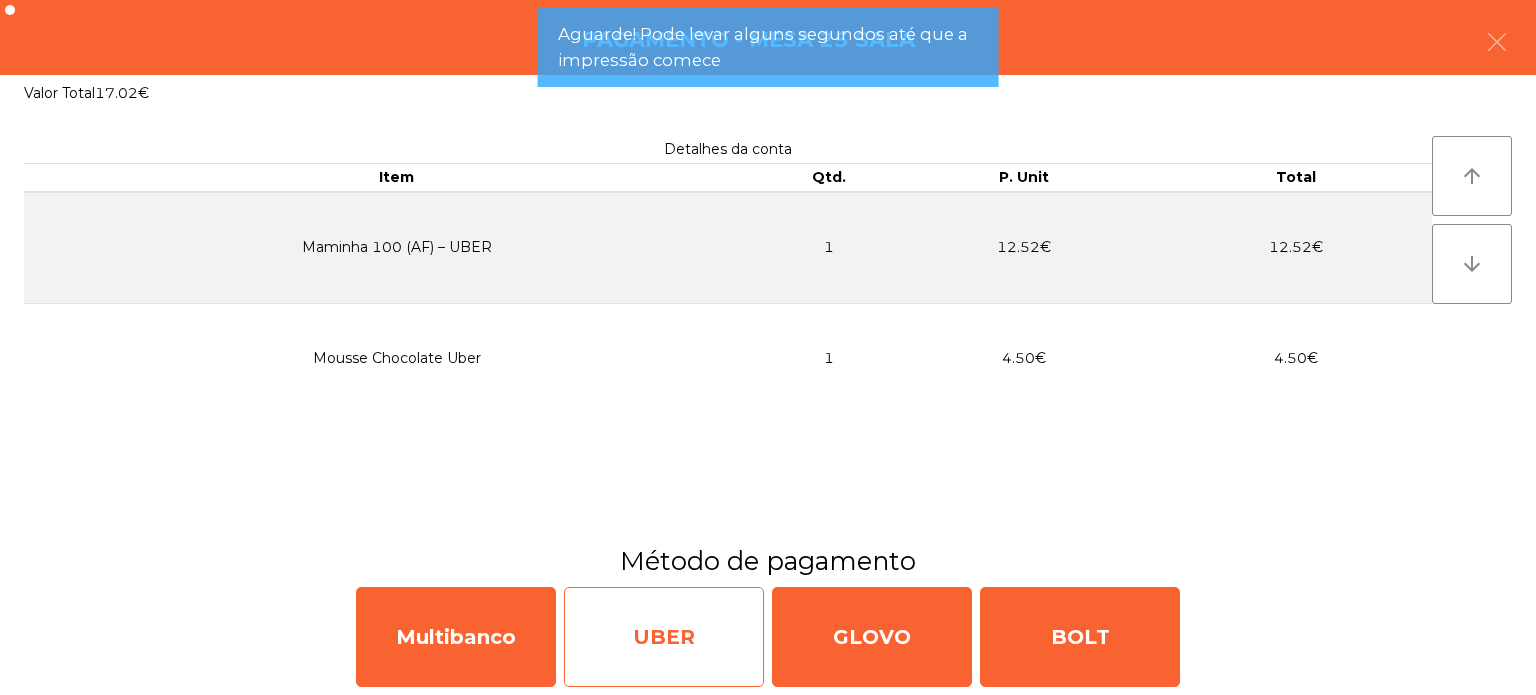 click on "UBER" 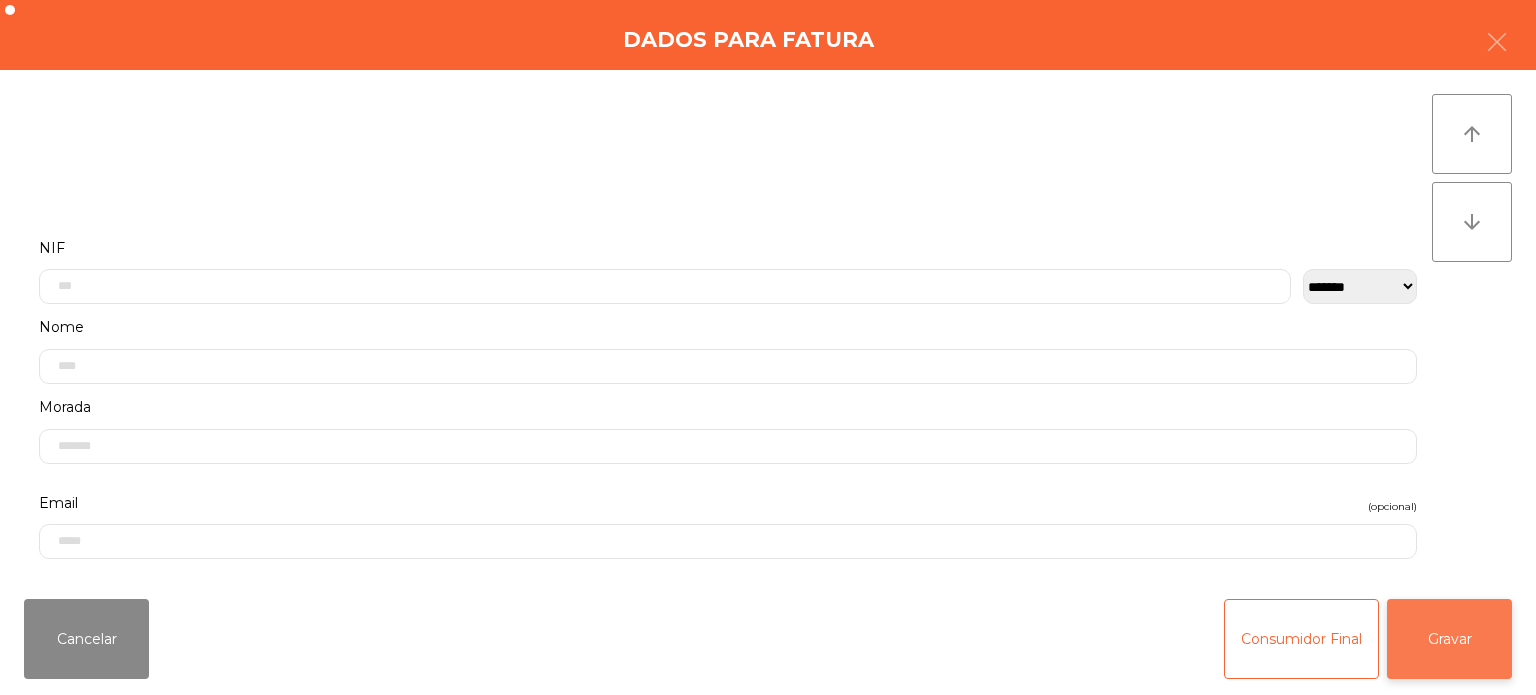 click on "Gravar" 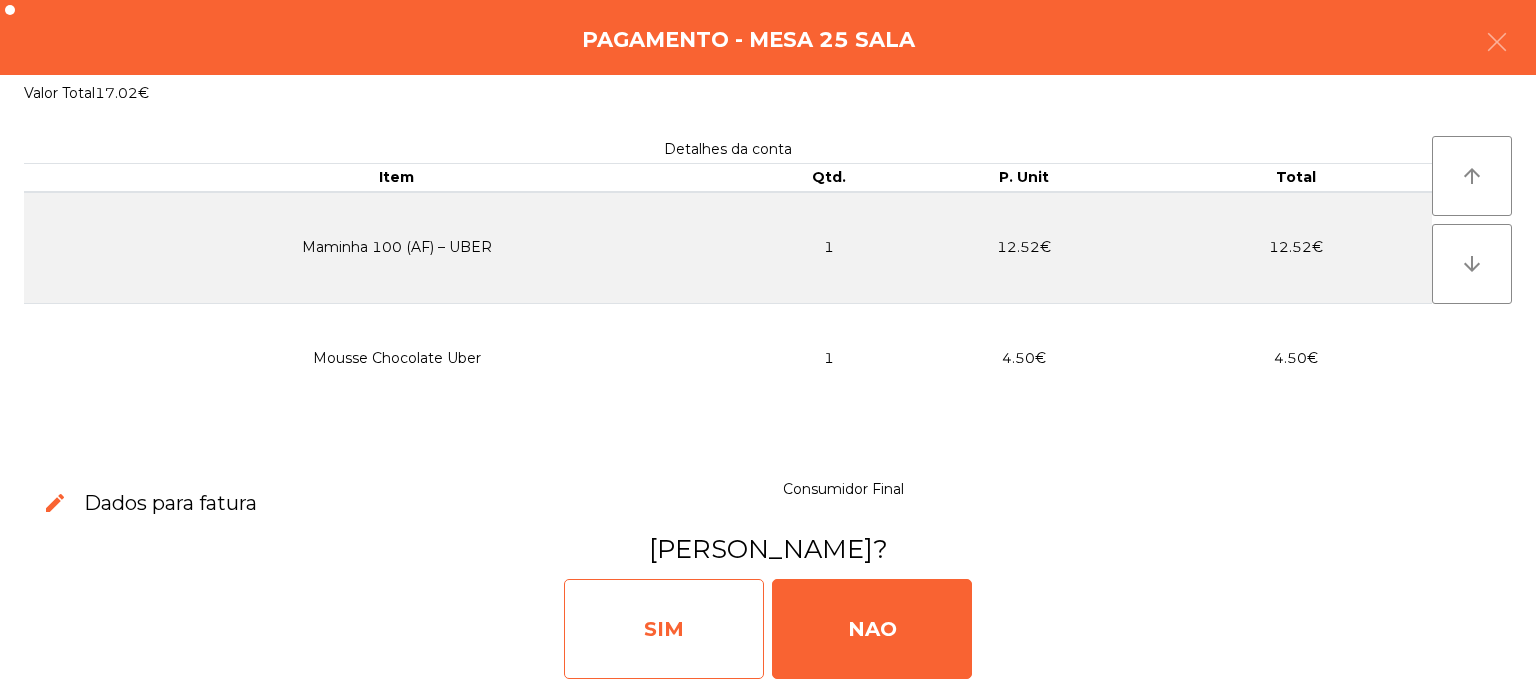 click on "SIM" 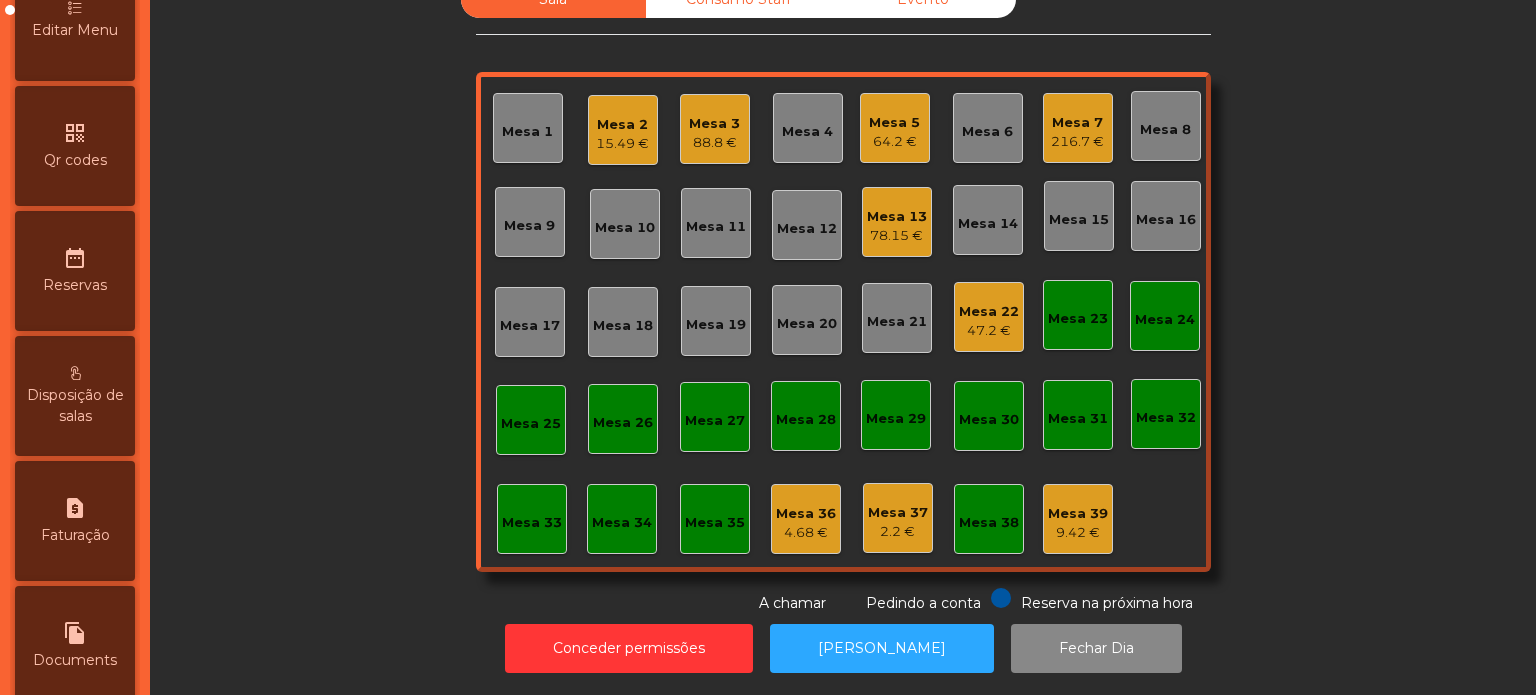 click on "Sala   Consumo Staff   Evento   Mesa 1   Mesa 2   15.49 €   Mesa 3   88.8 €   Mesa 4   Mesa 5   64.2 €   Mesa 6   Mesa 7   216.7 €   Mesa 8   Mesa 9   Mesa 10   Mesa 11   Mesa 12   Mesa 13   78.15 €   Mesa 14   Mesa 15   Mesa 16   Mesa 17   Mesa 18   Mesa 19   Mesa 20   Mesa 21   Mesa 22   47.2 €   Mesa 23   Mesa 24   Mesa 25   Mesa 26   Mesa 27   Mesa 28   Mesa 29   Mesa 30   Mesa 31   Mesa 32   Mesa 33   Mesa 34   Mesa 35   Mesa 36   4.68 €   Mesa 37   2.2 €   Mesa 38   Mesa 39   9.42 €  Reserva na próxima hora Pedindo a conta A chamar" 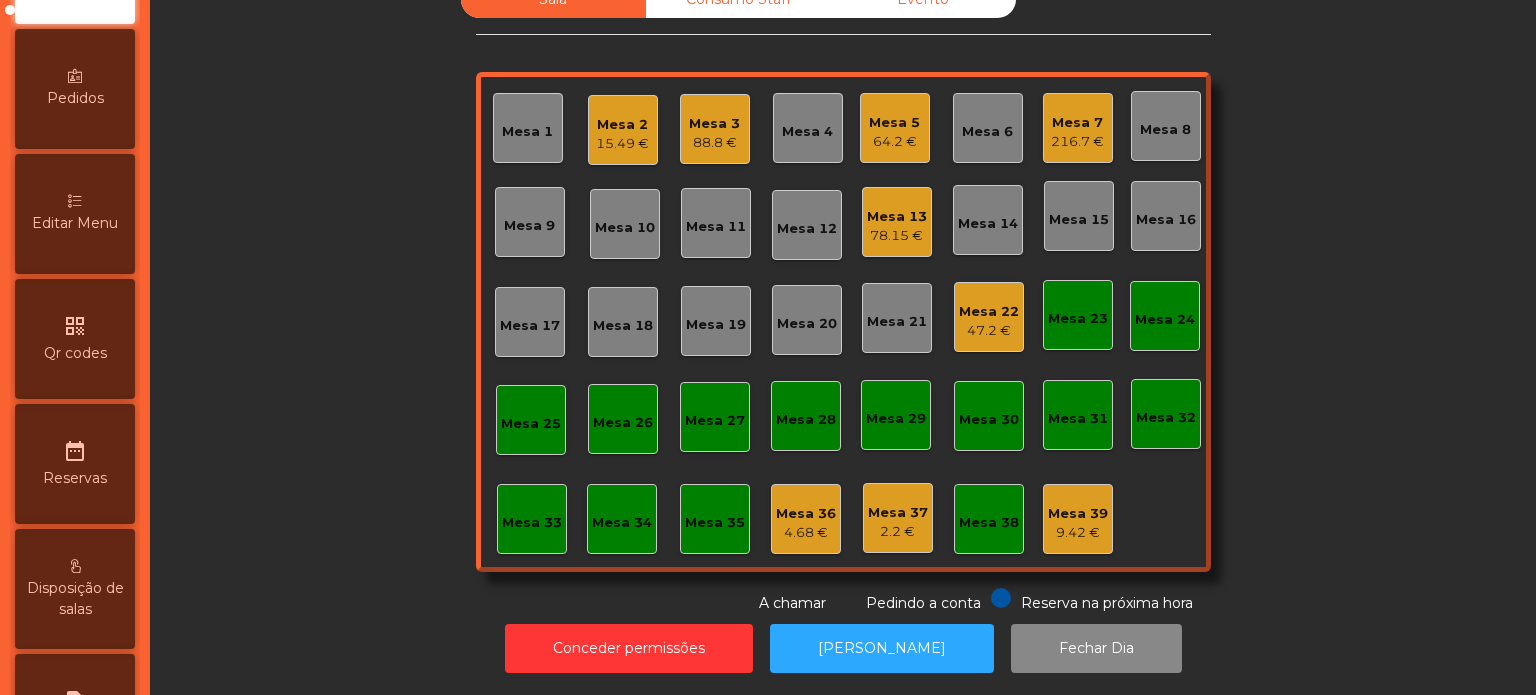 scroll, scrollTop: 298, scrollLeft: 0, axis: vertical 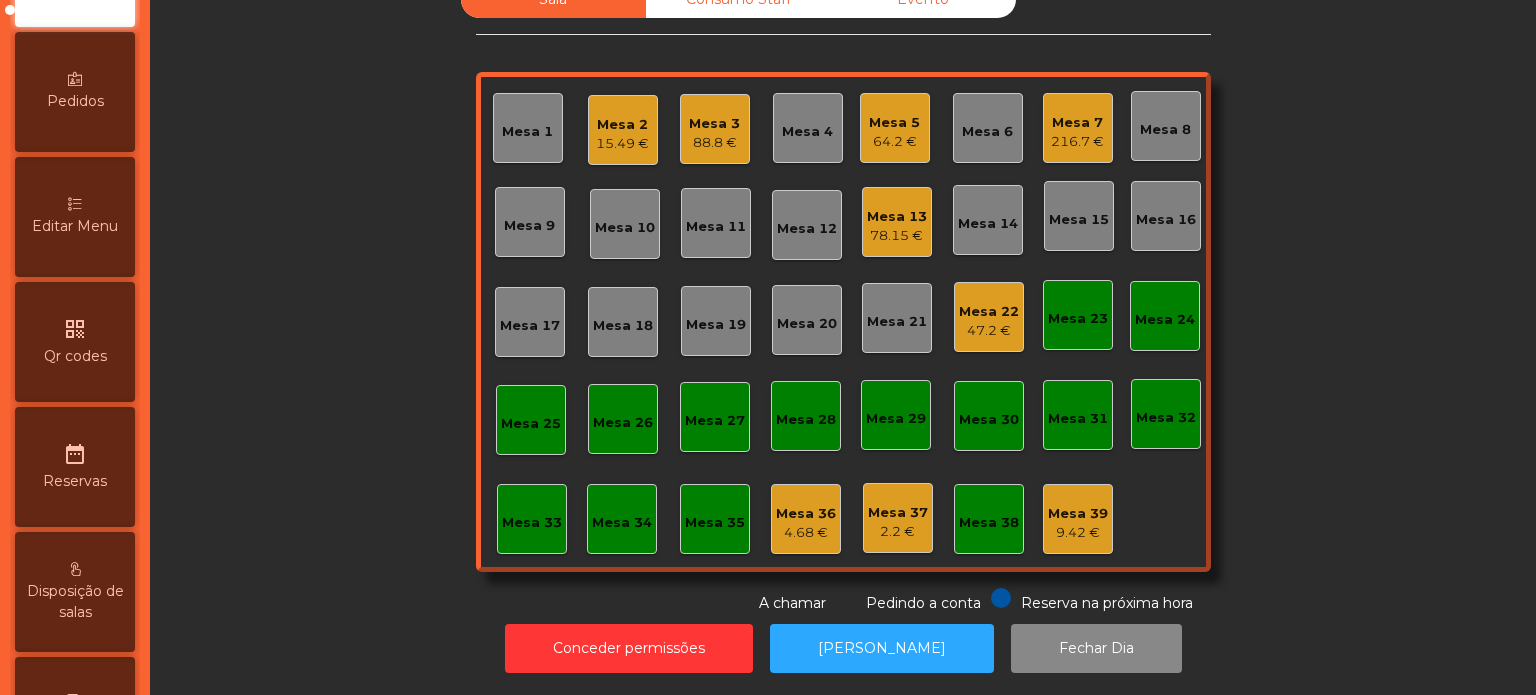 click on "Editar Menu" at bounding box center [75, 217] 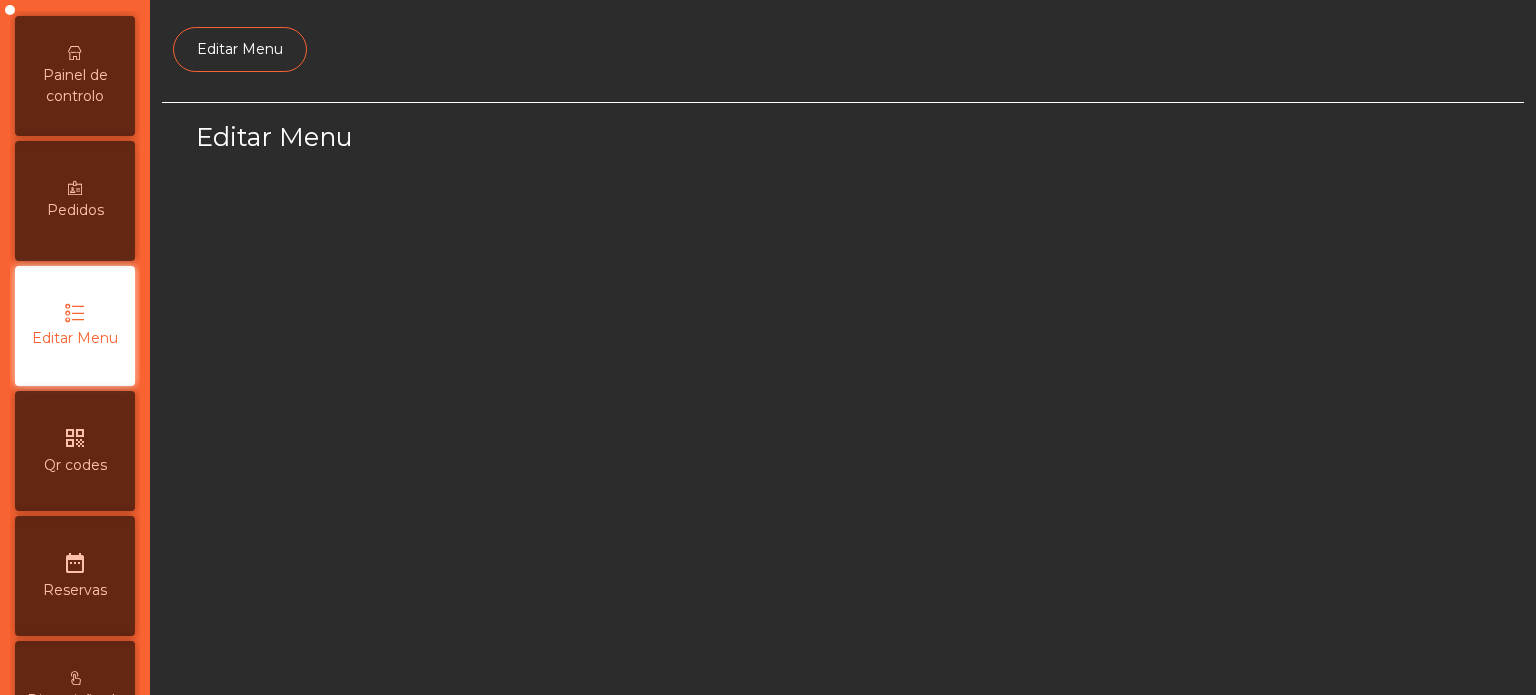 scroll, scrollTop: 188, scrollLeft: 0, axis: vertical 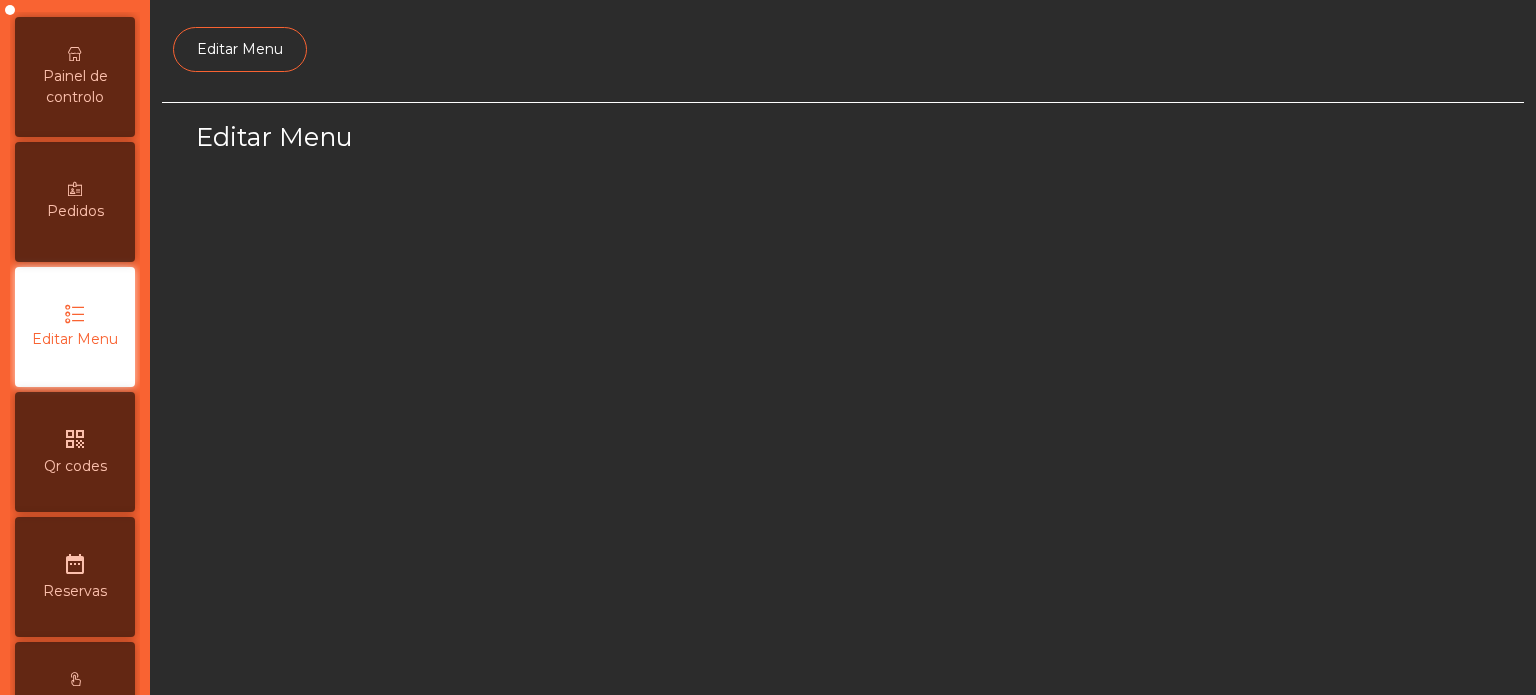 select on "*" 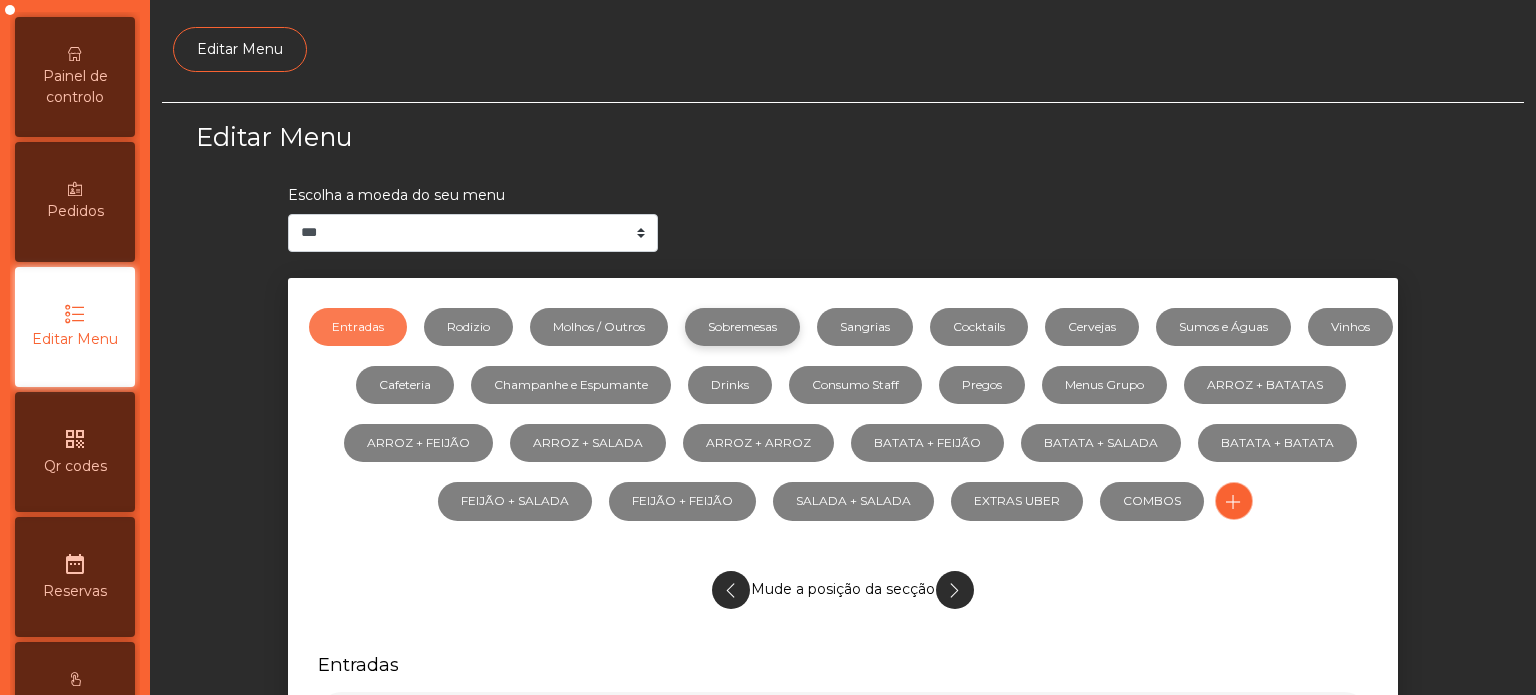 click on "Sobremesas" at bounding box center [742, 327] 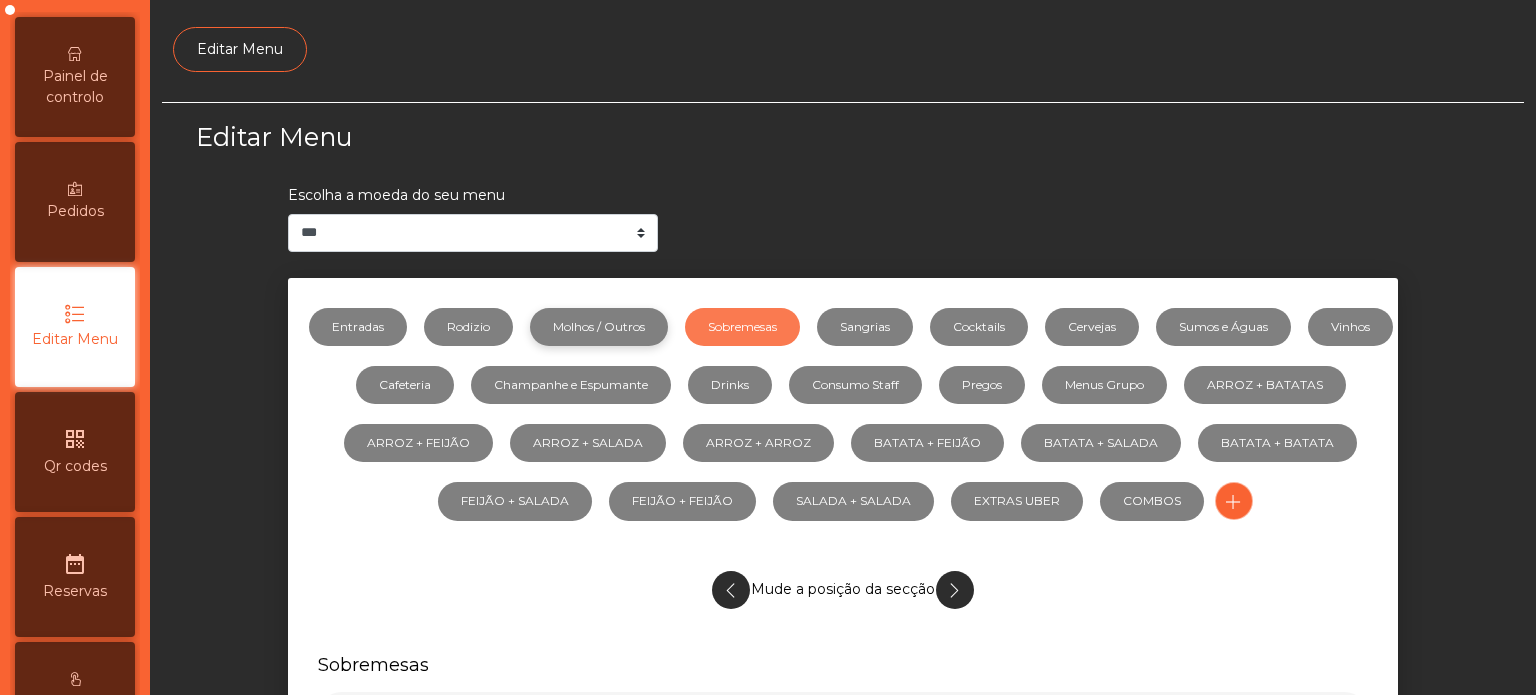click on "Molhos / Outros" at bounding box center [599, 327] 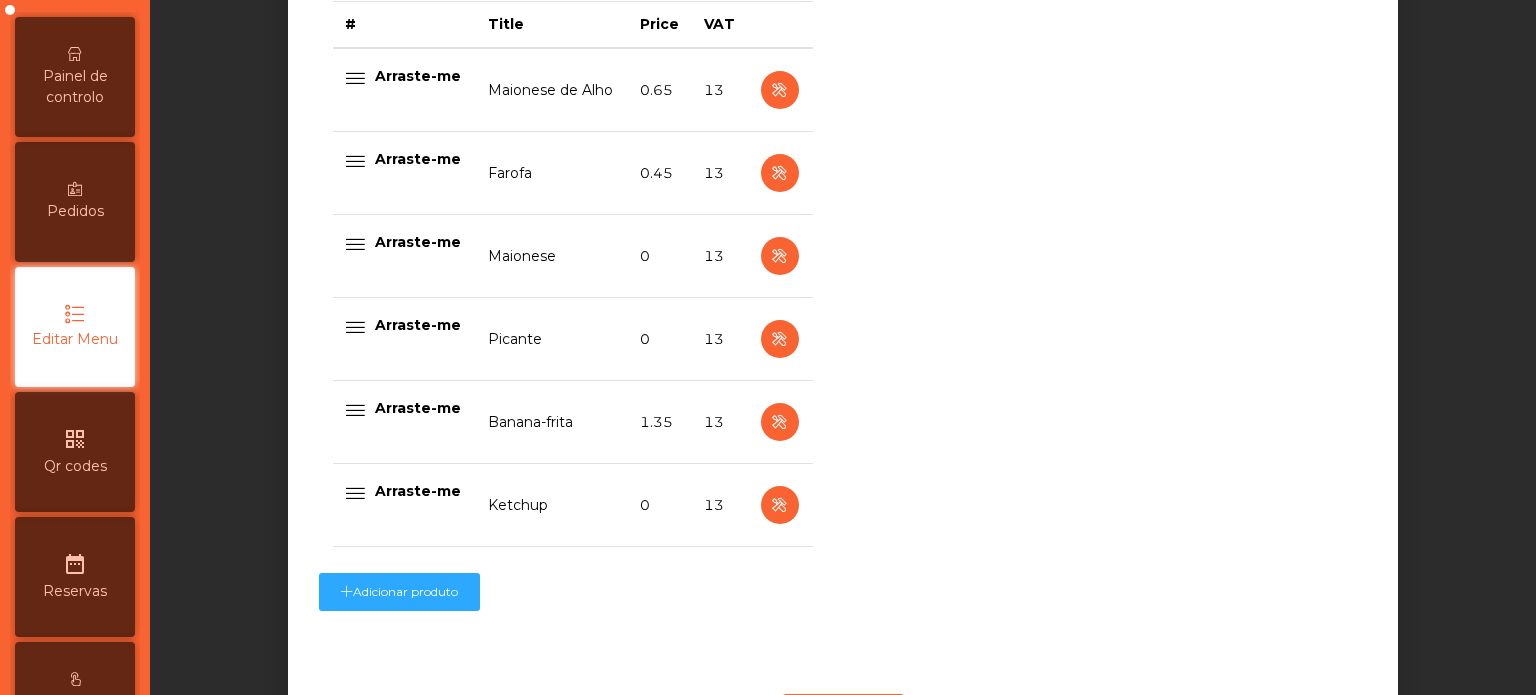 scroll, scrollTop: 860, scrollLeft: 0, axis: vertical 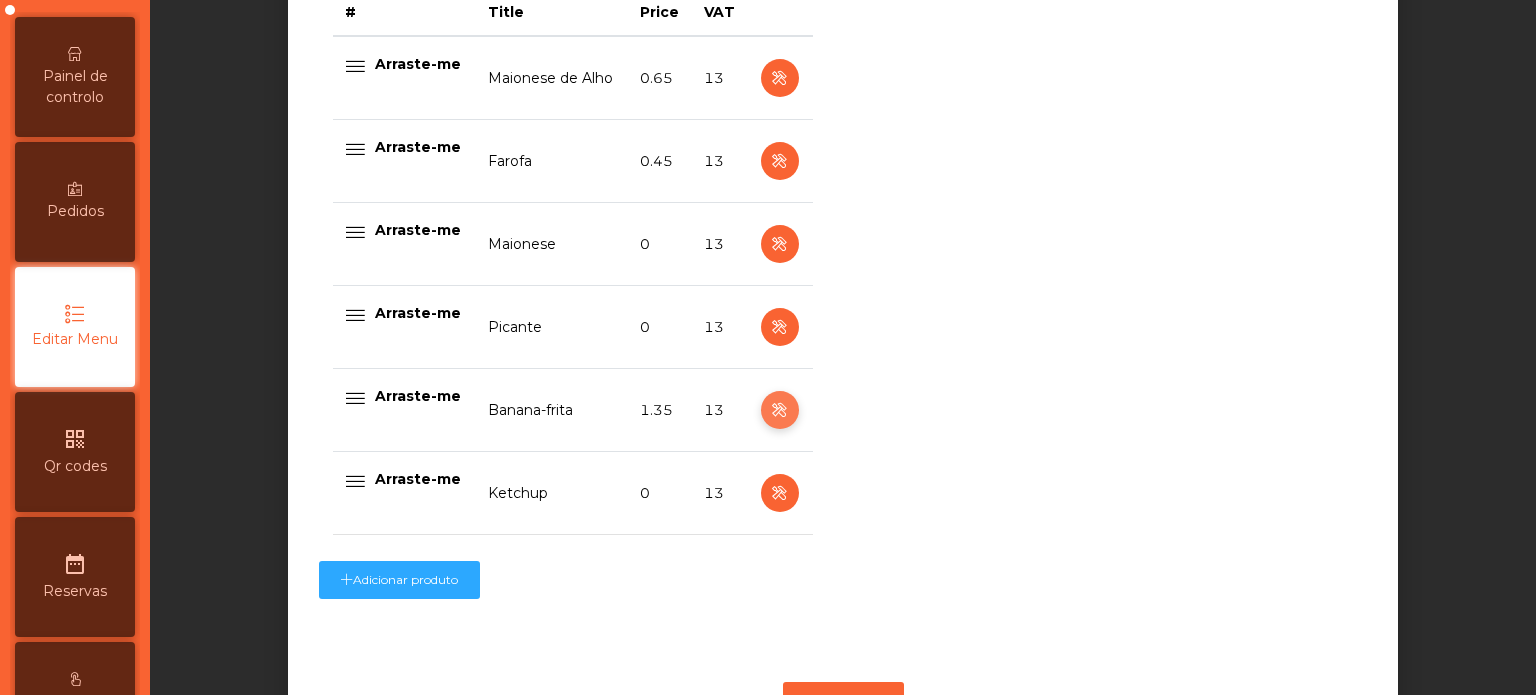 click at bounding box center (780, 410) 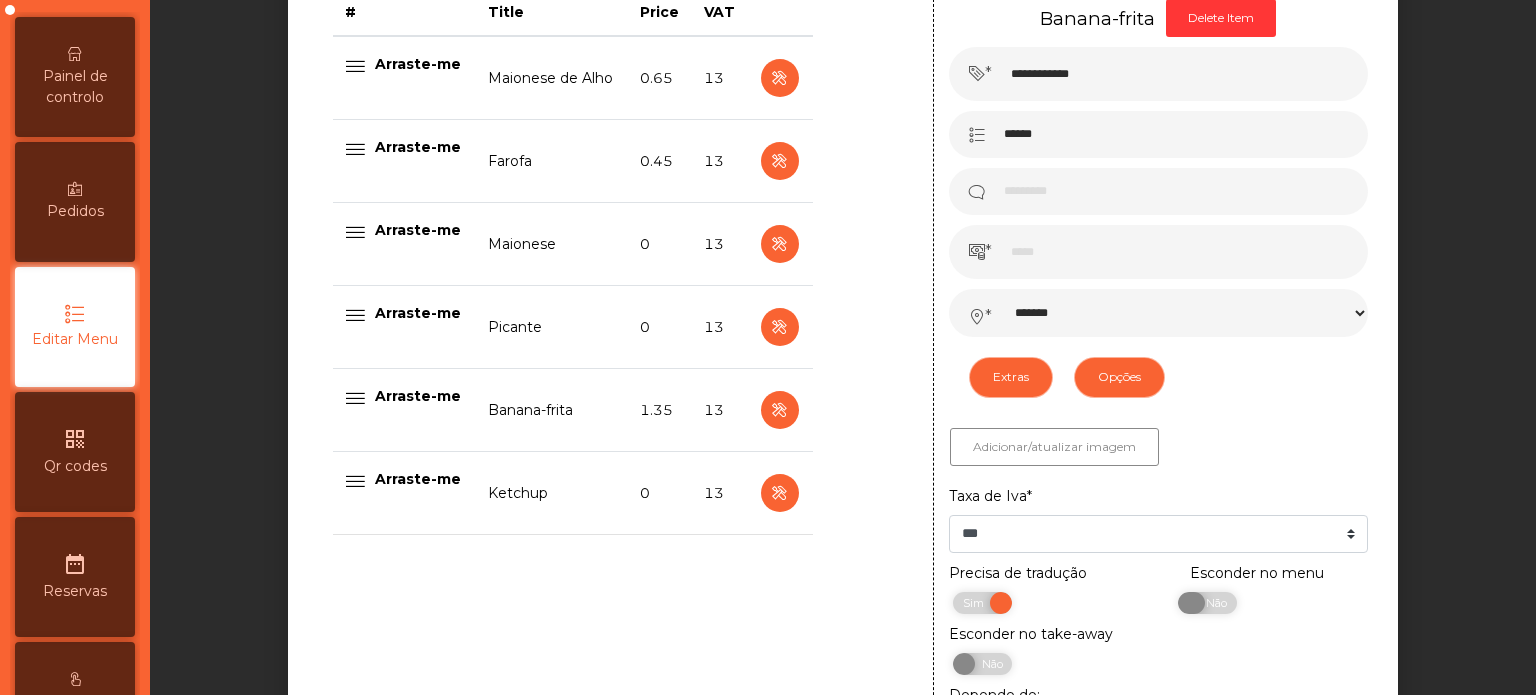click on "Não" at bounding box center [1214, 603] 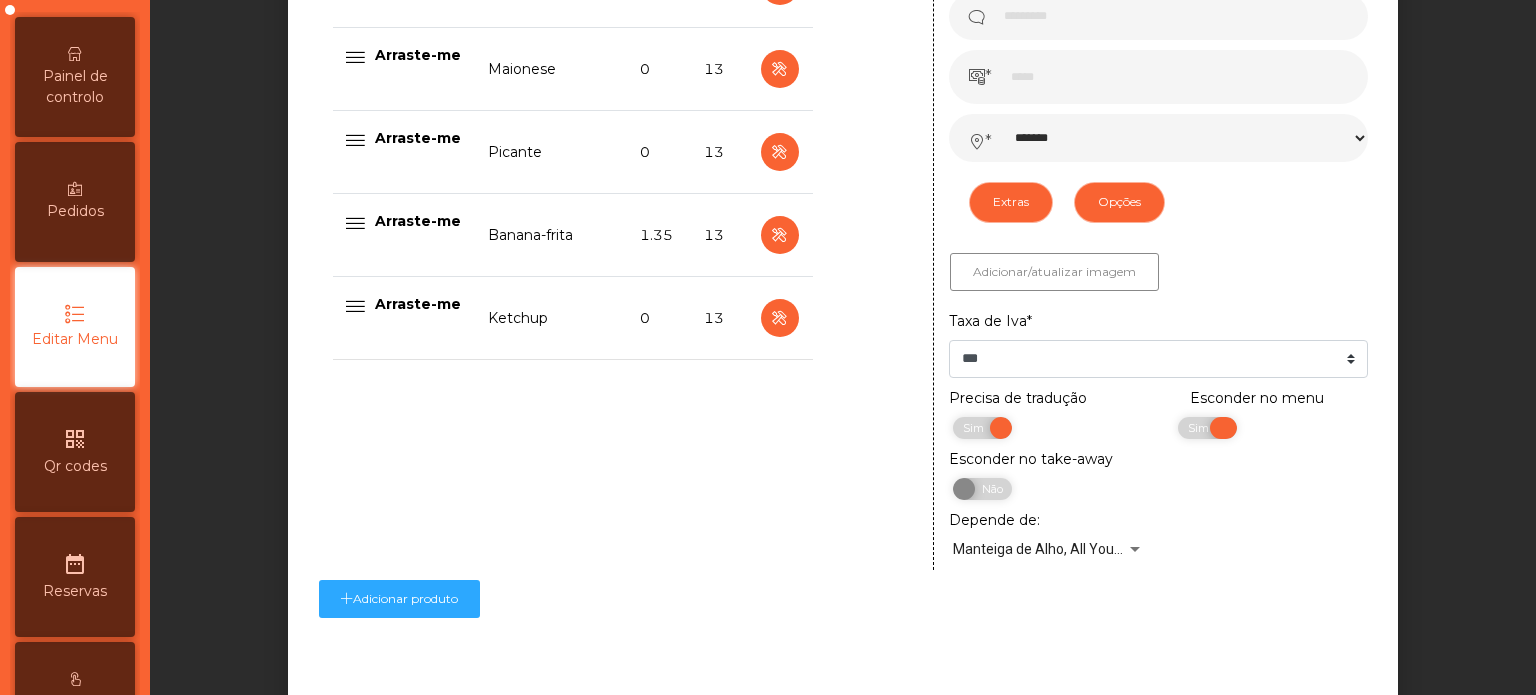 scroll, scrollTop: 1149, scrollLeft: 0, axis: vertical 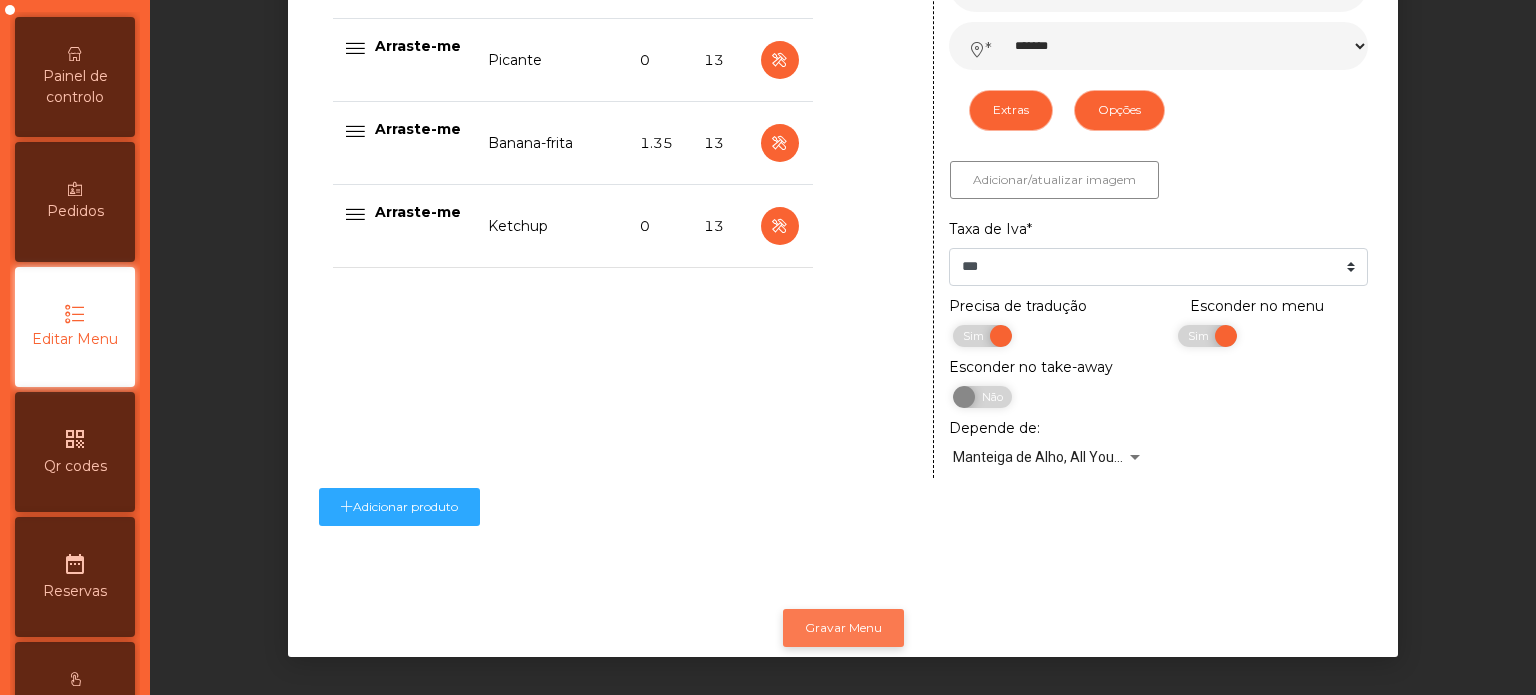 click on "Gravar Menu" at bounding box center (843, 628) 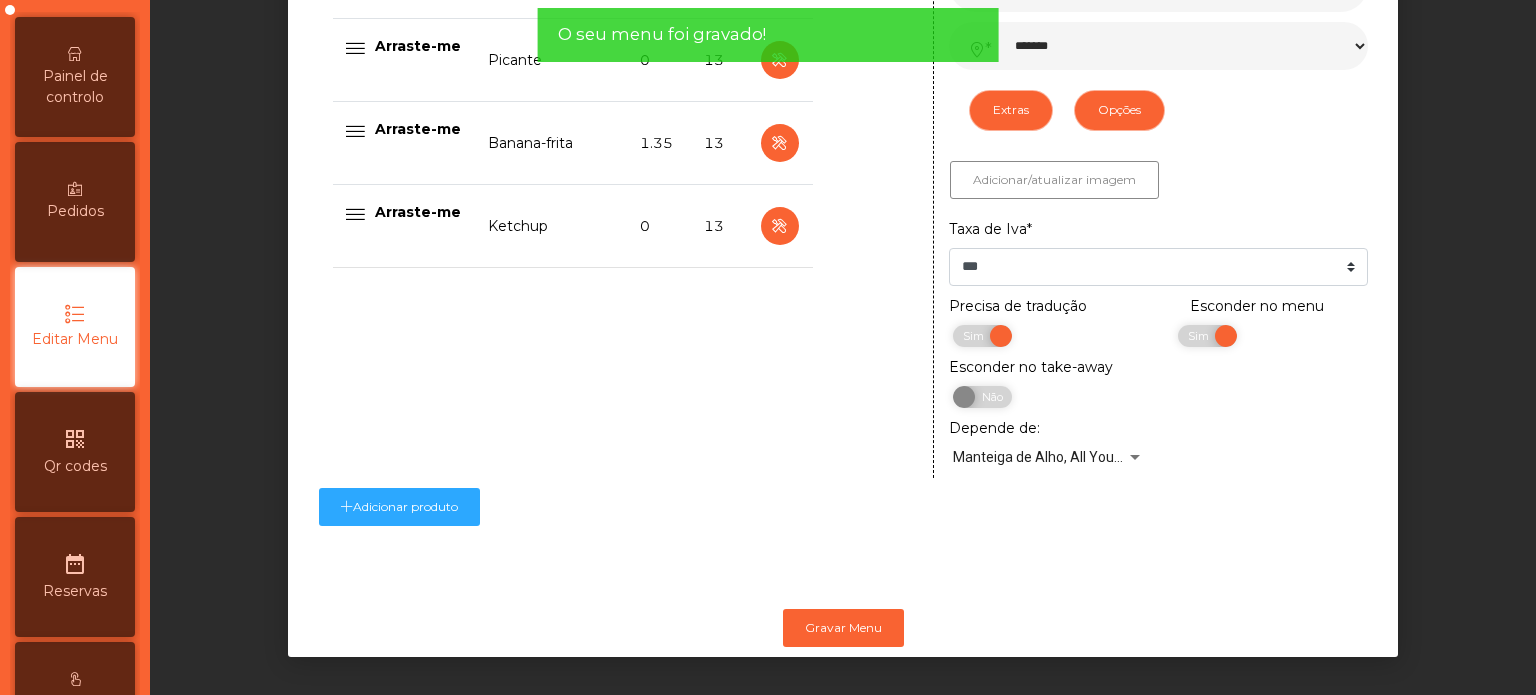 click on "Painel de controlo" at bounding box center (75, 87) 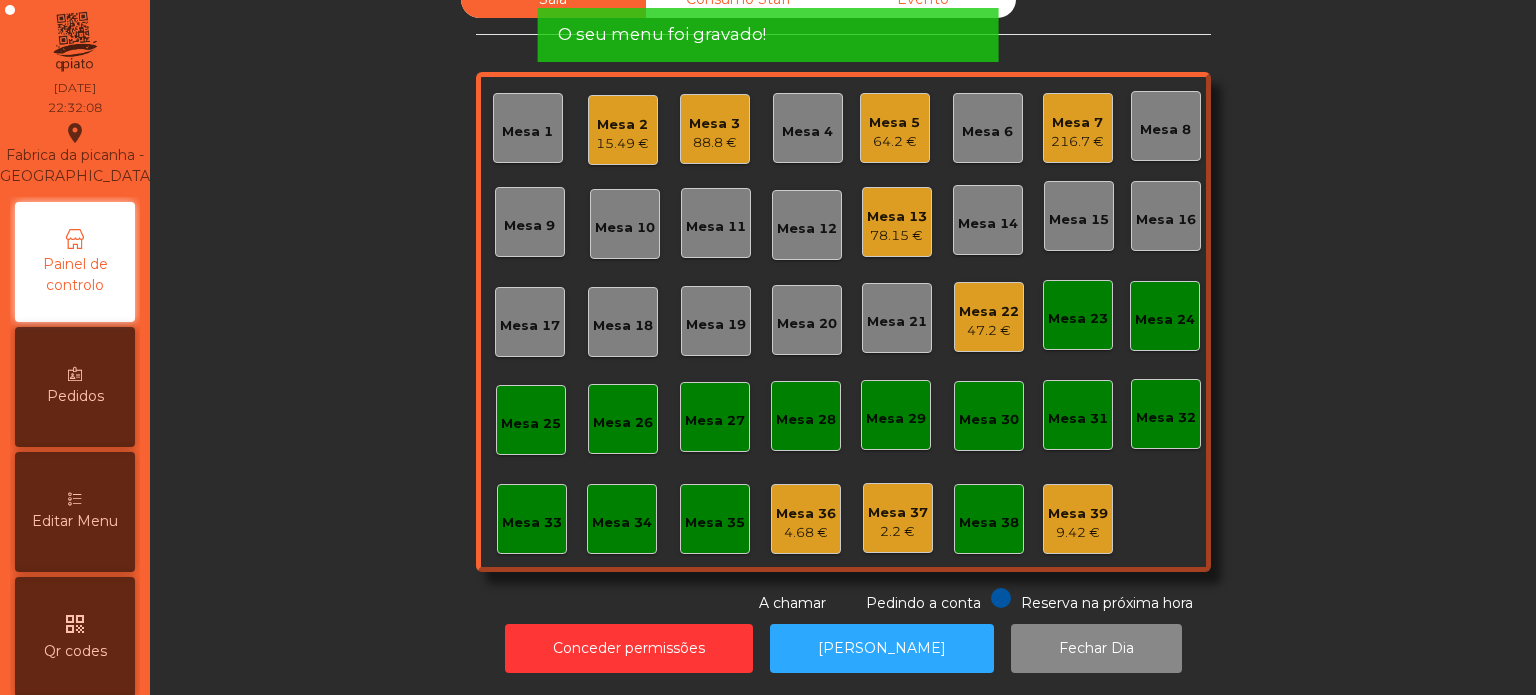 scroll, scrollTop: 0, scrollLeft: 0, axis: both 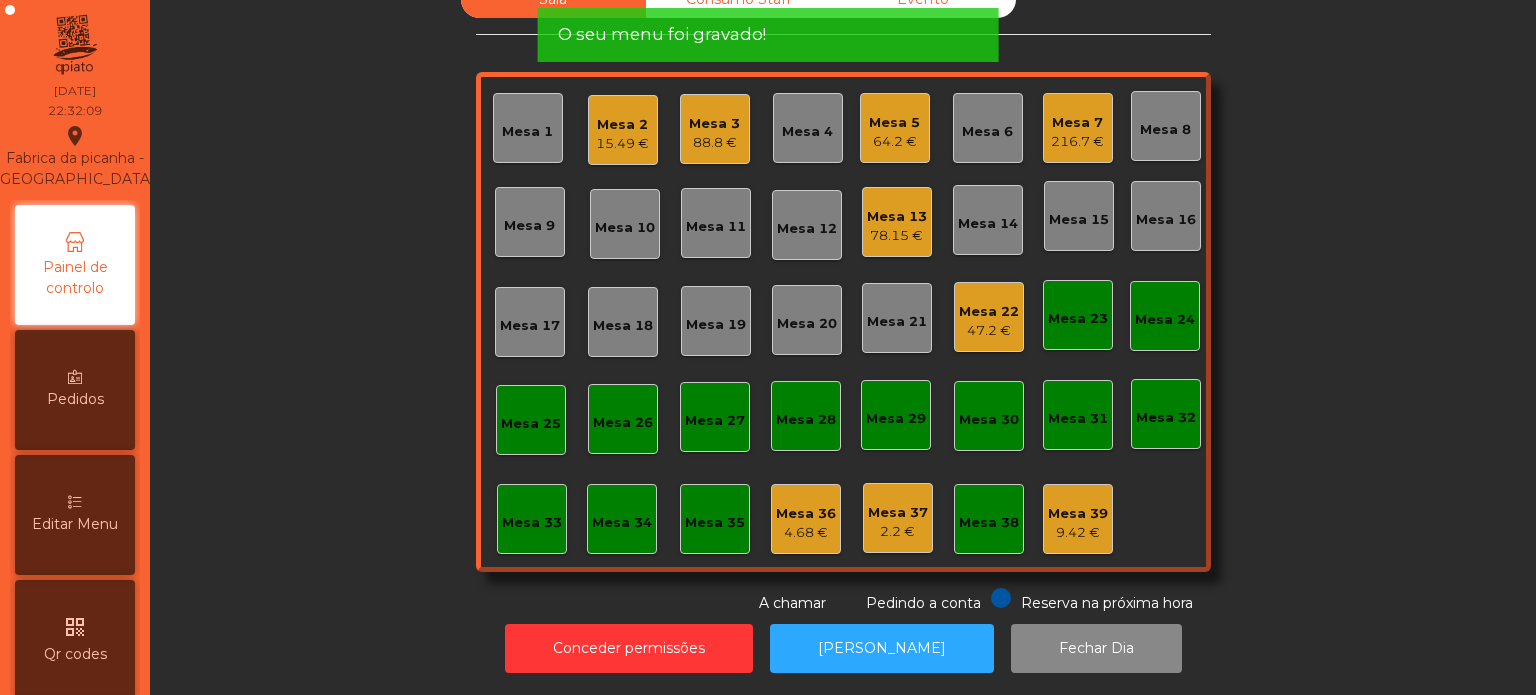 click on "Sala   Consumo Staff   Evento   Mesa 1   Mesa 2   15.49 €   Mesa 3   88.8 €   Mesa 4   Mesa 5   64.2 €   Mesa 6   Mesa 7   216.7 €   Mesa 8   Mesa 9   Mesa 10   Mesa 11   Mesa 12   Mesa 13   78.15 €   Mesa 14   Mesa 15   Mesa 16   Mesa 17   Mesa 18   Mesa 19   Mesa 20   Mesa 21   Mesa 22   47.2 €   Mesa 23   Mesa 24   Mesa 25   Mesa 26   Mesa 27   Mesa 28   Mesa 29   Mesa 30   Mesa 31   Mesa 32   Mesa 33   Mesa 34   Mesa 35   Mesa 36   4.68 €   Mesa 37   2.2 €   Mesa 38   Mesa 39   9.42 €  Reserva na próxima hora Pedindo a conta A chamar" 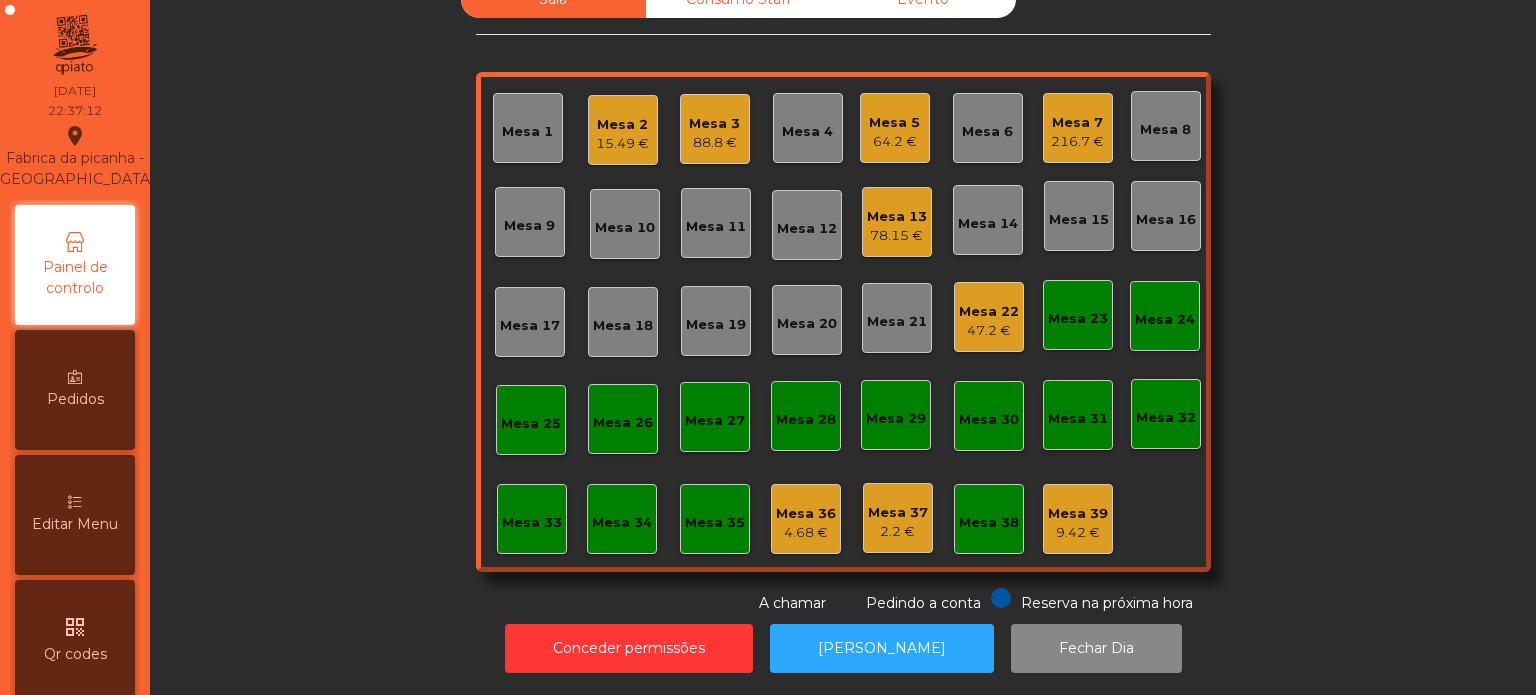 click on "Mesa 26" 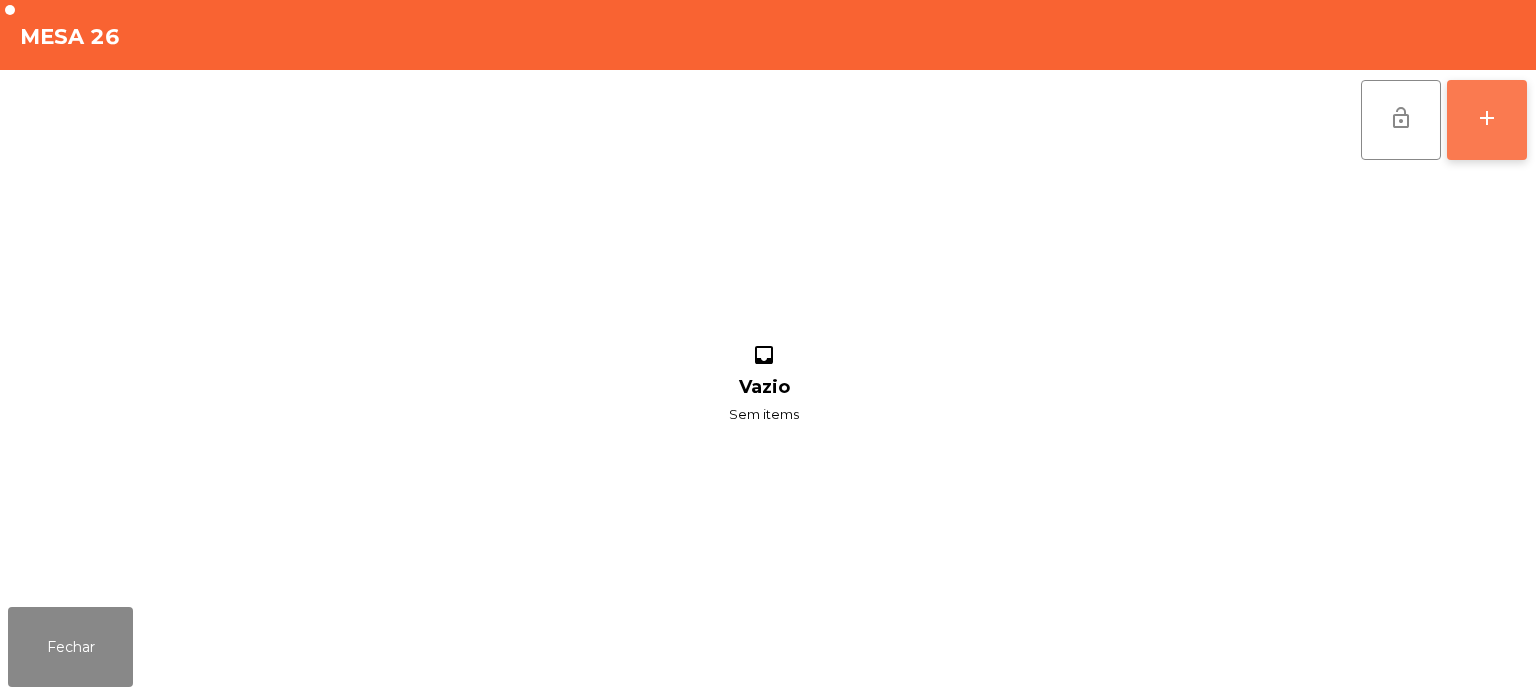 click on "add" 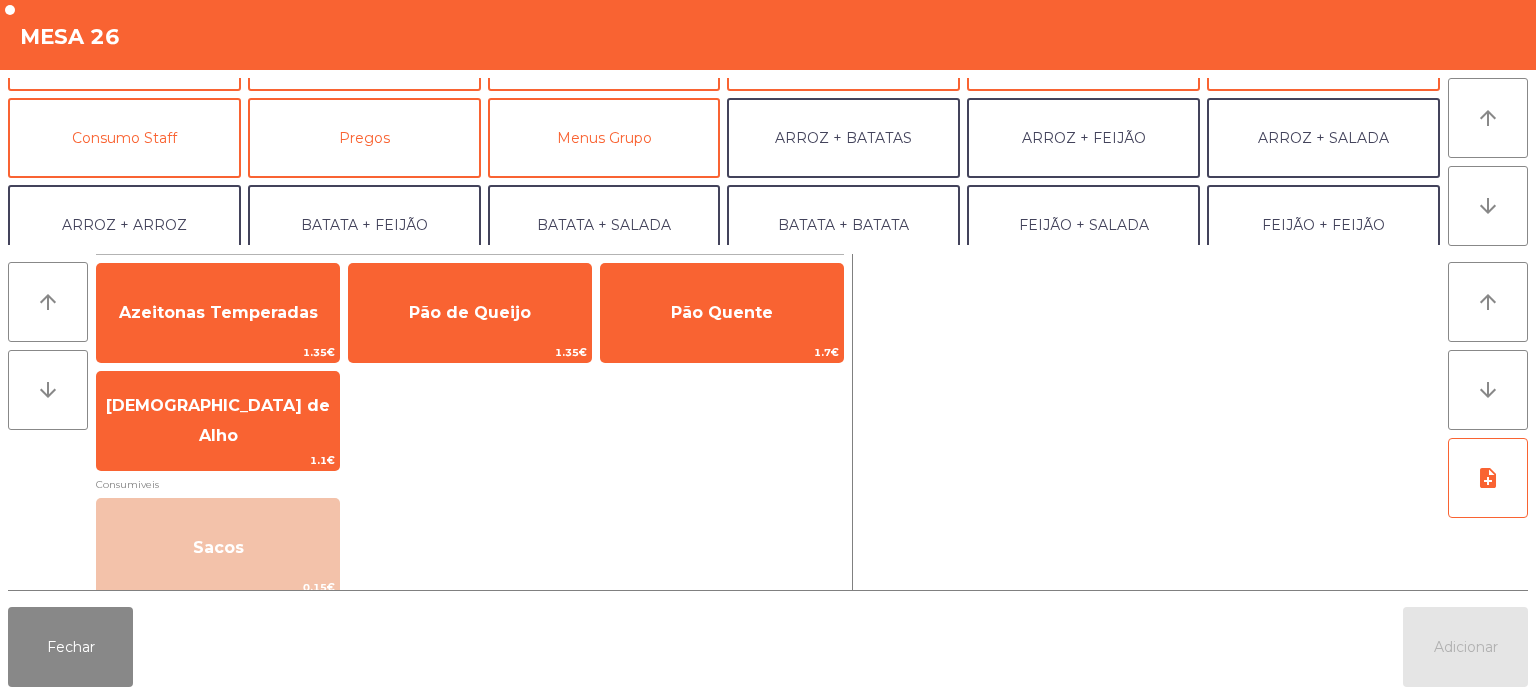 scroll, scrollTop: 157, scrollLeft: 0, axis: vertical 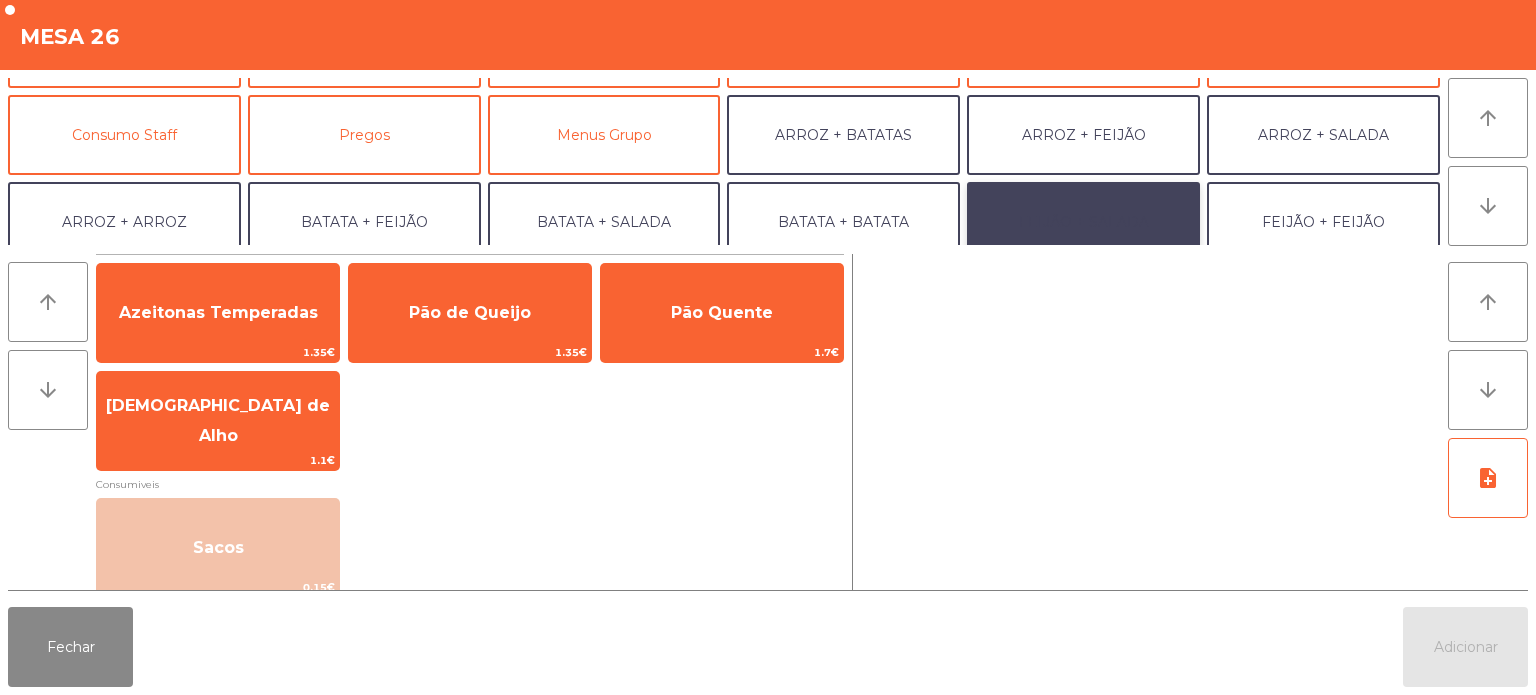 click on "FEIJÃO + SALADA" 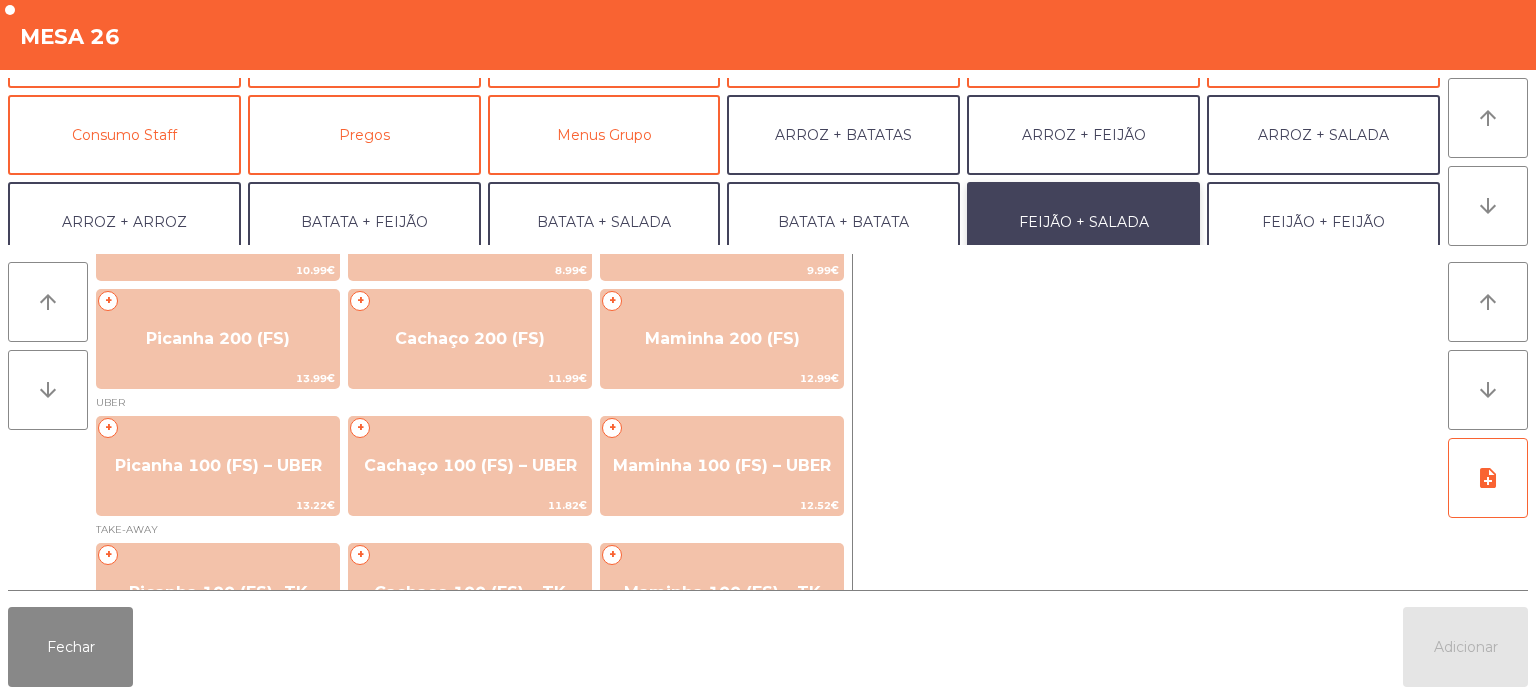 scroll, scrollTop: 96, scrollLeft: 0, axis: vertical 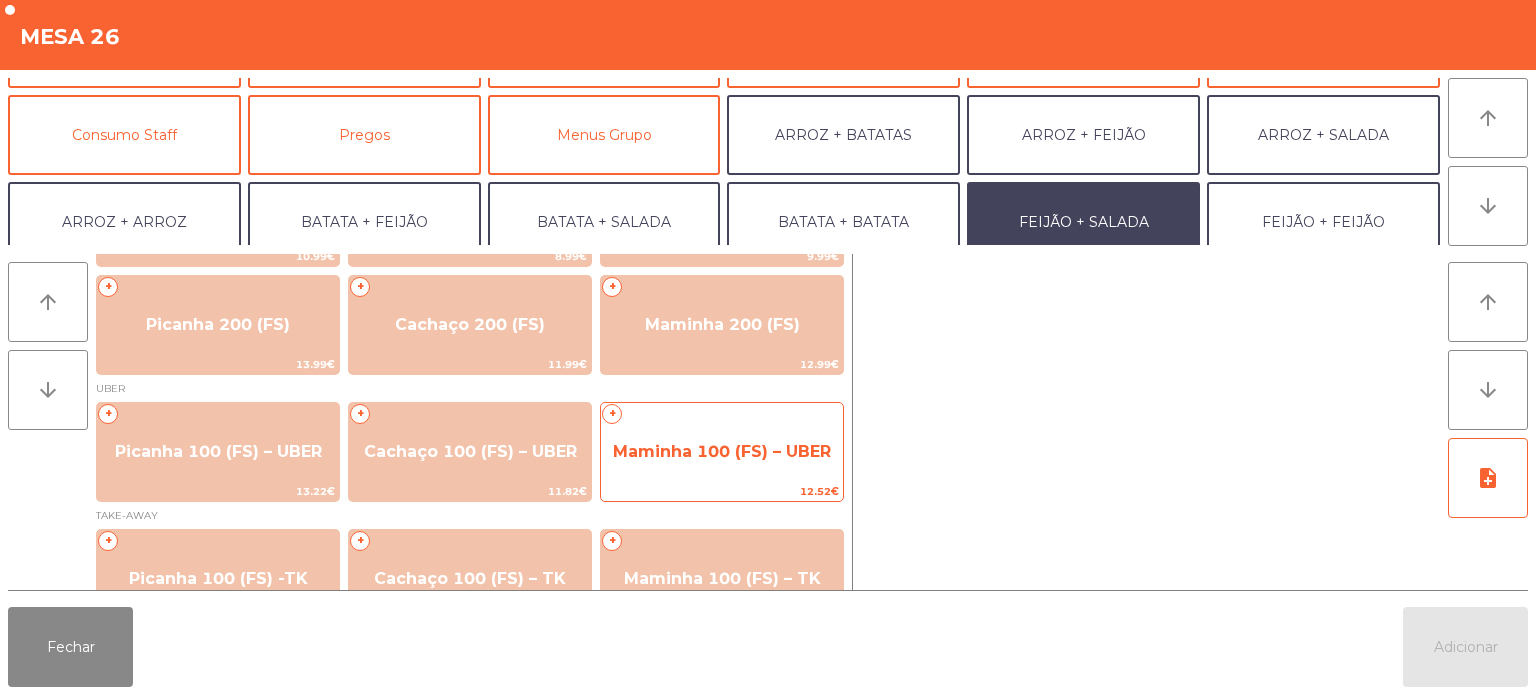 click on "Maminha 100 (FS) – UBER" 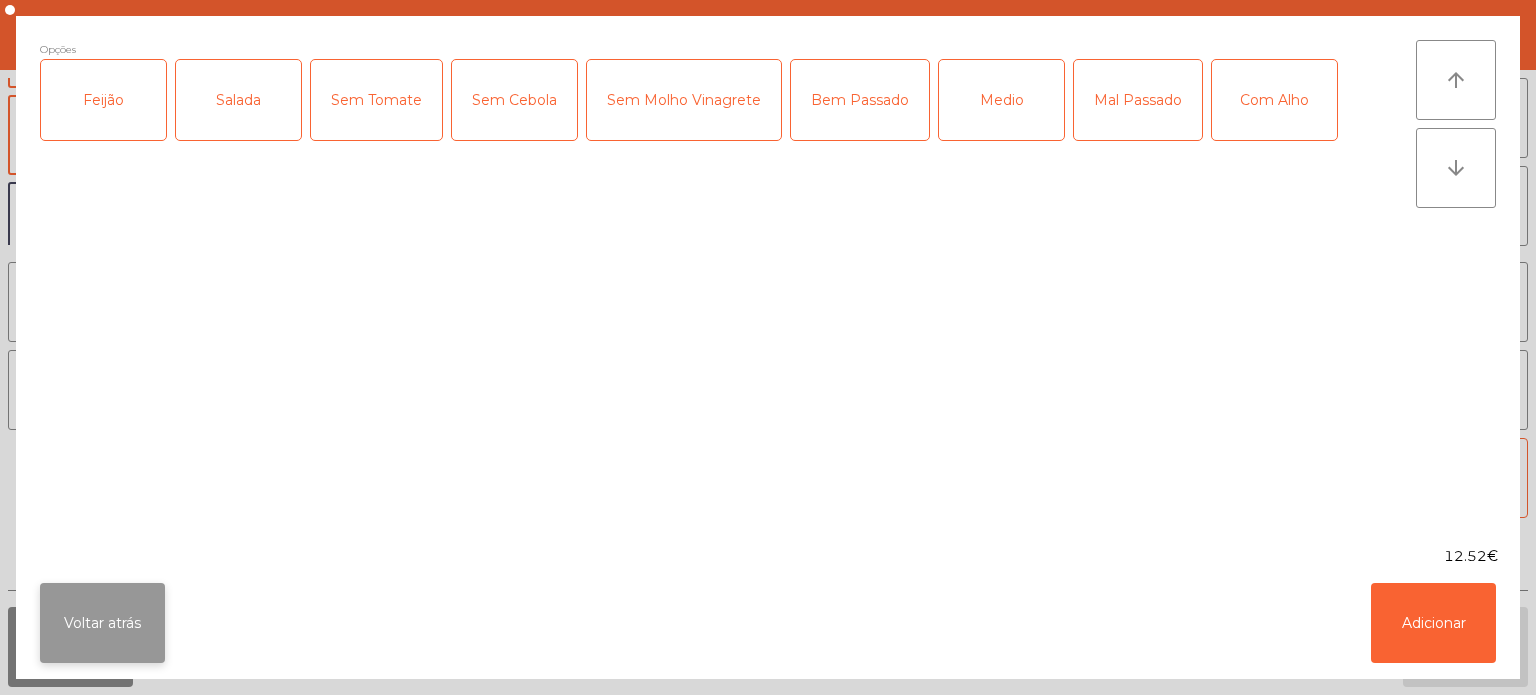 click on "Voltar atrás" 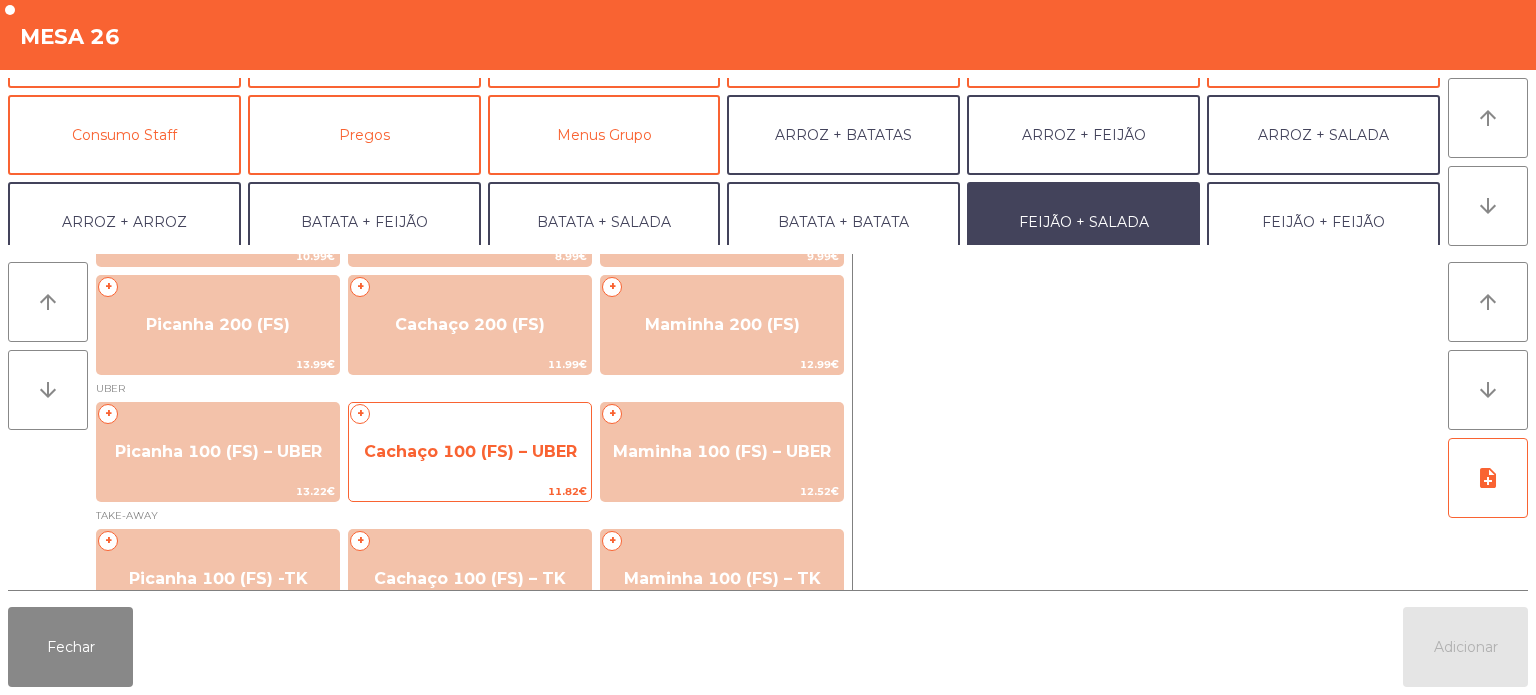 click on "Cachaço 100 (FS) – UBER" 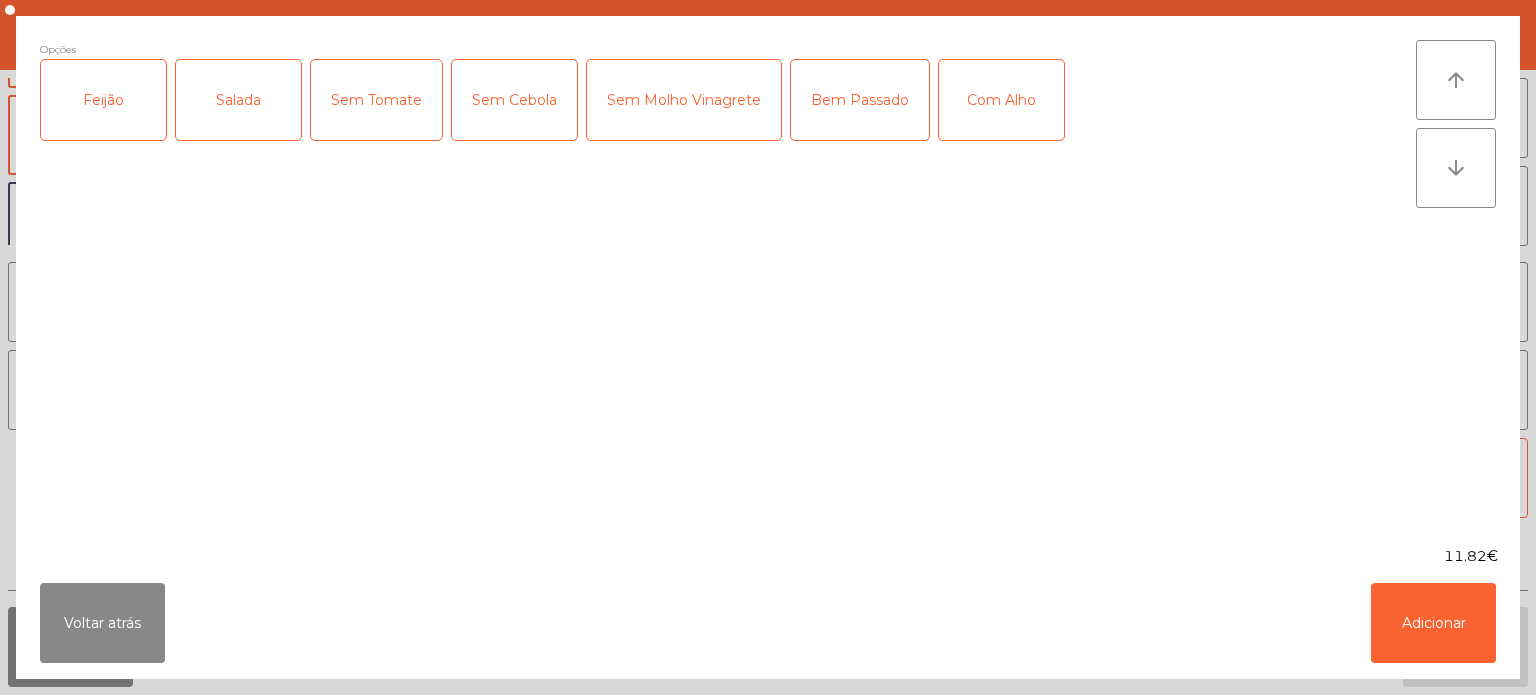 click on "Feijão" 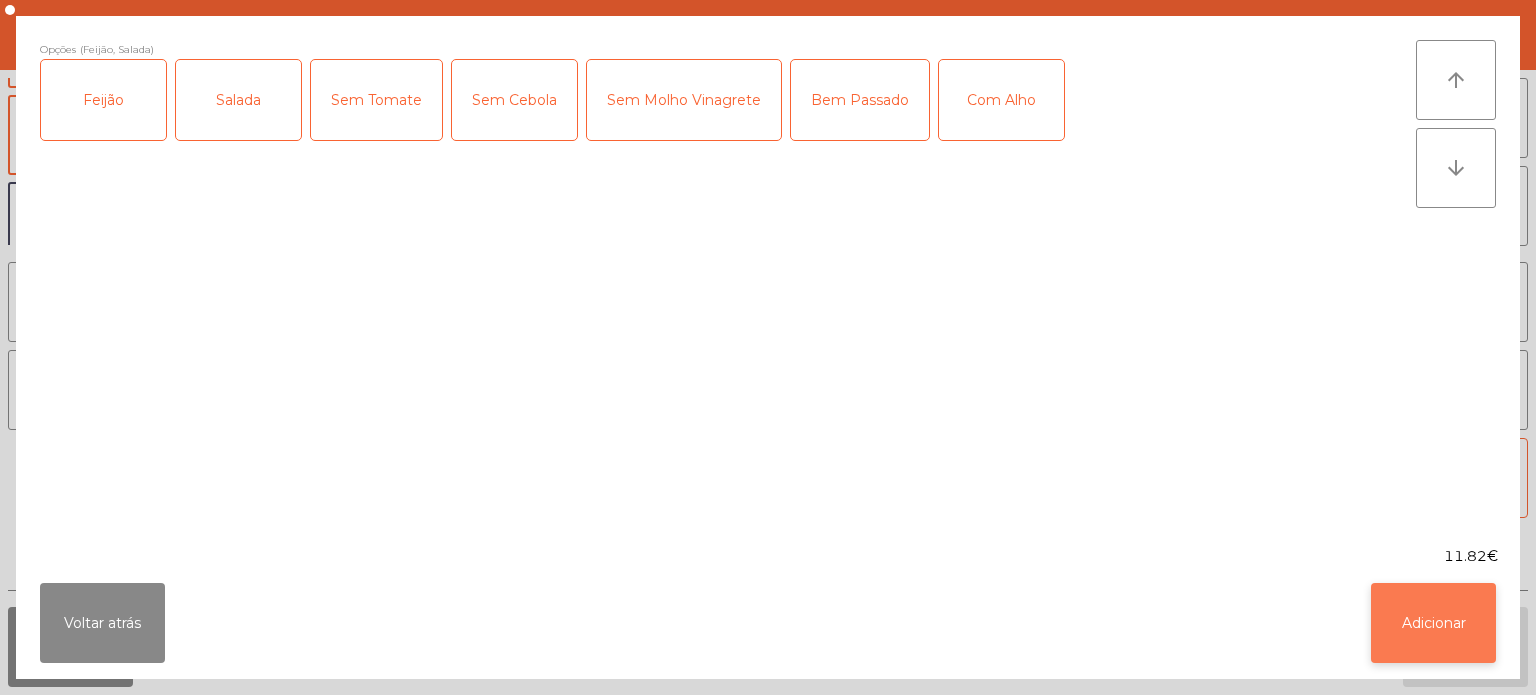 click on "Adicionar" 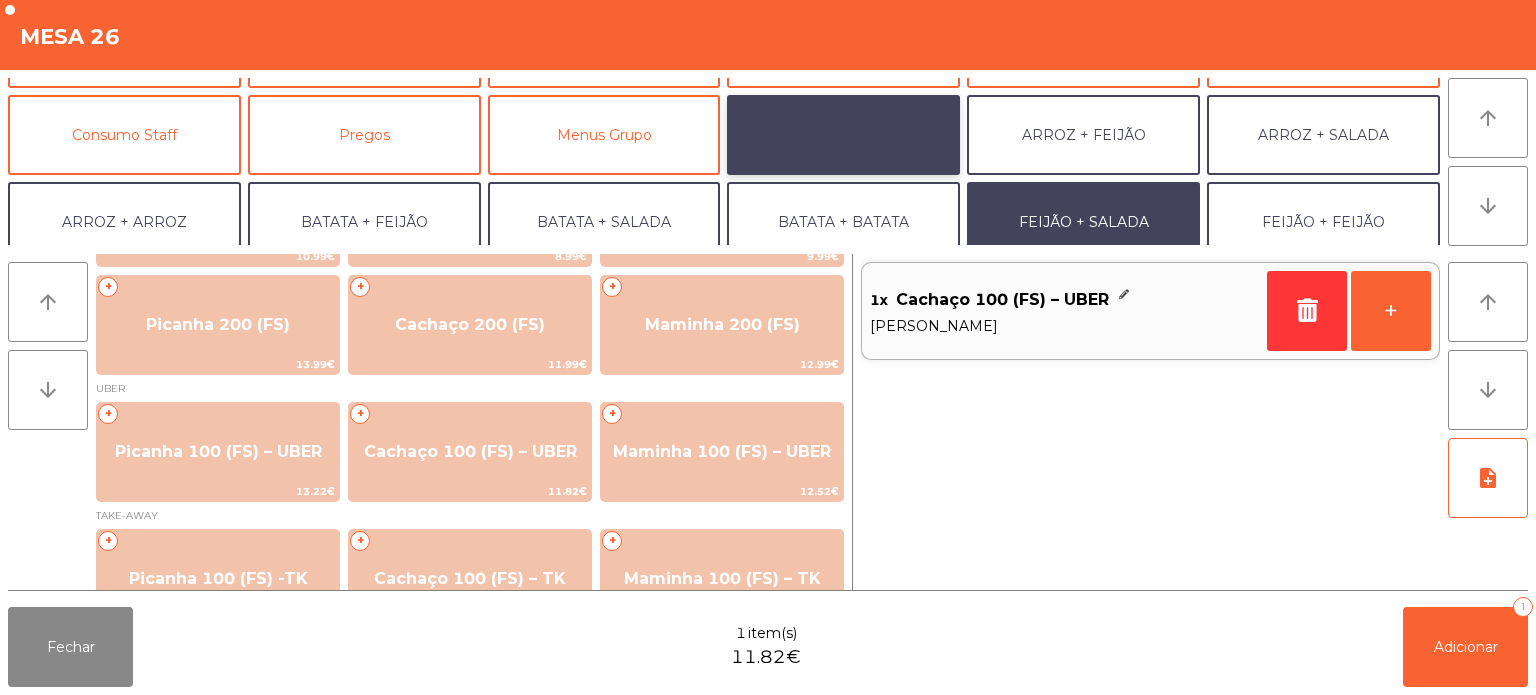 click on "ARROZ + BATATAS" 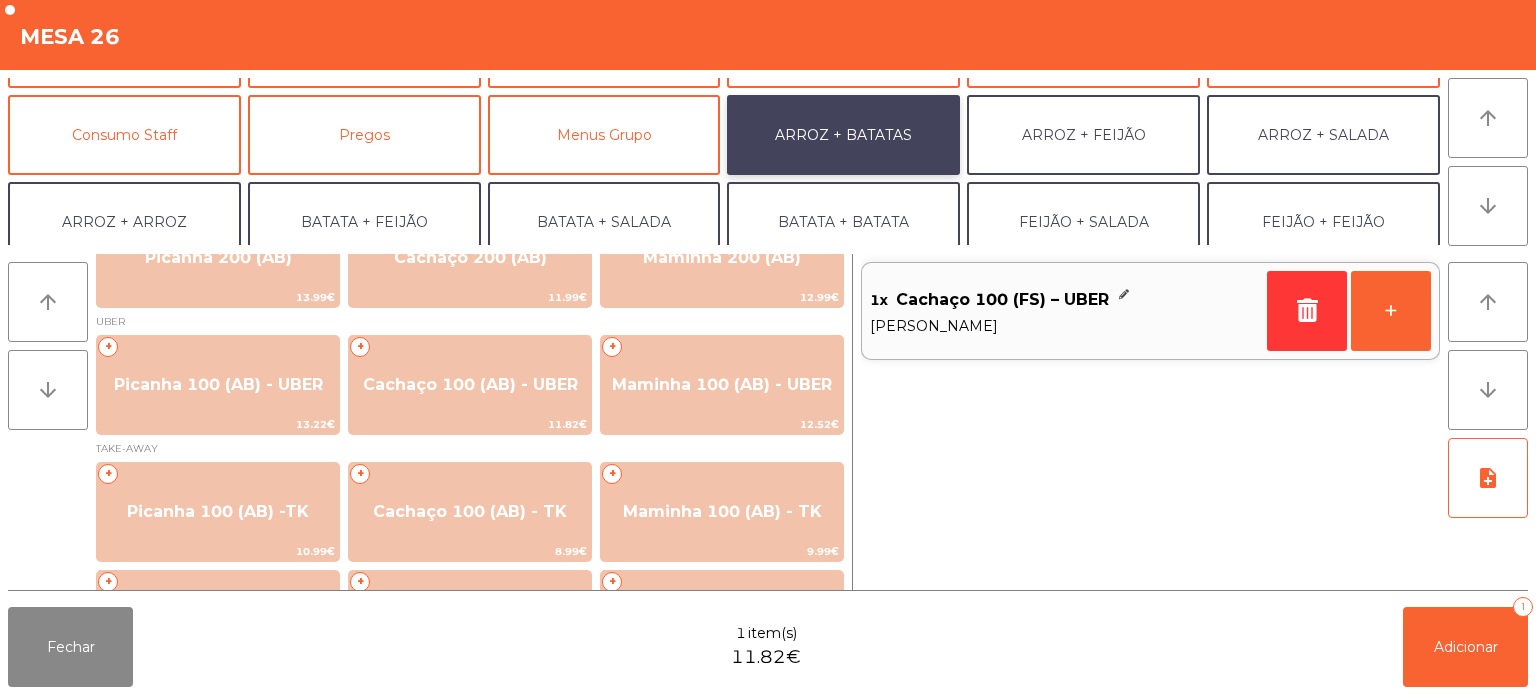 scroll, scrollTop: 160, scrollLeft: 0, axis: vertical 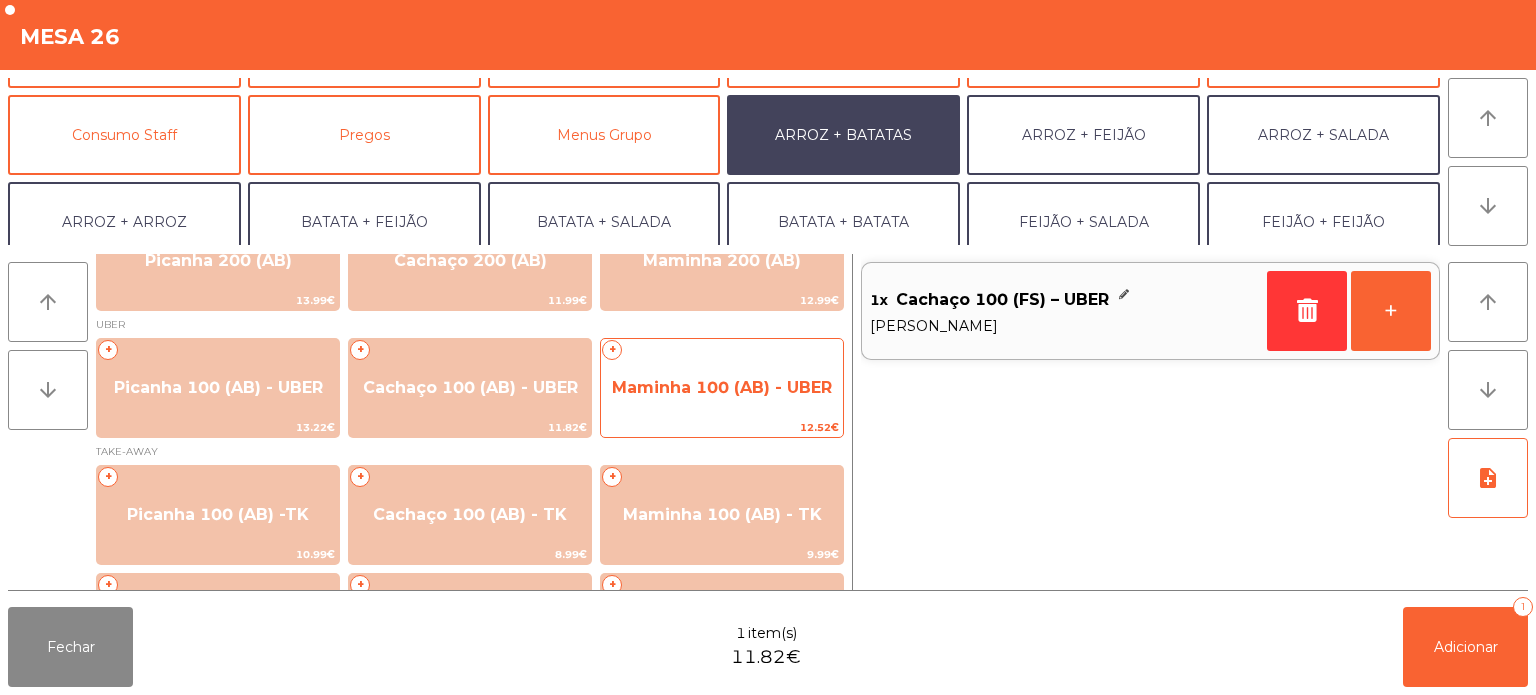 click on "12.52€" 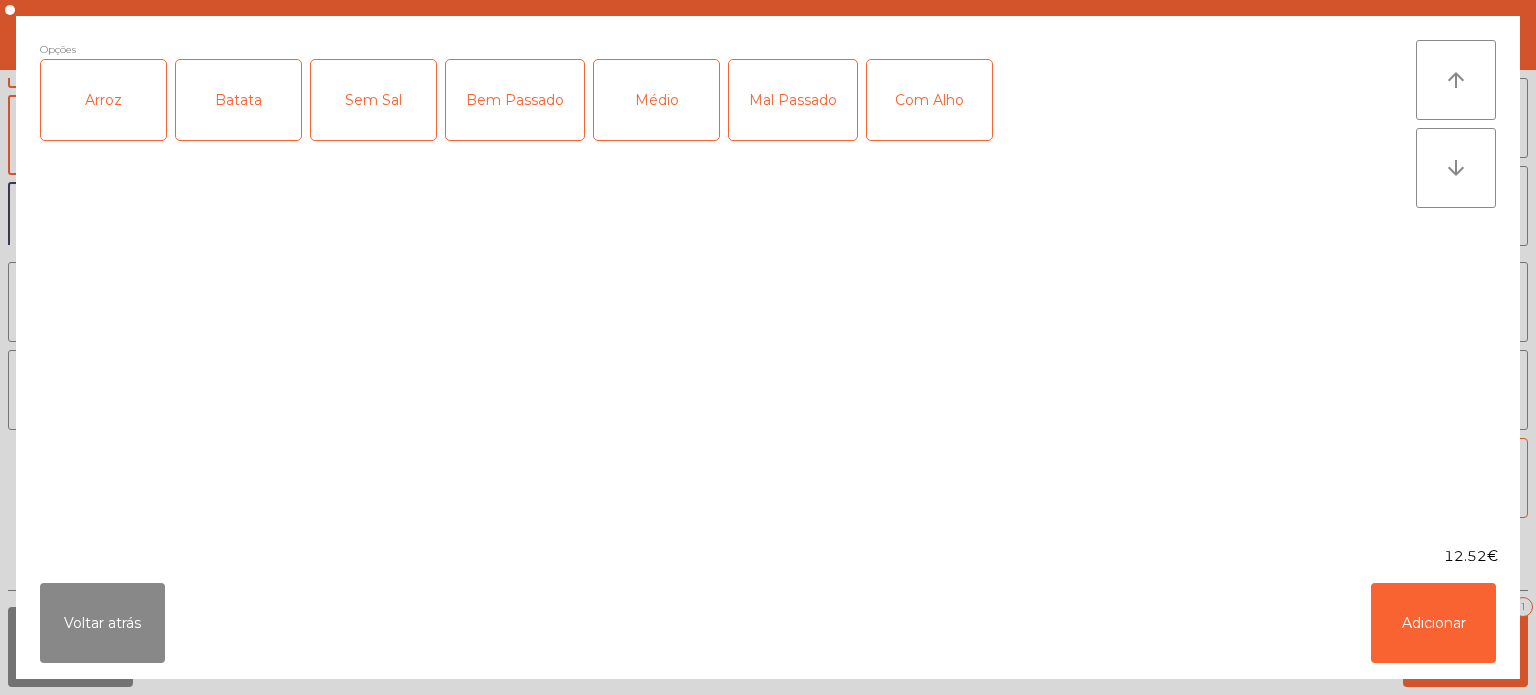 click on "Arroz" 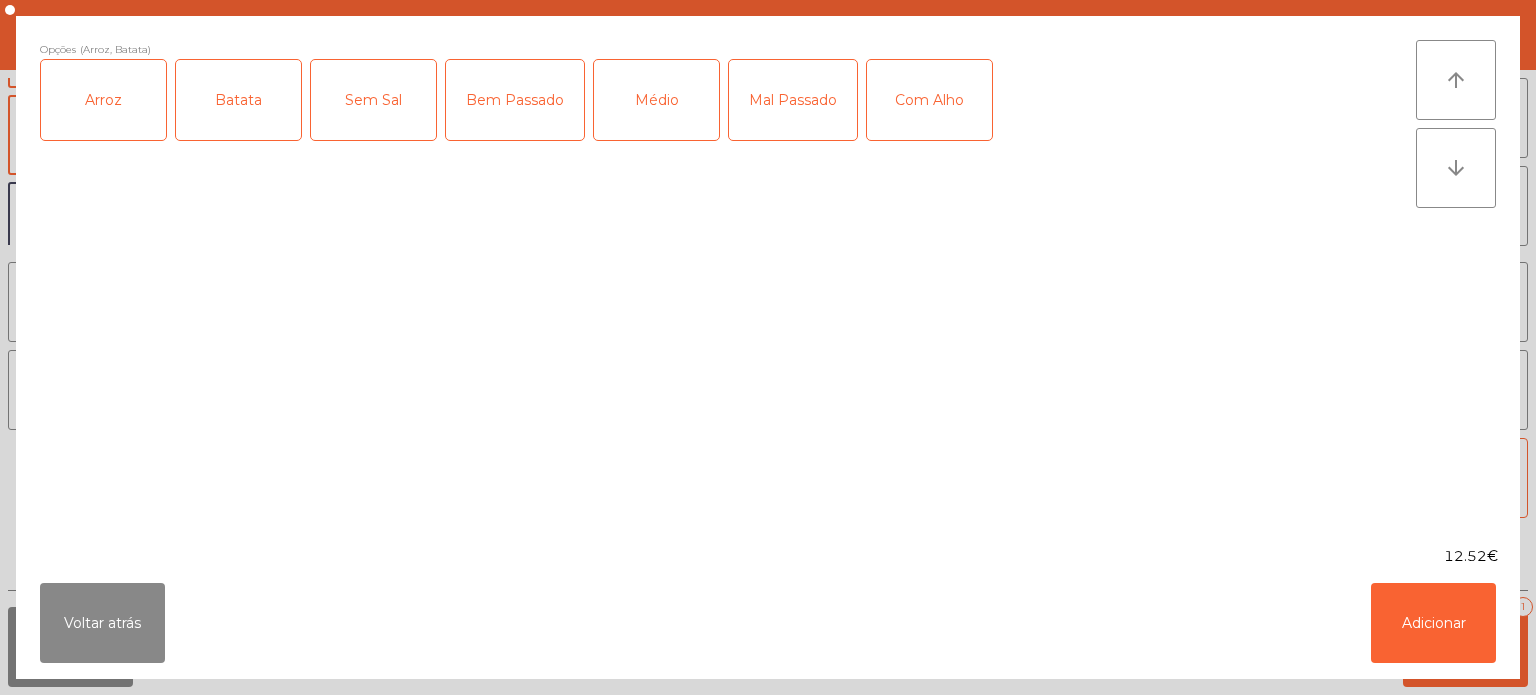 click on "Bem Passado" 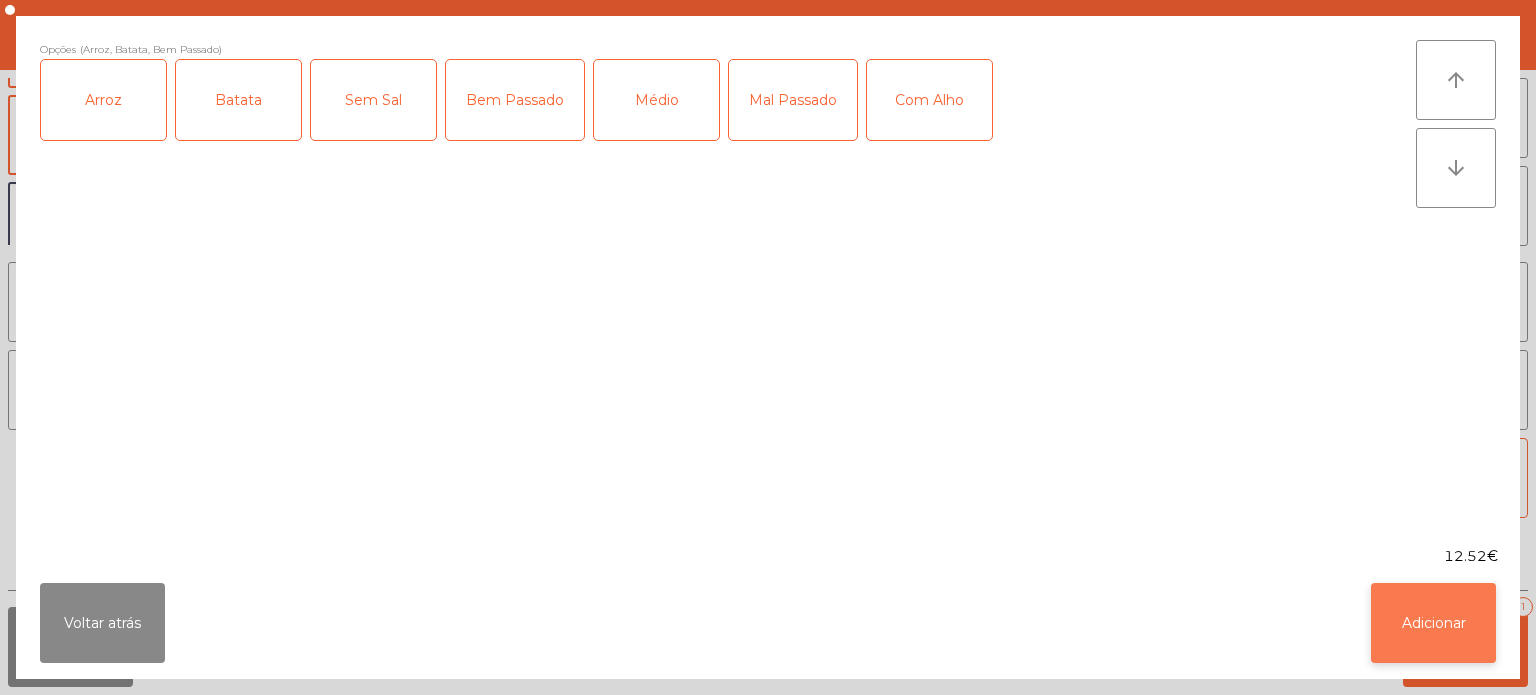 click on "Adicionar" 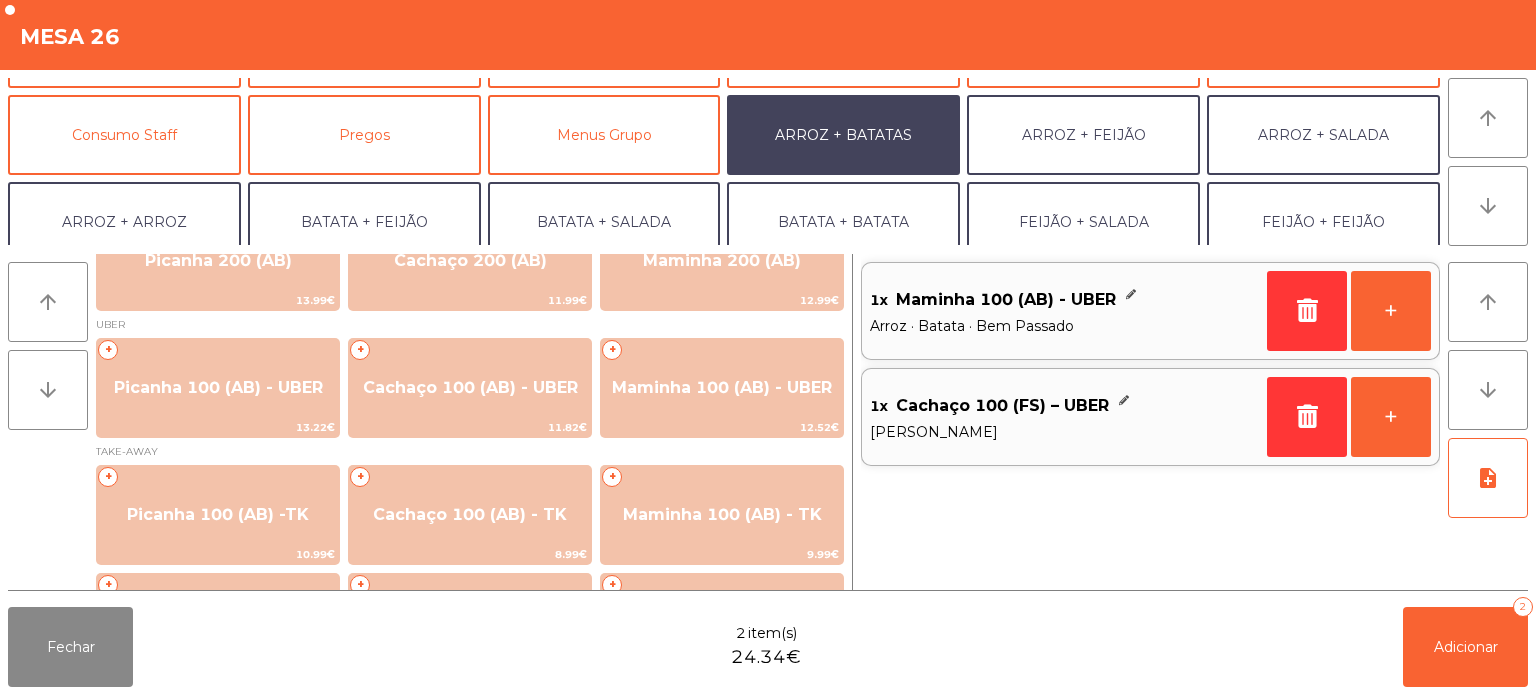 scroll, scrollTop: 260, scrollLeft: 0, axis: vertical 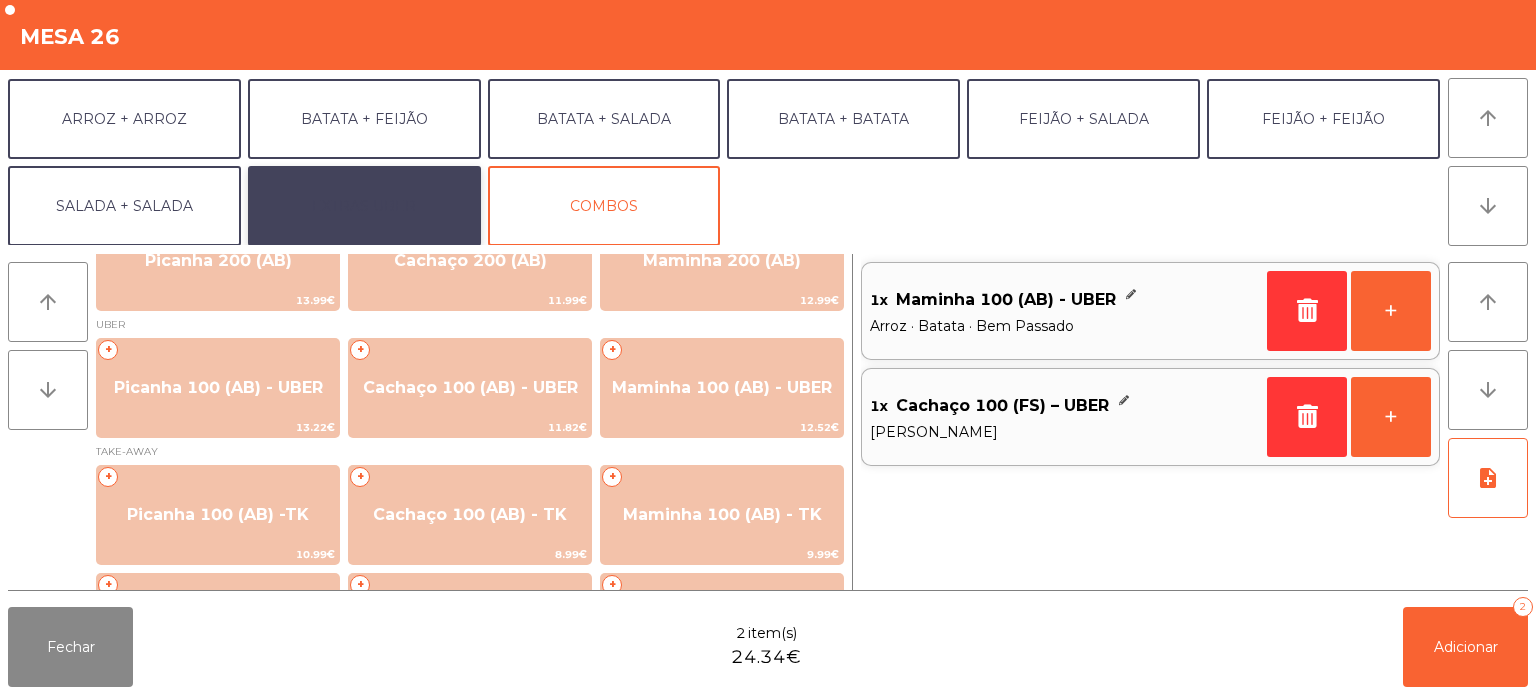 click on "EXTRAS UBER" 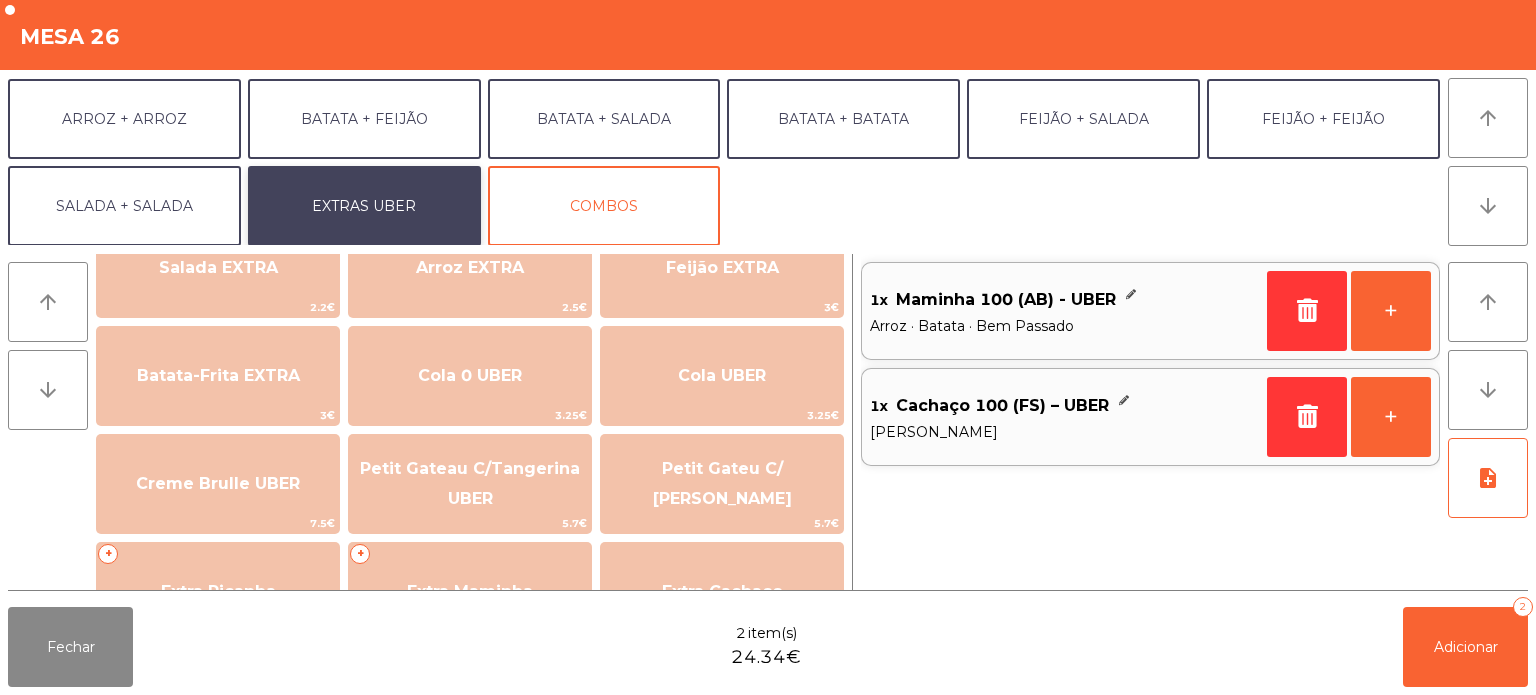 scroll, scrollTop: 247, scrollLeft: 0, axis: vertical 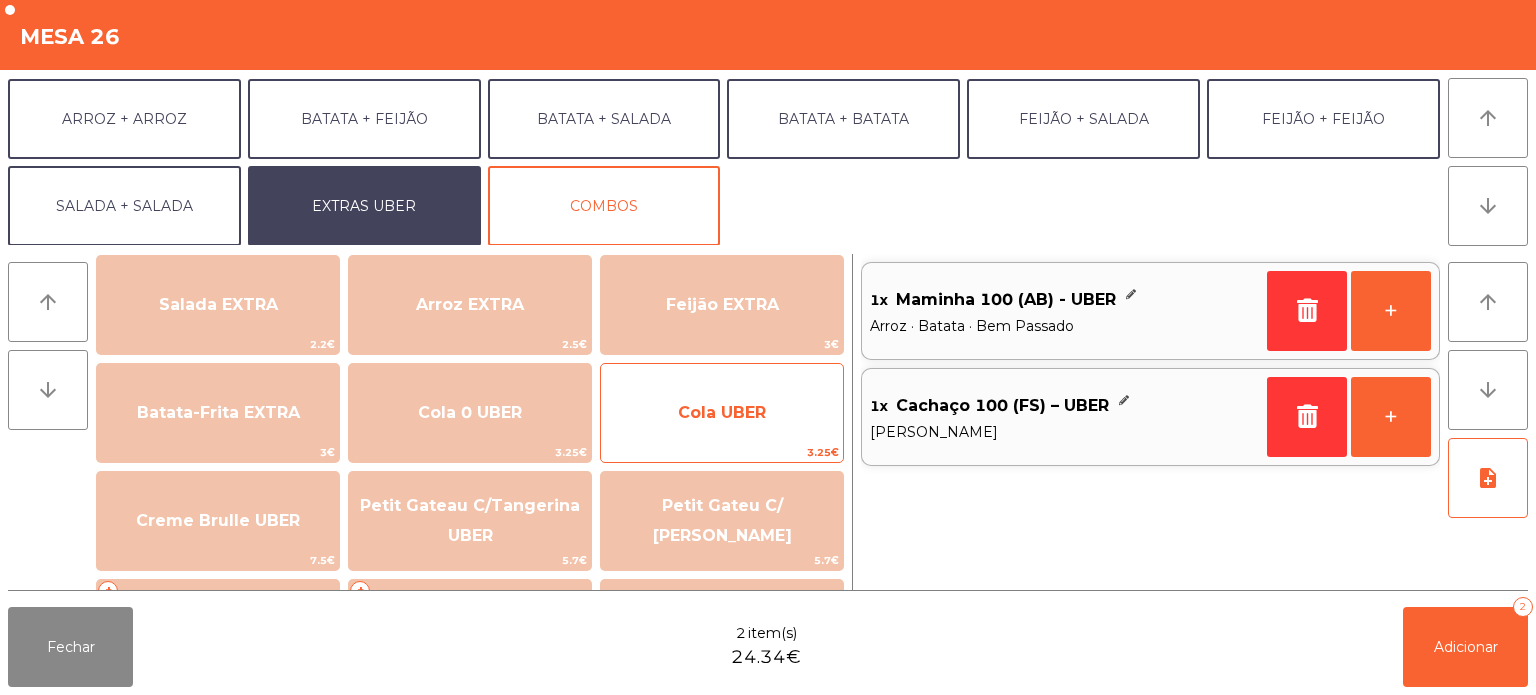 click on "Cola UBER" 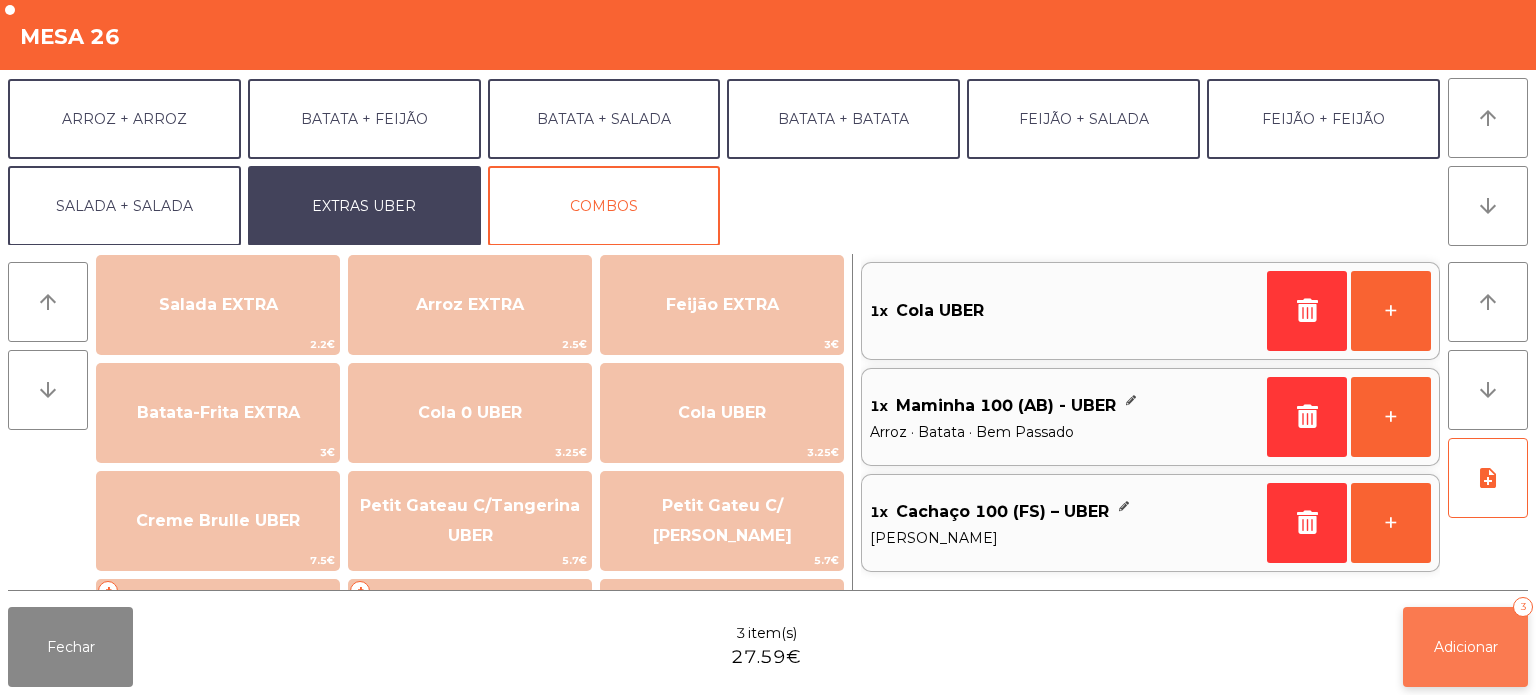 click on "Adicionar   3" 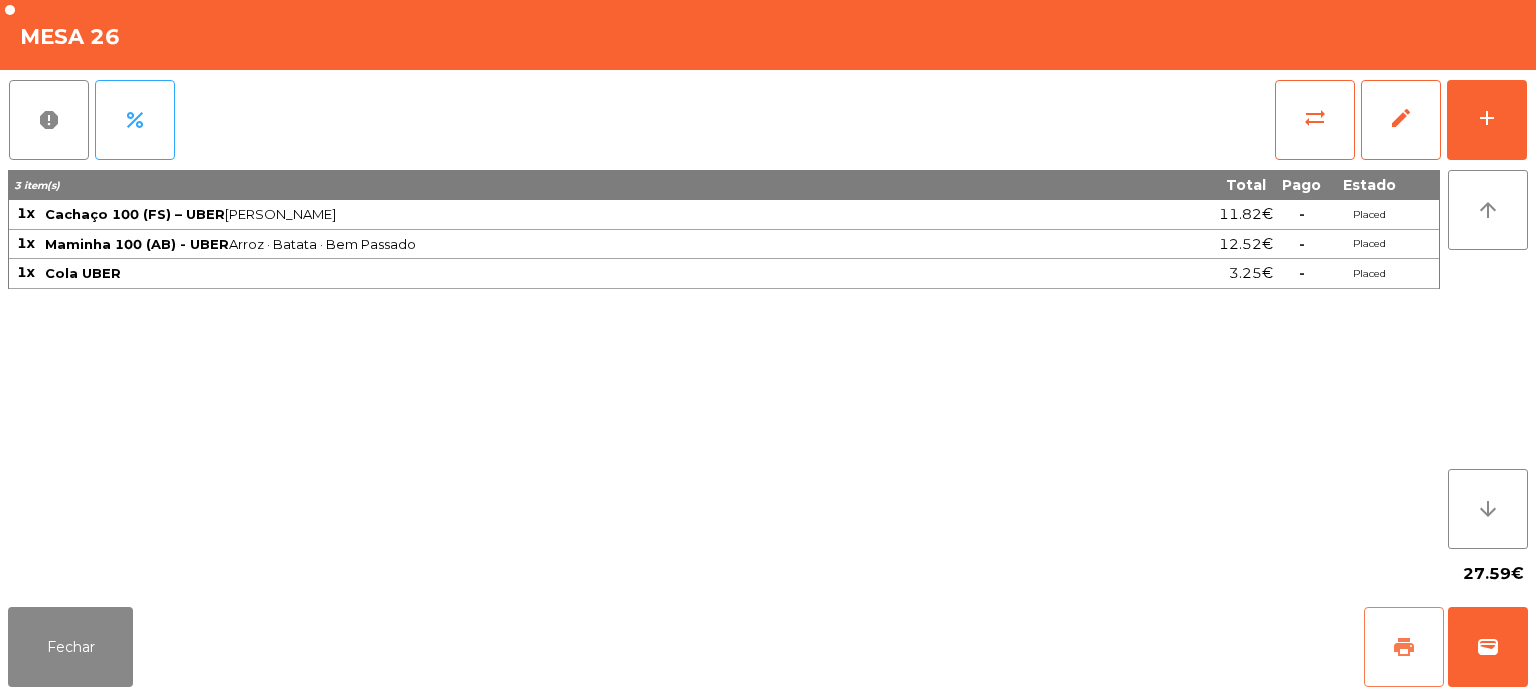 click on "print" 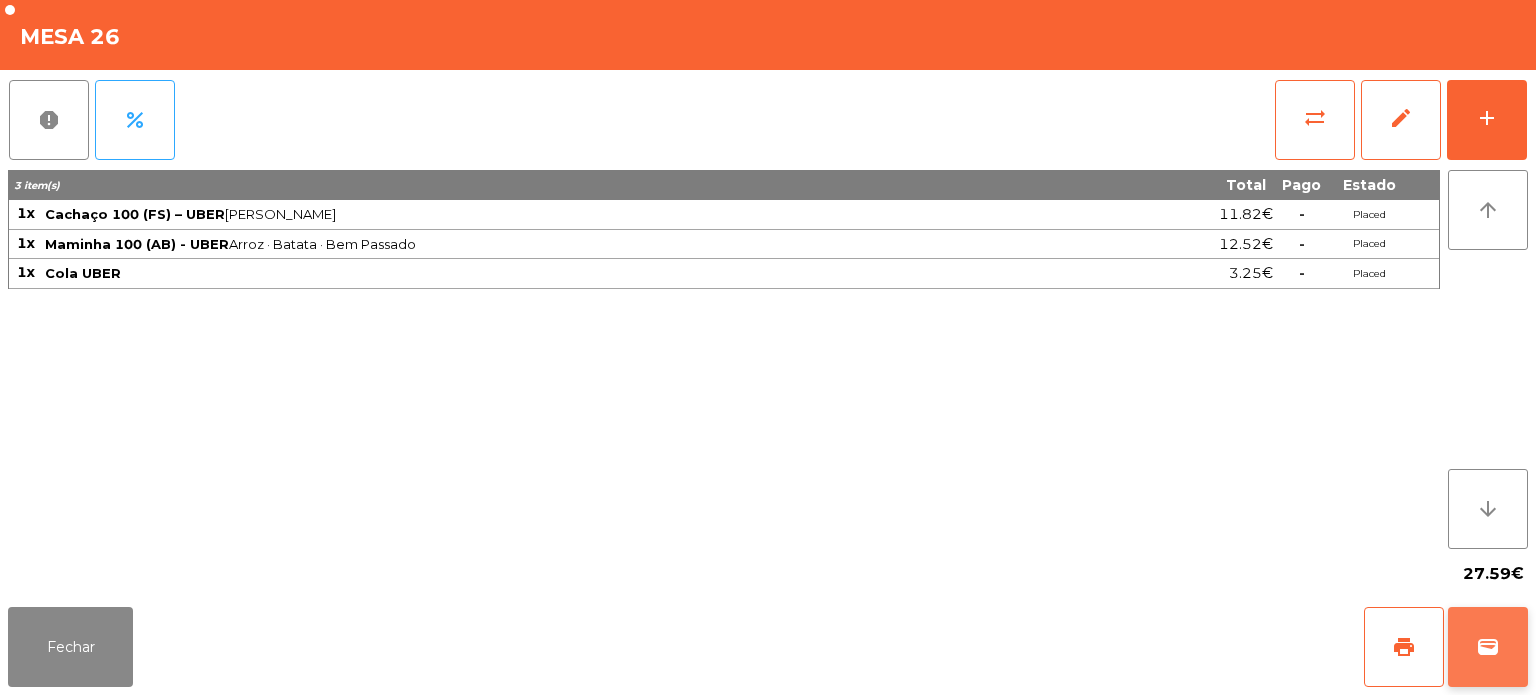 click on "wallet" 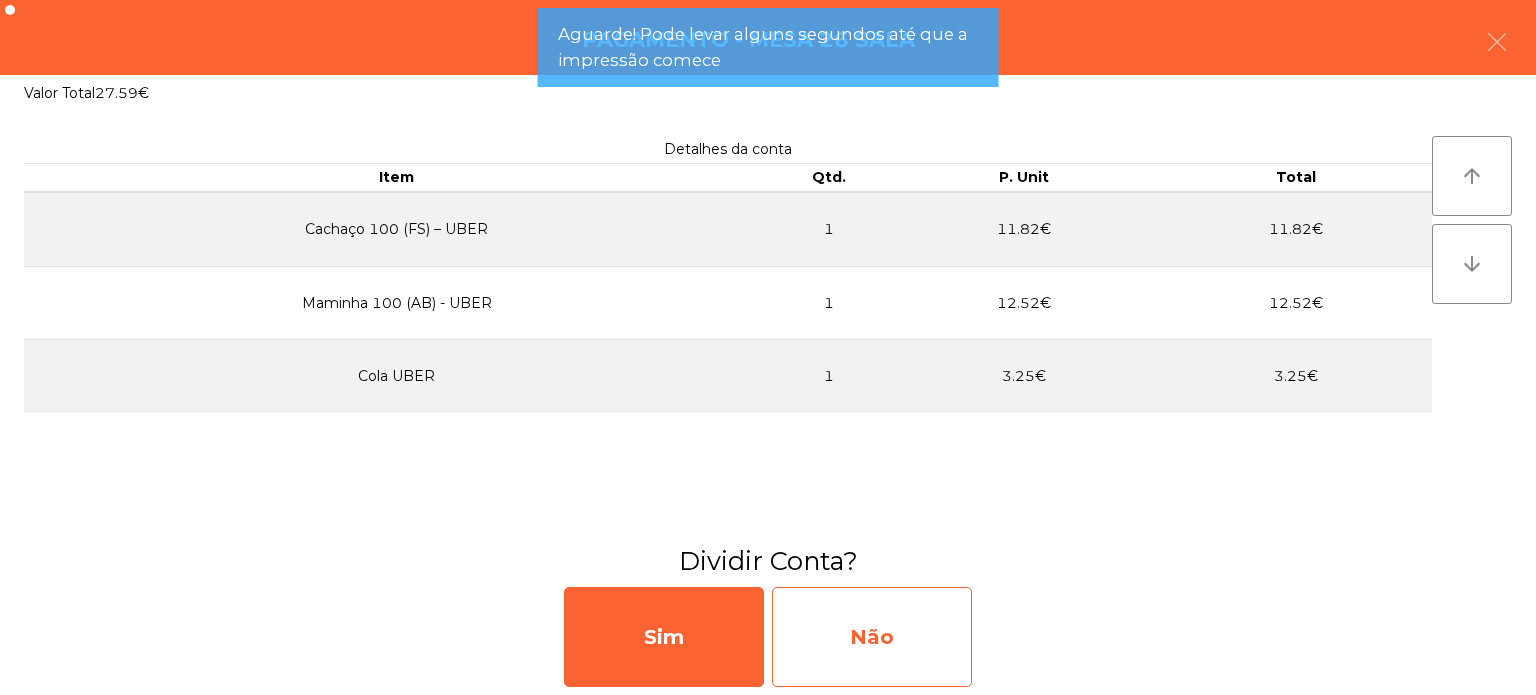 click on "Não" 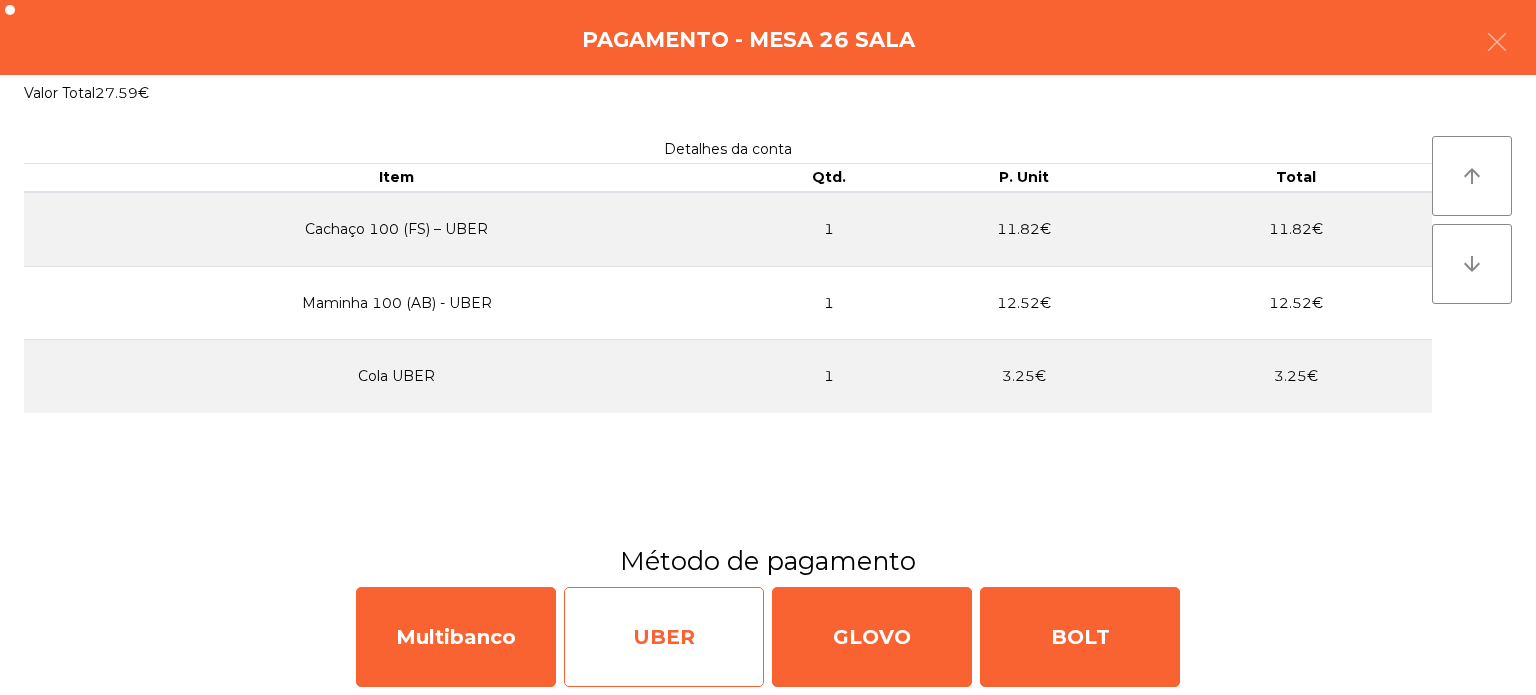 click on "UBER" 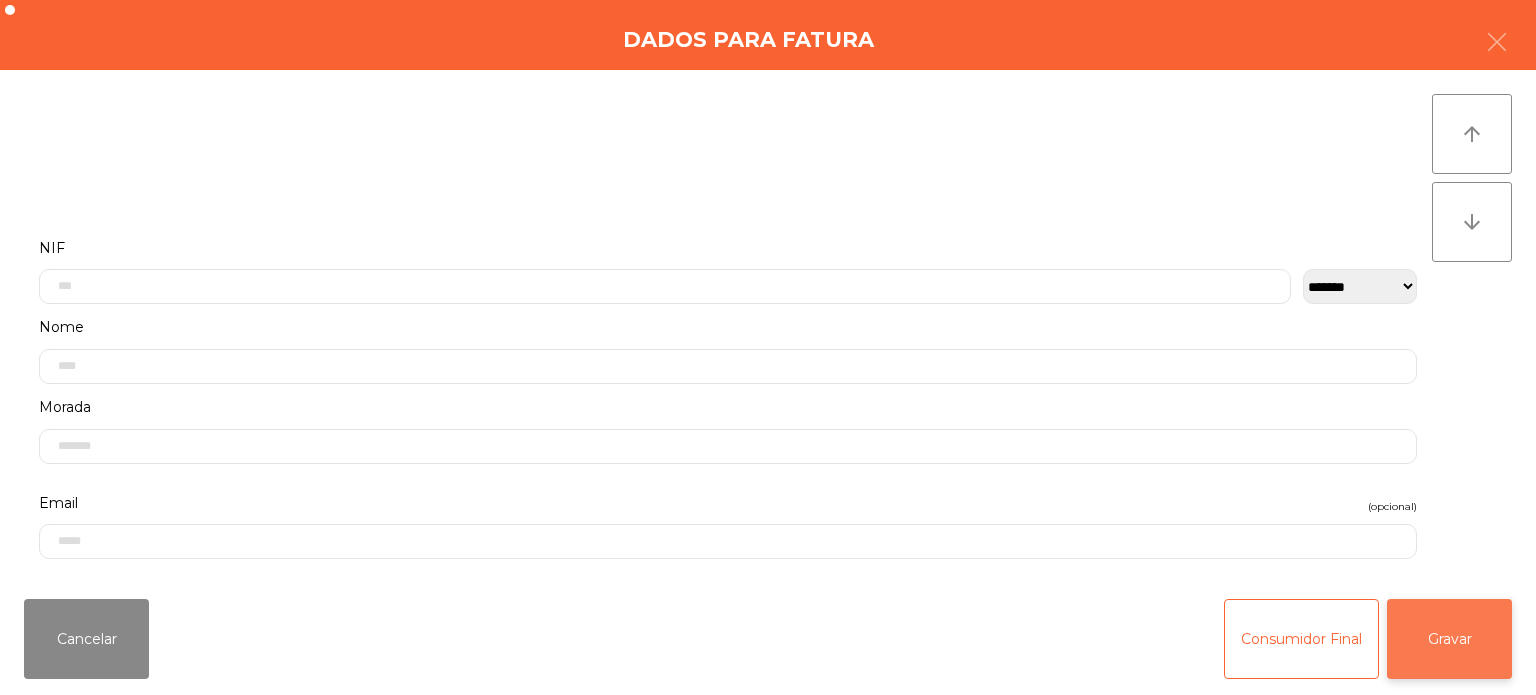 click on "Gravar" 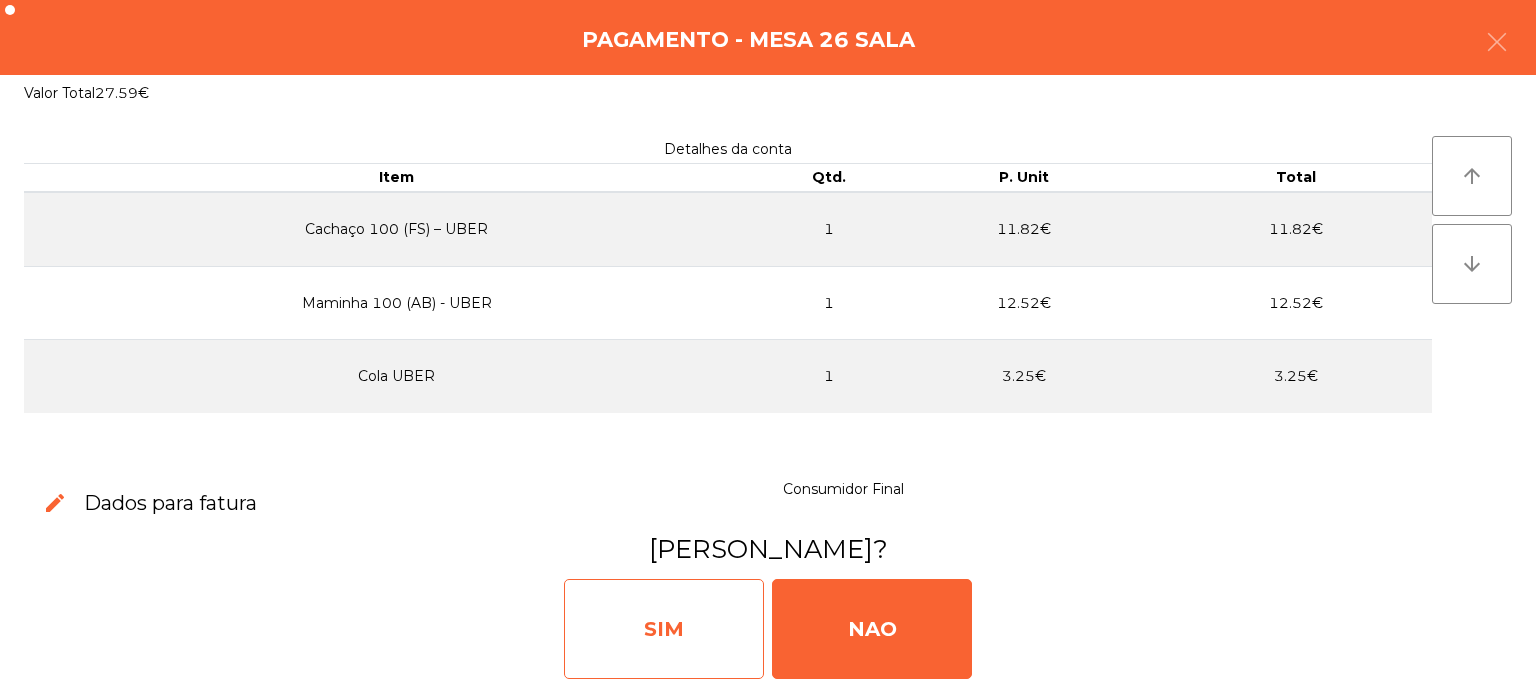 click on "SIM" 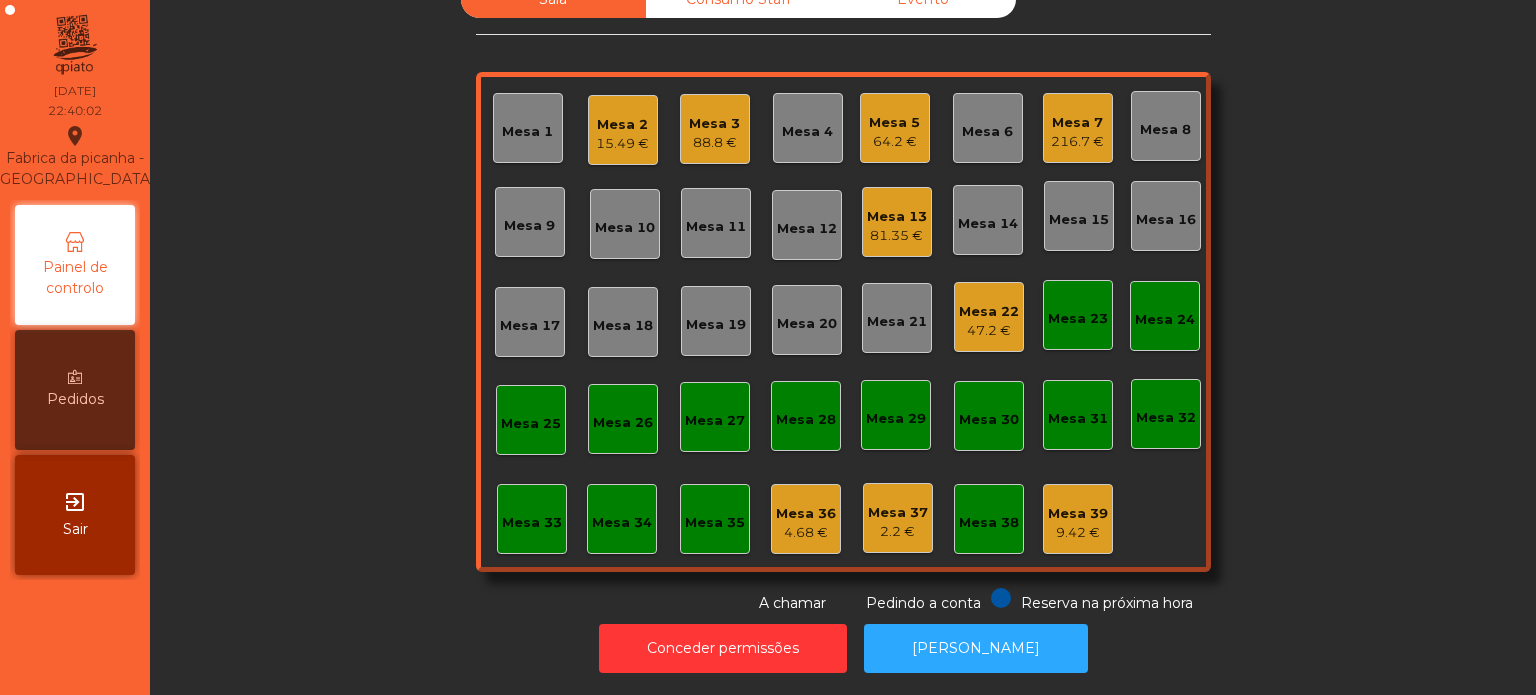 click on "Mesa 39   9.42 €" 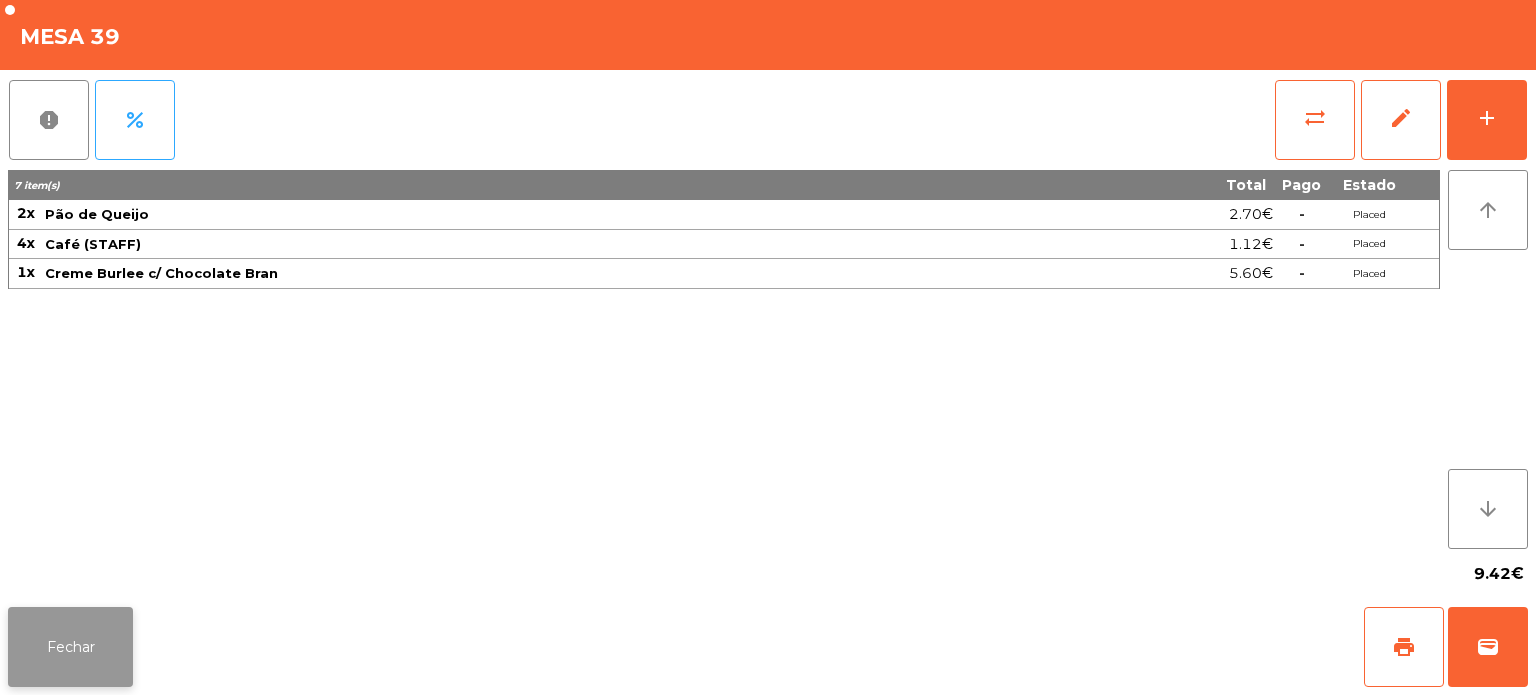 click on "Fechar" 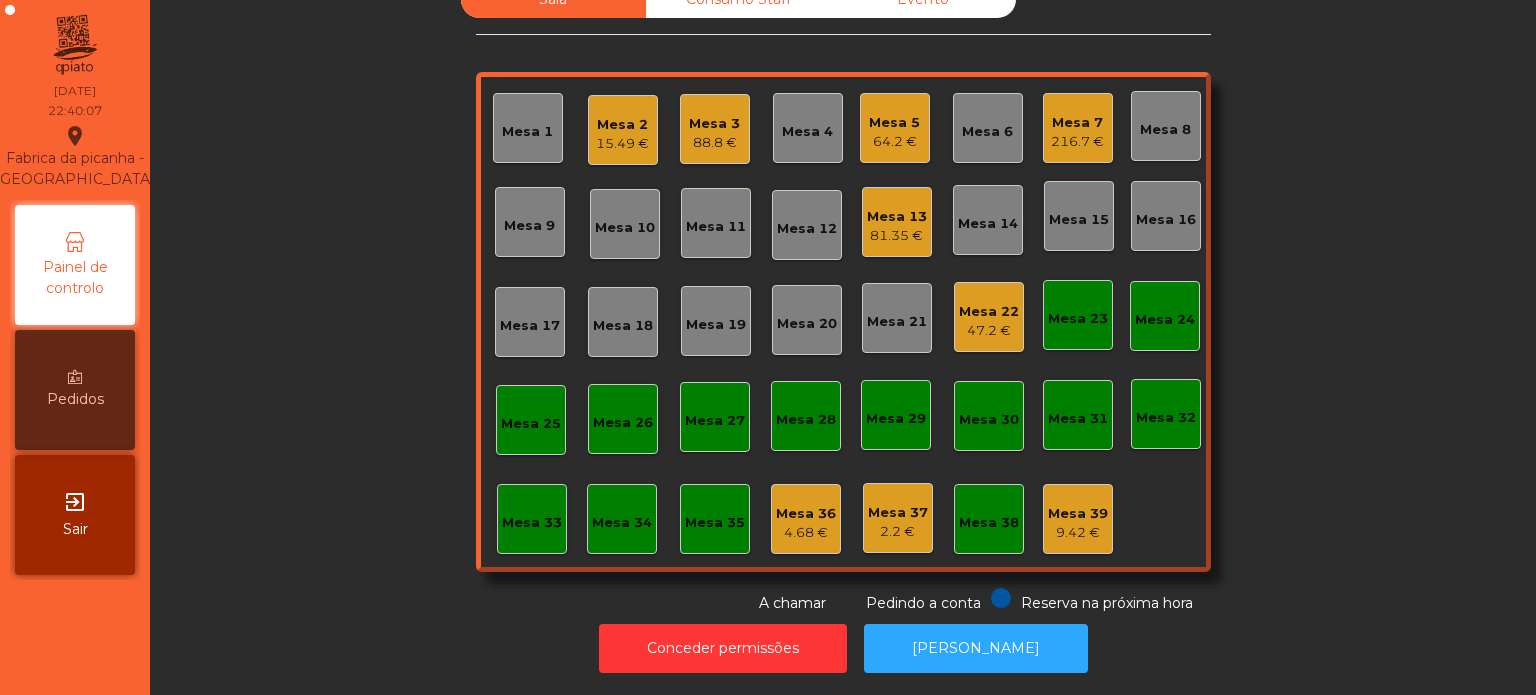 click on "Mesa 39" 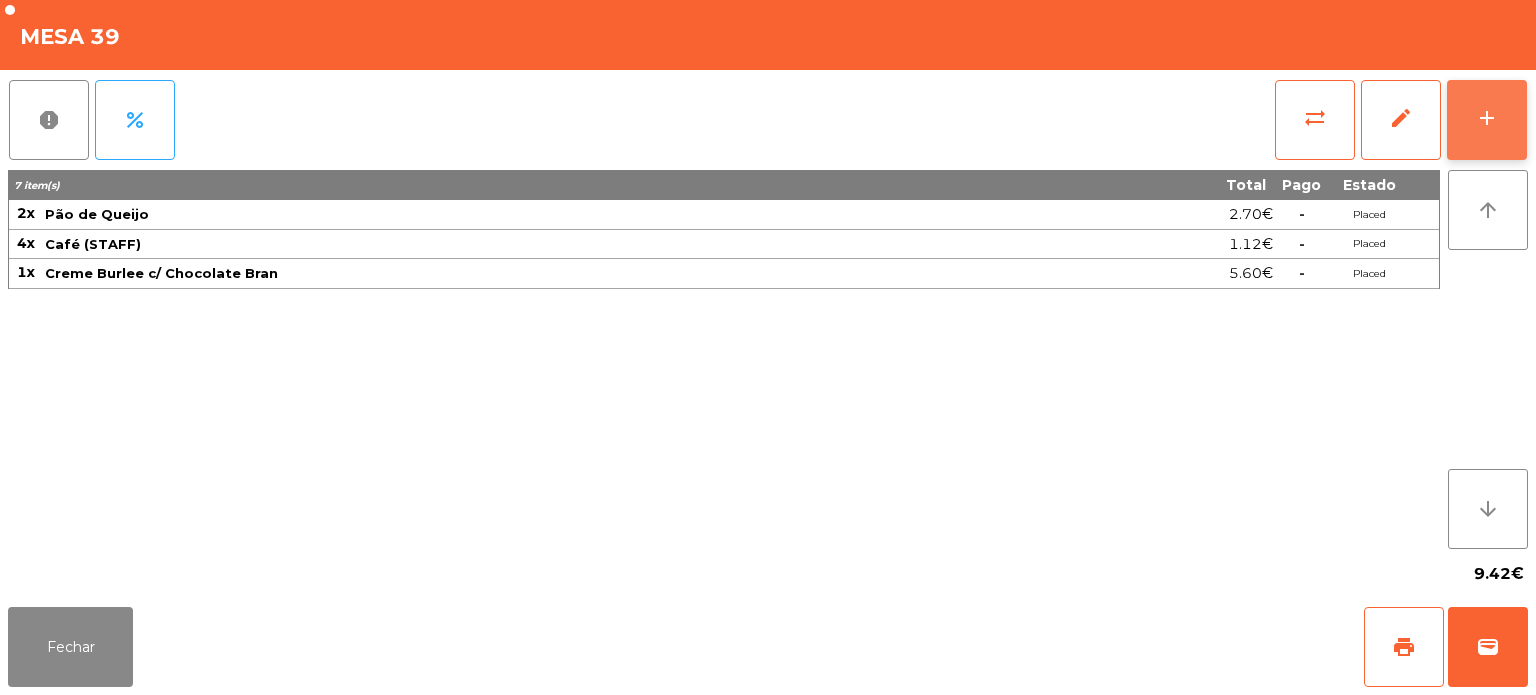 click on "add" 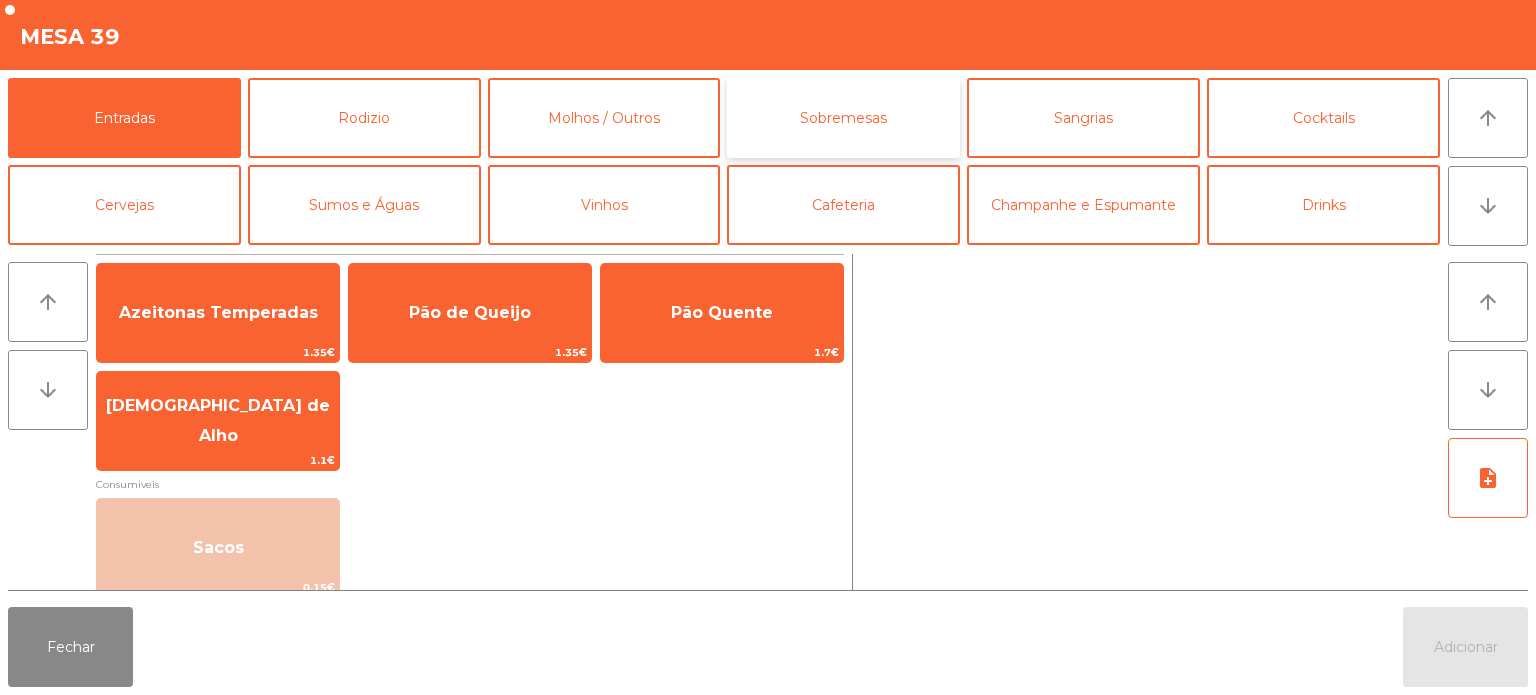 click on "Sobremesas" 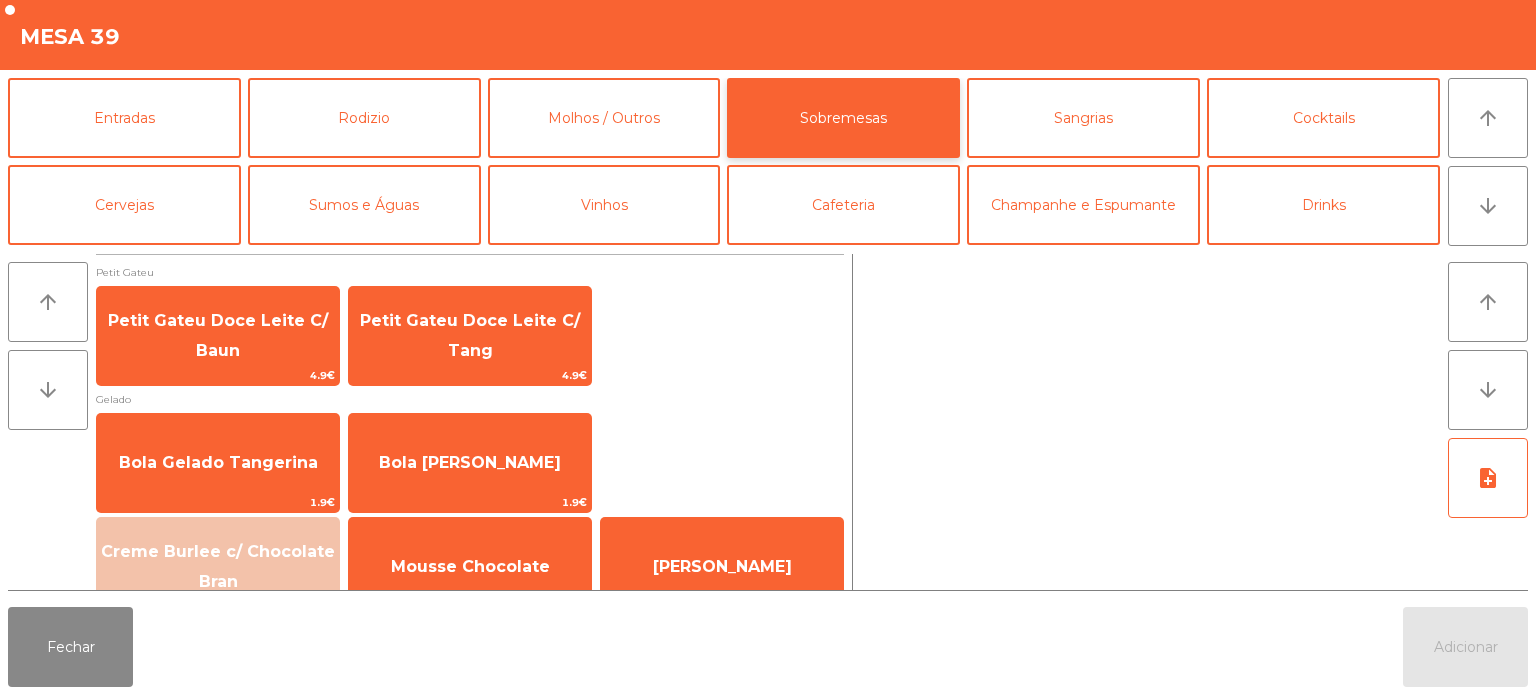 scroll, scrollTop: 34, scrollLeft: 0, axis: vertical 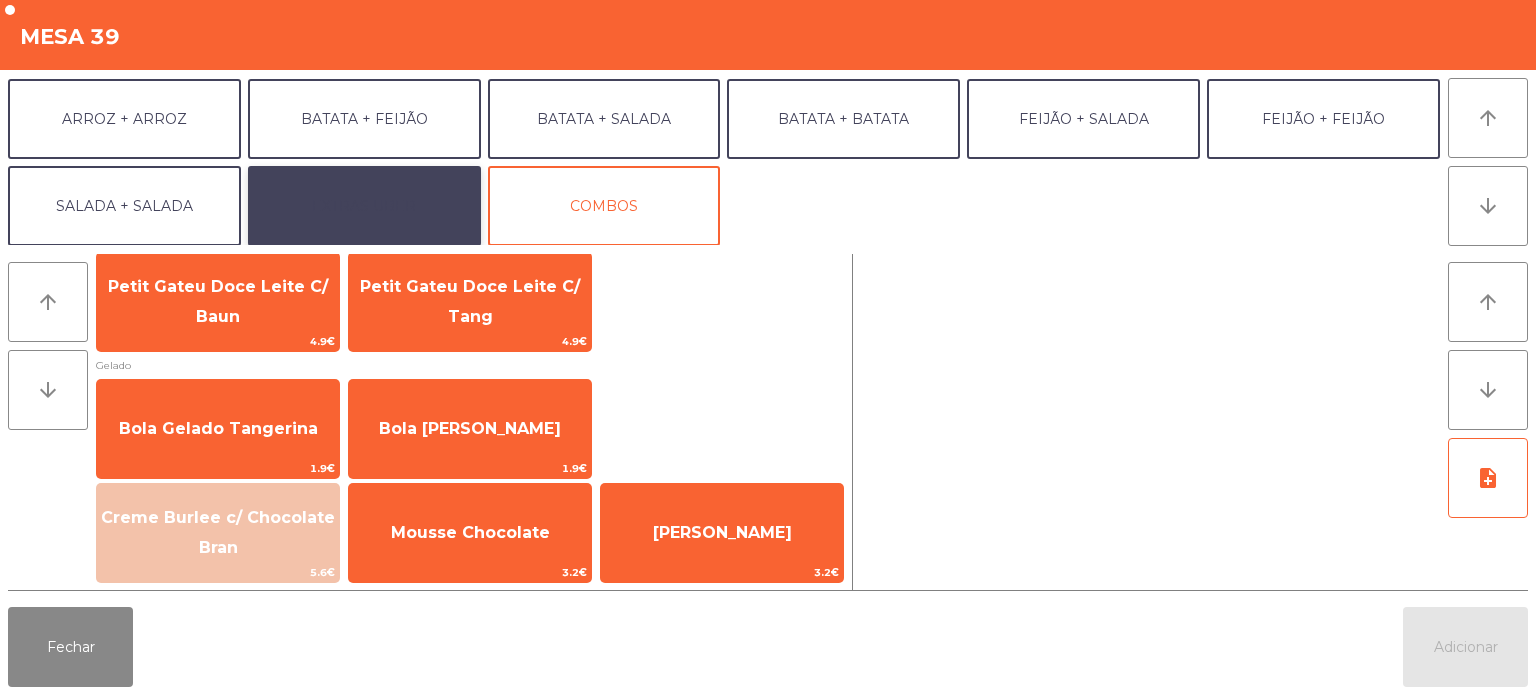 click on "EXTRAS UBER" 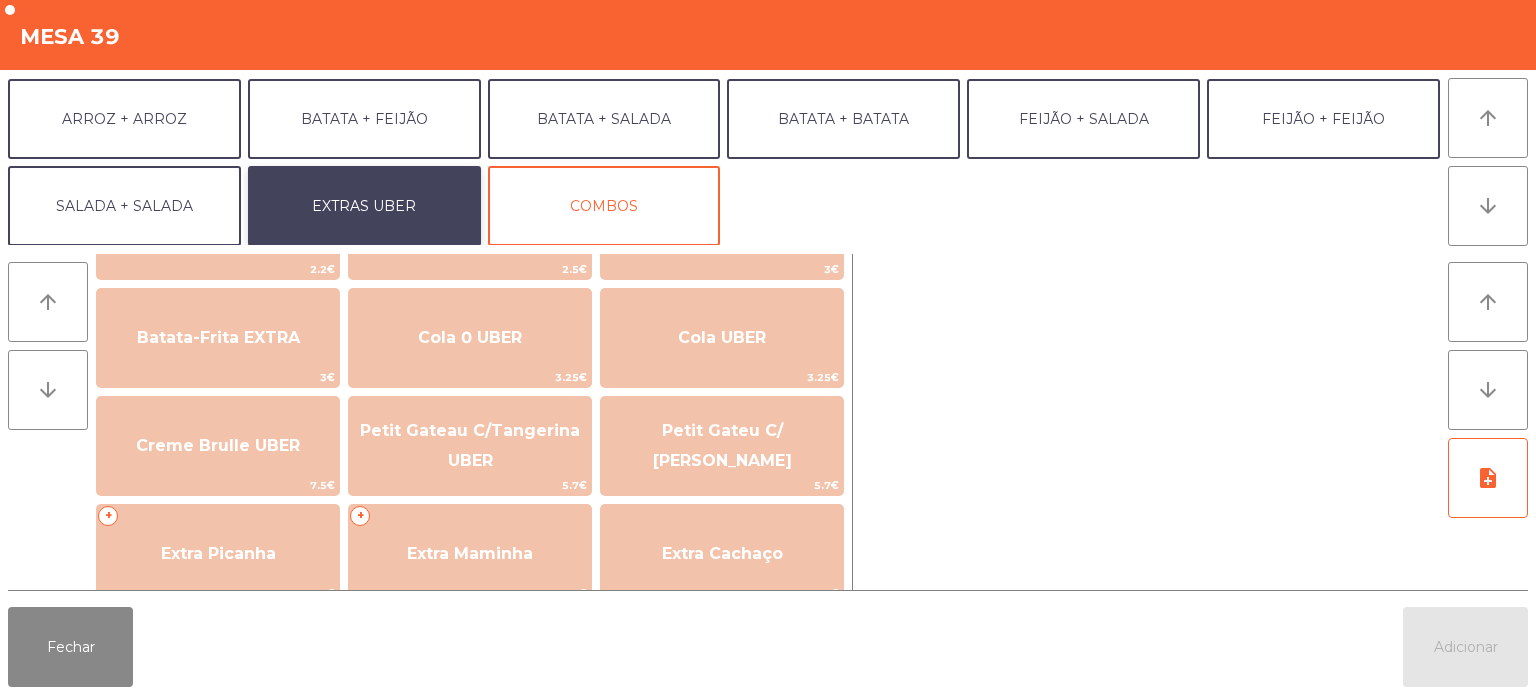 scroll, scrollTop: 331, scrollLeft: 0, axis: vertical 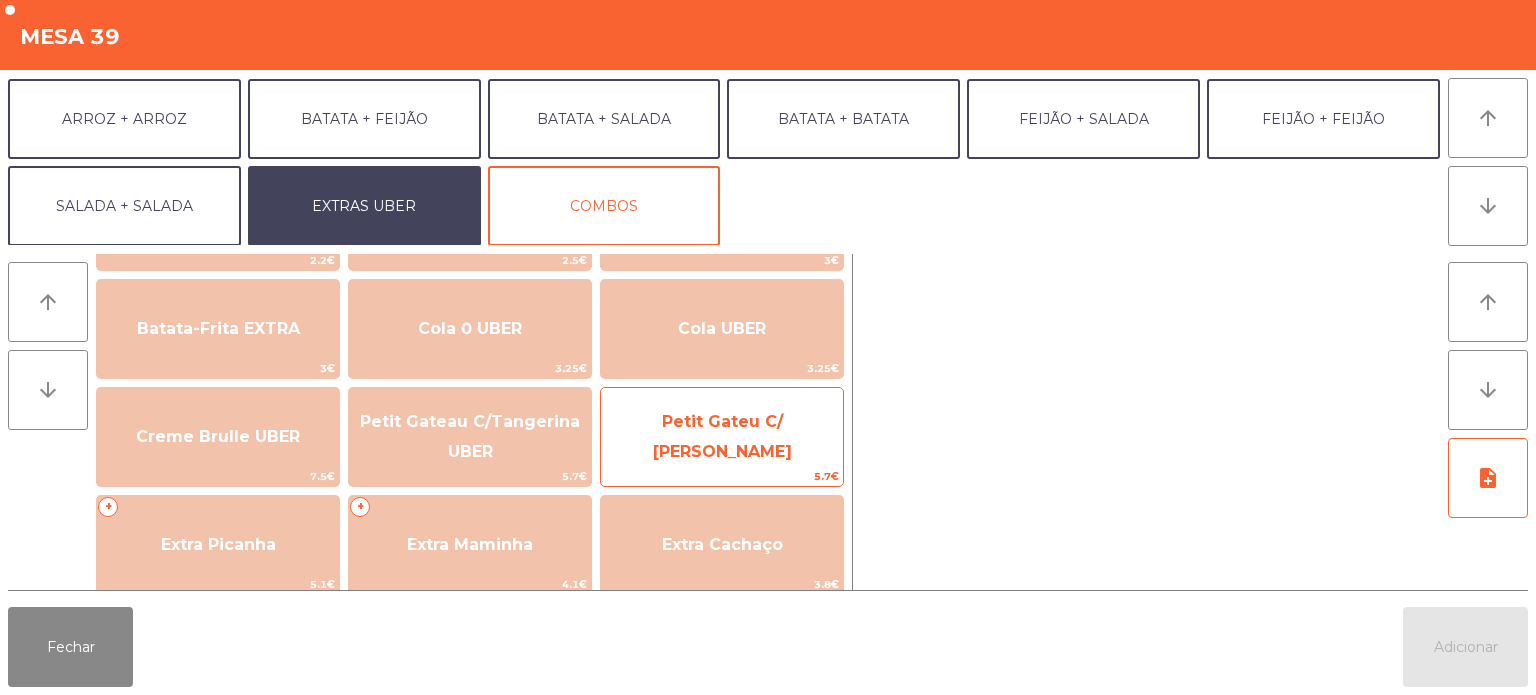 click on "Petit Gateu C/ [PERSON_NAME]" 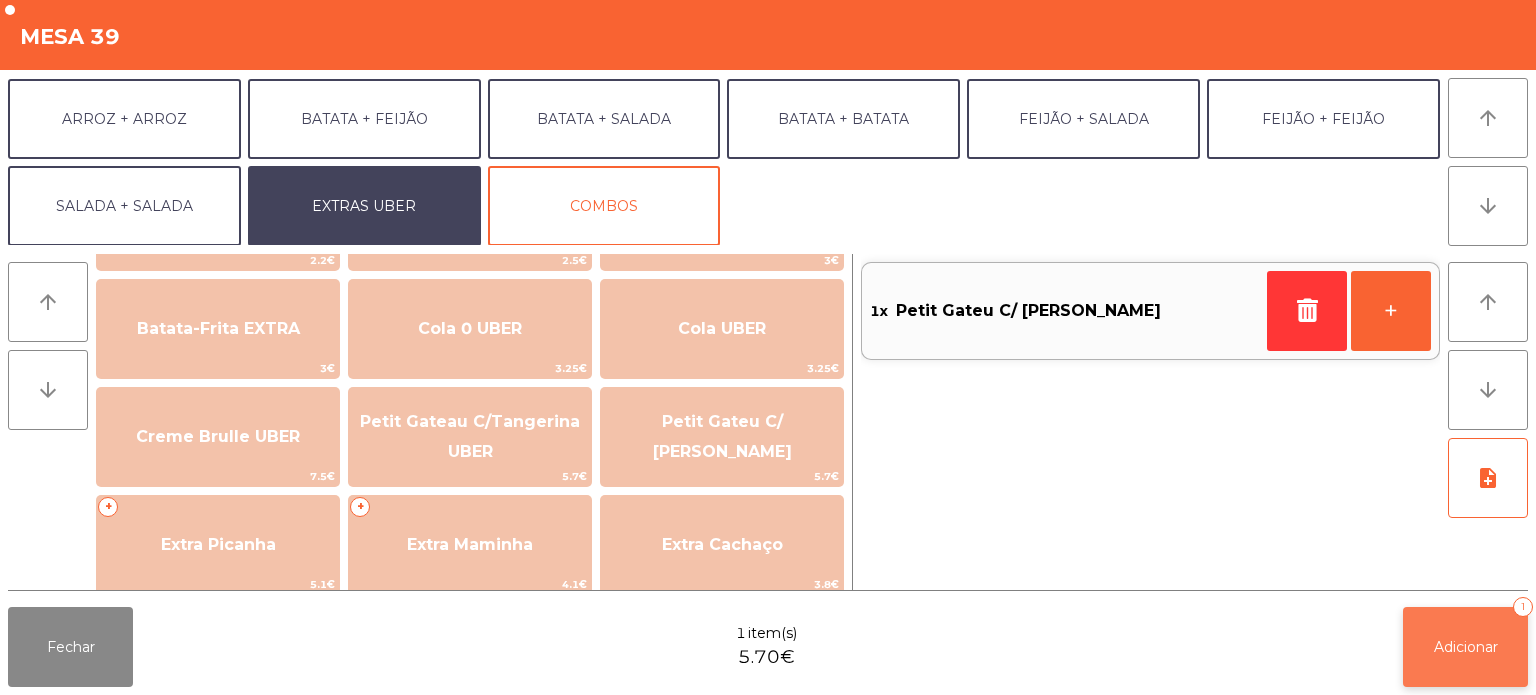 click on "Adicionar   1" 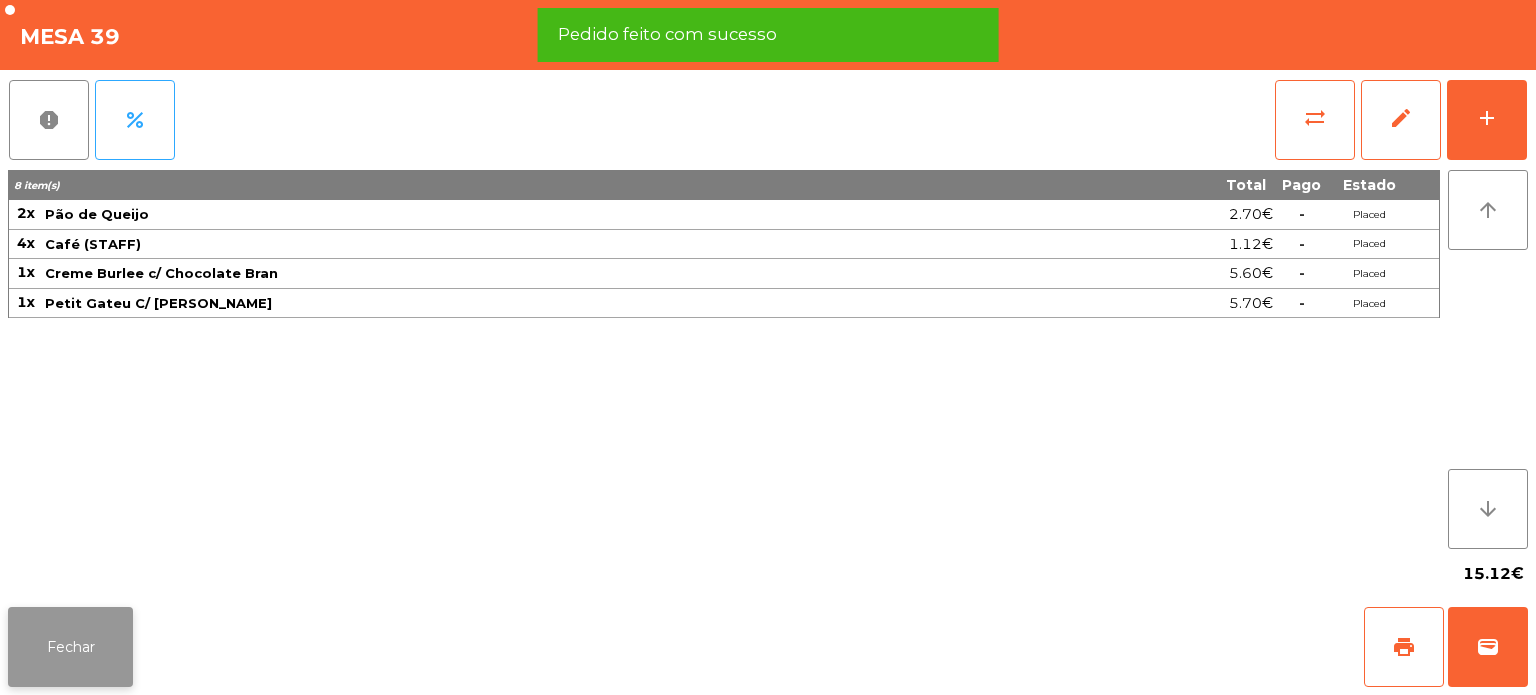 click on "Fechar" 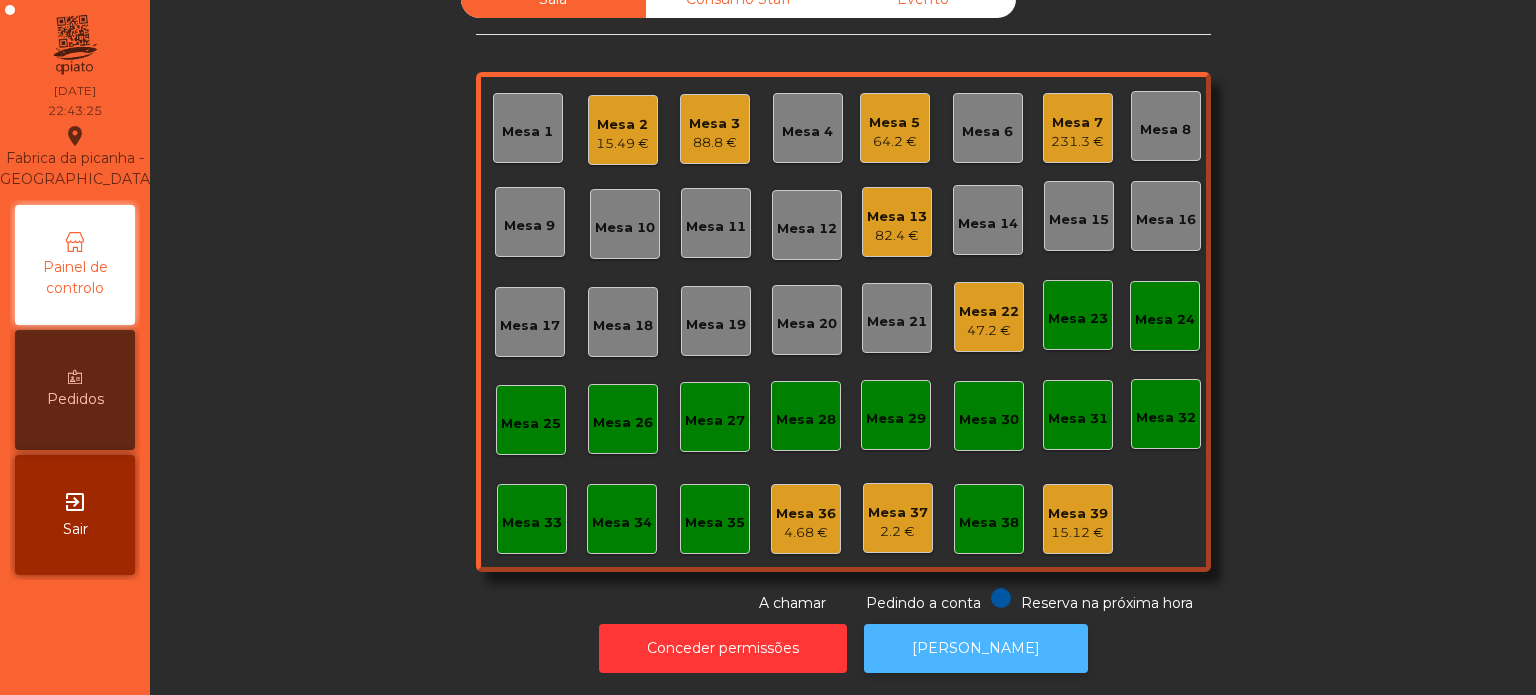 click on "[PERSON_NAME]" 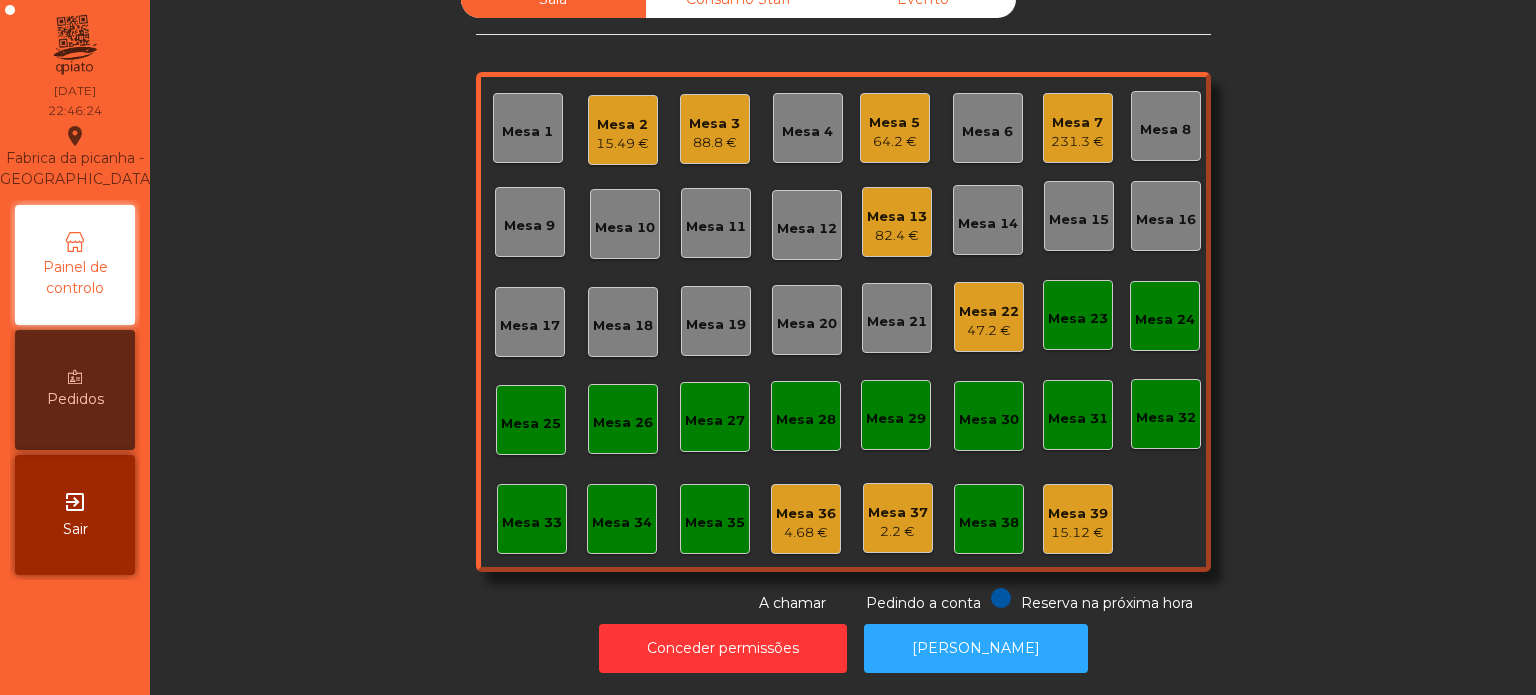 click on "Mesa 33" 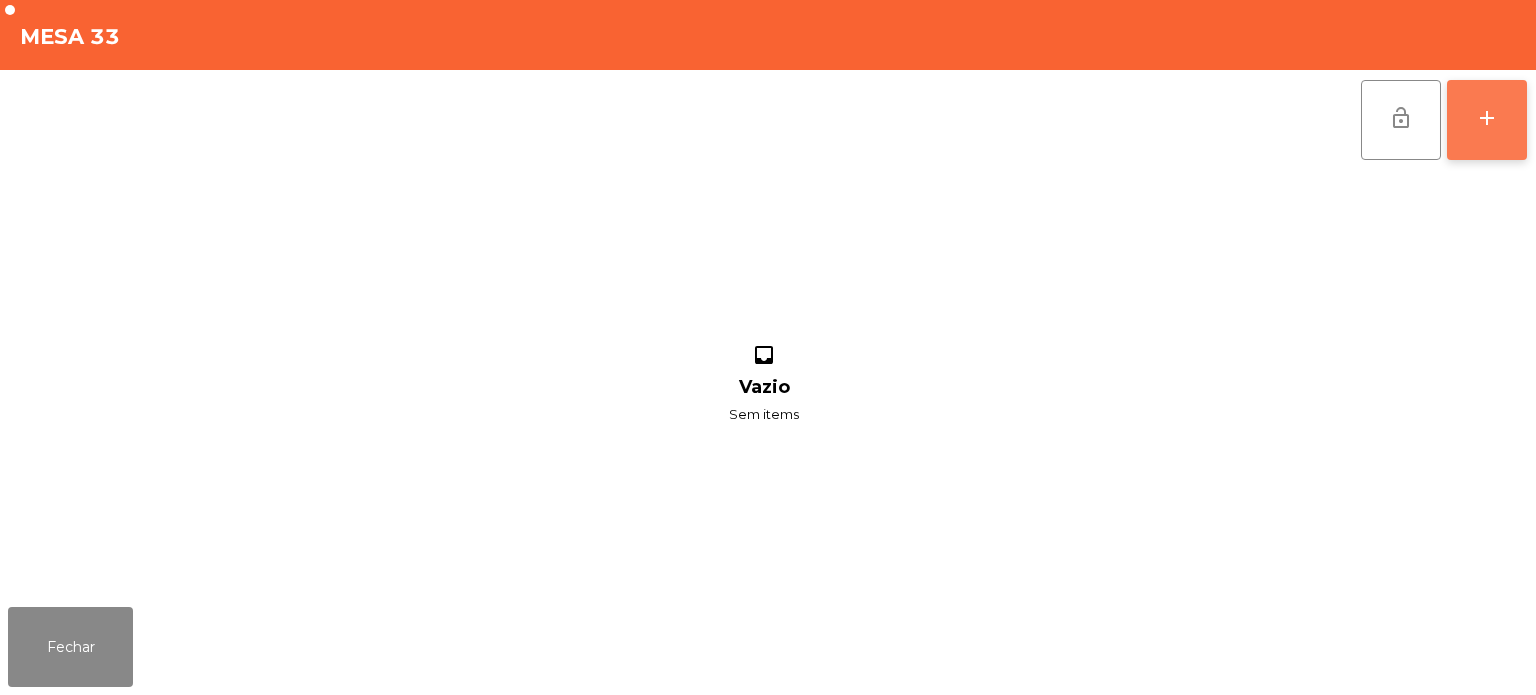 click on "add" 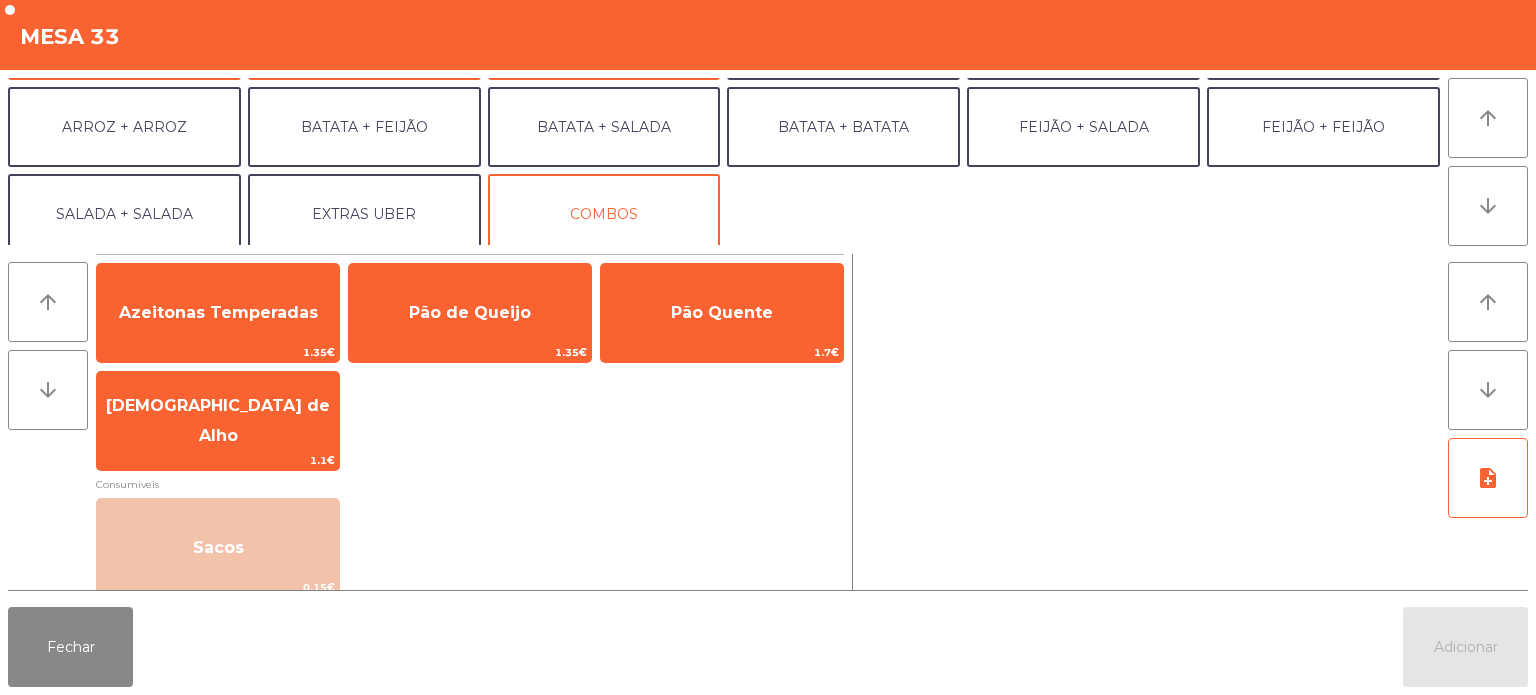 scroll, scrollTop: 257, scrollLeft: 0, axis: vertical 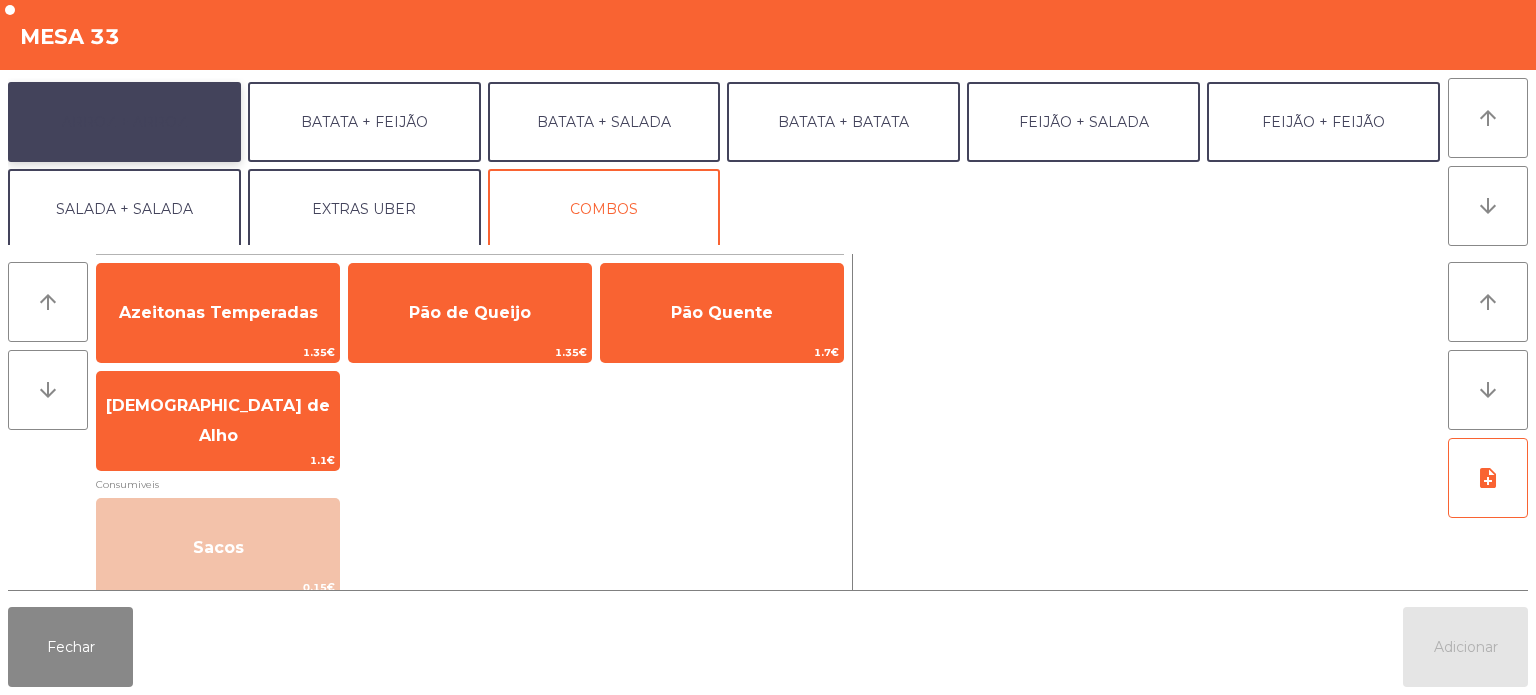 click on "ARROZ + ARROZ" 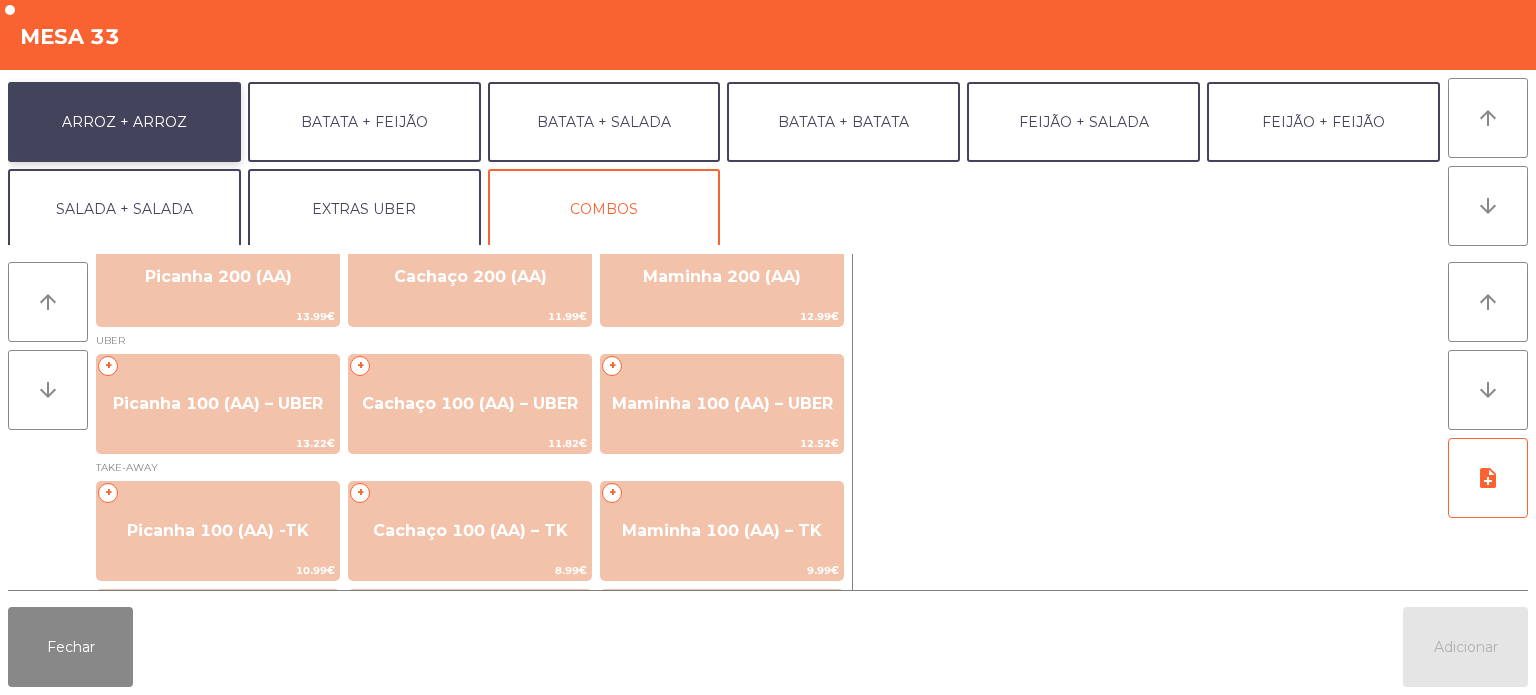 scroll, scrollTop: 148, scrollLeft: 0, axis: vertical 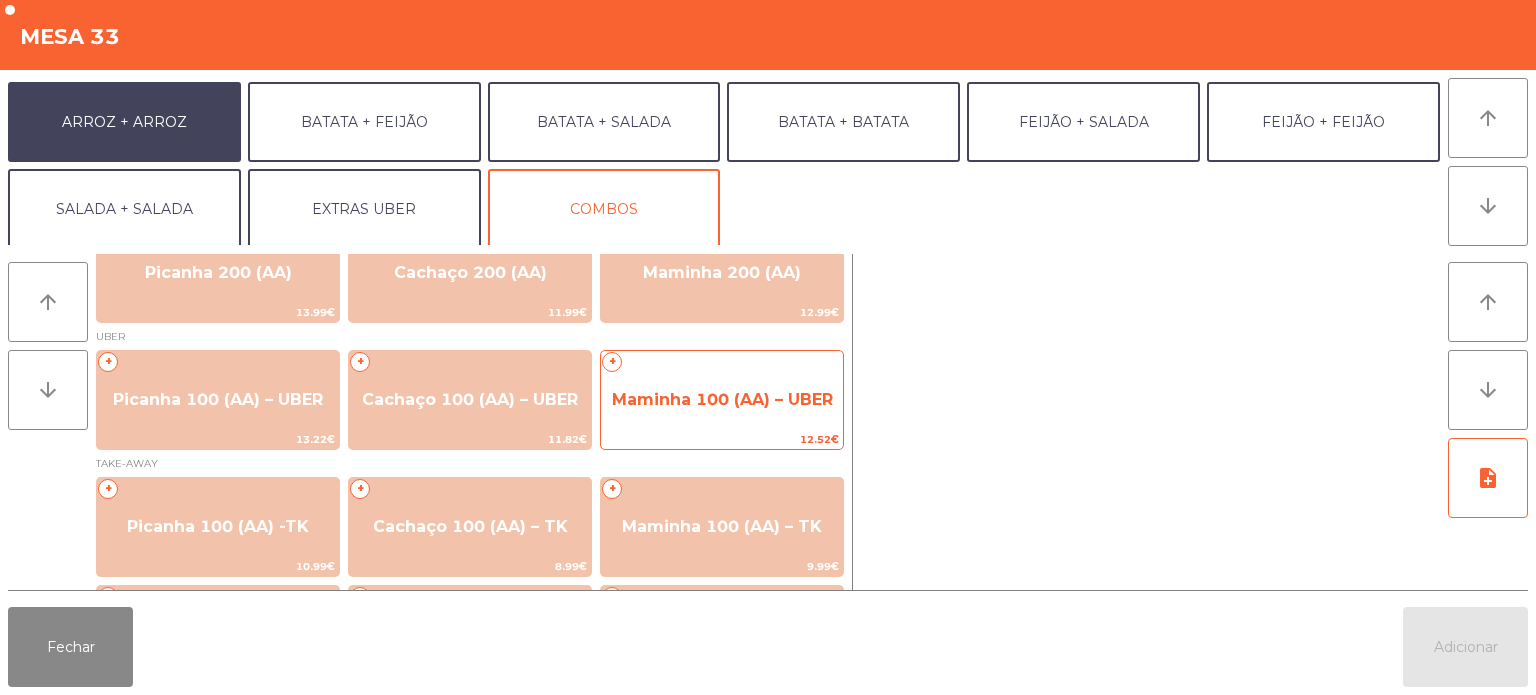 click on "Maminha 100 (AA) – UBER" 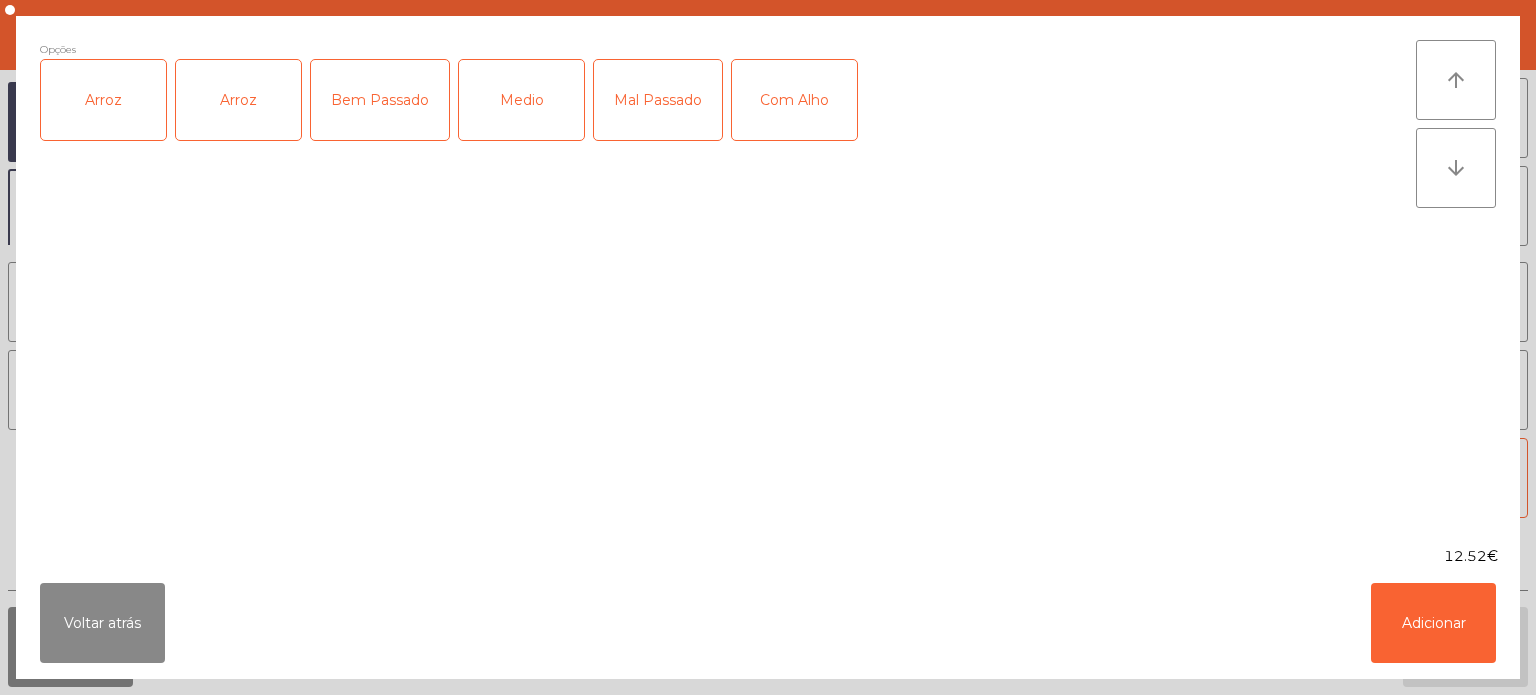 click on "Arroz" 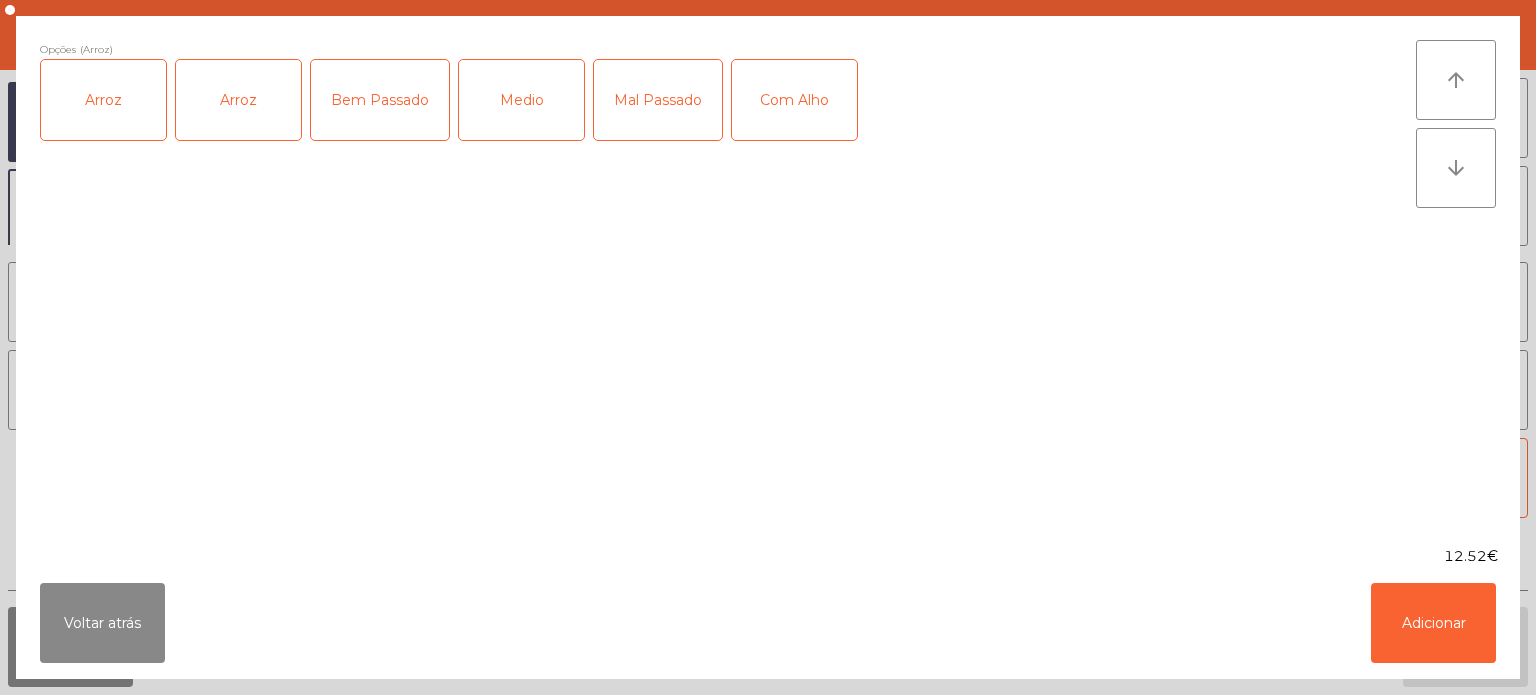 click on "Bem Passado" 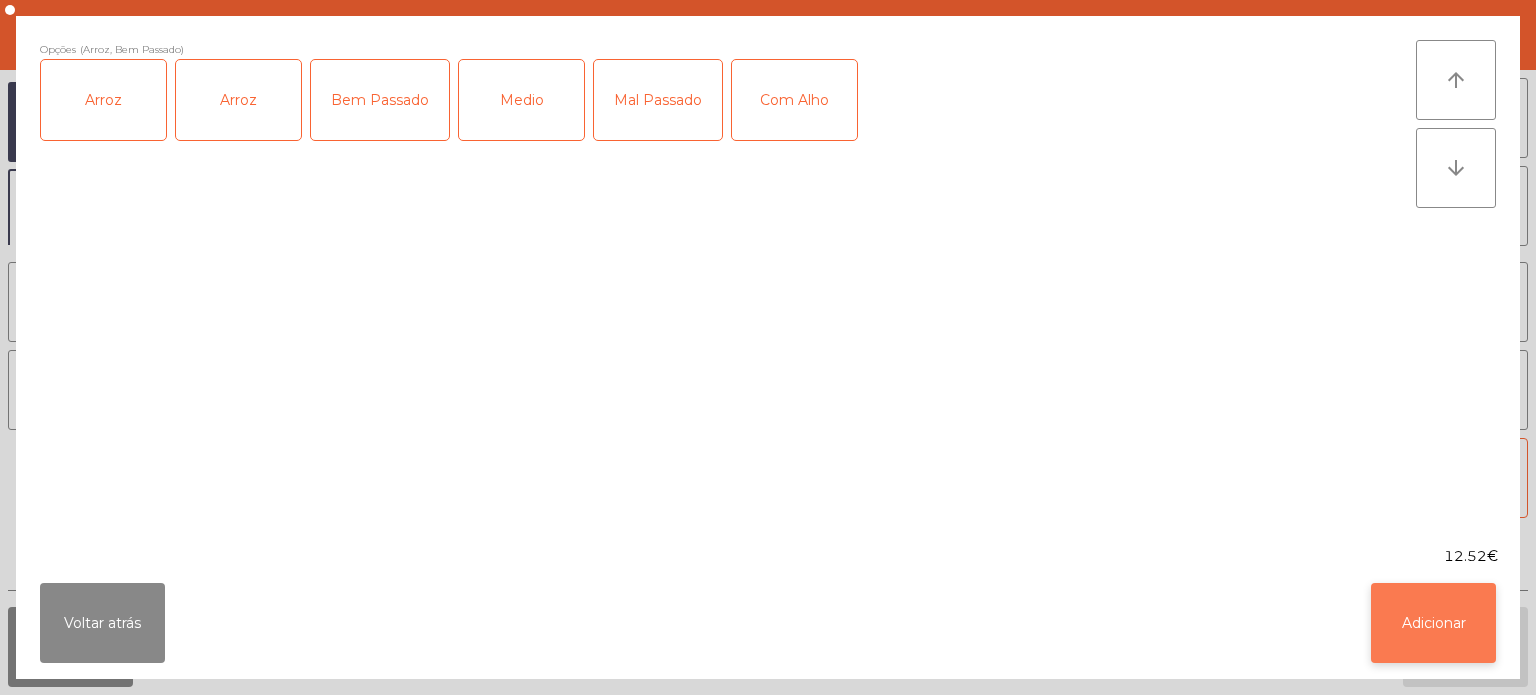 click on "Adicionar" 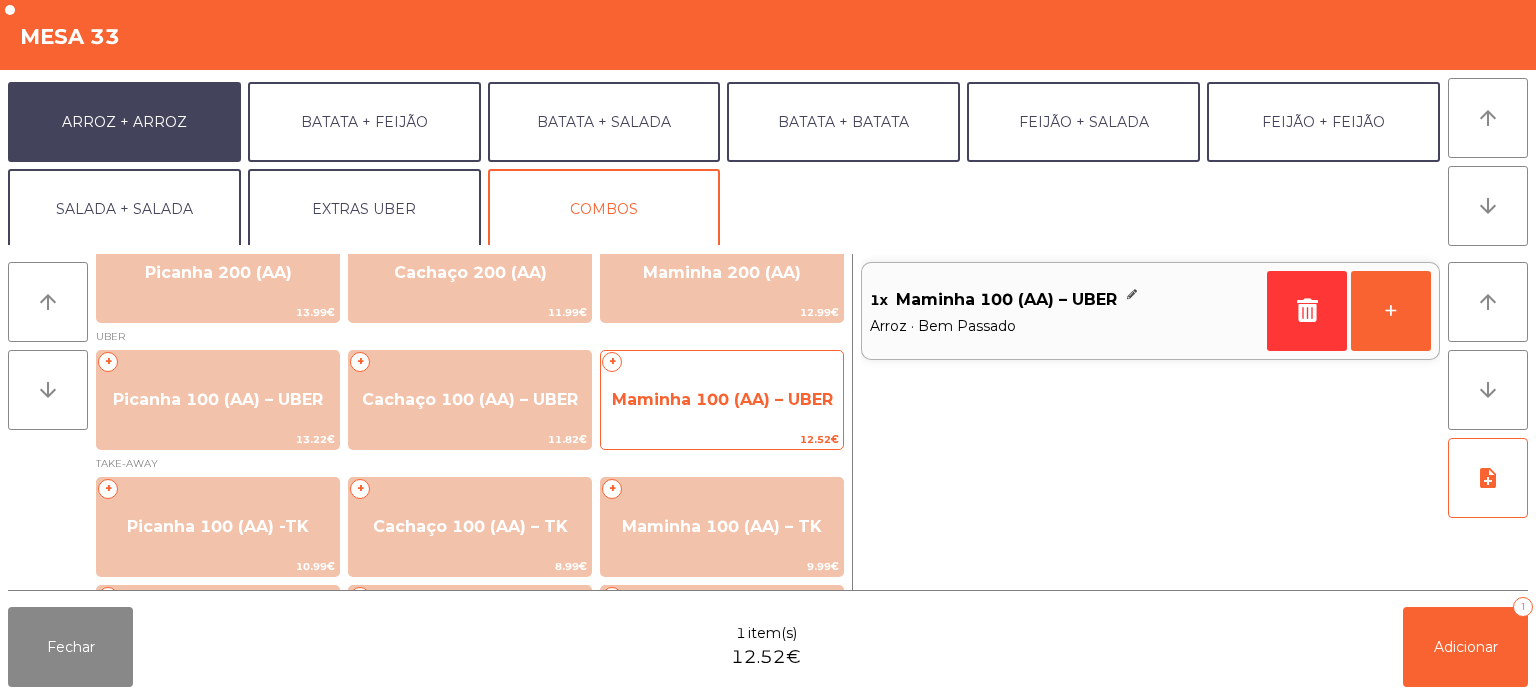 click on "Maminha 100 (AA) – UBER" 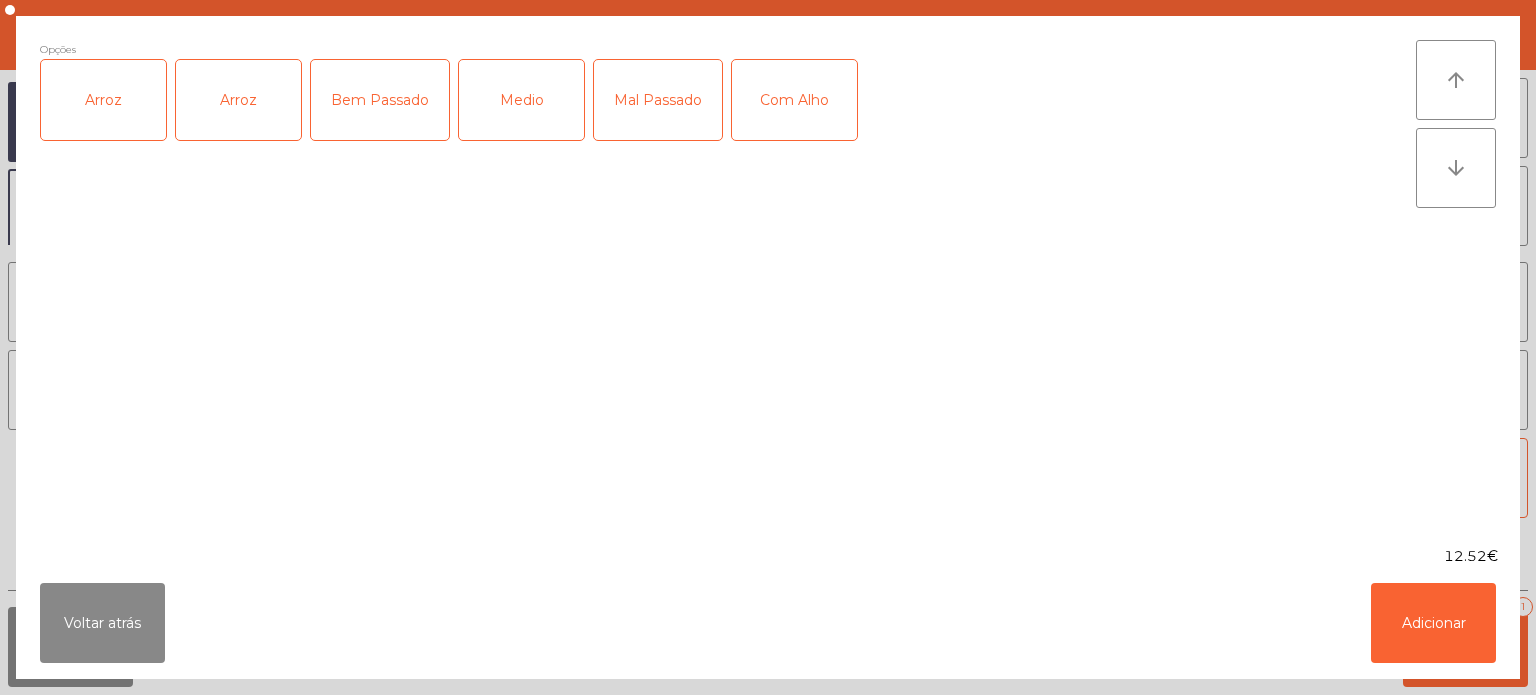 click on "Arroz" 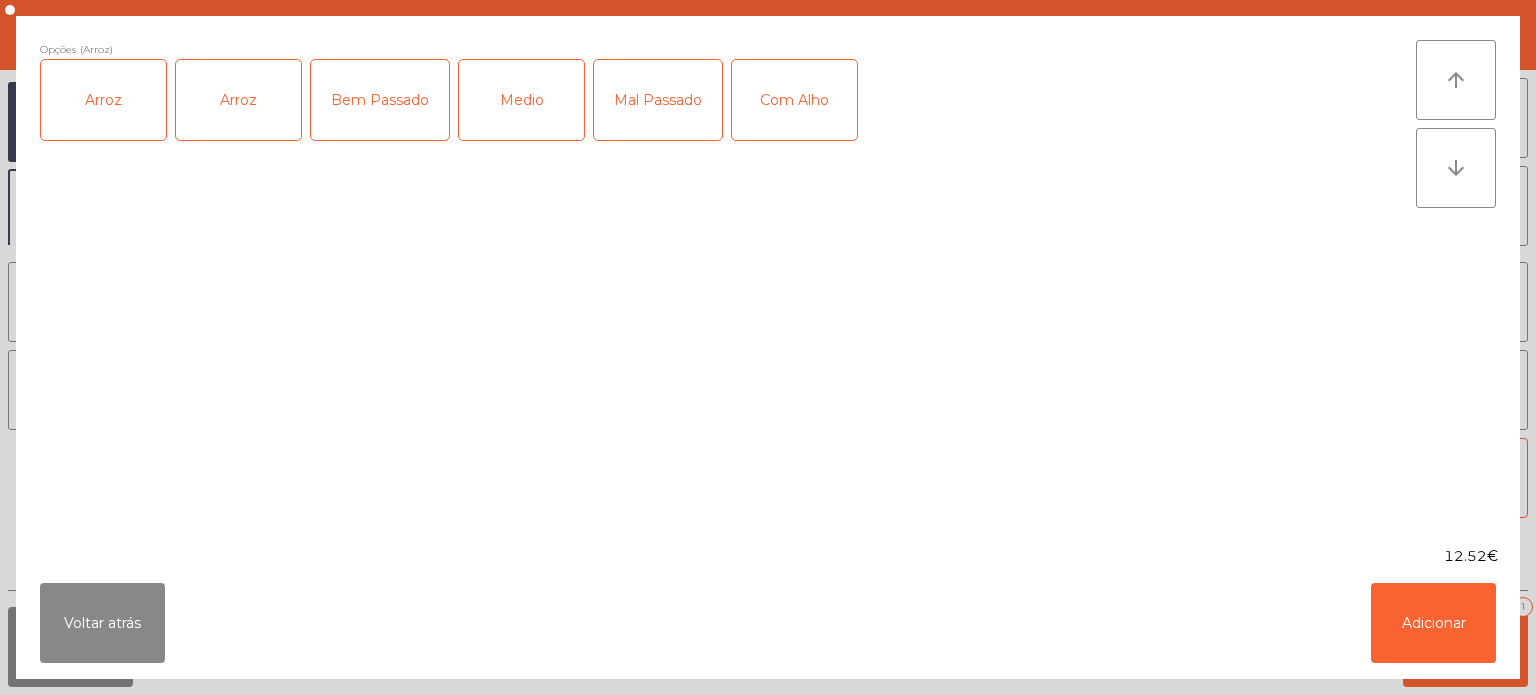 click on "Bem Passado" 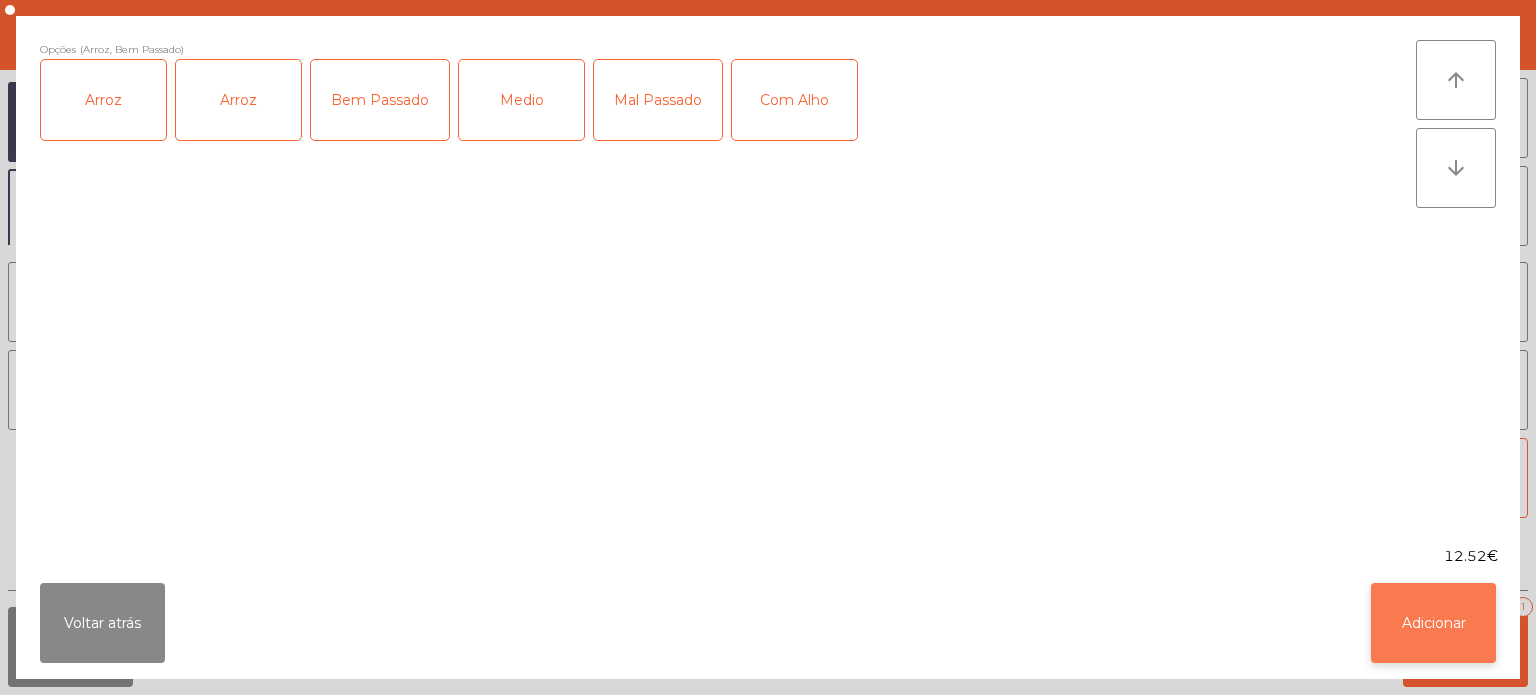 click on "Adicionar" 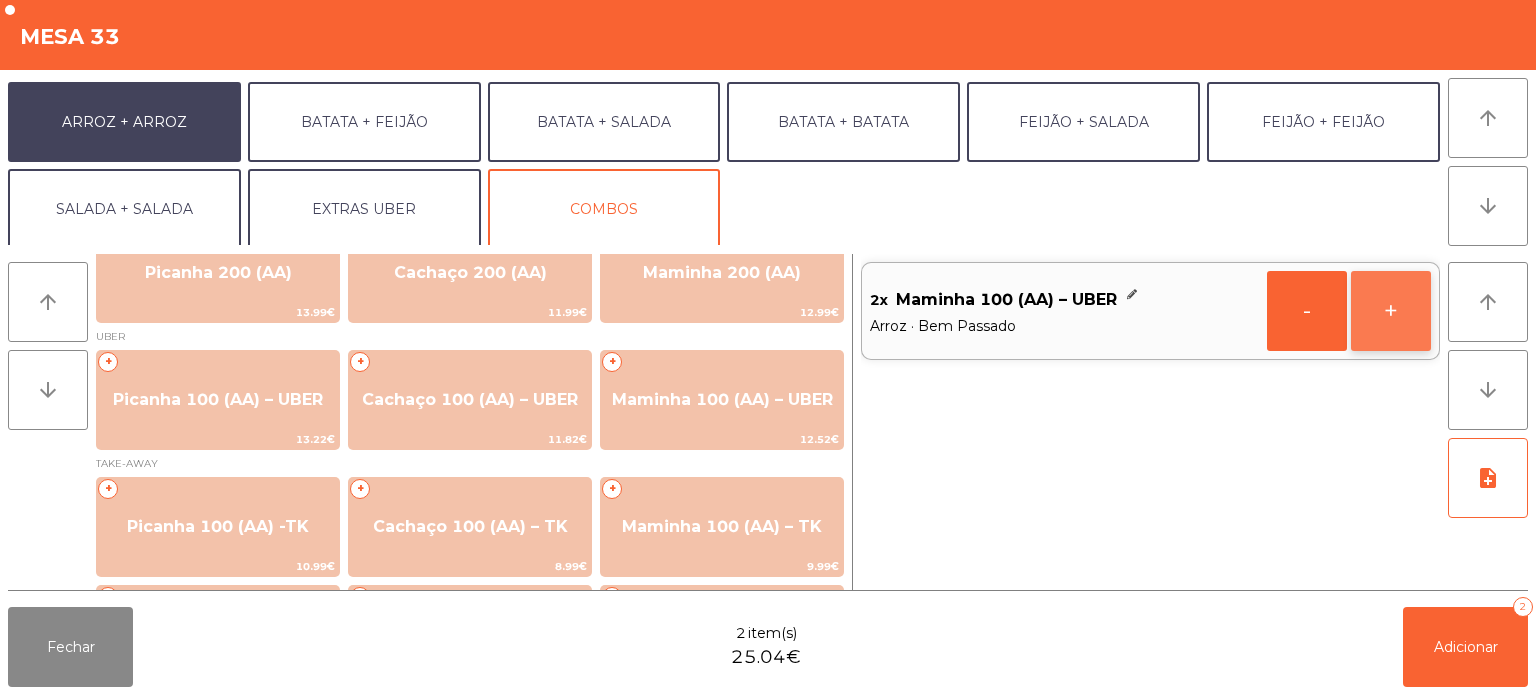 click on "+" 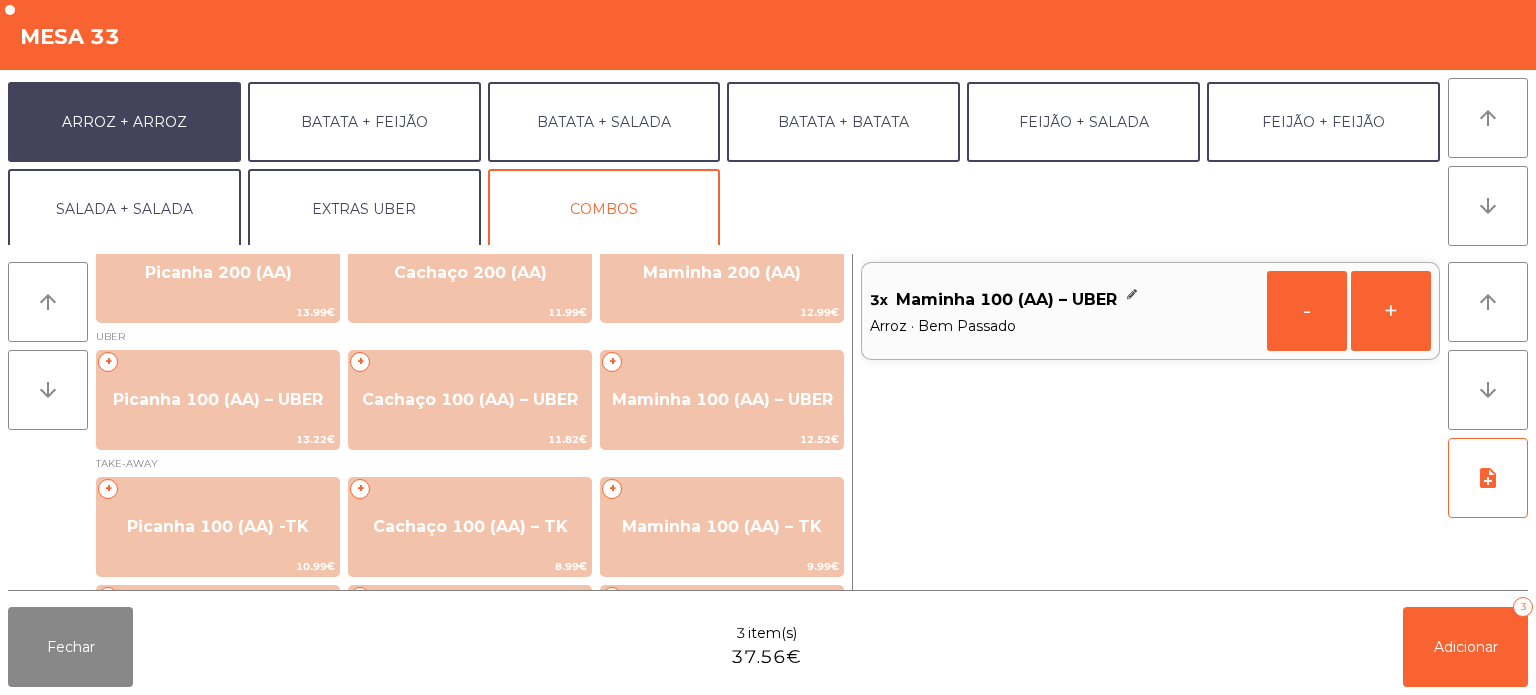 scroll, scrollTop: 260, scrollLeft: 0, axis: vertical 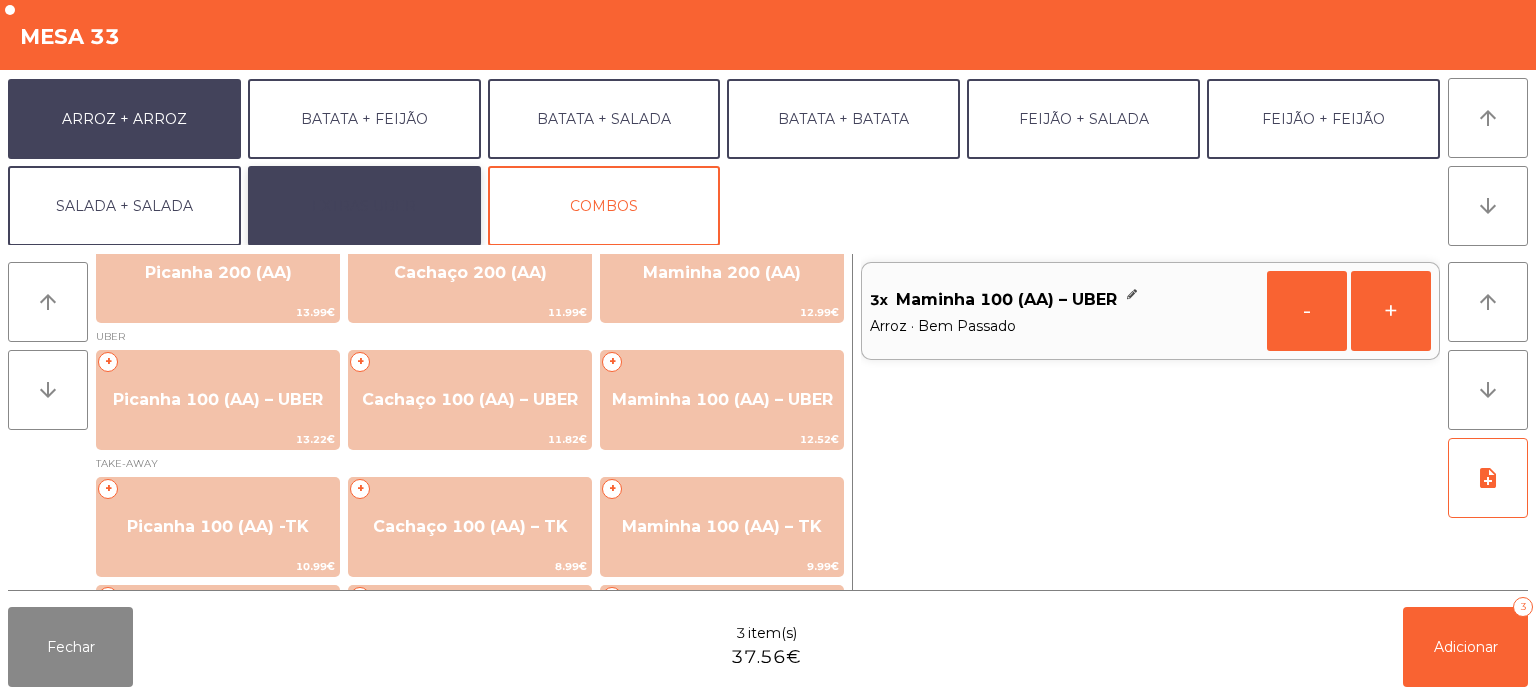 click on "EXTRAS UBER" 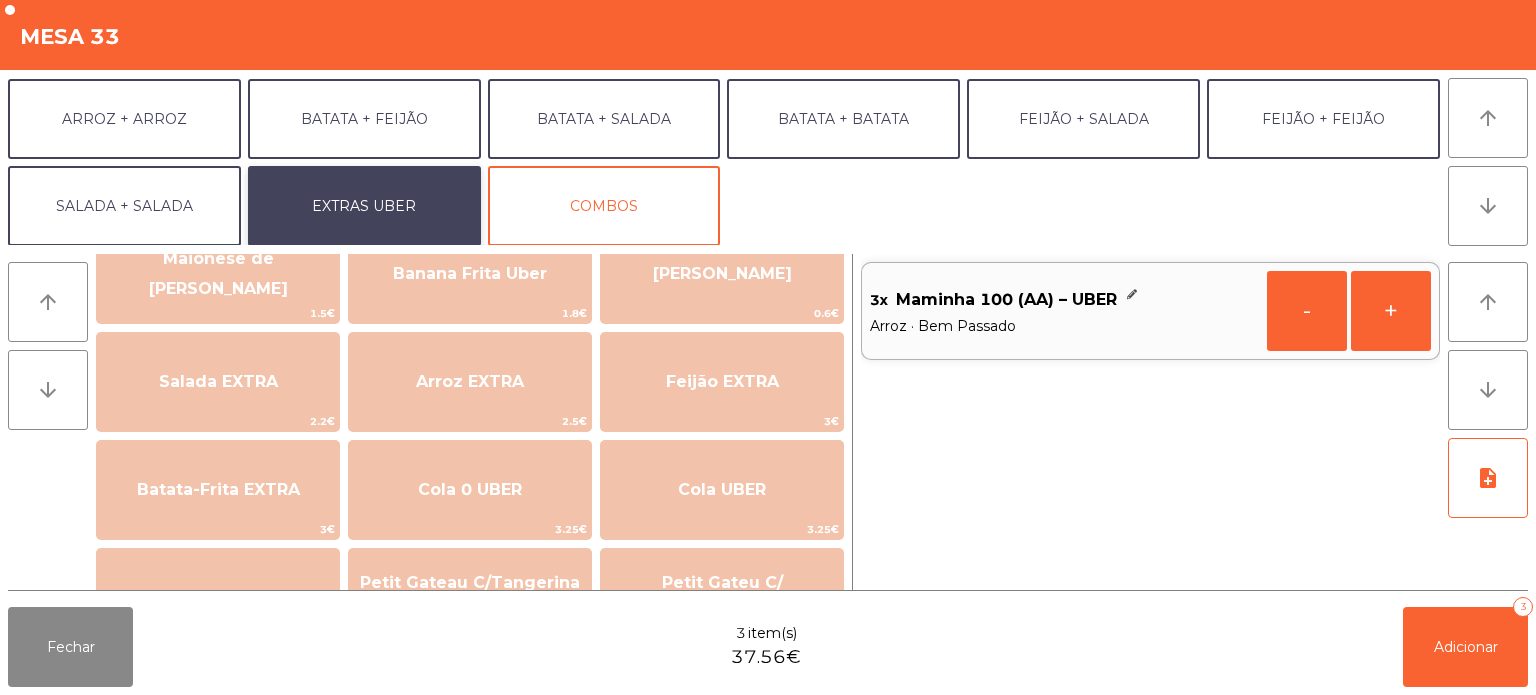 scroll, scrollTop: 181, scrollLeft: 0, axis: vertical 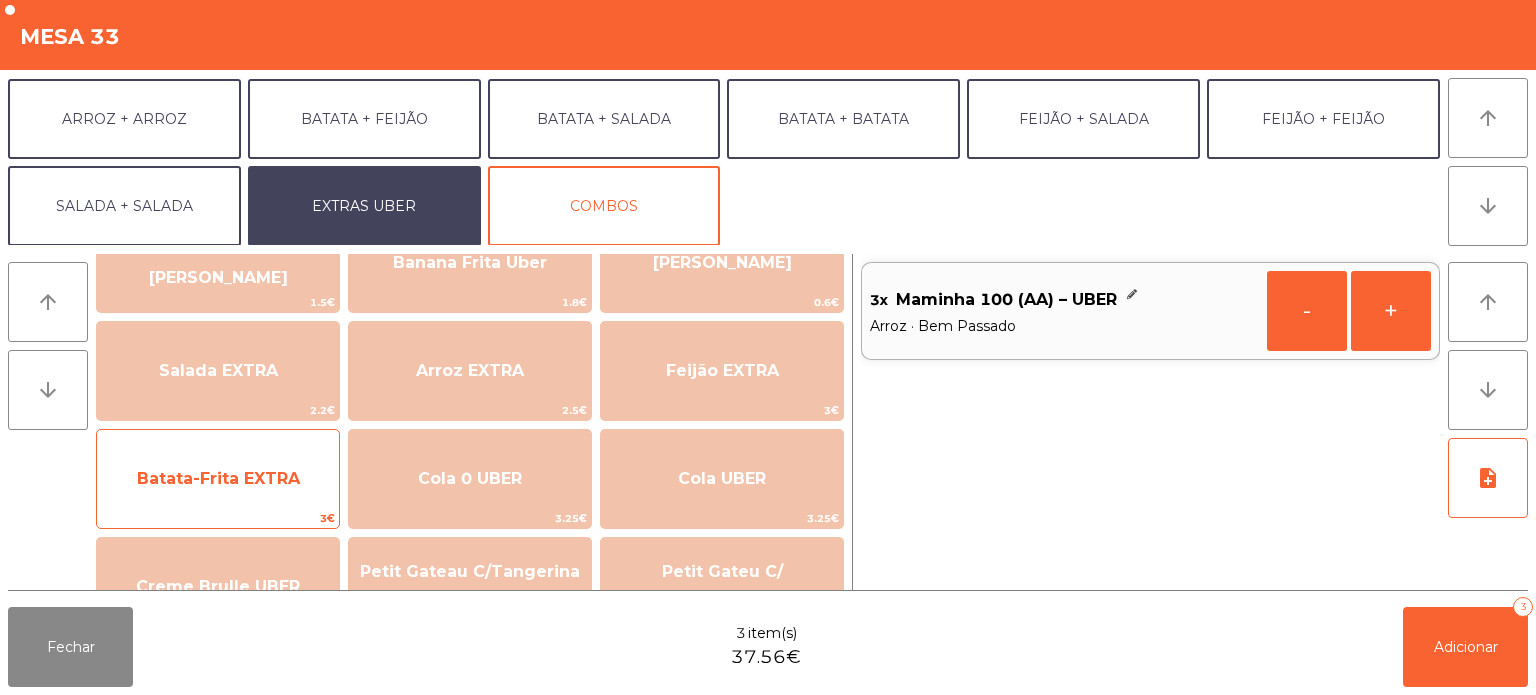 click on "Batata-Frita EXTRA" 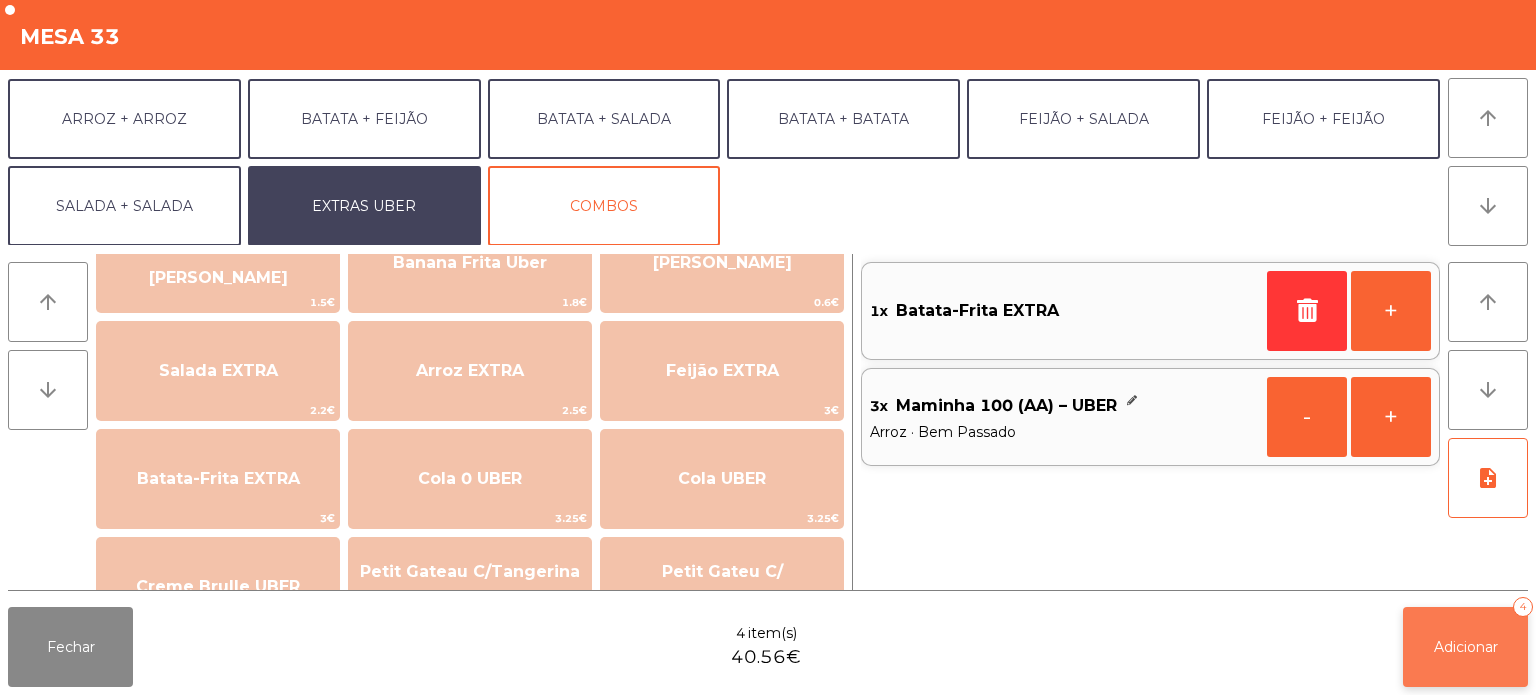 click on "Adicionar   4" 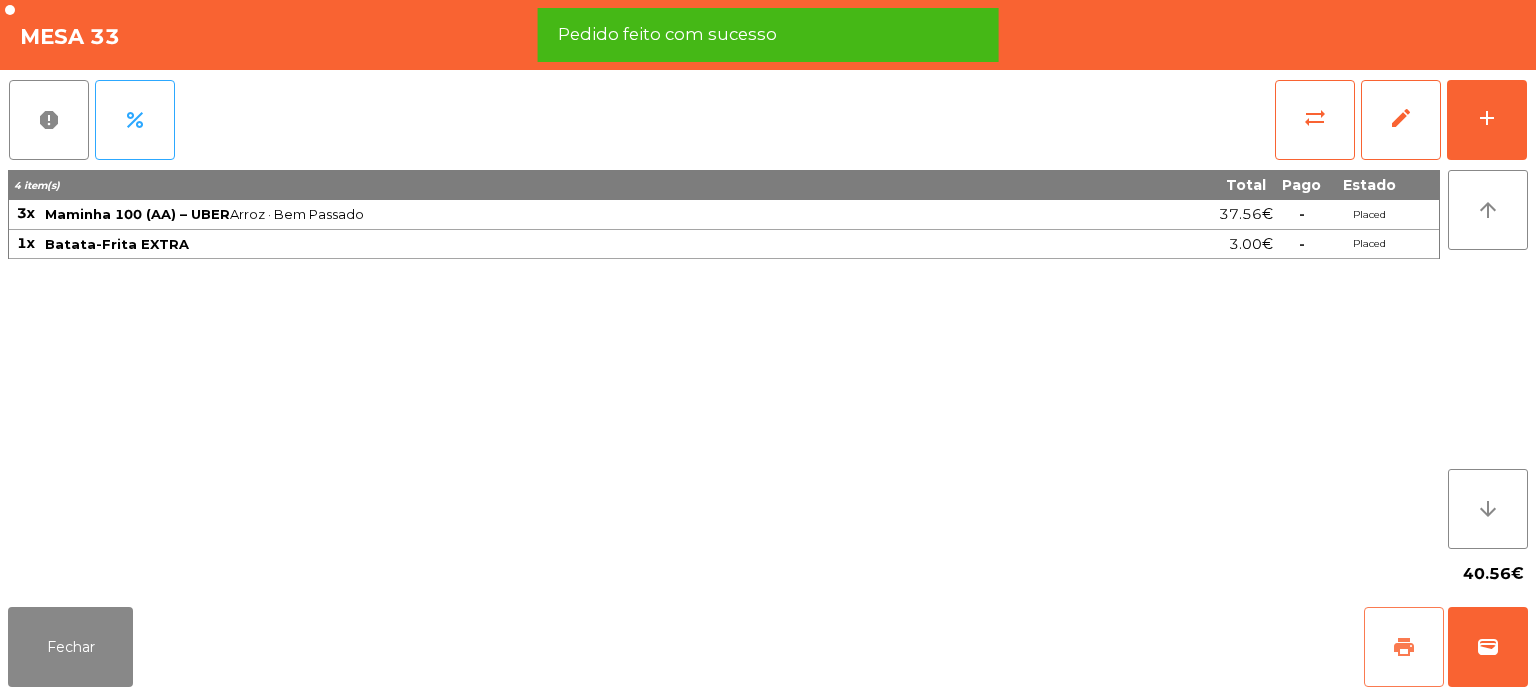 click on "print" 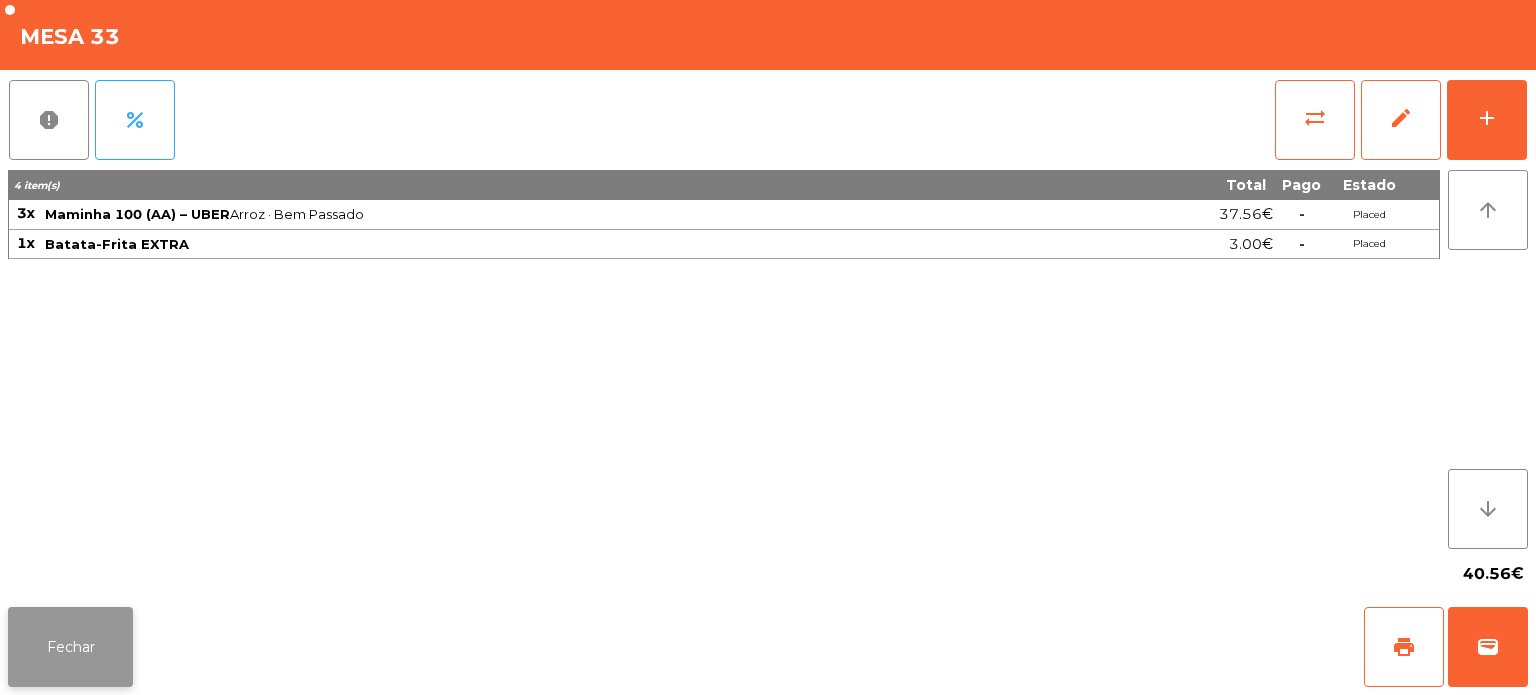 click on "Fechar" 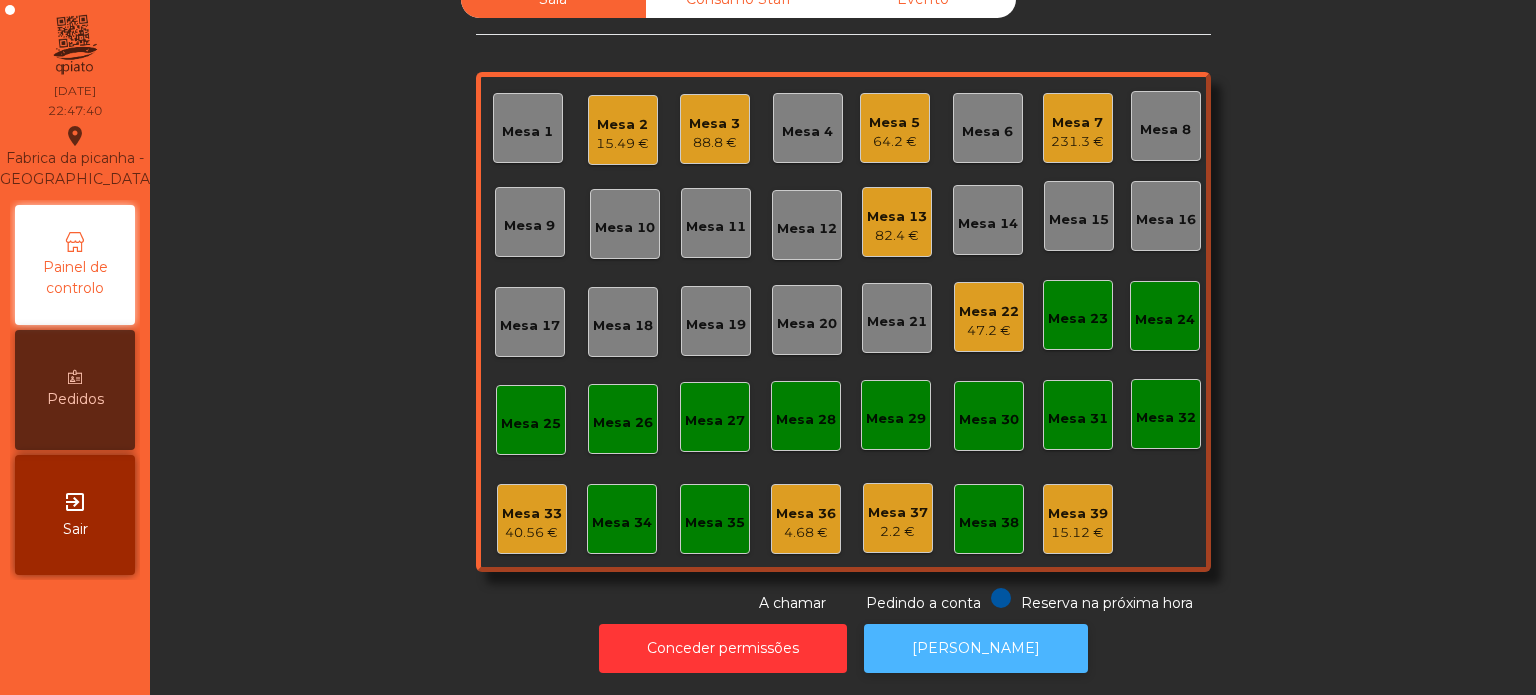 click on "[PERSON_NAME]" 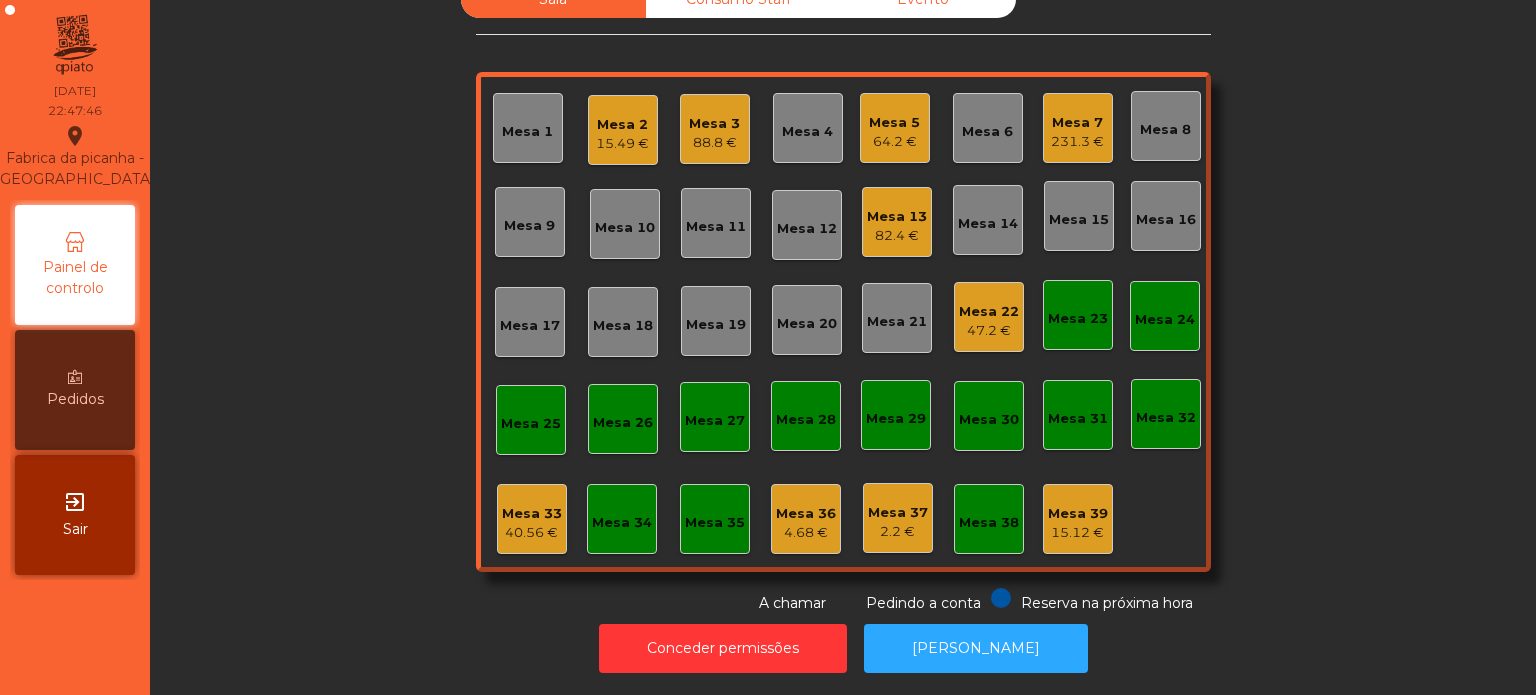 click on "40.56 €" 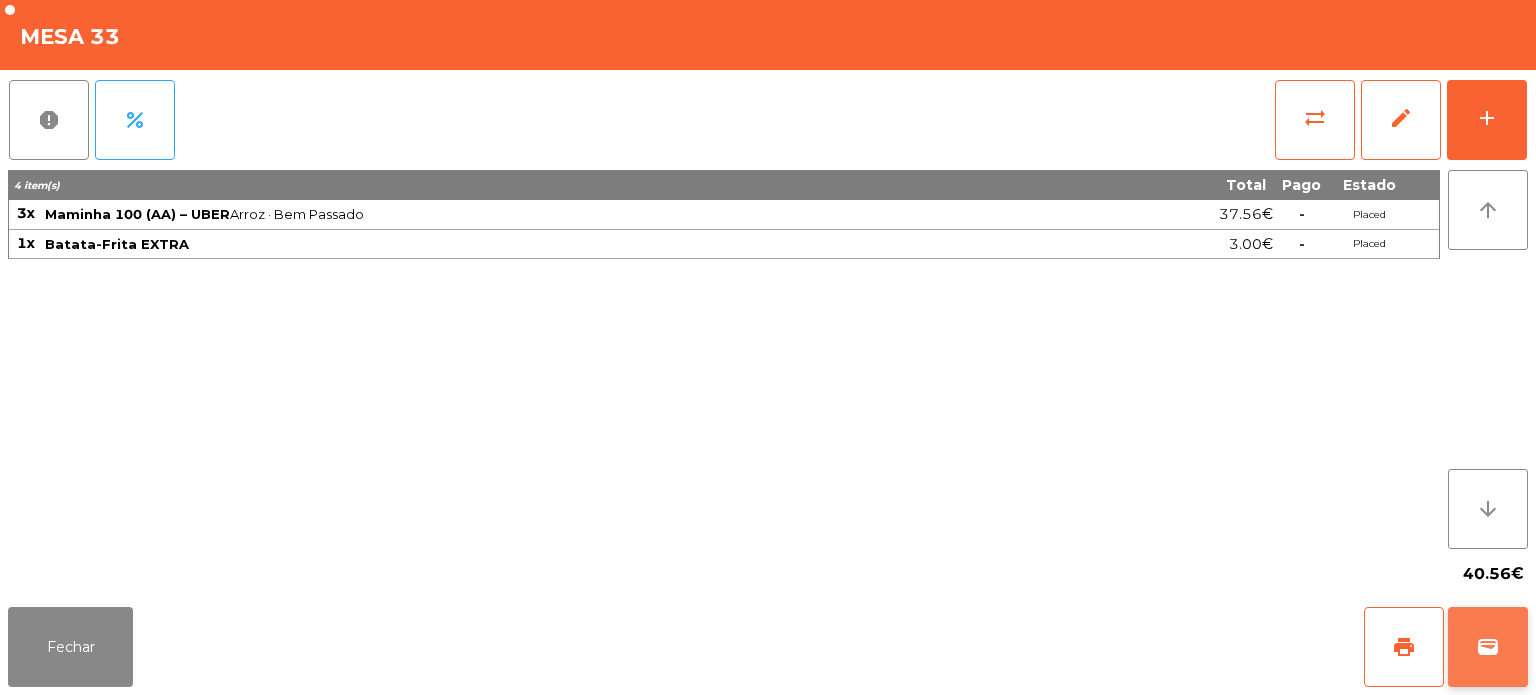 click on "wallet" 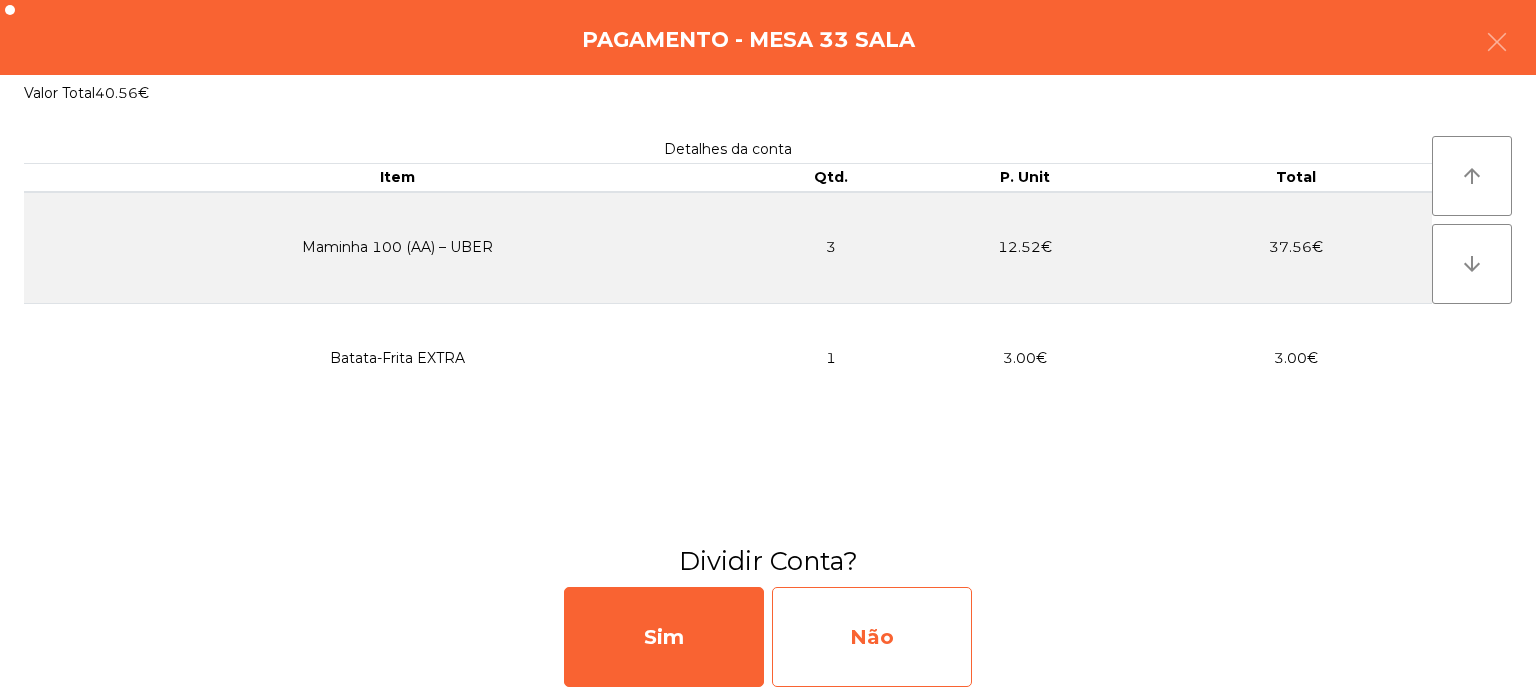 click on "Não" 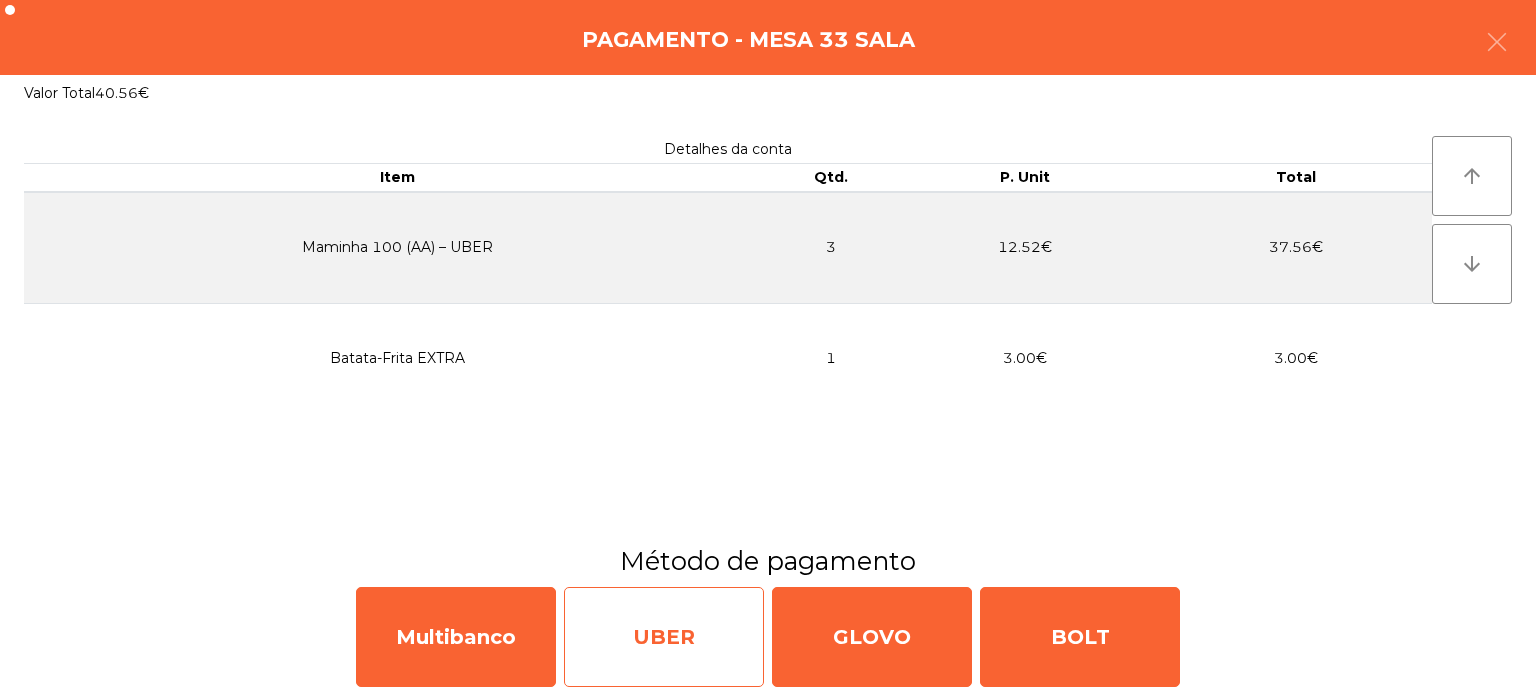 click on "UBER" 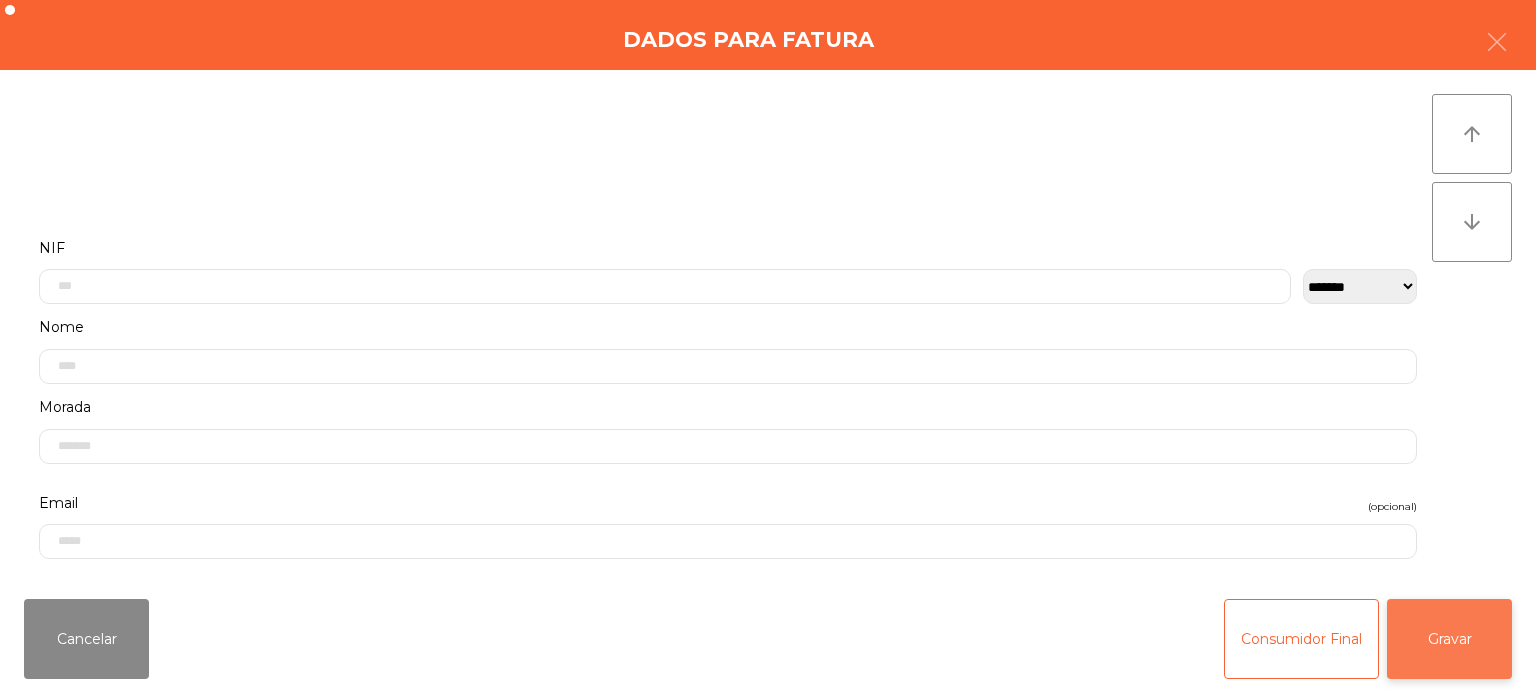 click on "Gravar" 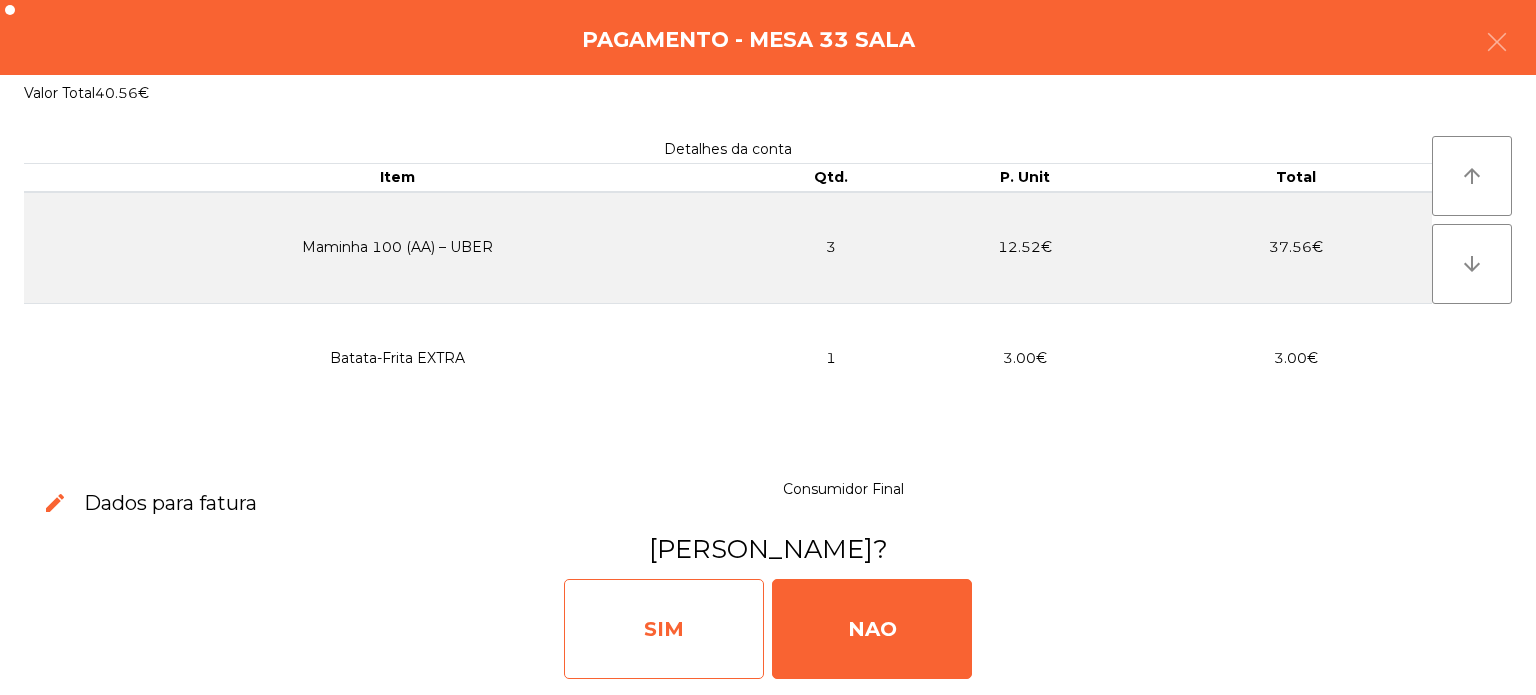 click on "SIM" 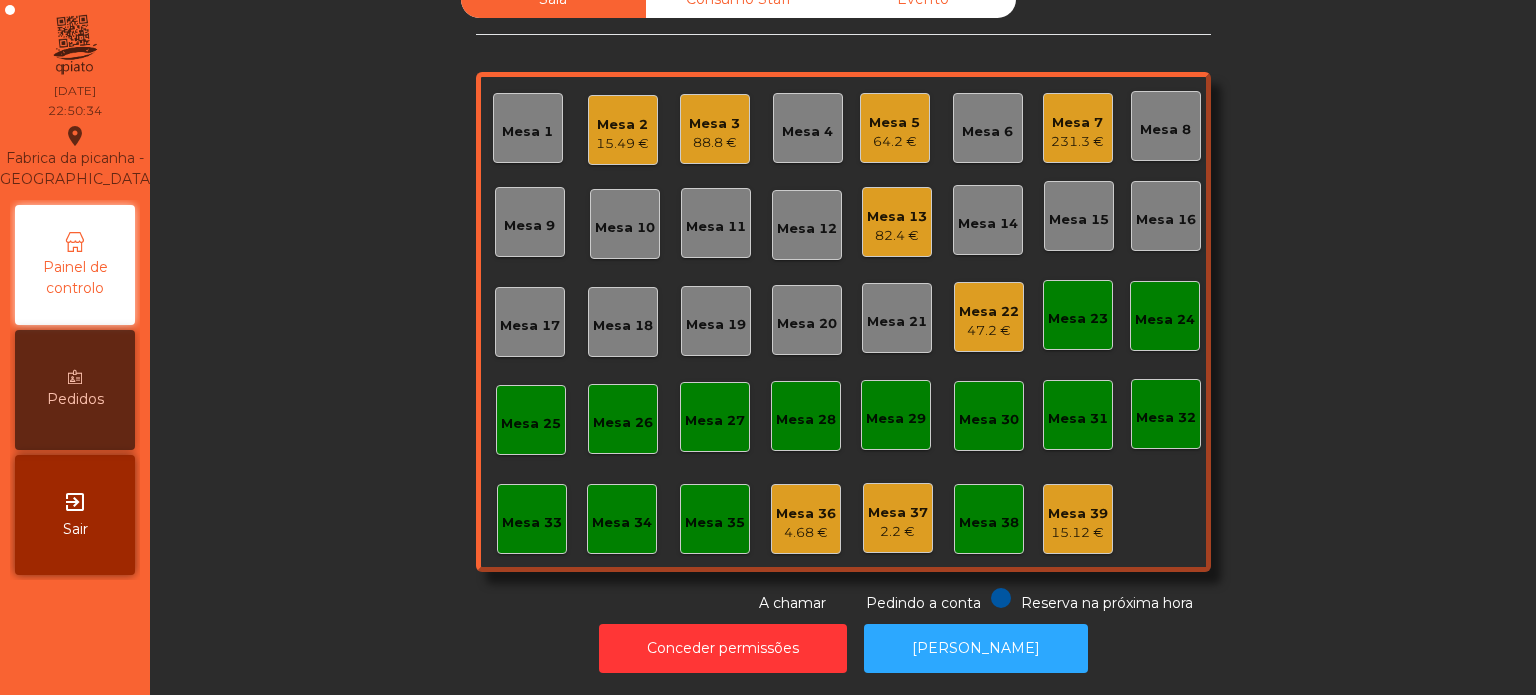 click on "Mesa 13" 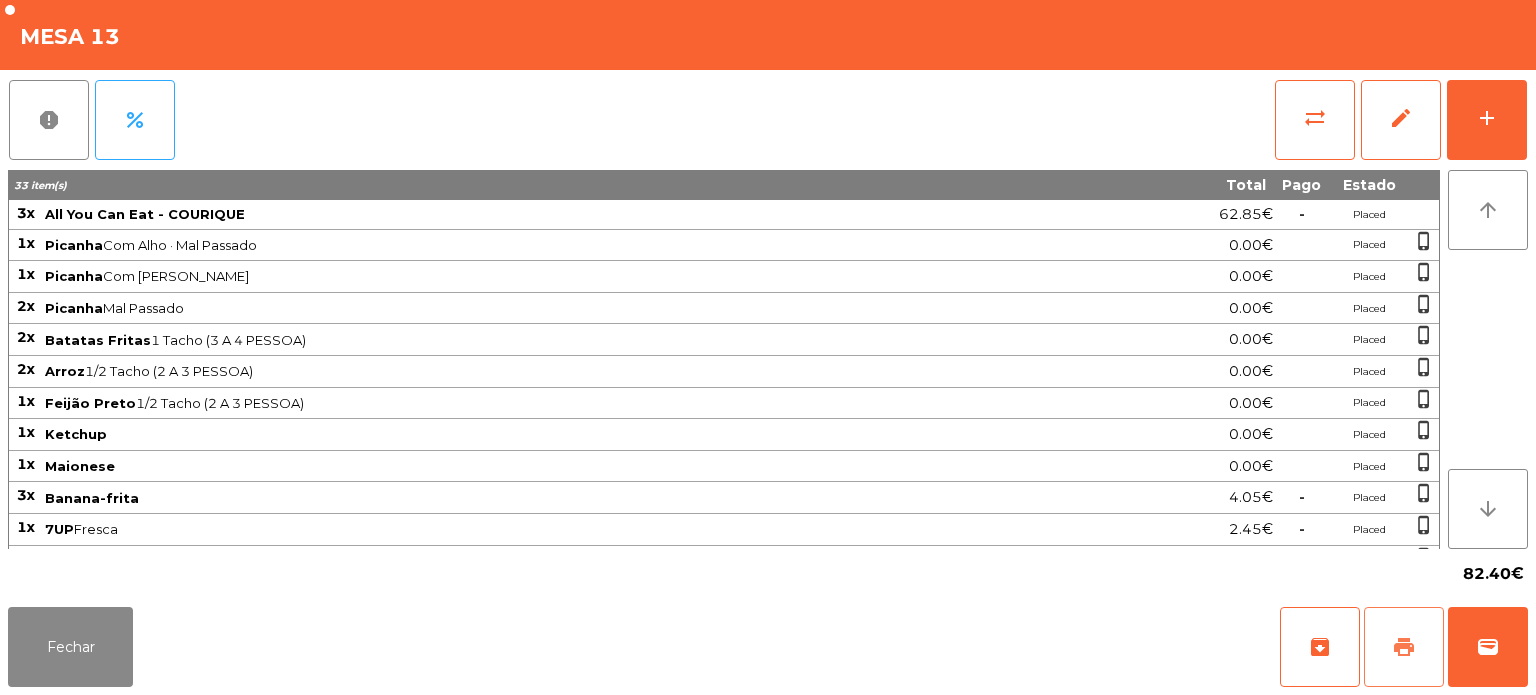 click on "print" 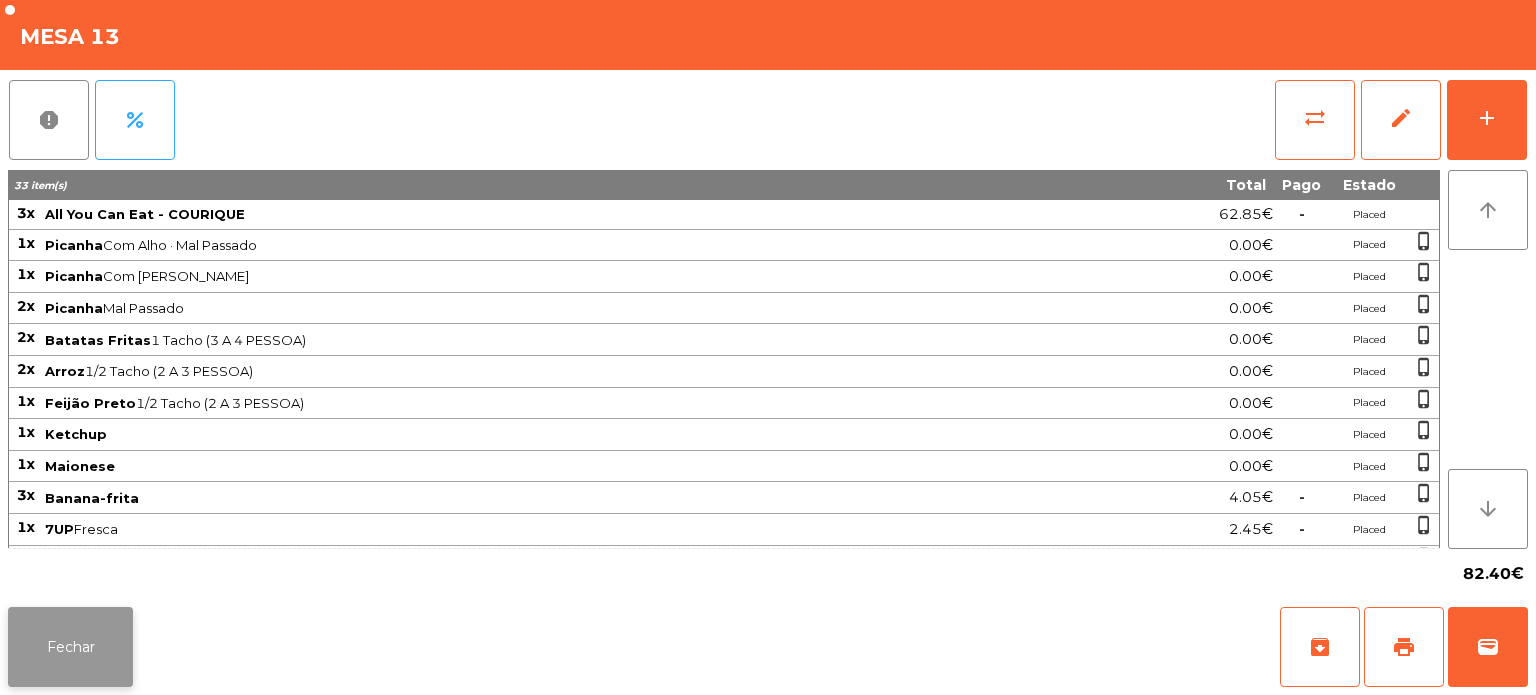 click on "Fechar" 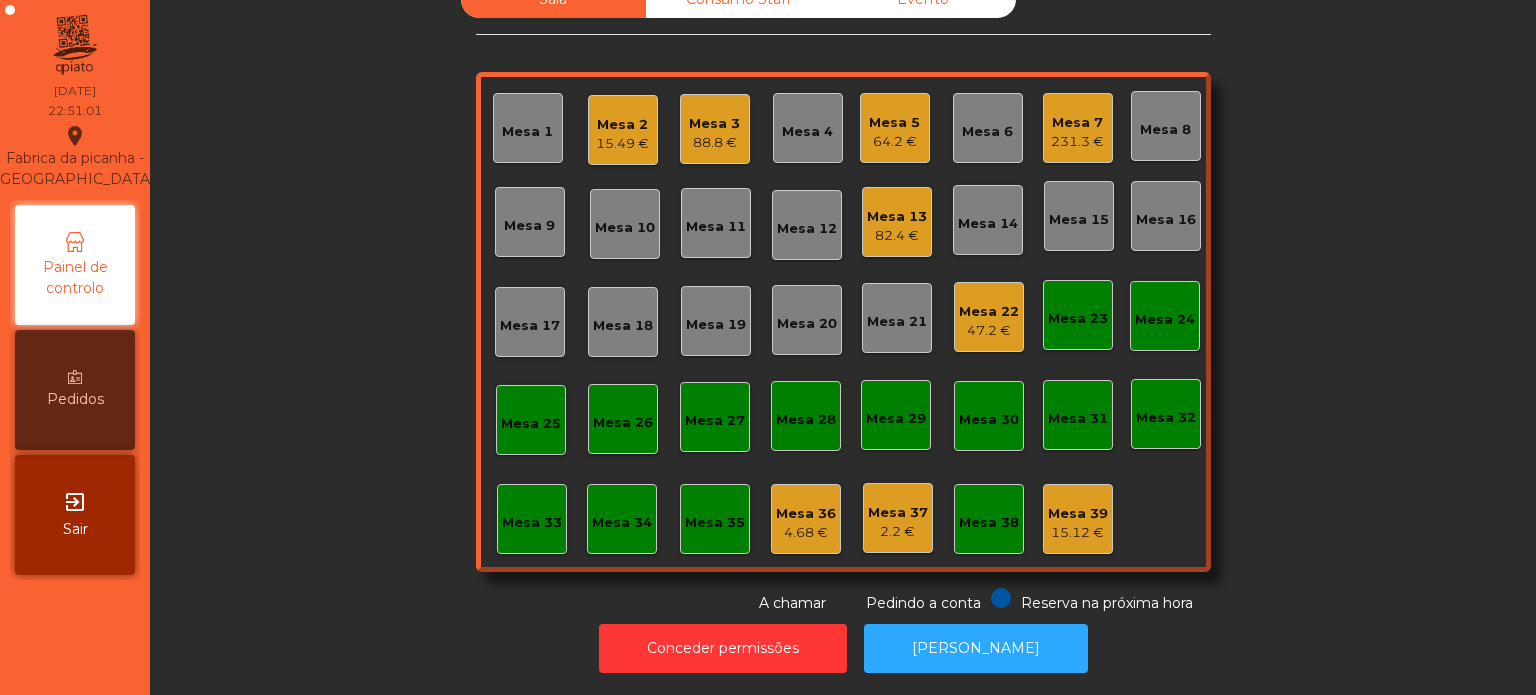 click on "Mesa 27" 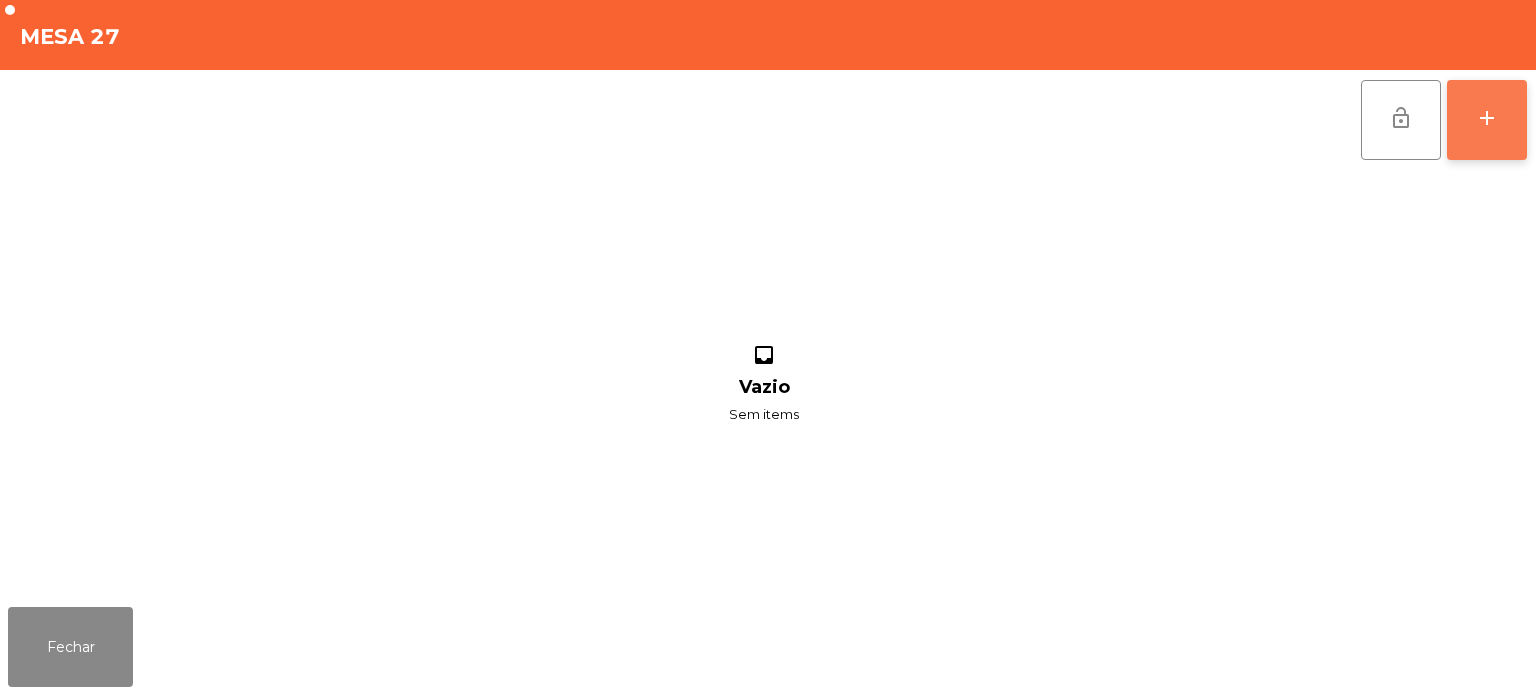 click on "add" 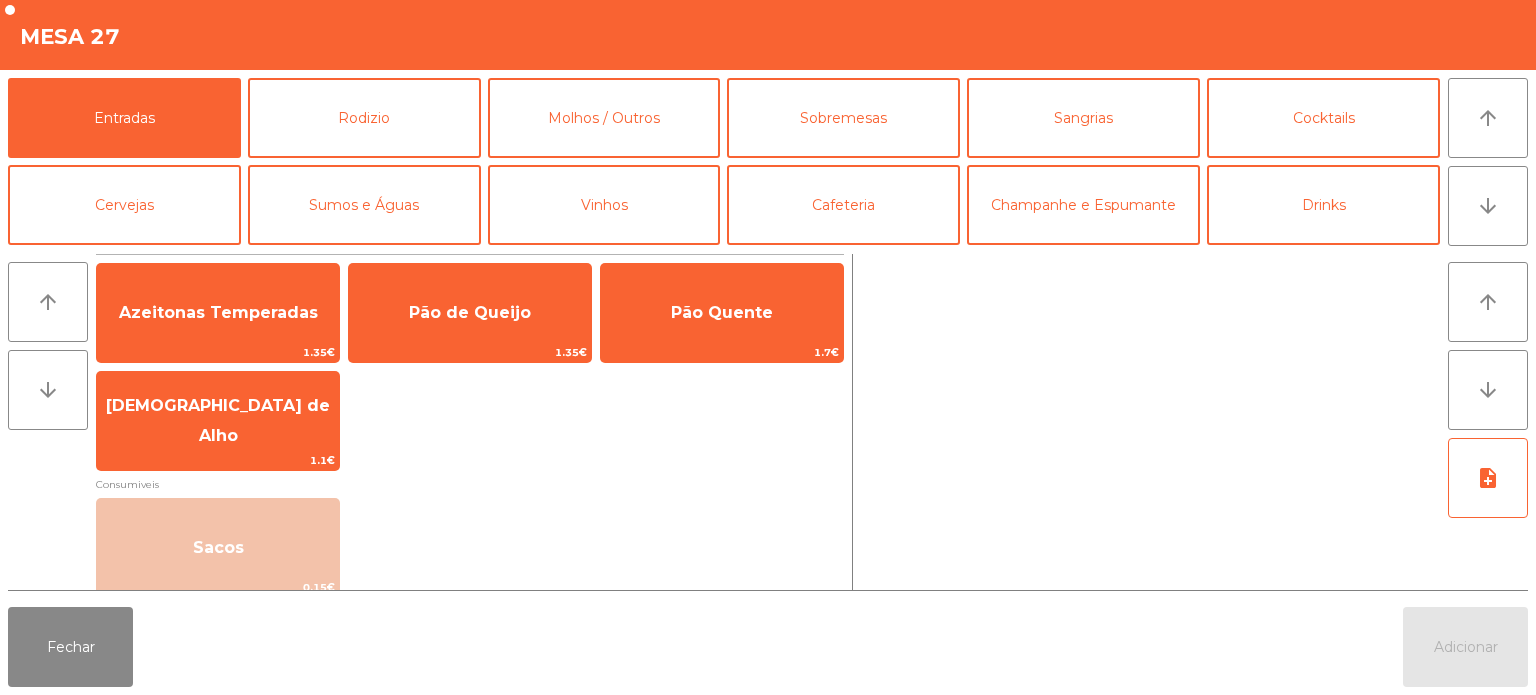 scroll, scrollTop: 130, scrollLeft: 0, axis: vertical 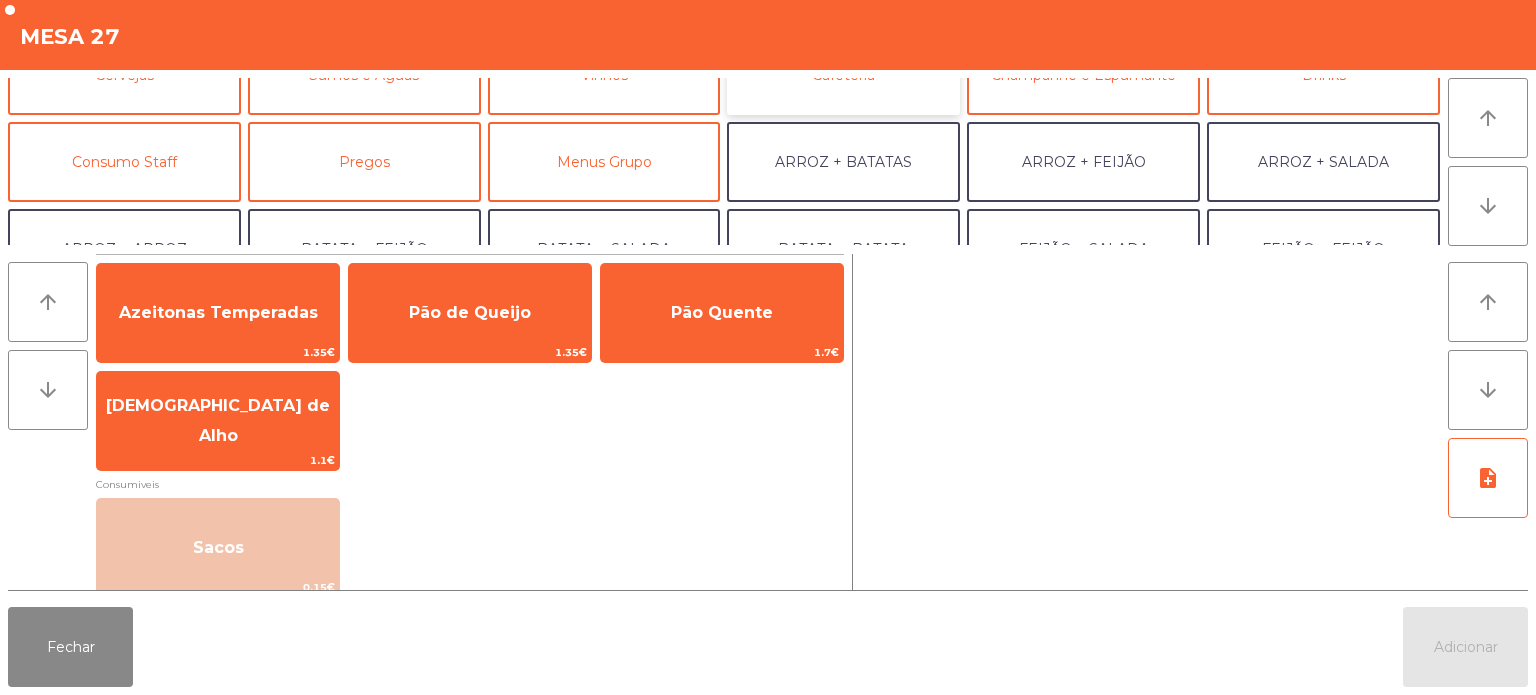 click on "Cafeteria" 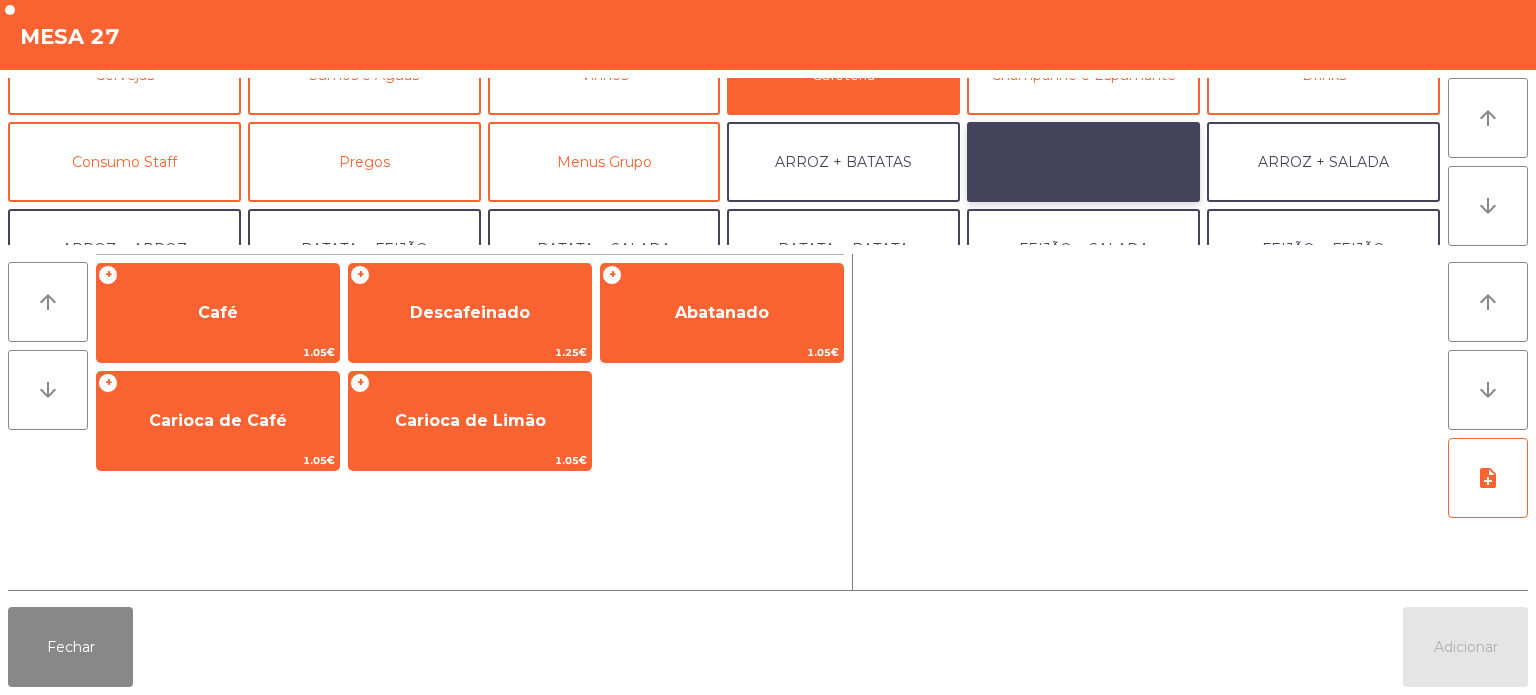 click on "ARROZ + FEIJÃO" 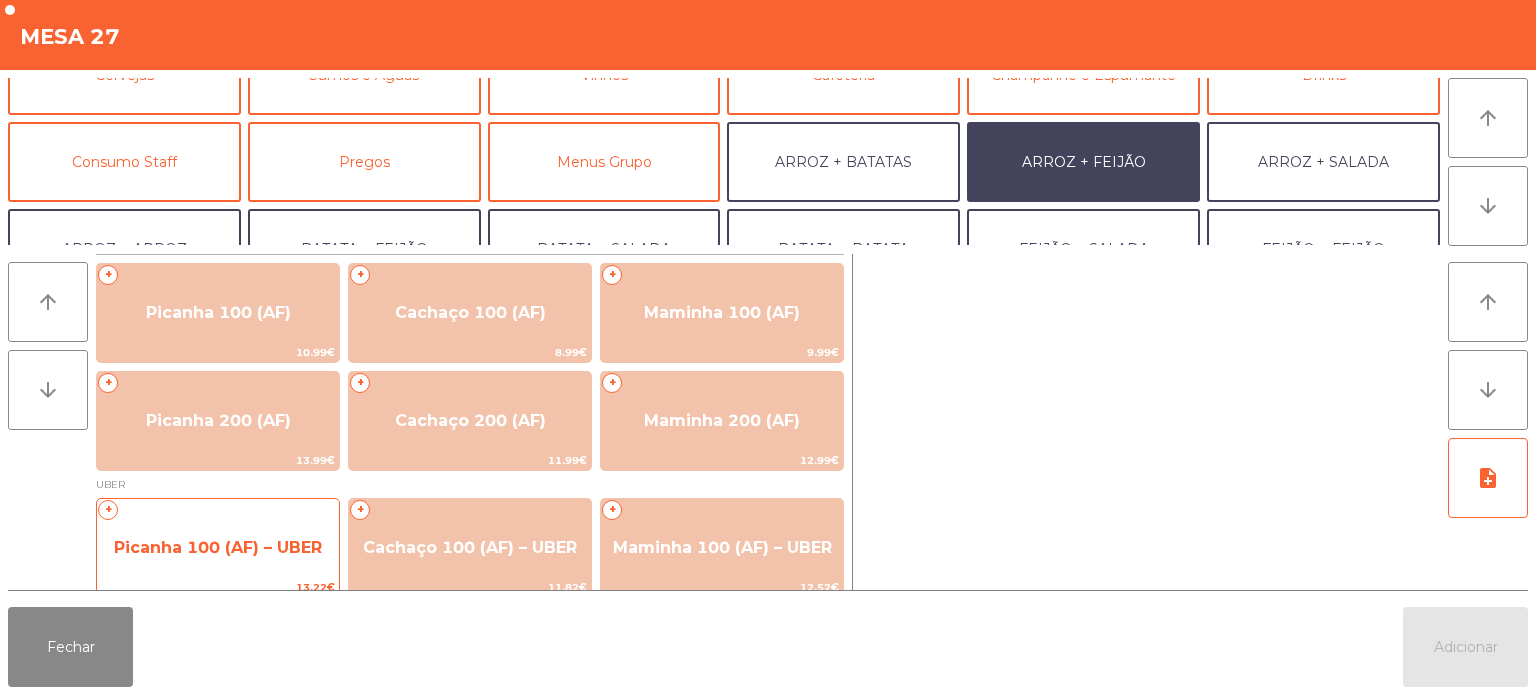 click on "Picanha 100 (AF) – UBER" 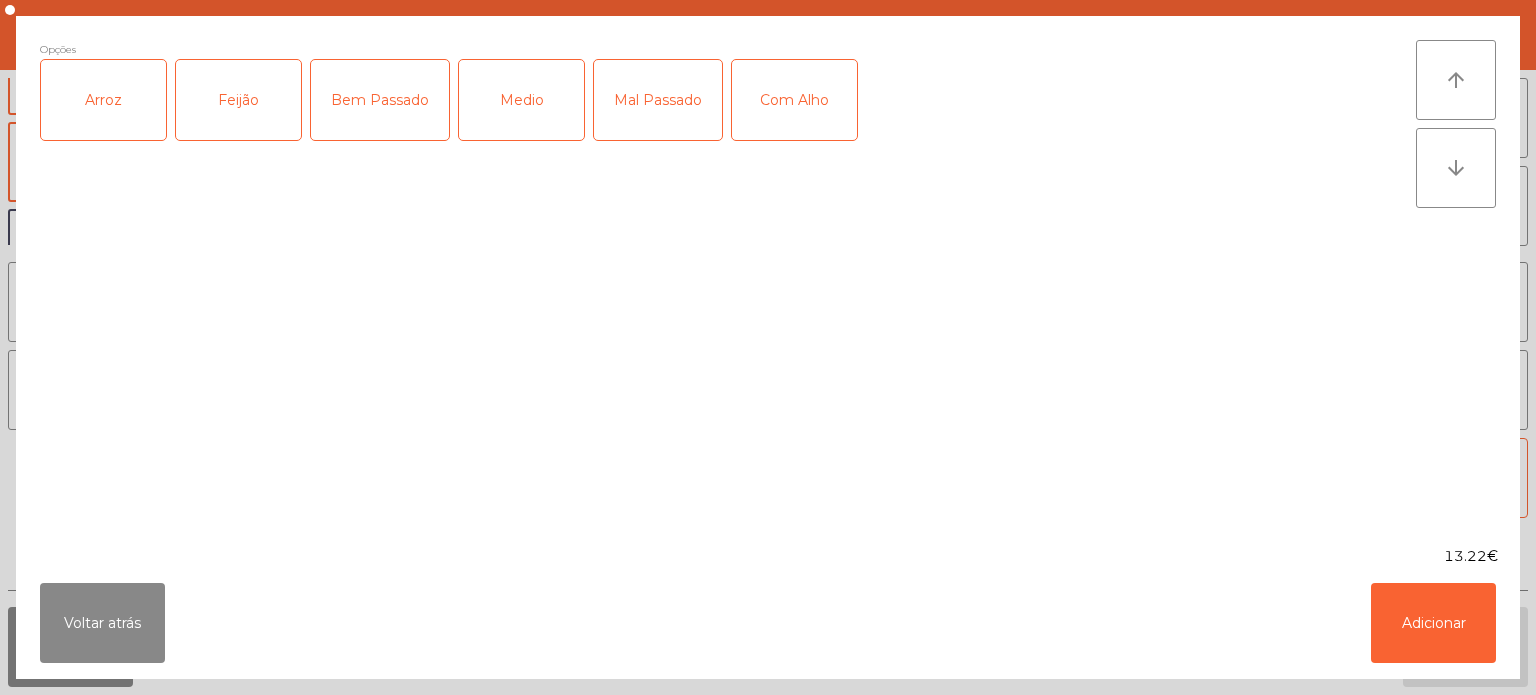 click on "Arroz" 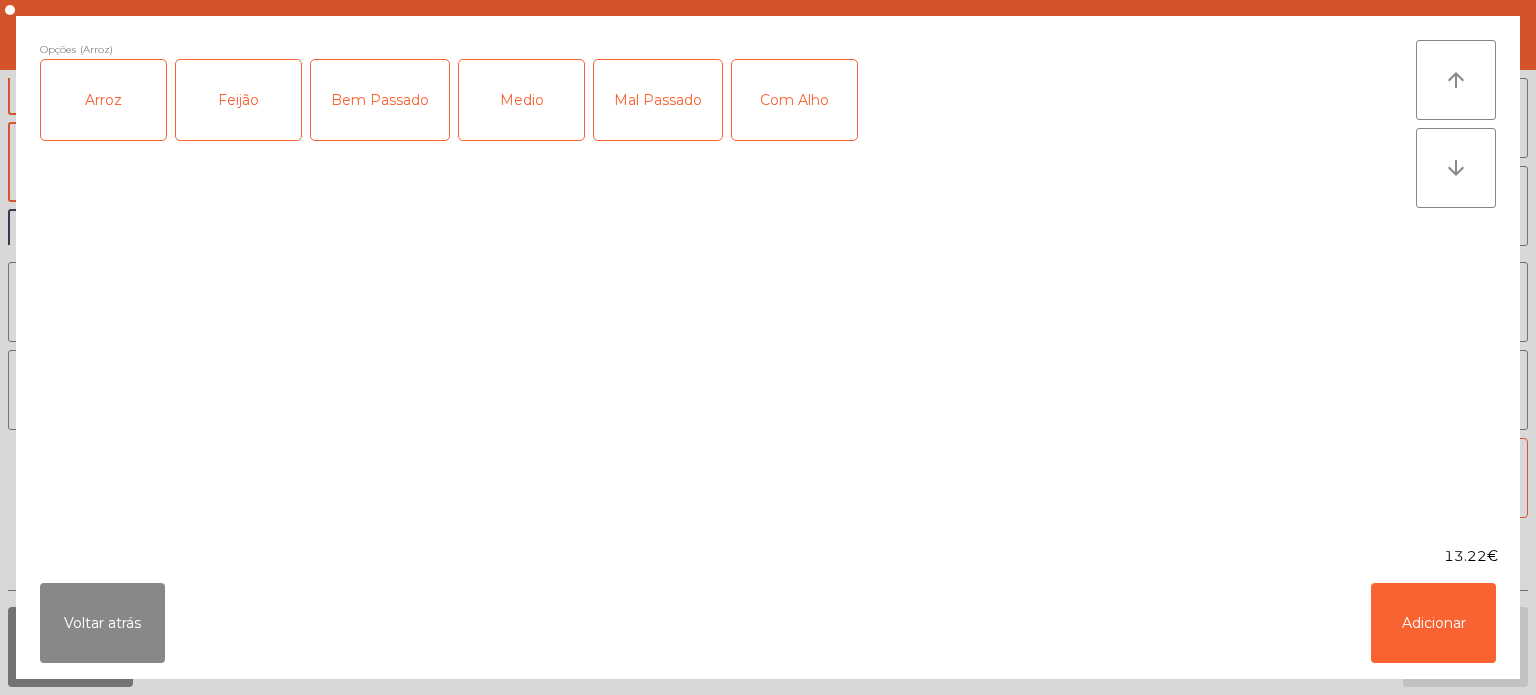 click on "Feijão" 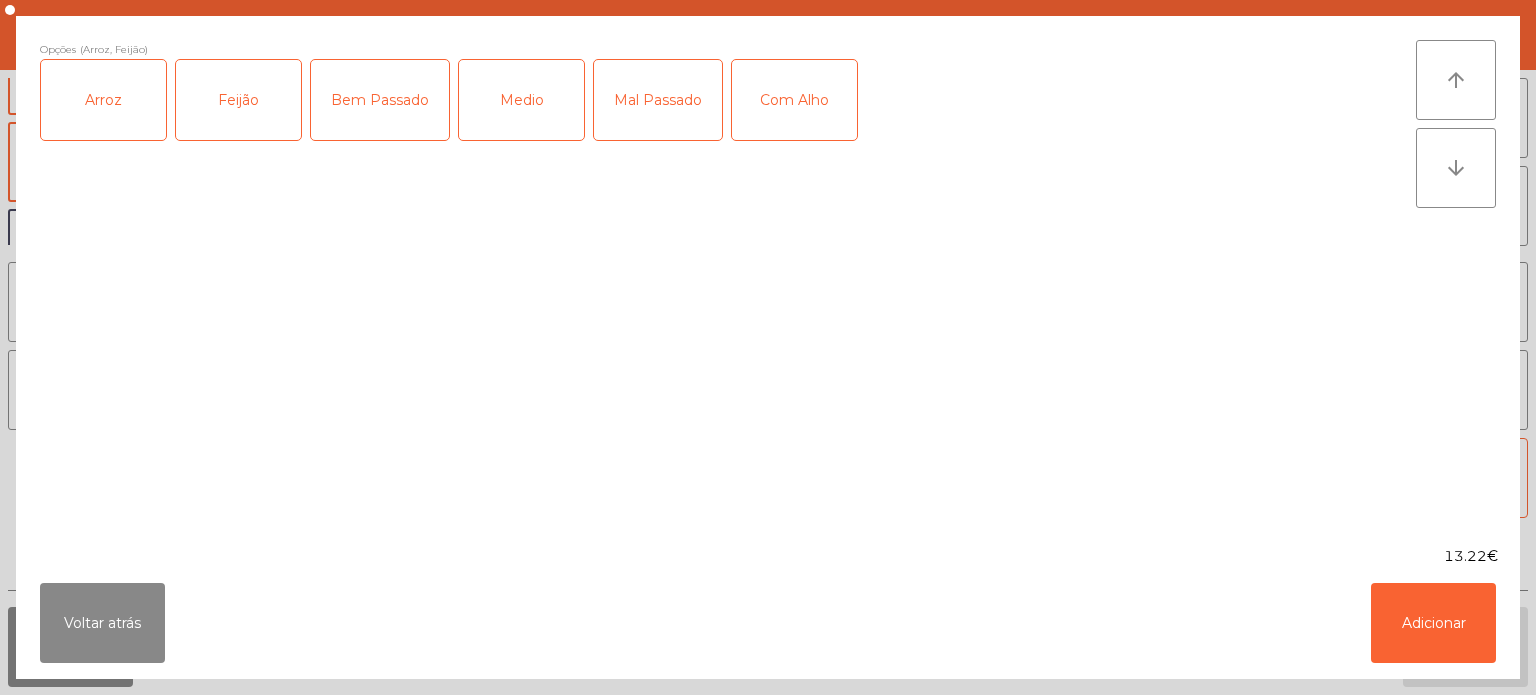 click on "Medio" 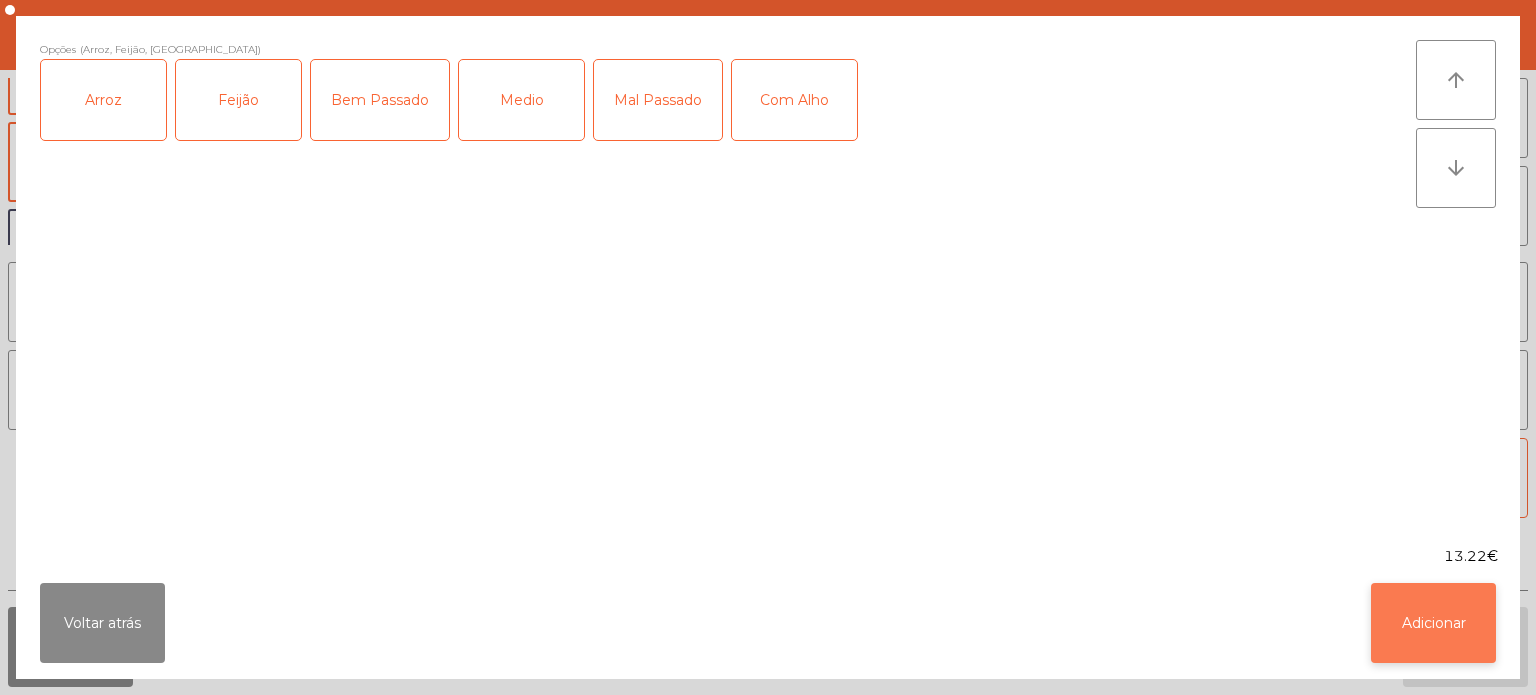 click on "Adicionar" 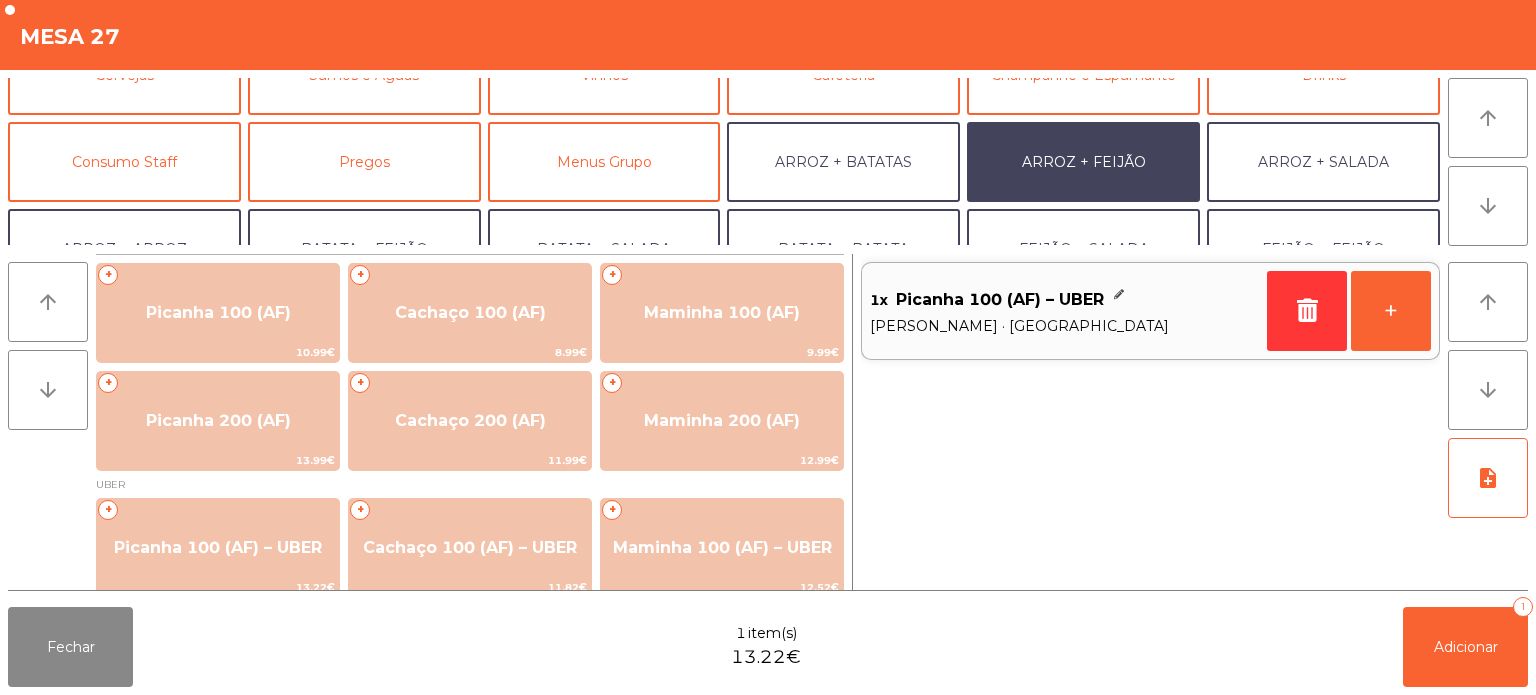 scroll, scrollTop: 260, scrollLeft: 0, axis: vertical 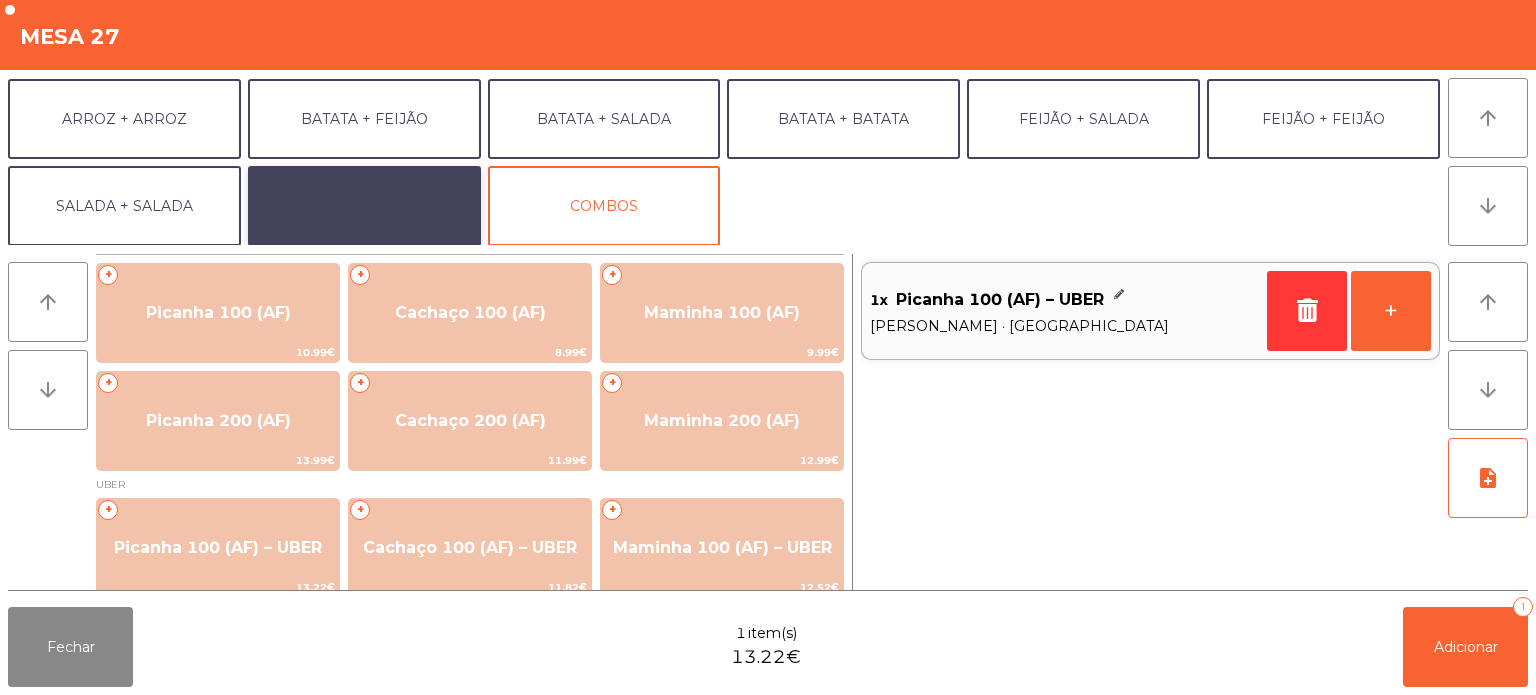 click on "EXTRAS UBER" 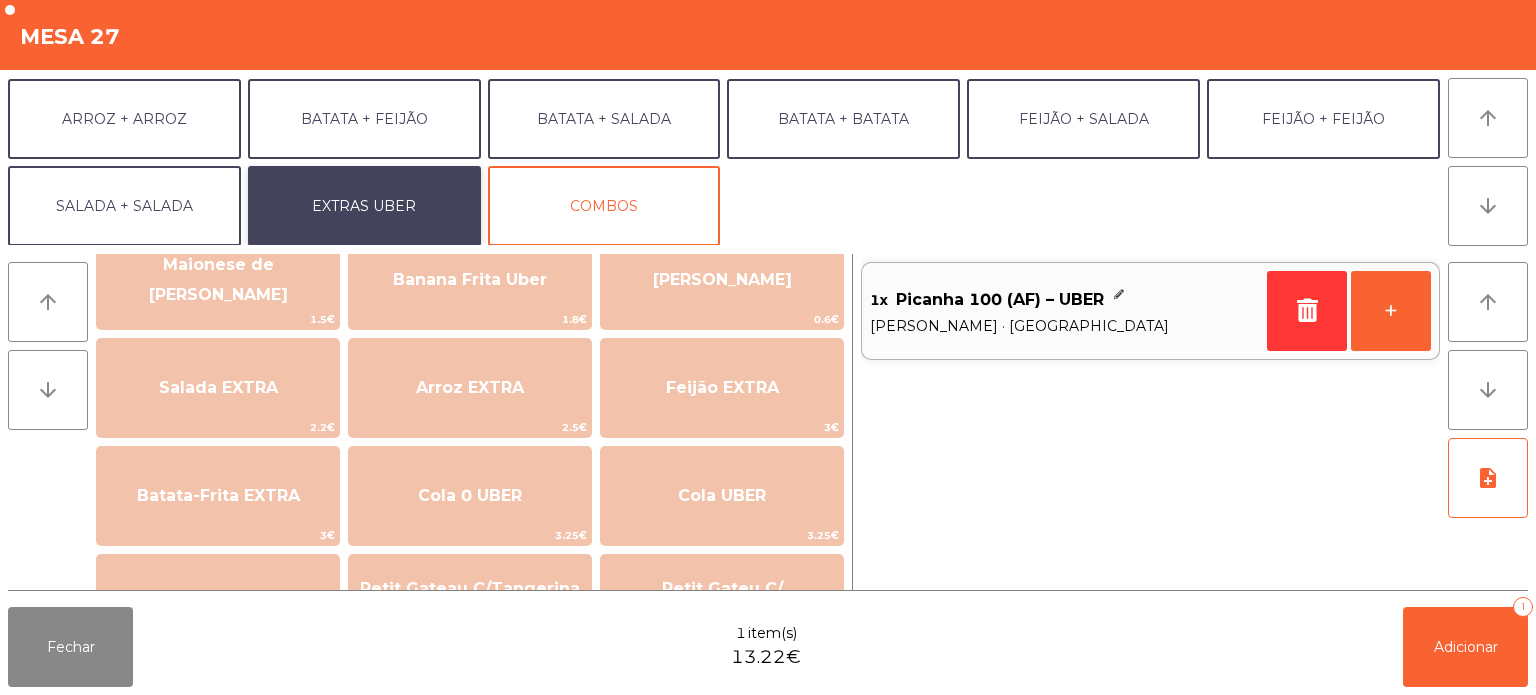 scroll, scrollTop: 234, scrollLeft: 0, axis: vertical 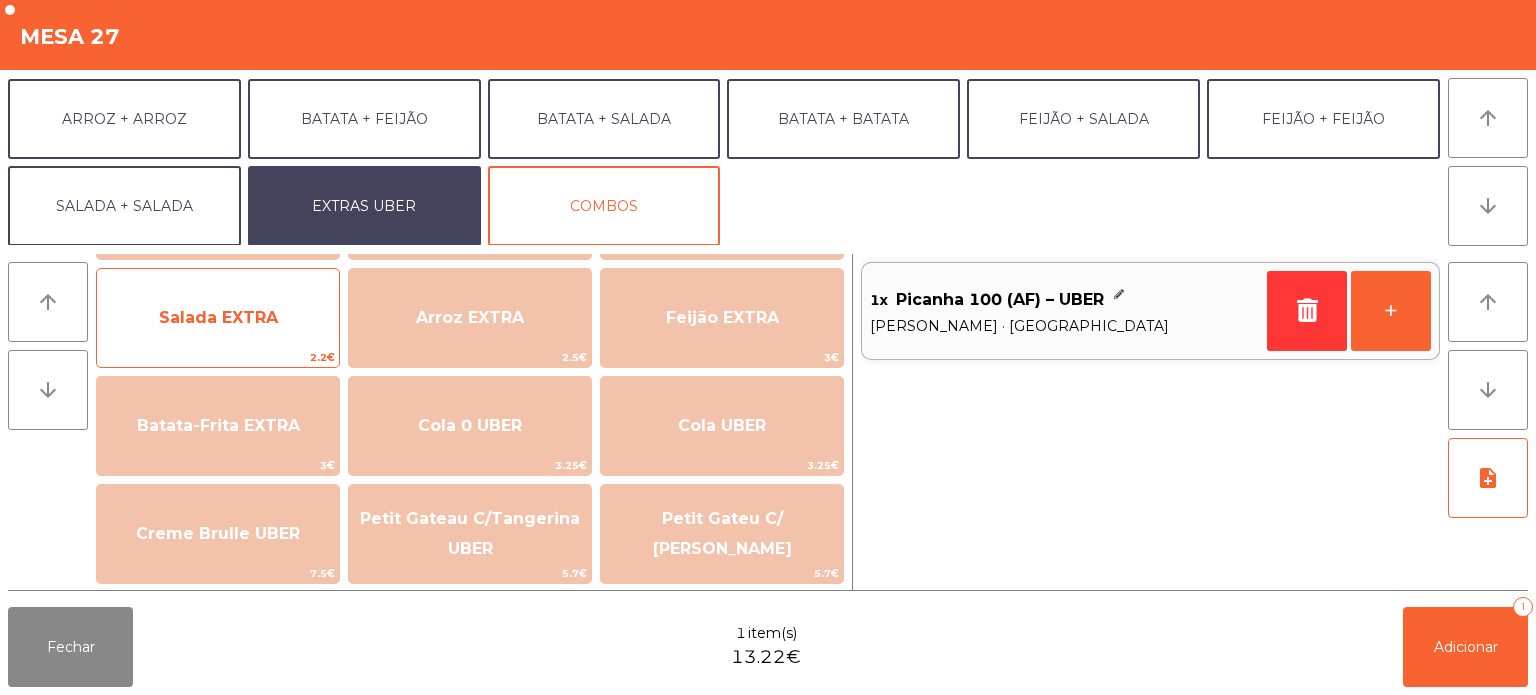 click on "Salada EXTRA" 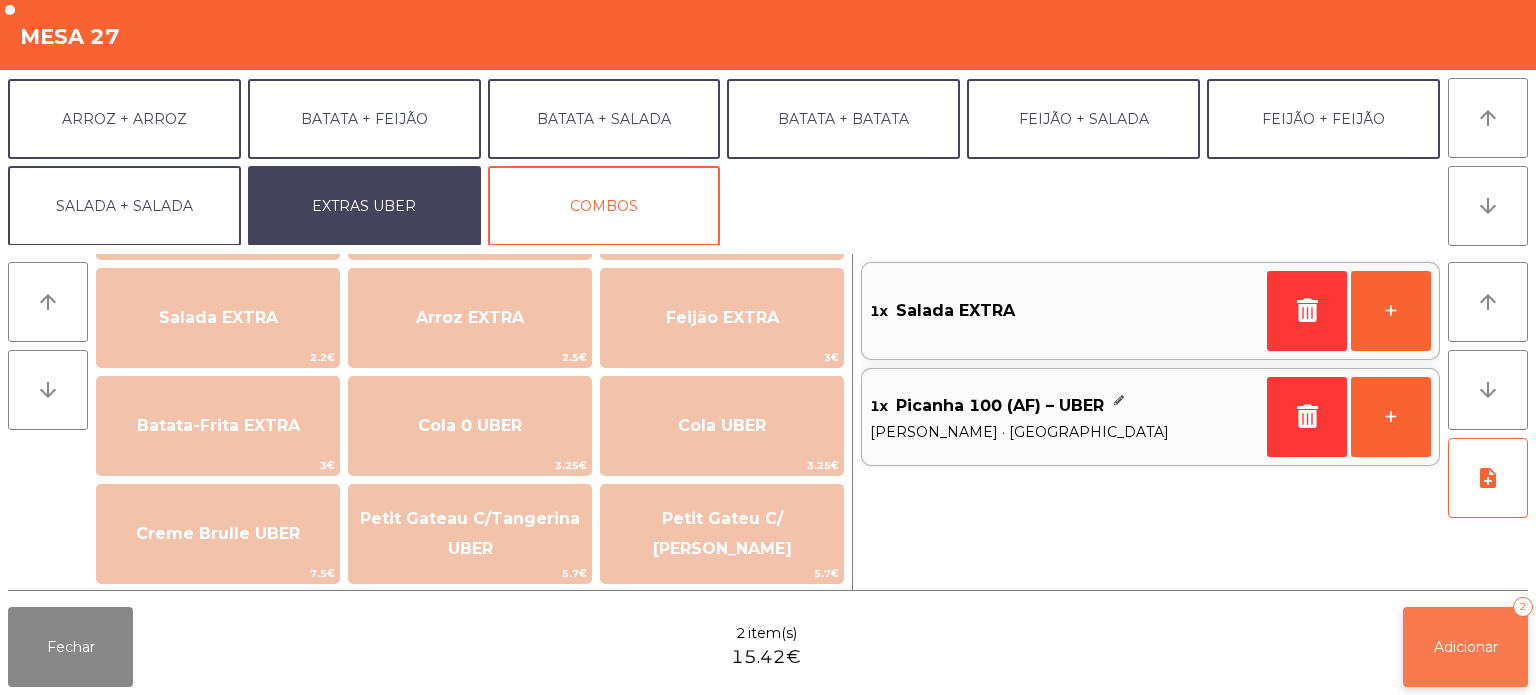 click on "Adicionar   2" 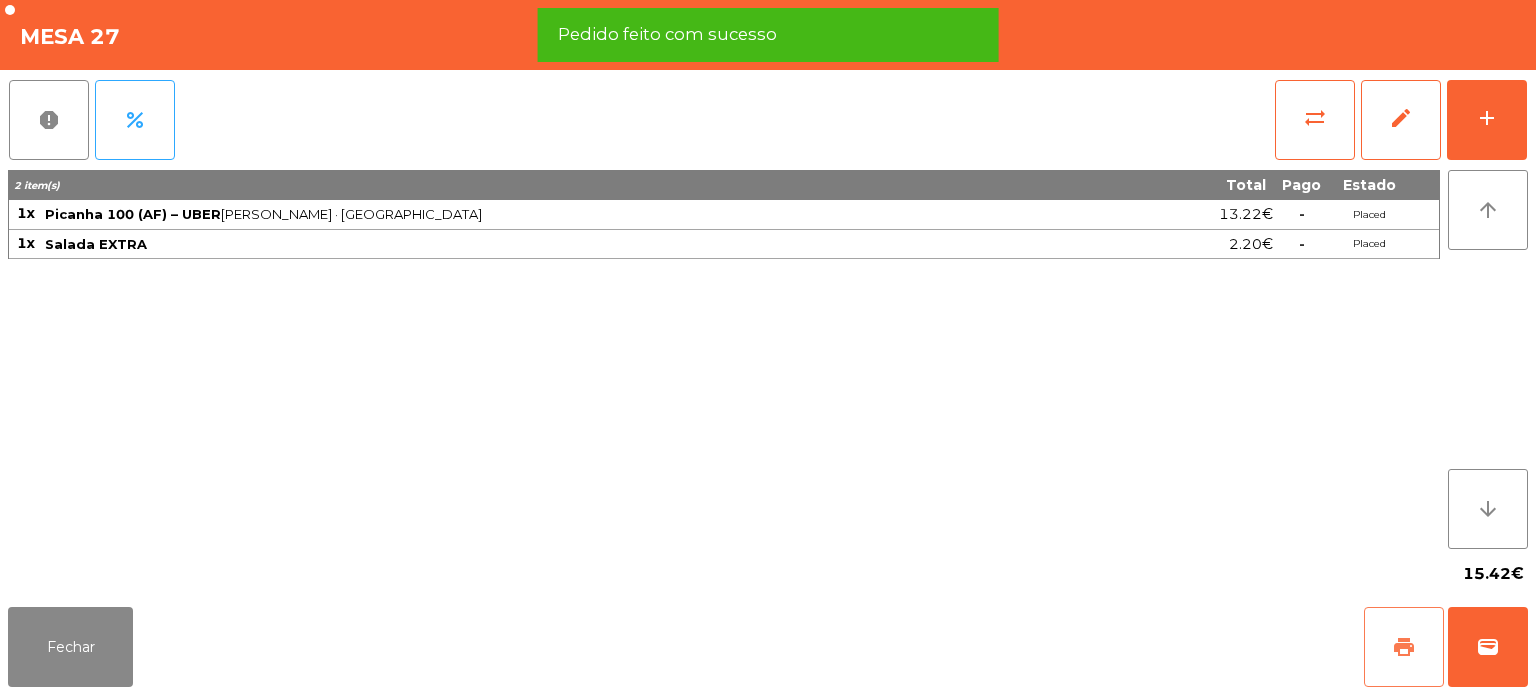 click on "print" 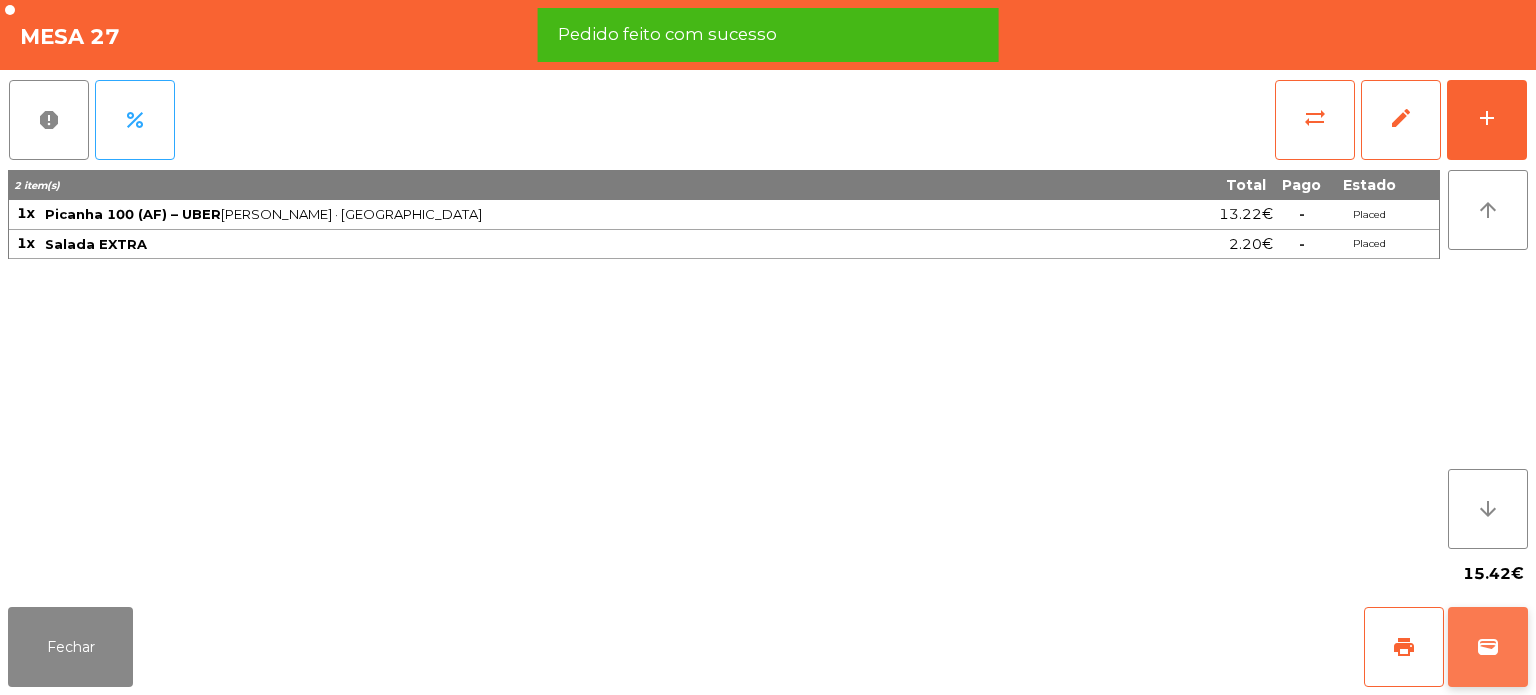 click on "wallet" 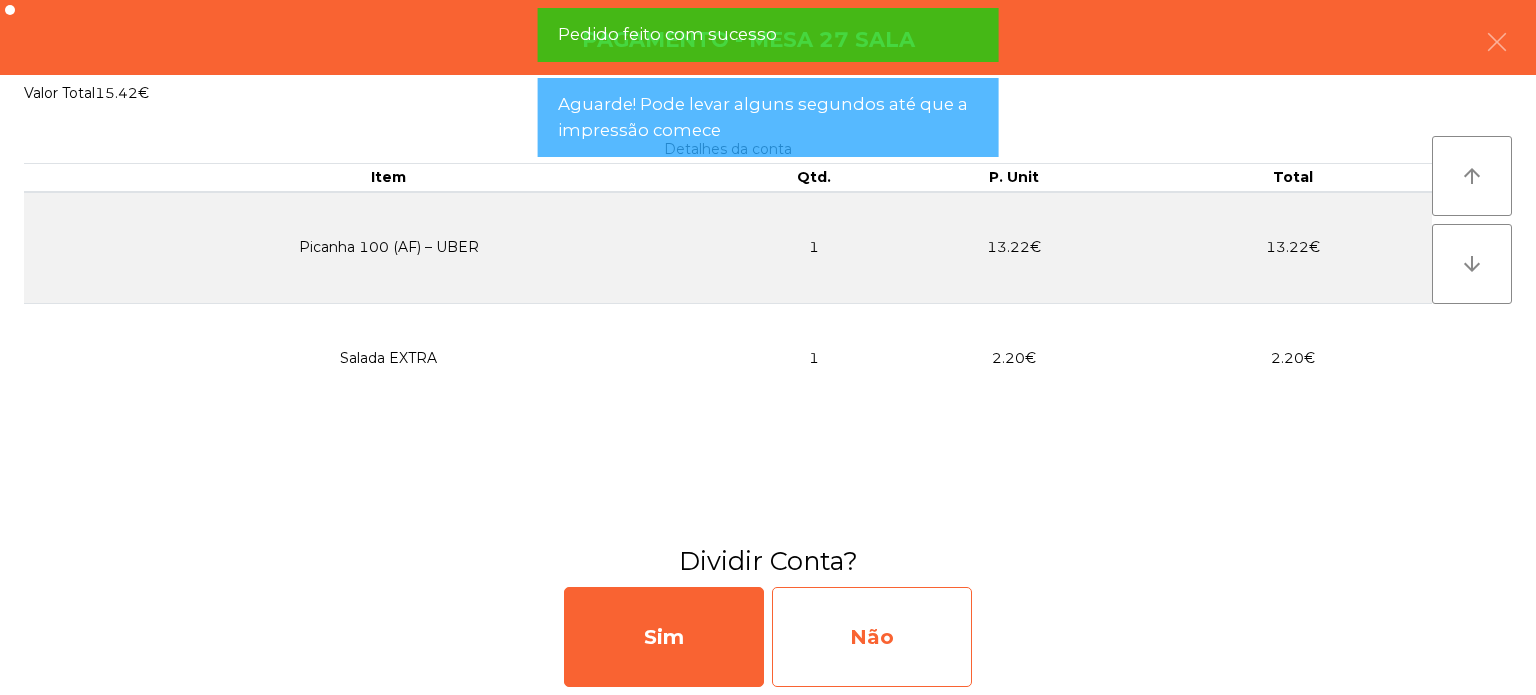click on "Não" 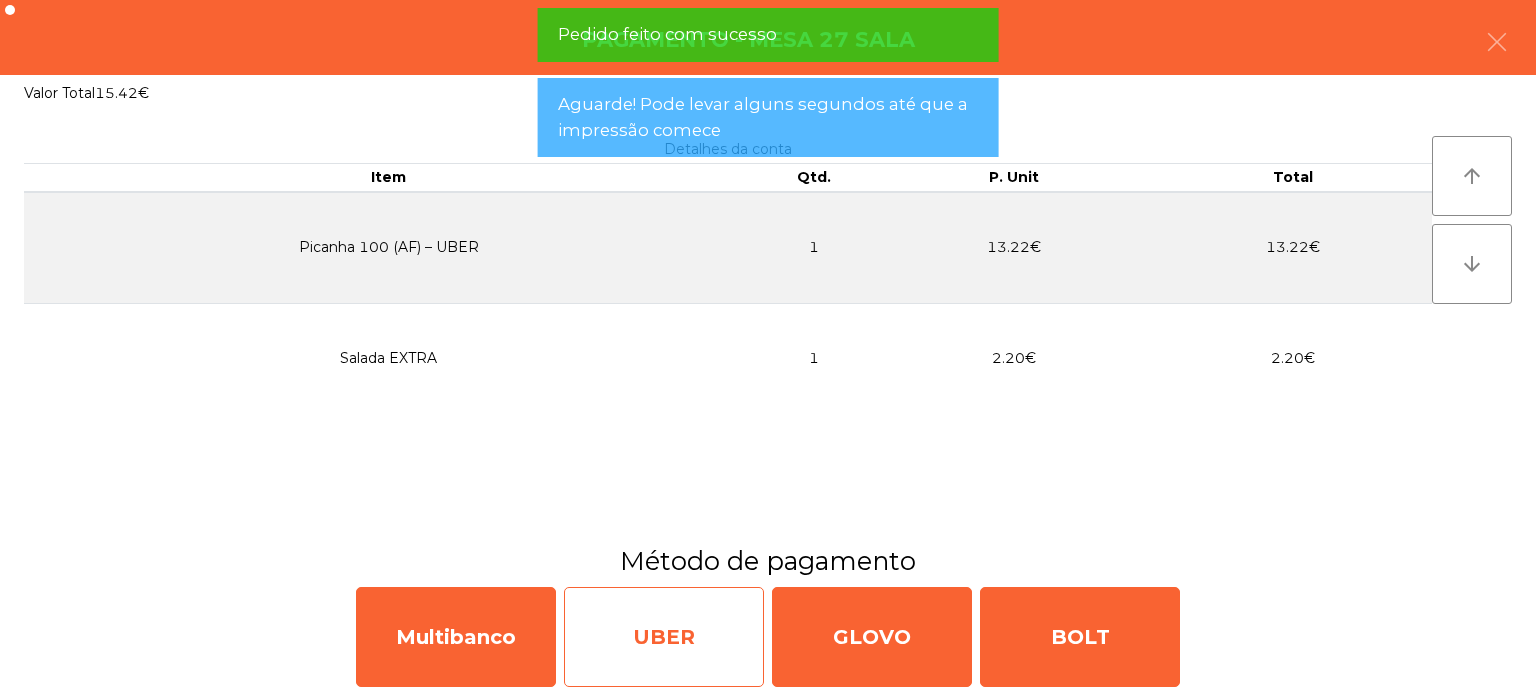 click on "UBER" 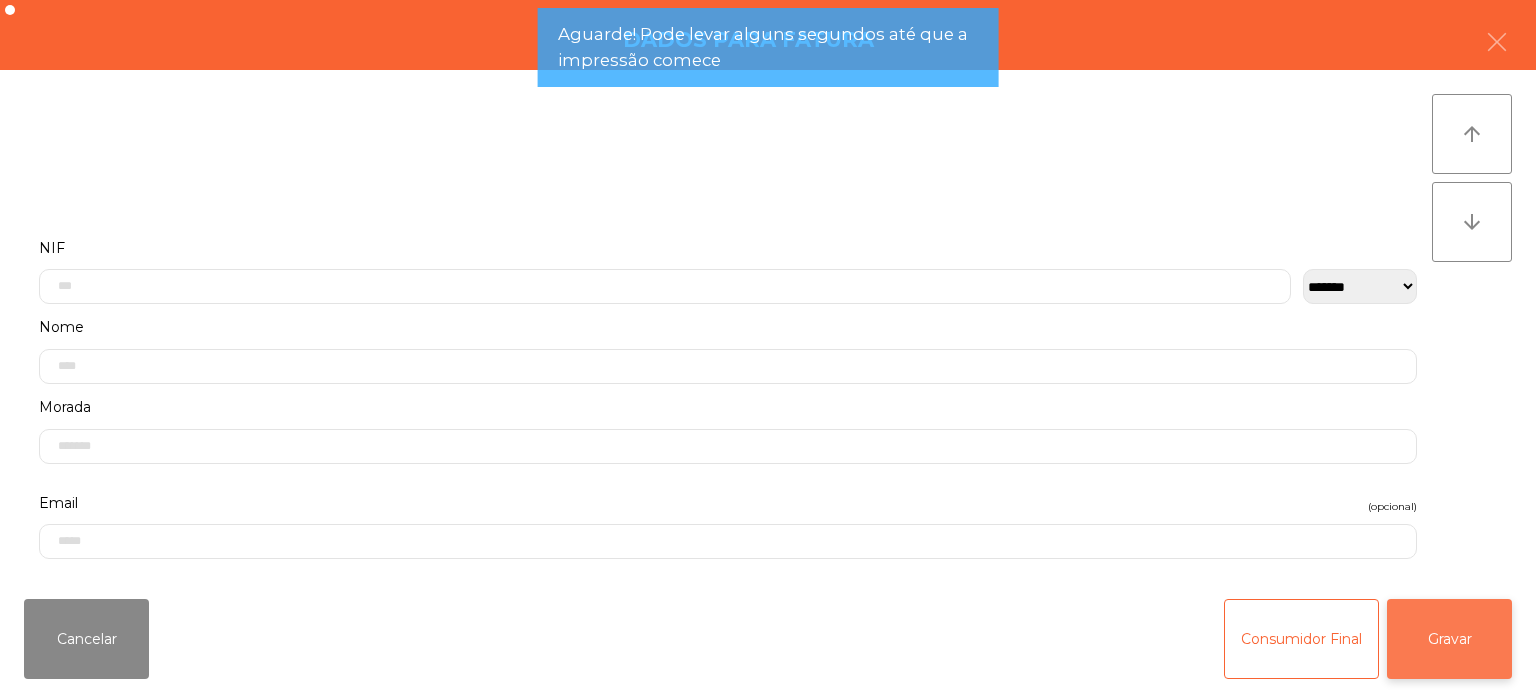 click on "Gravar" 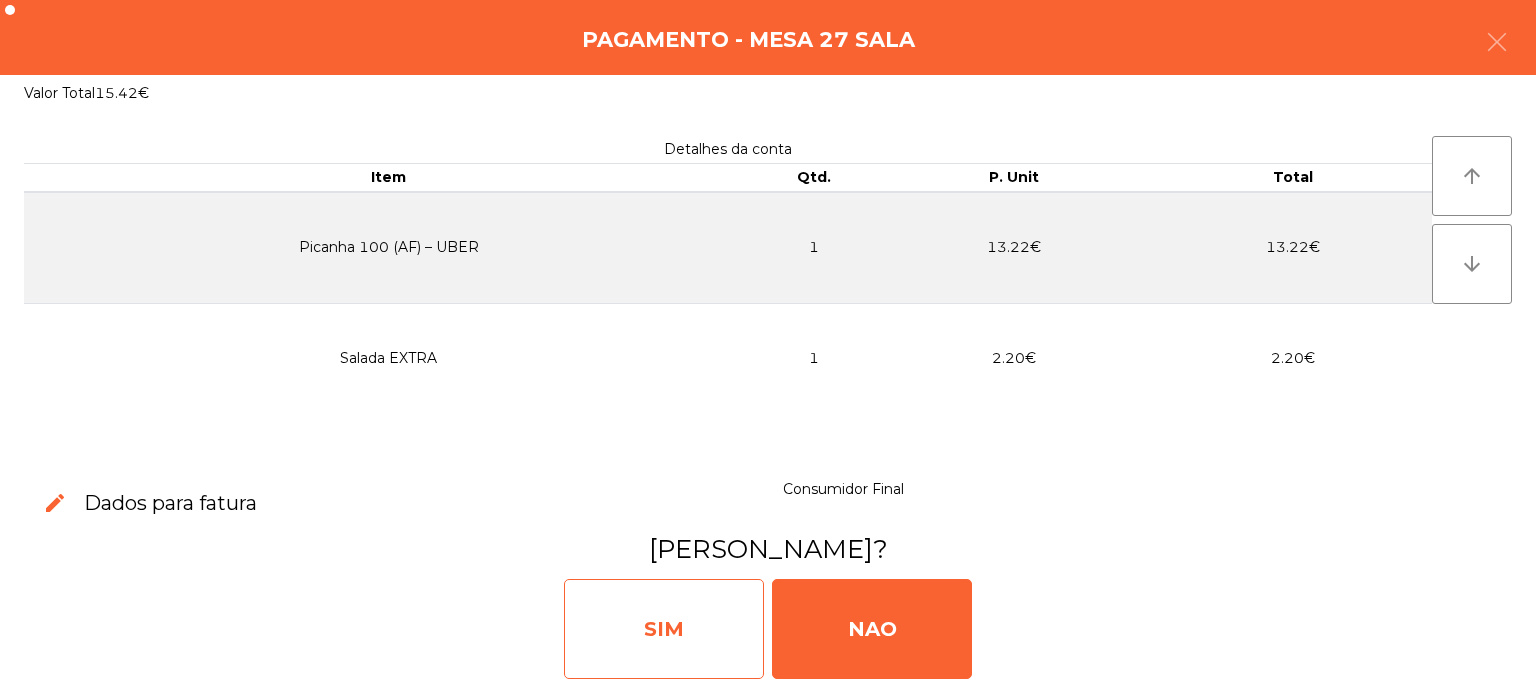 click on "SIM" 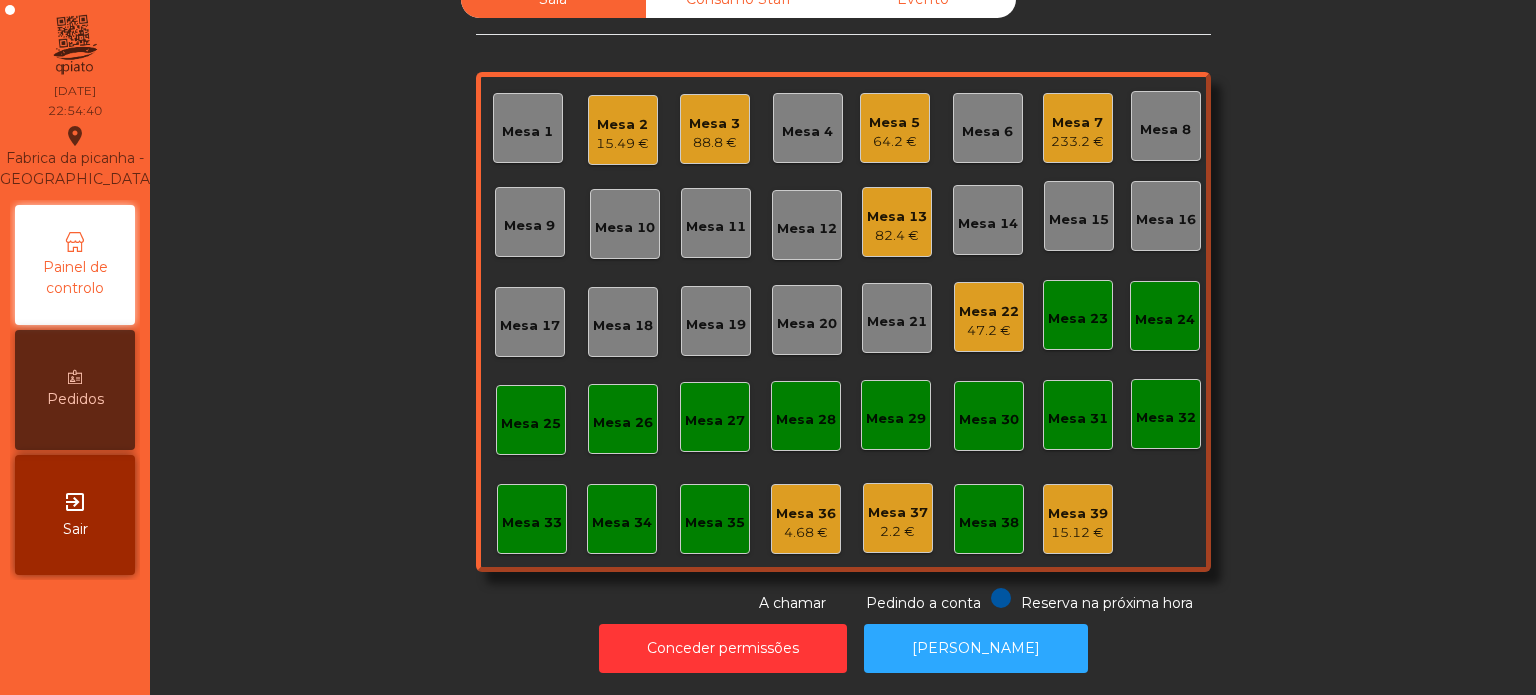 click on "15.49 €" 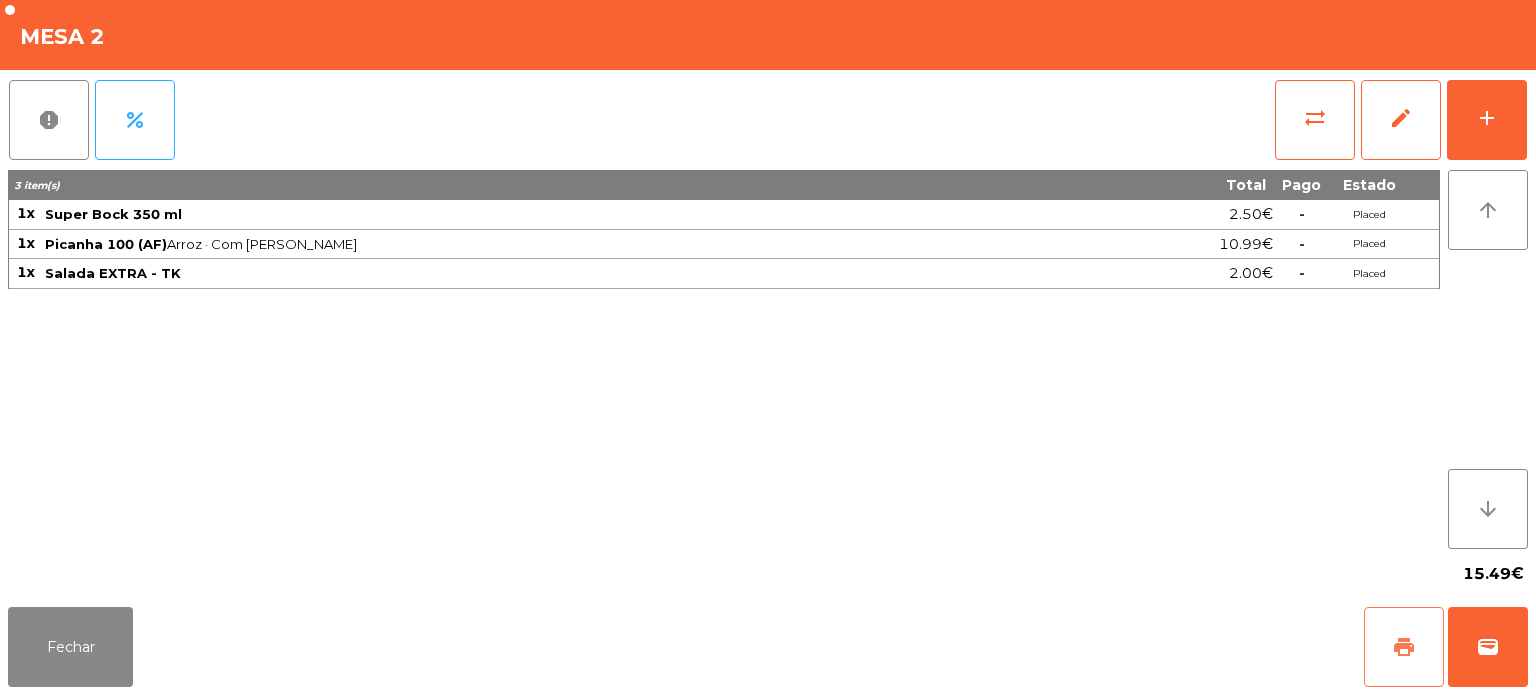 click on "print" 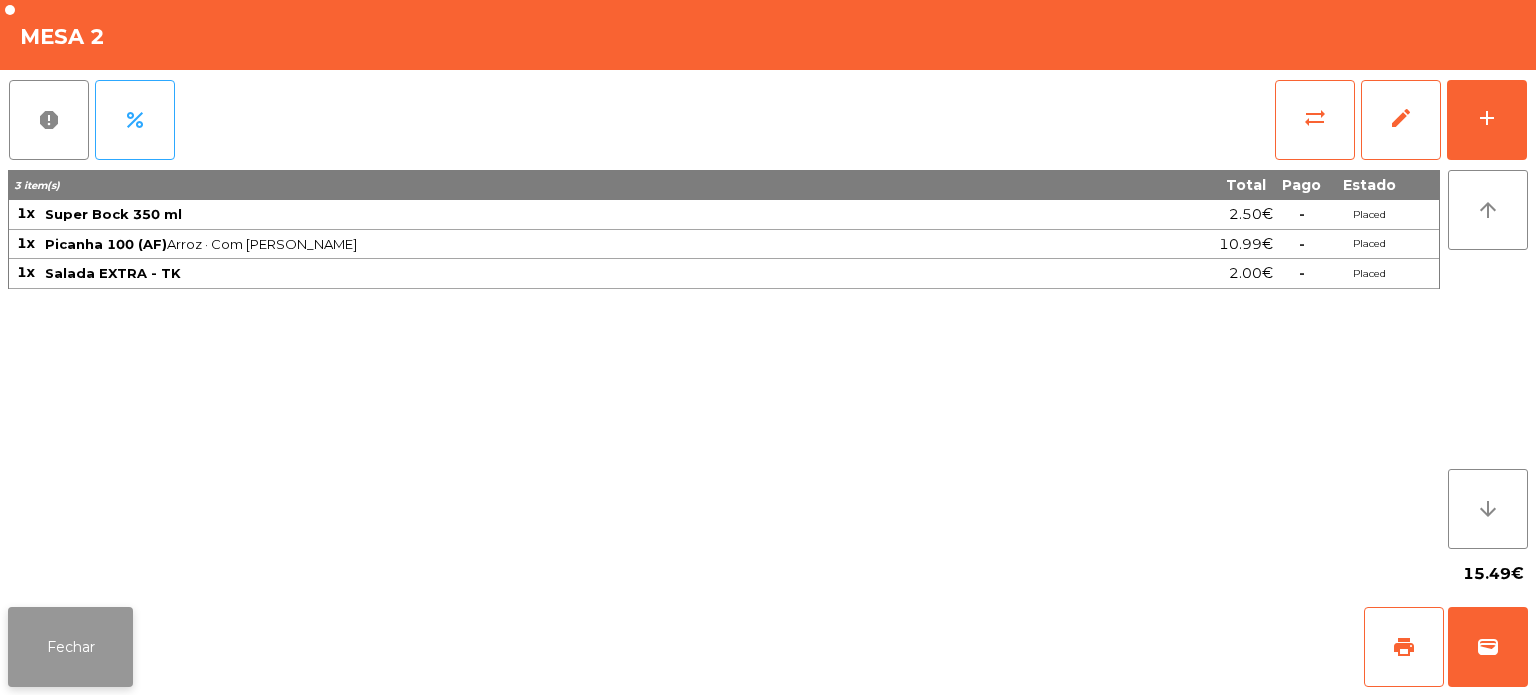 click on "Fechar" 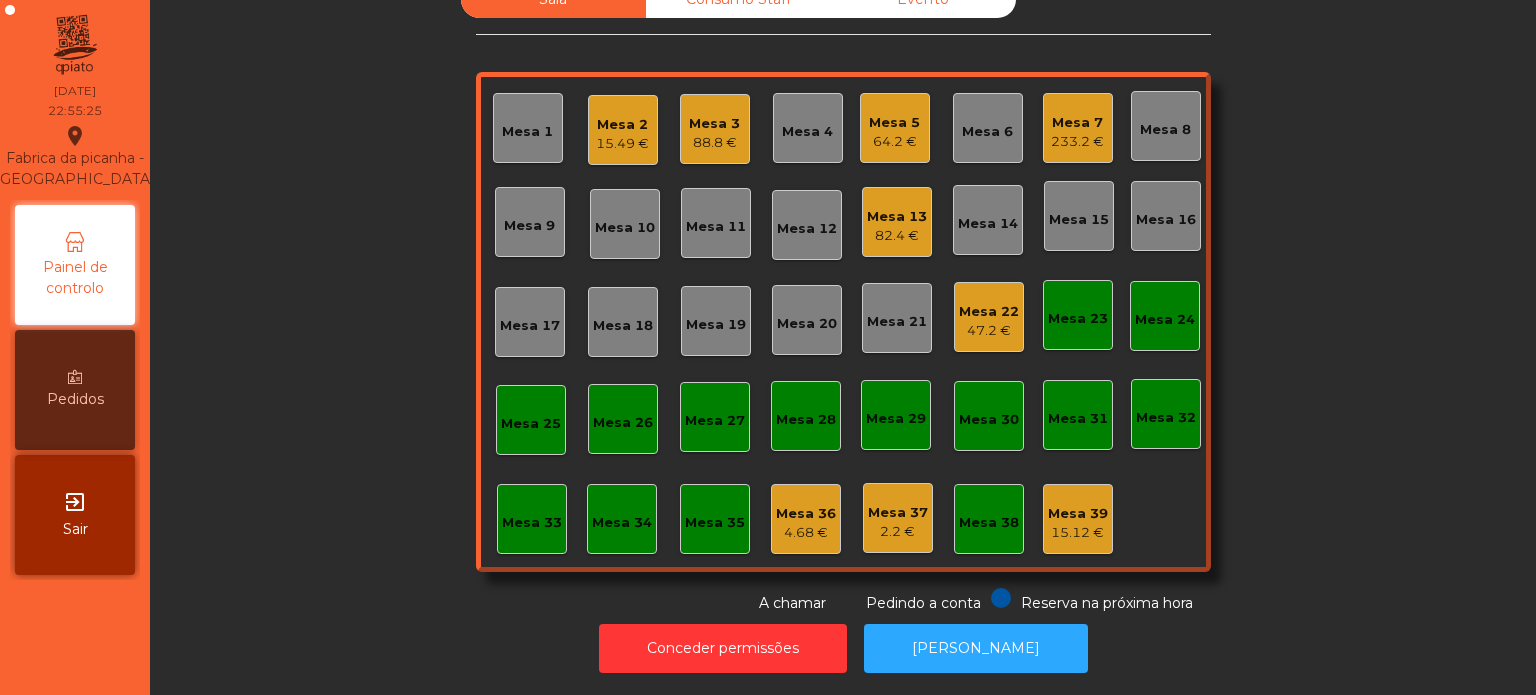 click on "Sala   Consumo Staff   Evento   Mesa 1   Mesa 2   15.49 €   Mesa 3   88.8 €   Mesa 4   Mesa 5   64.2 €   Mesa 6   Mesa 7   233.2 €   Mesa 8   Mesa 9   Mesa 10   Mesa 11   Mesa 12   Mesa 13   82.4 €   Mesa 14   Mesa 15   Mesa 16   Mesa 17   Mesa 18   Mesa 19   Mesa 20   Mesa 21   Mesa 22   47.2 €   Mesa 23   Mesa 24   Mesa 25   Mesa 26   Mesa 27   Mesa 28   Mesa 29   Mesa 30   Mesa 31   Mesa 32   Mesa 33   Mesa 34   Mesa 35   Mesa 36   4.68 €   Mesa 37   2.2 €   Mesa 38   Mesa 39   15.12 €  Reserva na próxima hora Pedindo a conta A chamar" 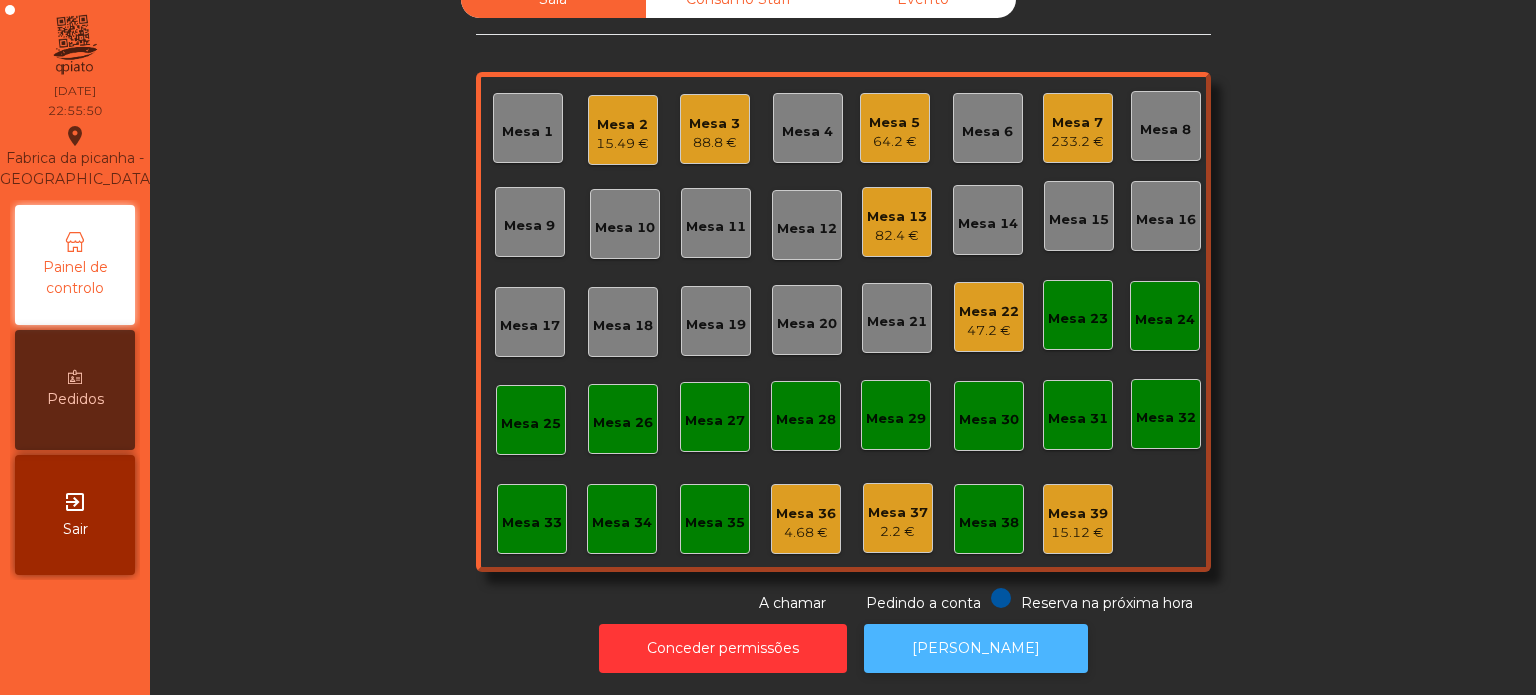 click on "[PERSON_NAME]" 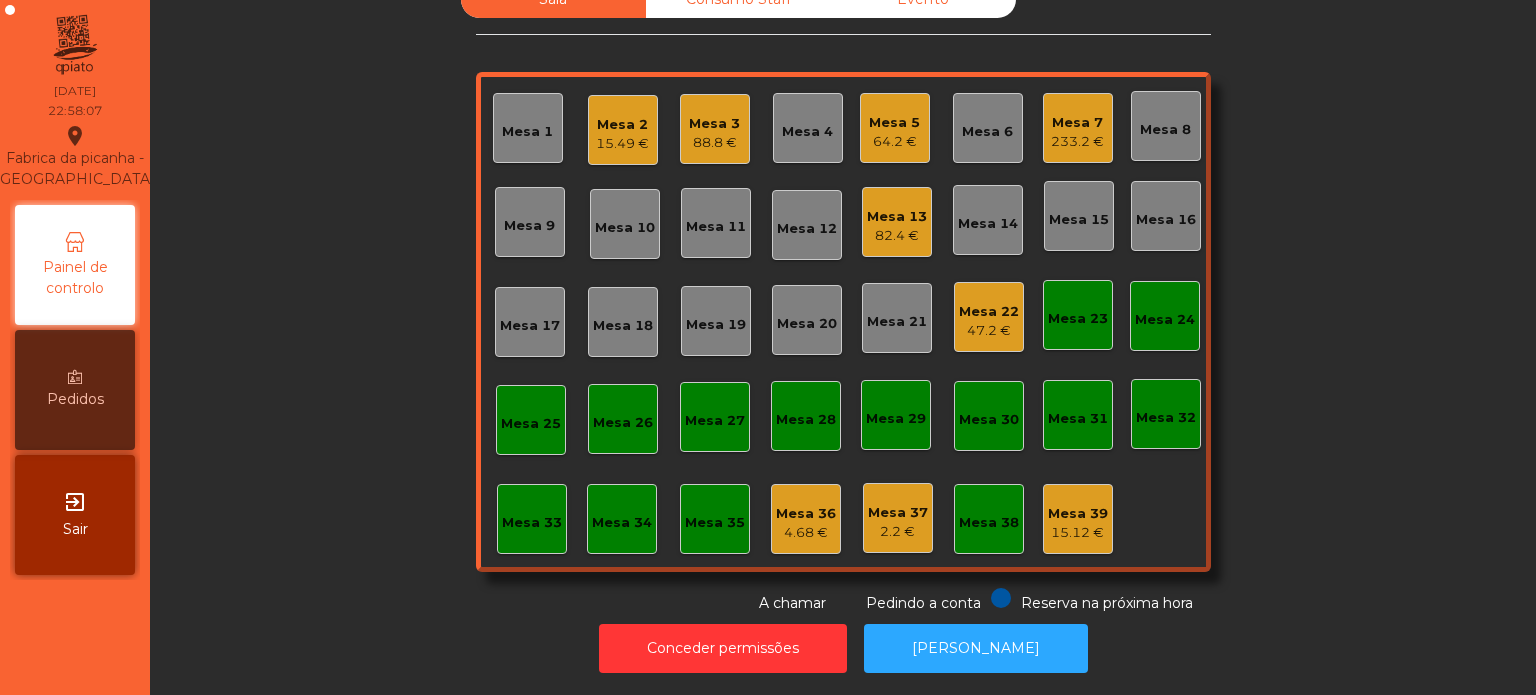 click on "Mesa 7" 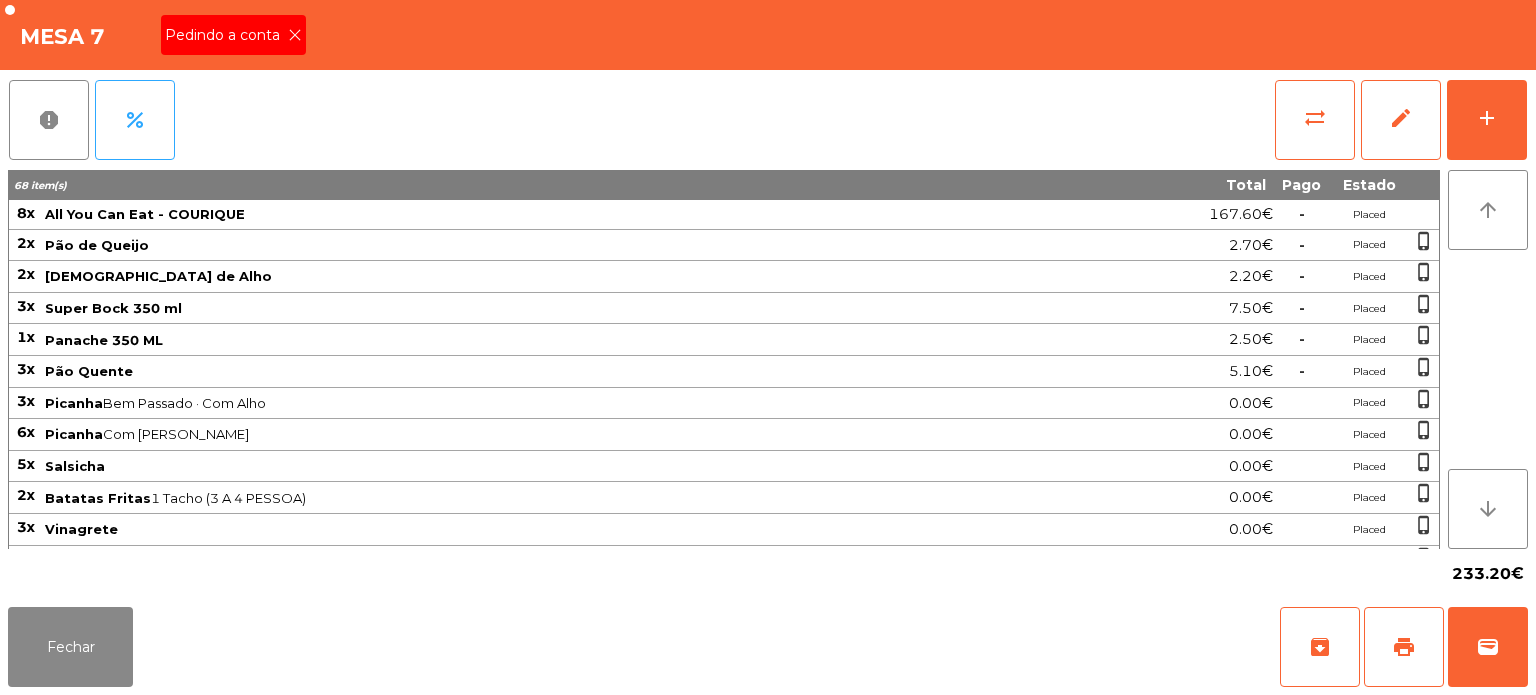 click on "Pedindo a conta" 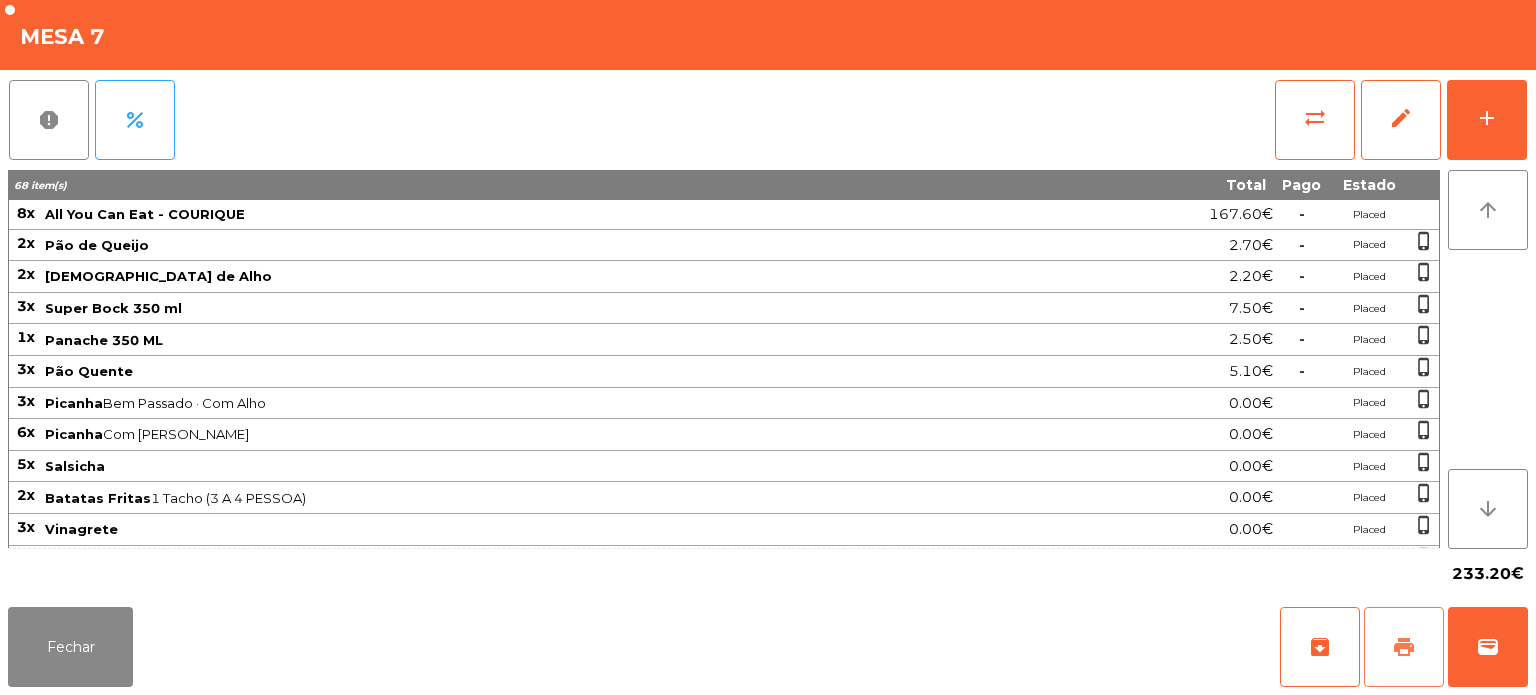 click on "print" 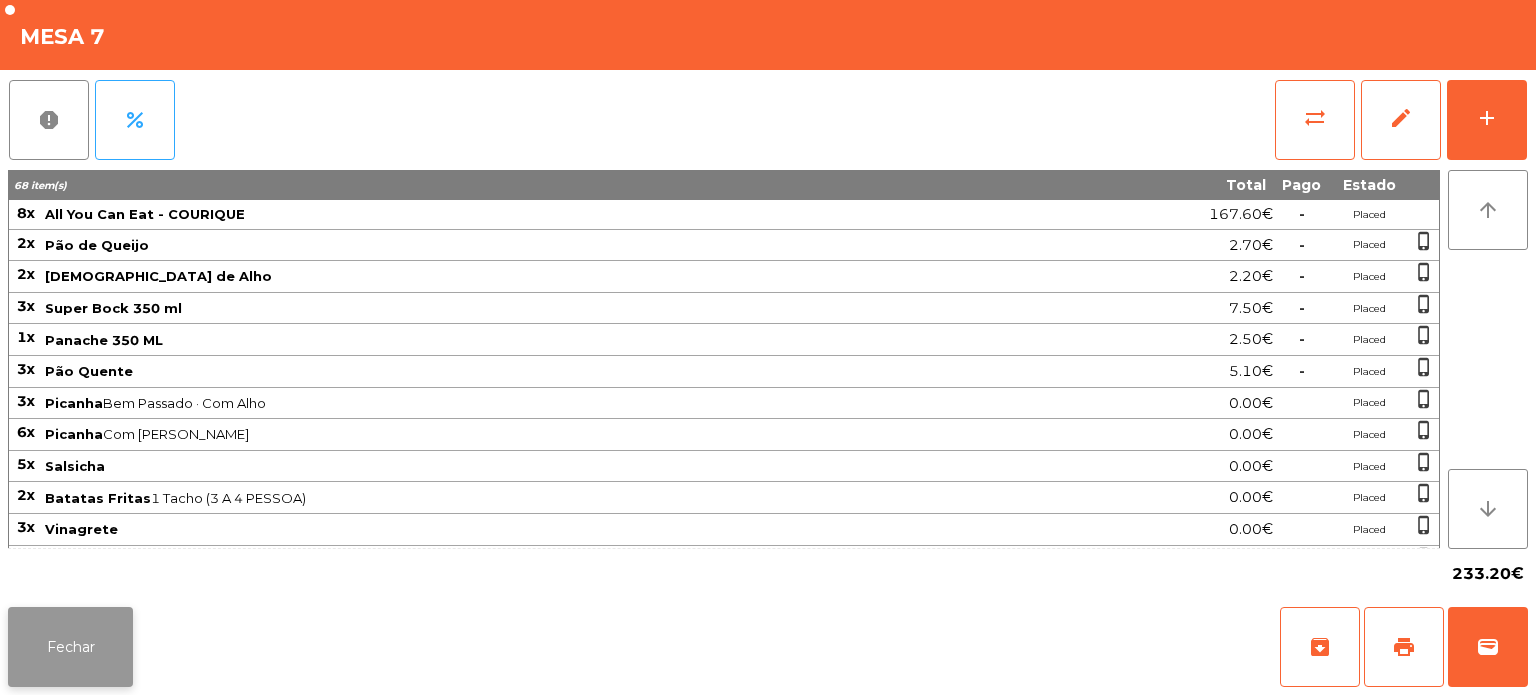 click on "Fechar" 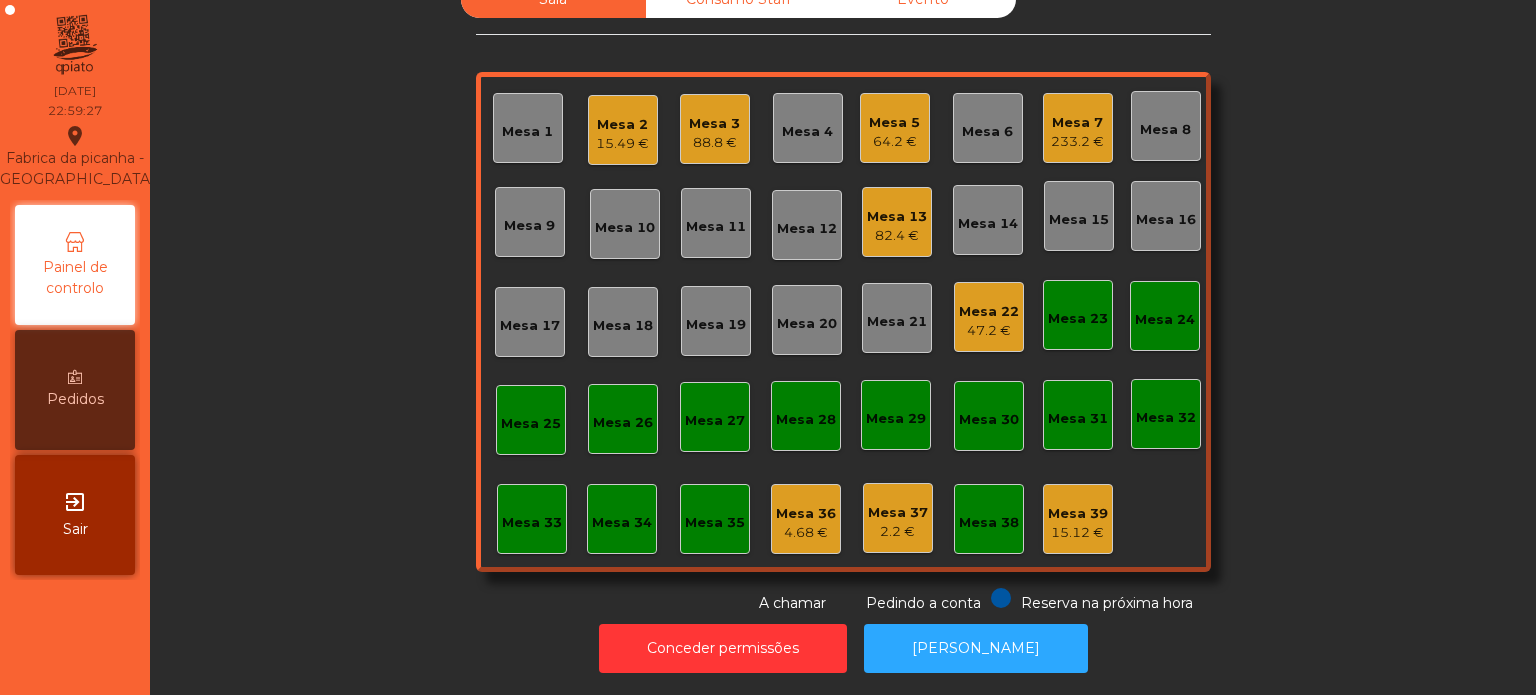 click on "Mesa 26" 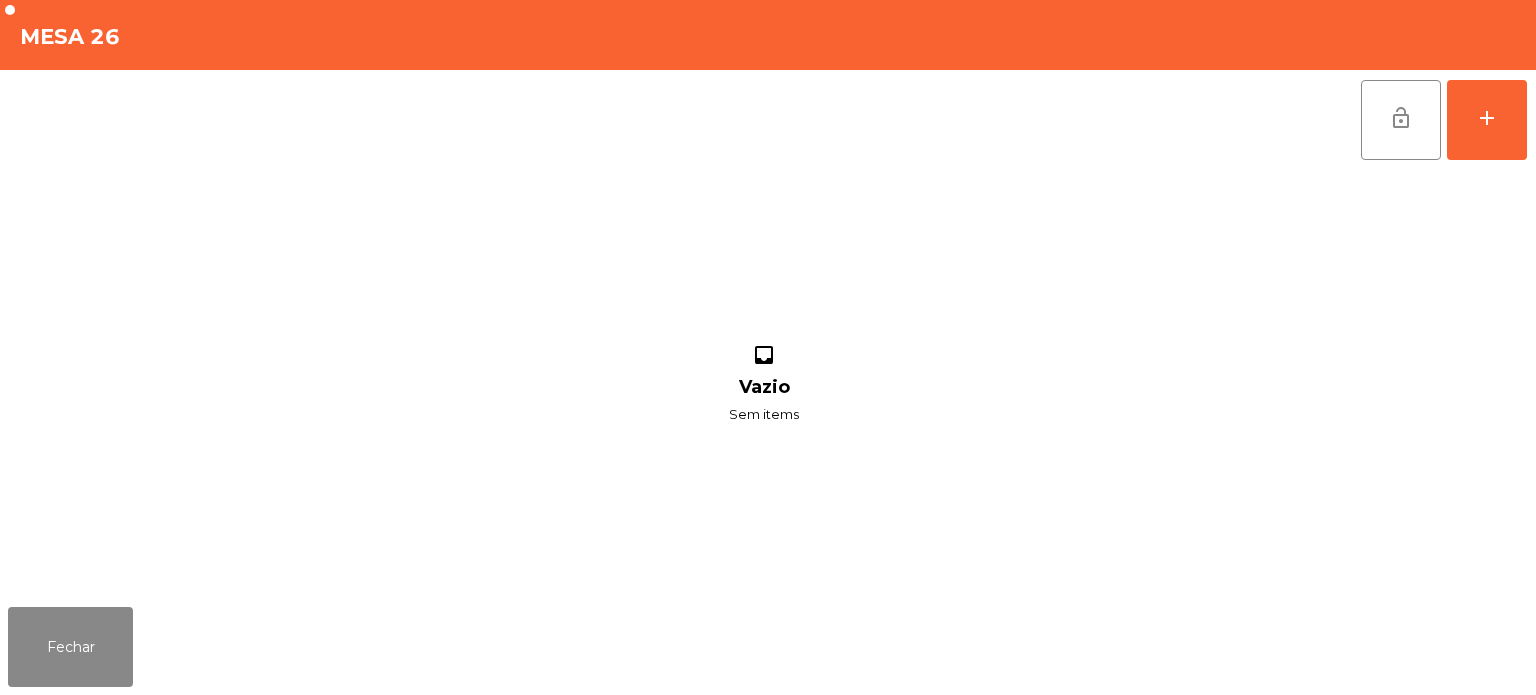 click on "lock_open   add  inbox Vazio Sem items" 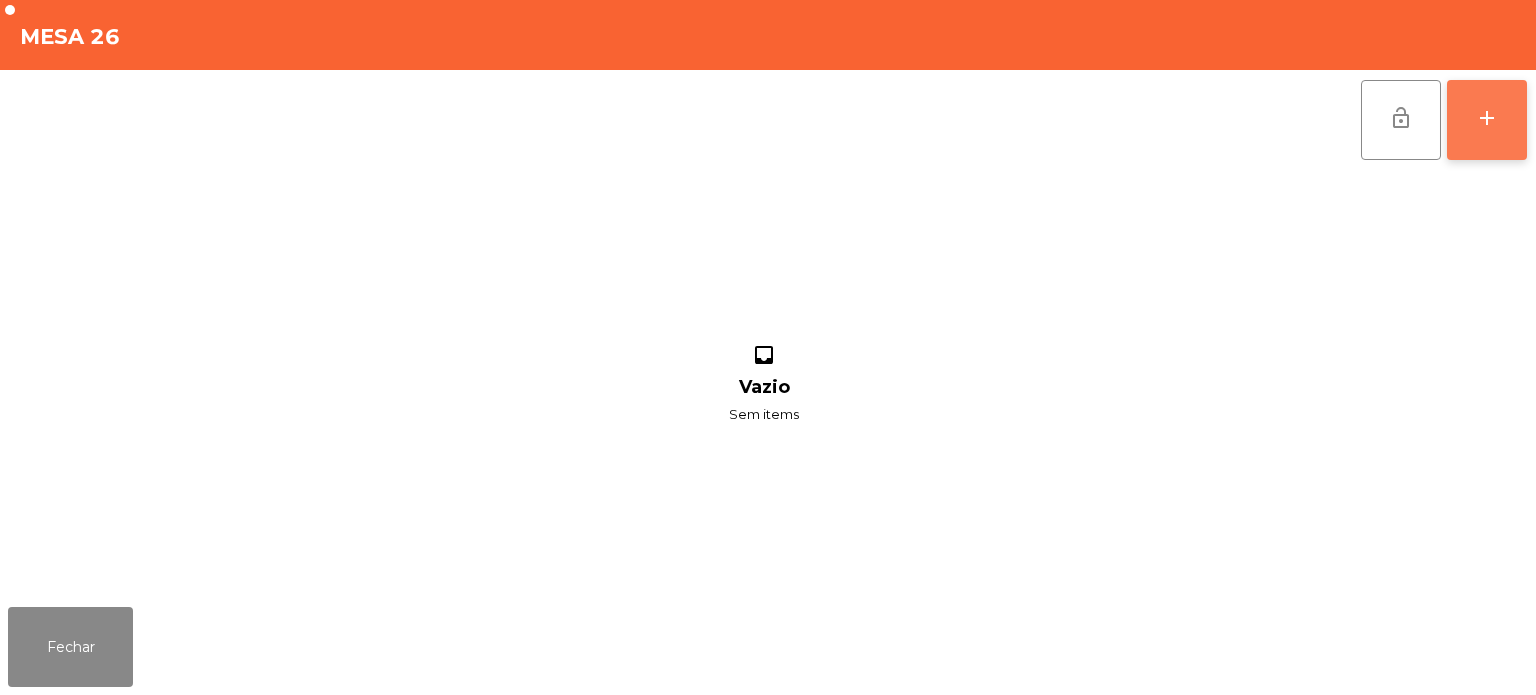 click on "add" 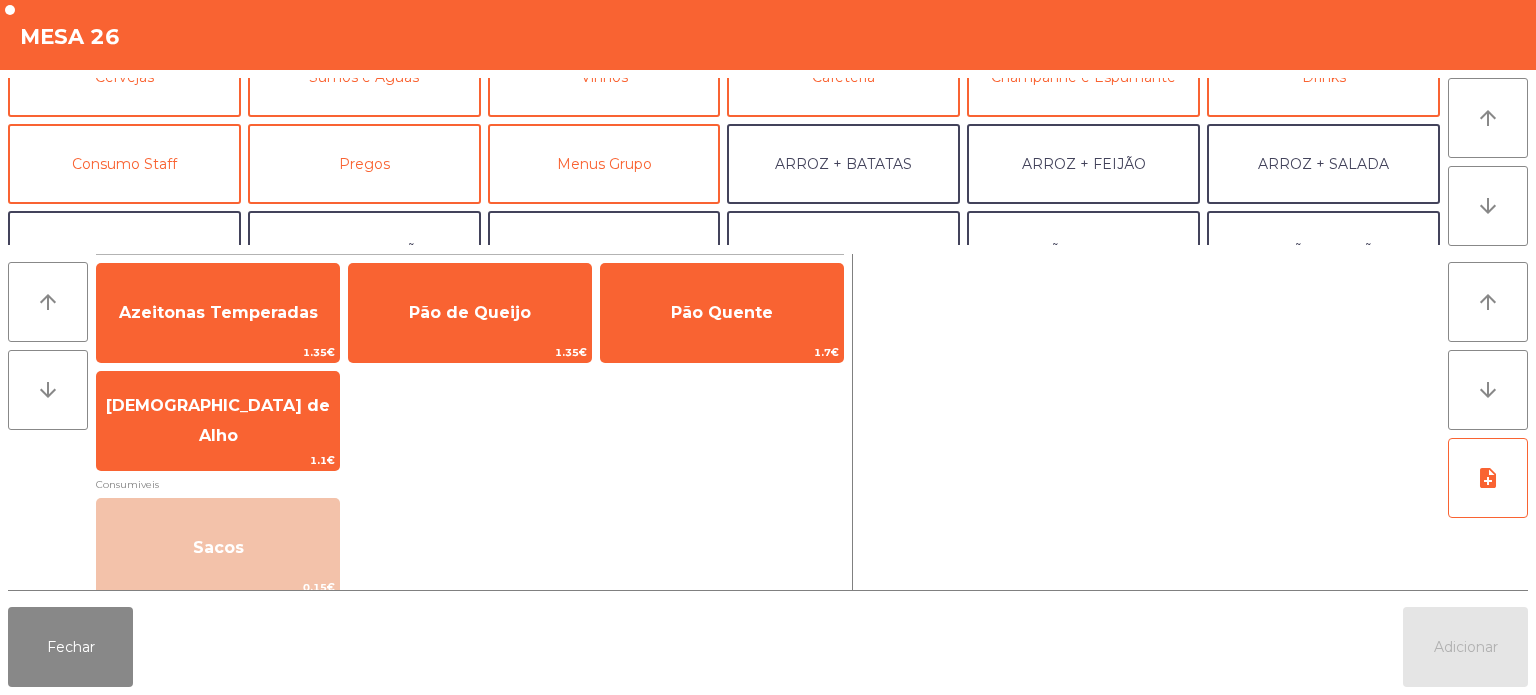 scroll, scrollTop: 172, scrollLeft: 0, axis: vertical 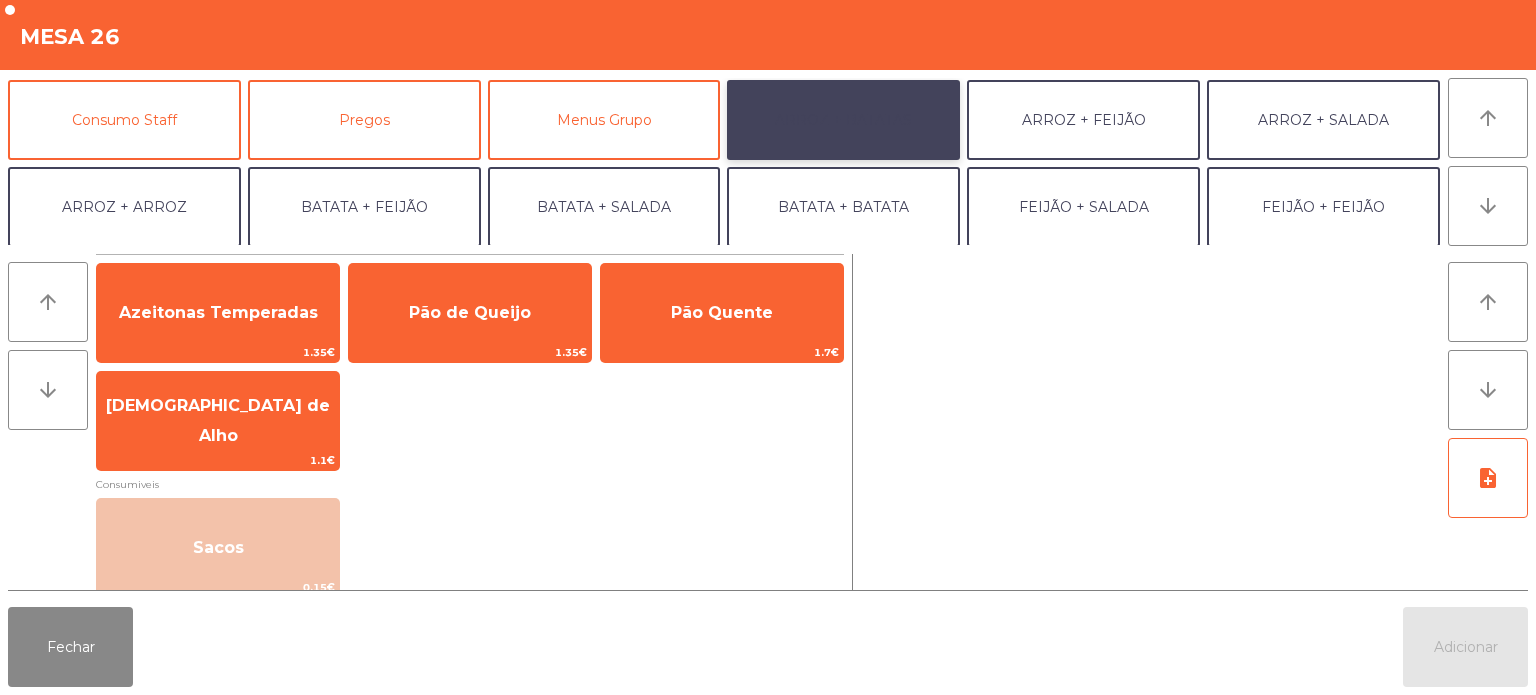 click on "ARROZ + BATATAS" 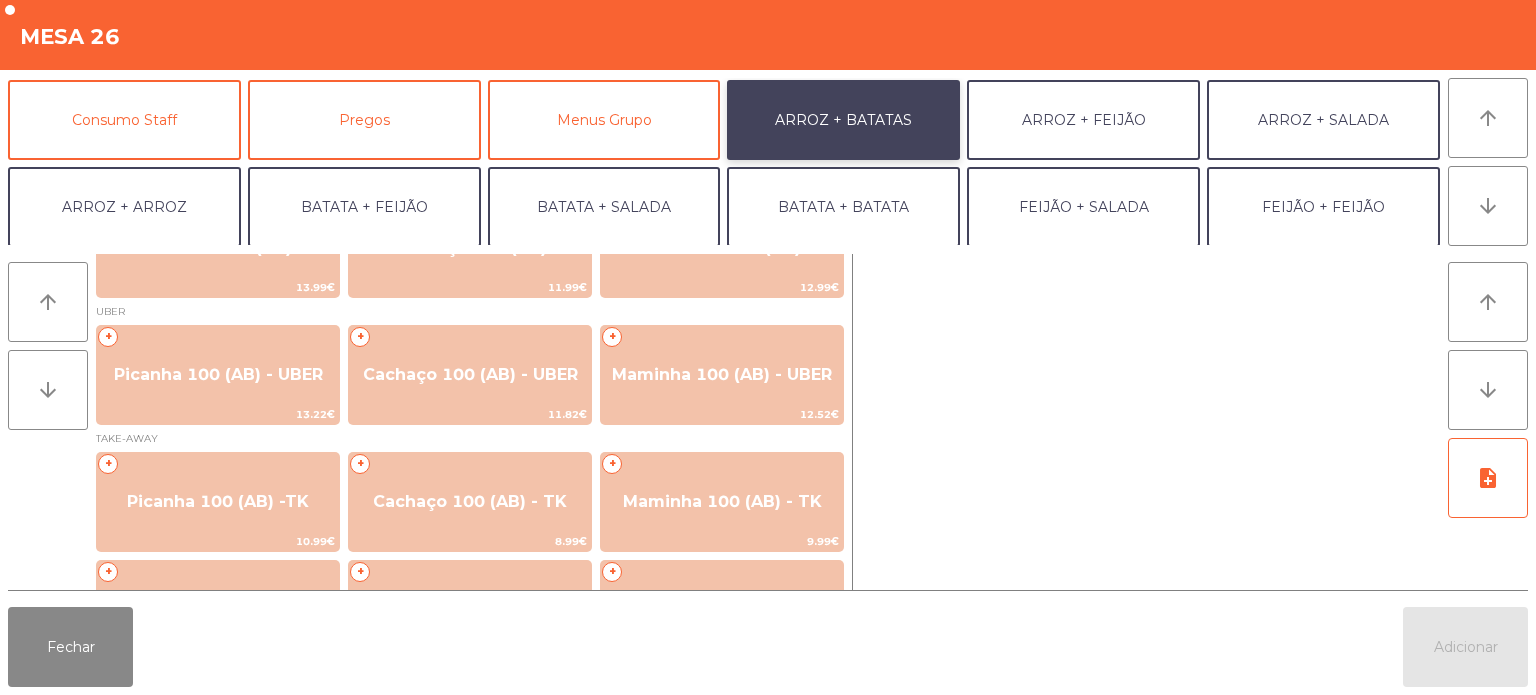 scroll, scrollTop: 174, scrollLeft: 0, axis: vertical 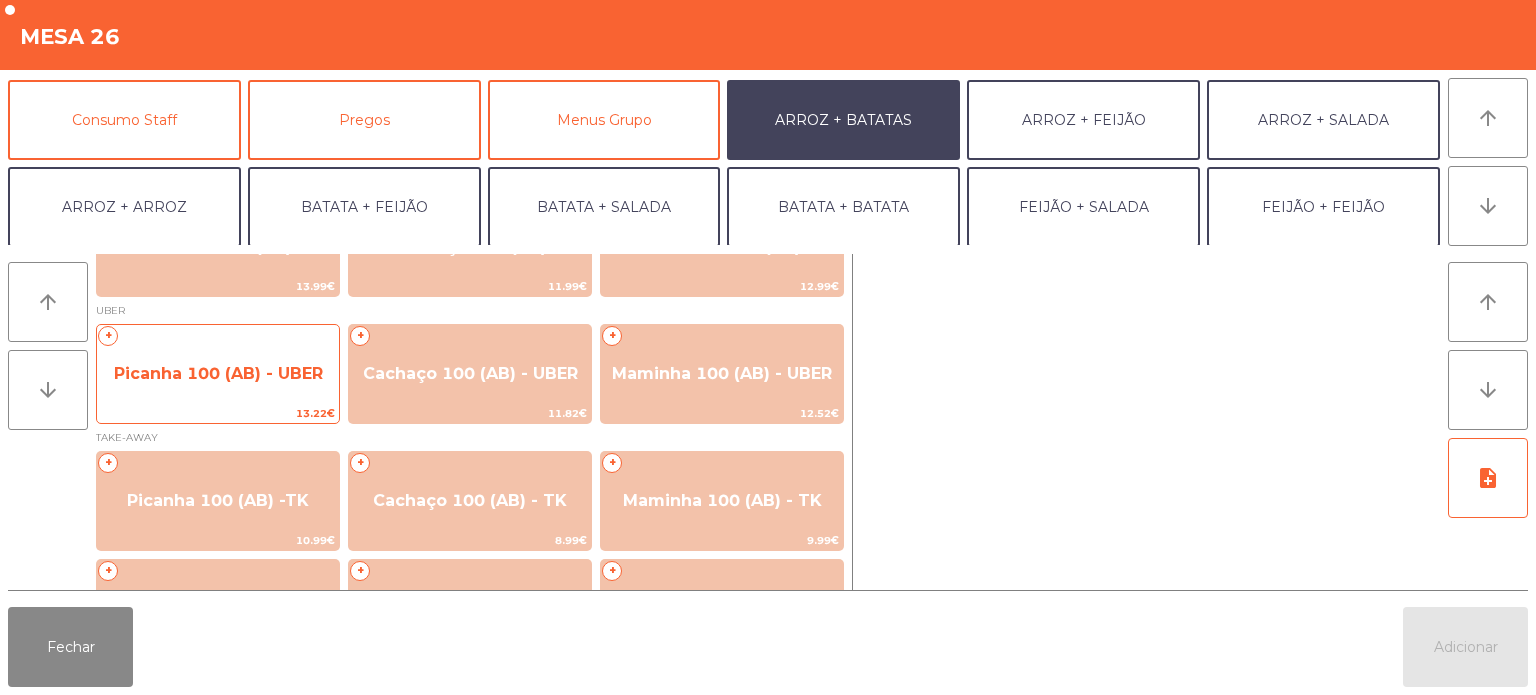 click on "Picanha 100 (AB) - UBER" 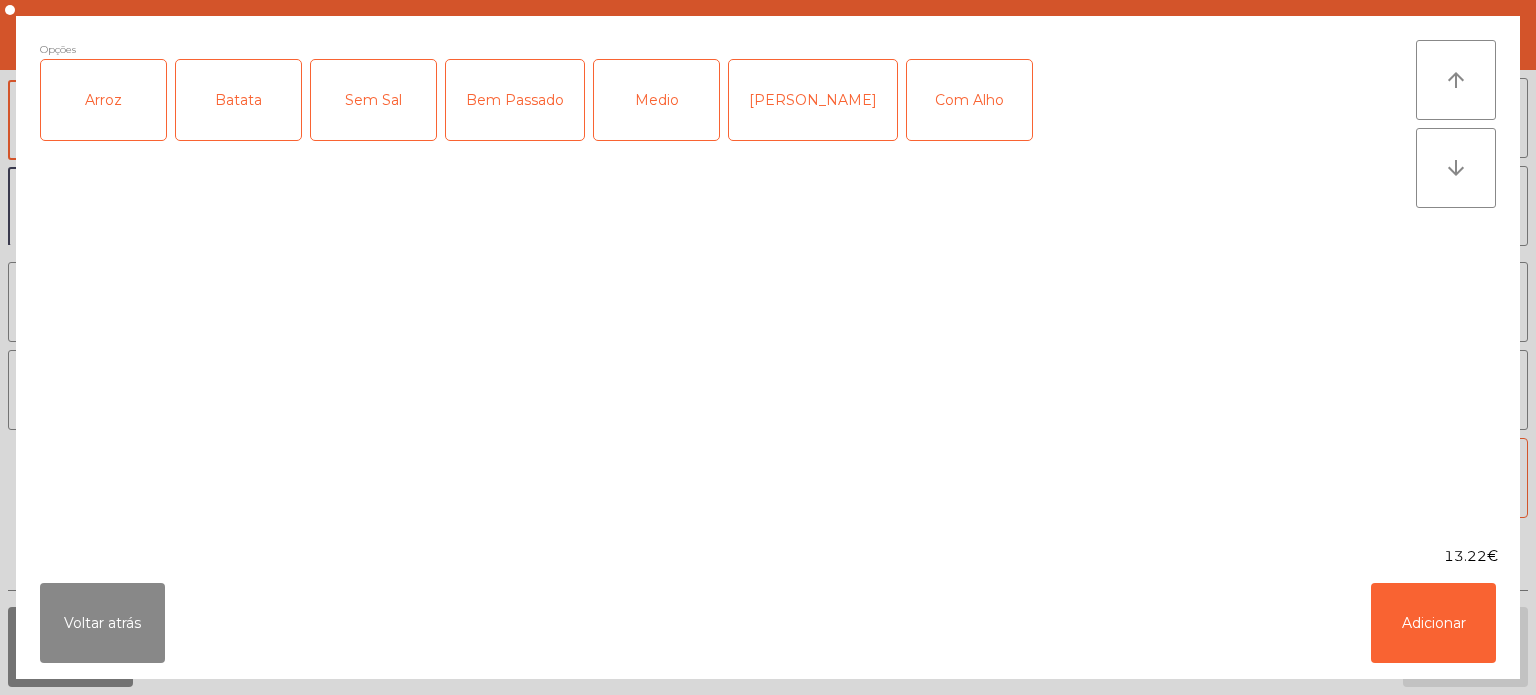 click on "Arroz" 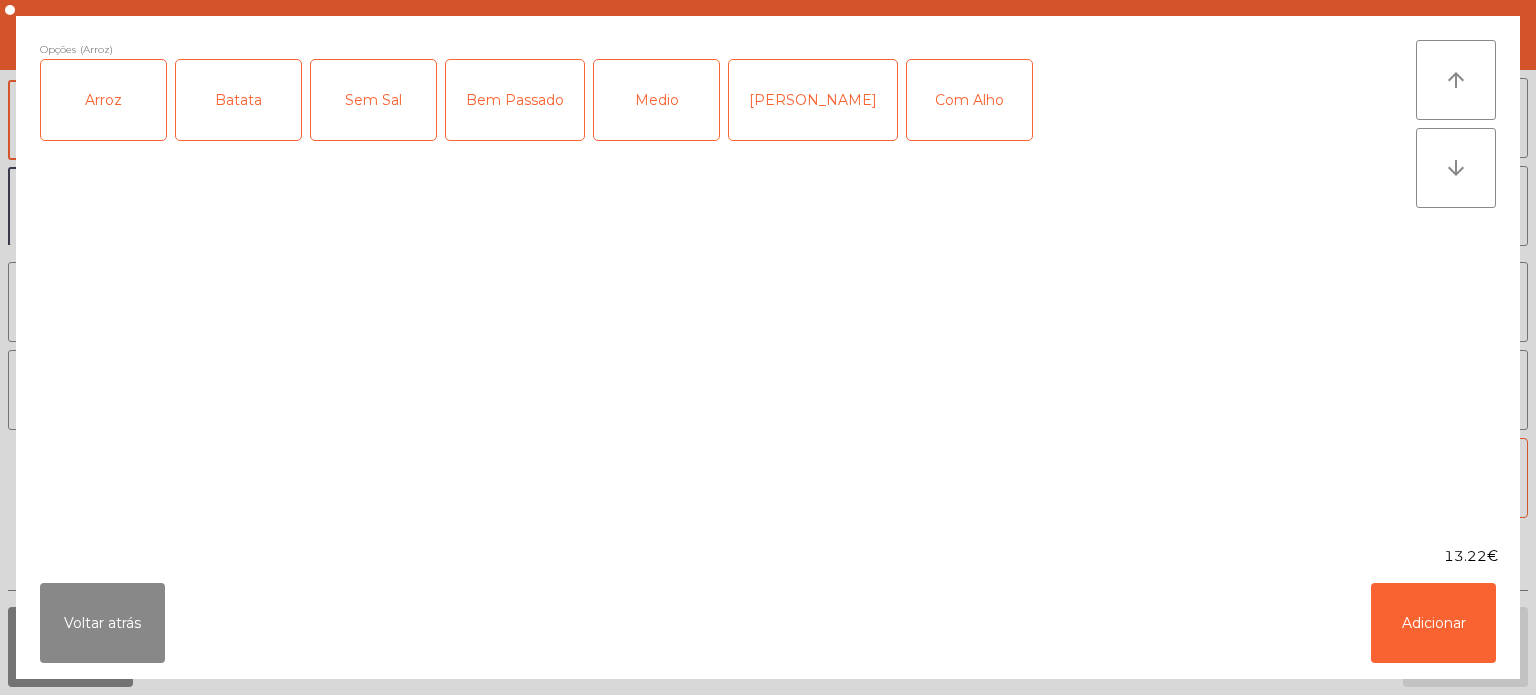 click on "Batata" 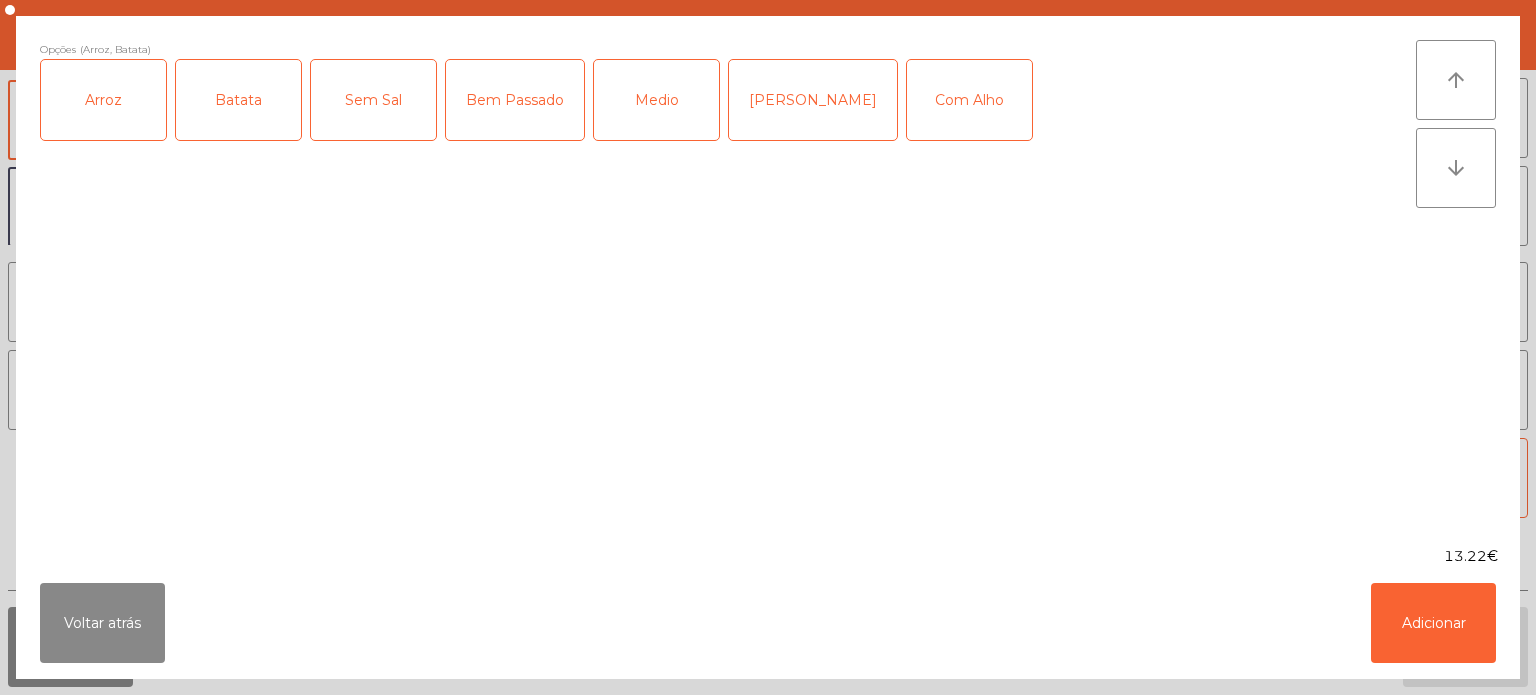 click on "Medio" 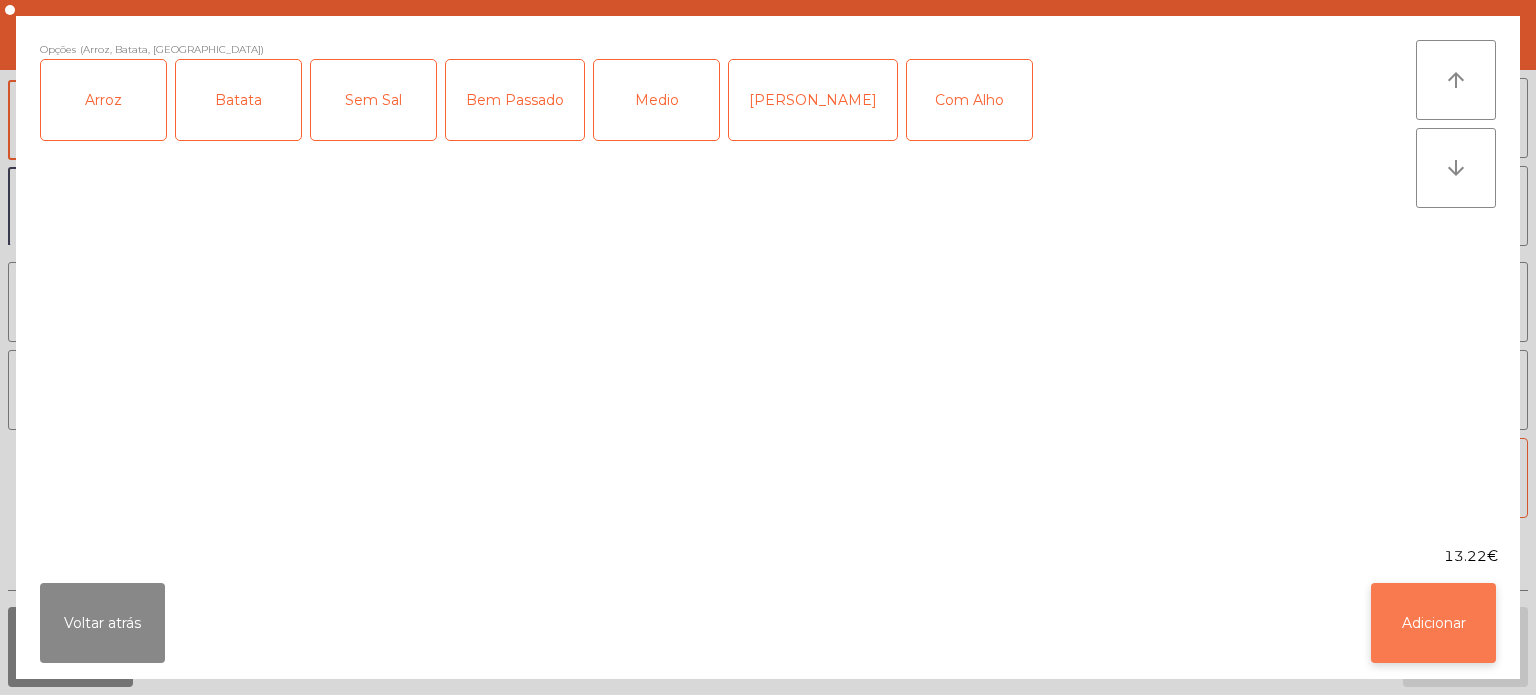 click on "Adicionar" 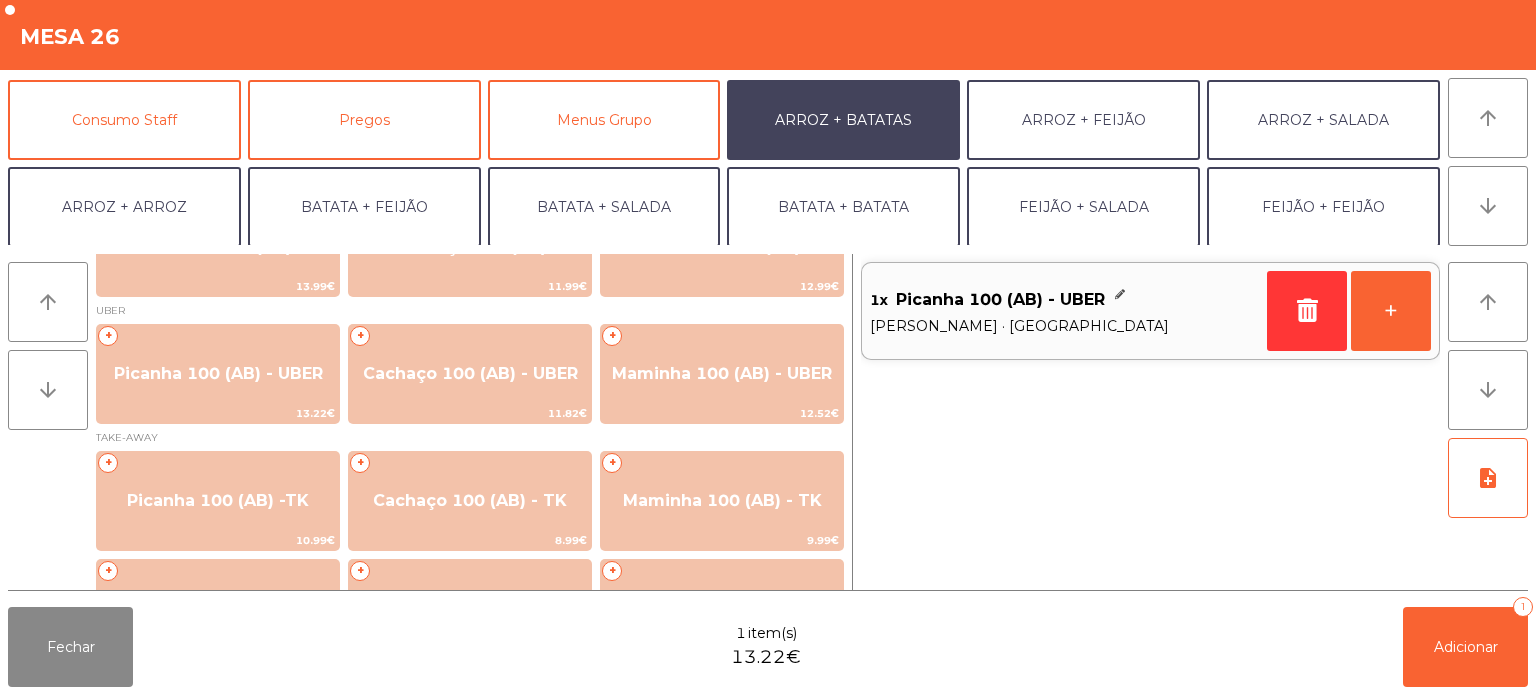 scroll, scrollTop: 260, scrollLeft: 0, axis: vertical 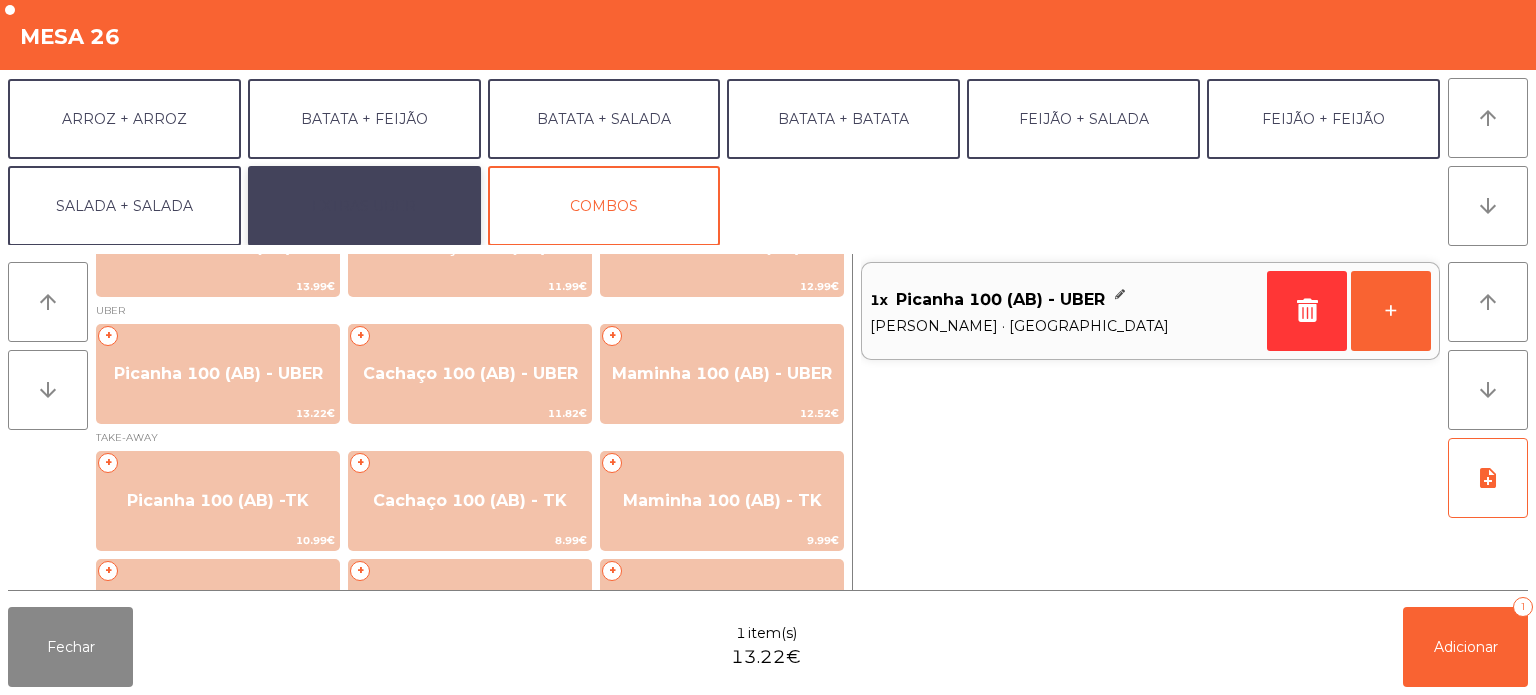 click on "EXTRAS UBER" 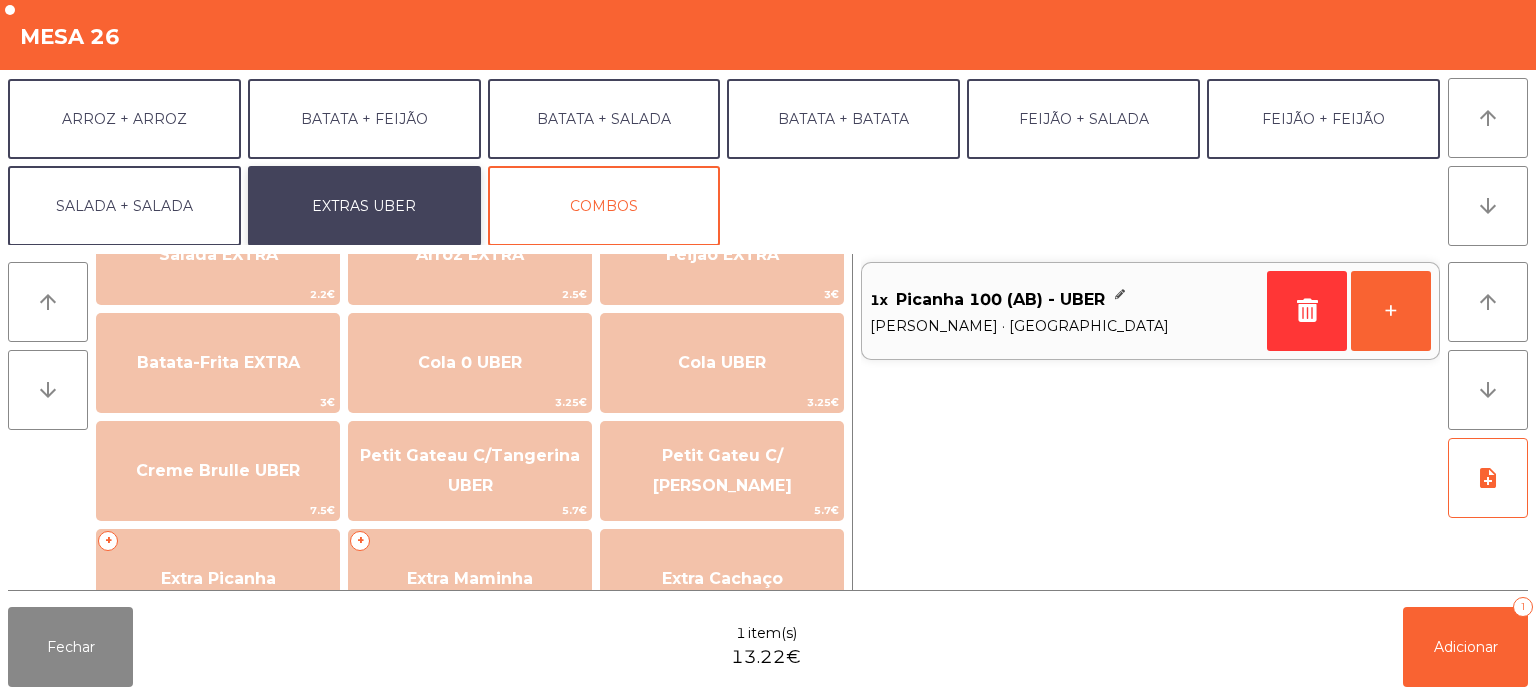 scroll, scrollTop: 220, scrollLeft: 0, axis: vertical 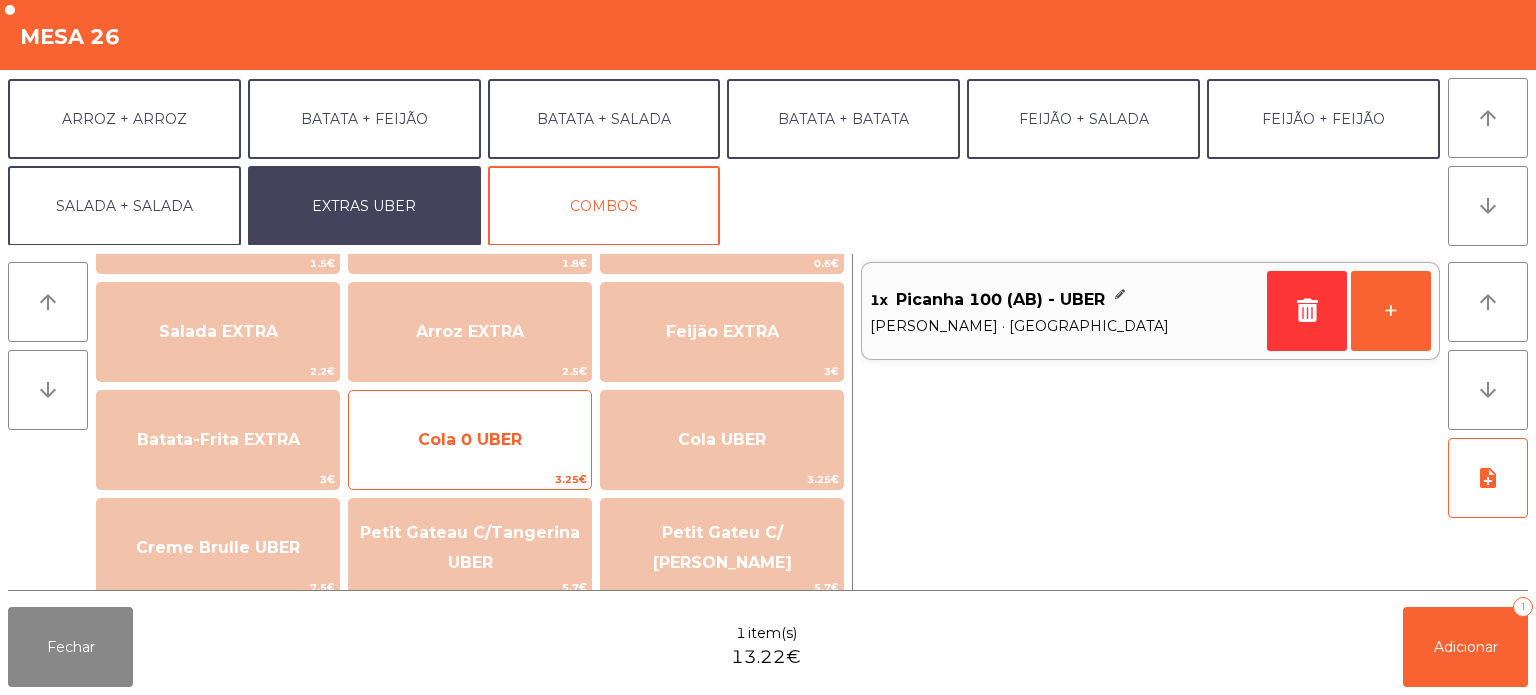 click on "Cola 0 UBER" 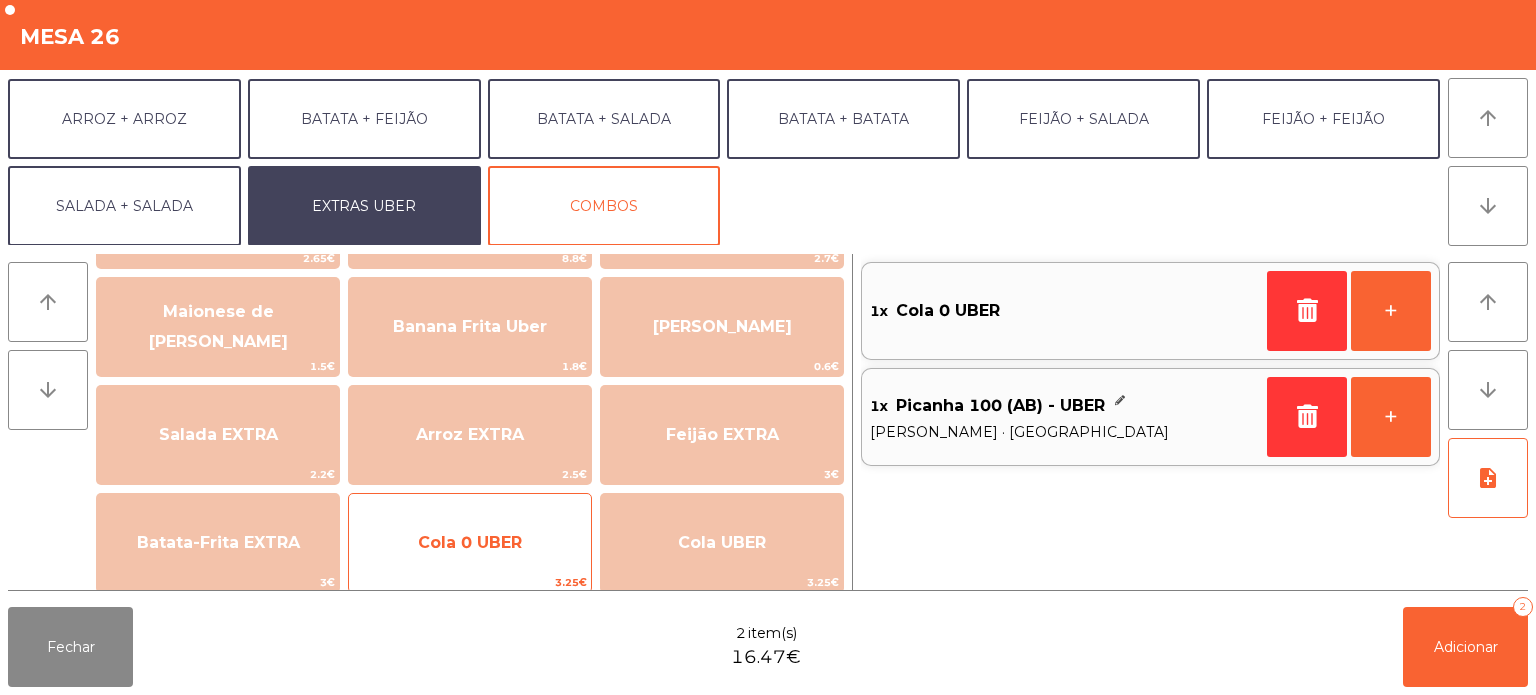 scroll, scrollTop: 60, scrollLeft: 0, axis: vertical 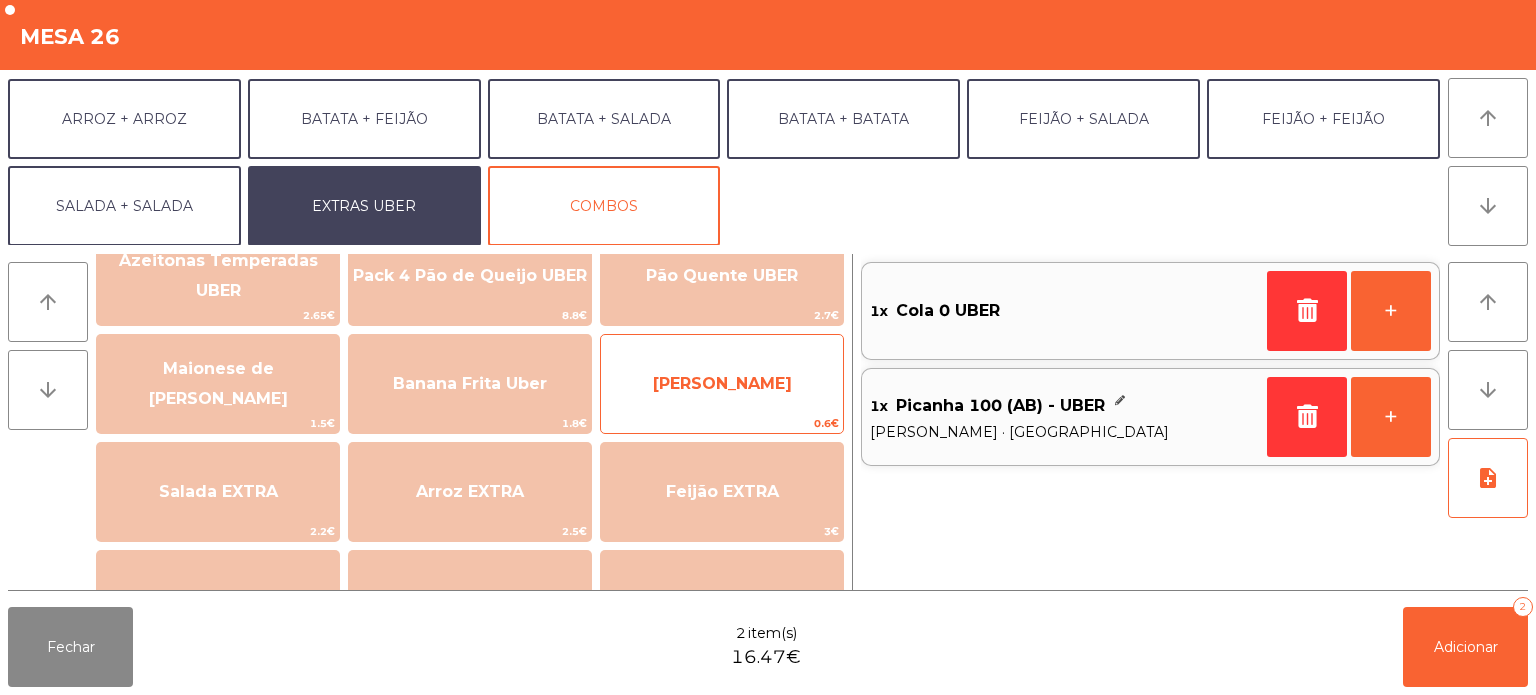 click on "[PERSON_NAME]" 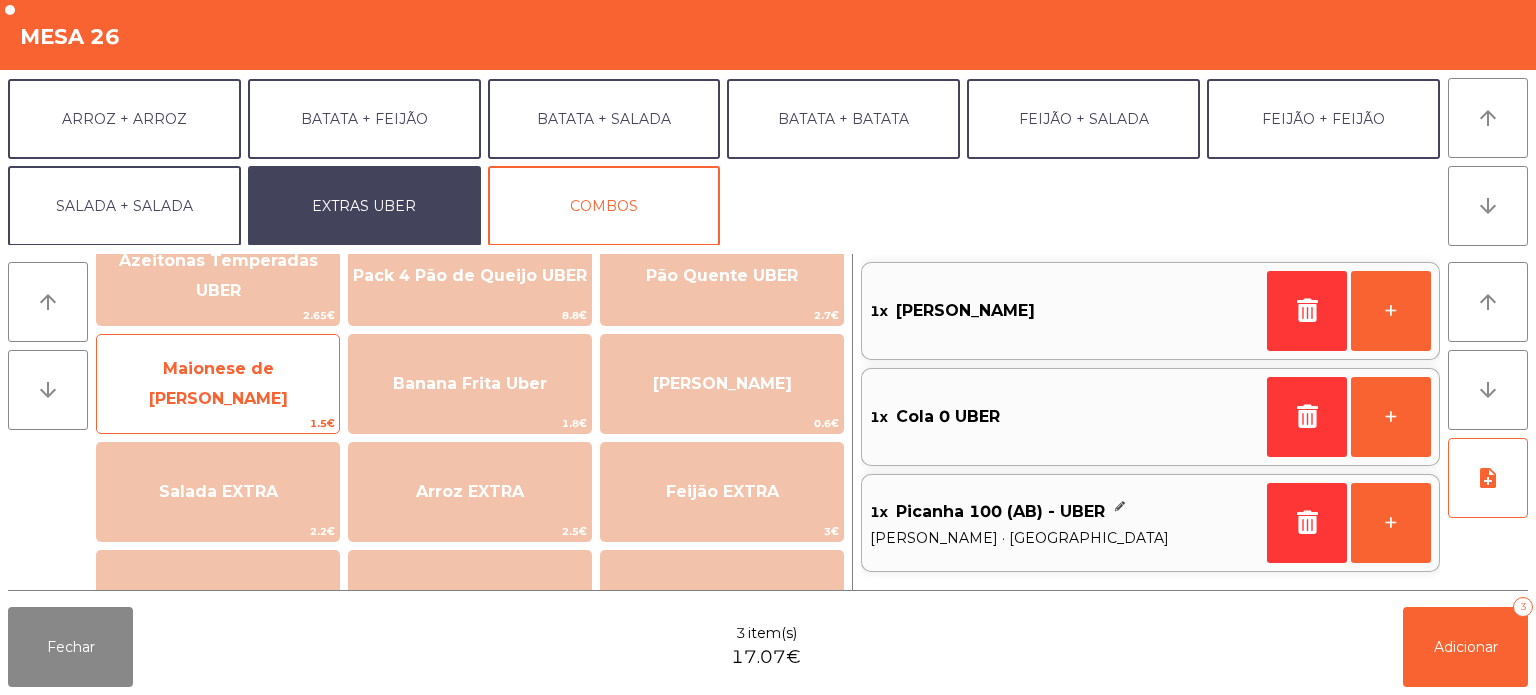 click on "Maionese de [PERSON_NAME]" 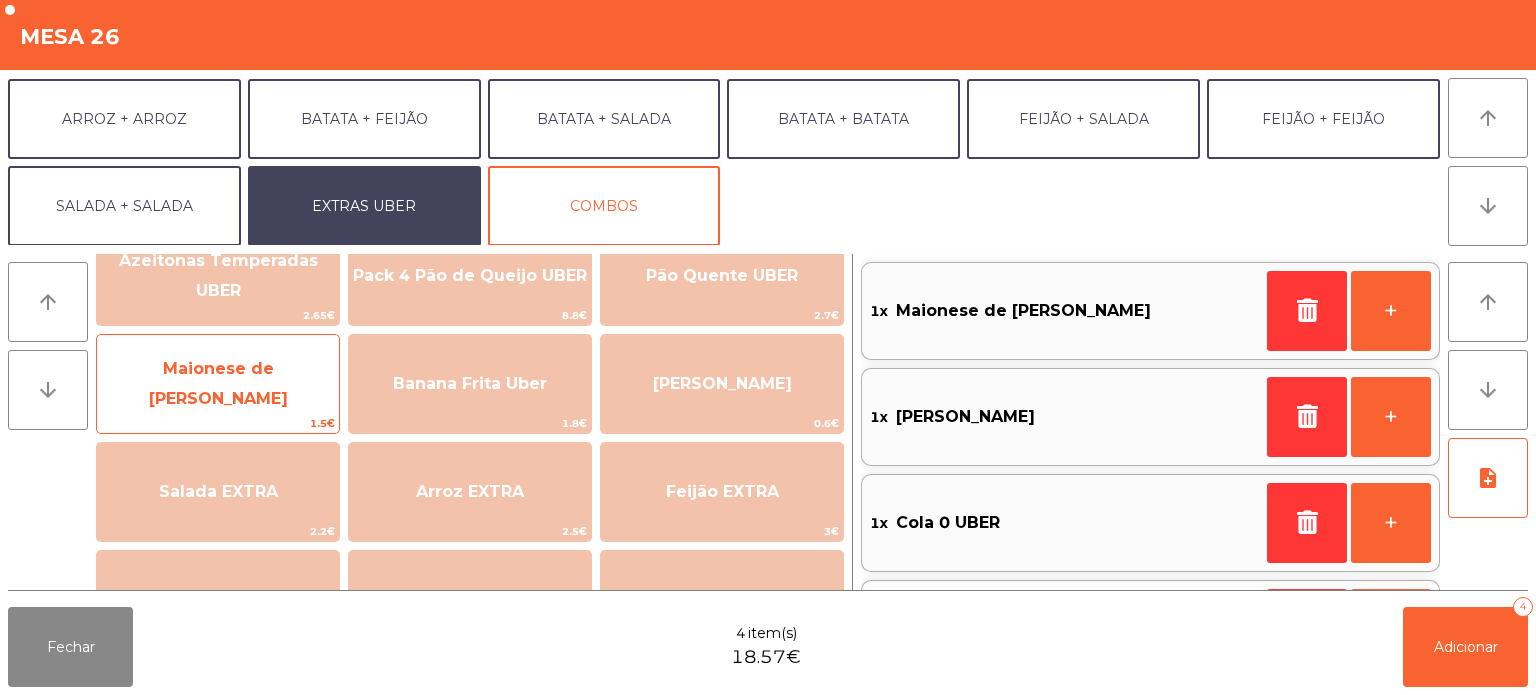 scroll, scrollTop: 93, scrollLeft: 0, axis: vertical 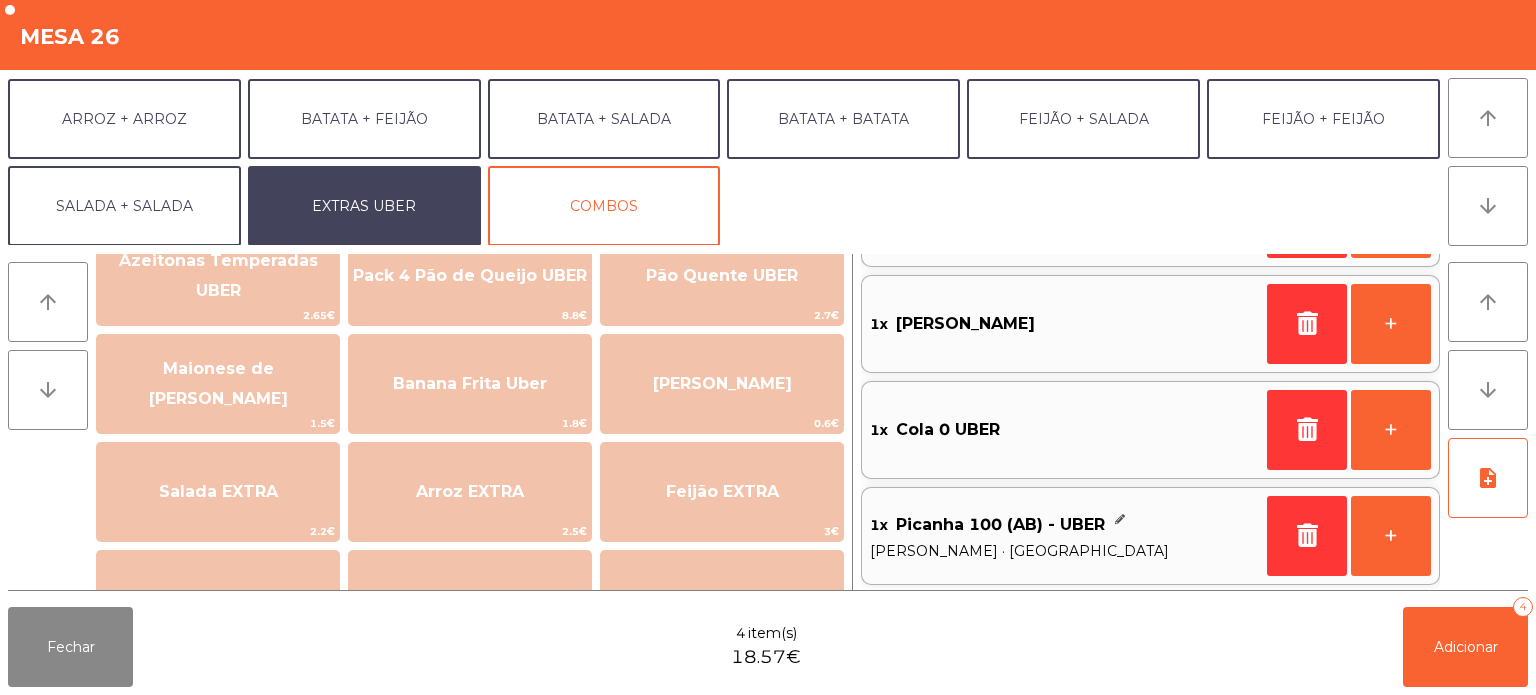click on "Fechar  4 item(s)  18.57€   Adicionar   4" 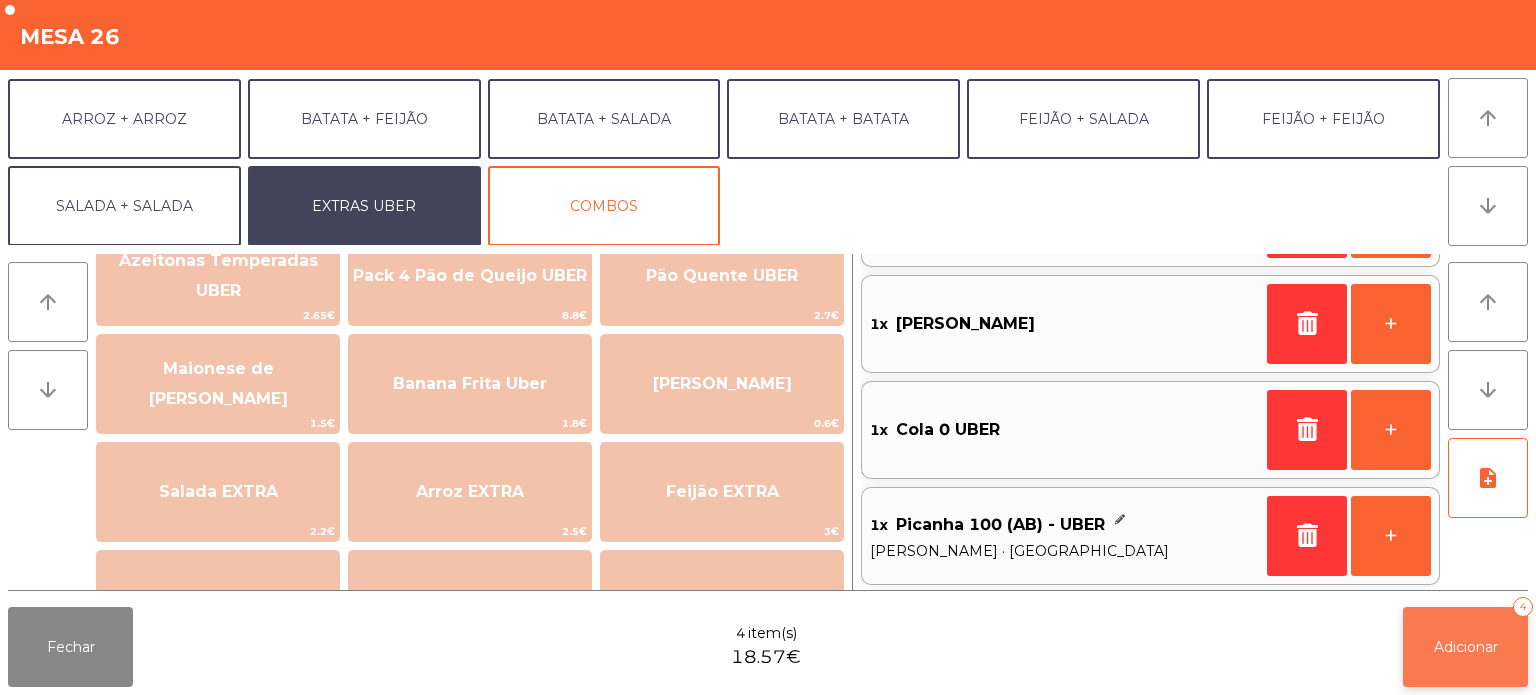 click on "Adicionar" 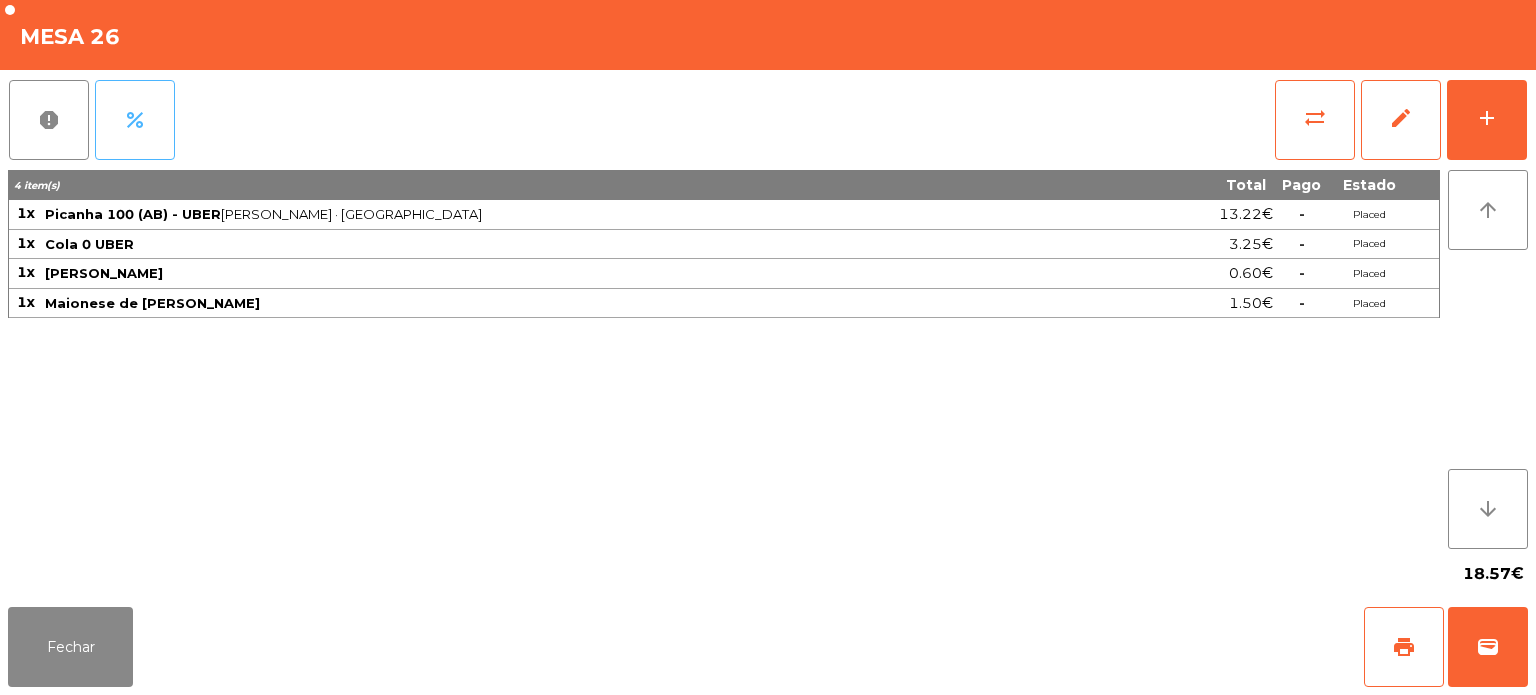 click on "percent" 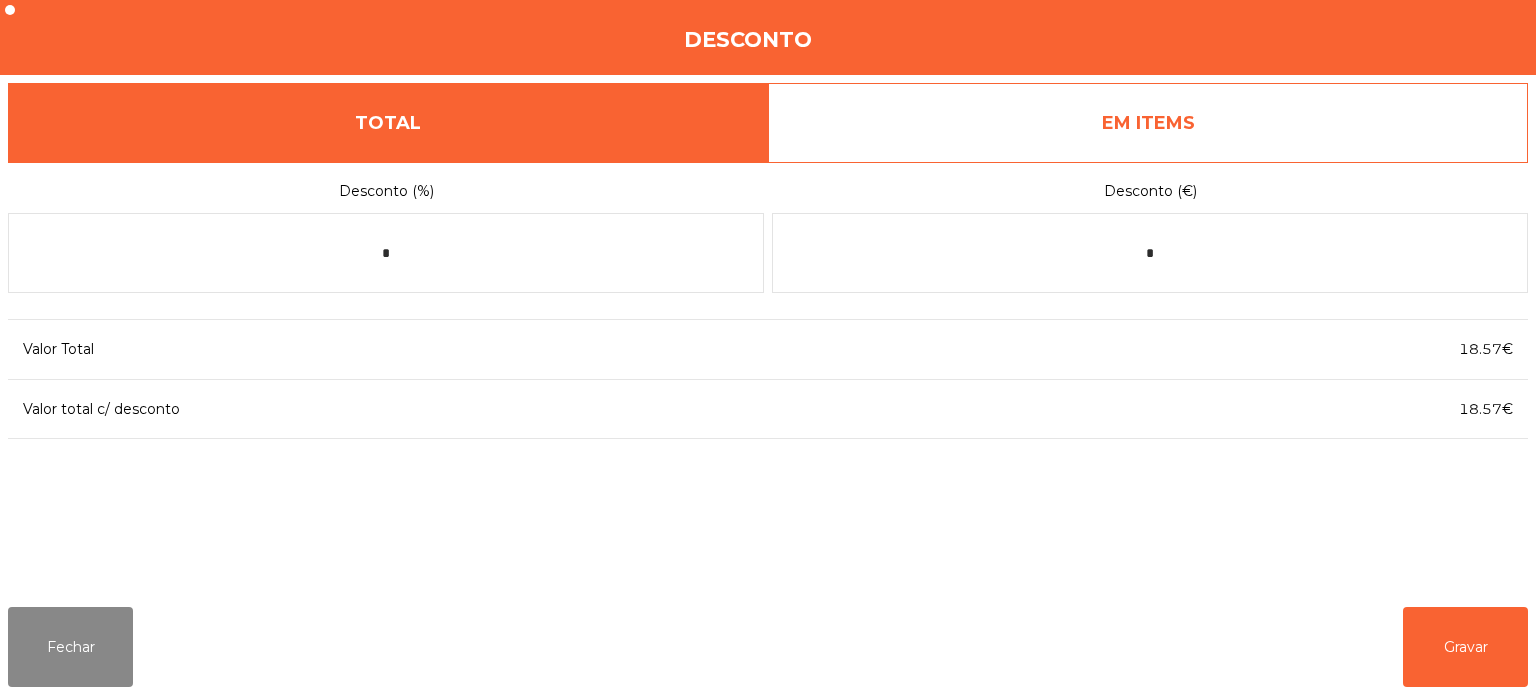 click on "EM ITEMS" at bounding box center (1148, 123) 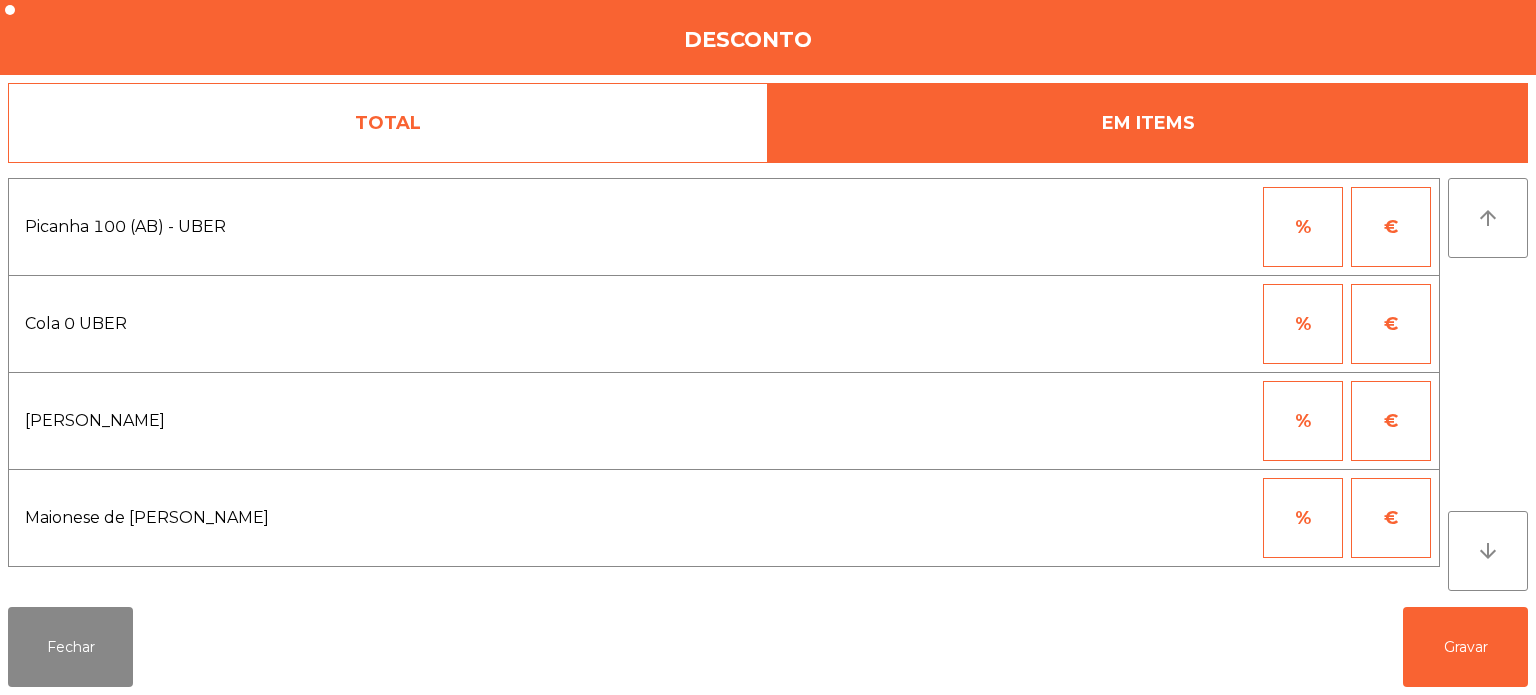 click on "€" at bounding box center (1391, 518) 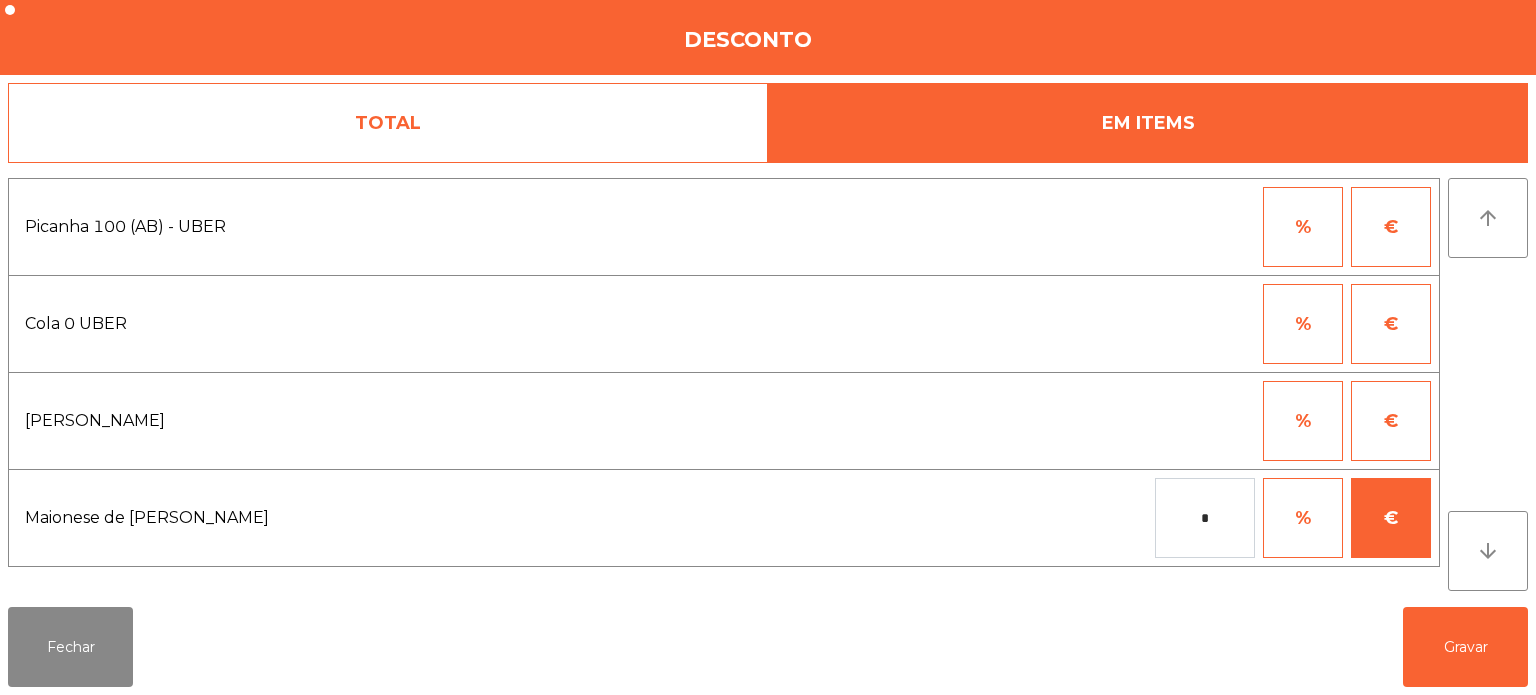 click on "Fabrica da picanha - Lisboa  location_on  09/07/2025   23:00:25   Painel de controlo   Pedidos  exit_to_app  Sair   Sala   Consumo Staff   Evento   Mesa 1   Mesa 2   15.49 €   Mesa 3   88.8 €   Mesa 4   Mesa 5   64.2 €   Mesa 6   Mesa 7   233.2 €   Mesa 8   Mesa 9   Mesa 10   Mesa 11   Mesa 12   Mesa 13   82.4 €   Mesa 14   Mesa 15   Mesa 16   Mesa 17   Mesa 18   Mesa 19   Mesa 20   Mesa 21   Mesa 22   47.2 €   Mesa 23   Mesa 24   Mesa 25   Mesa 26   18.57 €   Mesa 27   Mesa 28   Mesa 29   Mesa 30   Mesa 31   Mesa 32   Mesa 33   Mesa 34   Mesa 35   Mesa 36   4.68 €   Mesa 37   2.2 €   Mesa 38   Mesa 39   15.12 €  Reserva na próxima hora Pedindo a conta A chamar  Conceder permissões   Abrir Gaveta
Mesa 26   report   percent   sync_alt   edit   add  4 item(s) Total Pago Estado 1x Picanha 100 (AB) - UBER  Arroz · Batata · Medio  13.22€  -  Placed 1x Cola 0 UBER 3.25€  -  Placed 1x Farofa Uber 0.60€  -  Placed 1x Maionese de Alho UBER 1.50€  -  Placed arrow_upward *" at bounding box center (768, 347) 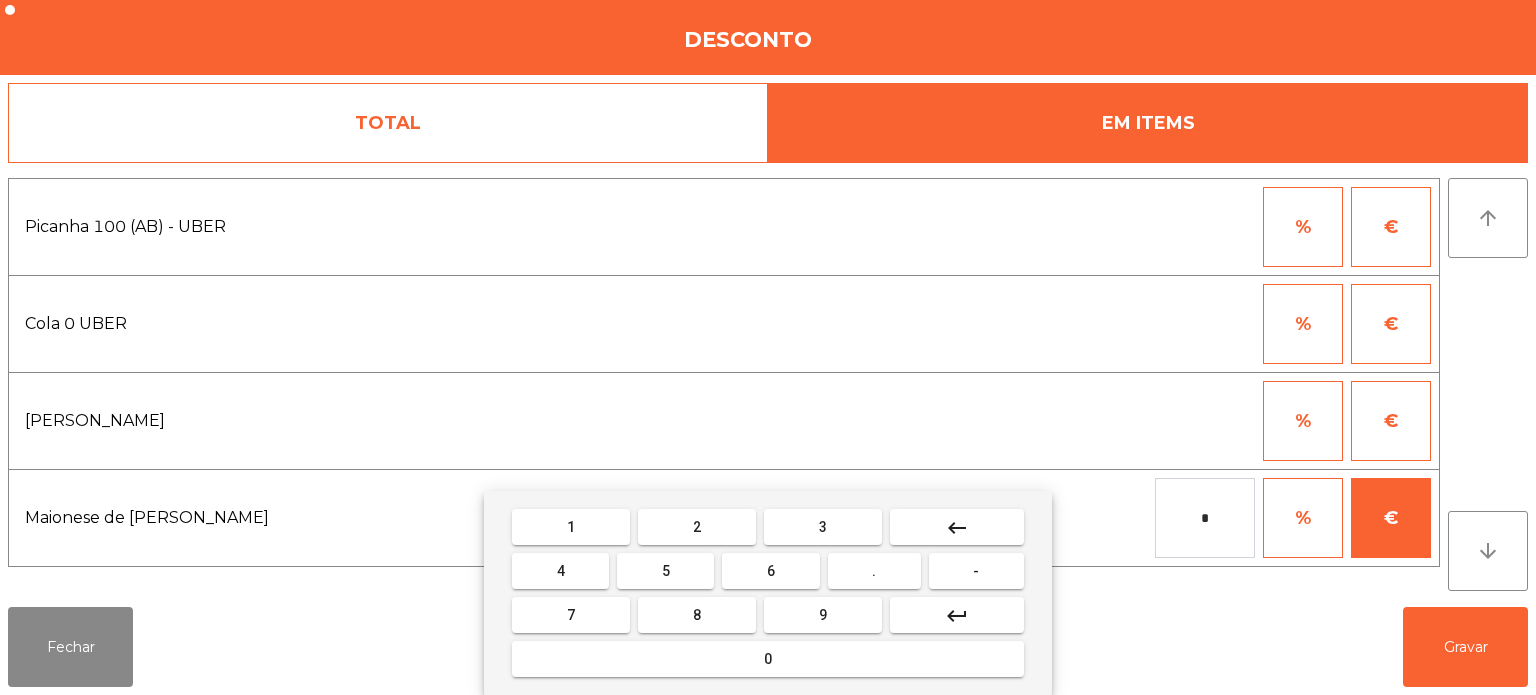 click on "0" at bounding box center [768, 659] 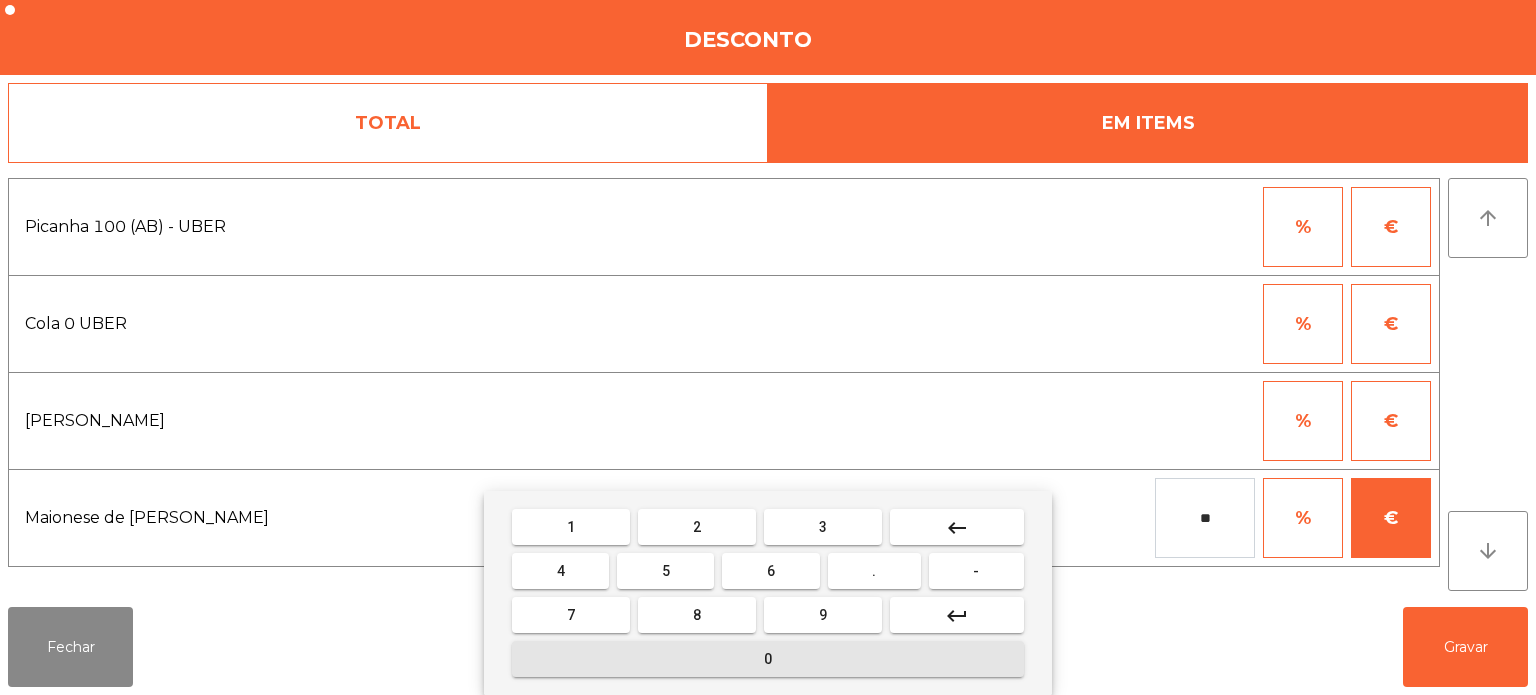click on "0" at bounding box center [768, 659] 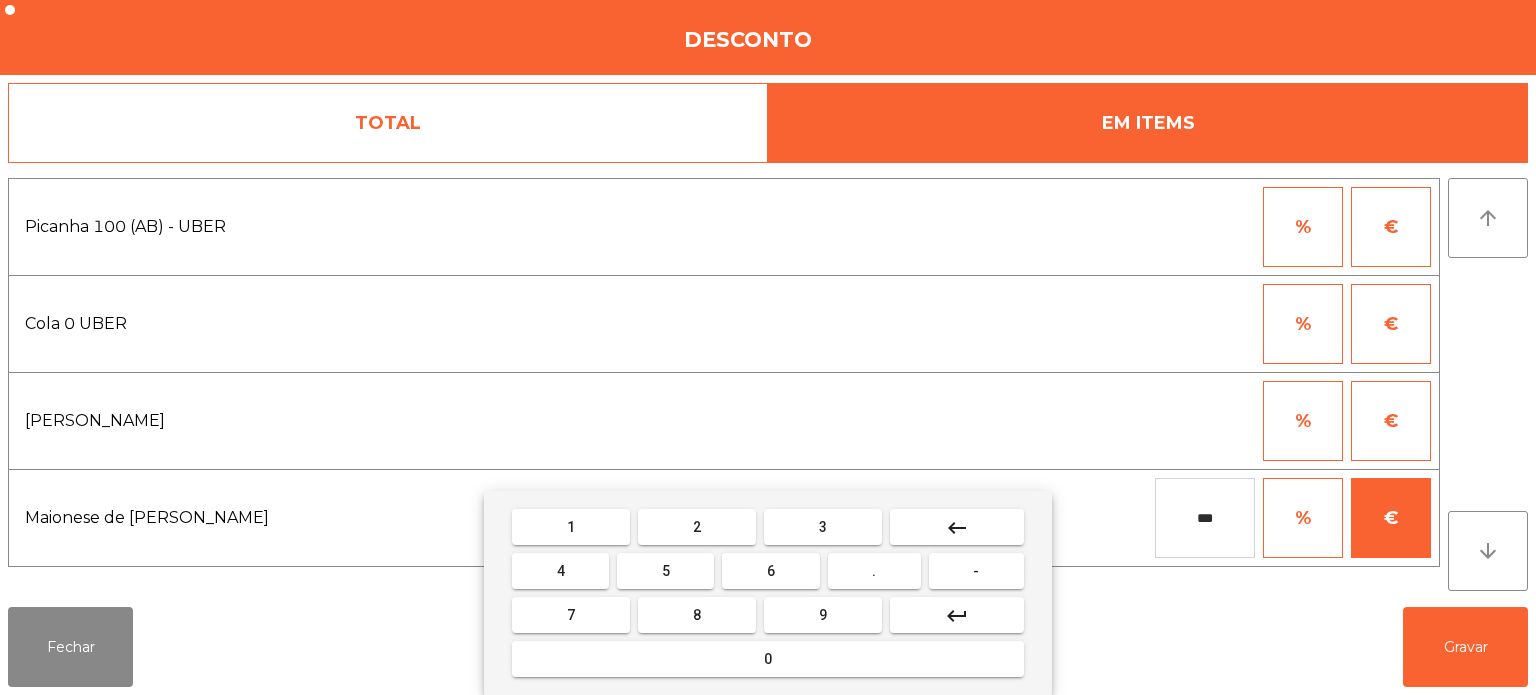click on "5" at bounding box center [665, 571] 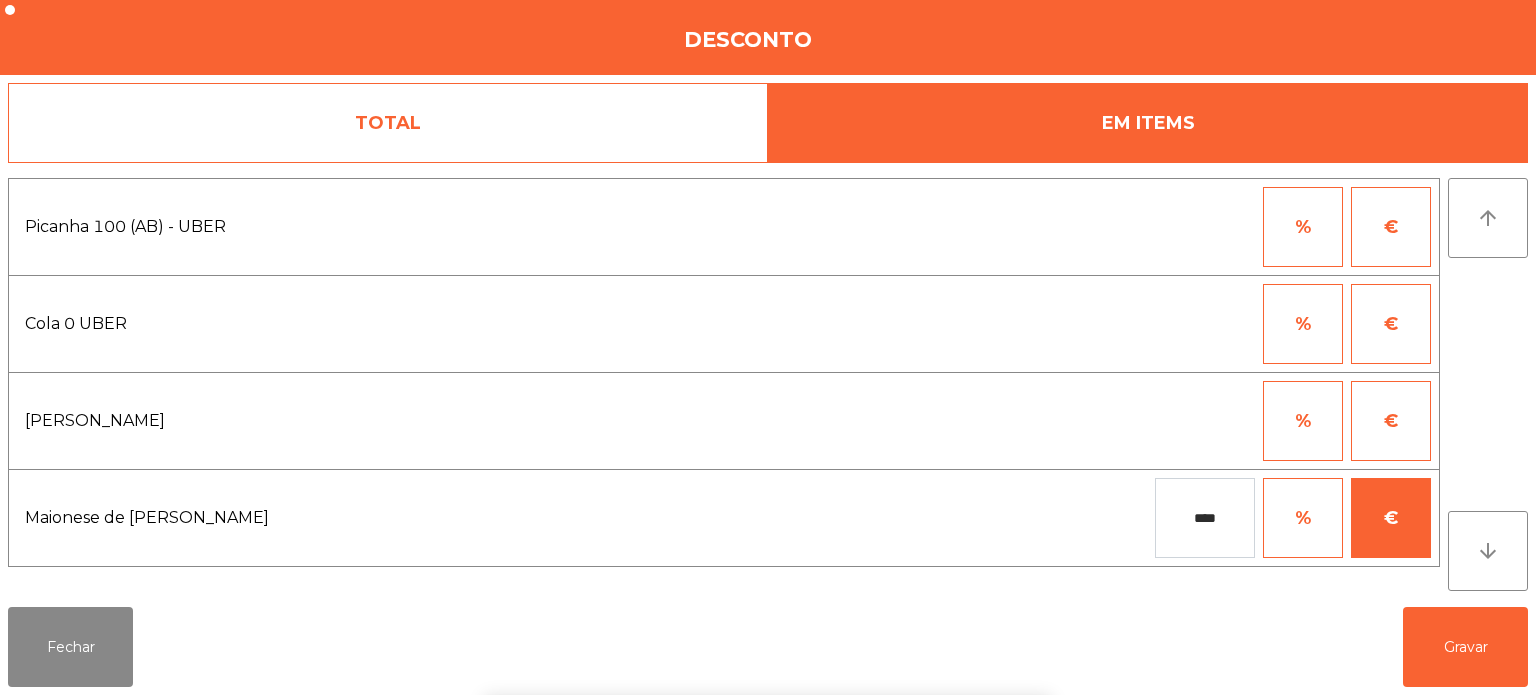 click on "%   €" at bounding box center [1049, 421] 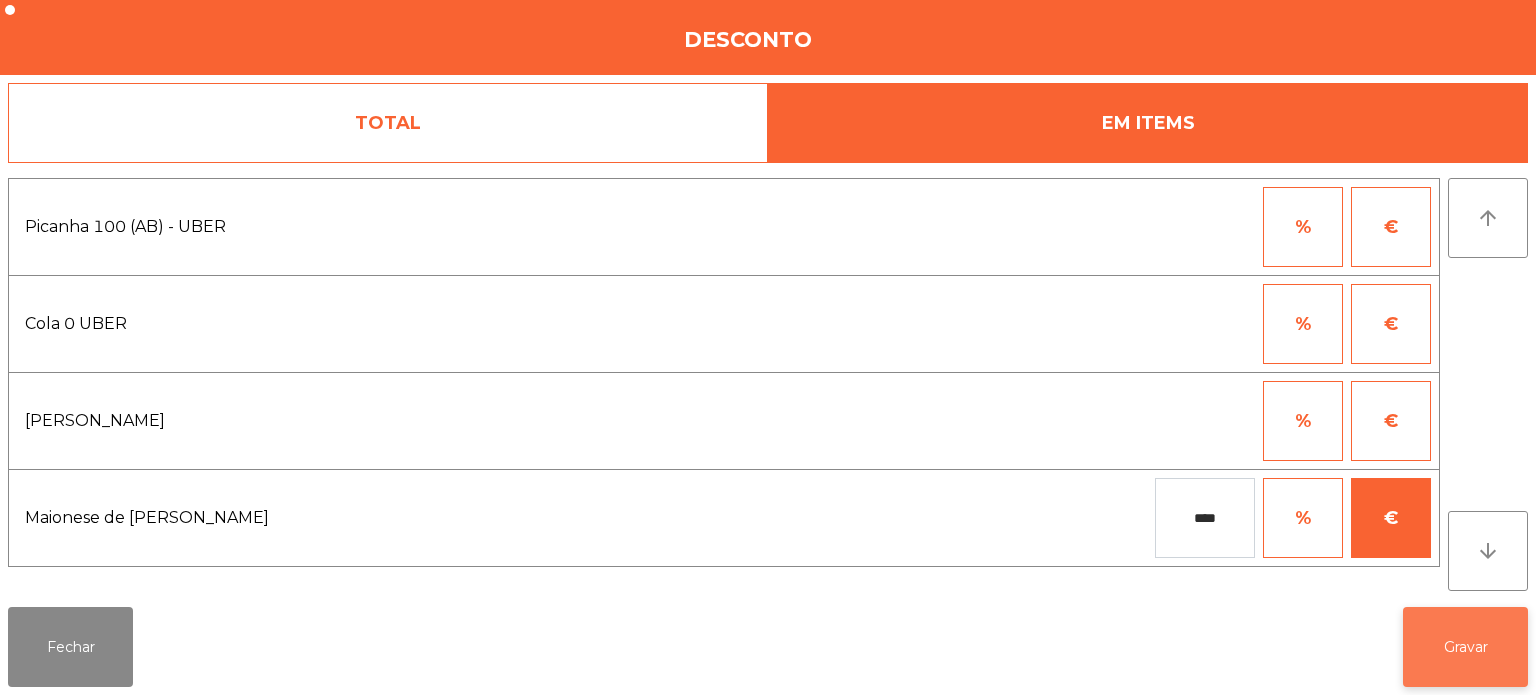 click on "Gravar" 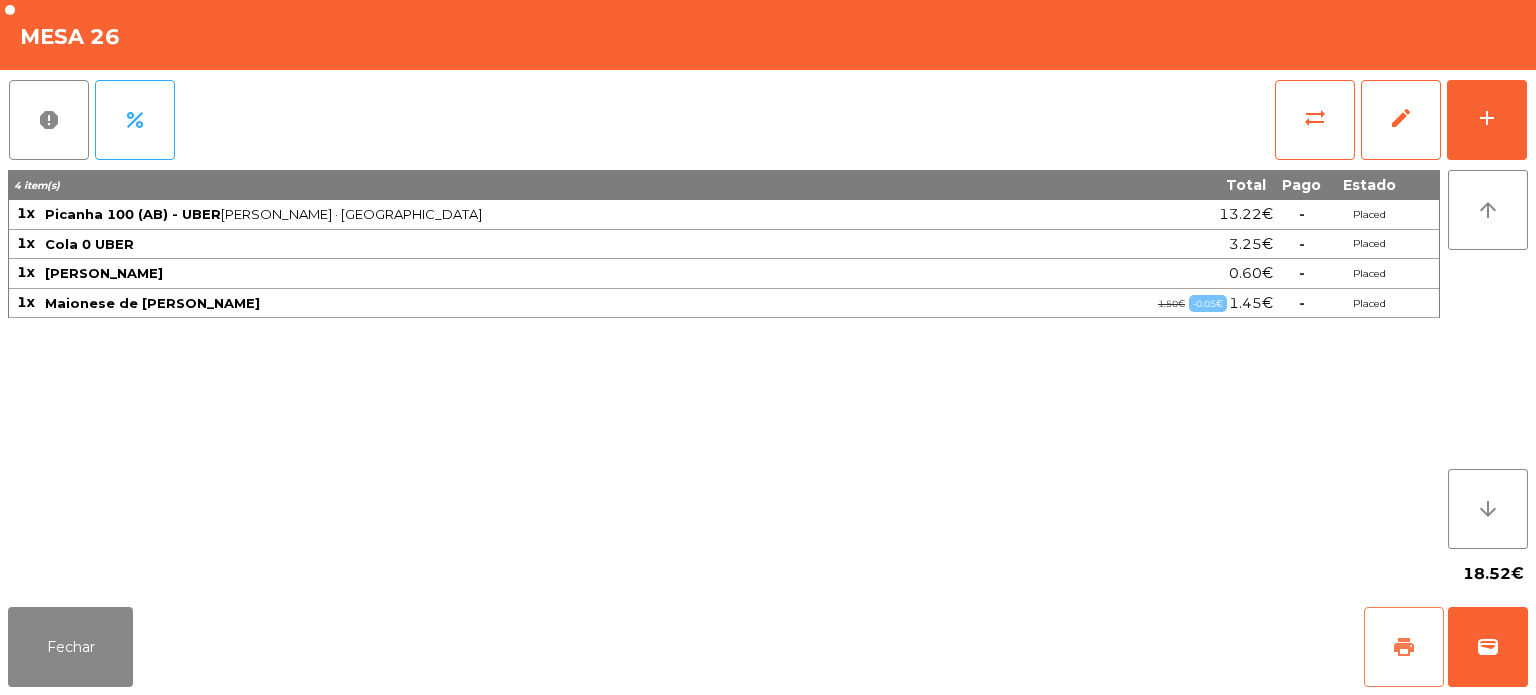 click on "print" 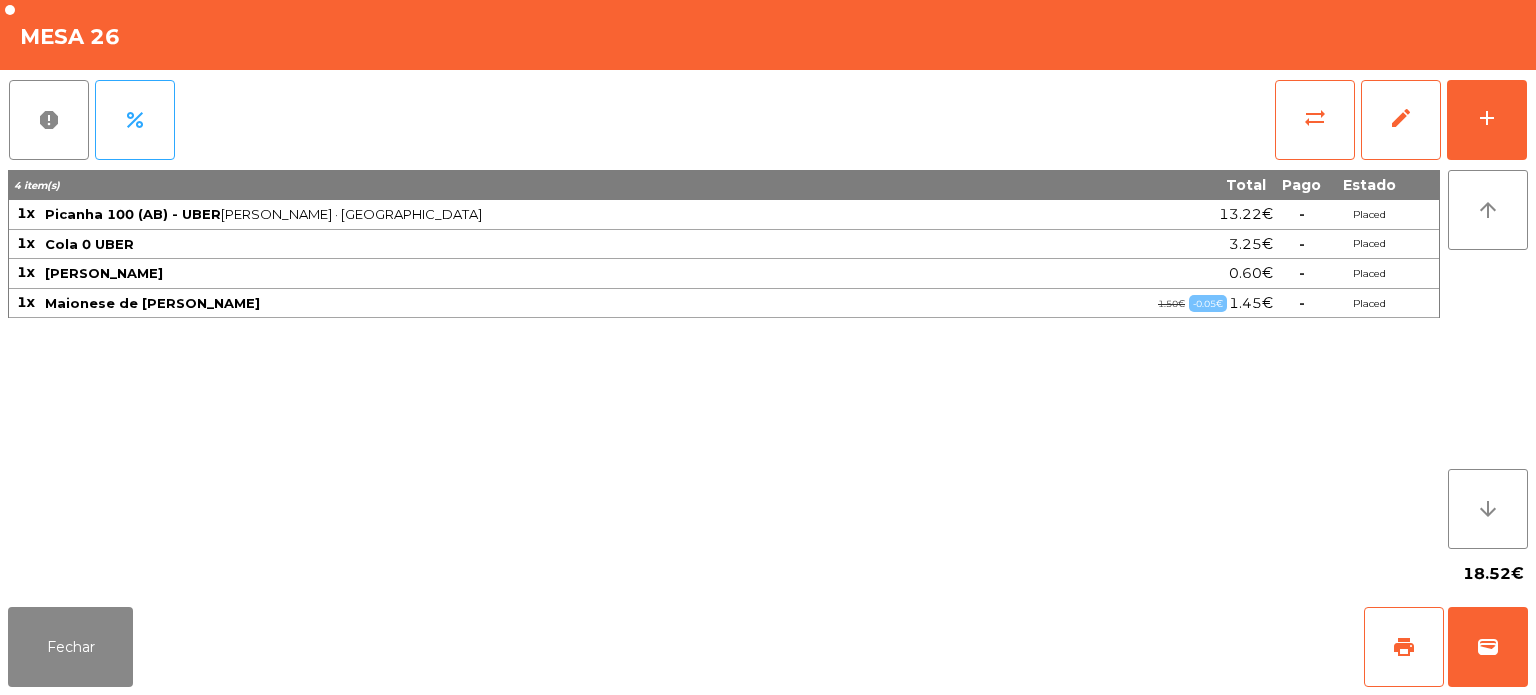 click on "Fechar   print   wallet" 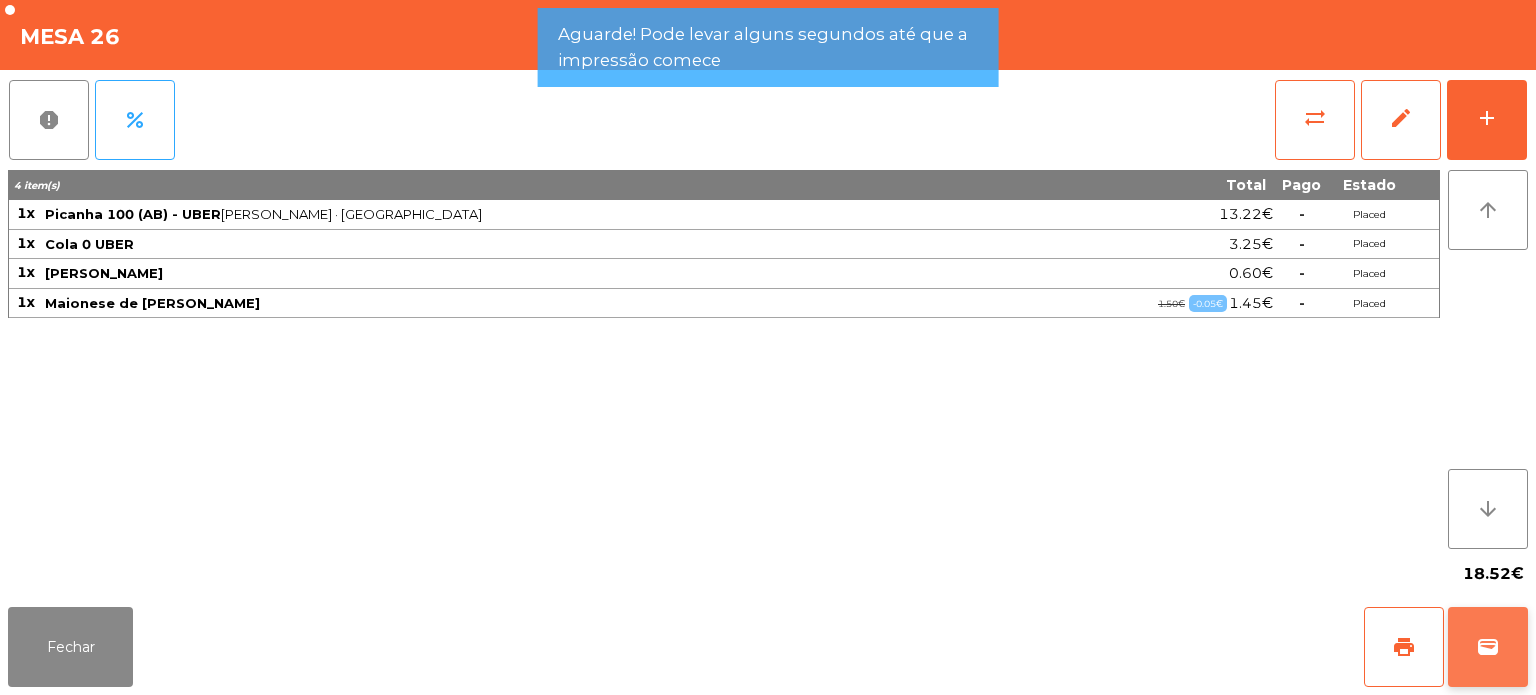 click on "wallet" 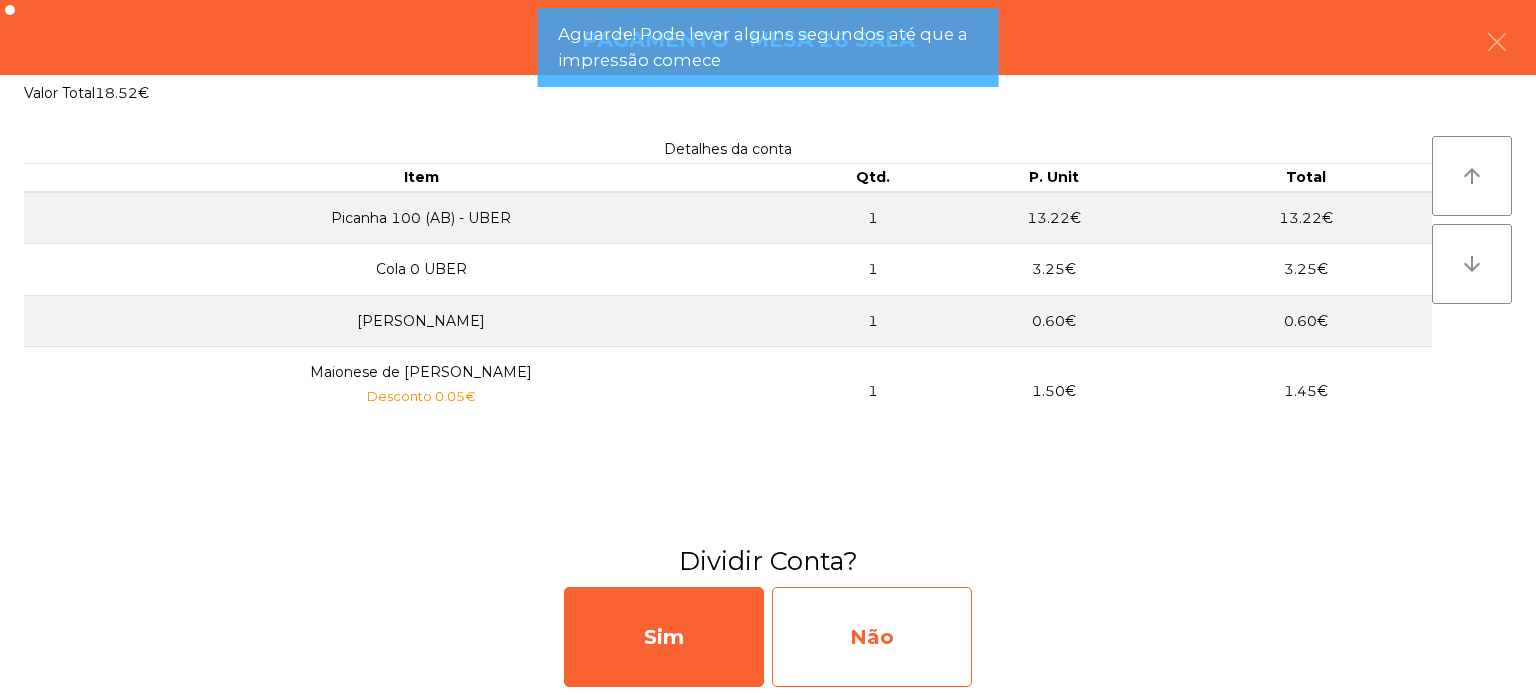 click on "Não" 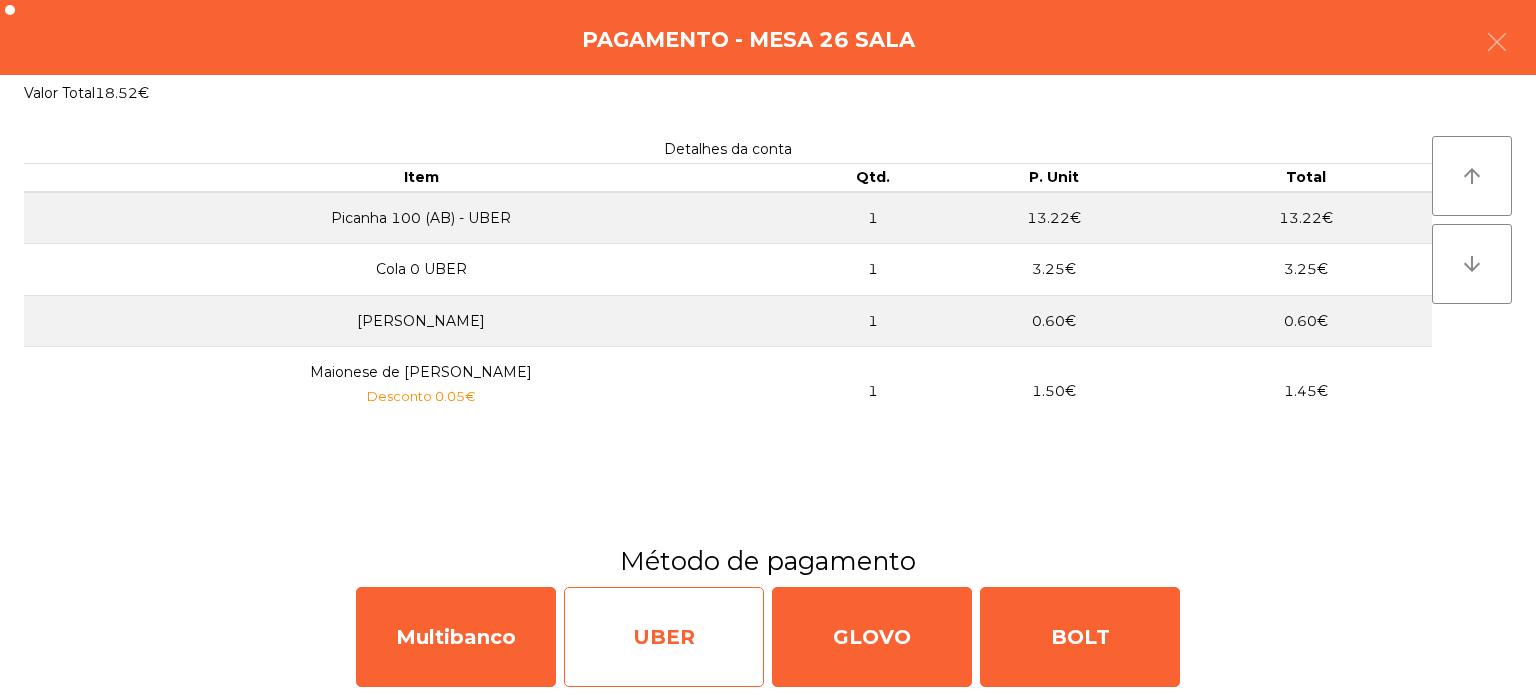click on "UBER" 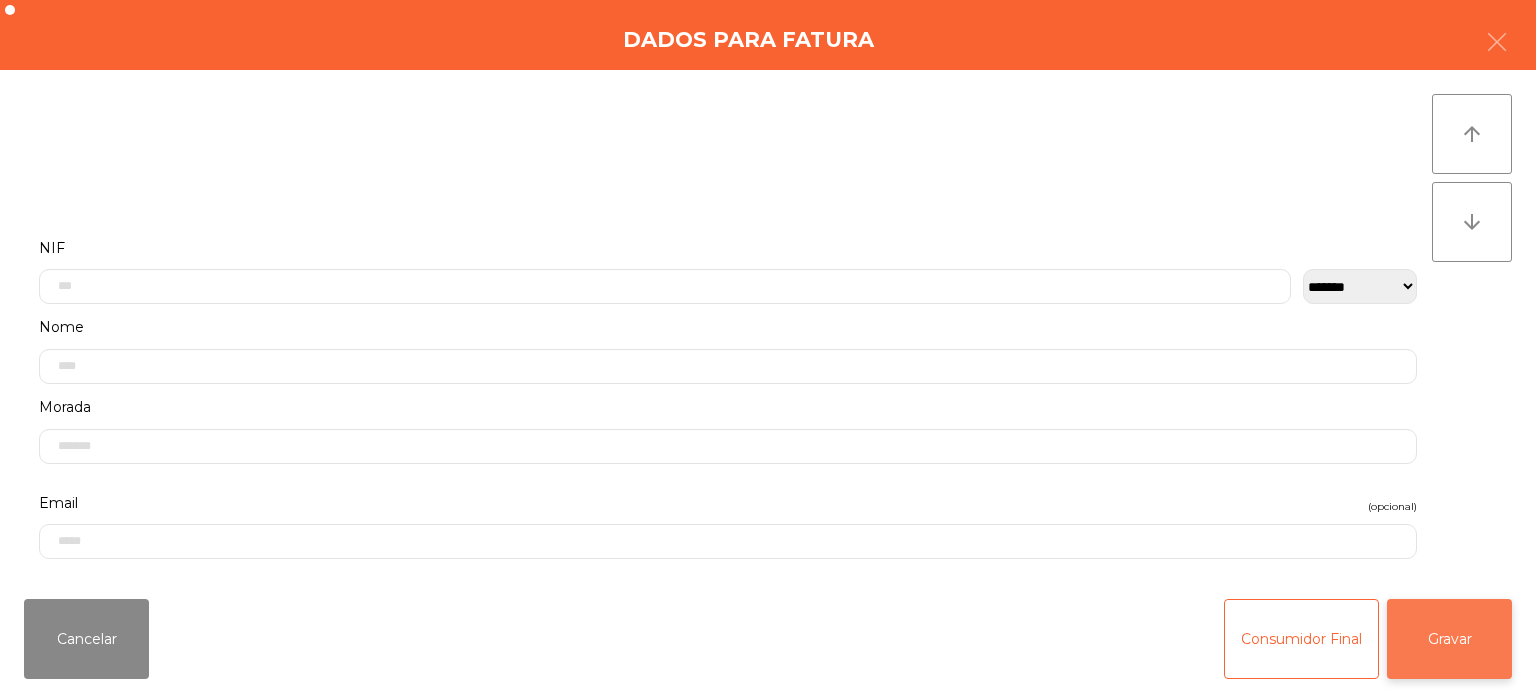 click on "Gravar" 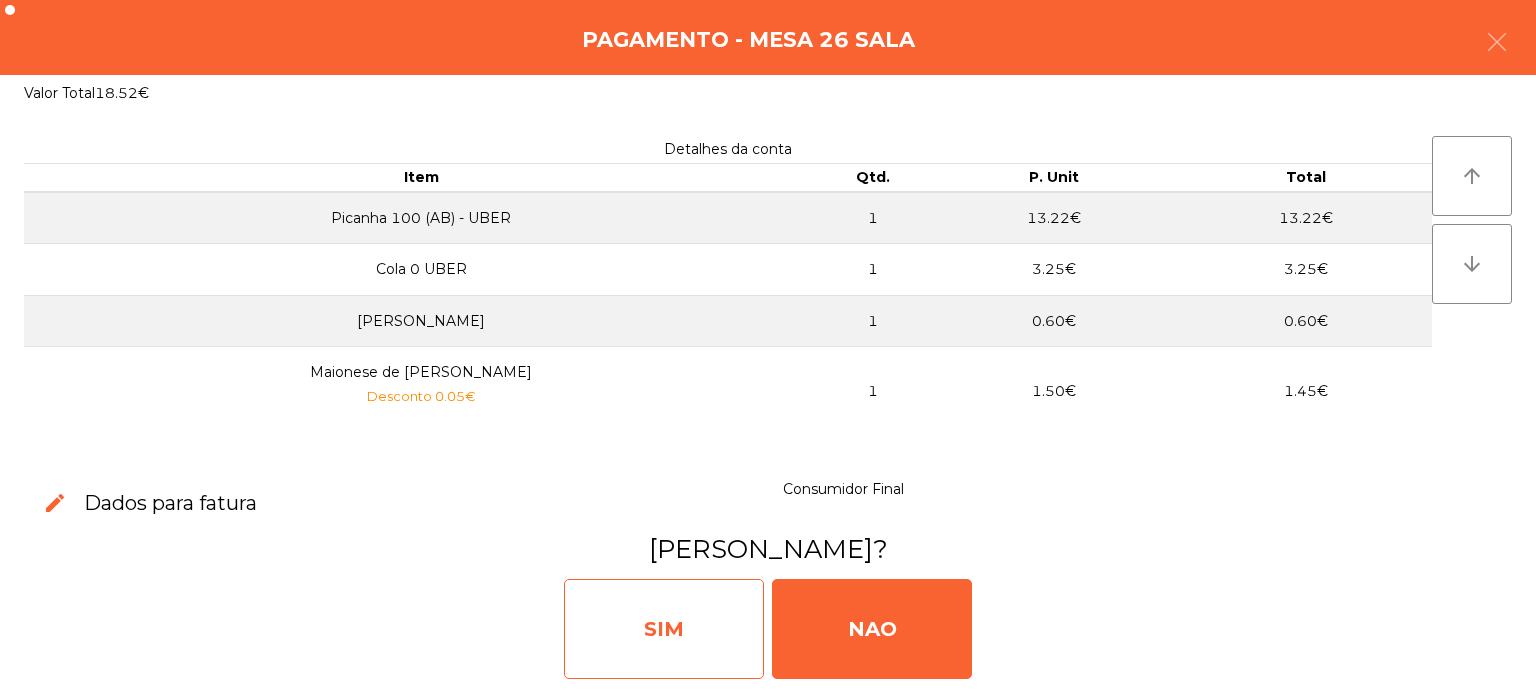 click on "SIM" 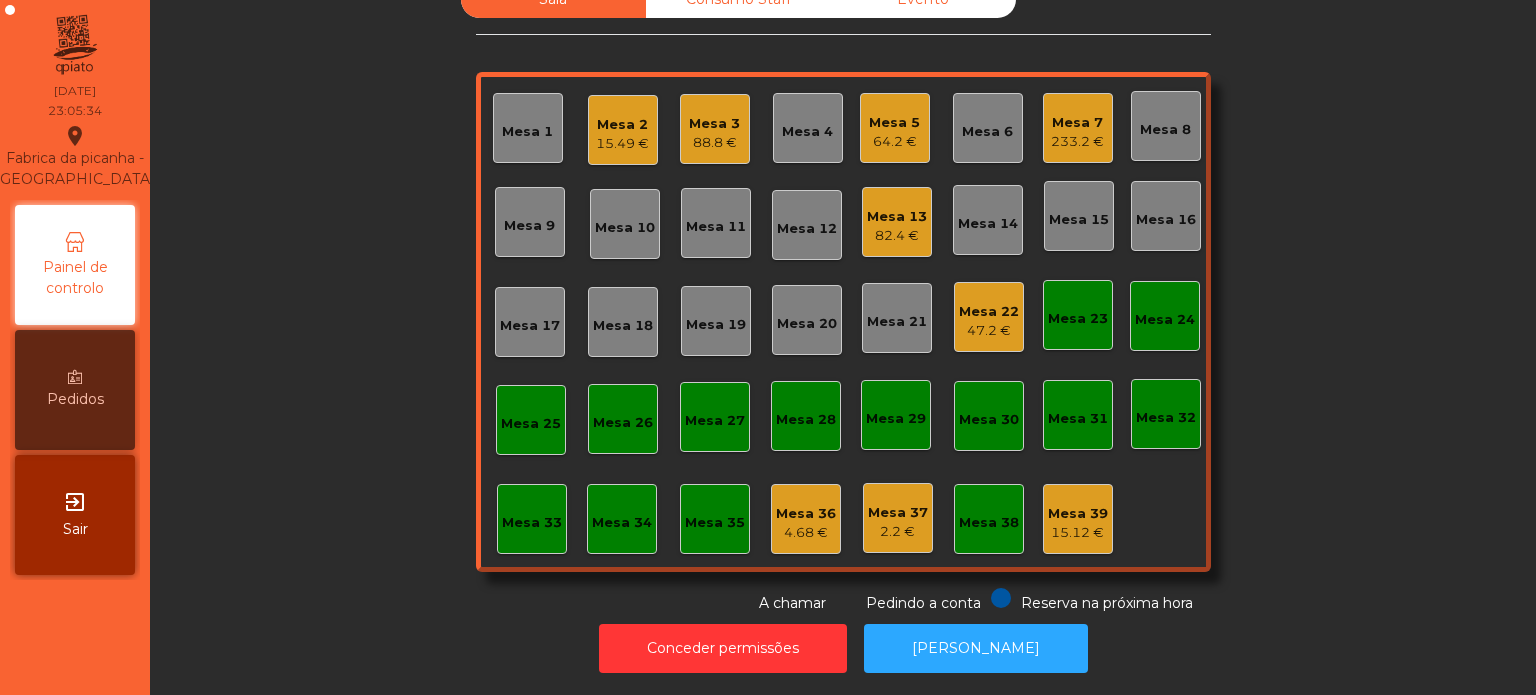 click on "233.2 €" 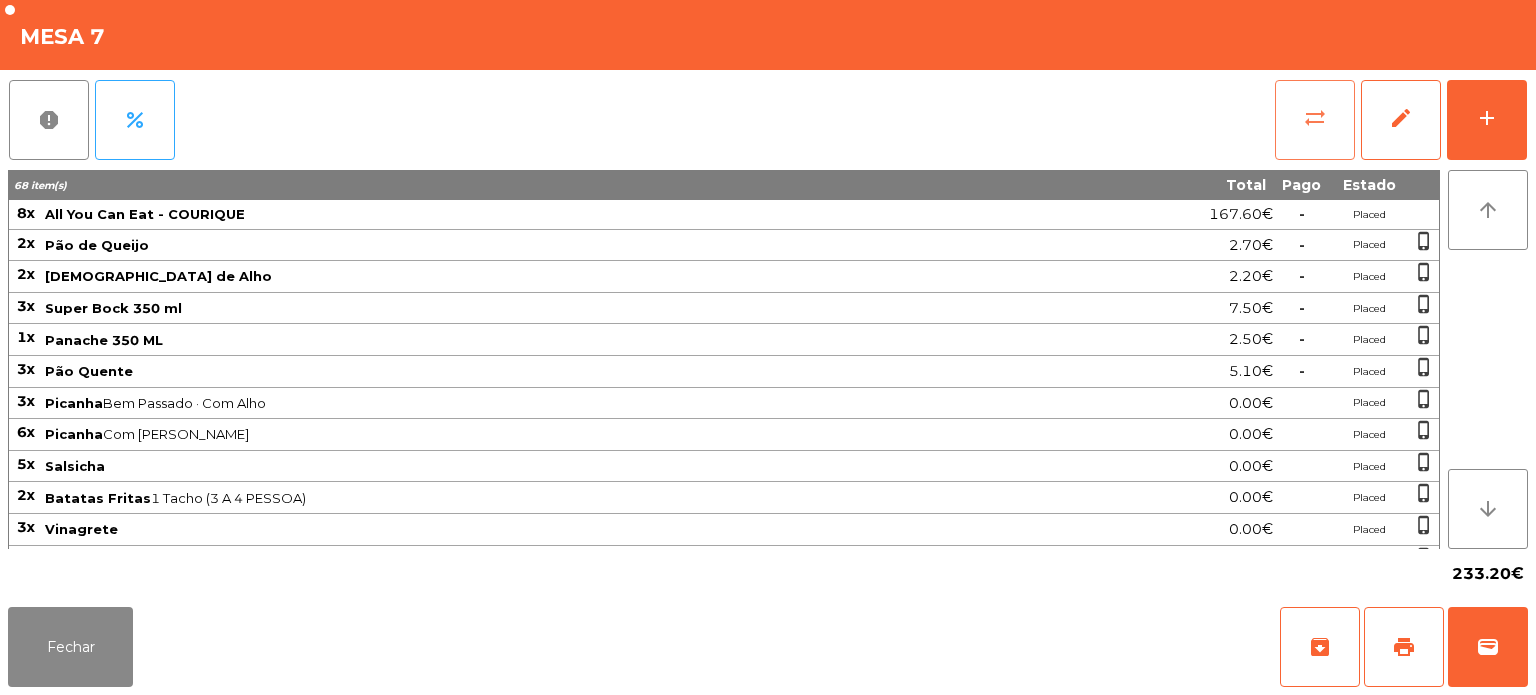 click on "sync_alt" 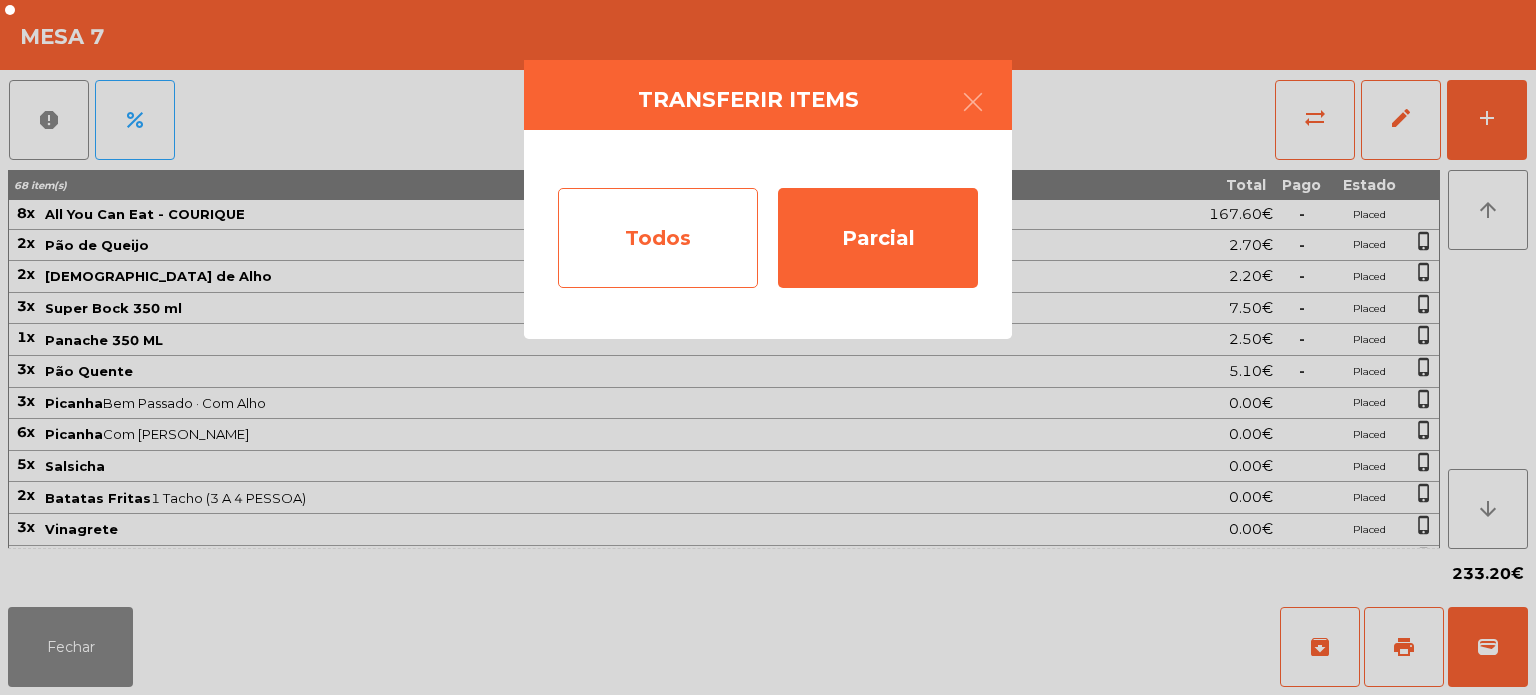 click on "Todos" 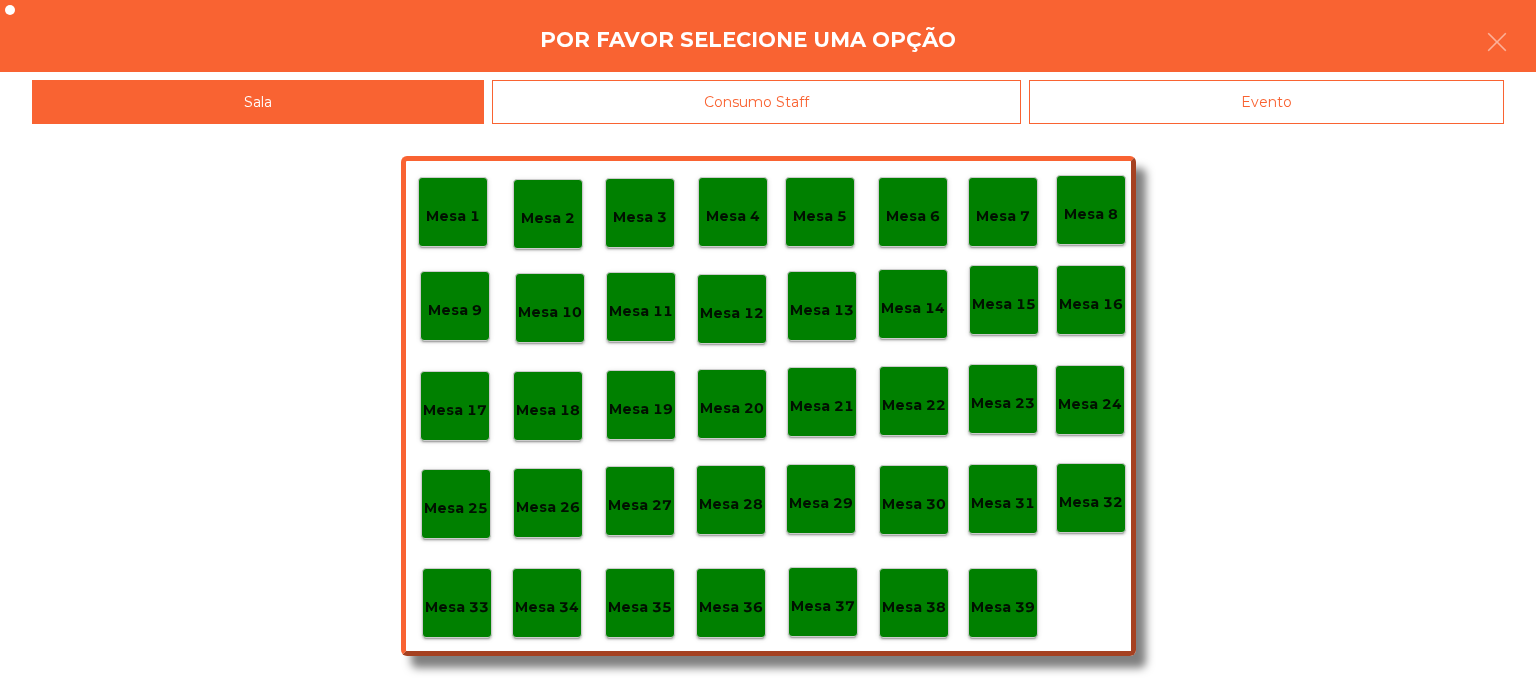 click on "Evento" 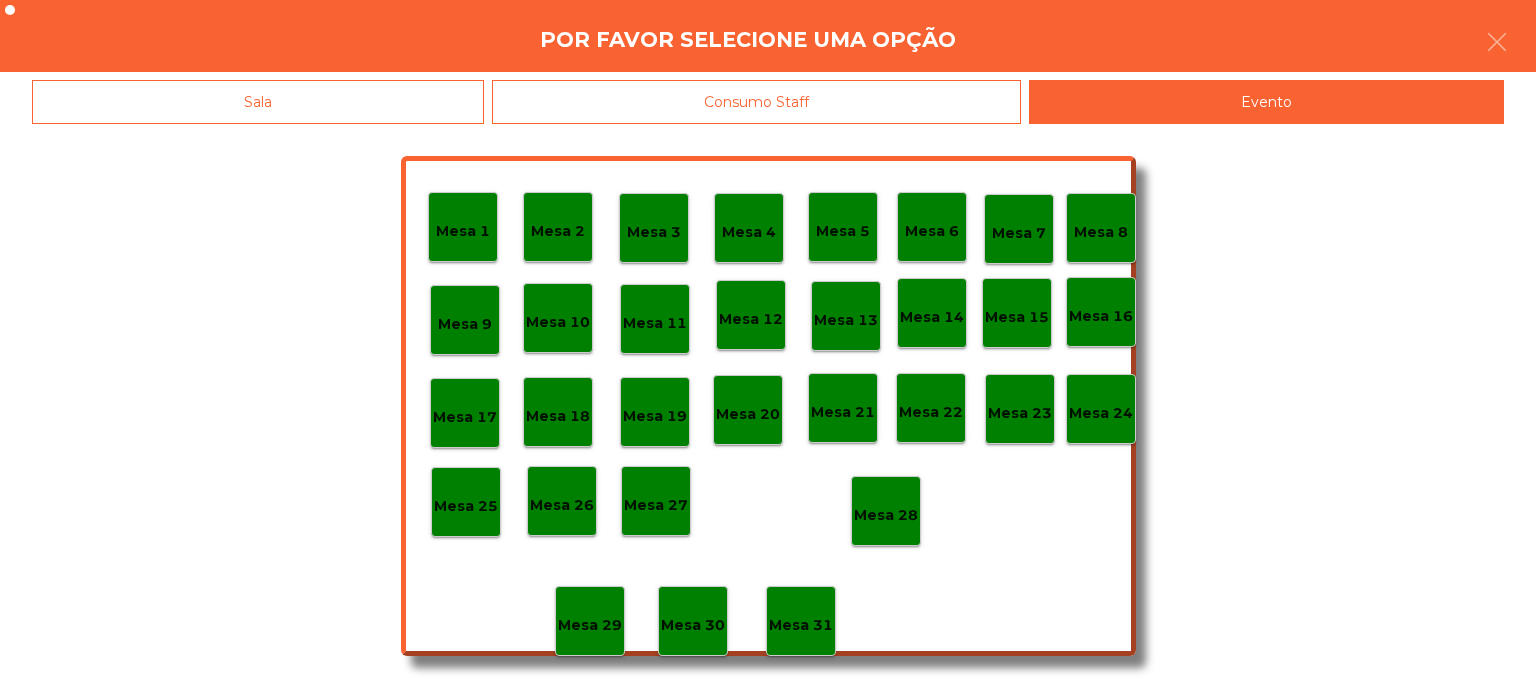 click on "Mesa 28" 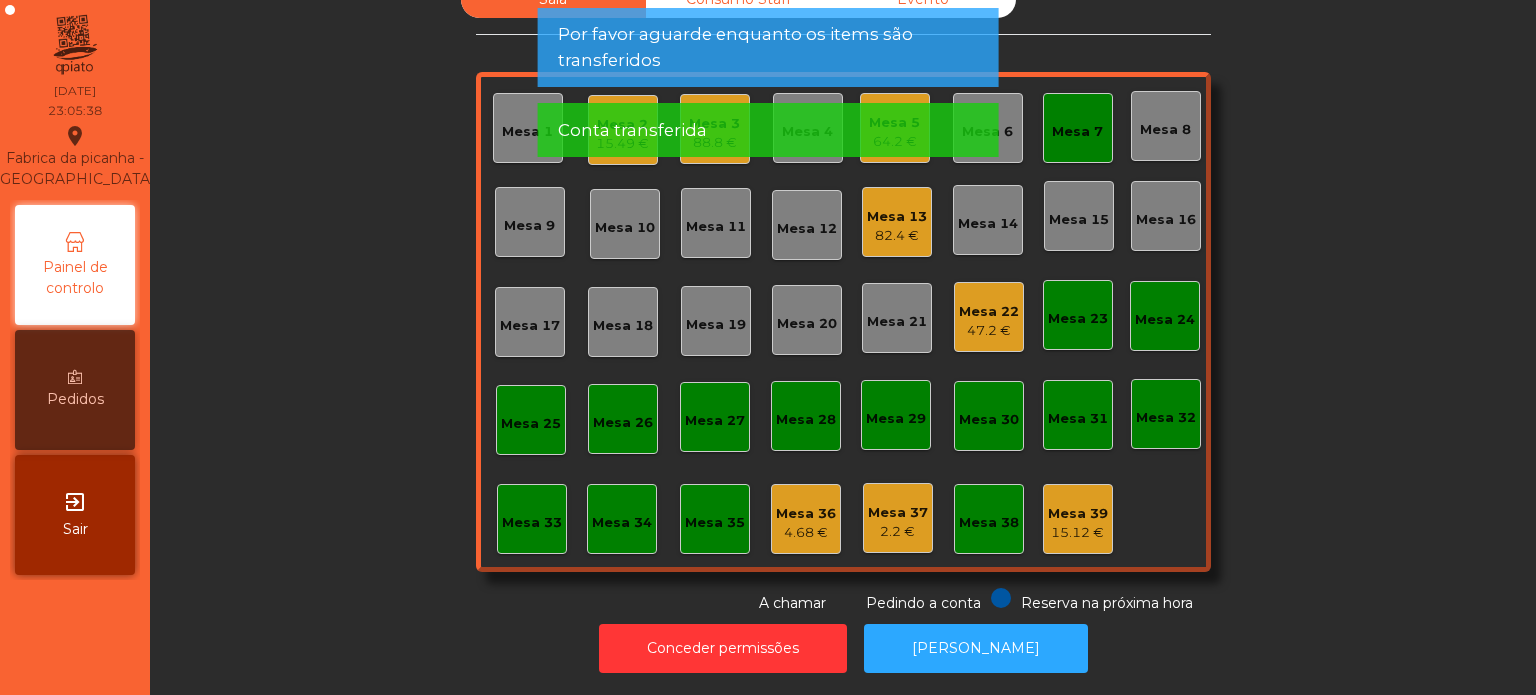 click on "Mesa 7" 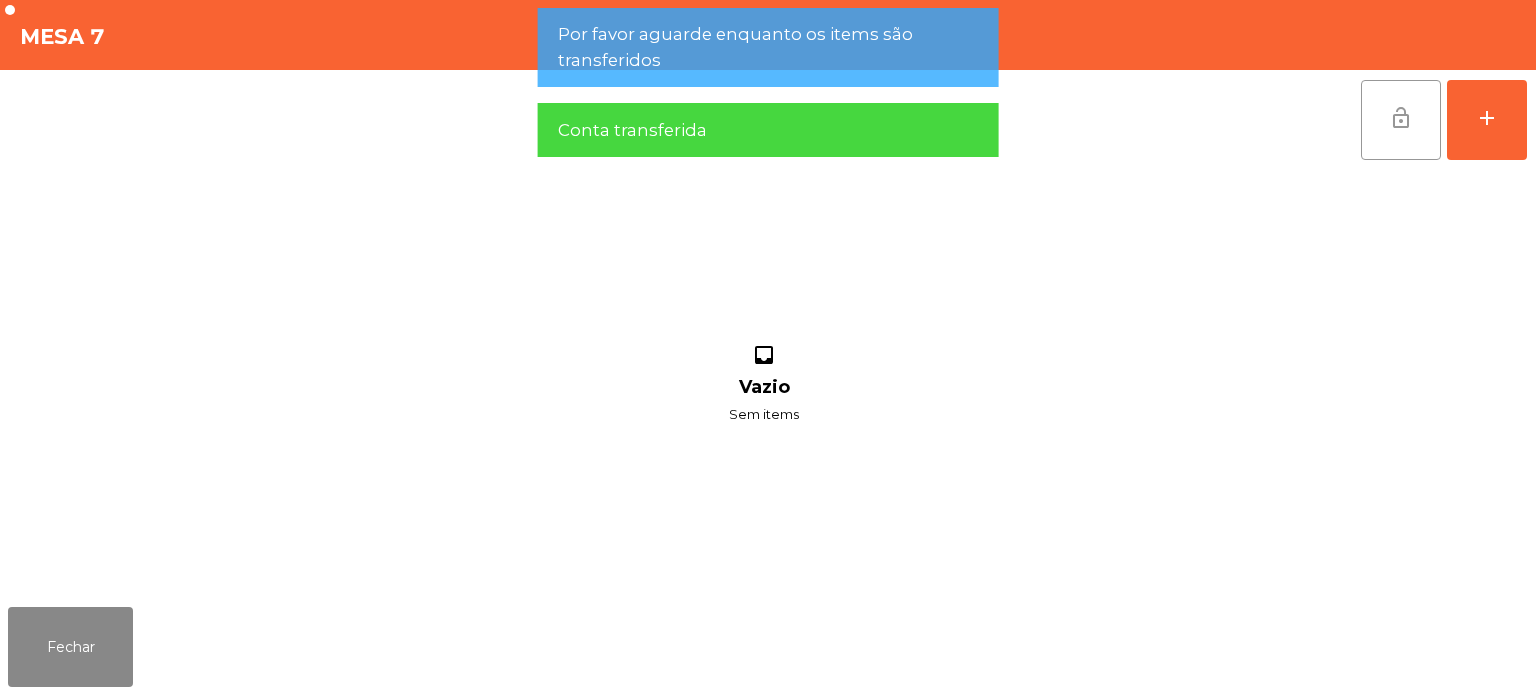 click on "lock_open" 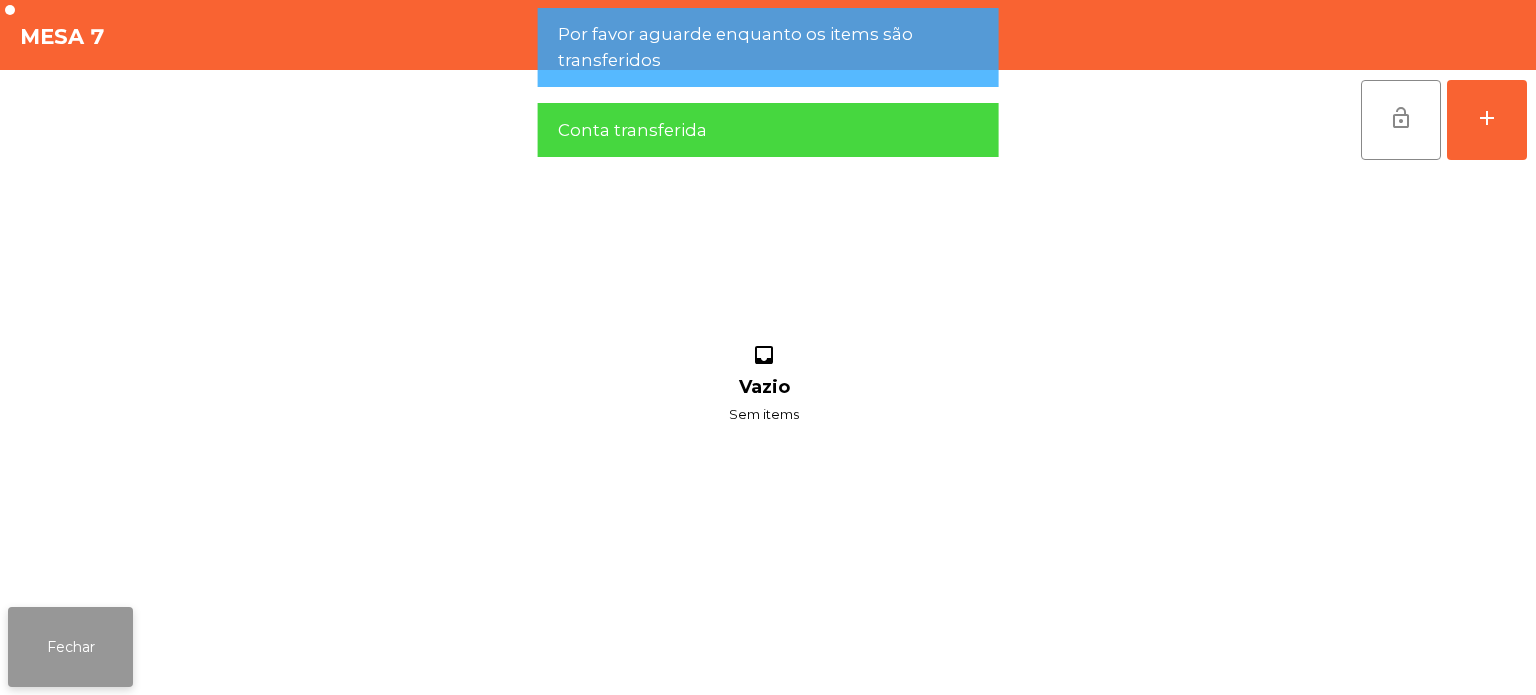 click on "Fechar" 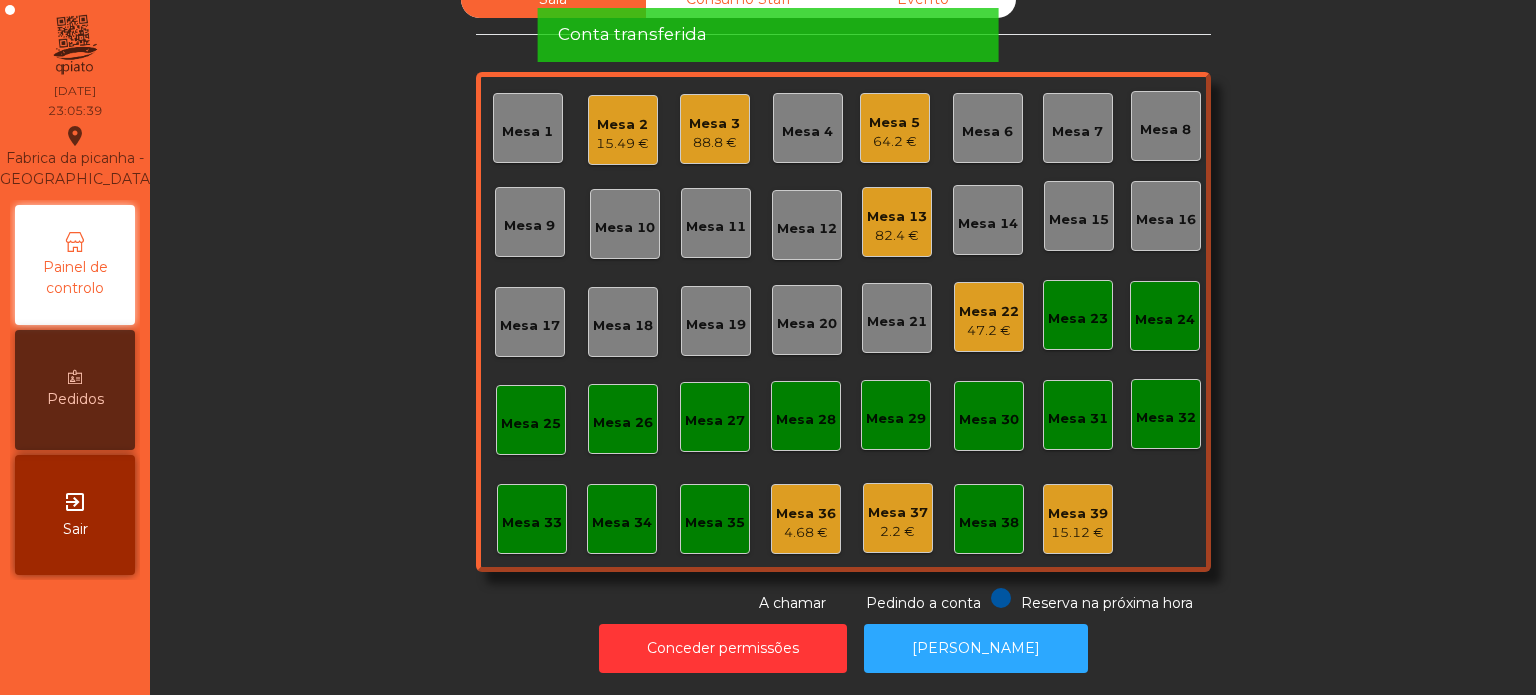 click on "Sala   Consumo Staff   Evento   Mesa 1   Mesa 2   15.49 €   Mesa 3   88.8 €   Mesa 4   Mesa 5   64.2 €   Mesa 6   Mesa 7   Mesa 8   Mesa 9   Mesa 10   Mesa 11   Mesa 12   Mesa 13   82.4 €   Mesa 14   Mesa 15   Mesa 16   Mesa 17   Mesa 18   Mesa 19   Mesa 20   Mesa 21   Mesa 22   47.2 €   Mesa 23   Mesa 24   Mesa 25   Mesa 26   Mesa 27   Mesa 28   Mesa 29   Mesa 30   Mesa 31   Mesa 32   Mesa 33   Mesa 34   Mesa 35   Mesa 36   4.68 €   Mesa 37   2.2 €   Mesa 38   Mesa 39   15.12 €  Reserva na próxima hora Pedindo a conta A chamar" 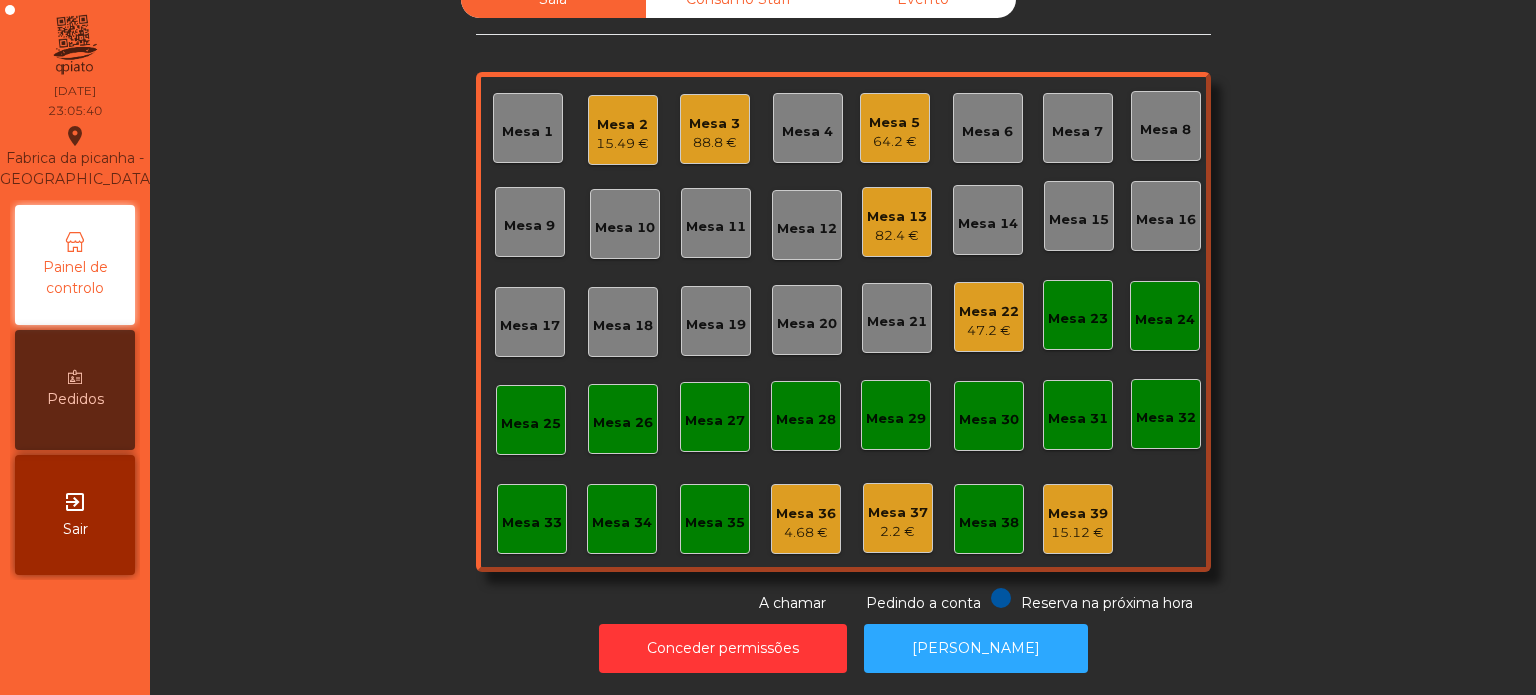 click on "Mesa 2" 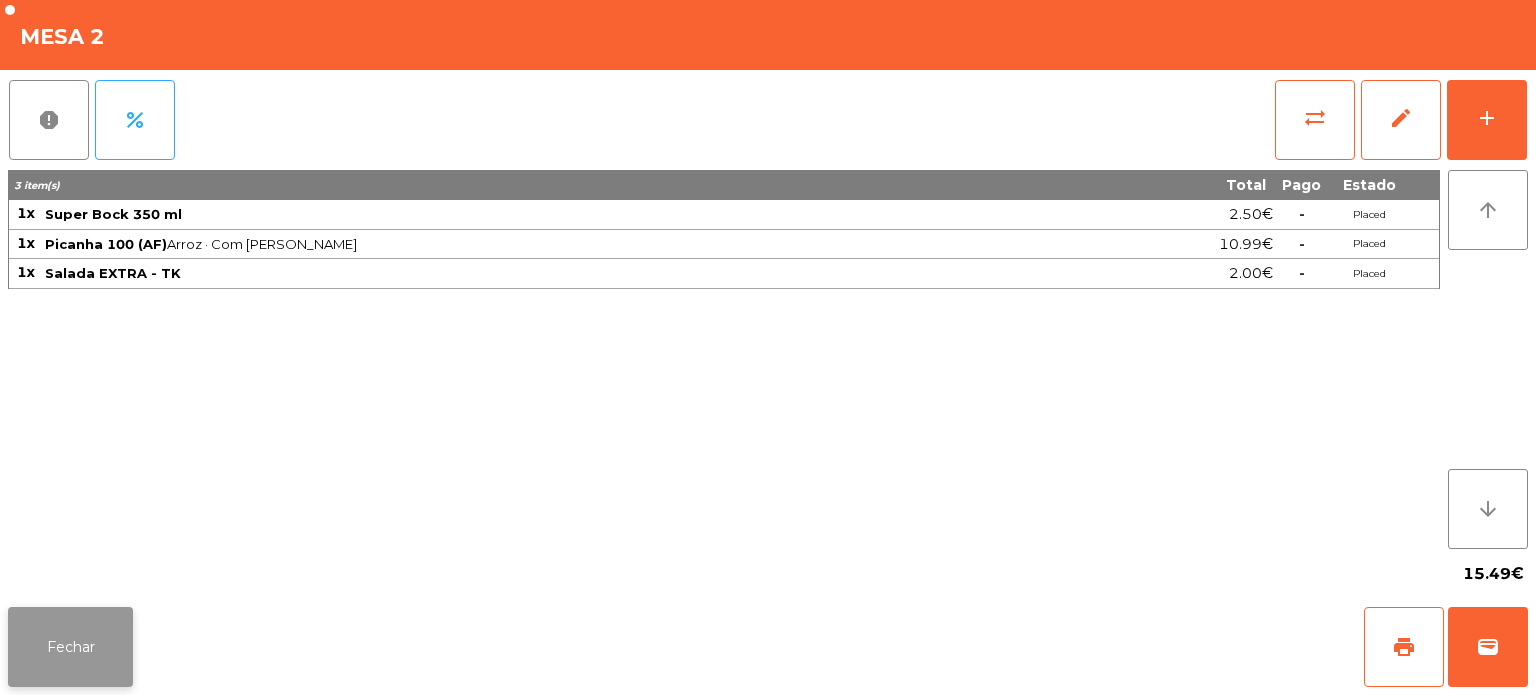 click on "Fechar" 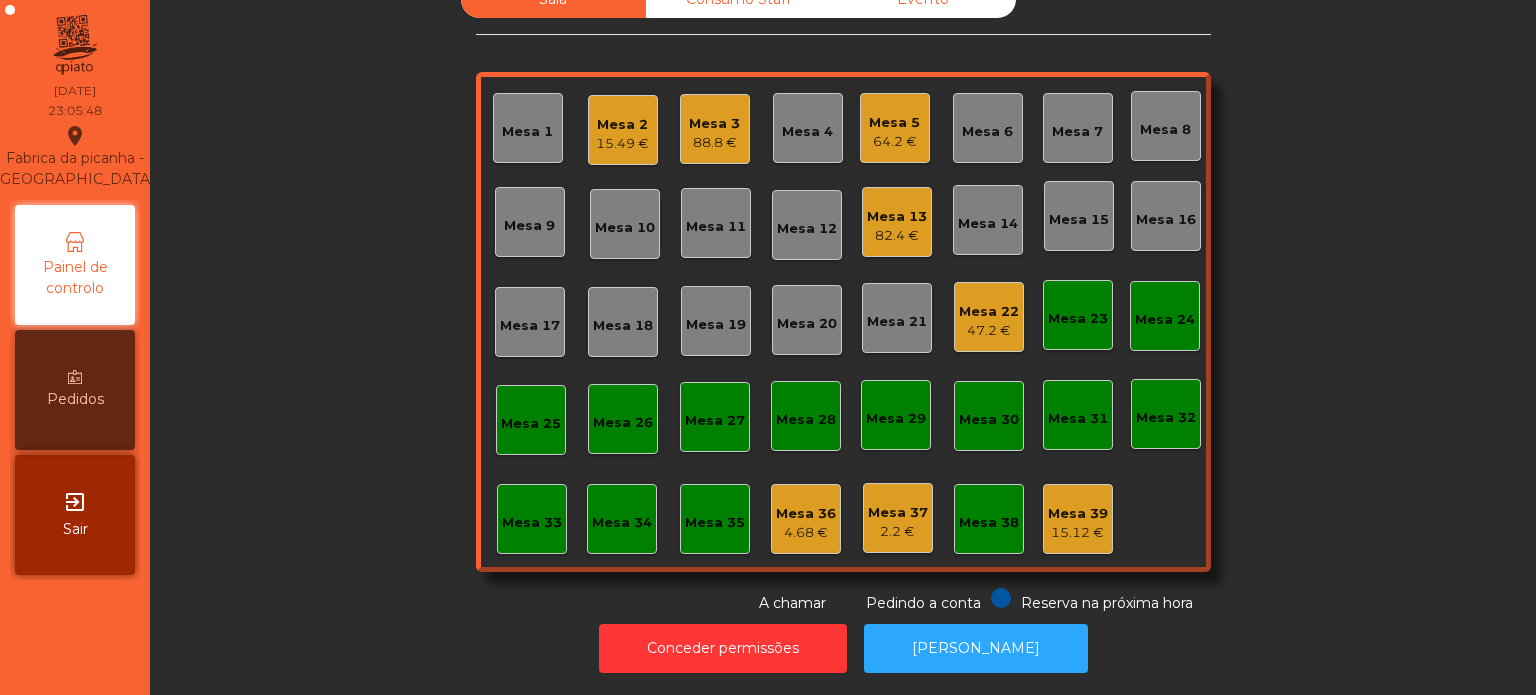 click on "88.8 €" 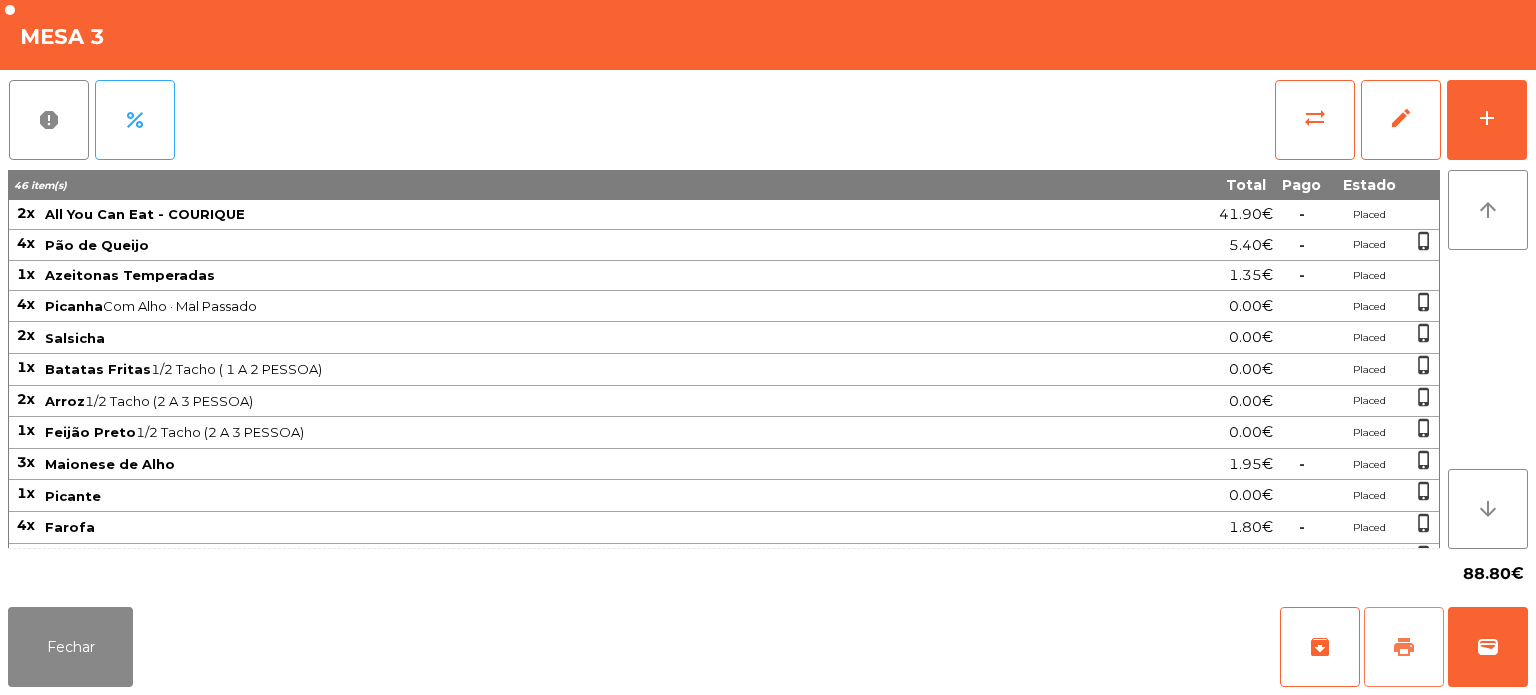 click on "print" 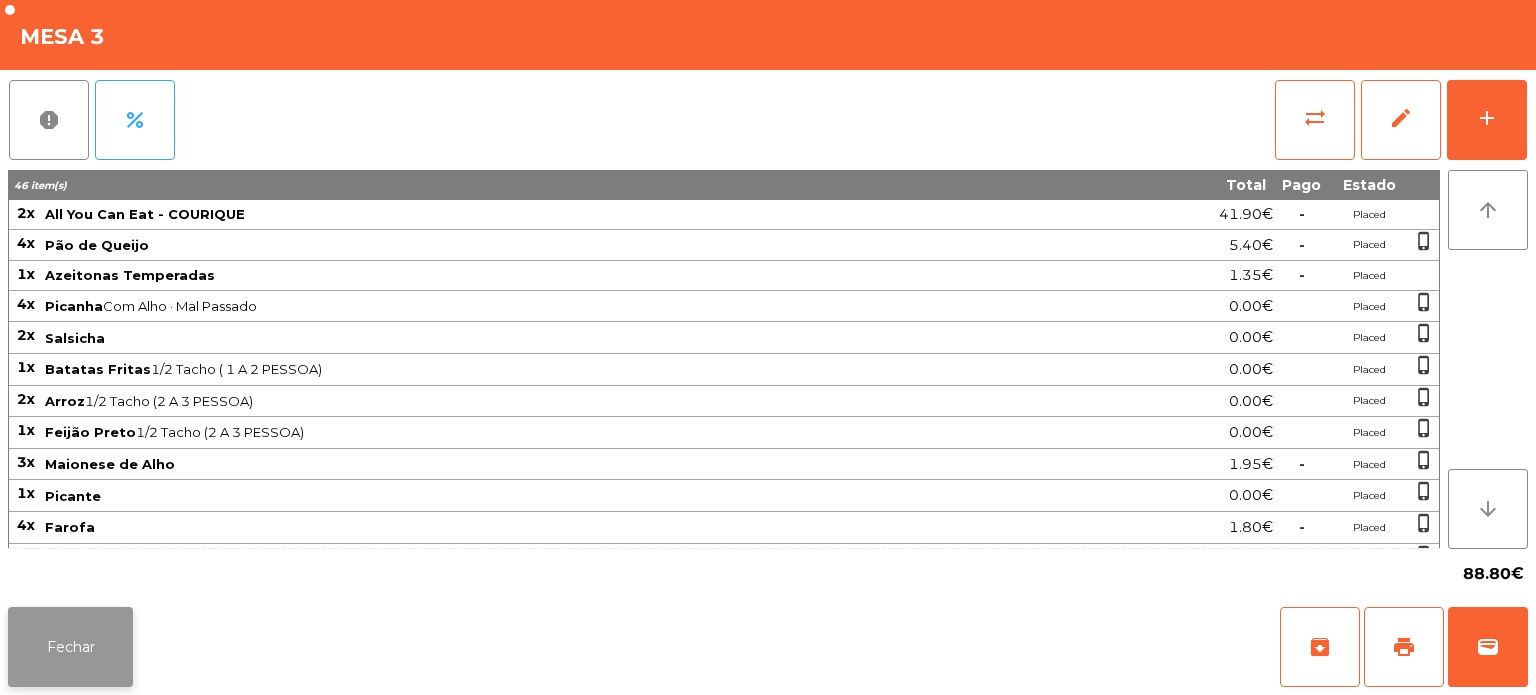 click on "Fechar" 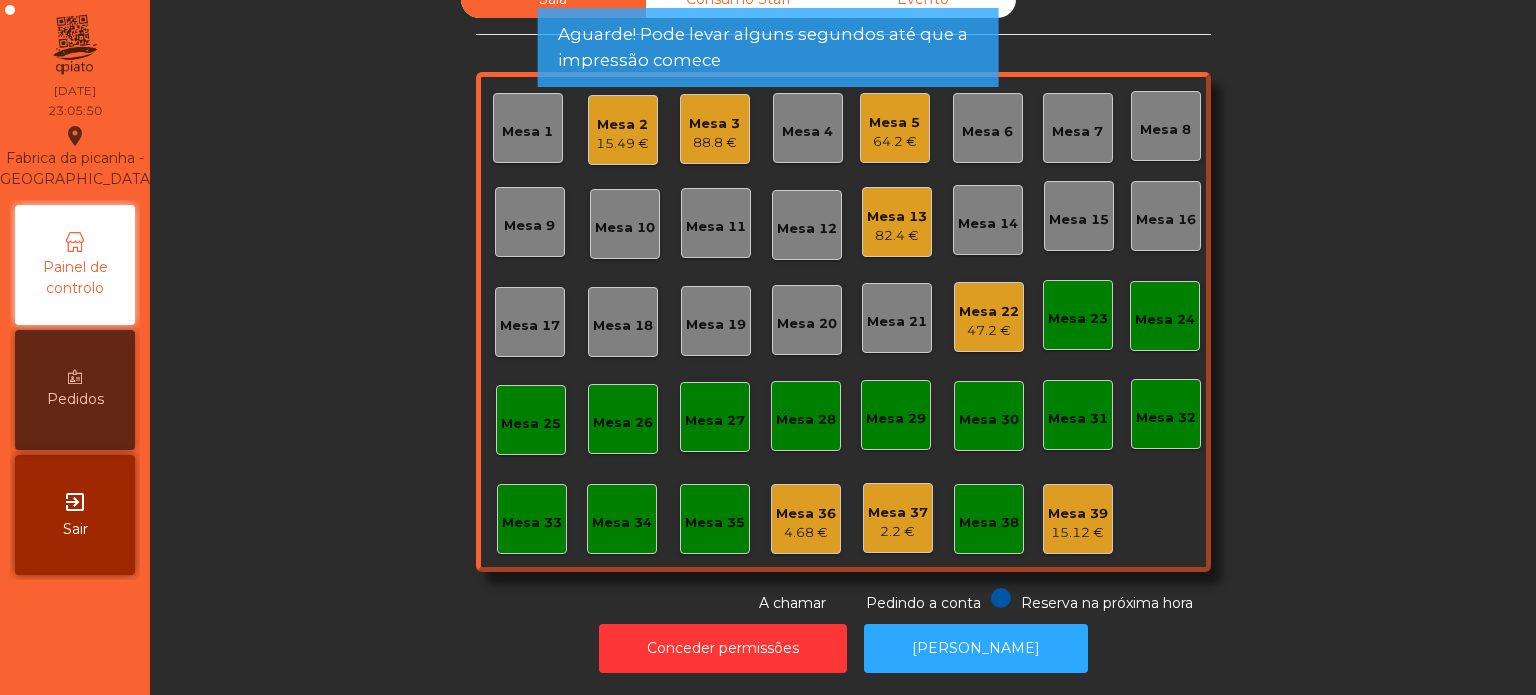 click on "64.2 €" 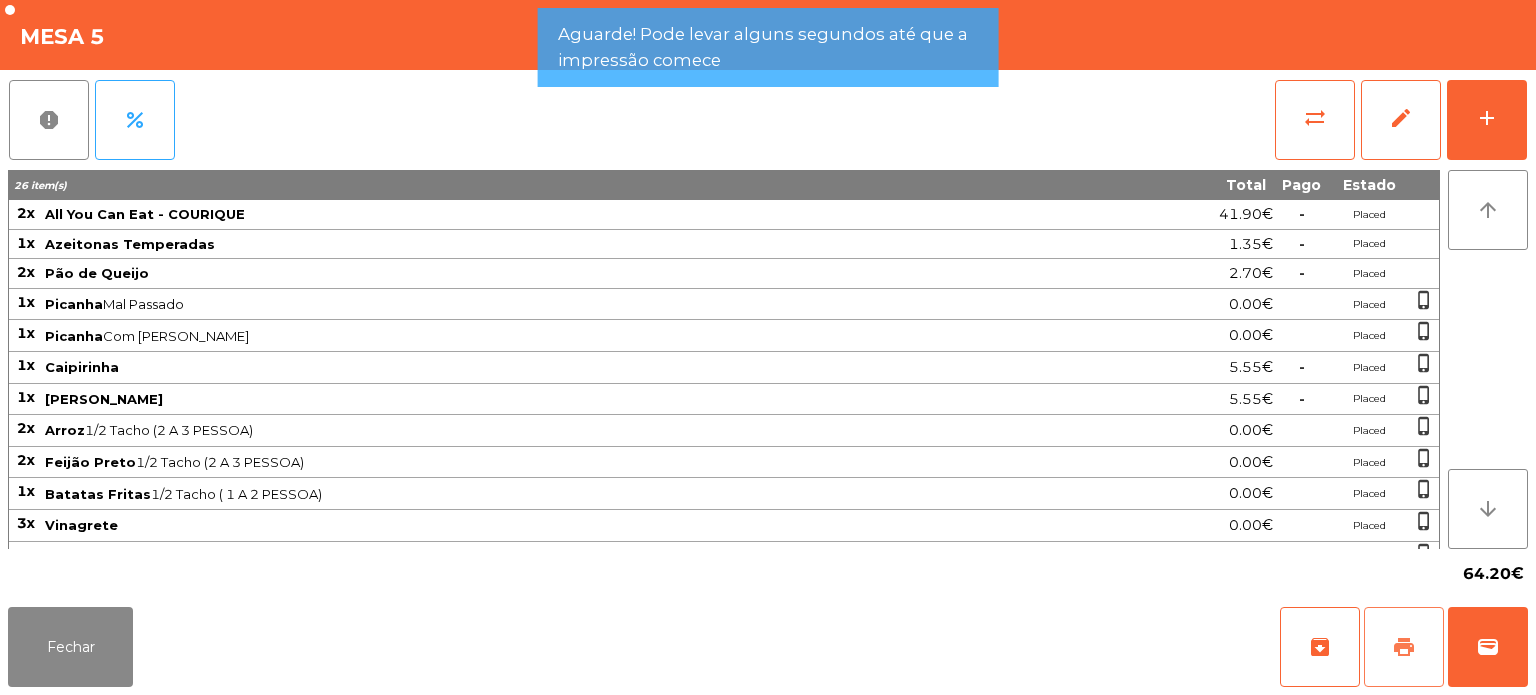 click on "print" 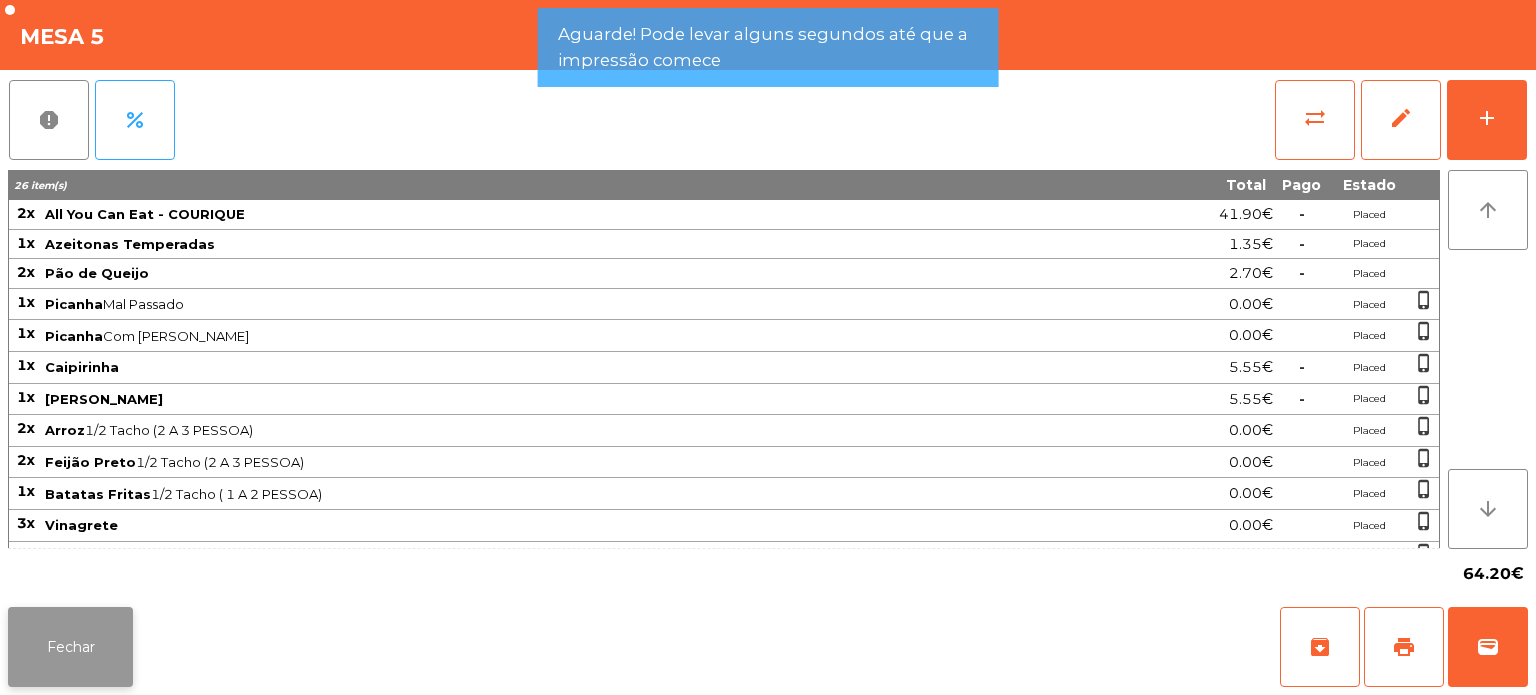 click on "Fechar" 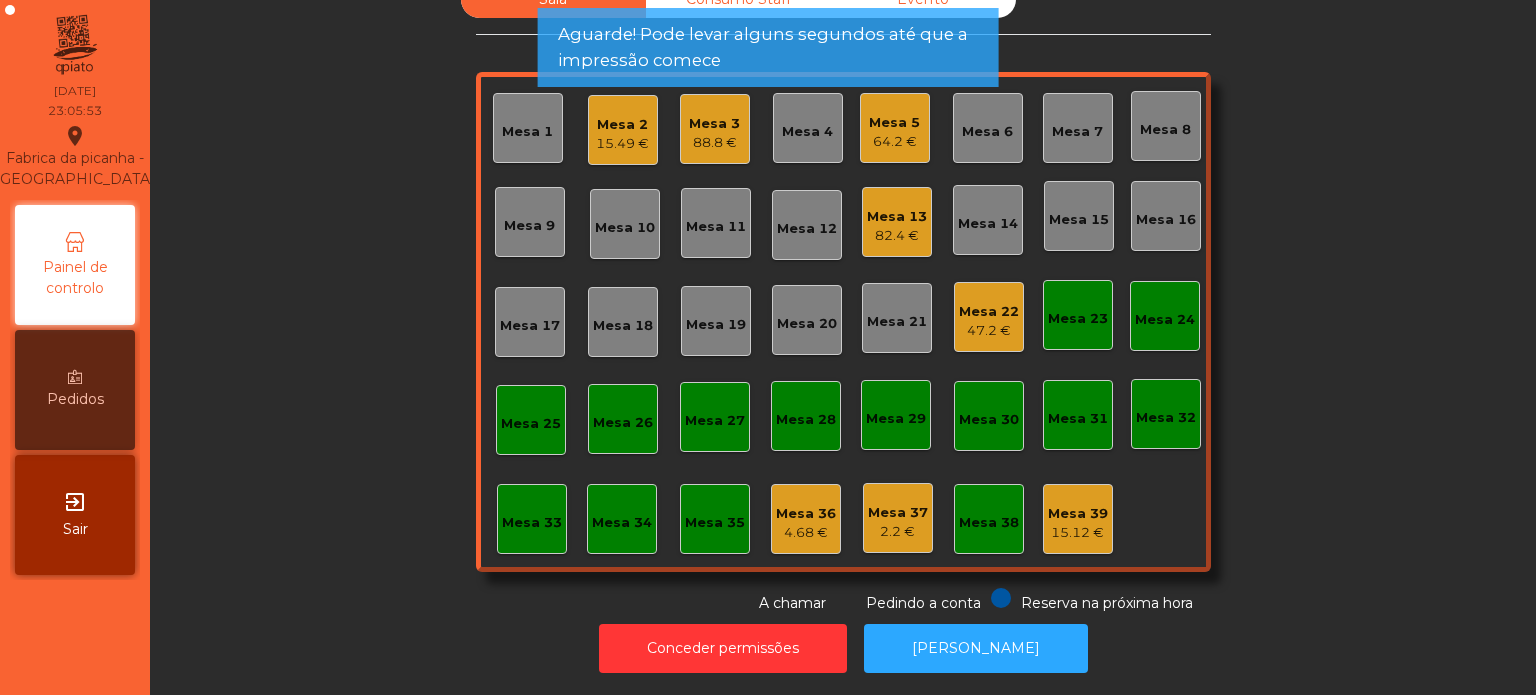 click on "Mesa 2   15.49 €" 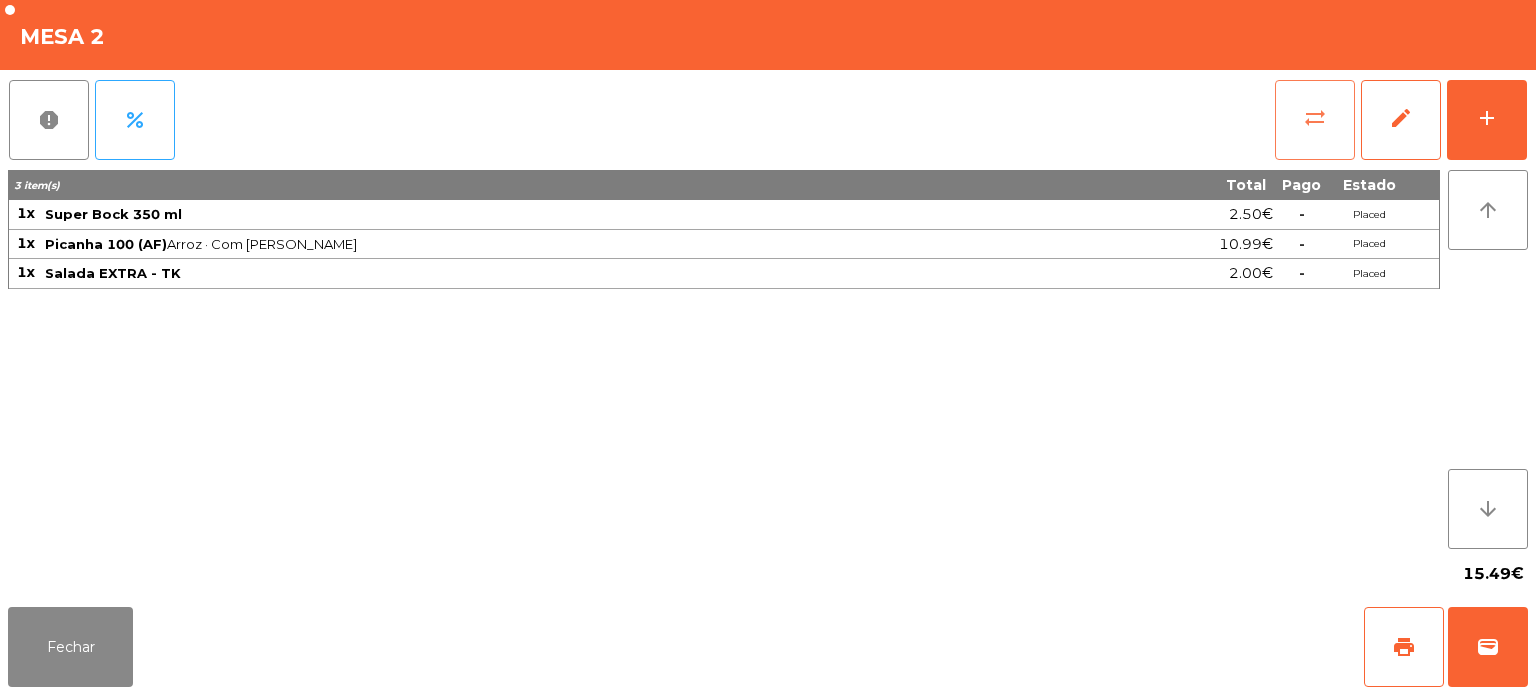 click on "sync_alt" 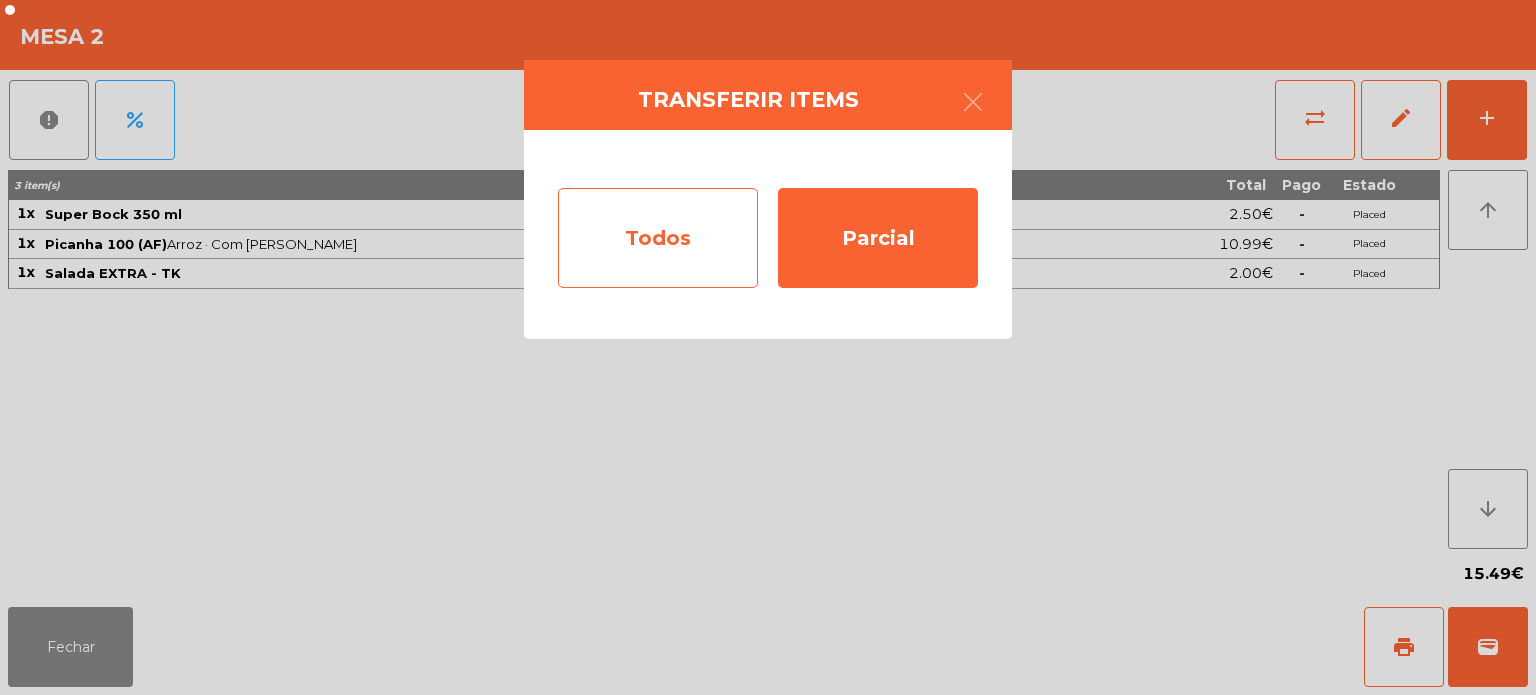 click on "Todos" 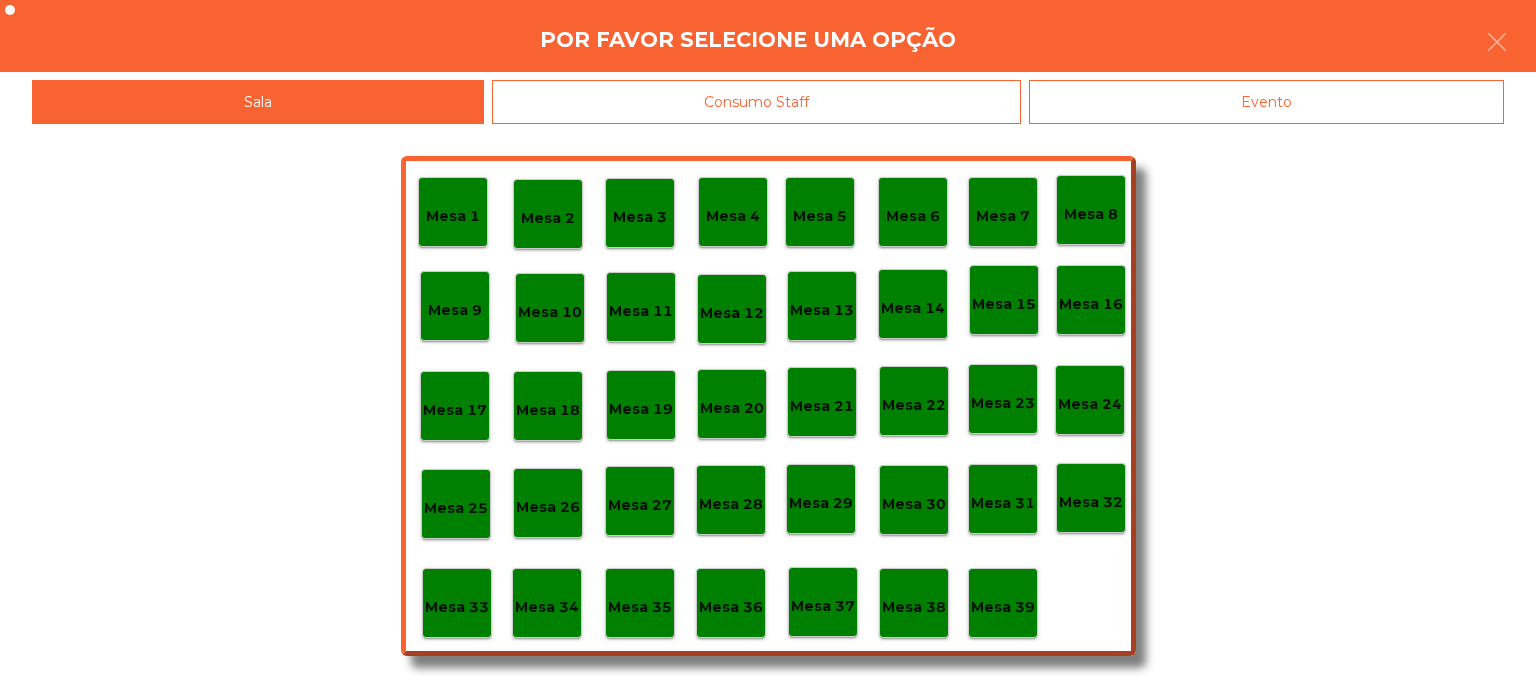 click on "Evento" 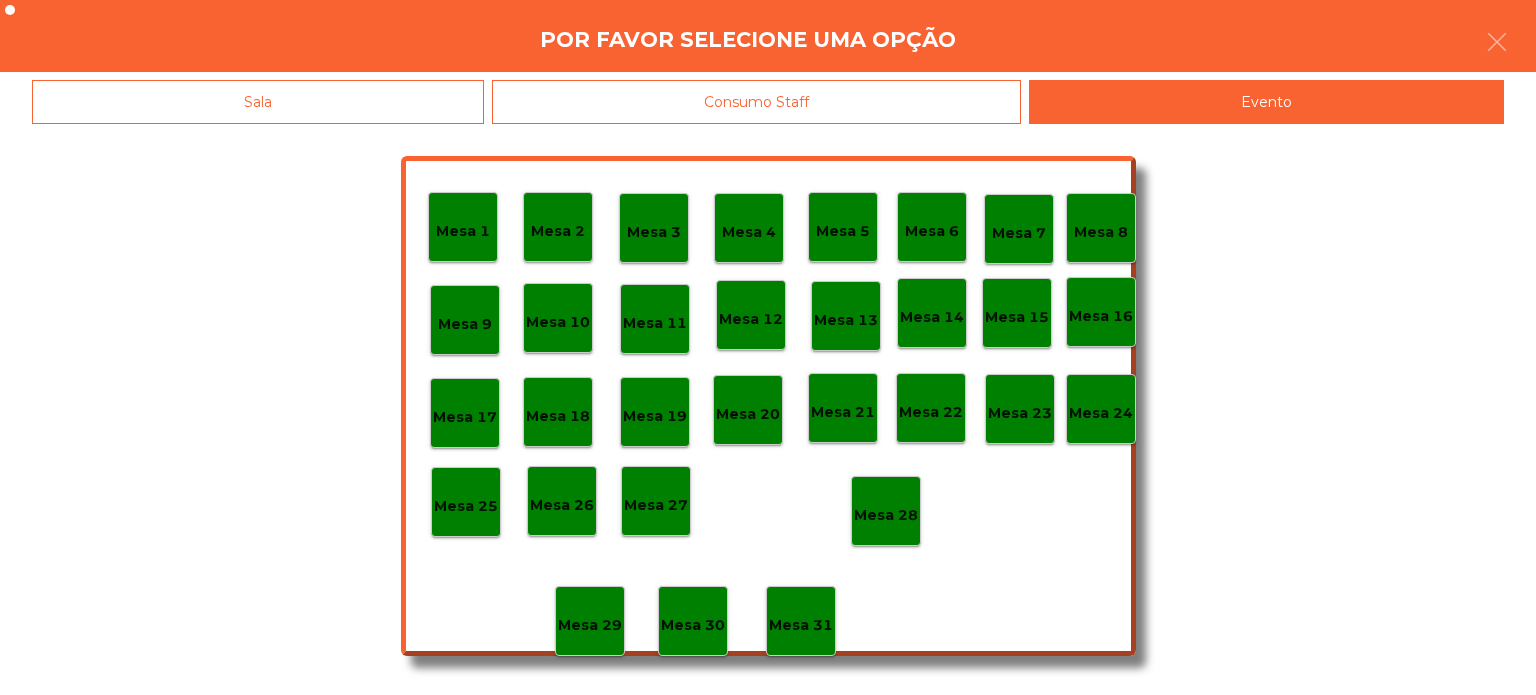 click on "Mesa 28" 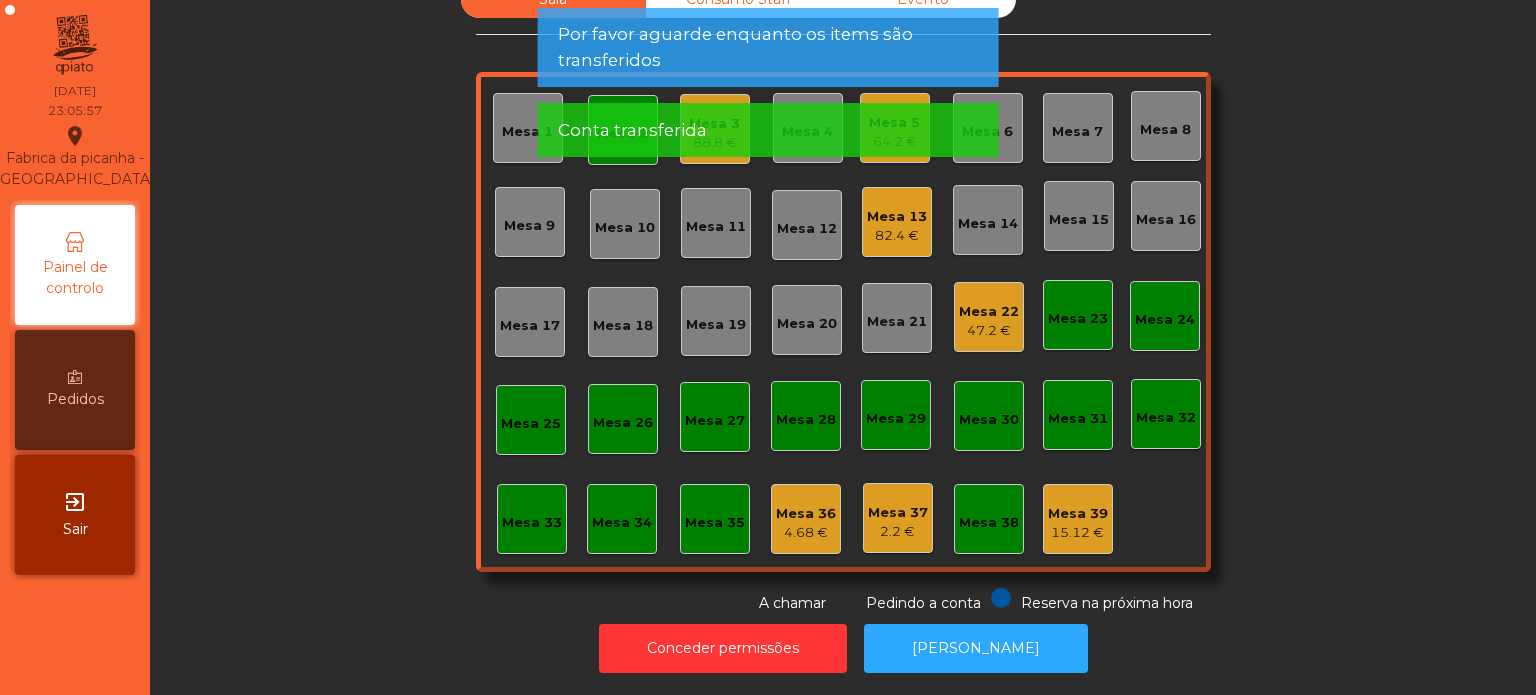 click on "Mesa 13" 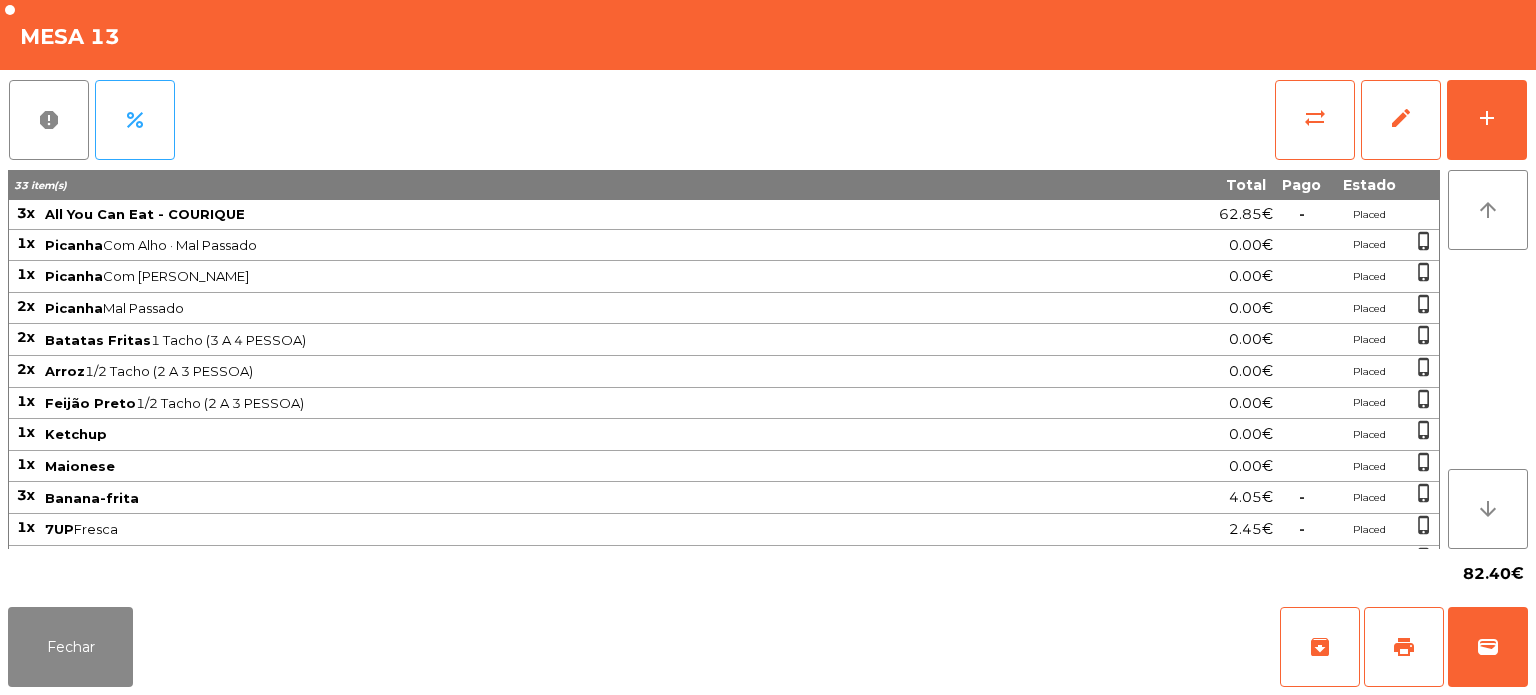scroll, scrollTop: 268, scrollLeft: 0, axis: vertical 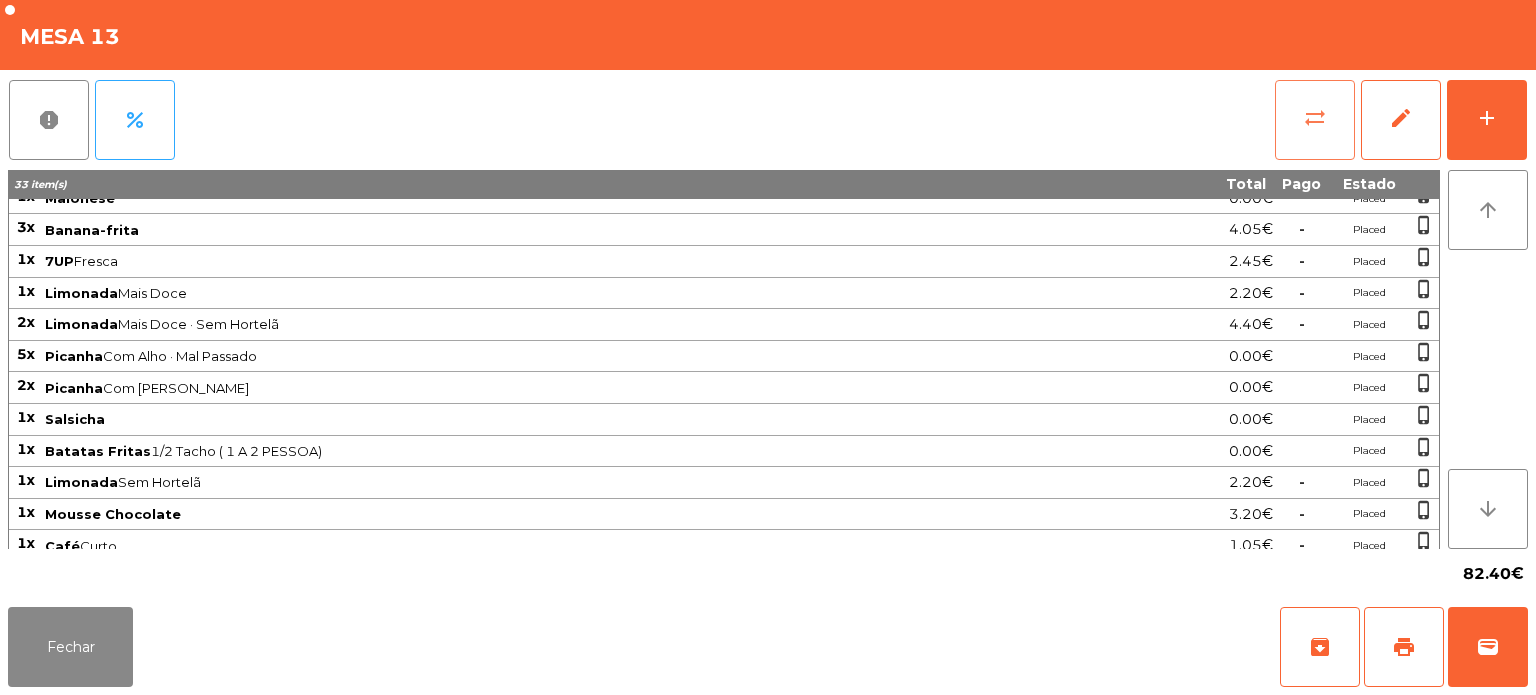 click on "sync_alt" 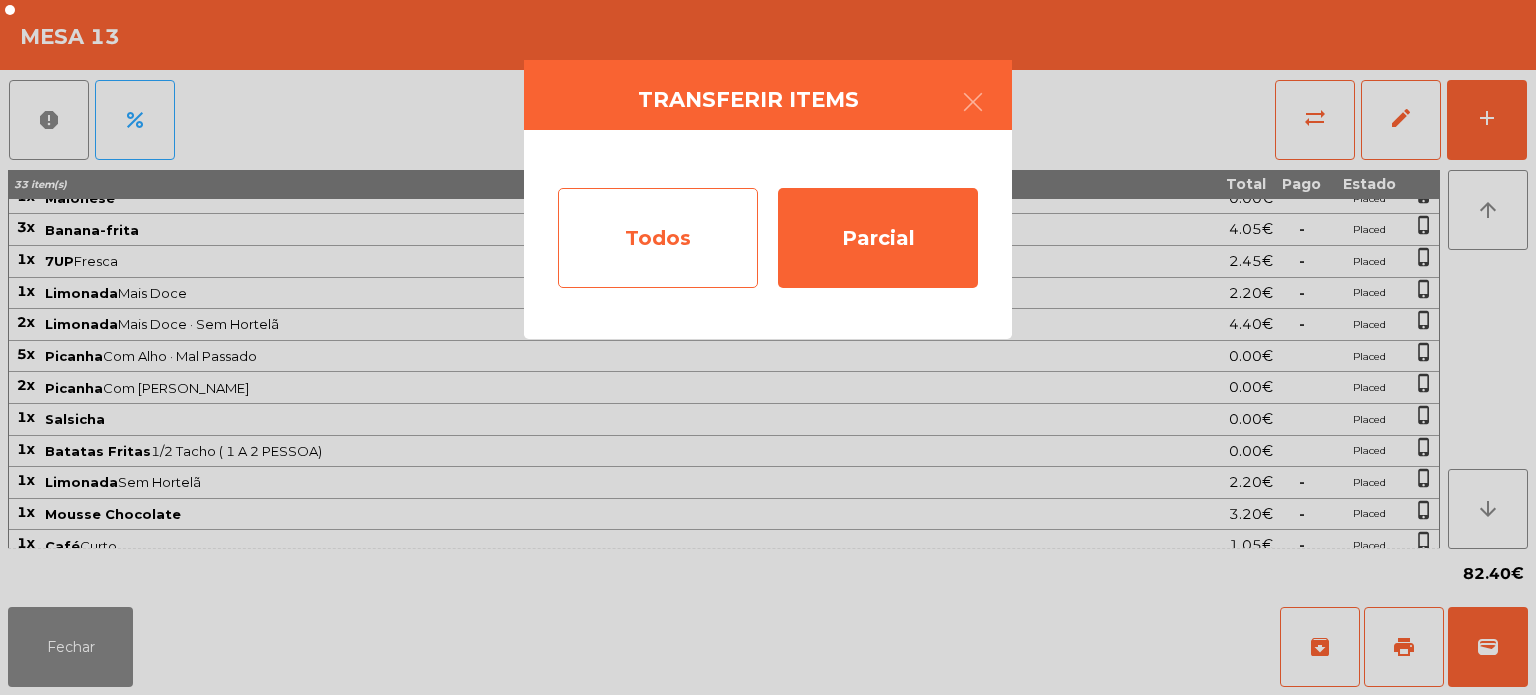 click on "Todos" 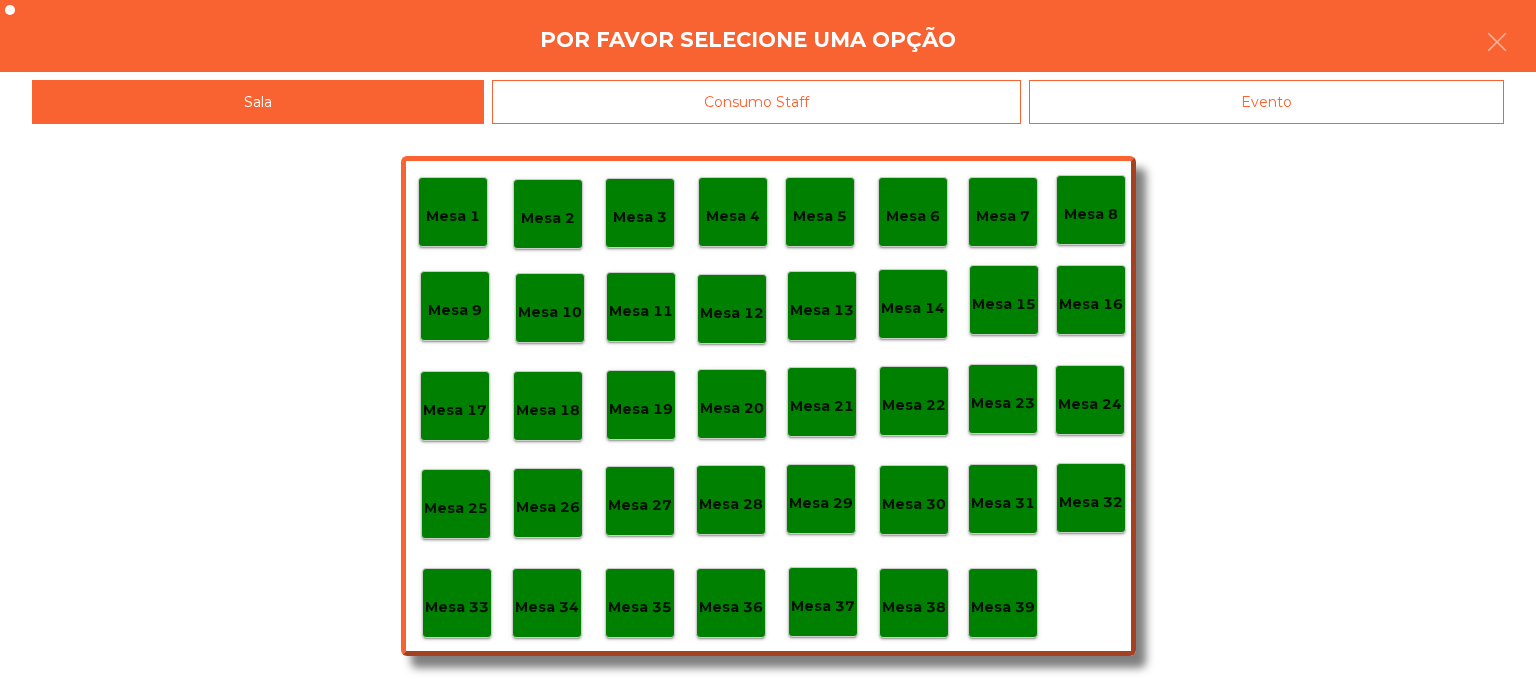click on "Evento" 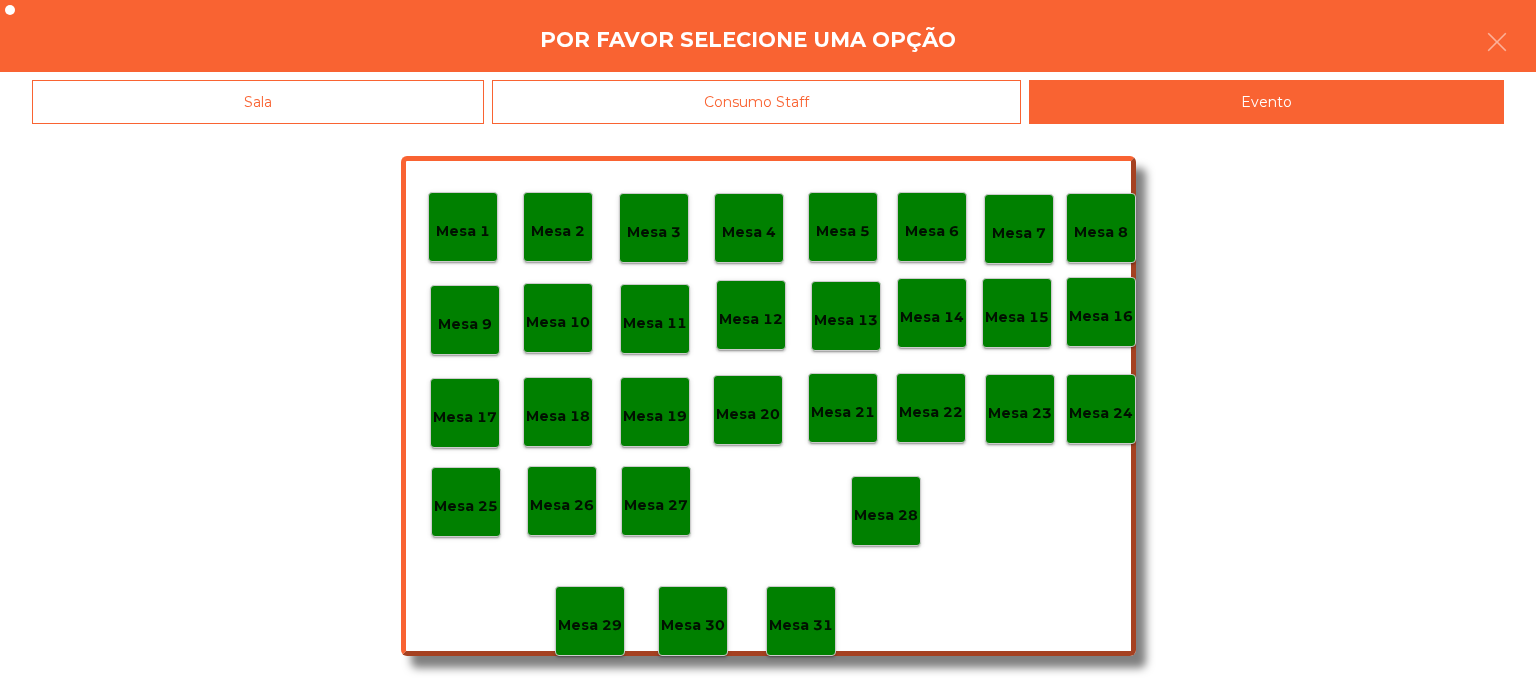 click on "Mesa 28" 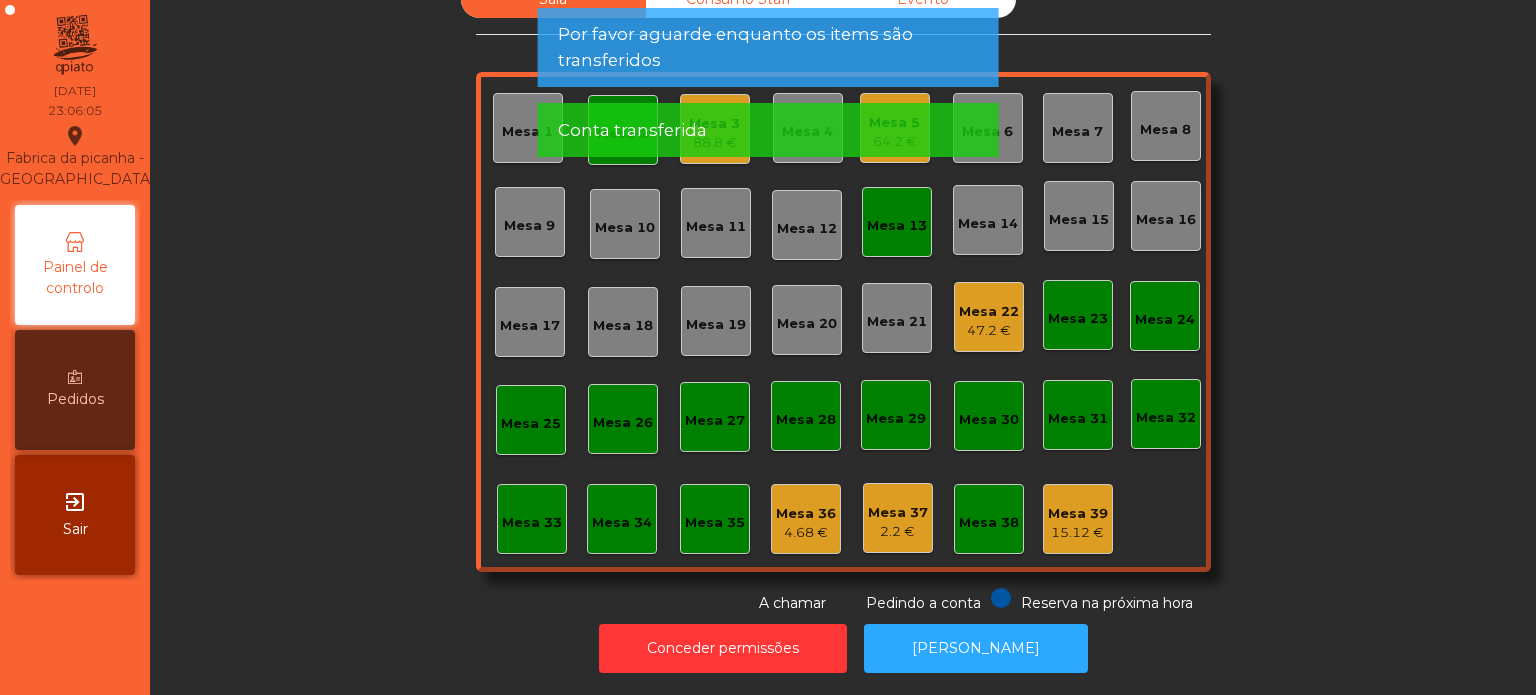 click on "47.2 €" 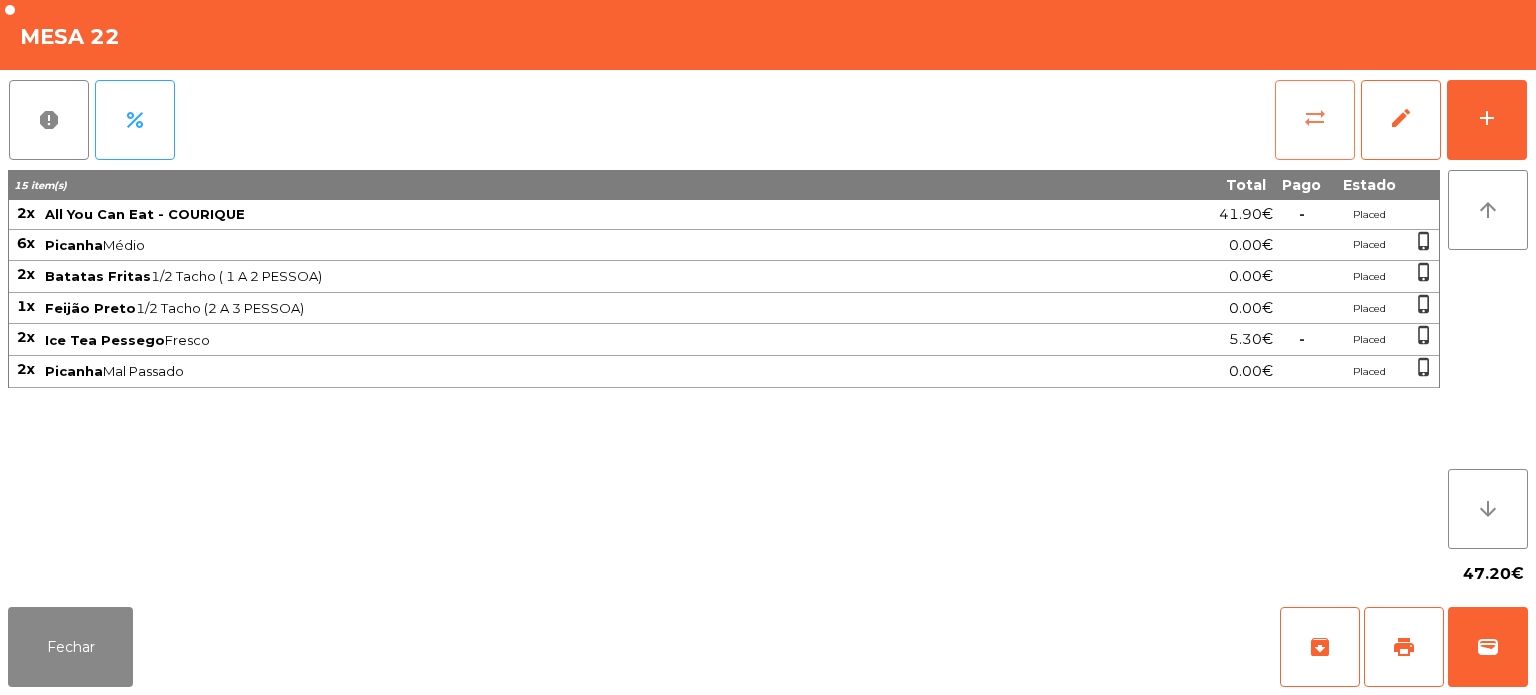 click on "sync_alt" 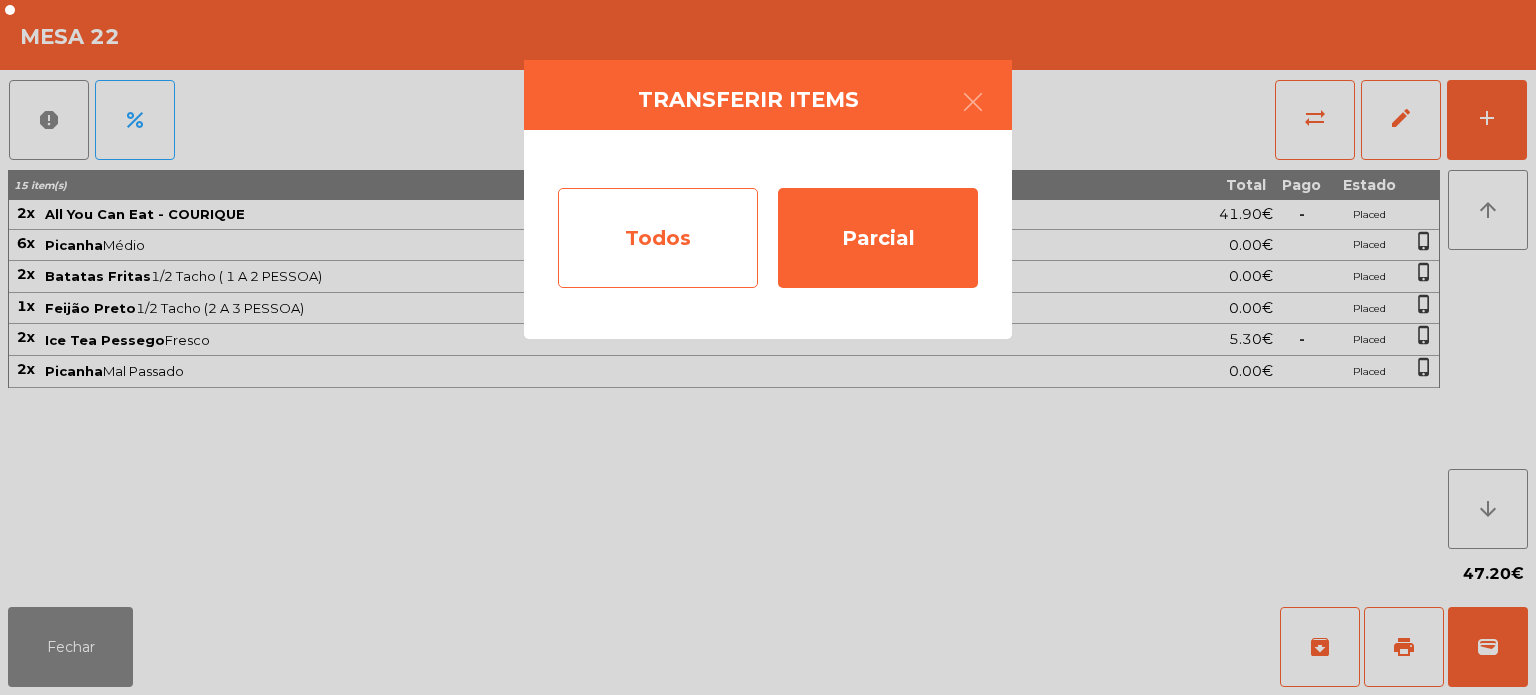 click on "Todos" 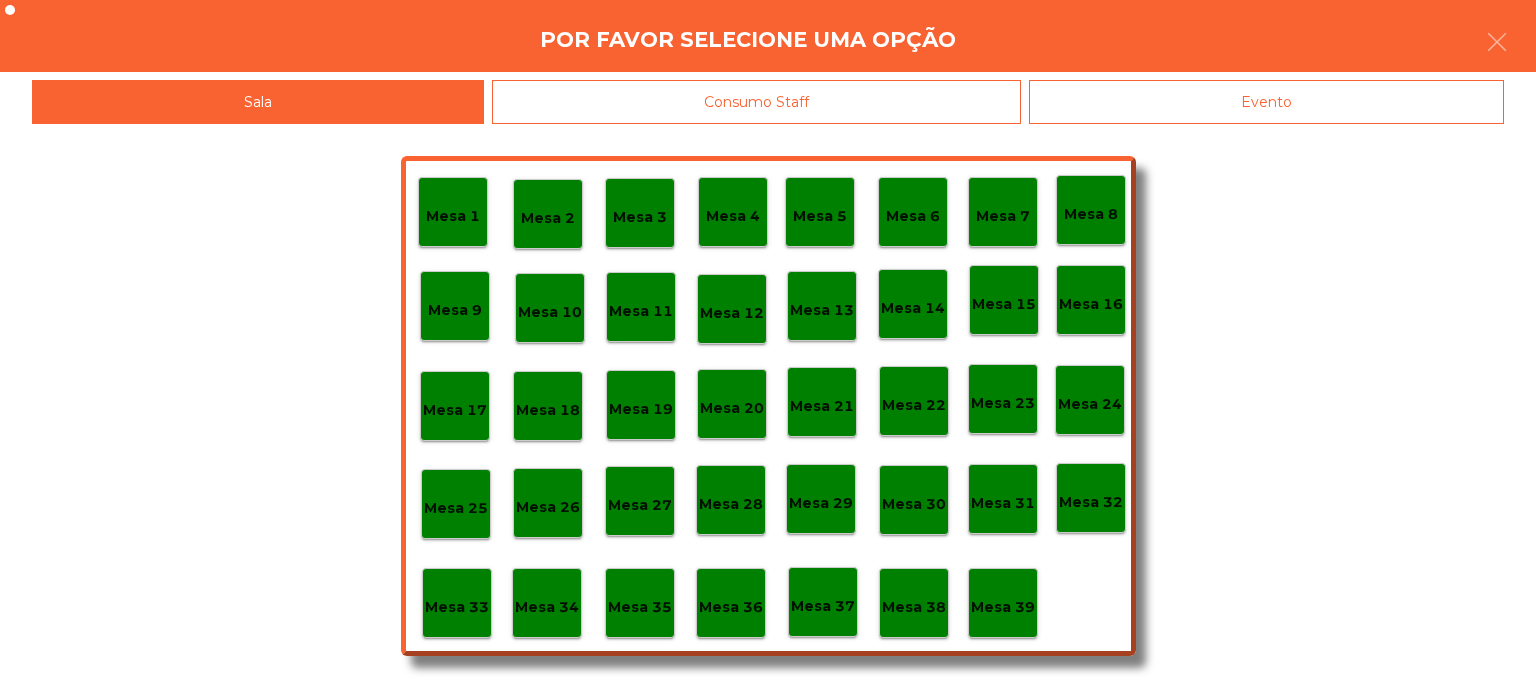 click on "Evento" 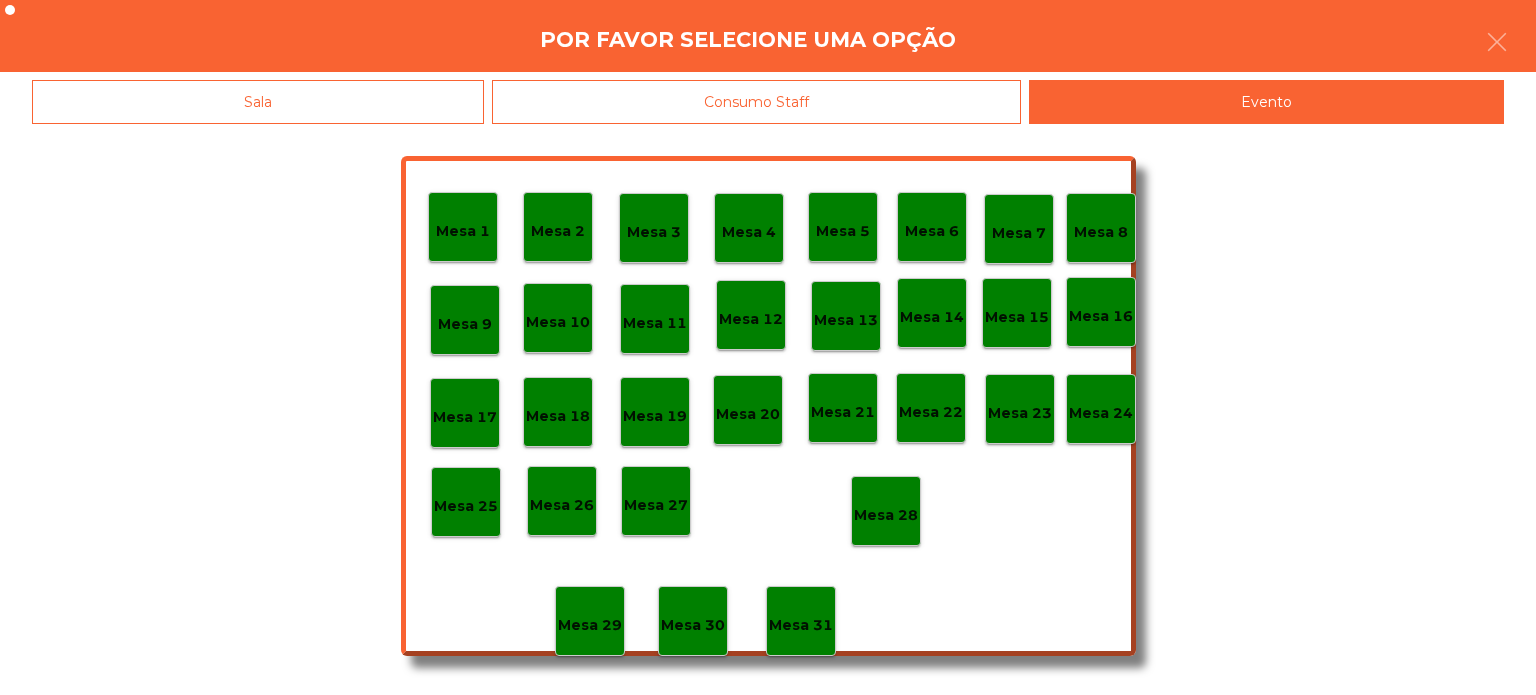 click on "Mesa 28" 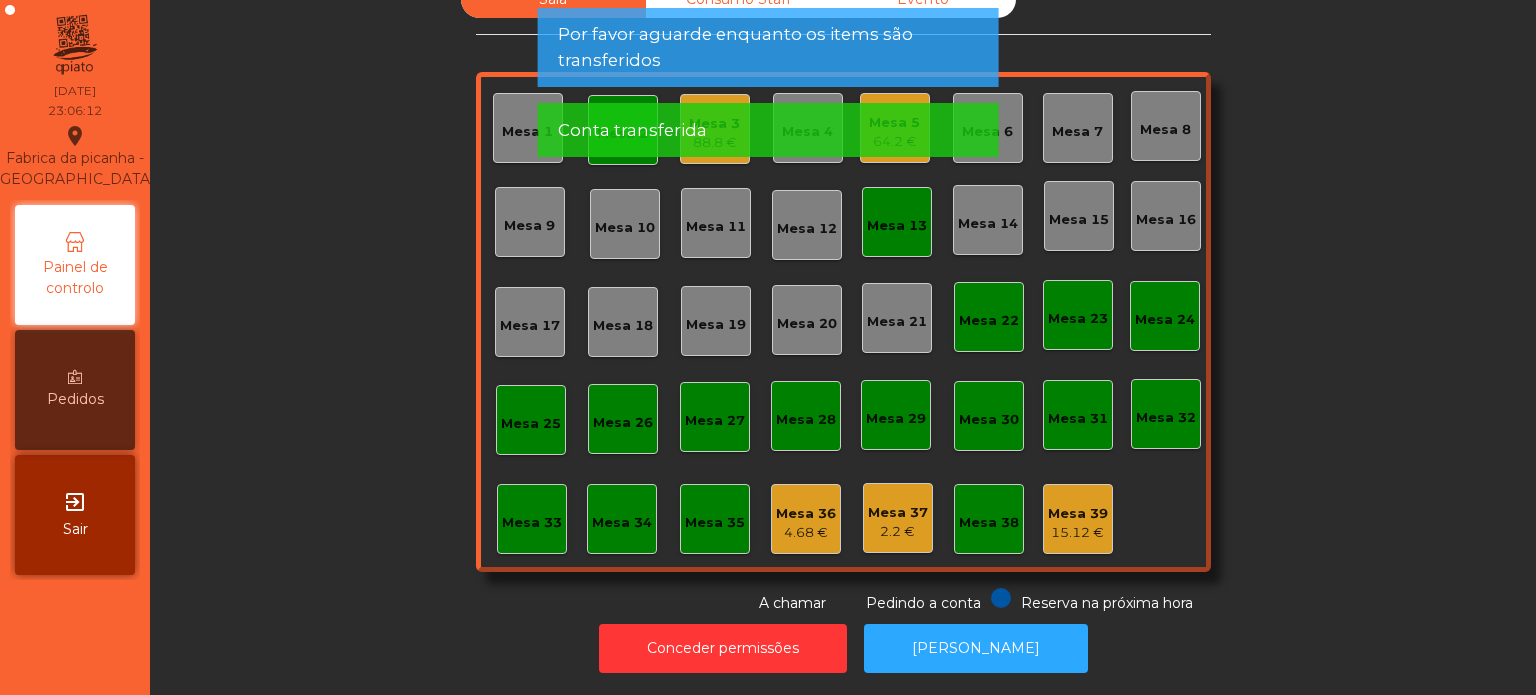 click on "Mesa 13" 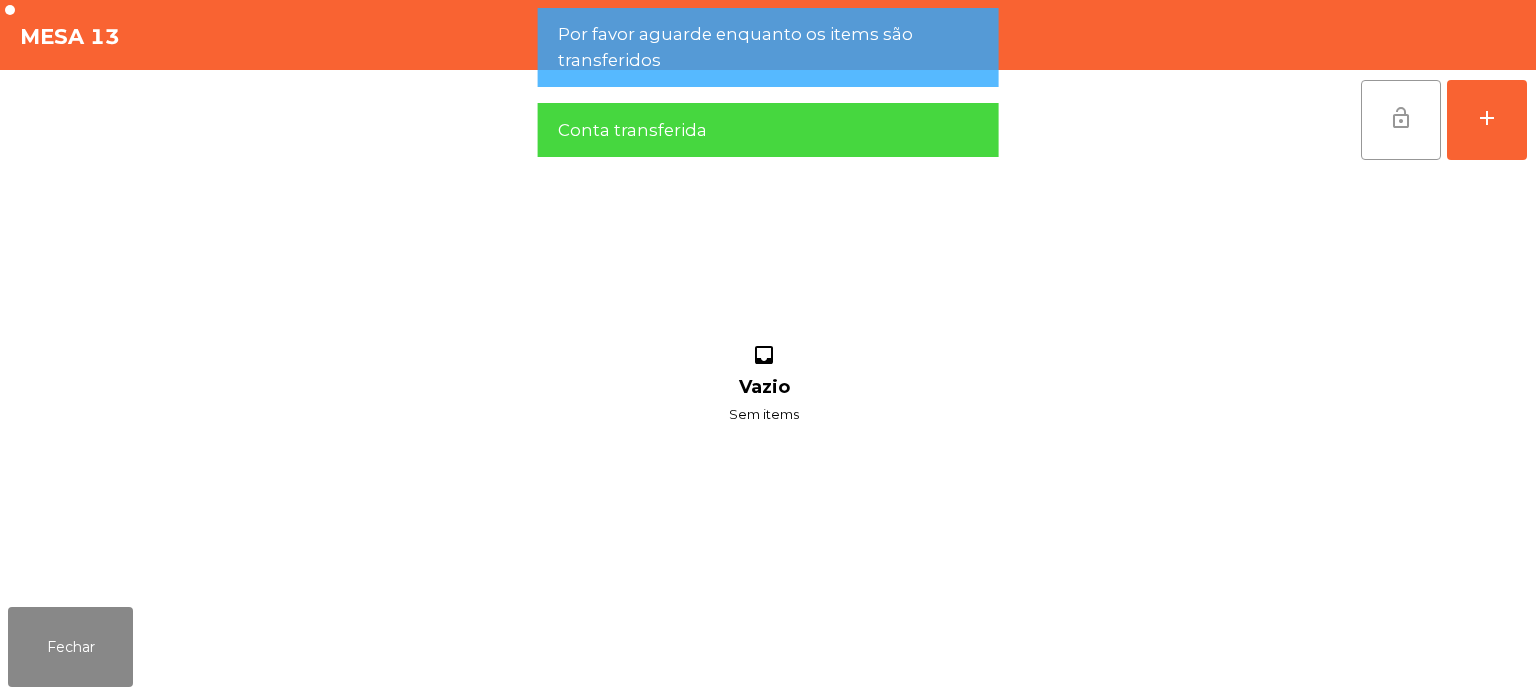 click on "lock_open" 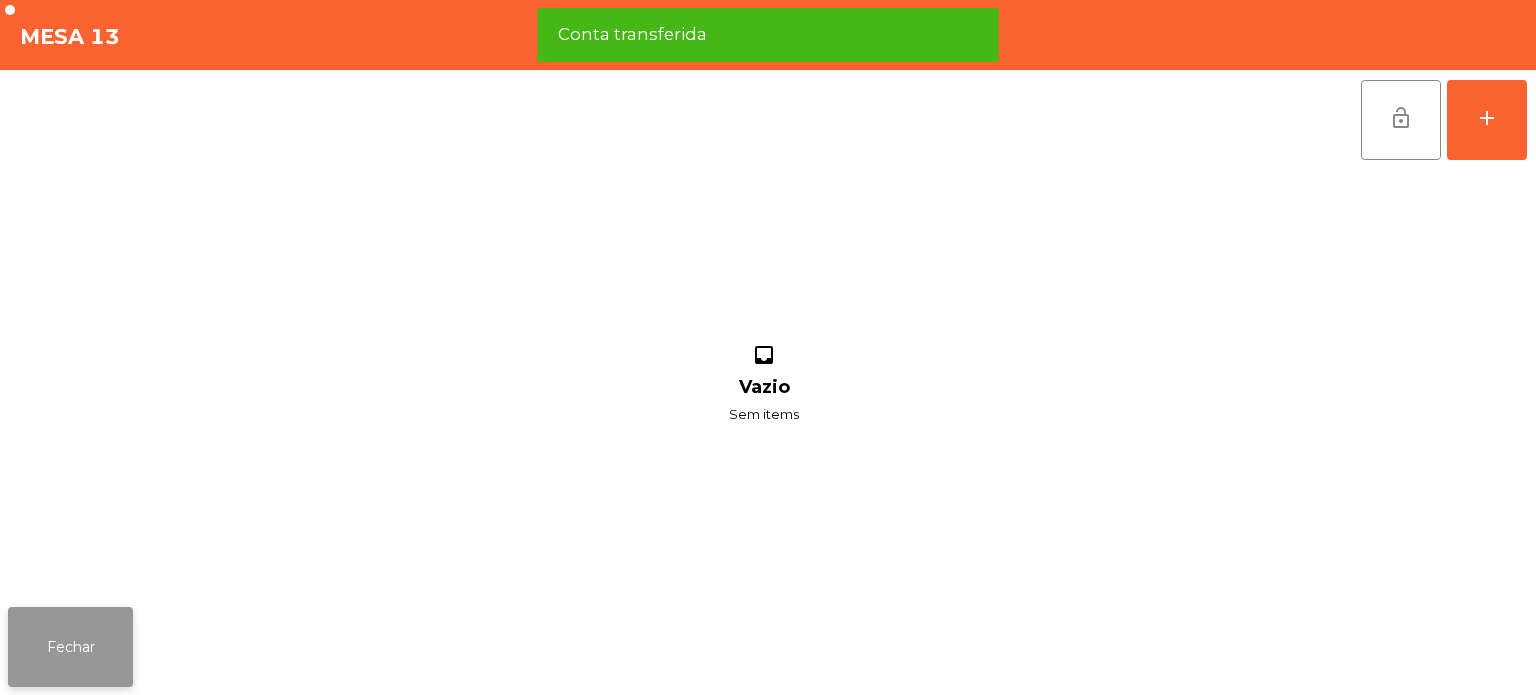 click on "Fechar" 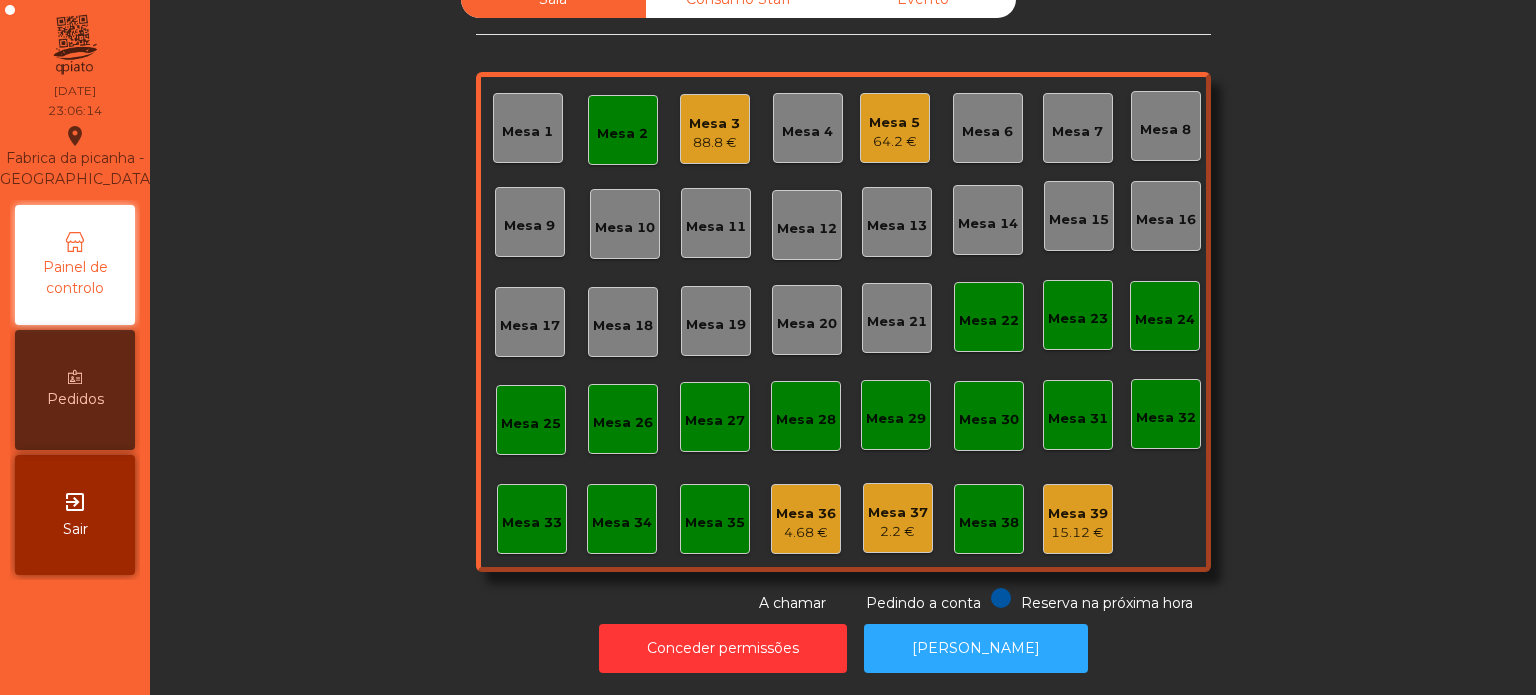 click on "Mesa 22" 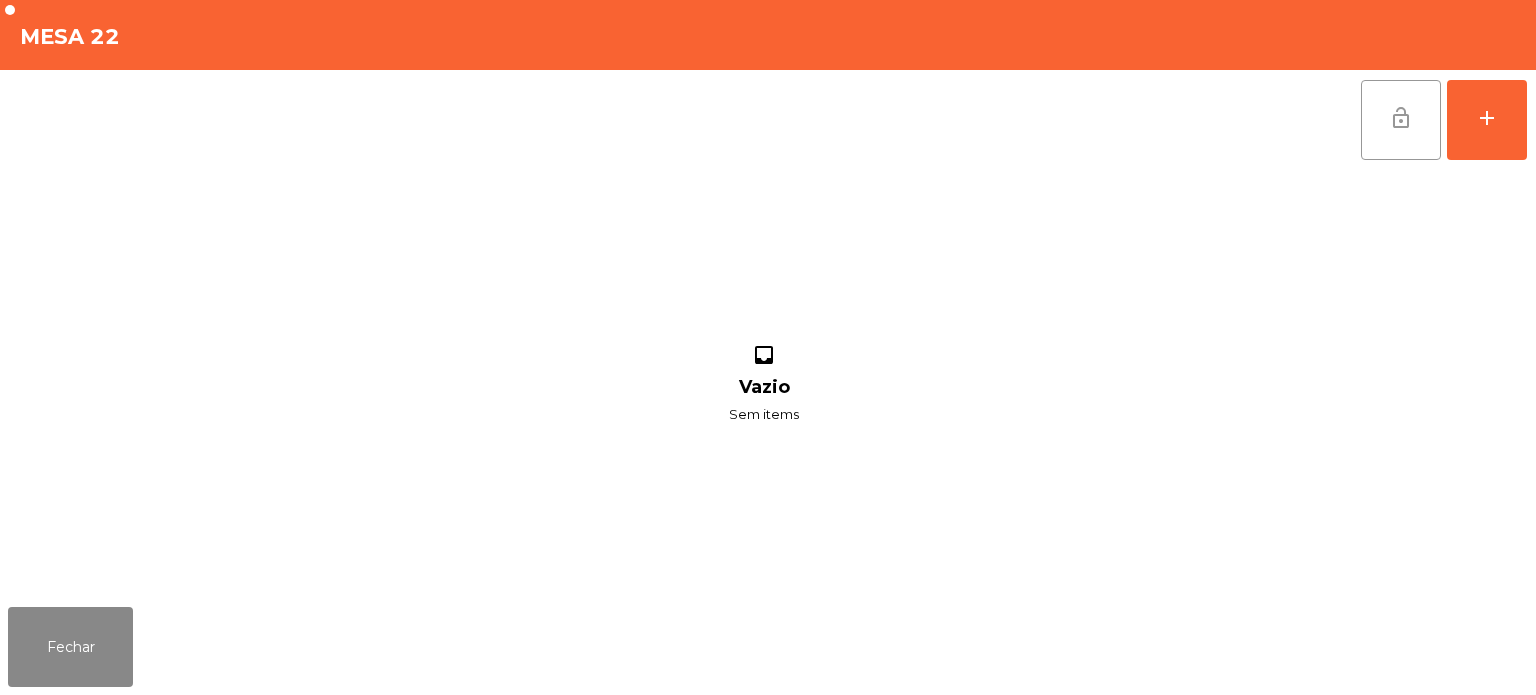 click on "lock_open" 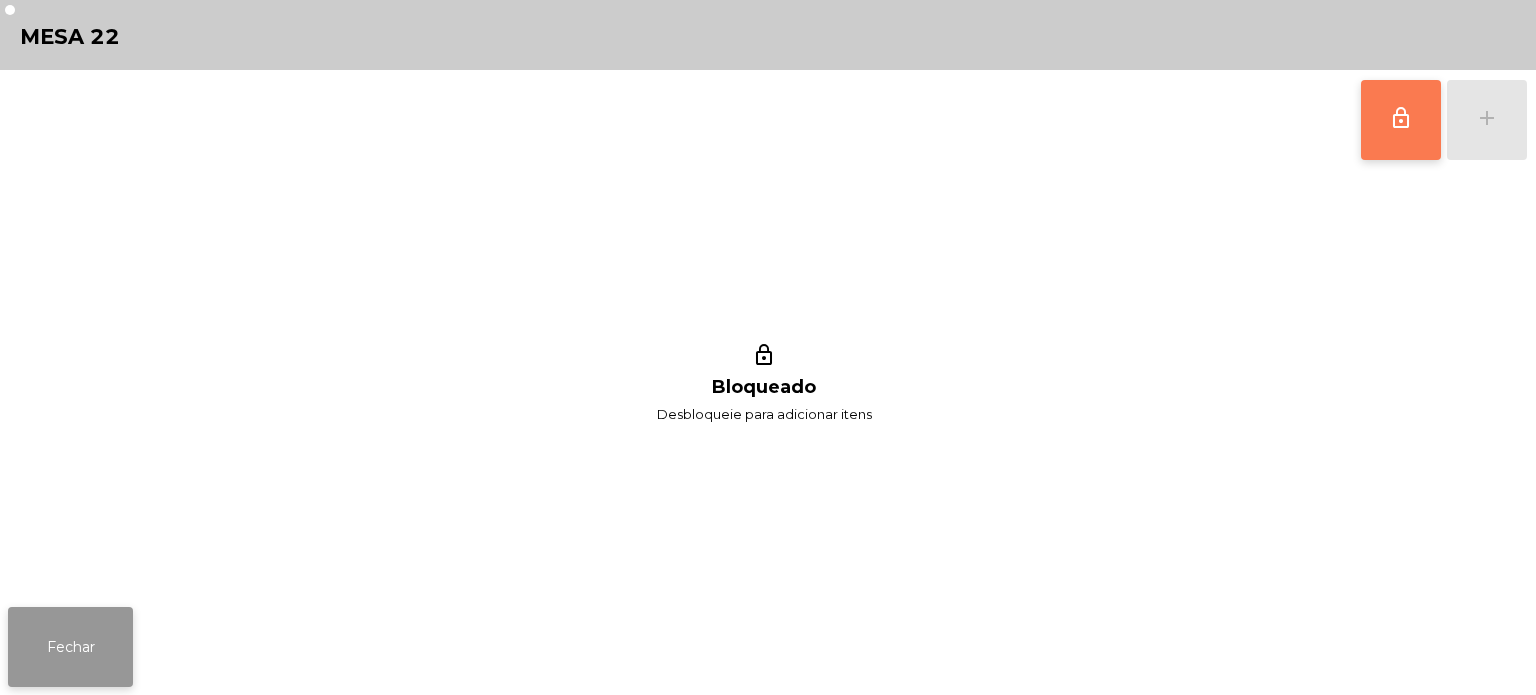 click on "Fechar" 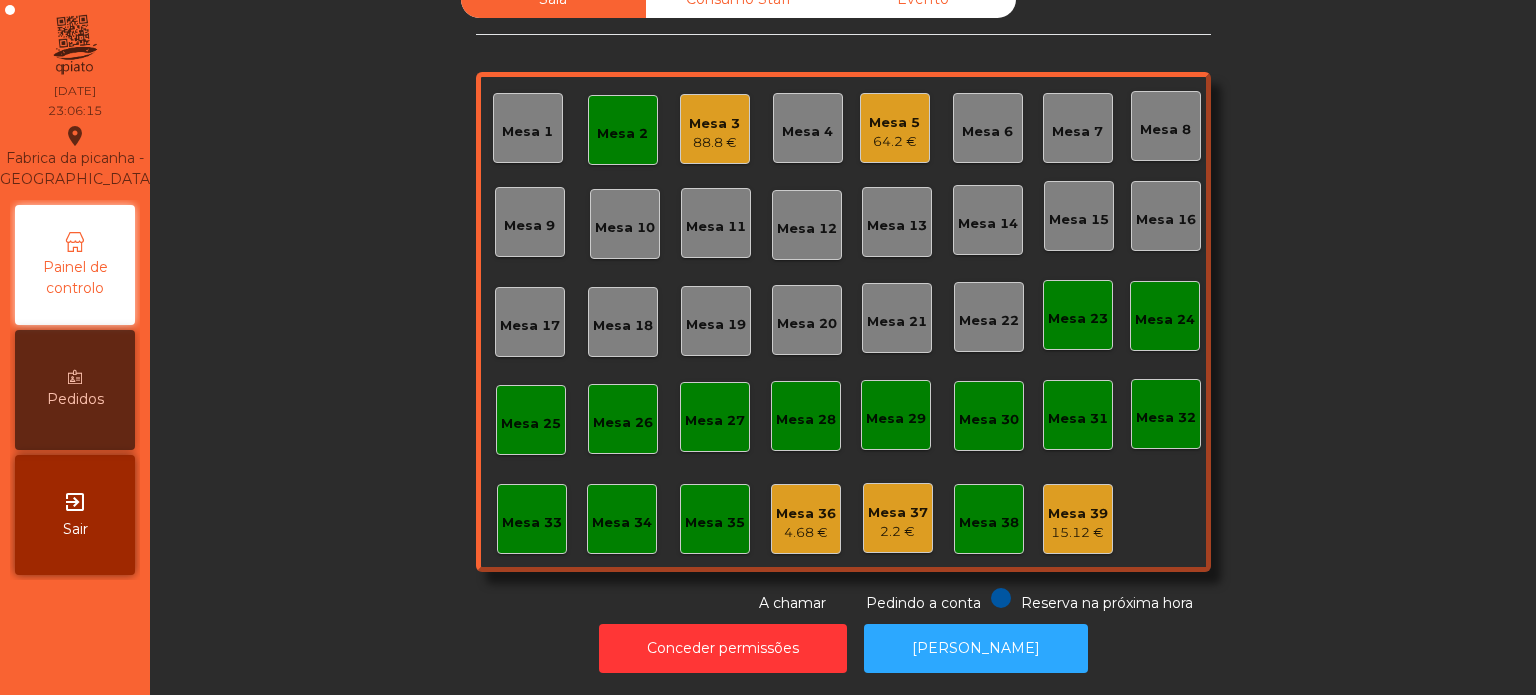 click on "Mesa 2" 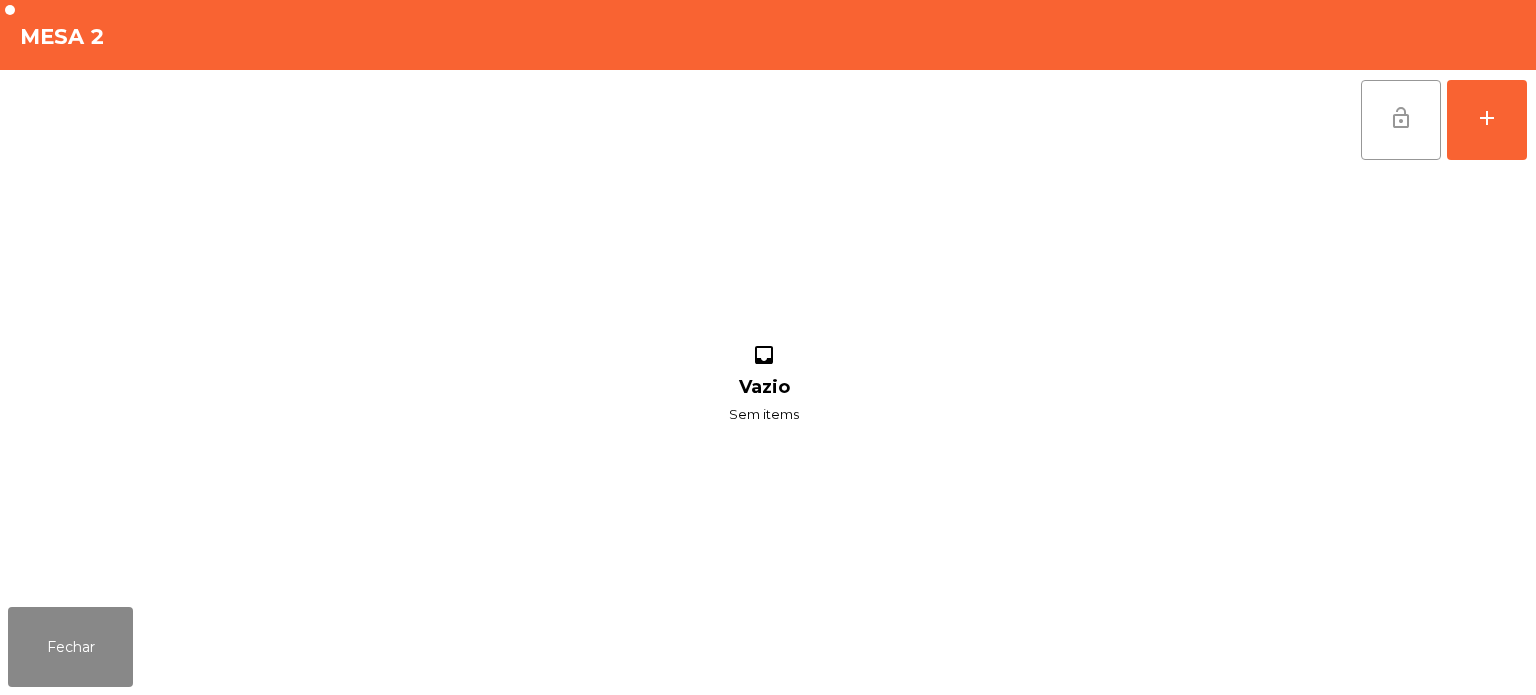 click on "lock_open" 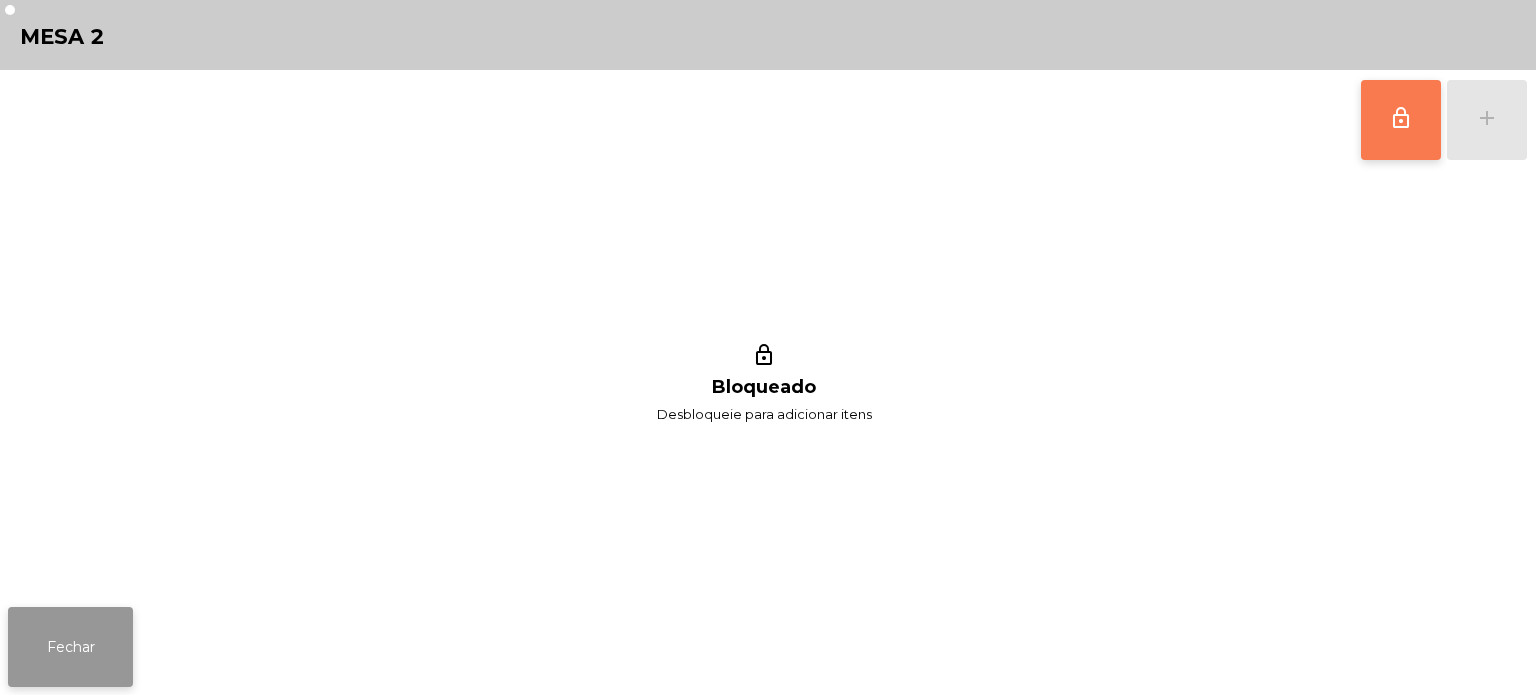 click on "Fechar" 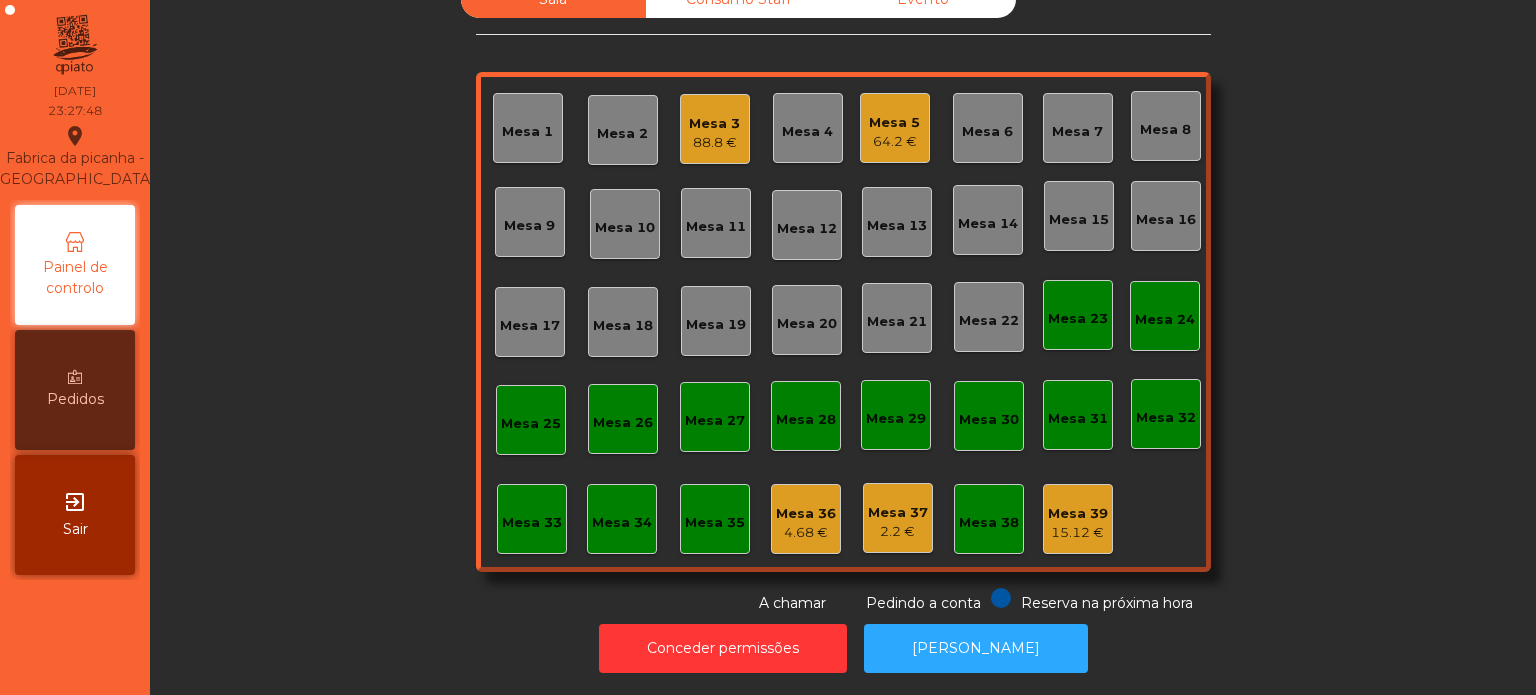 click on "Mesa 37" 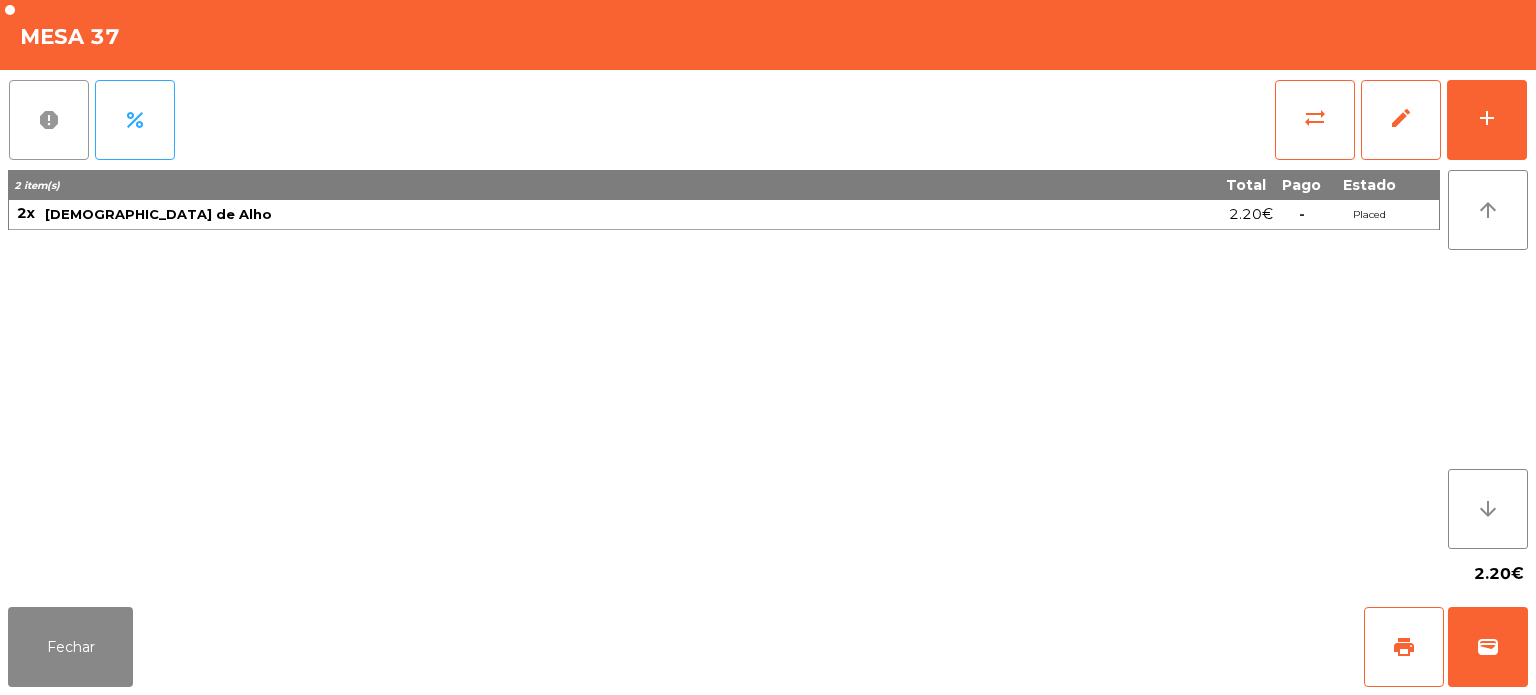click on "report" 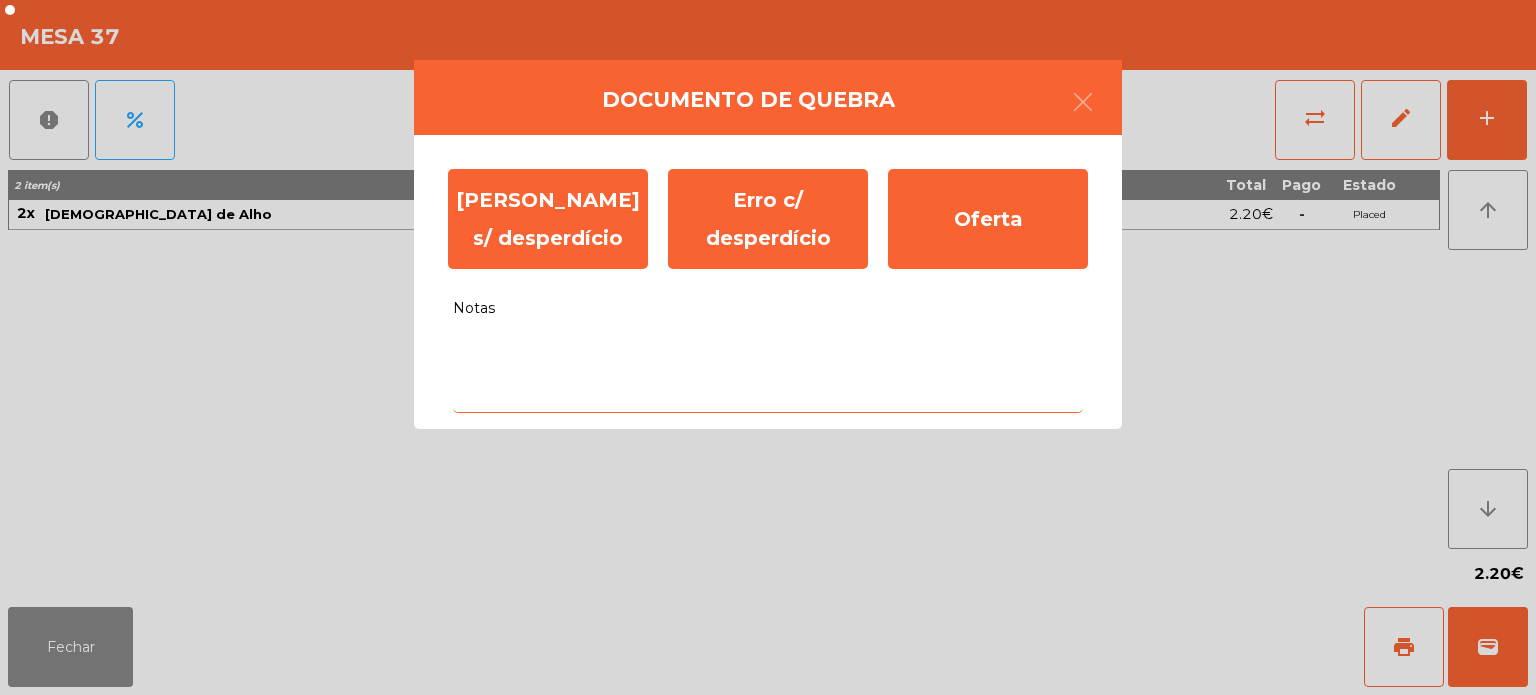 click on "Notas" at bounding box center [768, 371] 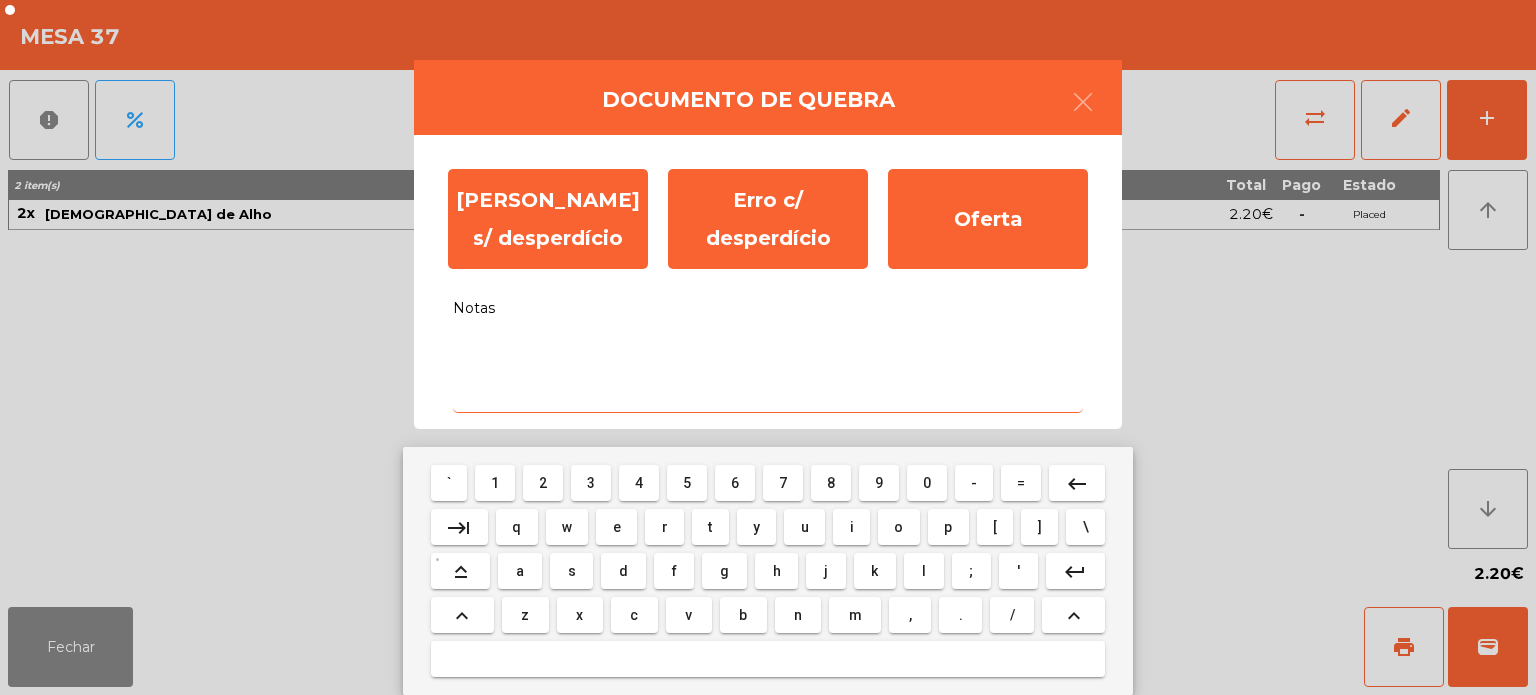 click on "s" at bounding box center [572, 571] 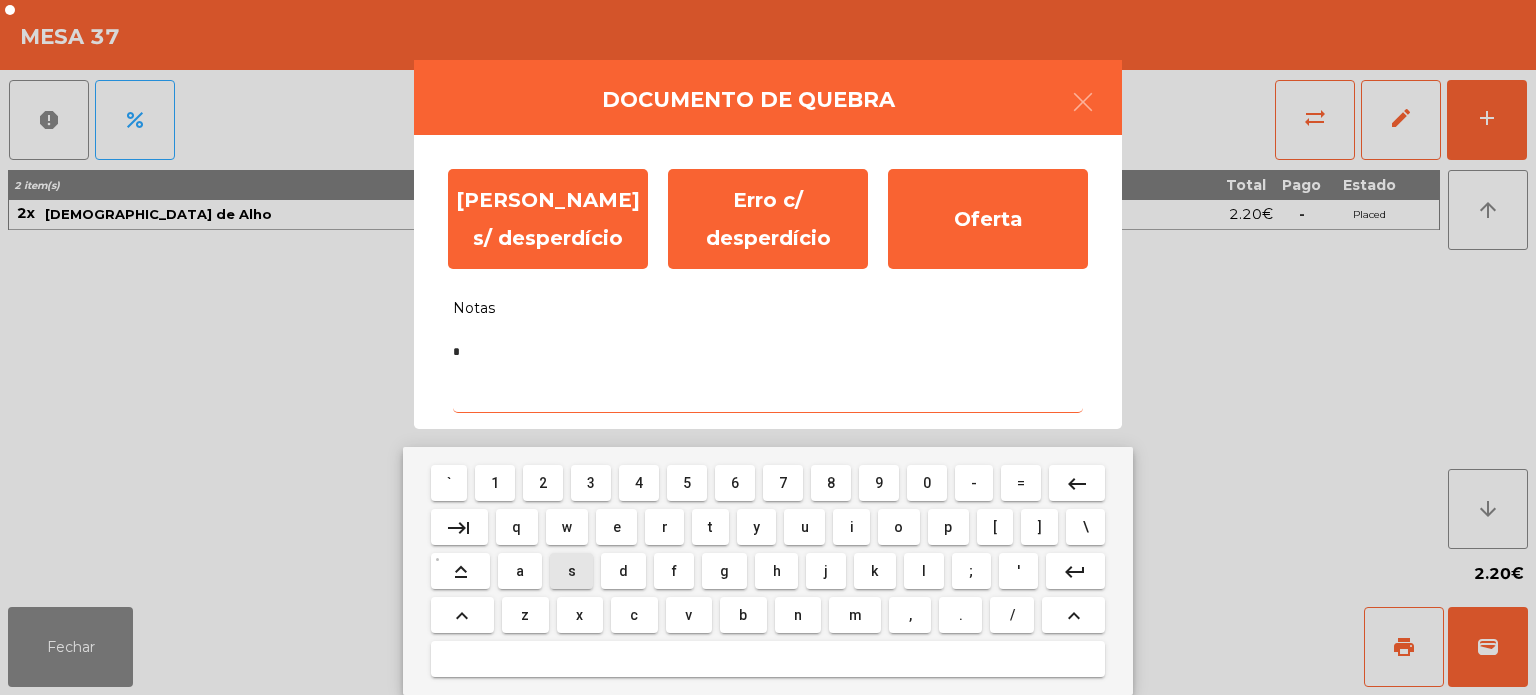 click on "e" at bounding box center [617, 527] 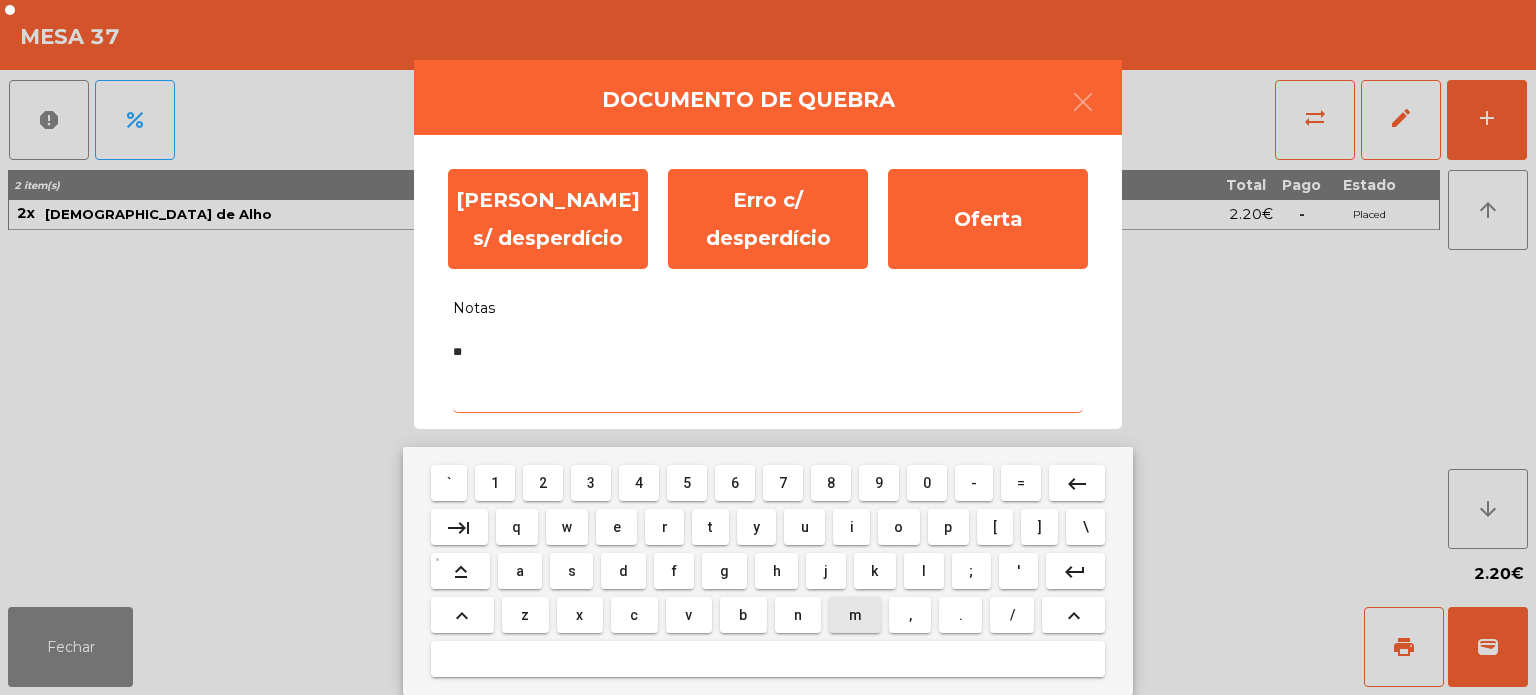 click on "m" at bounding box center [855, 615] 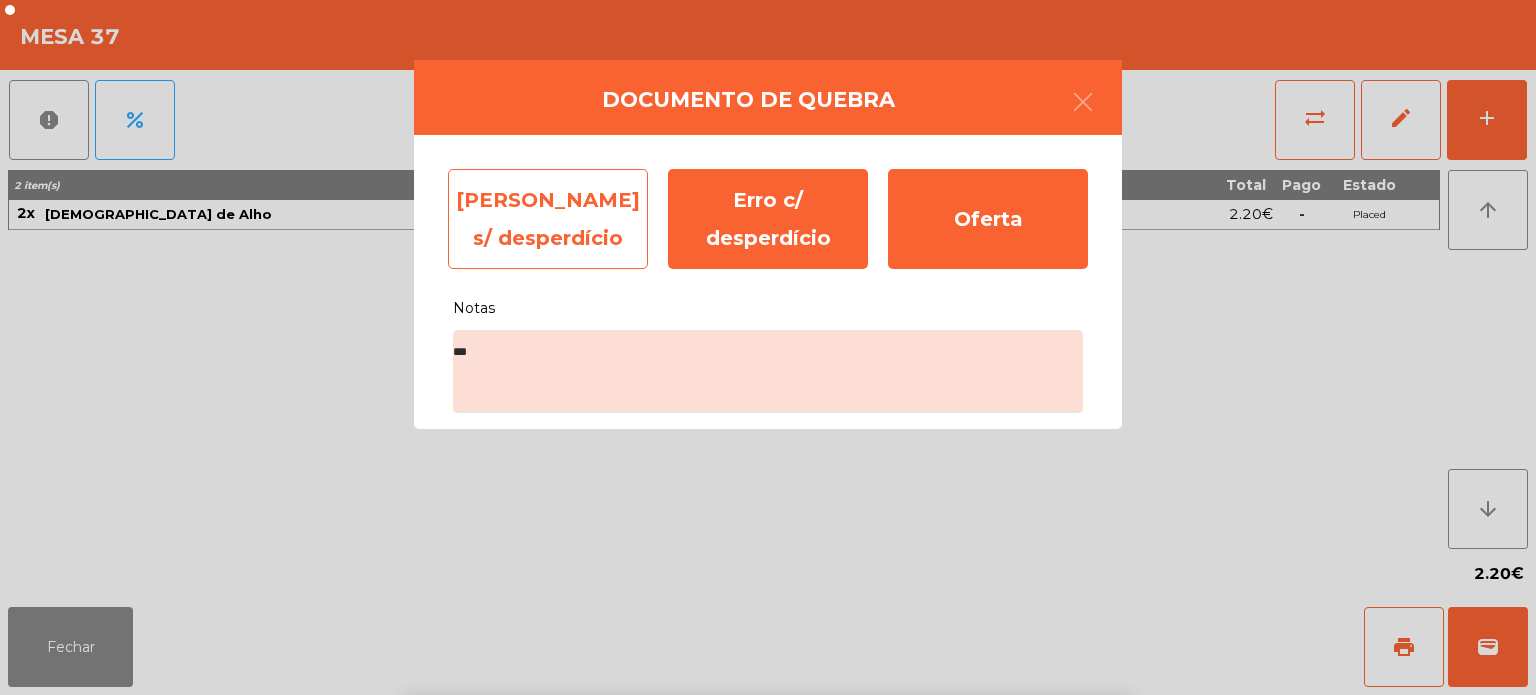 click on "Erro s/ desperdício" 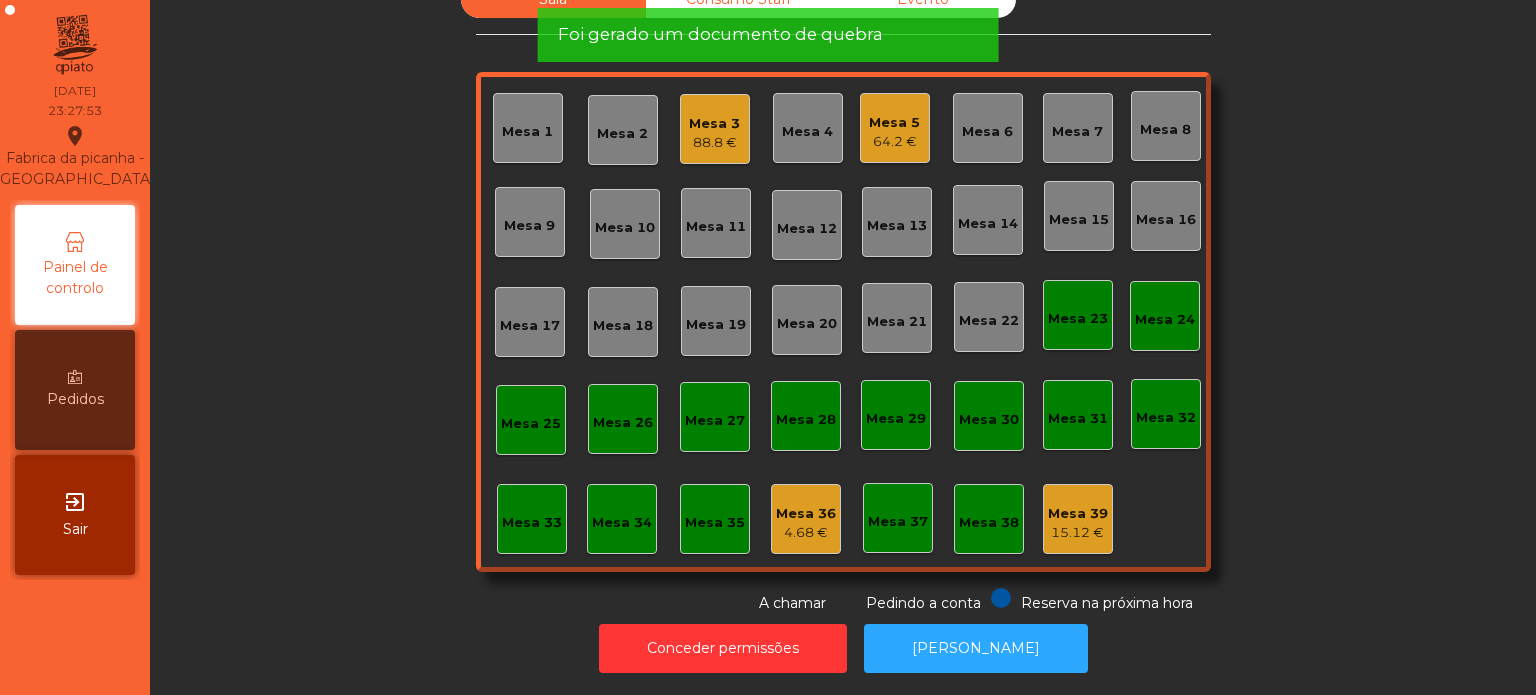click on "Mesa 36" 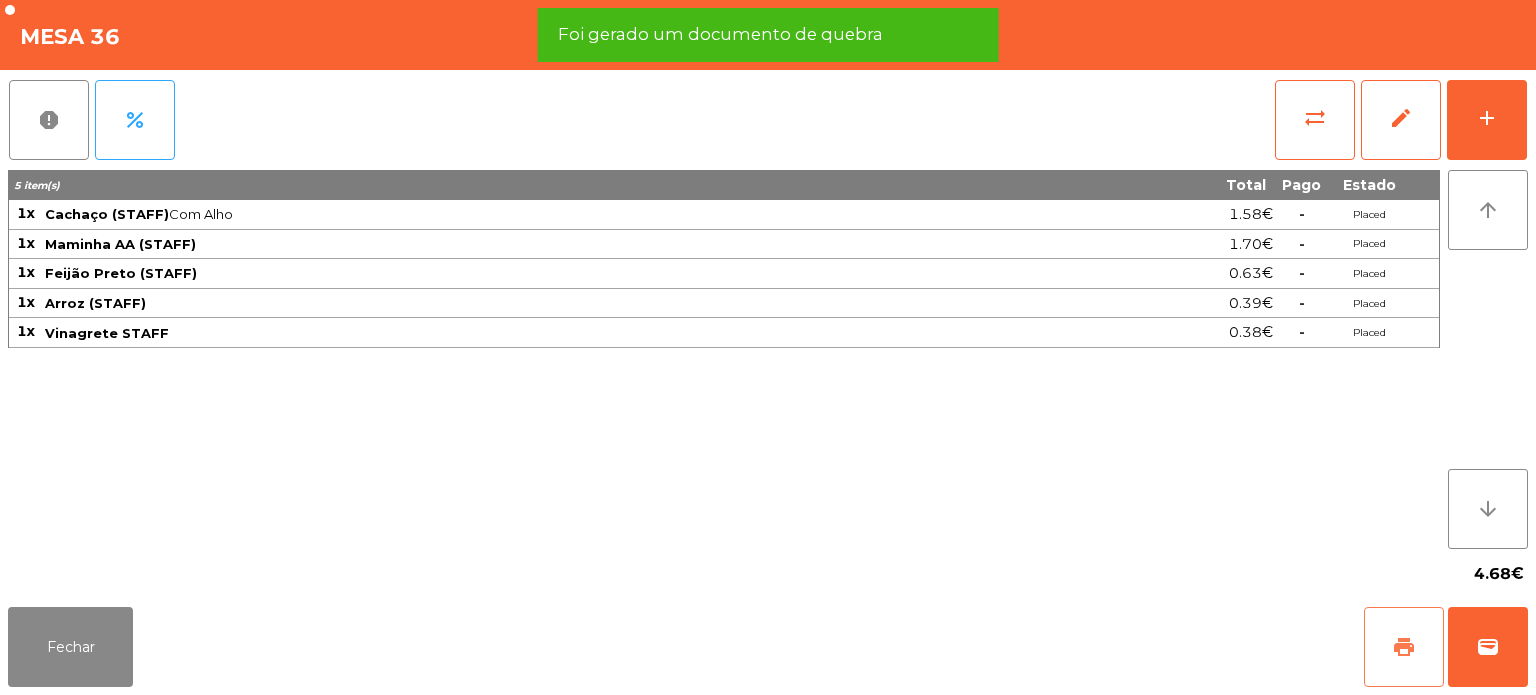 click on "print" 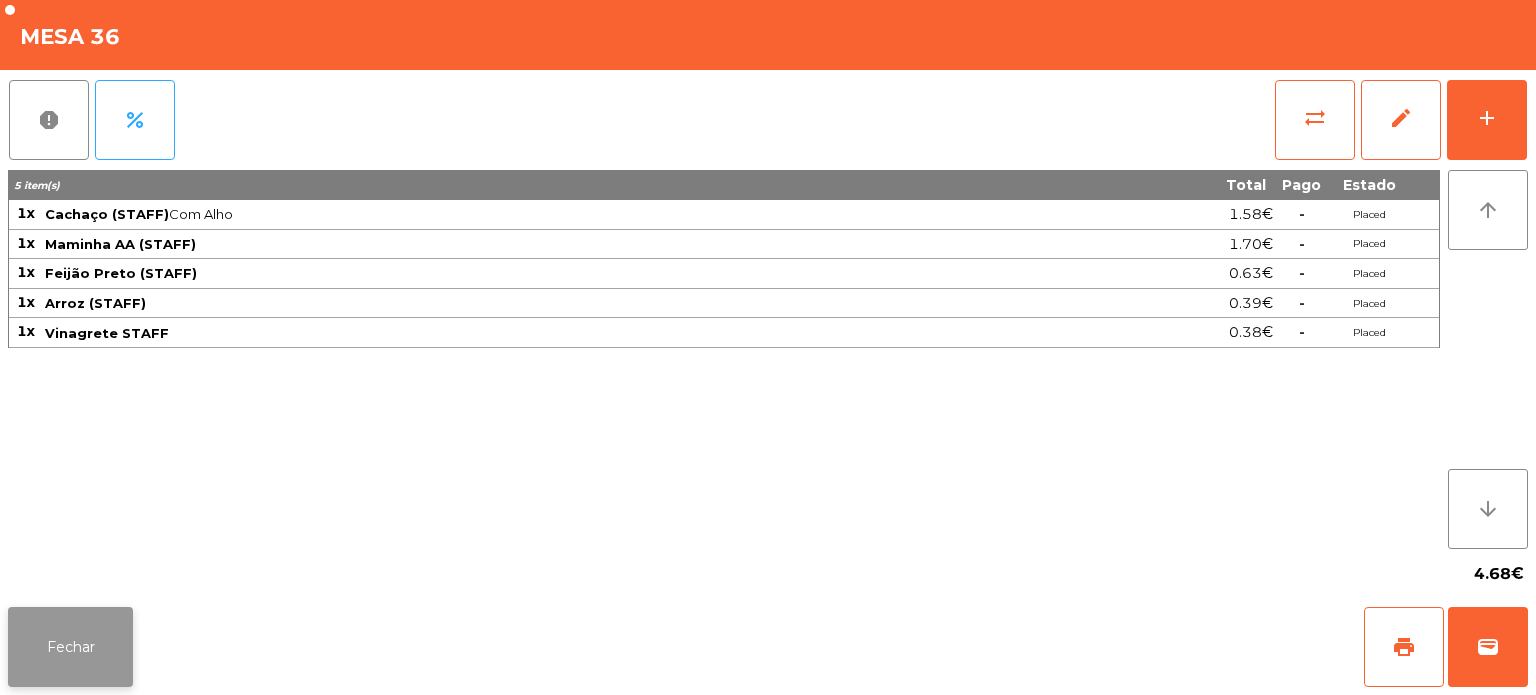 click on "Fechar" 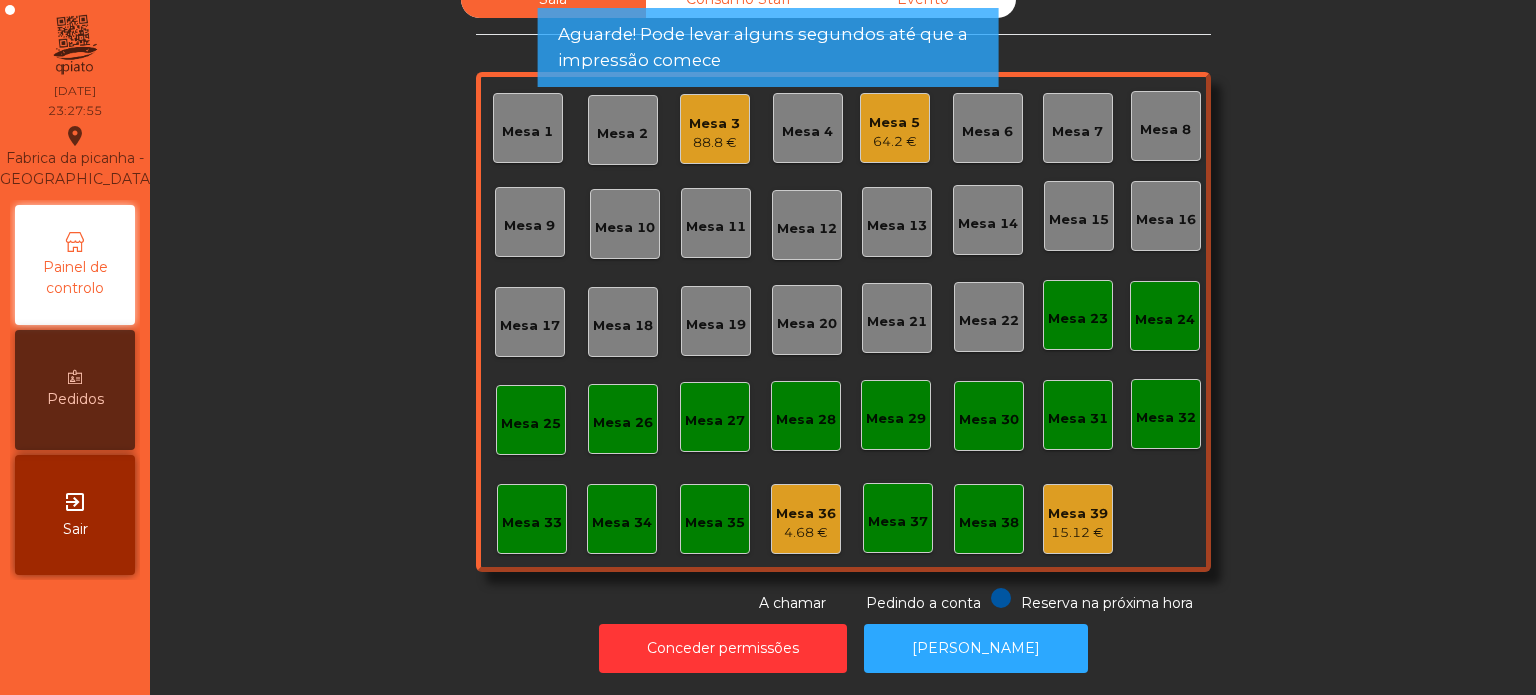 click on "Mesa 39   15.12 €" 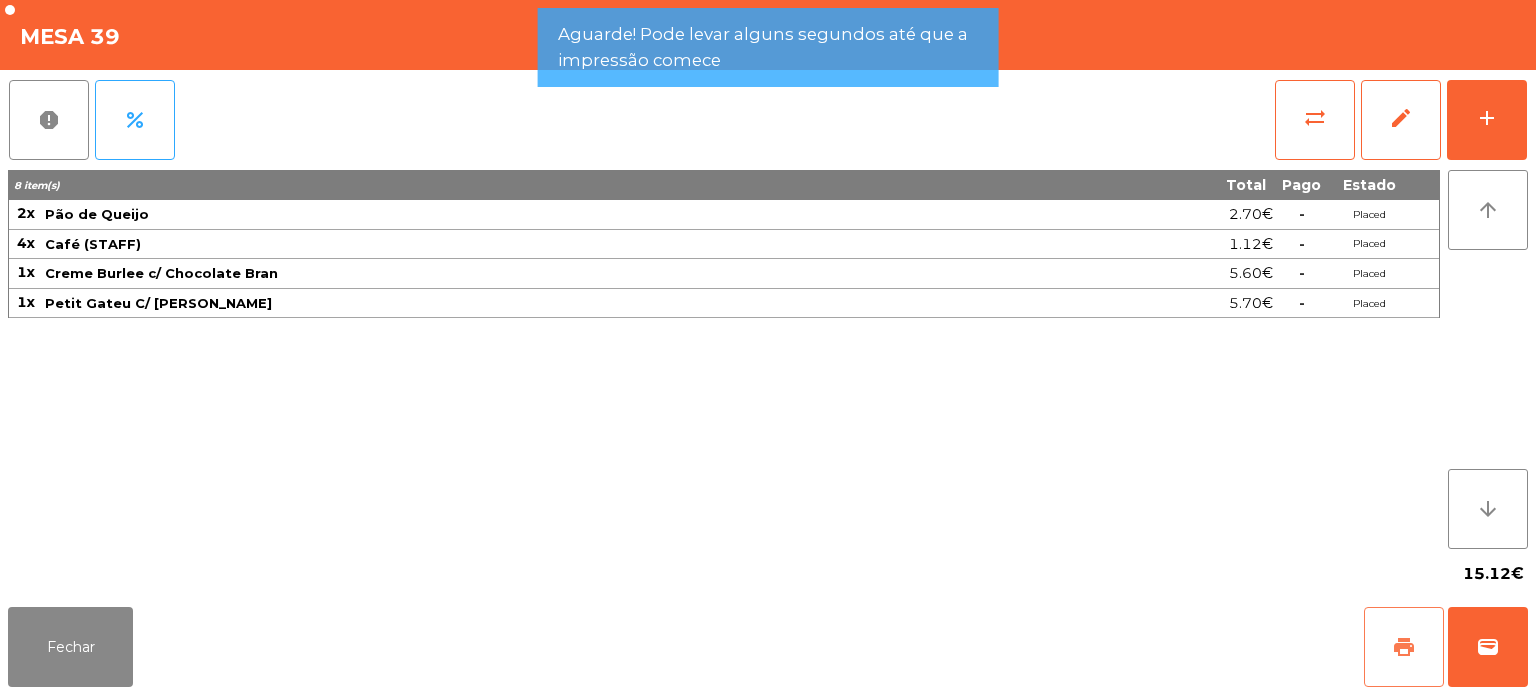 click on "print" 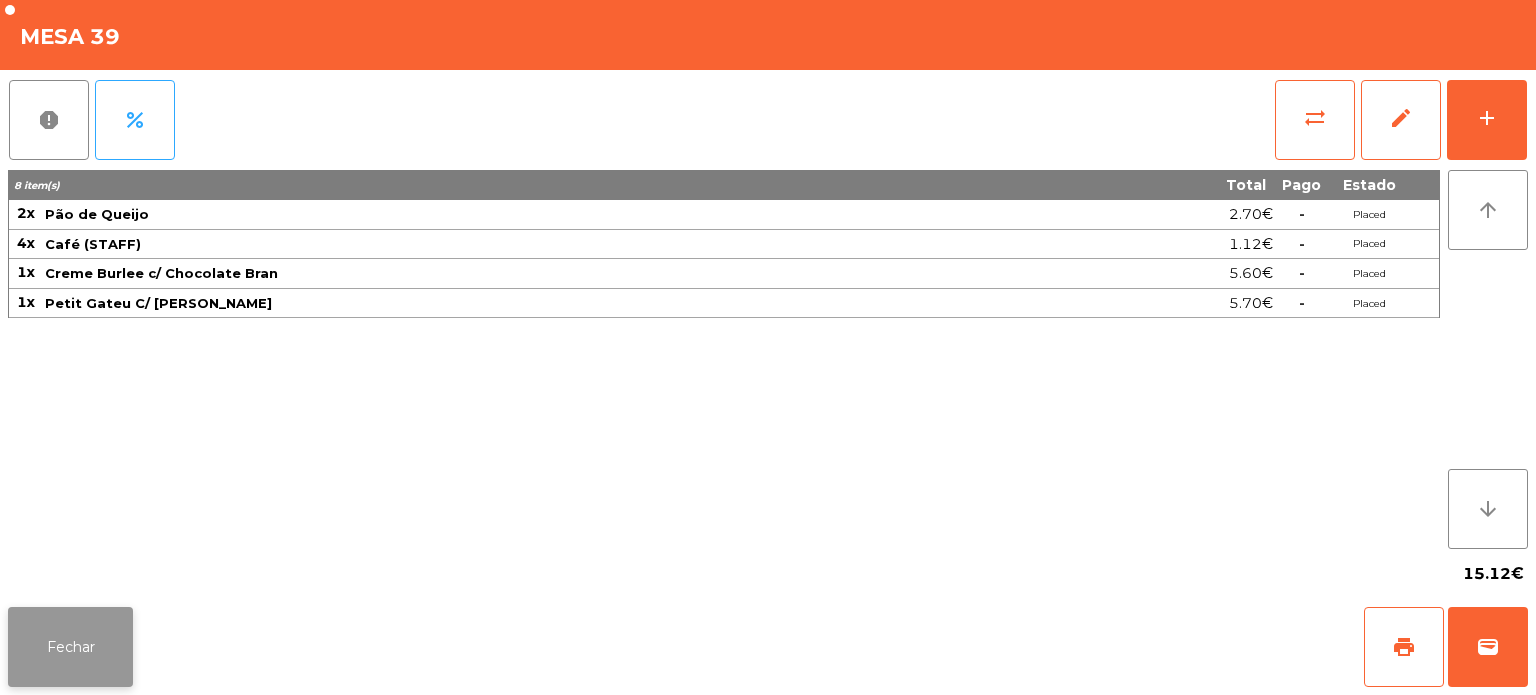 click on "Fechar" 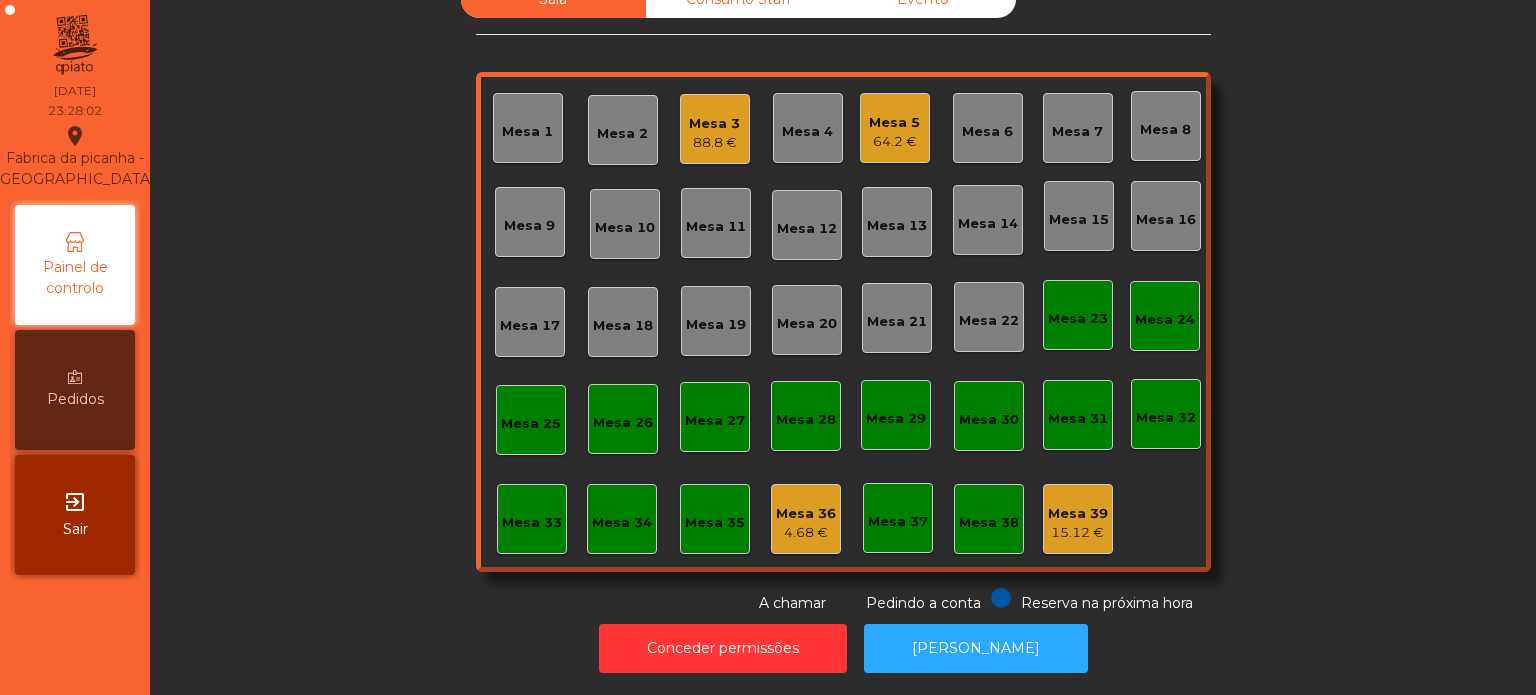 click on "Mesa 39   15.12 €" 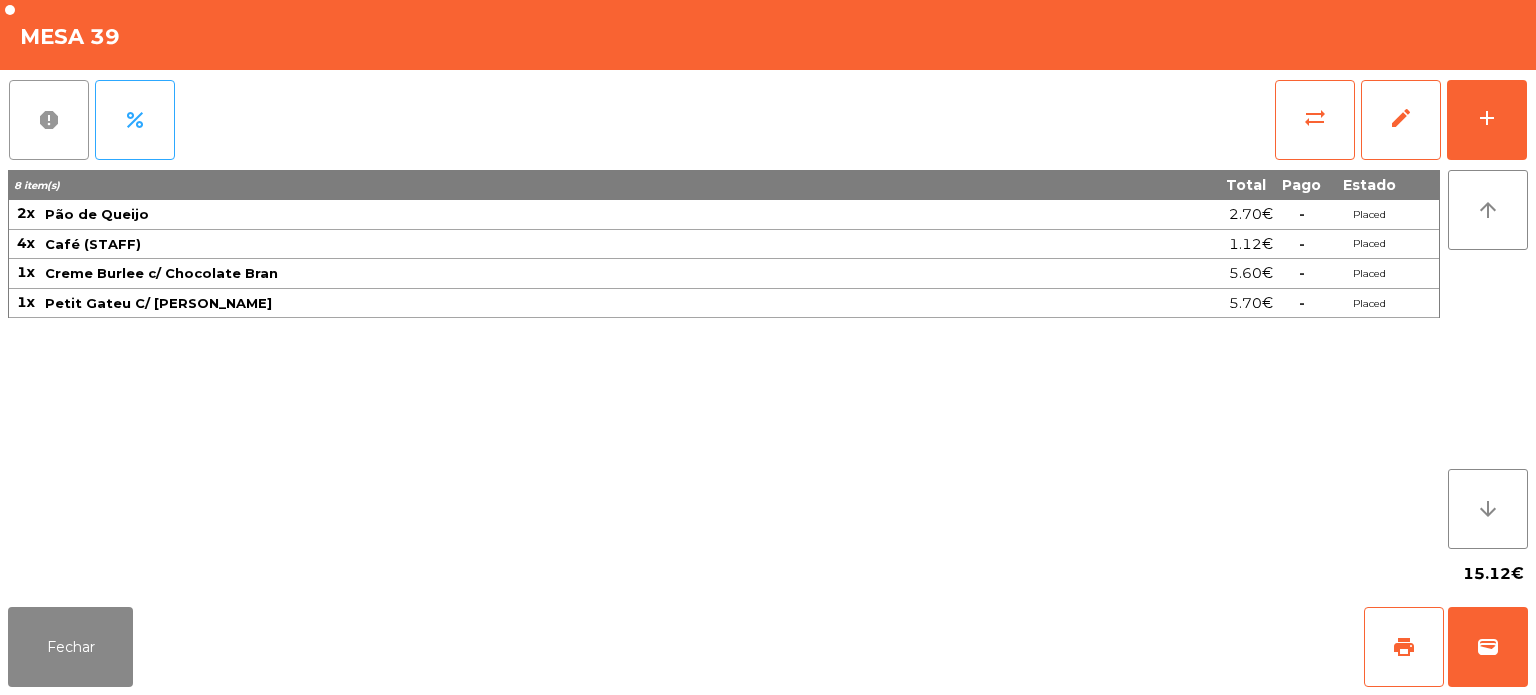 click on "report" 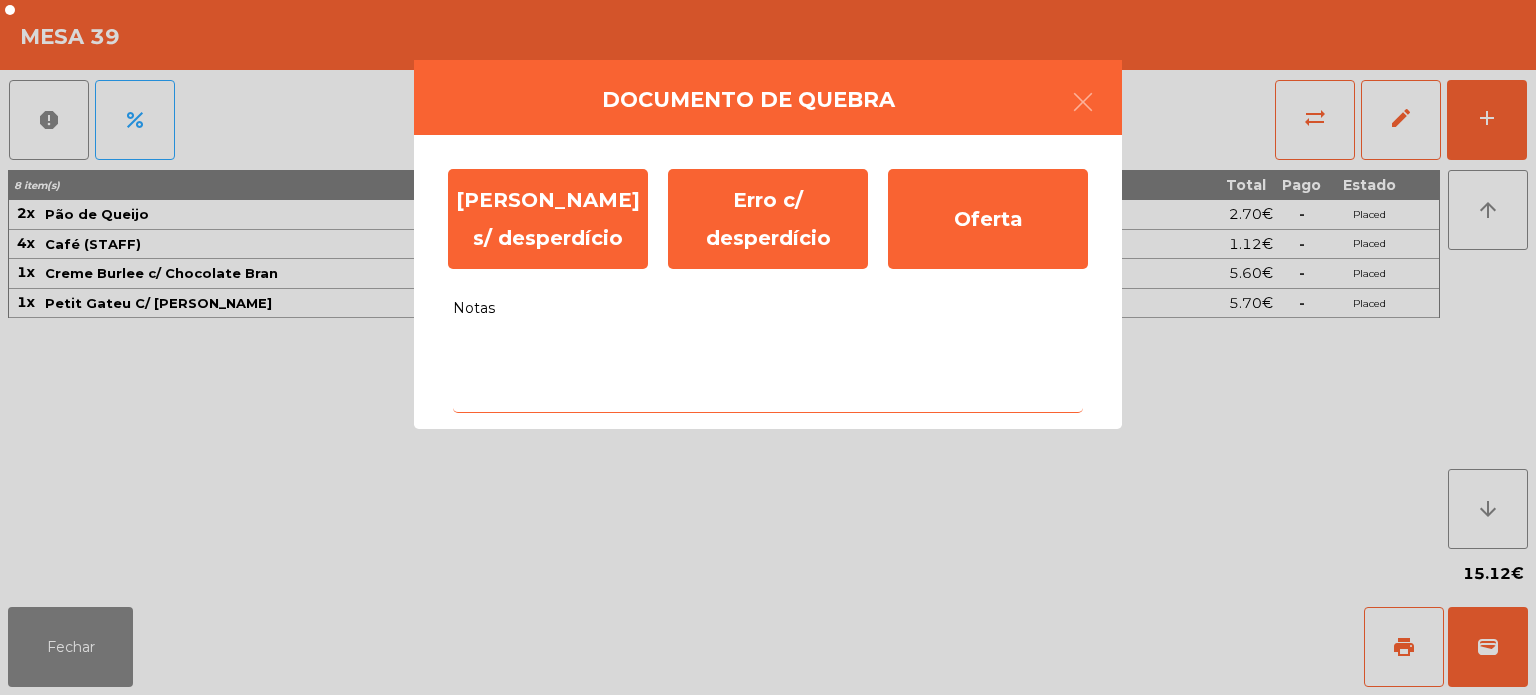 click on "Notas" at bounding box center [768, 371] 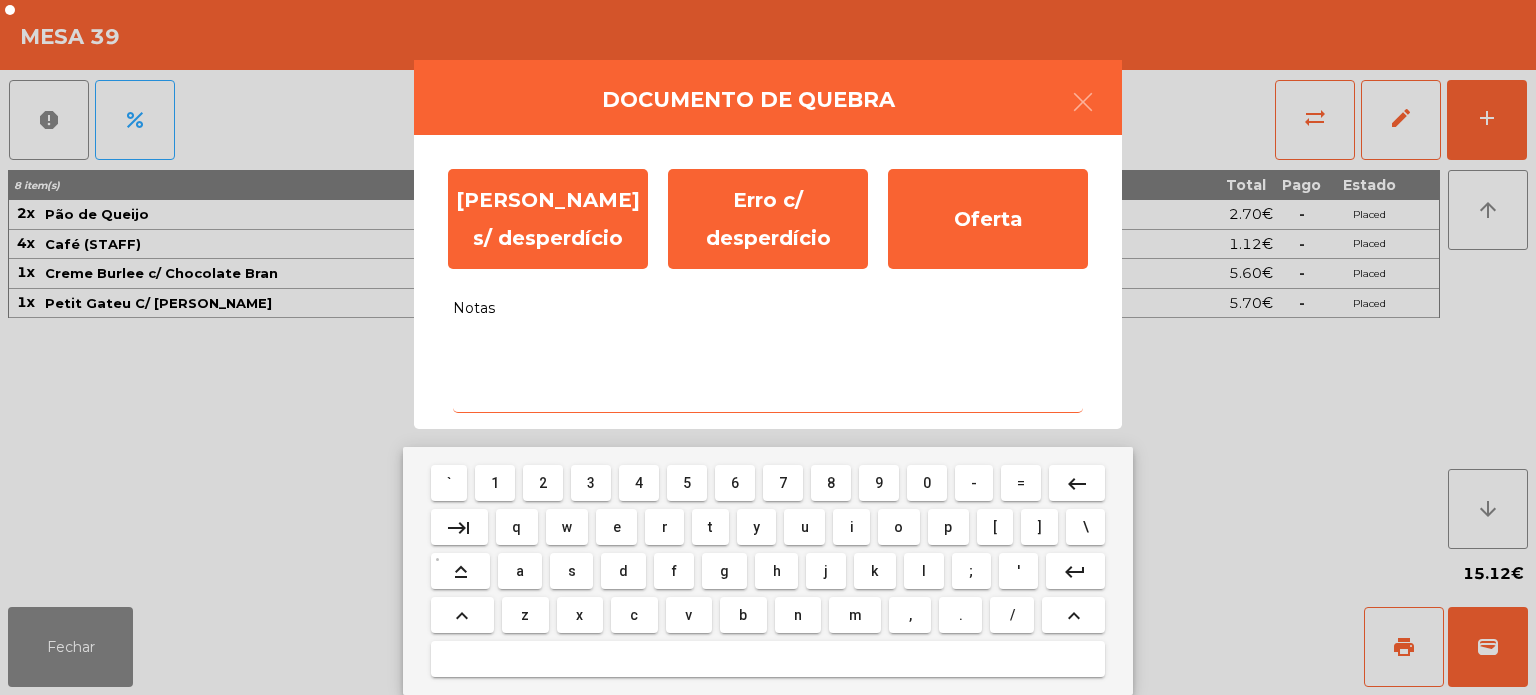 click on "o" at bounding box center [898, 527] 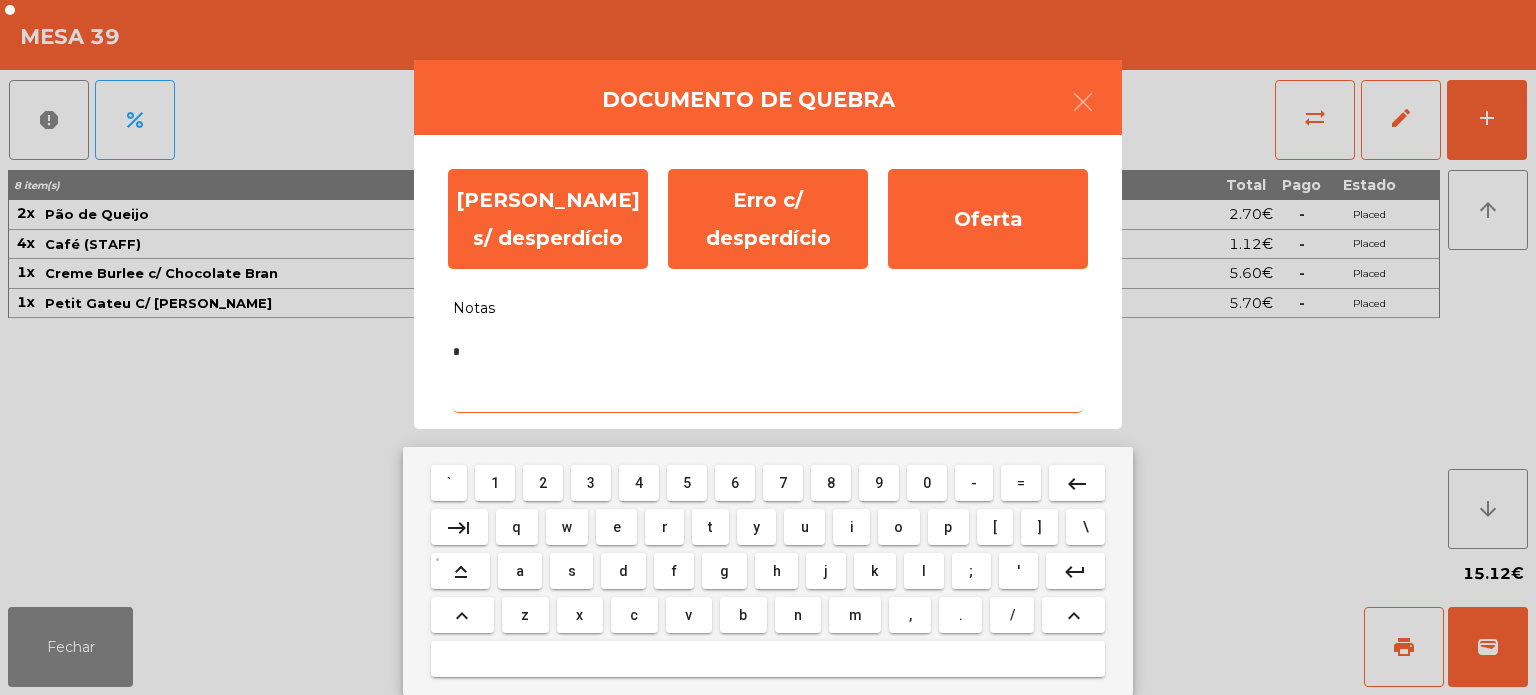 click on "f" at bounding box center [674, 571] 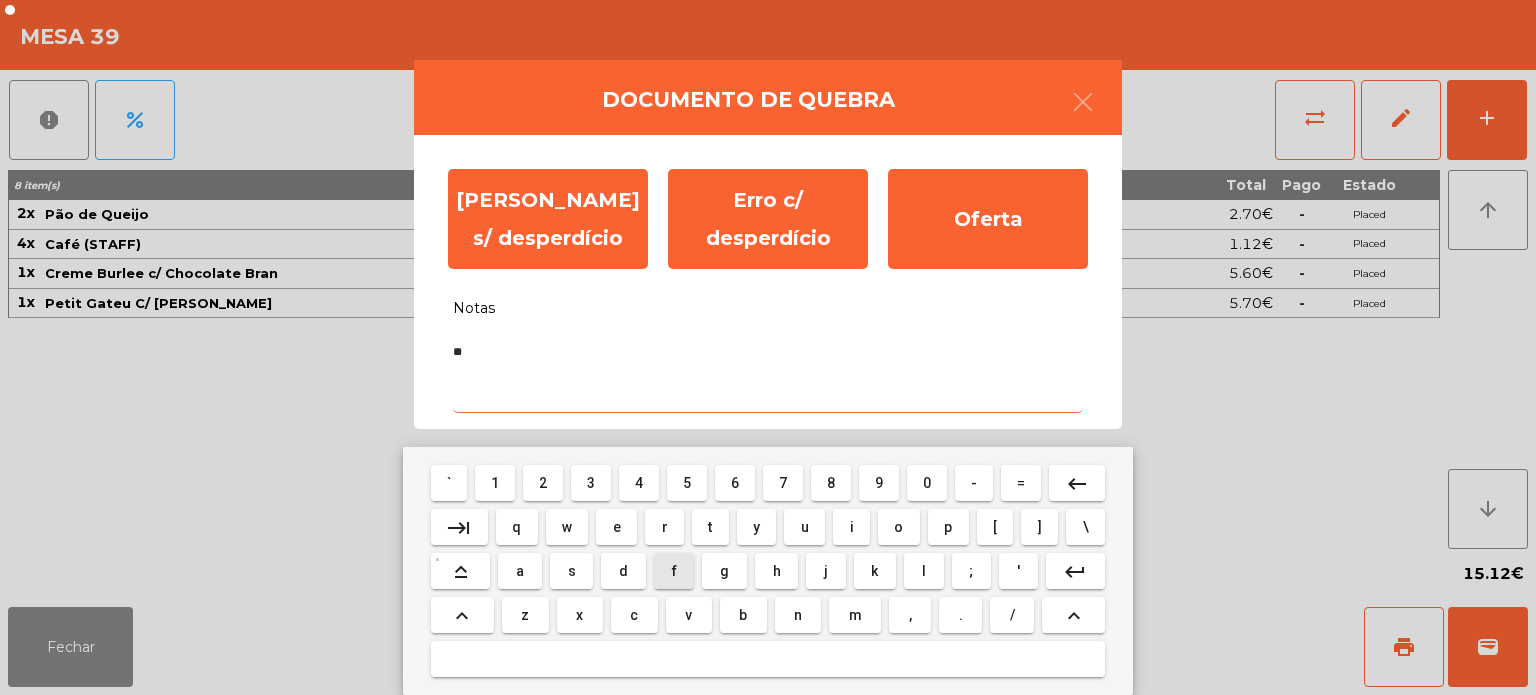 click on "w" at bounding box center [567, 527] 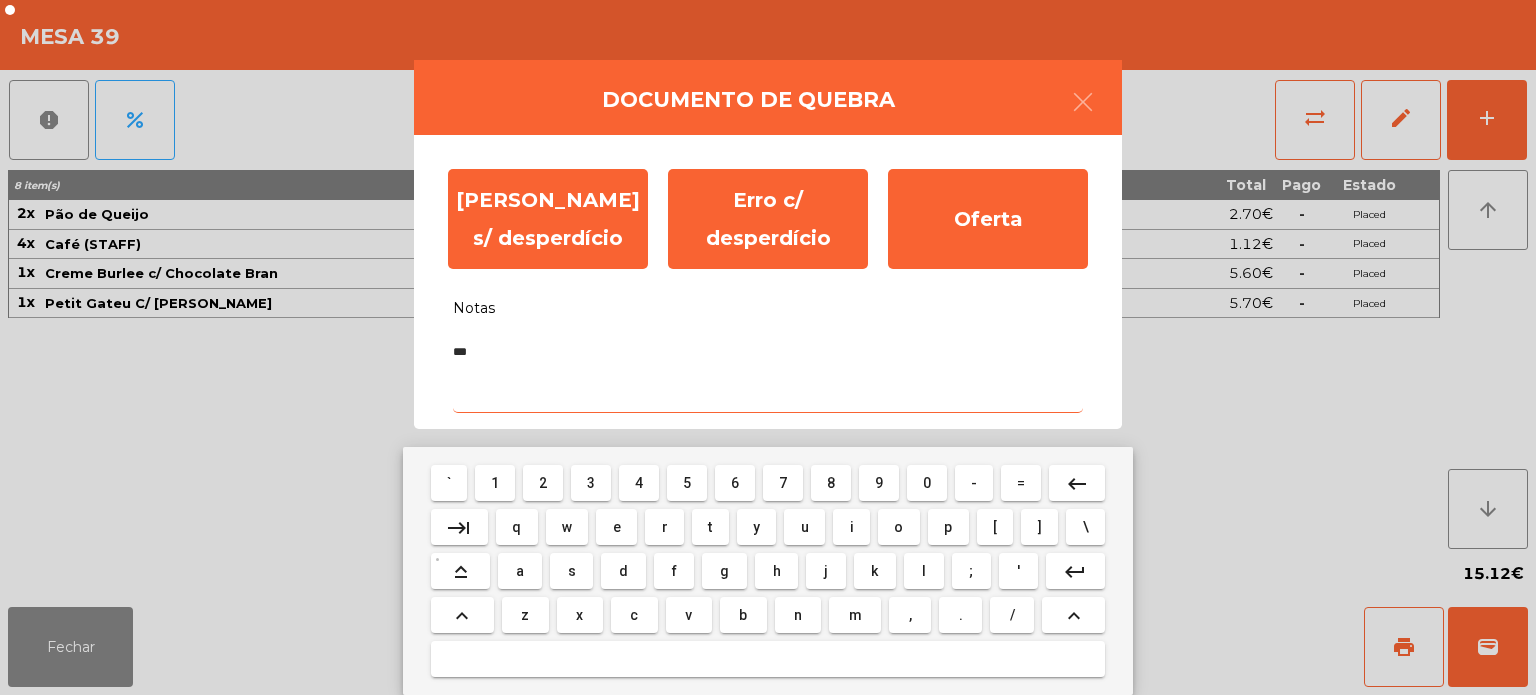click on "keyboard_backspace" at bounding box center (1077, 484) 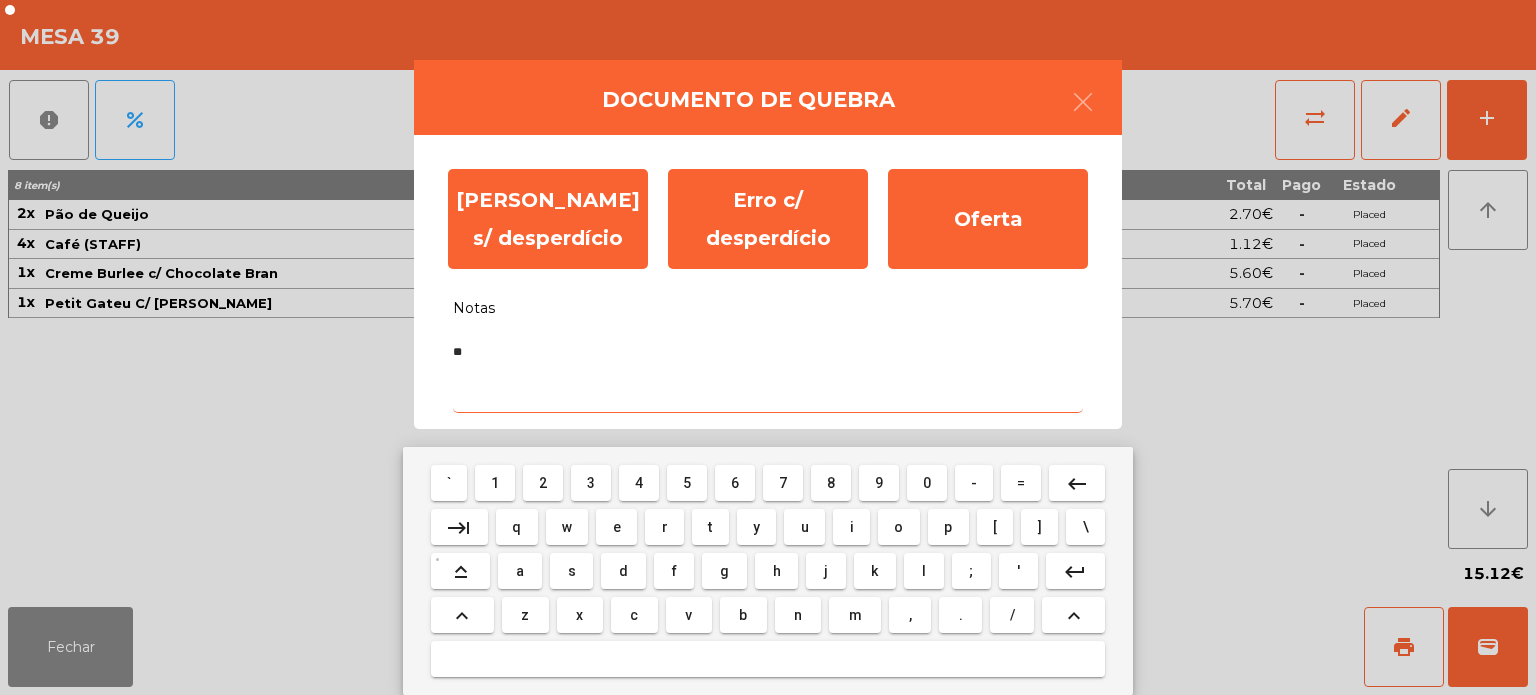 click on "e" at bounding box center [617, 527] 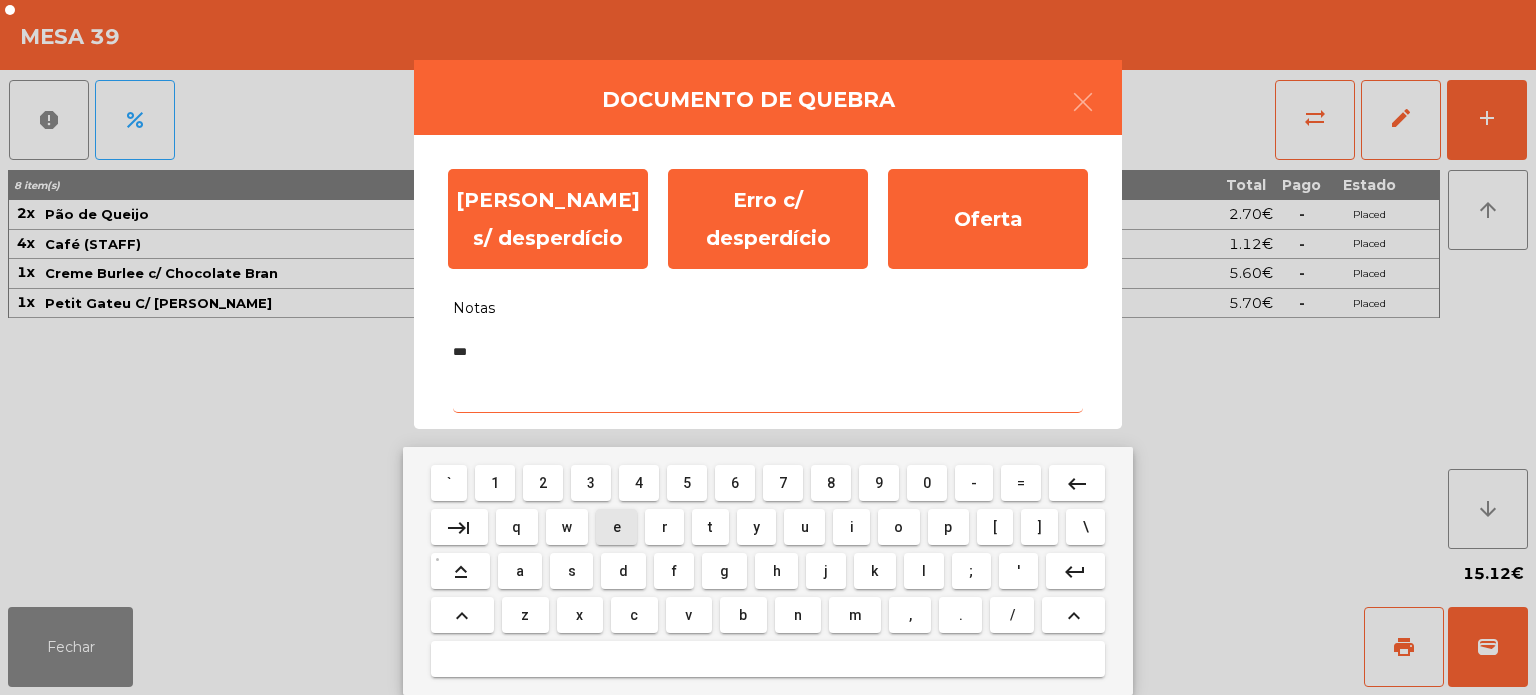 click on "r" at bounding box center [664, 527] 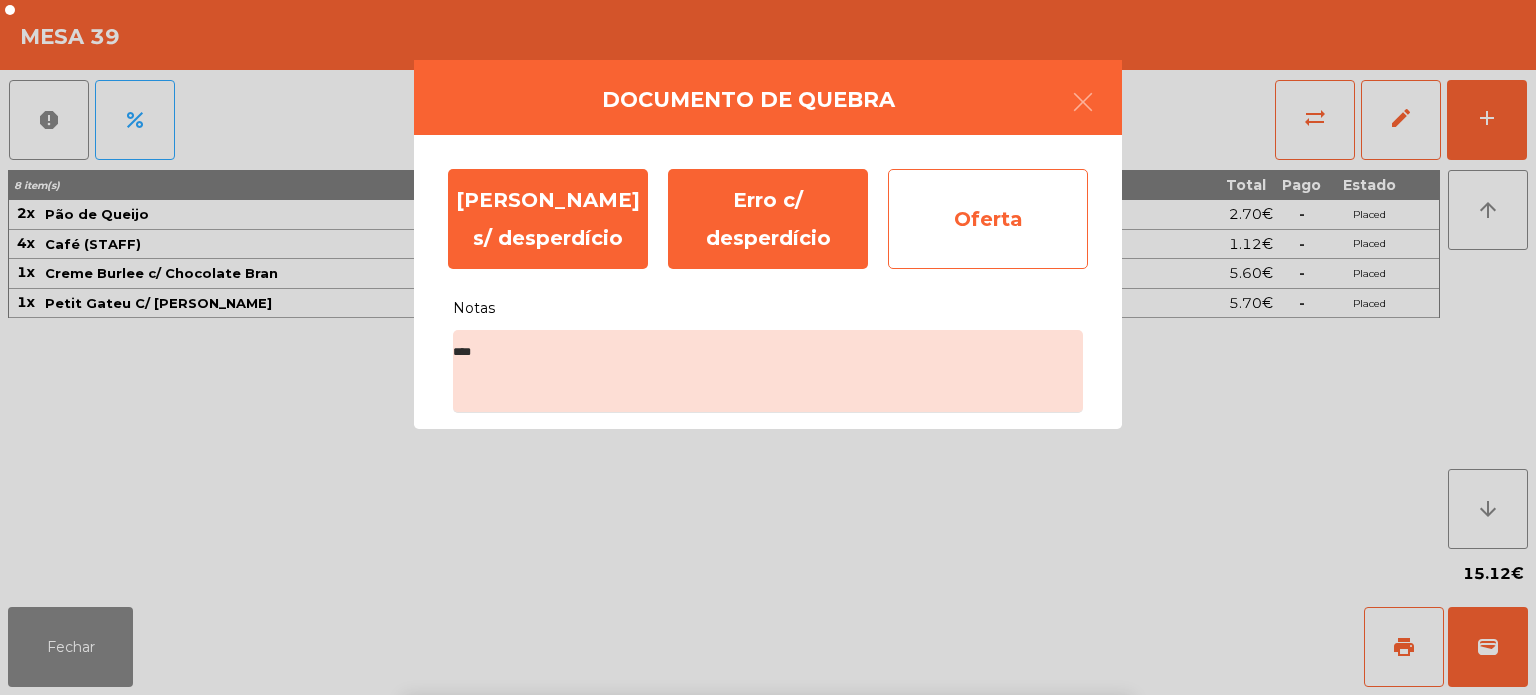 click on "Oferta" 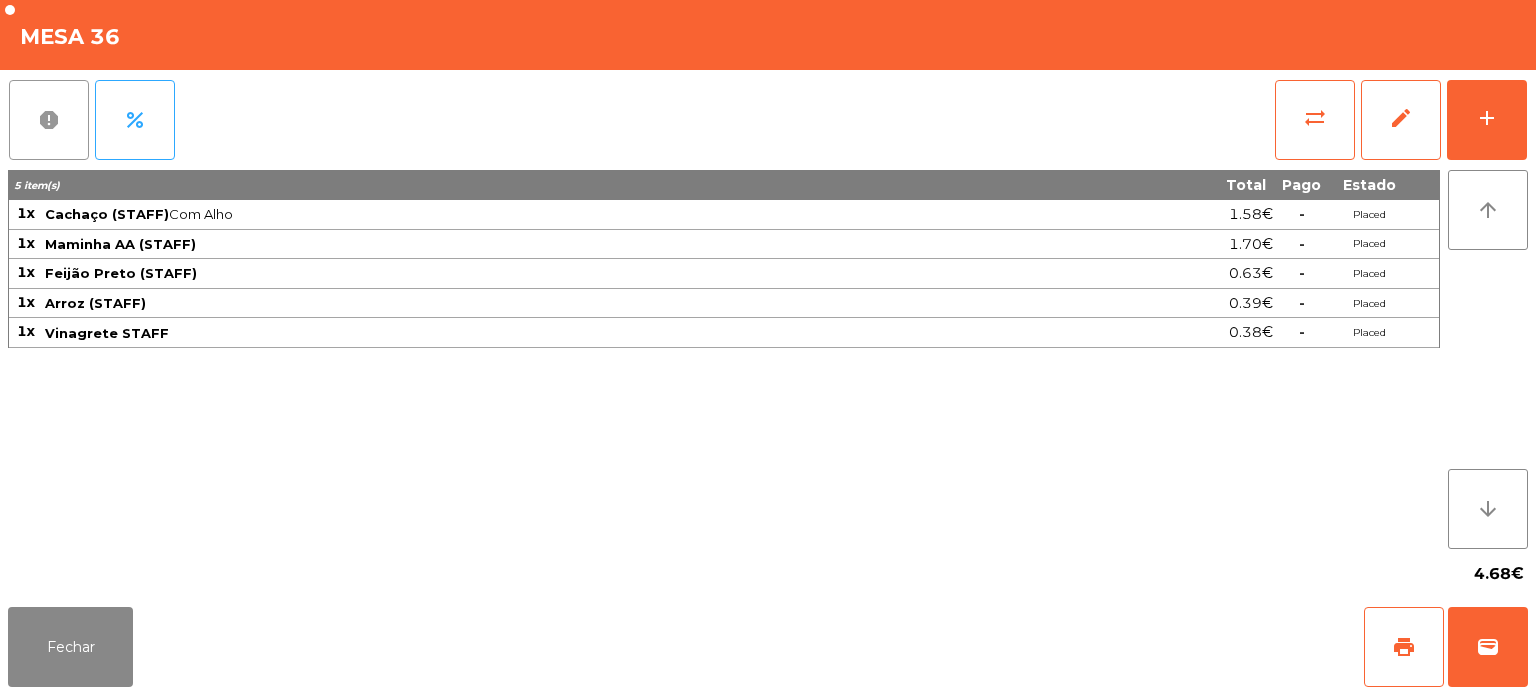 click on "report" 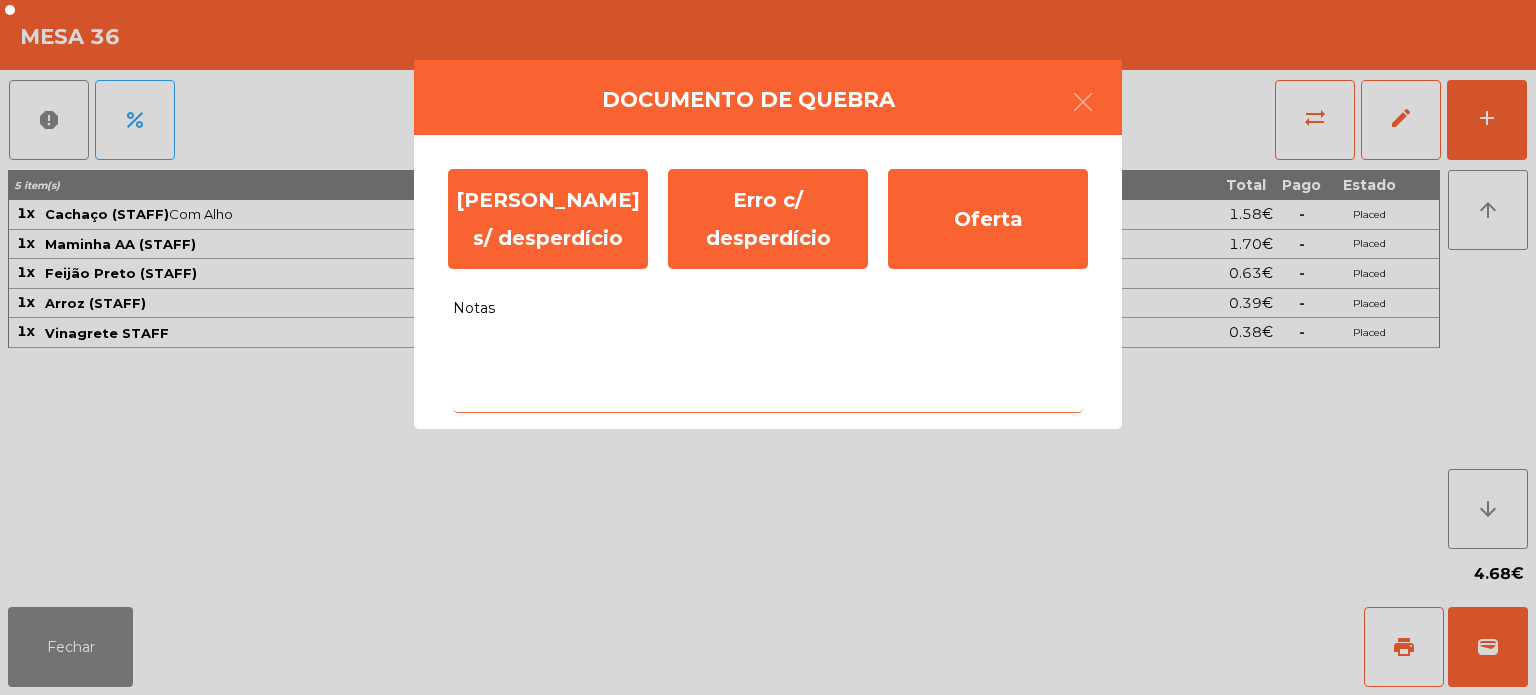 click on "Notas" at bounding box center [768, 371] 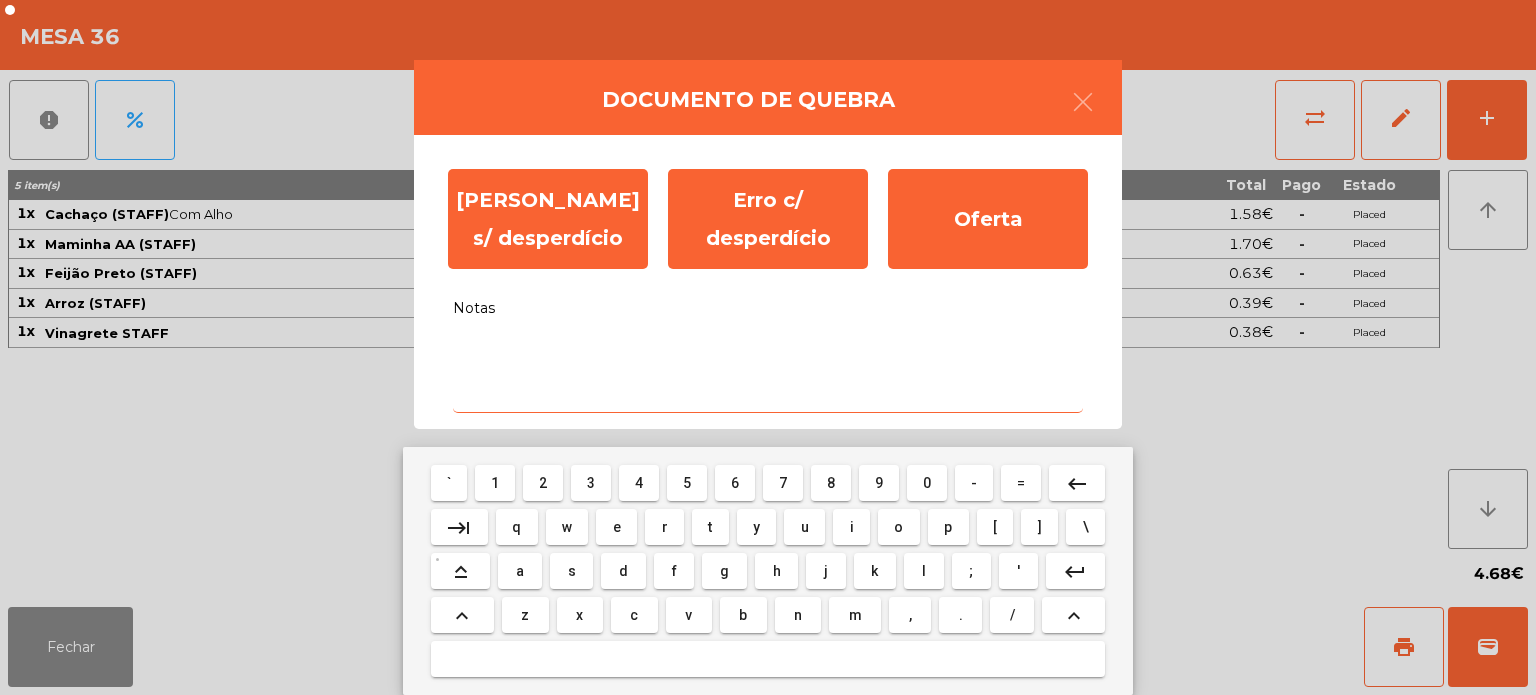 click on "a" at bounding box center (519, 571) 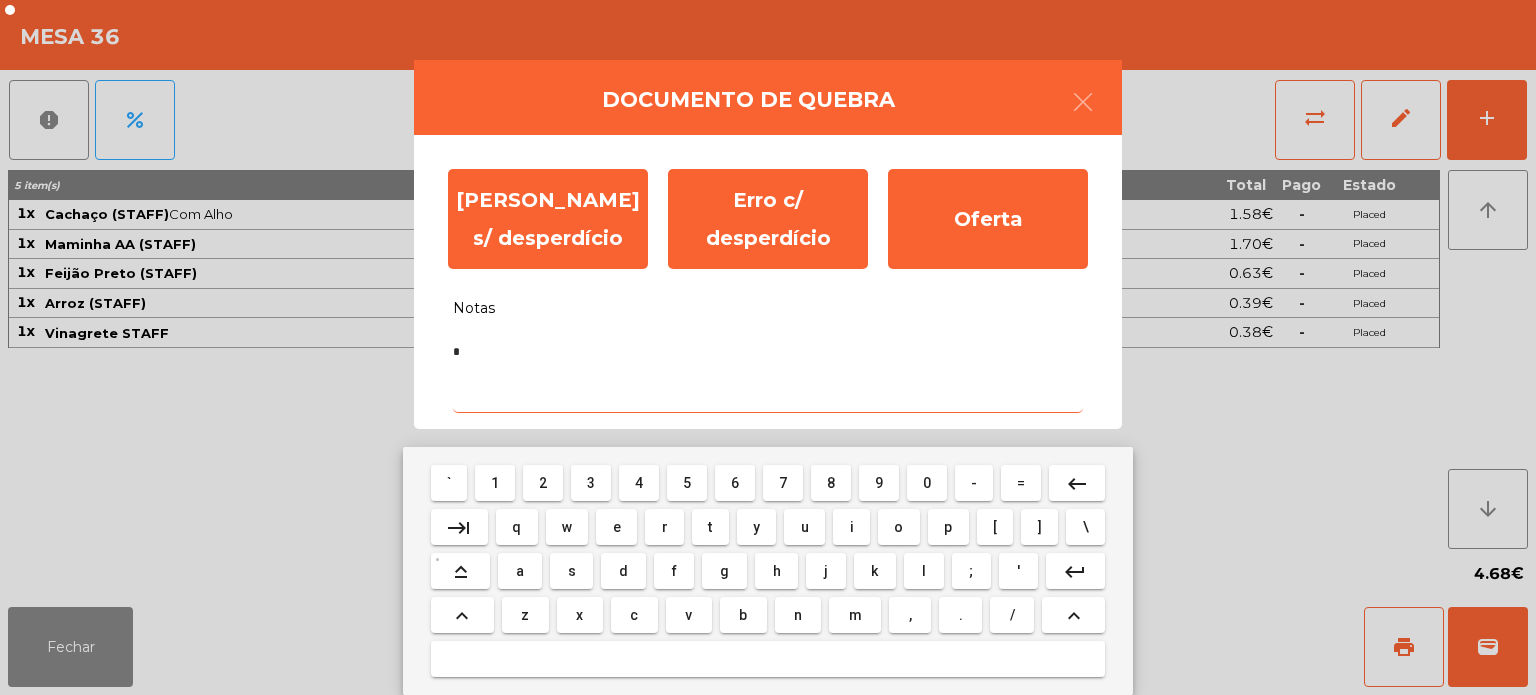 click on "l" at bounding box center [923, 571] 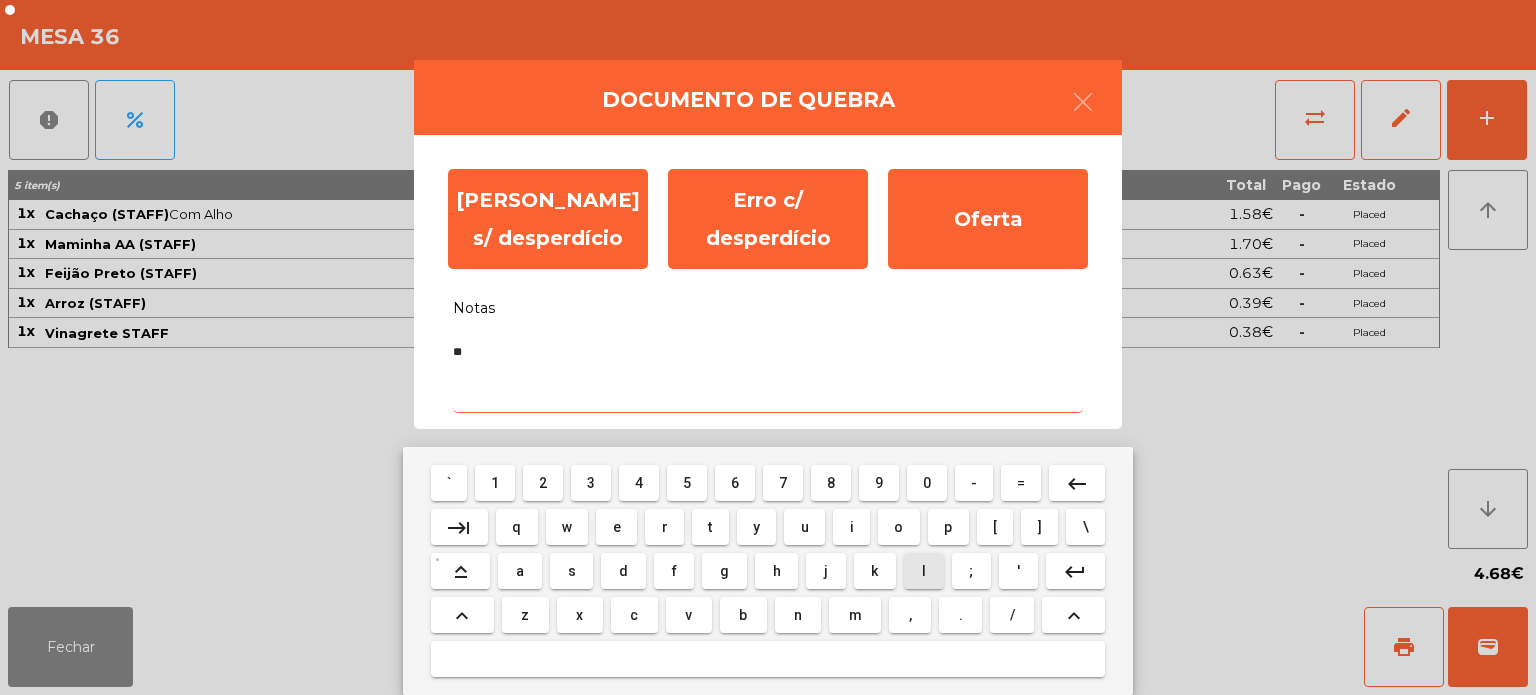 click on "i" at bounding box center (852, 527) 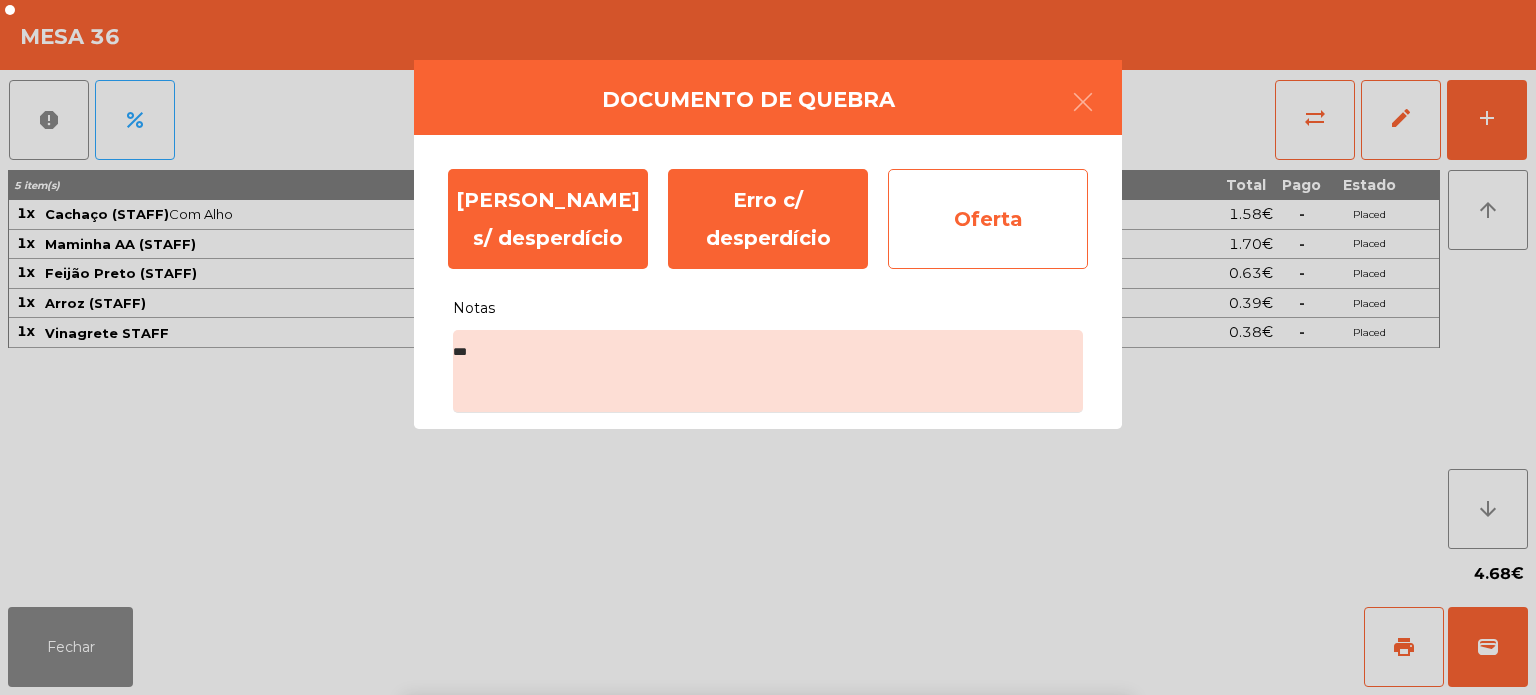 click on "Oferta" 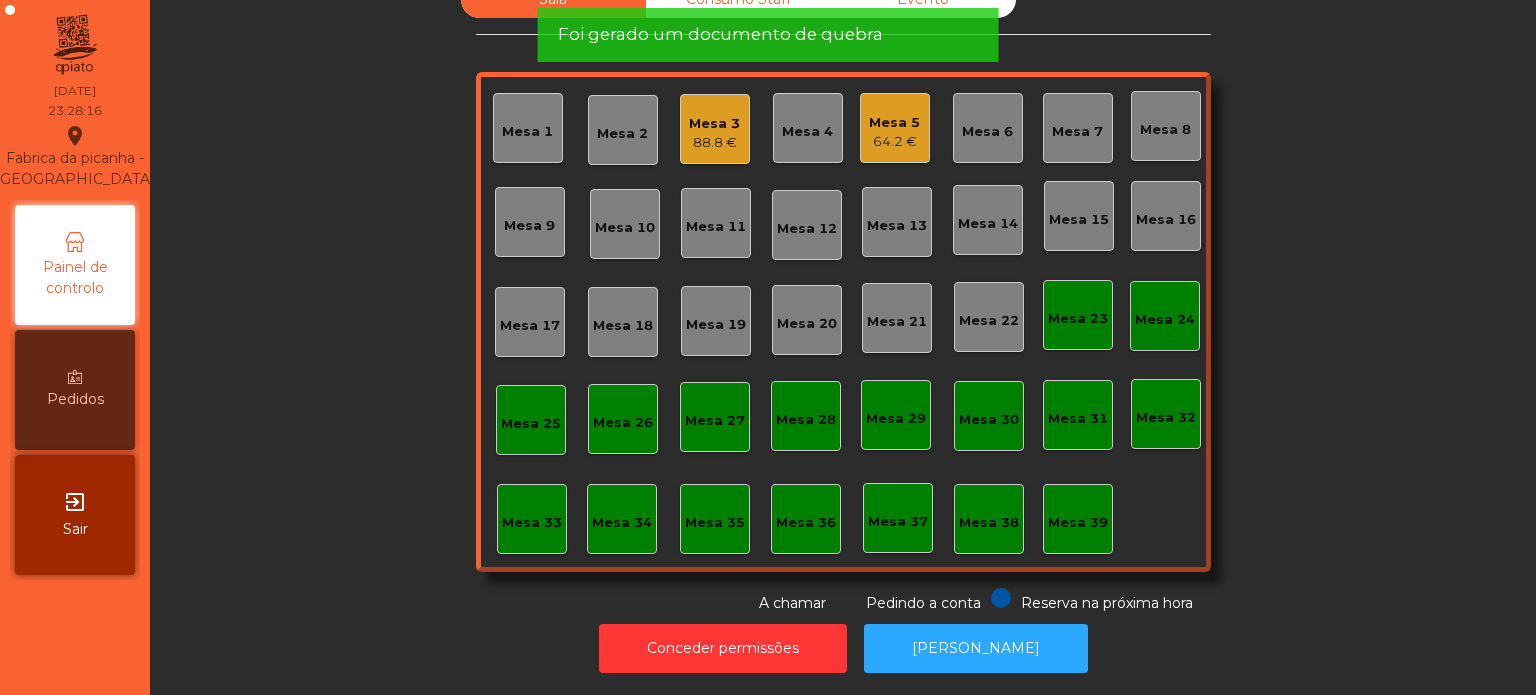 click on "Mesa 5   64.2 €" 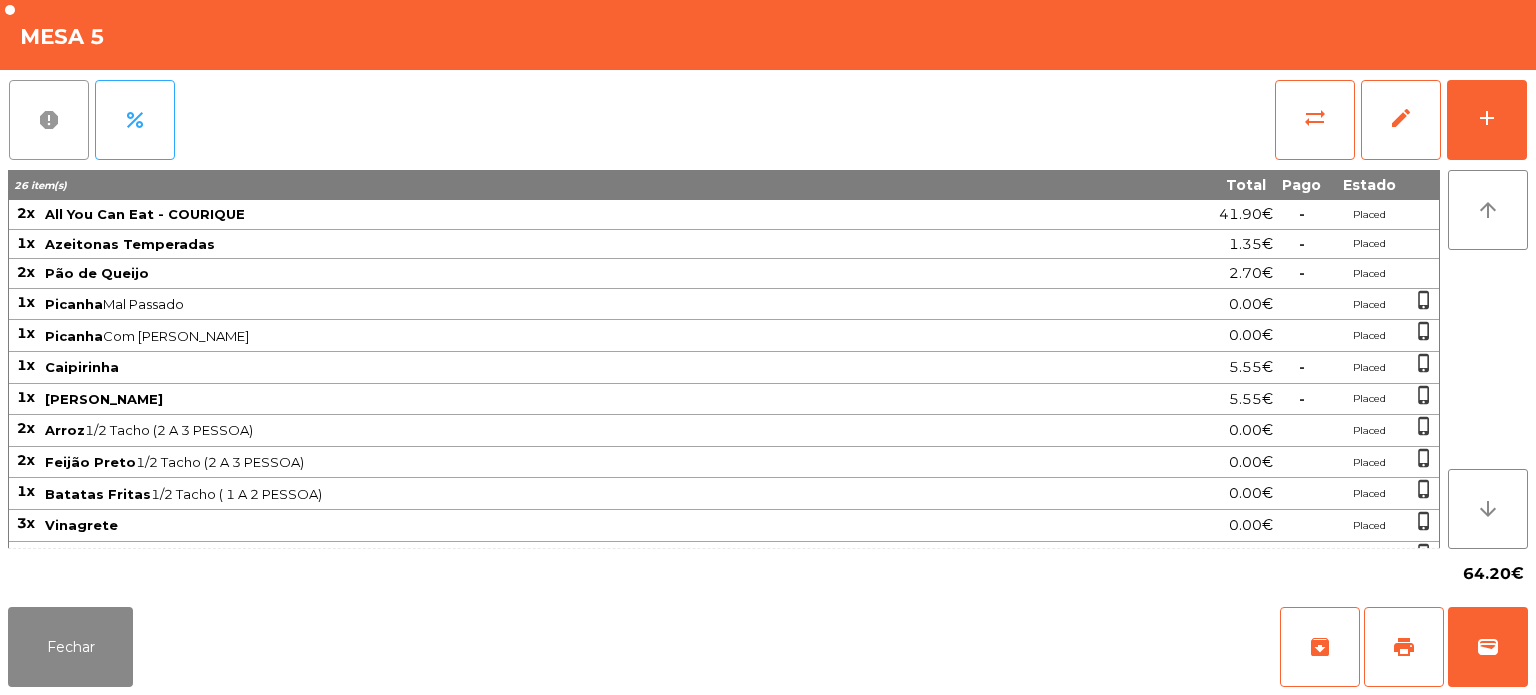 click on "report" 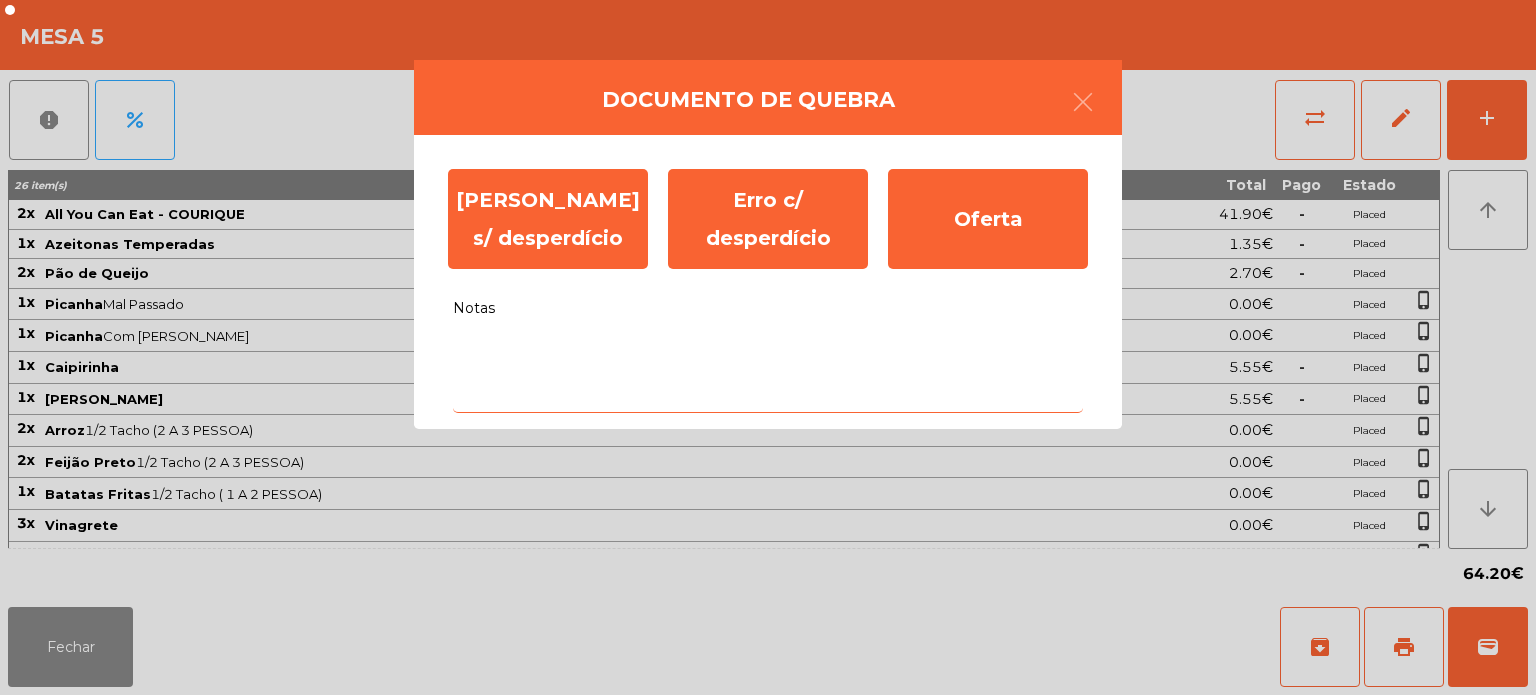 click on "Notas" at bounding box center [768, 371] 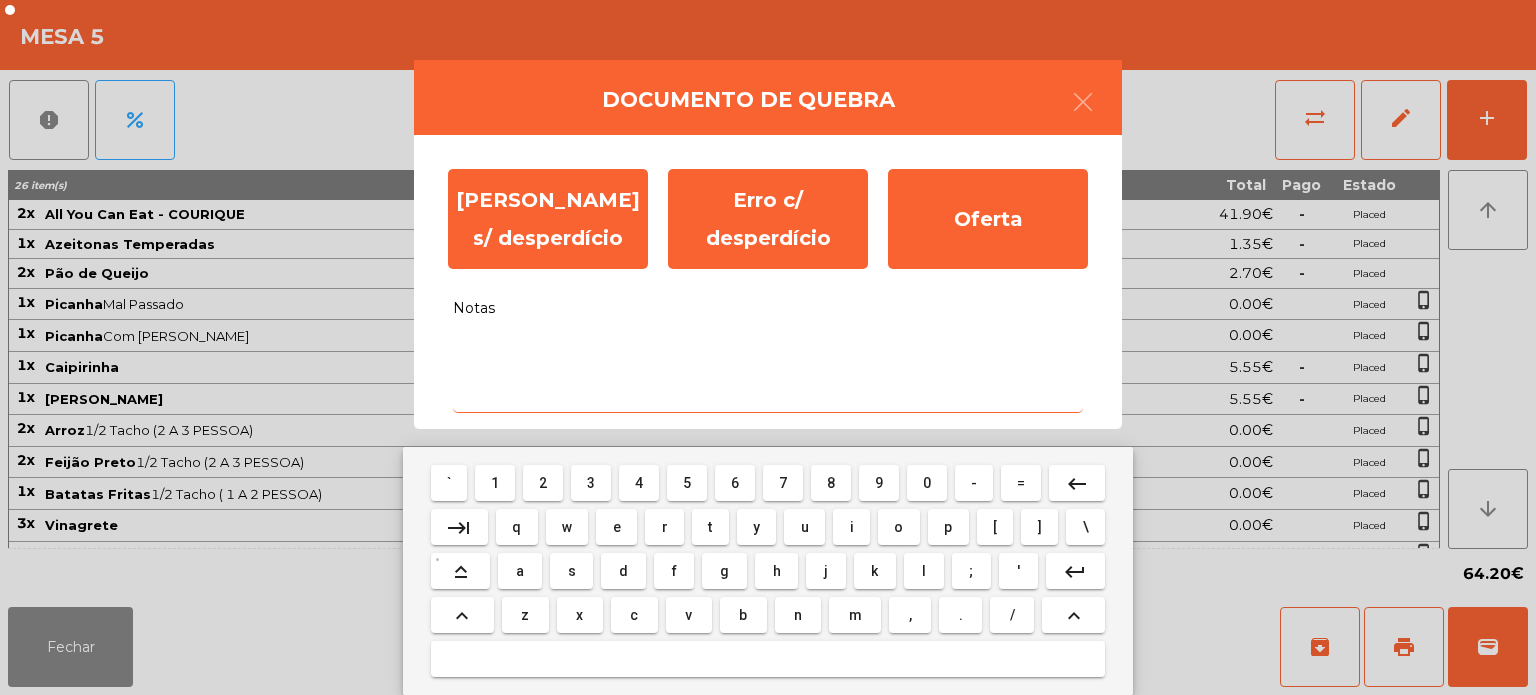 click on "0" at bounding box center (927, 483) 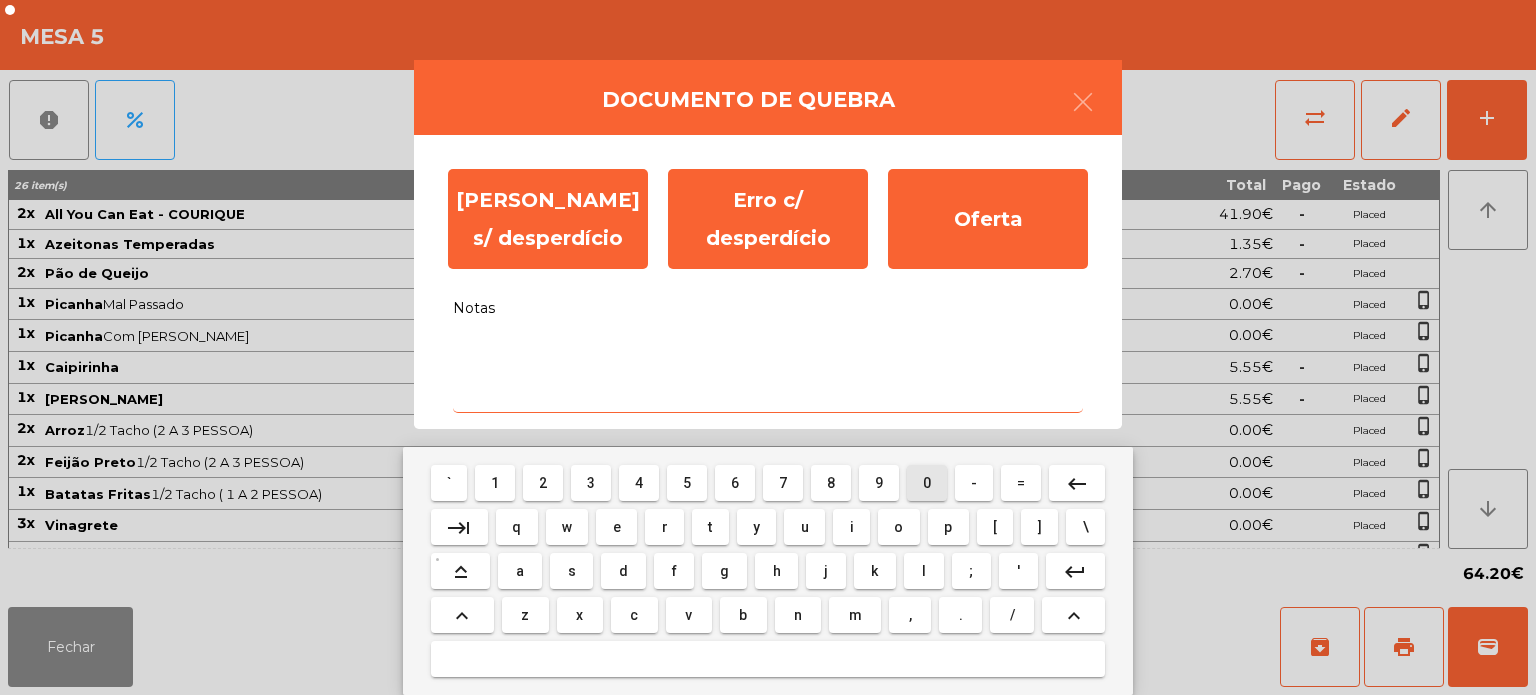 type on "*" 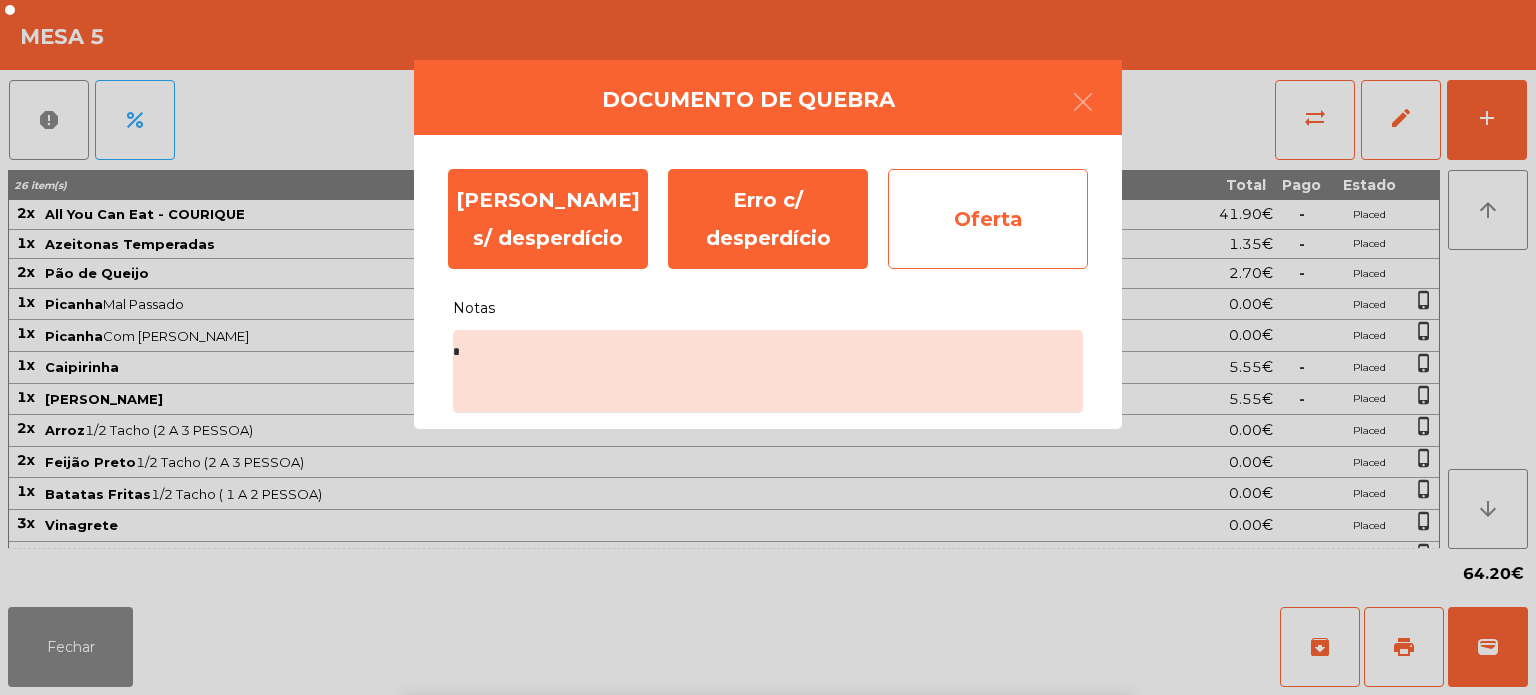 click on "Oferta" 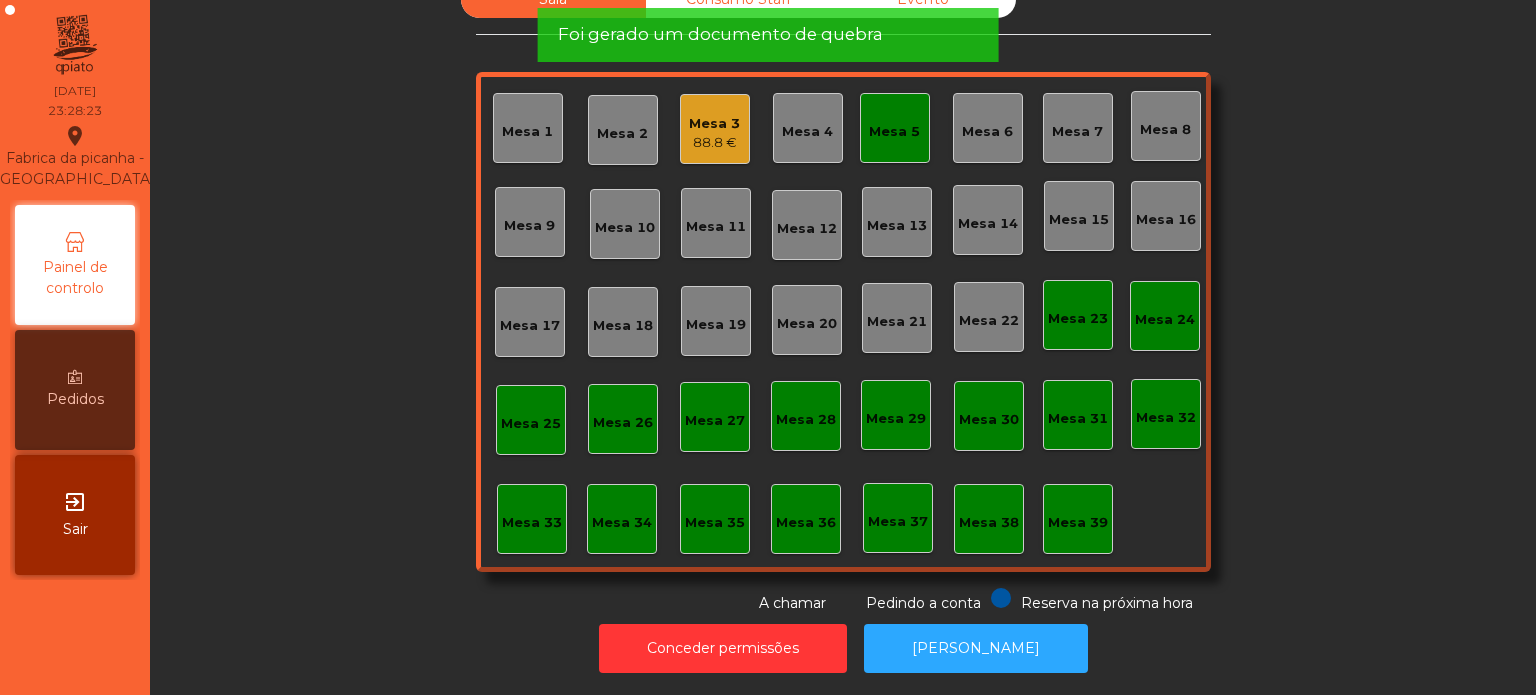 click on "Mesa 3   88.8 €" 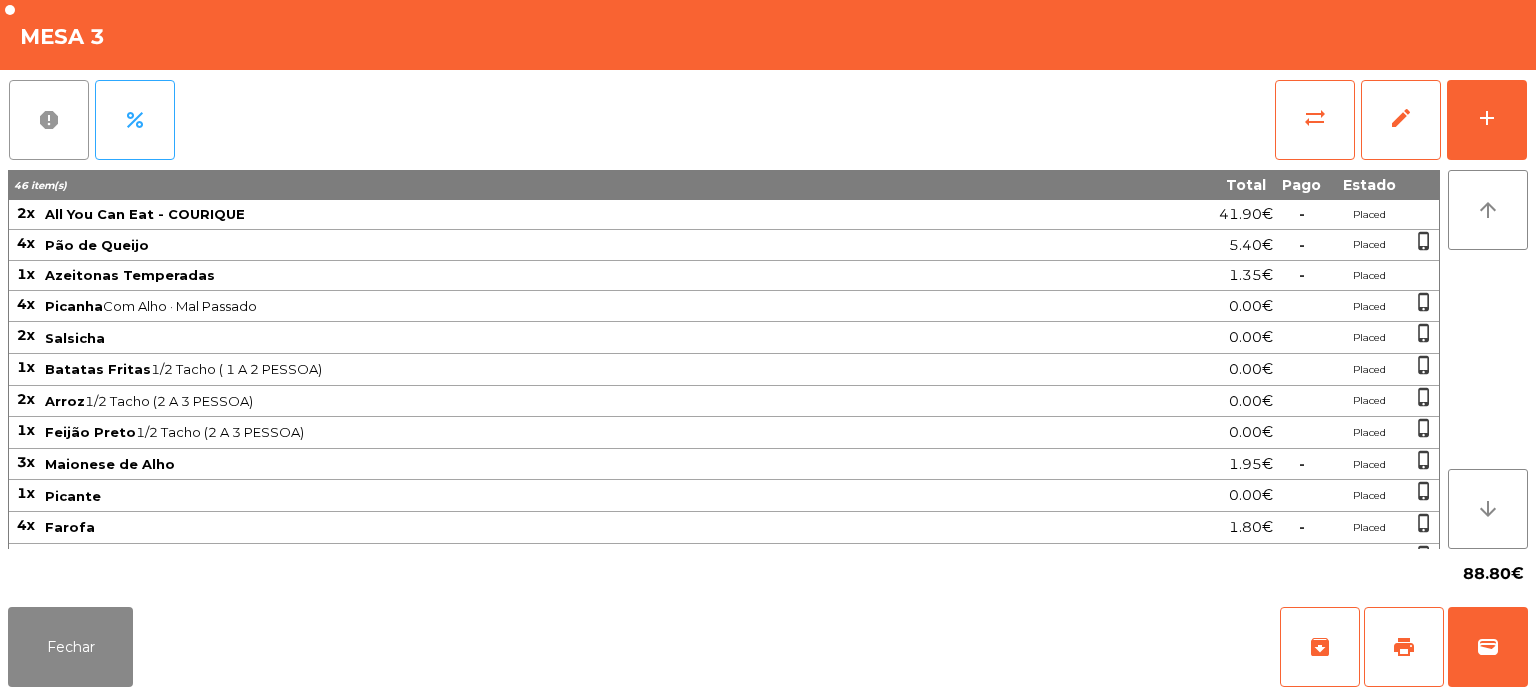 click on "report" 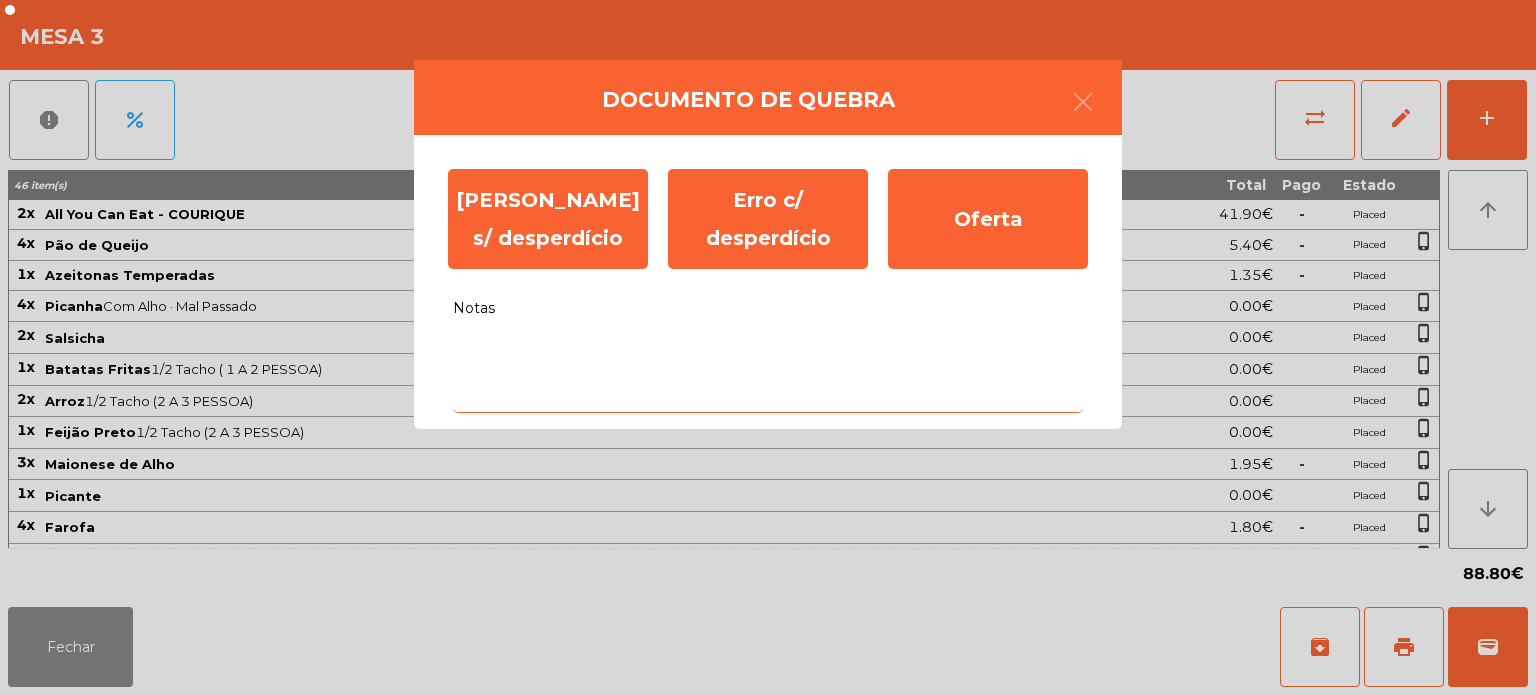 click on "Notas" at bounding box center [768, 371] 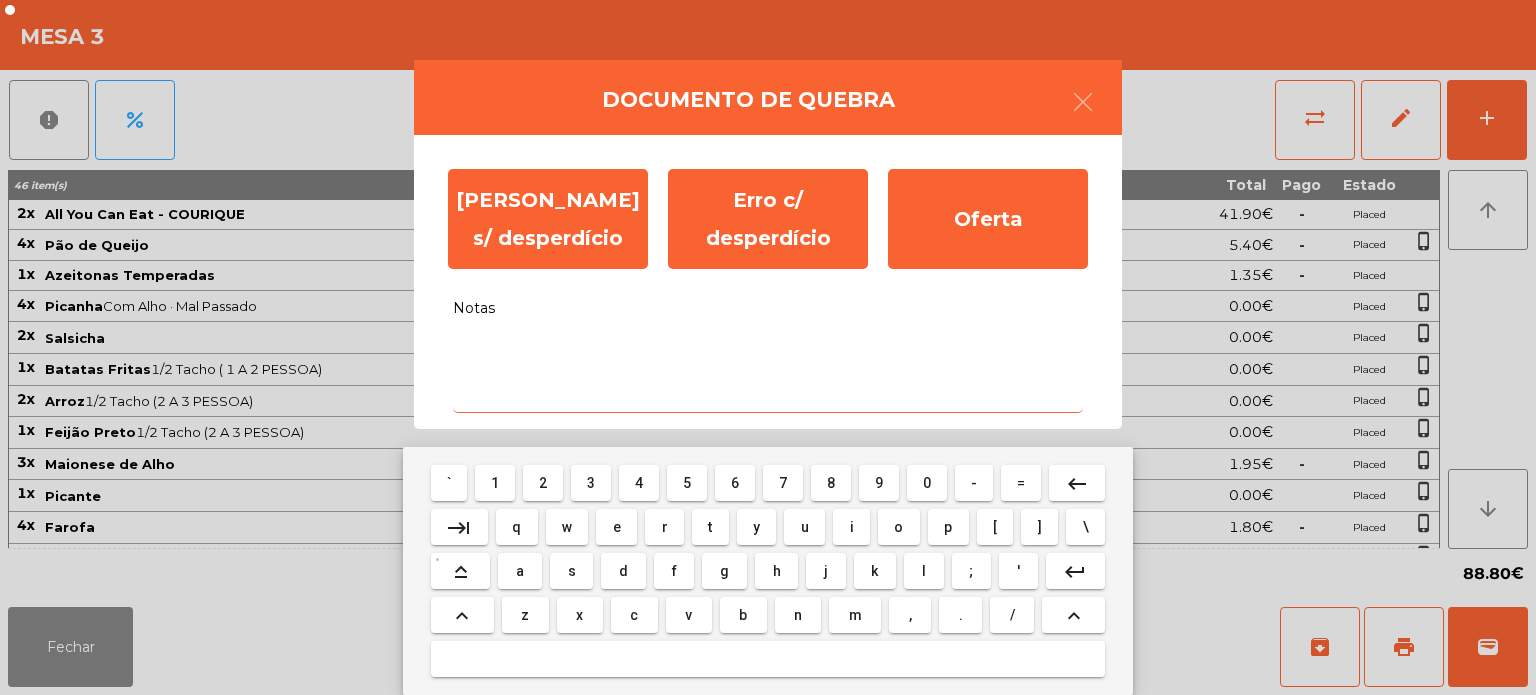 click on "0" at bounding box center [927, 483] 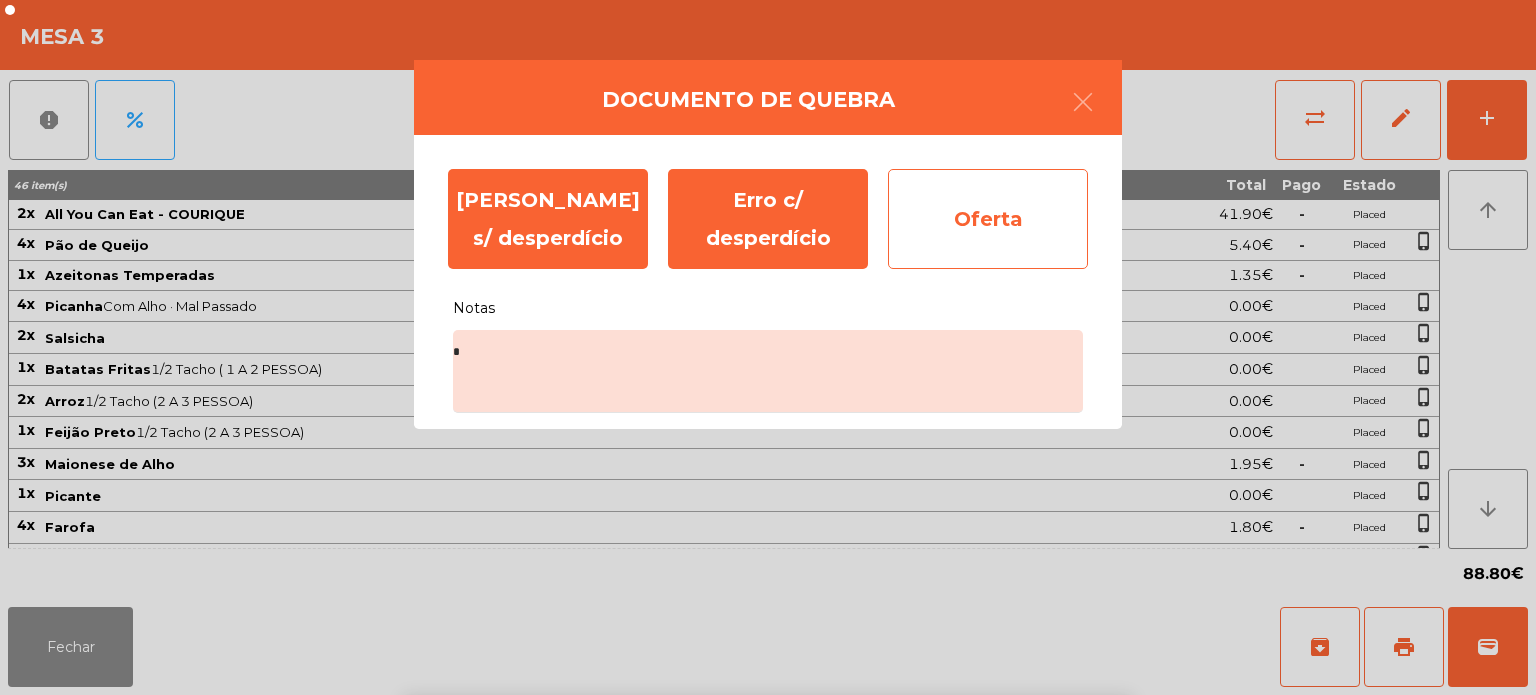 click on "Oferta" 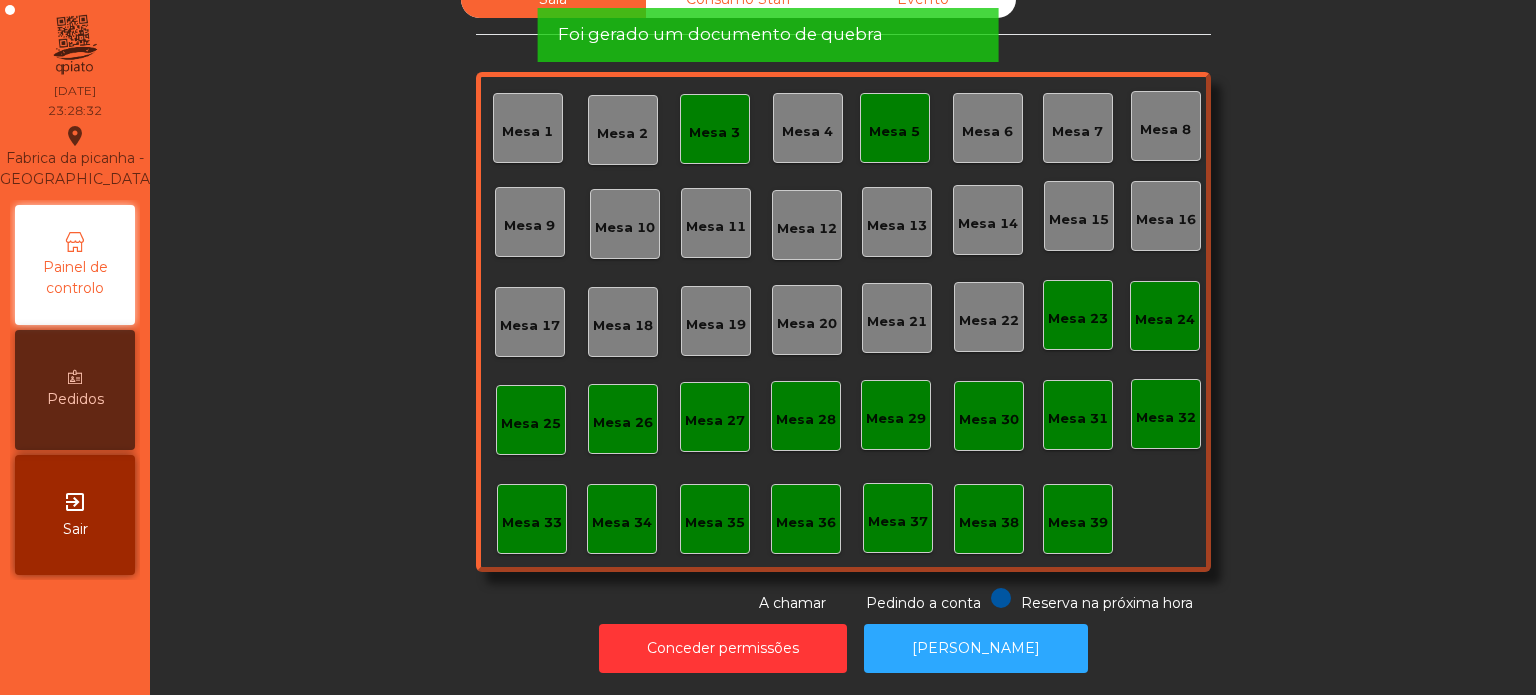 scroll, scrollTop: 0, scrollLeft: 0, axis: both 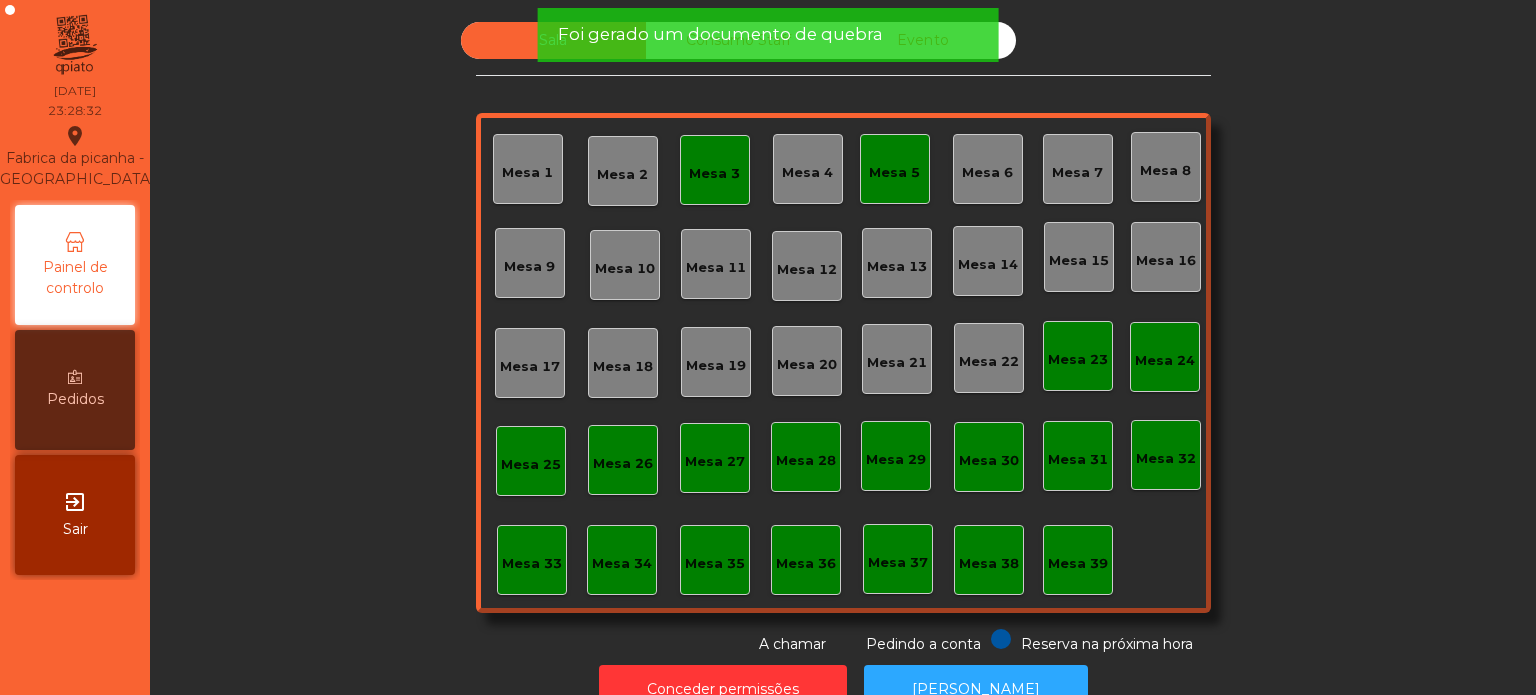 click on "Mesa 3" 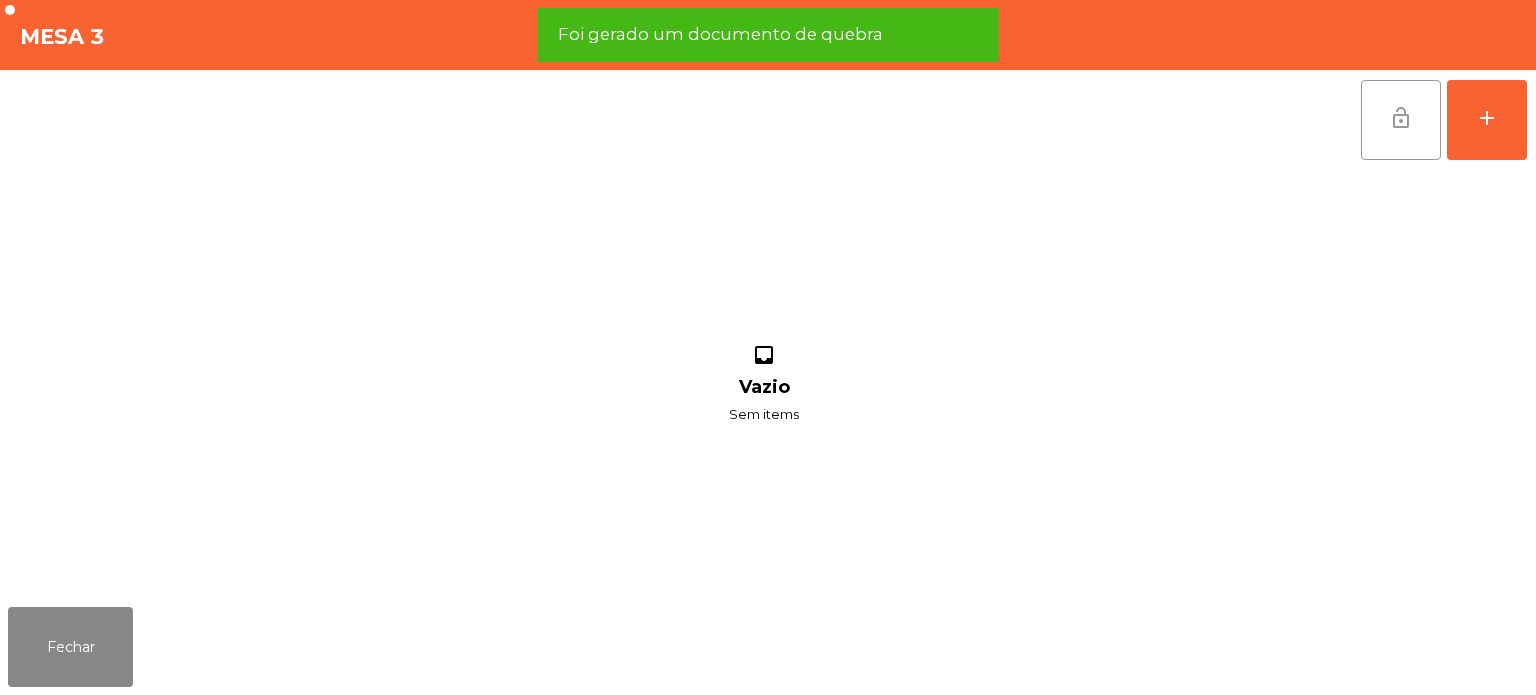 click on "lock_open" 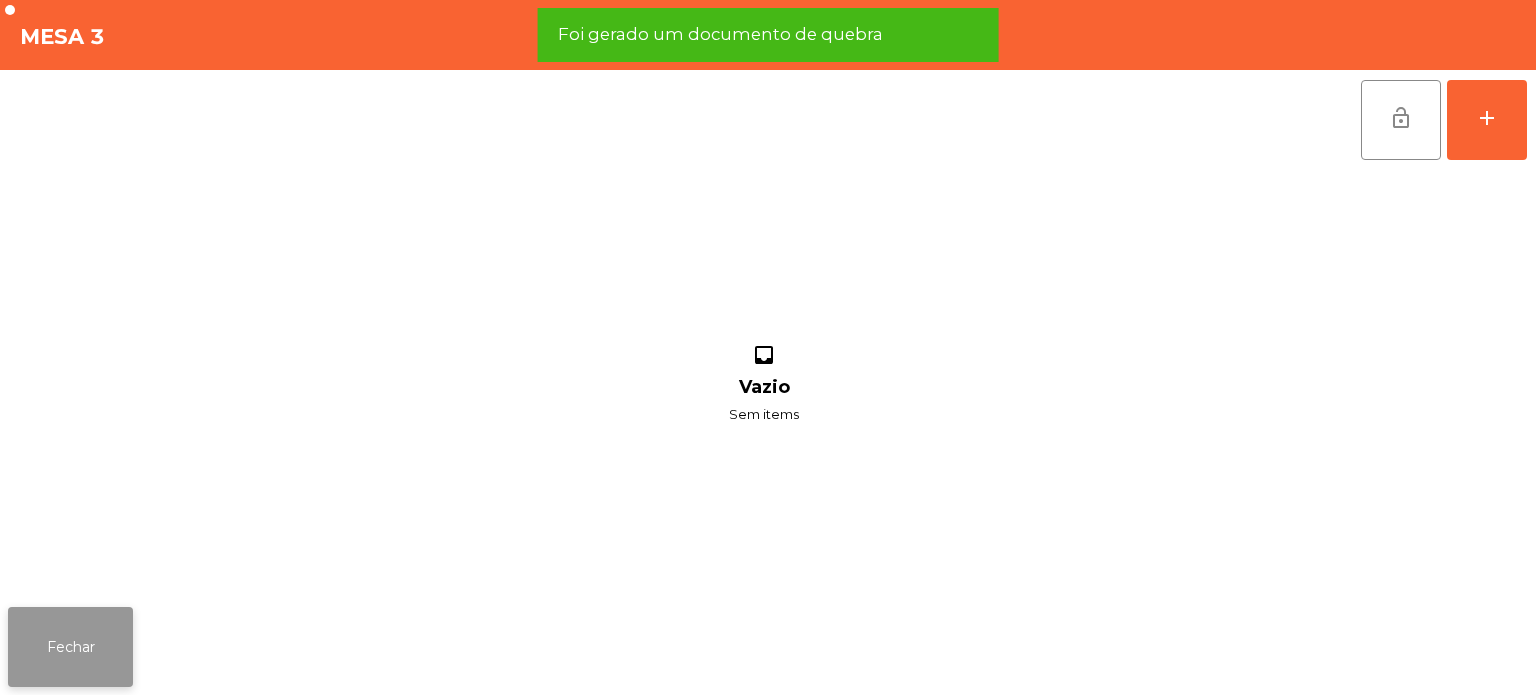 click on "Fechar" 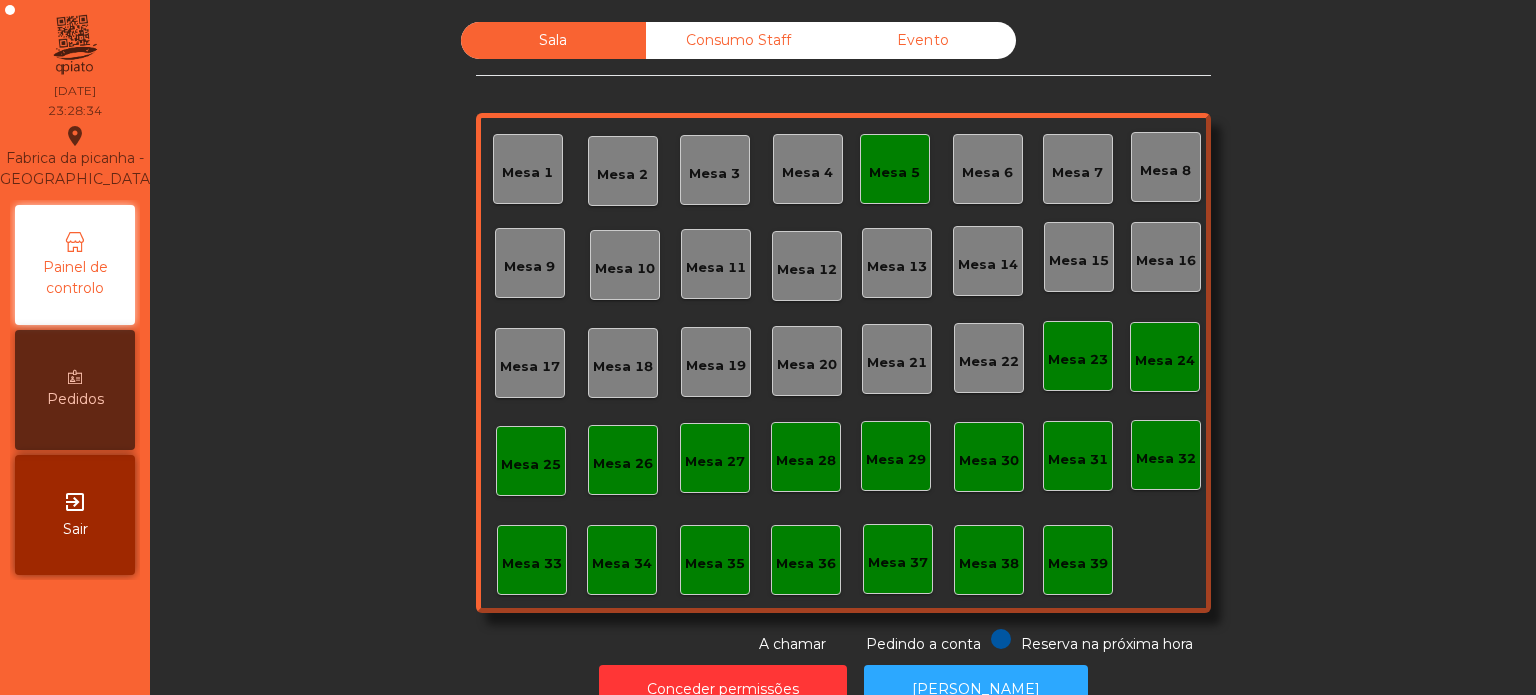 click on "Mesa 5" 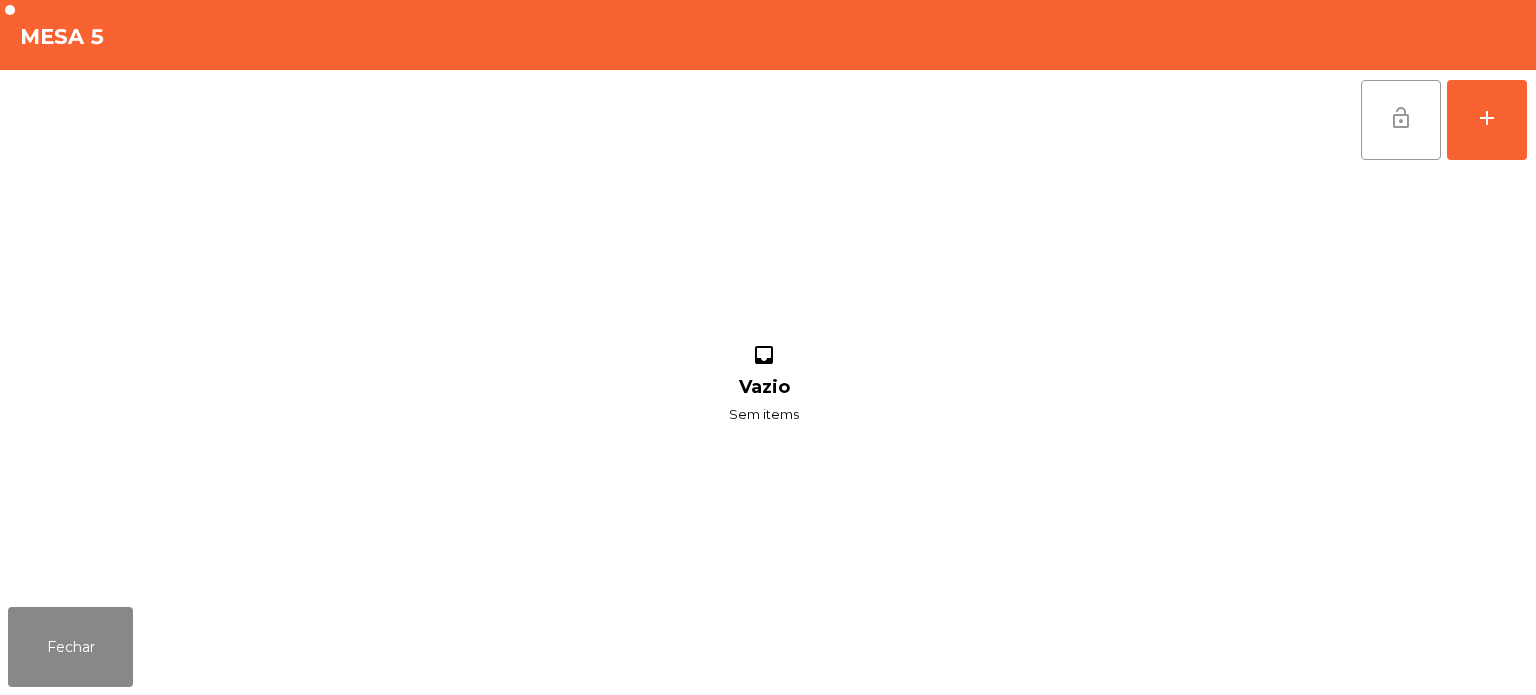 click on "lock_open" 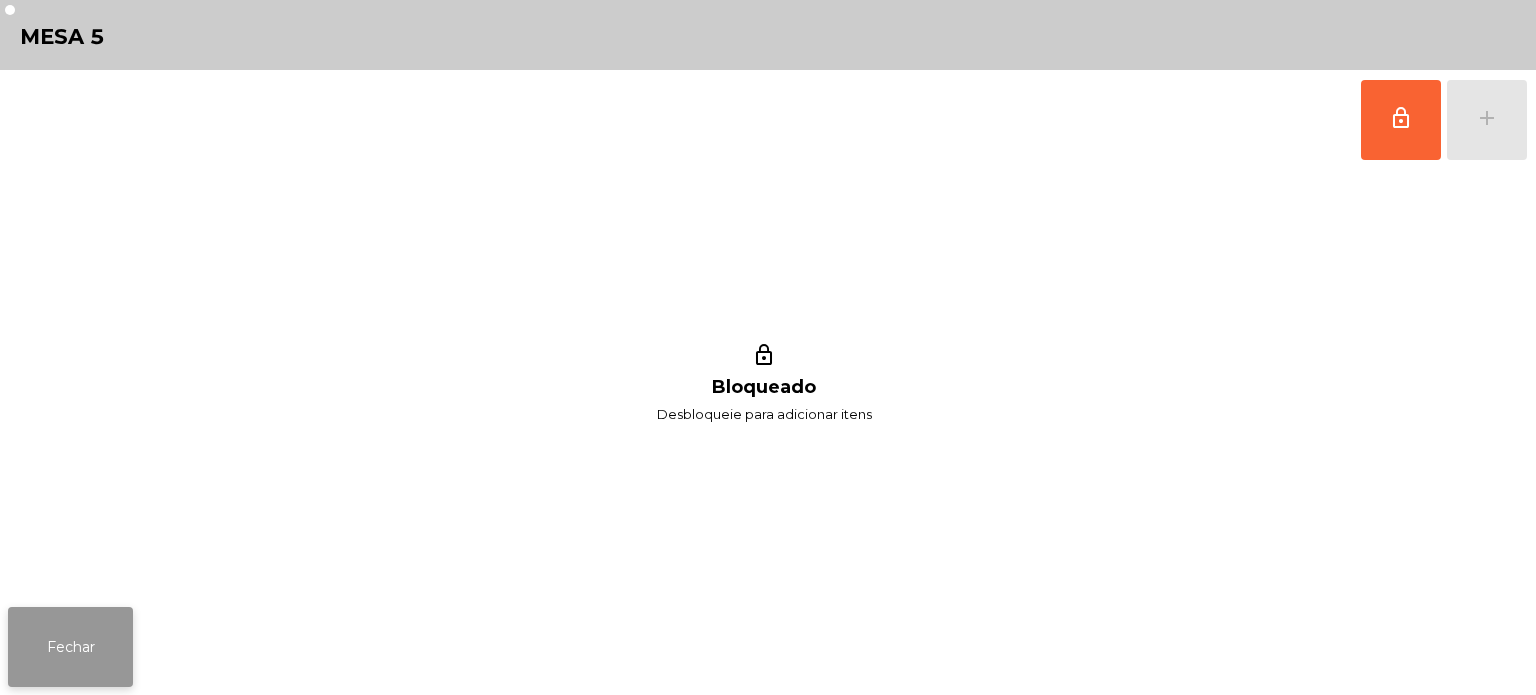 click on "Fechar" 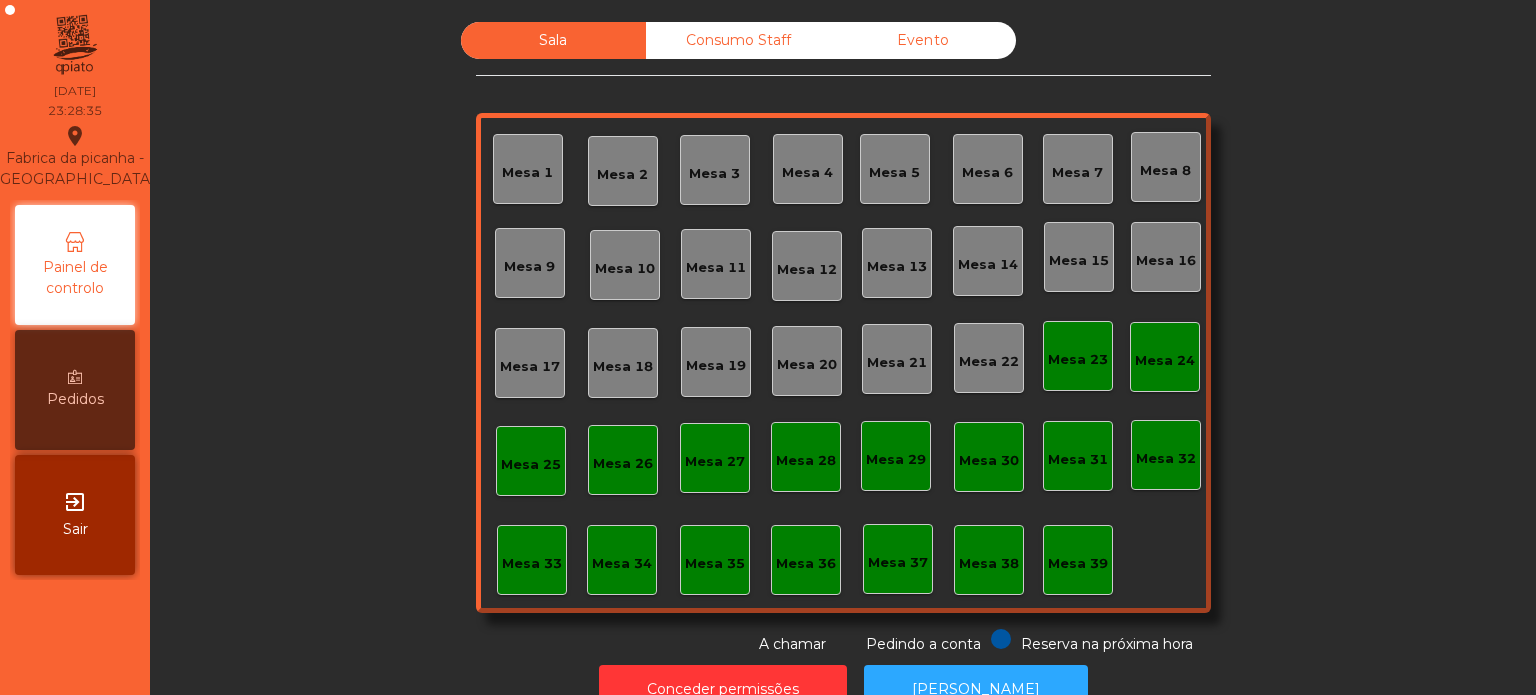 click on "Evento" 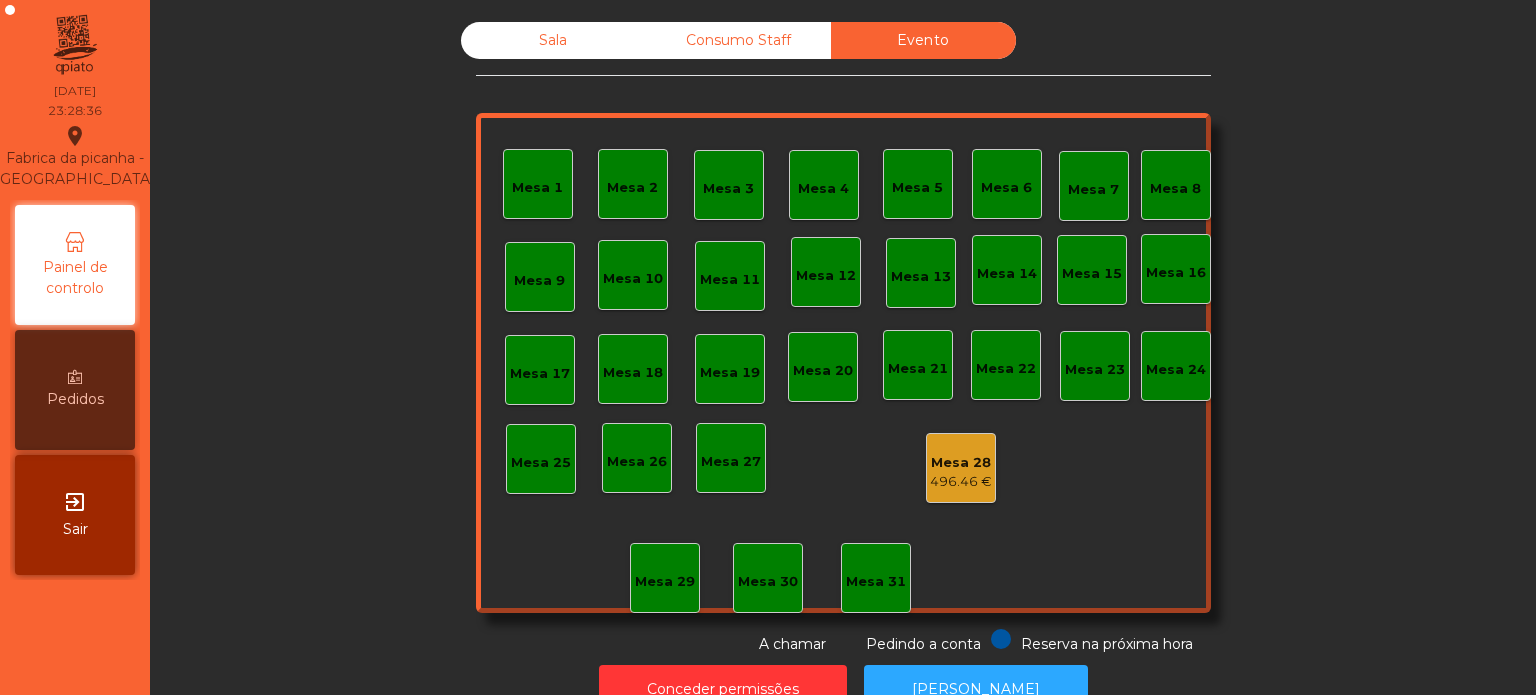 click on "Sala   Consumo Staff   Evento   Mesa 1   Mesa 2   Mesa 3   Mesa 4   Mesa 5   Mesa 6   Mesa 7   Mesa 8   Mesa 9   Mesa 10   Mesa 11   Mesa 12   Mesa 13   Mesa 14   Mesa 15   Mesa 16   Mesa 17   Mesa 18   Mesa 19   Mesa 20   Mesa 21   Mesa 22   Mesa 23   Mesa 24   Mesa 25   Mesa 26   Mesa 27   Mesa 28   496.46 €   Mesa 29   Mesa 30   Mesa 31  Reserva na próxima hora Pedindo a conta A chamar" 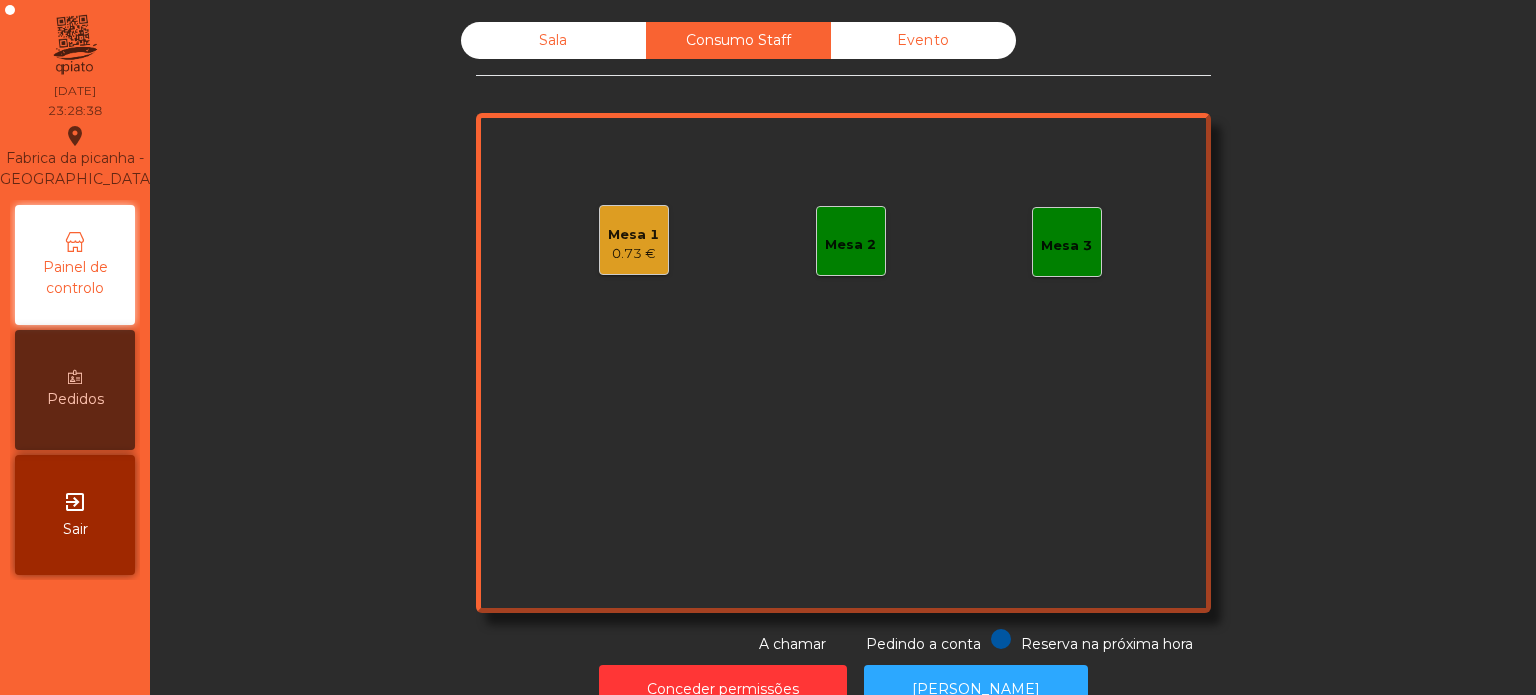 click on "Mesa 1   0.73 €" 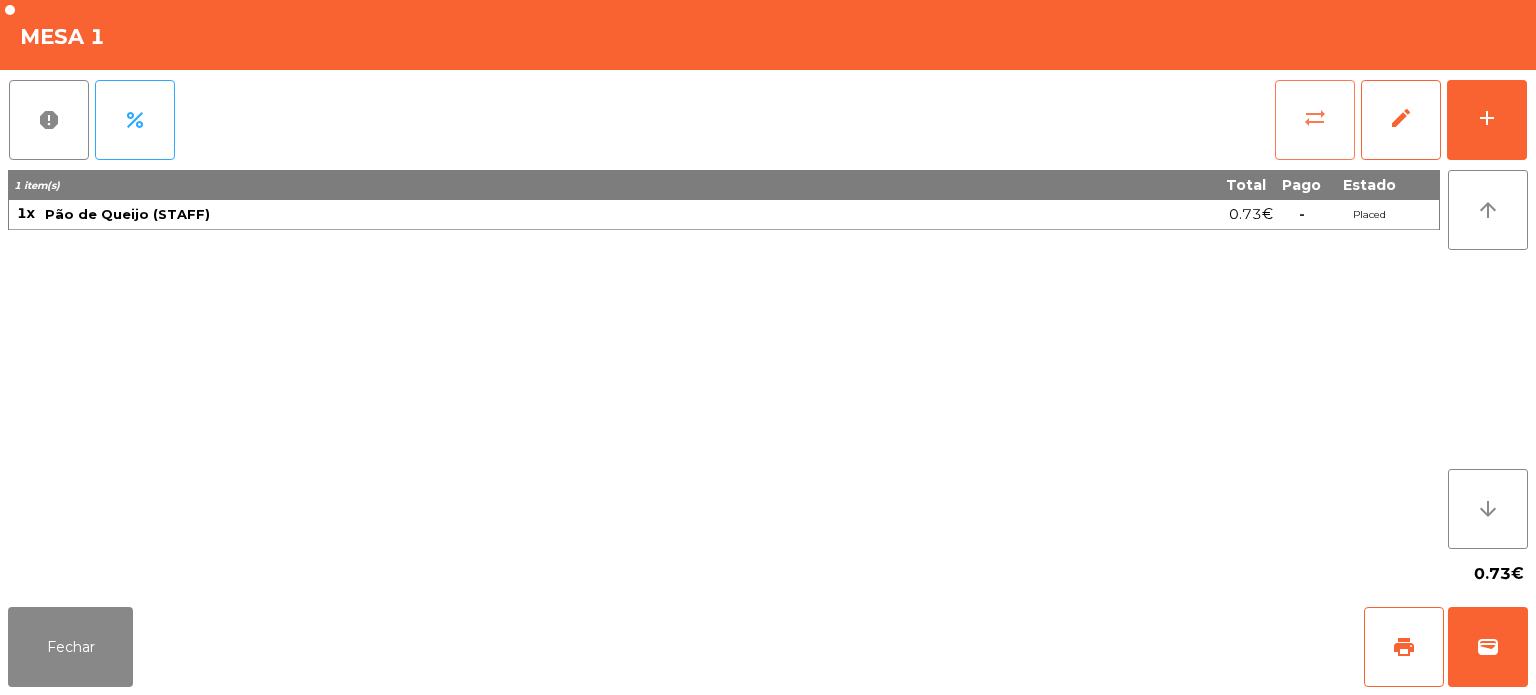 click on "sync_alt" 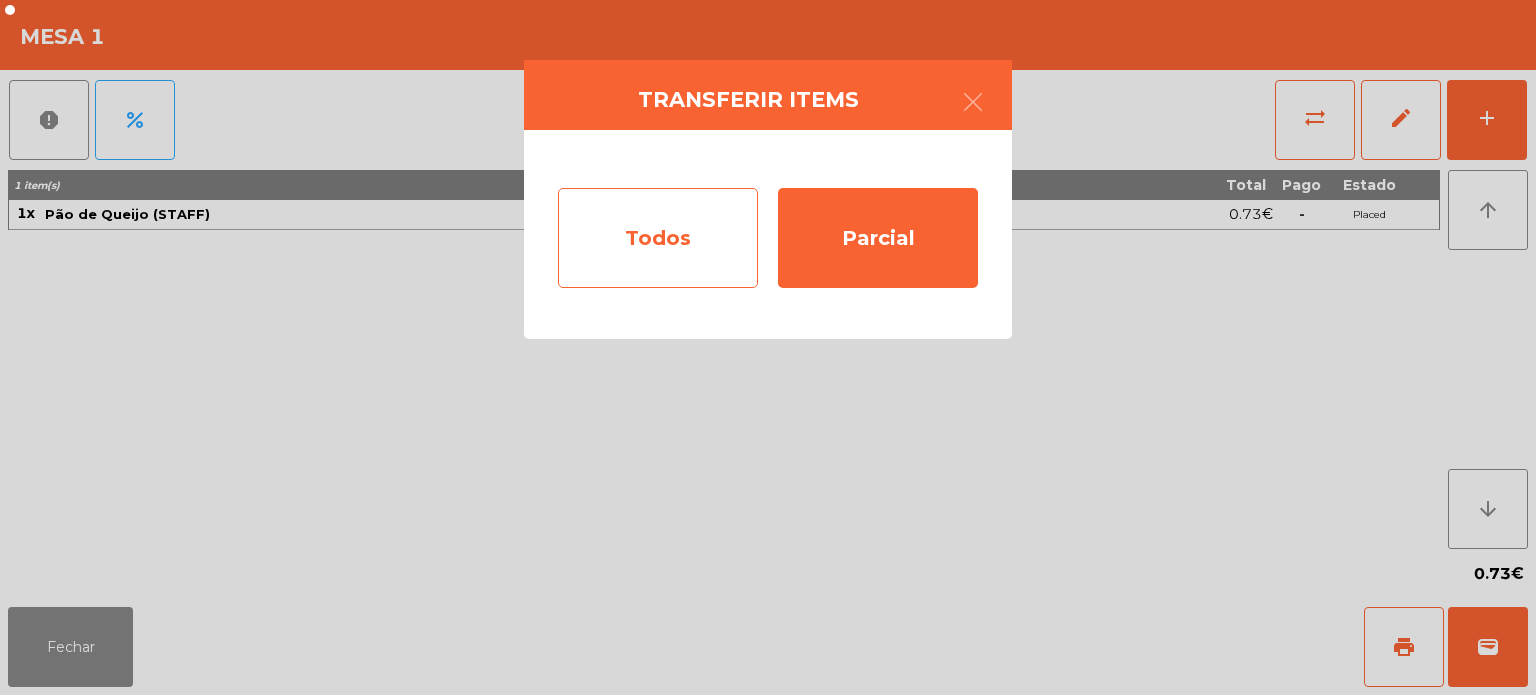 click on "Todos" 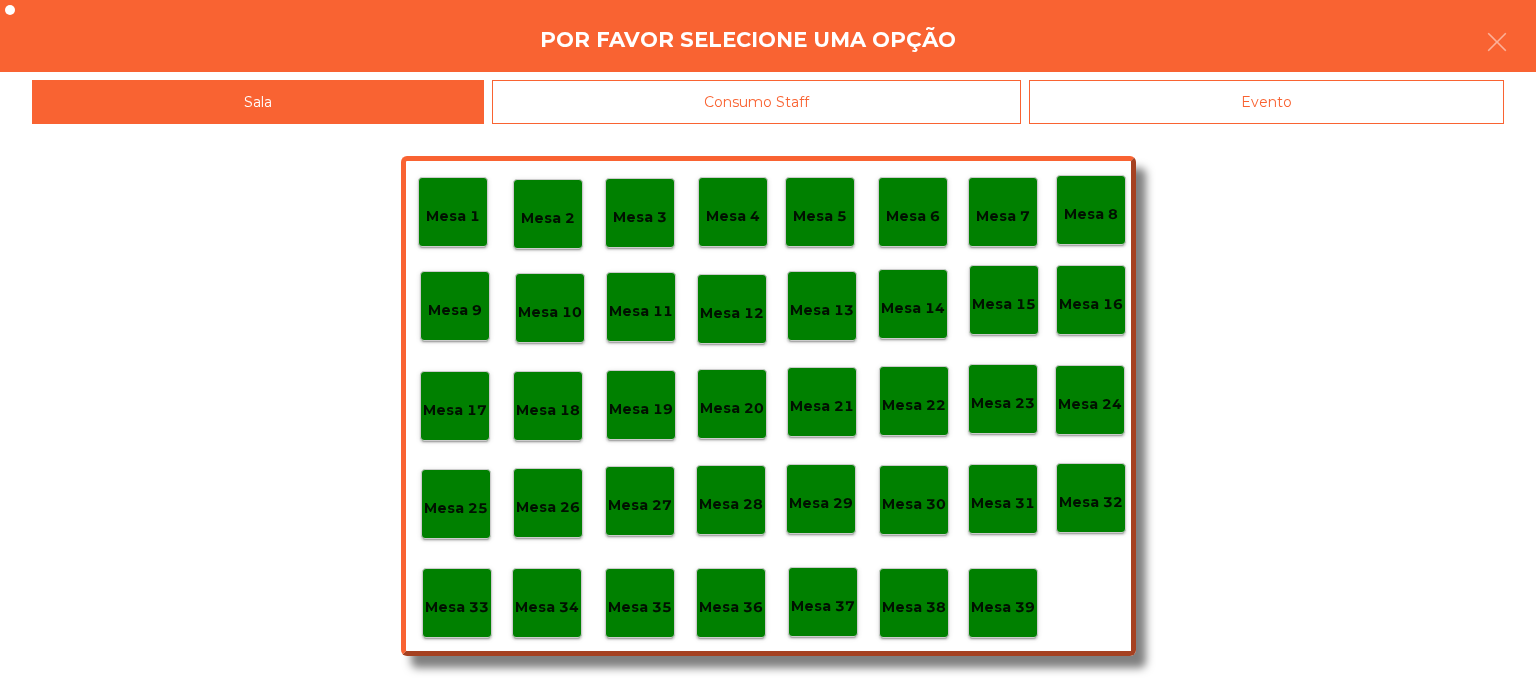 click on "Evento" 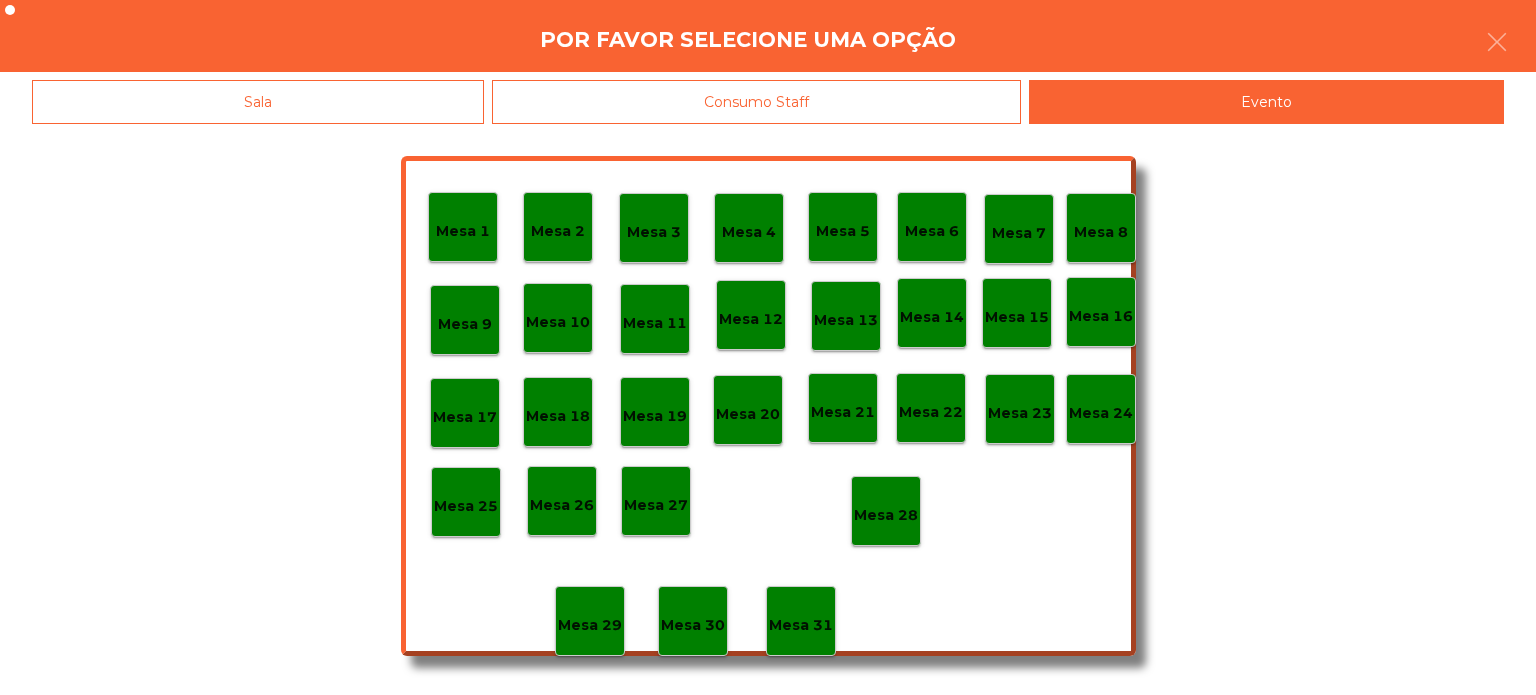click on "Mesa 28" 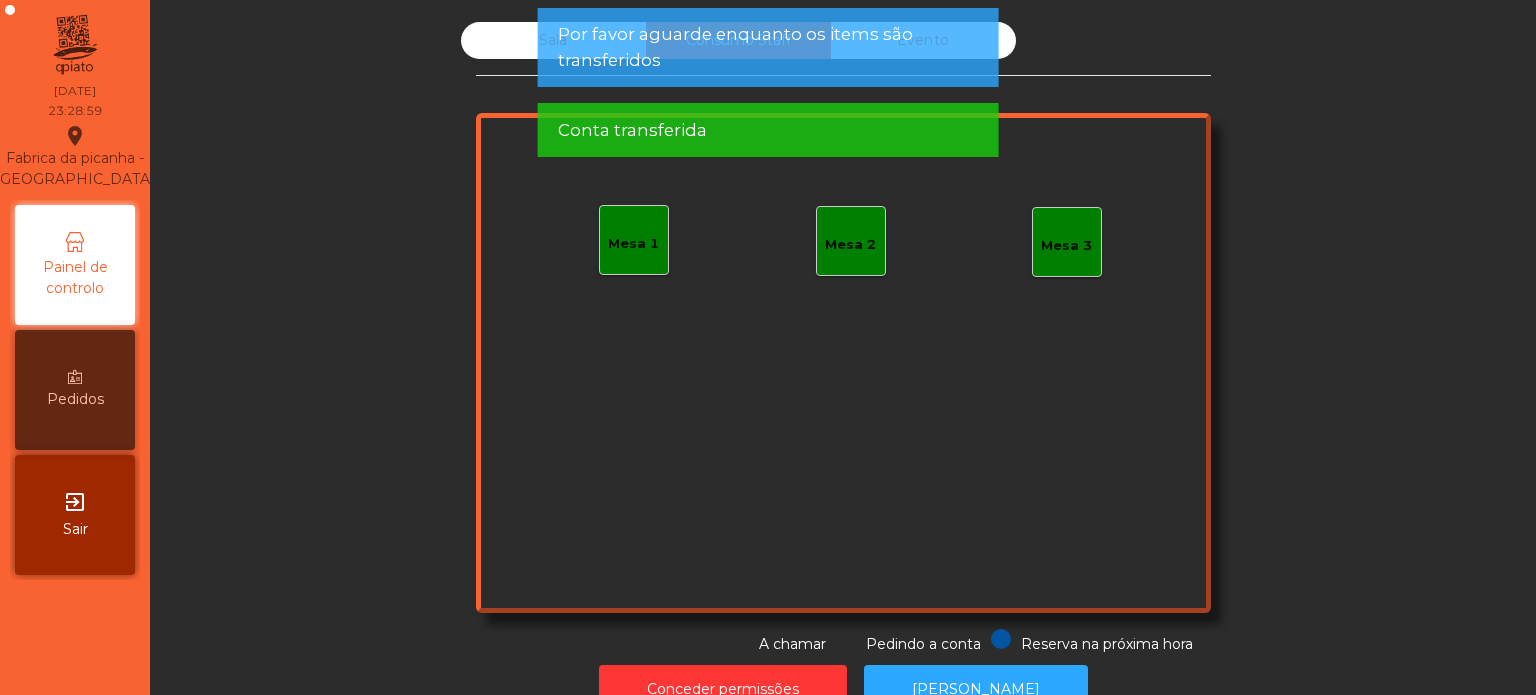 click on "Por favor aguarde enquanto os items são transferidos" 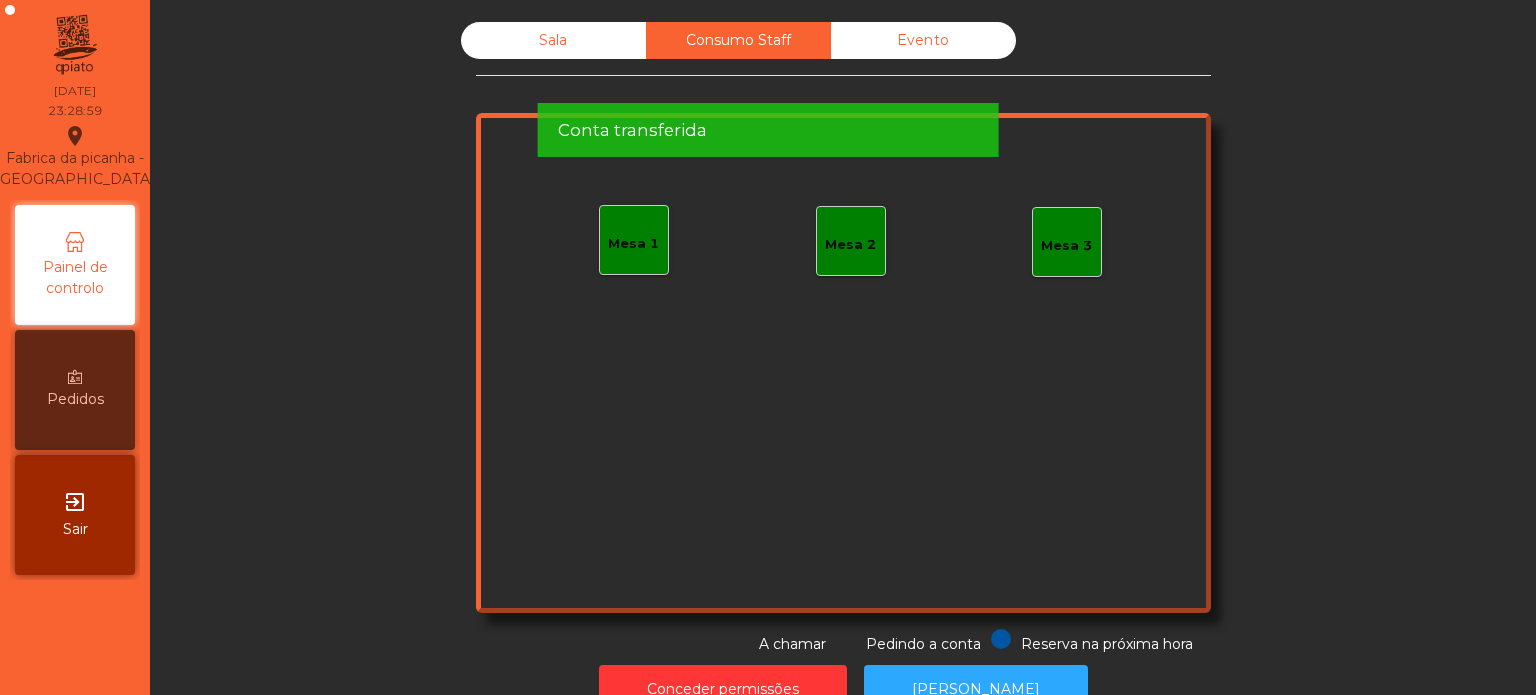 click on "Conta transferida" 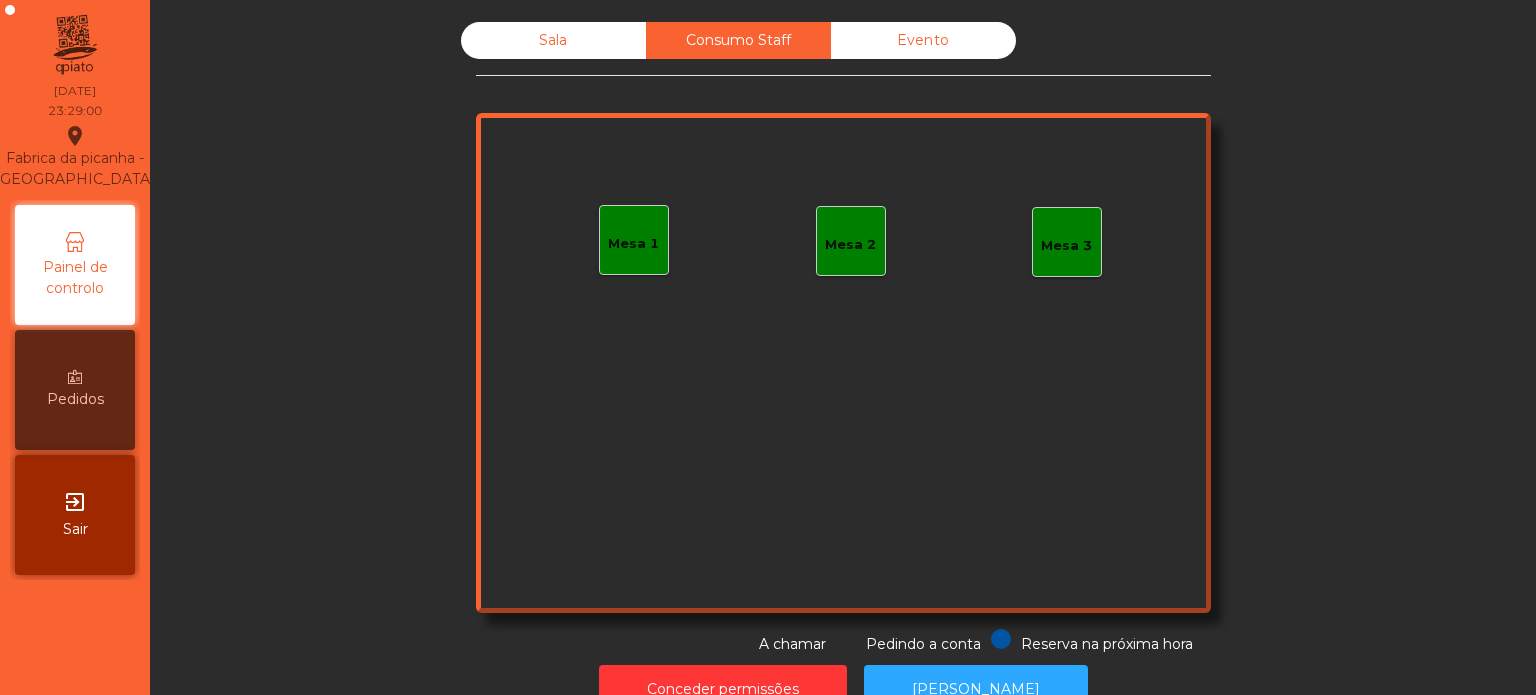 click on "Mesa 1   Mesa 2   Mesa 3" 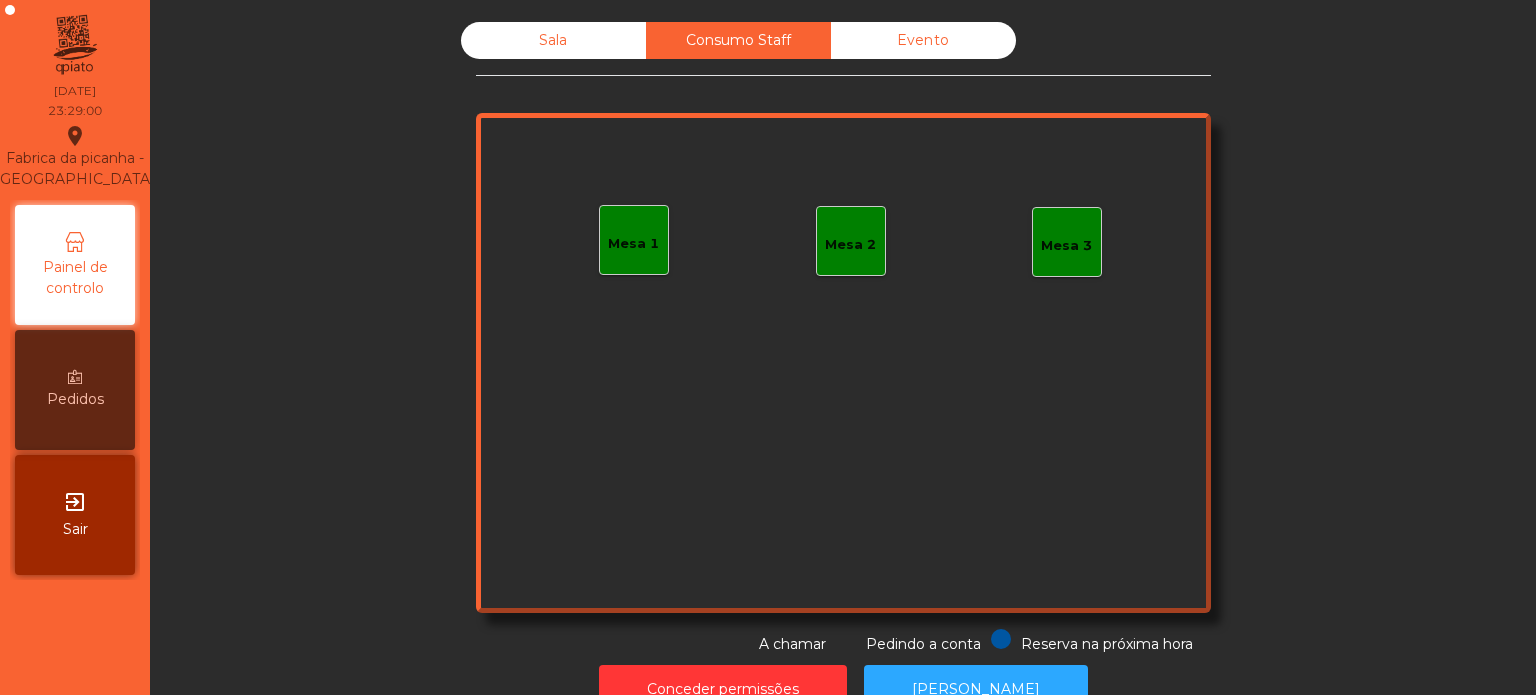 click on "Evento" 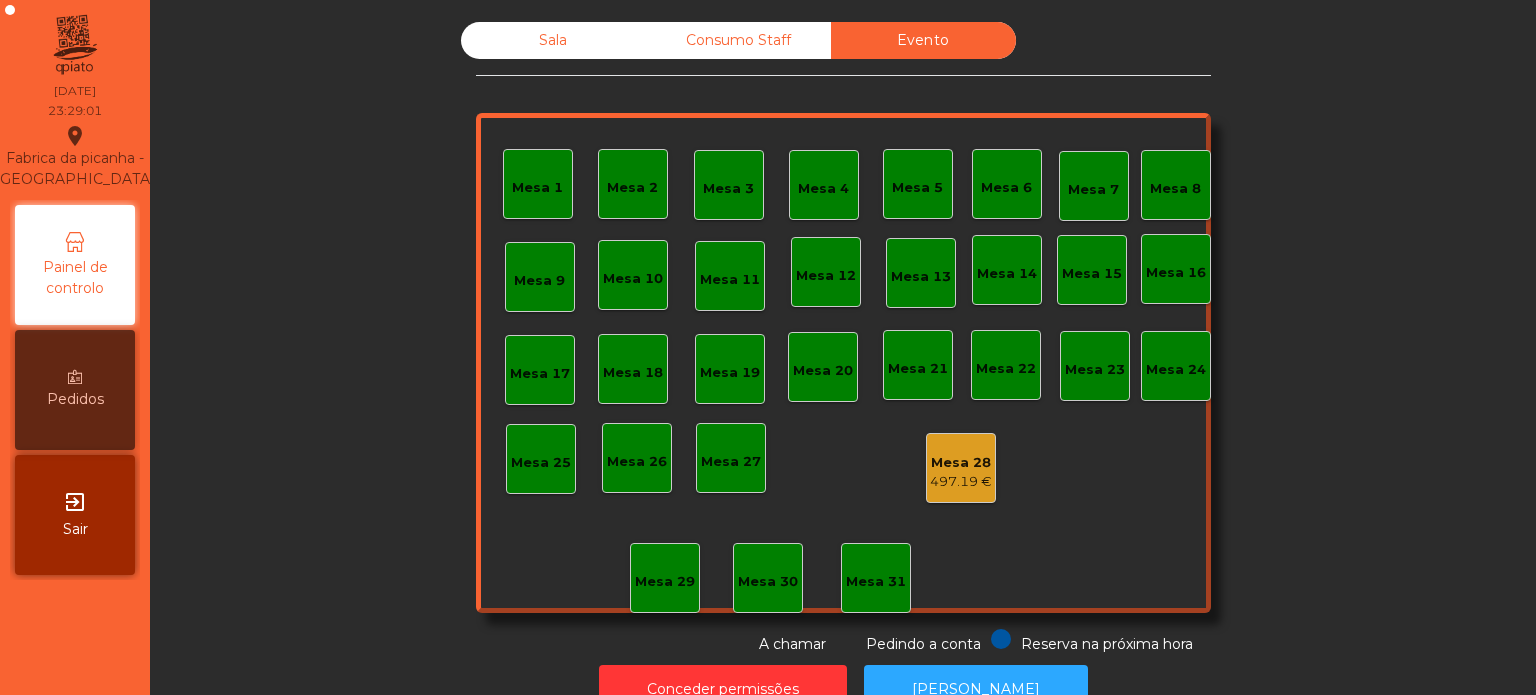 click on "Consumo Staff" 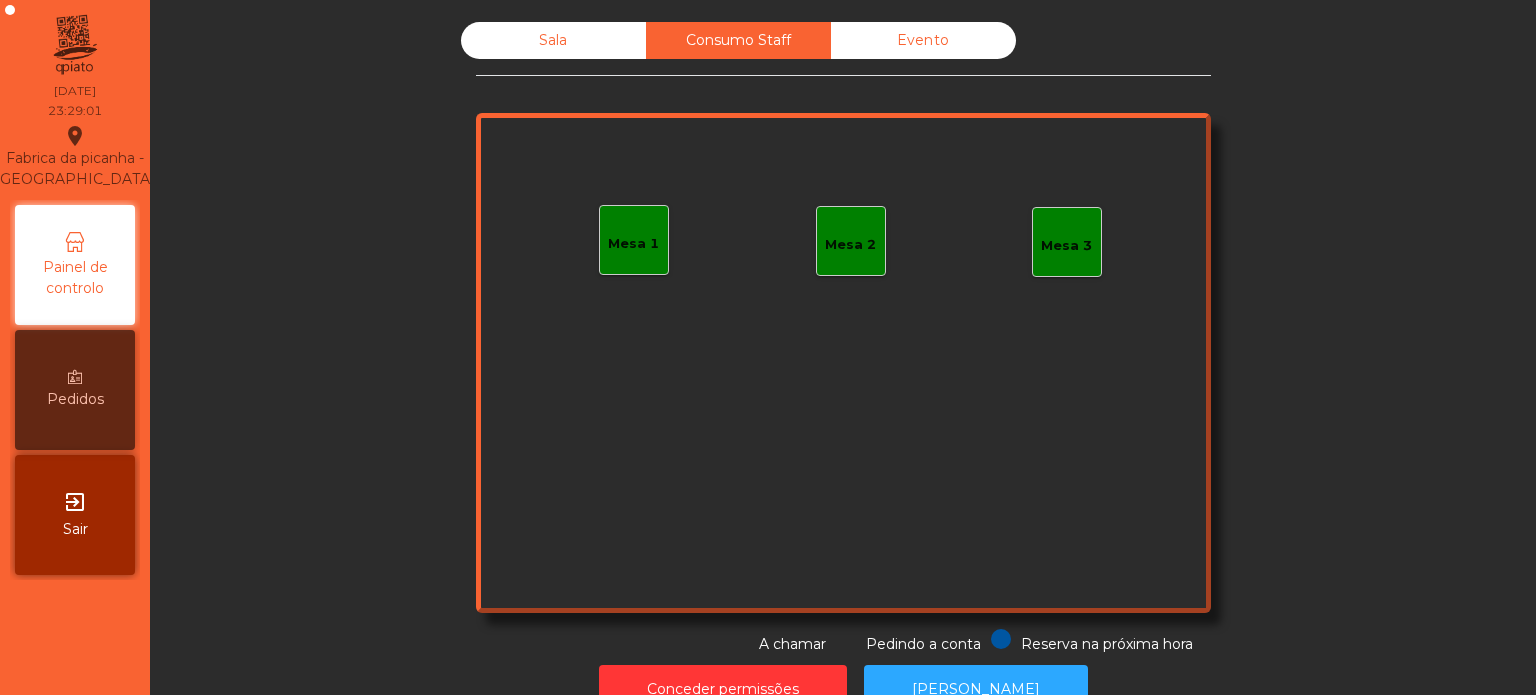 click on "Sala" 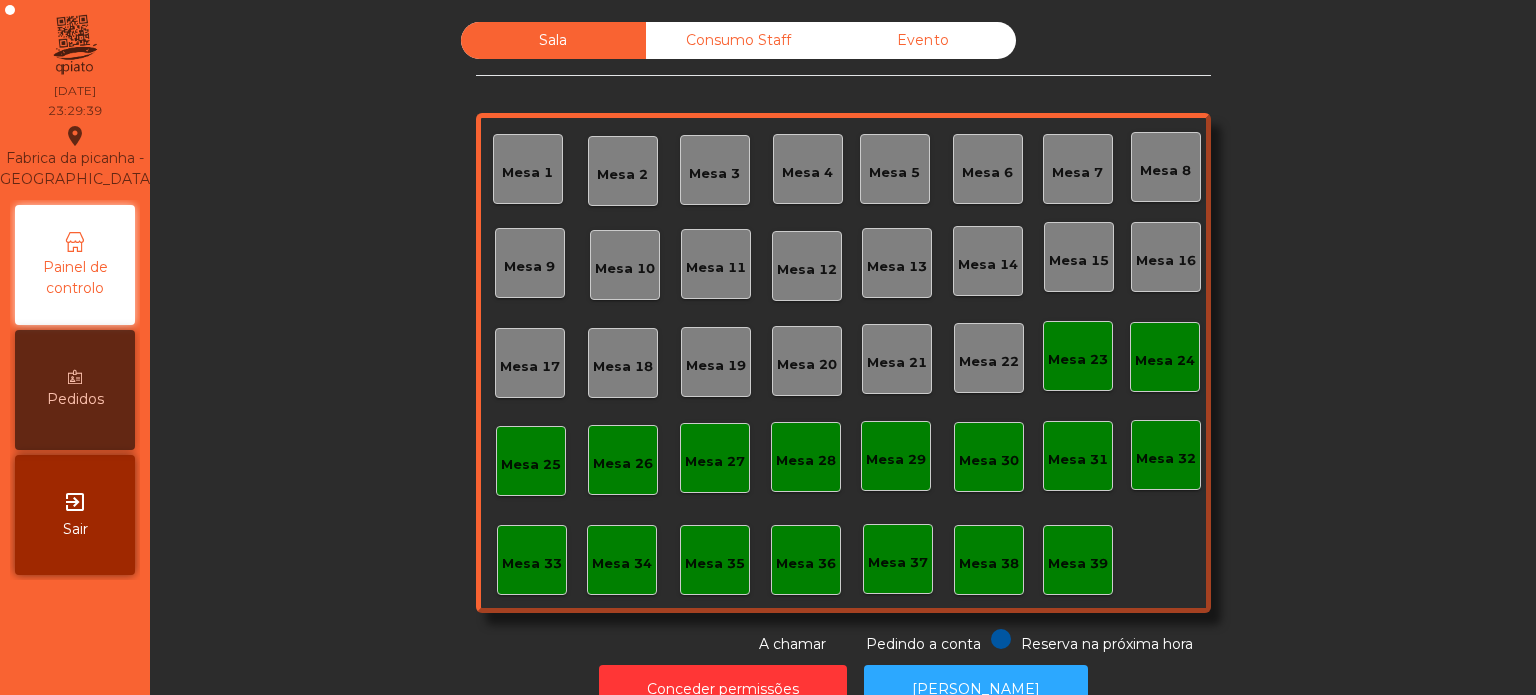 scroll, scrollTop: 55, scrollLeft: 0, axis: vertical 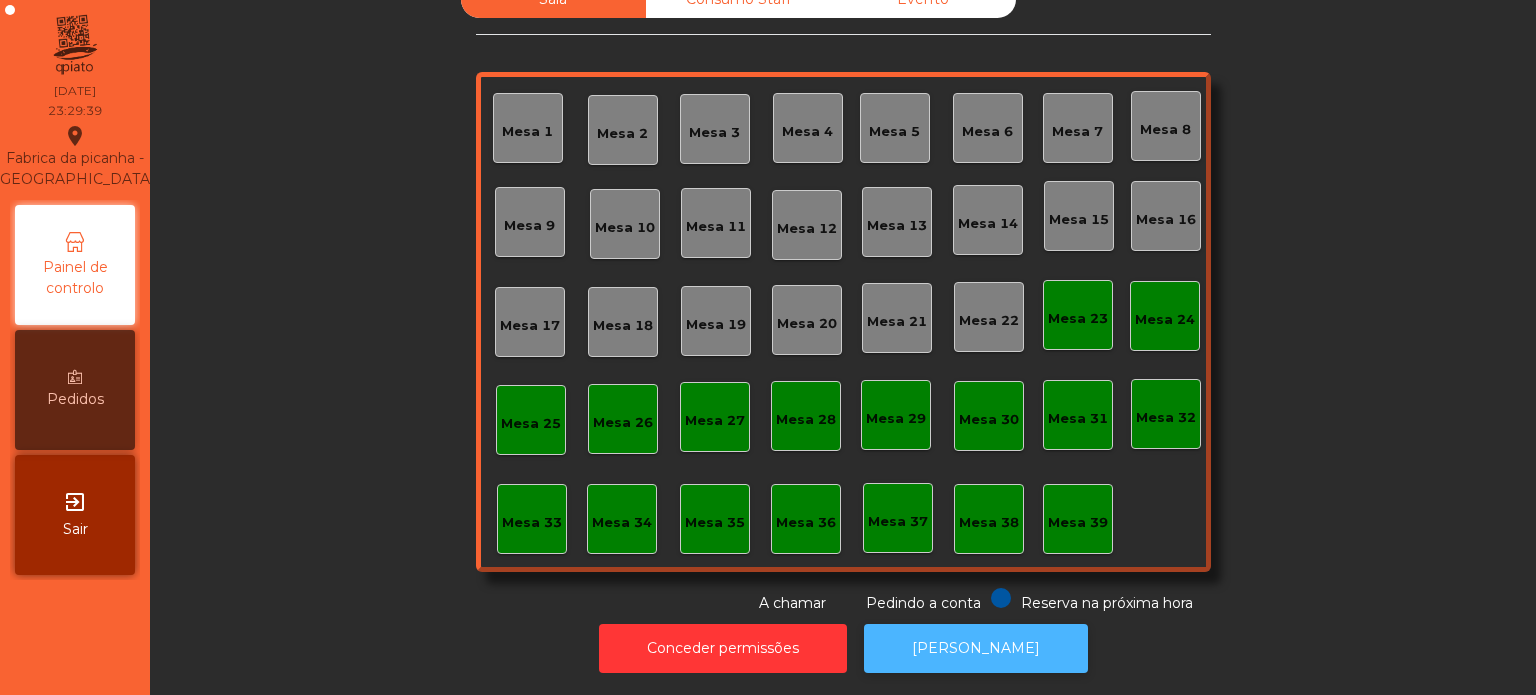 click on "[PERSON_NAME]" 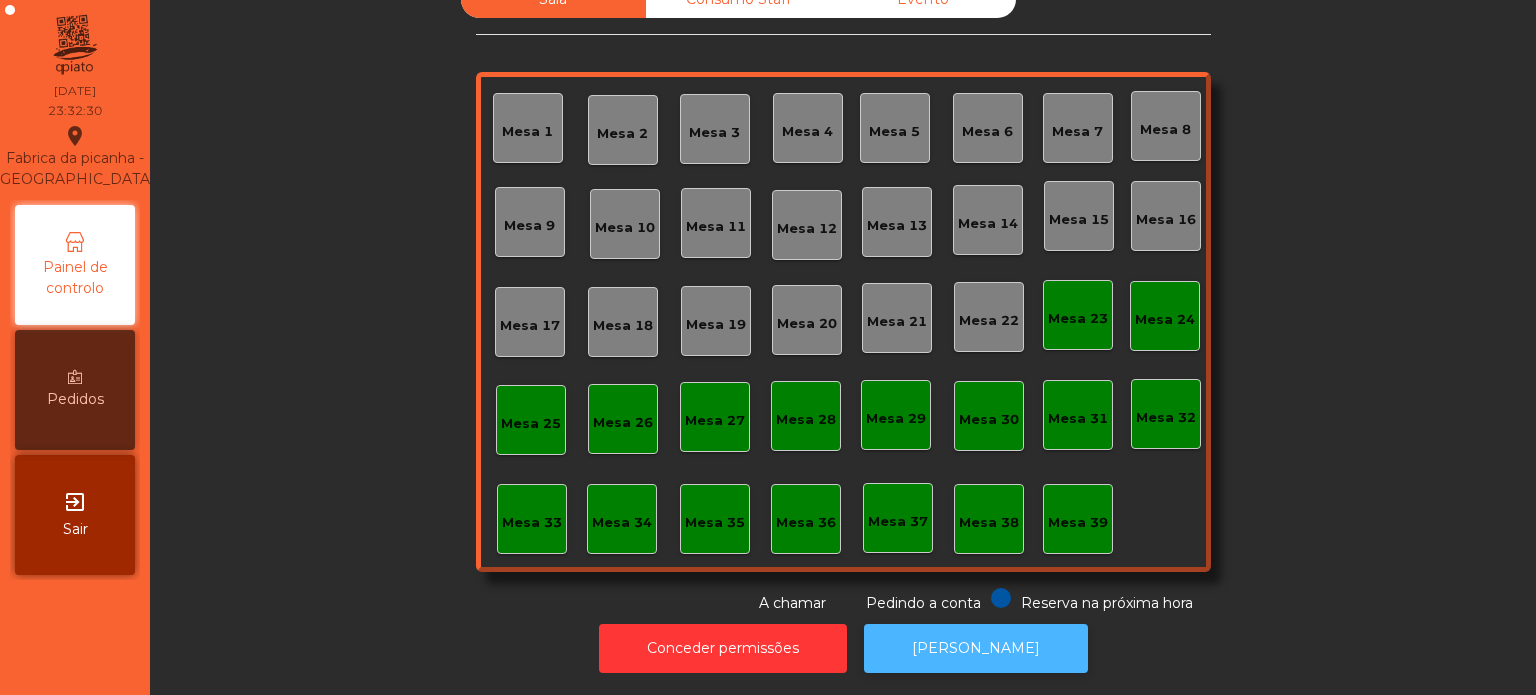 click on "[PERSON_NAME]" 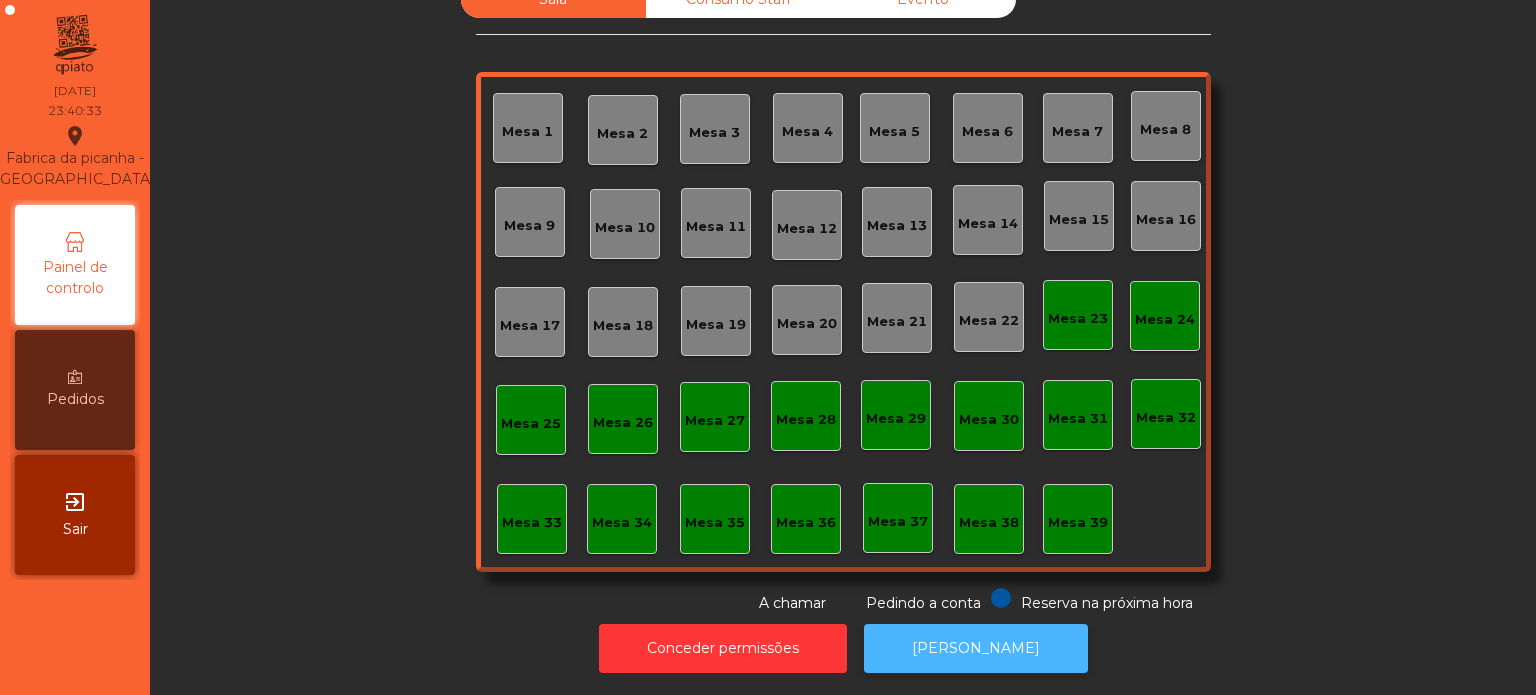 click on "[PERSON_NAME]" 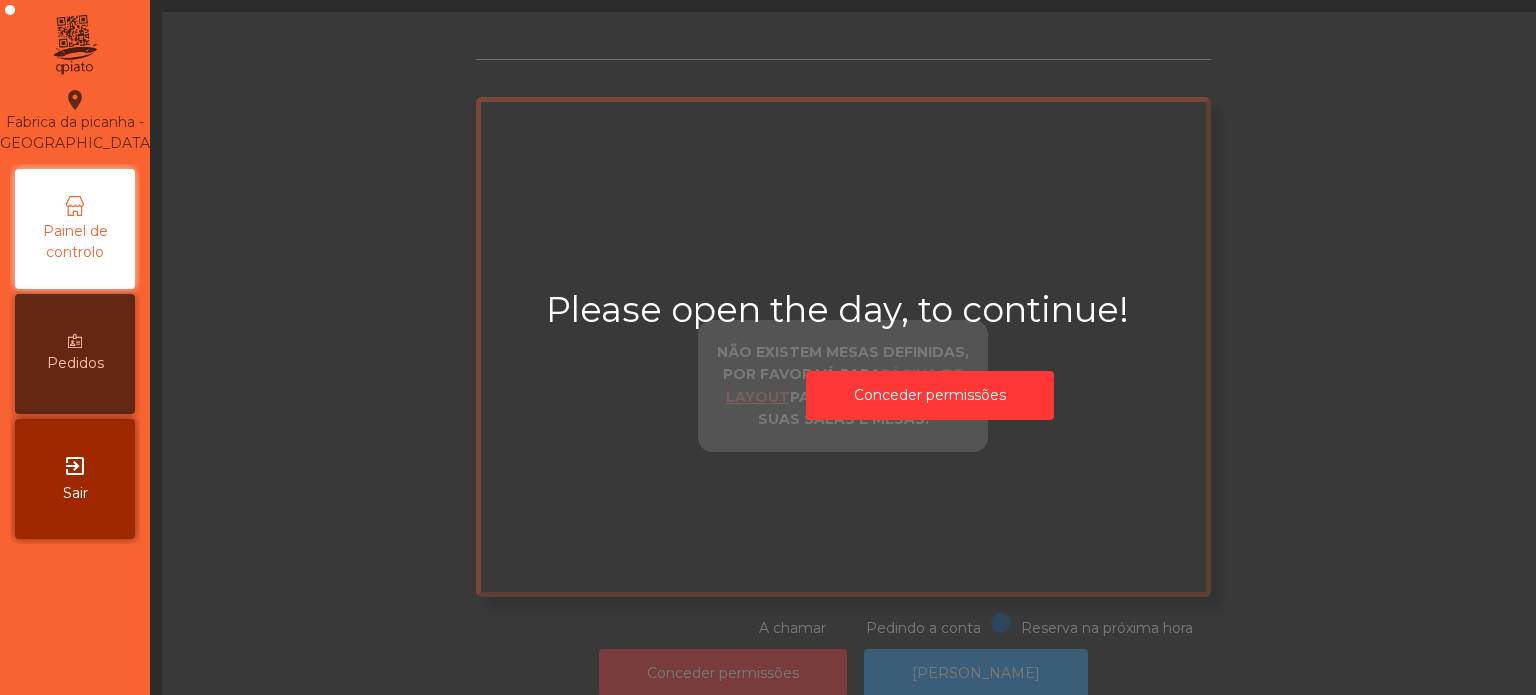 scroll, scrollTop: 0, scrollLeft: 0, axis: both 